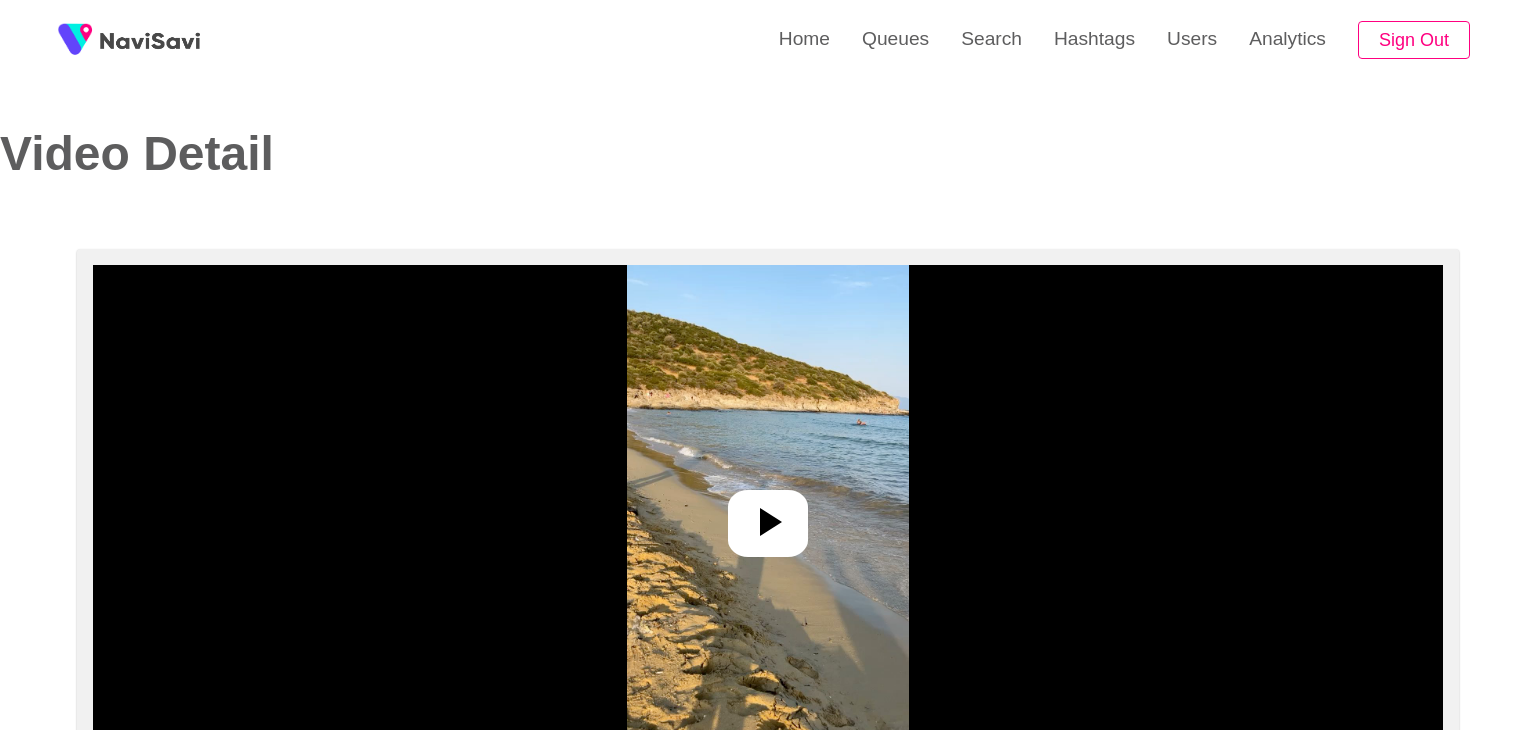 select on "**" 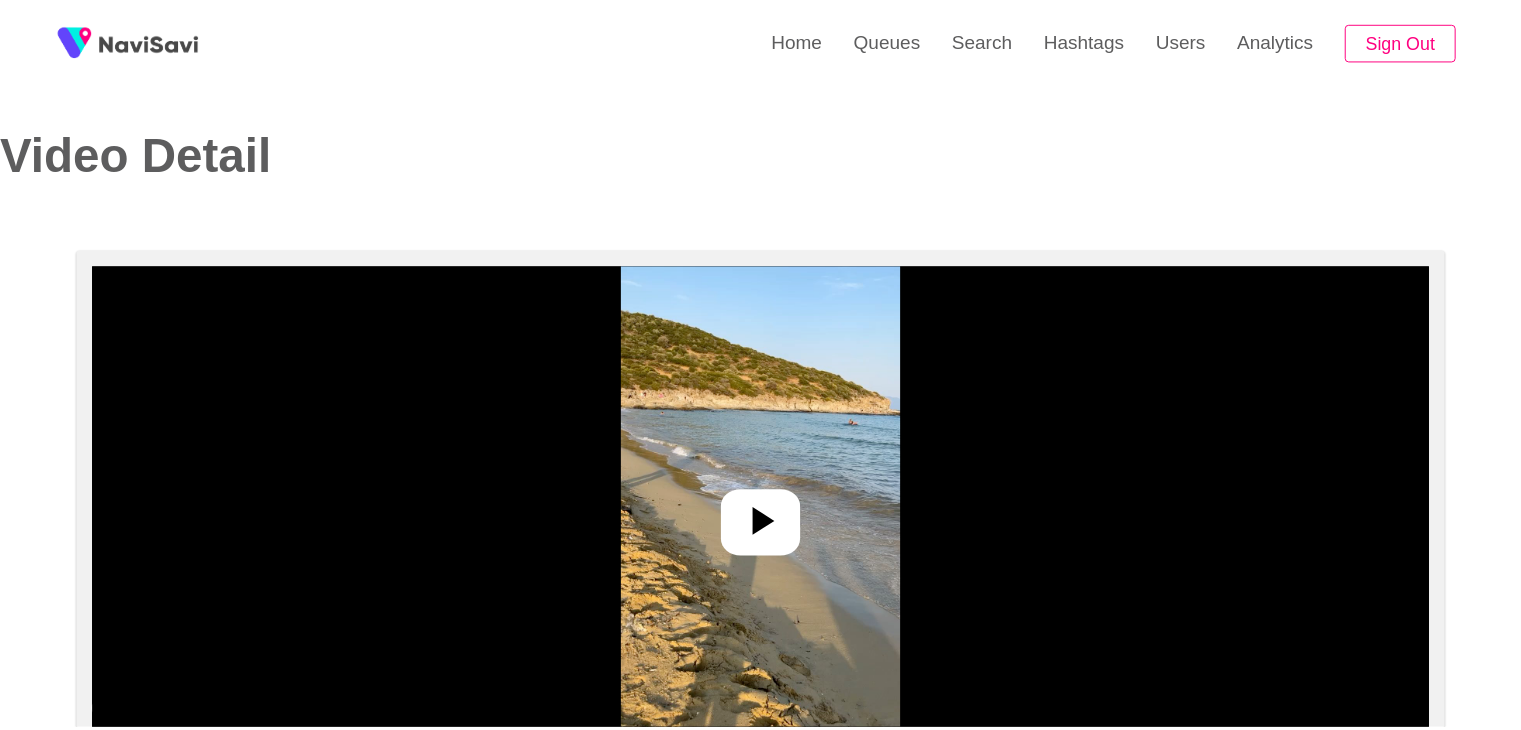 scroll, scrollTop: 0, scrollLeft: 0, axis: both 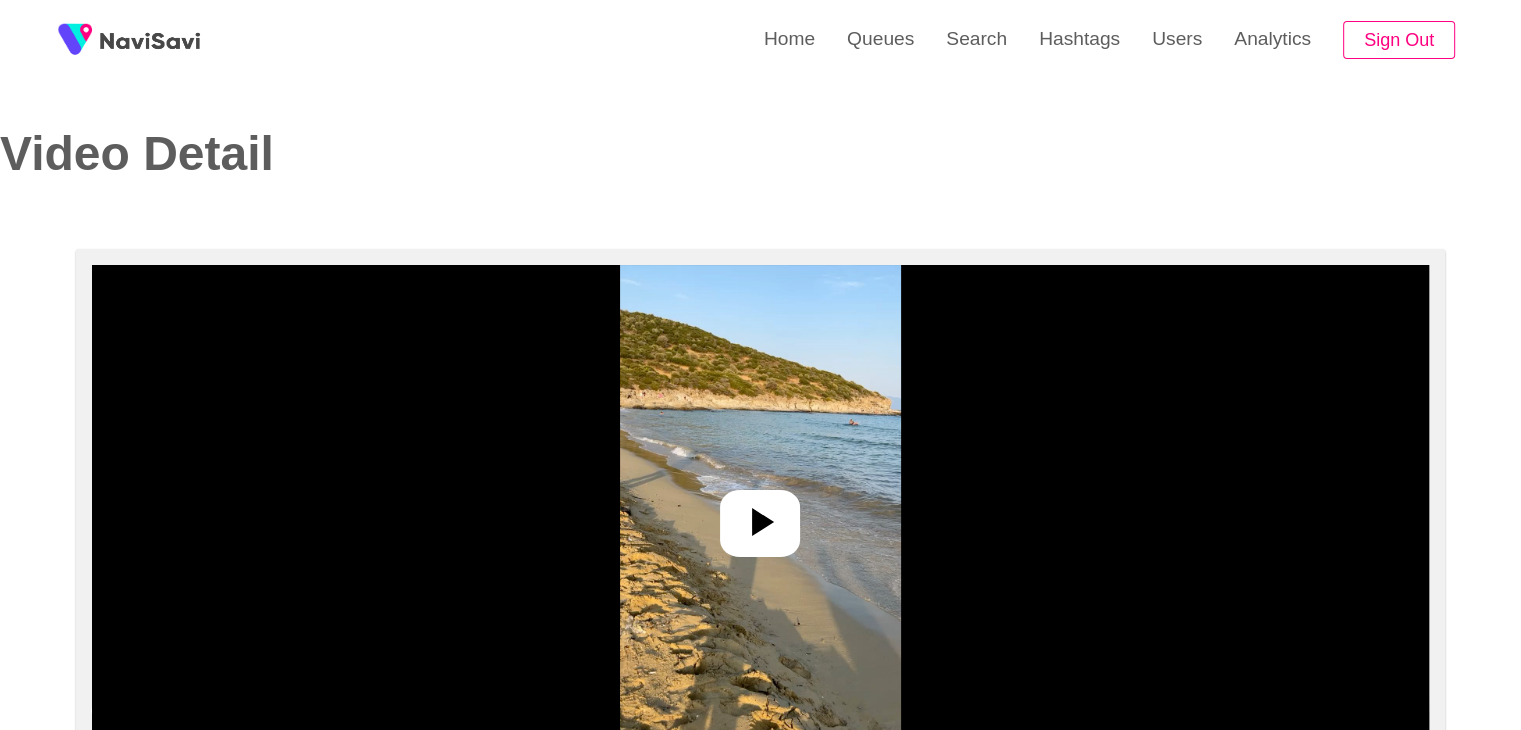 select on "**********" 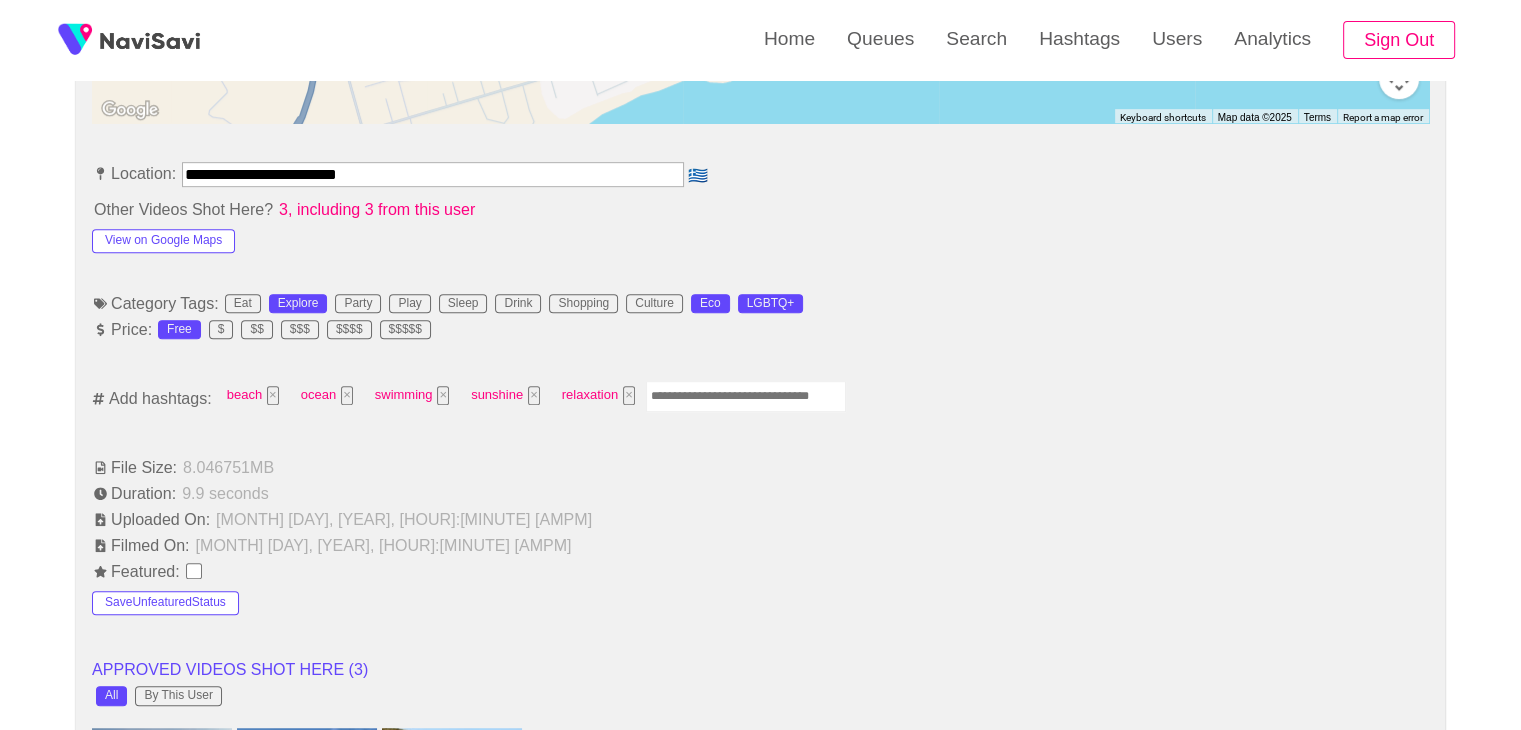 scroll, scrollTop: 1088, scrollLeft: 0, axis: vertical 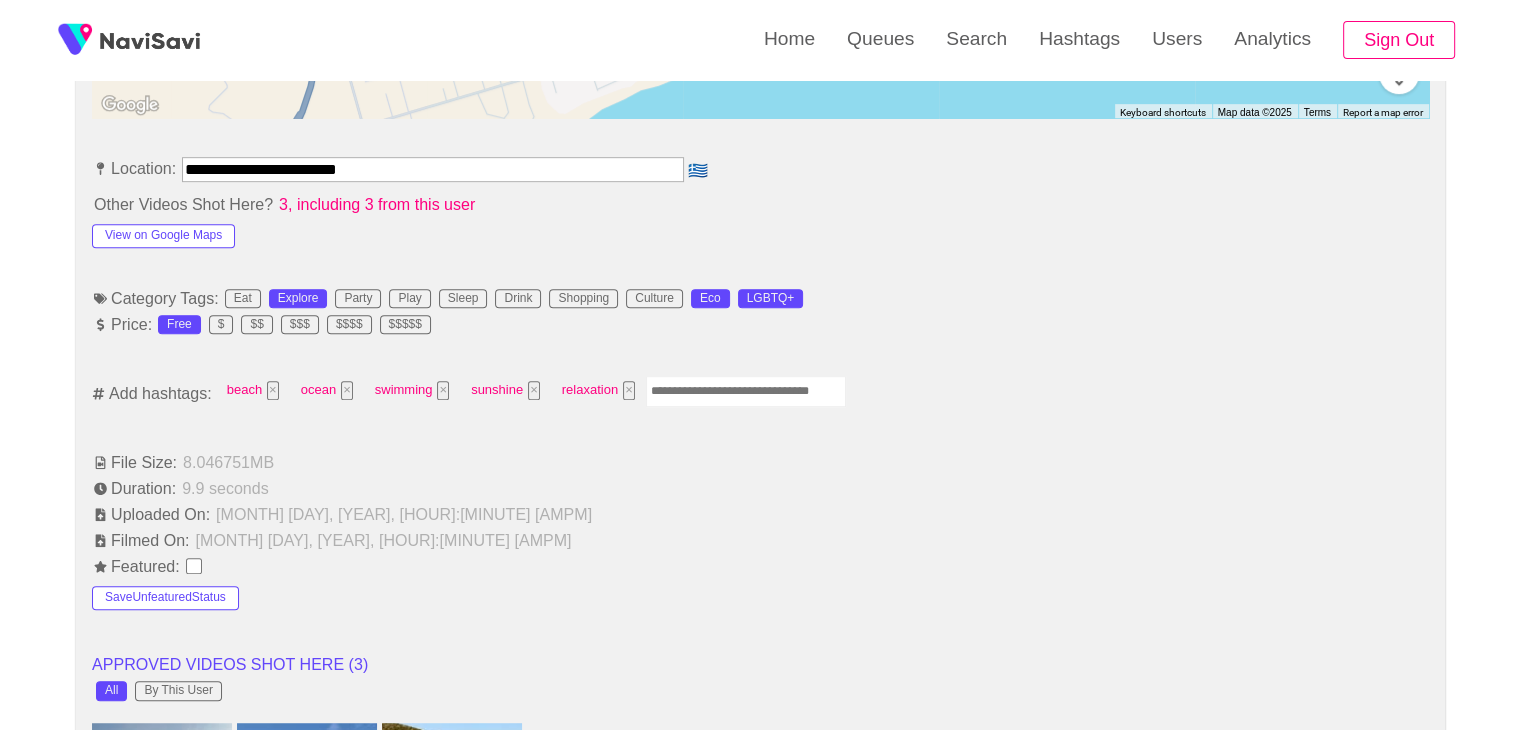 click at bounding box center [746, 391] 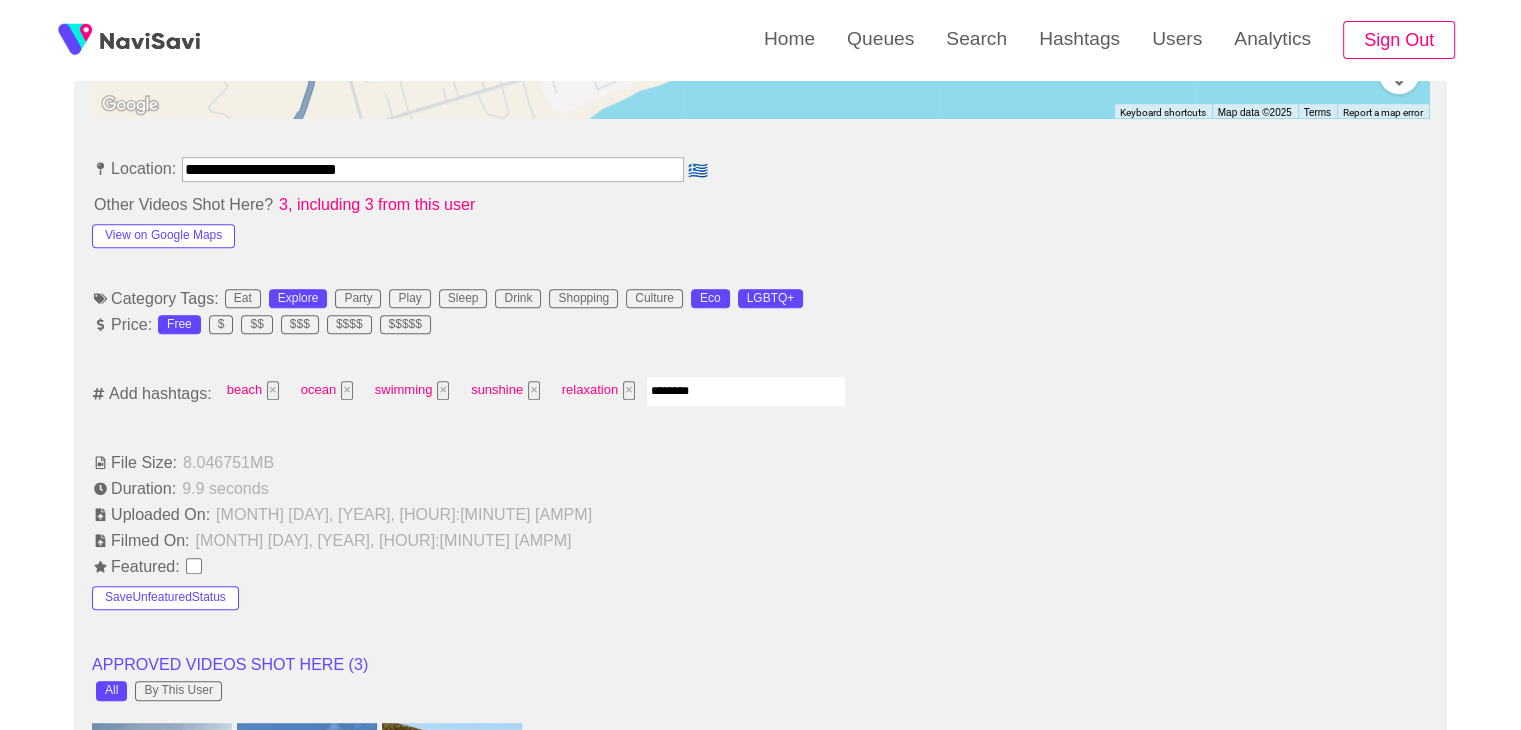 type on "*********" 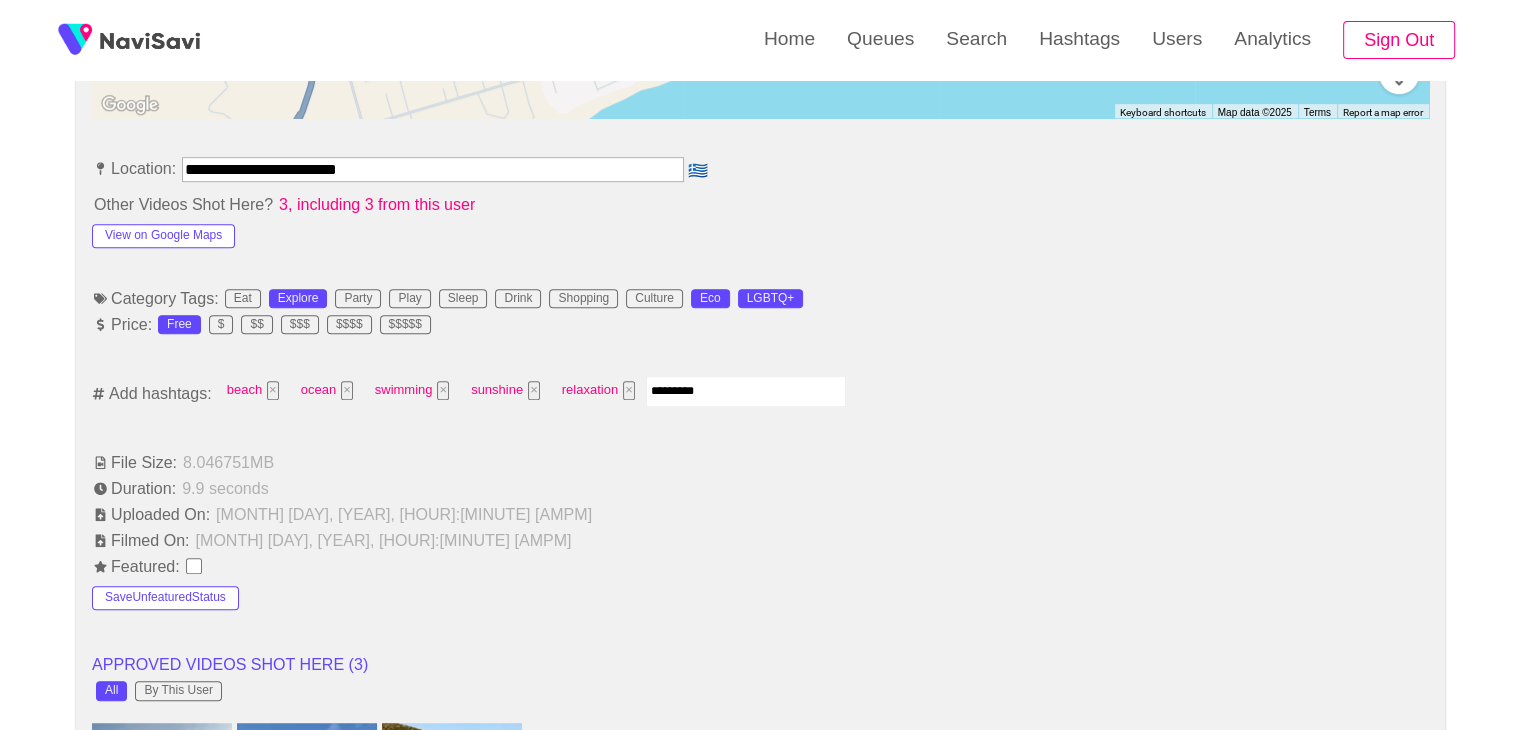 type 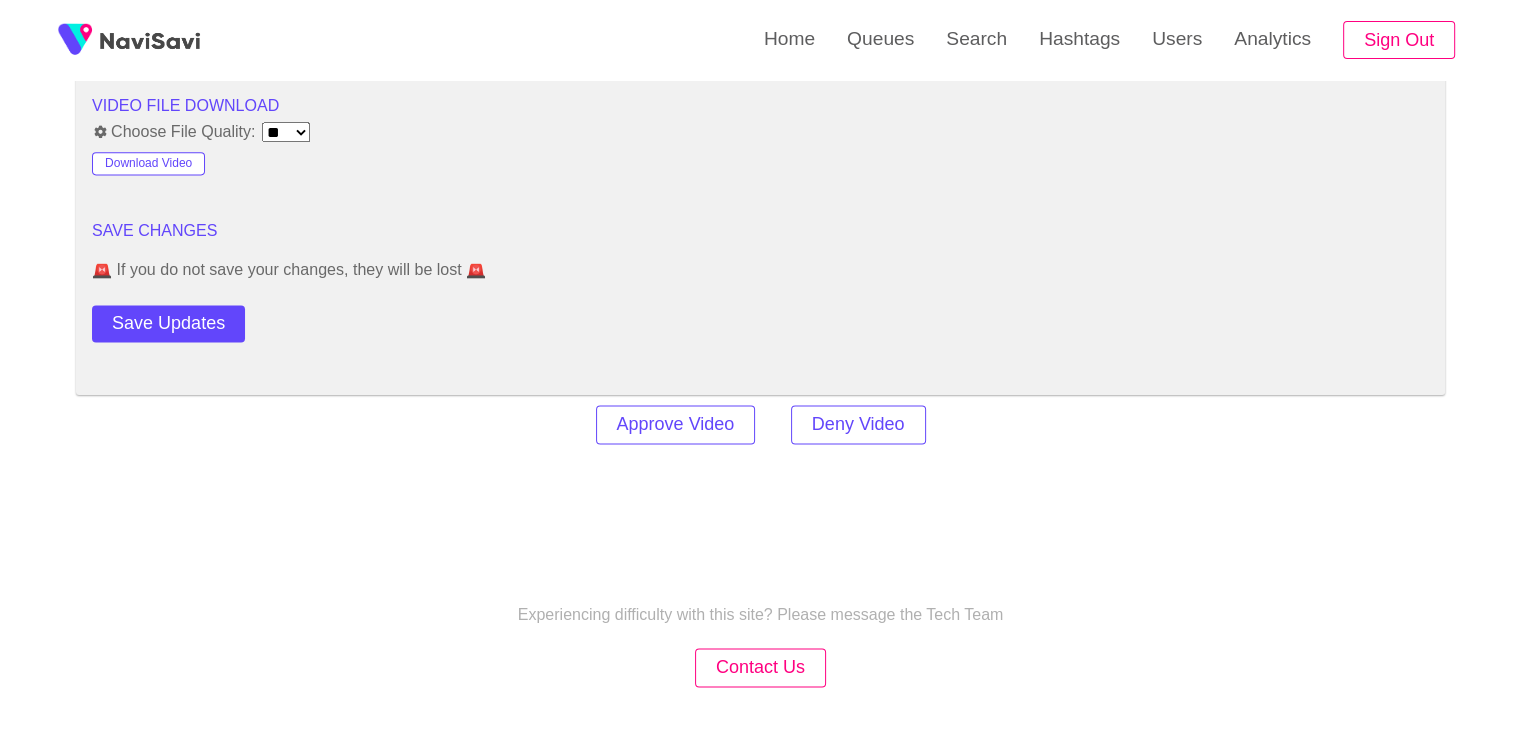 scroll, scrollTop: 2680, scrollLeft: 0, axis: vertical 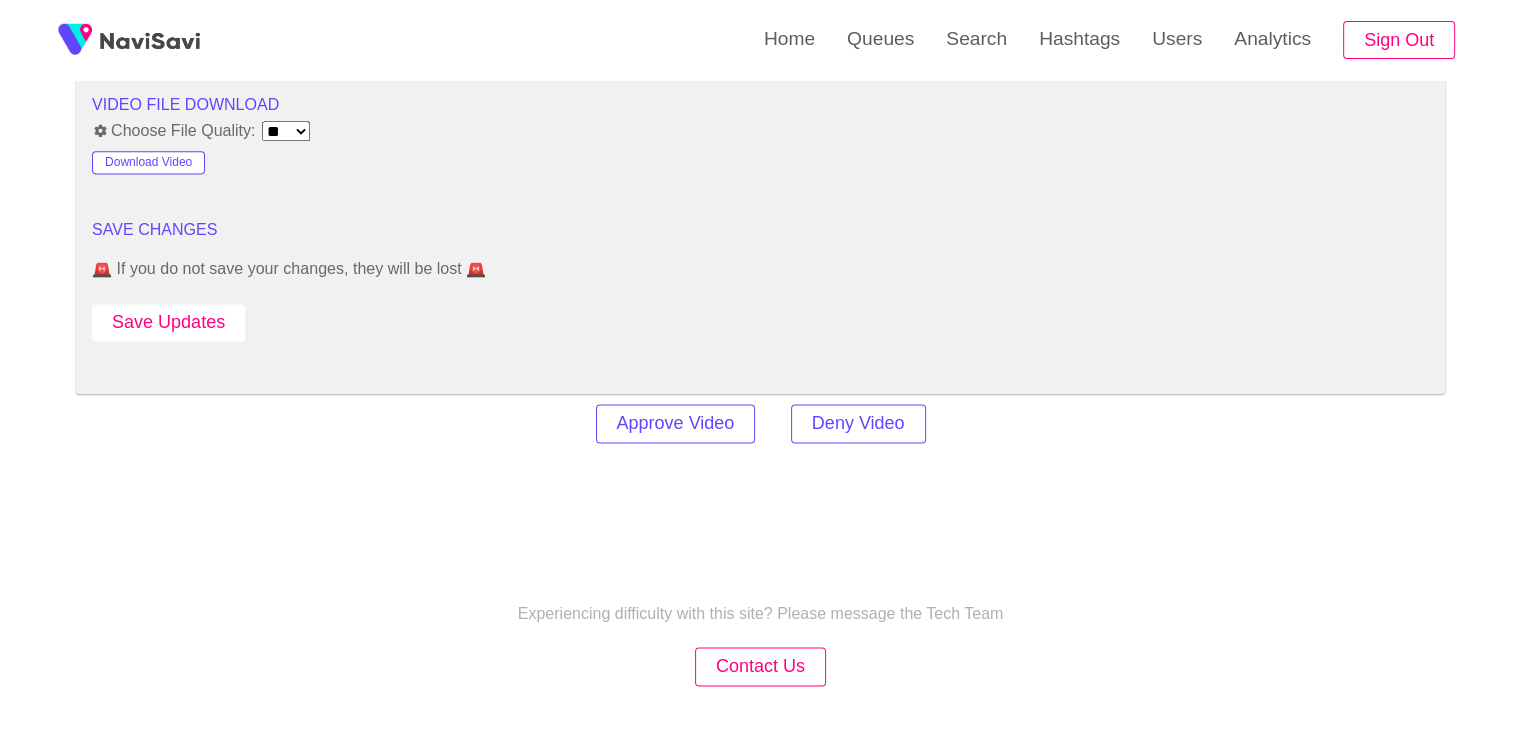 click on "Save Updates" at bounding box center [168, 322] 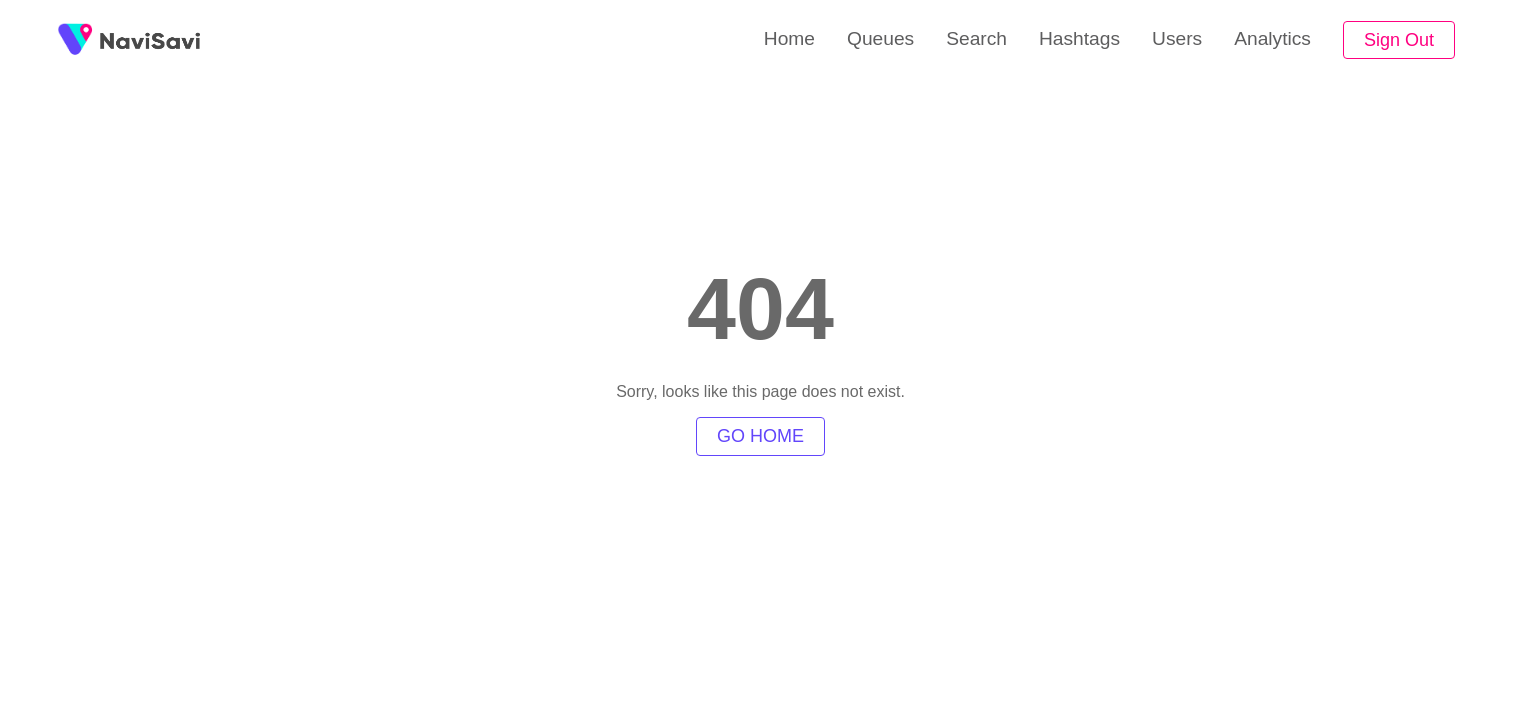 scroll, scrollTop: 0, scrollLeft: 0, axis: both 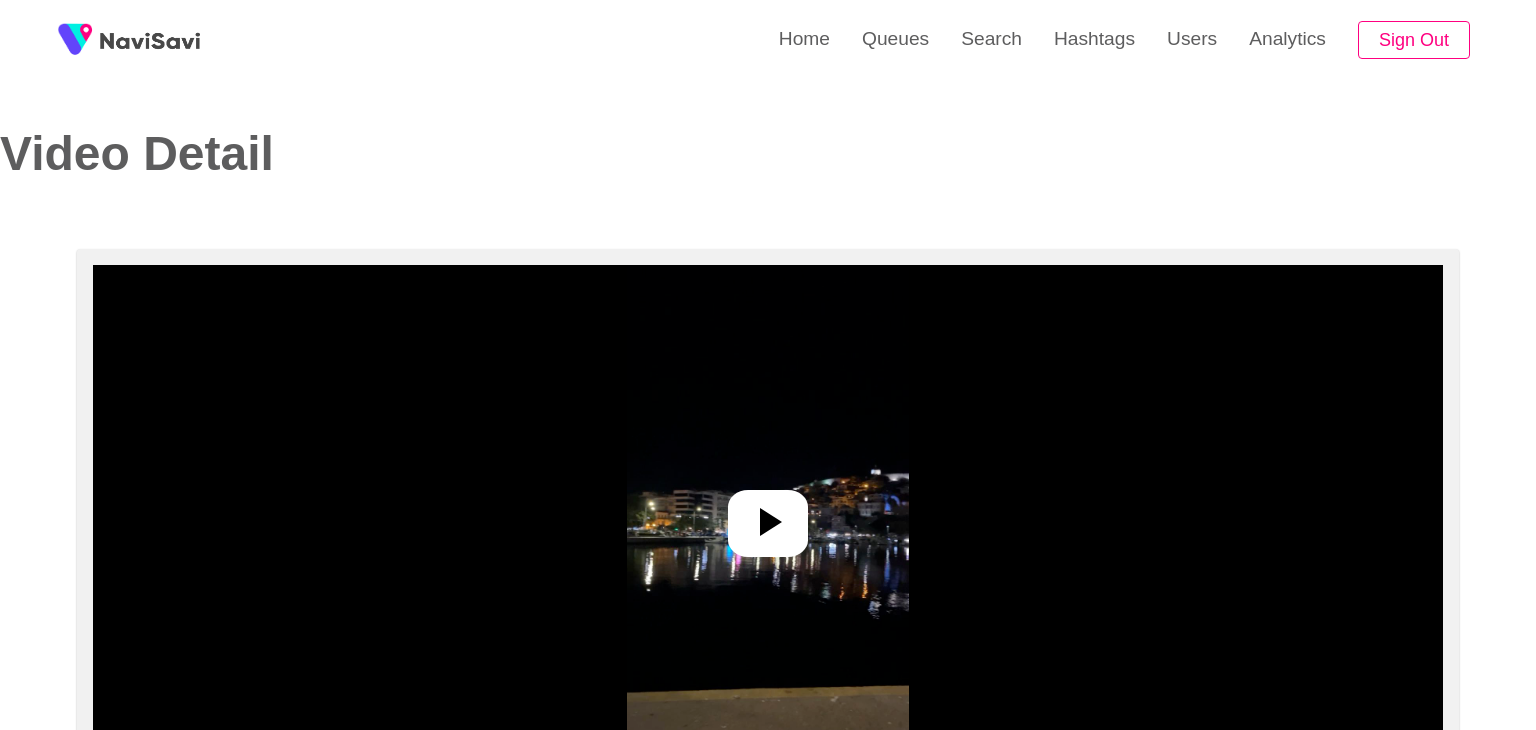 select on "**********" 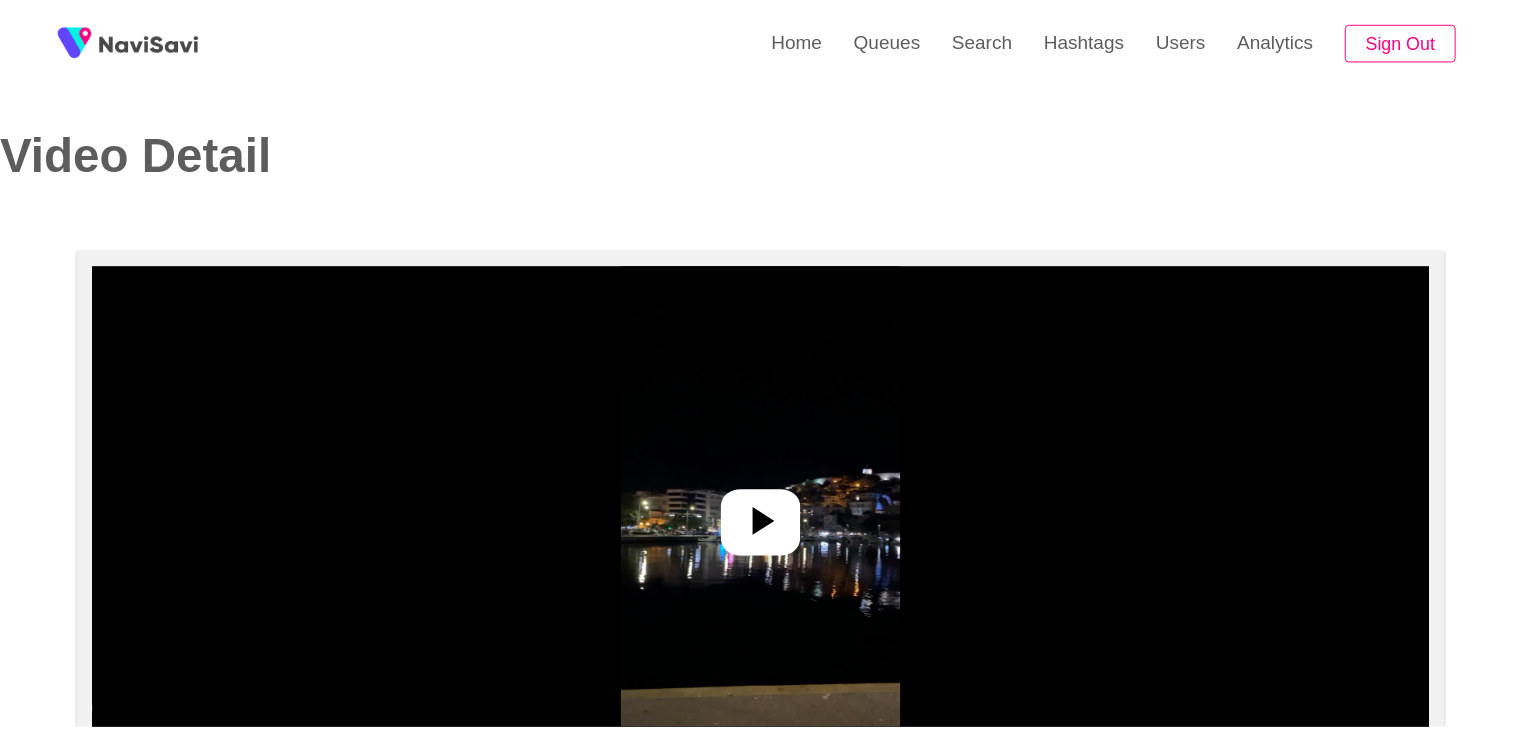 scroll, scrollTop: 0, scrollLeft: 0, axis: both 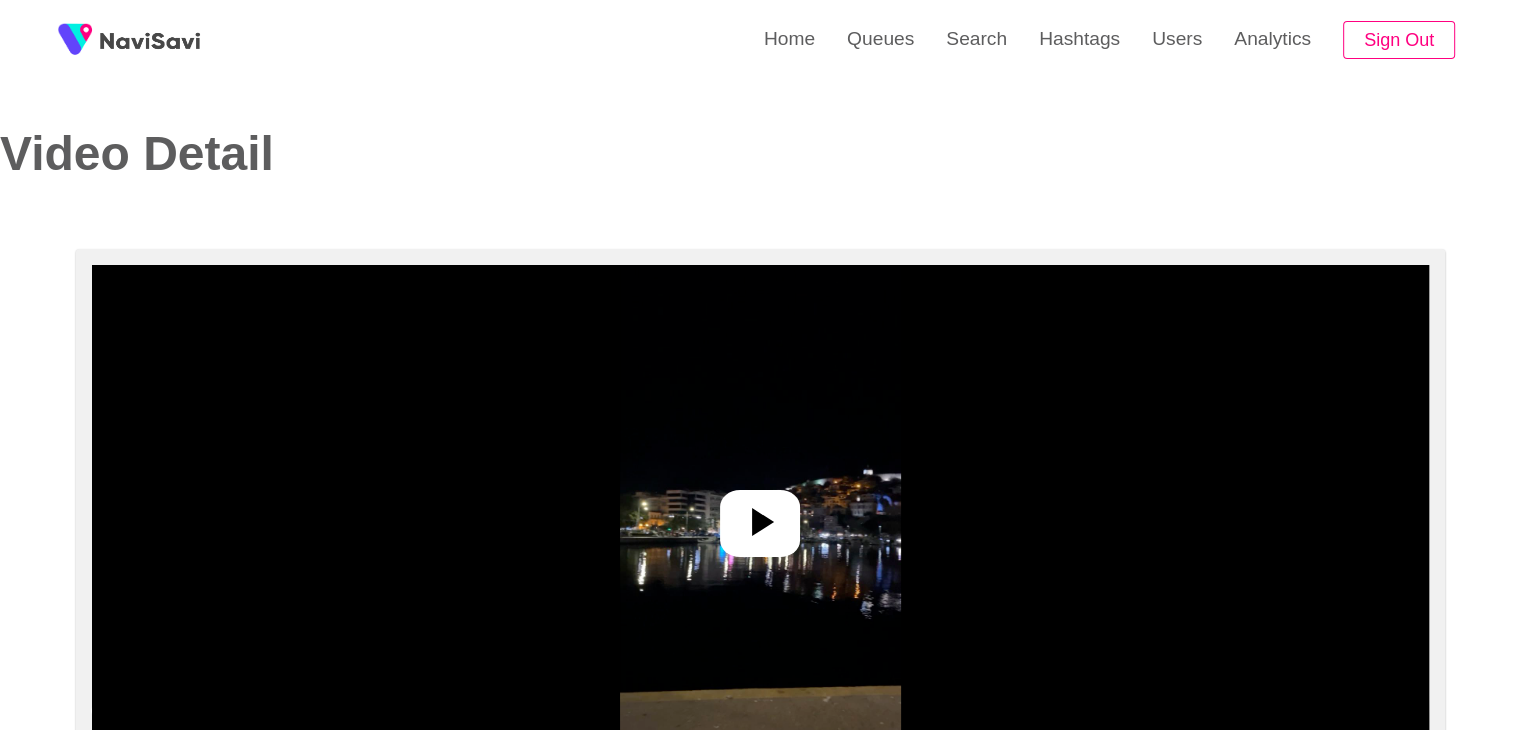 click at bounding box center (760, 515) 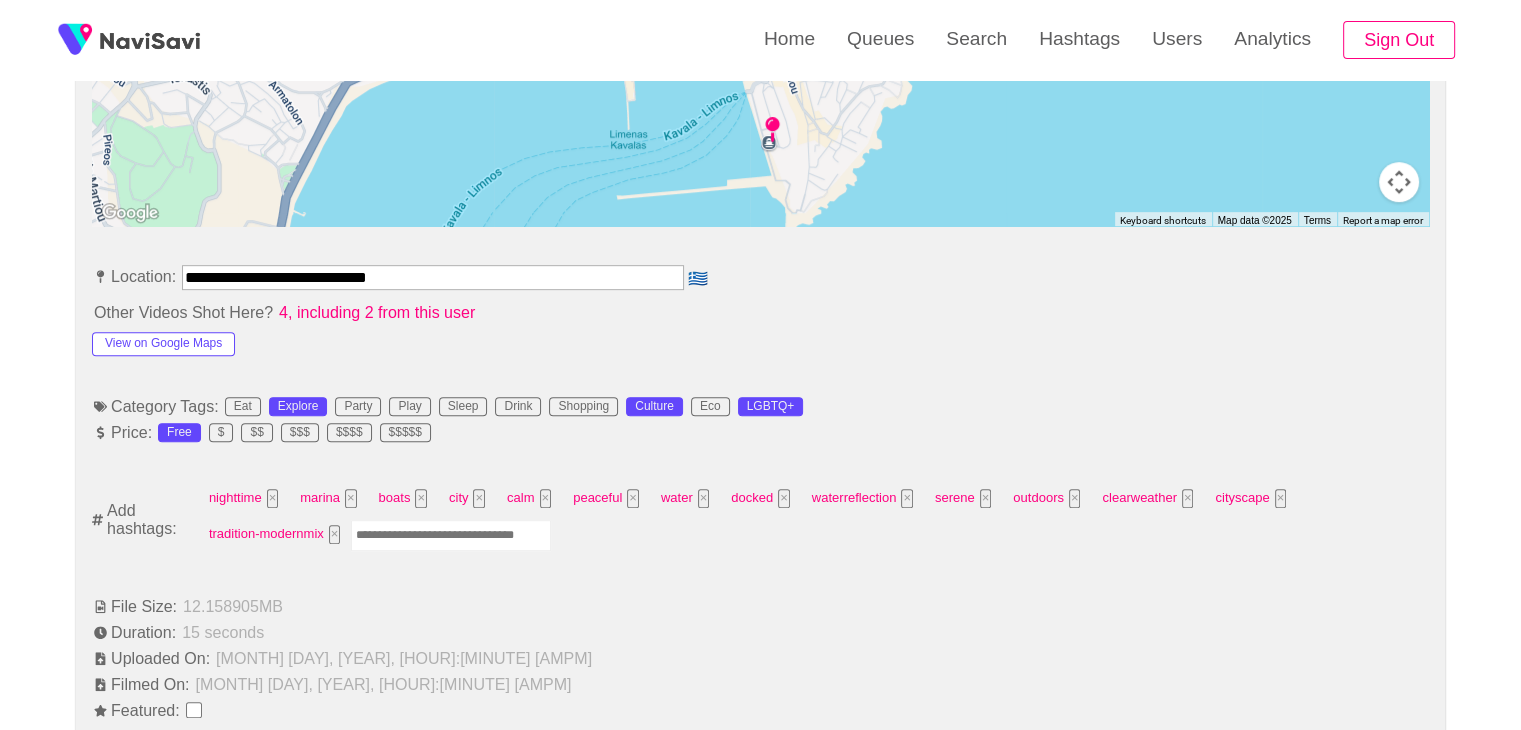 scroll, scrollTop: 979, scrollLeft: 0, axis: vertical 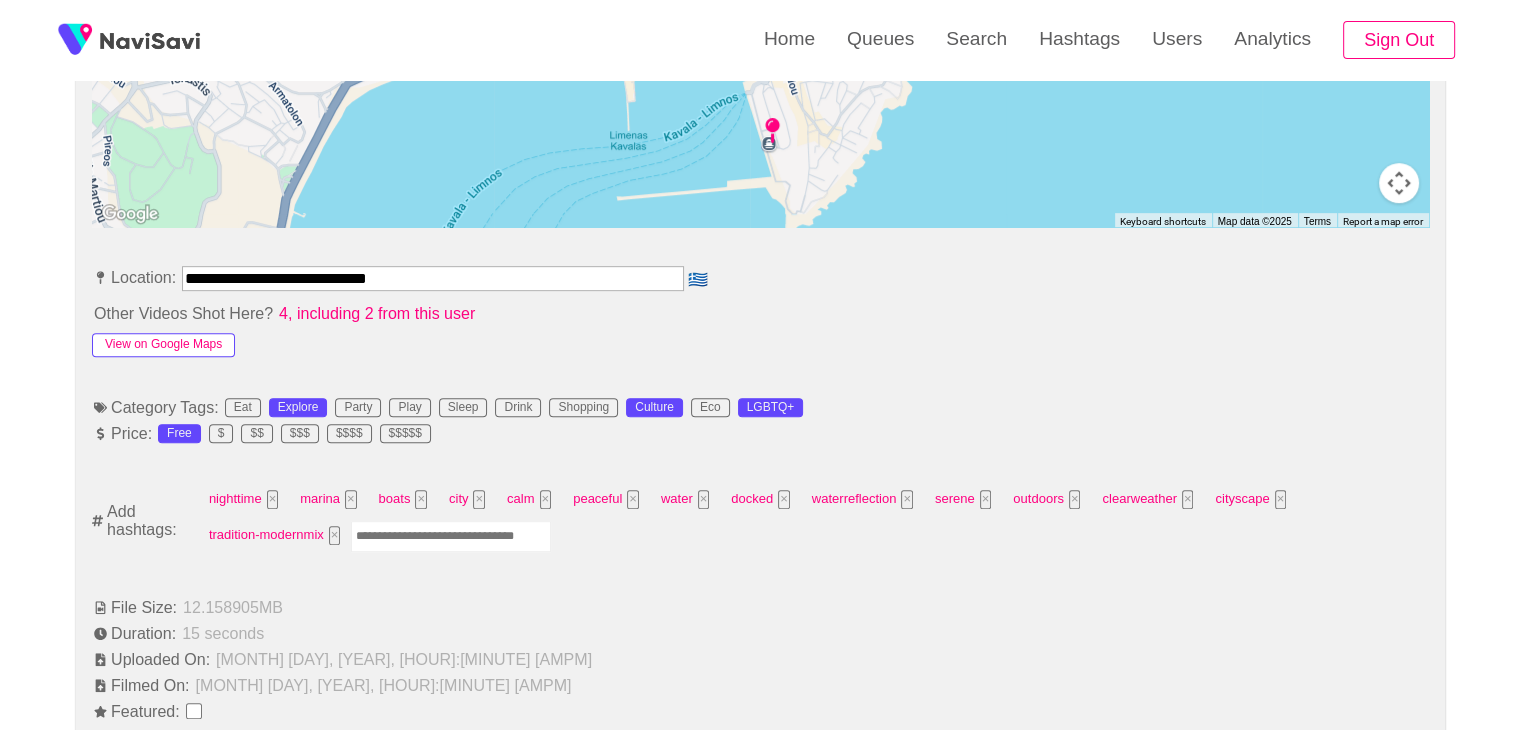 click on "View on Google Maps" at bounding box center [163, 345] 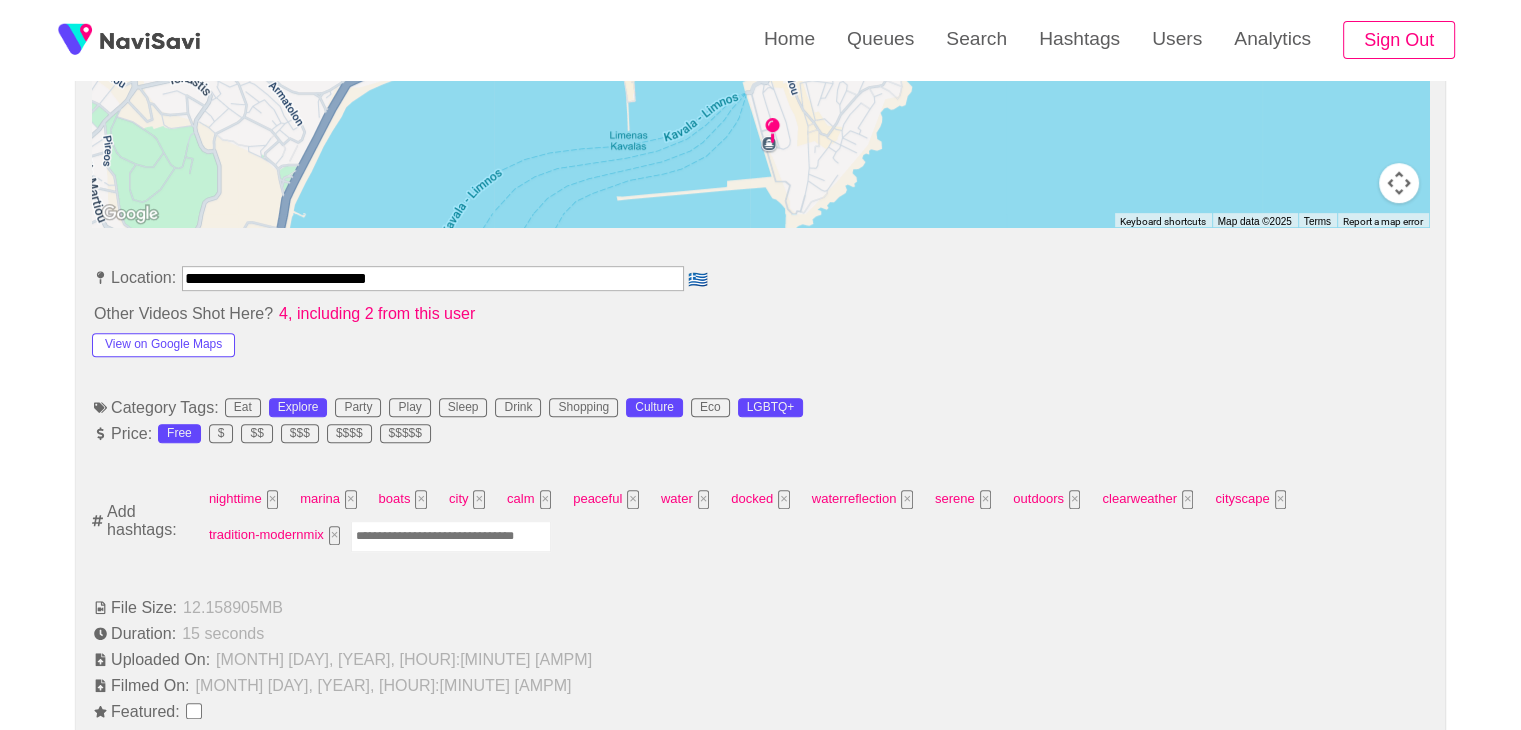click at bounding box center (451, 536) 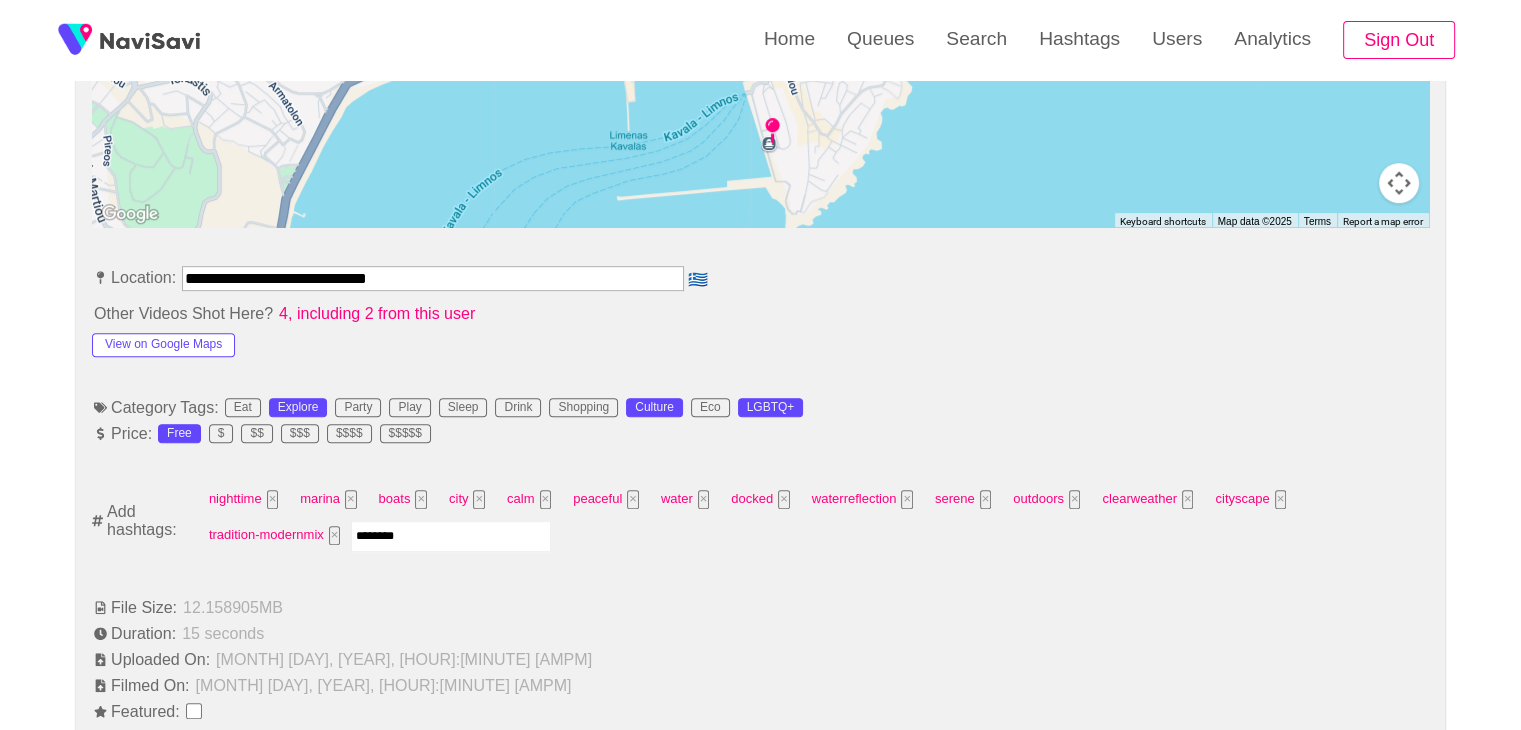 type on "*********" 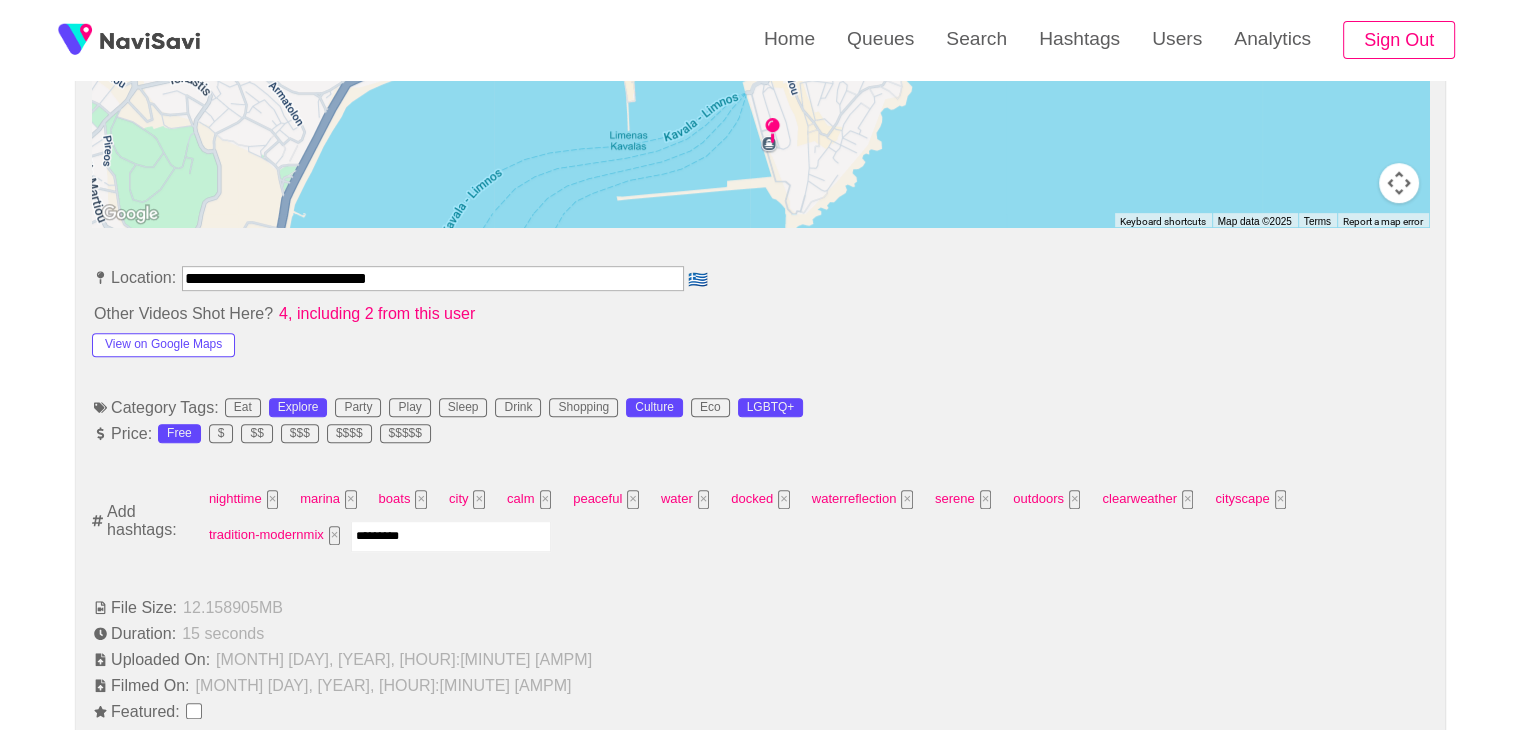 type 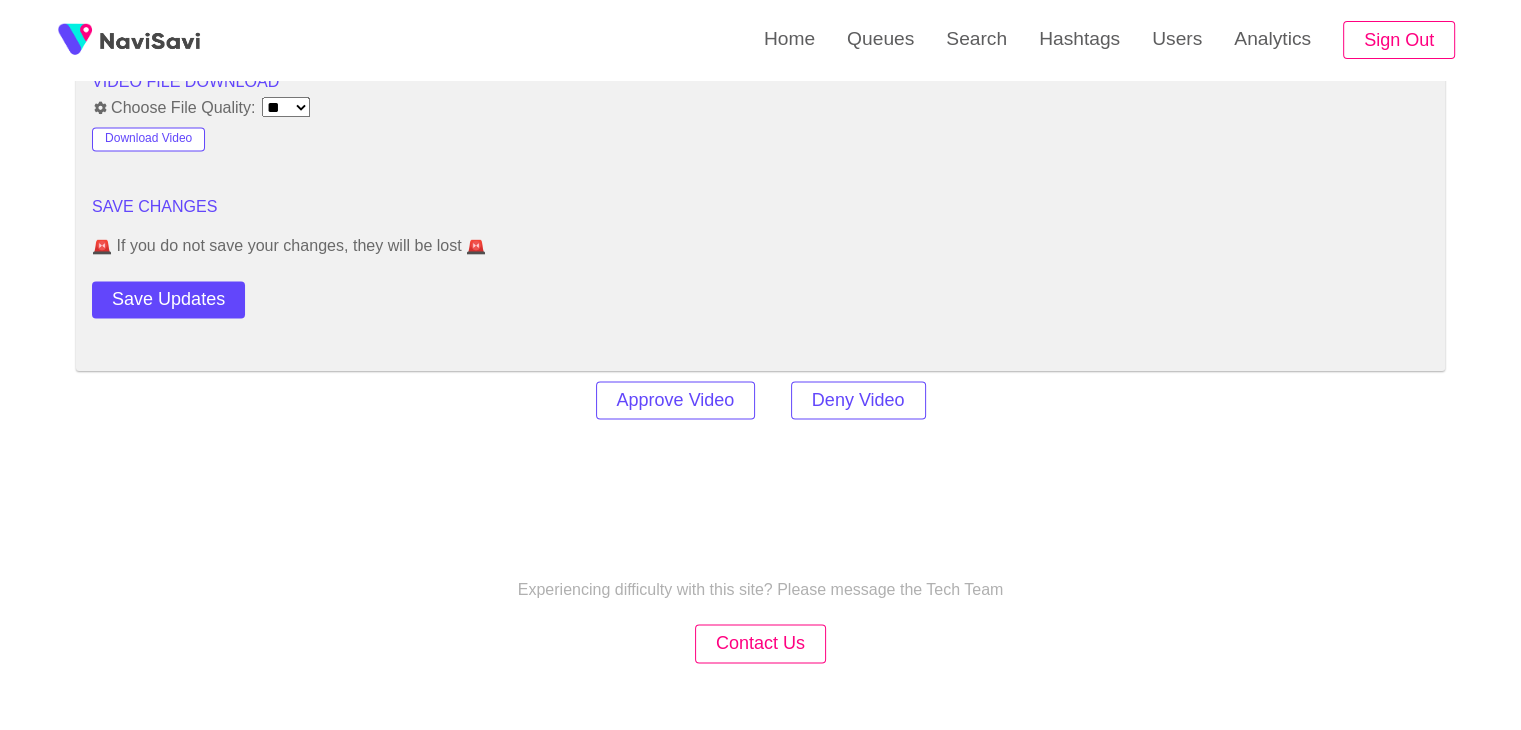 scroll, scrollTop: 2813, scrollLeft: 0, axis: vertical 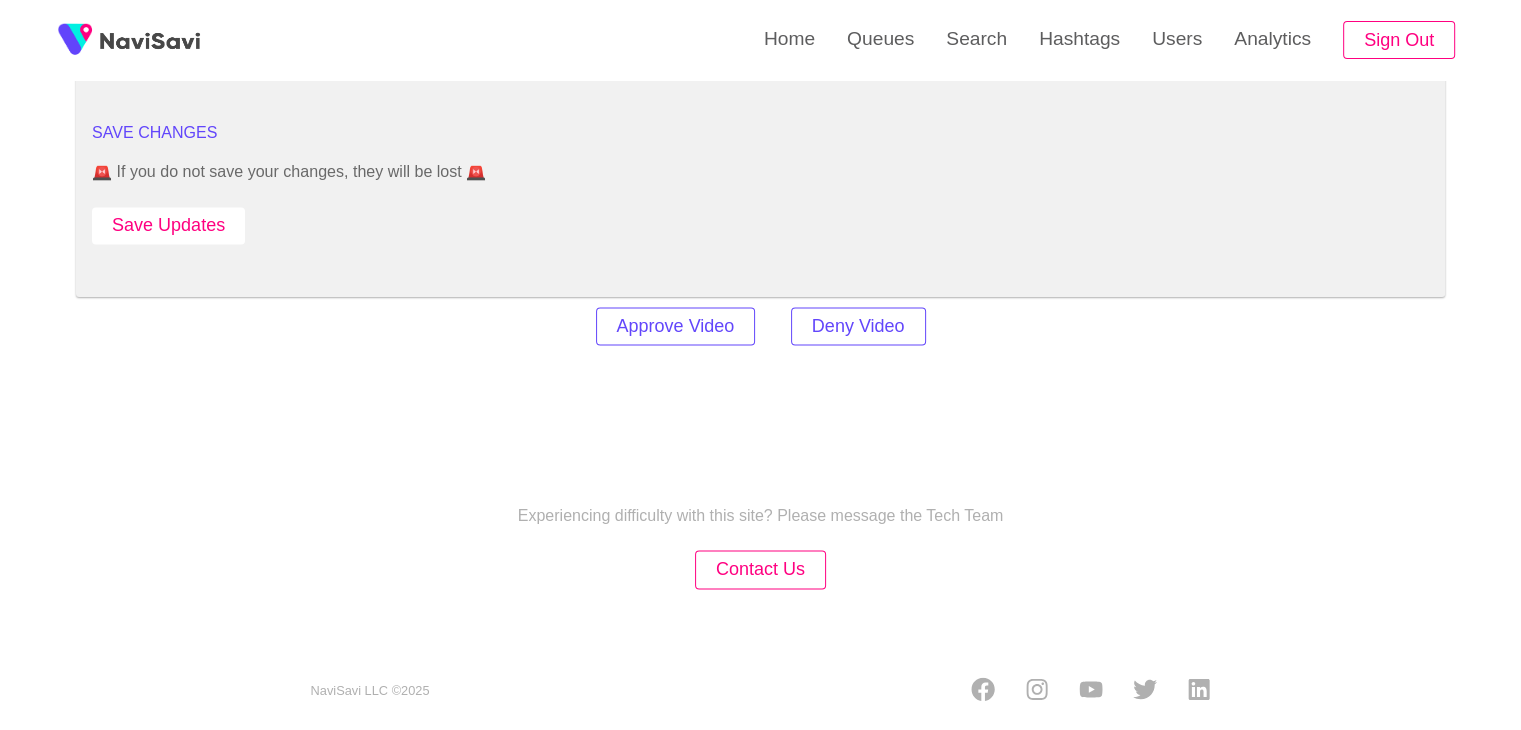 click on "Save Updates" at bounding box center [168, 225] 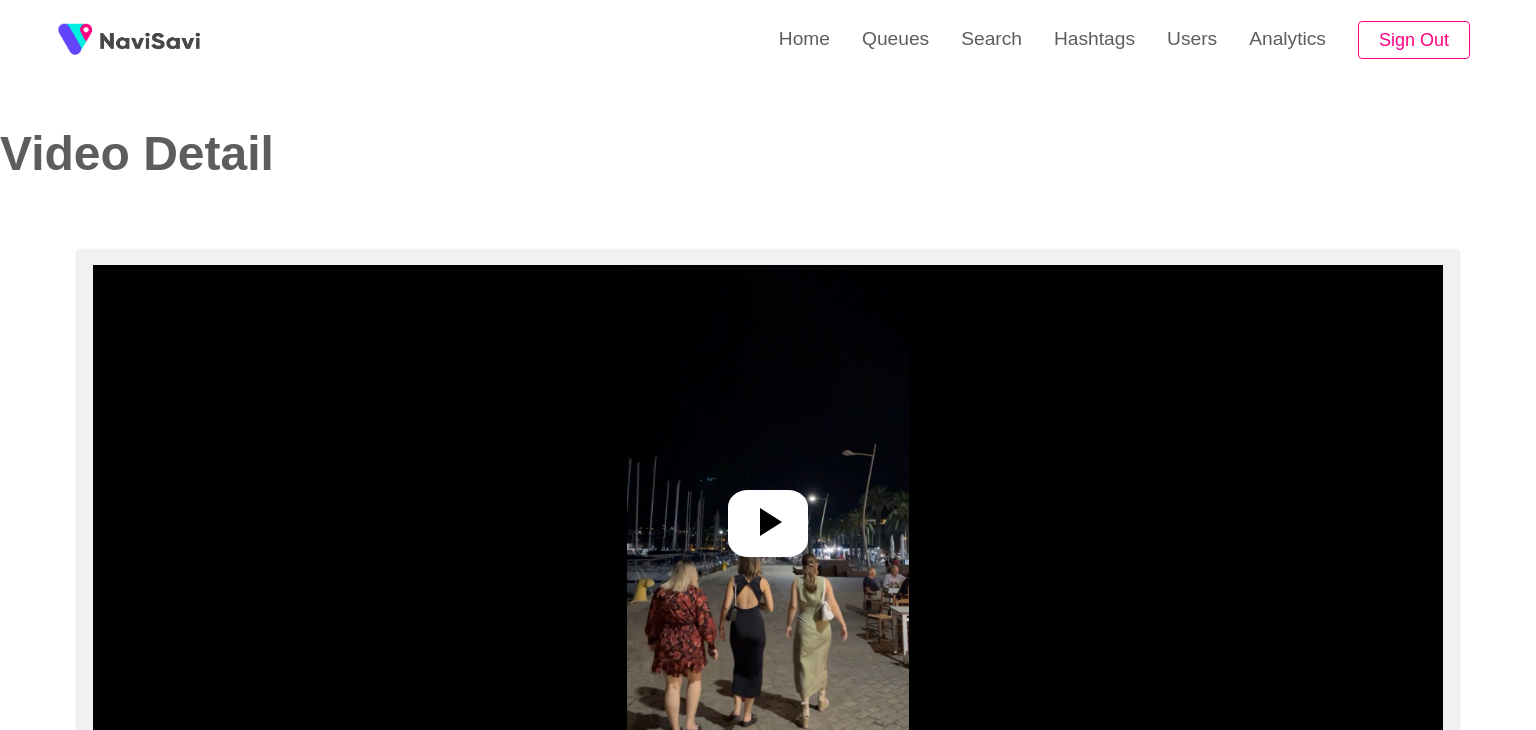 select on "**********" 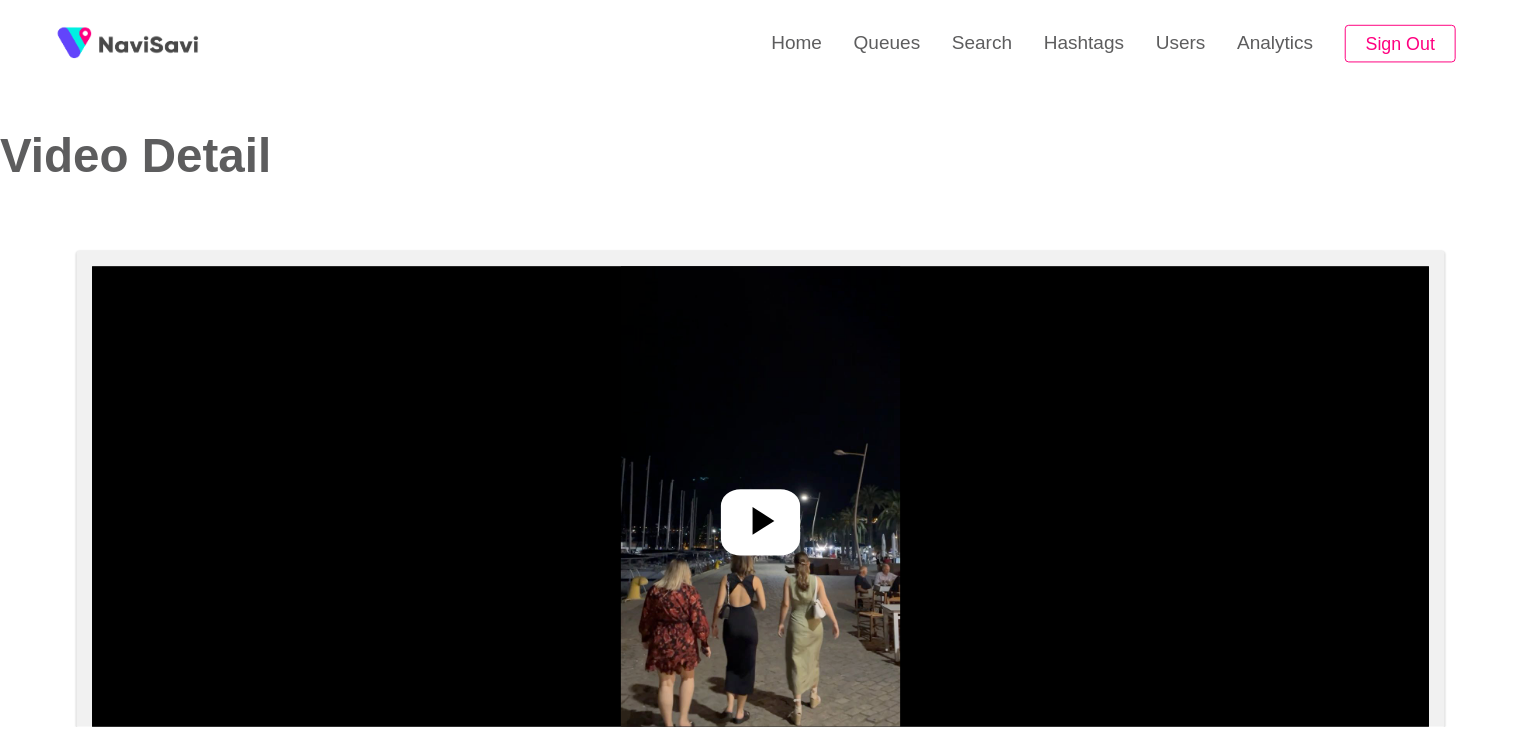 scroll, scrollTop: 0, scrollLeft: 0, axis: both 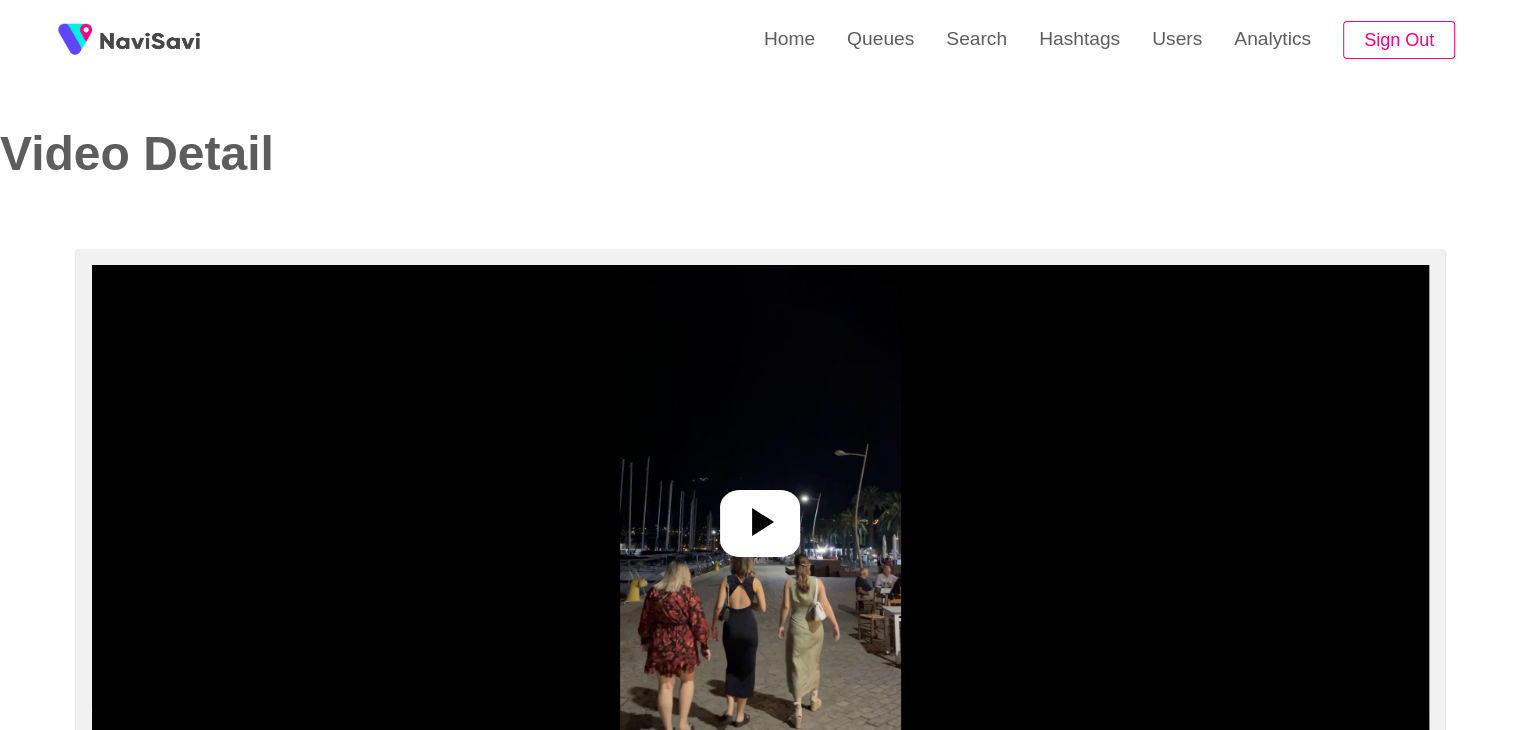 click at bounding box center [760, 515] 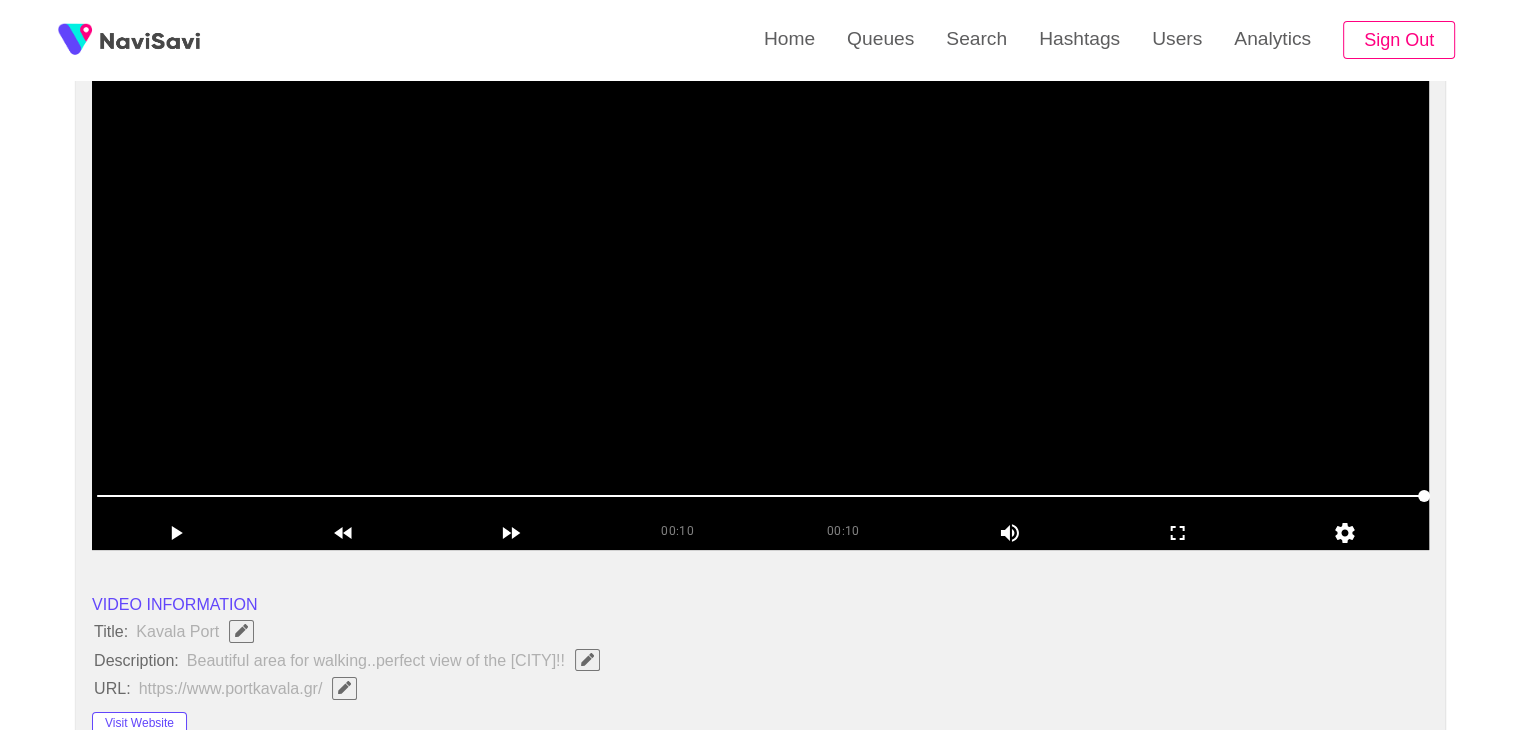 scroll, scrollTop: 172, scrollLeft: 0, axis: vertical 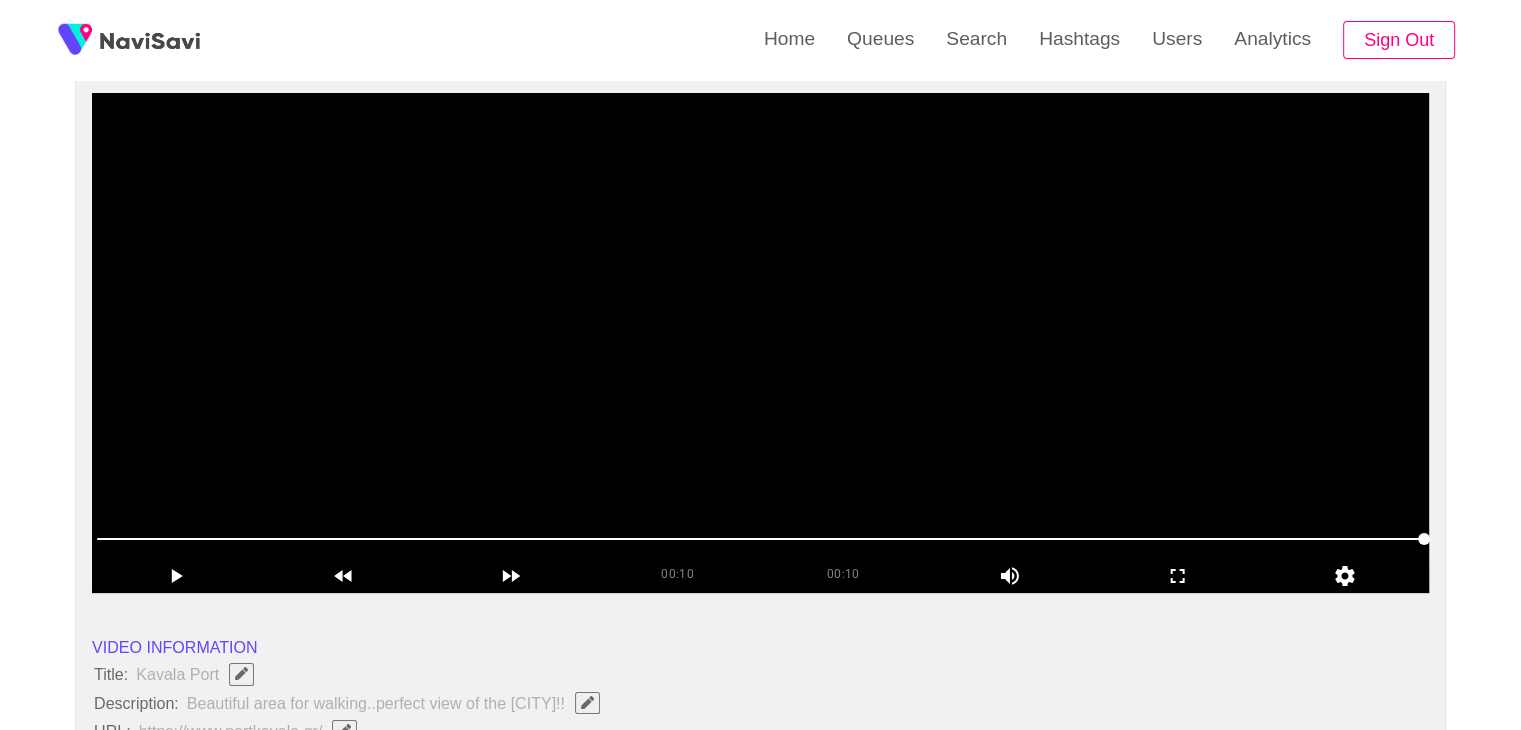 click at bounding box center (760, 343) 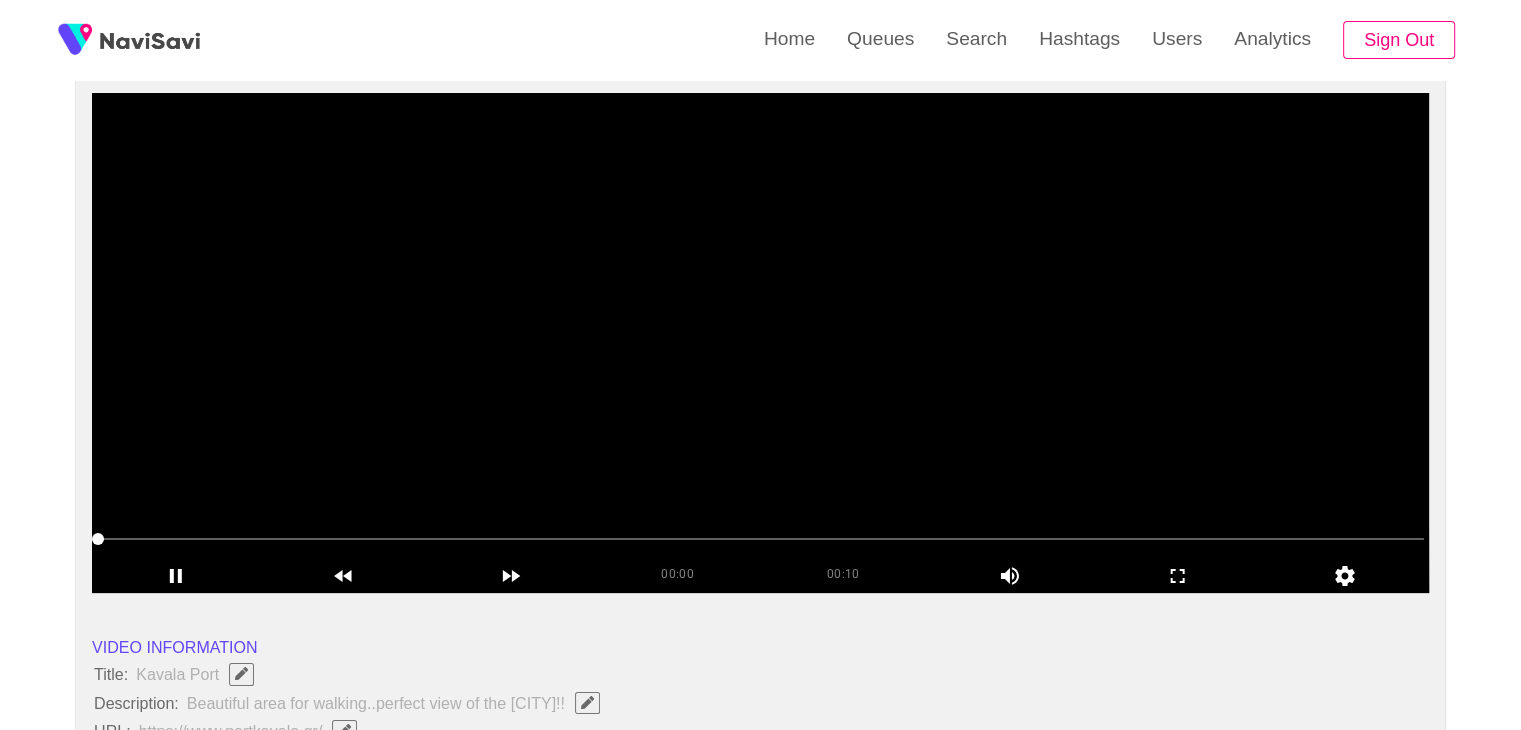 click at bounding box center (760, 343) 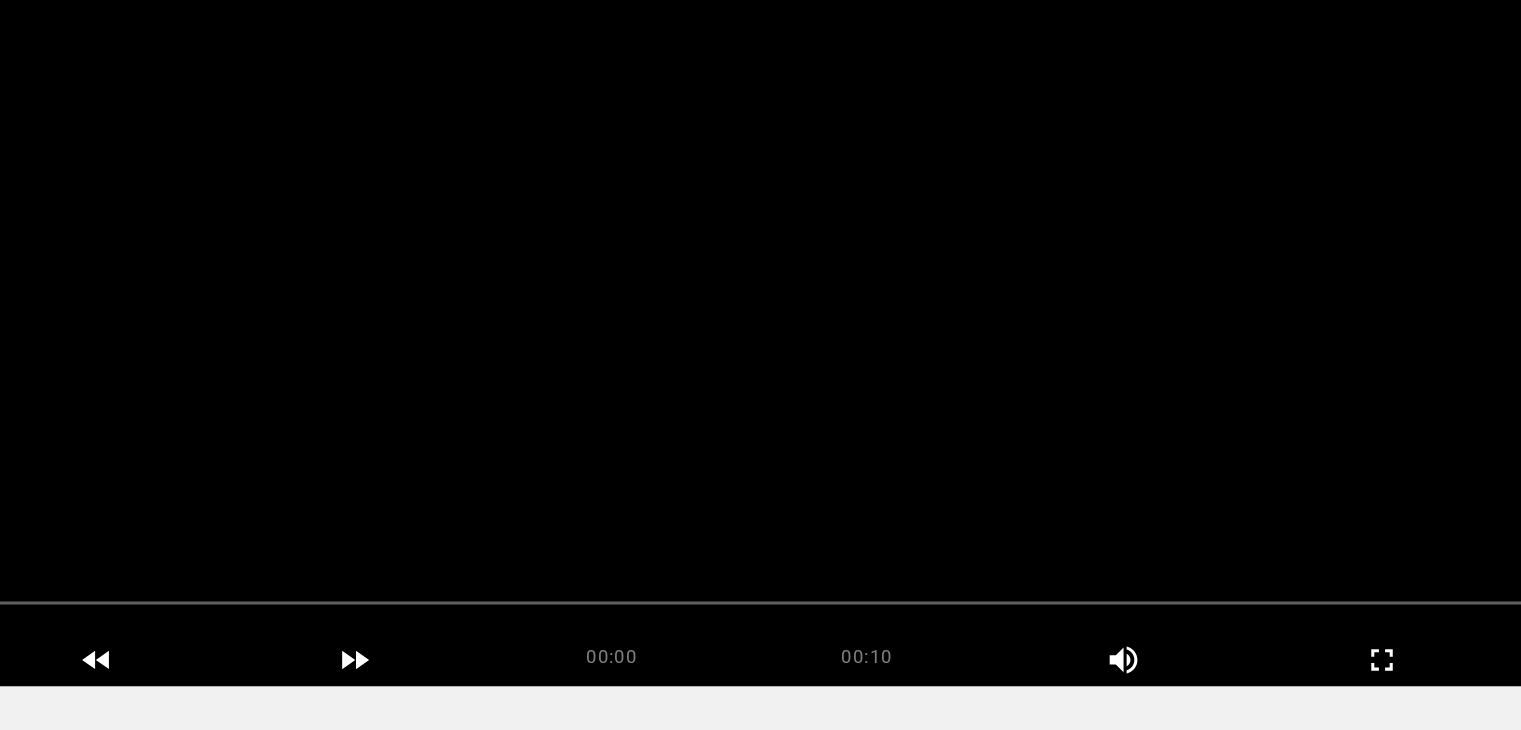 scroll, scrollTop: 172, scrollLeft: 0, axis: vertical 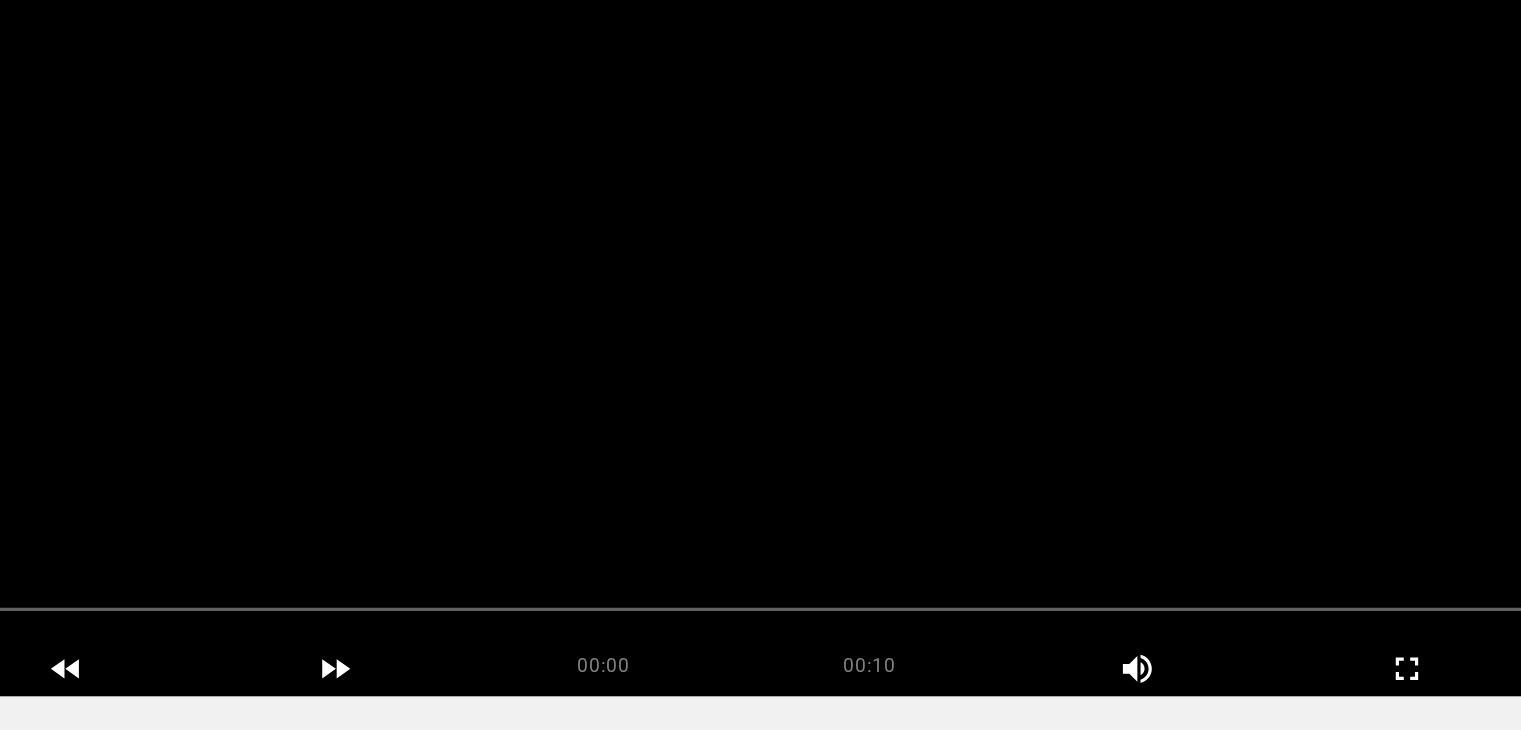 click at bounding box center [760, 343] 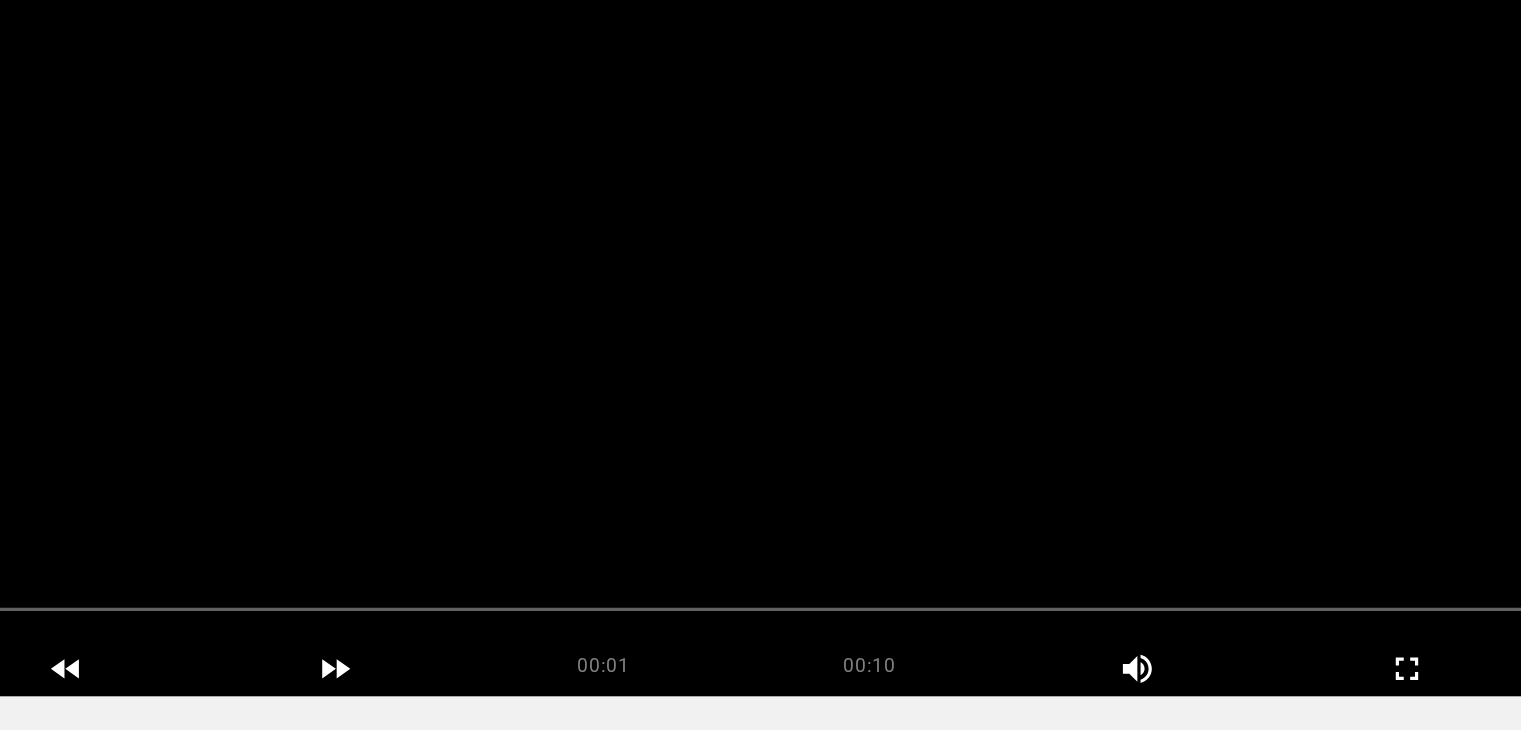 click at bounding box center [760, 343] 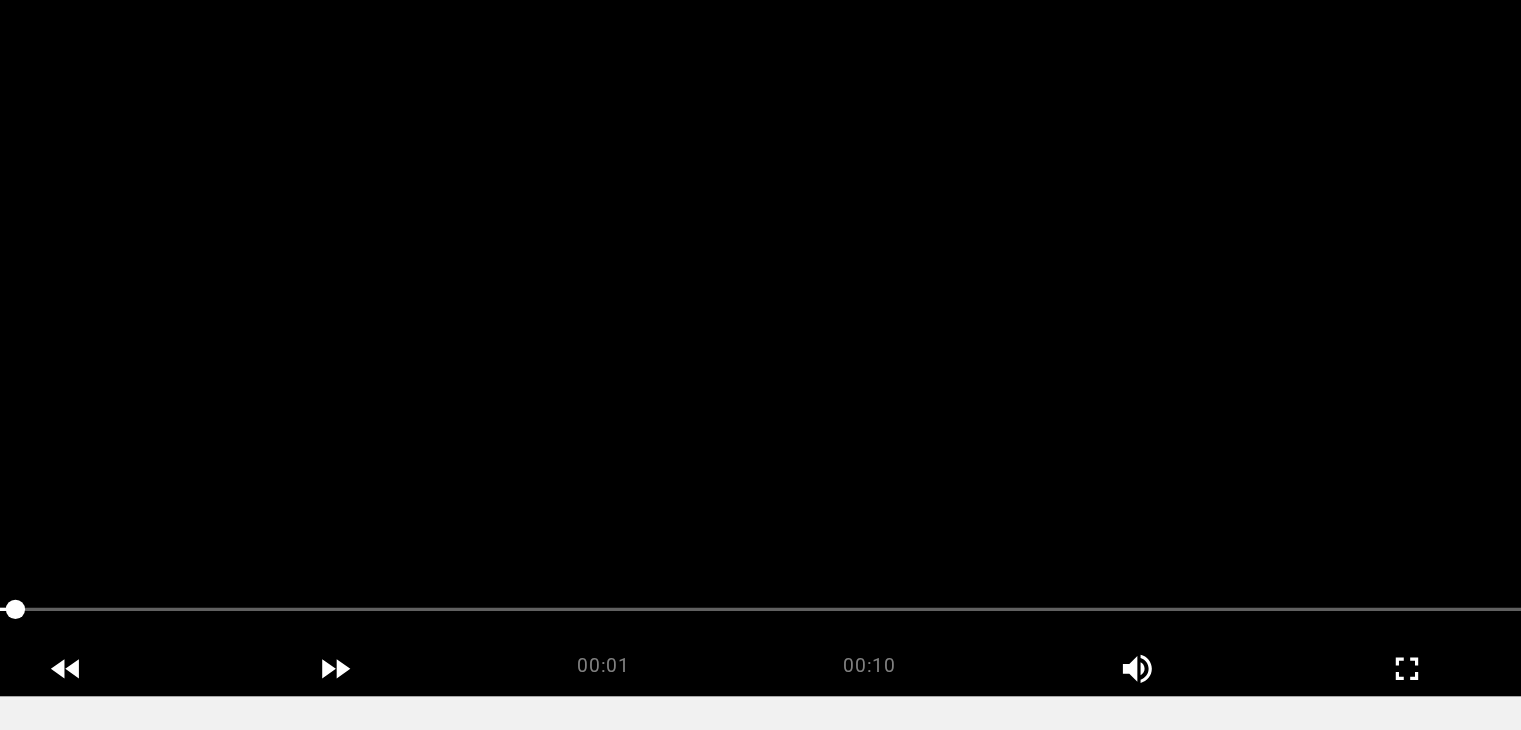 click at bounding box center [760, 343] 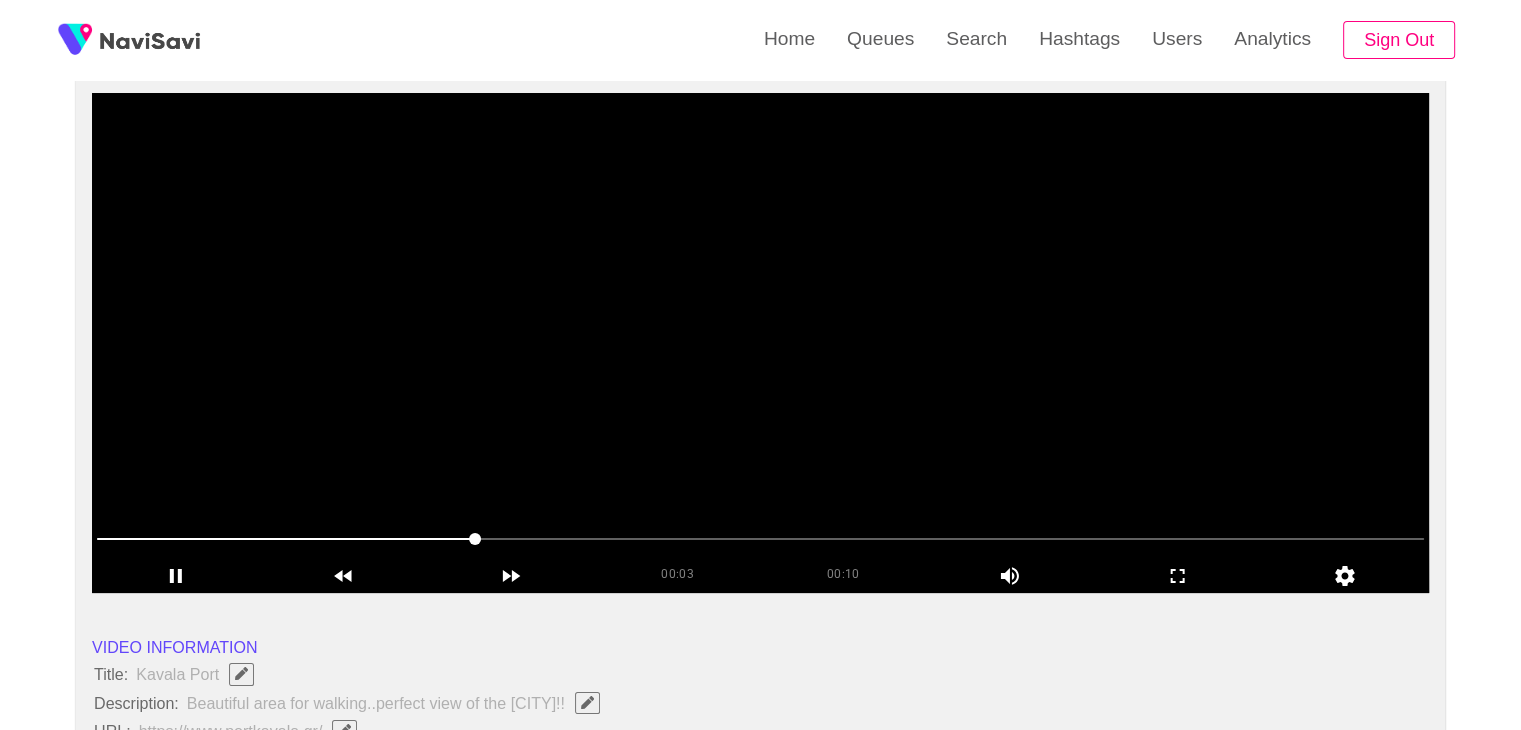 click at bounding box center (760, 343) 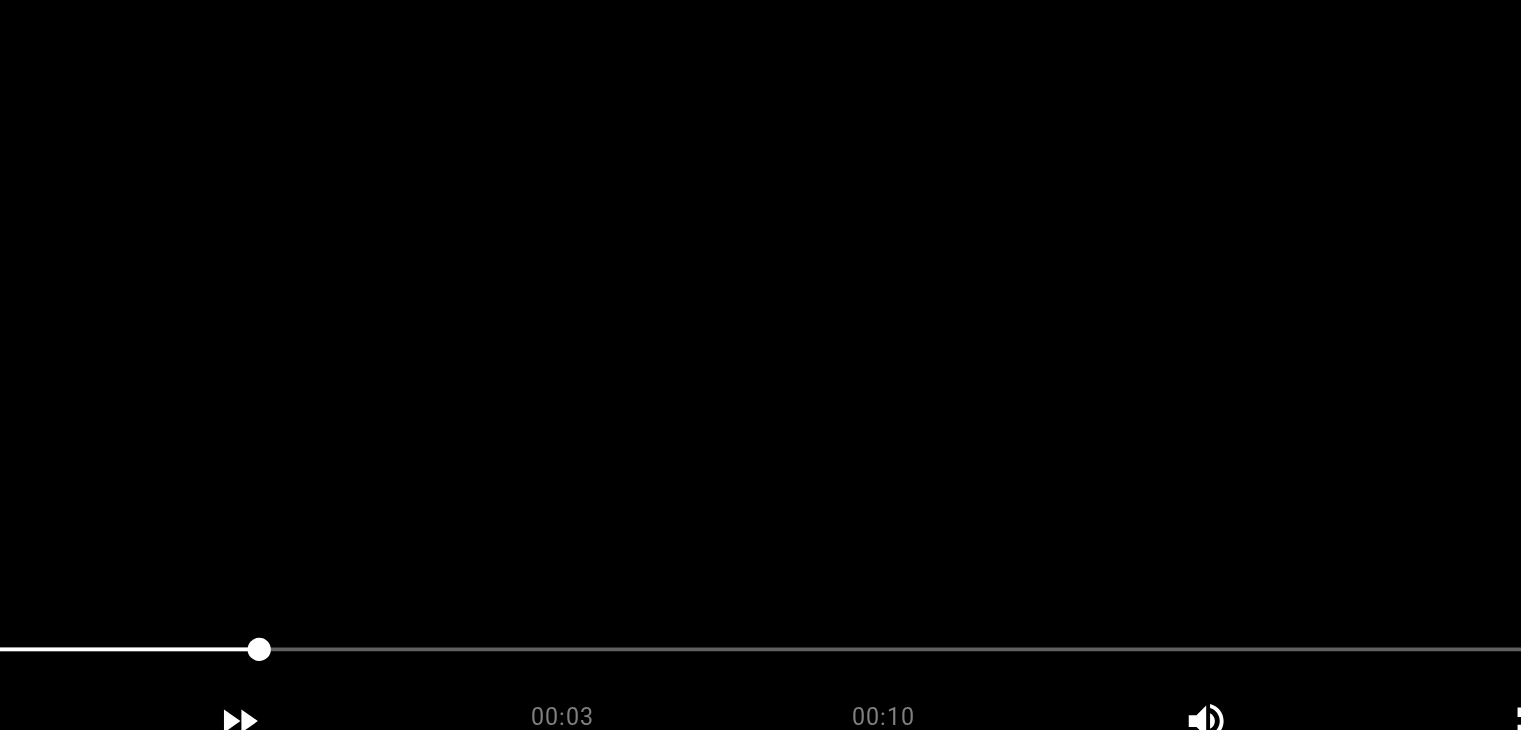 scroll, scrollTop: 172, scrollLeft: 0, axis: vertical 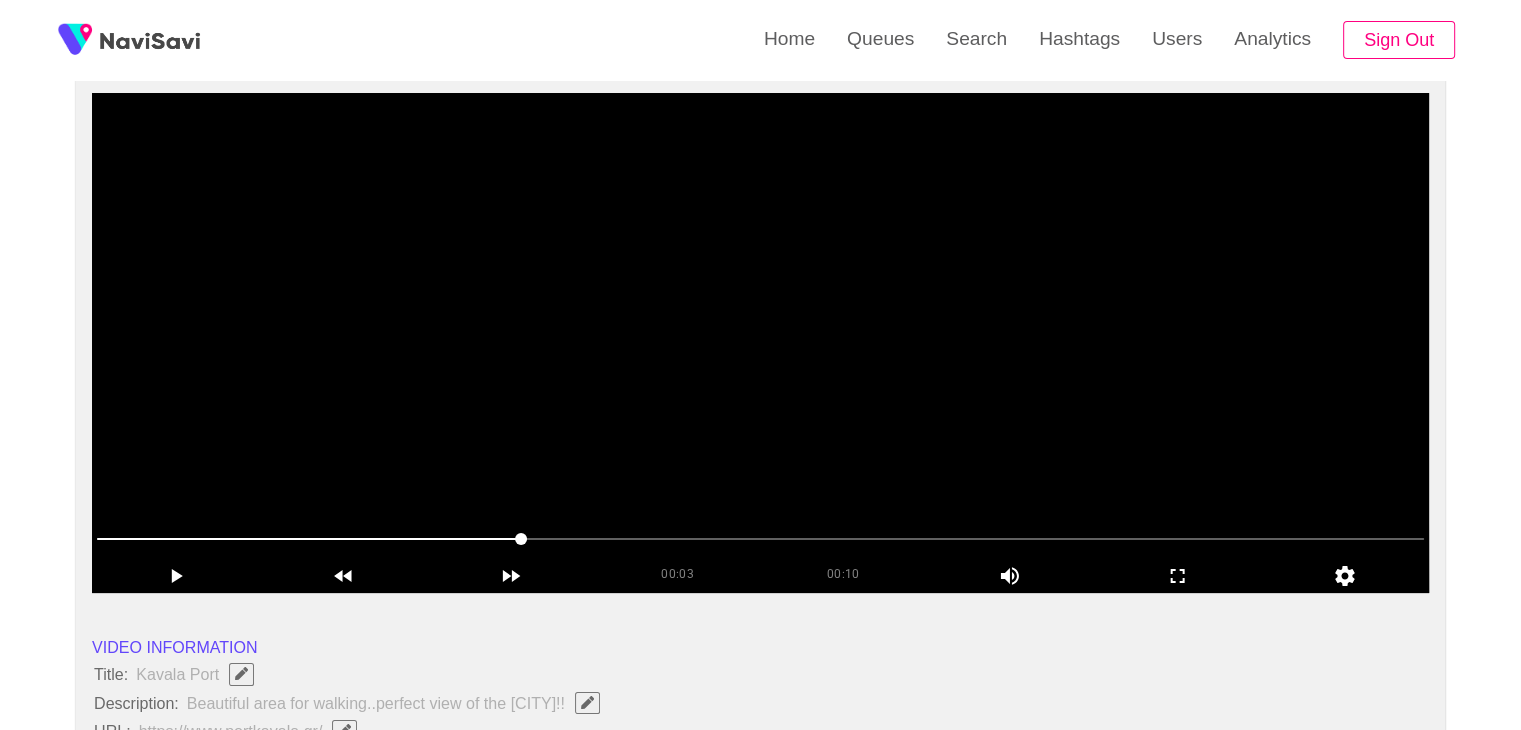 click at bounding box center [760, 343] 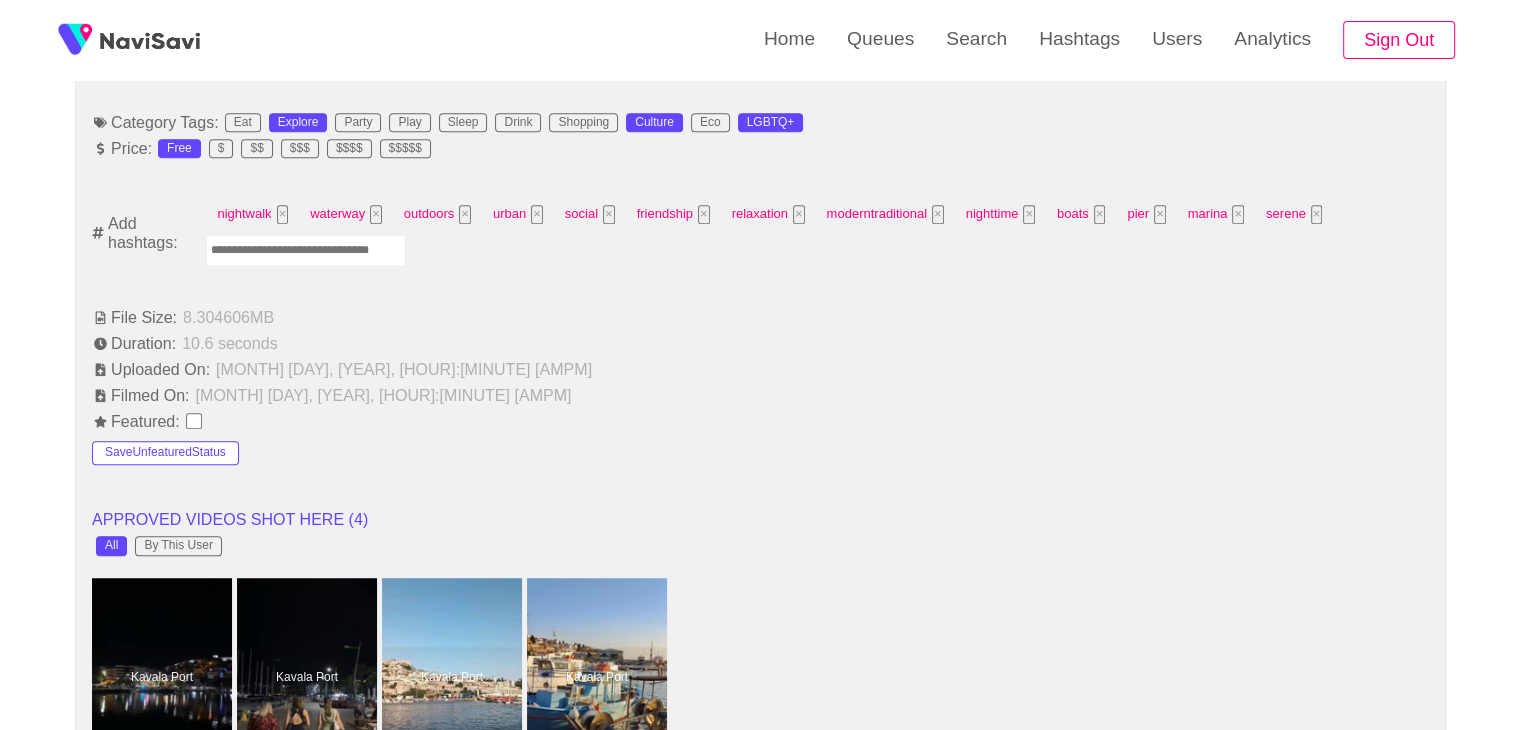 scroll, scrollTop: 1311, scrollLeft: 0, axis: vertical 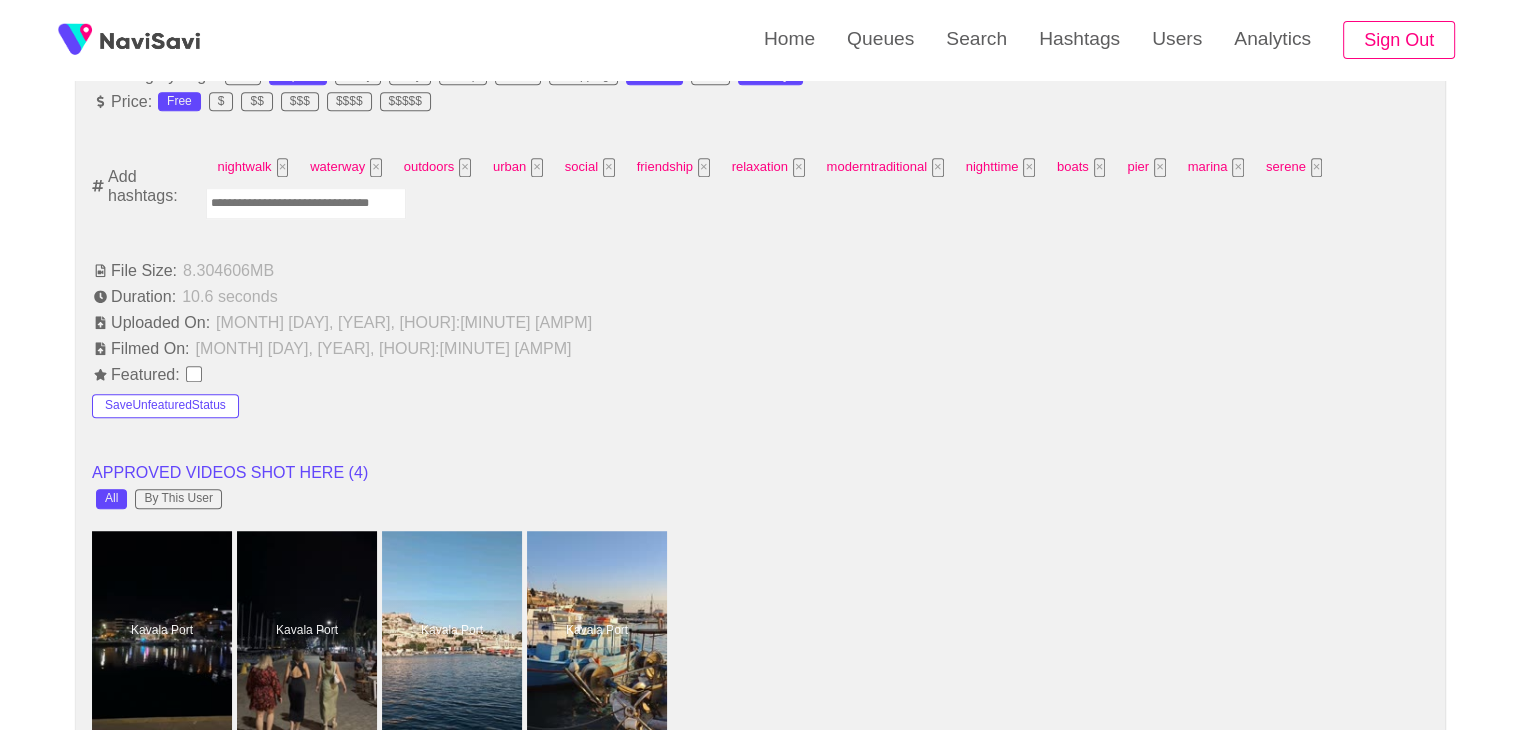 click at bounding box center [306, 203] 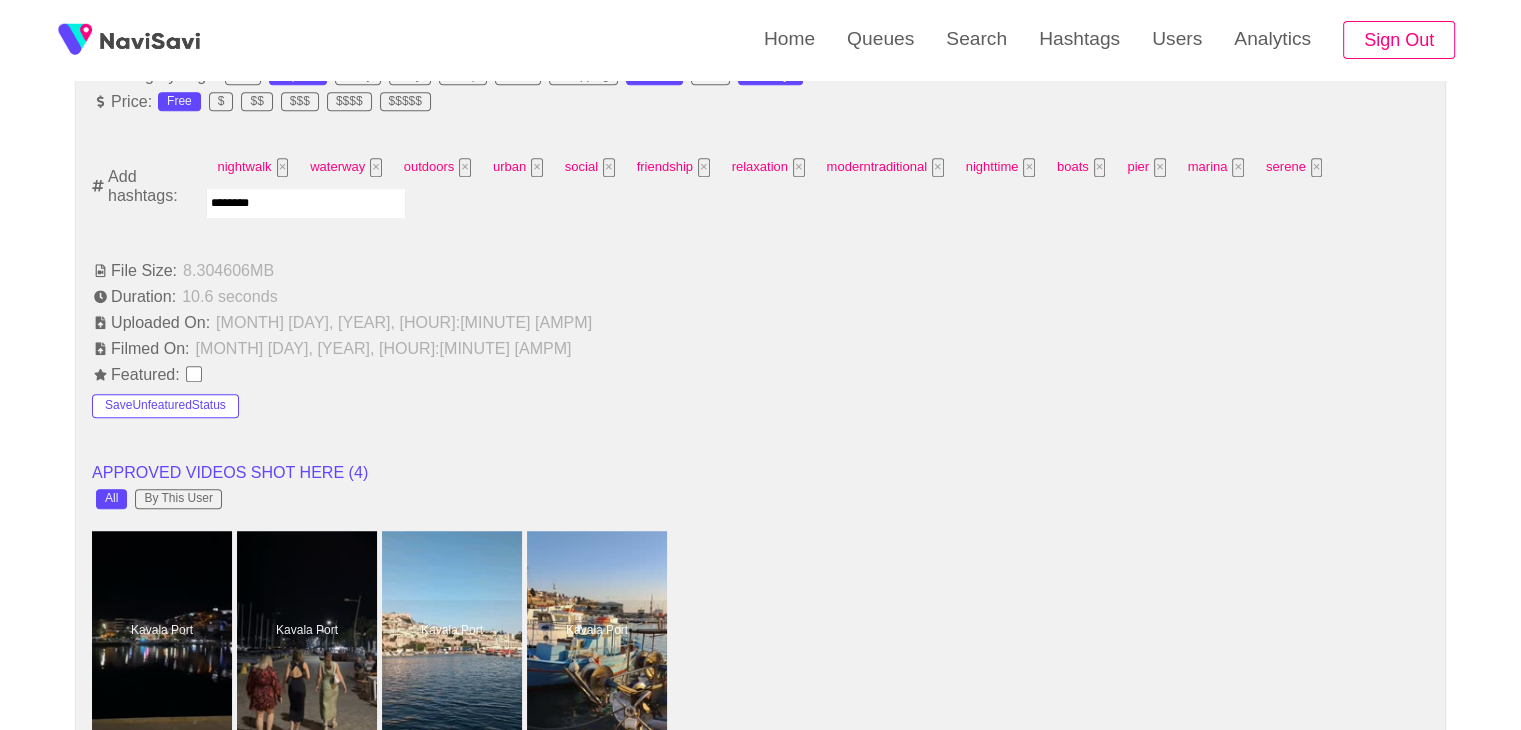 type on "*********" 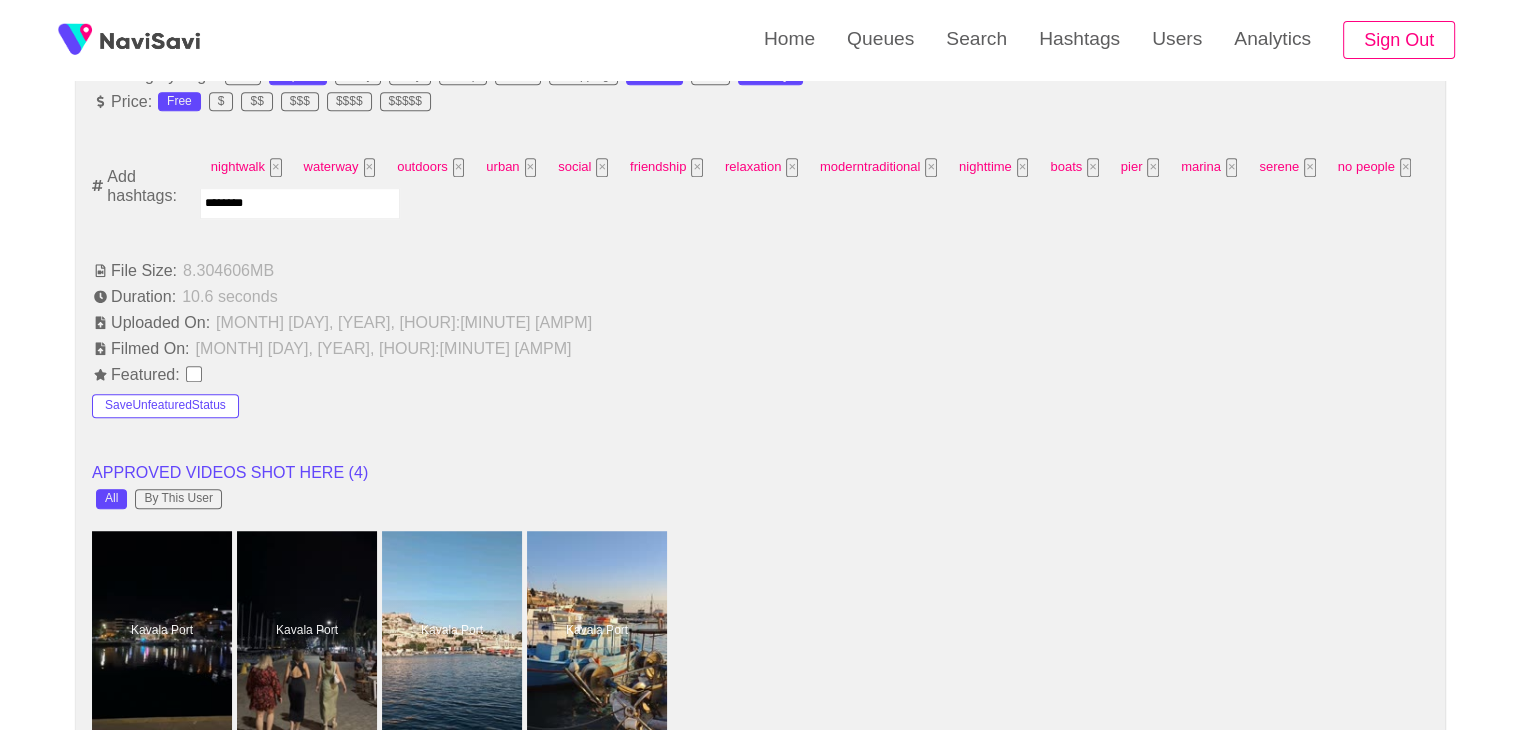 type on "*********" 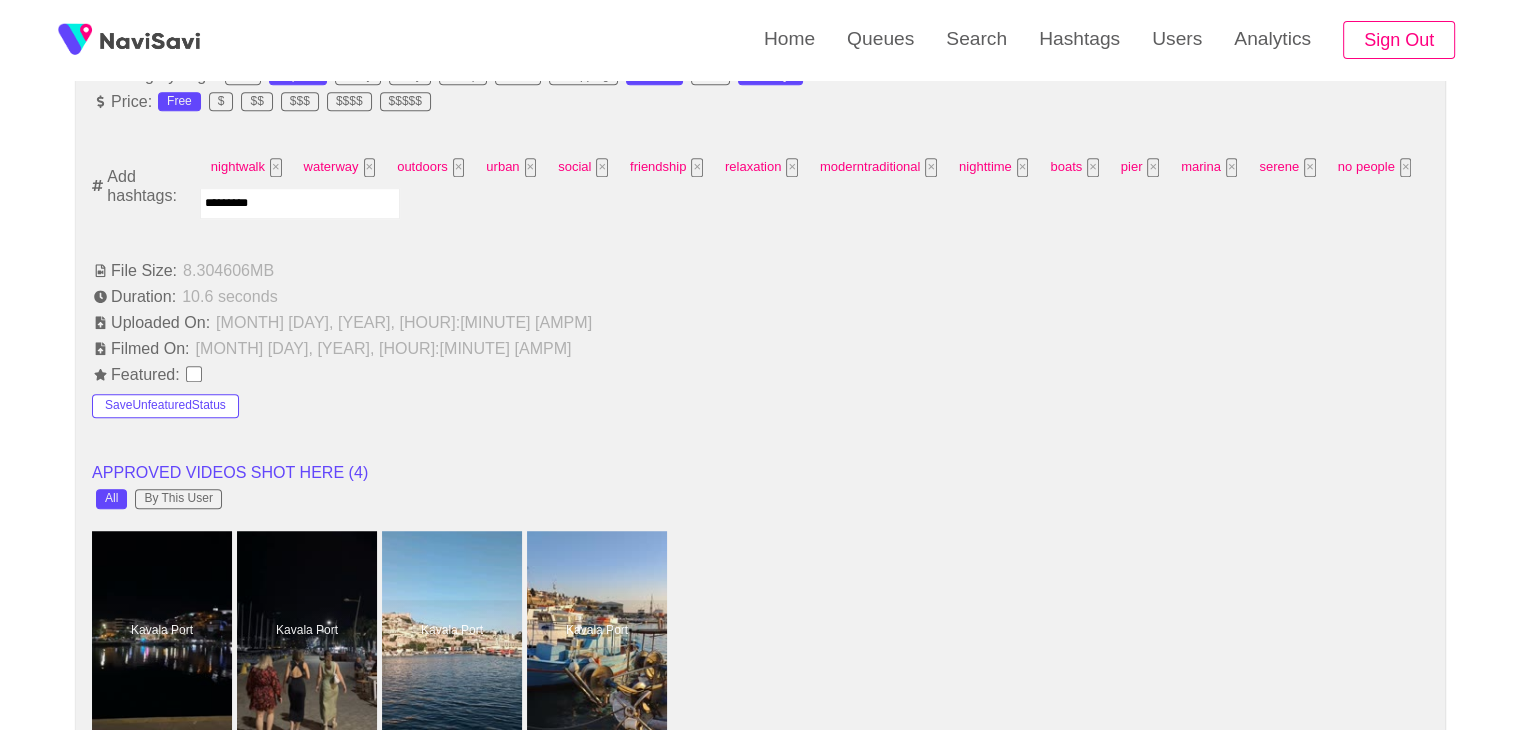 type 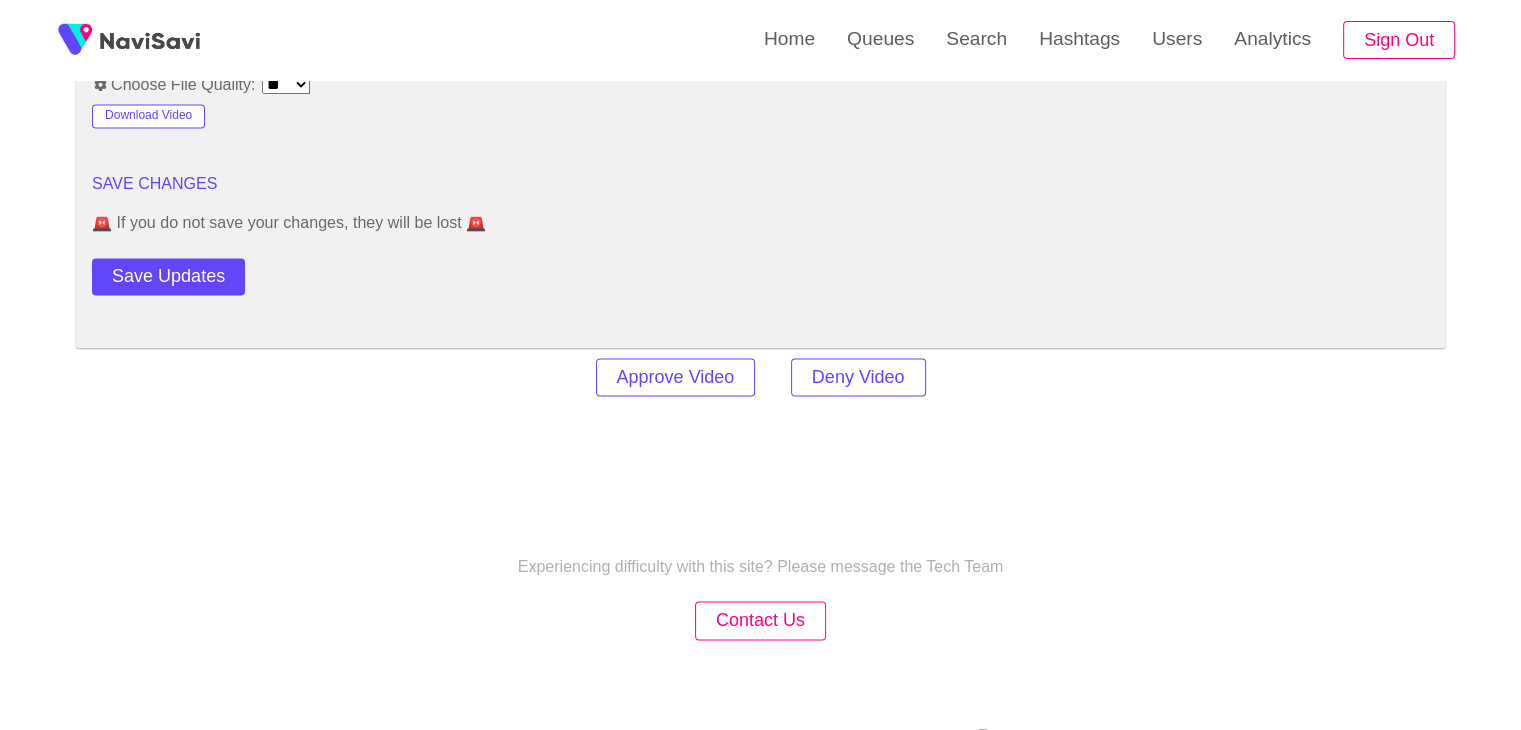 scroll, scrollTop: 2767, scrollLeft: 0, axis: vertical 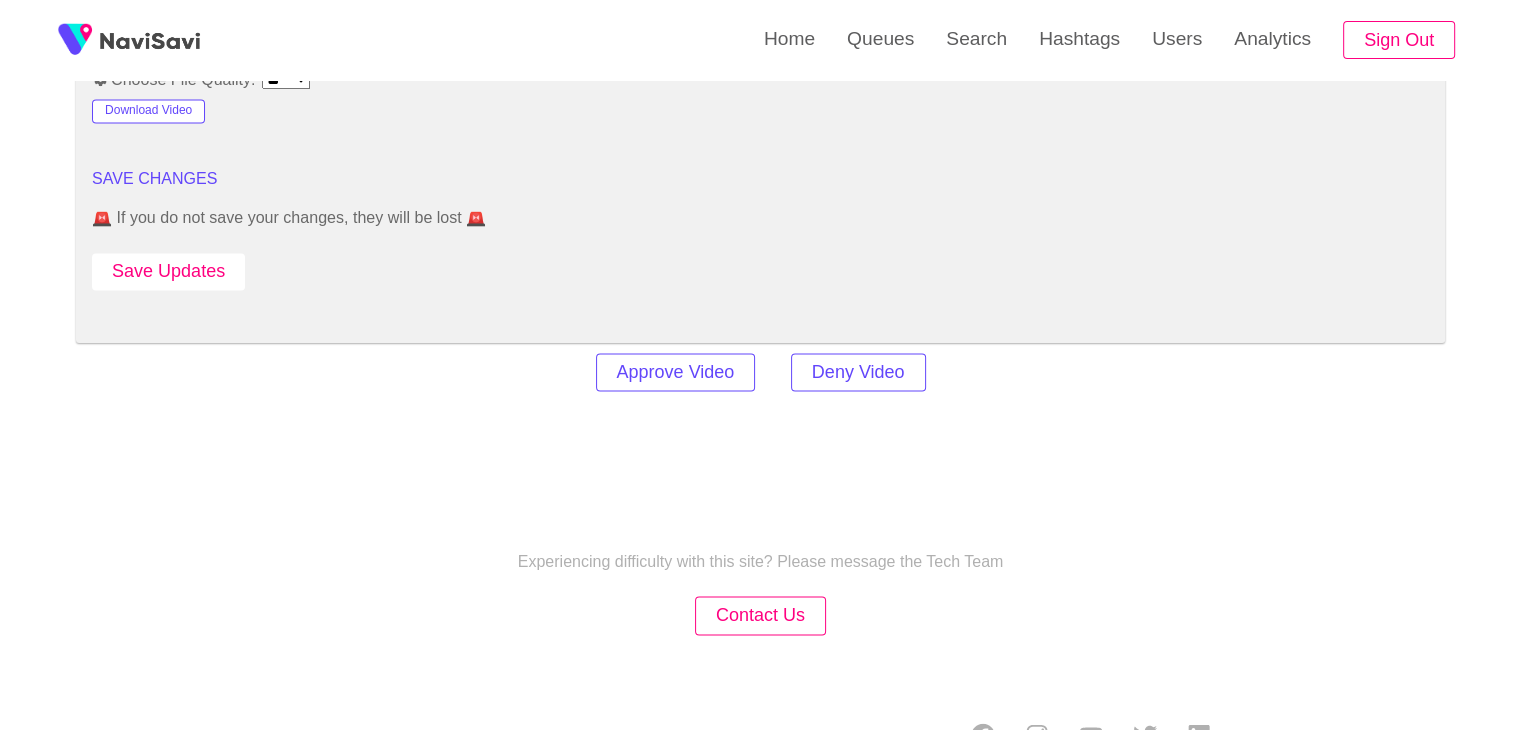click on "Save Updates" at bounding box center (168, 271) 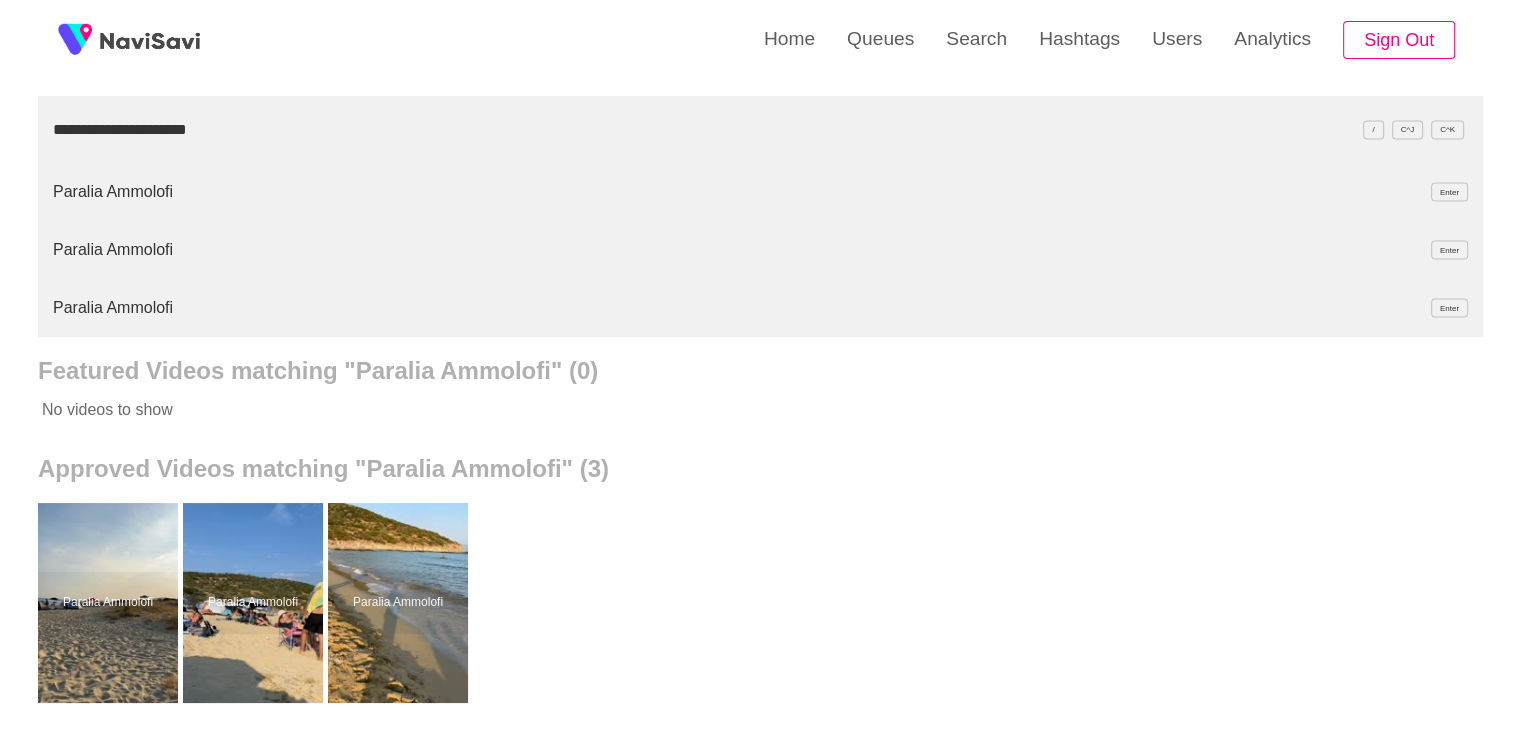 type on "**********" 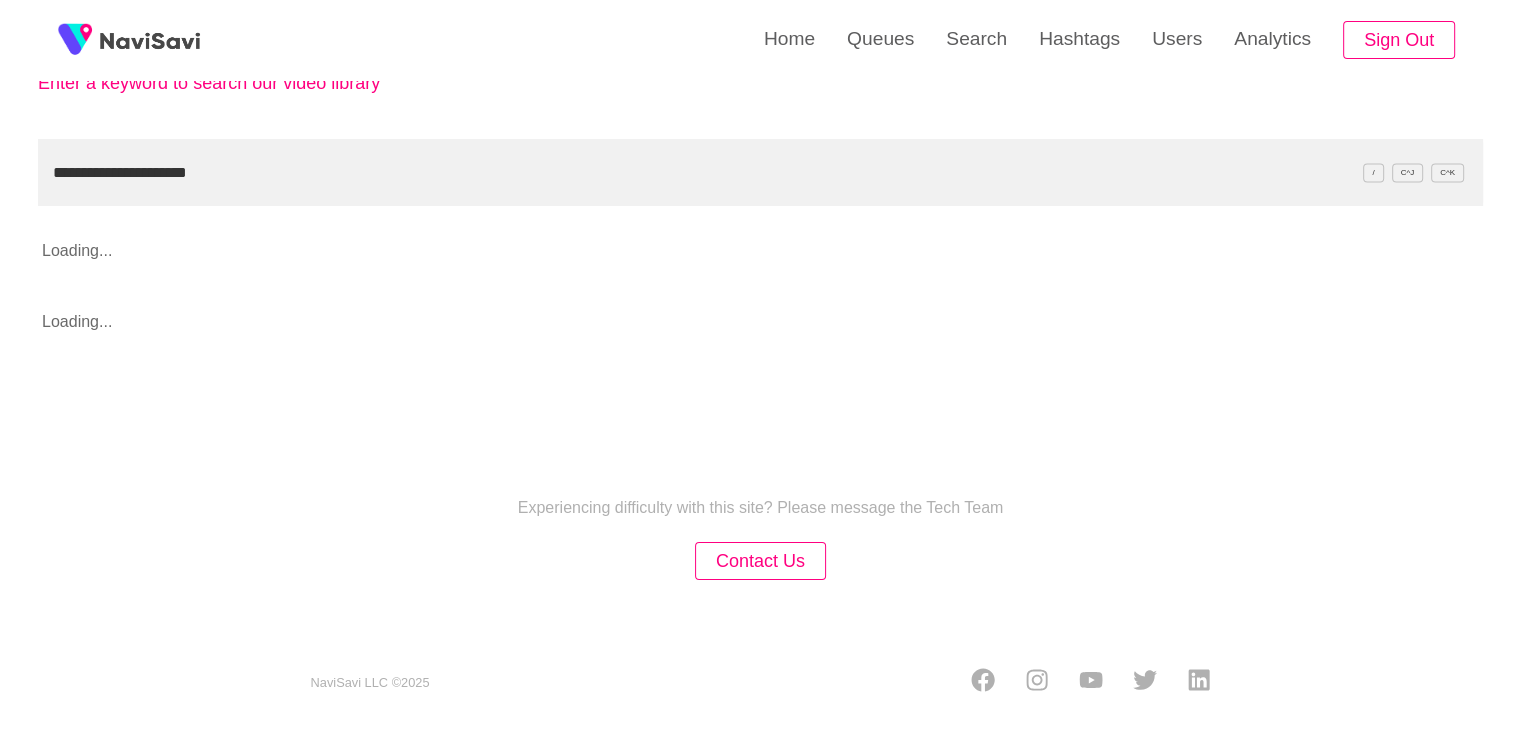 scroll, scrollTop: 175, scrollLeft: 0, axis: vertical 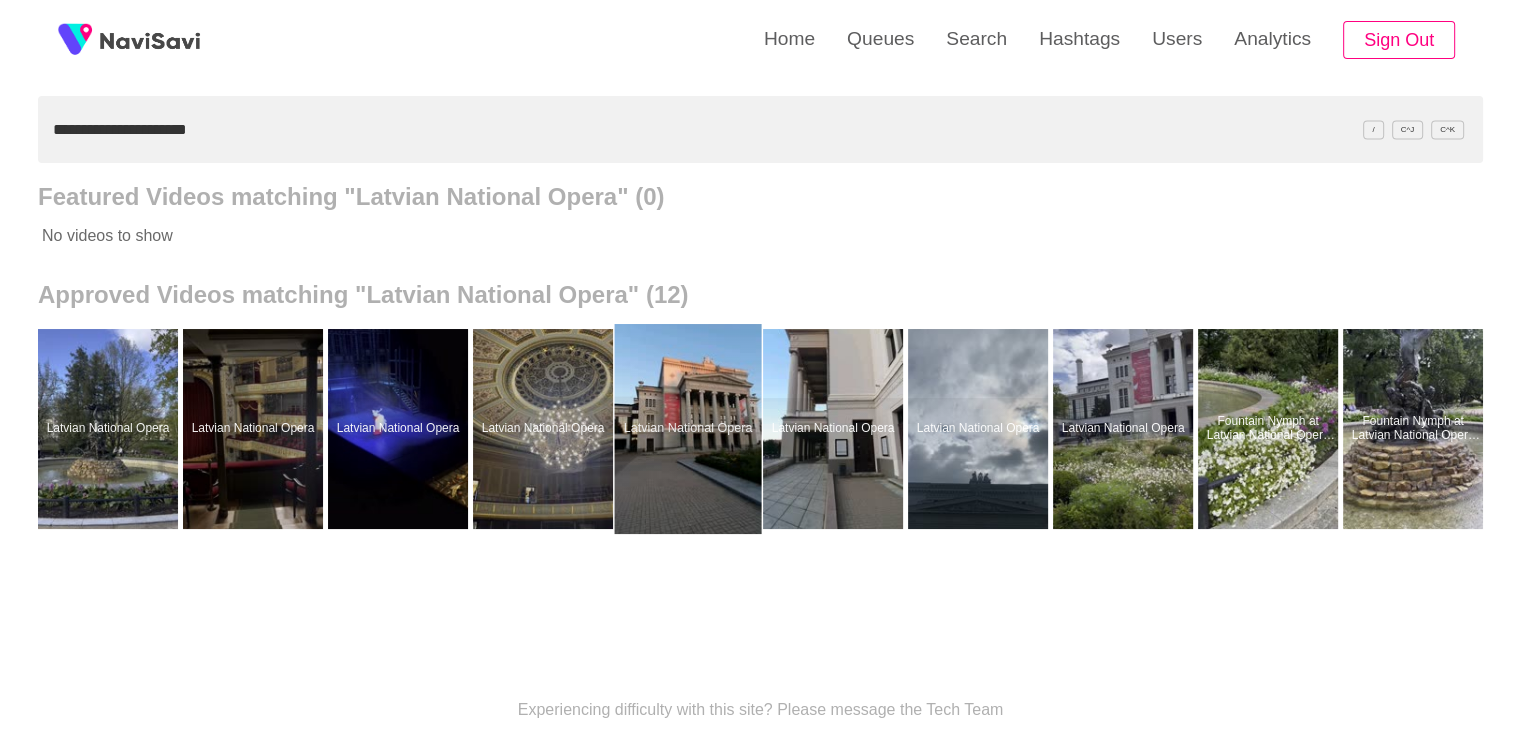 click at bounding box center [688, 429] 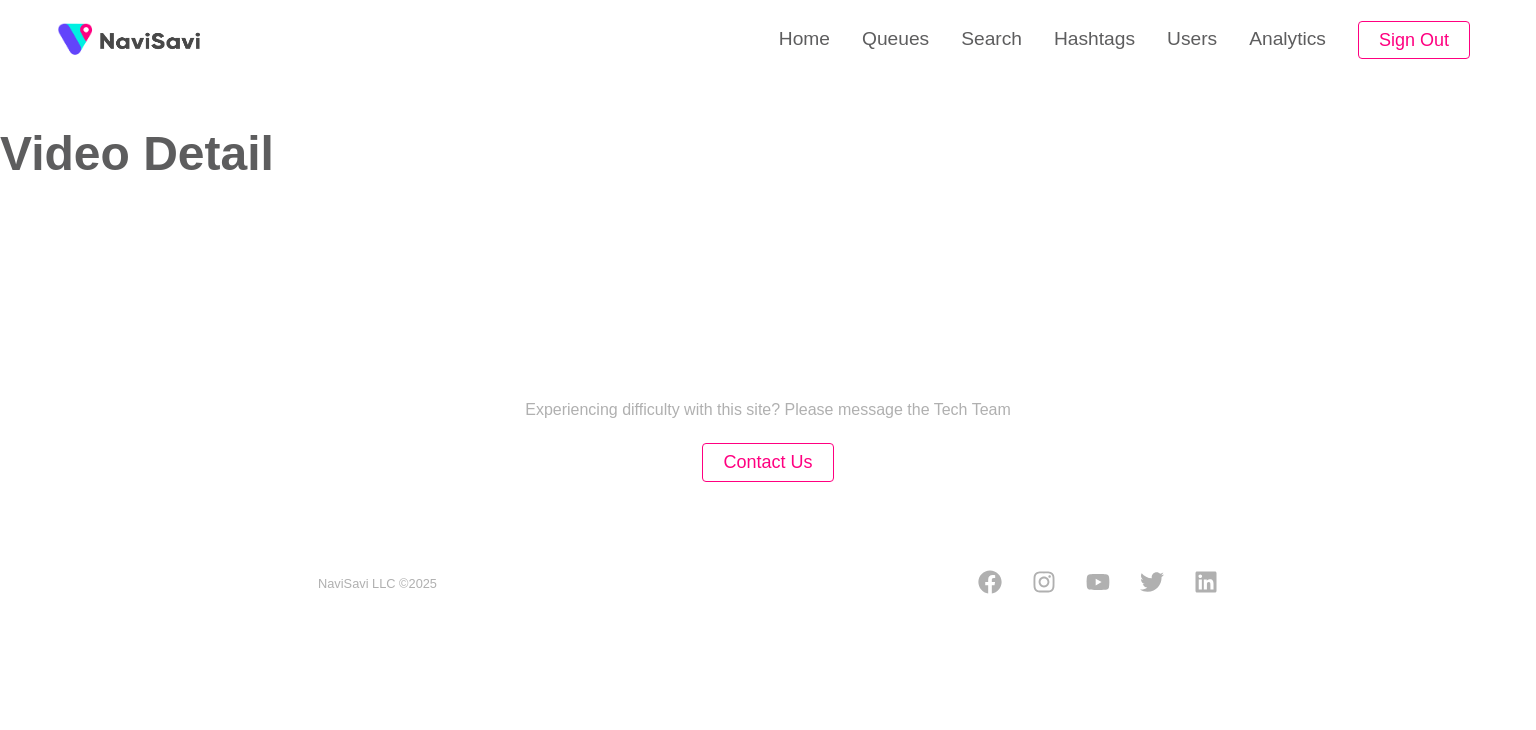 select on "**" 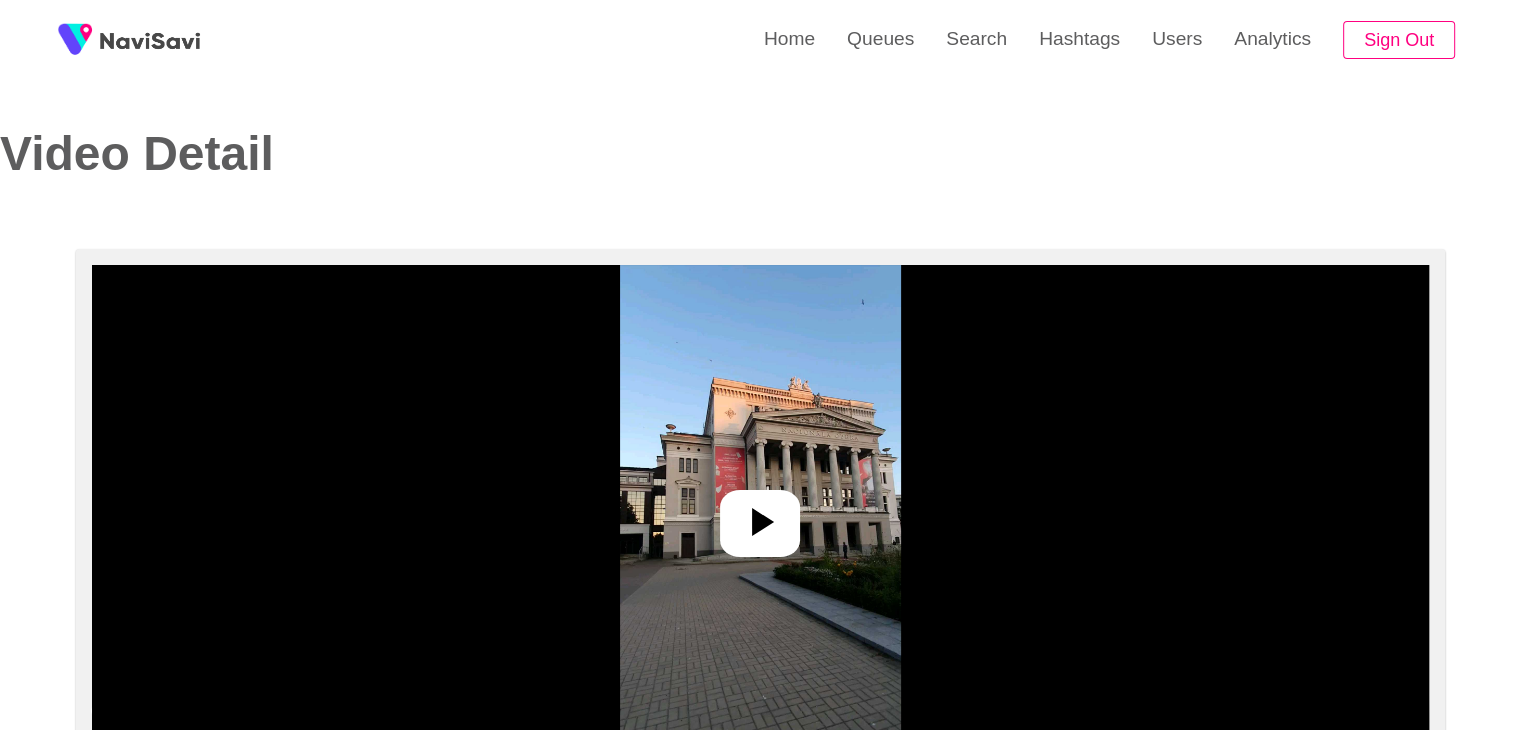 select on "**********" 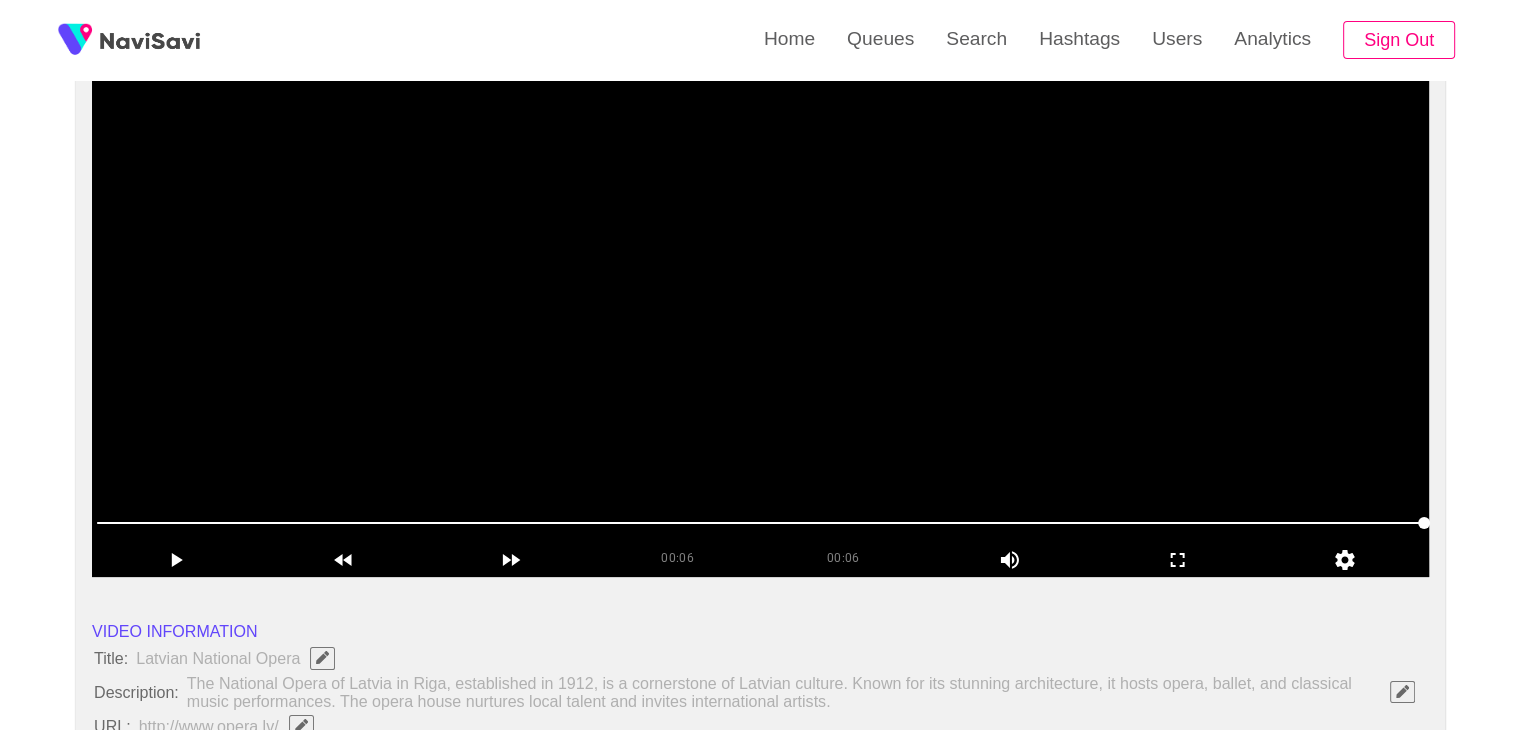 scroll, scrollTop: 188, scrollLeft: 0, axis: vertical 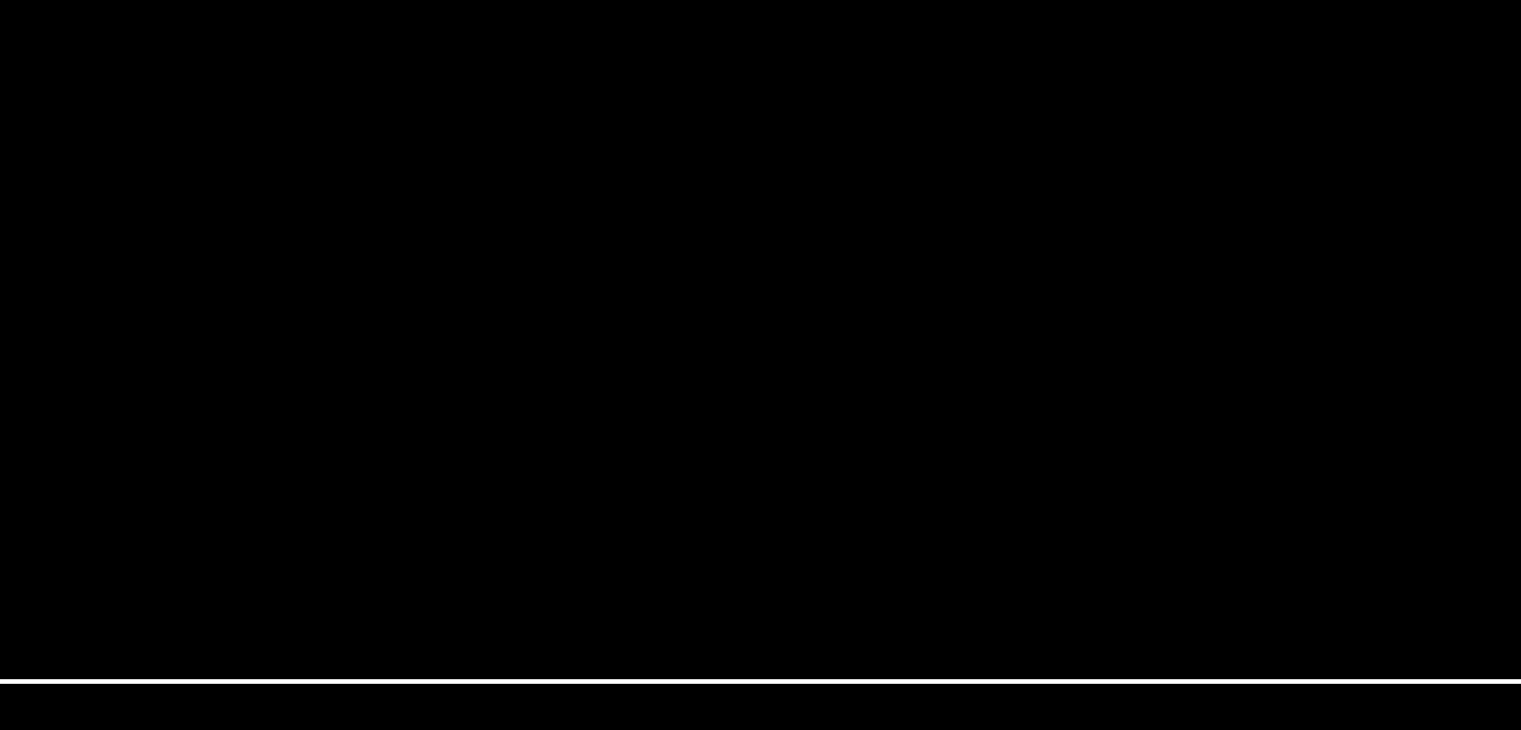 click at bounding box center (760, 327) 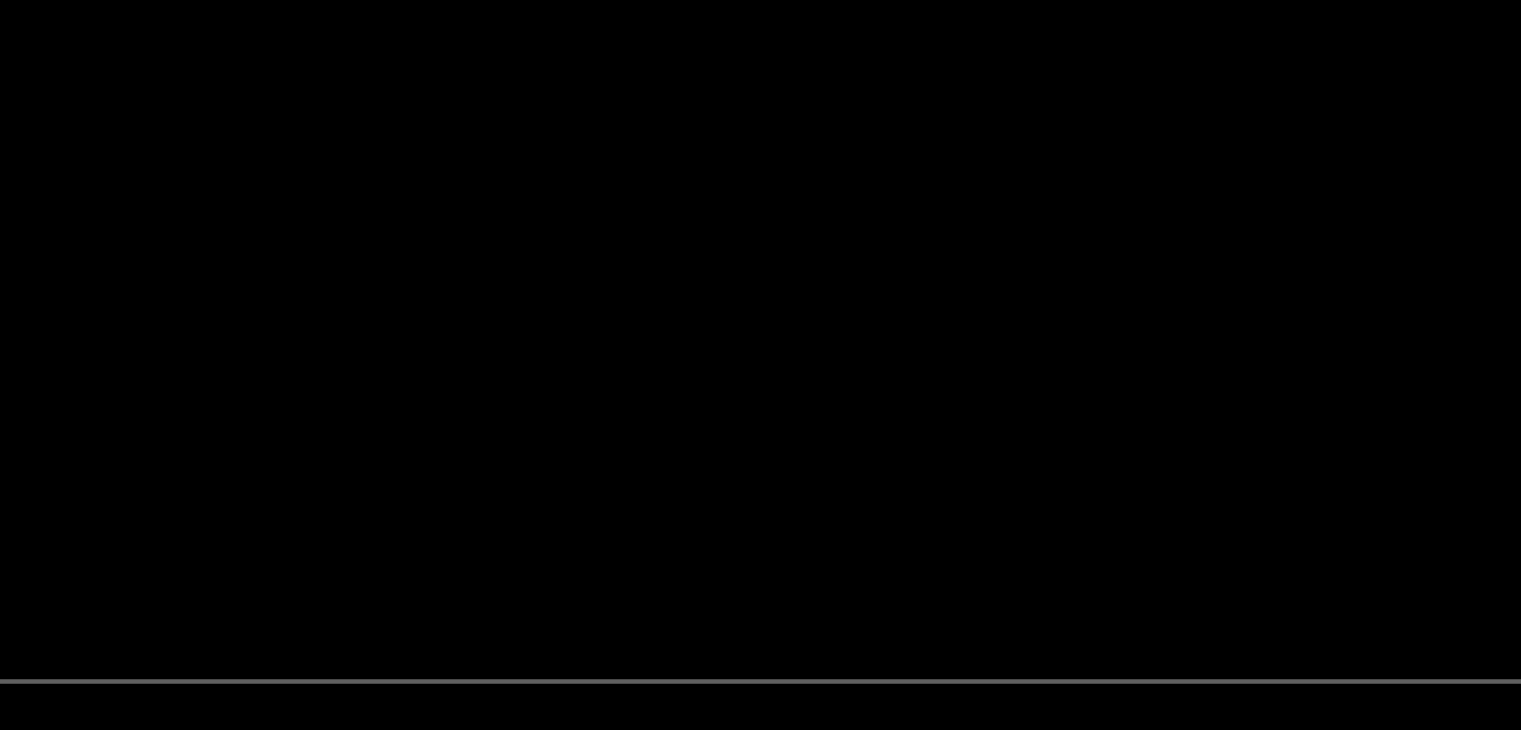 click at bounding box center [760, 327] 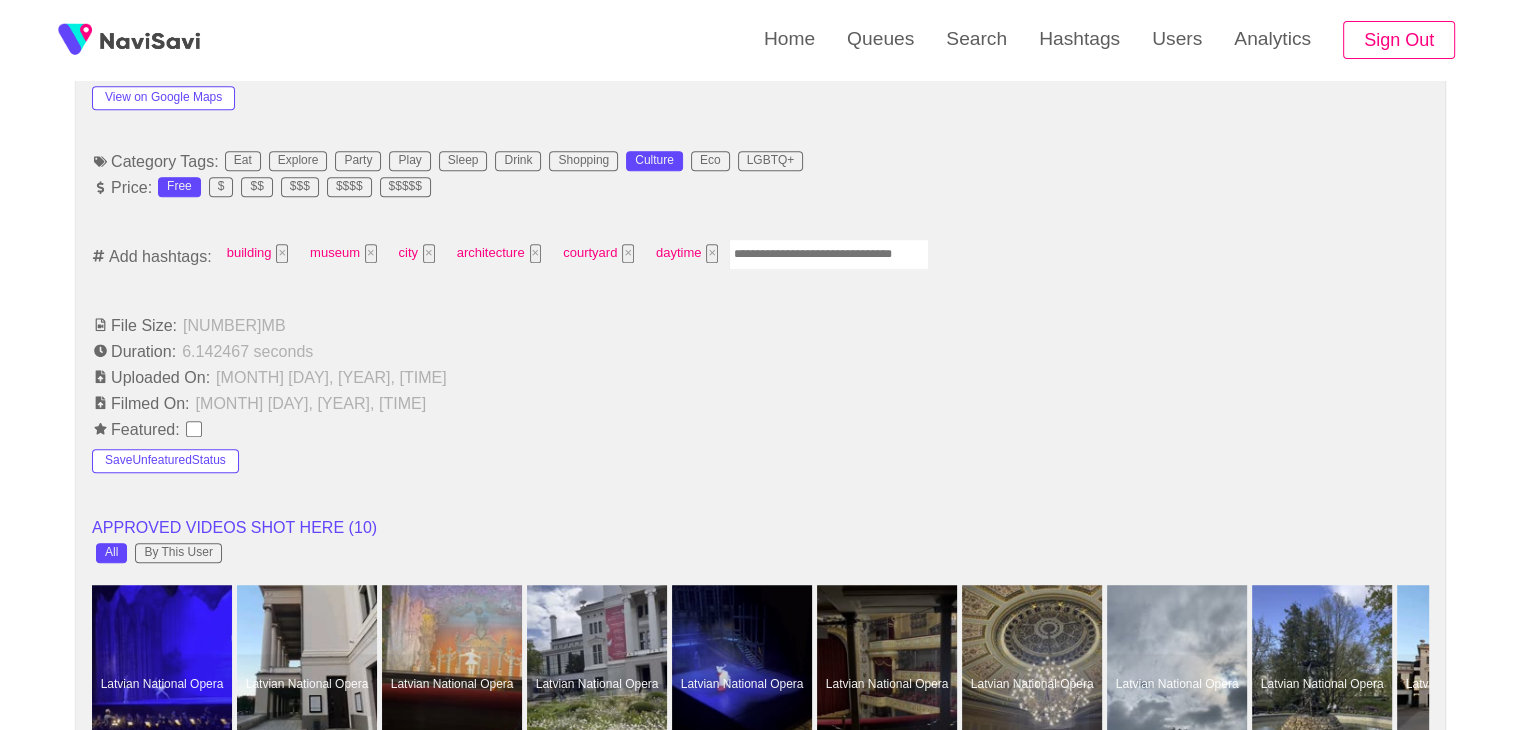 scroll, scrollTop: 1243, scrollLeft: 0, axis: vertical 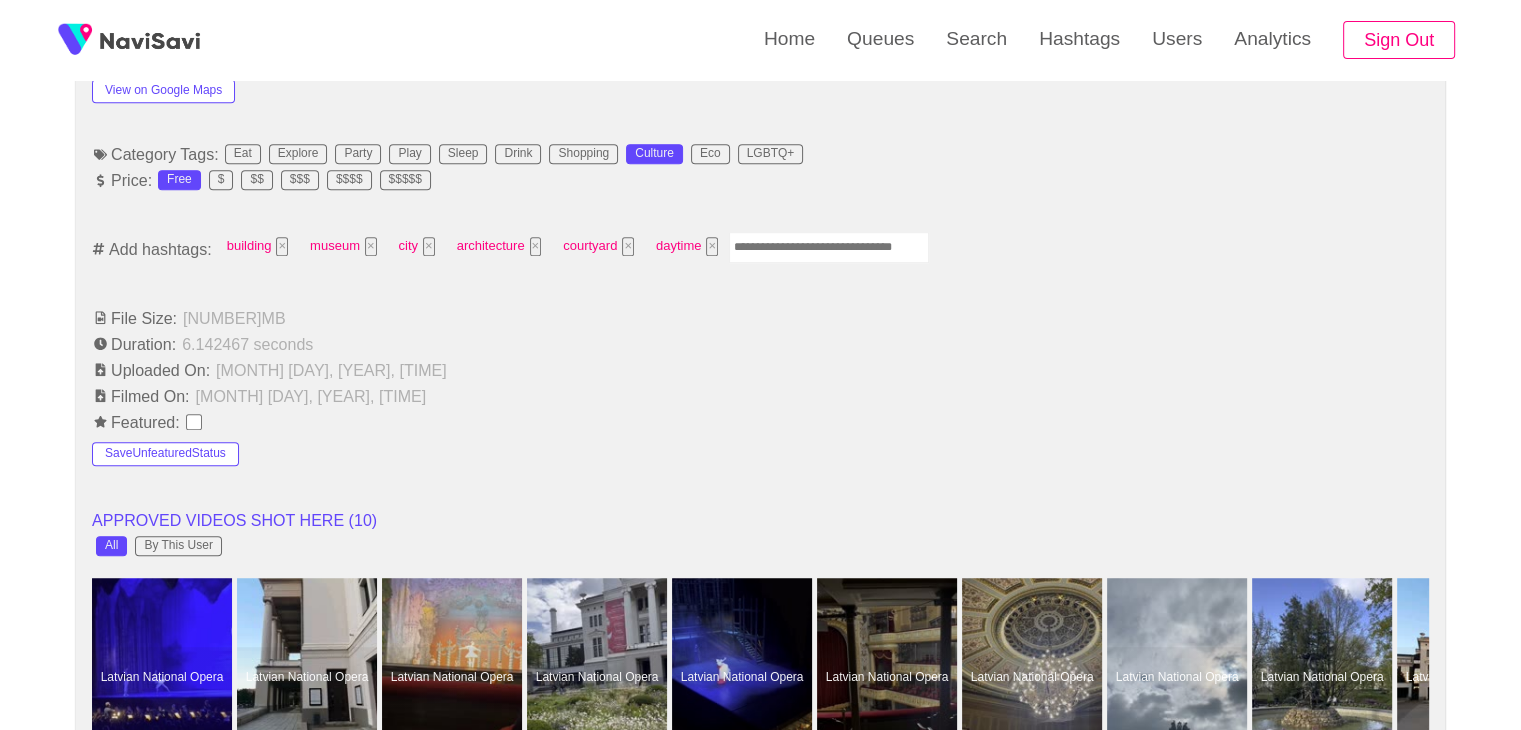 click at bounding box center [829, 247] 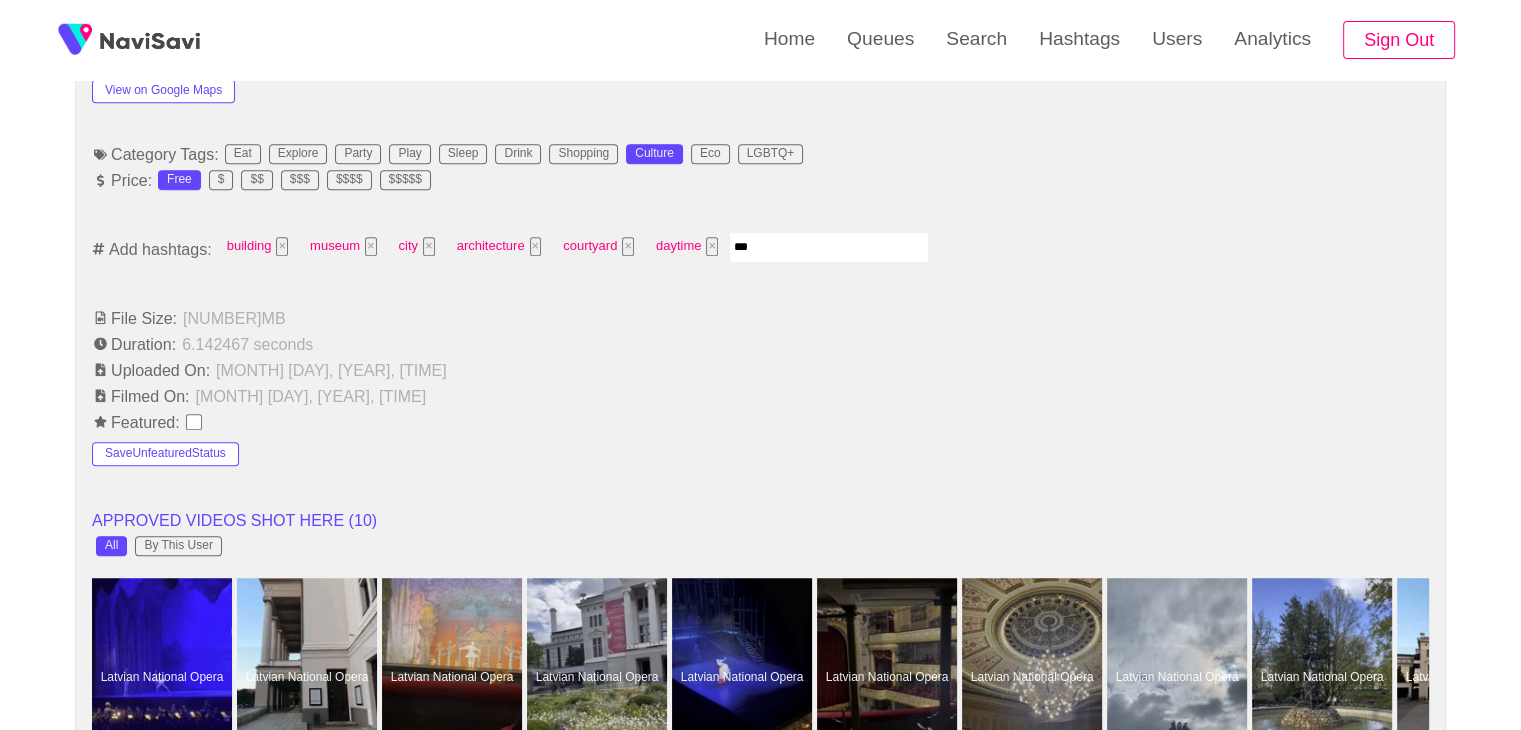 type on "****" 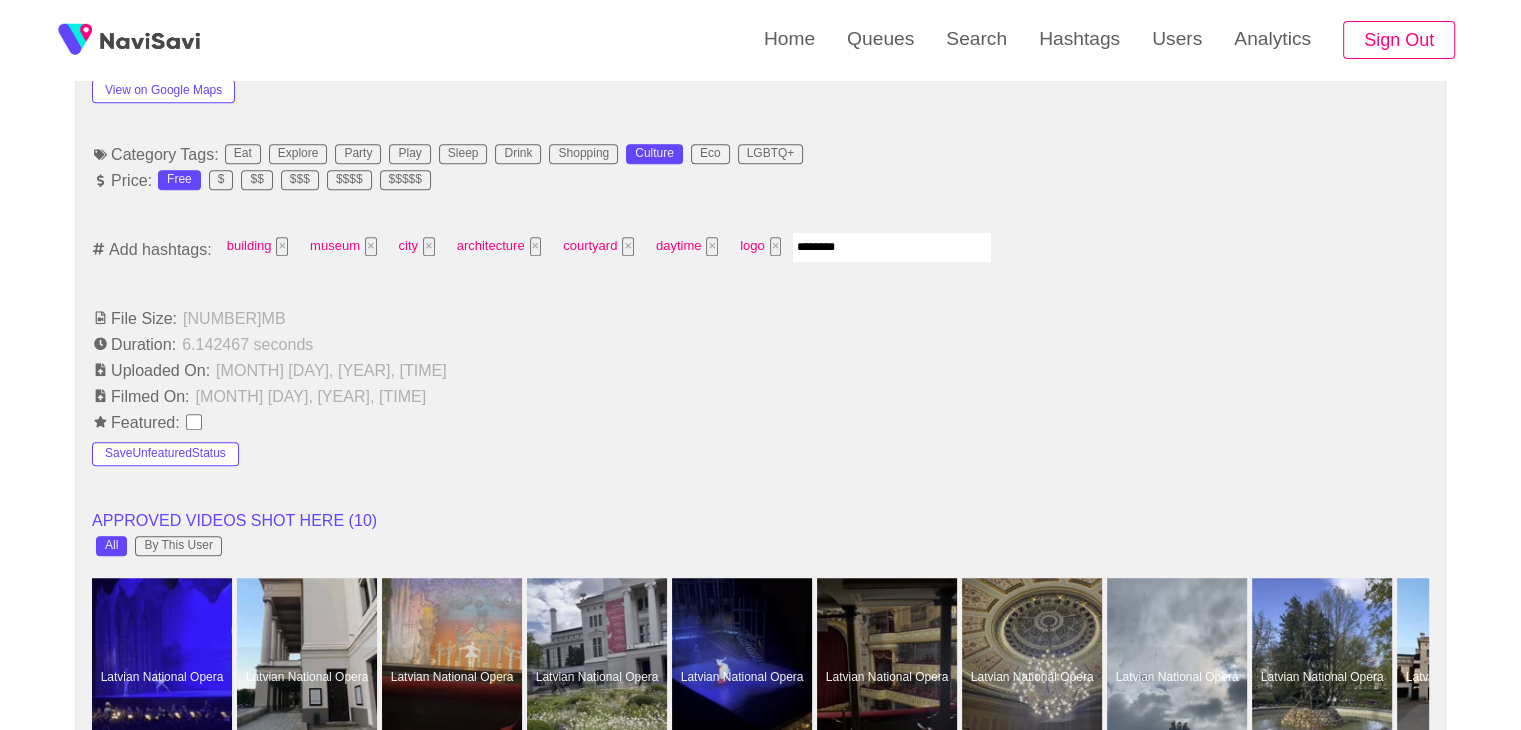 type on "*********" 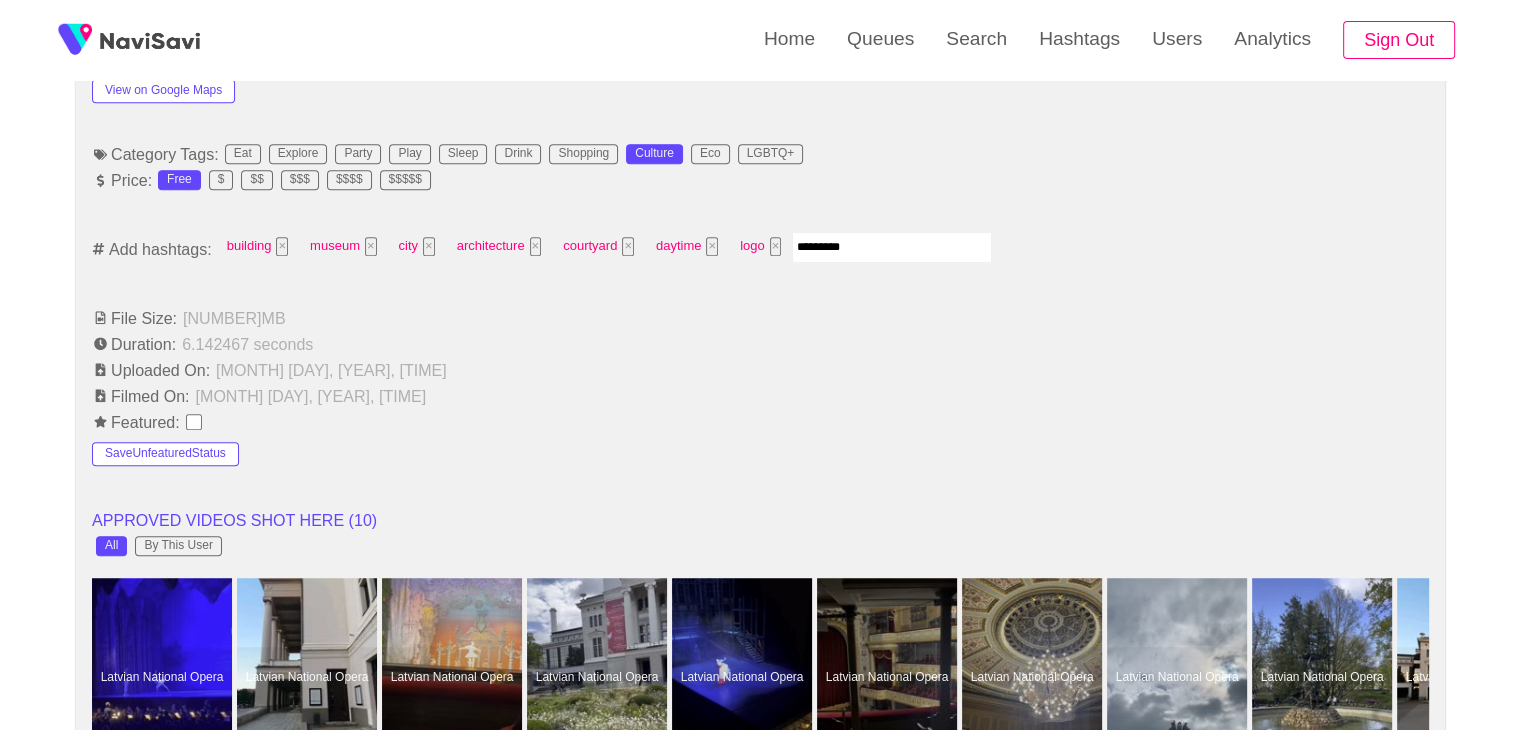type 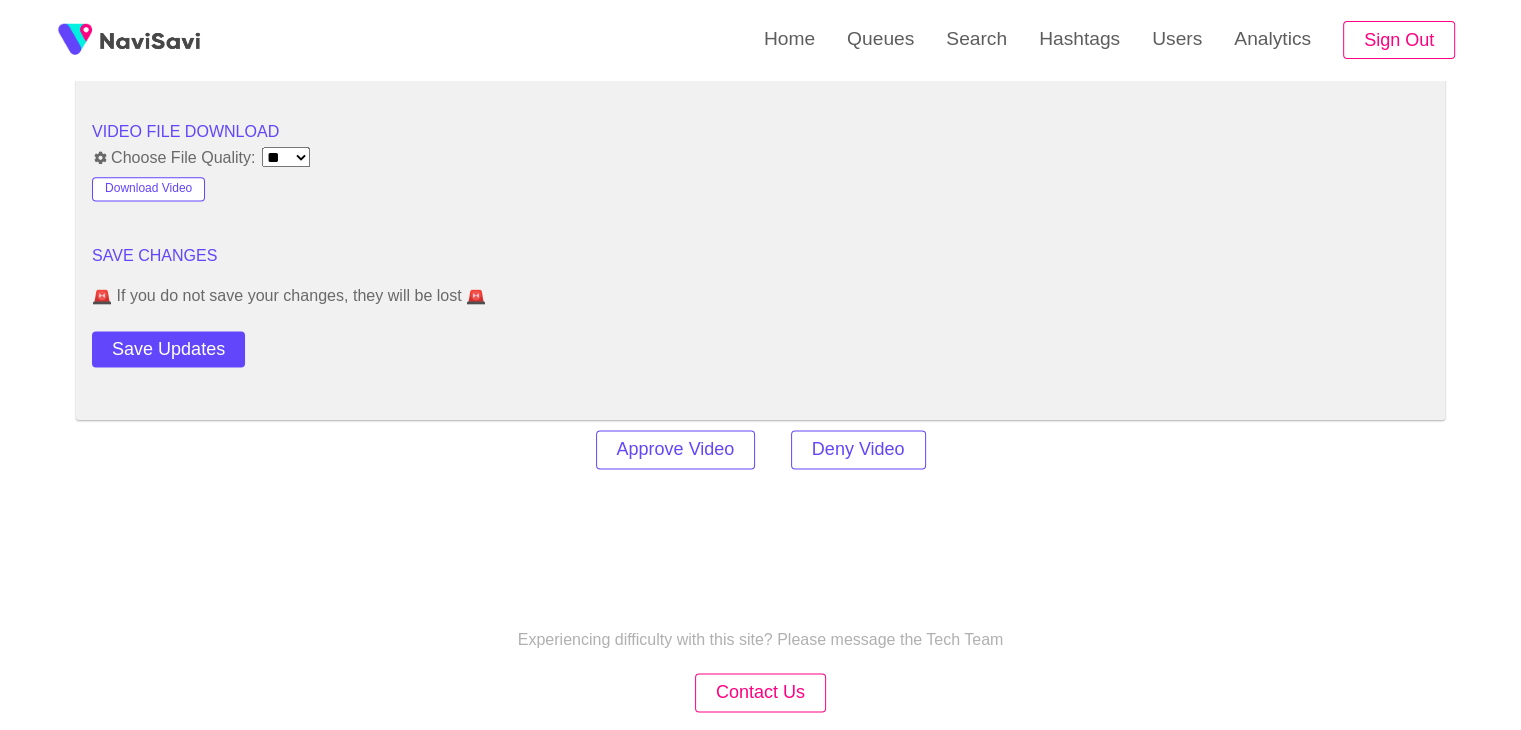 scroll, scrollTop: 2702, scrollLeft: 0, axis: vertical 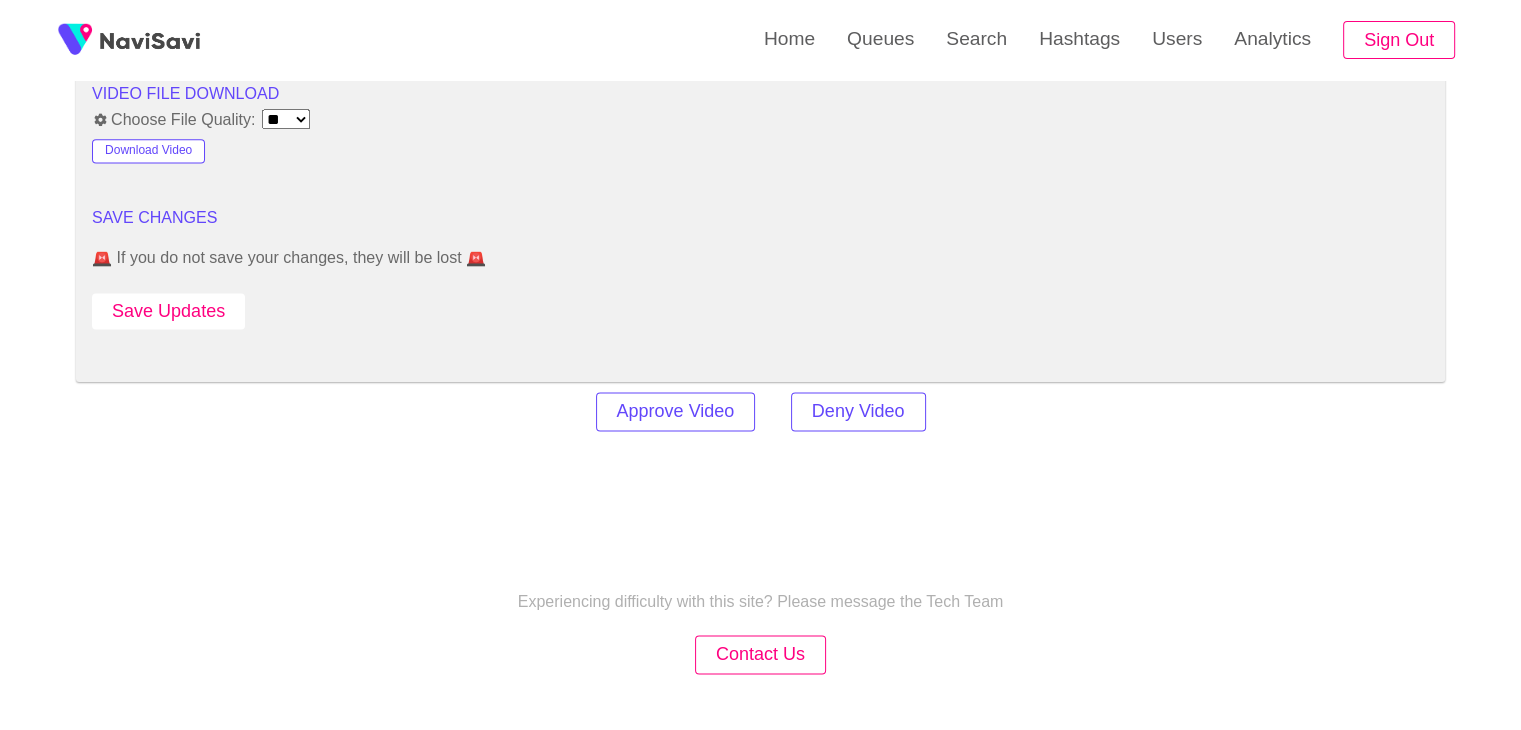 click on "Save Updates" at bounding box center (168, 311) 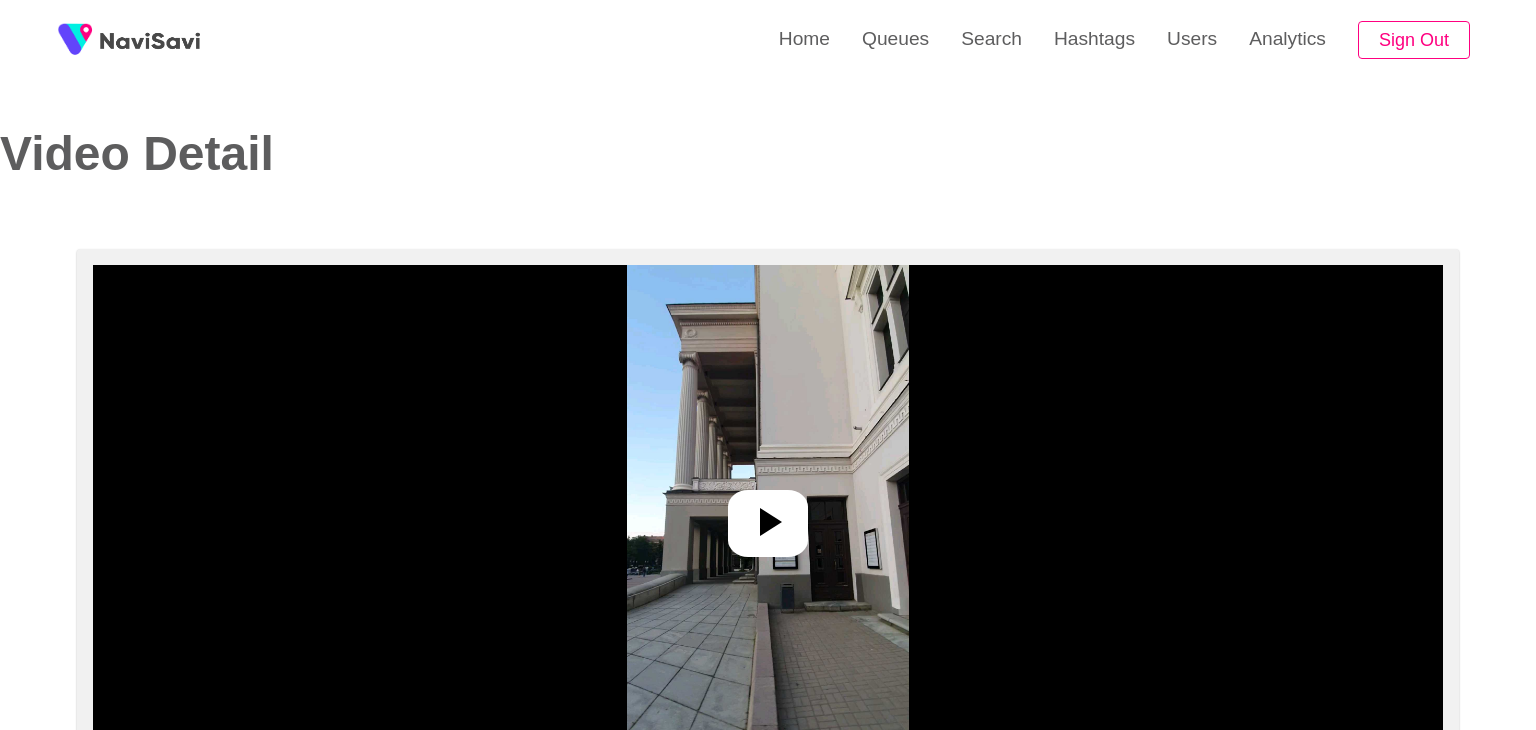 select on "**********" 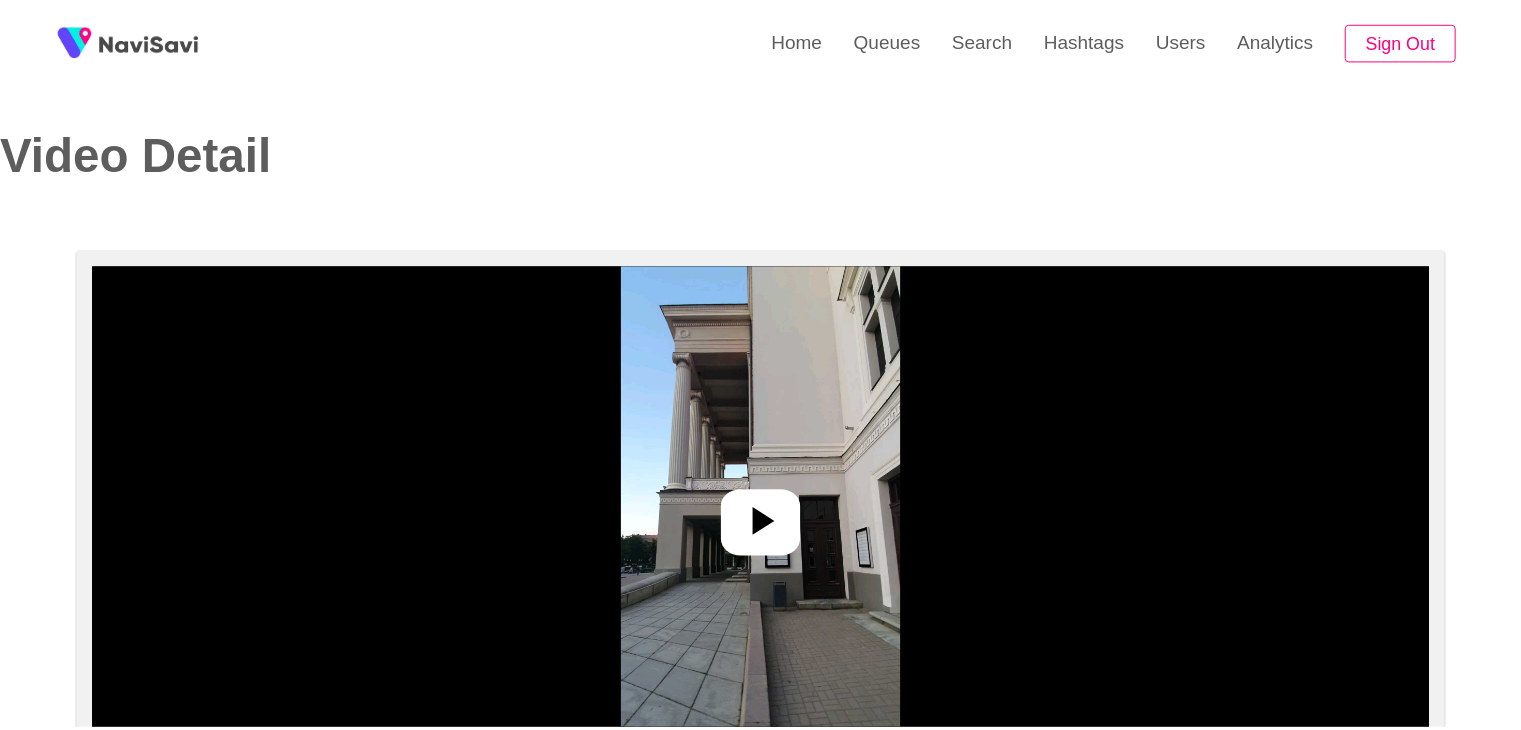 scroll, scrollTop: 0, scrollLeft: 0, axis: both 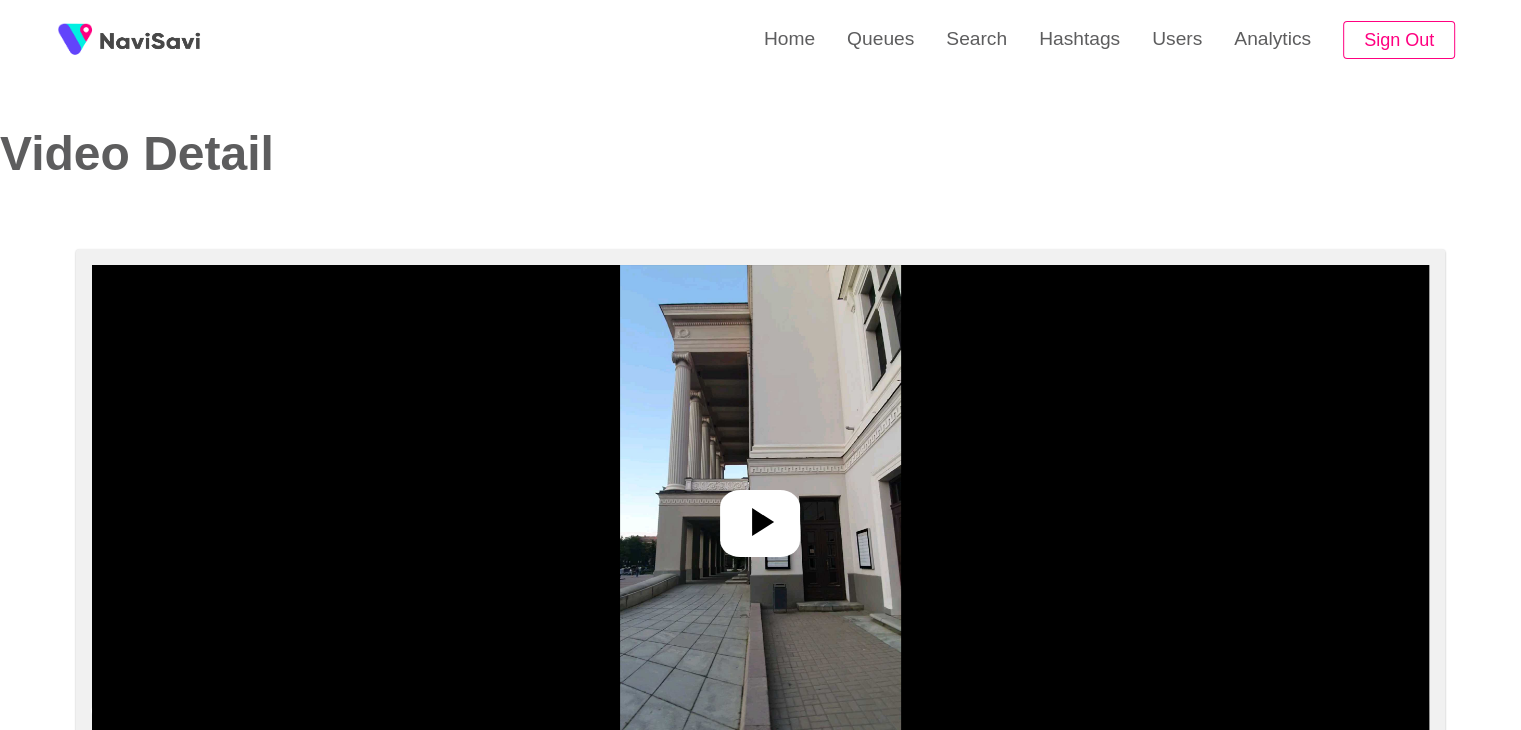 click at bounding box center [760, 515] 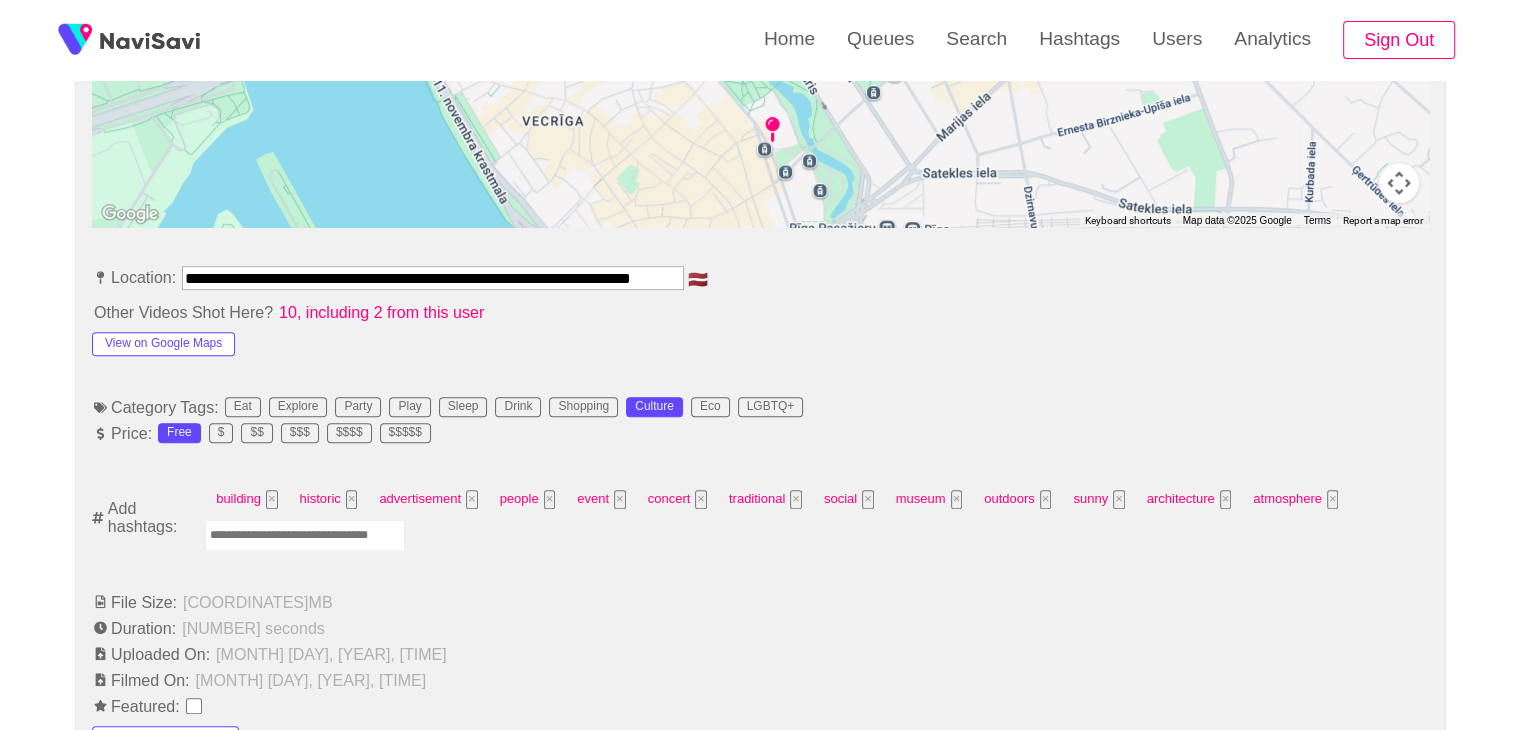 scroll, scrollTop: 994, scrollLeft: 0, axis: vertical 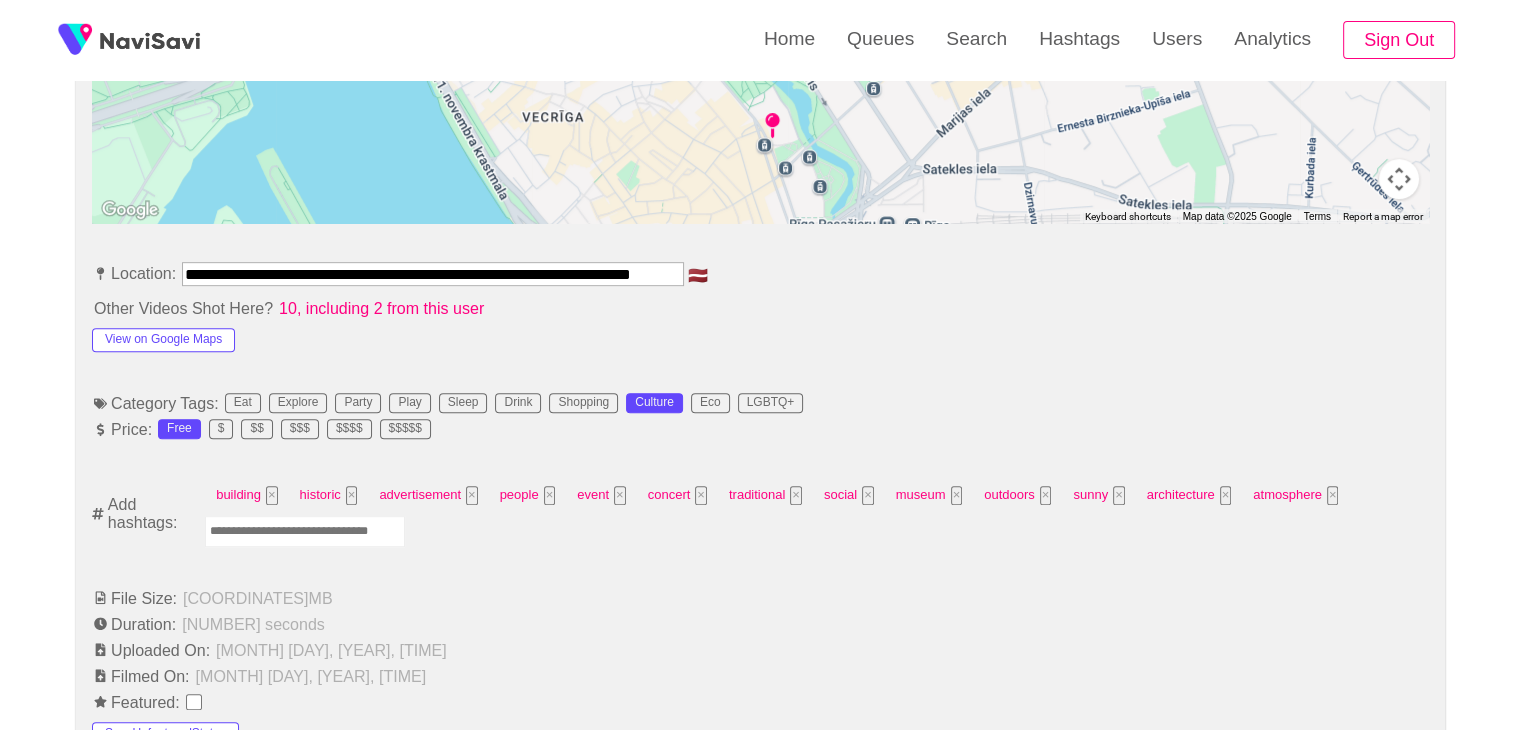 click at bounding box center [305, 531] 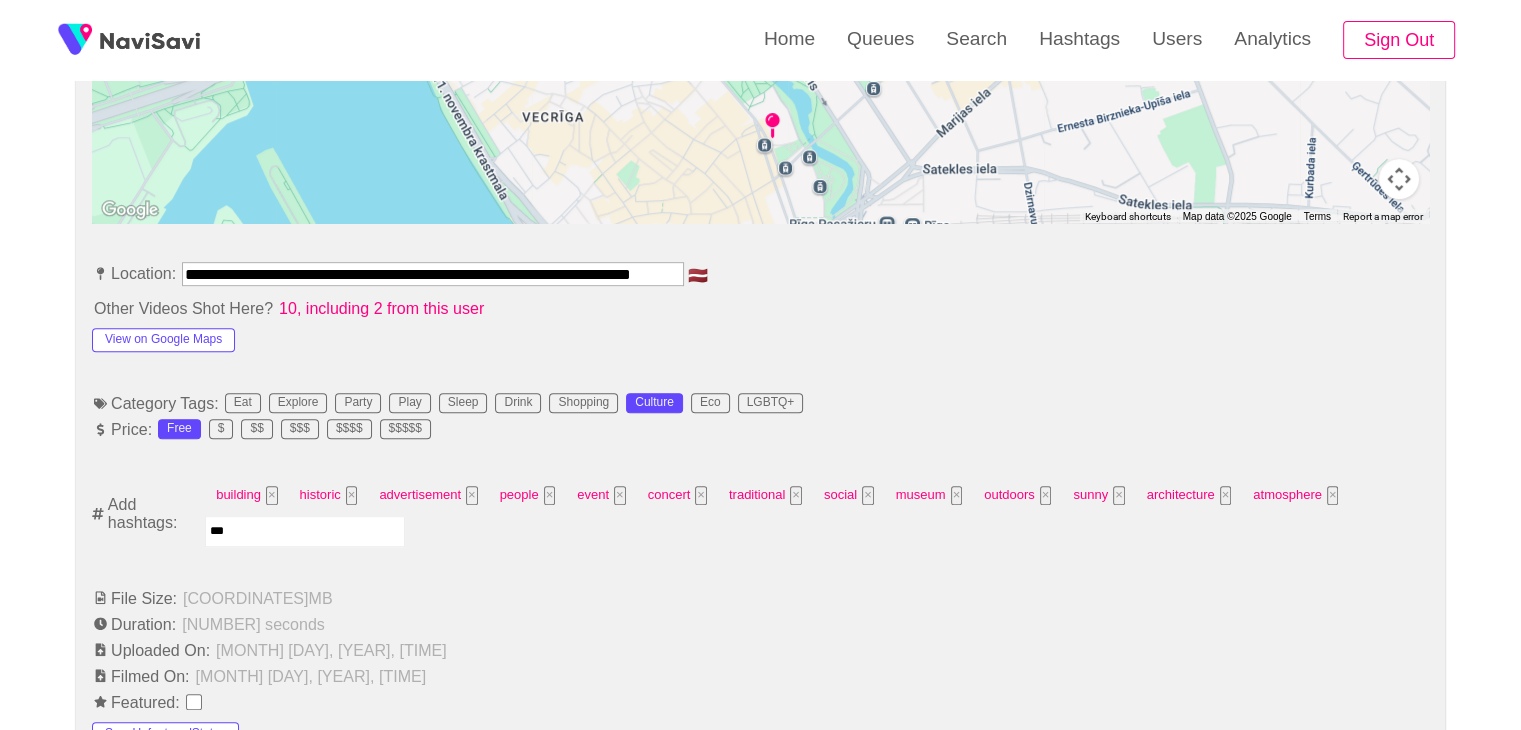 type on "****" 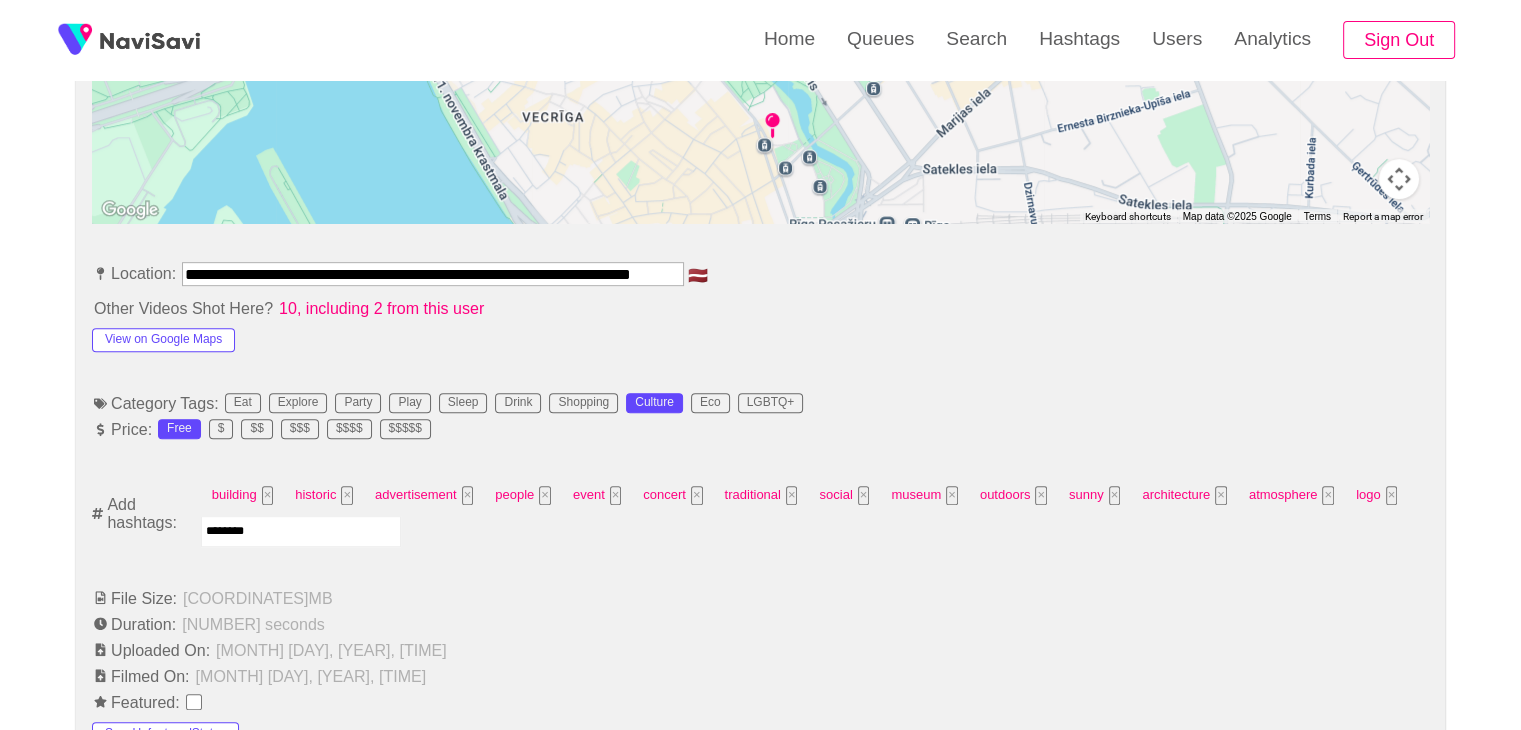 type on "*********" 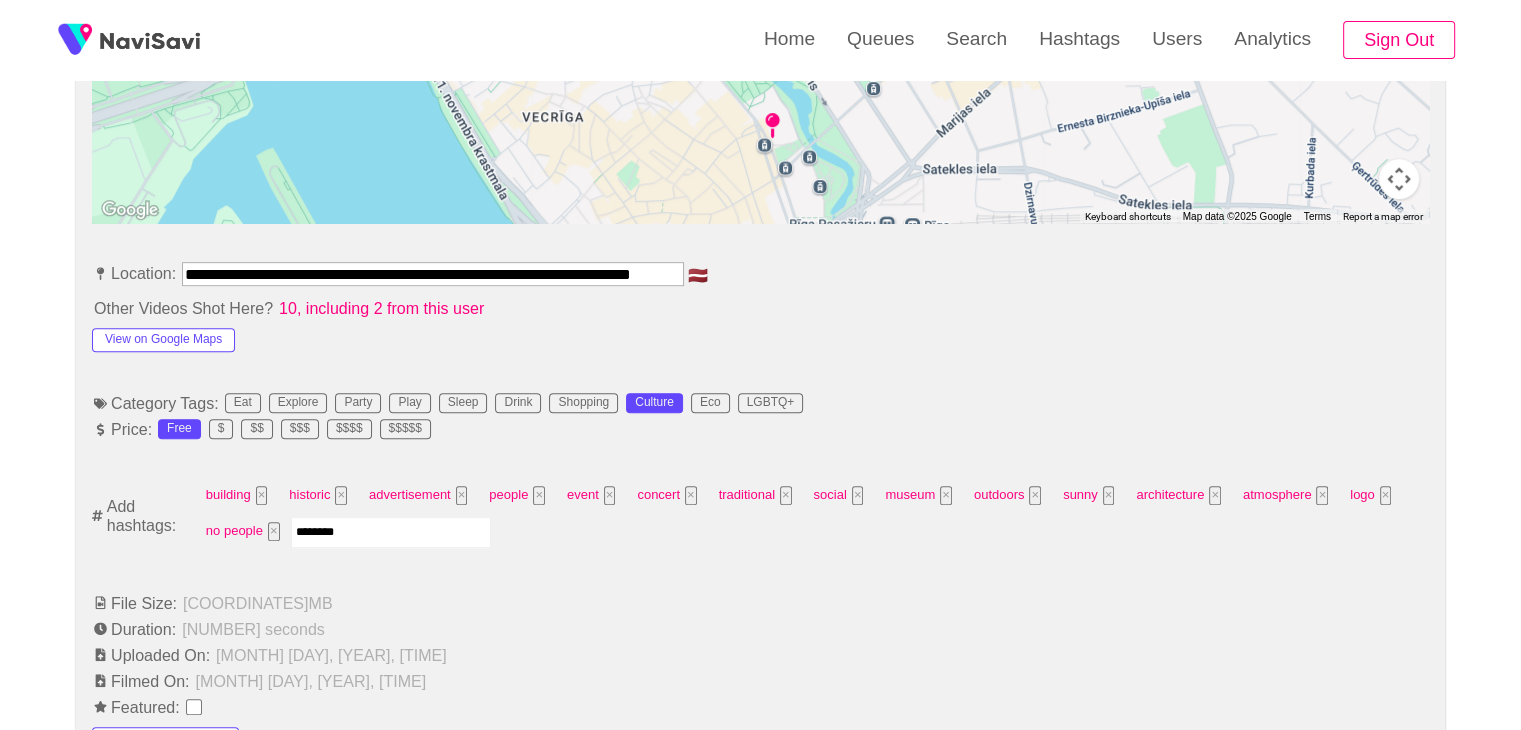 type on "*********" 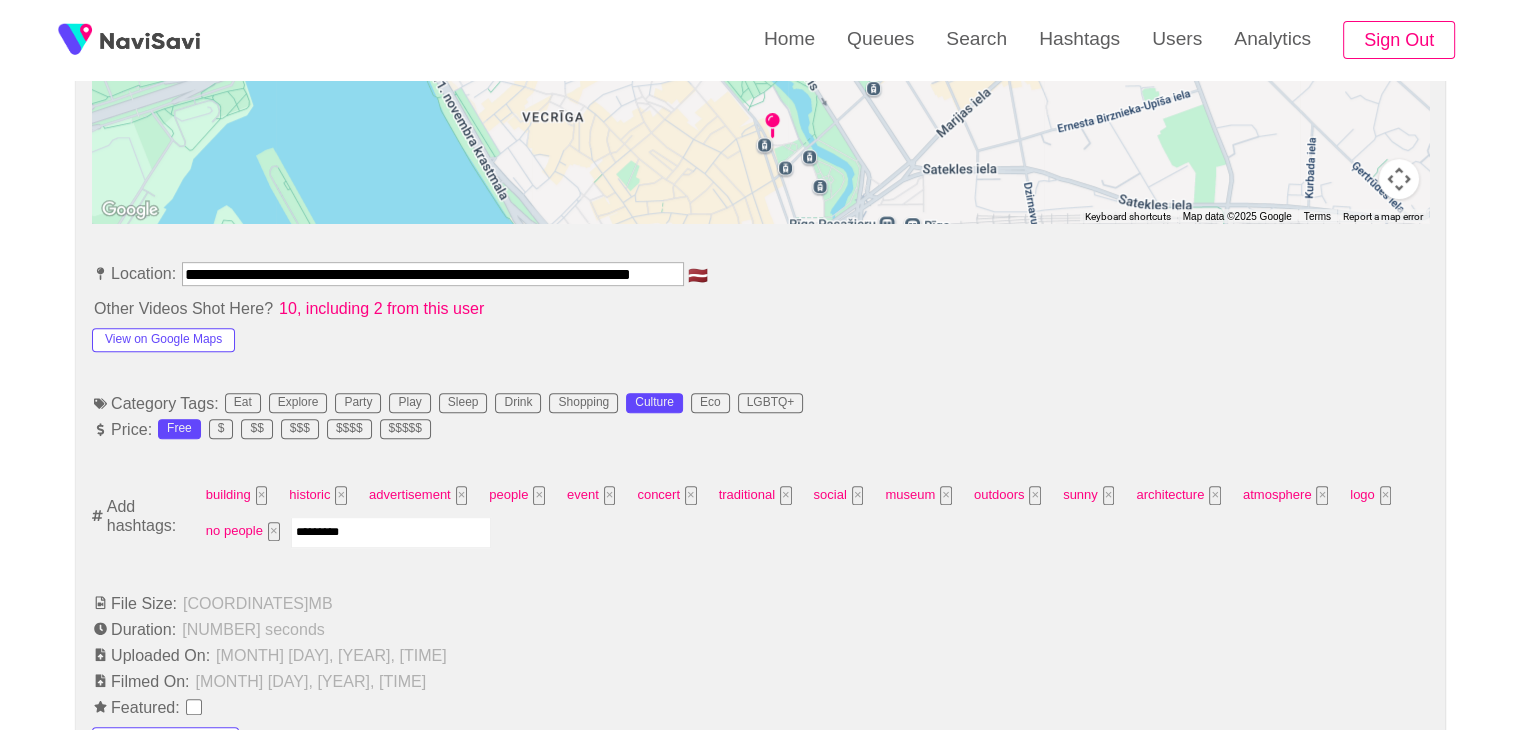 type 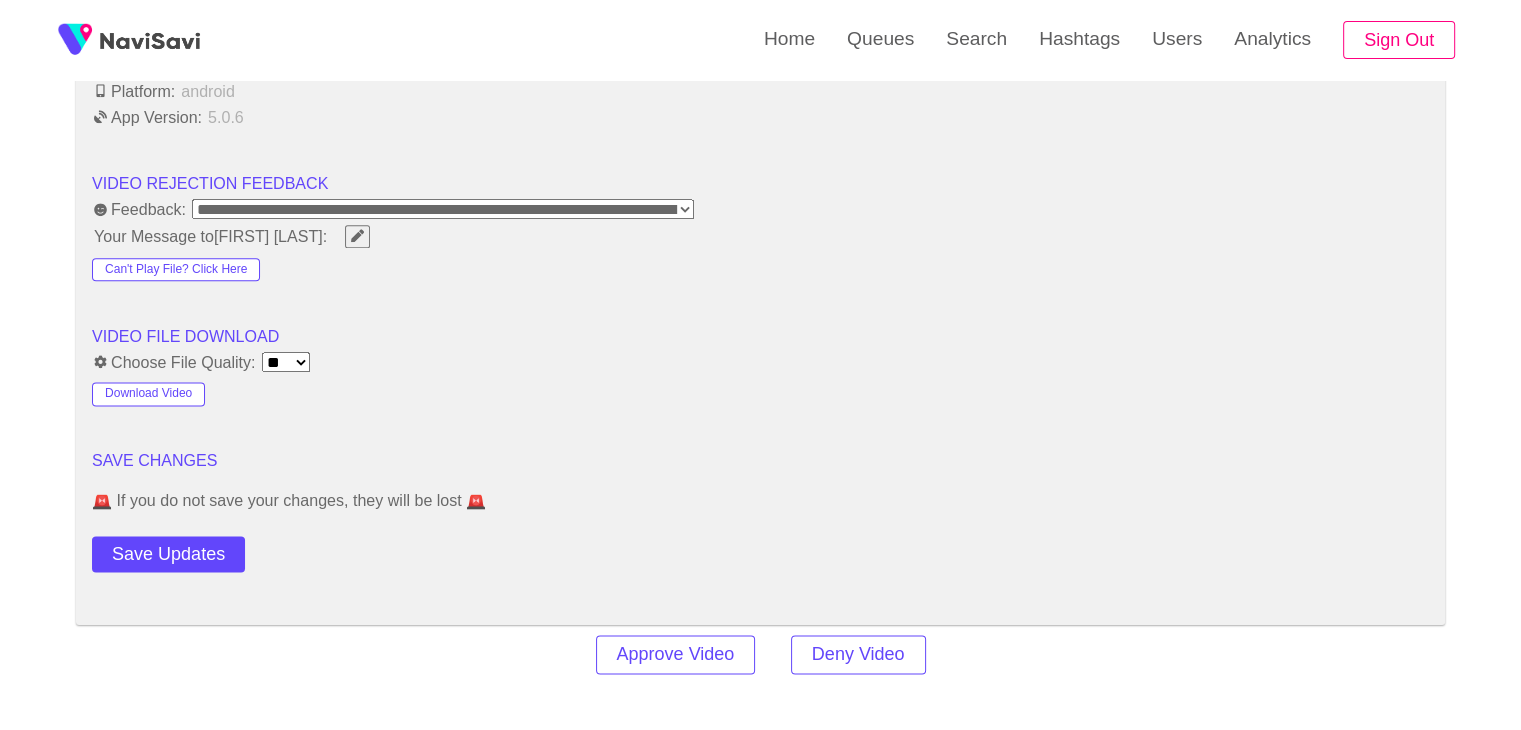 scroll, scrollTop: 2508, scrollLeft: 0, axis: vertical 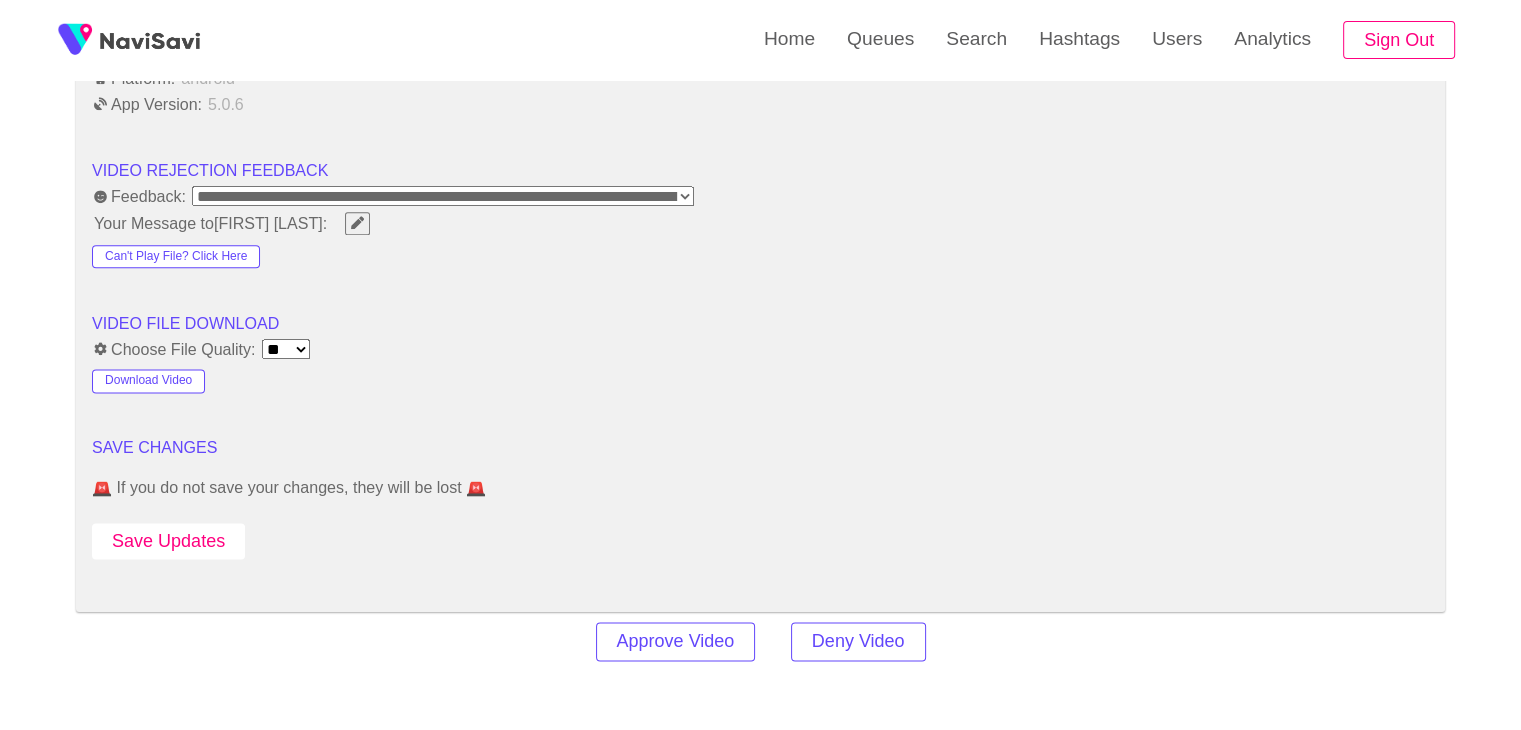 click on "Save Updates" at bounding box center (168, 541) 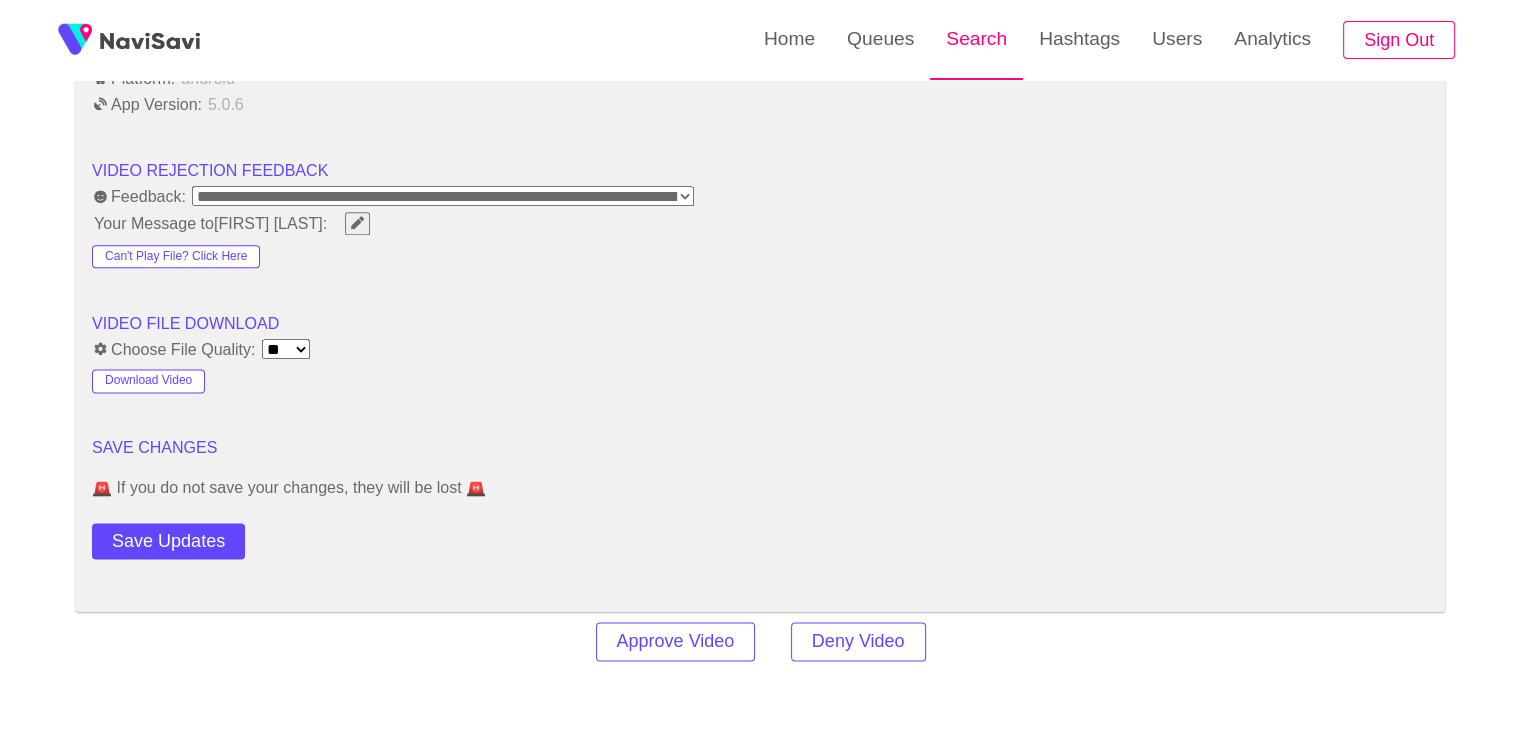 click on "Search" at bounding box center (976, 39) 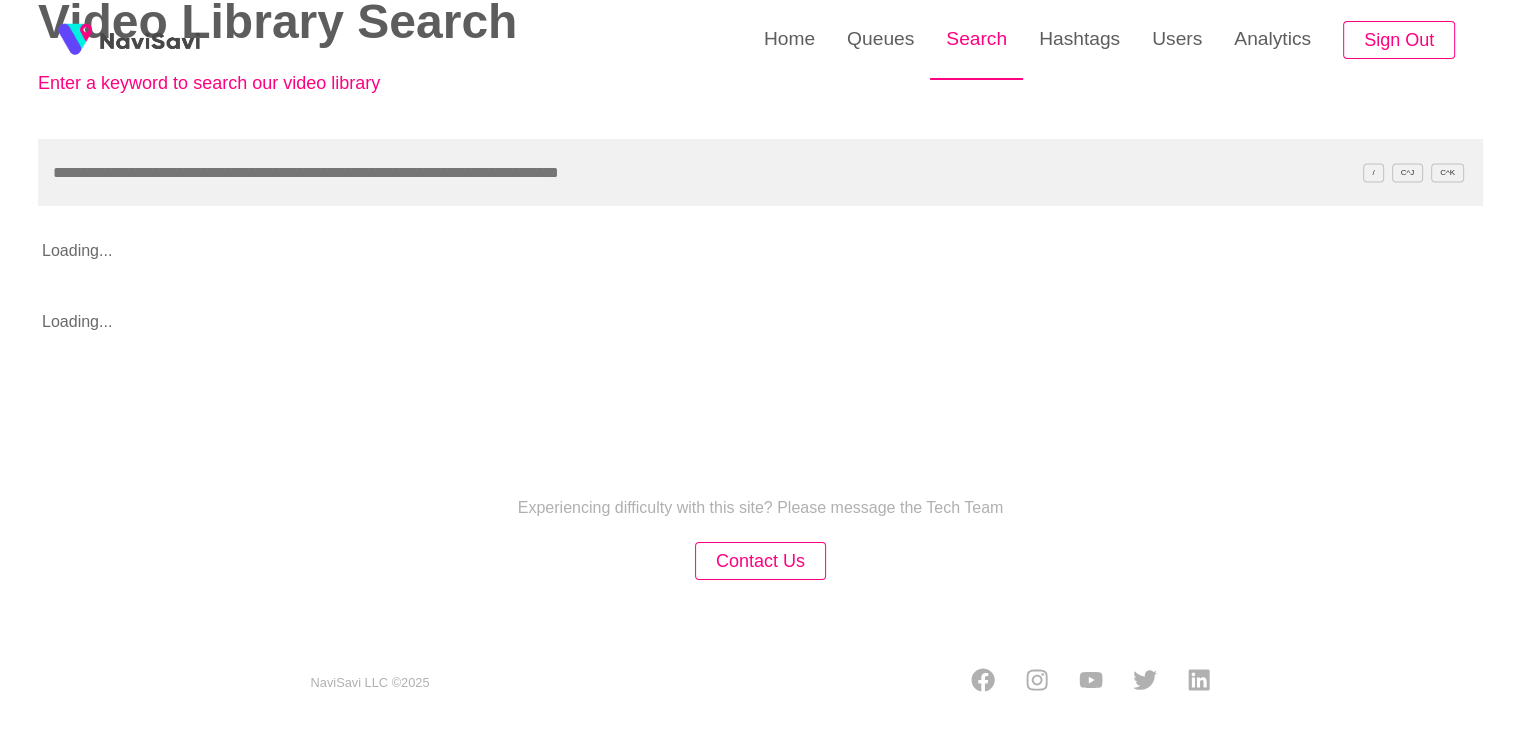 scroll, scrollTop: 0, scrollLeft: 0, axis: both 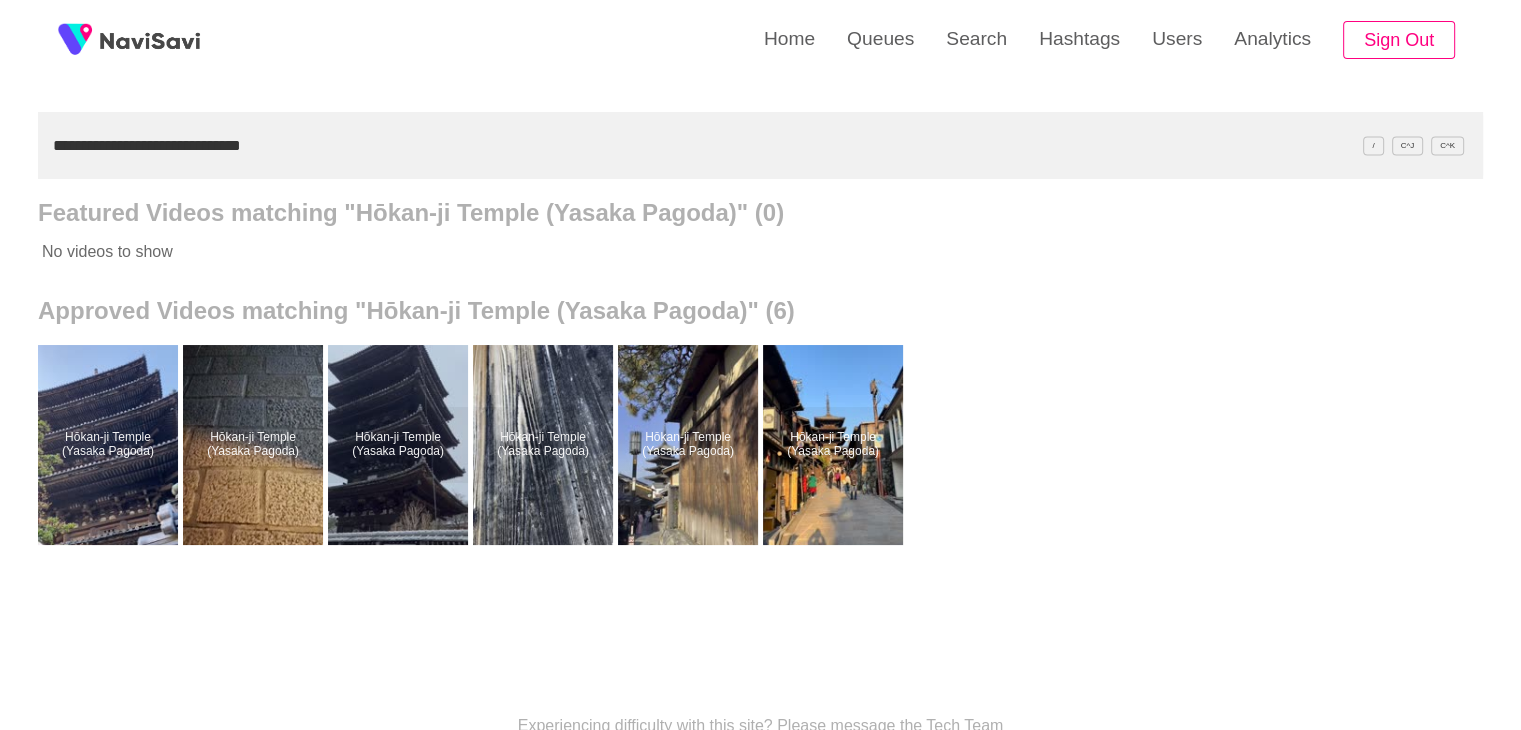 click on "**********" at bounding box center [760, 145] 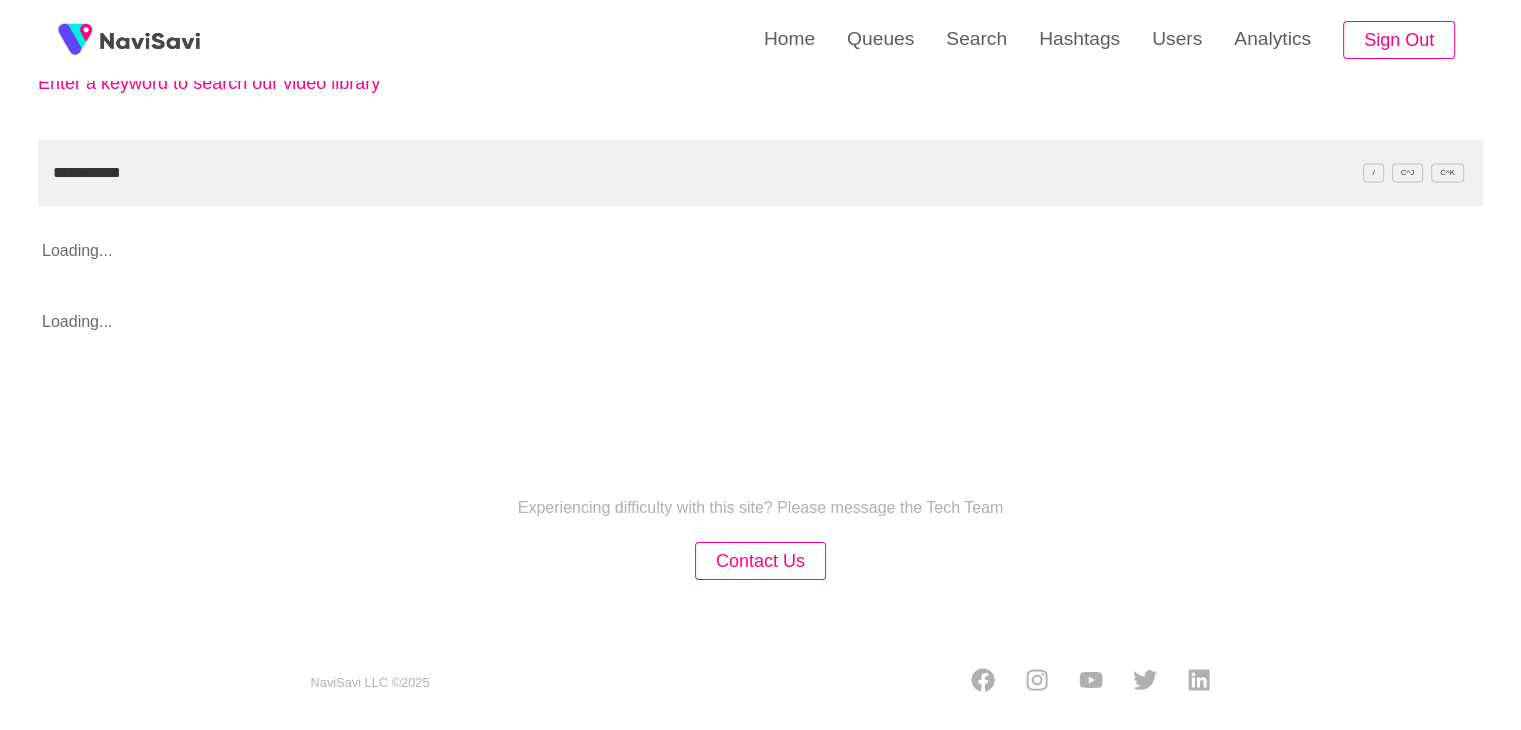 scroll, scrollTop: 159, scrollLeft: 0, axis: vertical 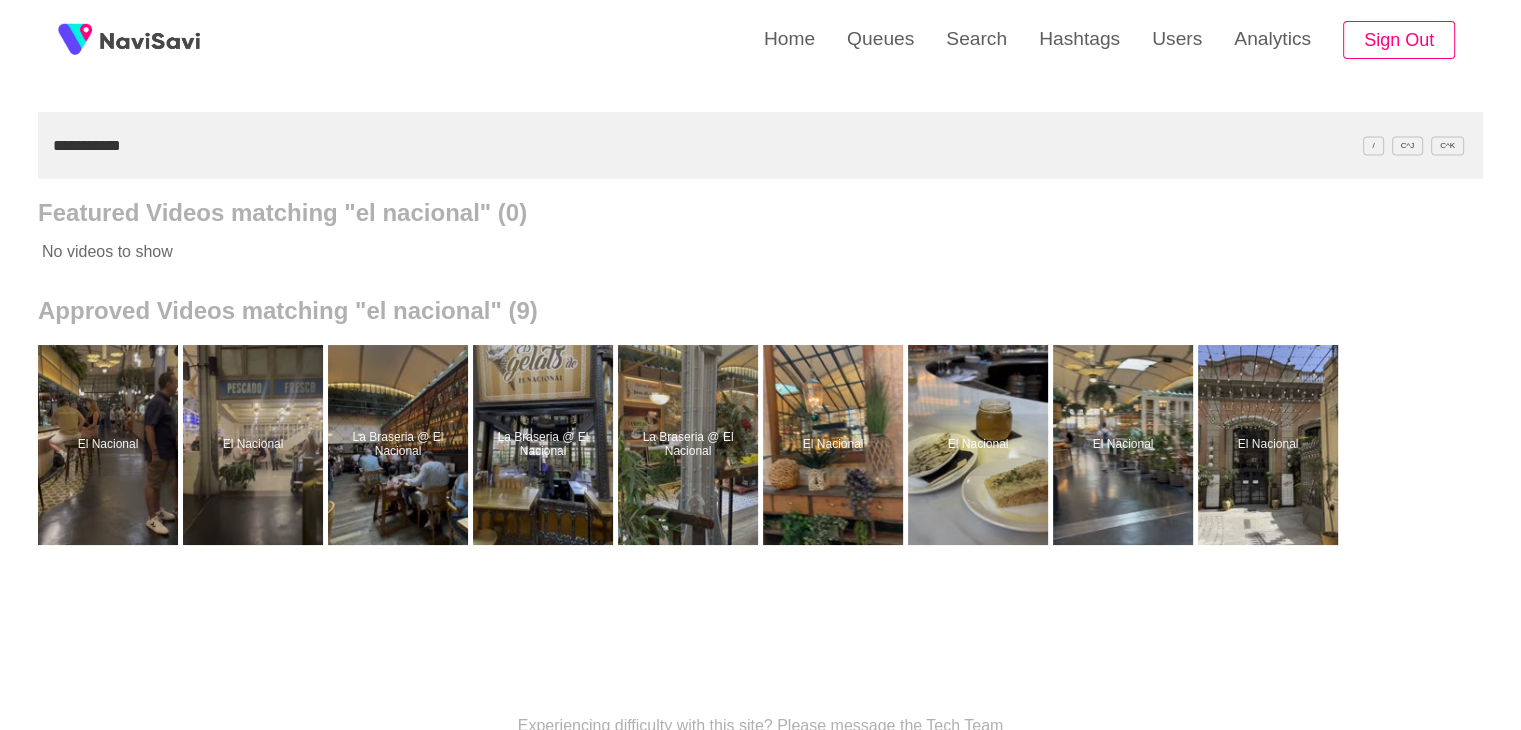 click on "**********" at bounding box center [760, 145] 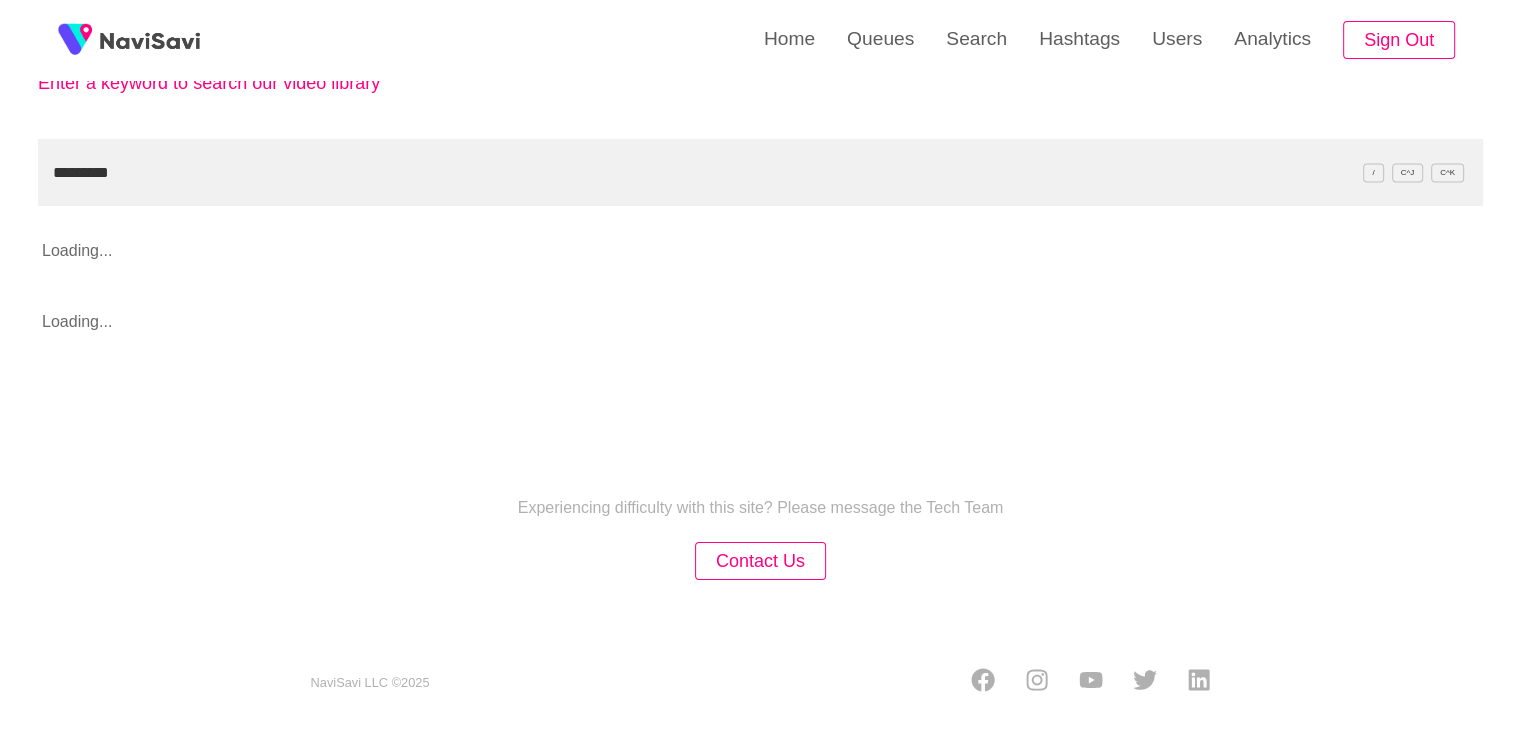 scroll, scrollTop: 159, scrollLeft: 0, axis: vertical 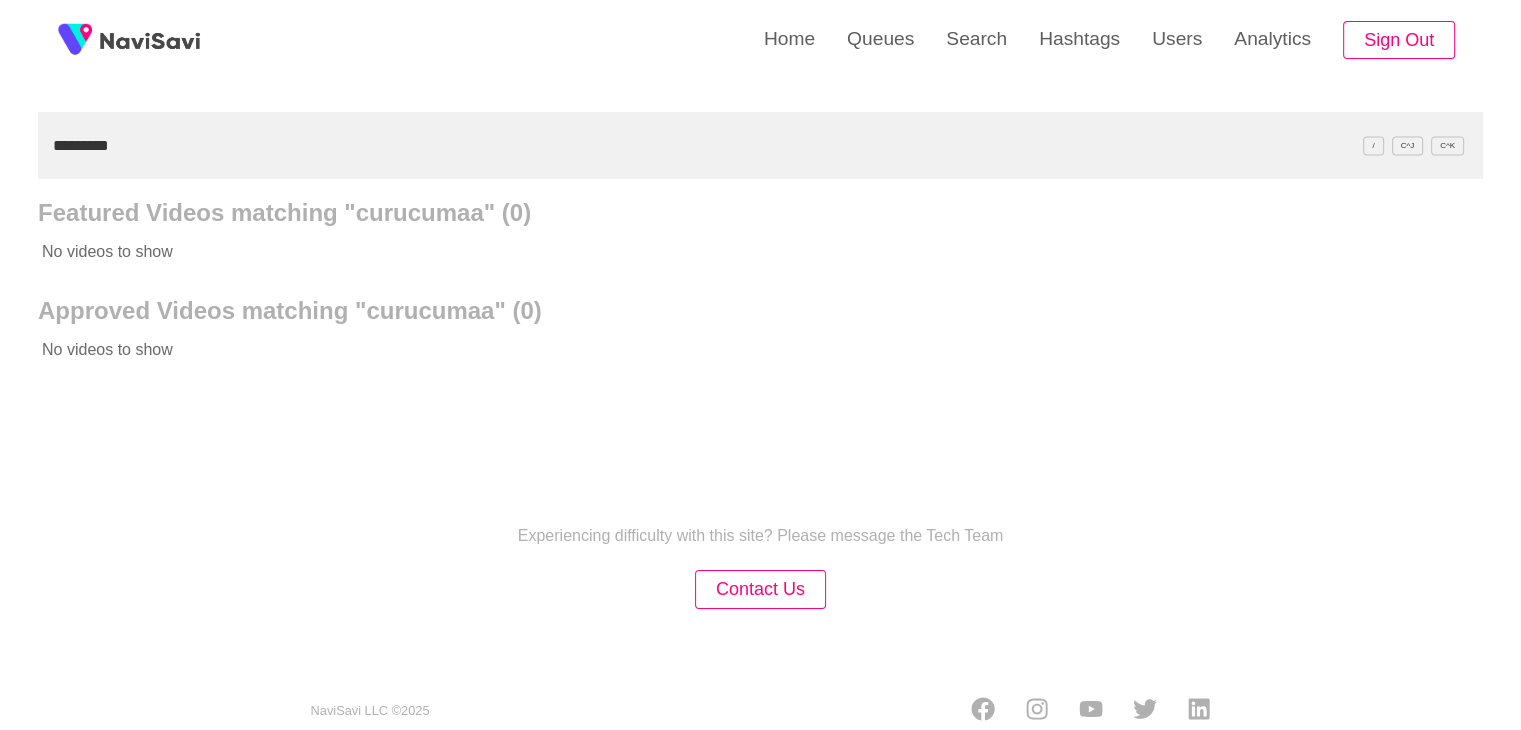 click on "*********" at bounding box center (760, 145) 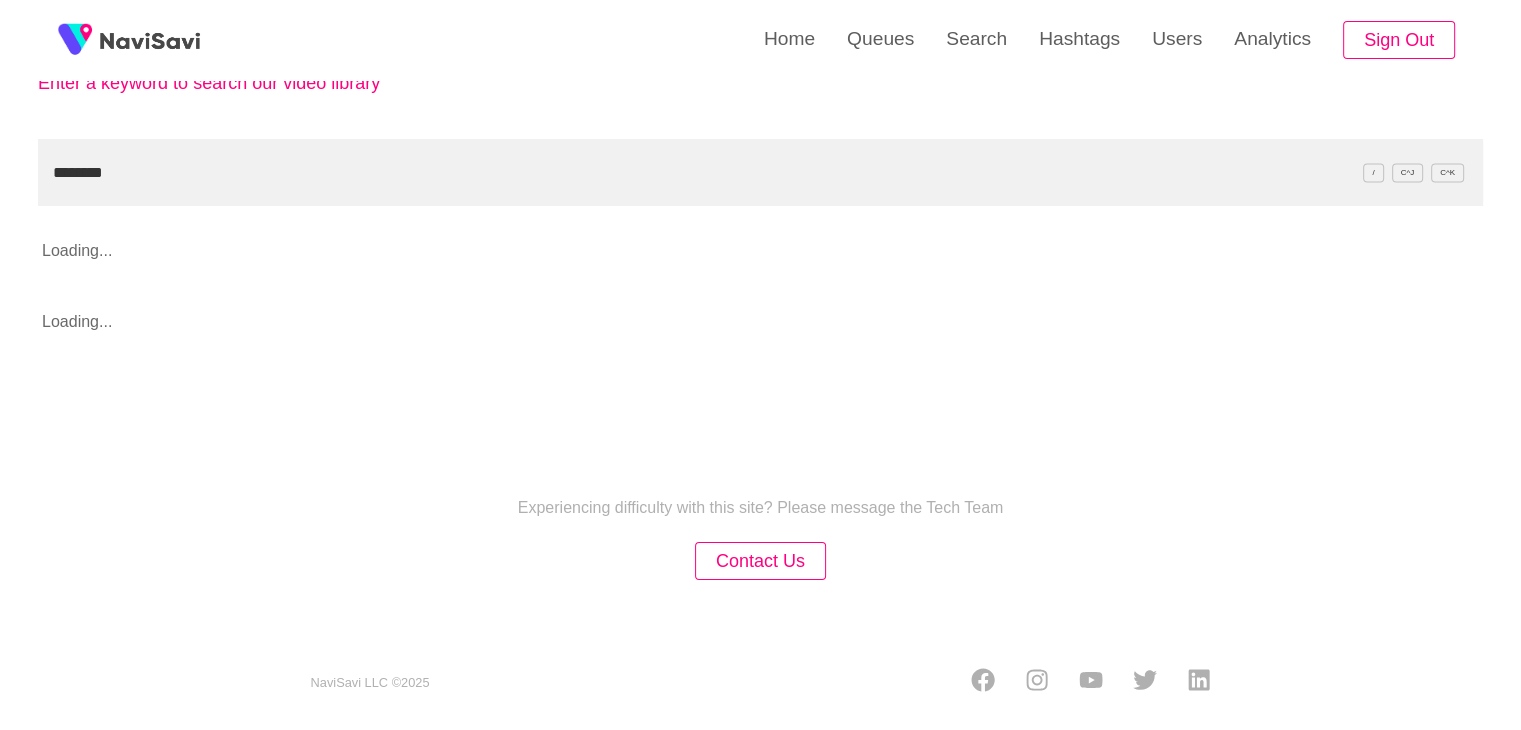 scroll, scrollTop: 159, scrollLeft: 0, axis: vertical 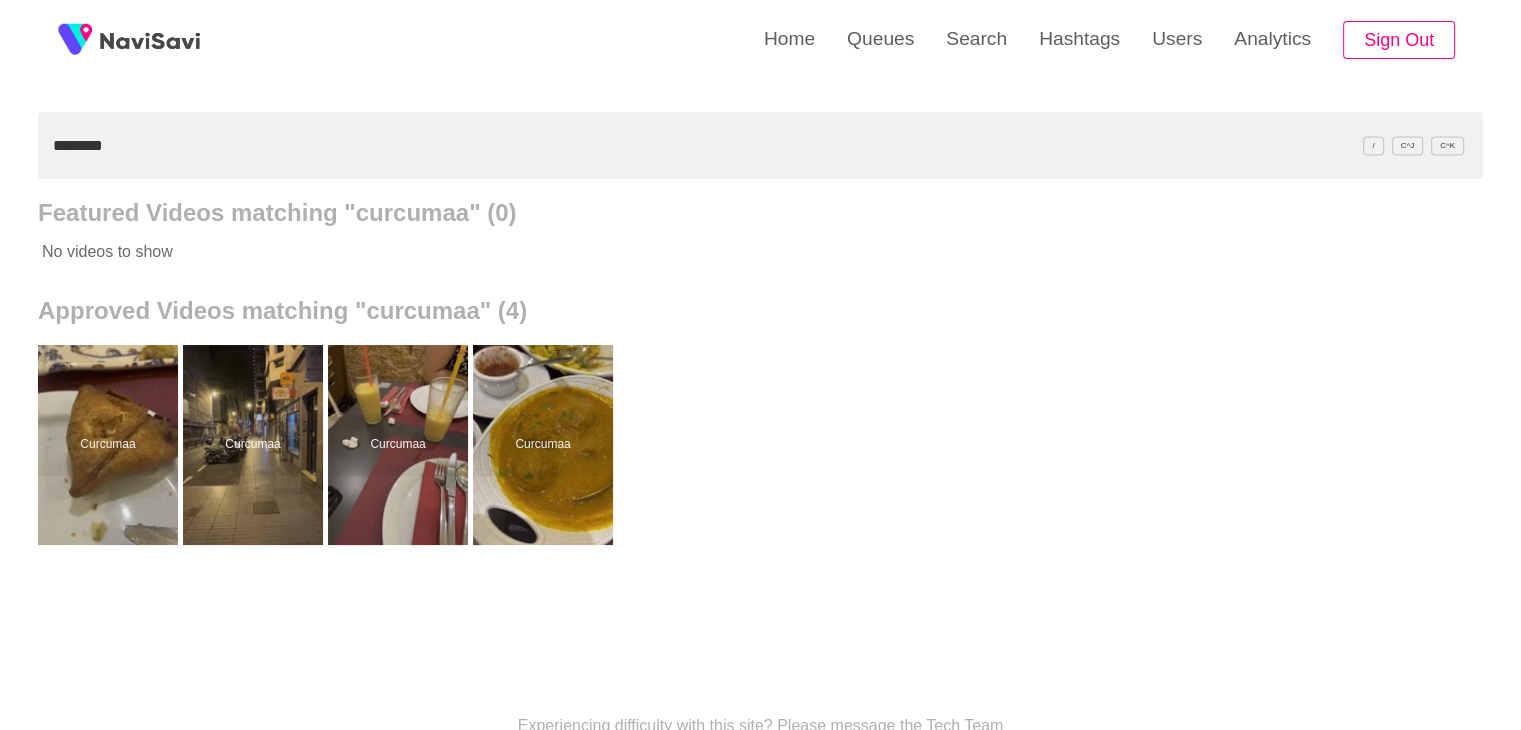 click on "********" at bounding box center [760, 145] 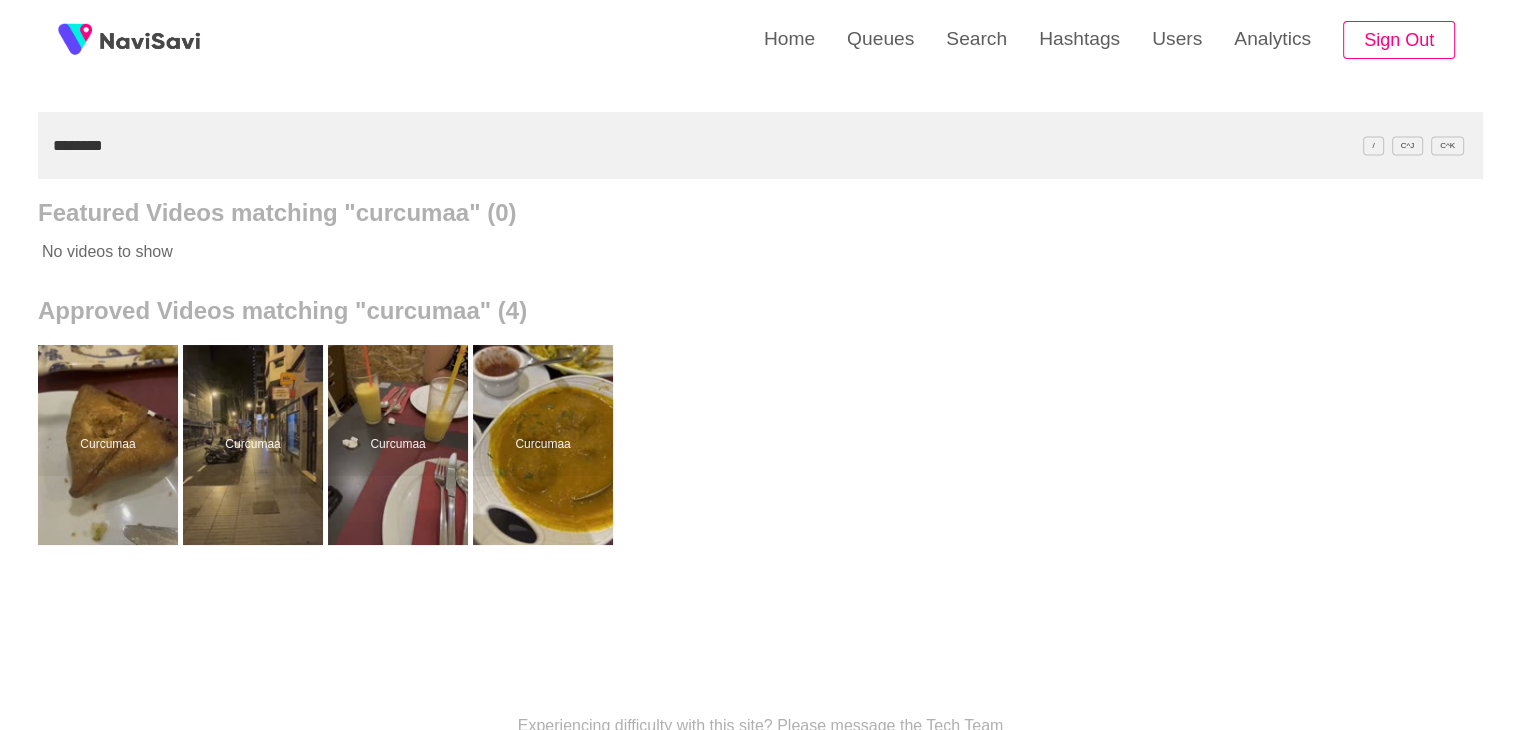 click on "********" at bounding box center (760, 145) 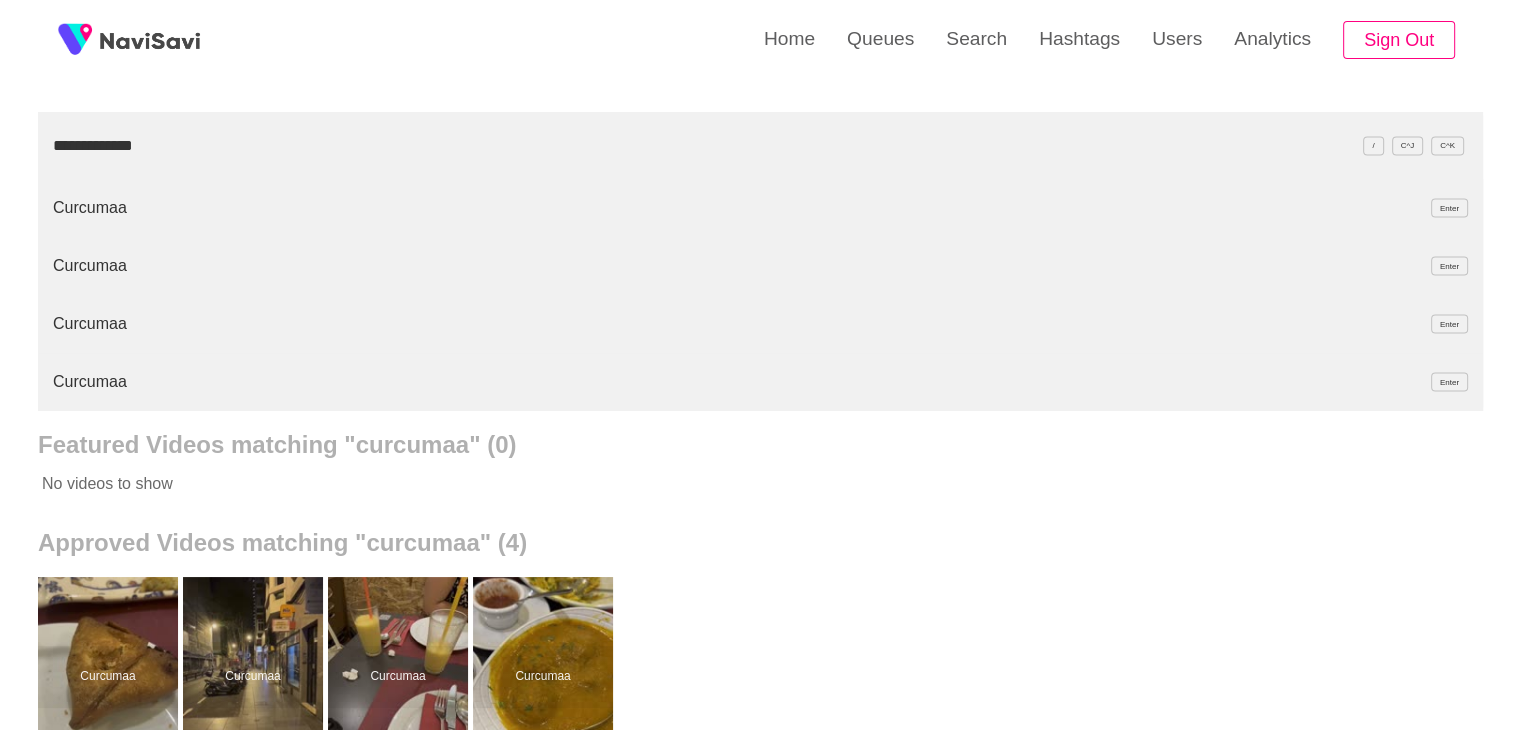 type on "**********" 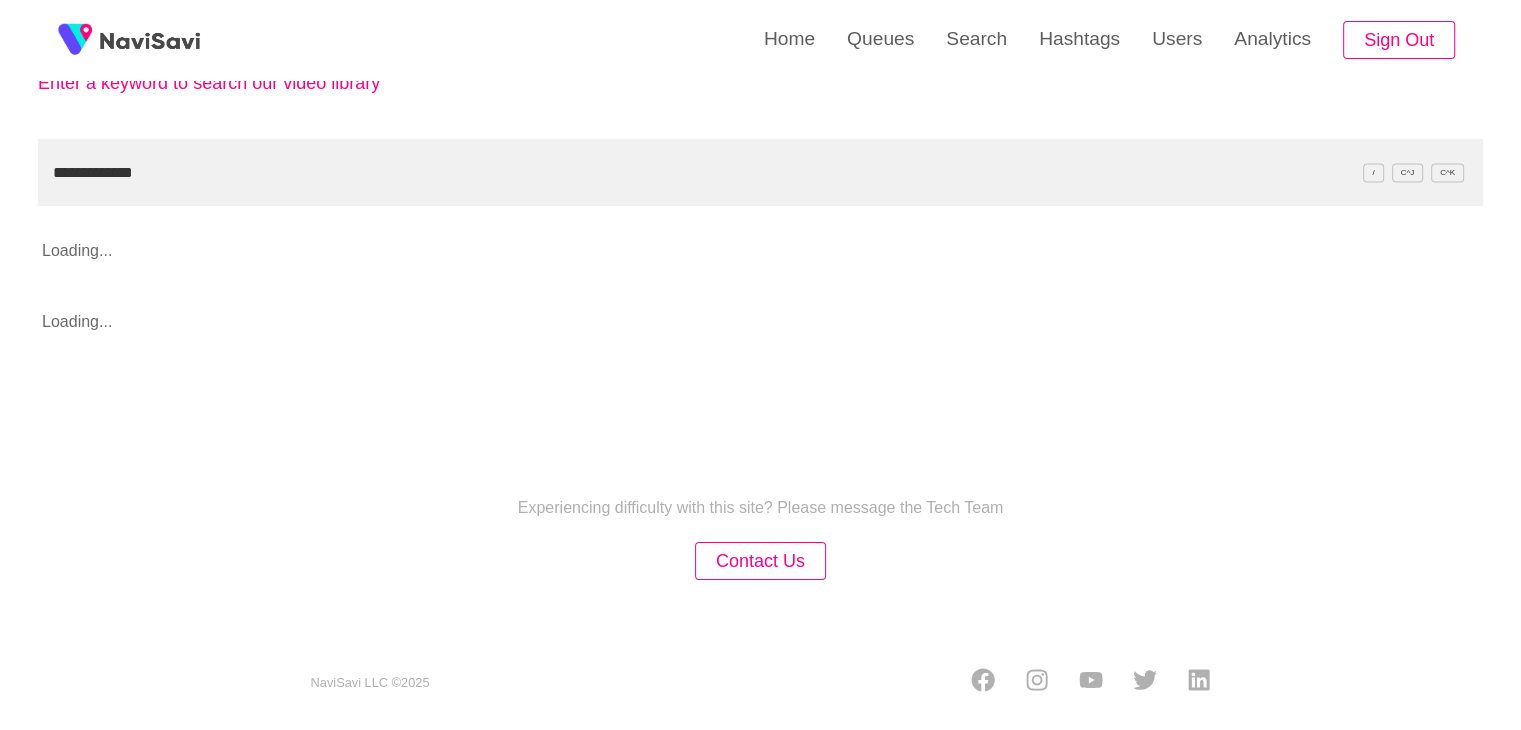 scroll, scrollTop: 159, scrollLeft: 0, axis: vertical 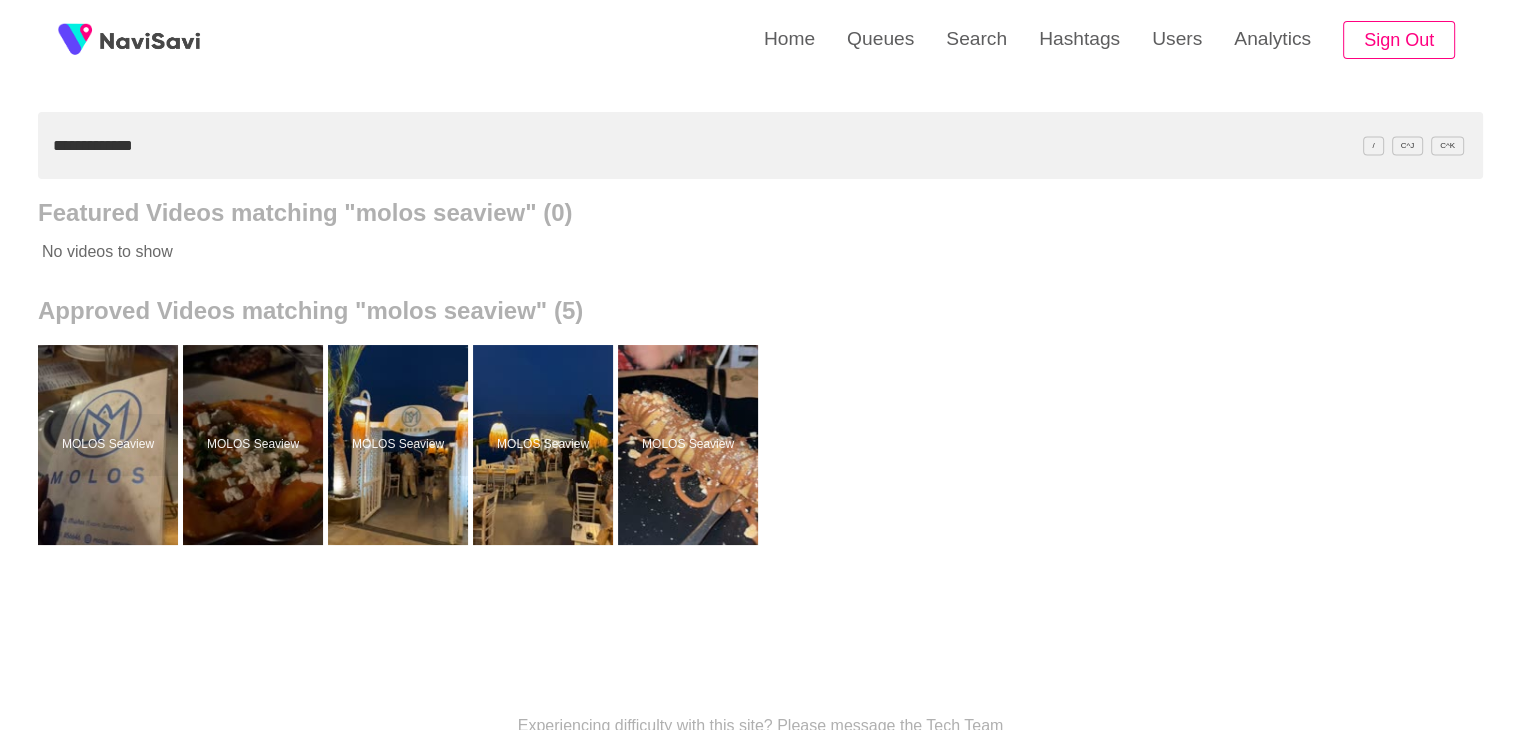 click at bounding box center (75, 40) 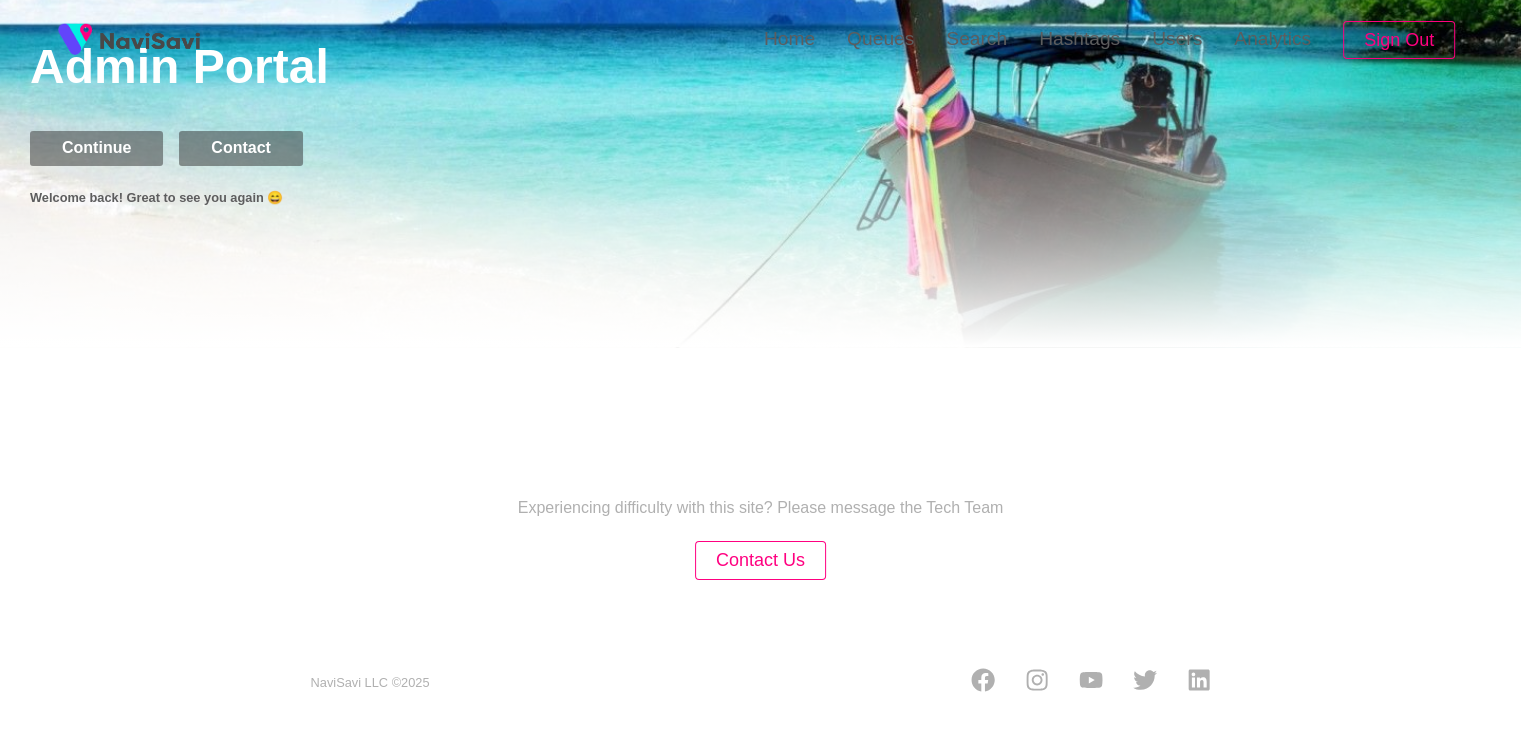 scroll, scrollTop: 0, scrollLeft: 0, axis: both 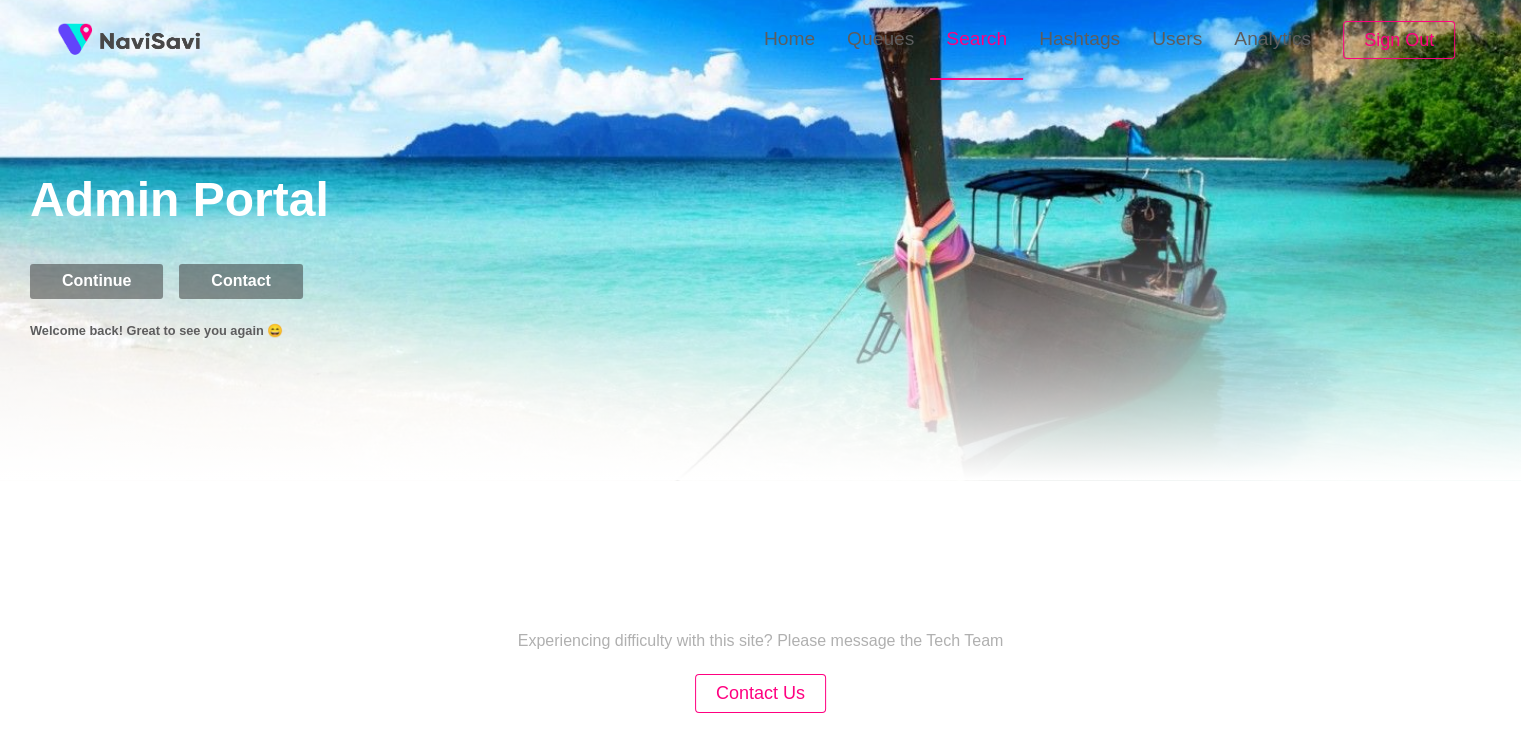click on "Search" at bounding box center (976, 39) 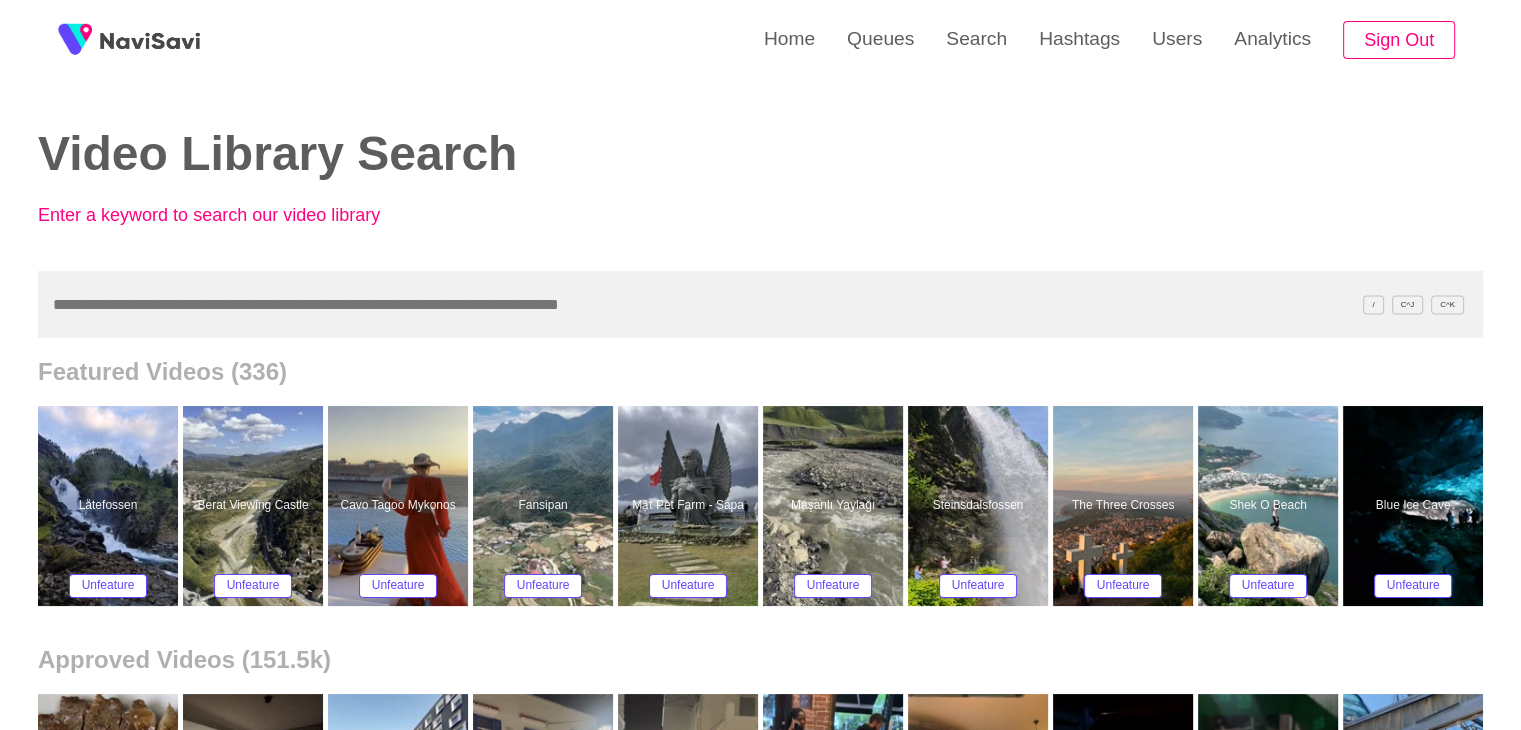 paste on "**********" 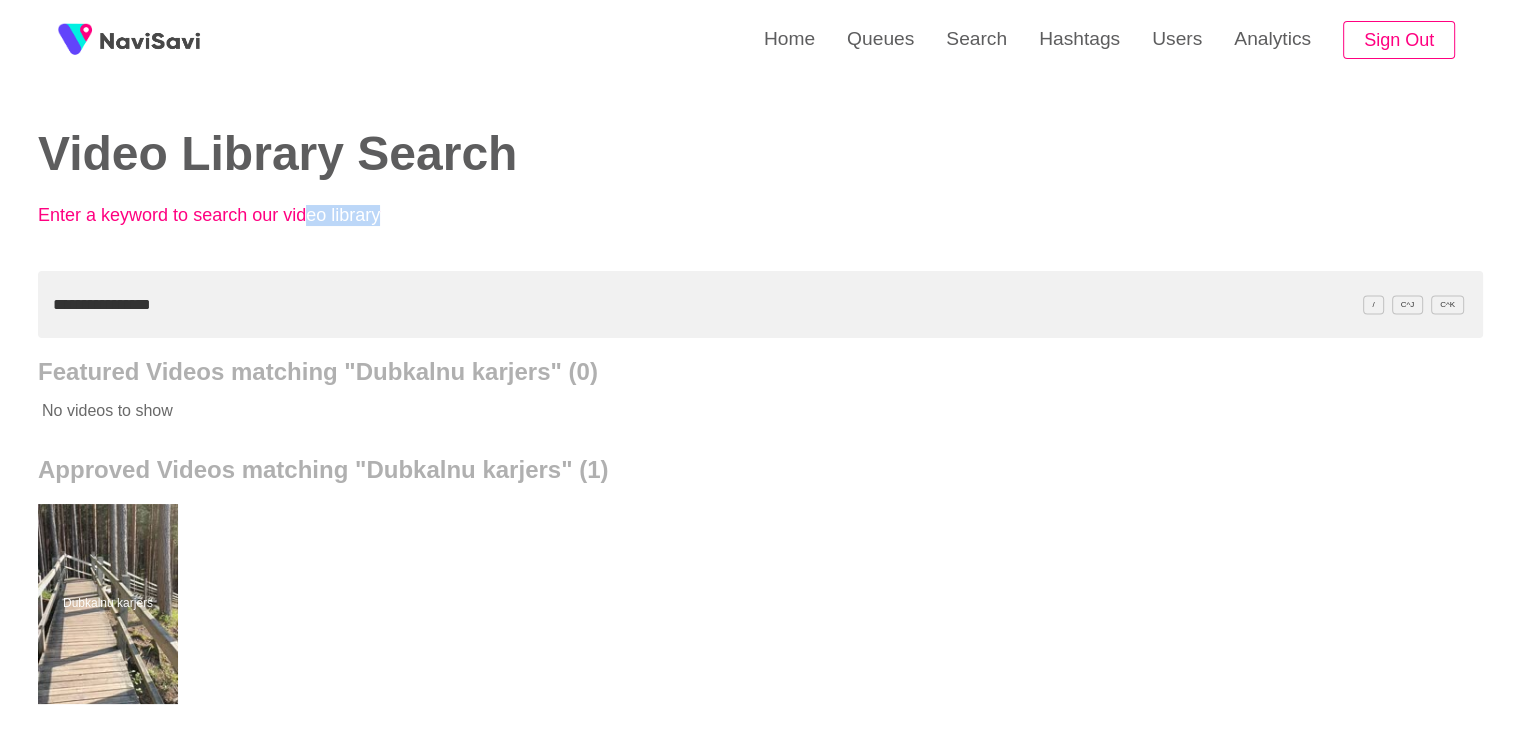 drag, startPoint x: 304, startPoint y: 270, endPoint x: 308, endPoint y: 289, distance: 19.416489 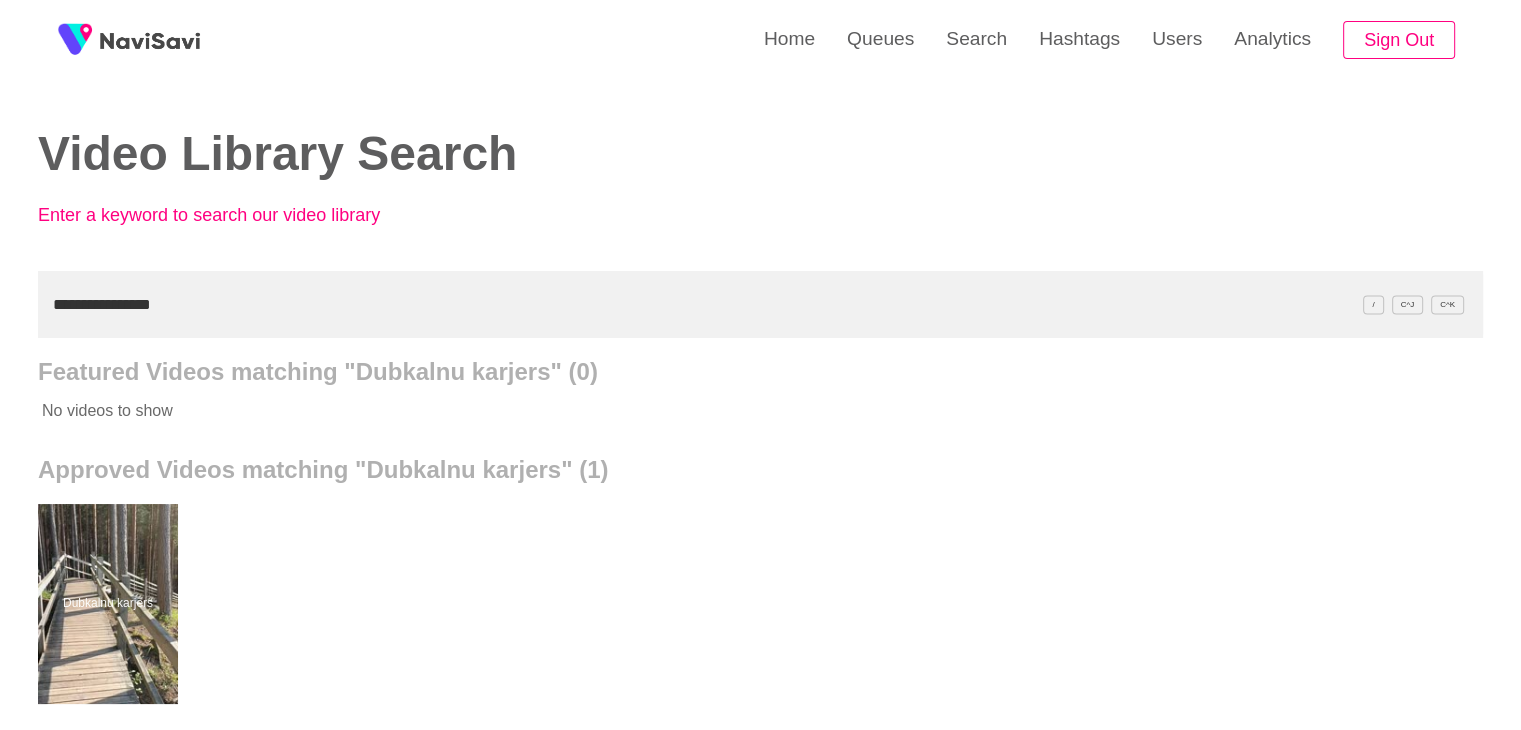 click on "**********" at bounding box center [760, 304] 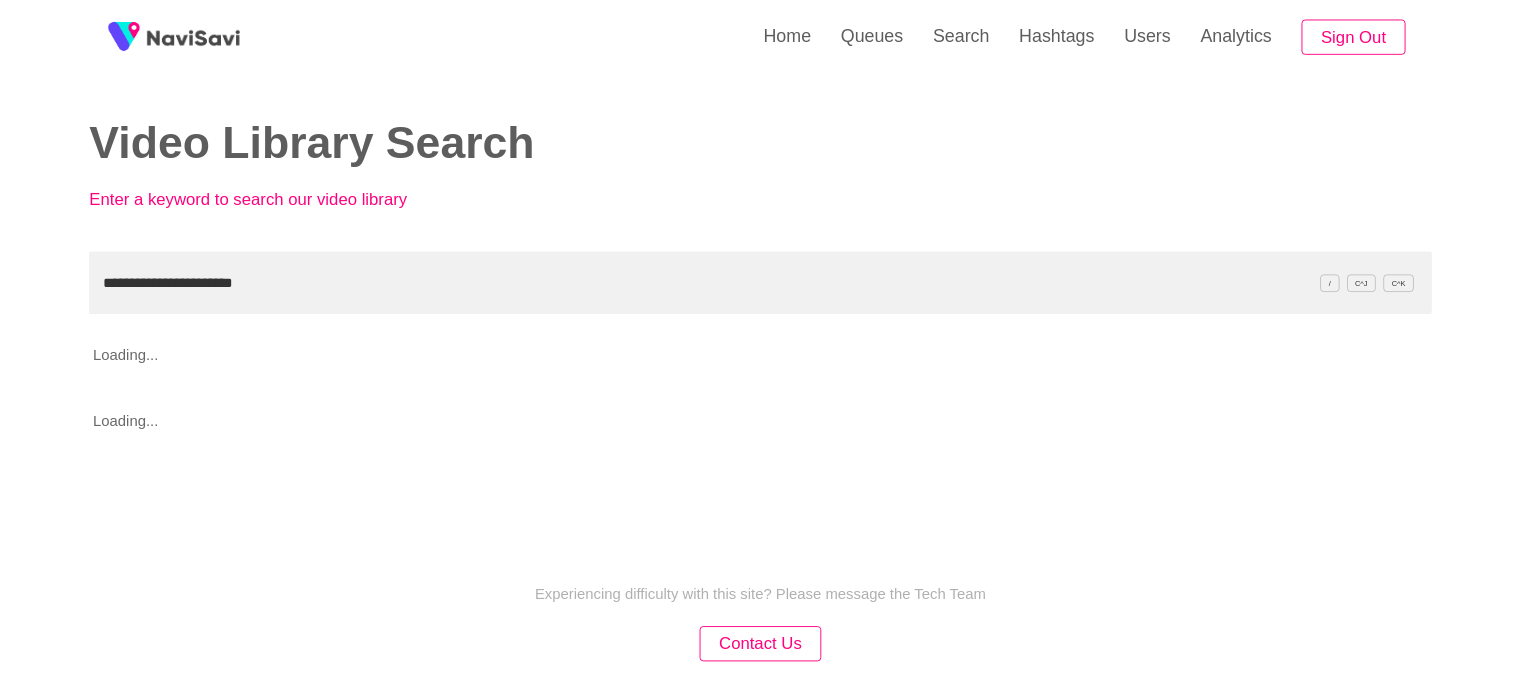 scroll, scrollTop: 133, scrollLeft: 0, axis: vertical 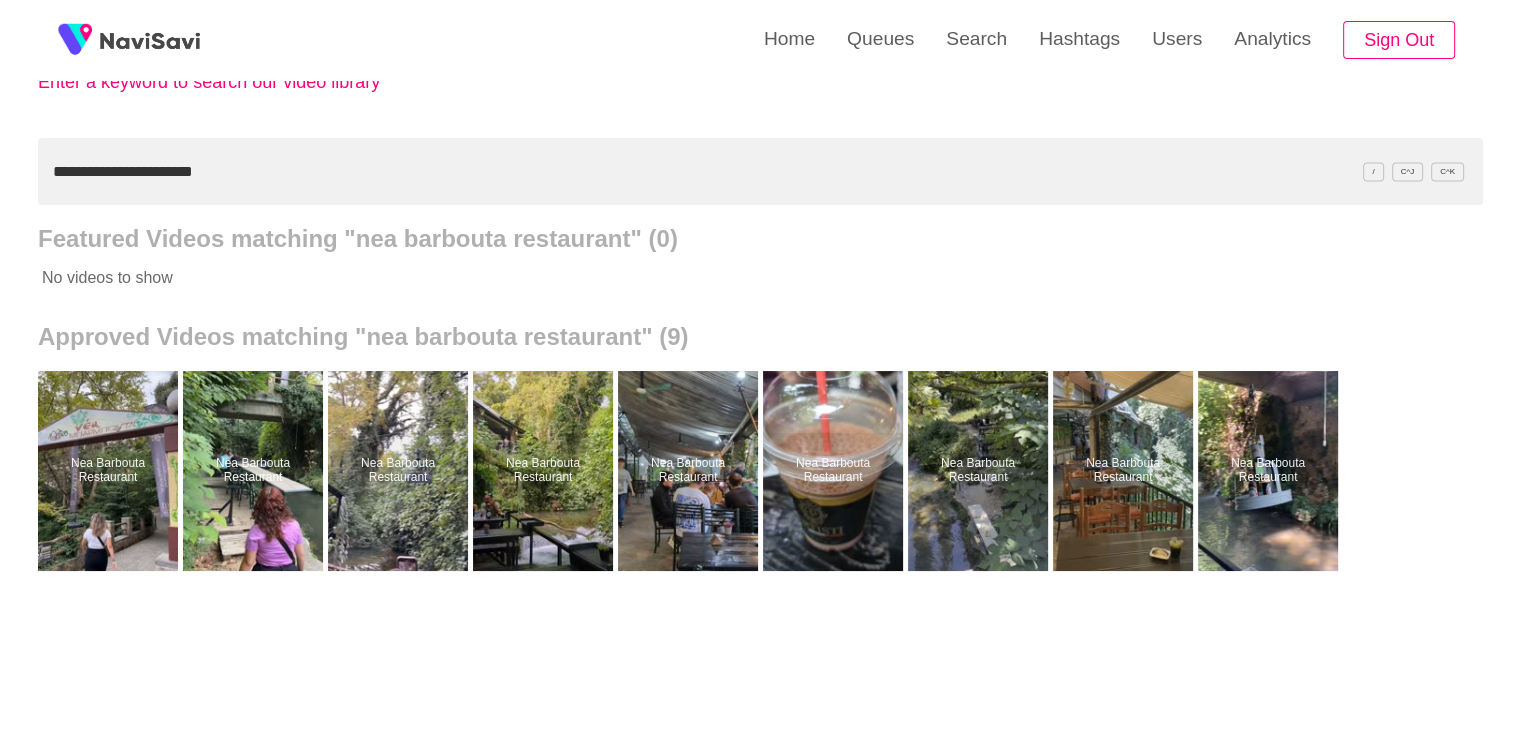 click on "**********" at bounding box center [760, 171] 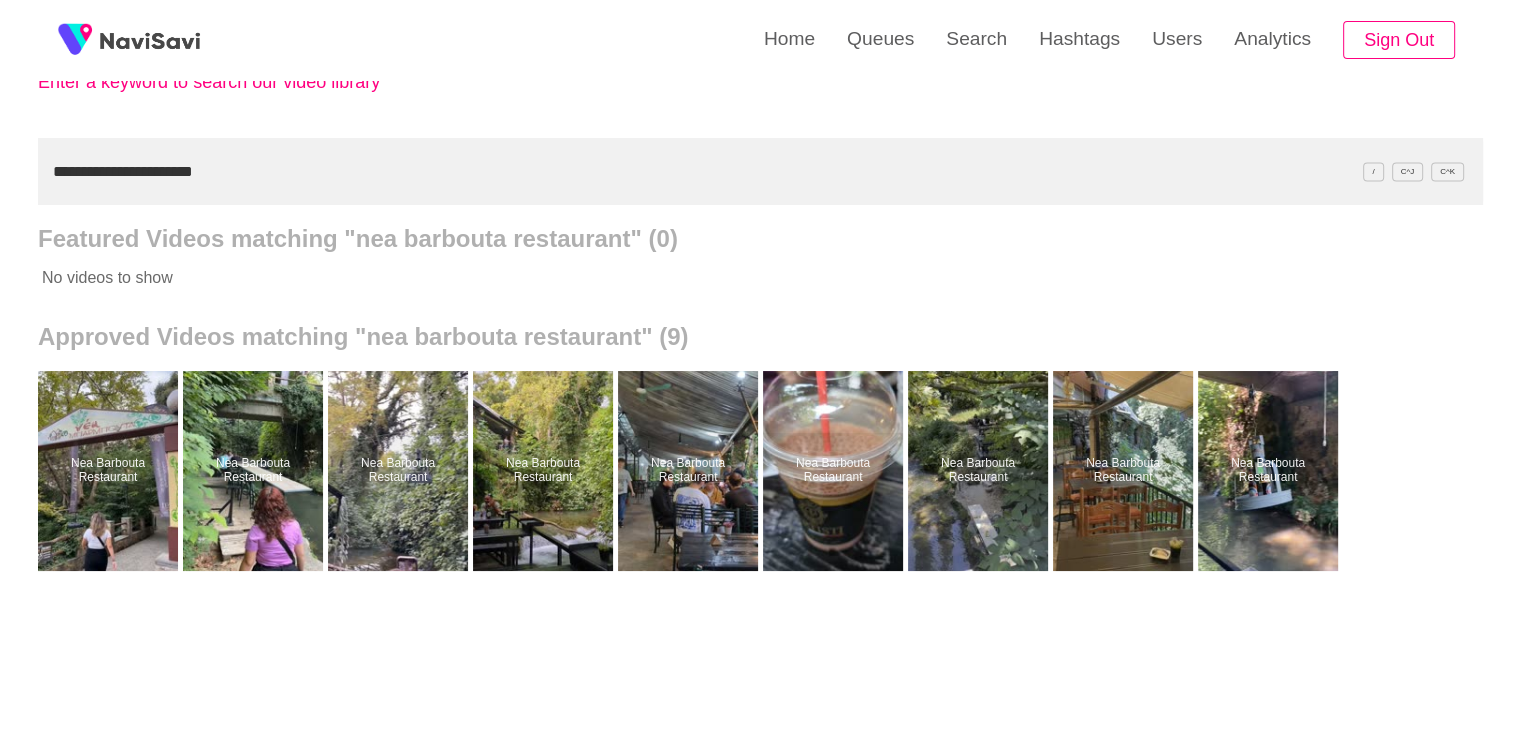 click on "**********" at bounding box center (760, 171) 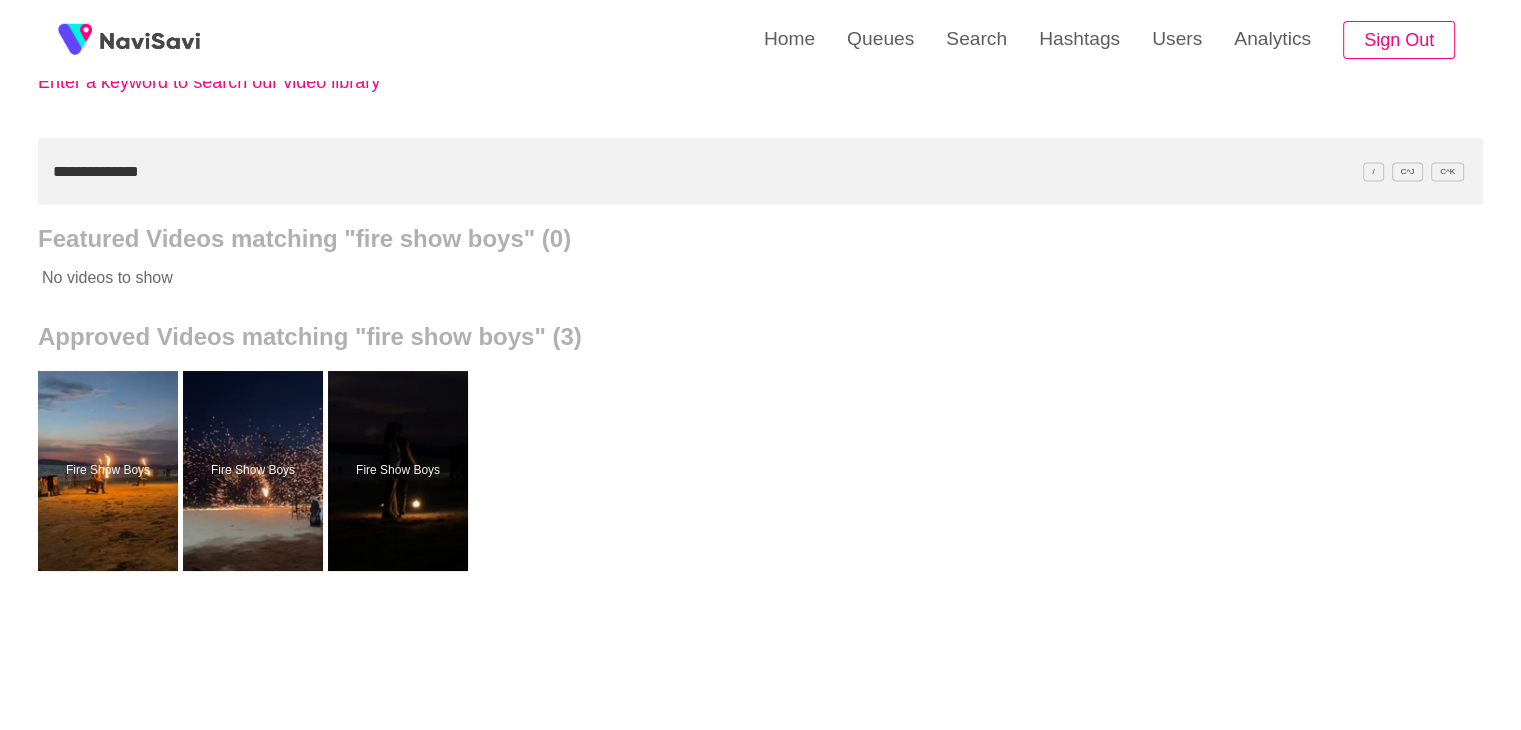 click on "**********" at bounding box center [760, 171] 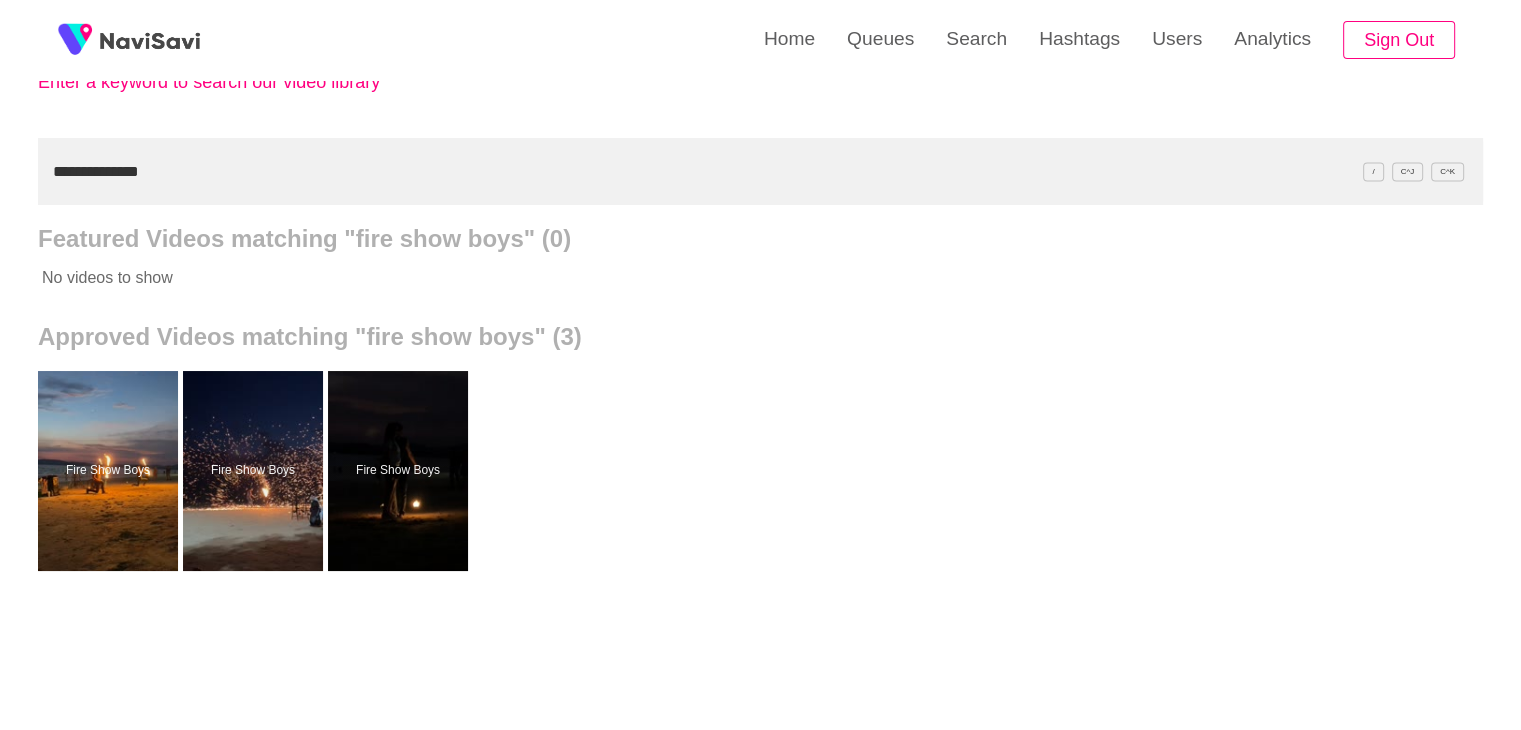 click on "**********" at bounding box center [760, 171] 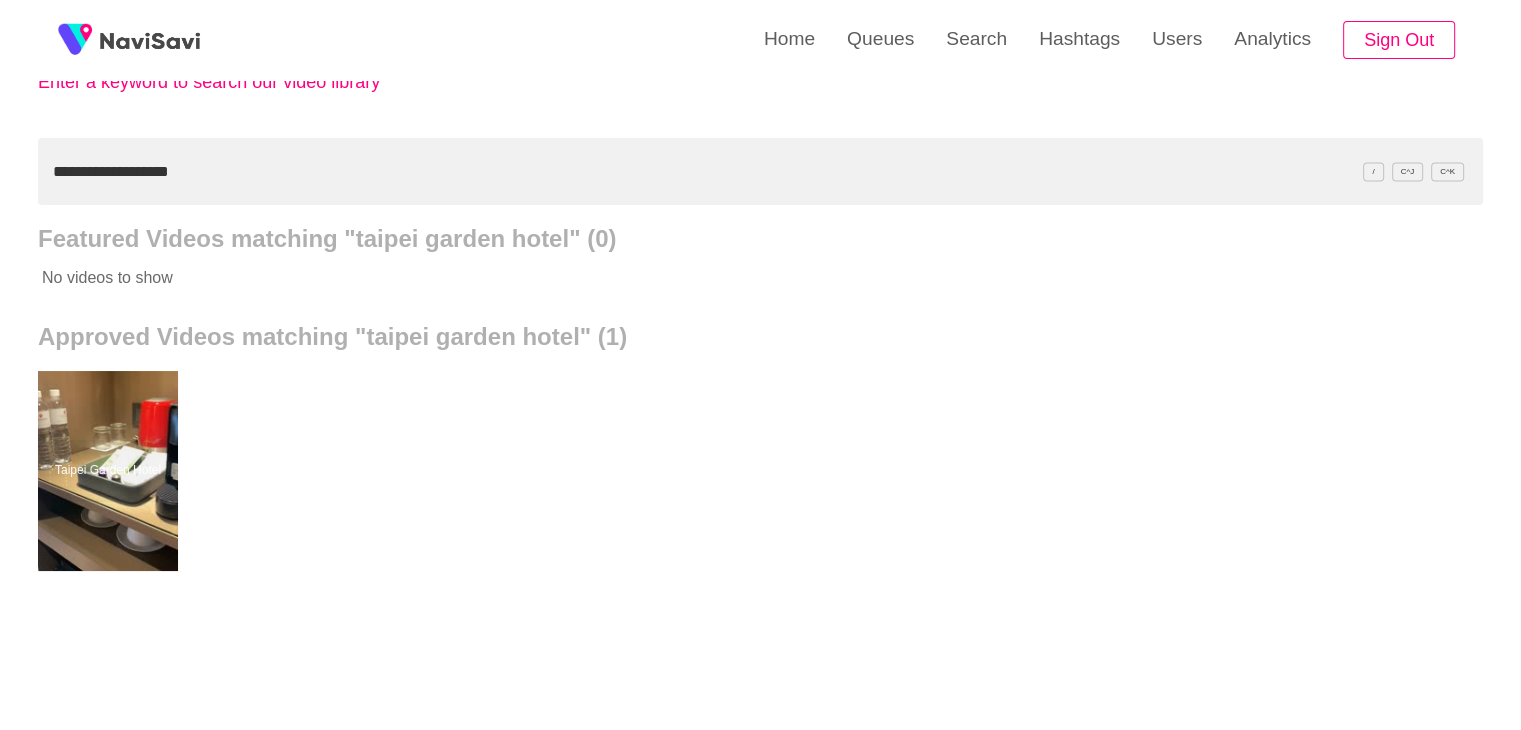 click on "**********" at bounding box center (760, 171) 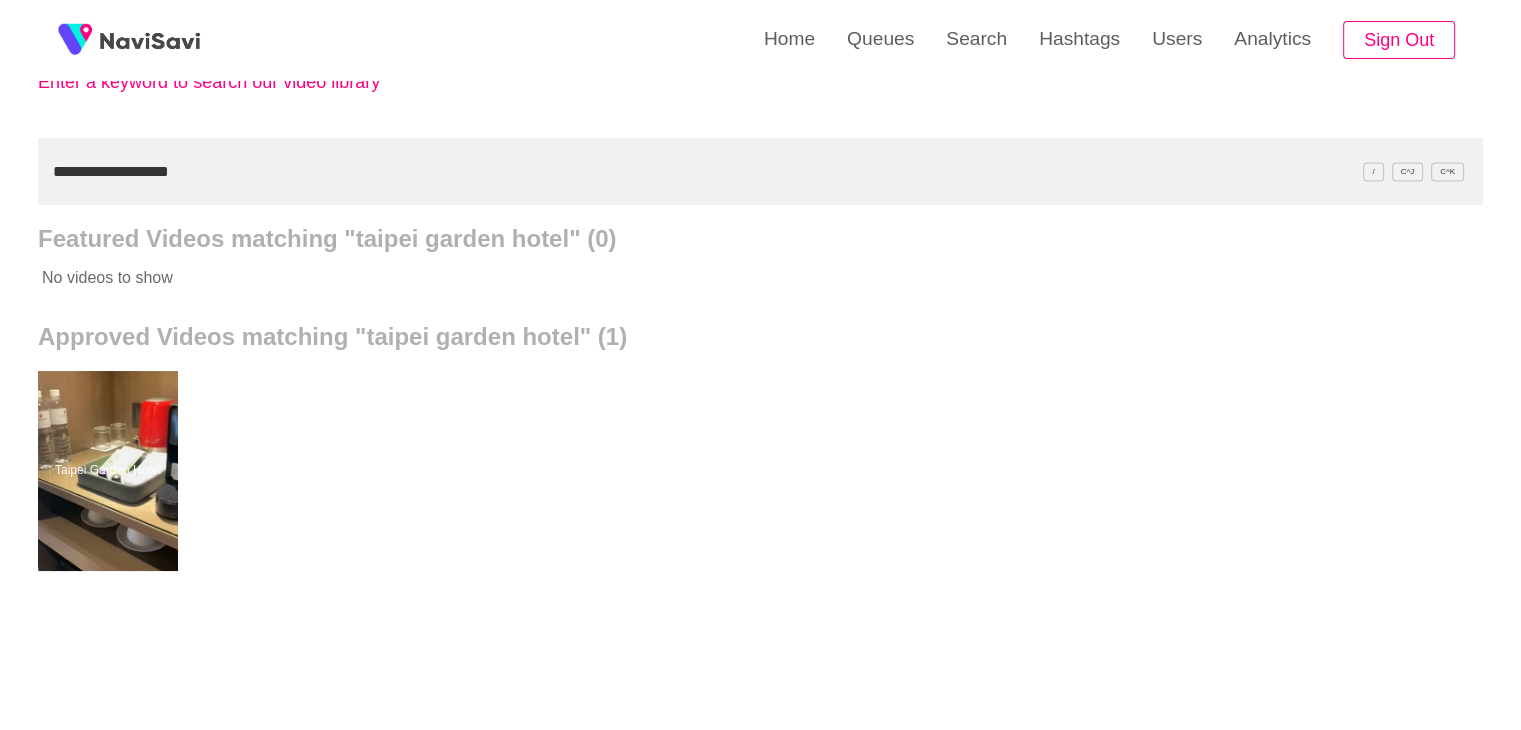 click on "**********" at bounding box center (760, 171) 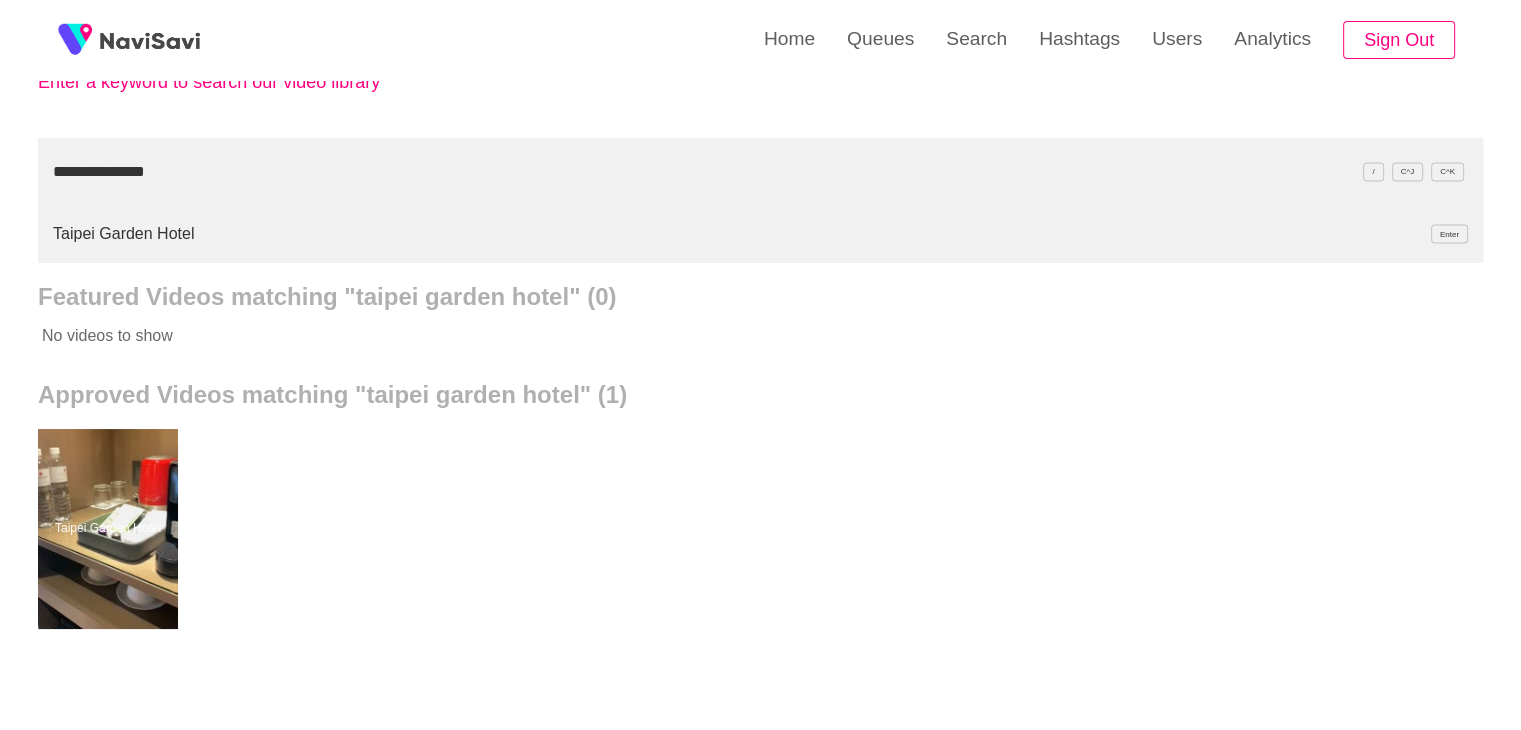 type on "**********" 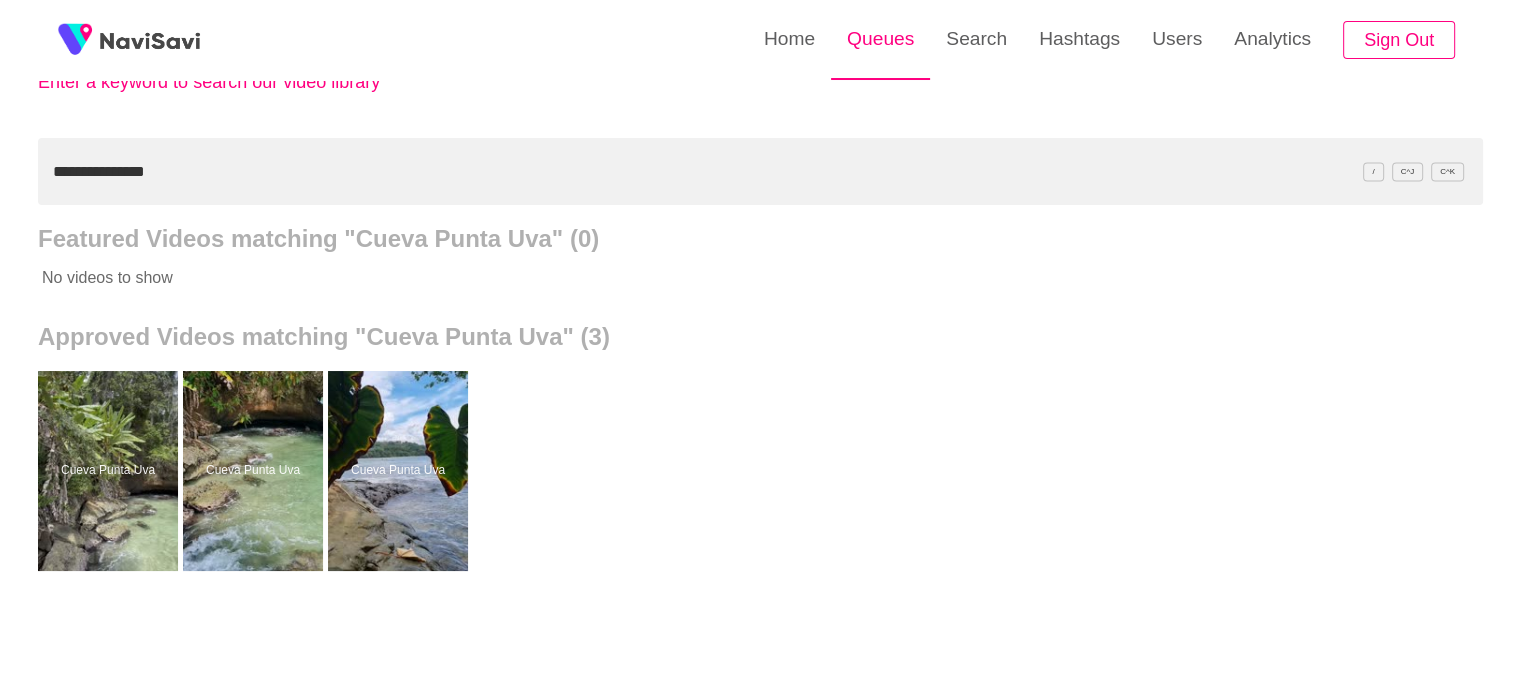 click on "Queues" at bounding box center (880, 39) 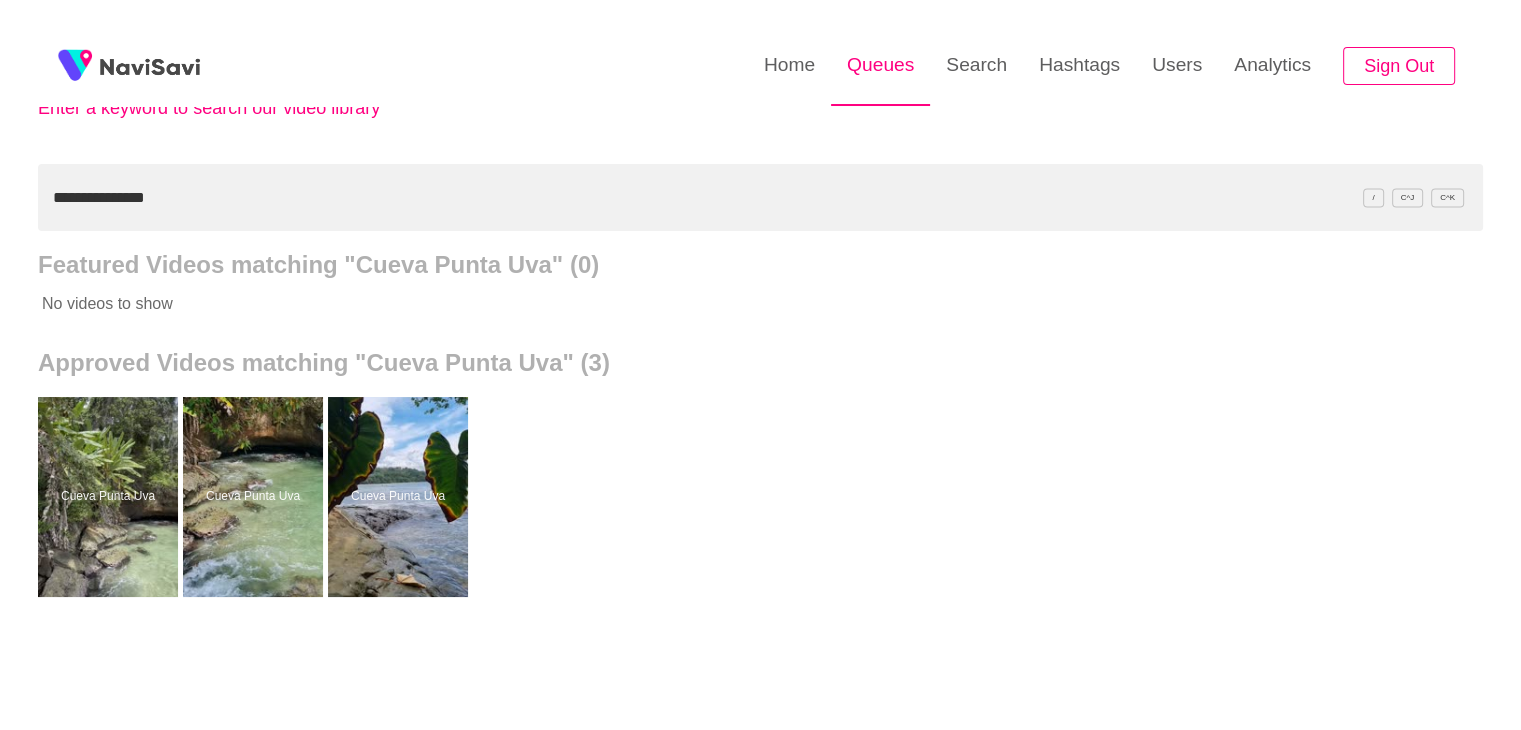 scroll, scrollTop: 0, scrollLeft: 0, axis: both 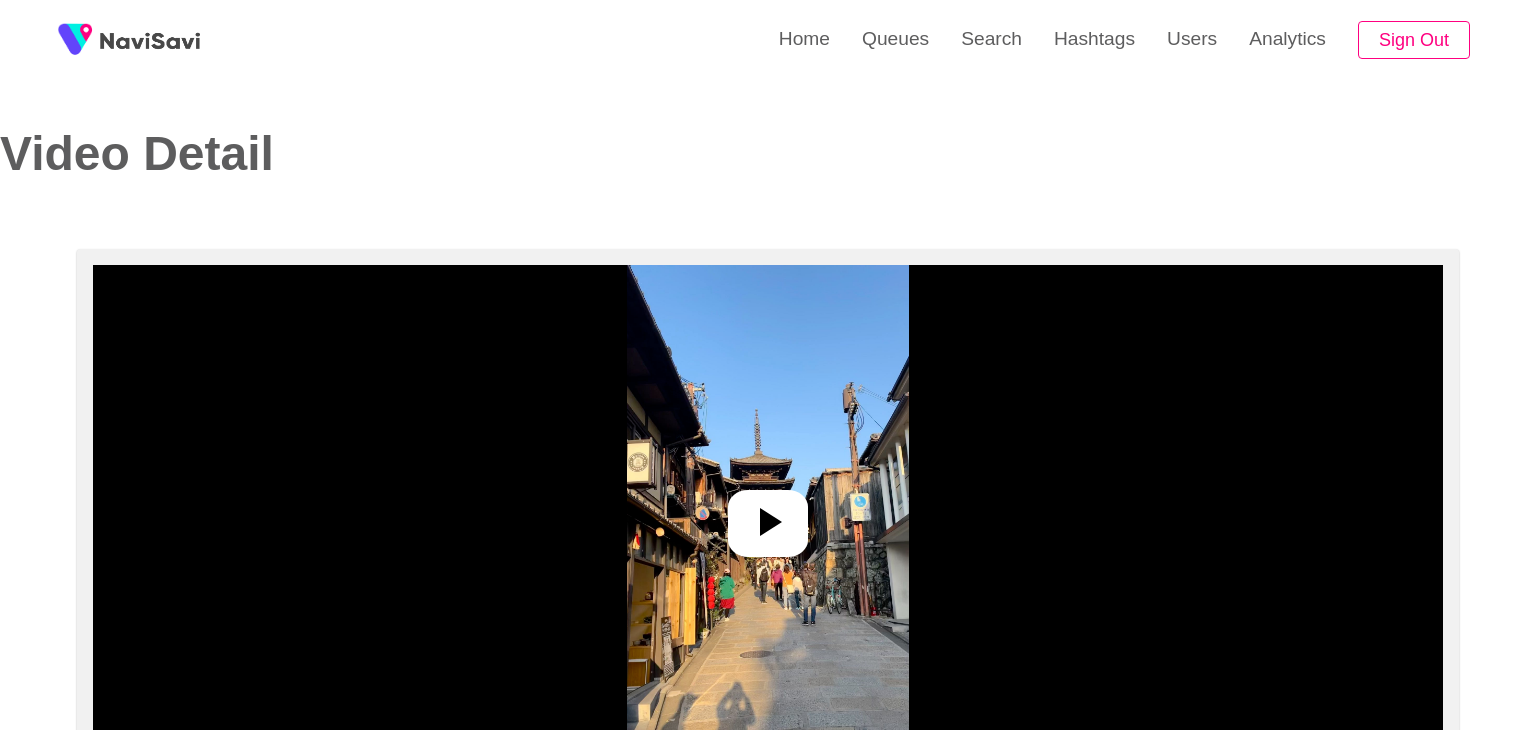 select on "**" 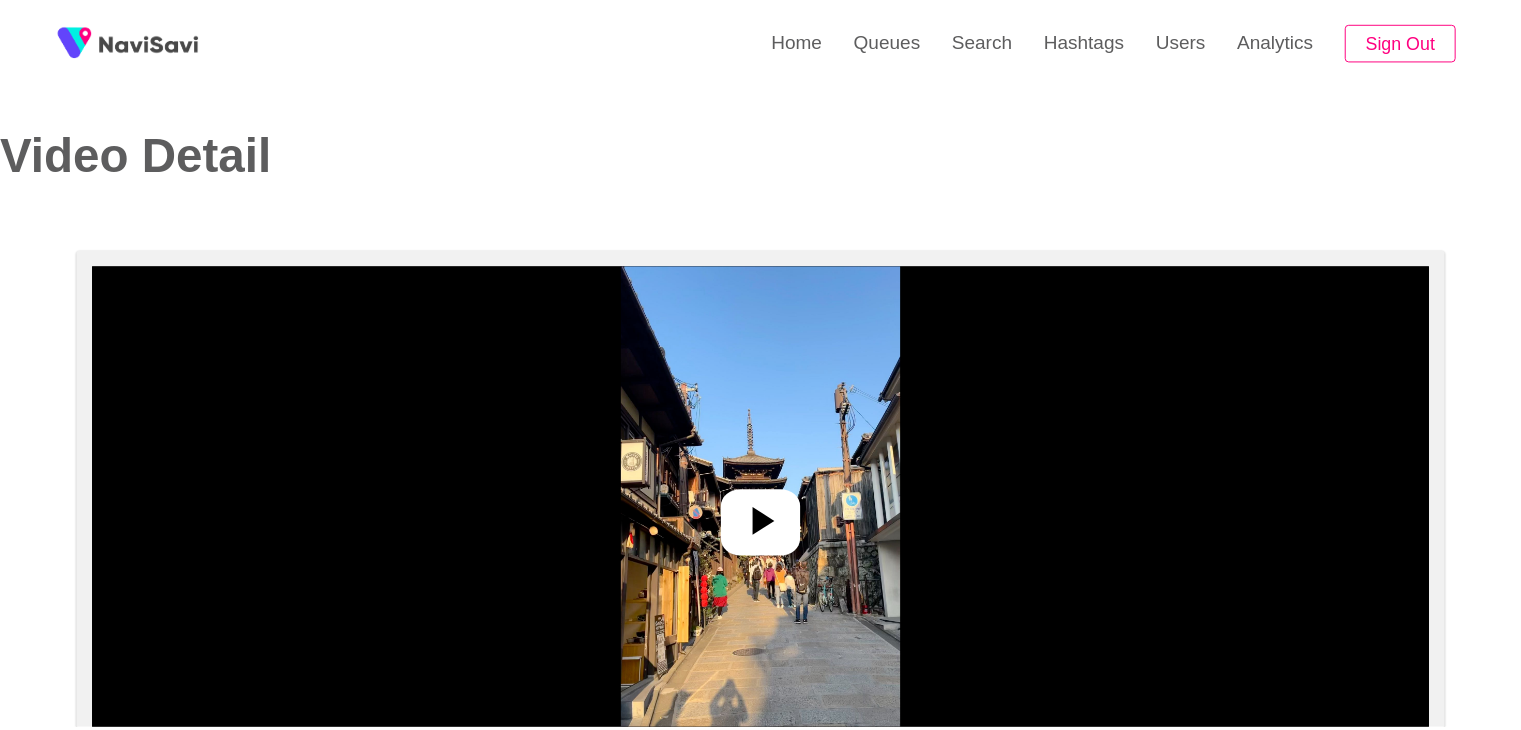 scroll, scrollTop: 0, scrollLeft: 0, axis: both 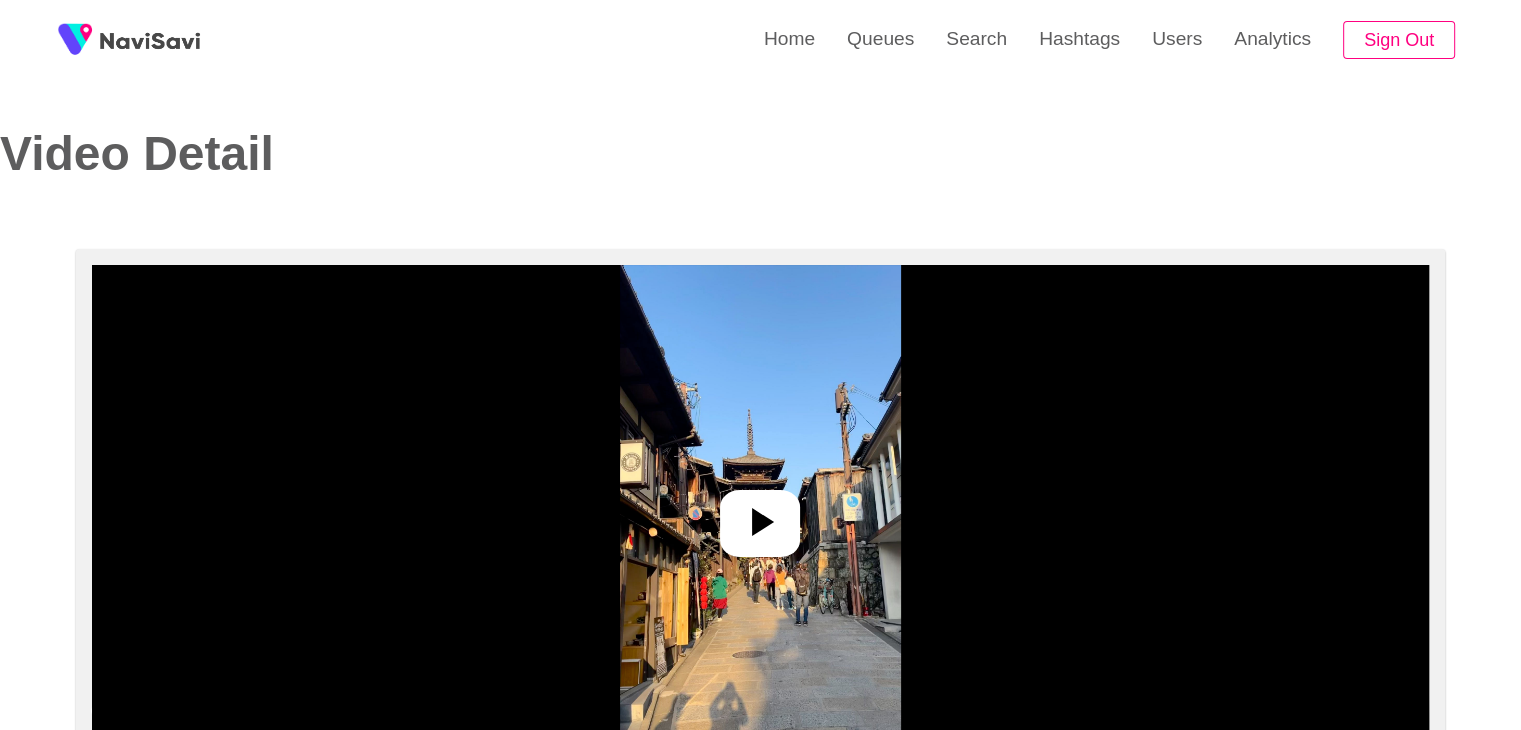 click at bounding box center [760, 515] 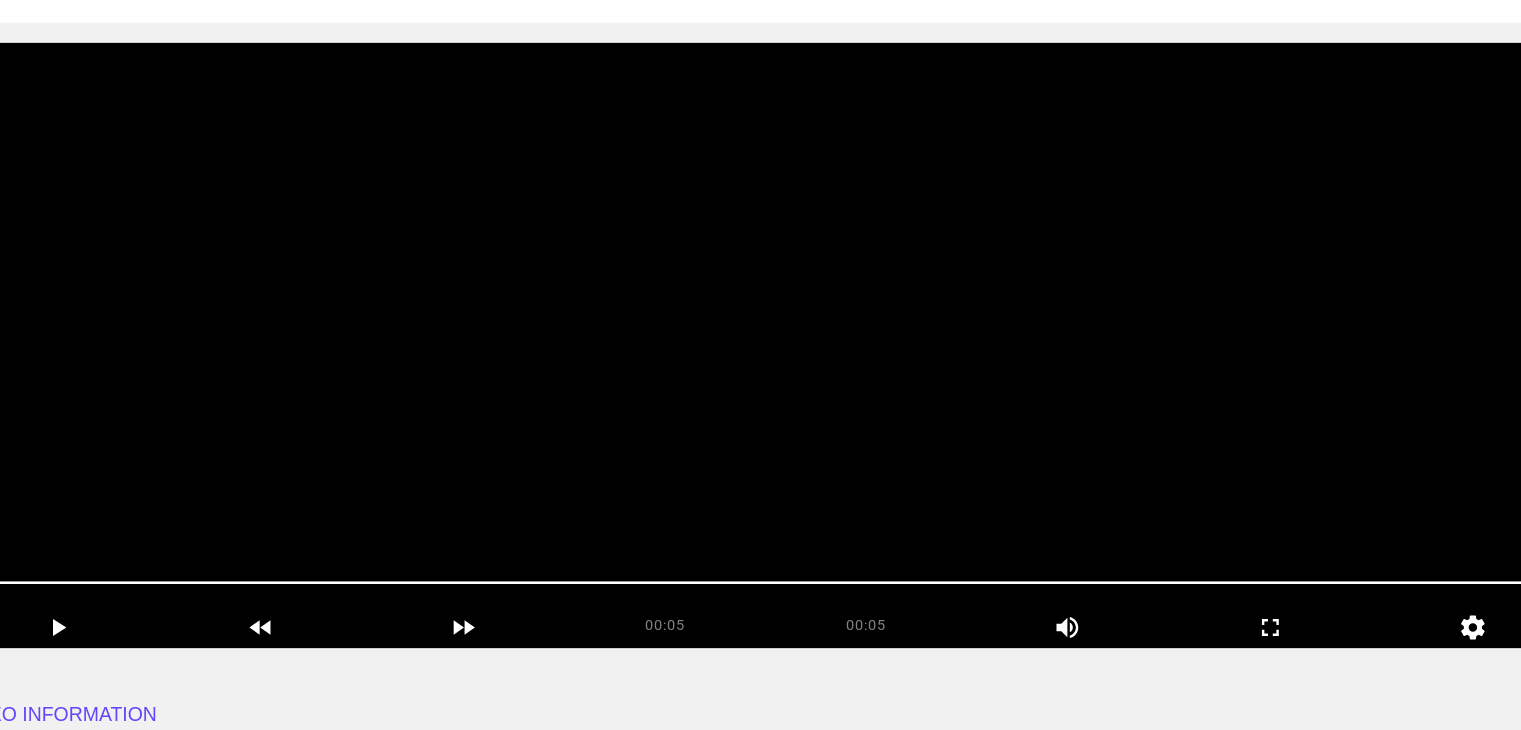 scroll, scrollTop: 164, scrollLeft: 0, axis: vertical 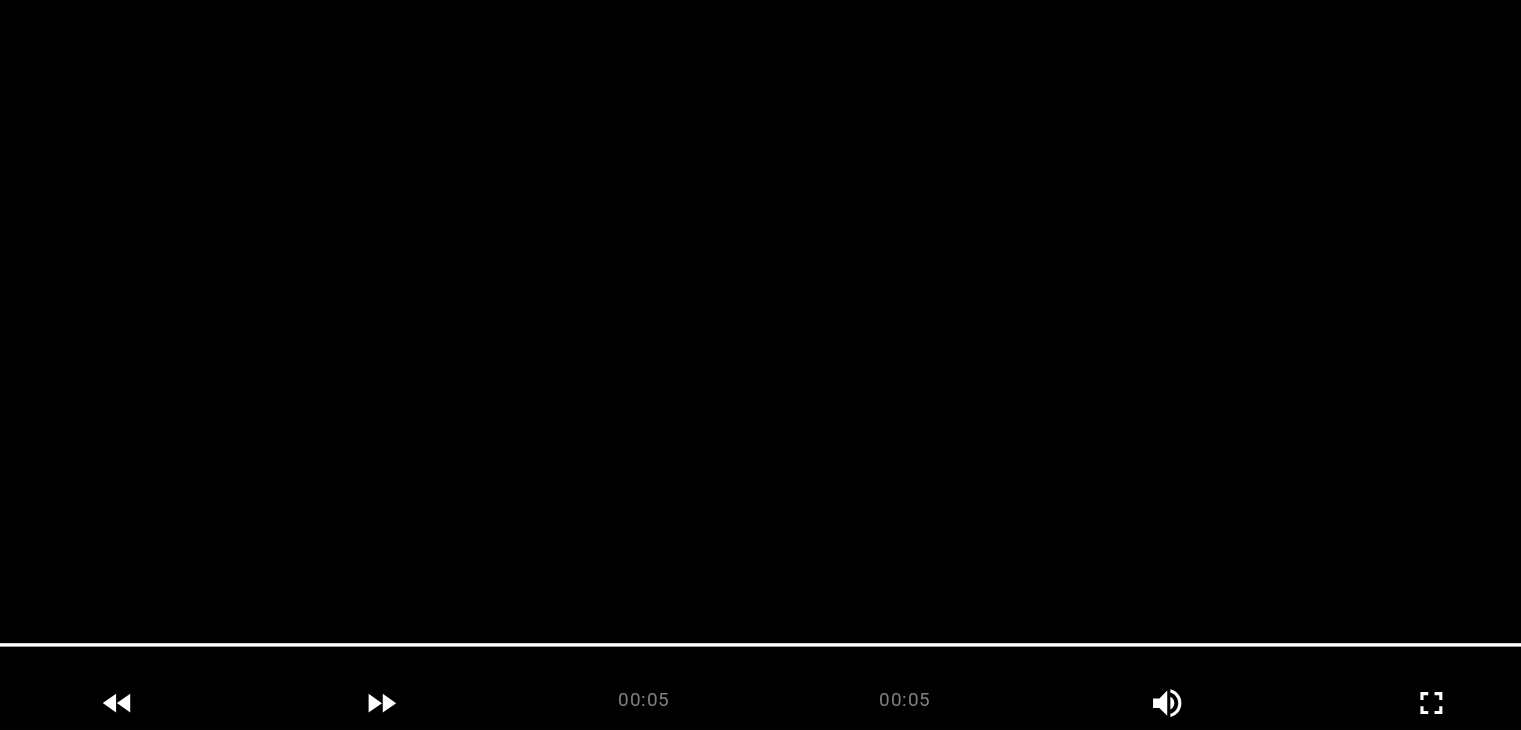 click at bounding box center (760, 351) 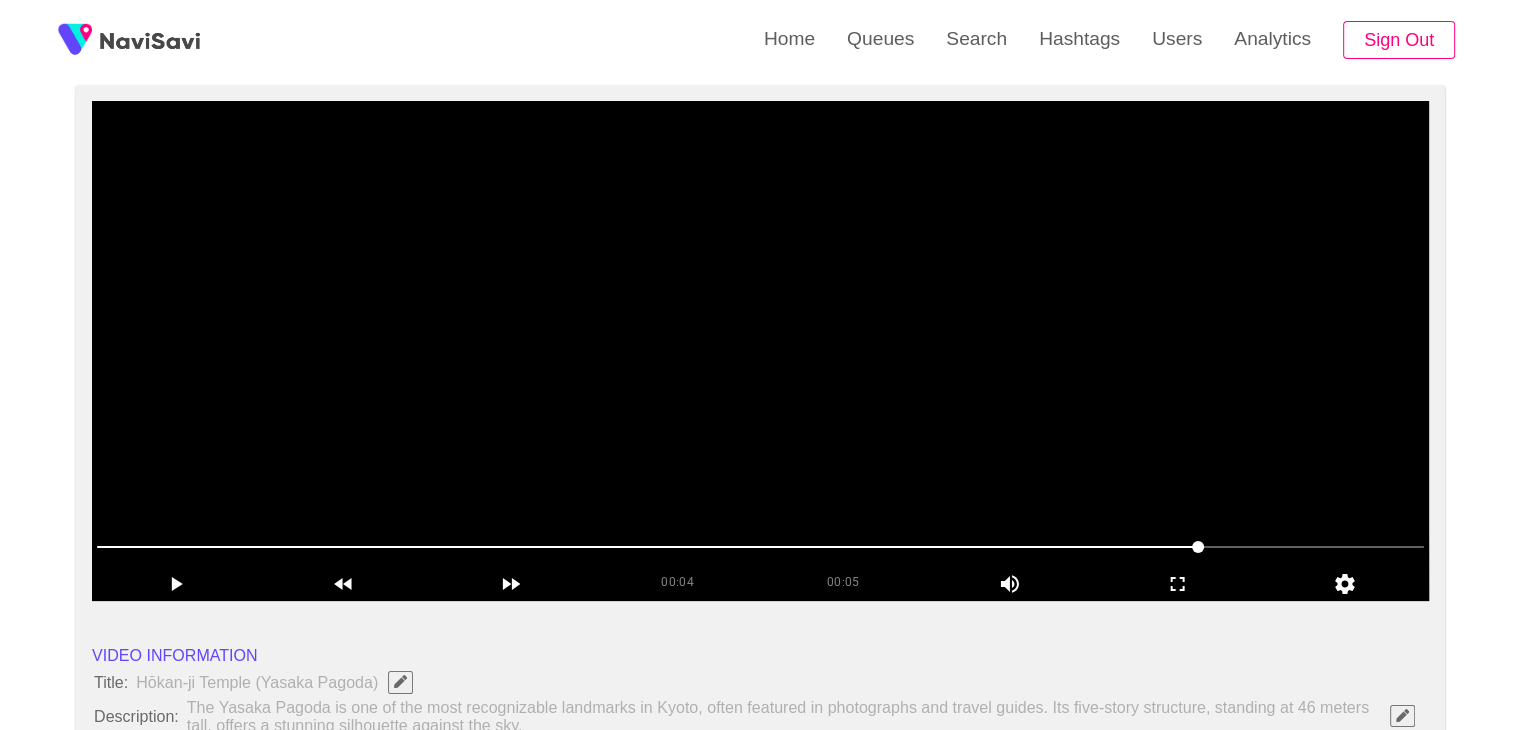 click at bounding box center (760, 351) 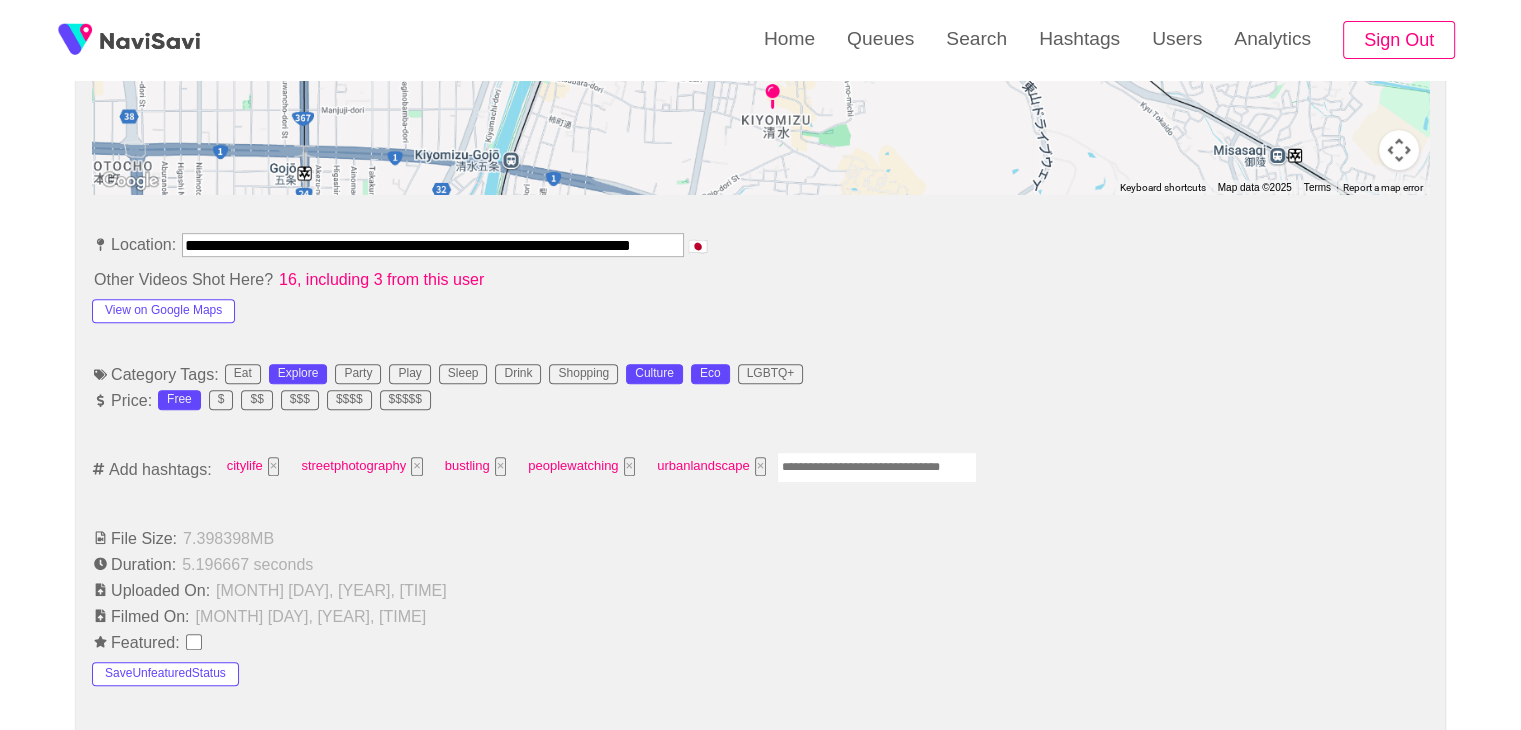 scroll, scrollTop: 1024, scrollLeft: 0, axis: vertical 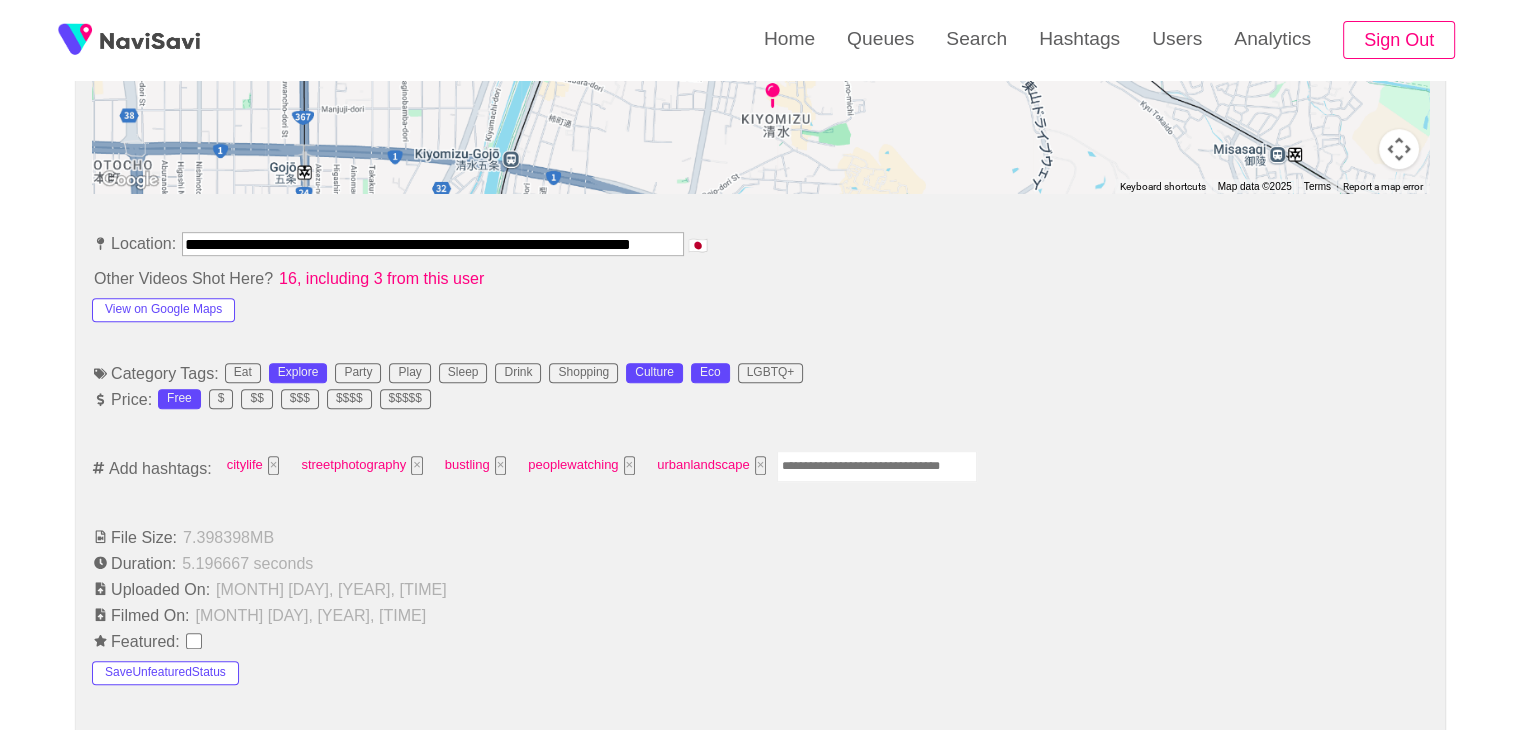 click at bounding box center (877, 466) 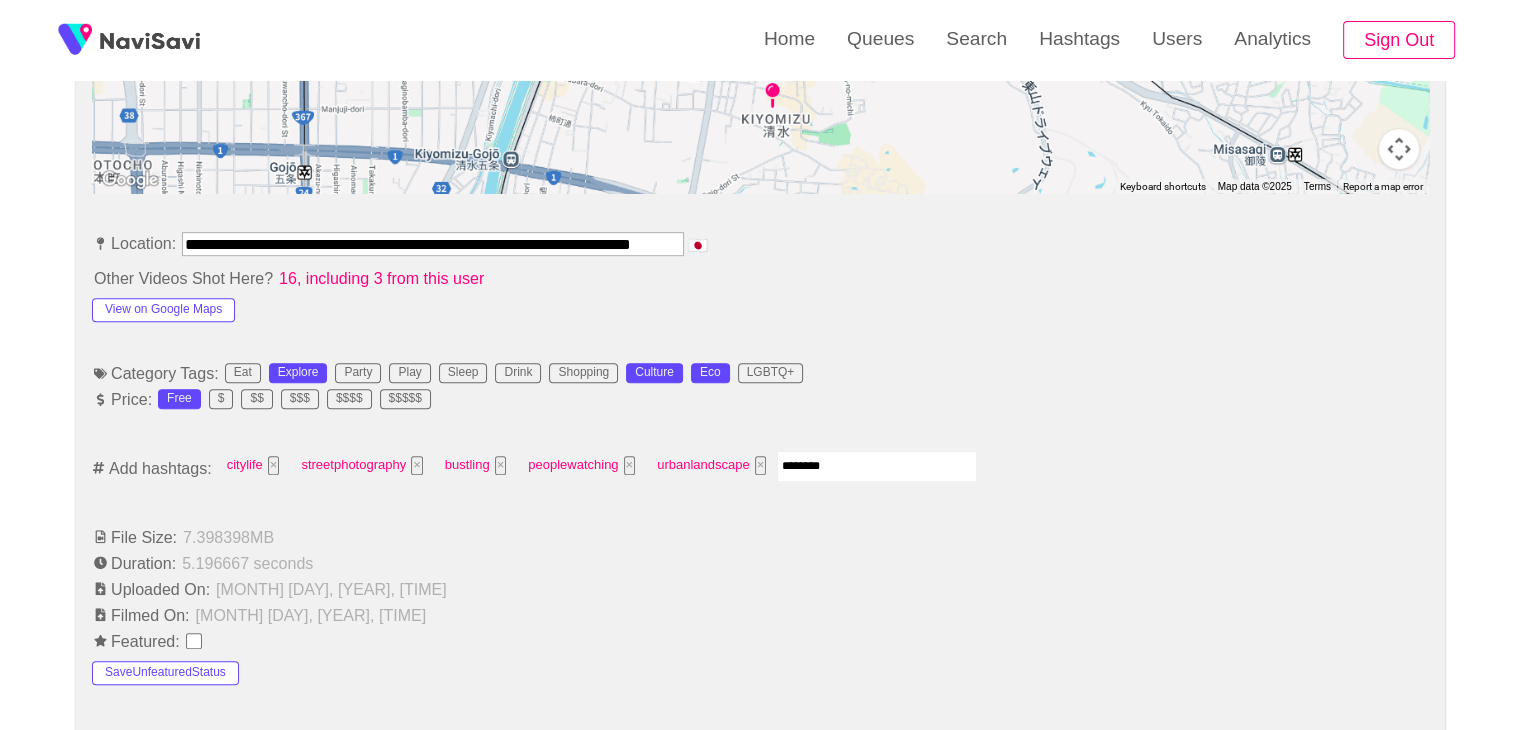 type on "*********" 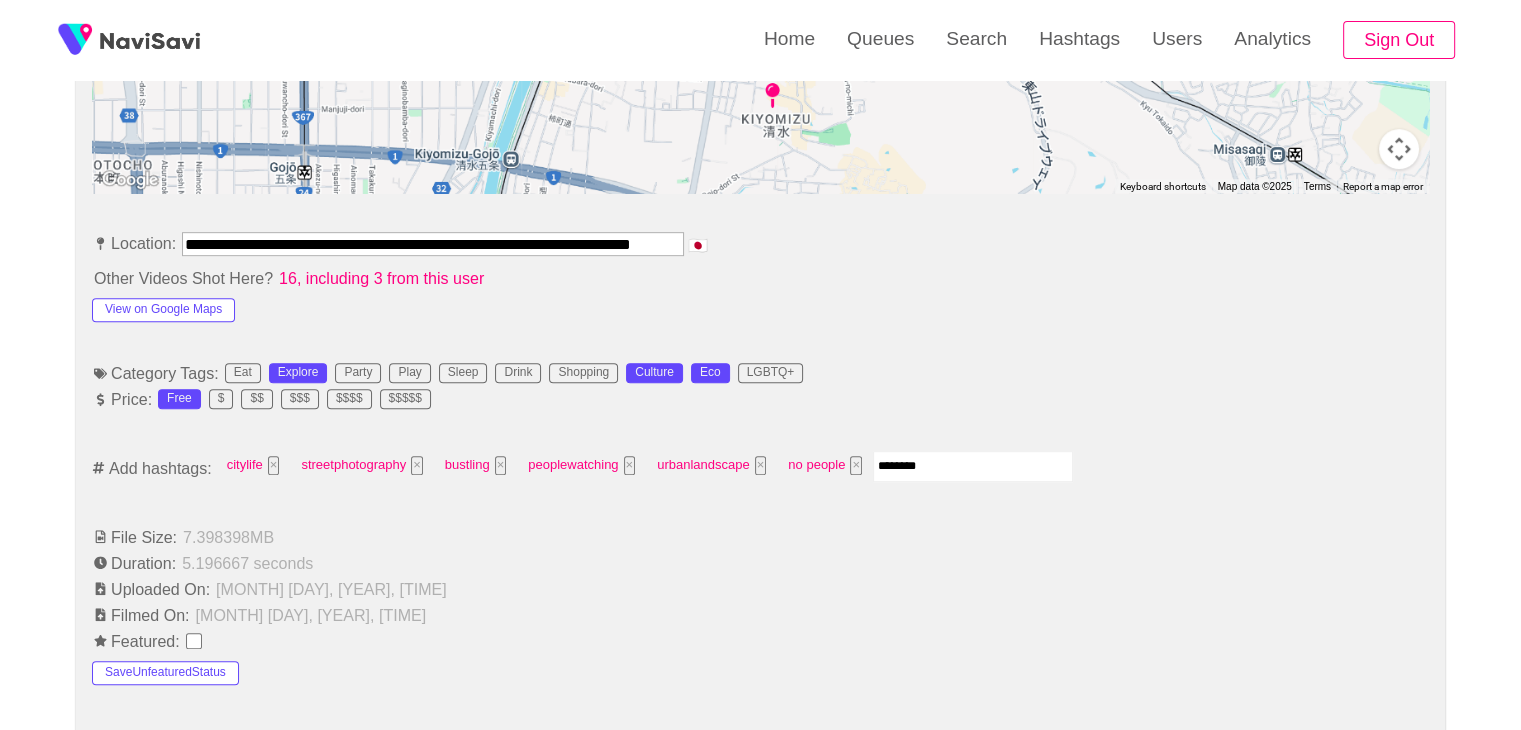 type on "*********" 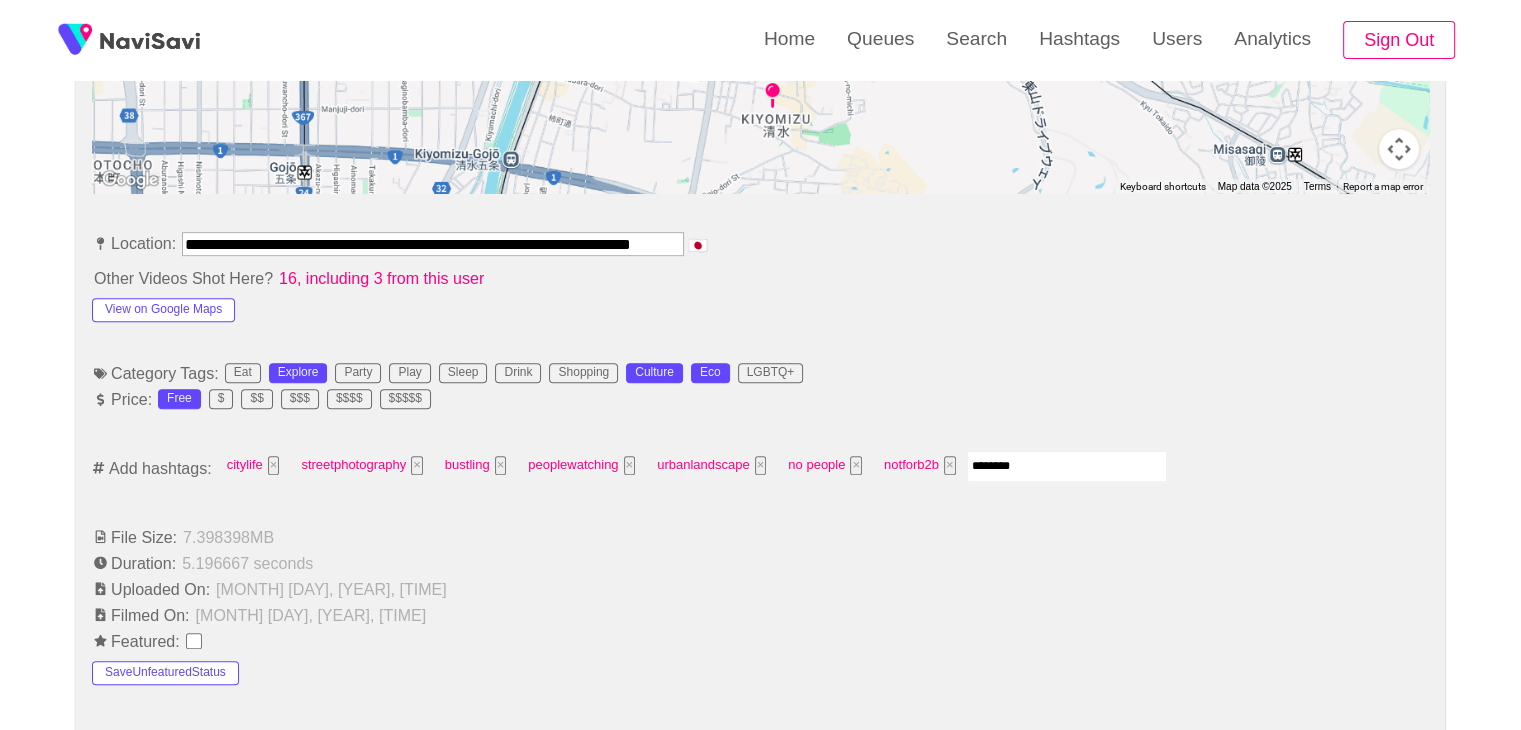 type on "*********" 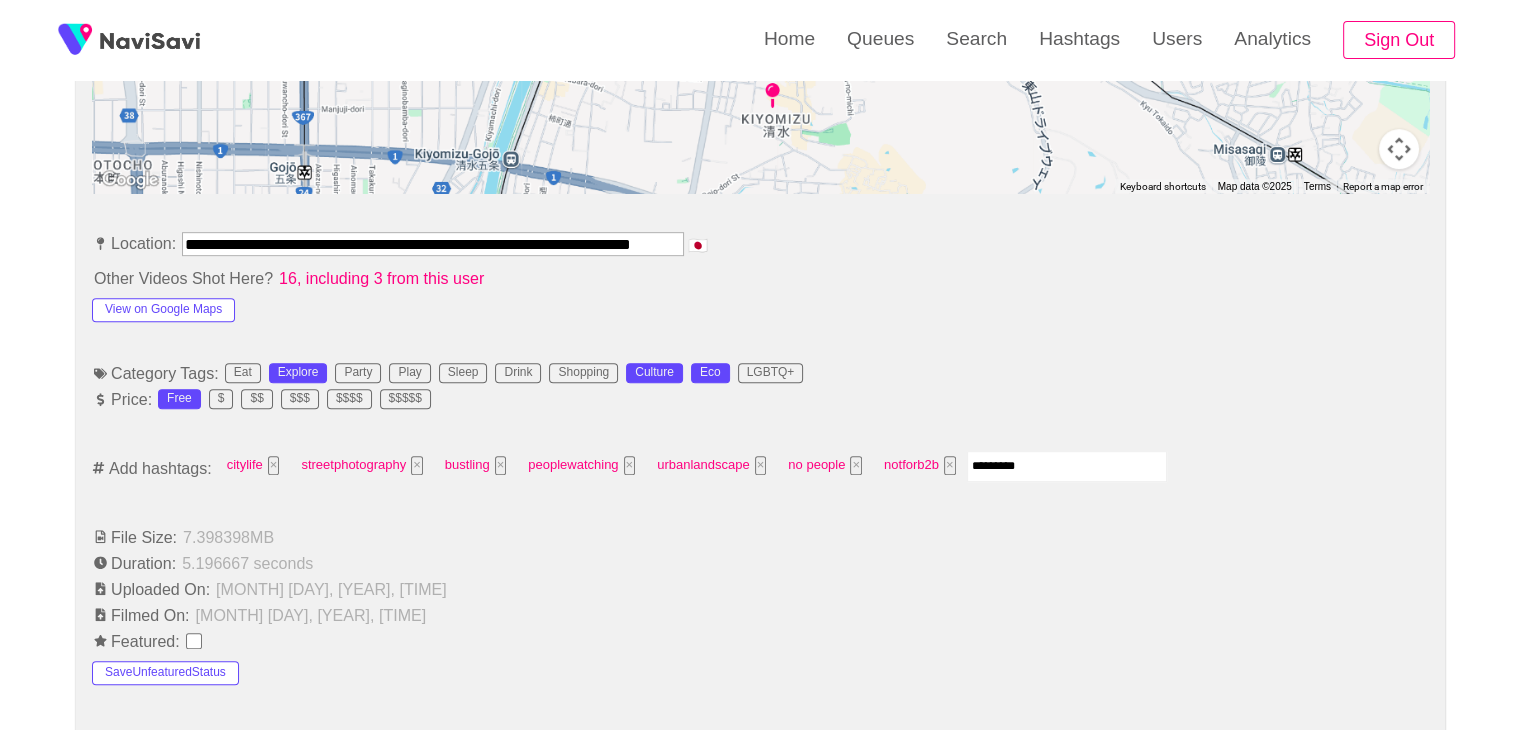 type 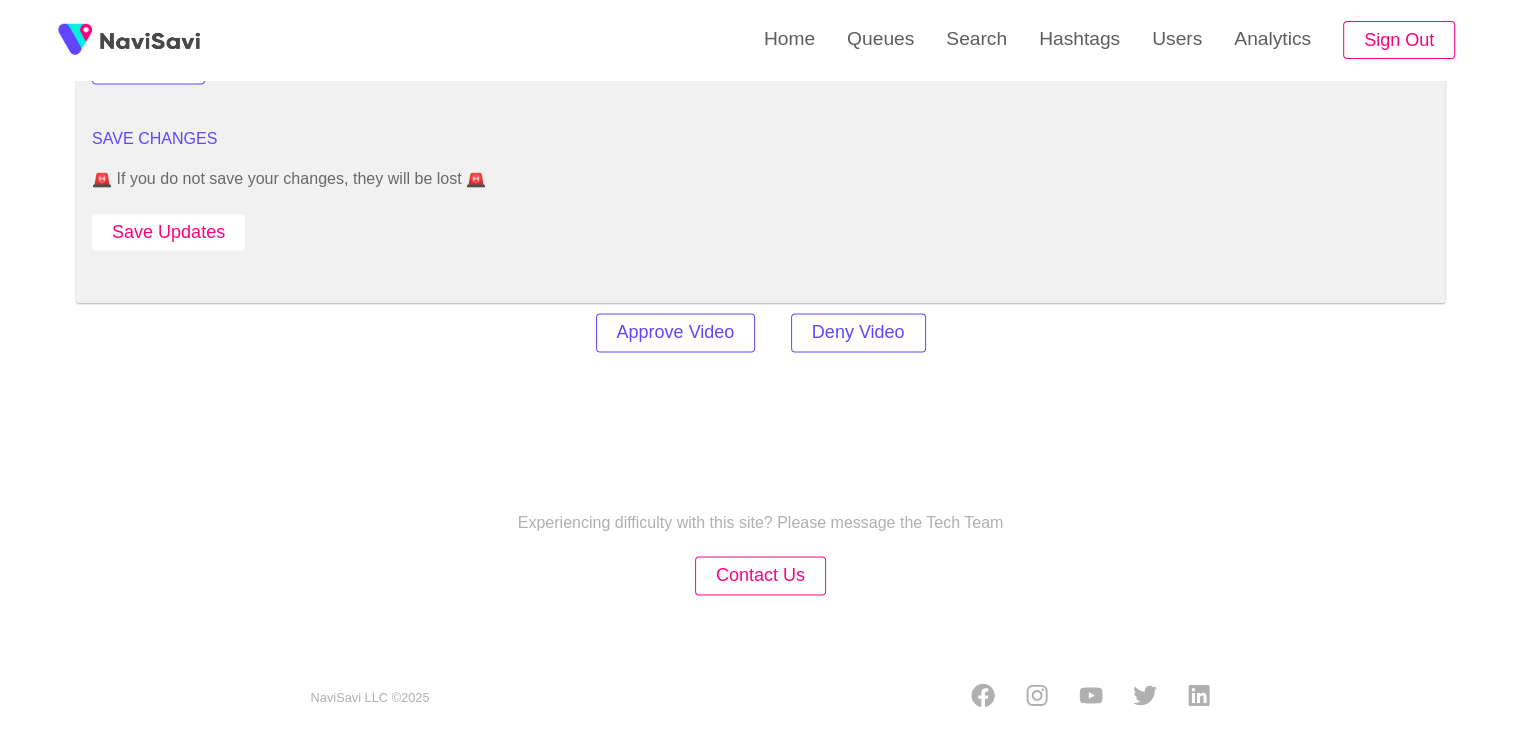 scroll, scrollTop: 2783, scrollLeft: 0, axis: vertical 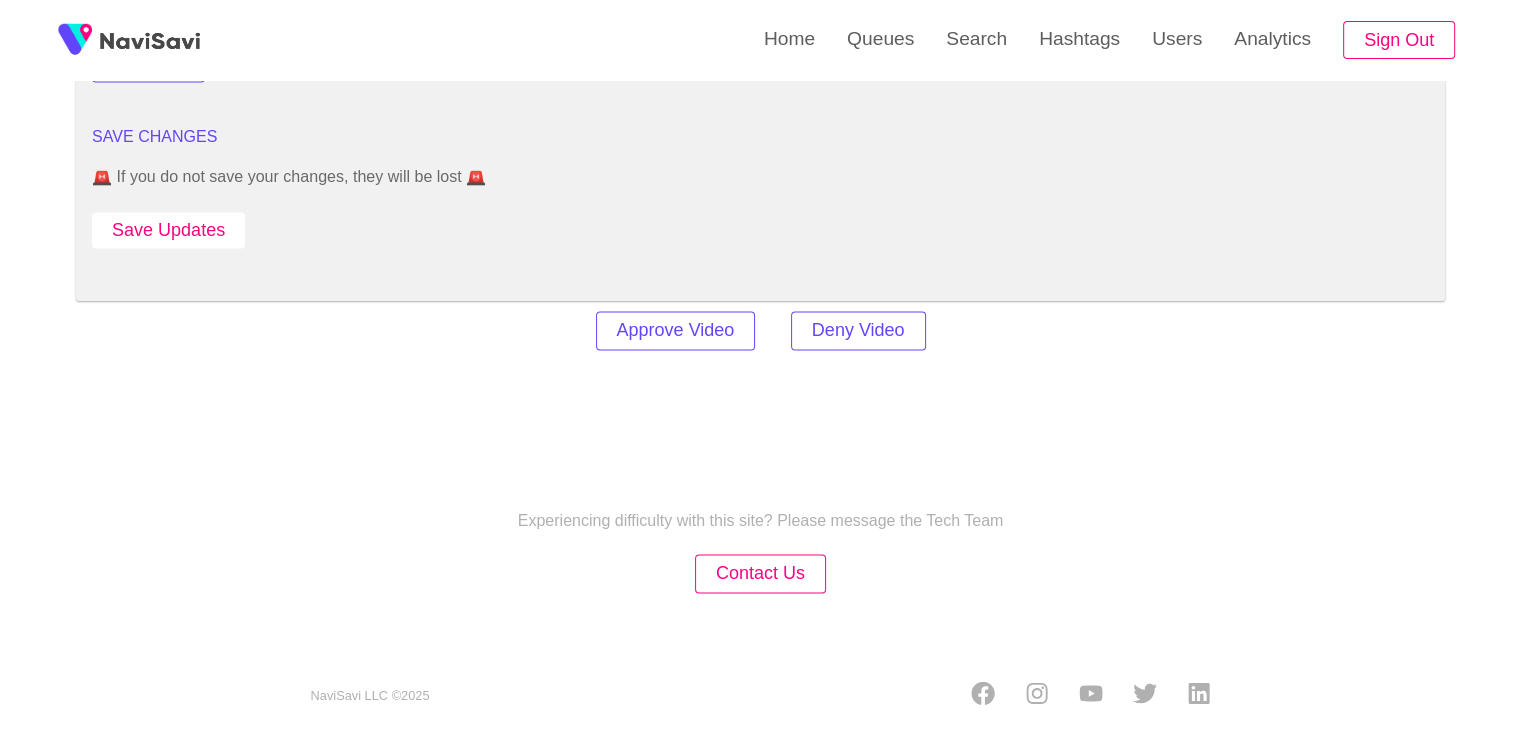 click on "Save Updates" at bounding box center [168, 230] 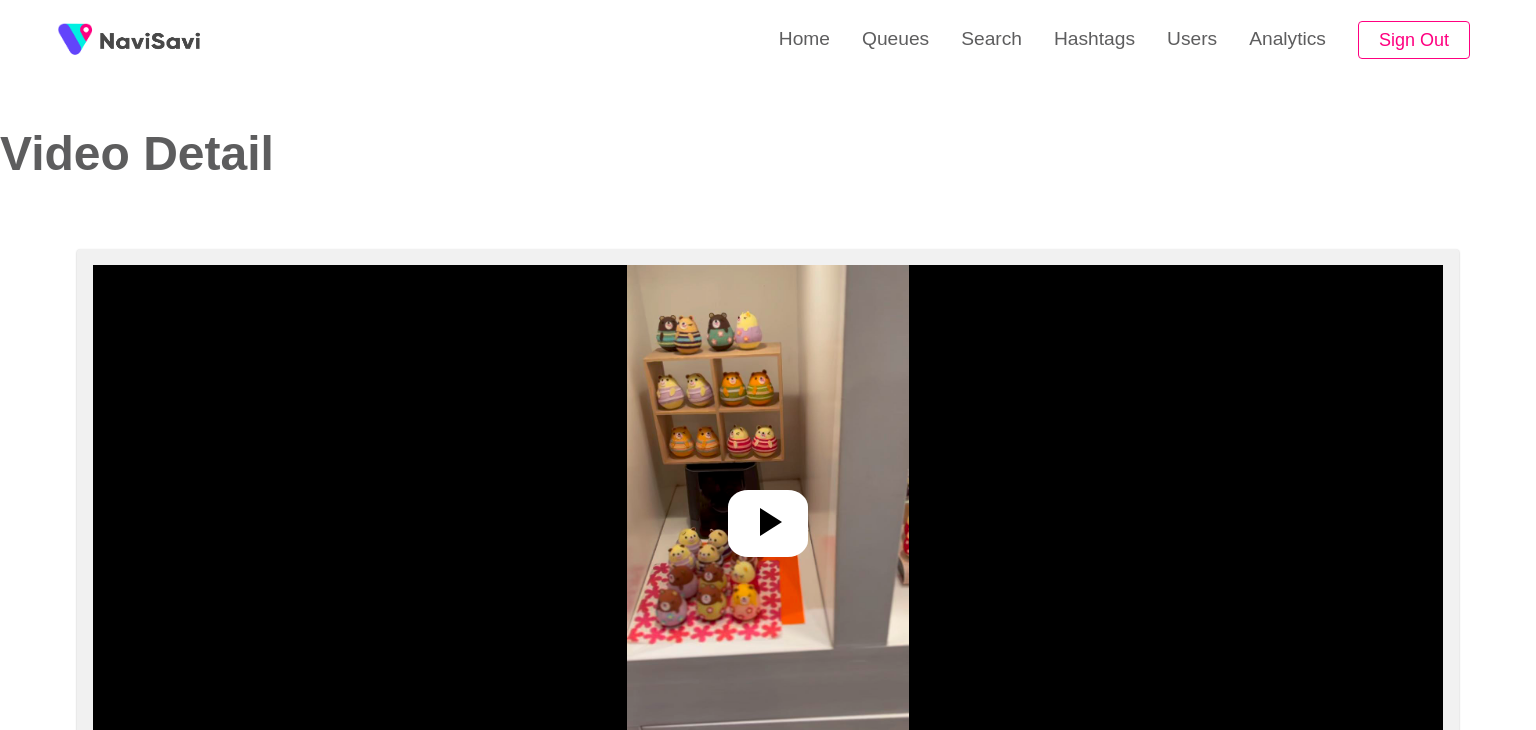 select on "**********" 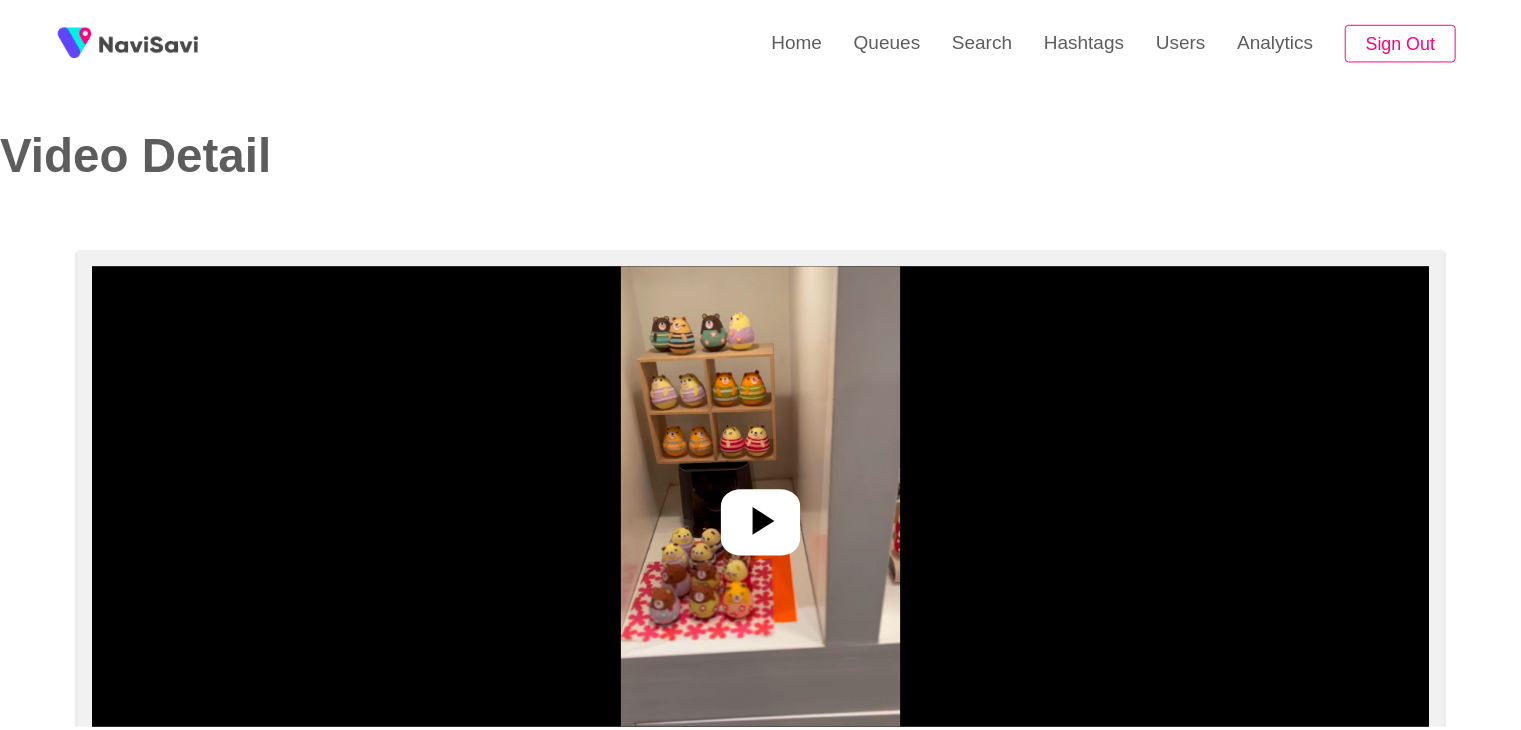 scroll, scrollTop: 0, scrollLeft: 0, axis: both 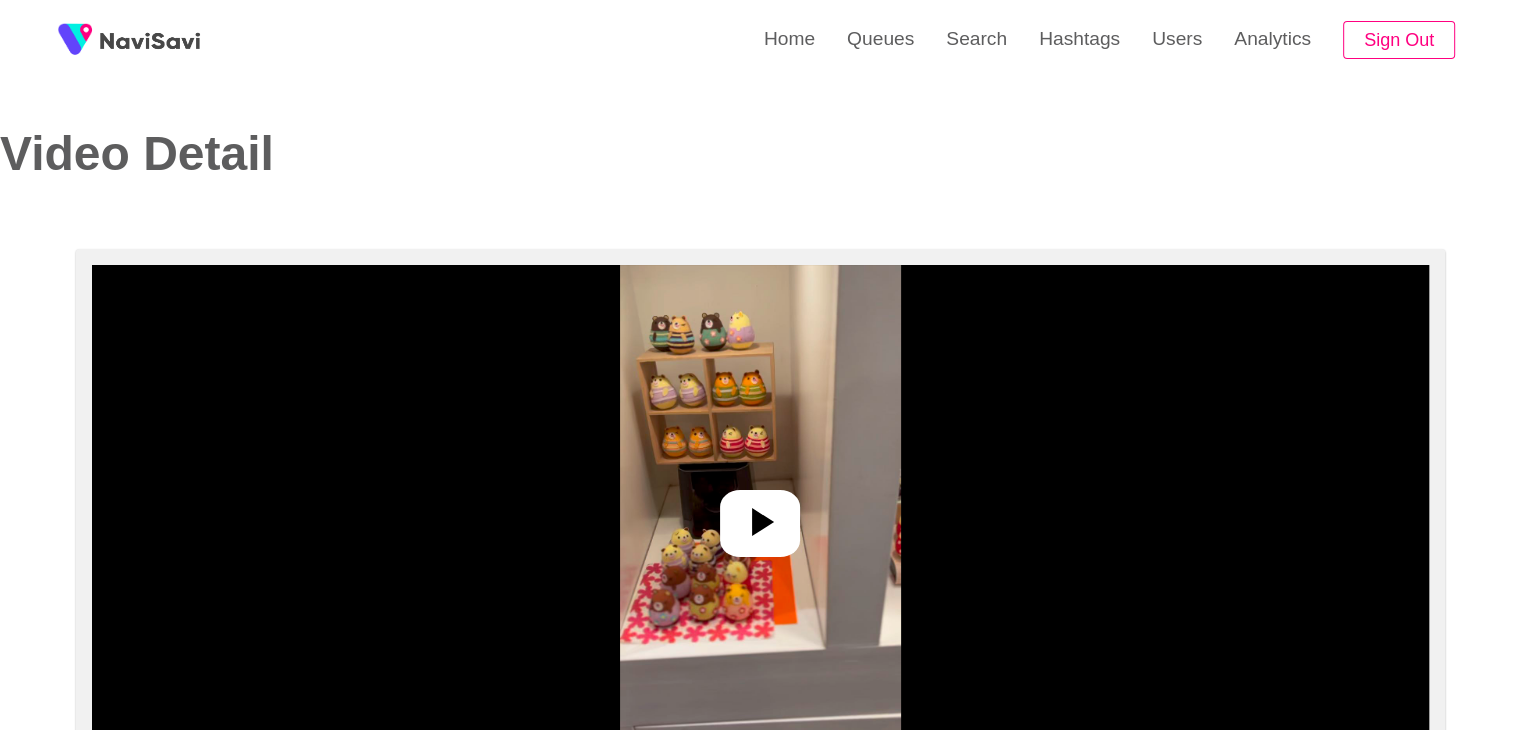 click at bounding box center [760, 515] 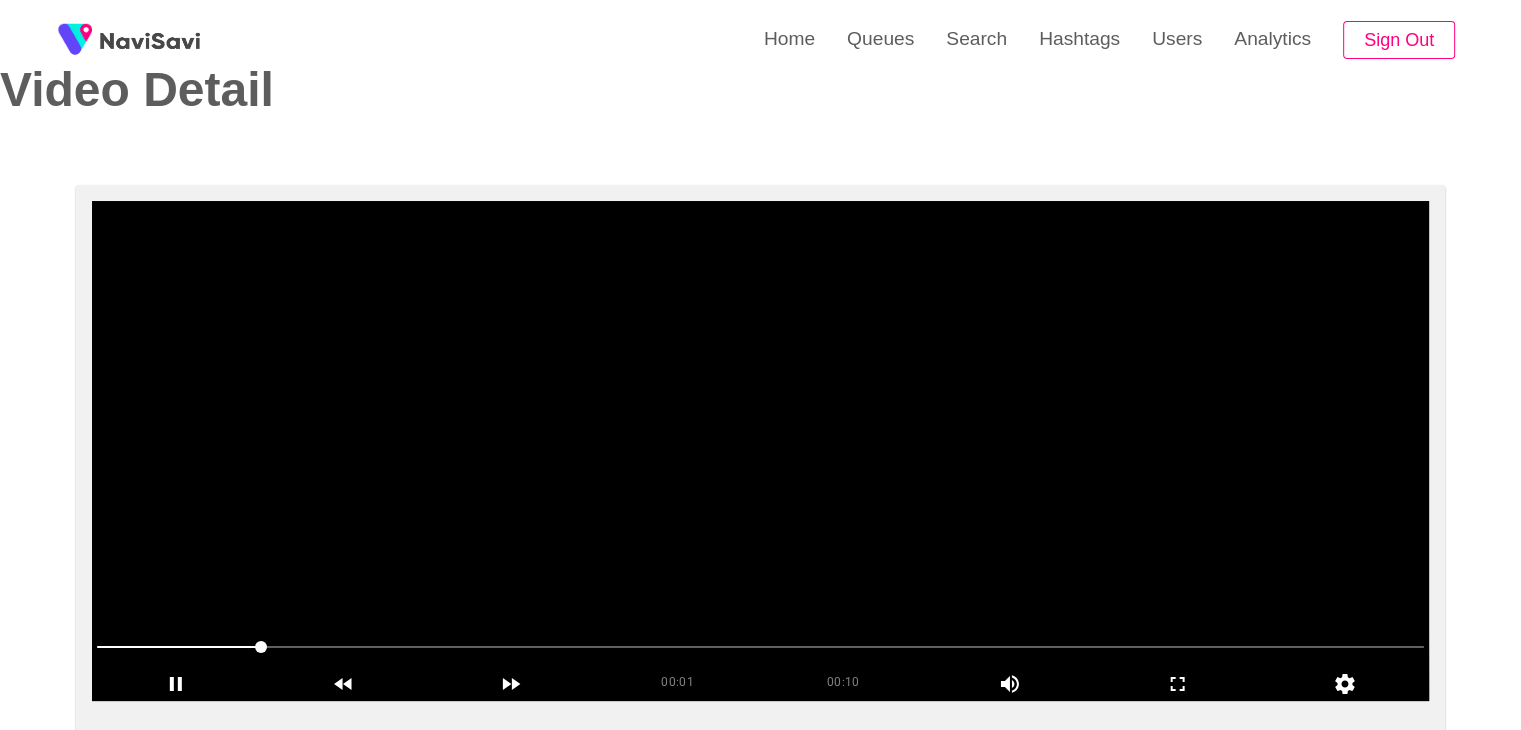 scroll, scrollTop: 66, scrollLeft: 0, axis: vertical 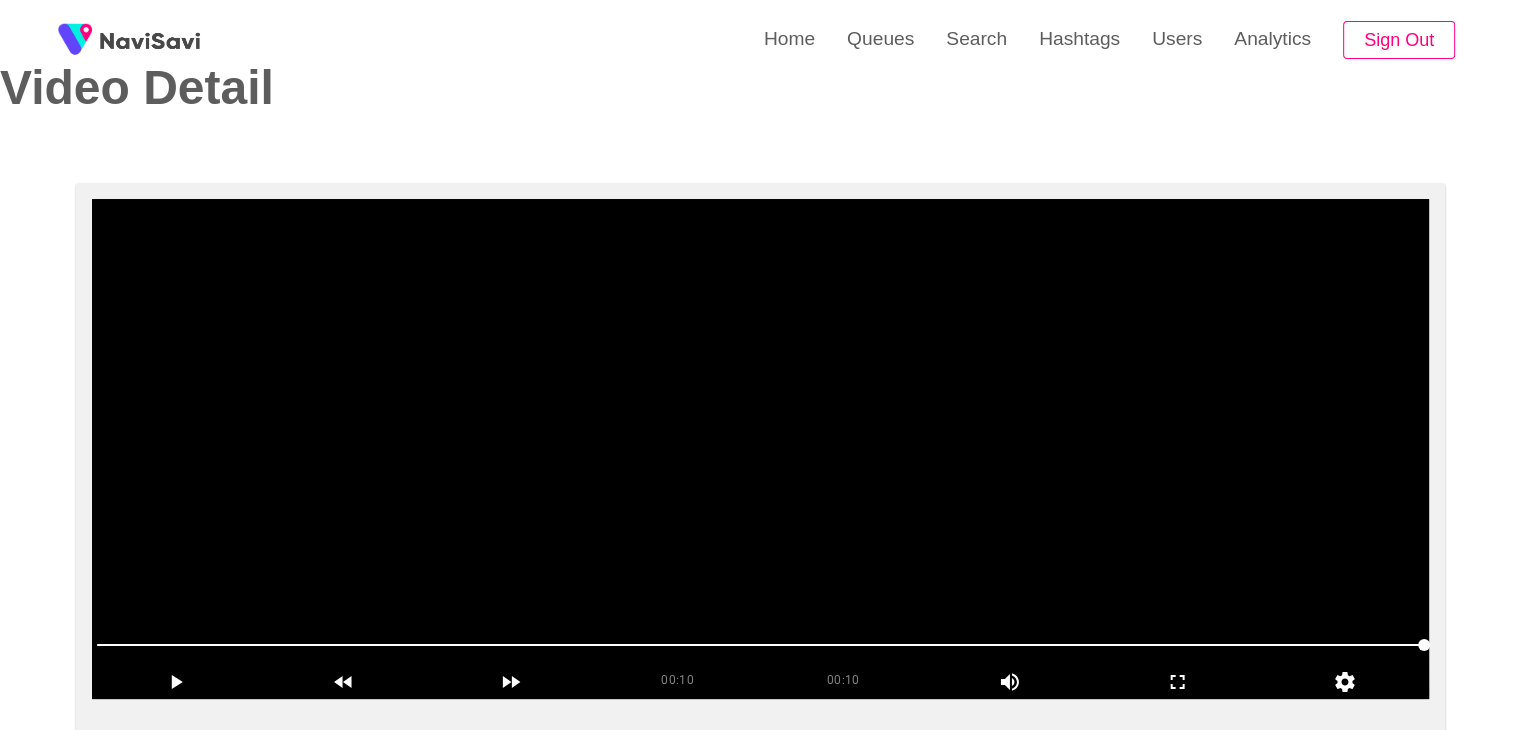 click at bounding box center [760, 449] 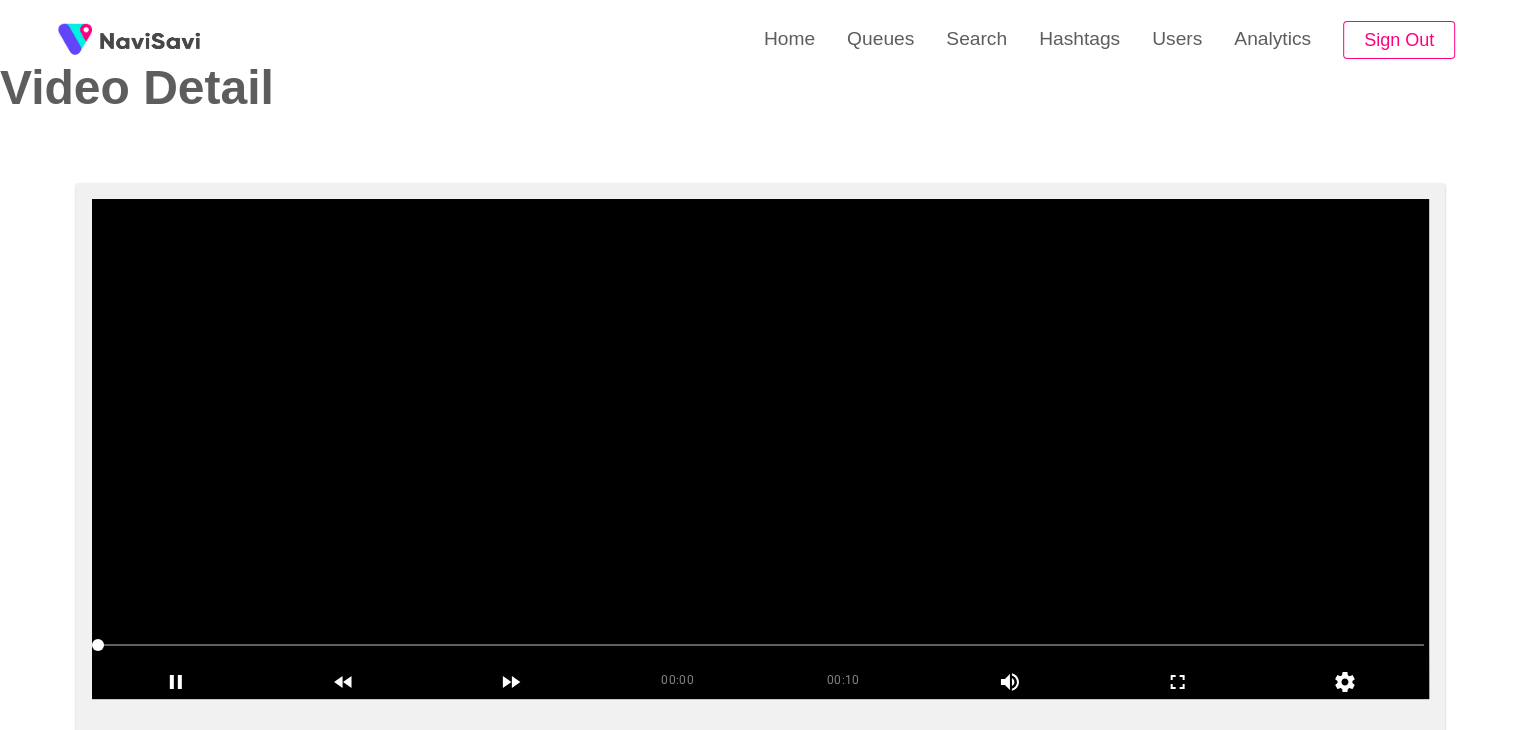 click at bounding box center [760, 449] 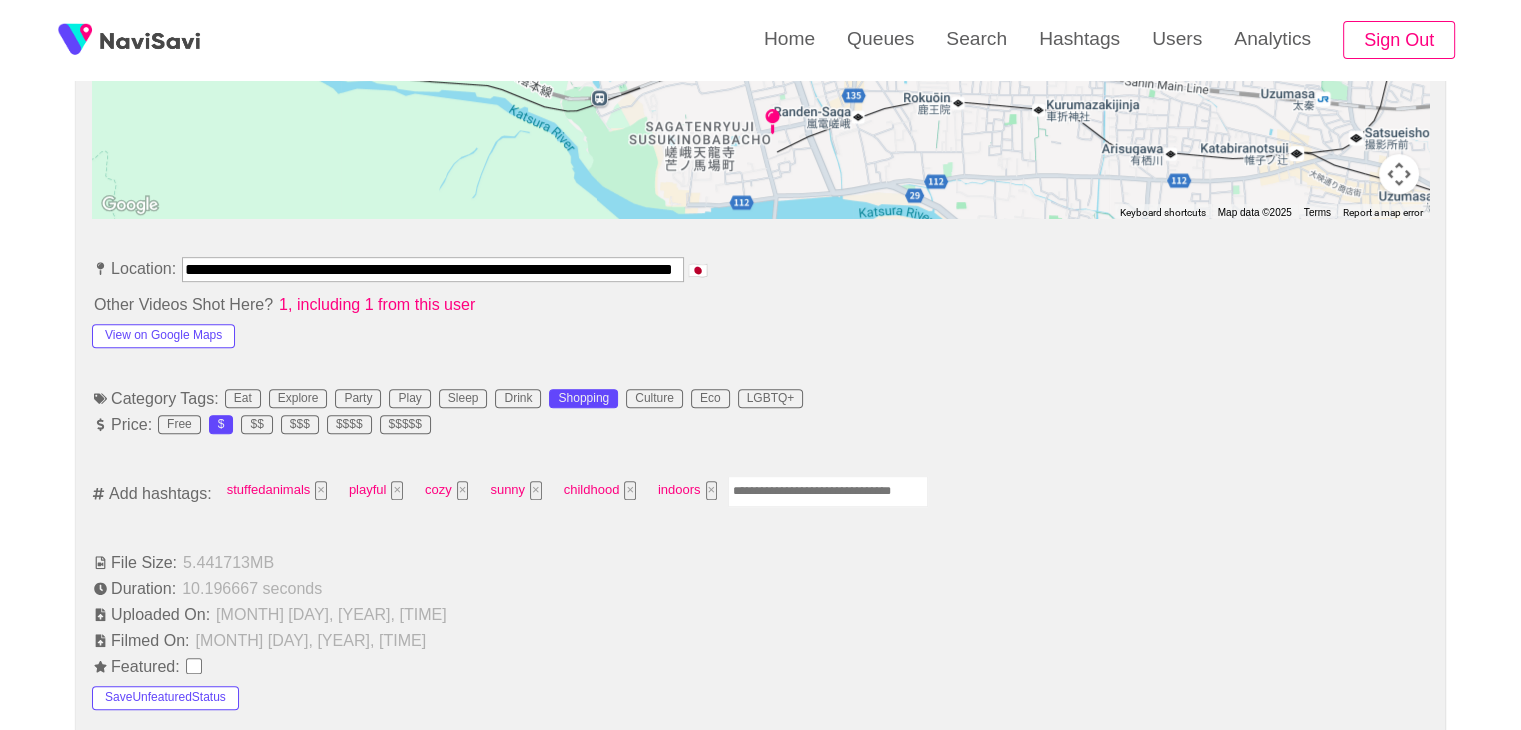 scroll, scrollTop: 990, scrollLeft: 0, axis: vertical 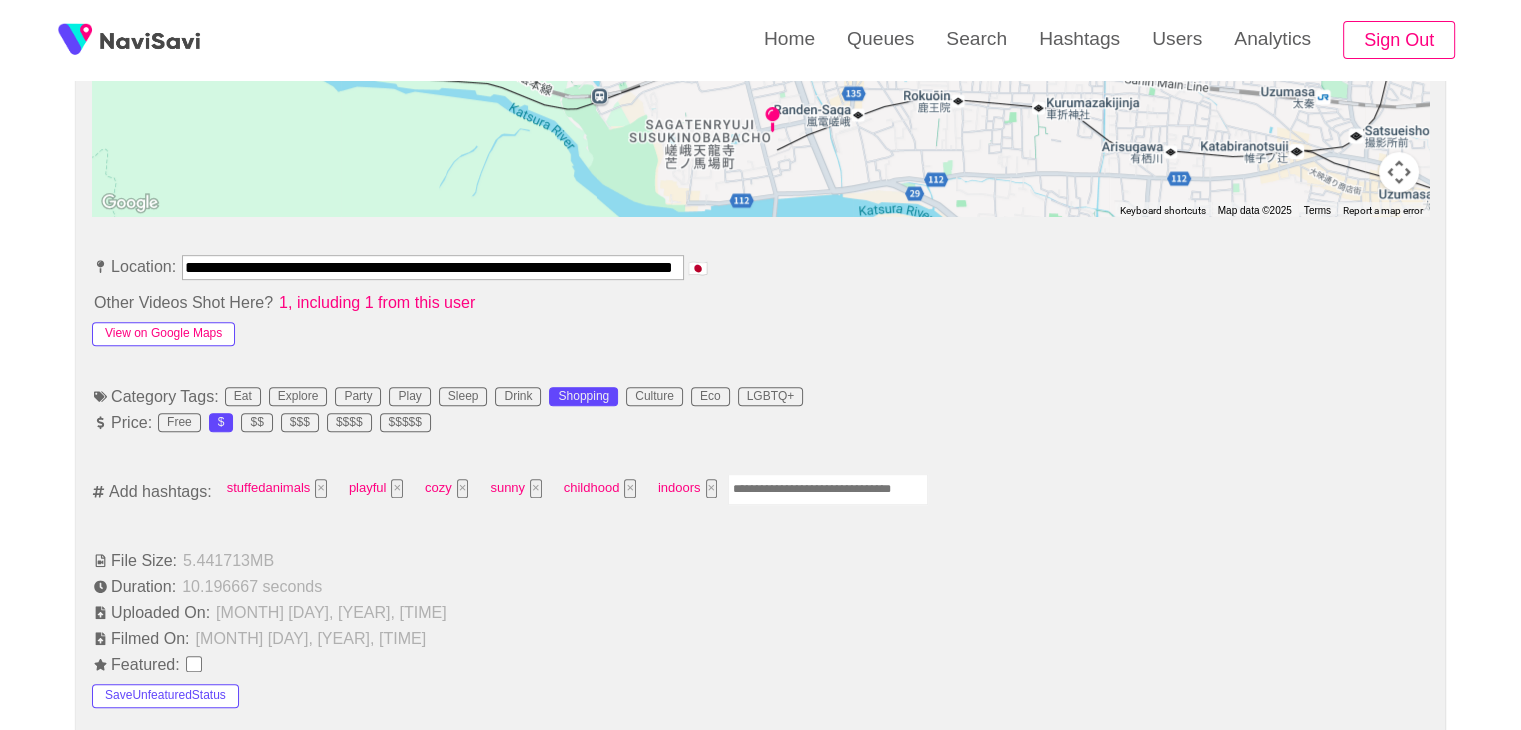 click on "View on Google Maps" at bounding box center [163, 334] 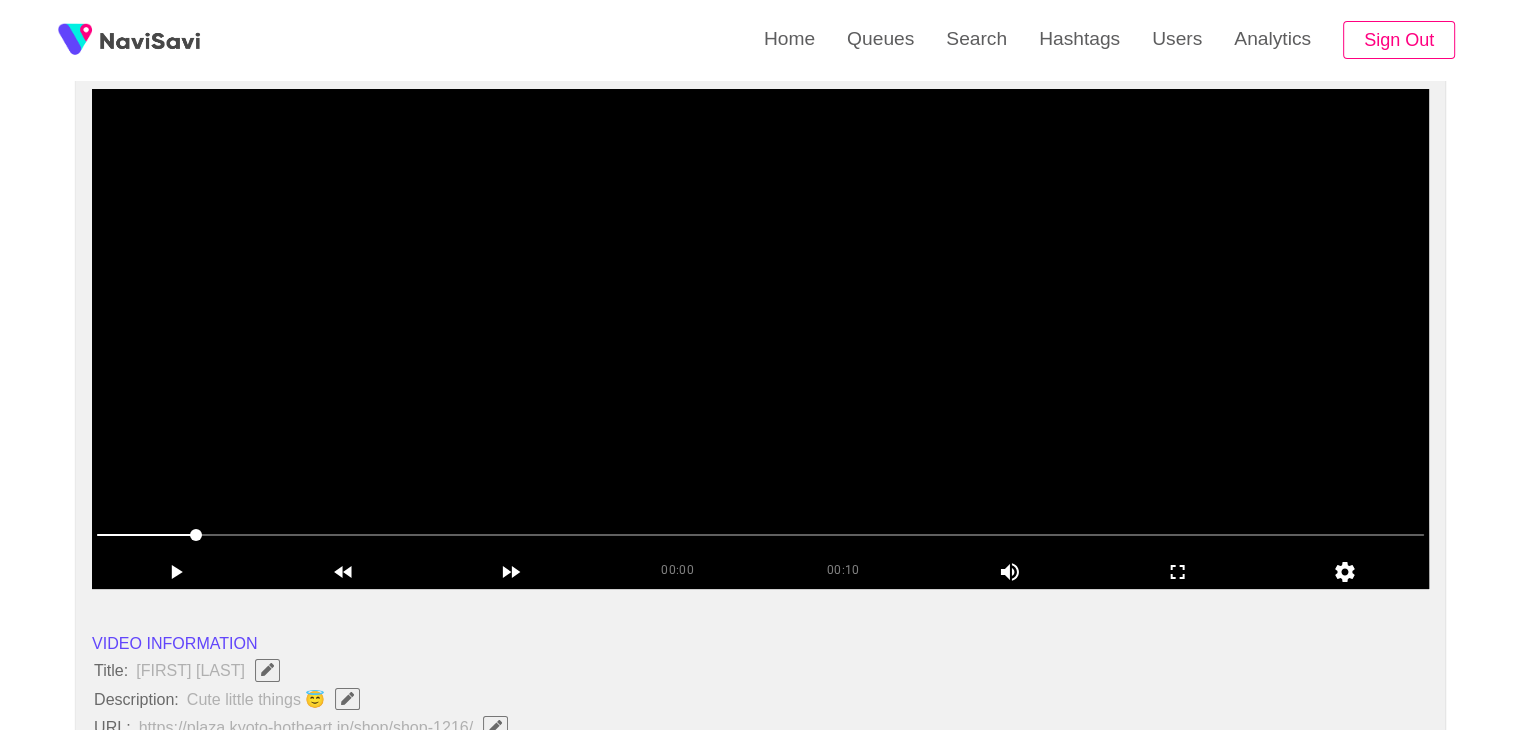 scroll, scrollTop: 146, scrollLeft: 0, axis: vertical 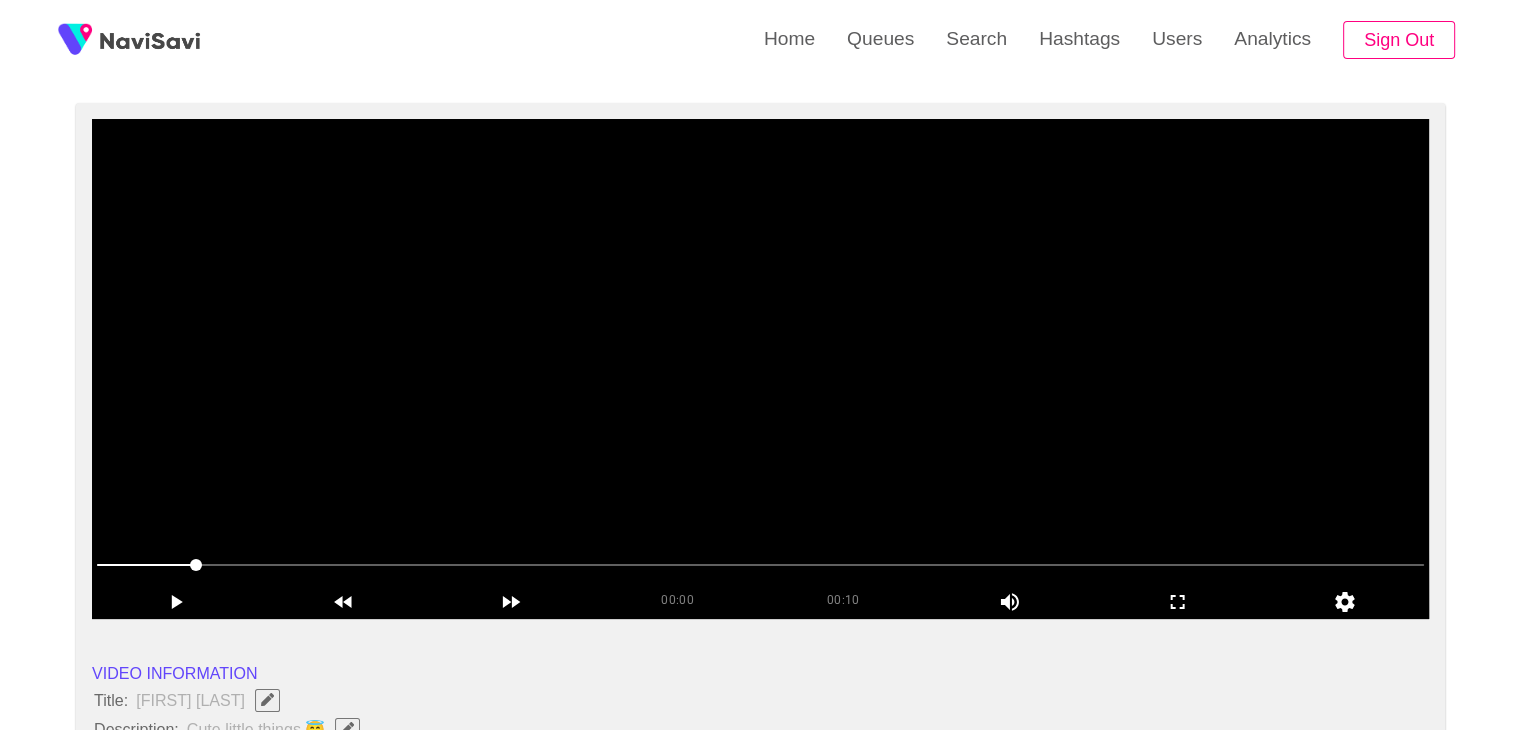 click at bounding box center (760, 369) 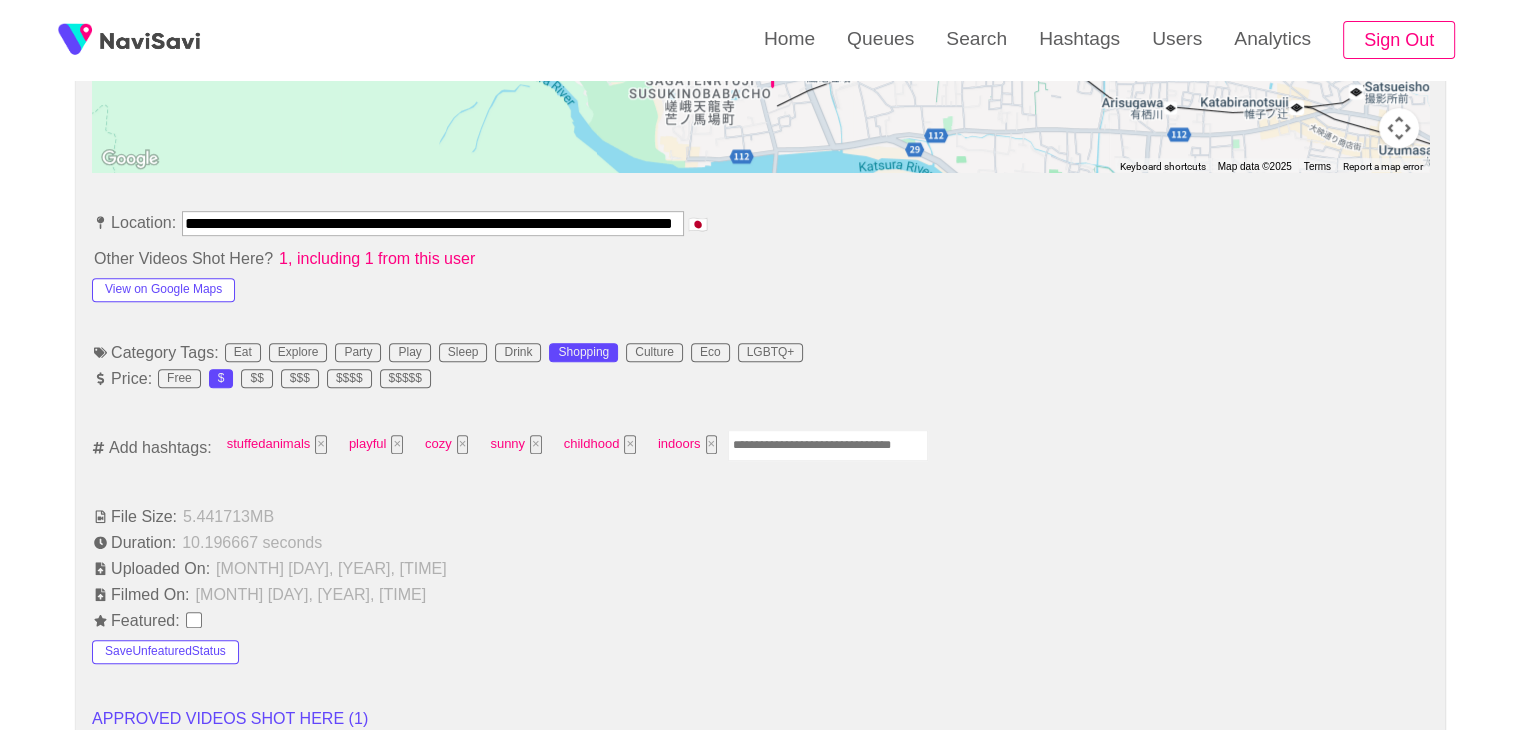 scroll, scrollTop: 1032, scrollLeft: 0, axis: vertical 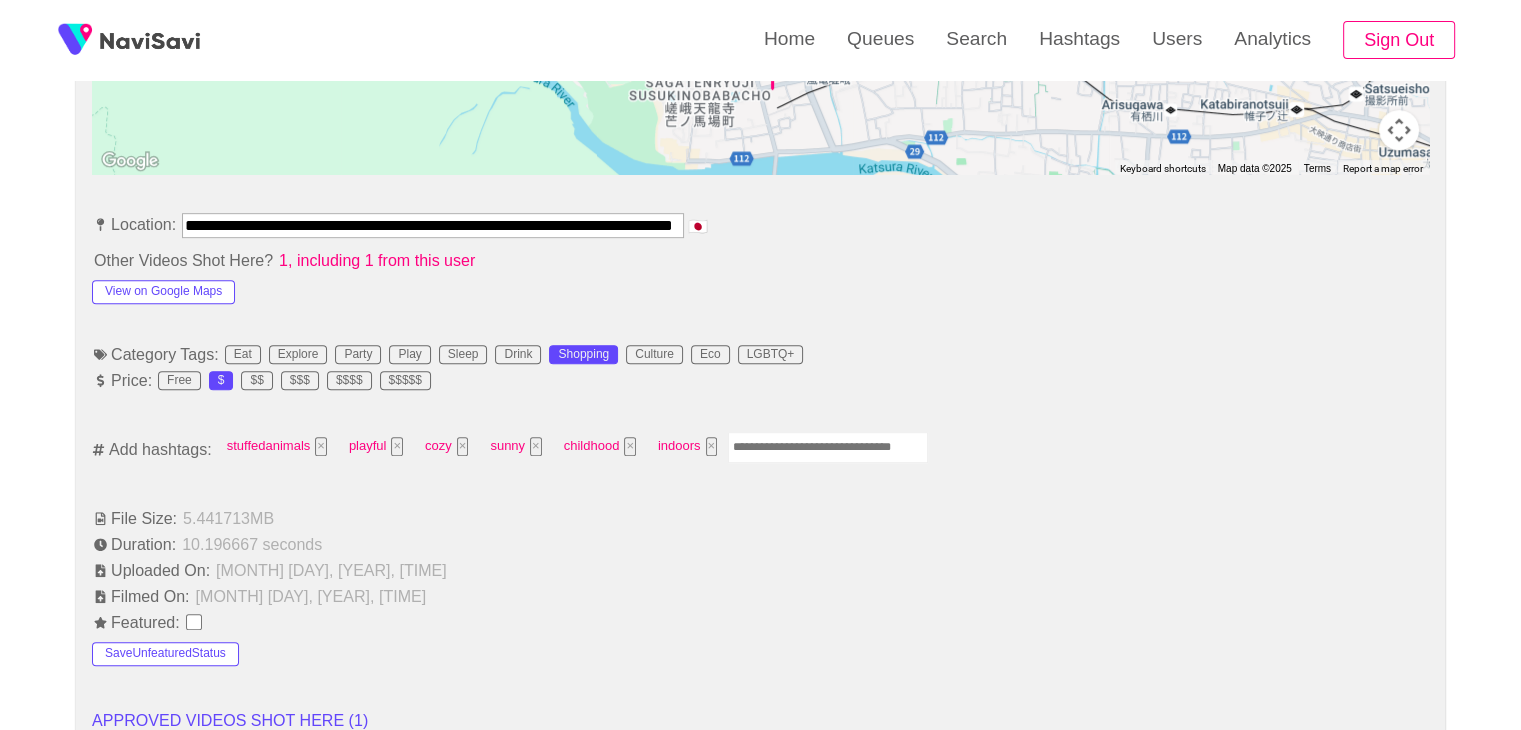 click at bounding box center (828, 447) 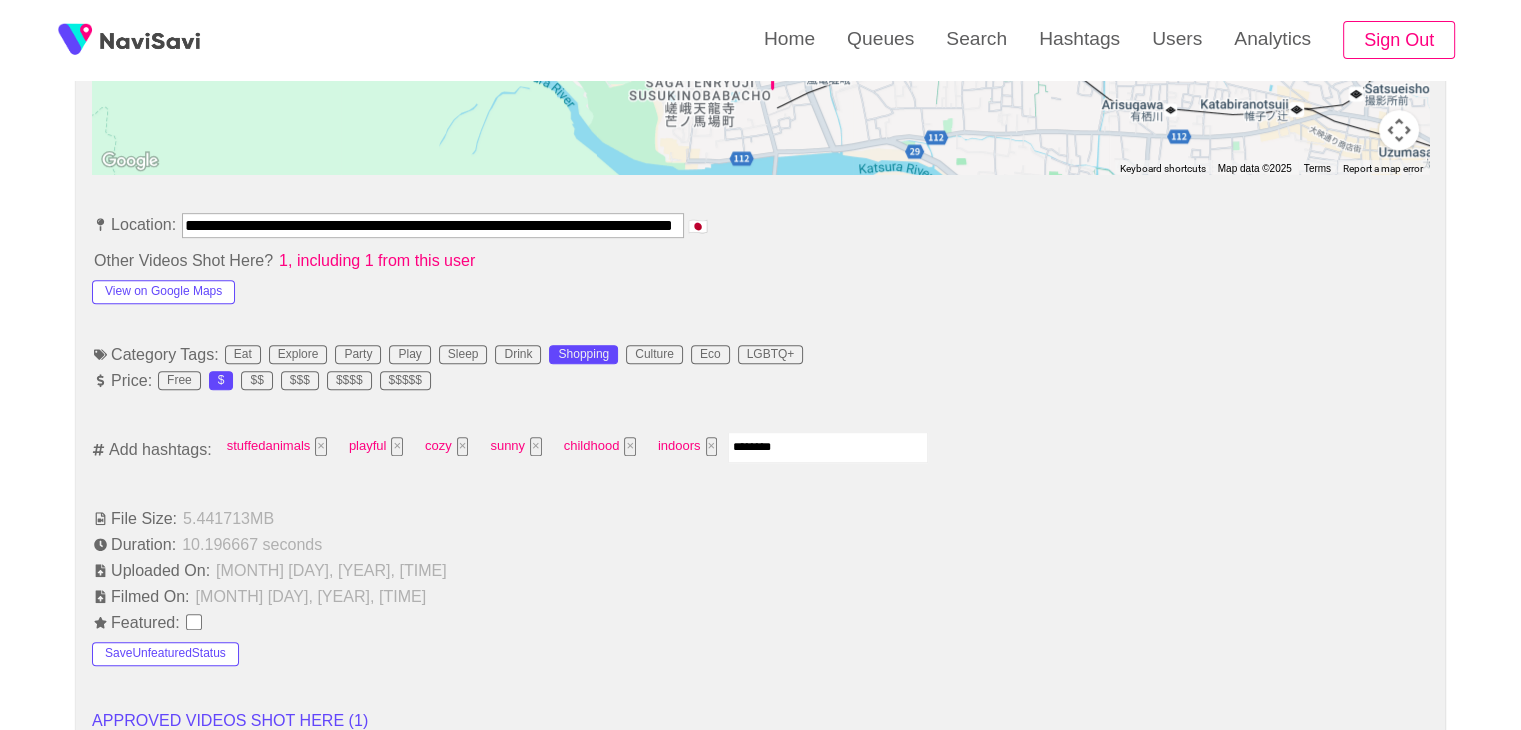 type on "*********" 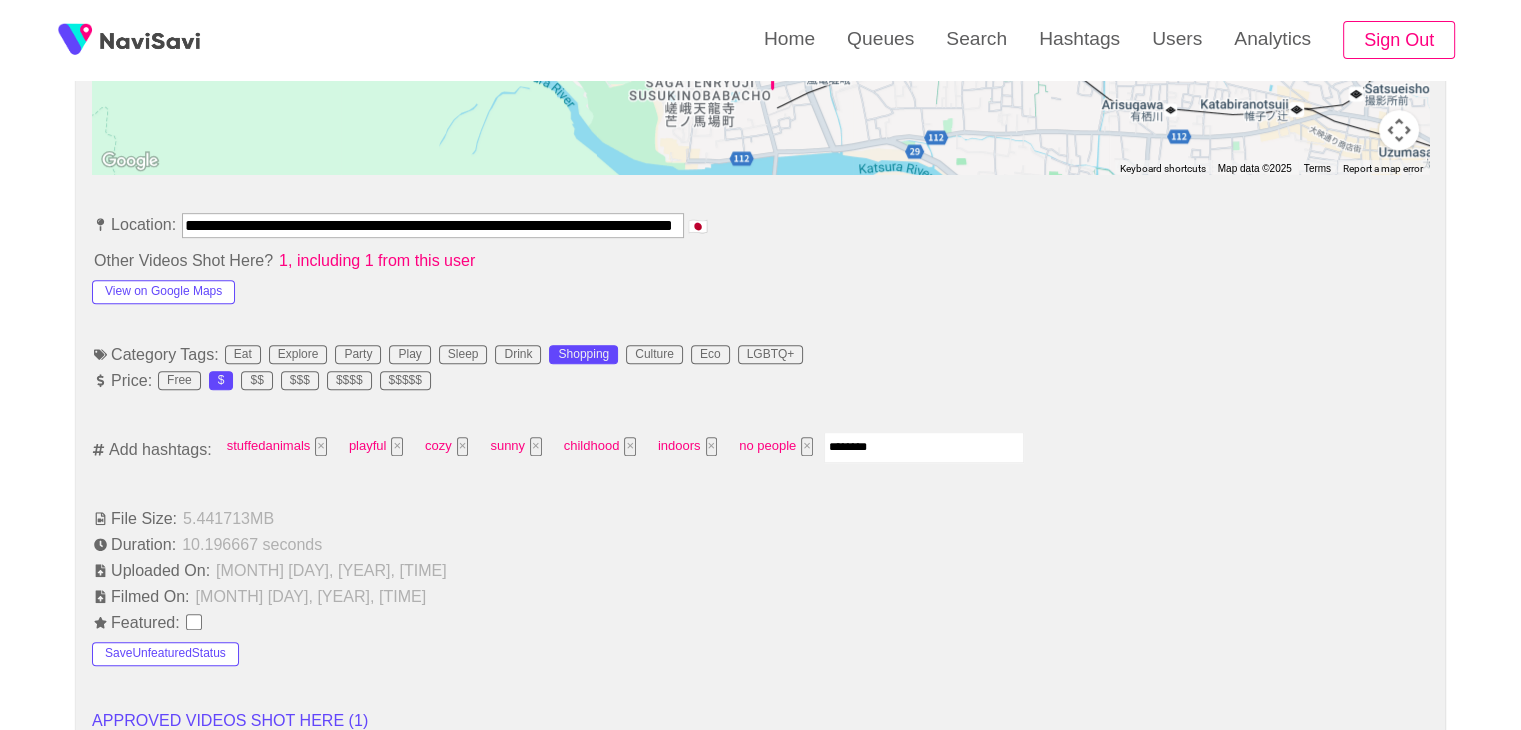 type on "*********" 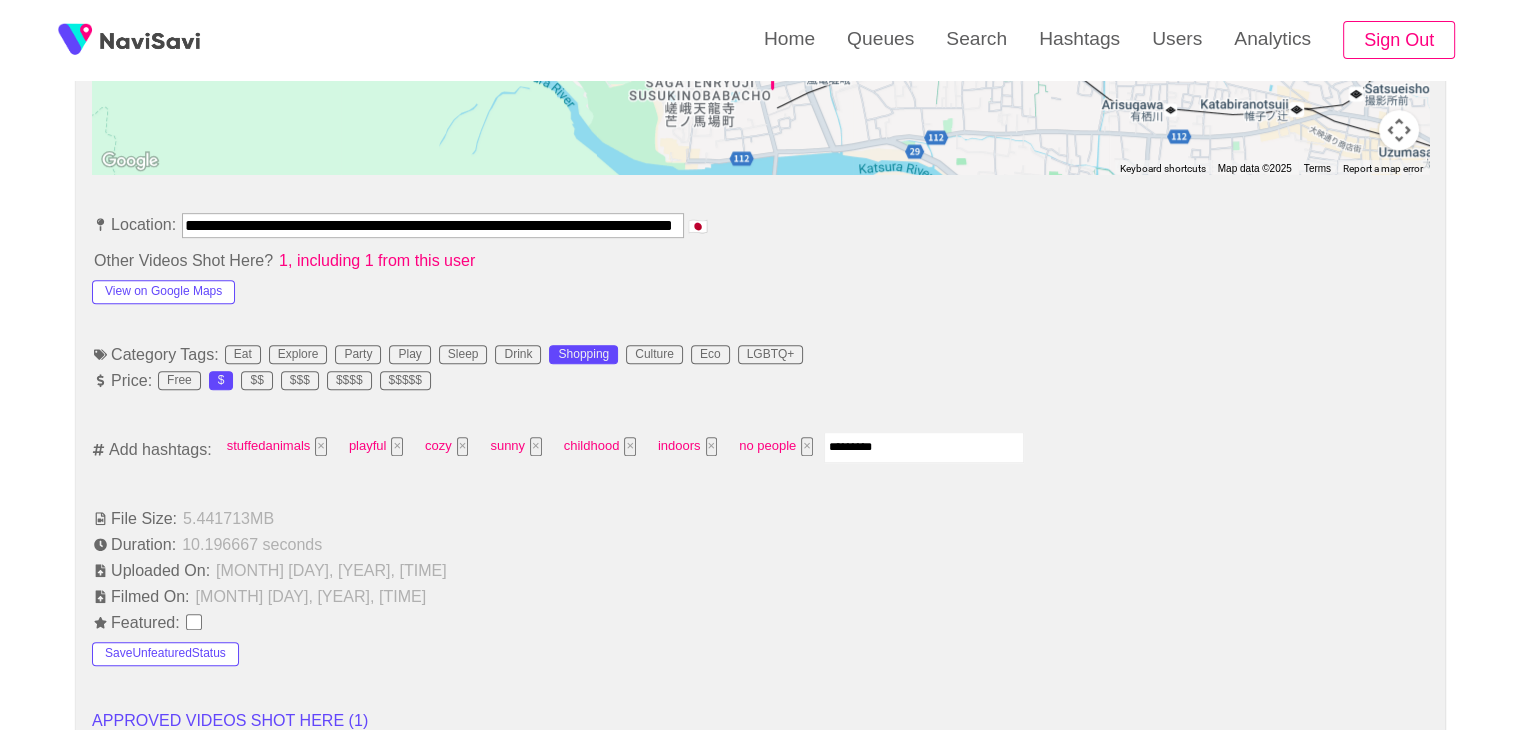type 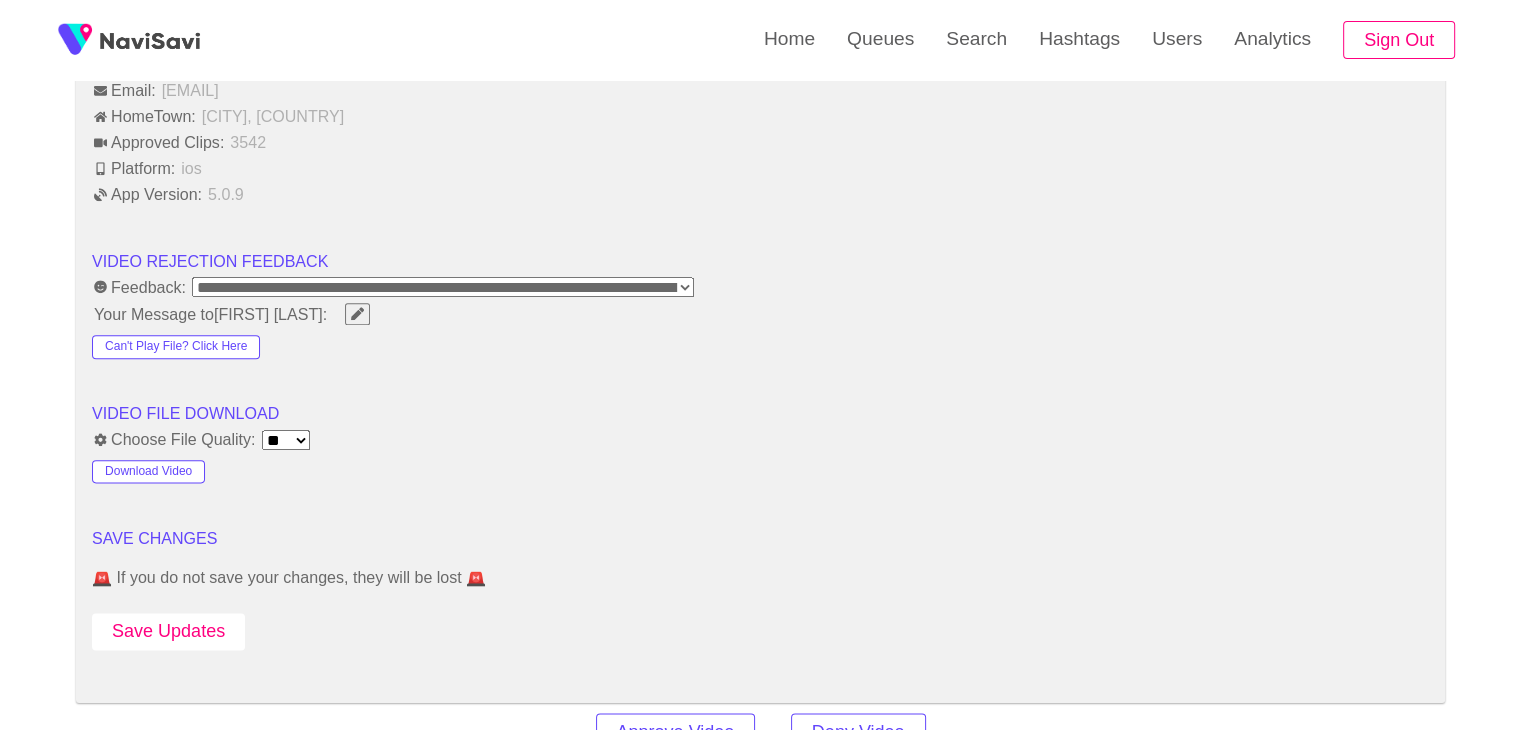 scroll, scrollTop: 2372, scrollLeft: 0, axis: vertical 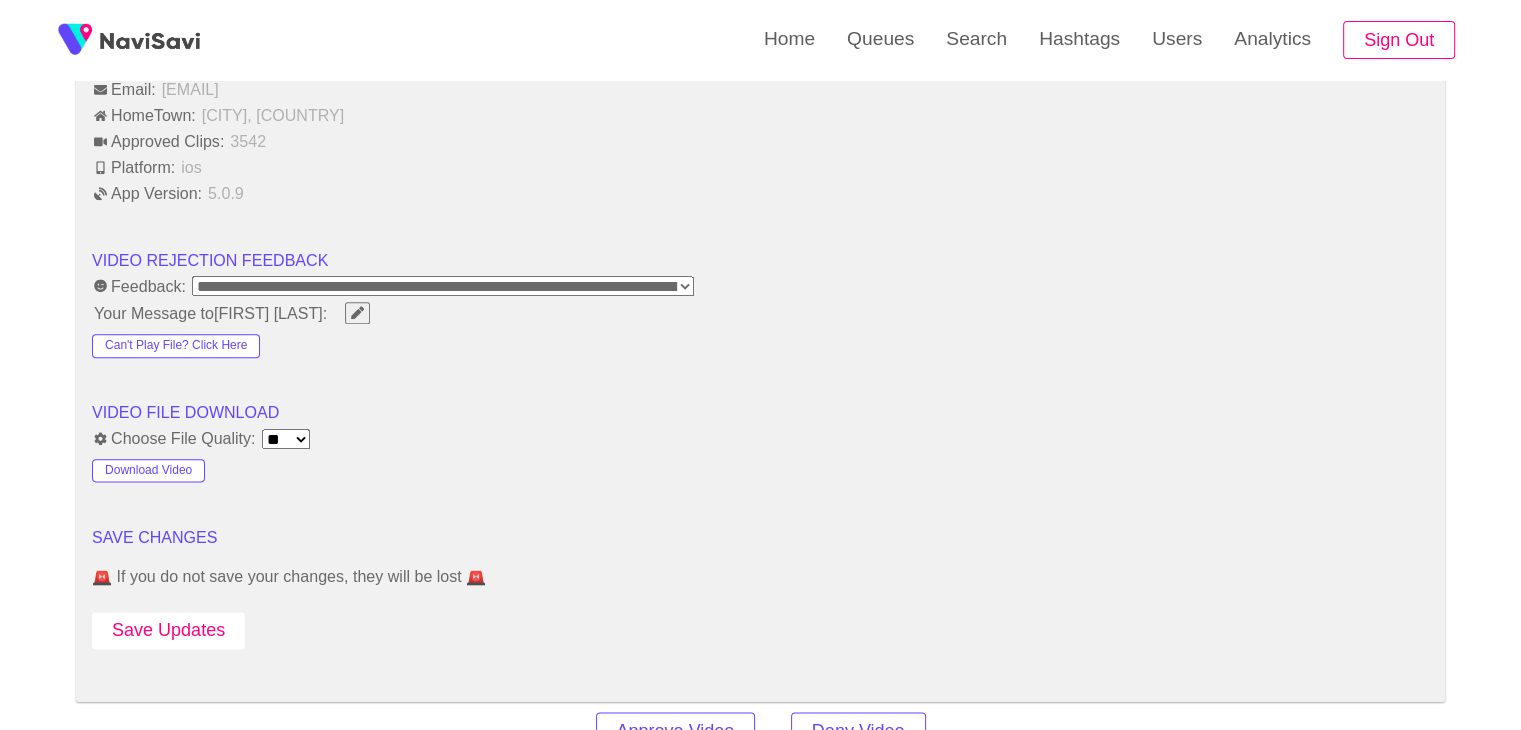 click on "Save Updates" at bounding box center (168, 630) 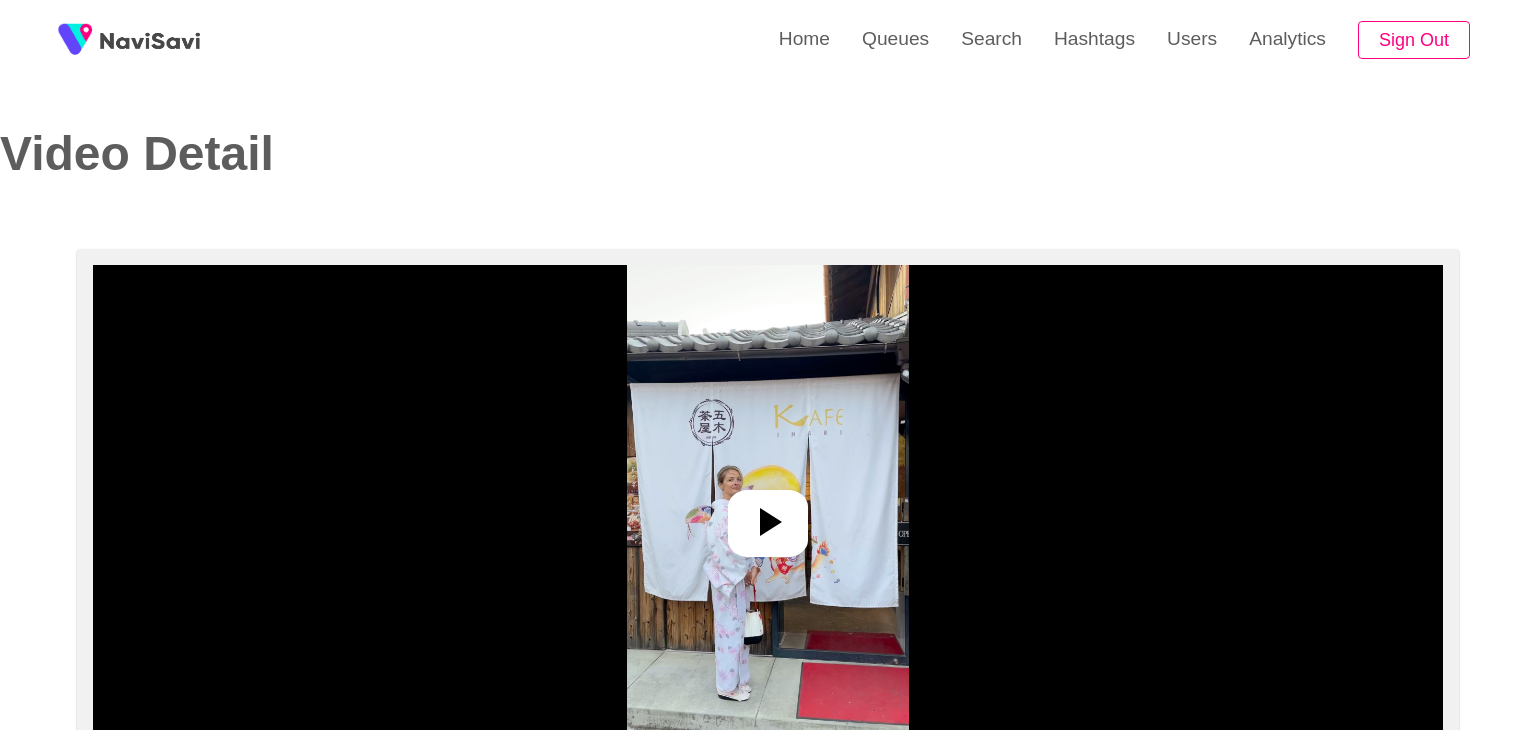 select on "**********" 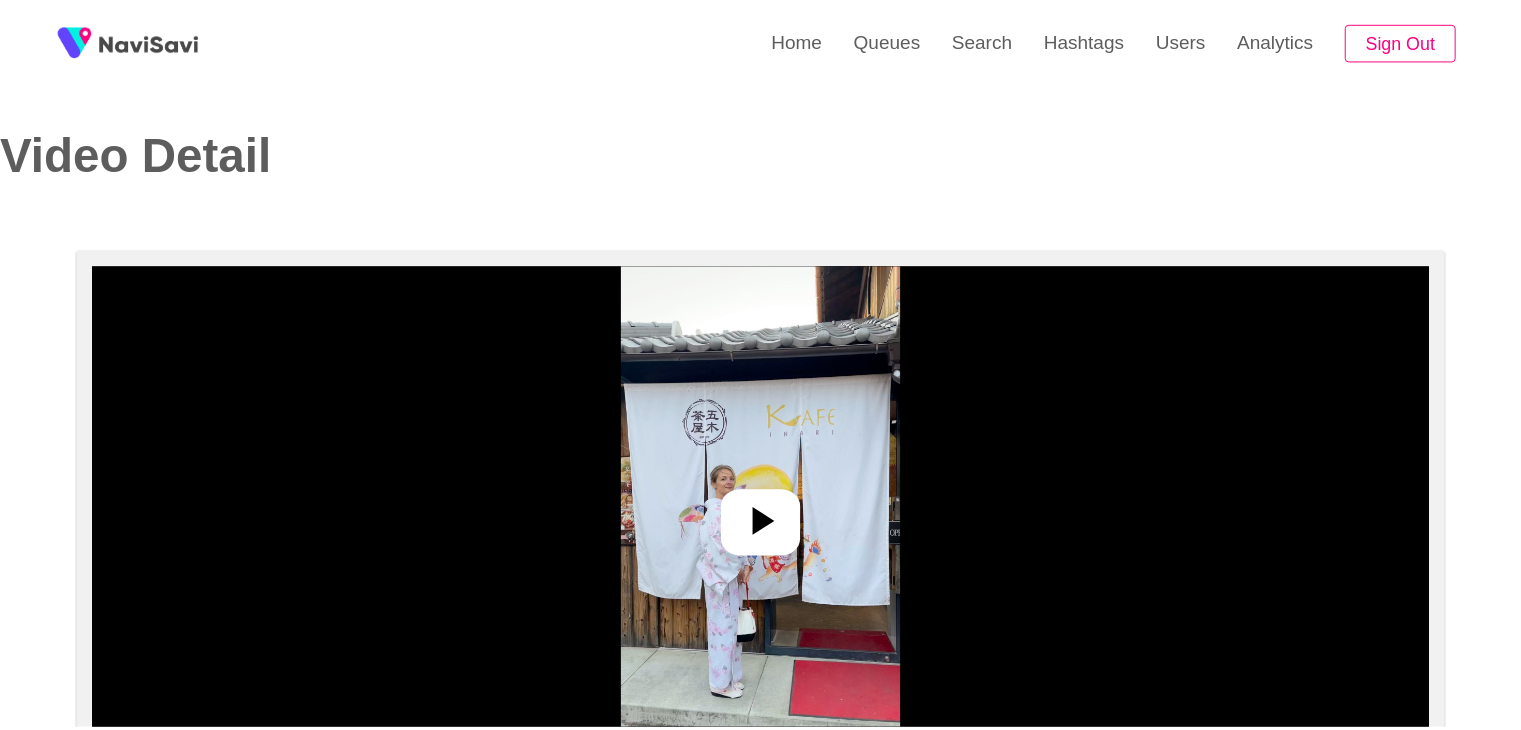 scroll, scrollTop: 0, scrollLeft: 0, axis: both 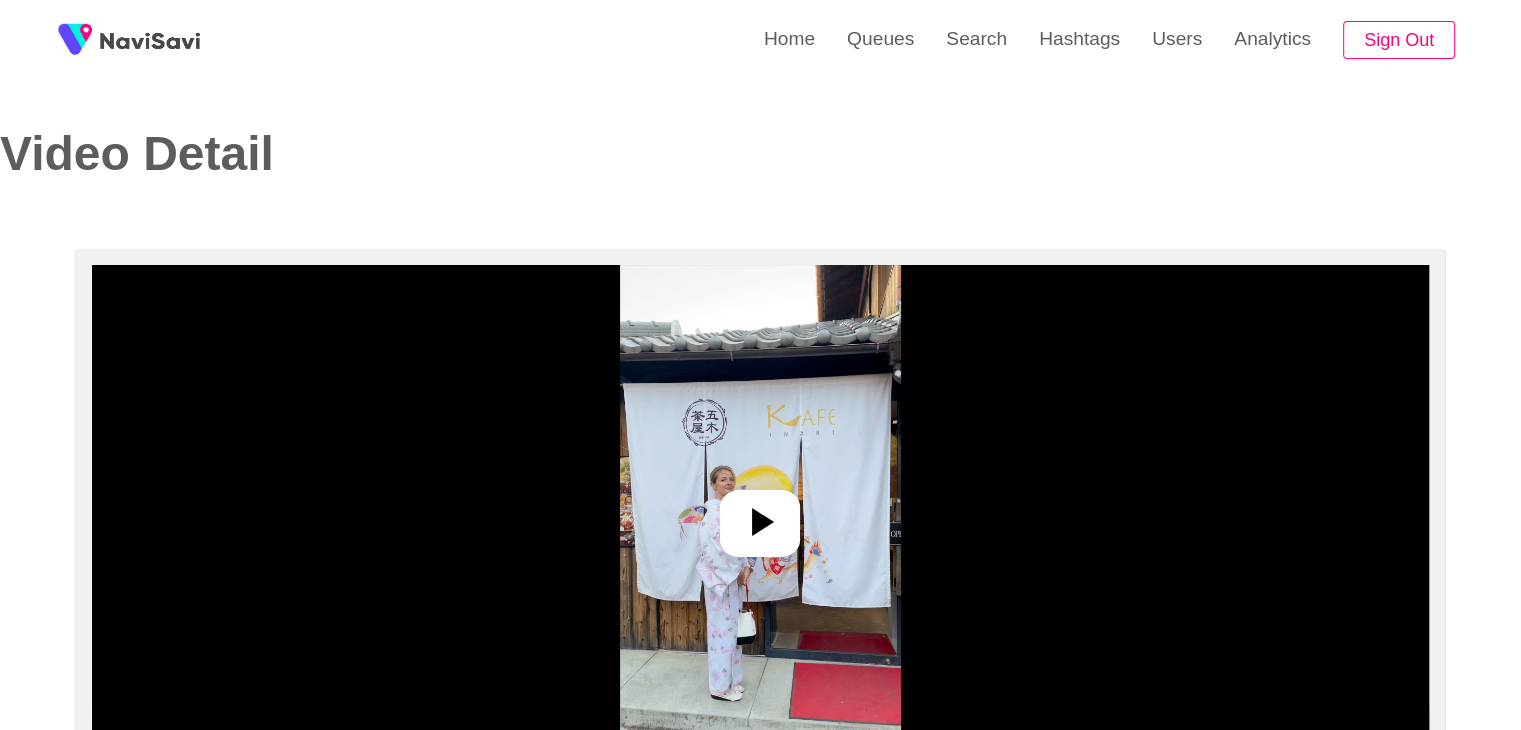 click at bounding box center [760, 515] 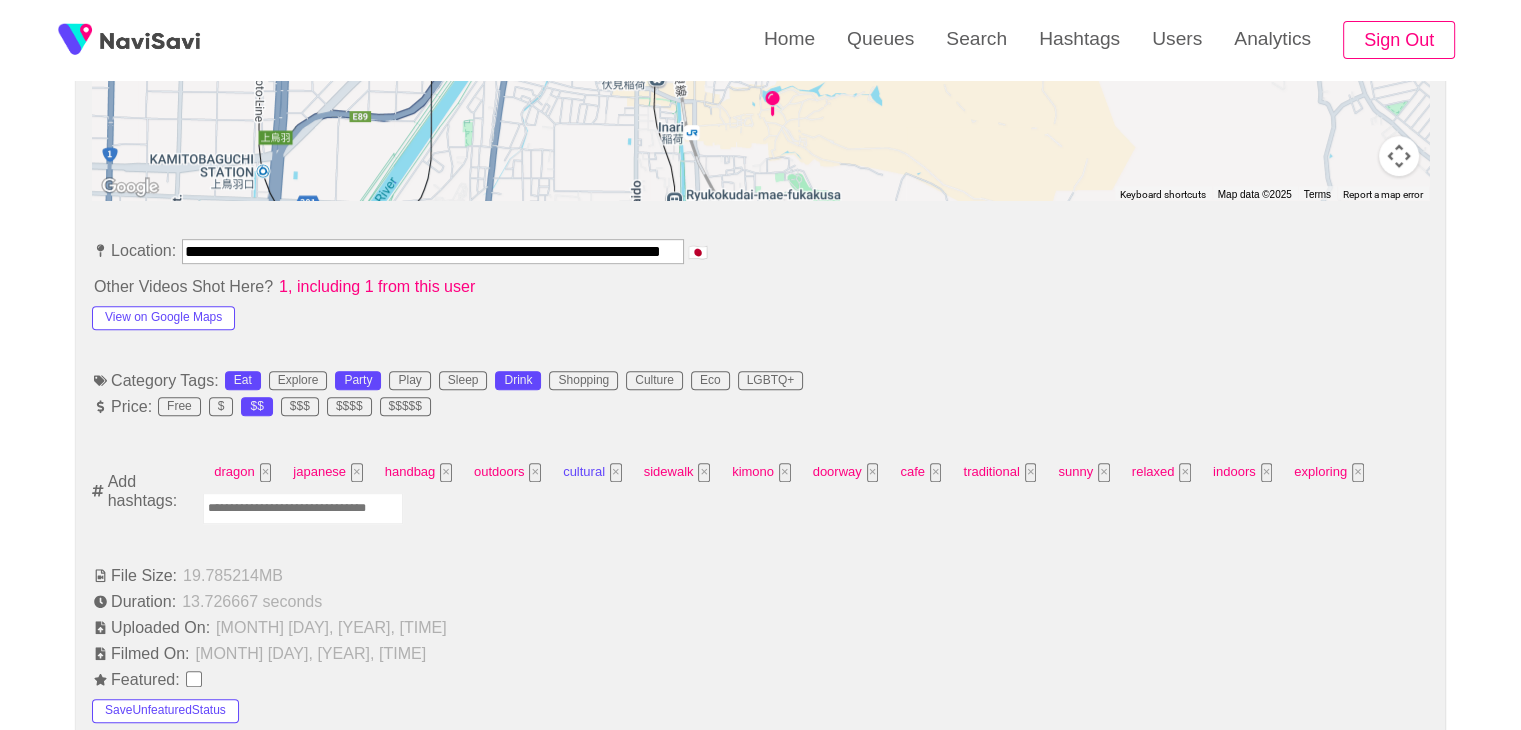 scroll, scrollTop: 1004, scrollLeft: 0, axis: vertical 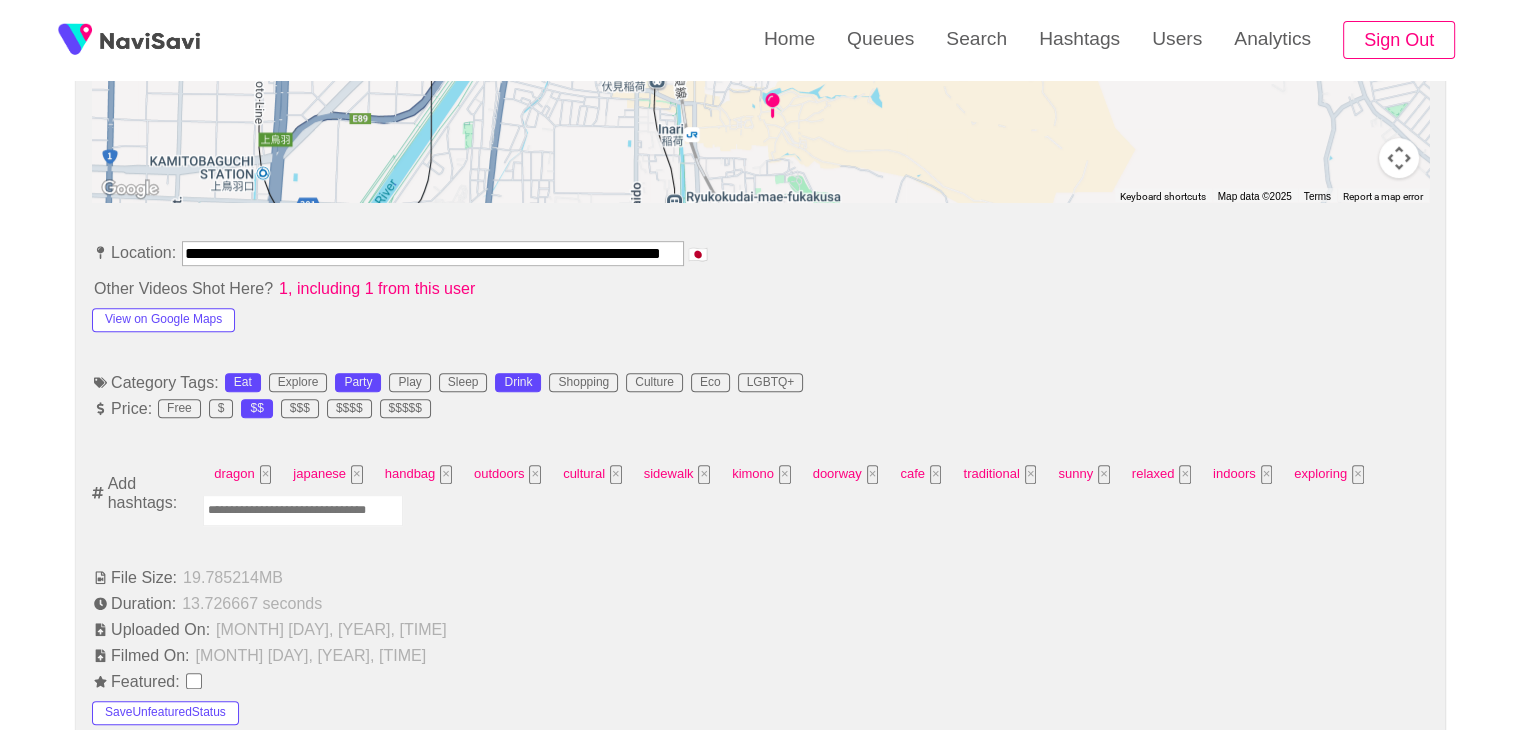 click at bounding box center [303, 510] 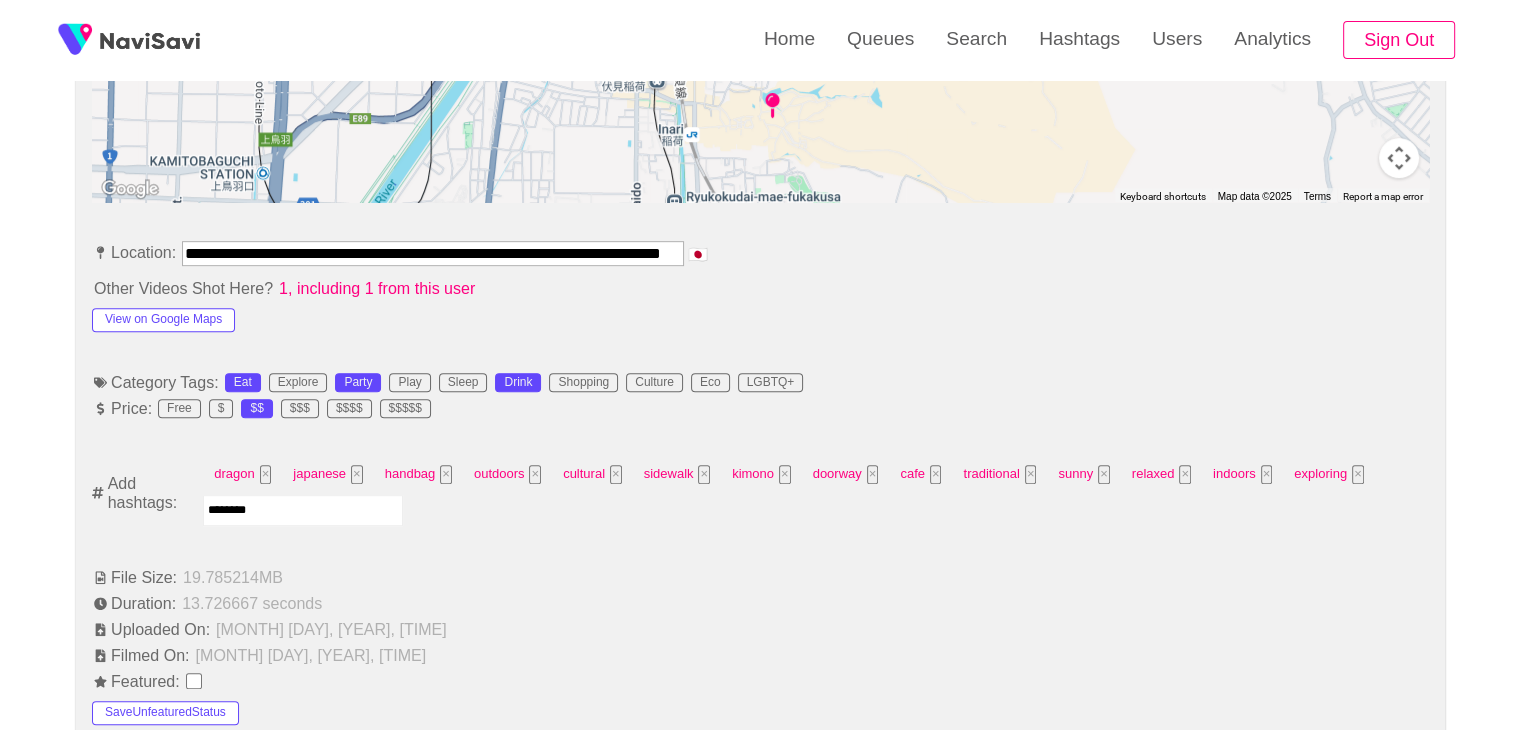 type on "*********" 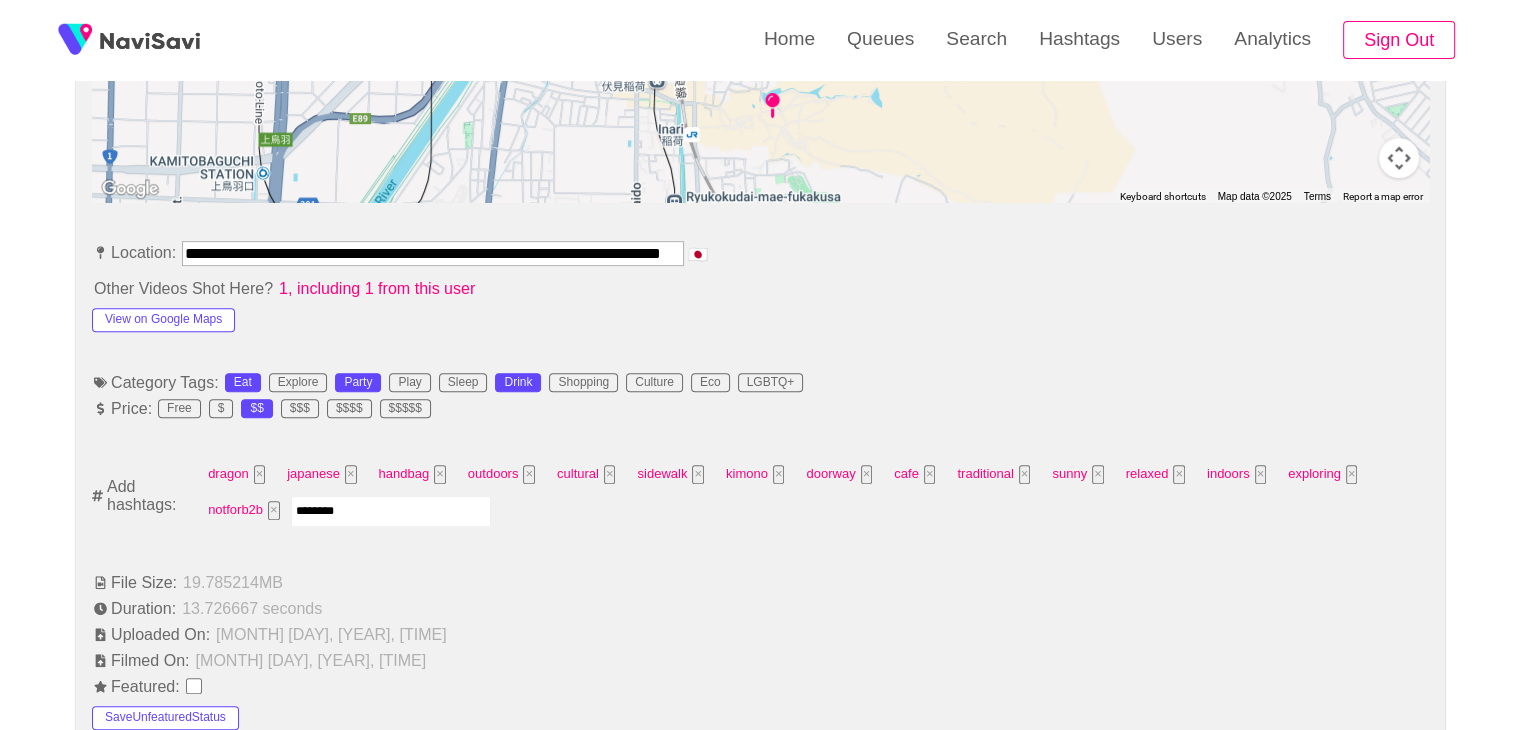 type on "*********" 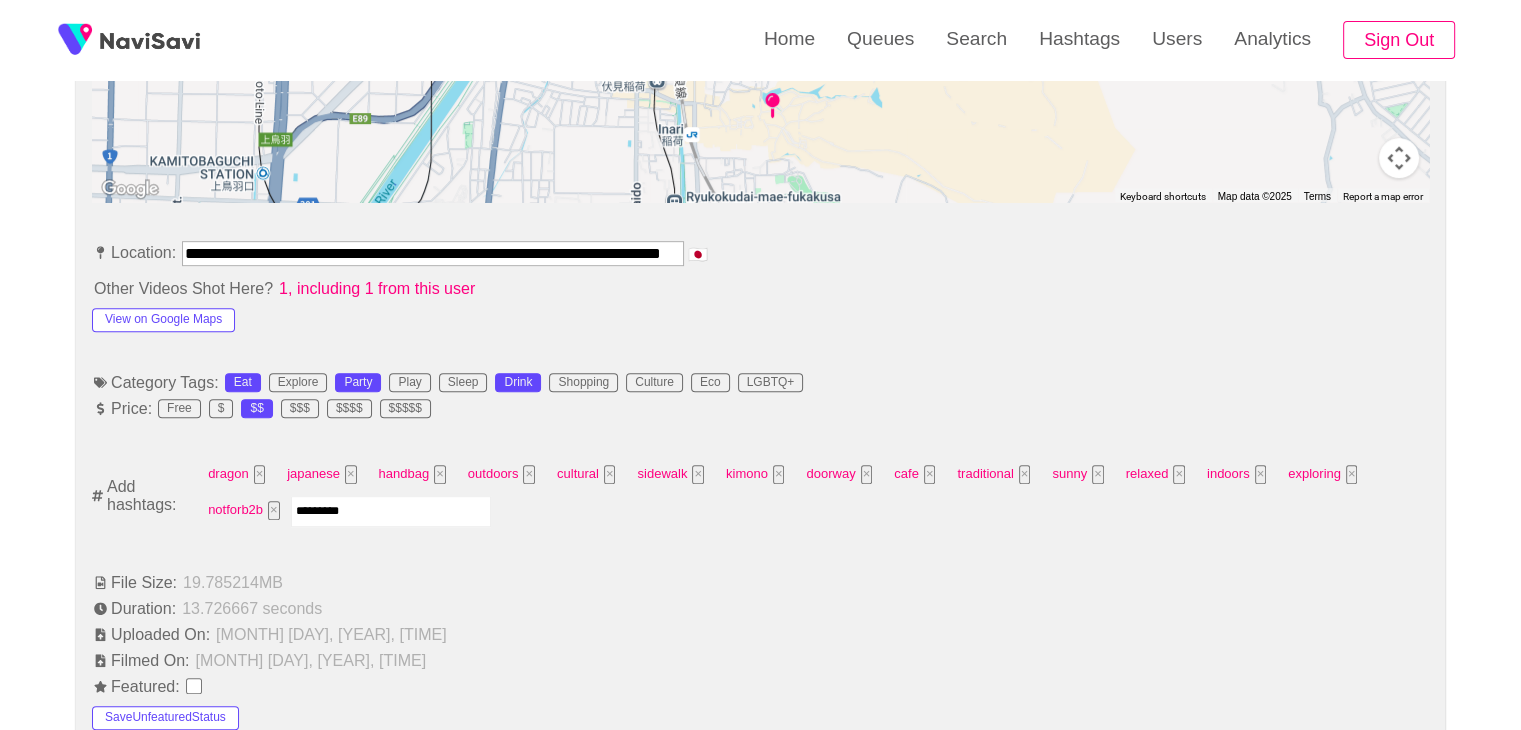 type 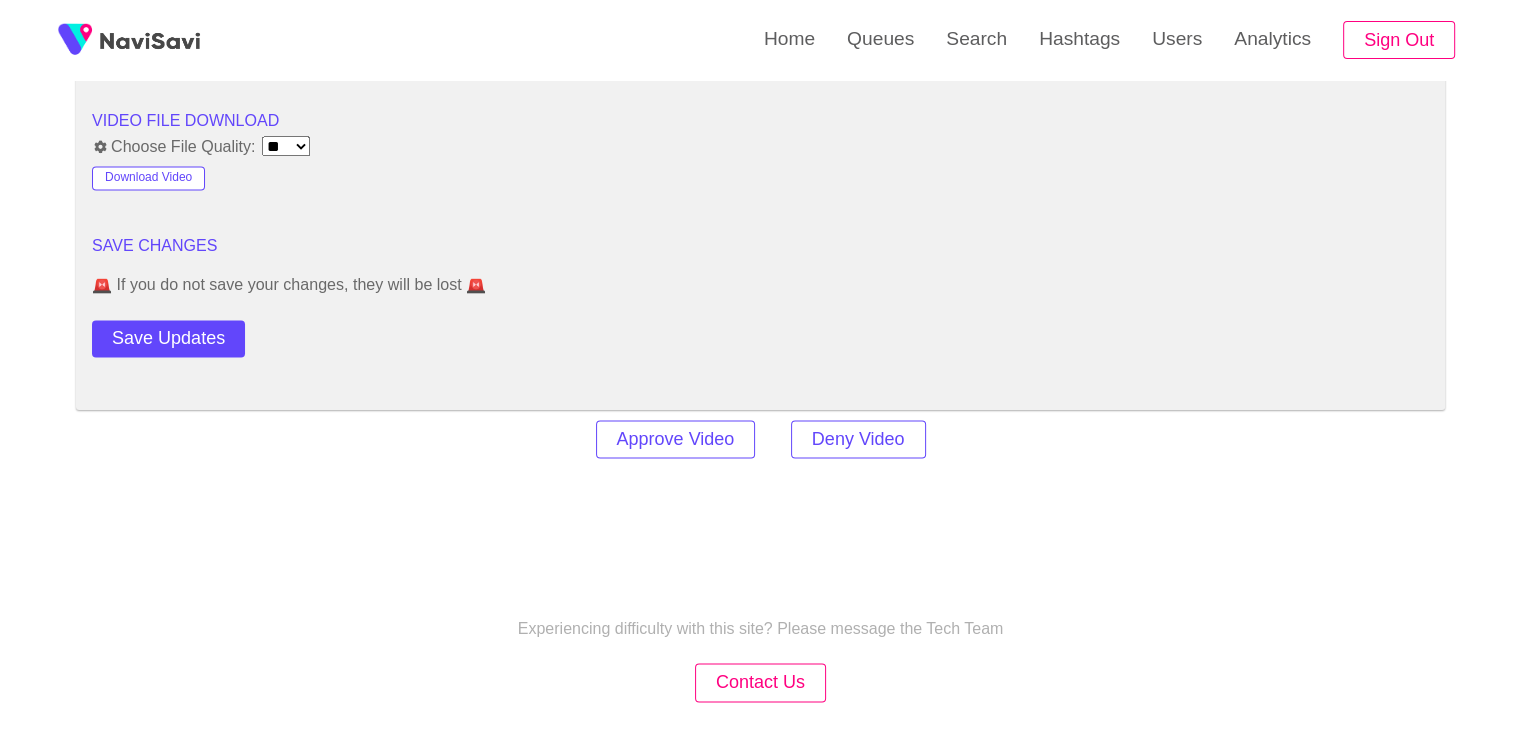 scroll, scrollTop: 2790, scrollLeft: 0, axis: vertical 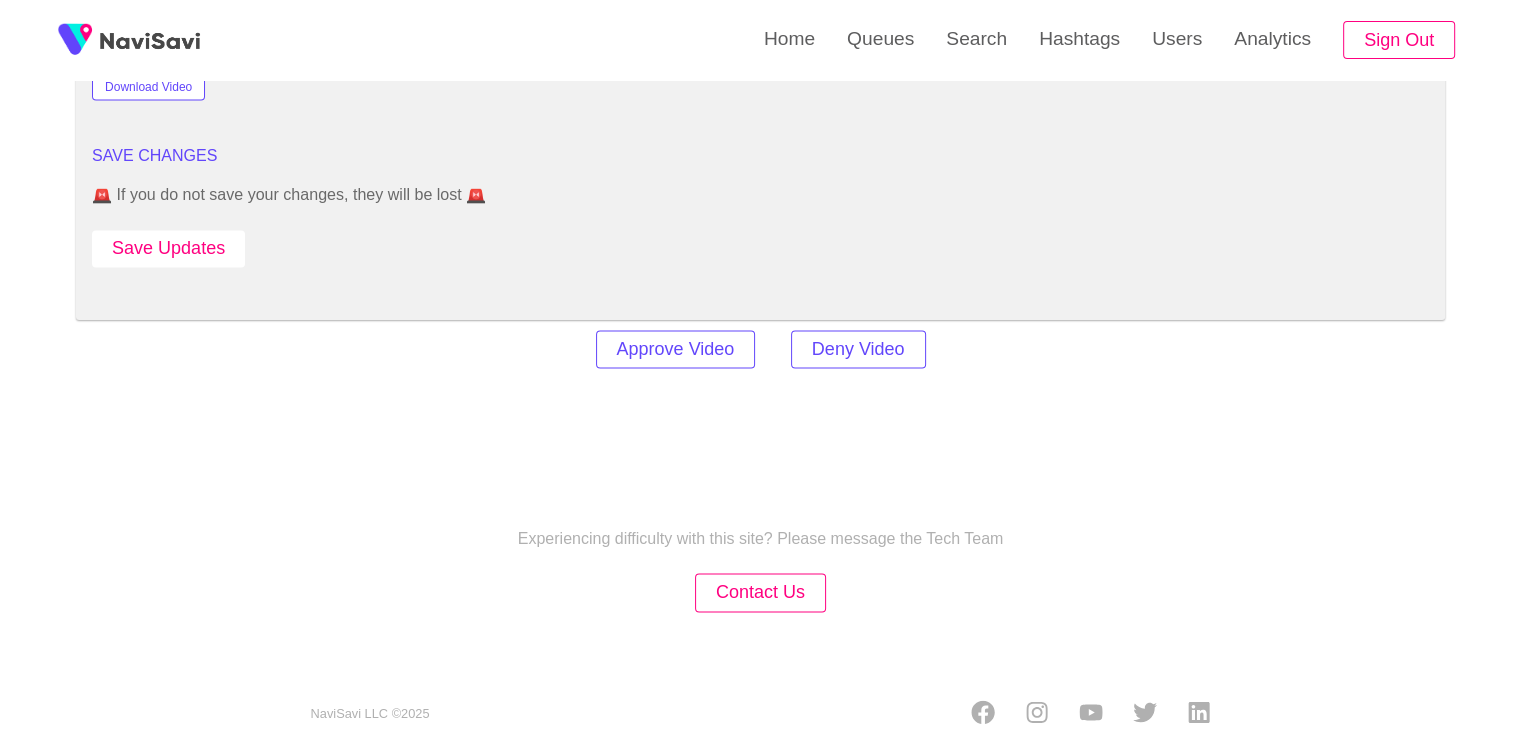 click on "Save Updates" at bounding box center (168, 248) 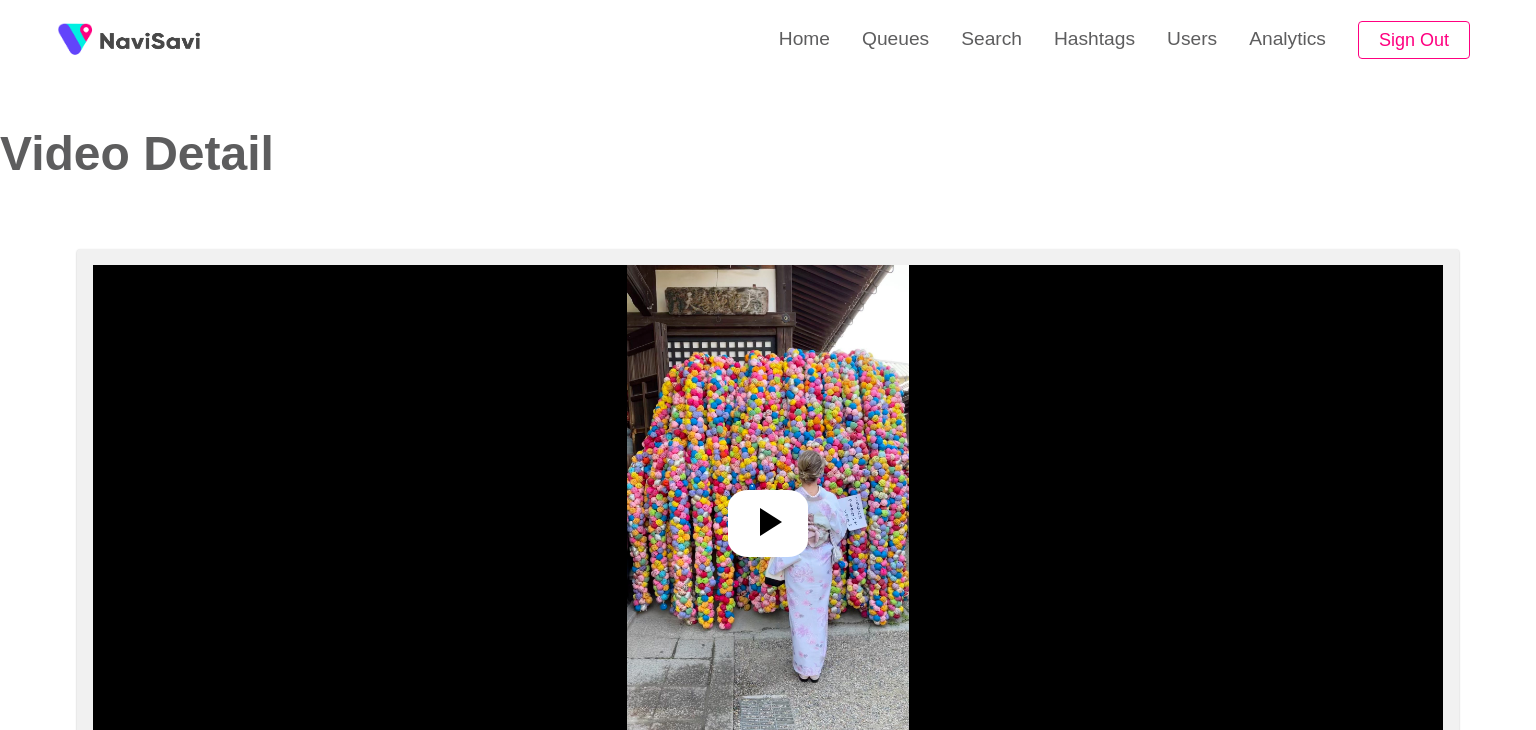 select on "**********" 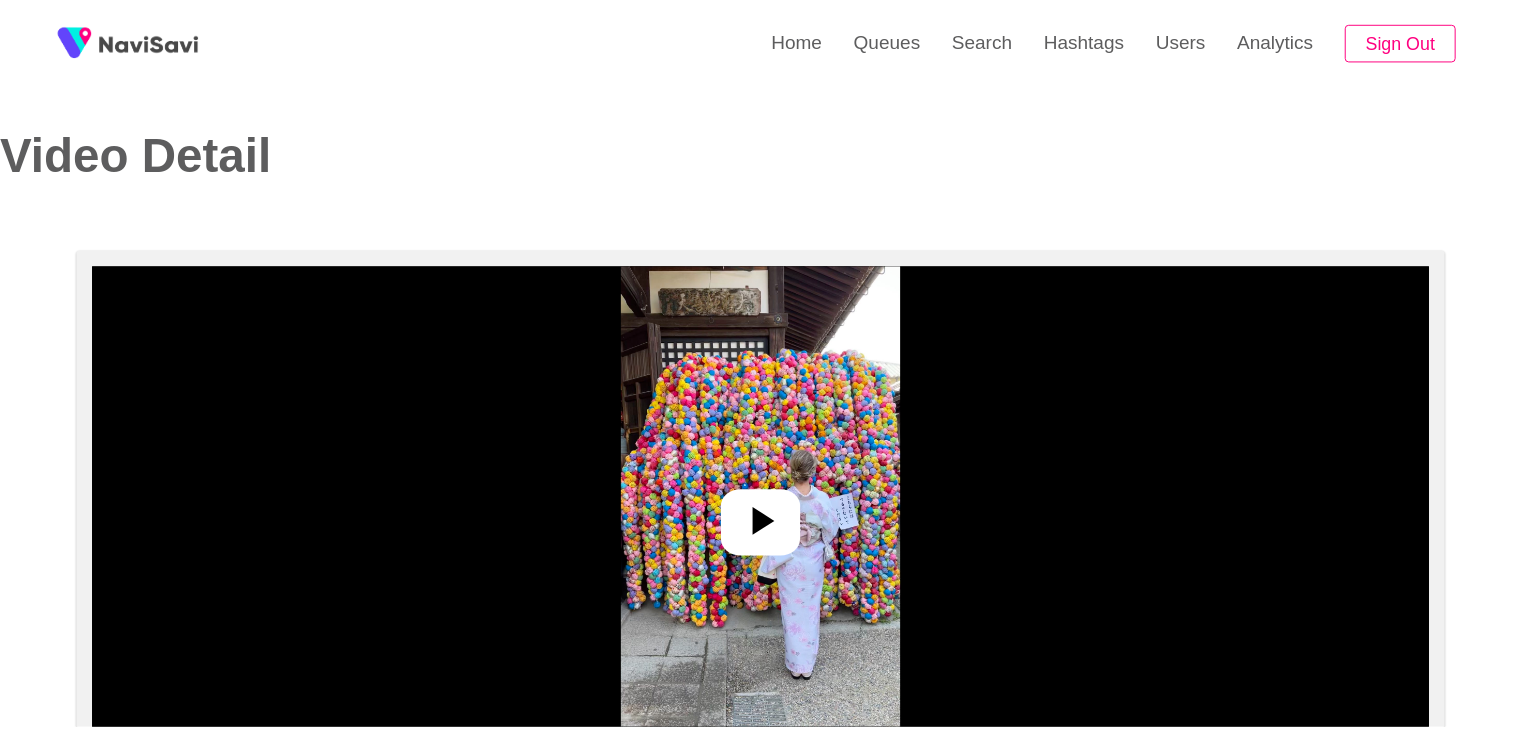 scroll, scrollTop: 0, scrollLeft: 0, axis: both 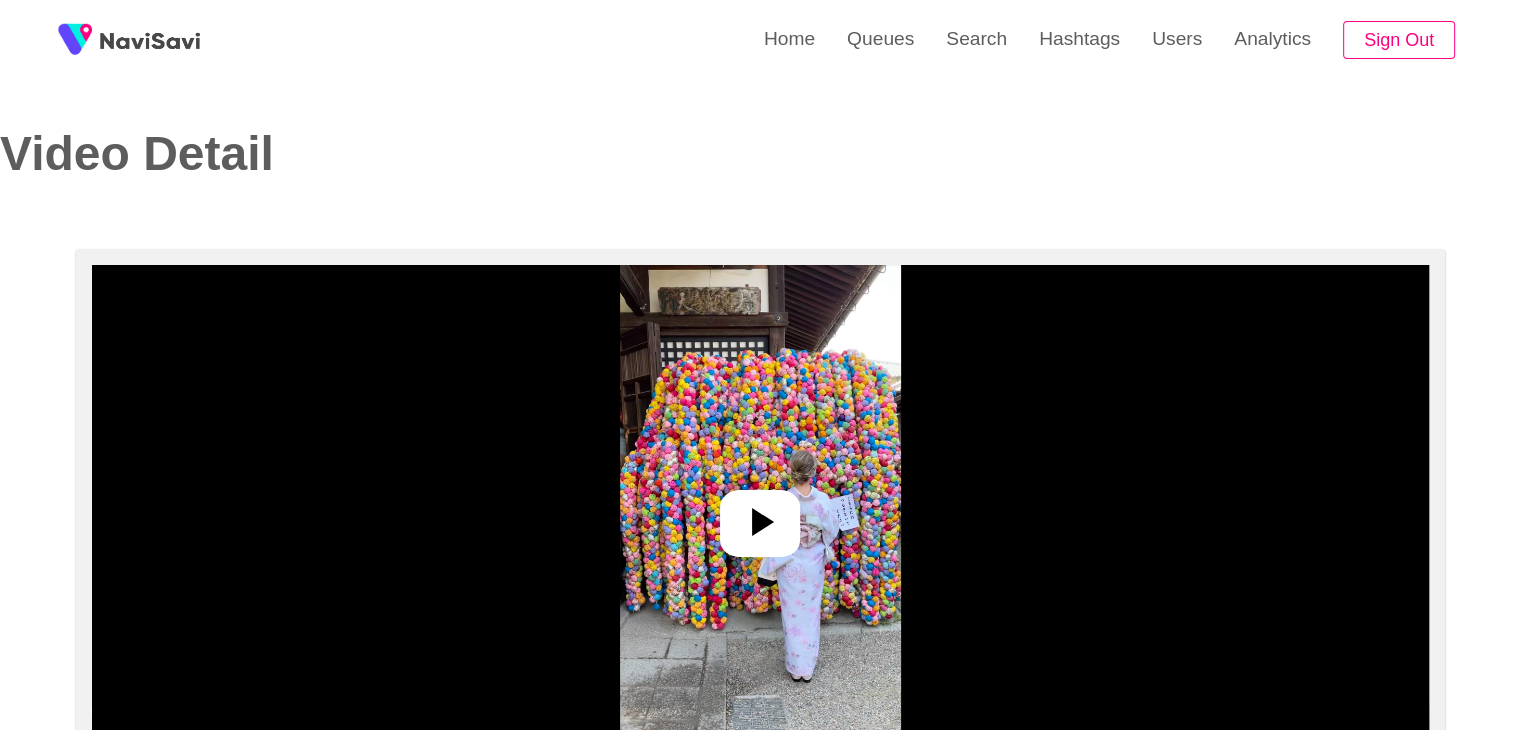 click at bounding box center [760, 515] 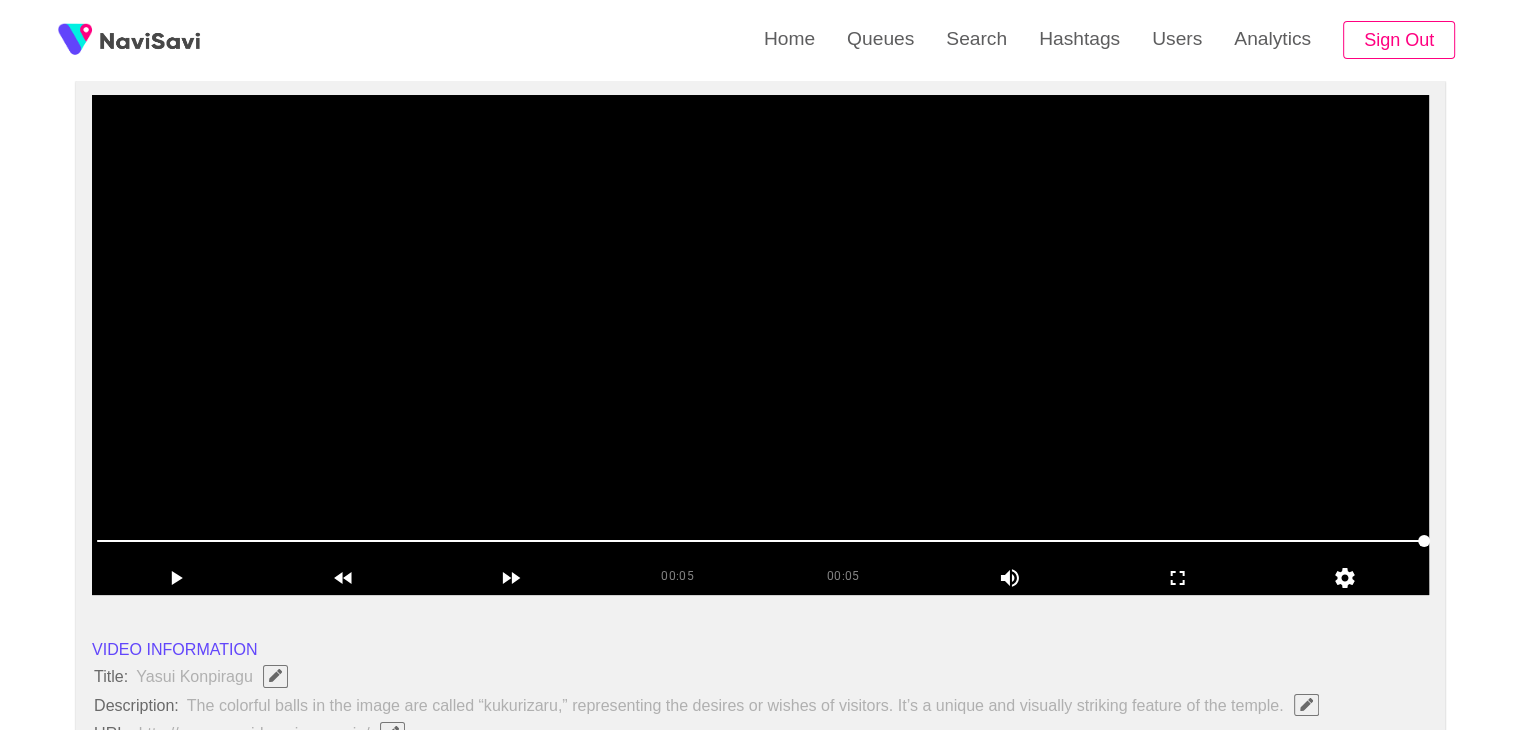 scroll, scrollTop: 166, scrollLeft: 0, axis: vertical 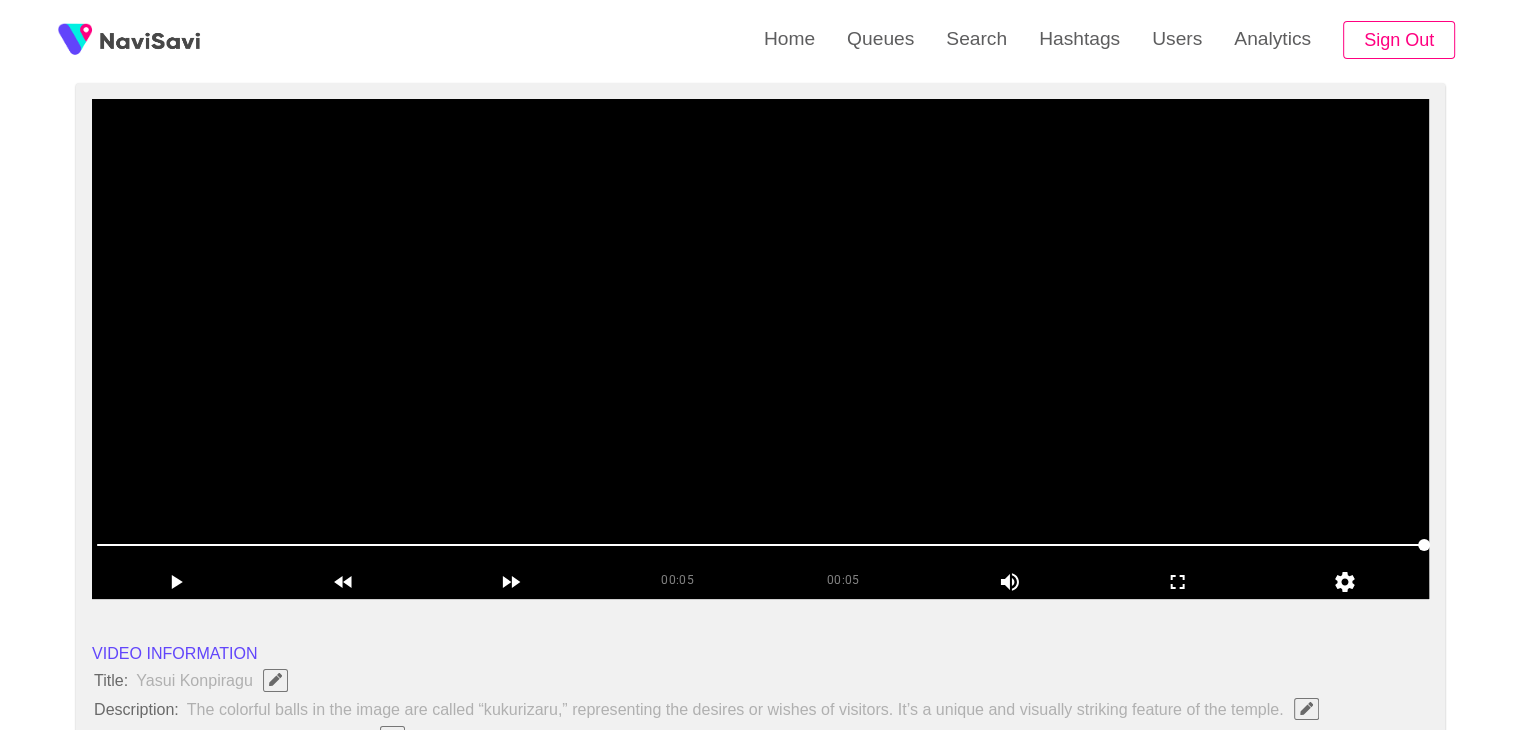 click at bounding box center [760, 349] 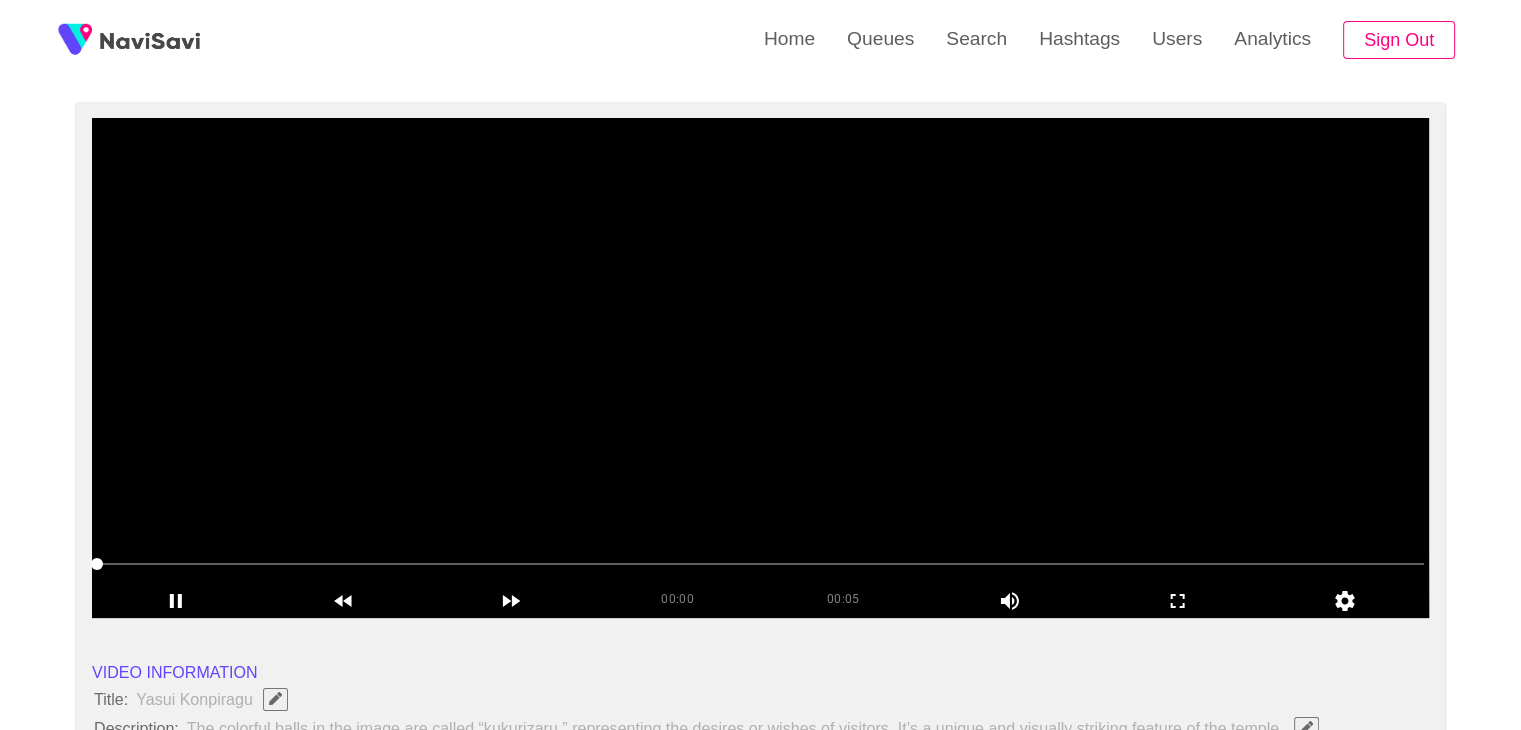 scroll, scrollTop: 146, scrollLeft: 0, axis: vertical 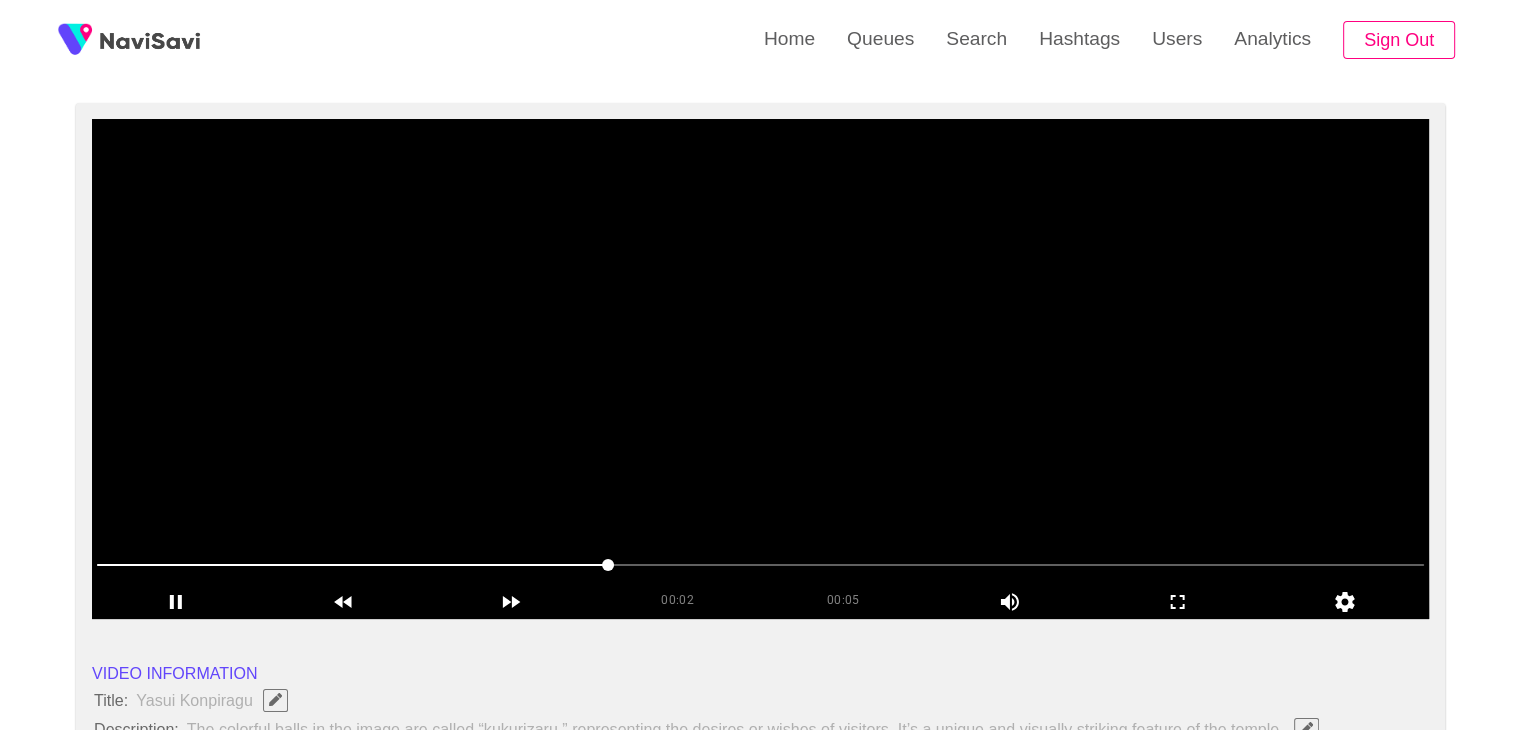 click at bounding box center [760, 369] 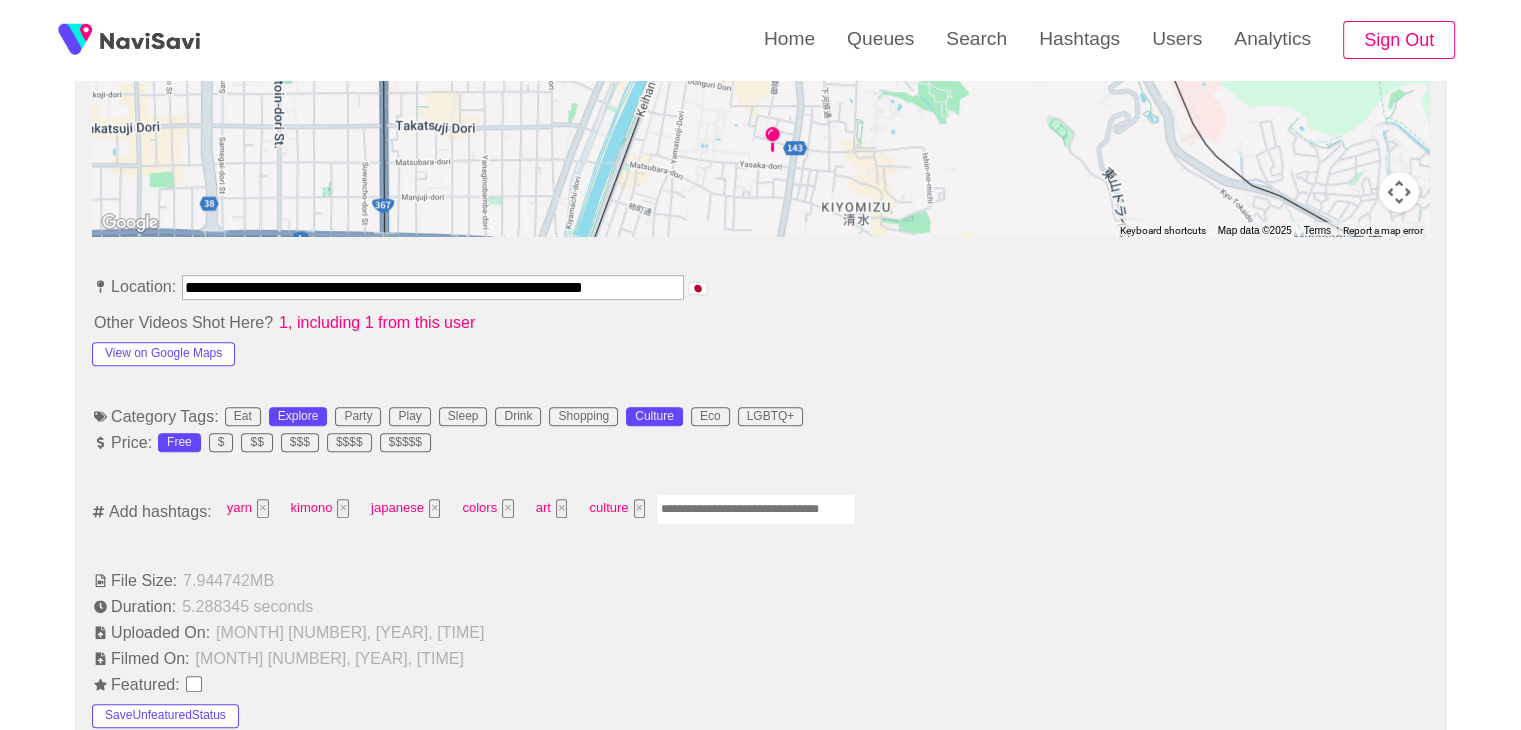 scroll, scrollTop: 1018, scrollLeft: 0, axis: vertical 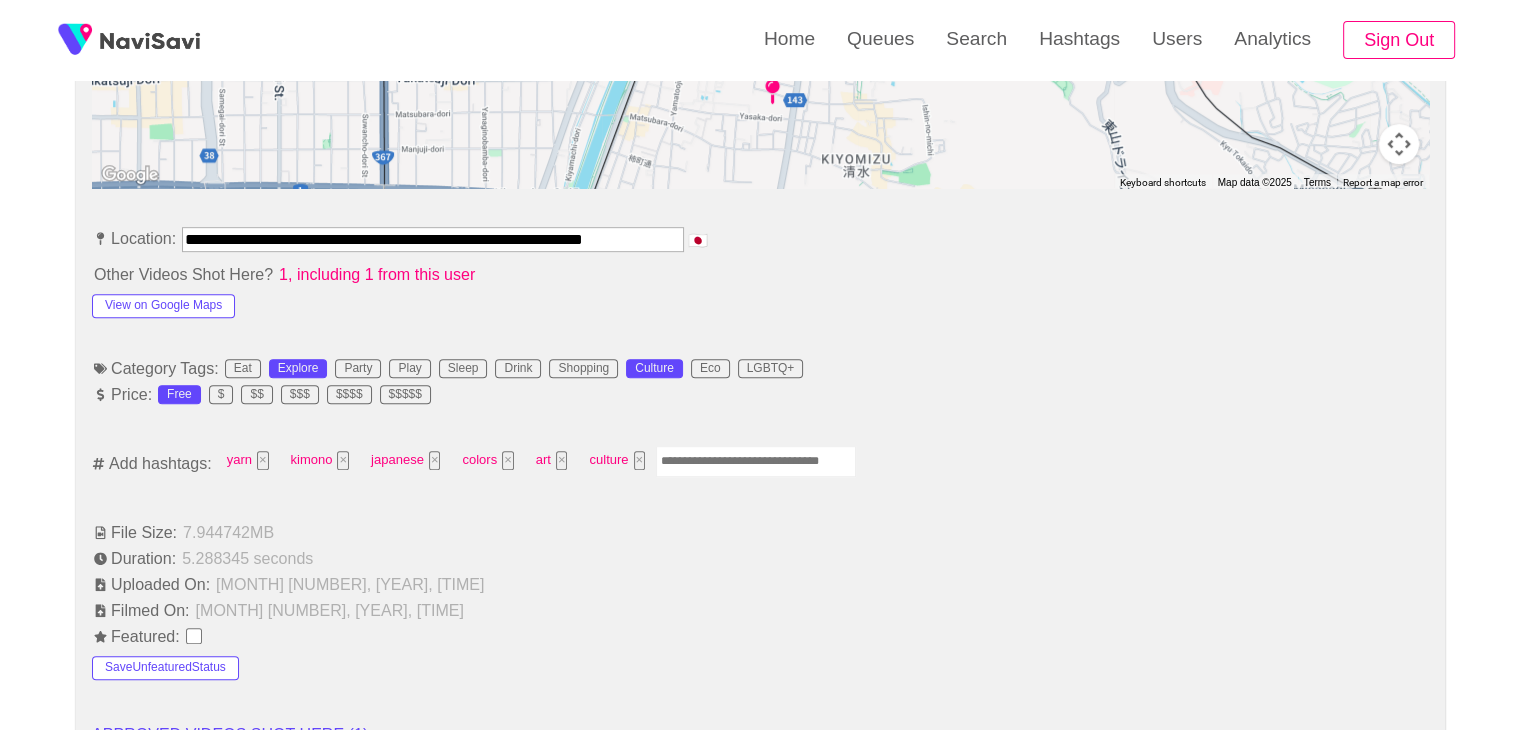 click at bounding box center (756, 461) 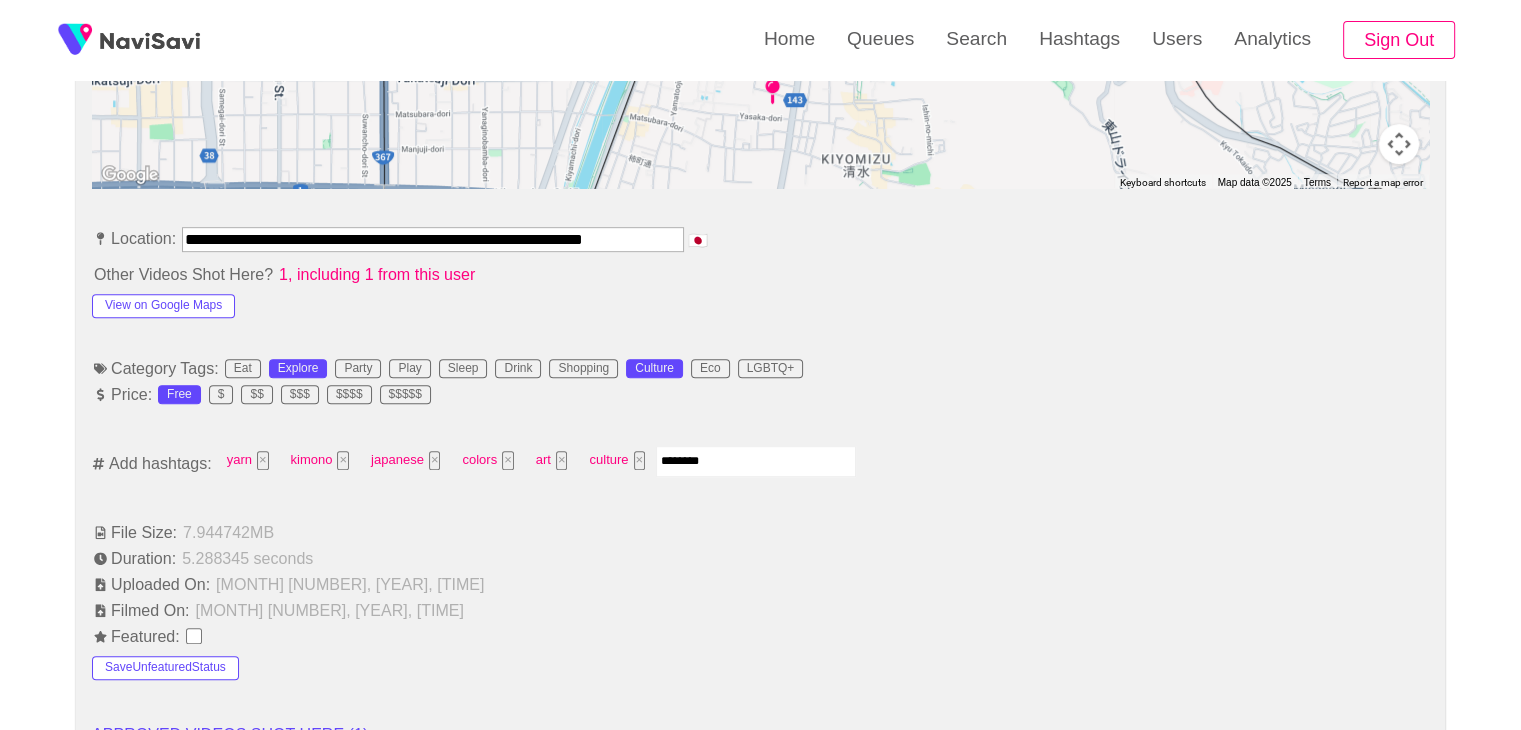 type on "*********" 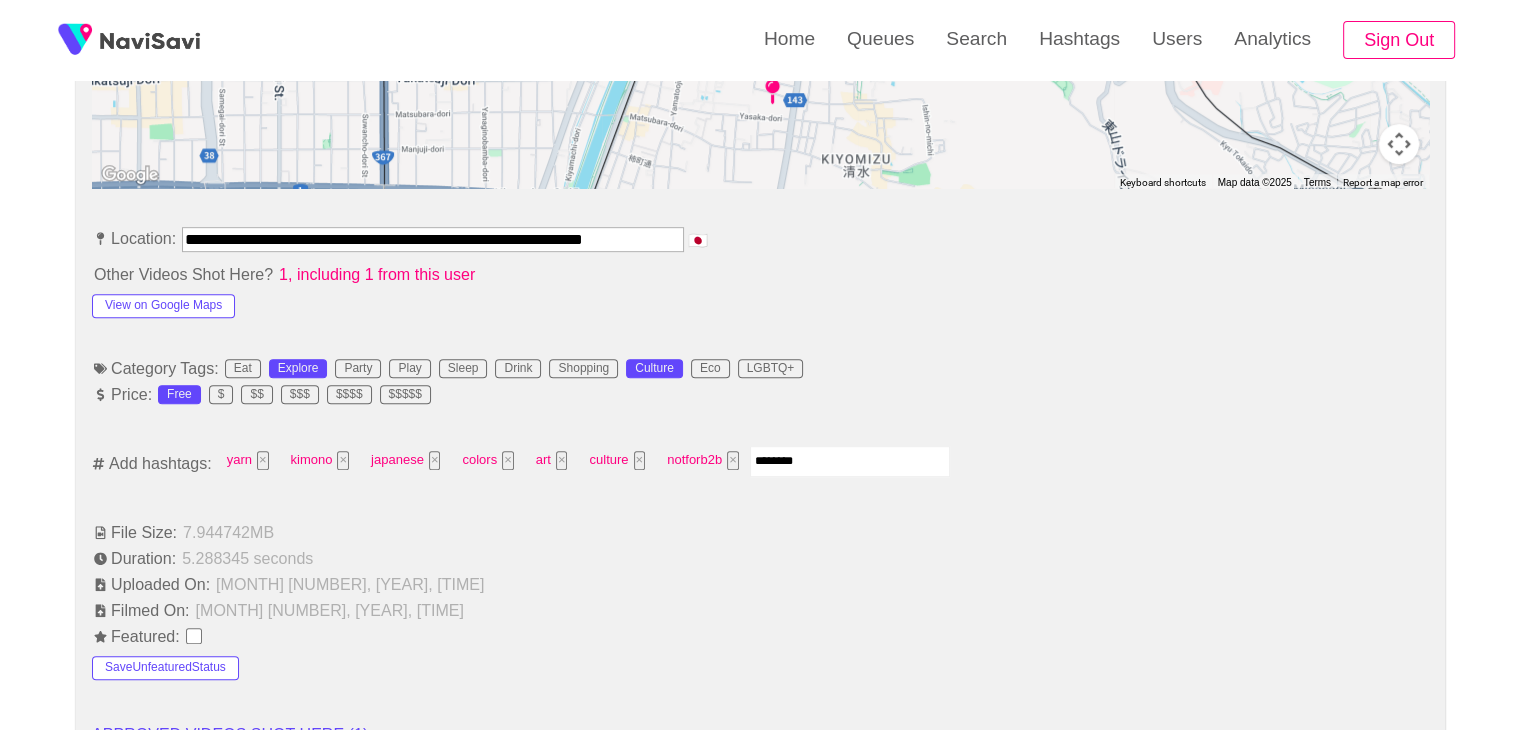 type on "*********" 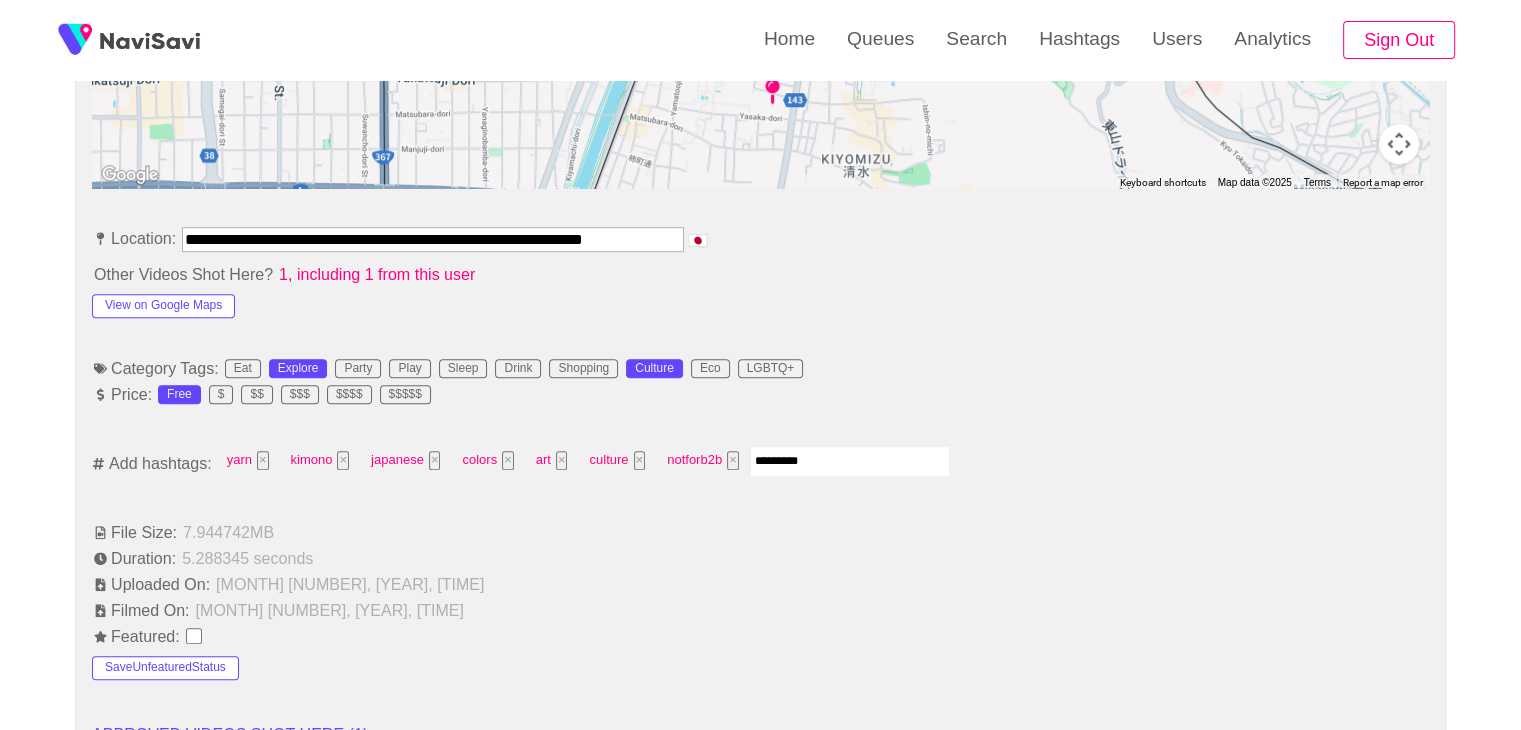 type 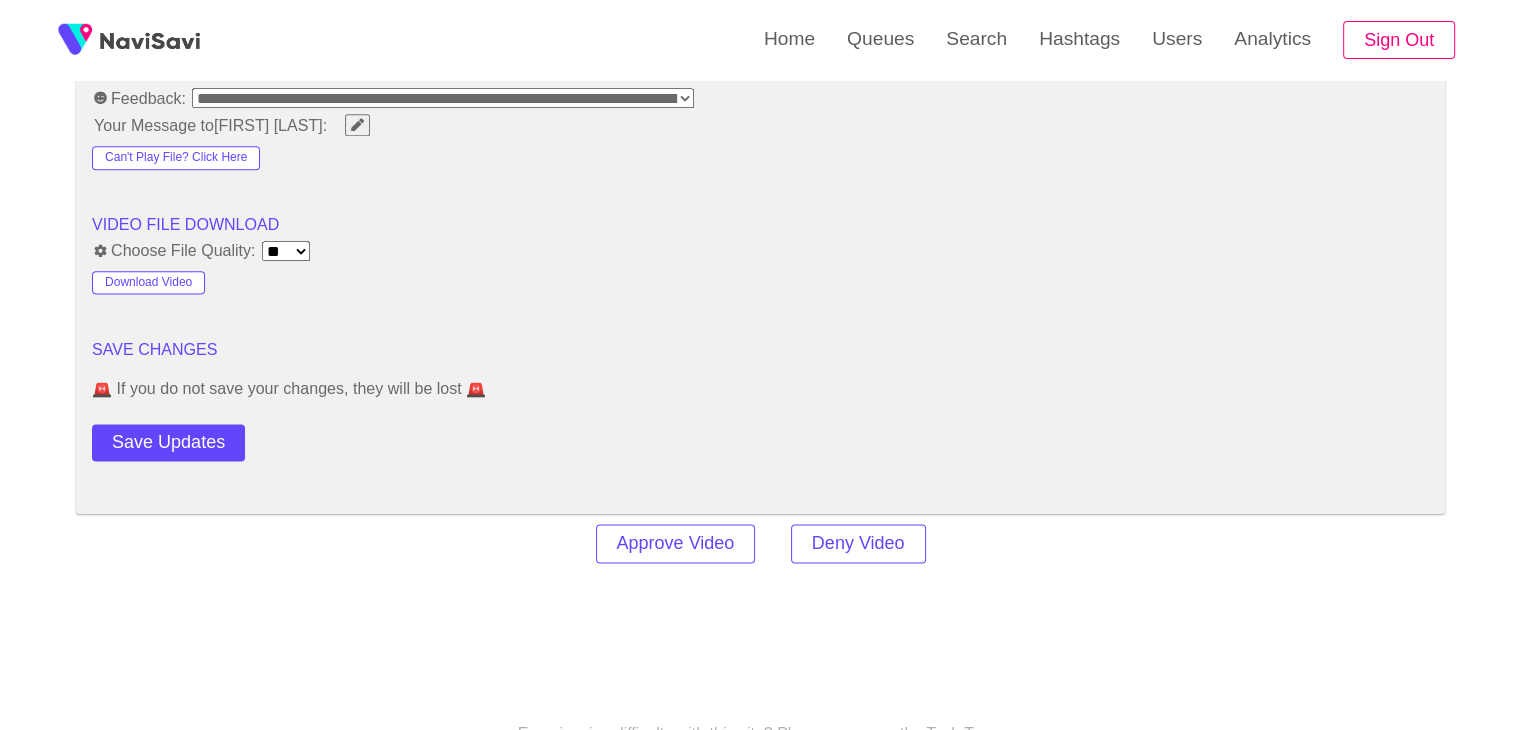 scroll, scrollTop: 2564, scrollLeft: 0, axis: vertical 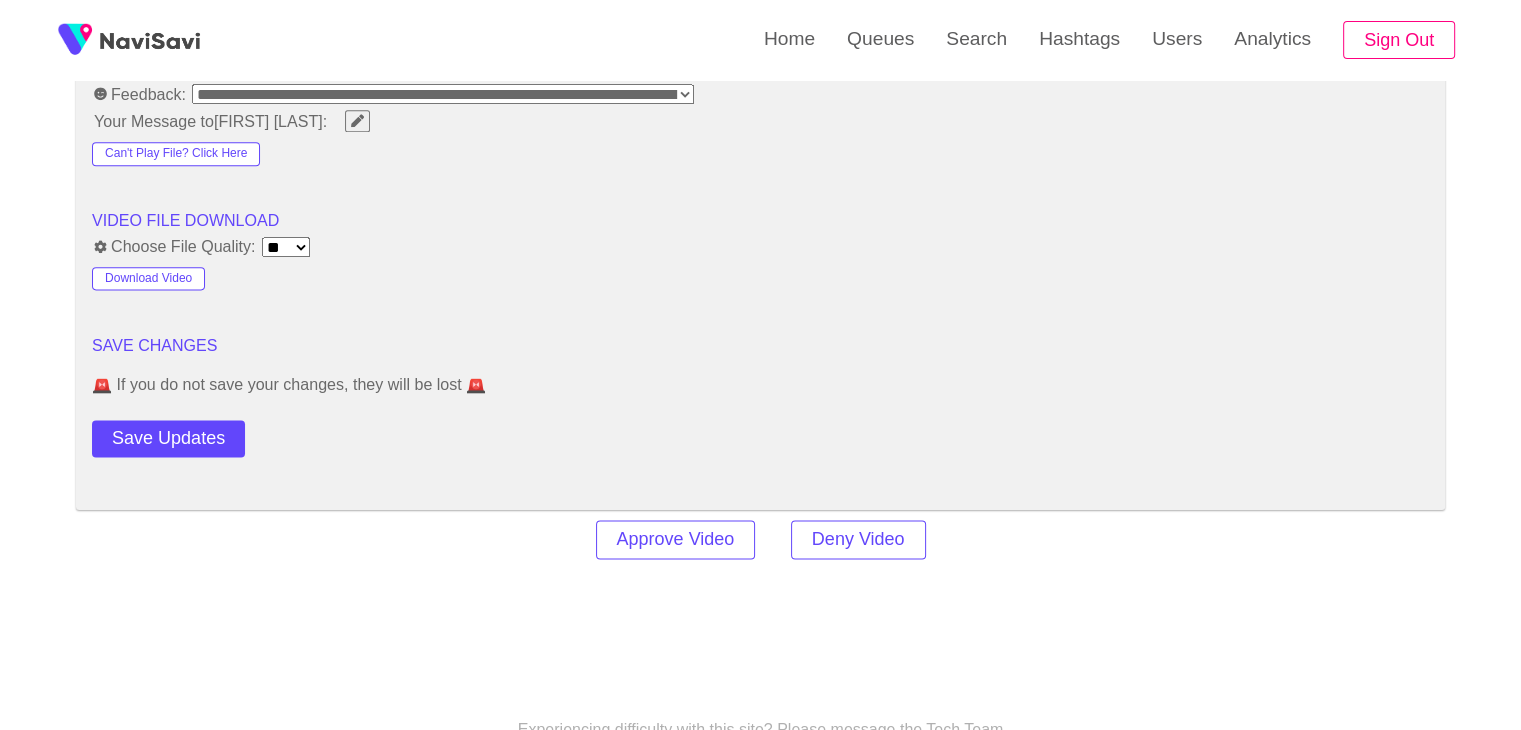 drag, startPoint x: 218, startPoint y: 408, endPoint x: 212, endPoint y: 454, distance: 46.389652 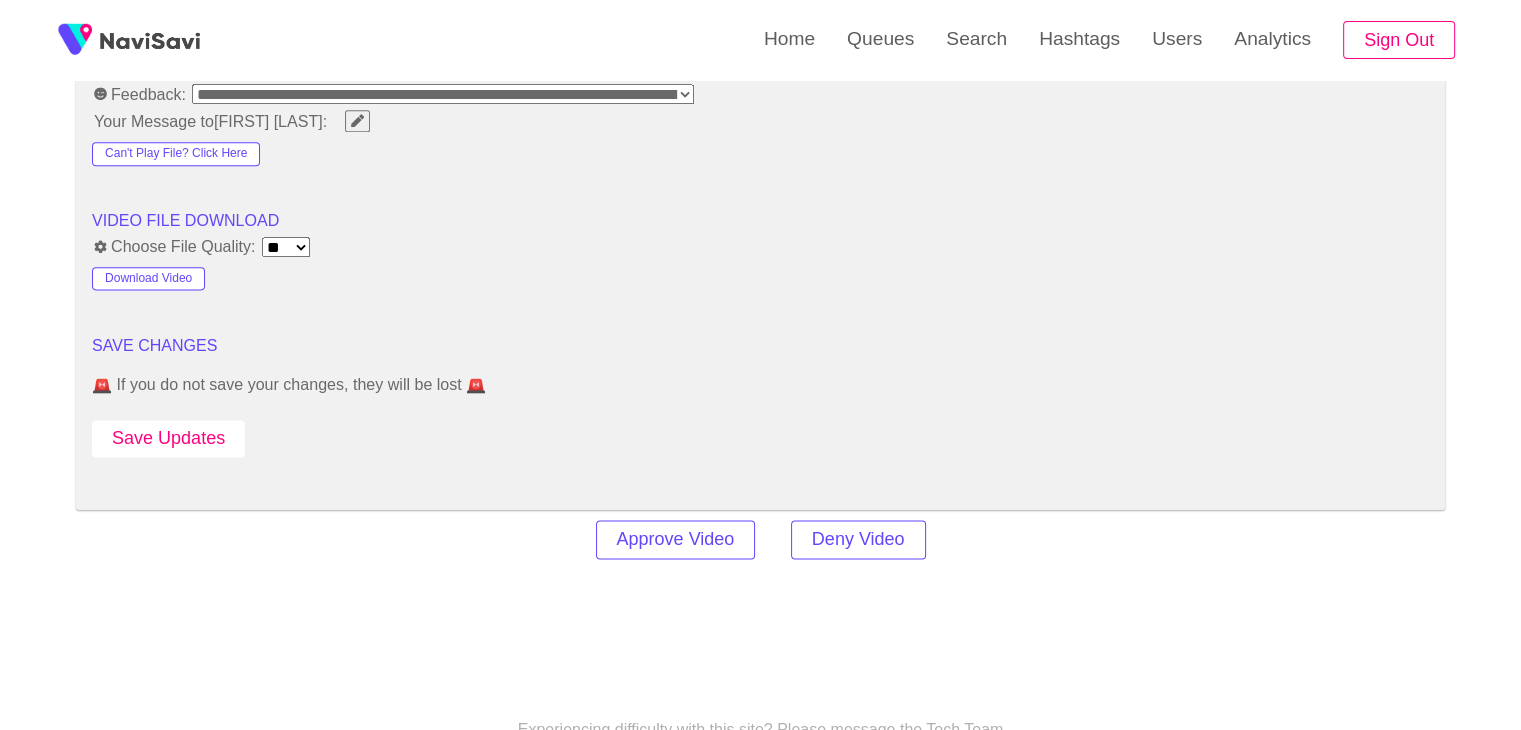click on "Save Updates" at bounding box center (168, 438) 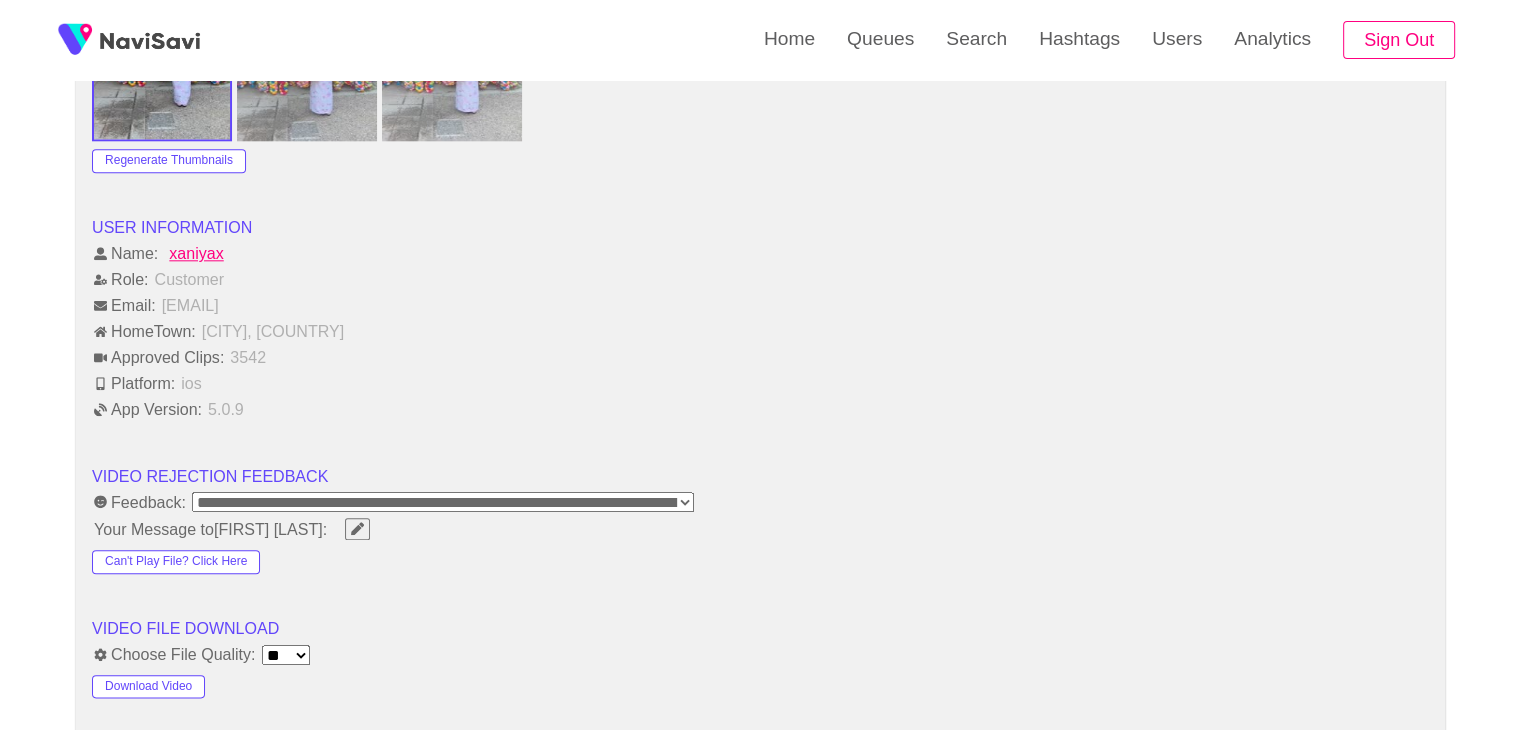 scroll, scrollTop: 2155, scrollLeft: 0, axis: vertical 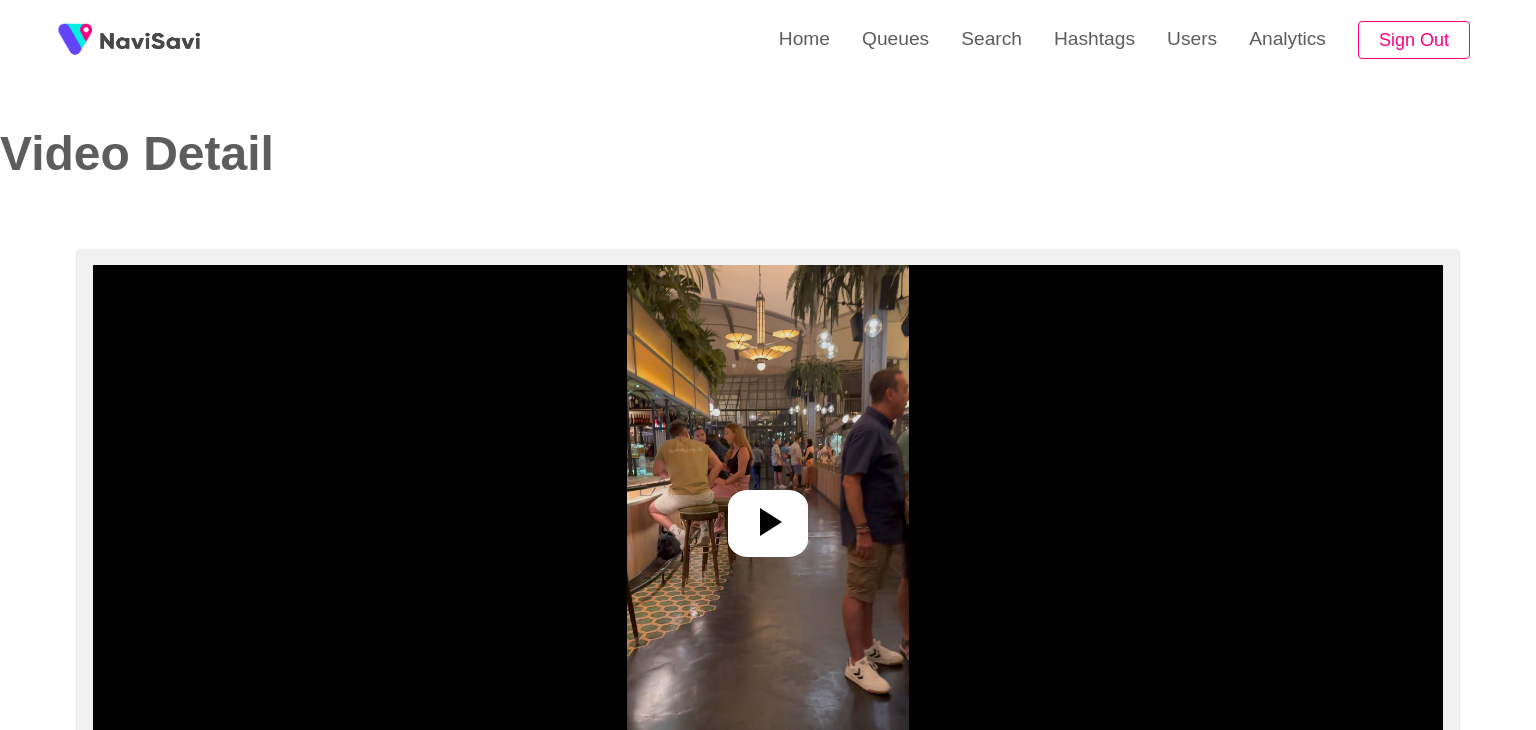 select on "**********" 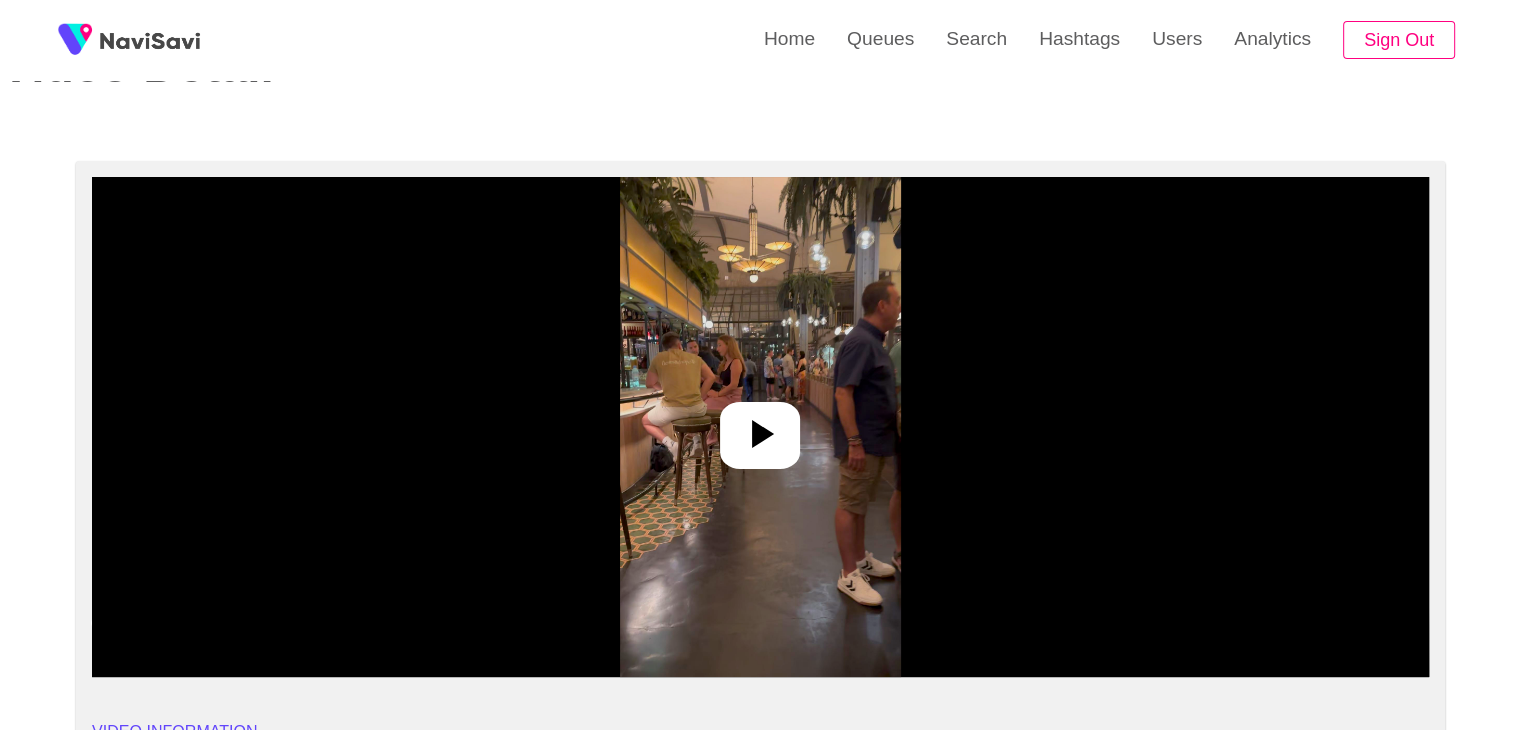 scroll, scrollTop: 87, scrollLeft: 0, axis: vertical 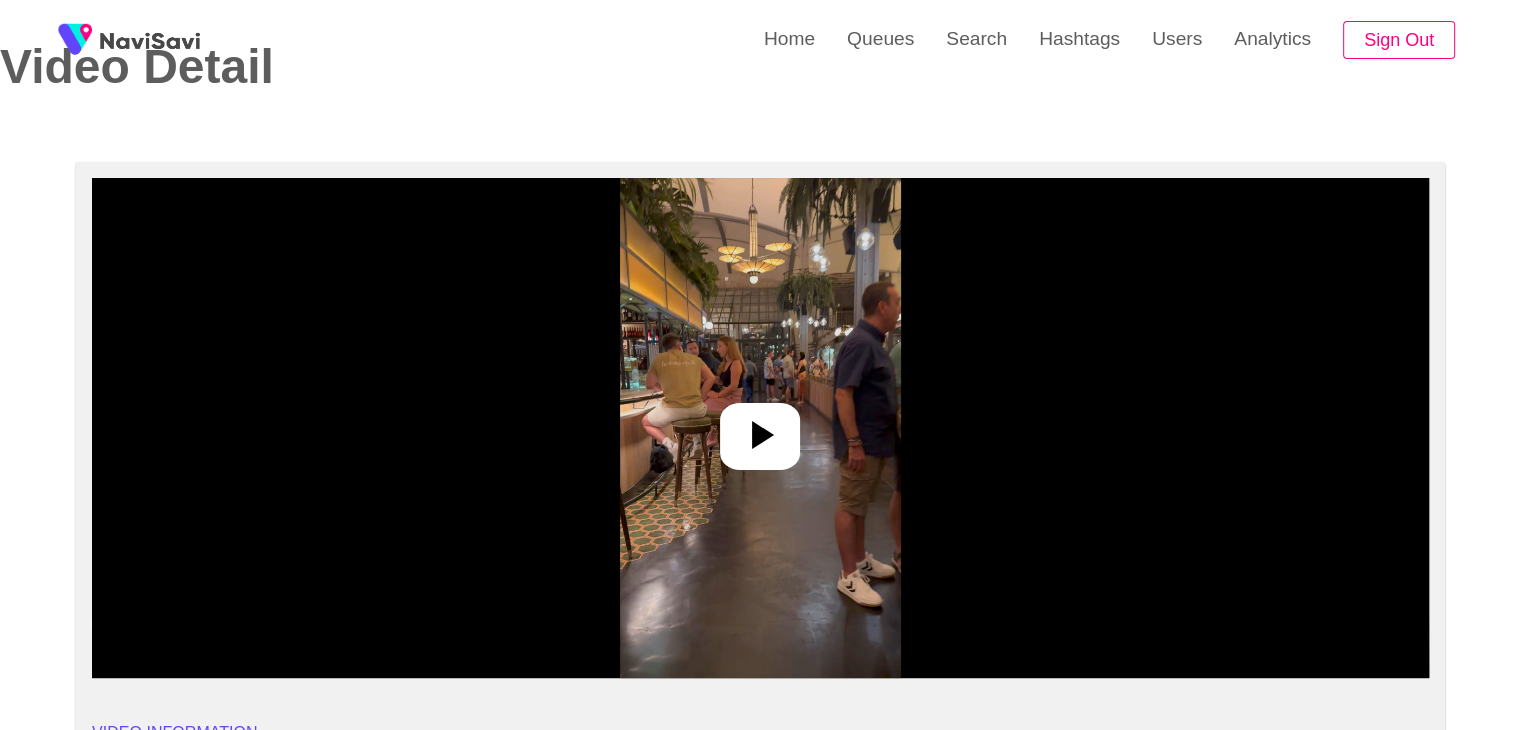 click at bounding box center (760, 428) 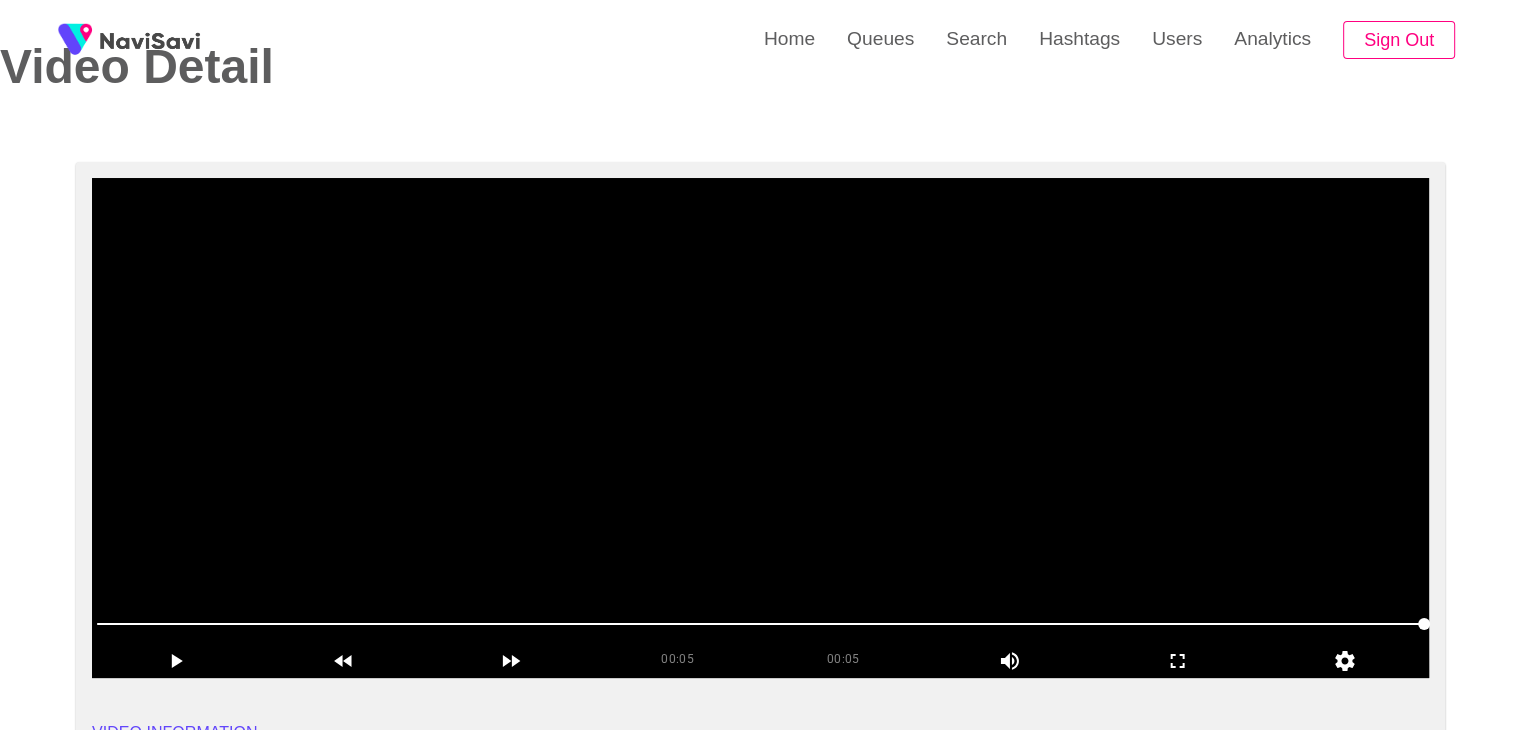 click at bounding box center (760, 428) 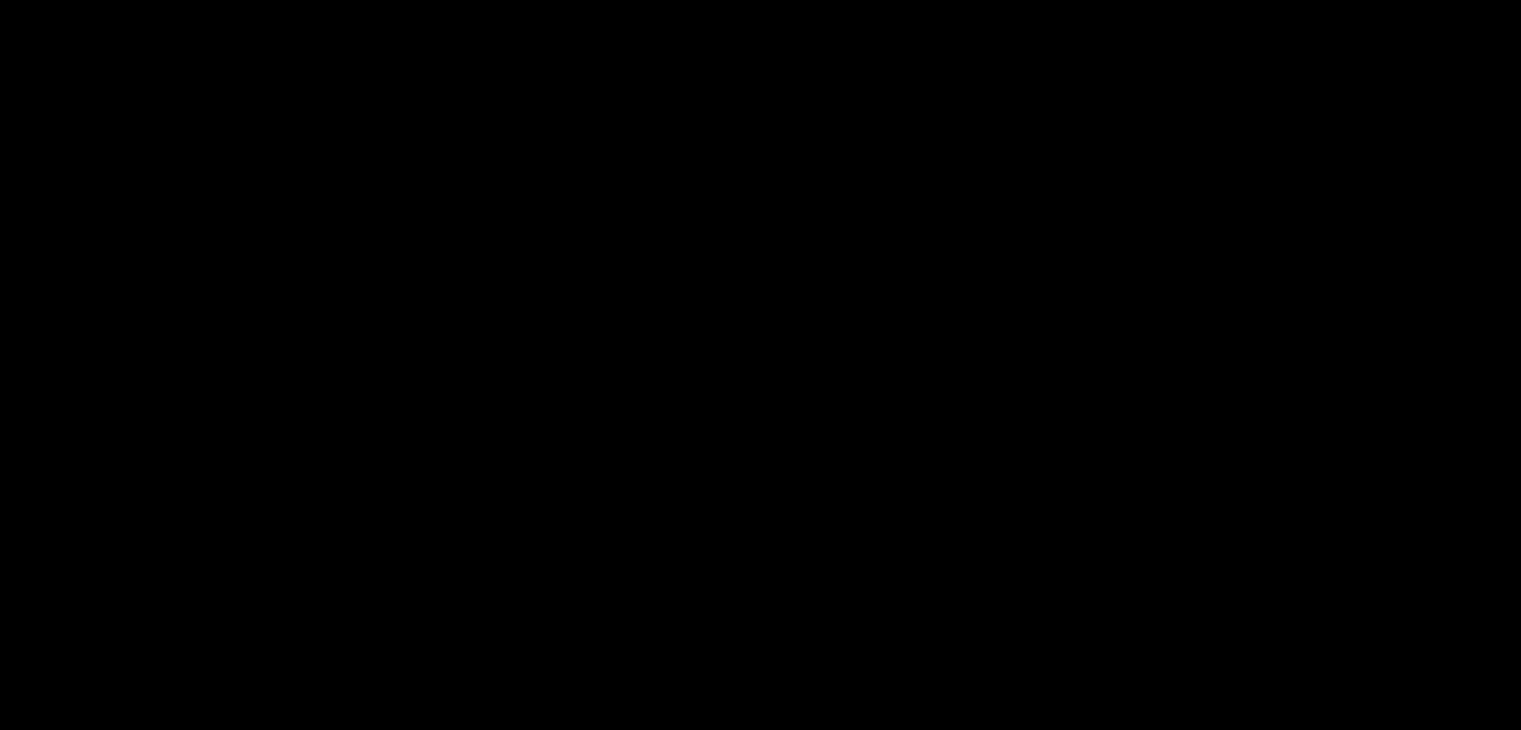 click at bounding box center [760, 428] 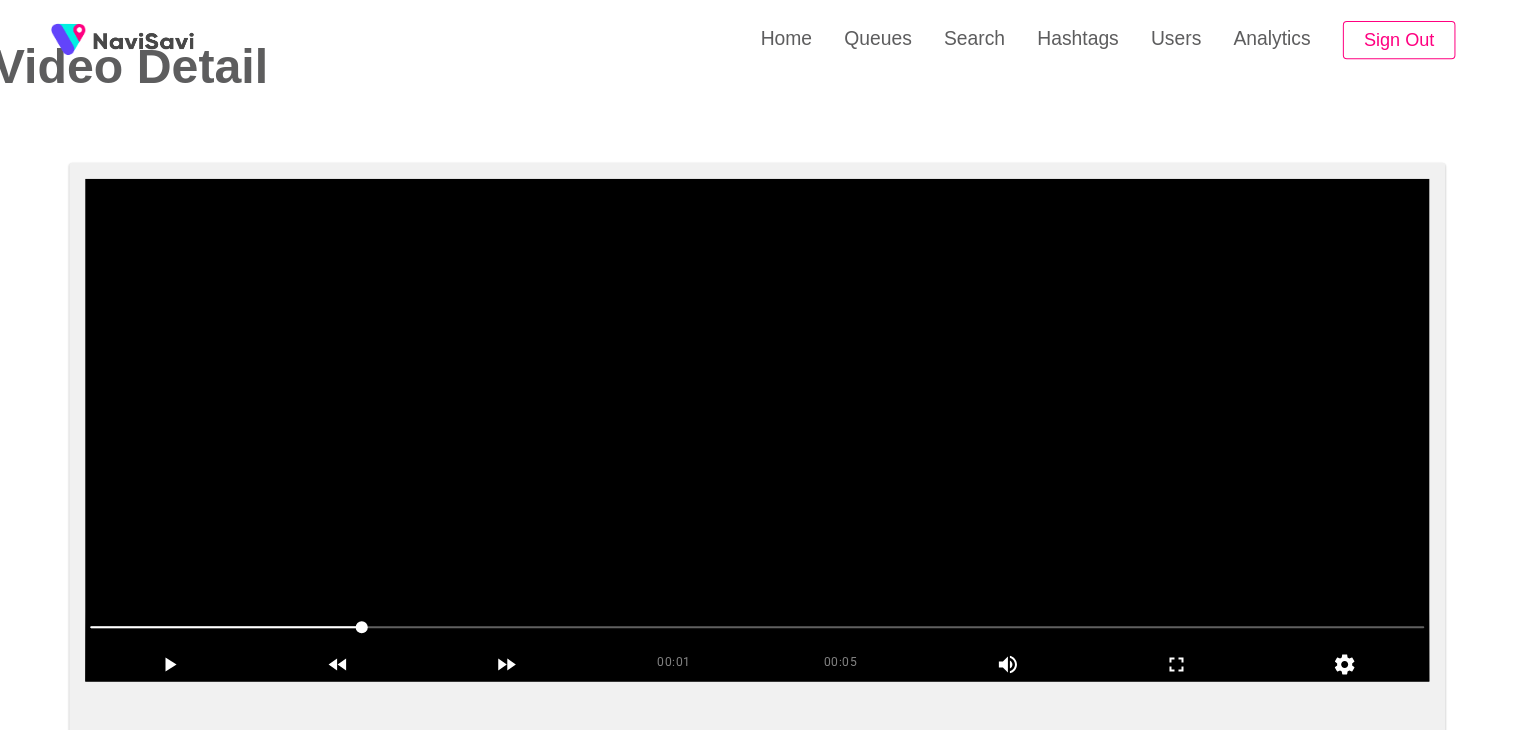 scroll, scrollTop: 87, scrollLeft: 0, axis: vertical 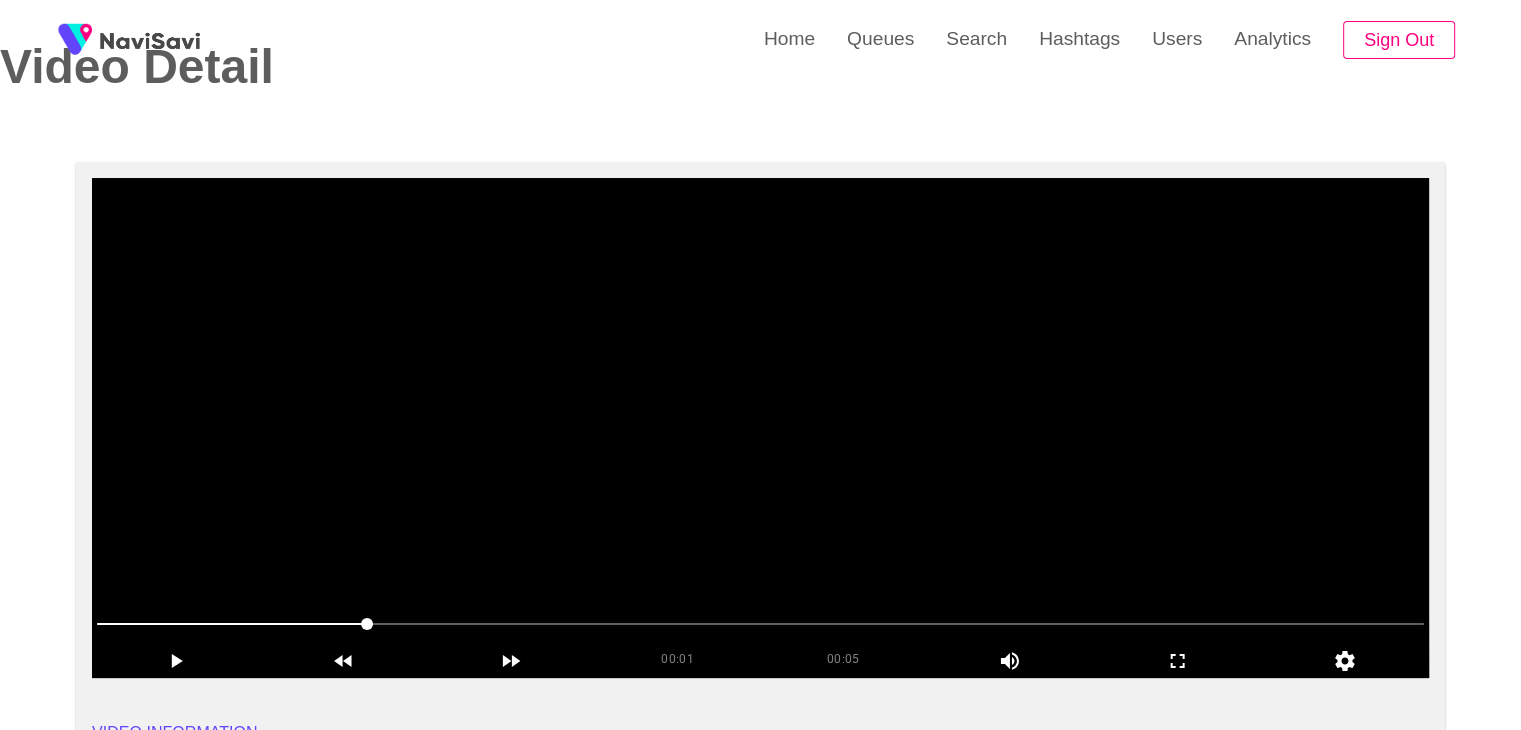 click at bounding box center (760, 428) 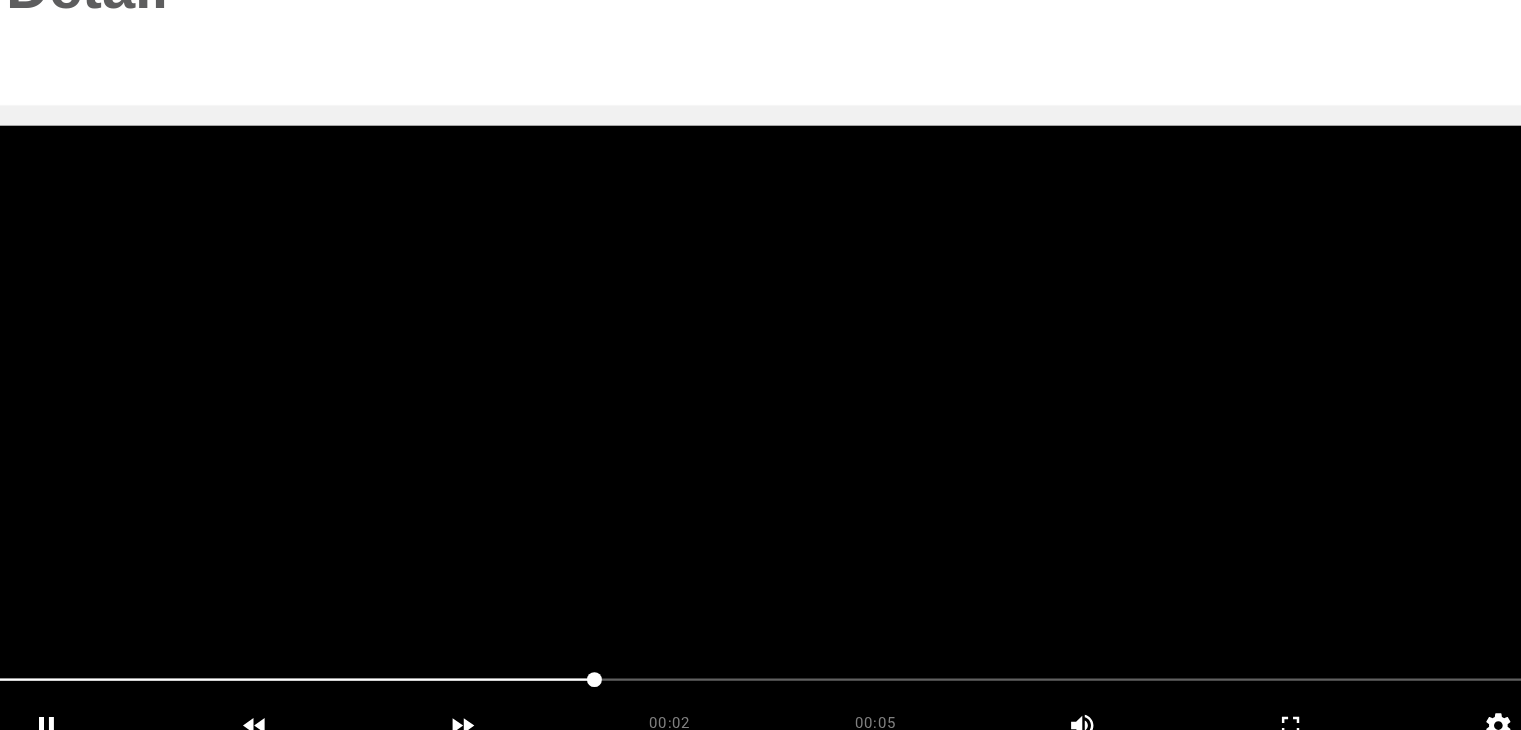 scroll, scrollTop: 87, scrollLeft: 0, axis: vertical 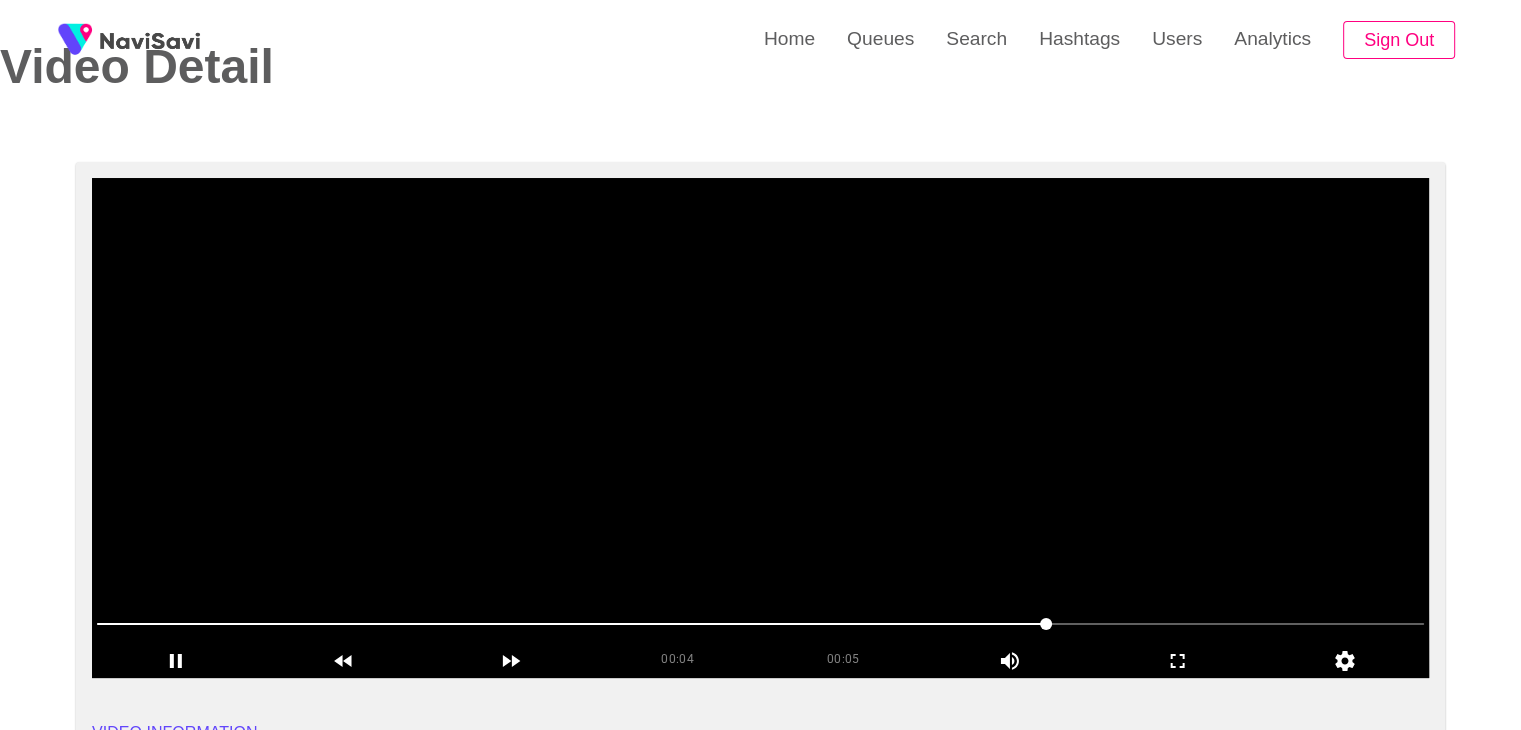 click at bounding box center [760, 428] 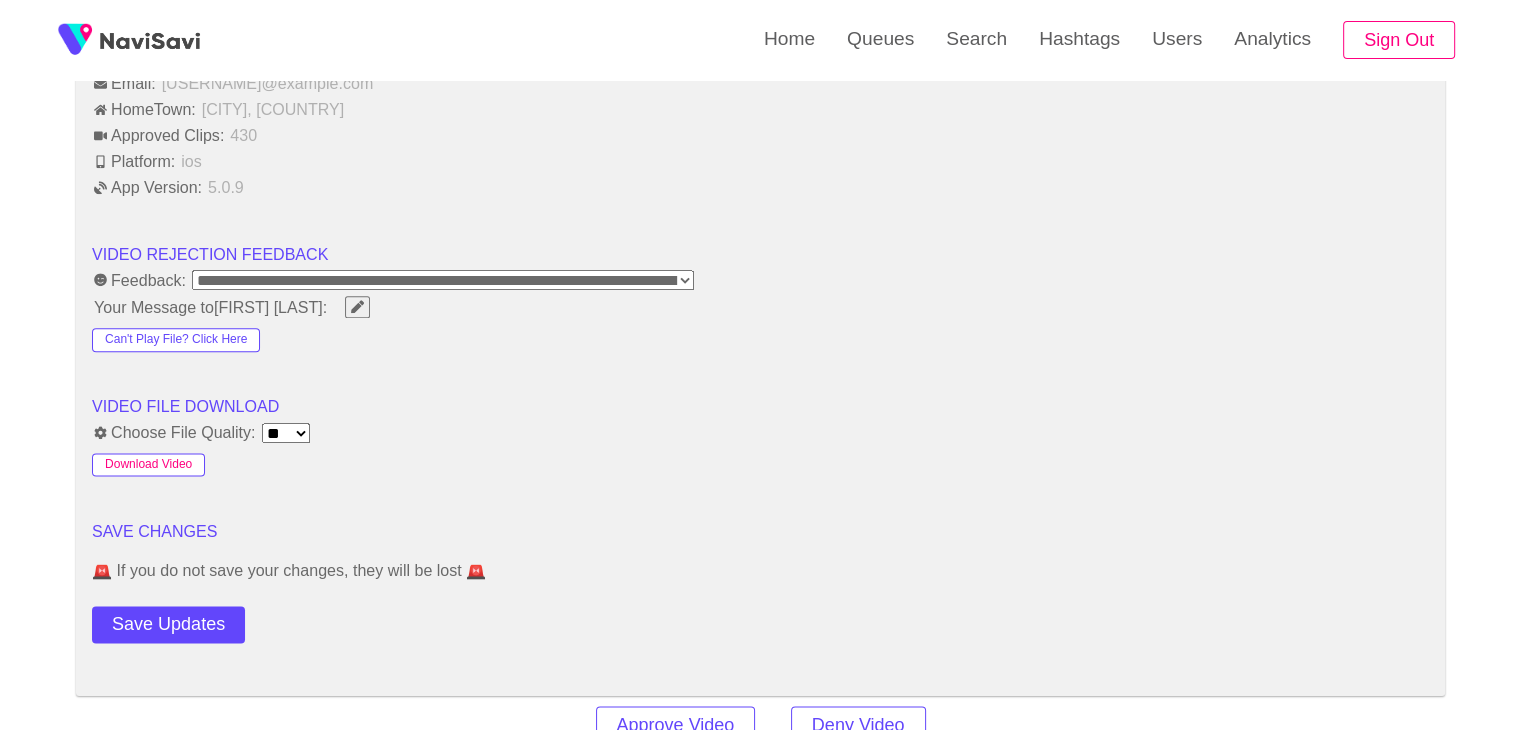 scroll, scrollTop: 2406, scrollLeft: 0, axis: vertical 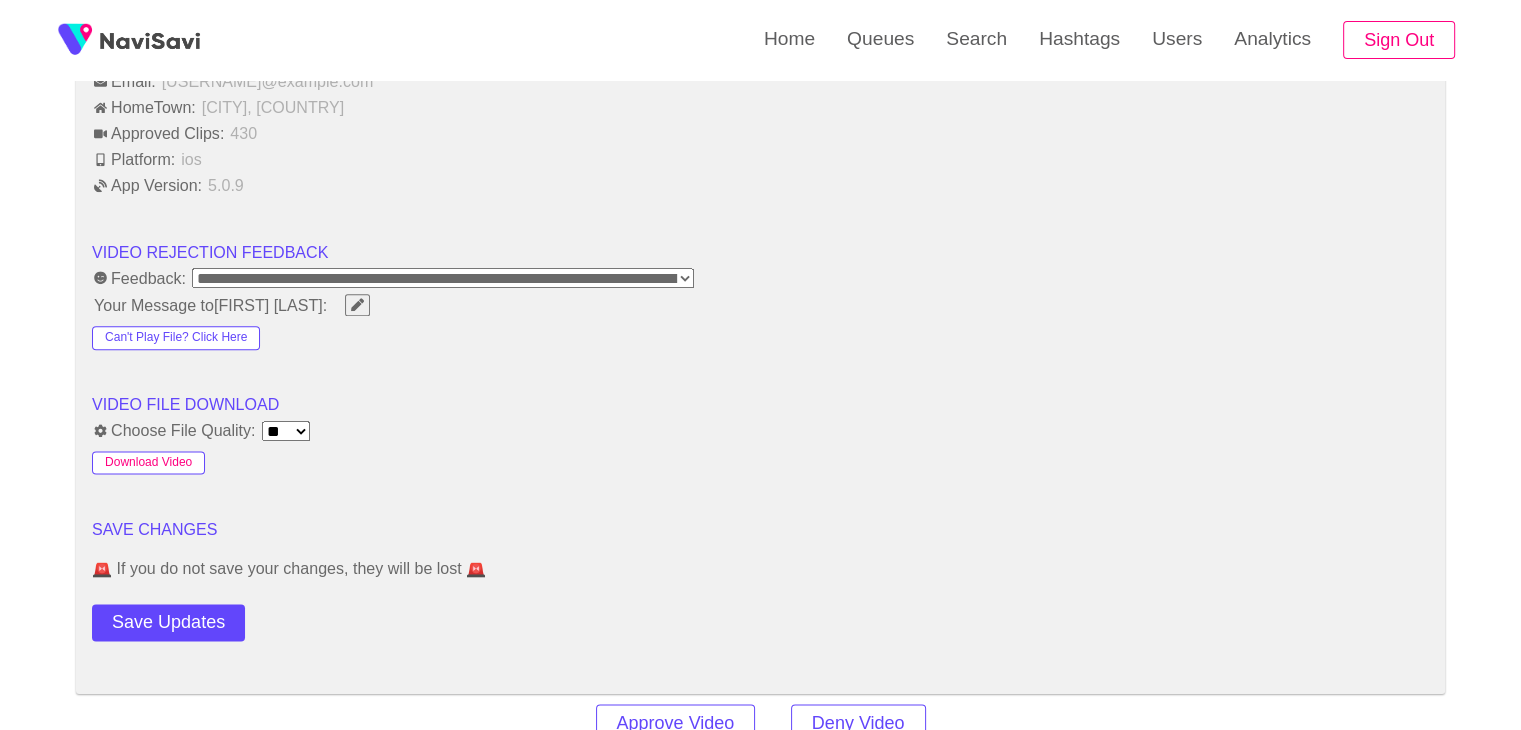 click on "Download Video" at bounding box center (148, 463) 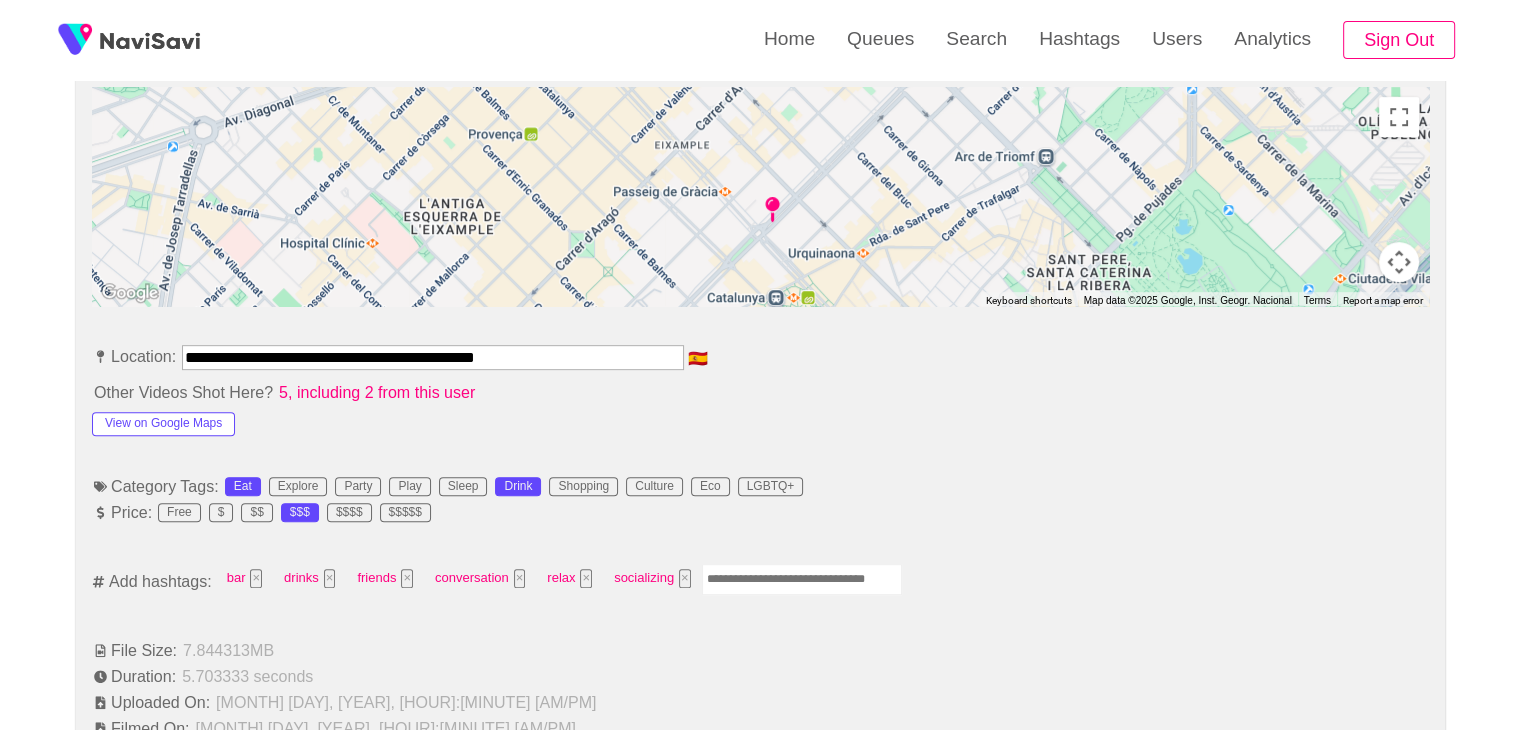scroll, scrollTop: 904, scrollLeft: 0, axis: vertical 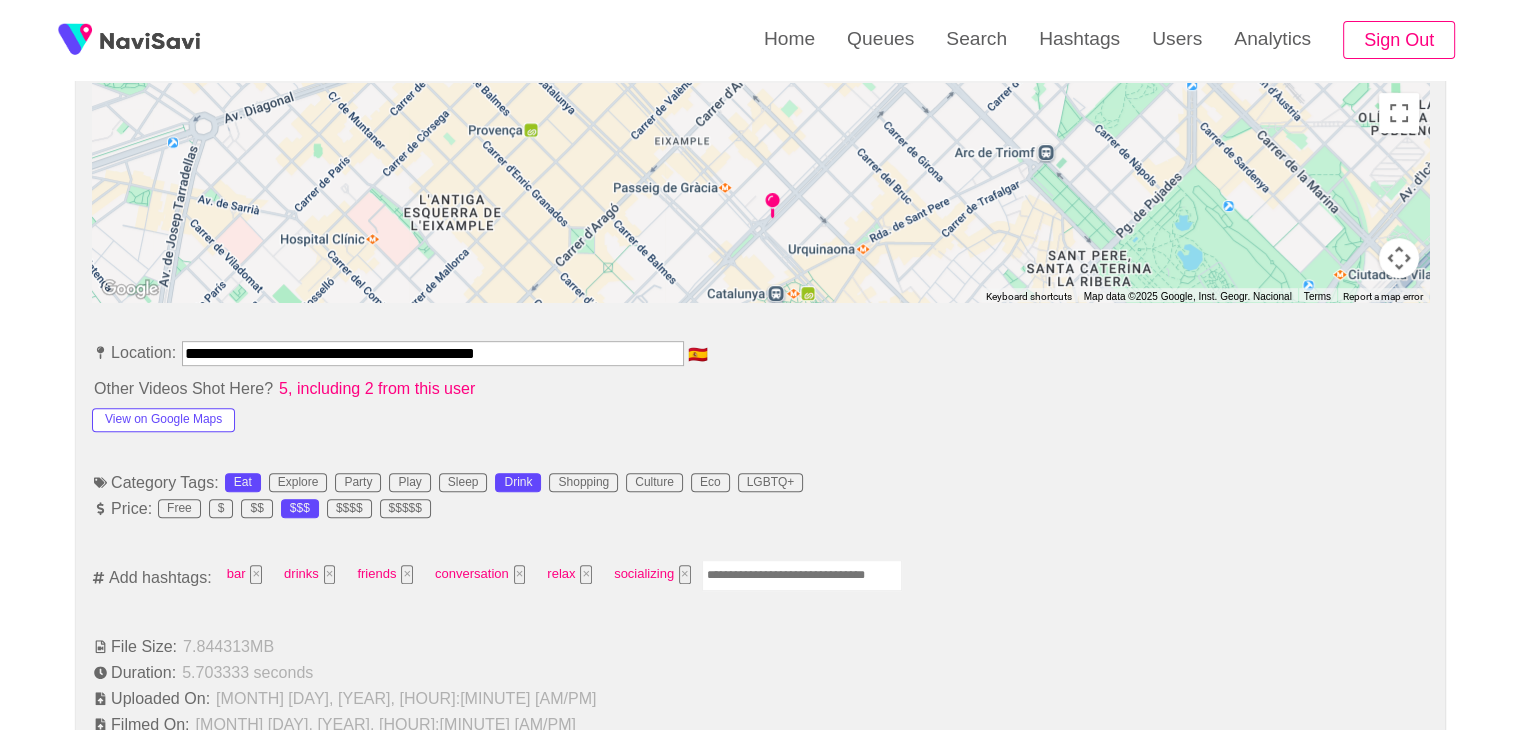 click at bounding box center (802, 575) 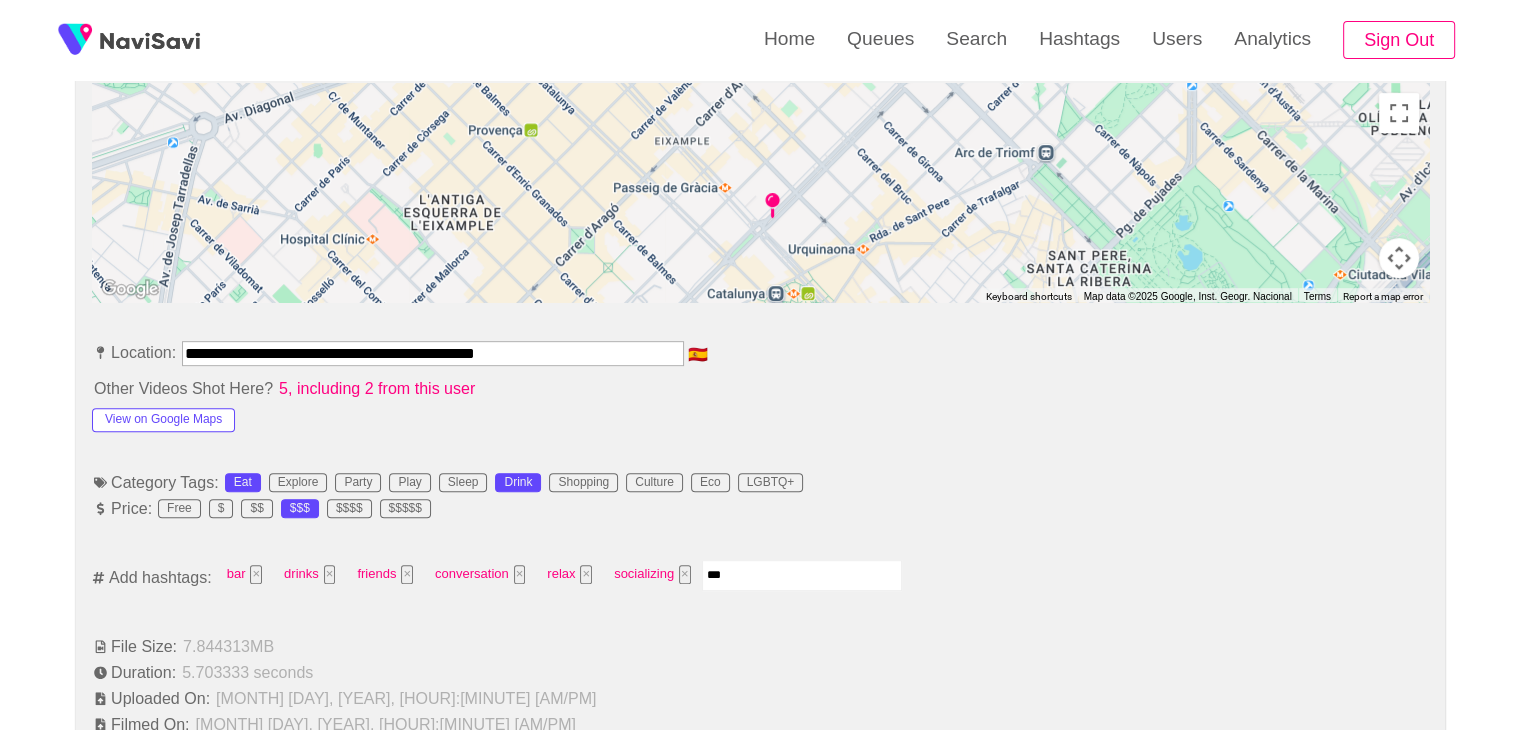 type on "****" 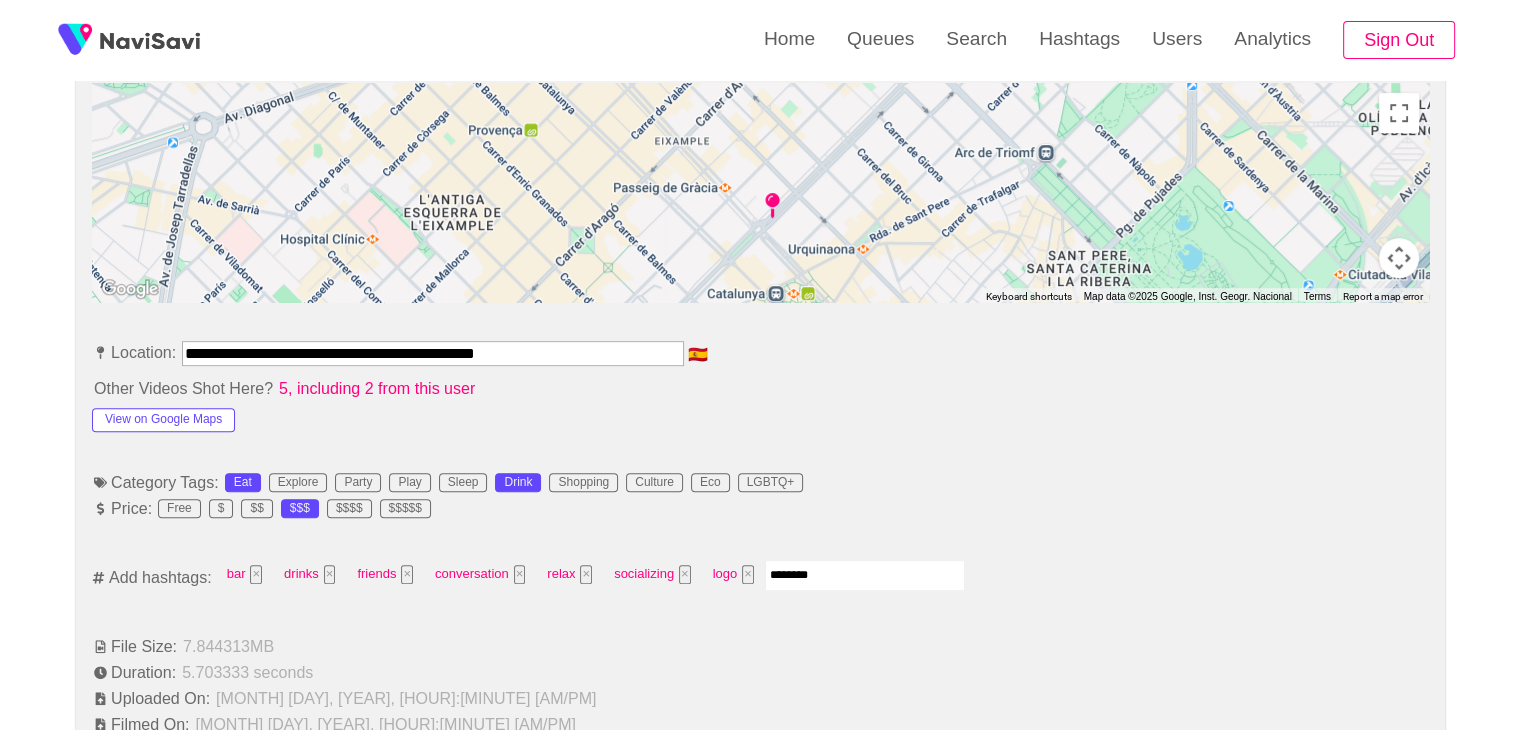 type on "*********" 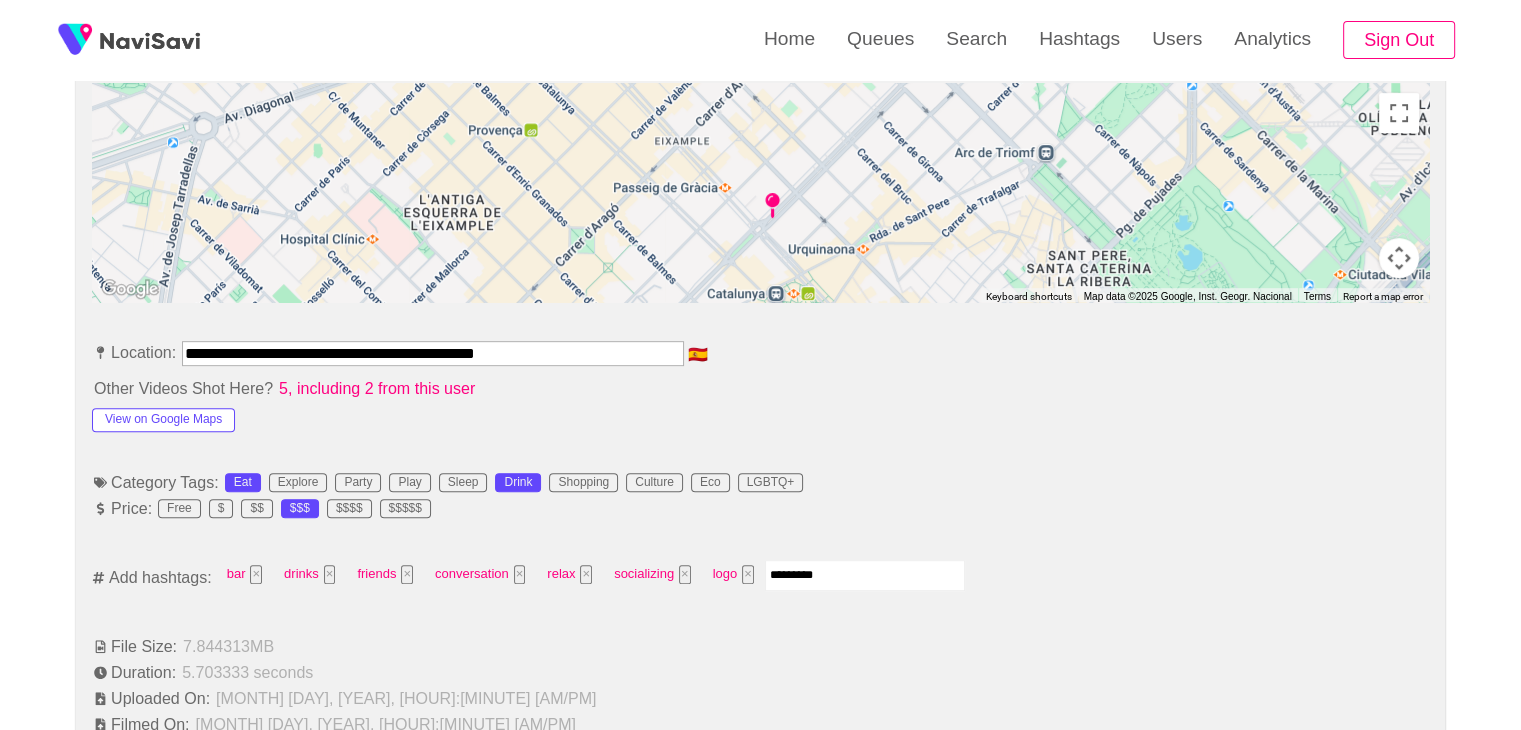 type 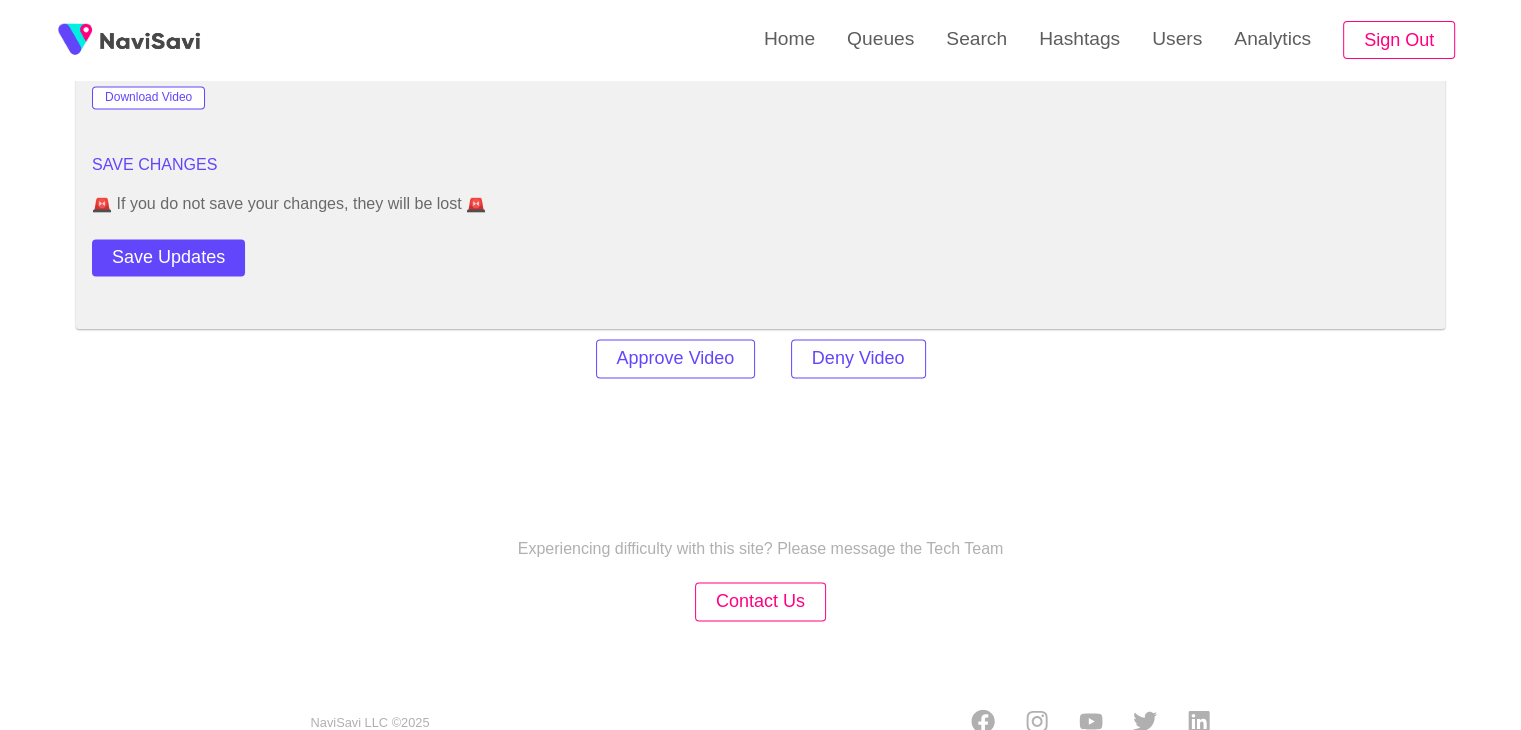 scroll, scrollTop: 2804, scrollLeft: 0, axis: vertical 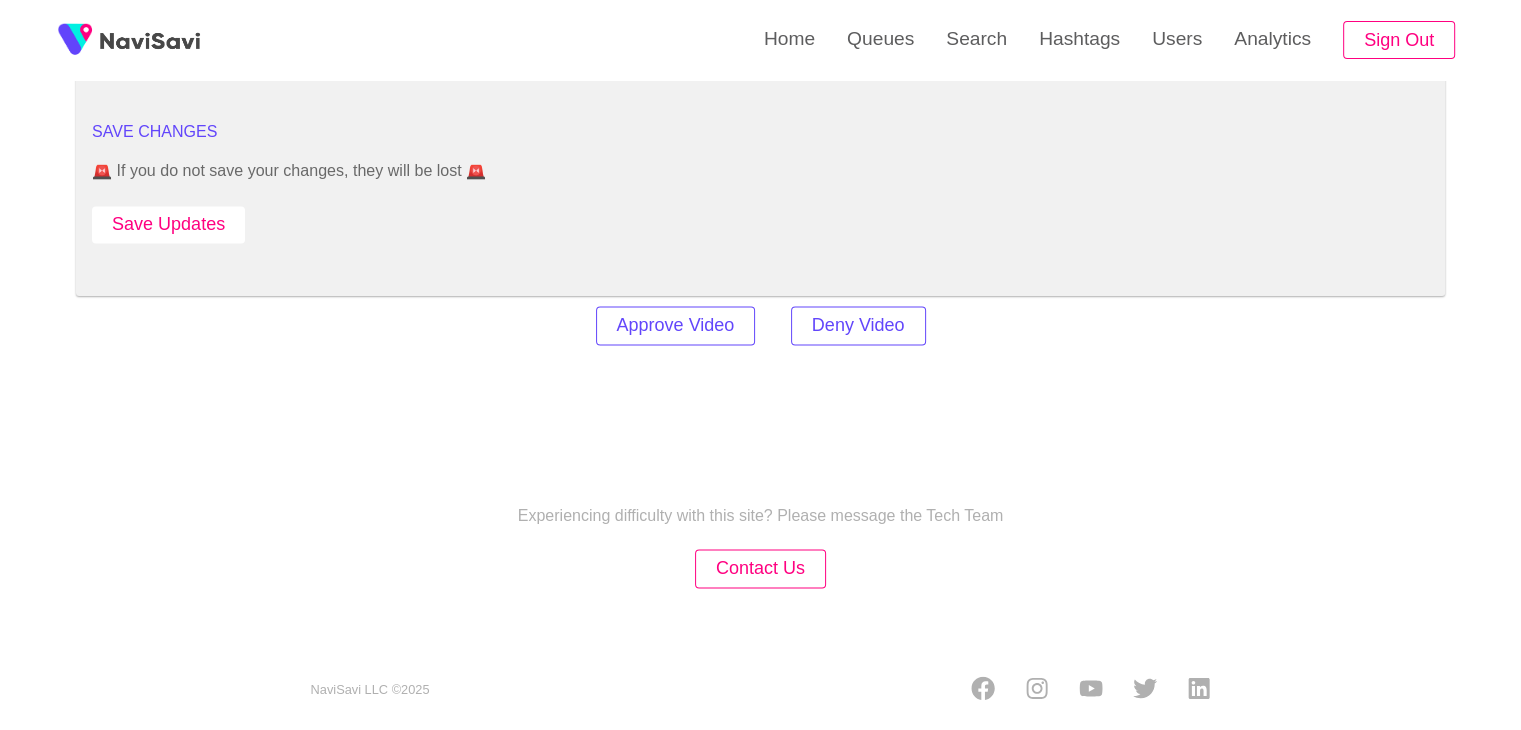 click on "Save Updates" at bounding box center (168, 224) 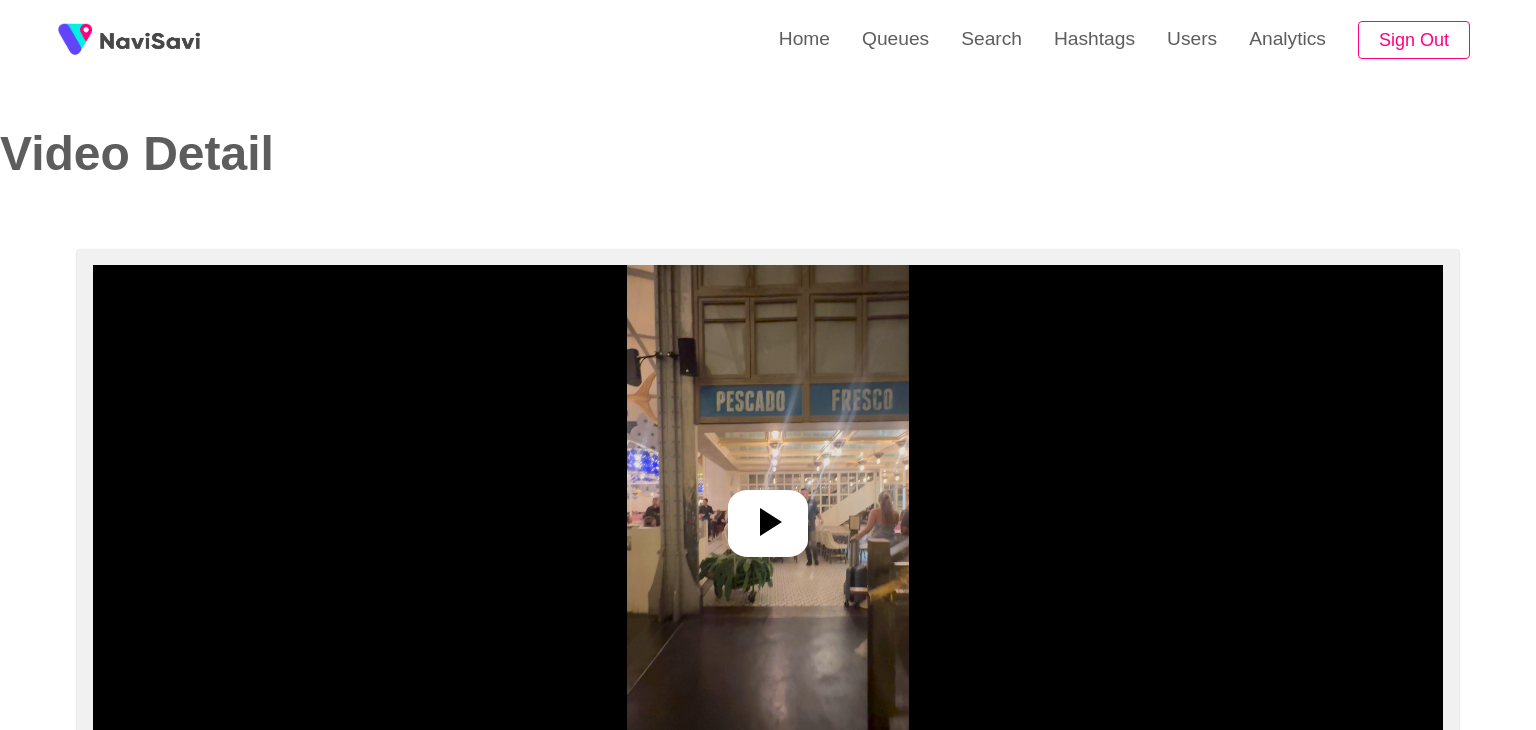 select on "**********" 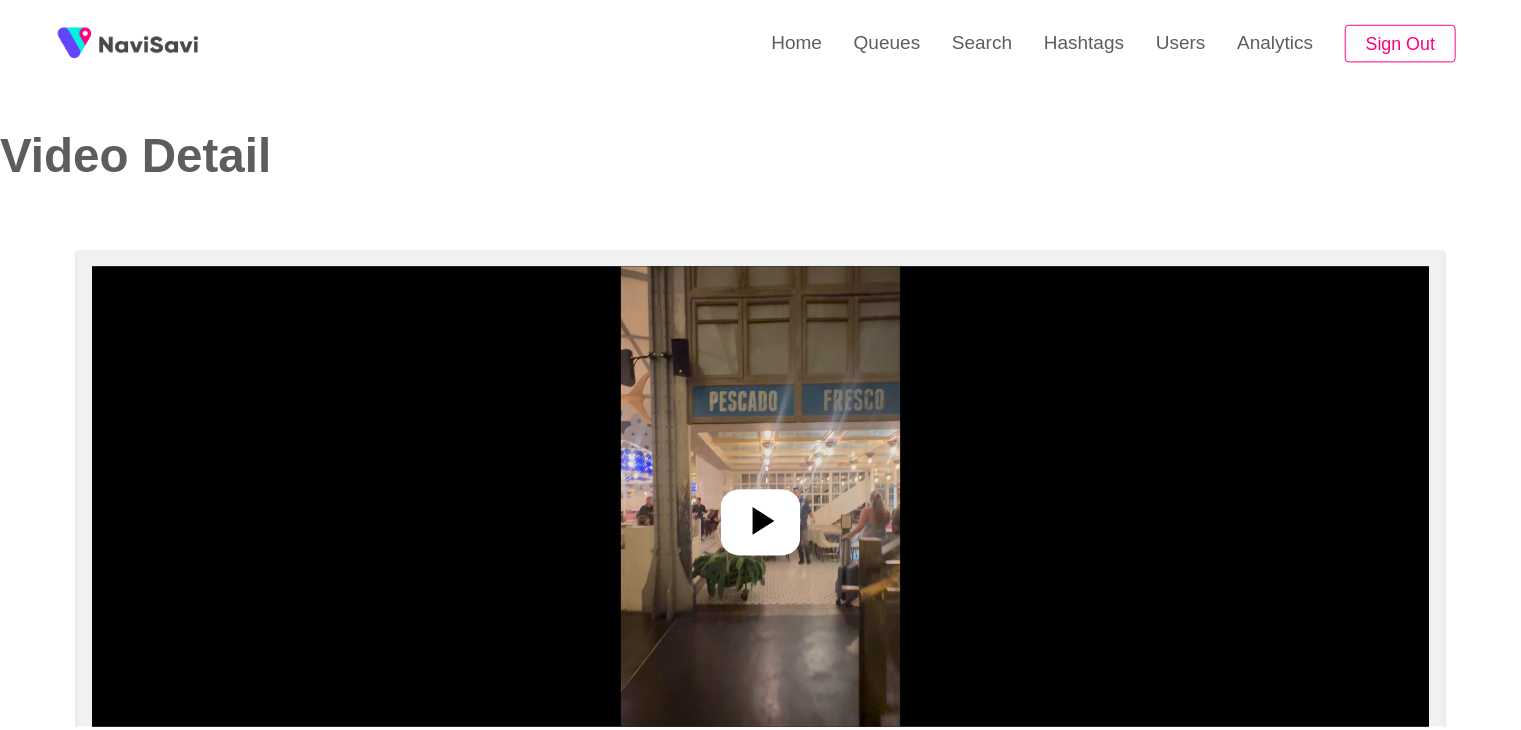 scroll, scrollTop: 0, scrollLeft: 0, axis: both 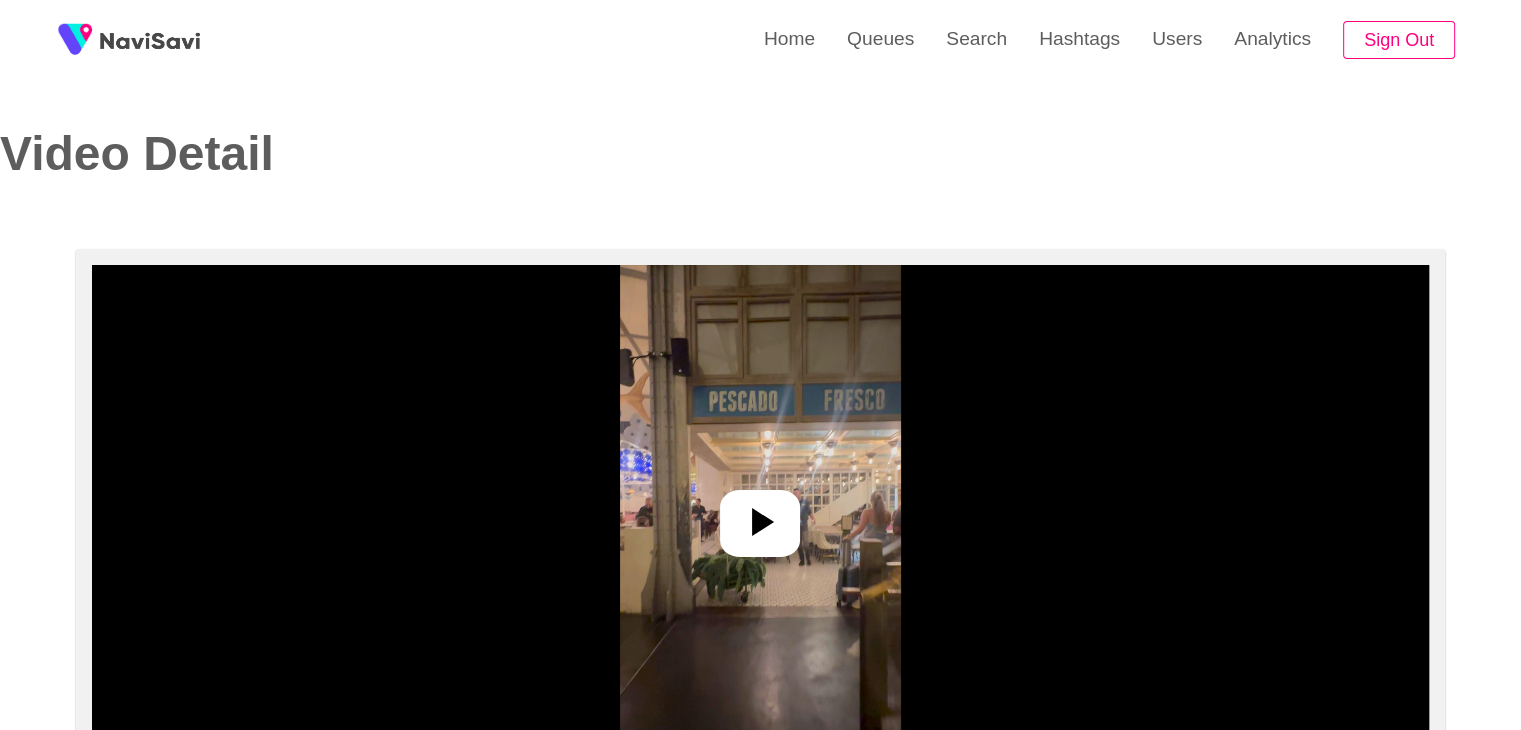 click on "**********" at bounding box center (760, 1674) 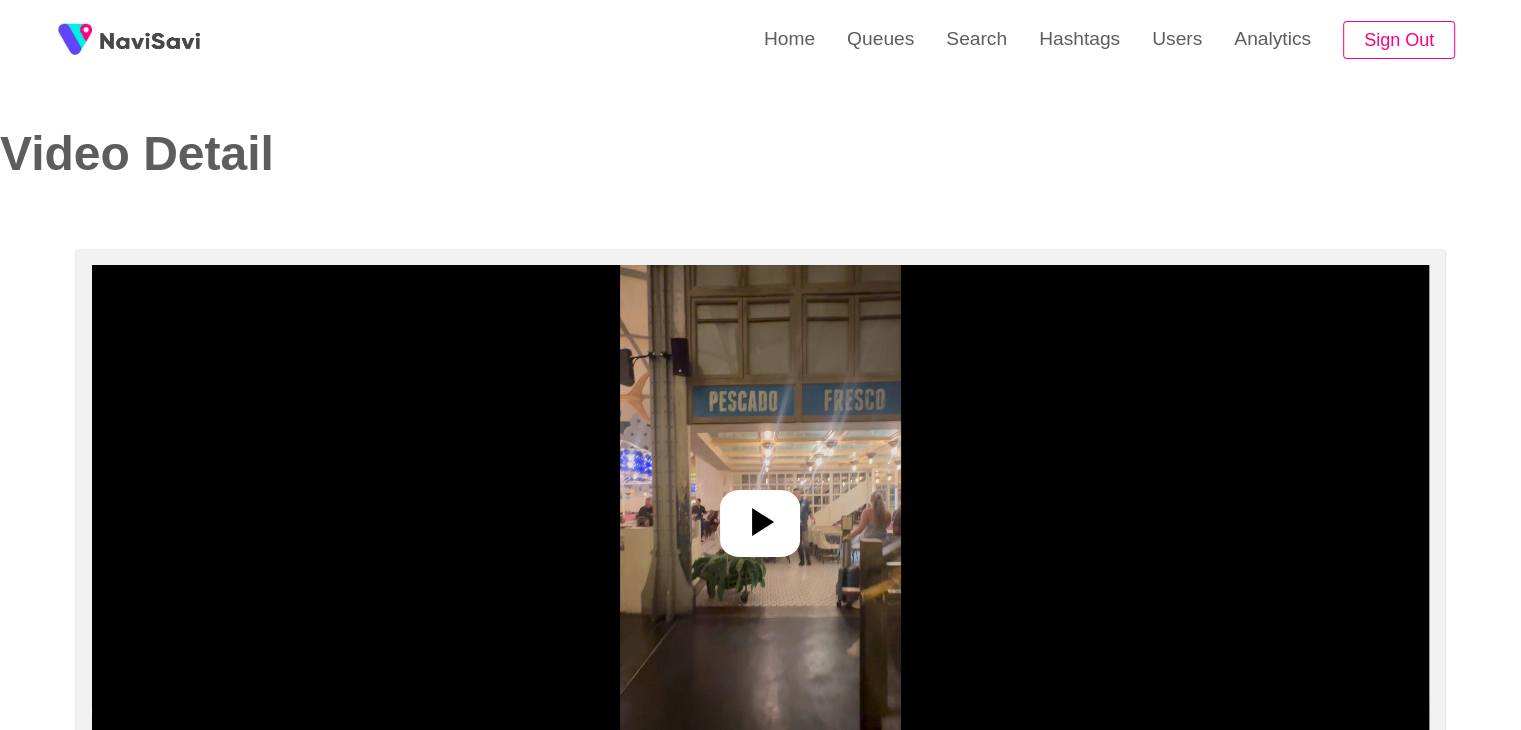 click at bounding box center [760, 515] 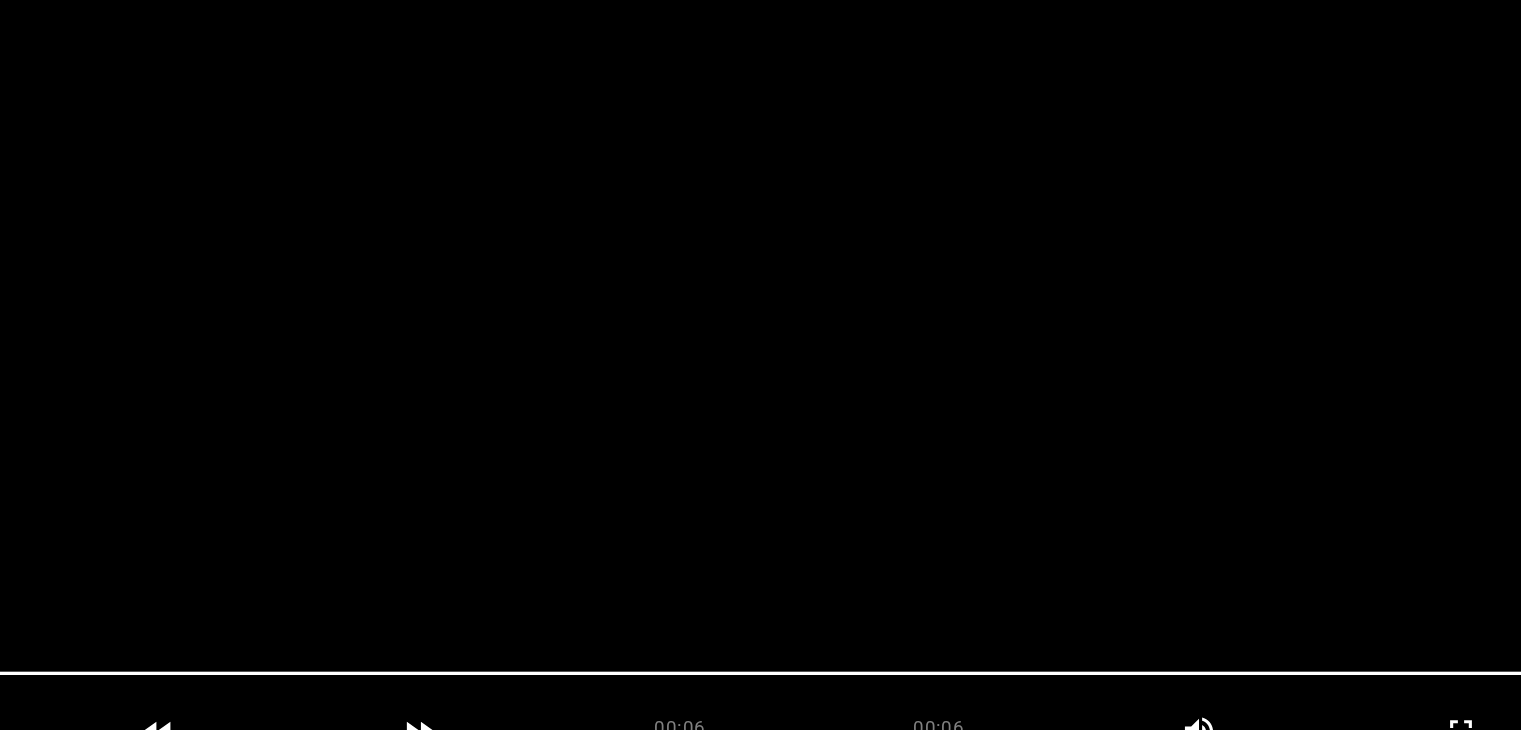 scroll, scrollTop: 124, scrollLeft: 0, axis: vertical 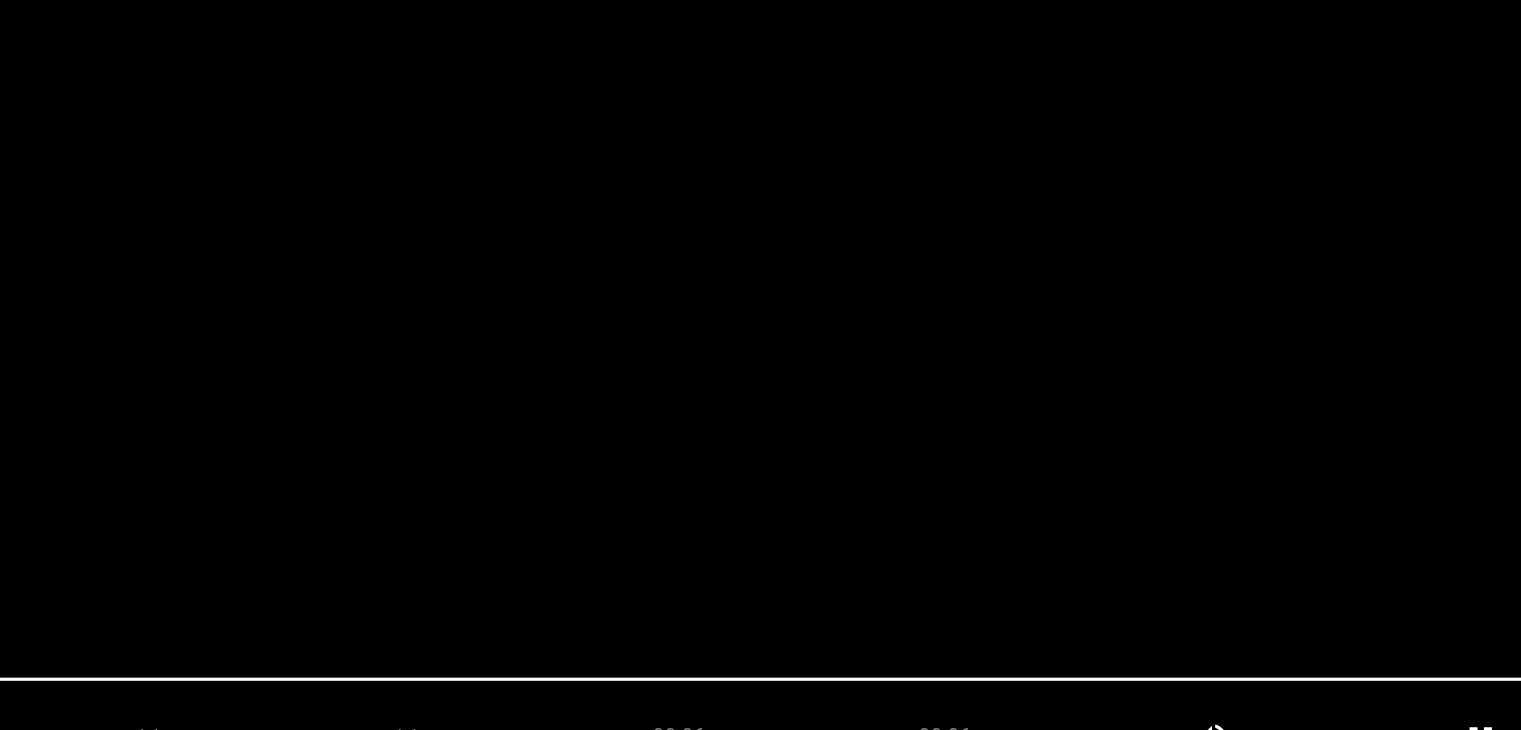 click at bounding box center [760, 391] 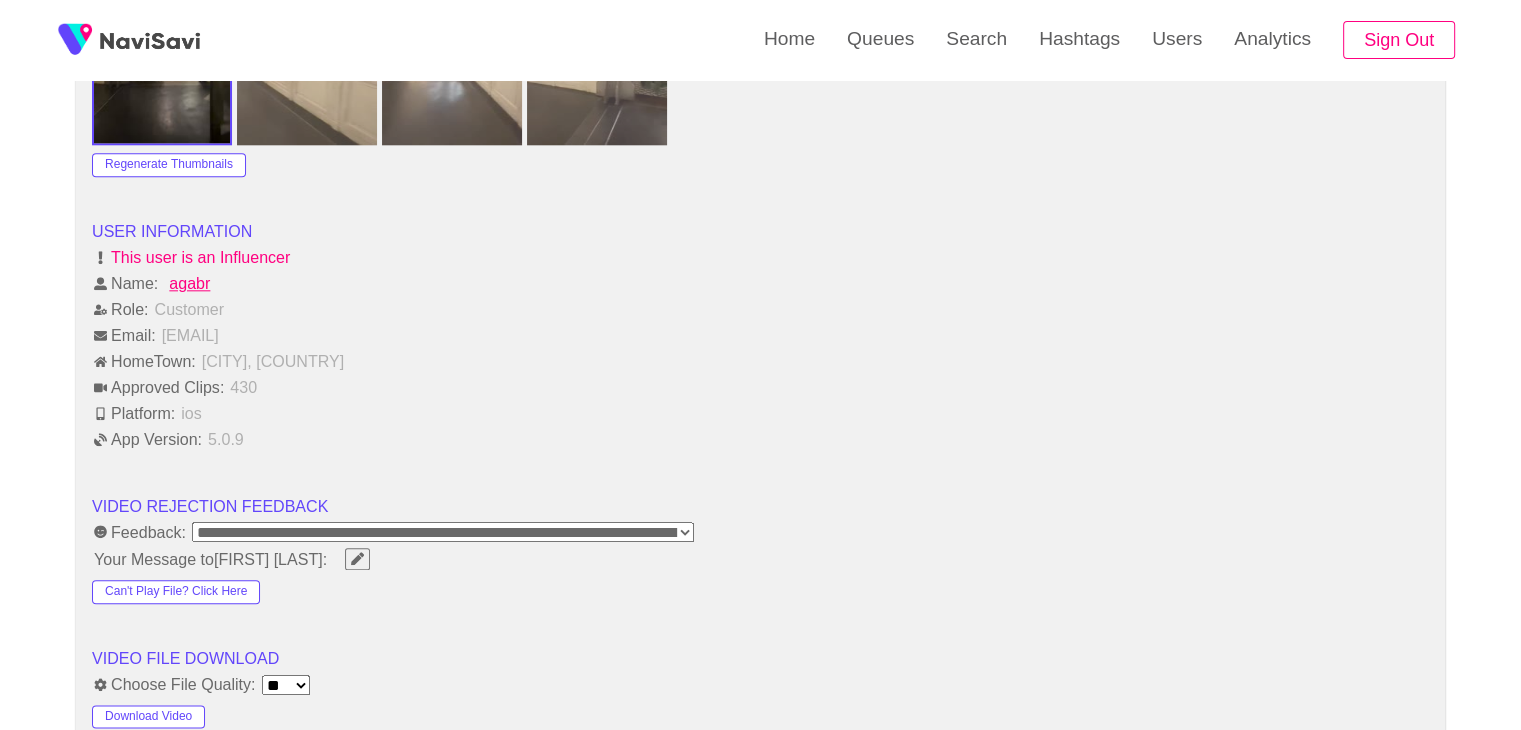 scroll, scrollTop: 2166, scrollLeft: 0, axis: vertical 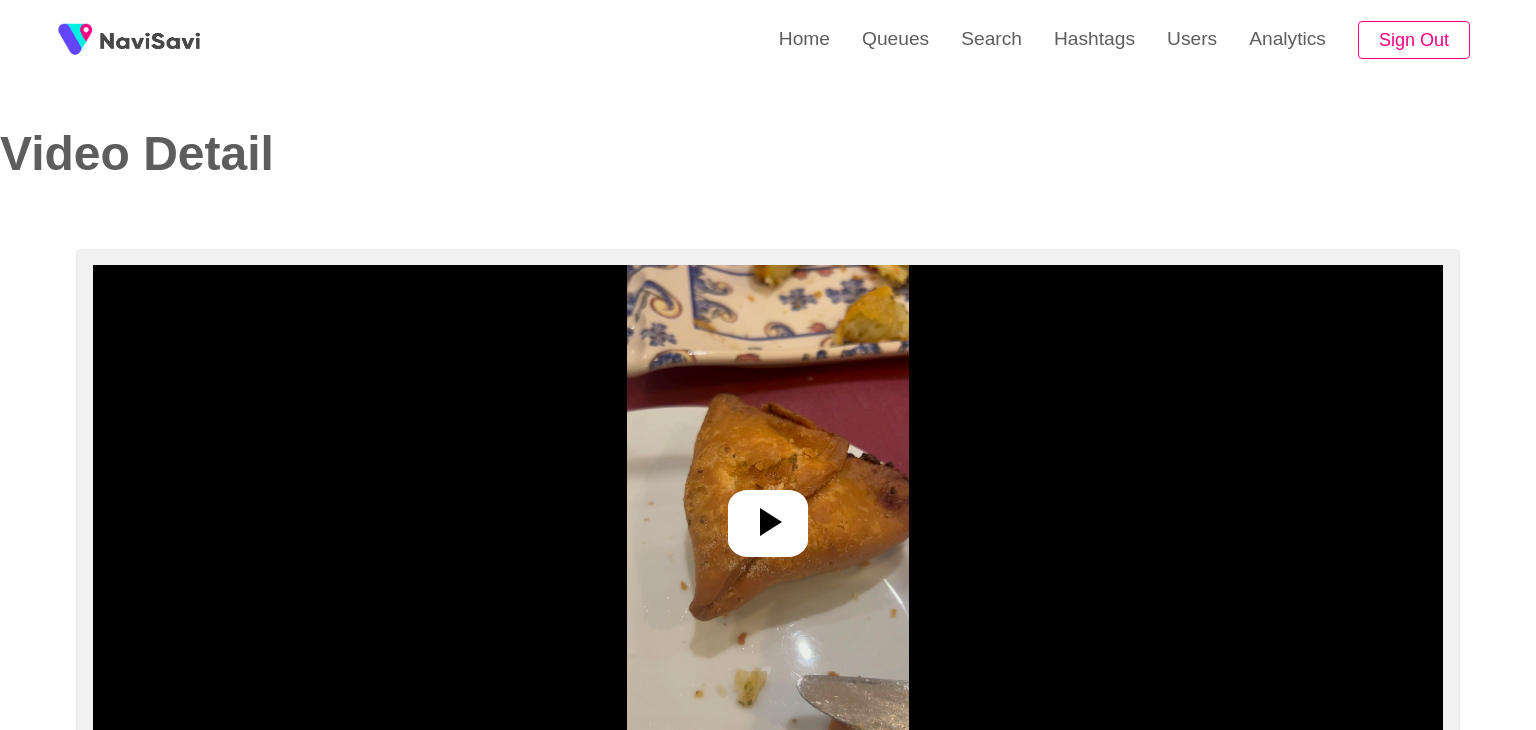 select on "**" 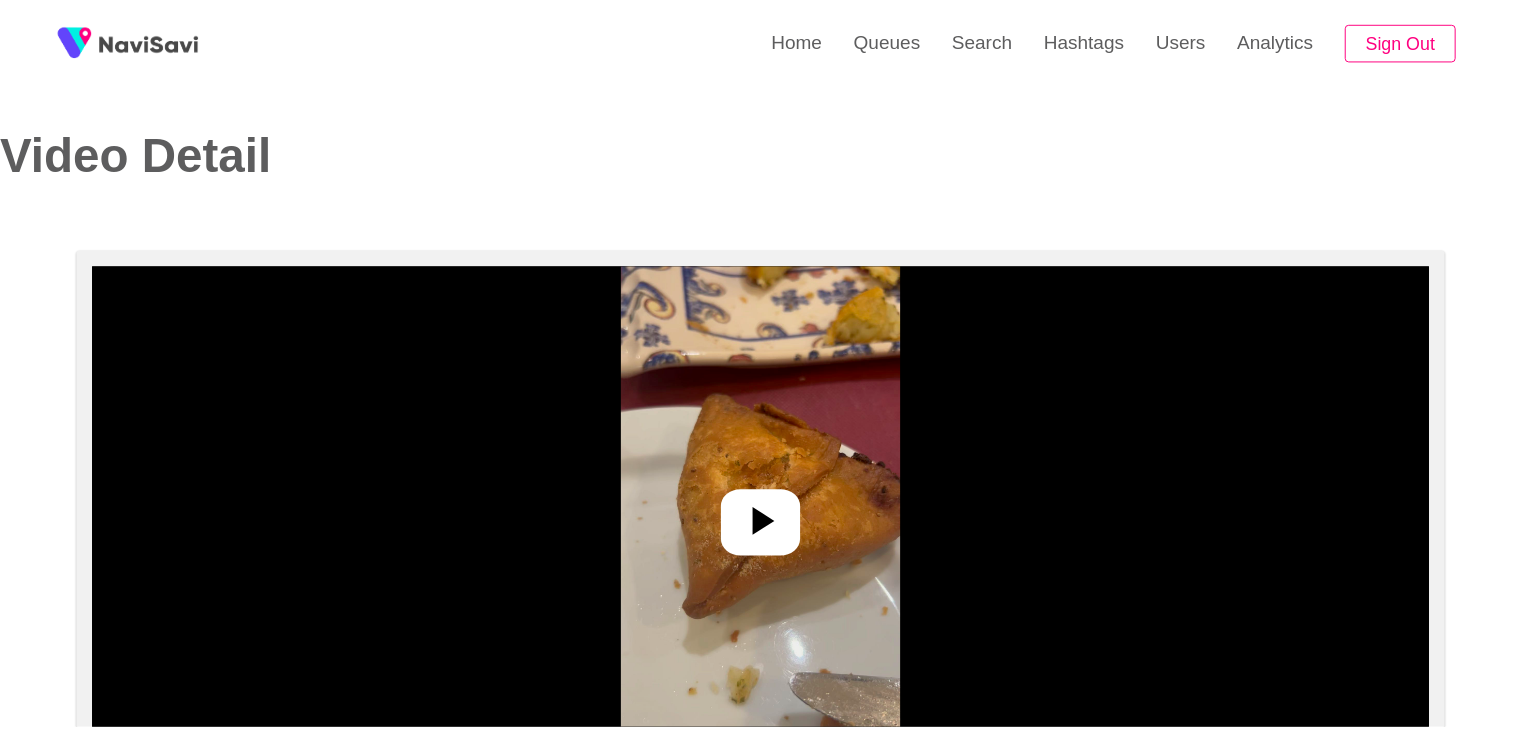 scroll, scrollTop: 0, scrollLeft: 0, axis: both 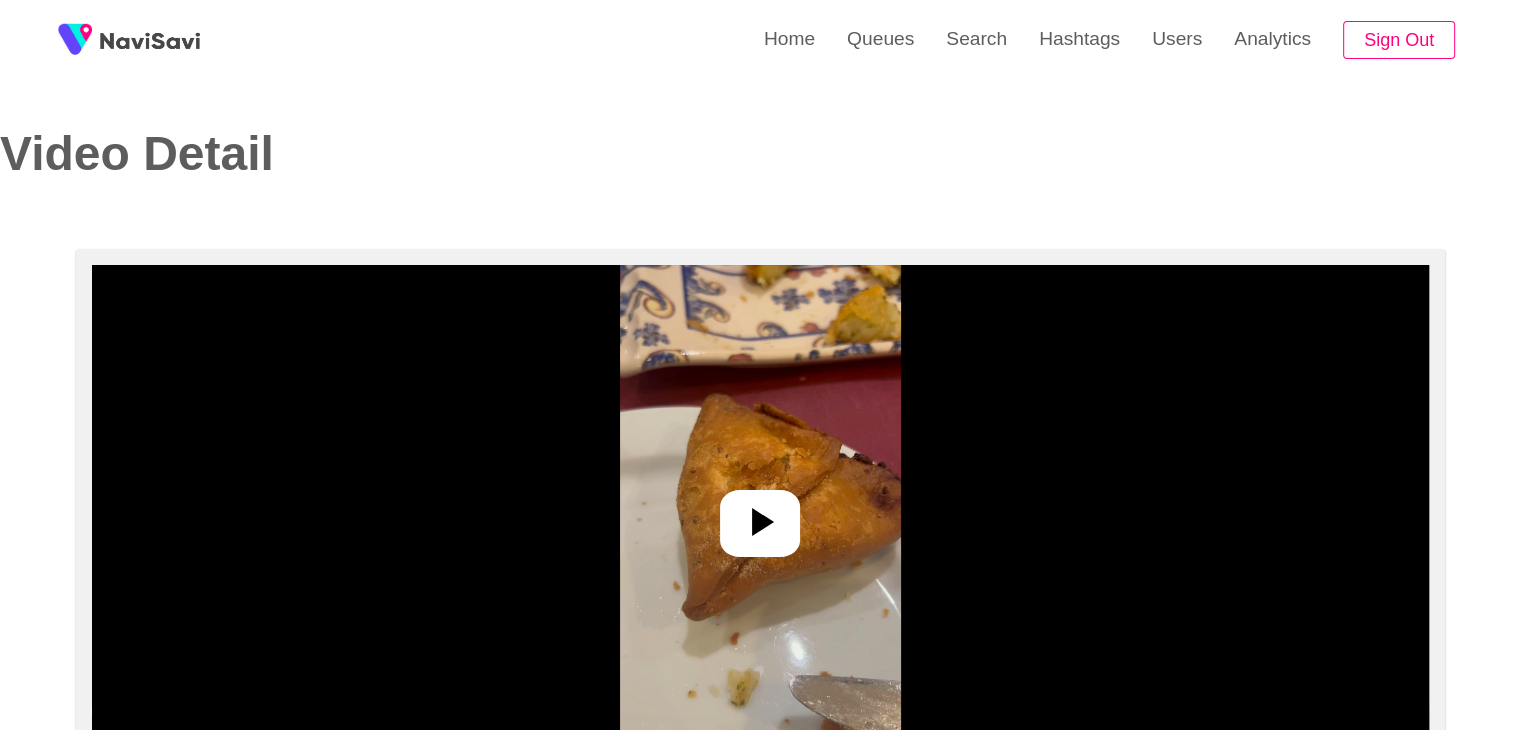 click at bounding box center [760, 515] 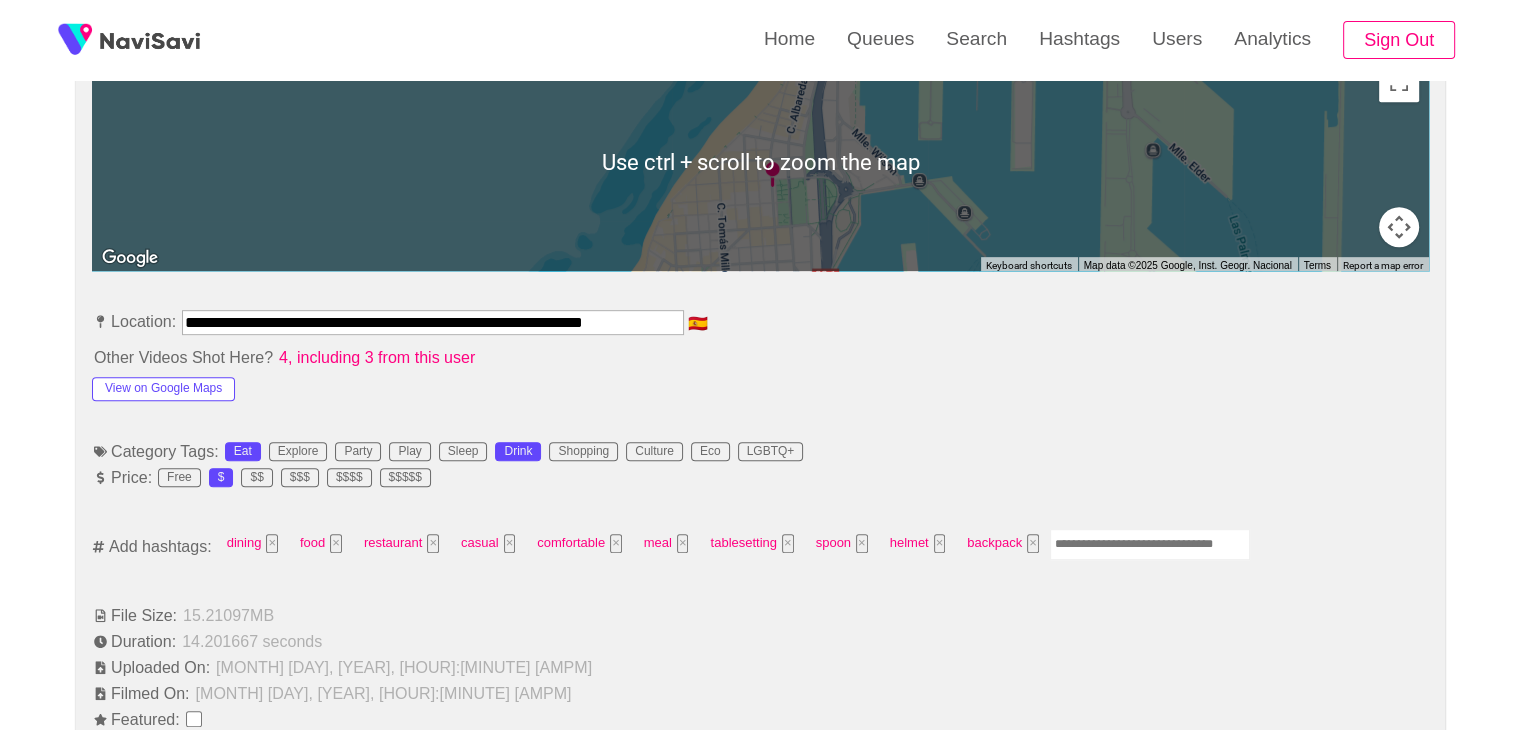 scroll, scrollTop: 938, scrollLeft: 0, axis: vertical 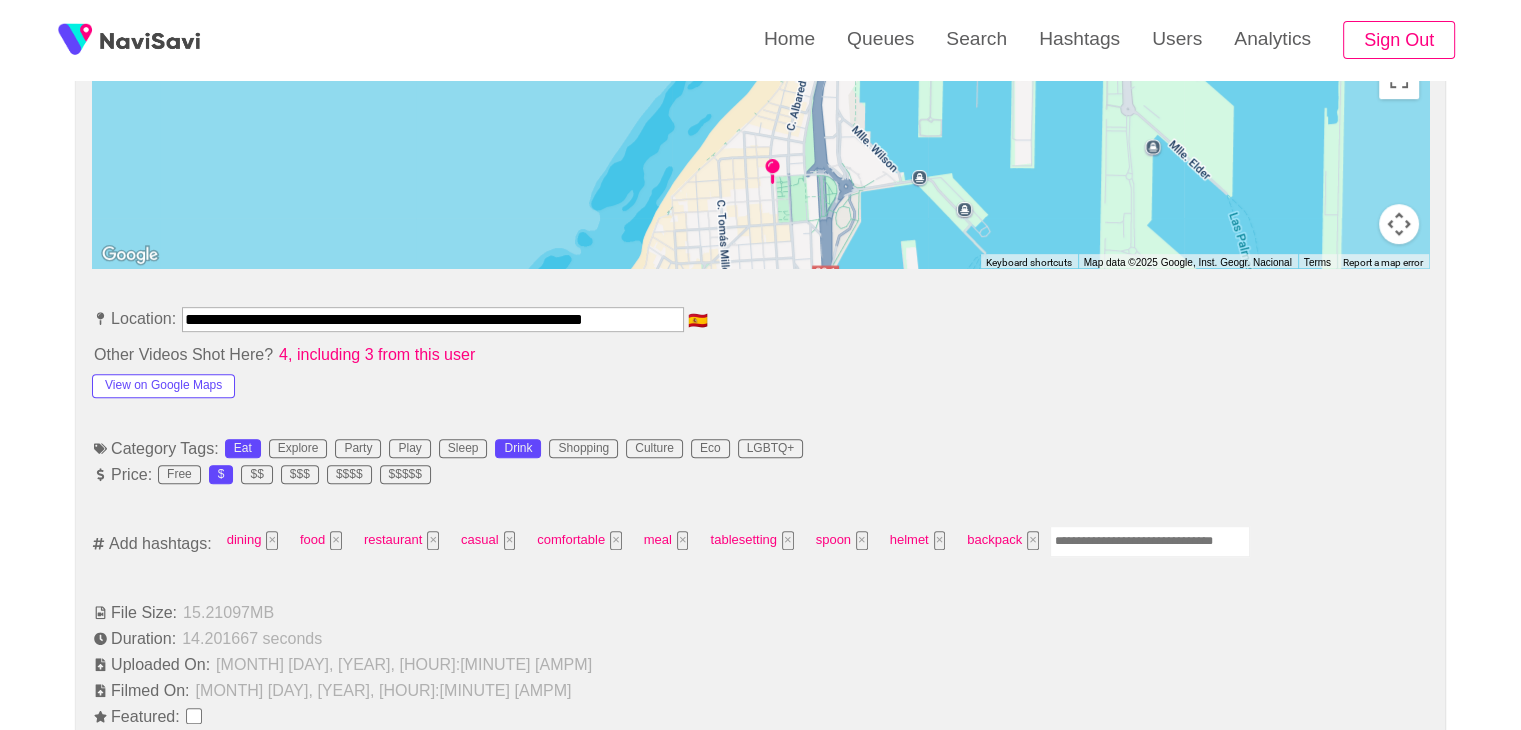 click at bounding box center (1150, 541) 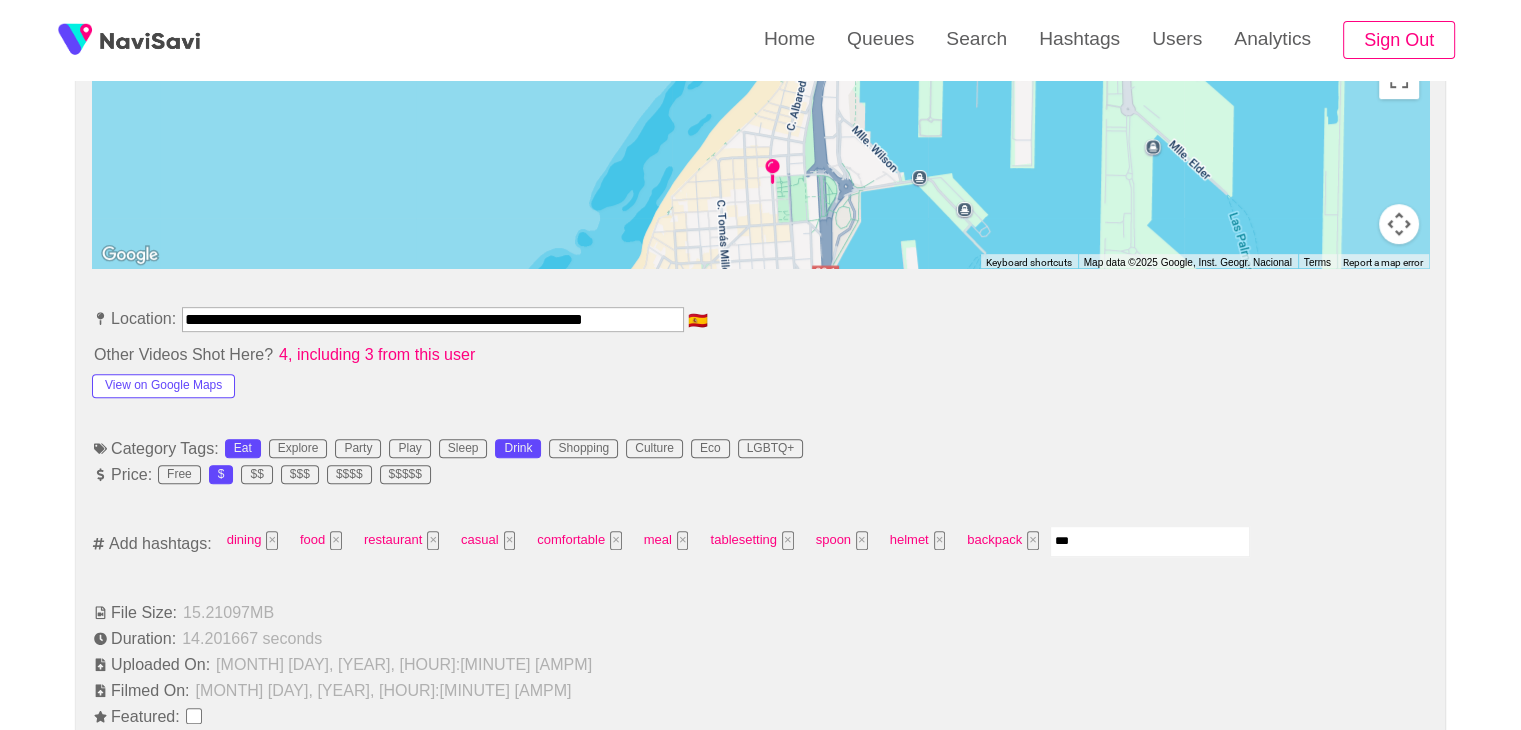 type on "****" 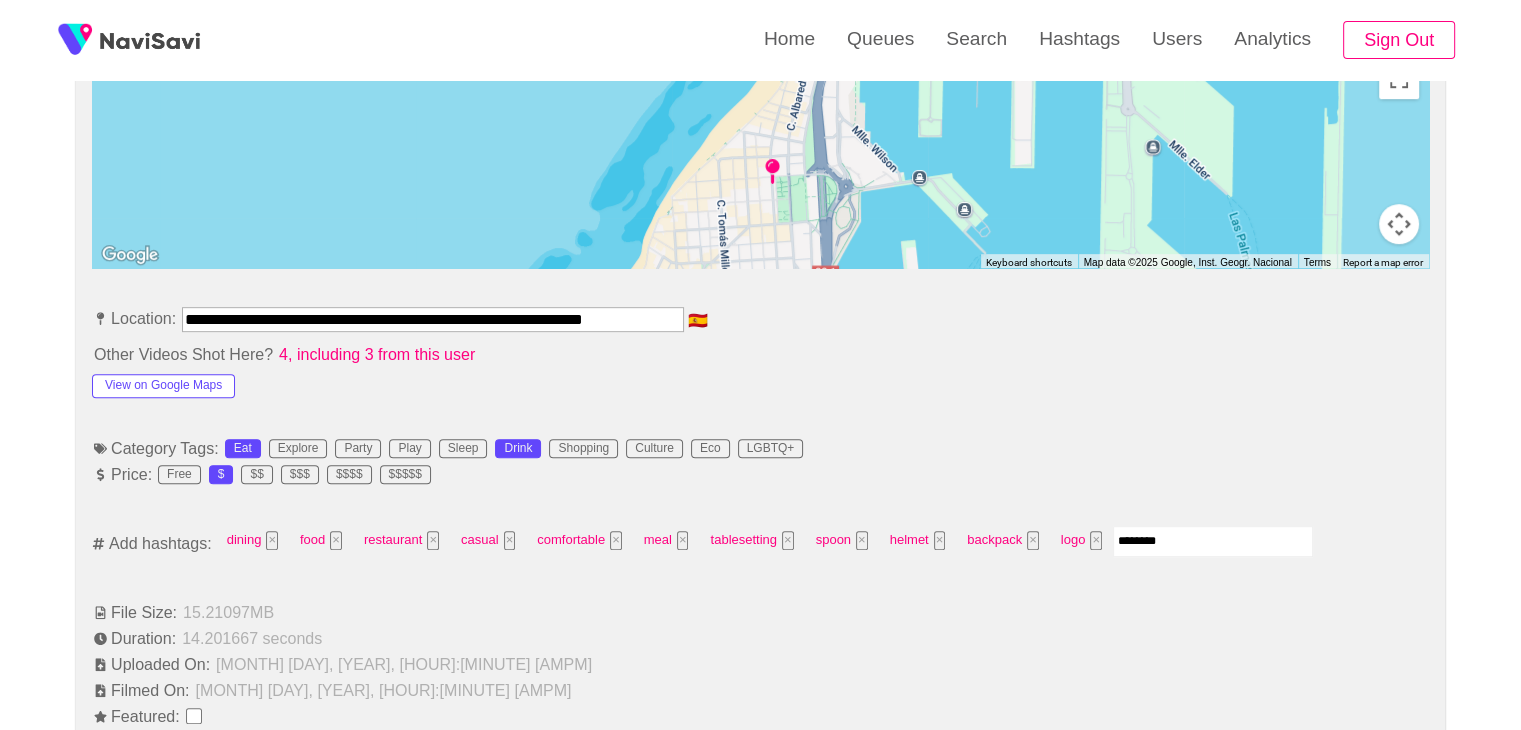 type on "*********" 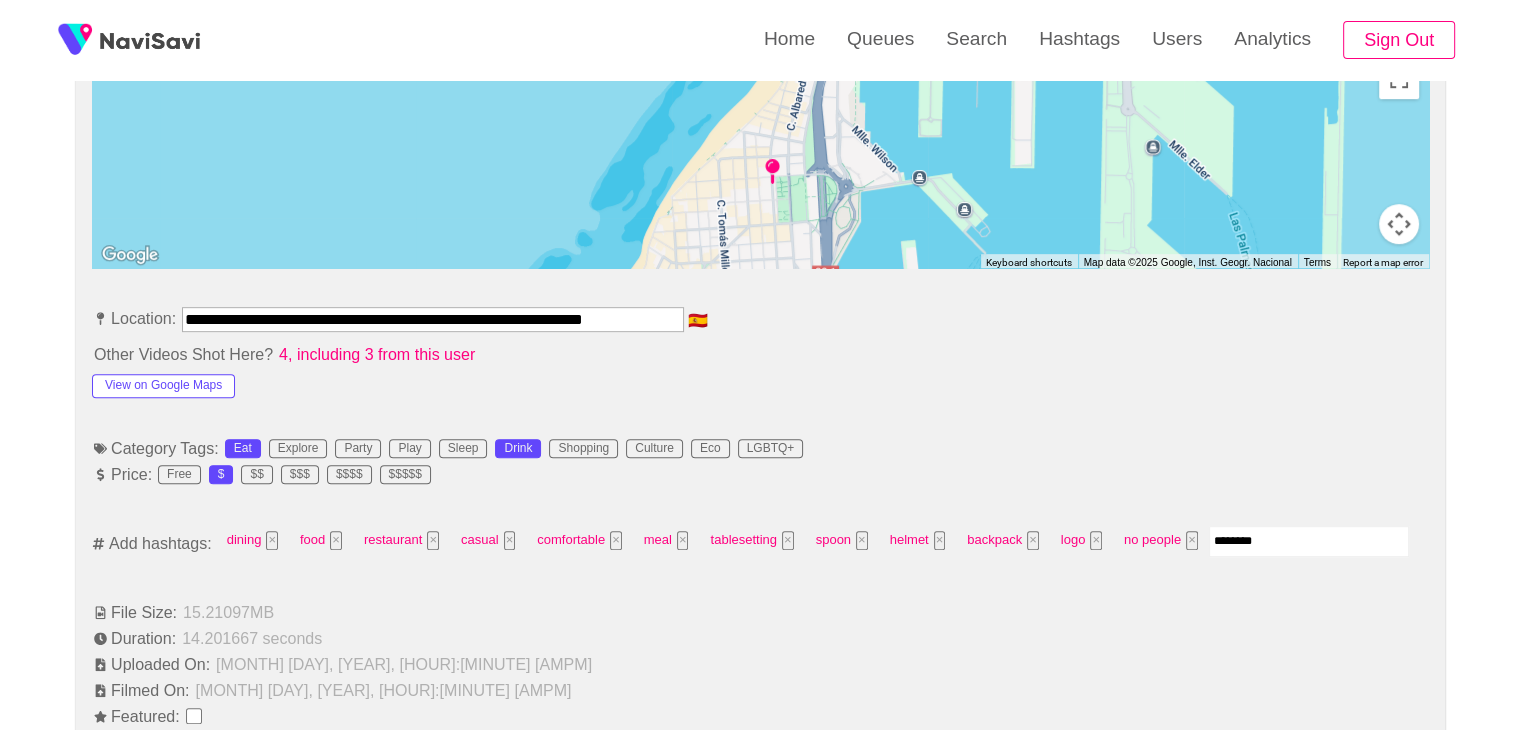 type on "*********" 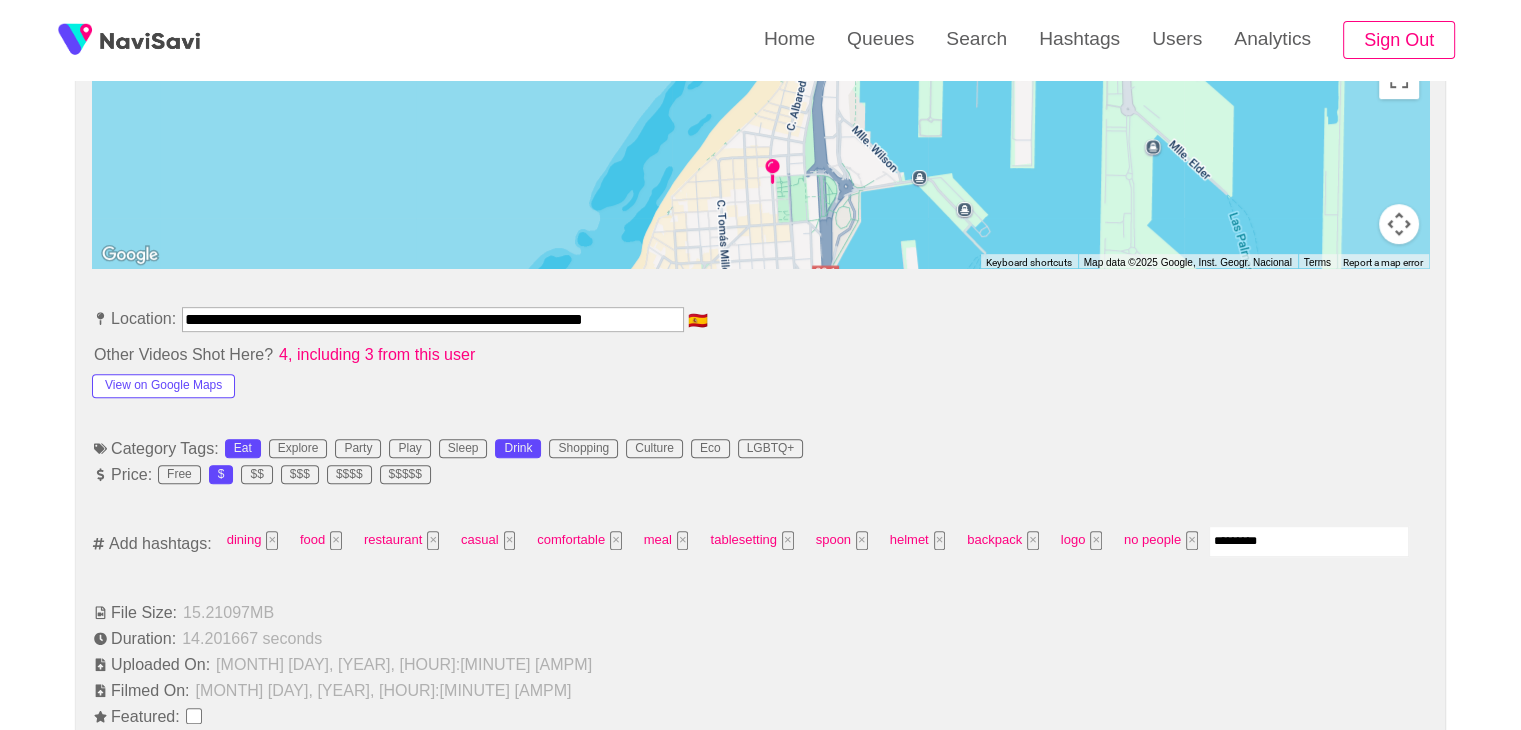 type 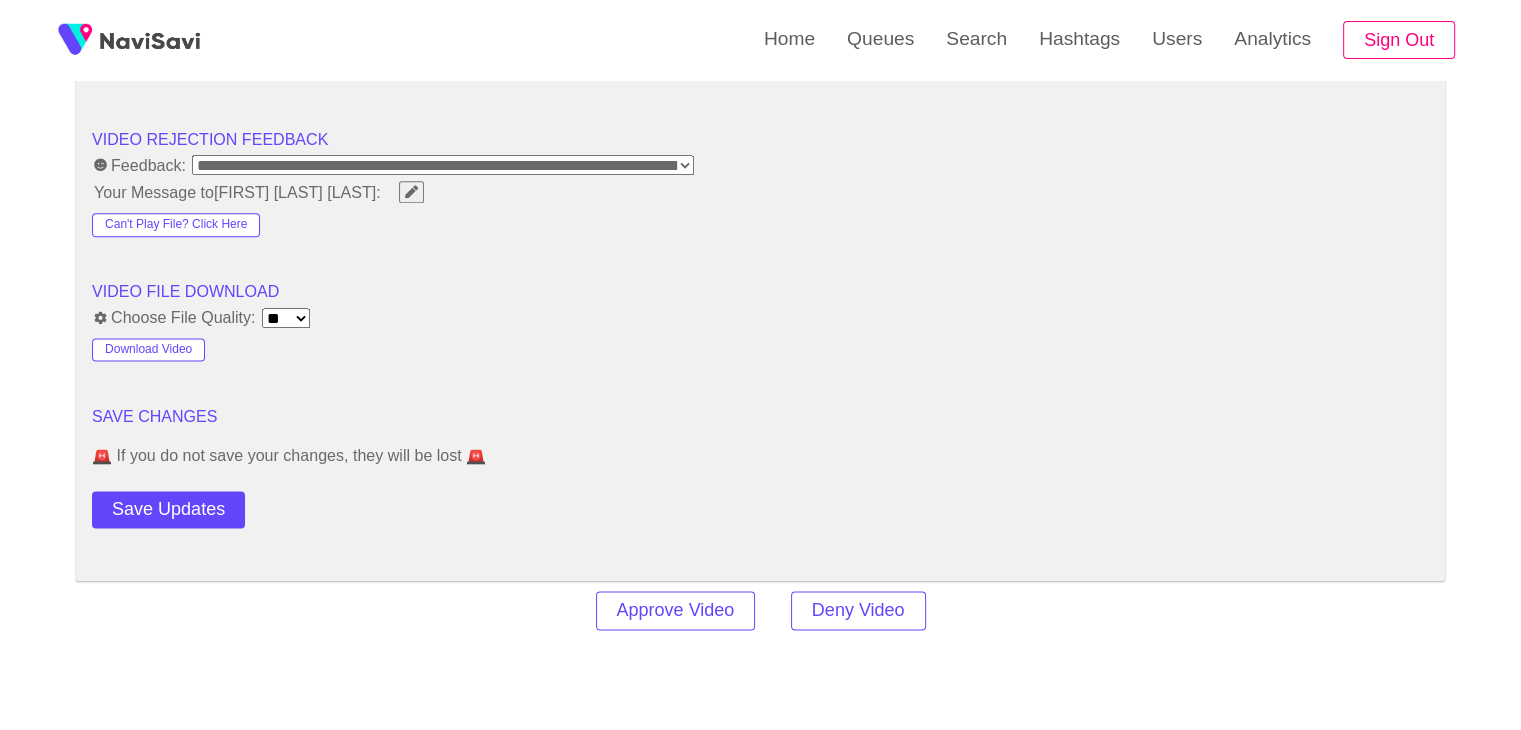 scroll, scrollTop: 2556, scrollLeft: 0, axis: vertical 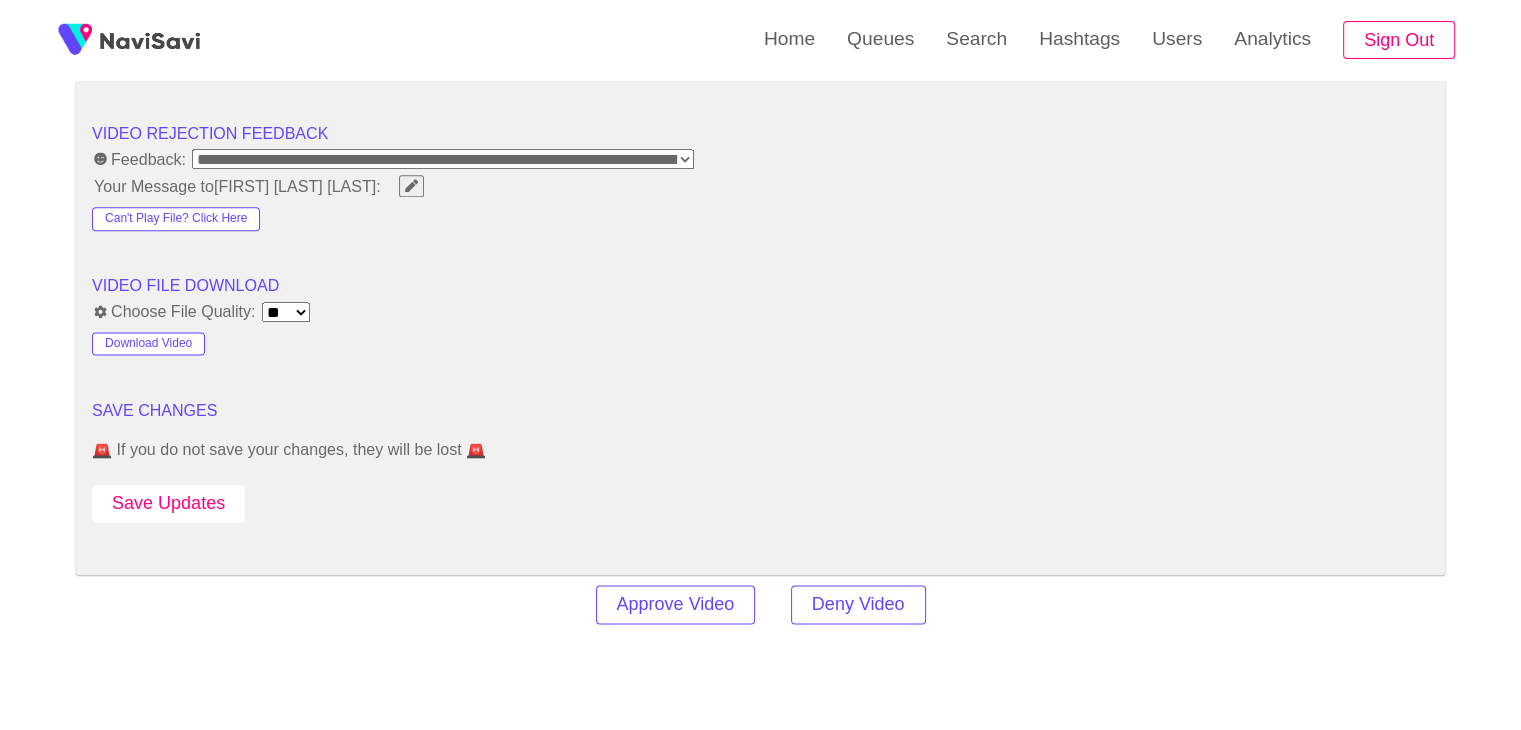 click on "Save Updates" at bounding box center (168, 503) 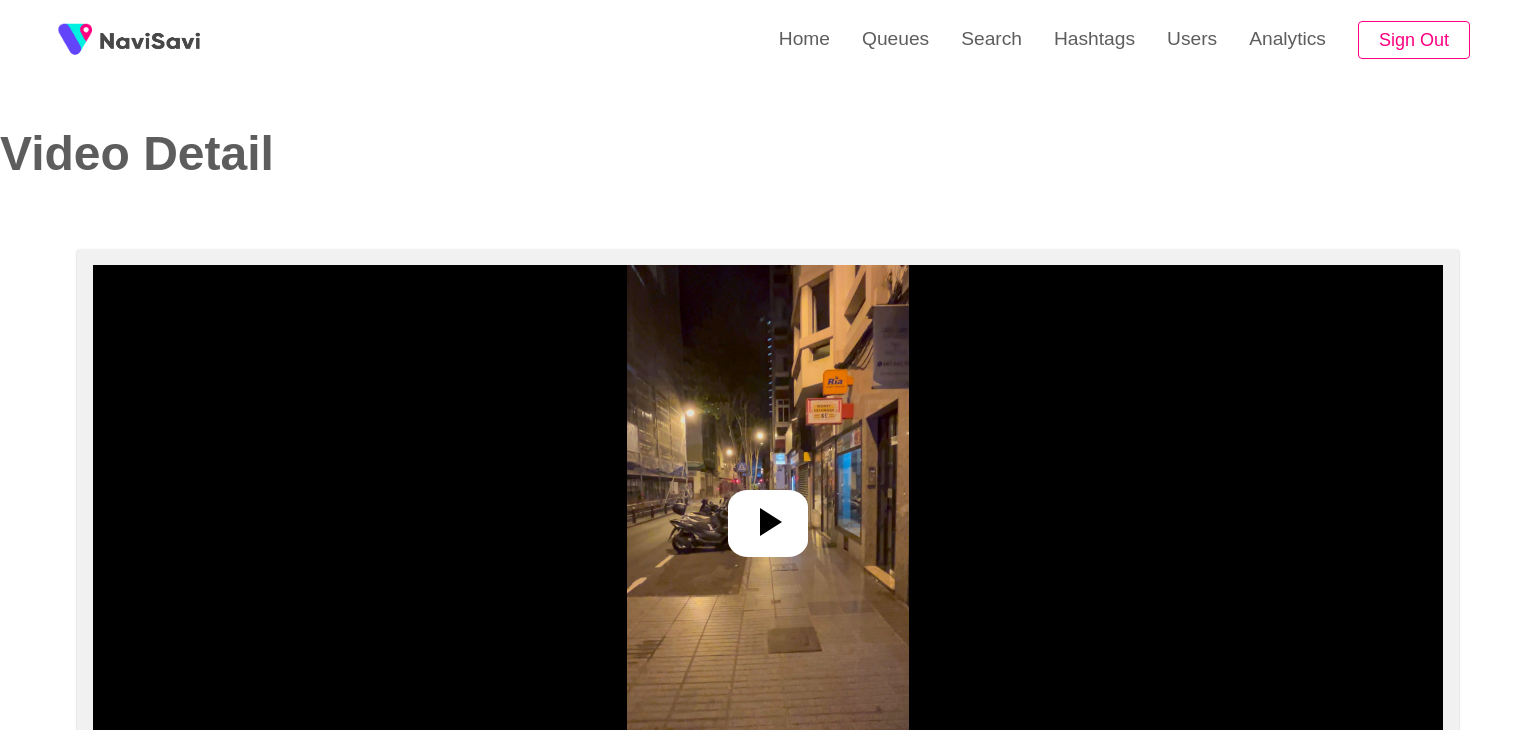 select on "**********" 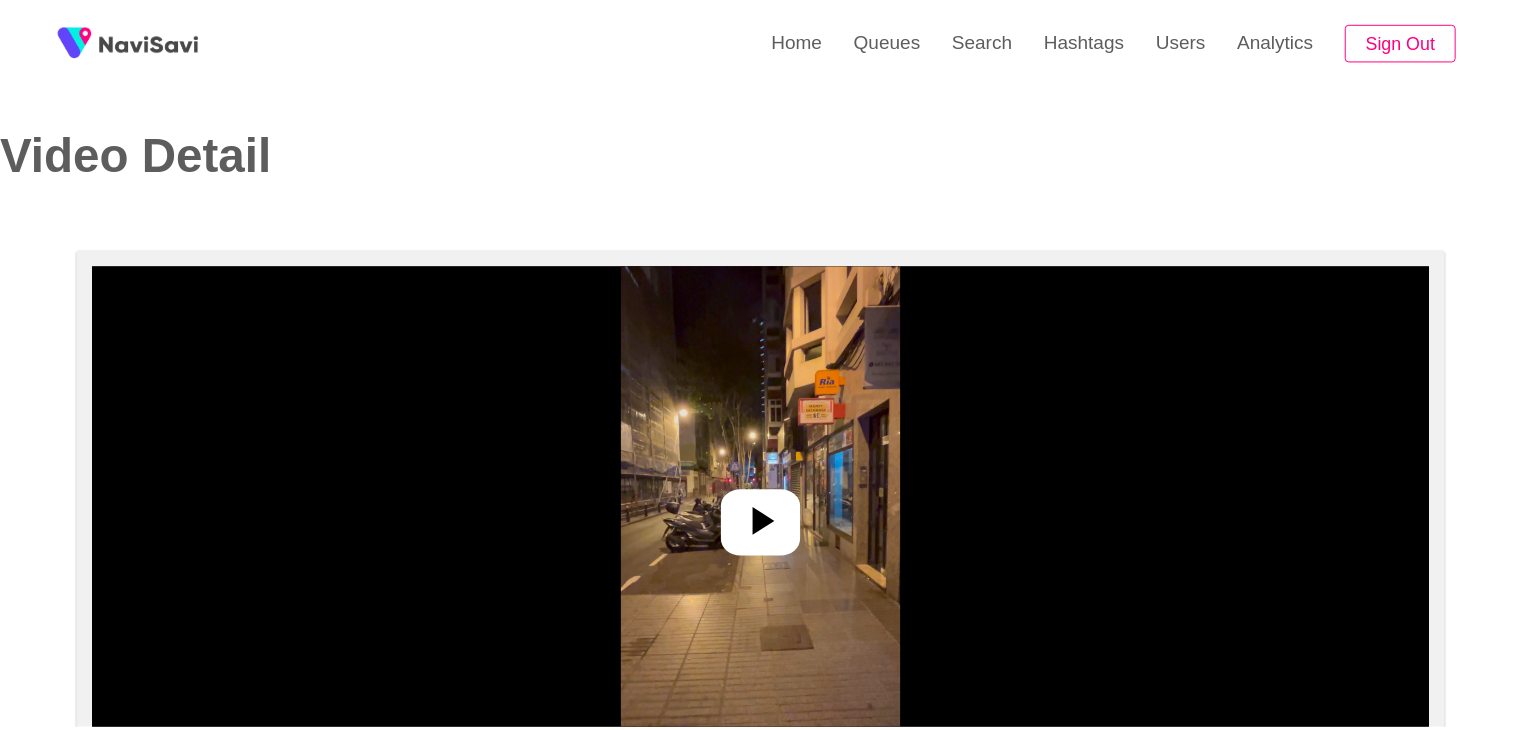 scroll, scrollTop: 0, scrollLeft: 0, axis: both 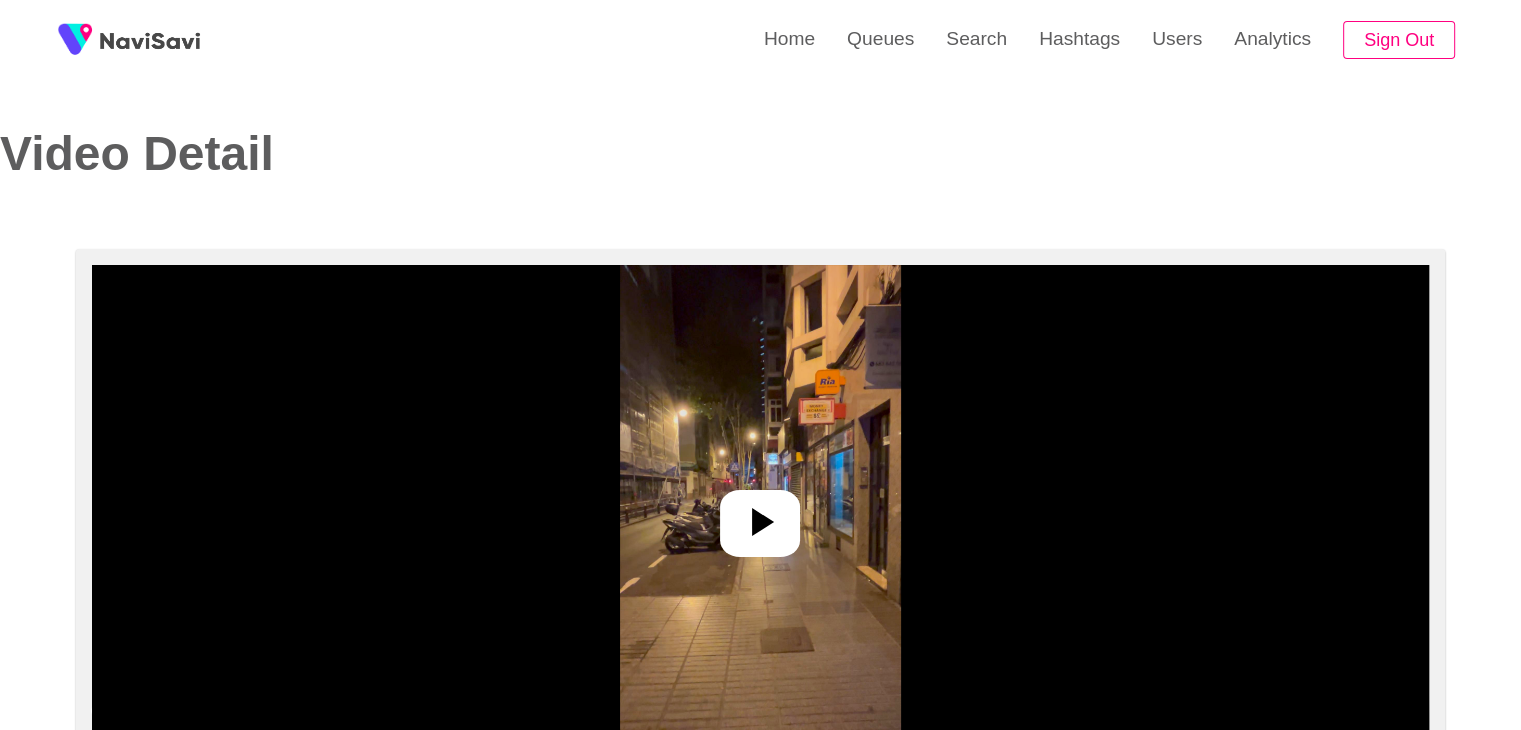 click at bounding box center [760, 523] 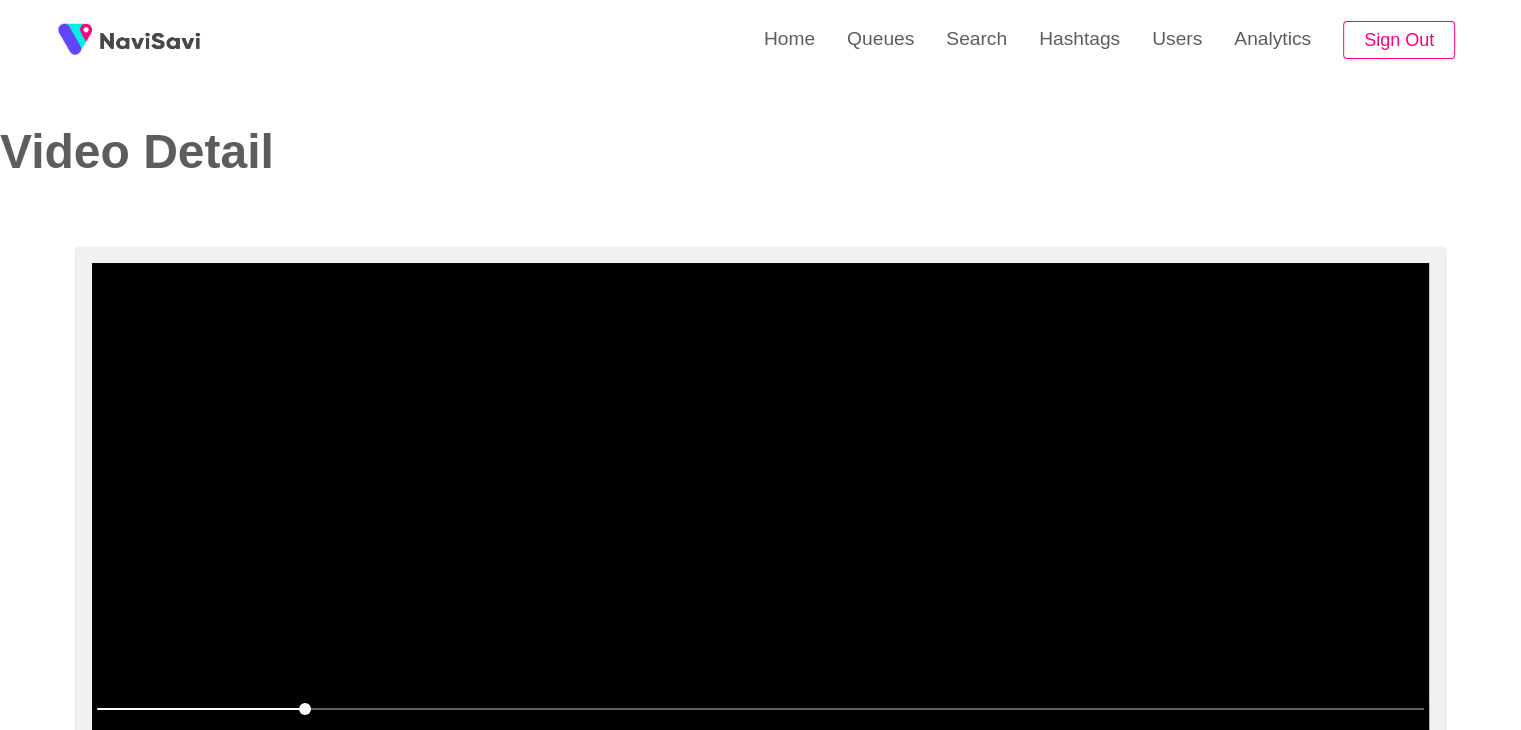 scroll, scrollTop: 3, scrollLeft: 0, axis: vertical 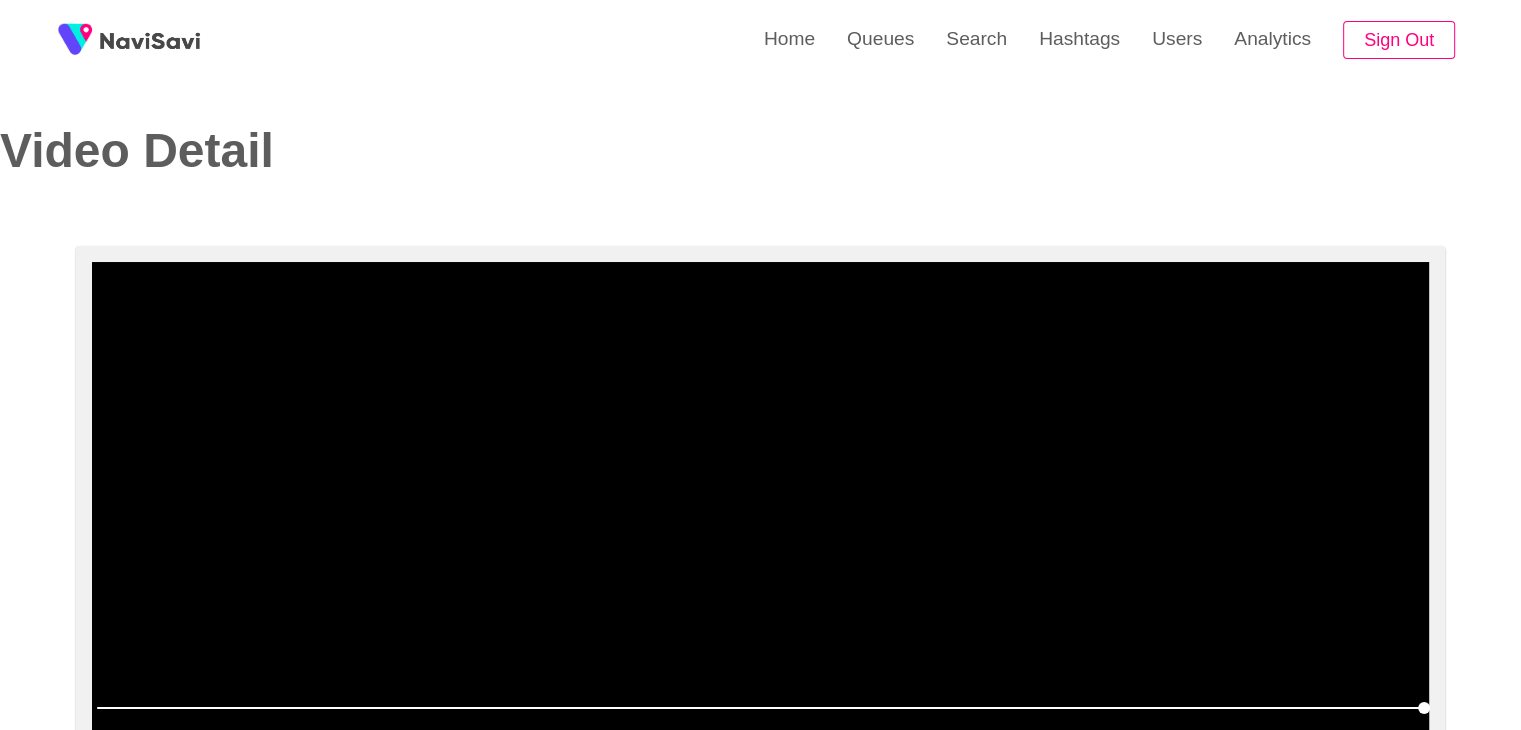 click at bounding box center (760, 512) 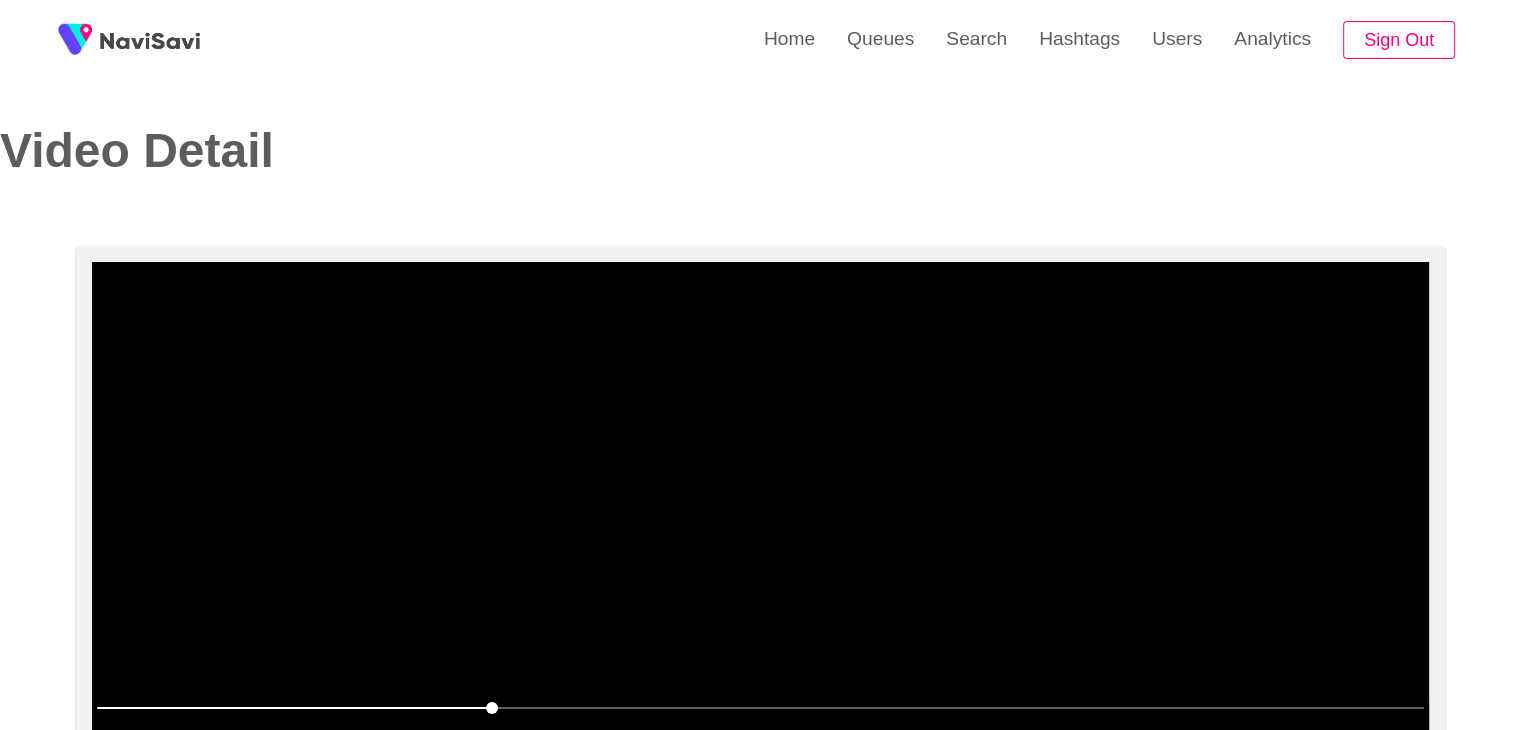 click at bounding box center [760, 512] 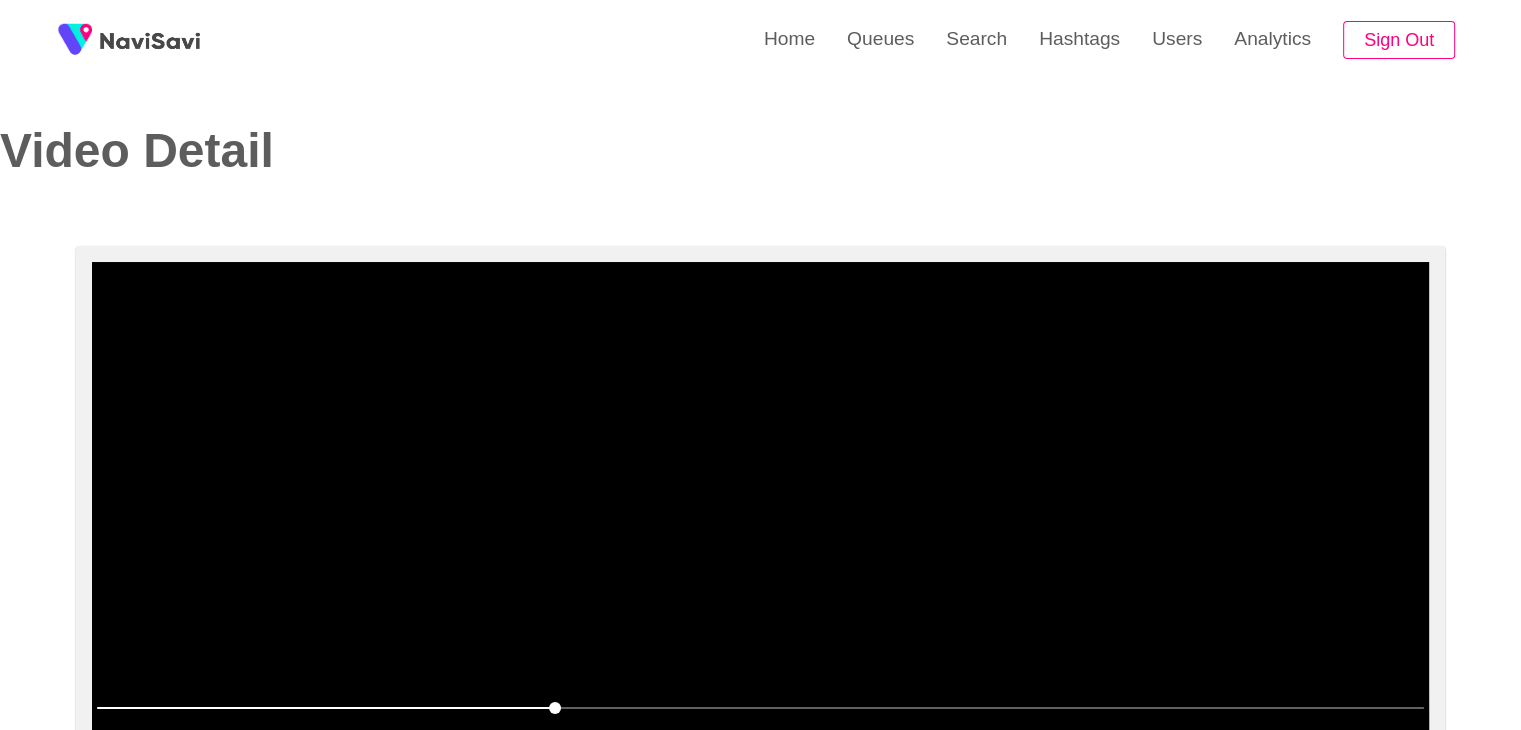 click at bounding box center [760, 512] 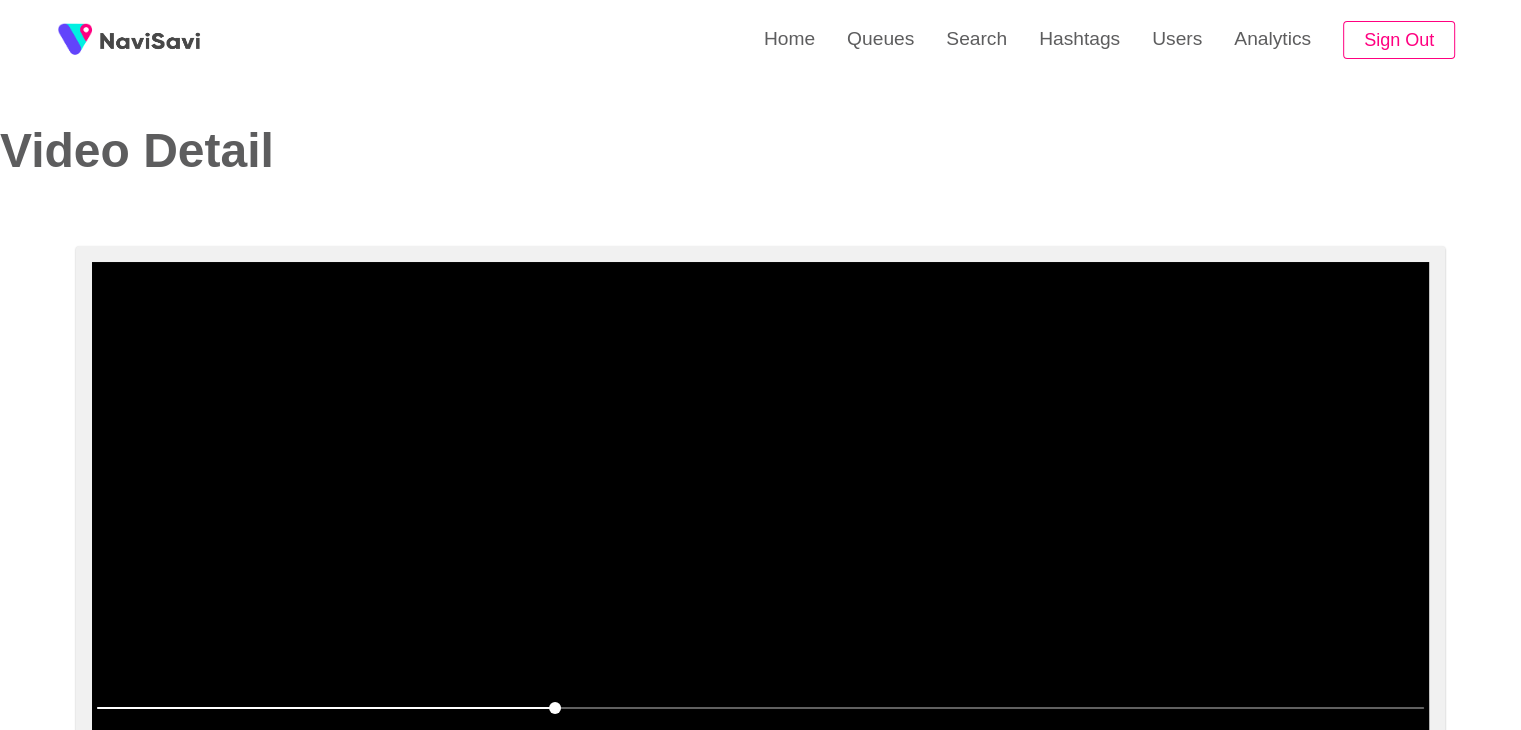 click at bounding box center (760, 512) 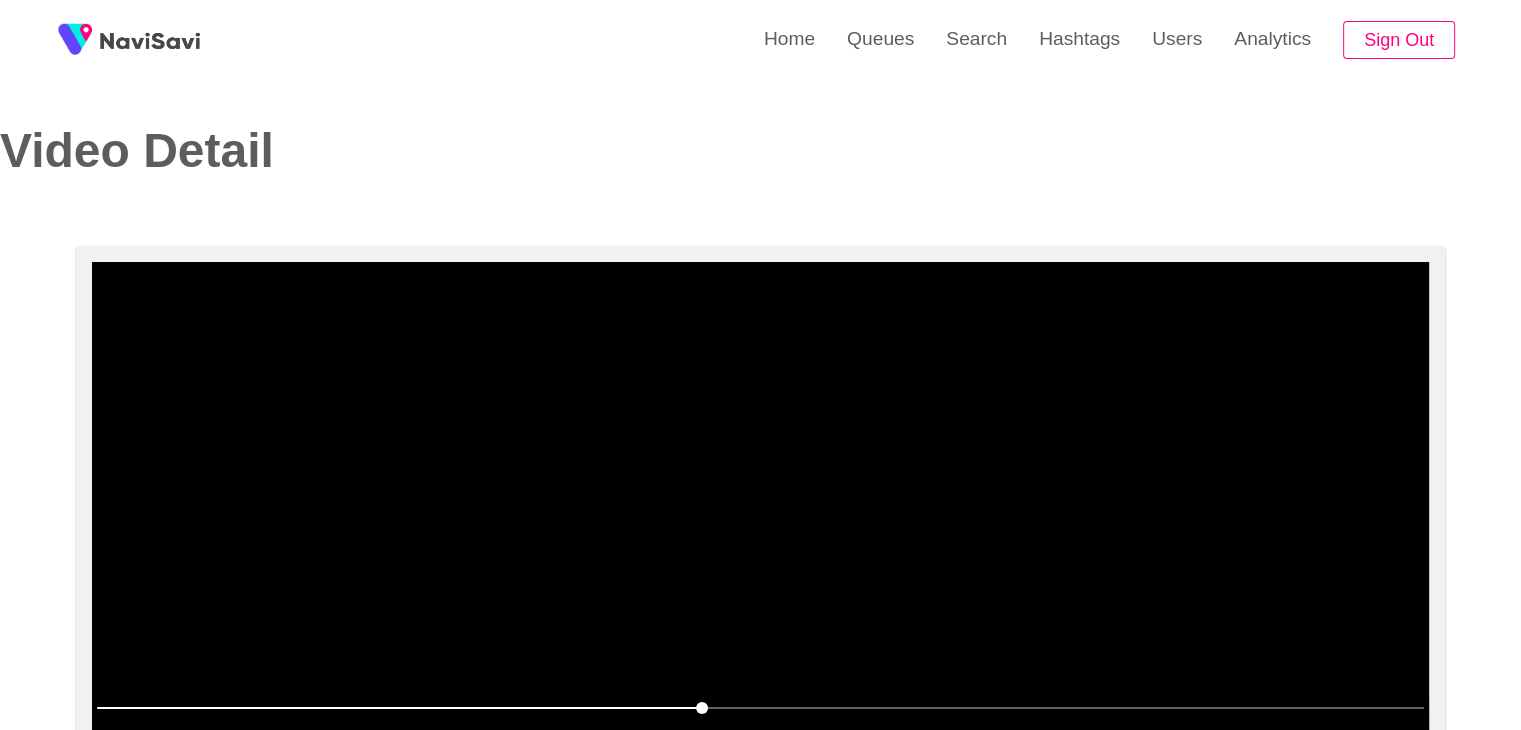 click at bounding box center [760, 512] 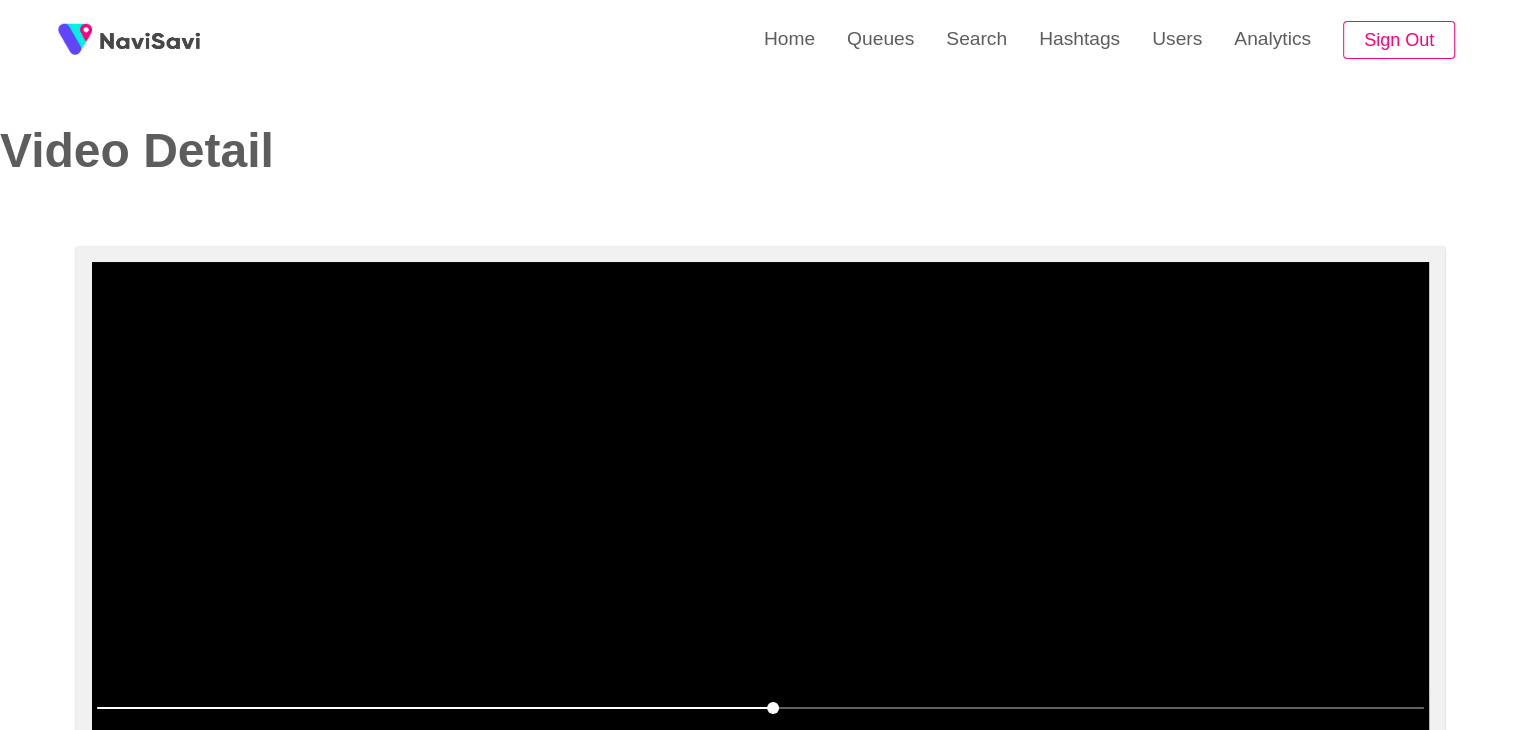 click at bounding box center [760, 512] 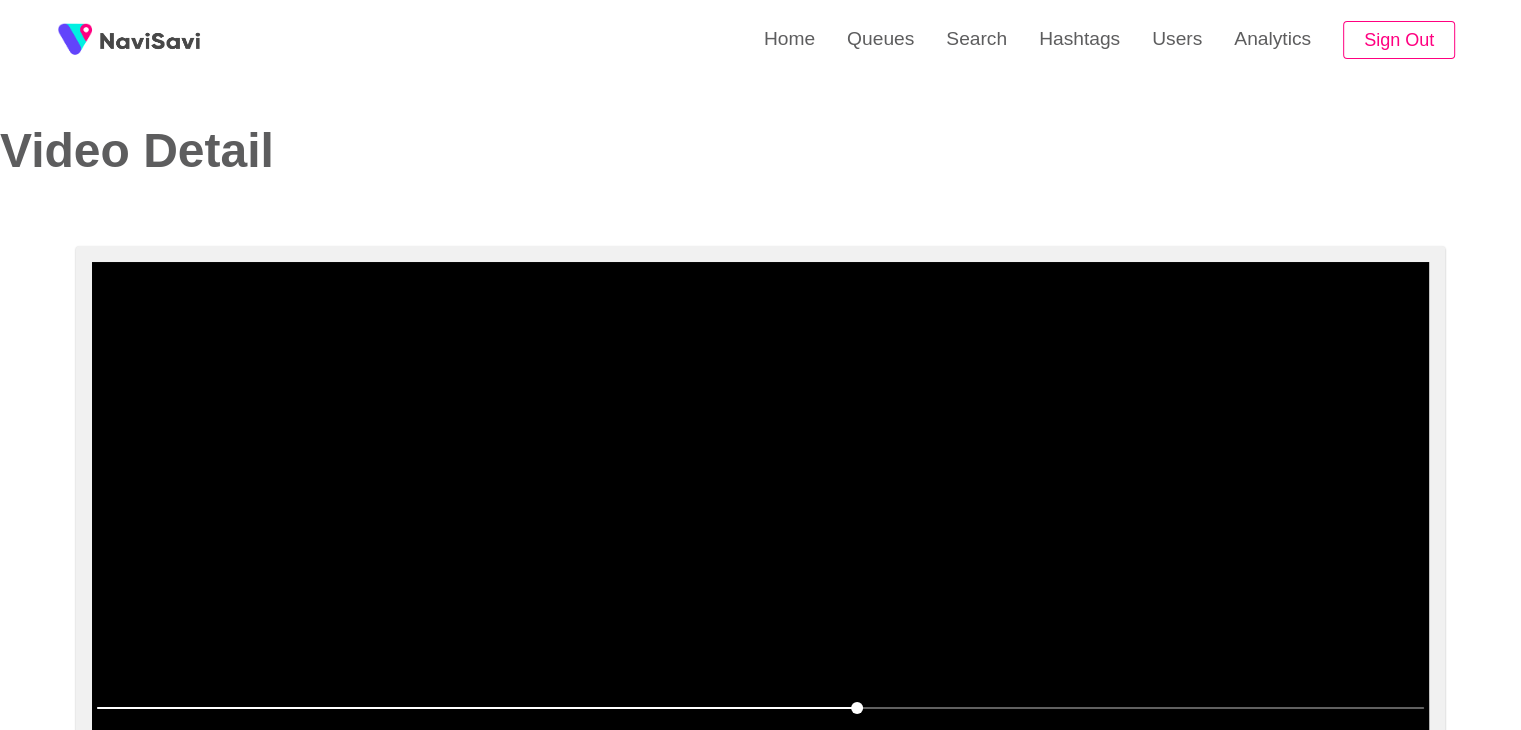 click at bounding box center (760, 512) 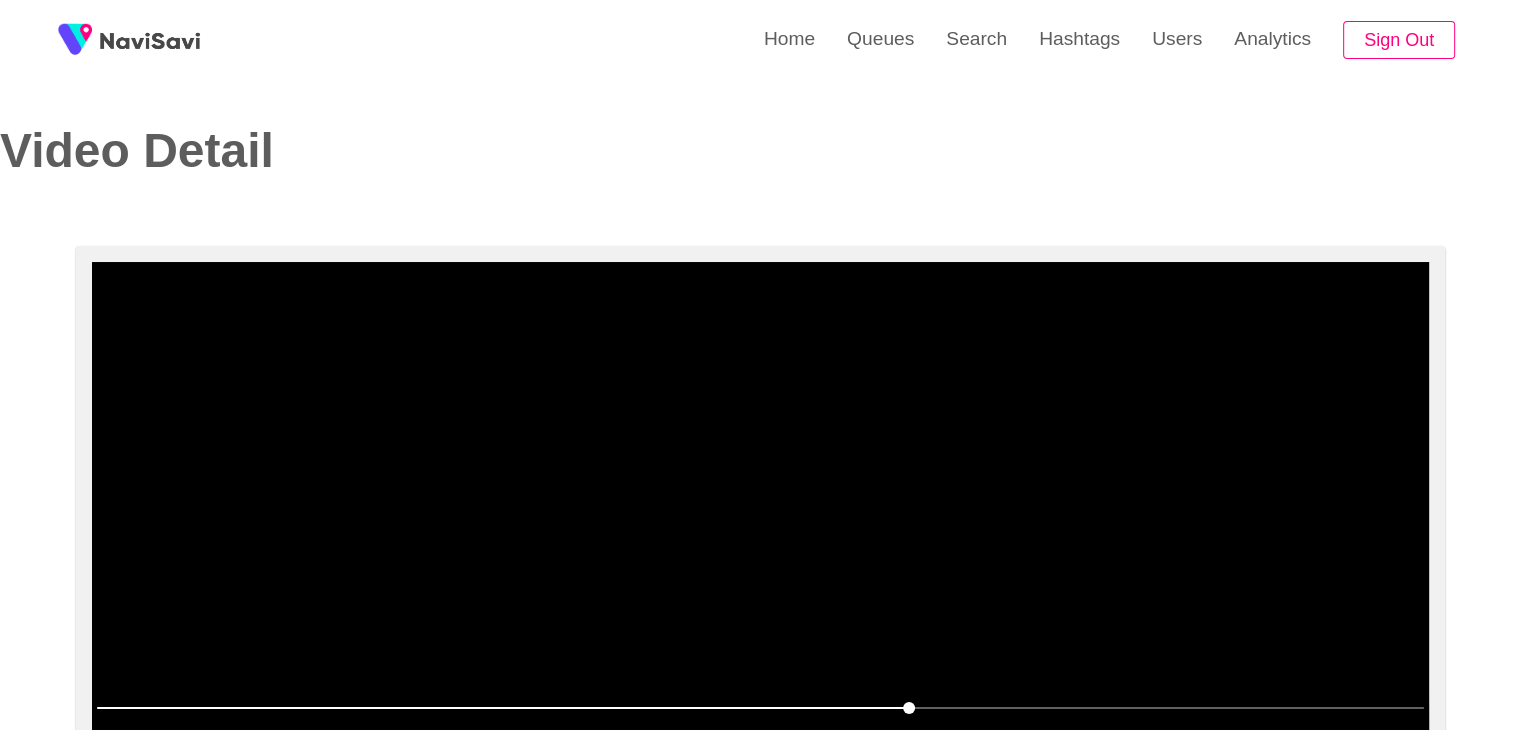 click at bounding box center [760, 512] 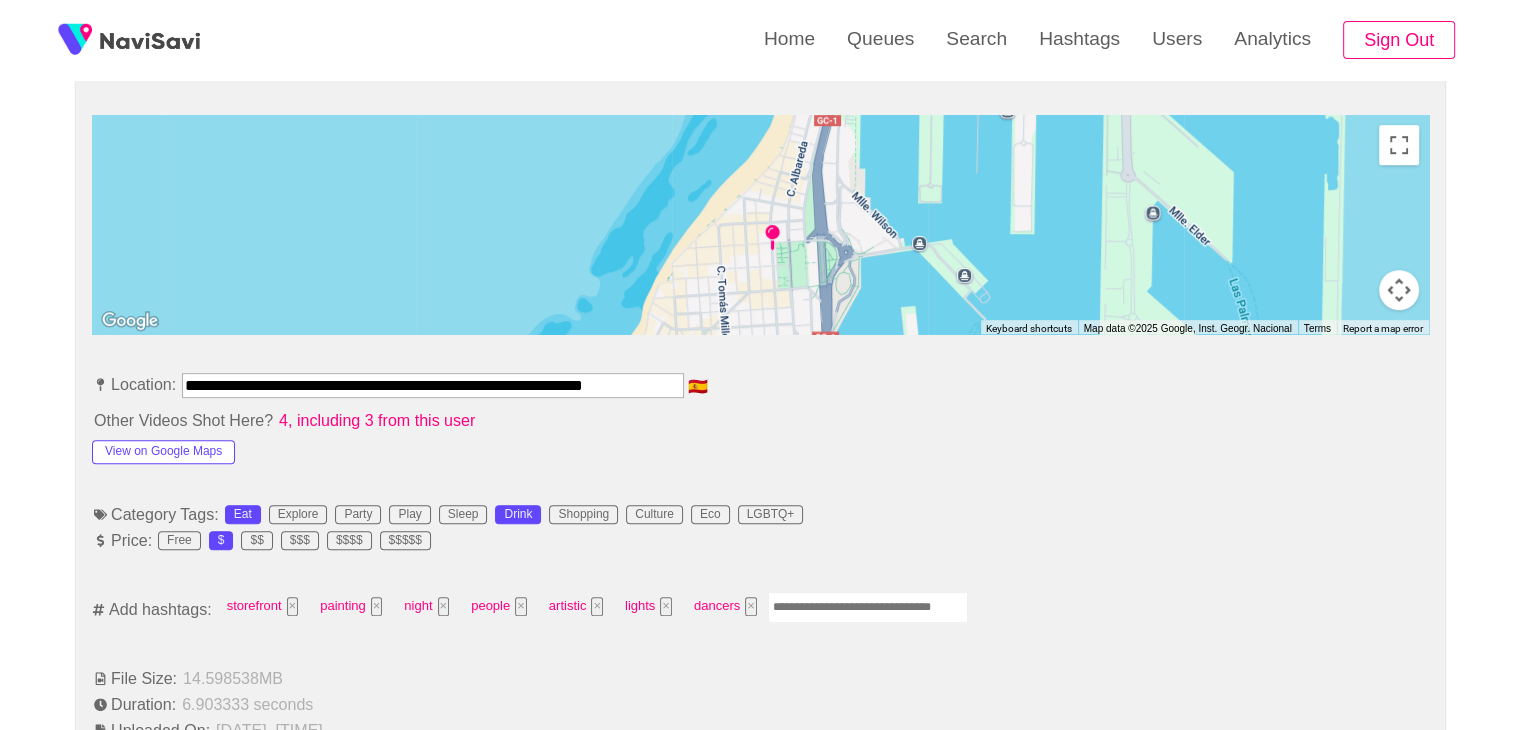 scroll, scrollTop: 871, scrollLeft: 0, axis: vertical 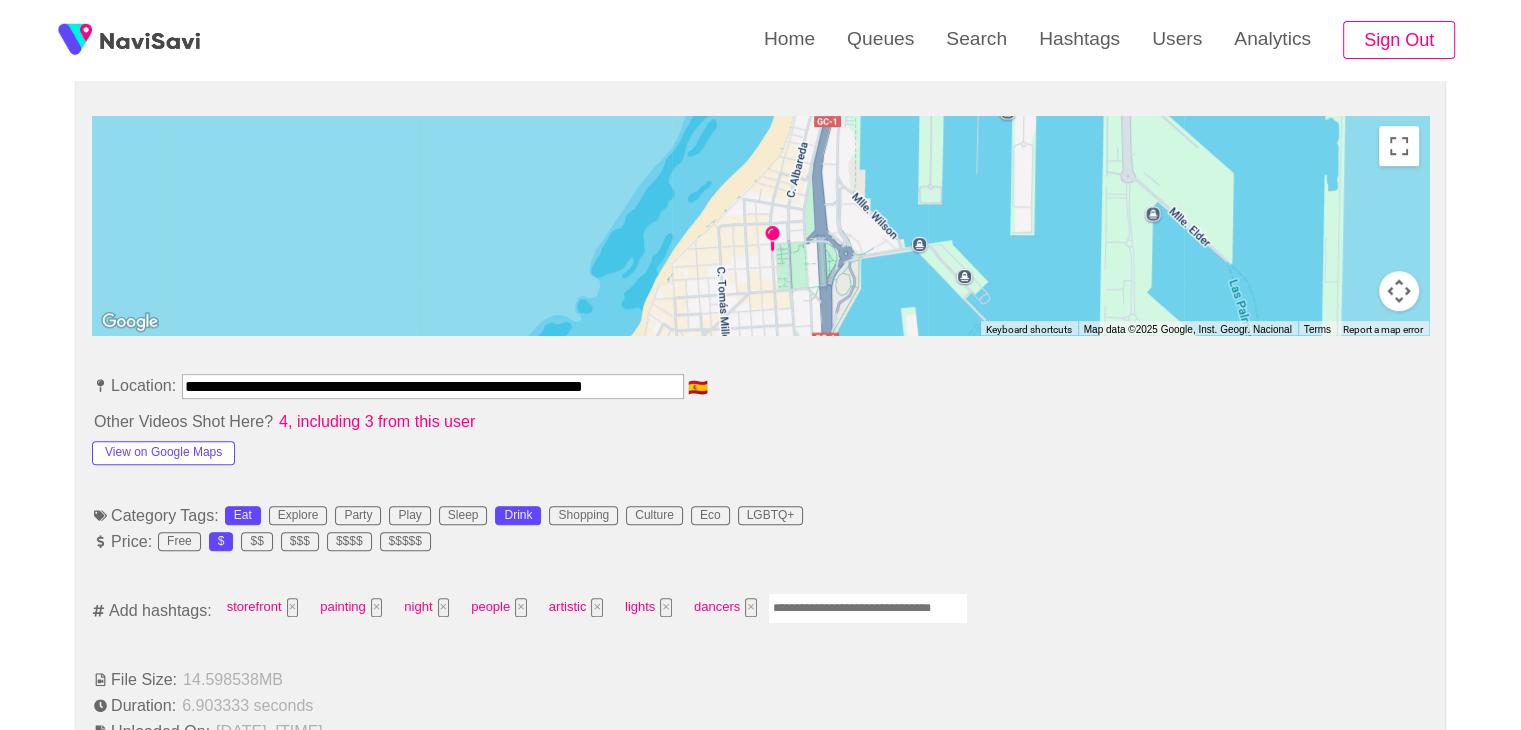 click at bounding box center [868, 608] 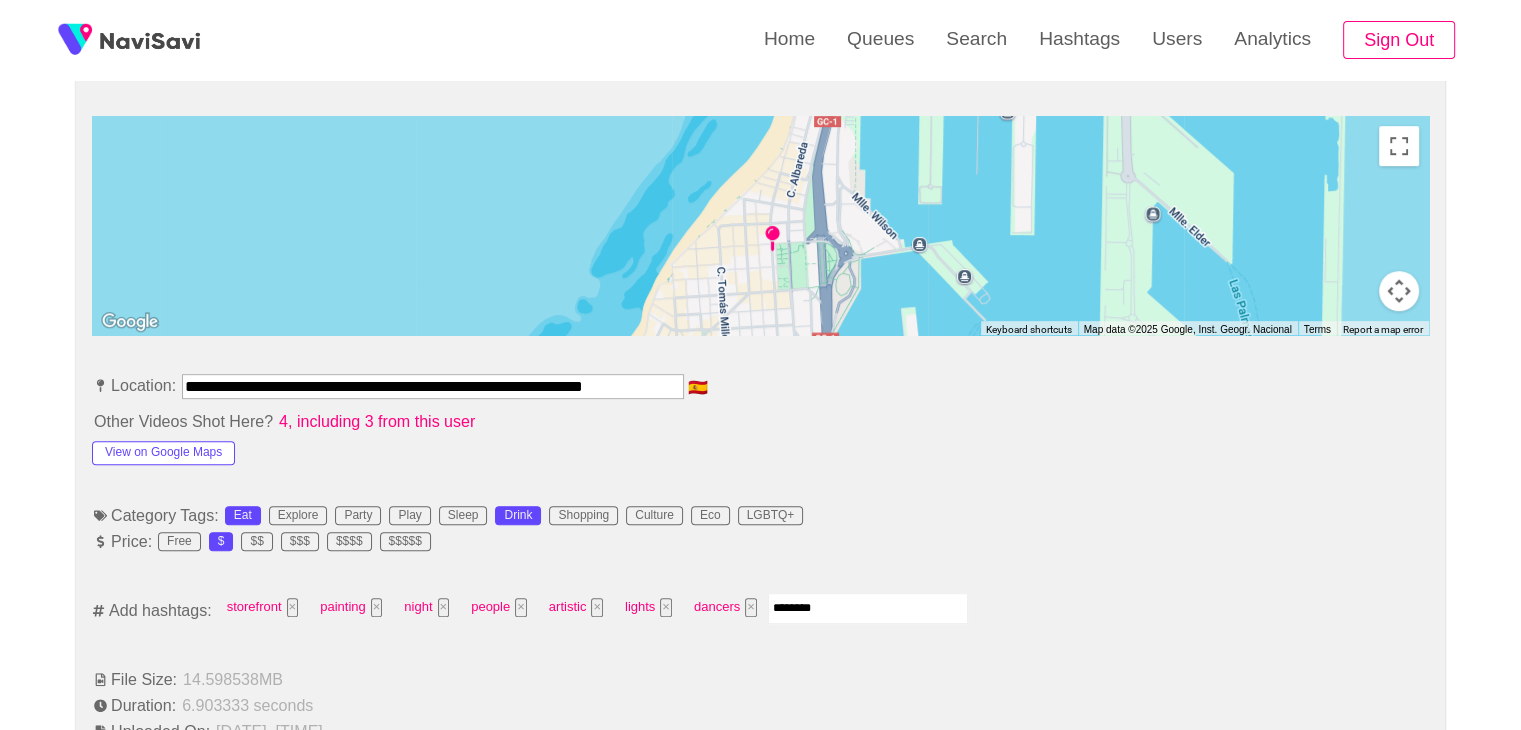 type on "*********" 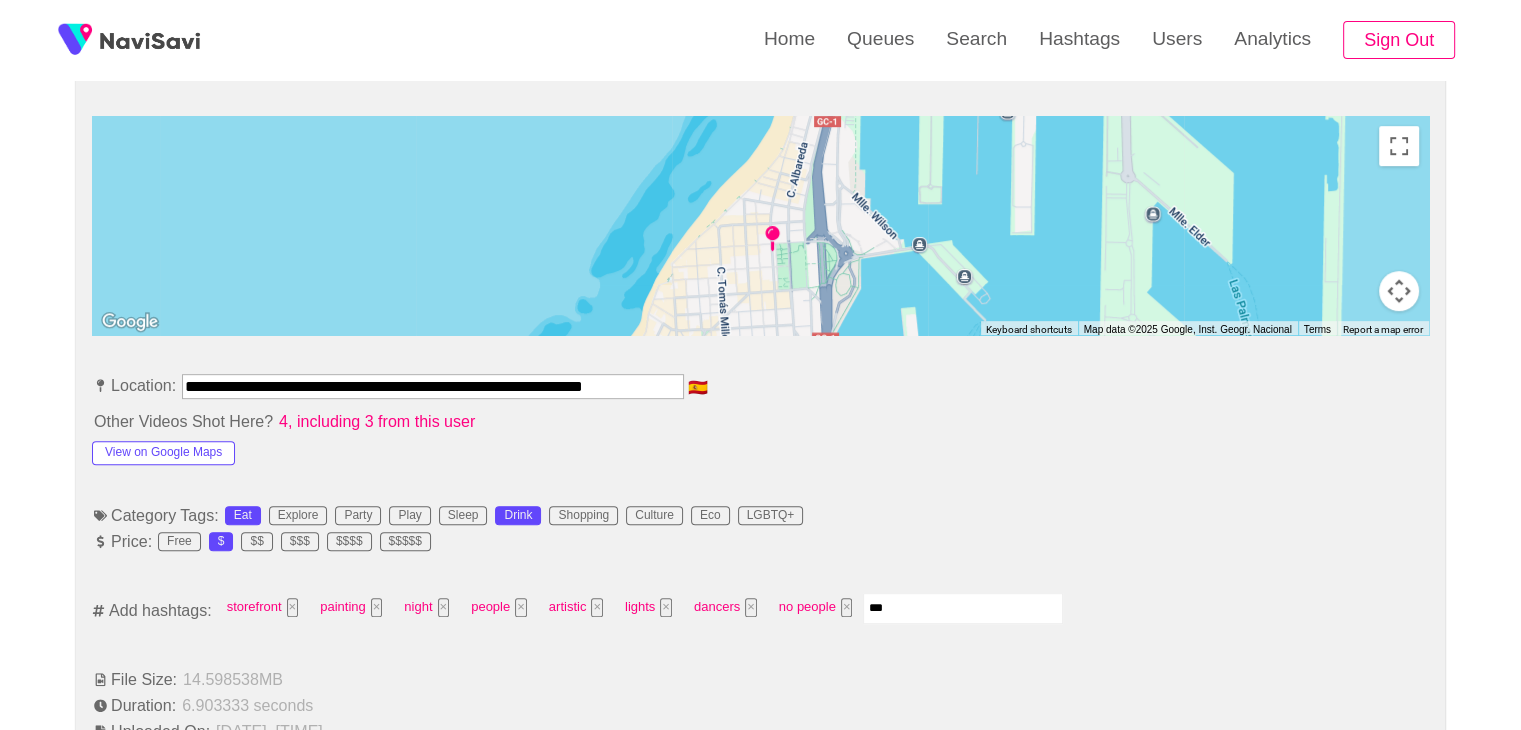 type on "****" 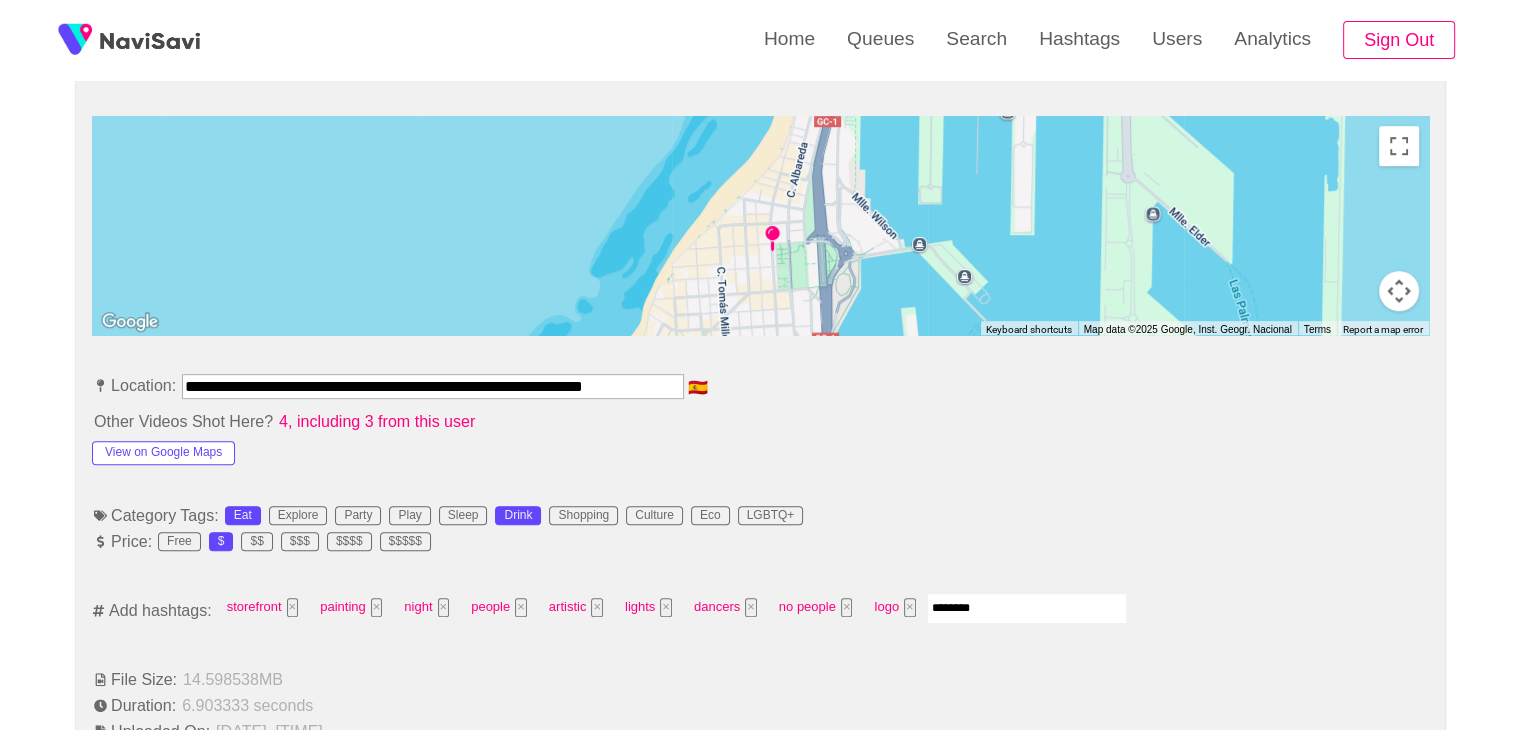 type on "*********" 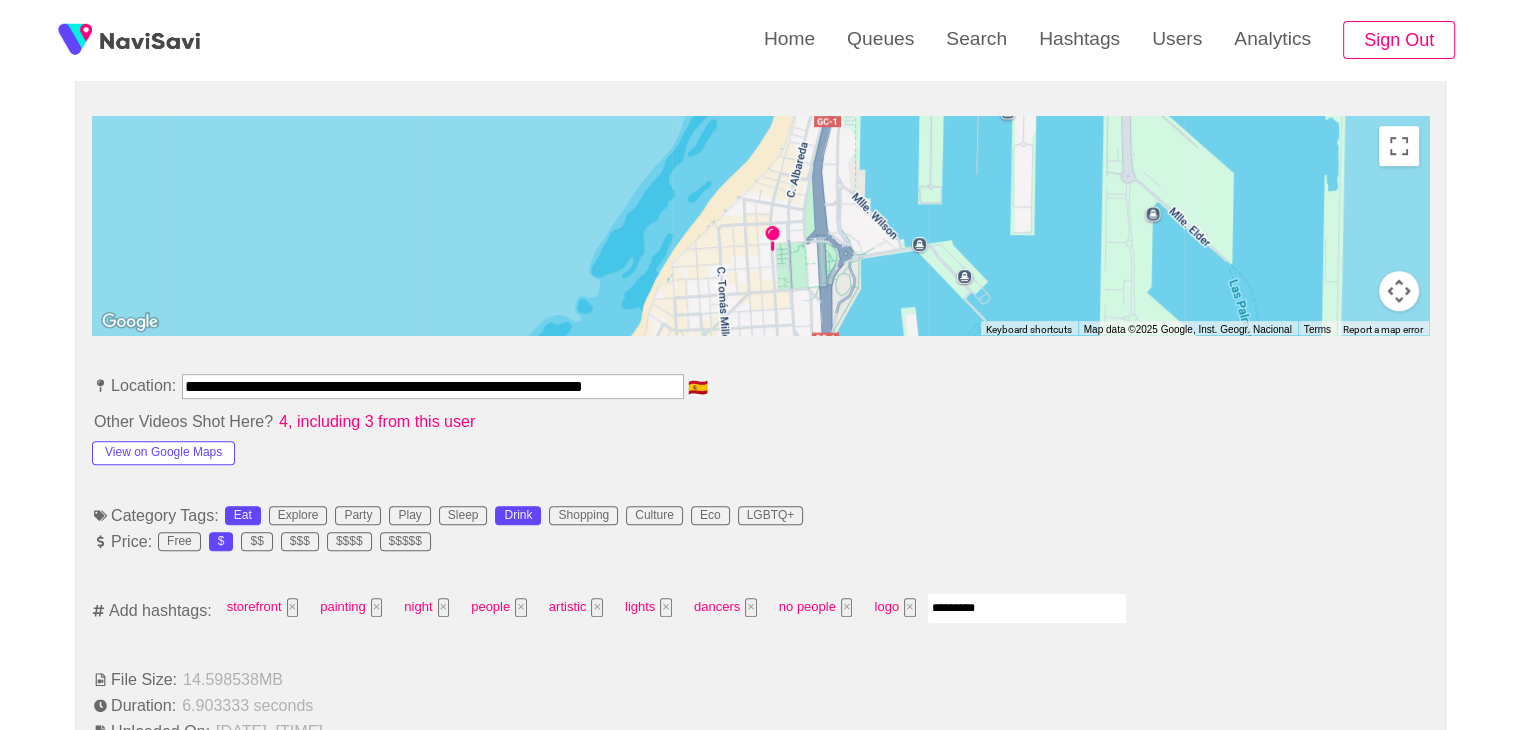 type 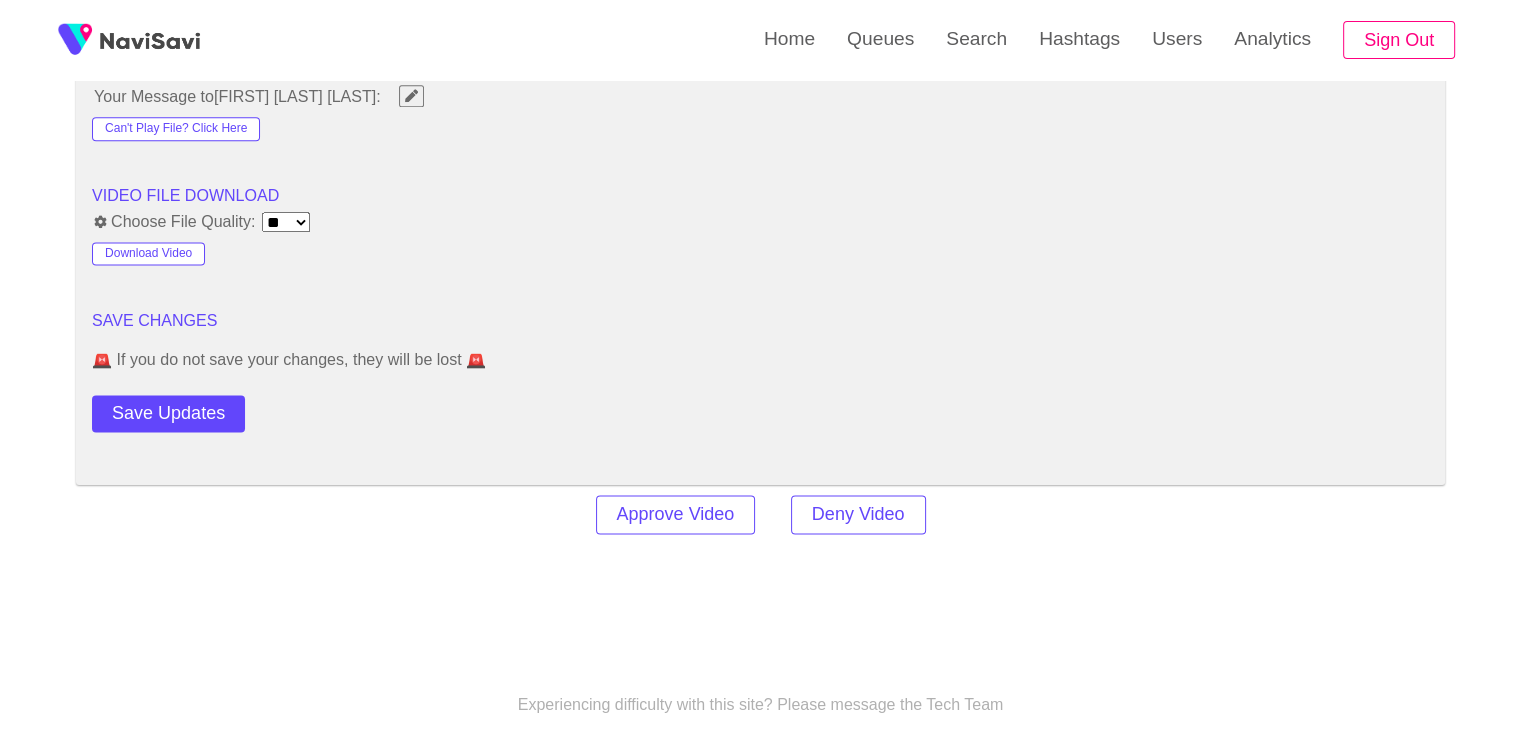 scroll, scrollTop: 2626, scrollLeft: 0, axis: vertical 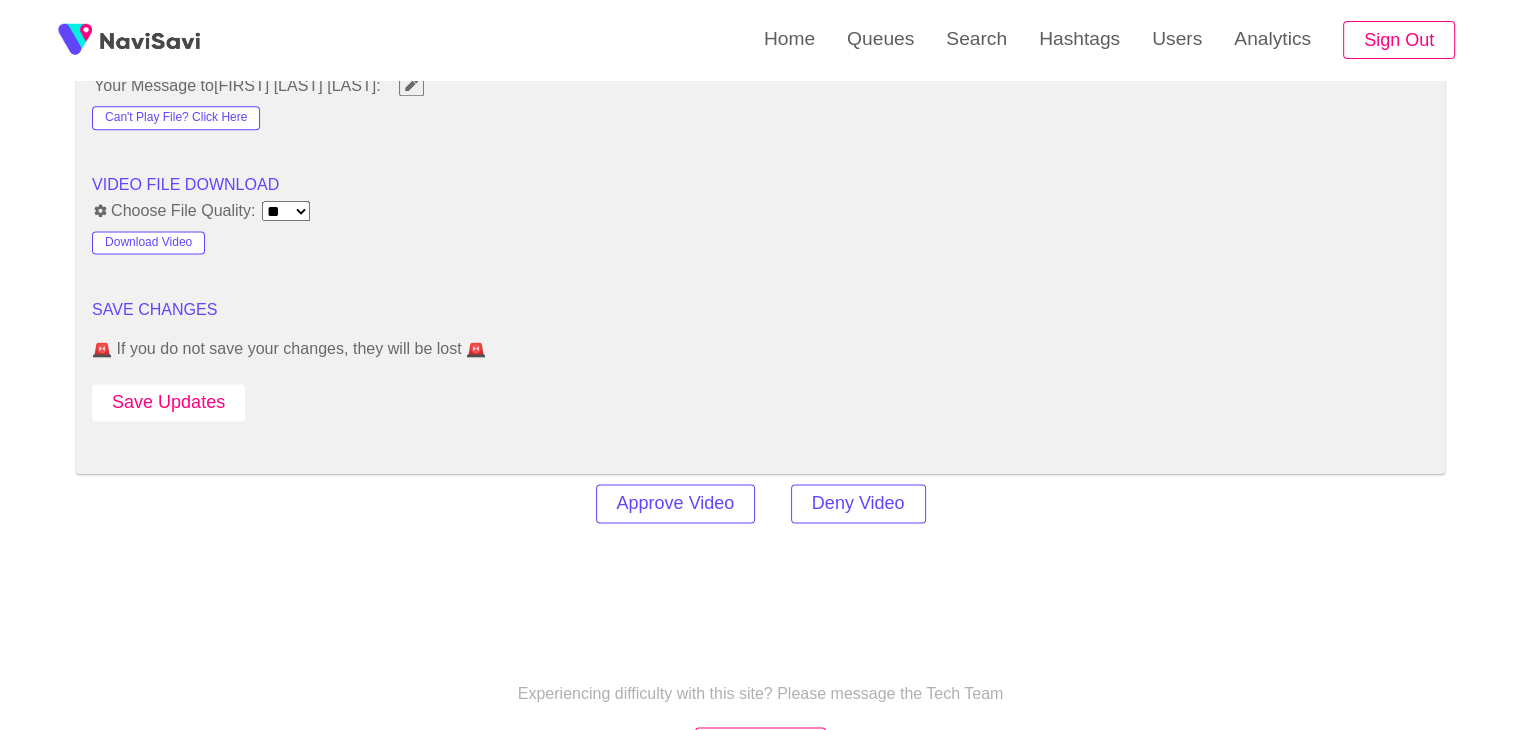 click on "Save Updates" at bounding box center (168, 402) 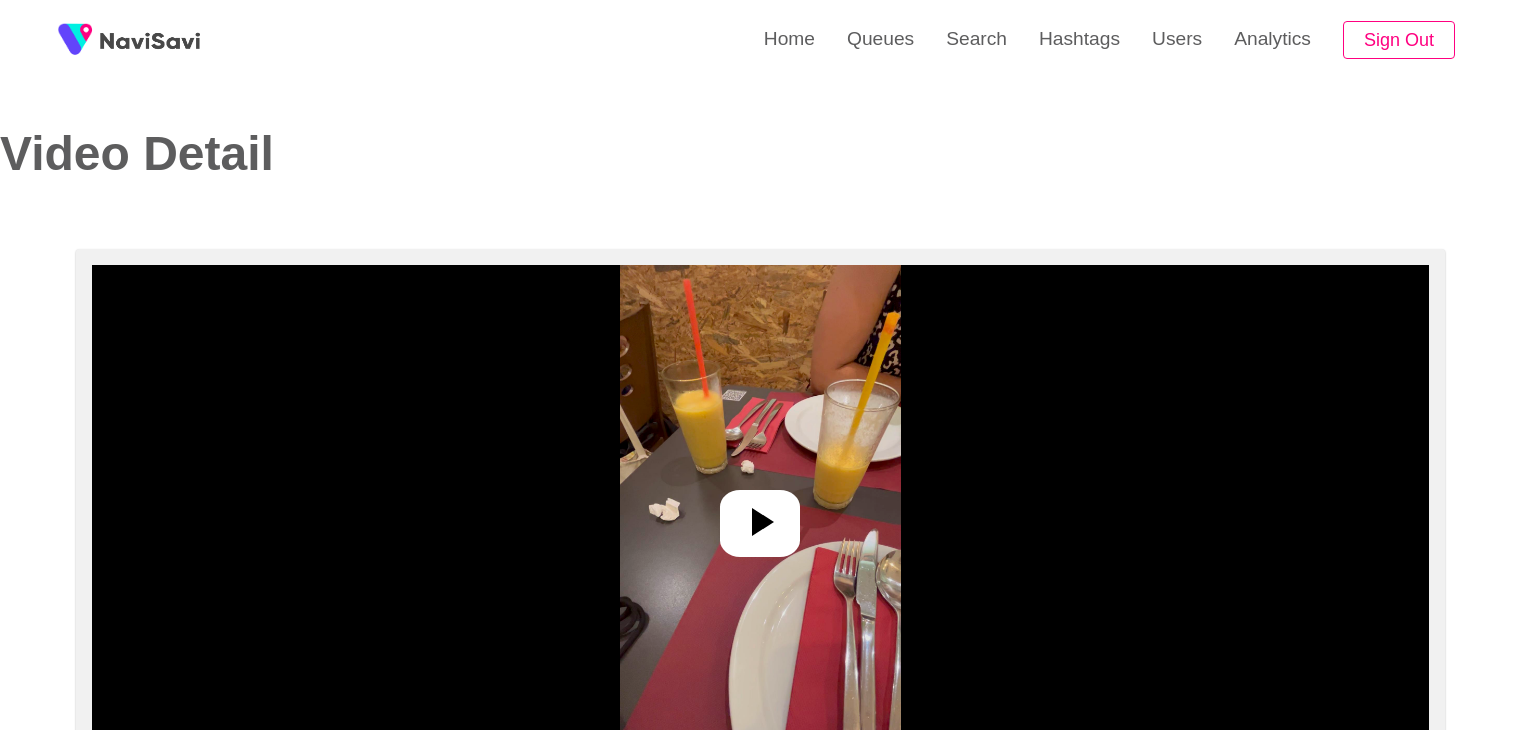 select on "**********" 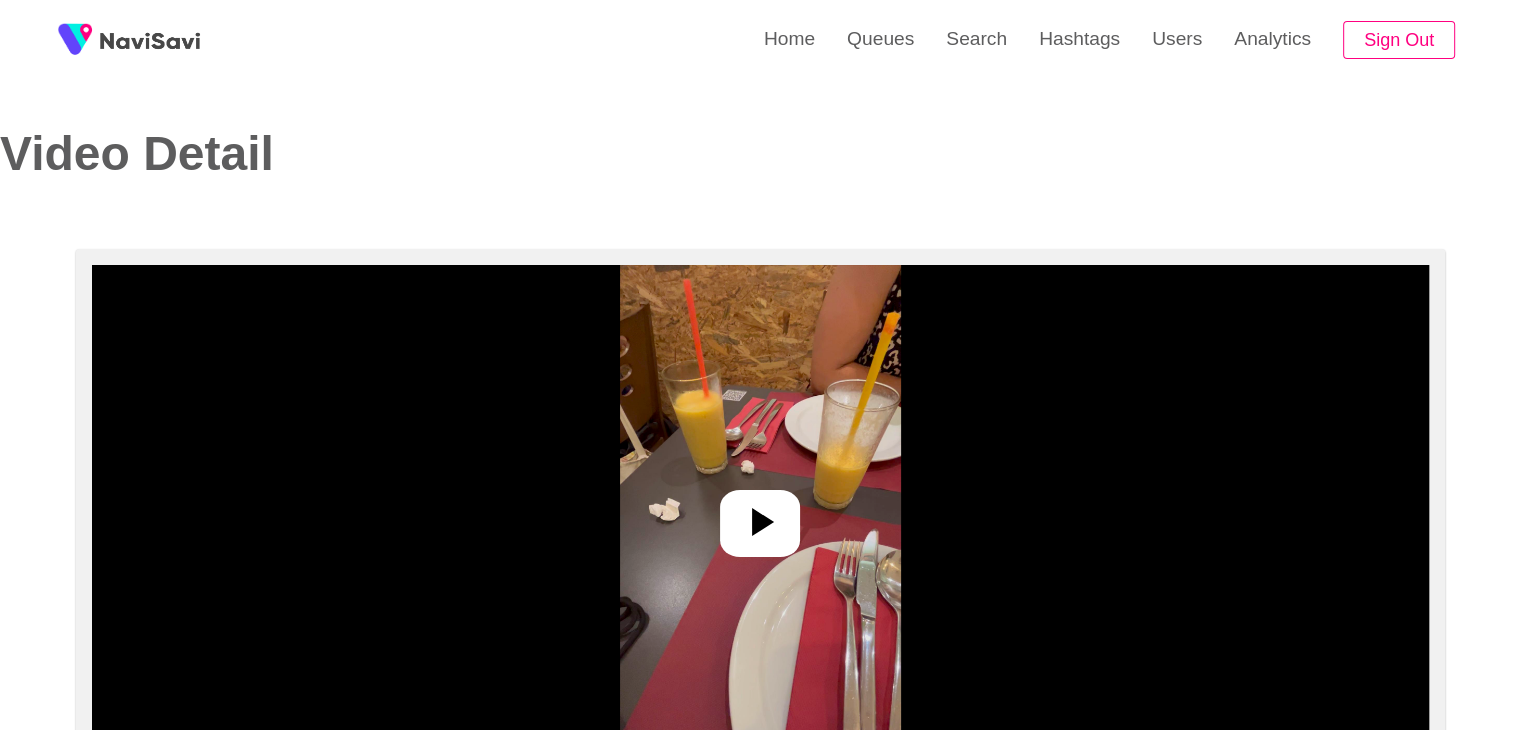 click at bounding box center [760, 515] 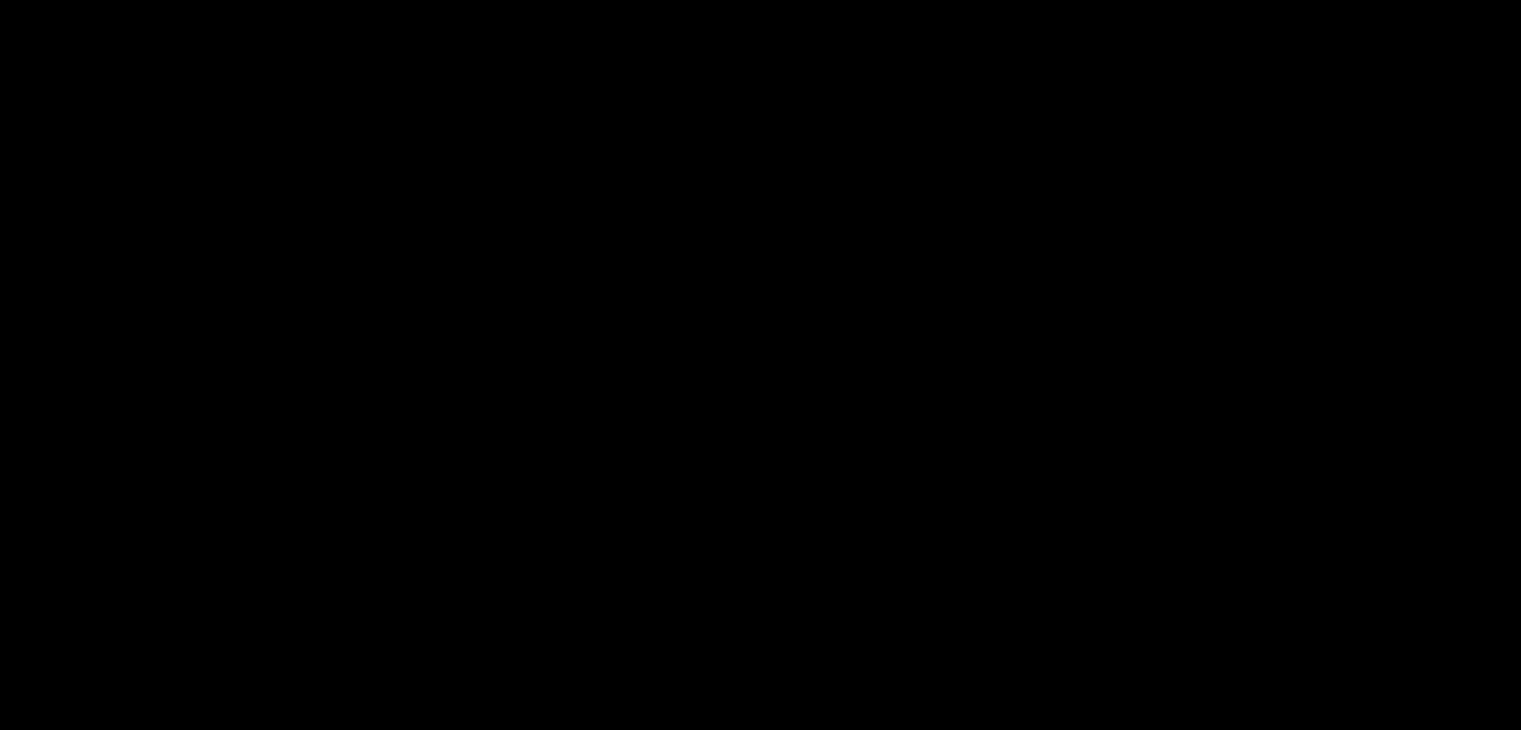 scroll, scrollTop: 67, scrollLeft: 0, axis: vertical 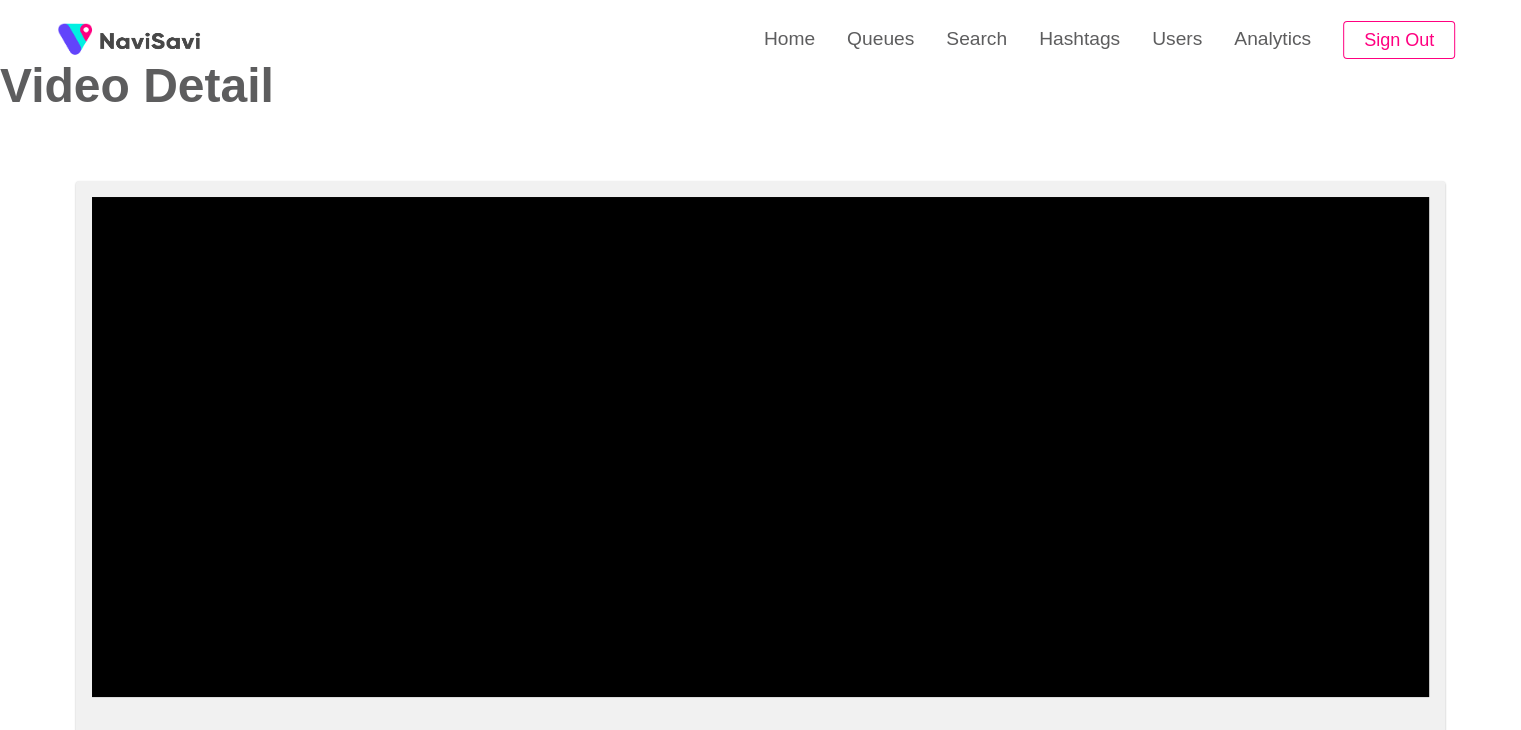 click at bounding box center [760, 447] 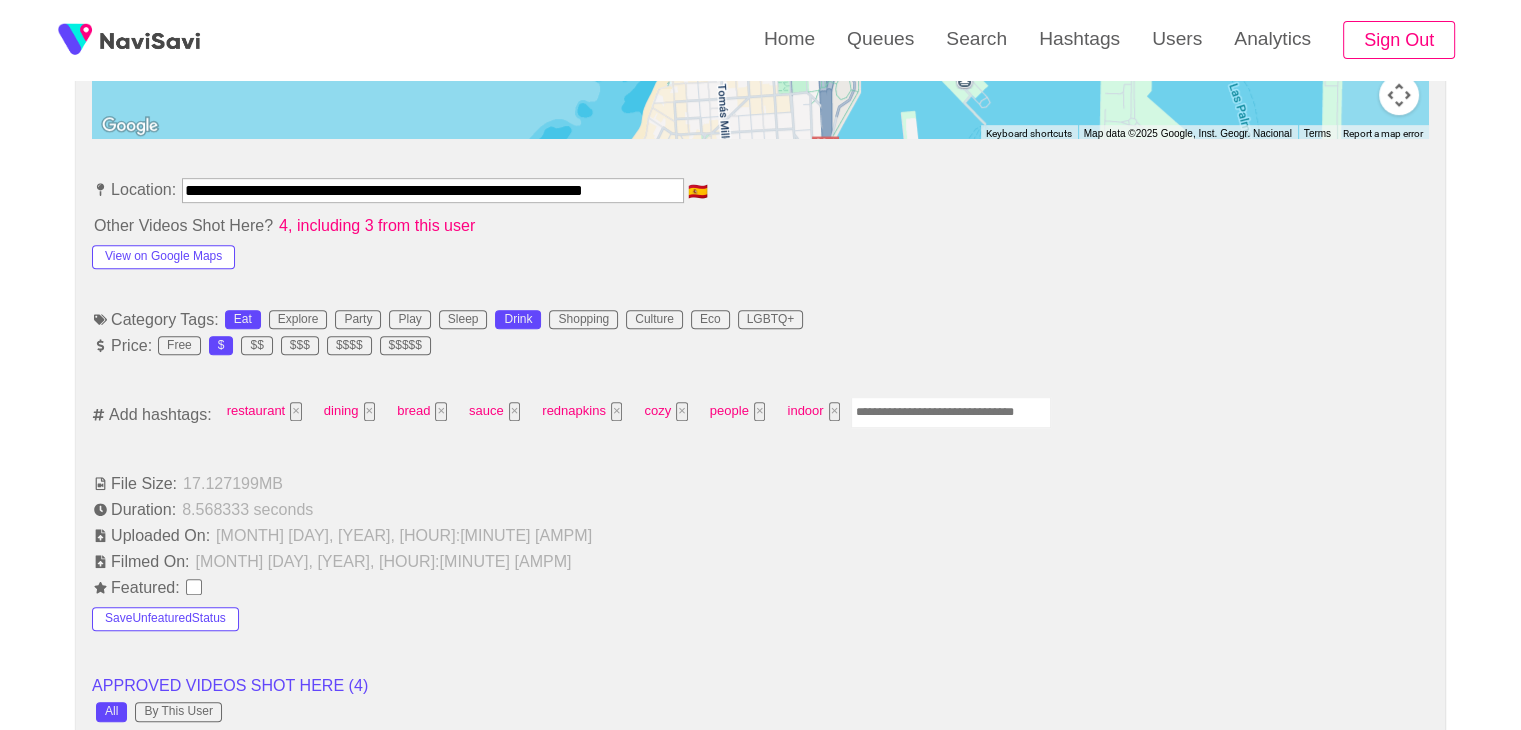 scroll, scrollTop: 1134, scrollLeft: 0, axis: vertical 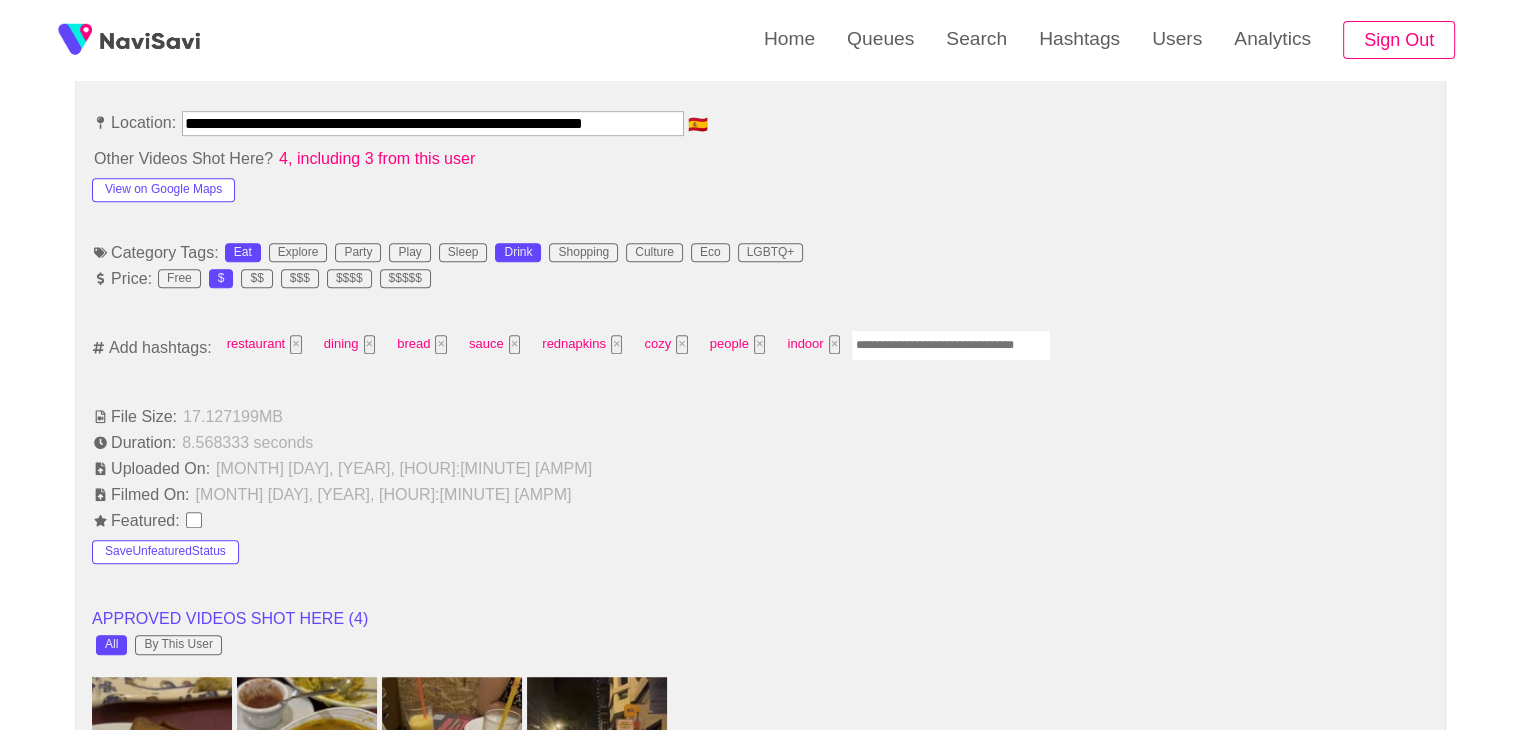 click at bounding box center [951, 345] 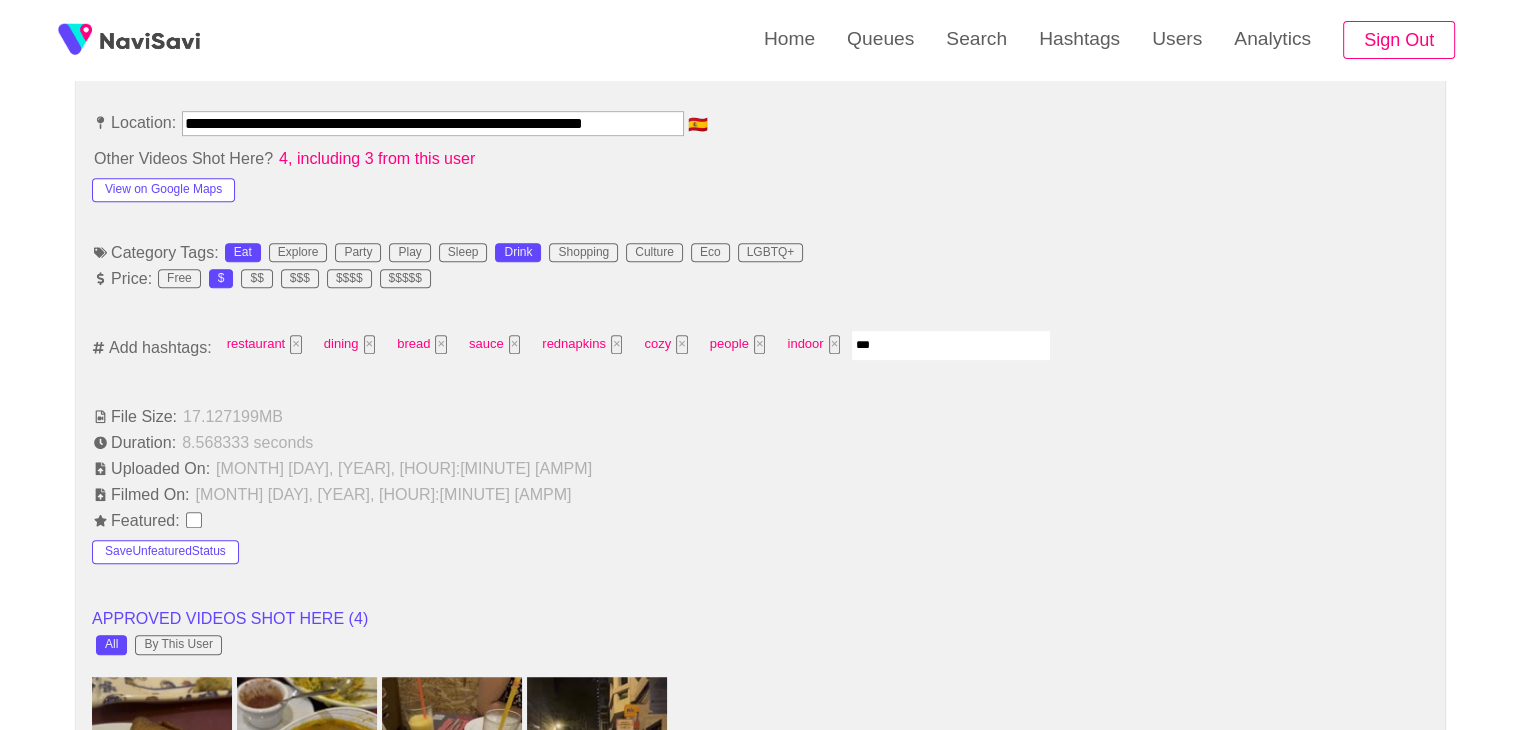 type on "****" 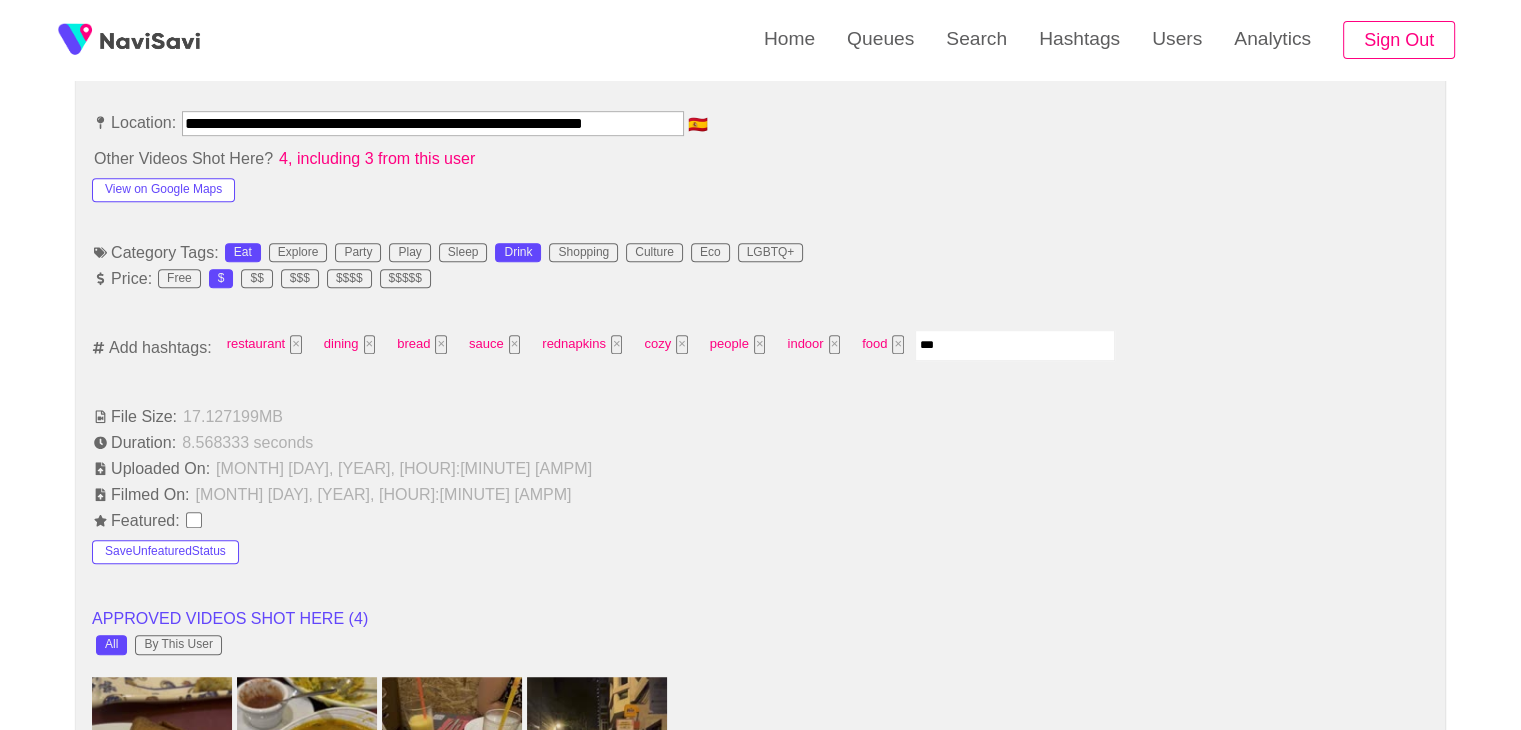 type on "****" 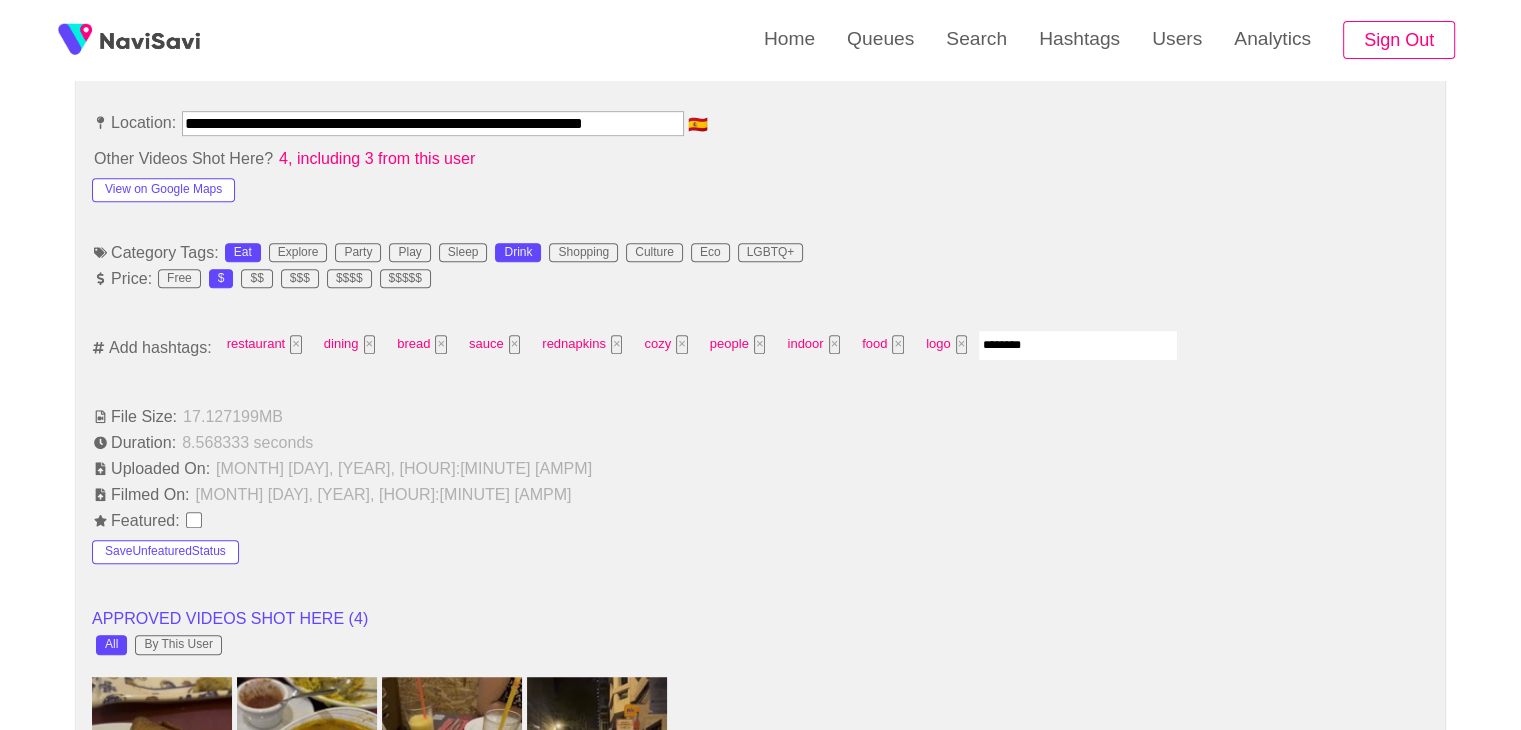 type on "*********" 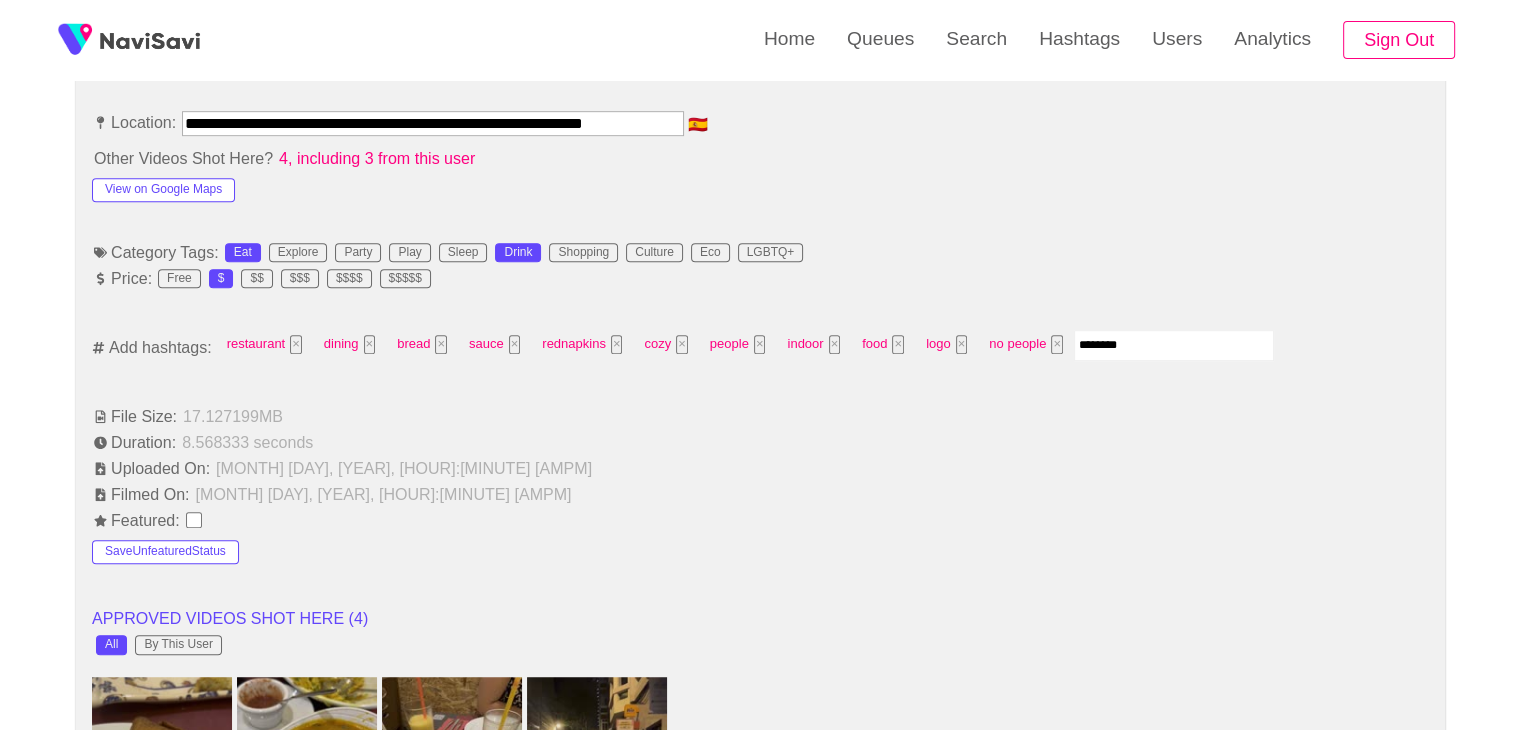 type on "*********" 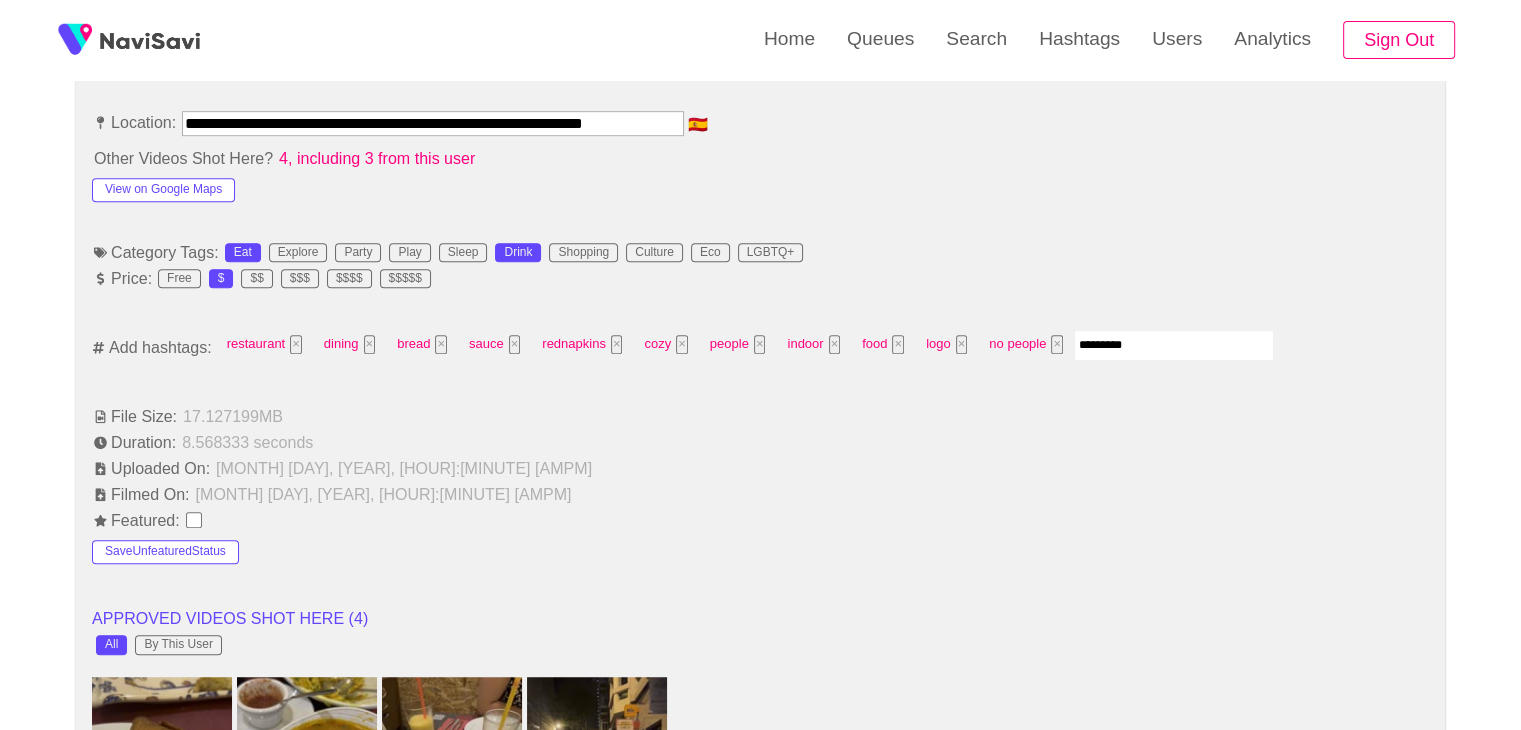 type 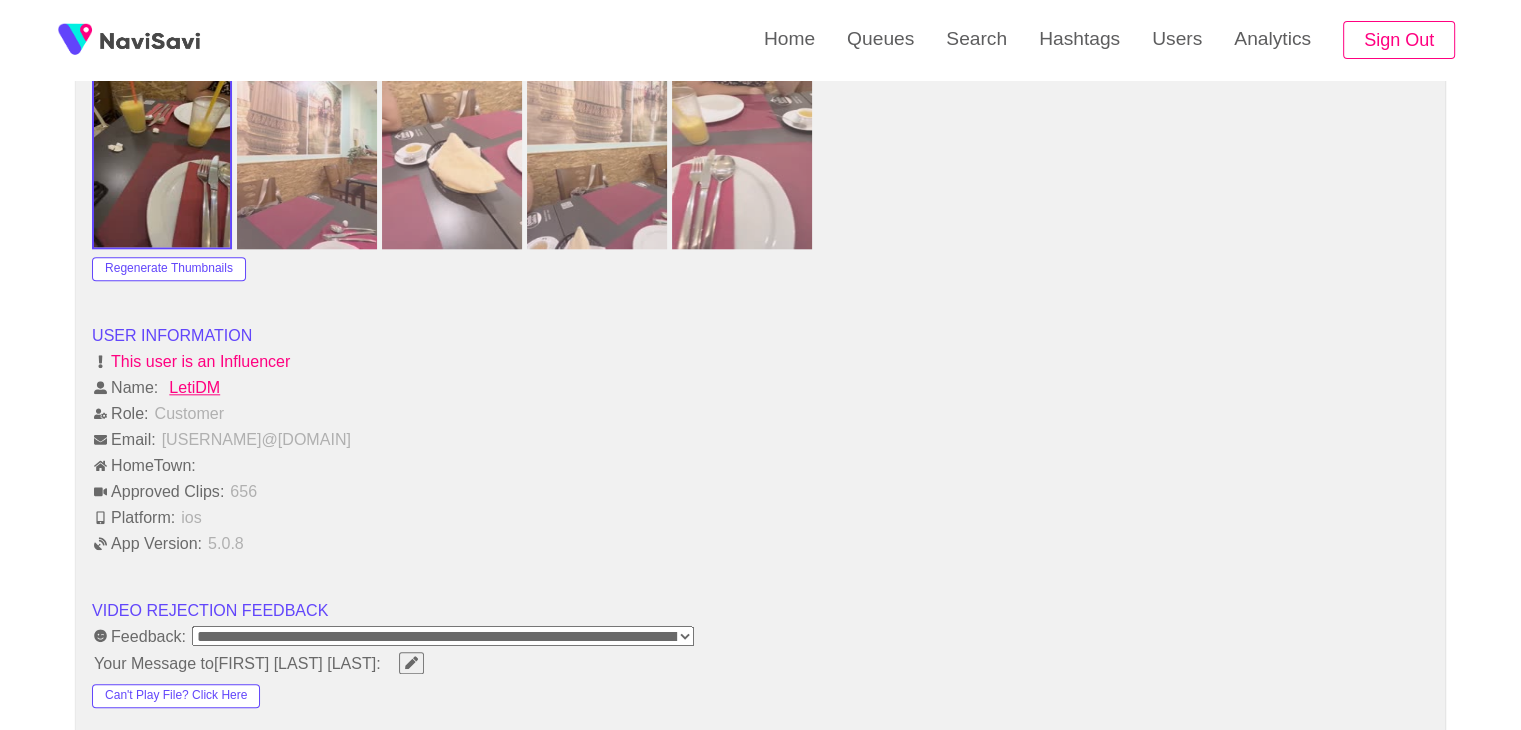 scroll, scrollTop: 2400, scrollLeft: 0, axis: vertical 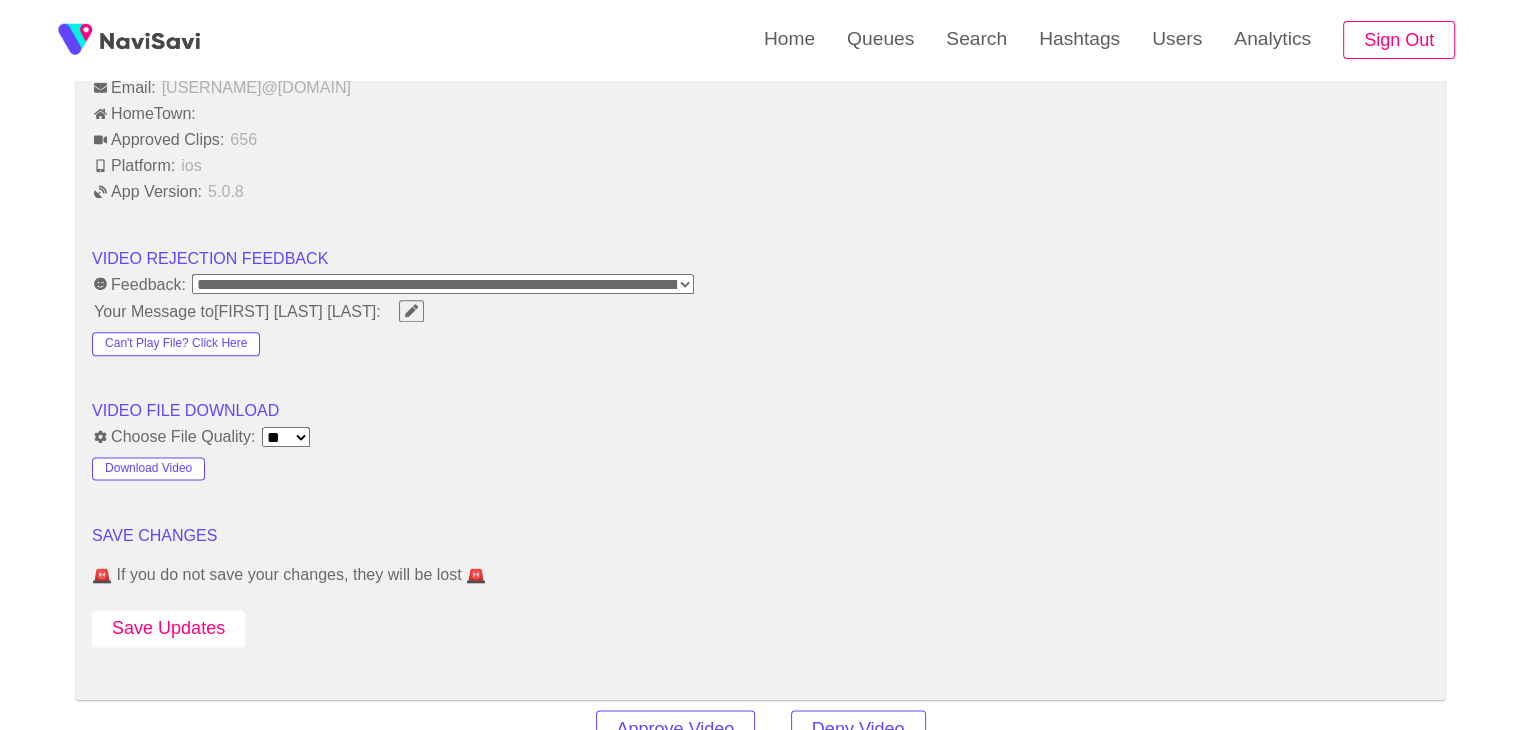 click on "Save Updates" at bounding box center [168, 628] 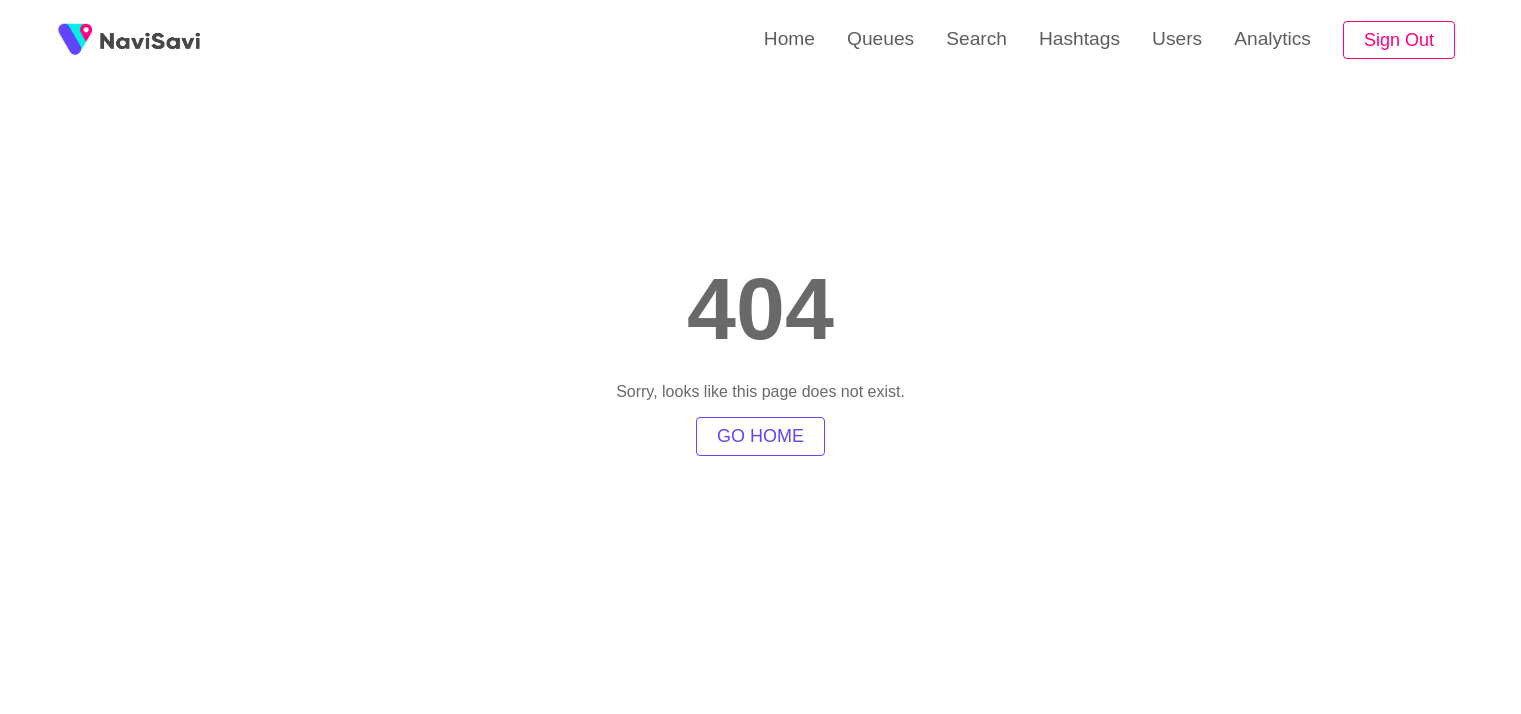 scroll, scrollTop: 0, scrollLeft: 0, axis: both 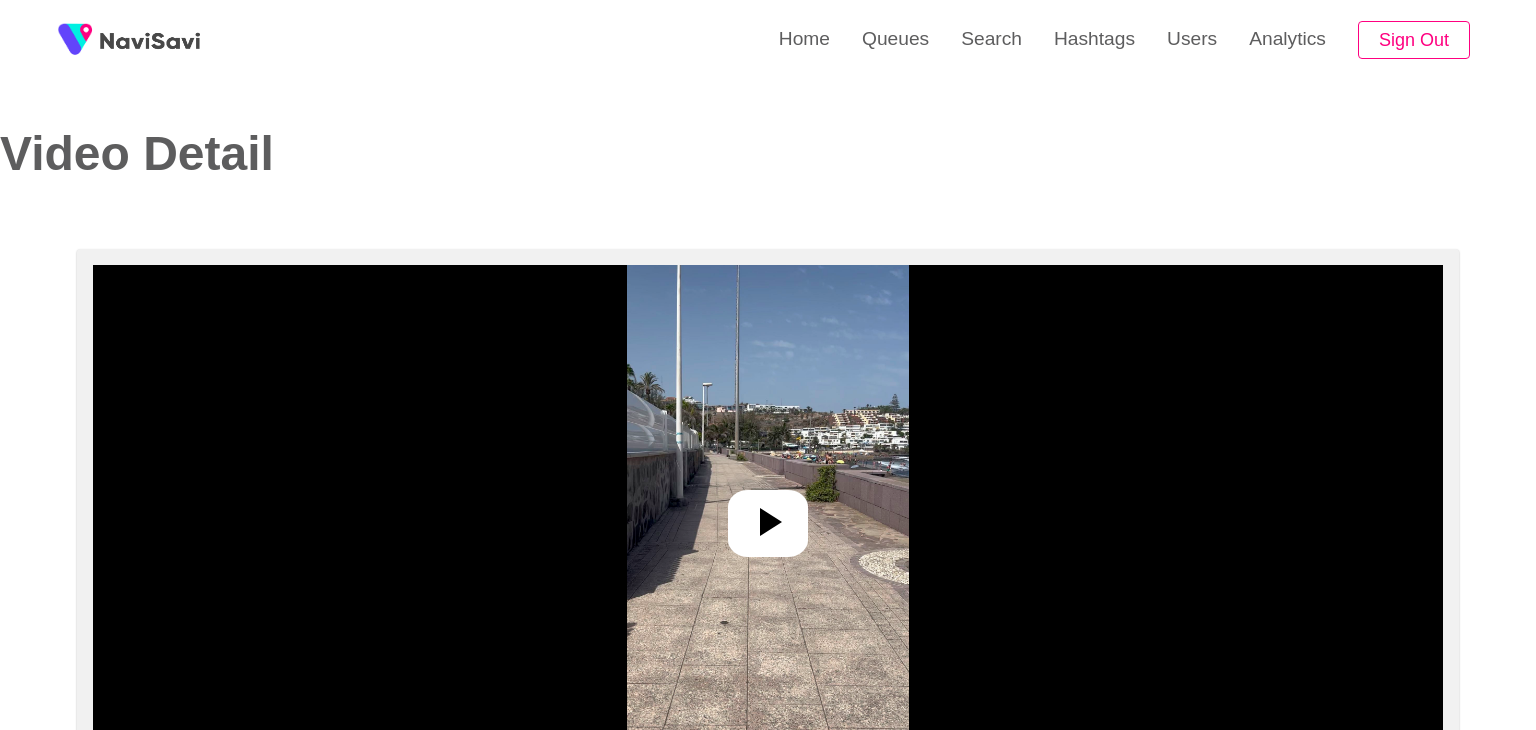select on "**********" 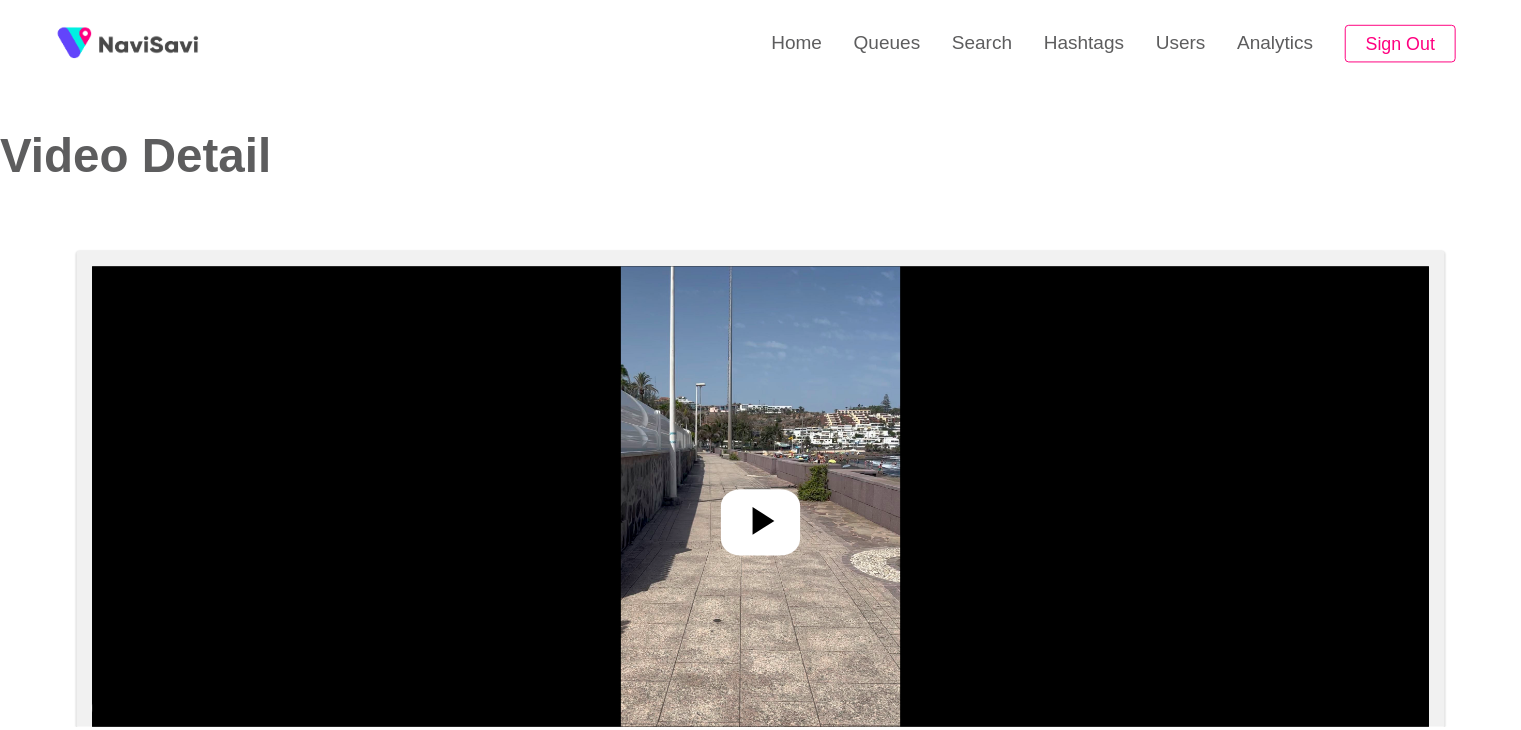 scroll, scrollTop: 0, scrollLeft: 0, axis: both 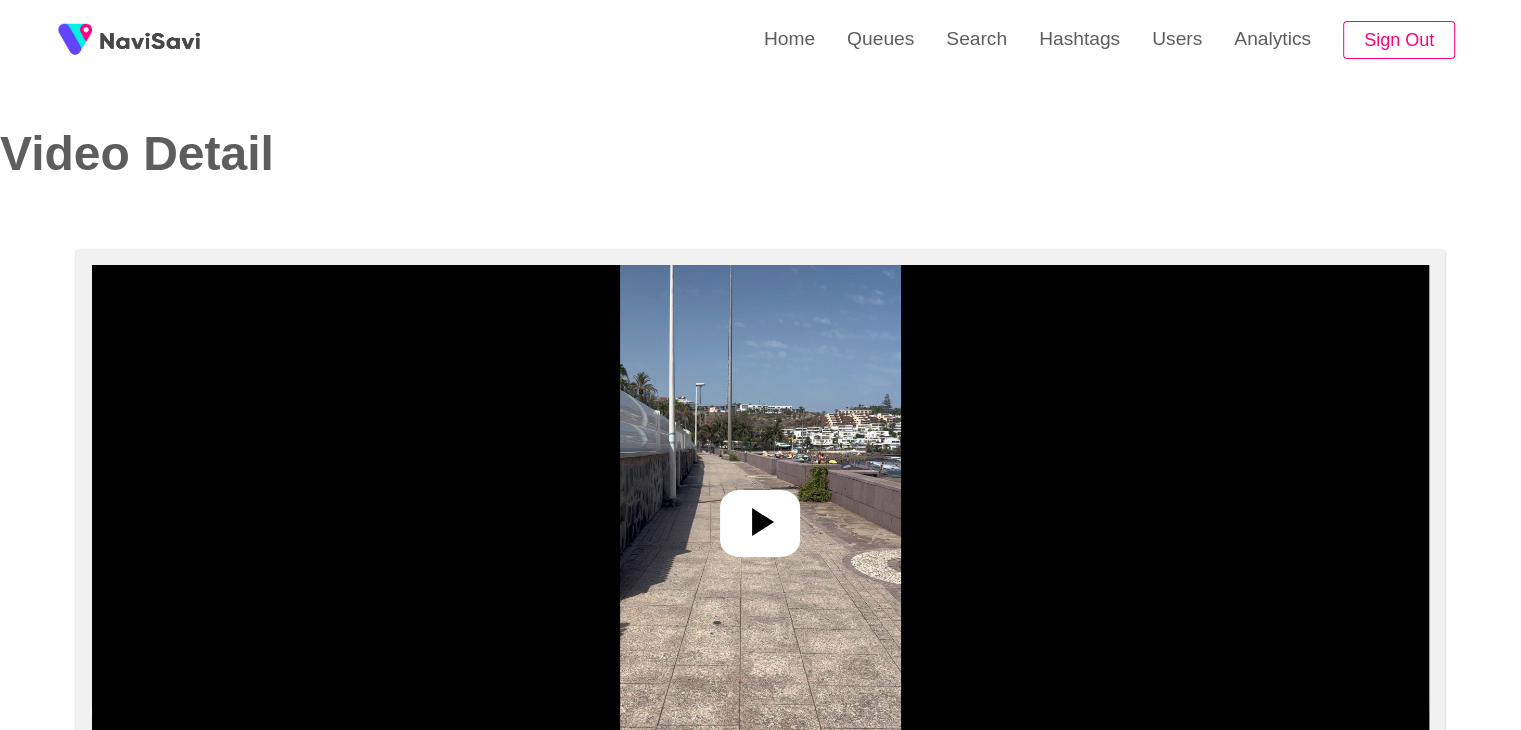 click at bounding box center (760, 523) 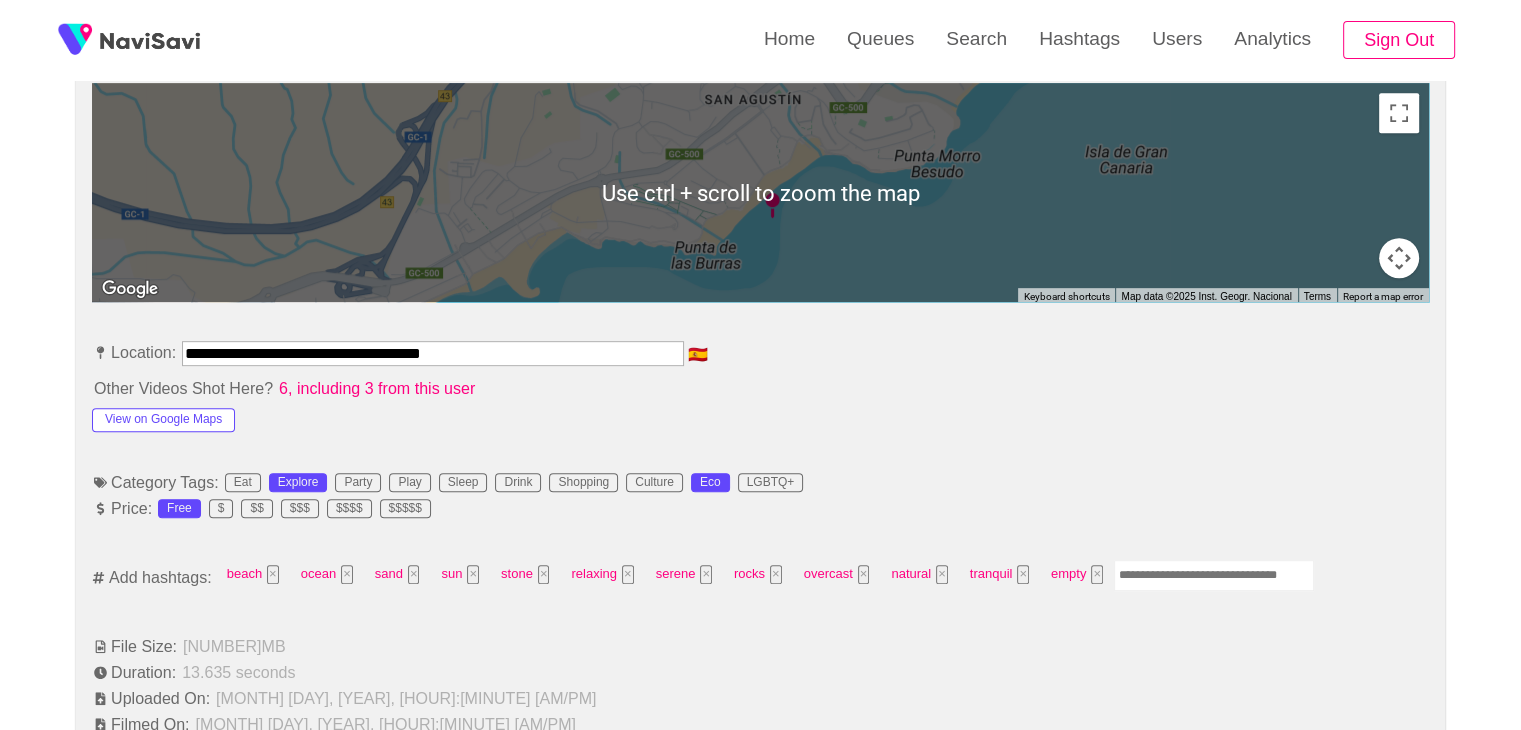 scroll, scrollTop: 911, scrollLeft: 0, axis: vertical 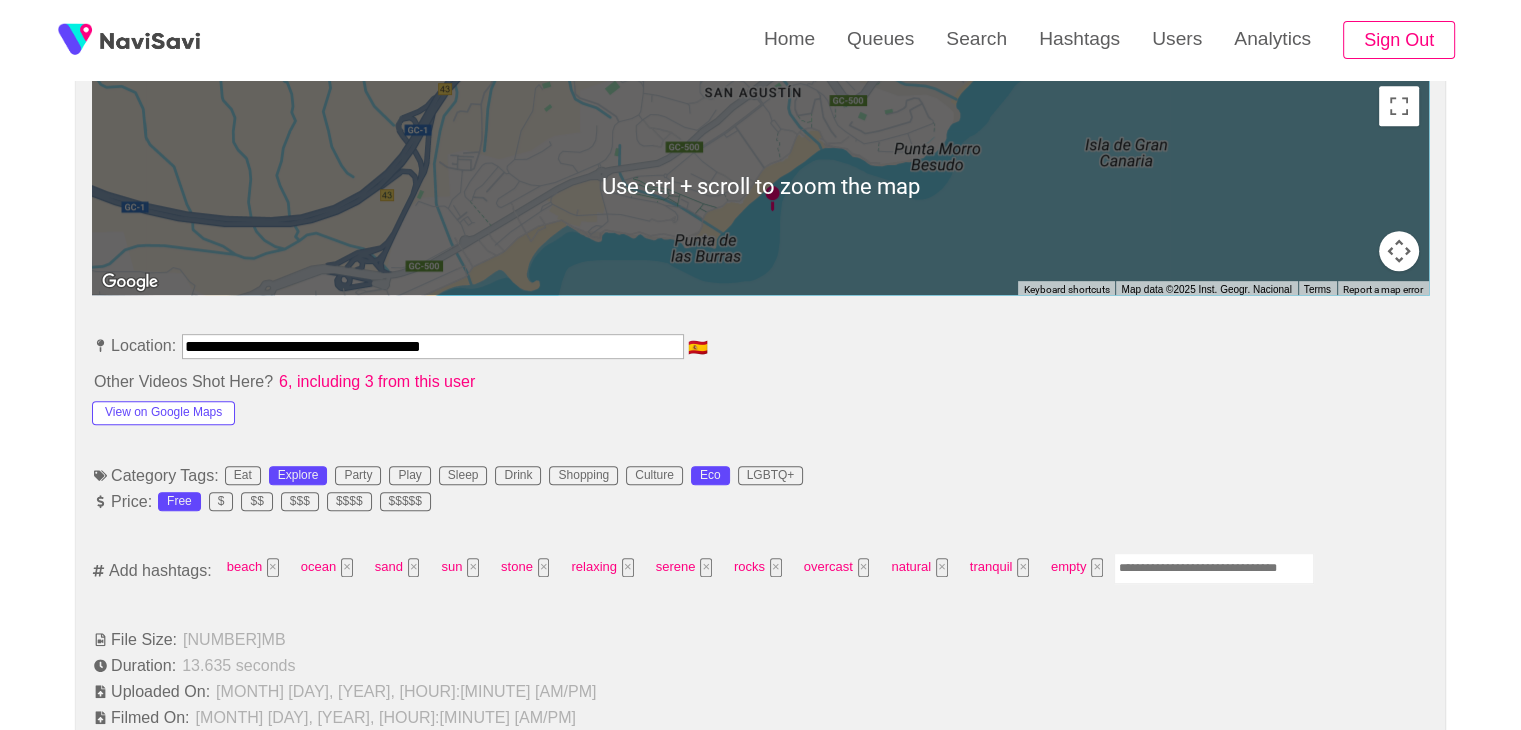 click at bounding box center [1214, 568] 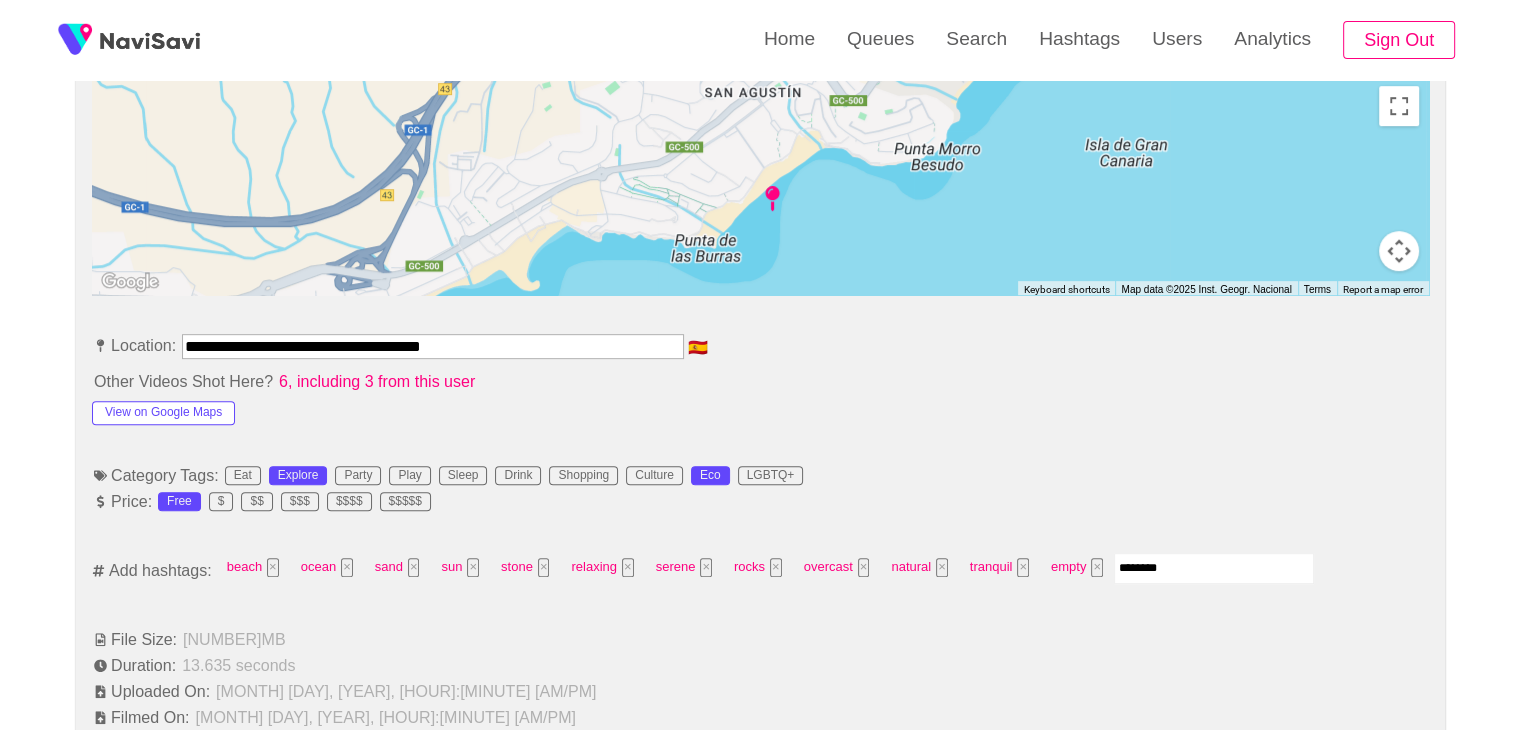 type on "*********" 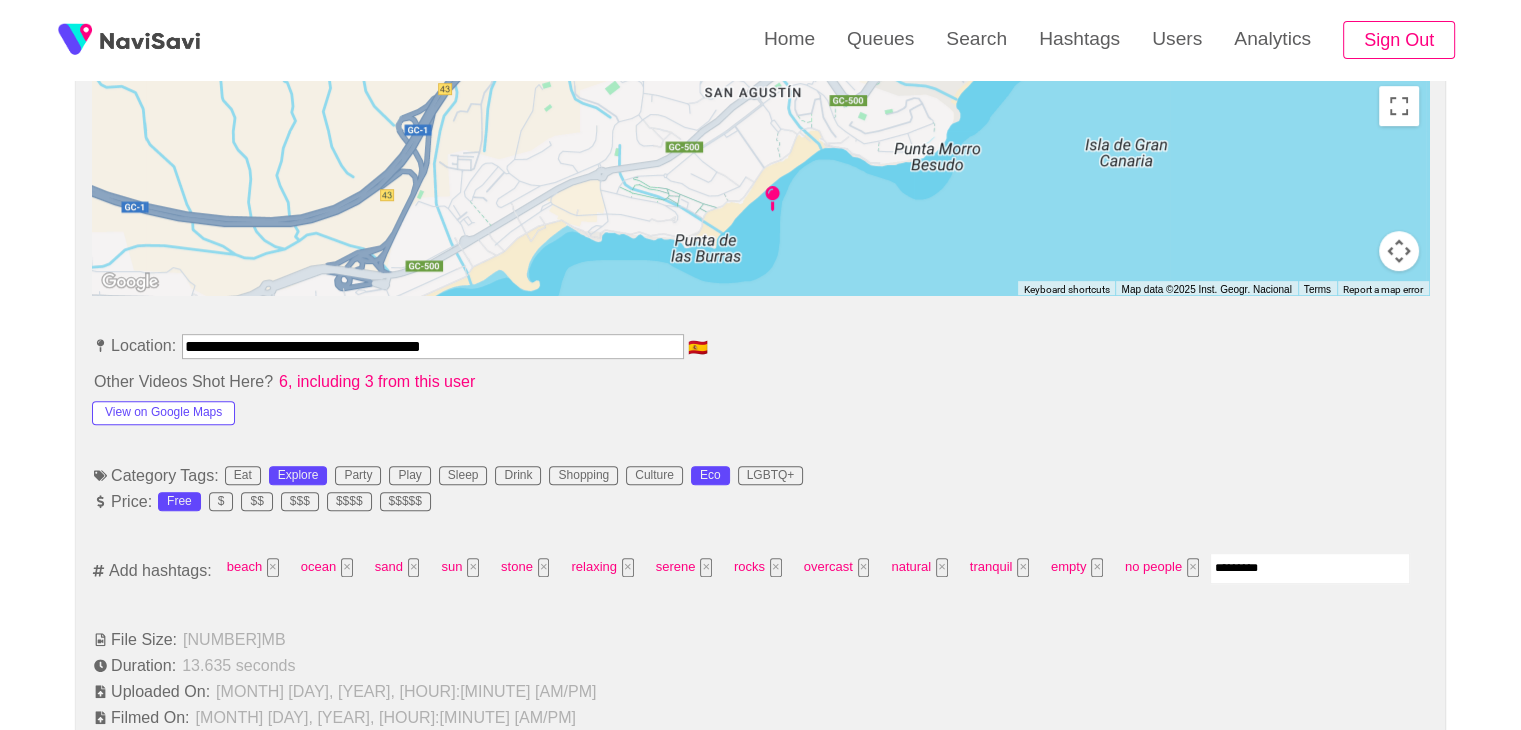 type 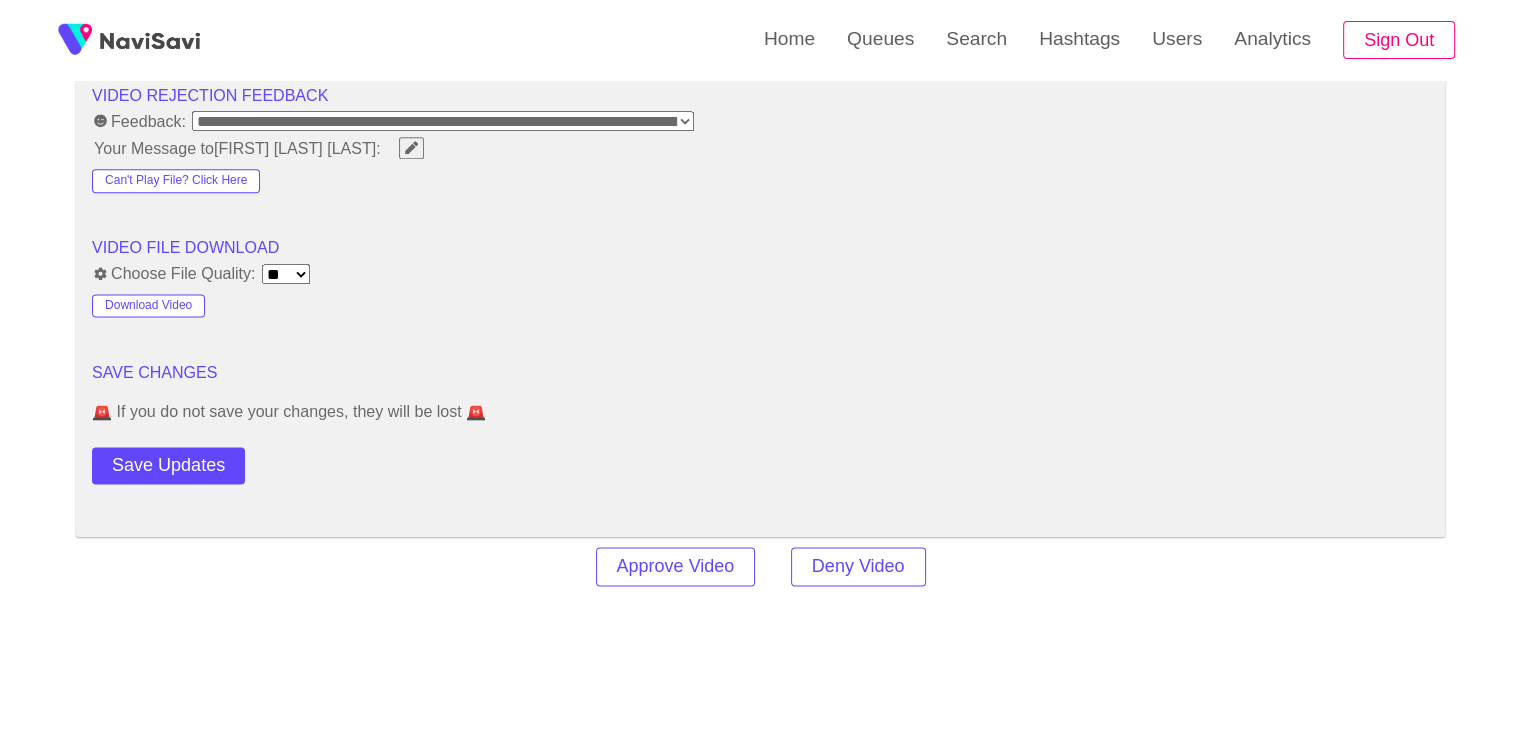 scroll, scrollTop: 2588, scrollLeft: 0, axis: vertical 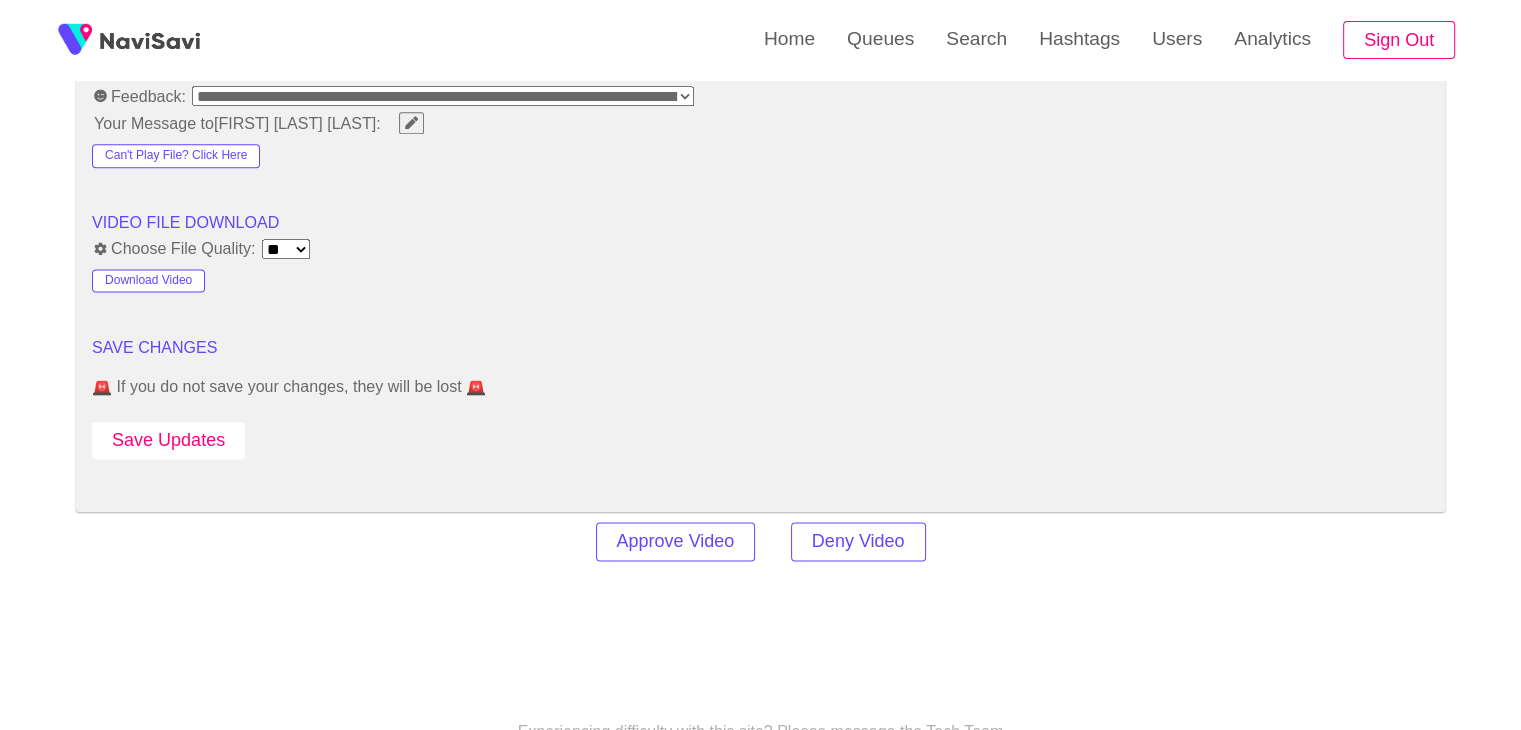 click on "Save Updates" at bounding box center (168, 440) 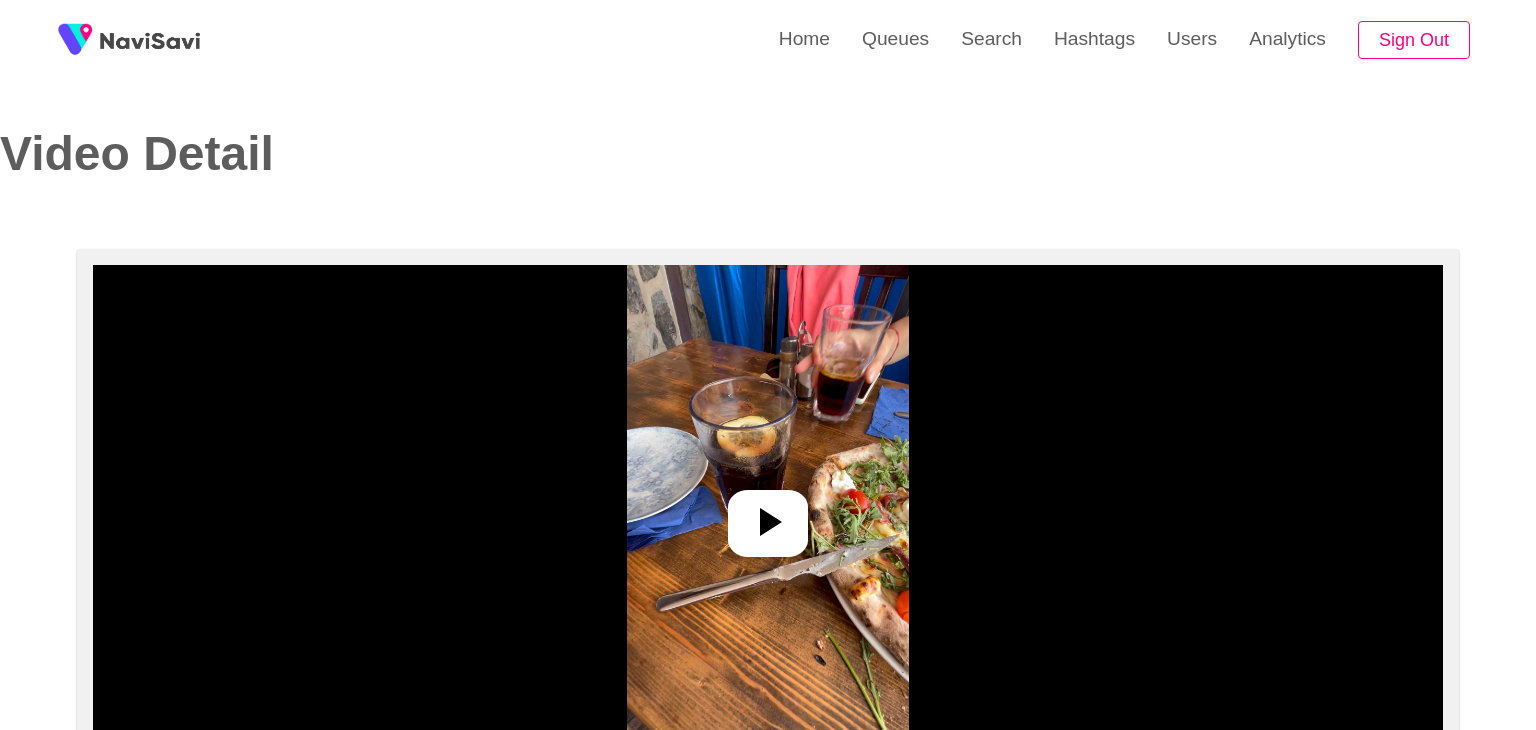 select on "**********" 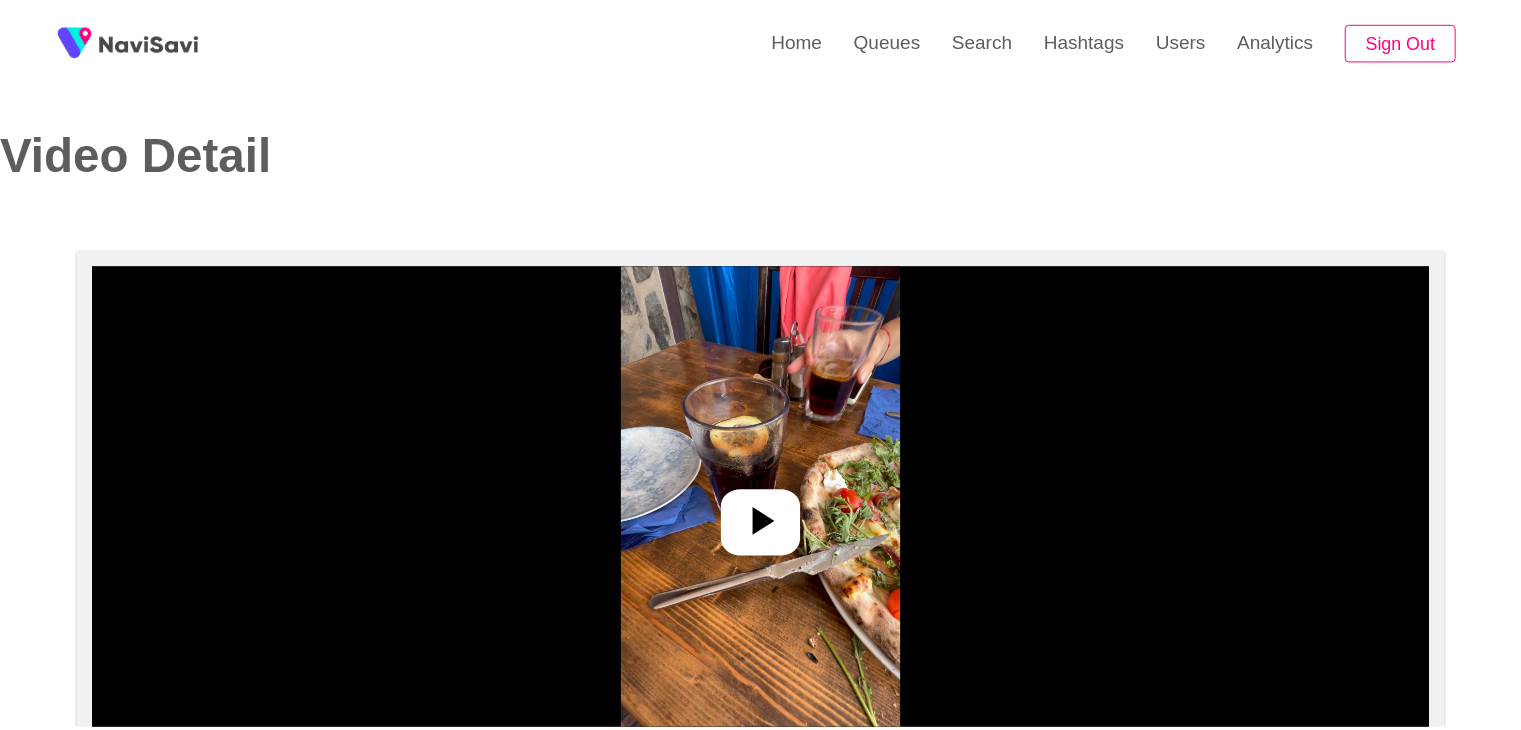 scroll, scrollTop: 0, scrollLeft: 0, axis: both 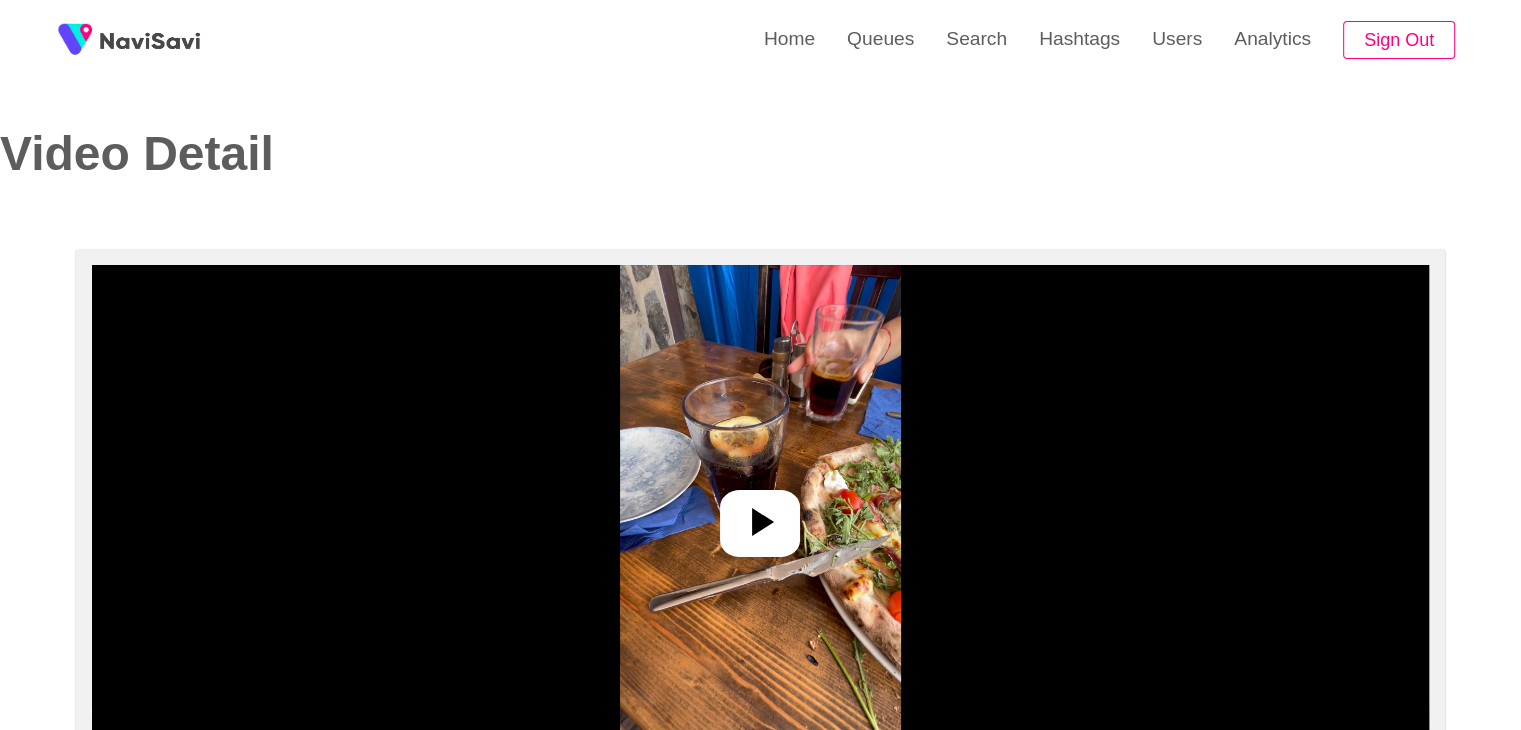 click at bounding box center [760, 515] 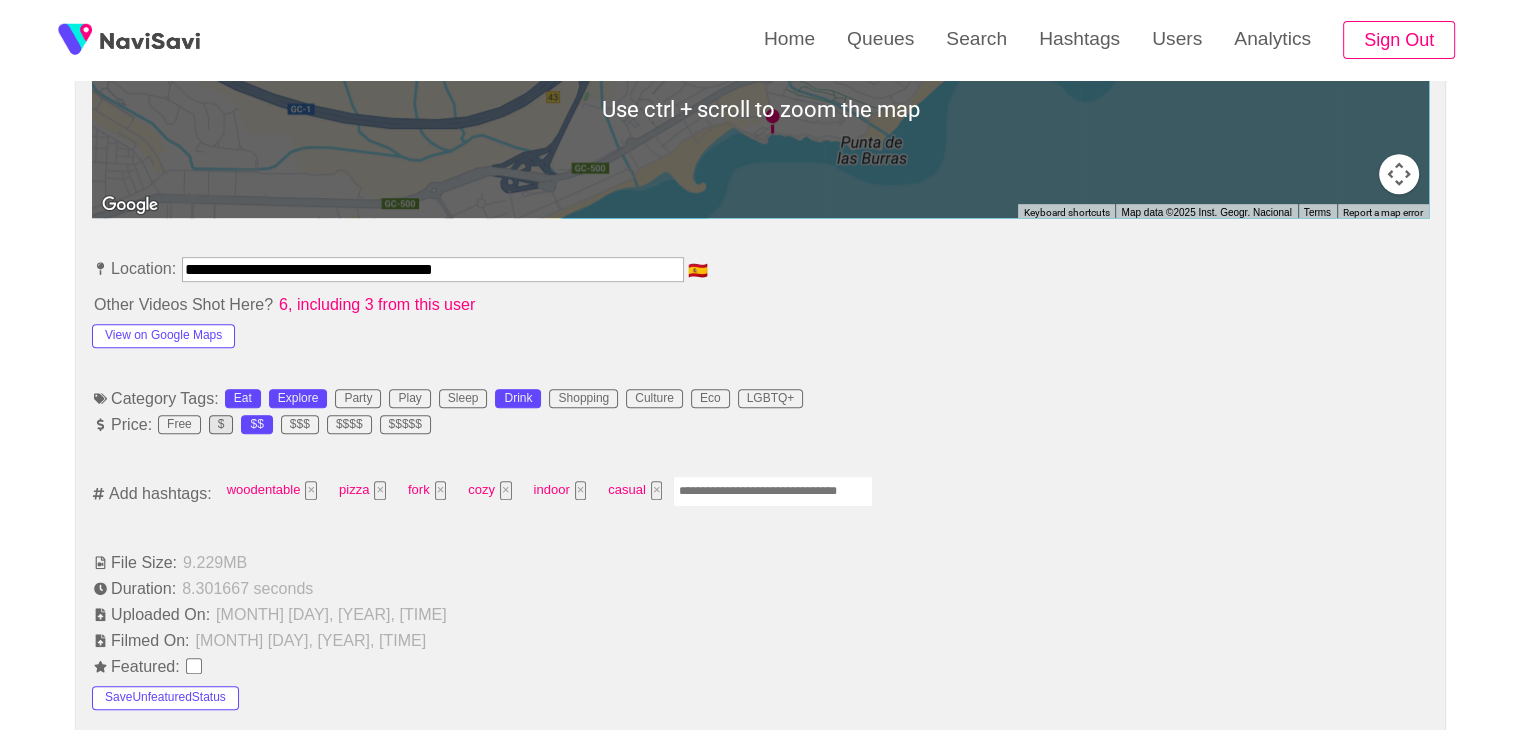 scroll, scrollTop: 996, scrollLeft: 0, axis: vertical 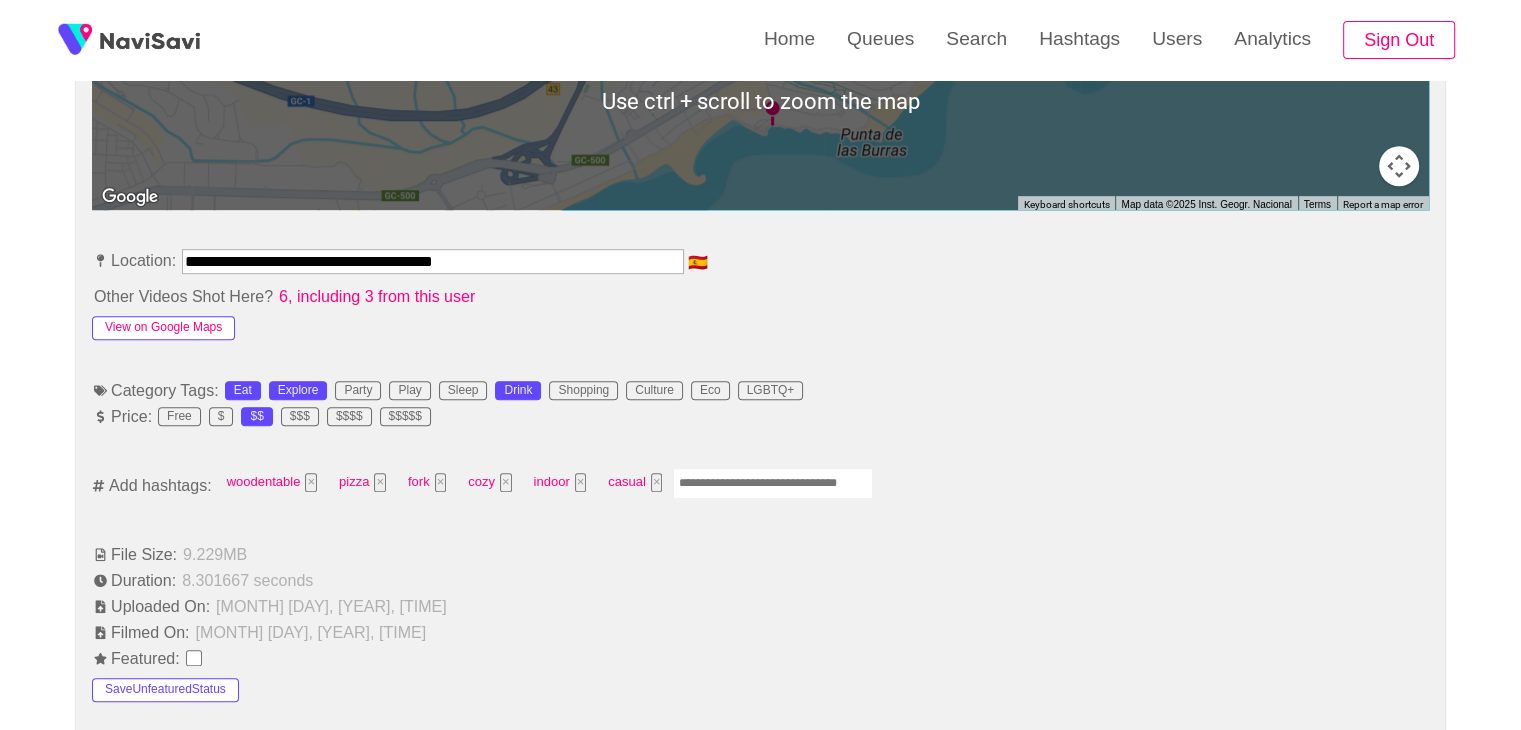 click on "View on Google Maps" at bounding box center [163, 328] 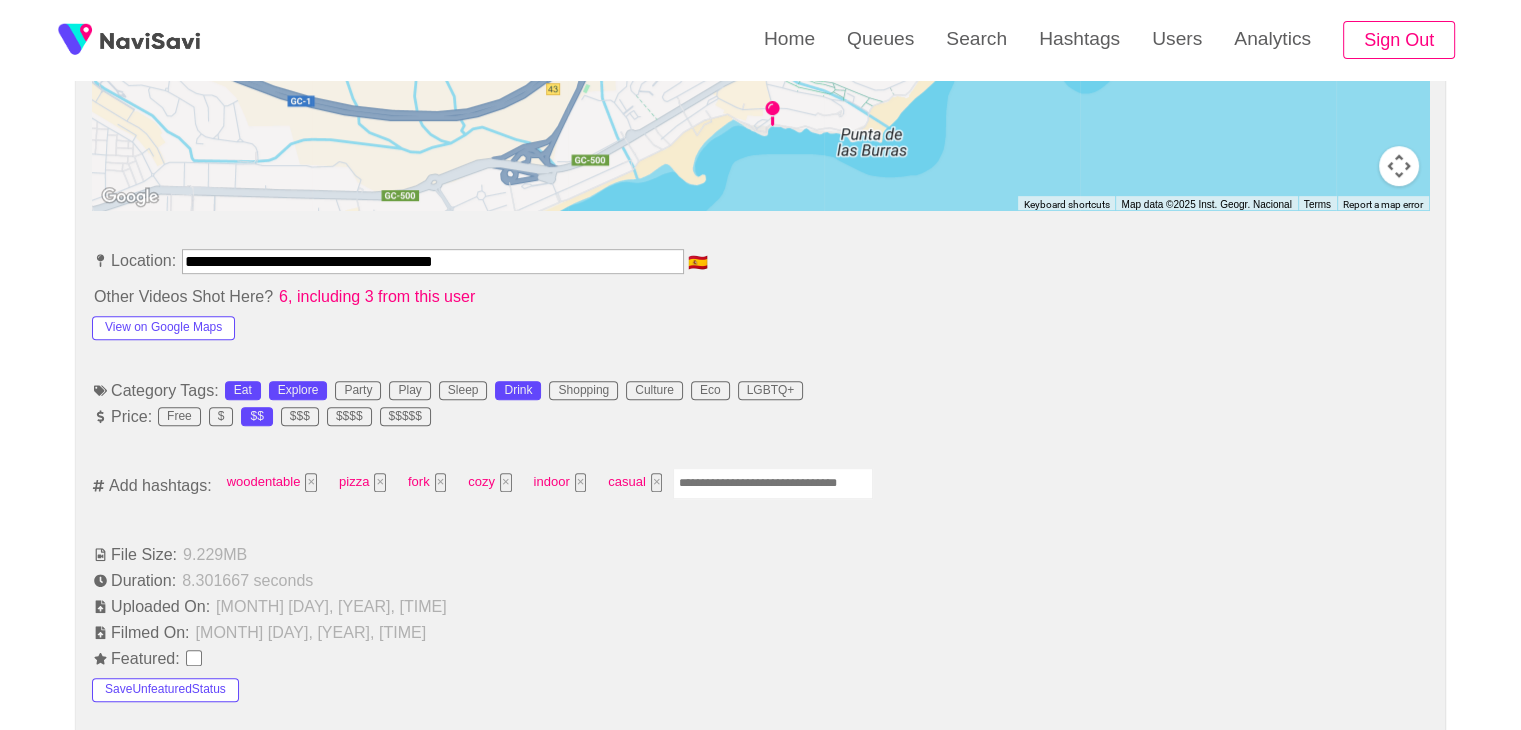 click at bounding box center [773, 483] 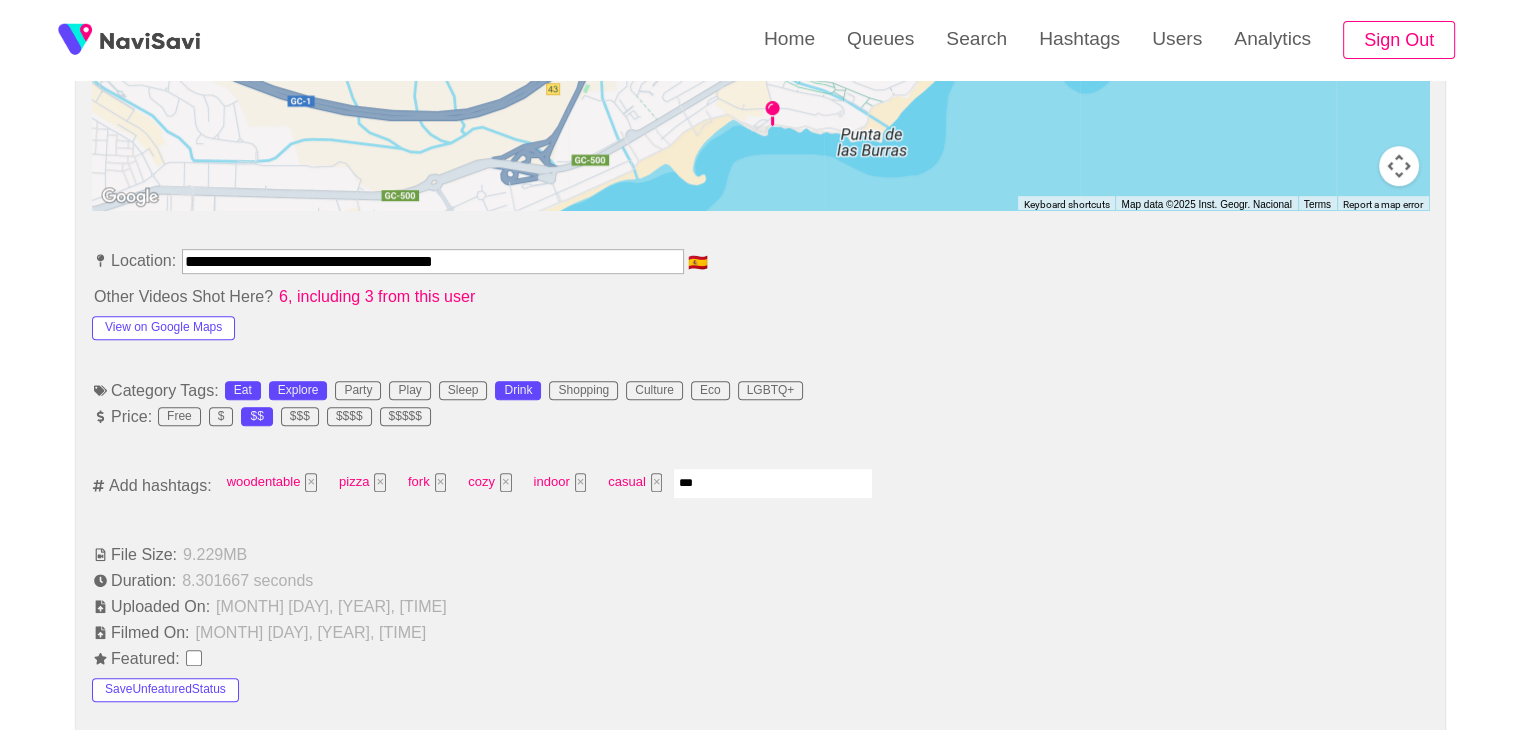 type on "****" 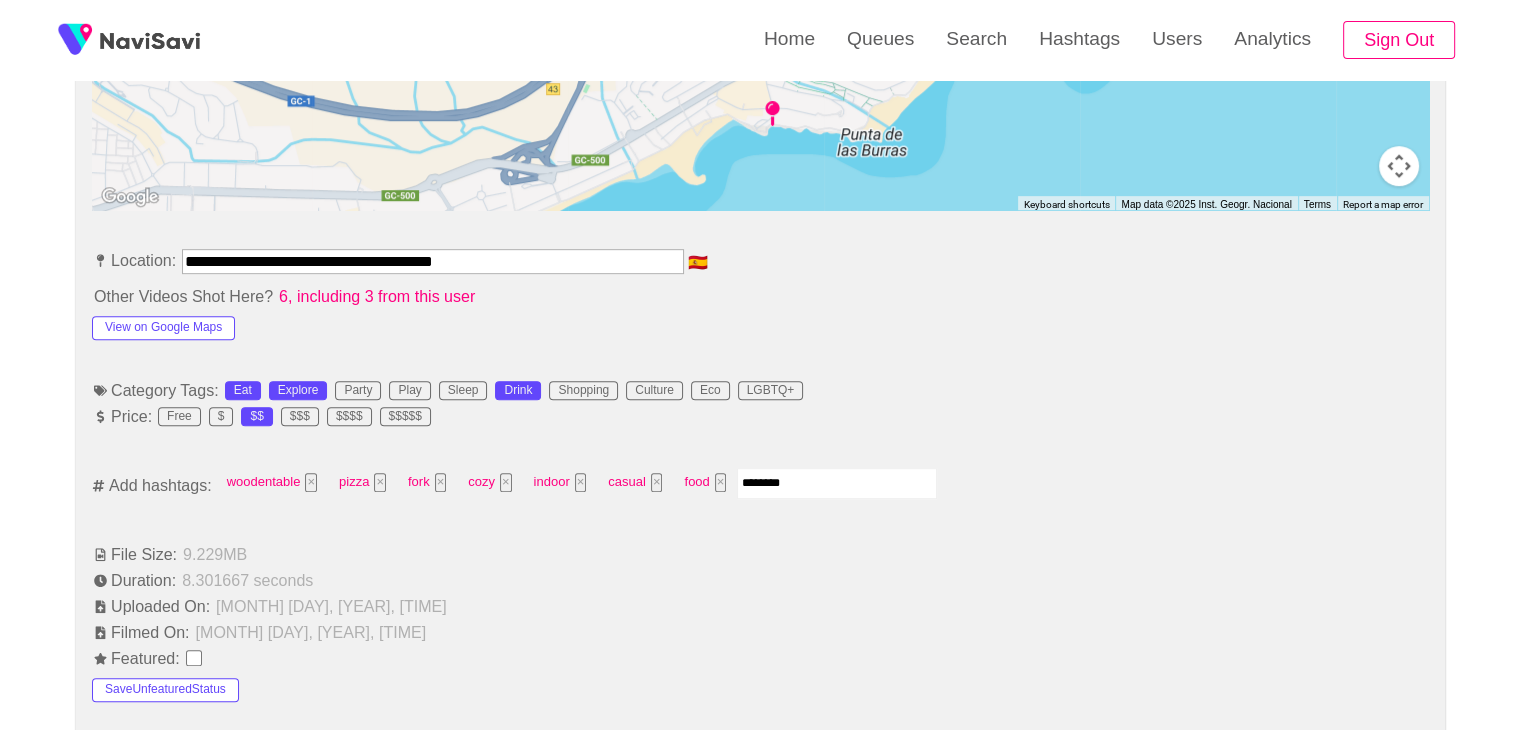 type on "*********" 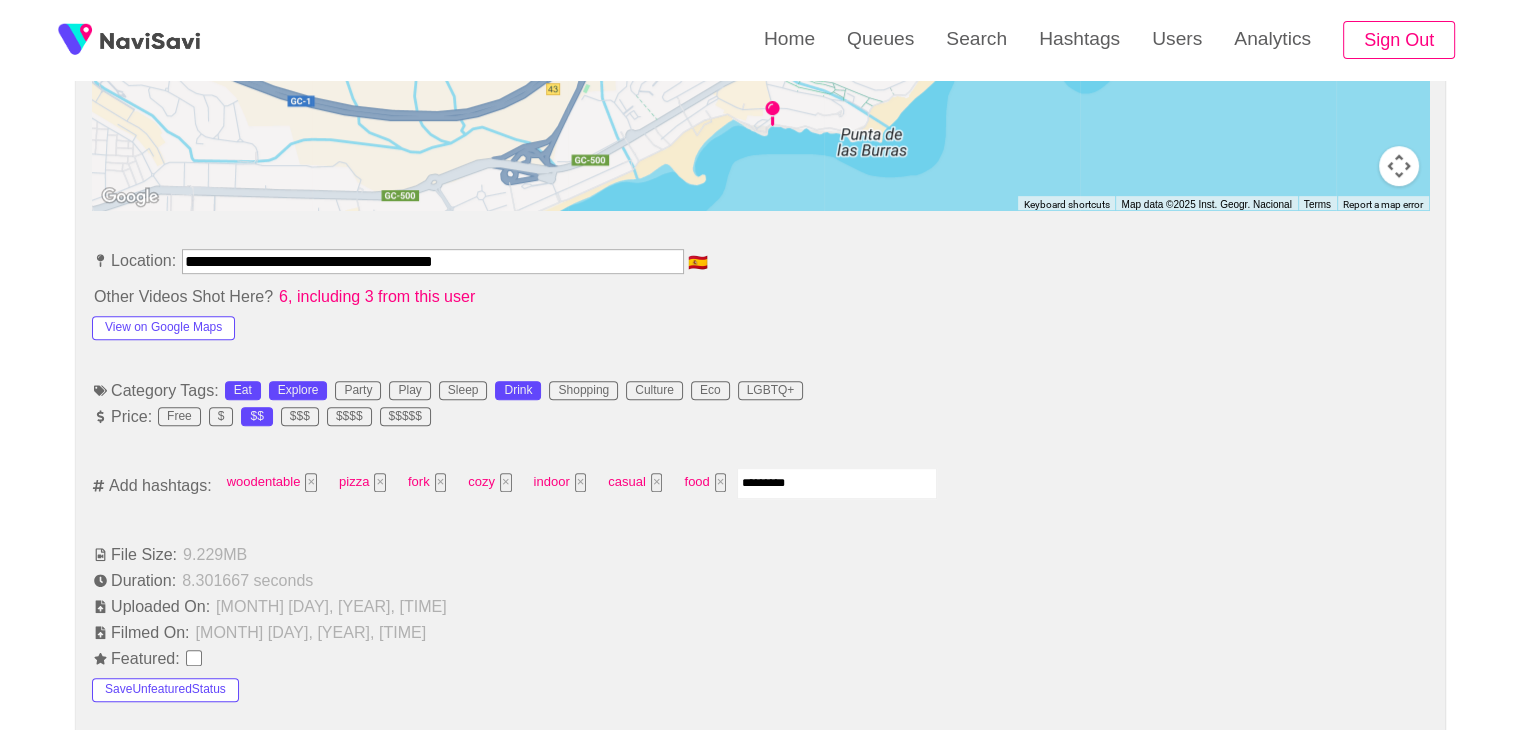 type 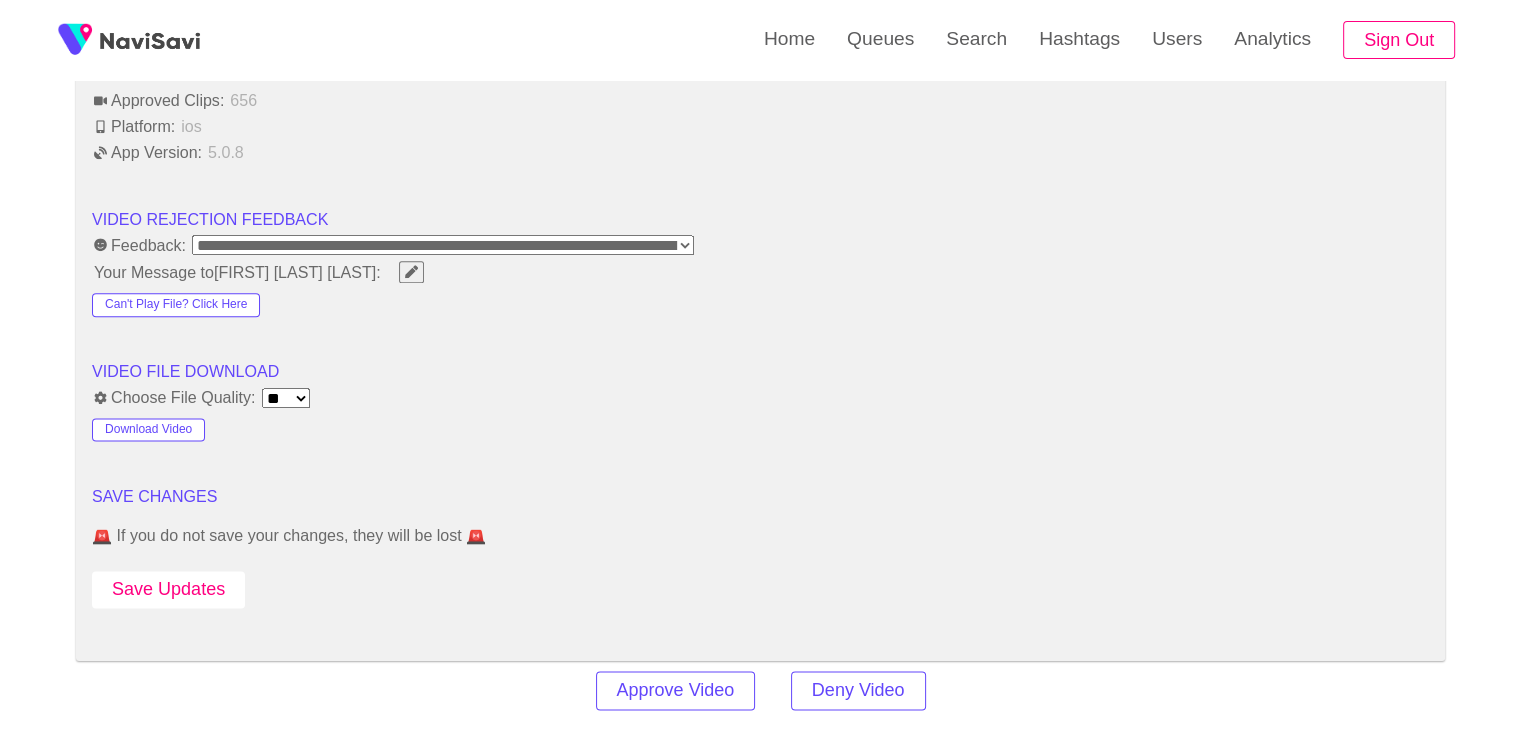 scroll, scrollTop: 2440, scrollLeft: 0, axis: vertical 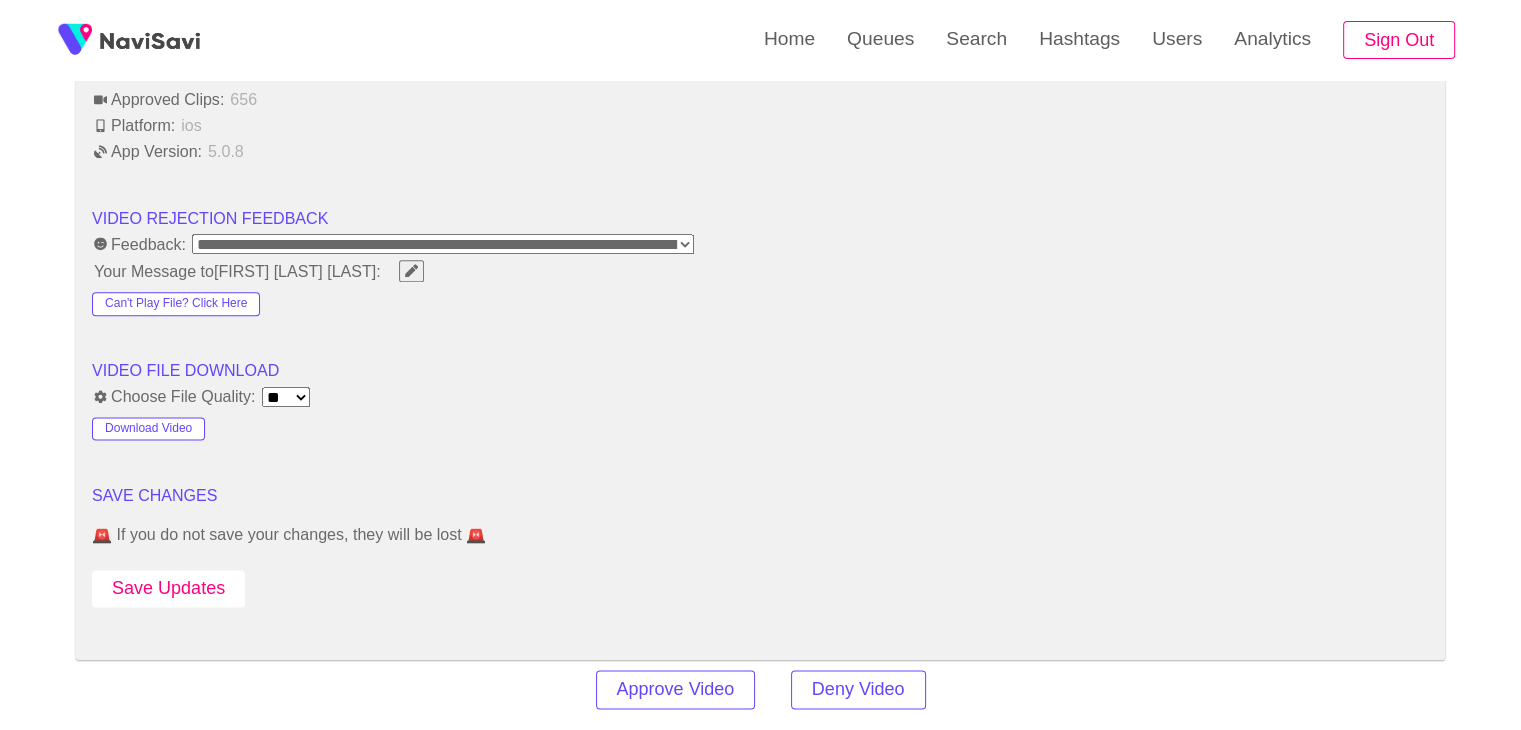 click on "Save Updates" at bounding box center [168, 588] 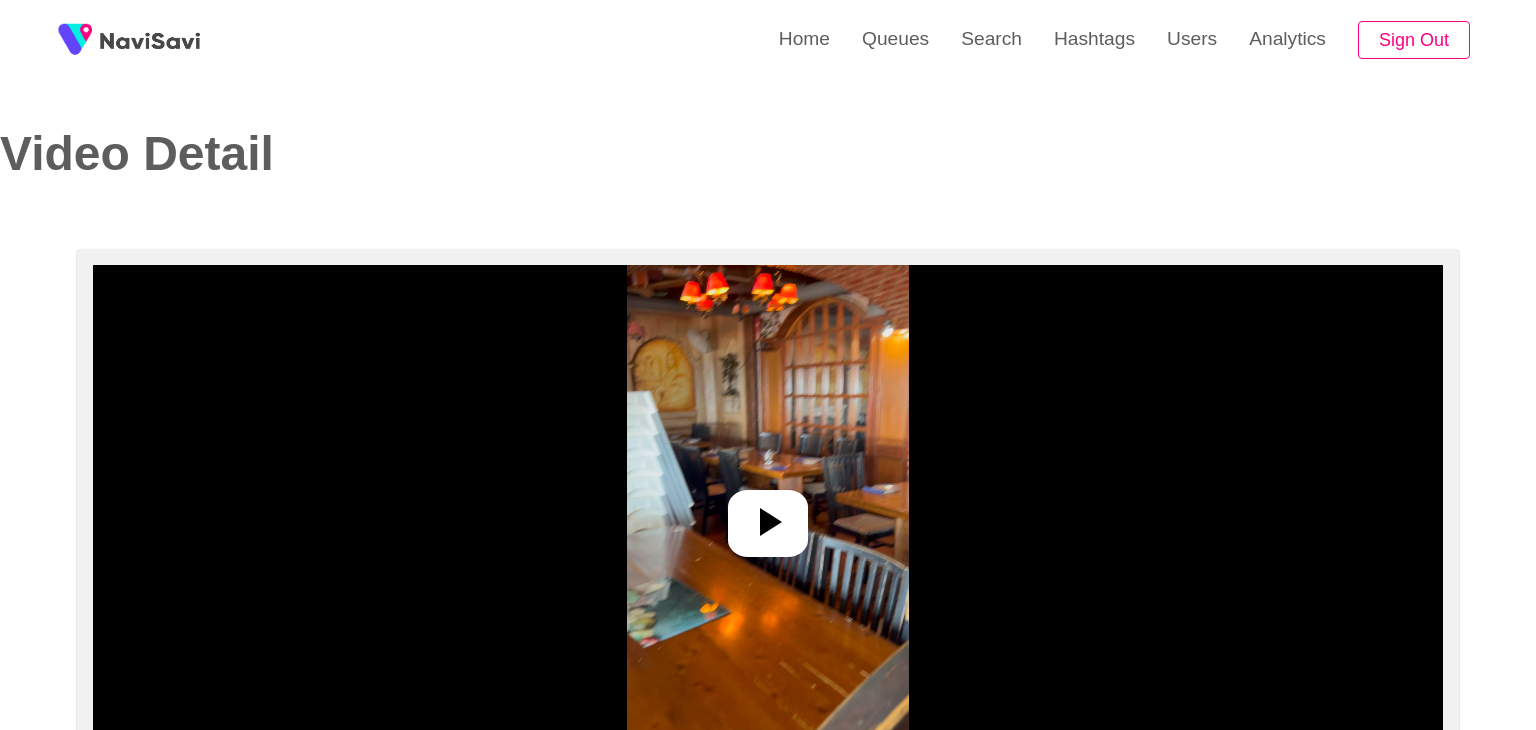 select on "**" 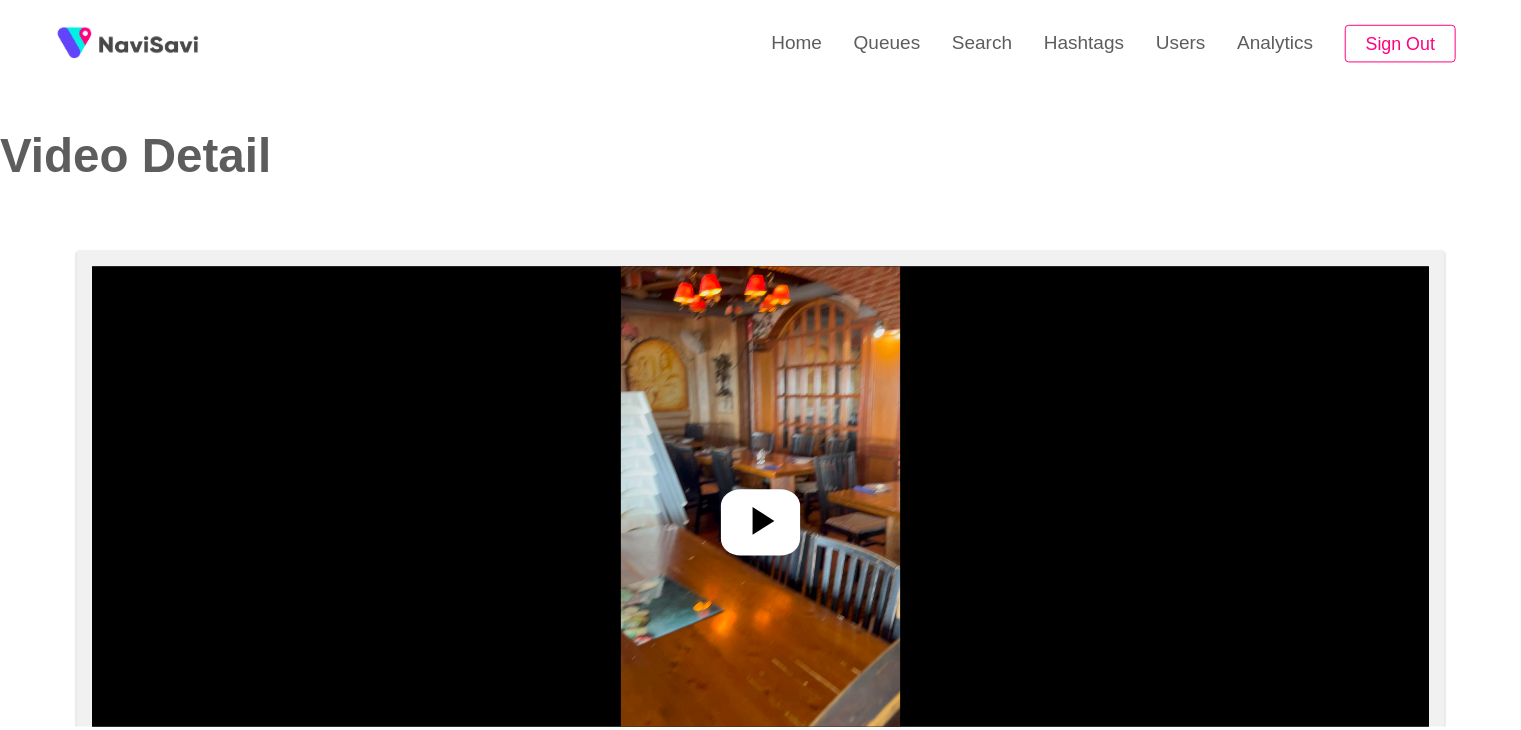 scroll, scrollTop: 0, scrollLeft: 0, axis: both 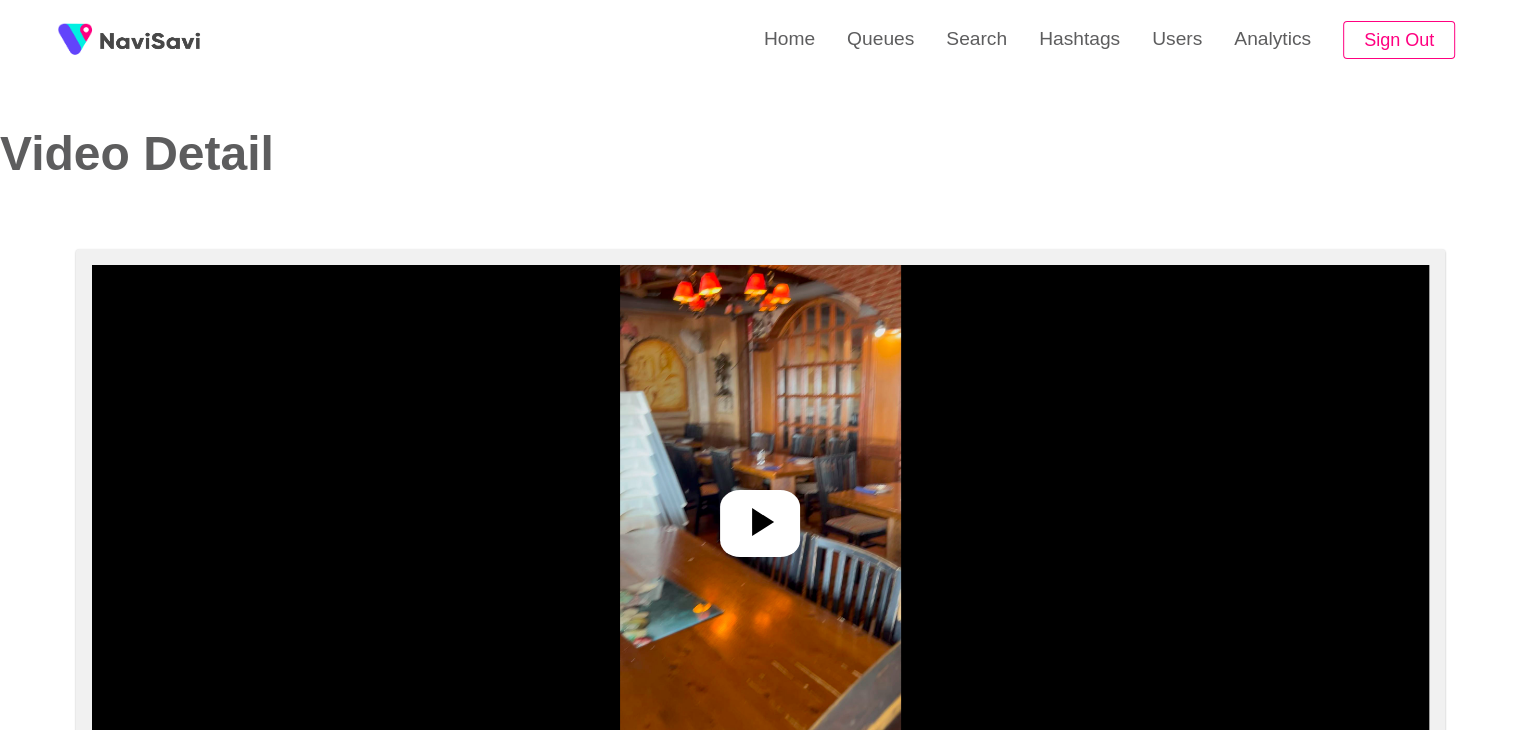 select on "**********" 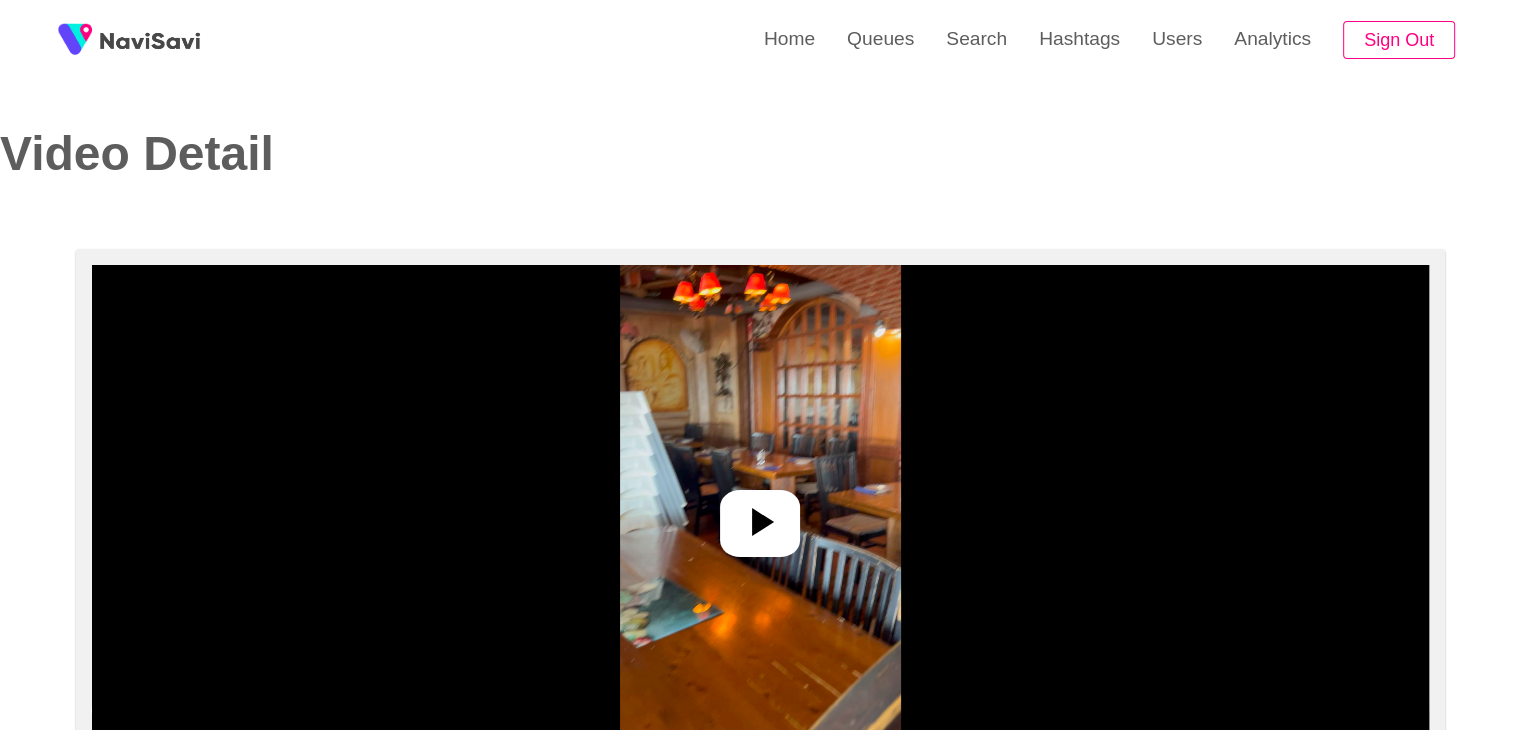 click at bounding box center [760, 515] 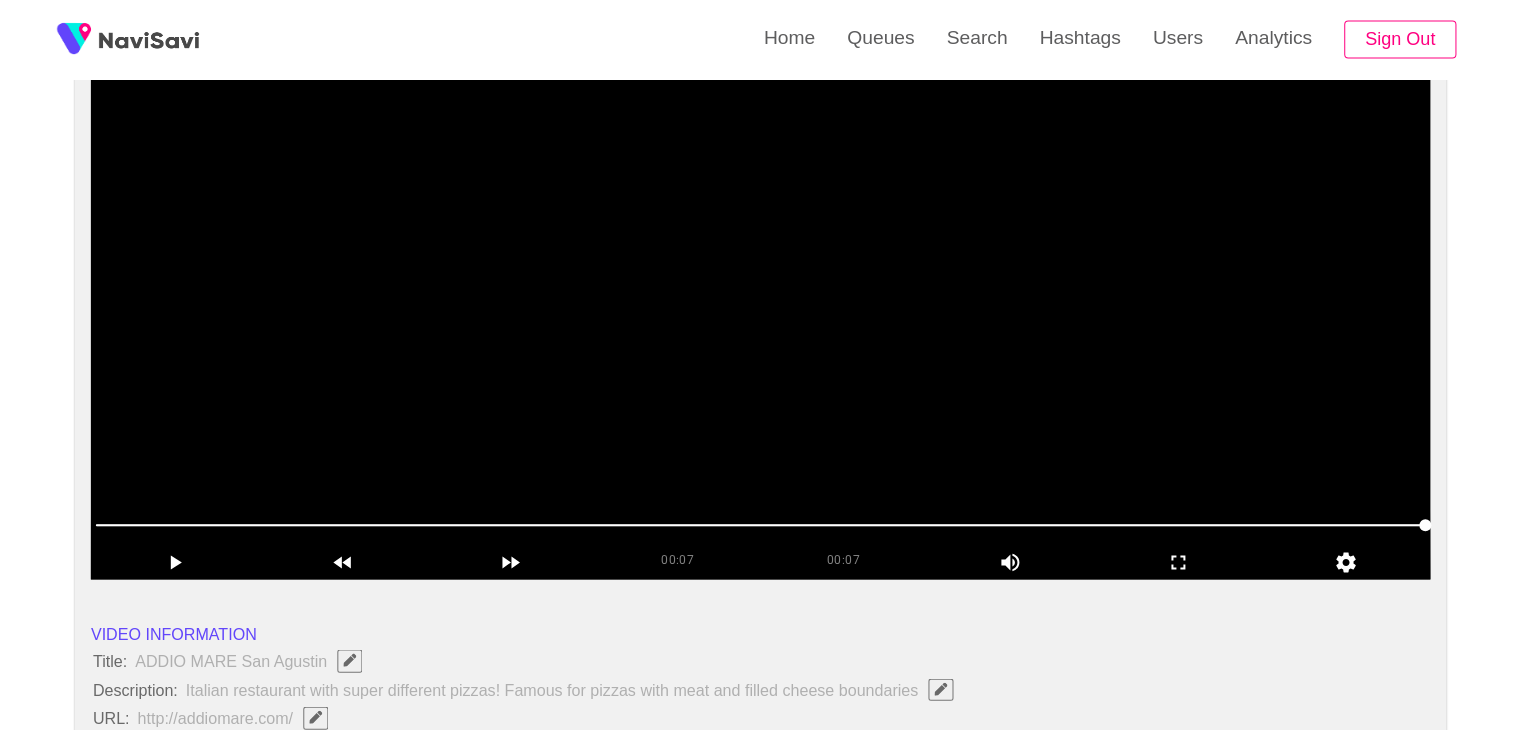 scroll, scrollTop: 186, scrollLeft: 0, axis: vertical 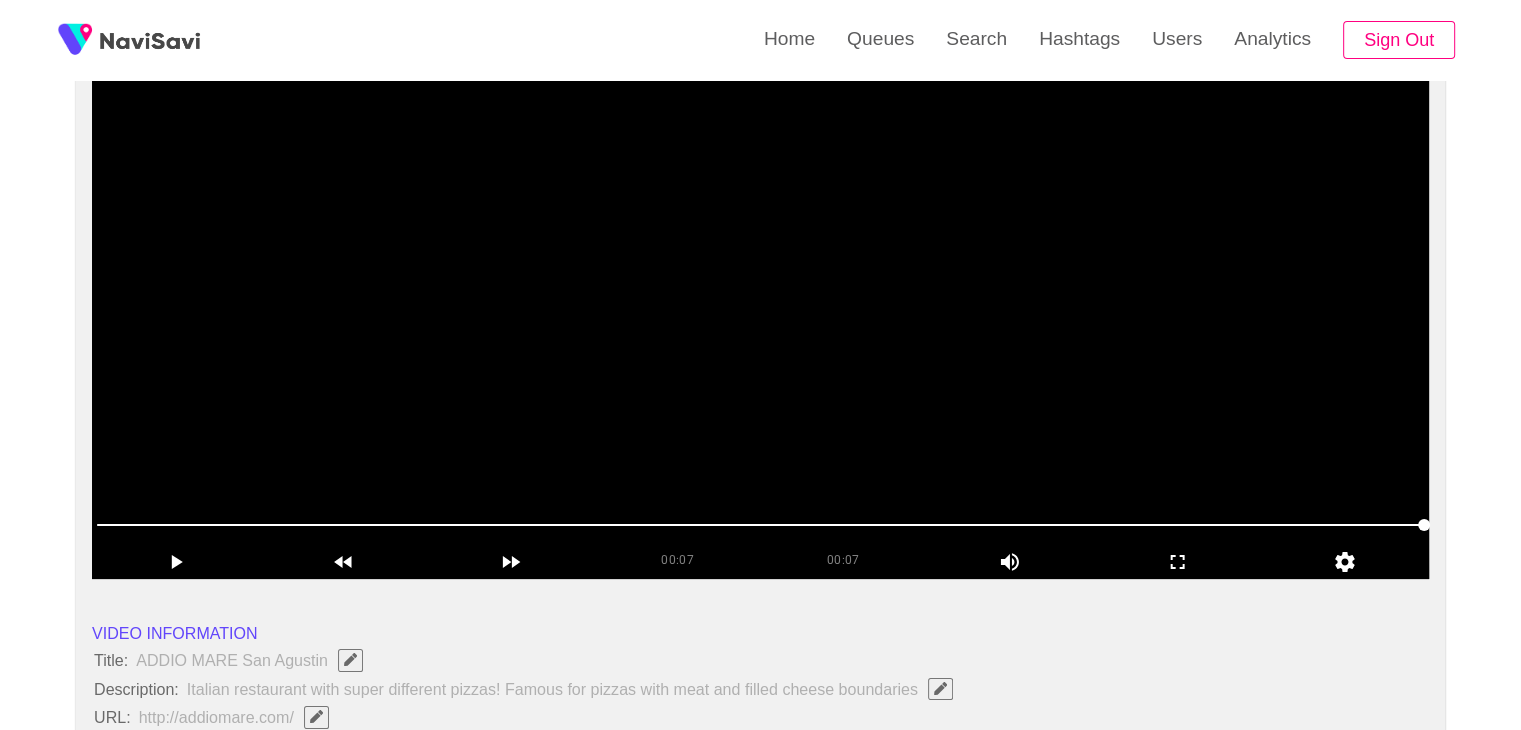 click at bounding box center (760, 329) 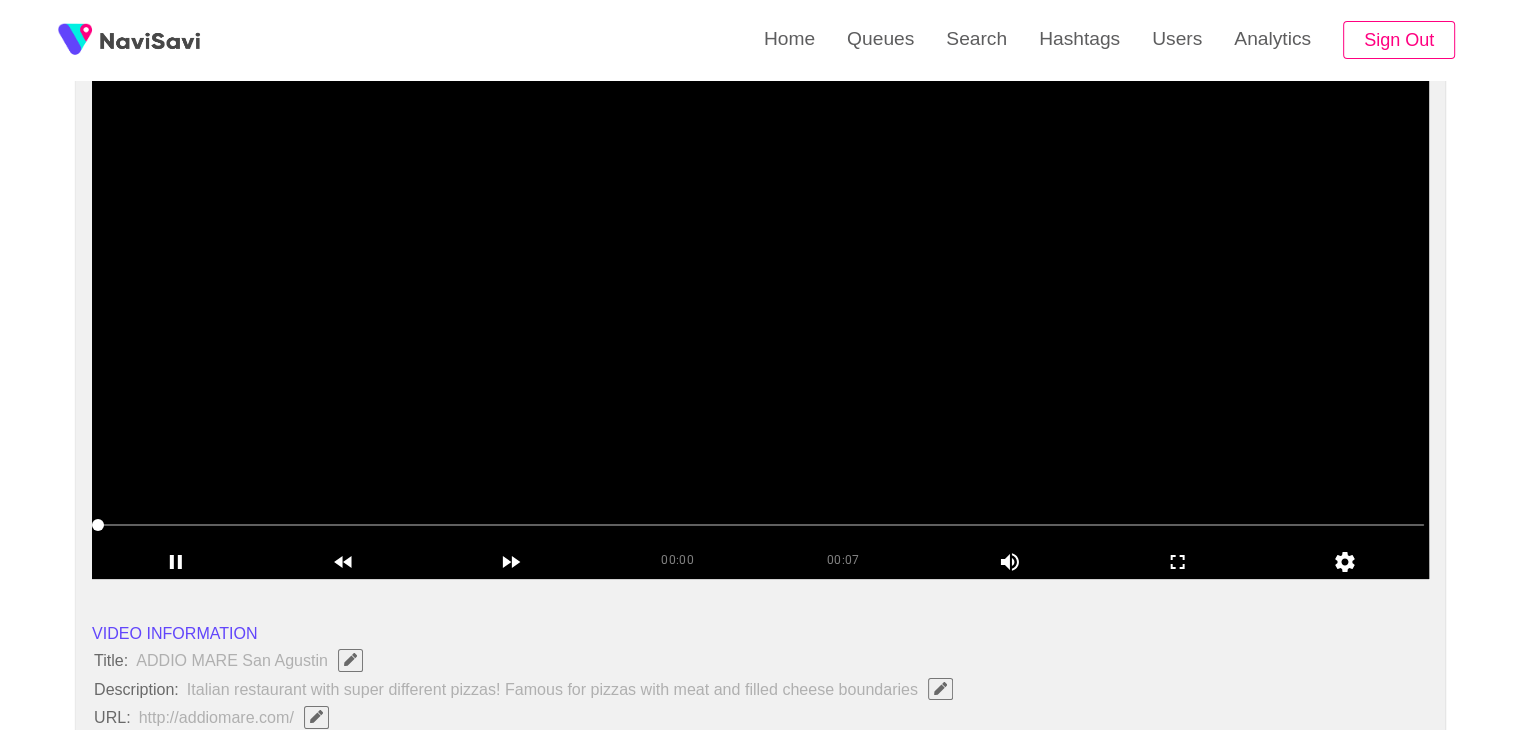 click at bounding box center (760, 329) 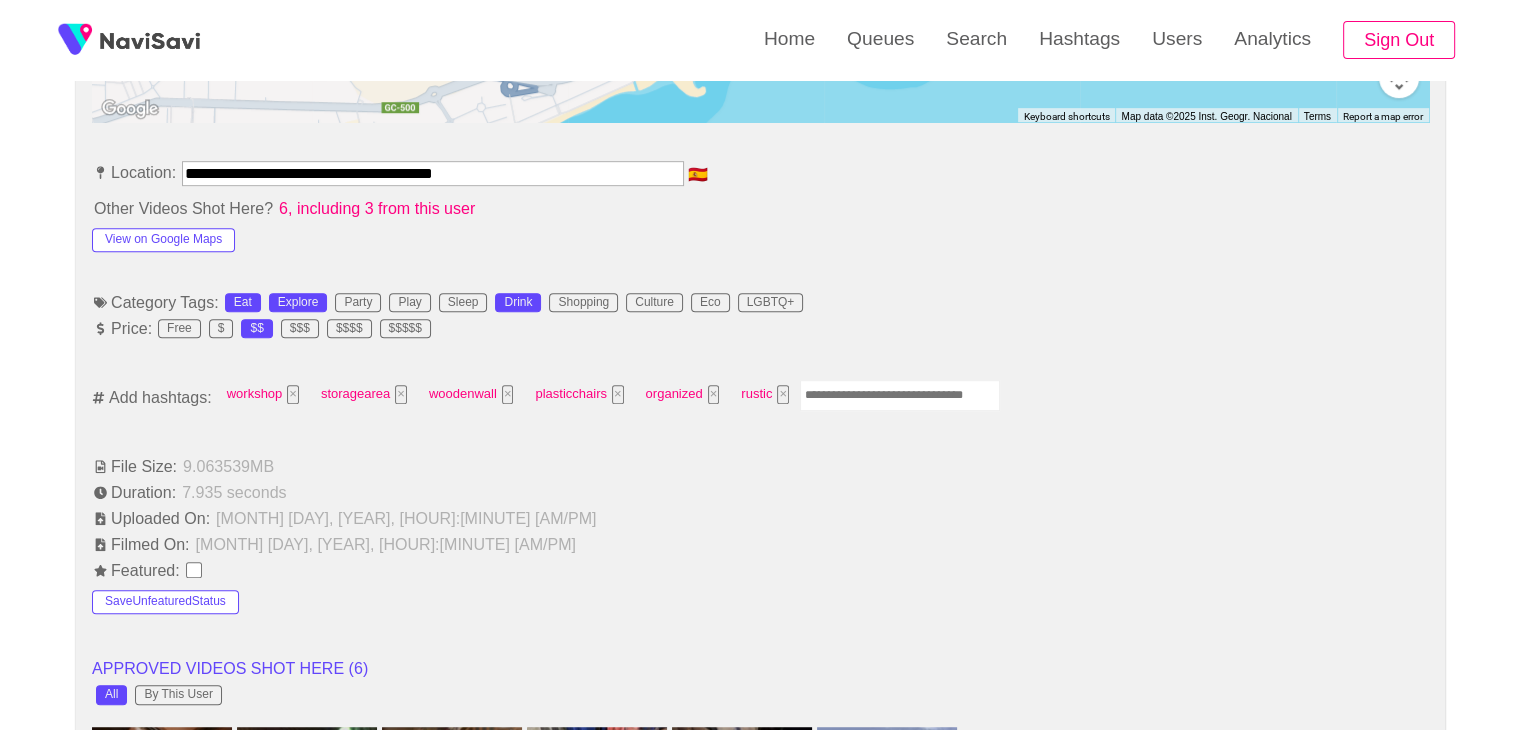 scroll, scrollTop: 1094, scrollLeft: 0, axis: vertical 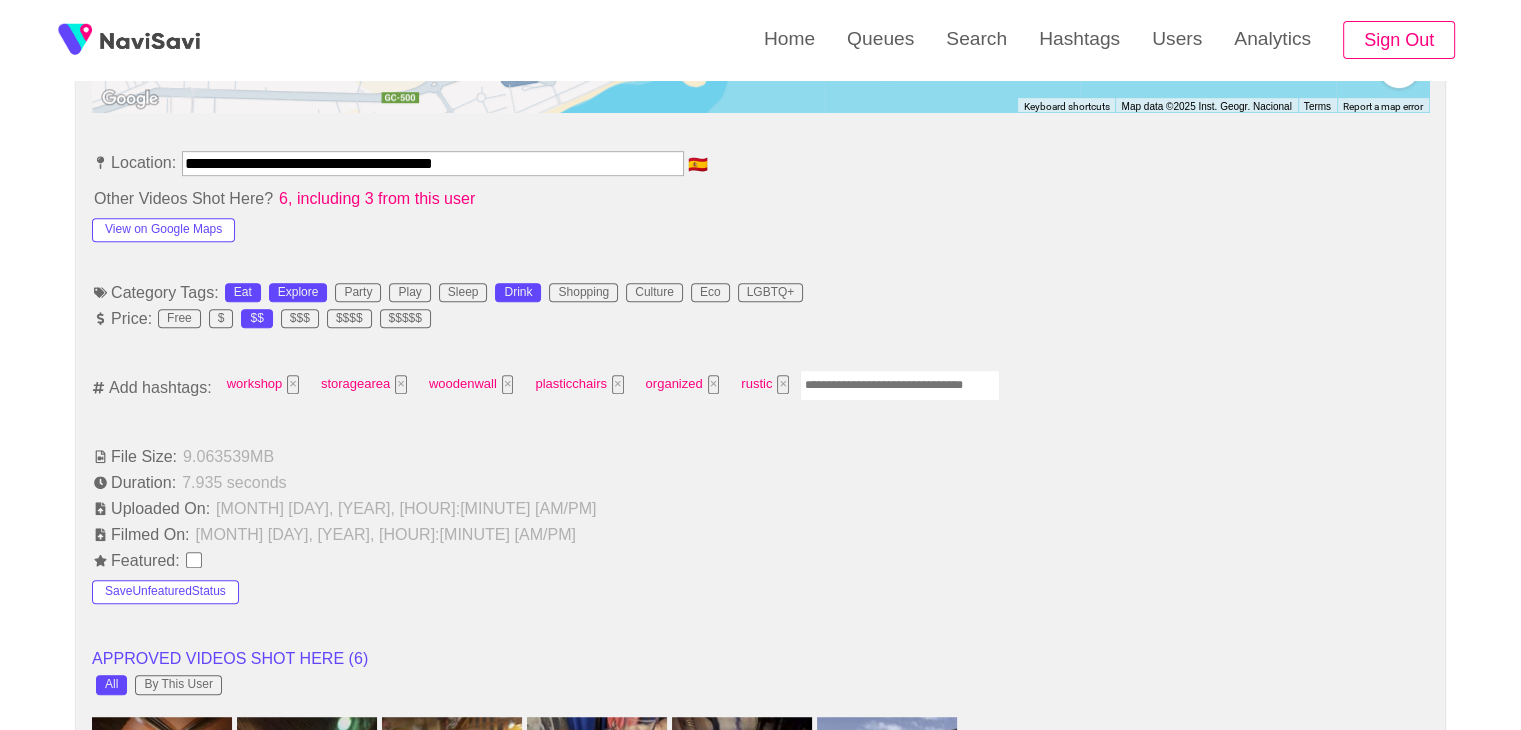 click on "workshop × storagearea × woodenwall × plasticchairs × organized × rustic ×" at bounding box center [608, 387] 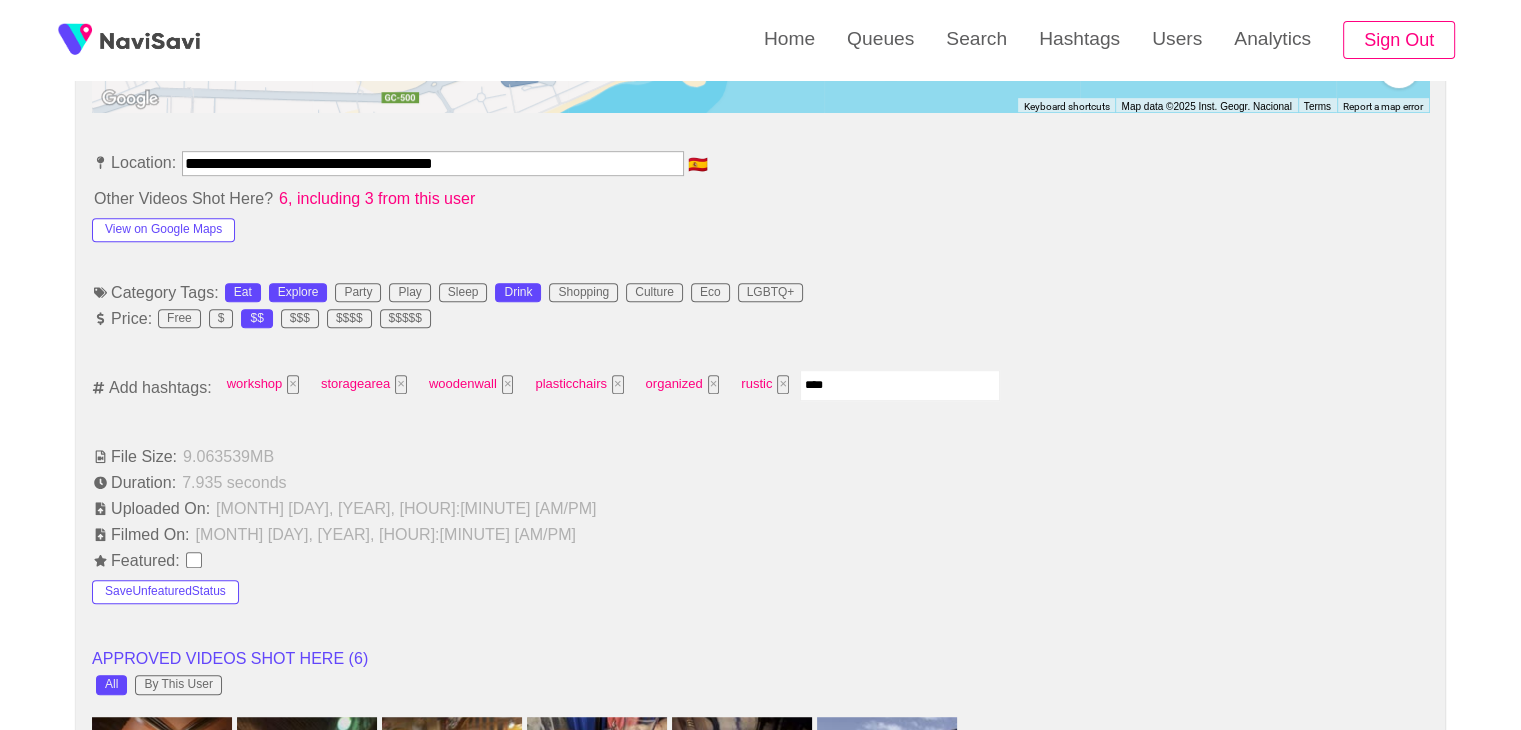 type on "*****" 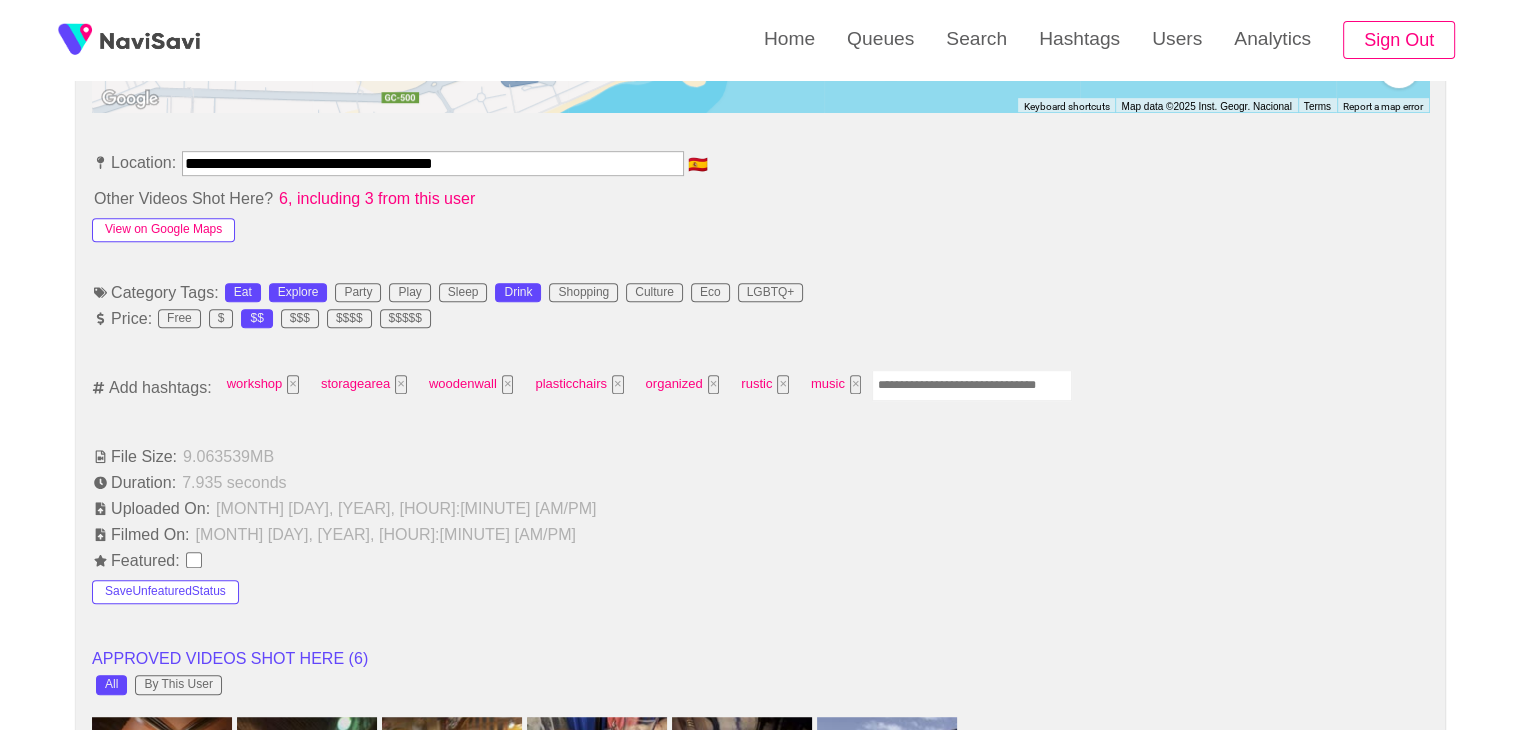 click on "View on Google Maps" at bounding box center (163, 230) 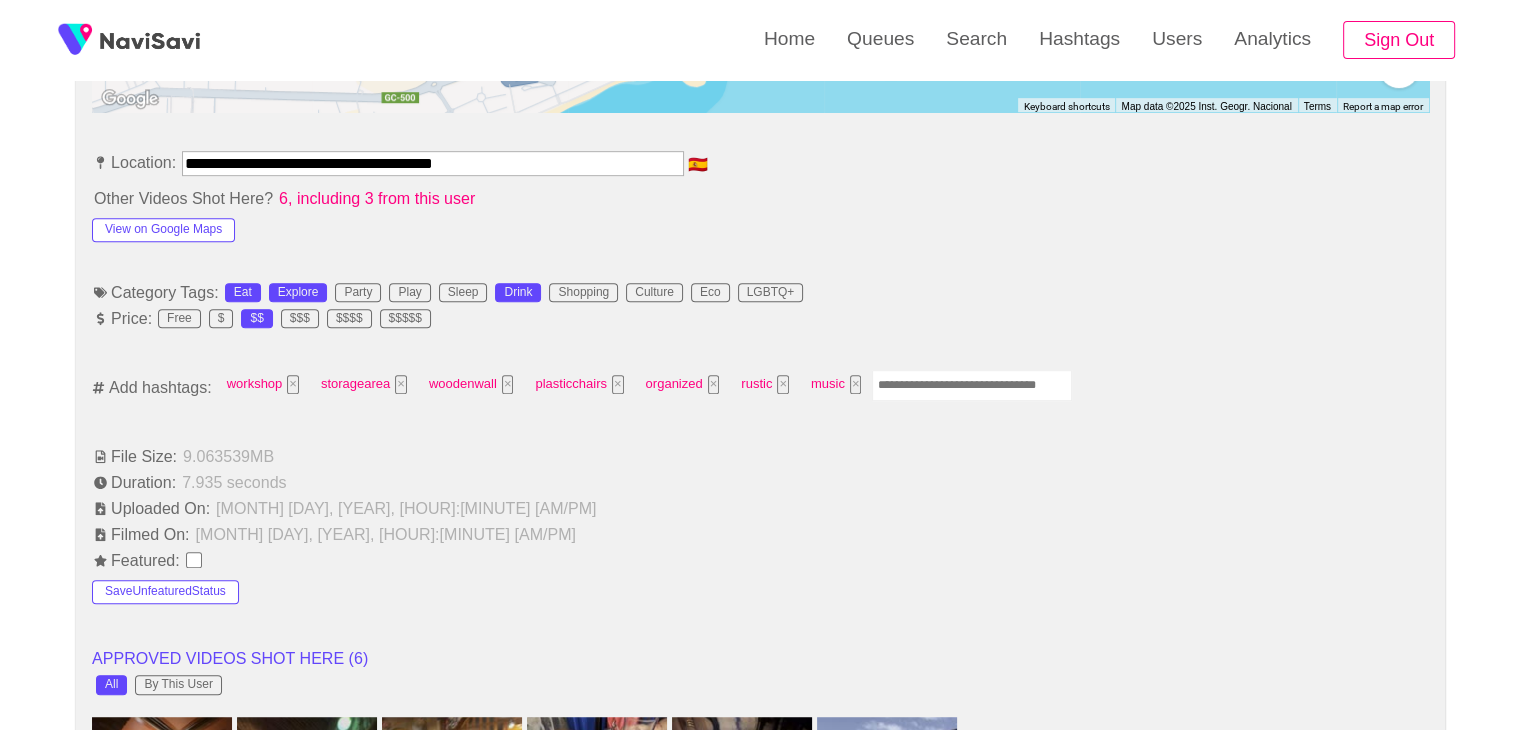click at bounding box center (972, 385) 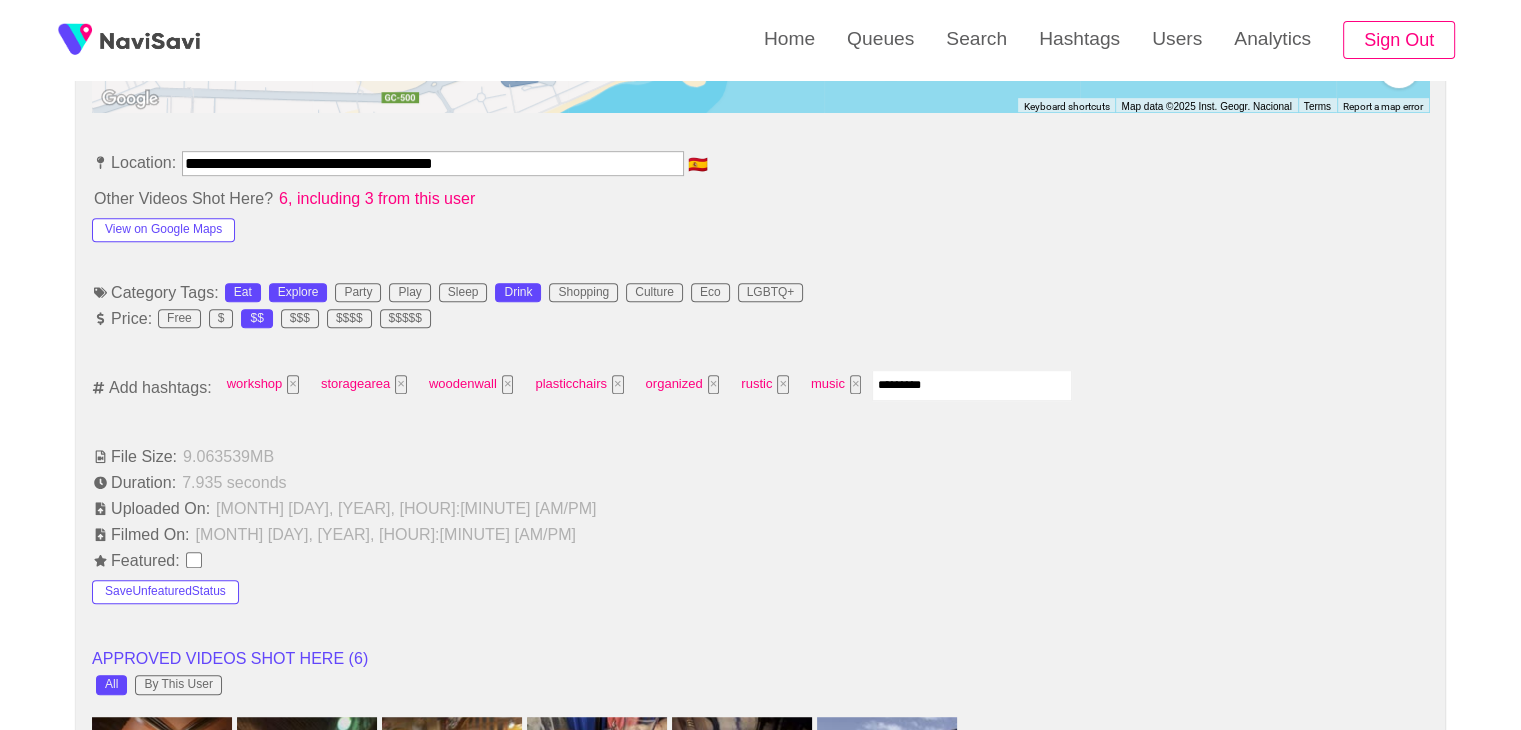 type on "**********" 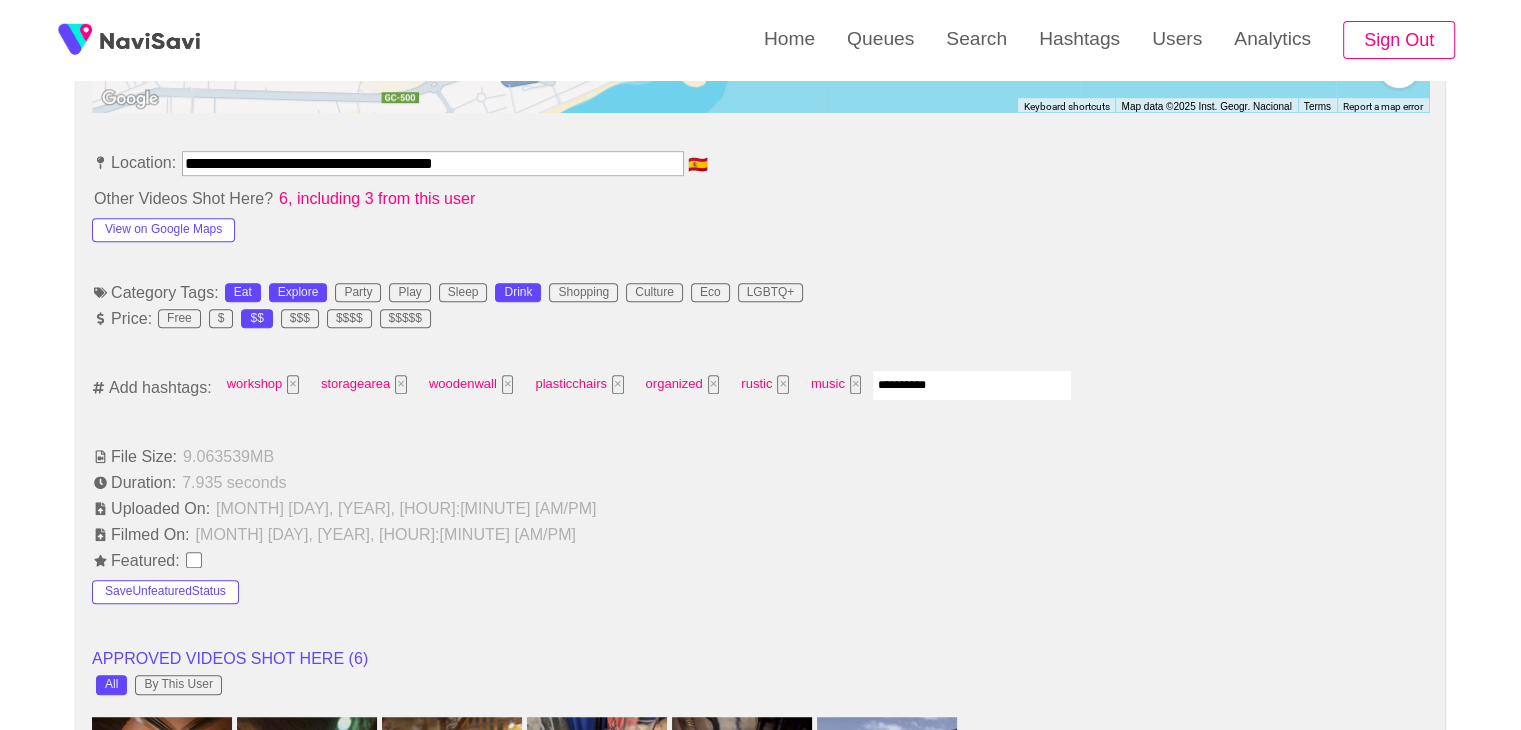 type 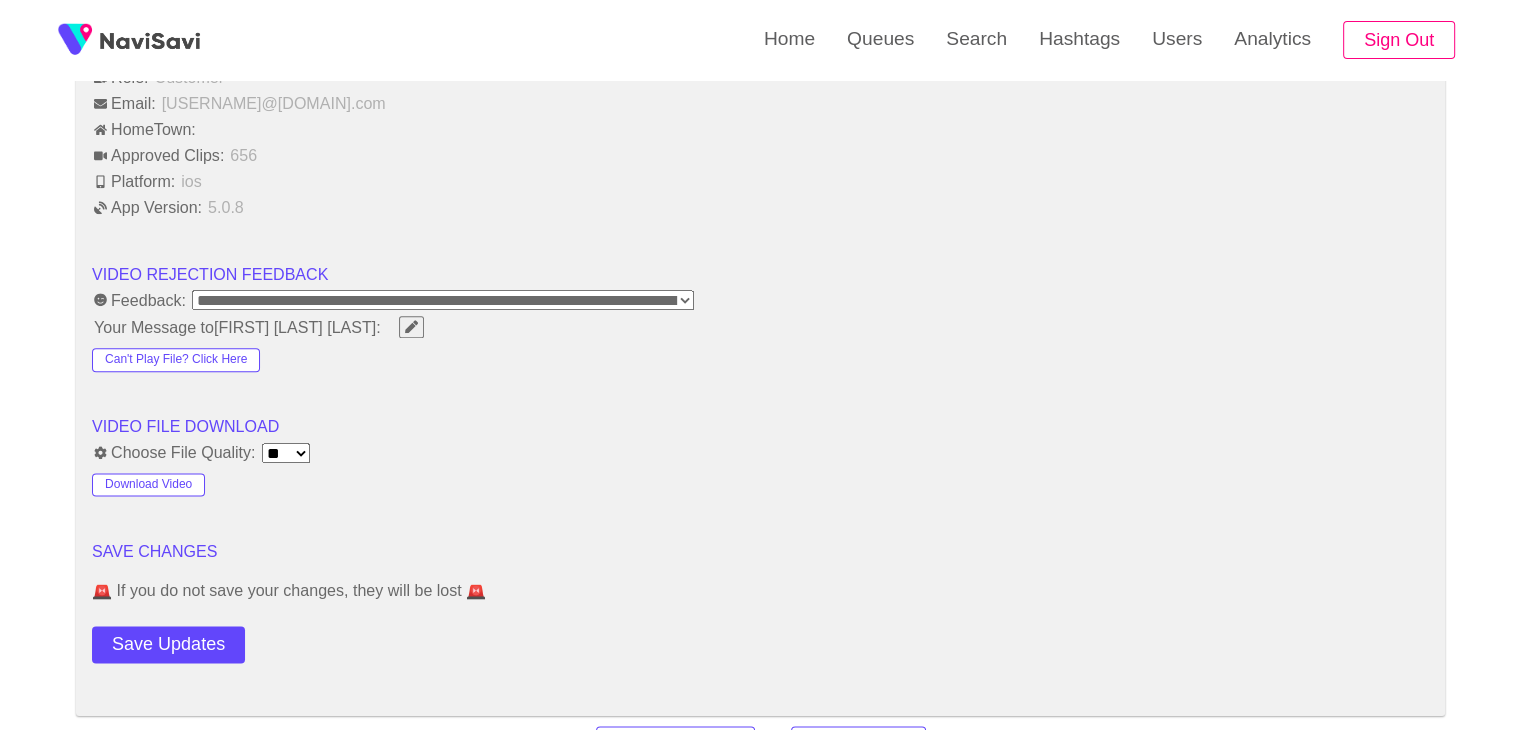 scroll, scrollTop: 2392, scrollLeft: 0, axis: vertical 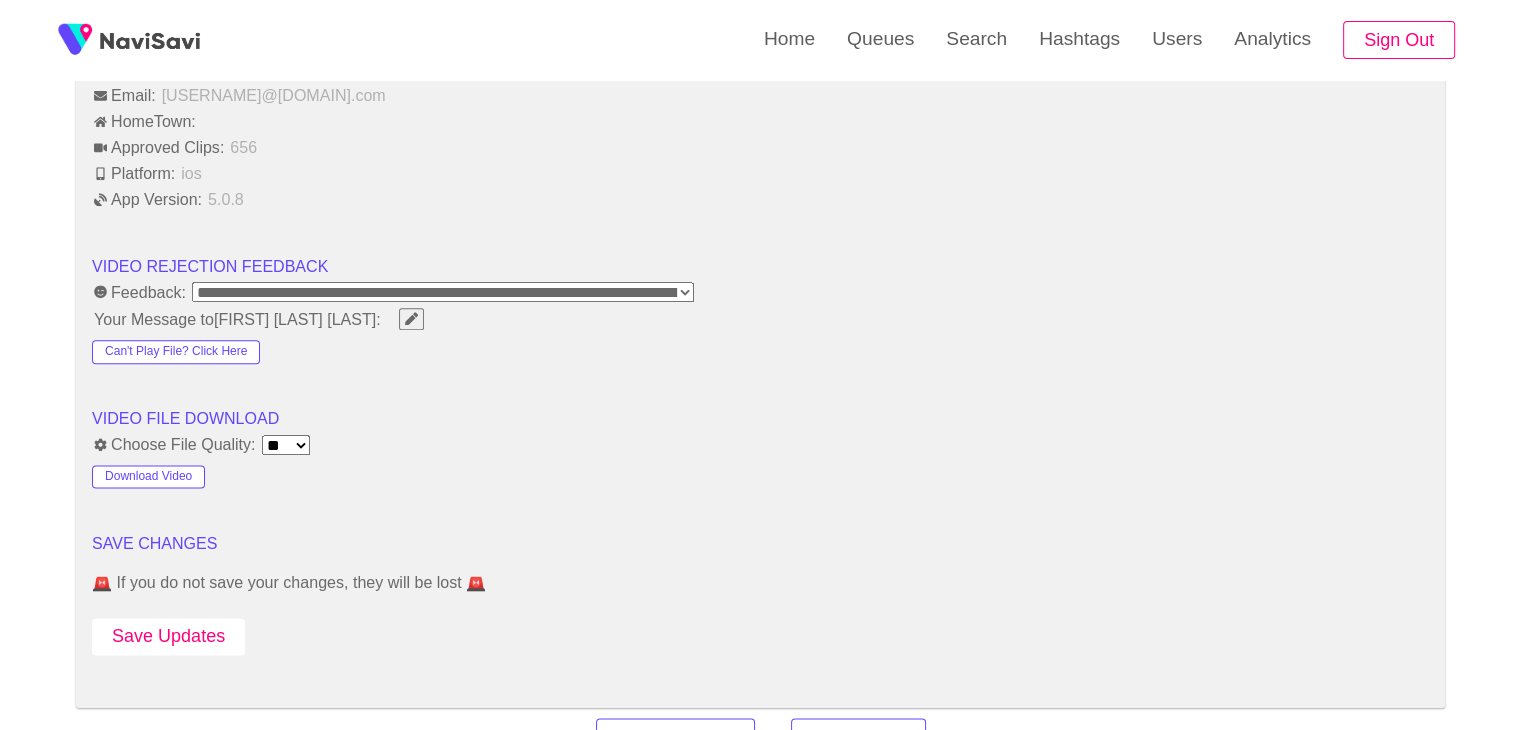 click on "Save Updates" at bounding box center [168, 636] 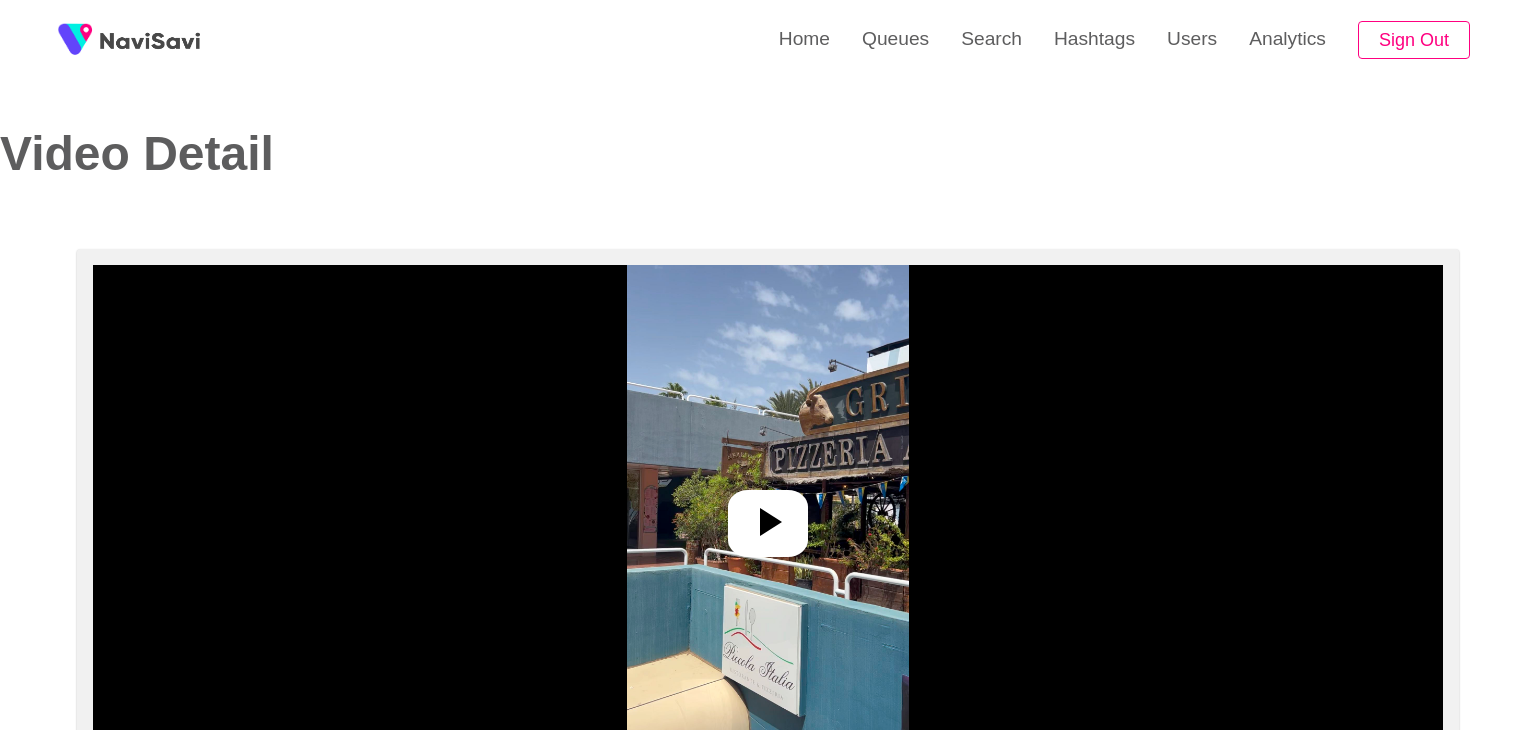 select on "**********" 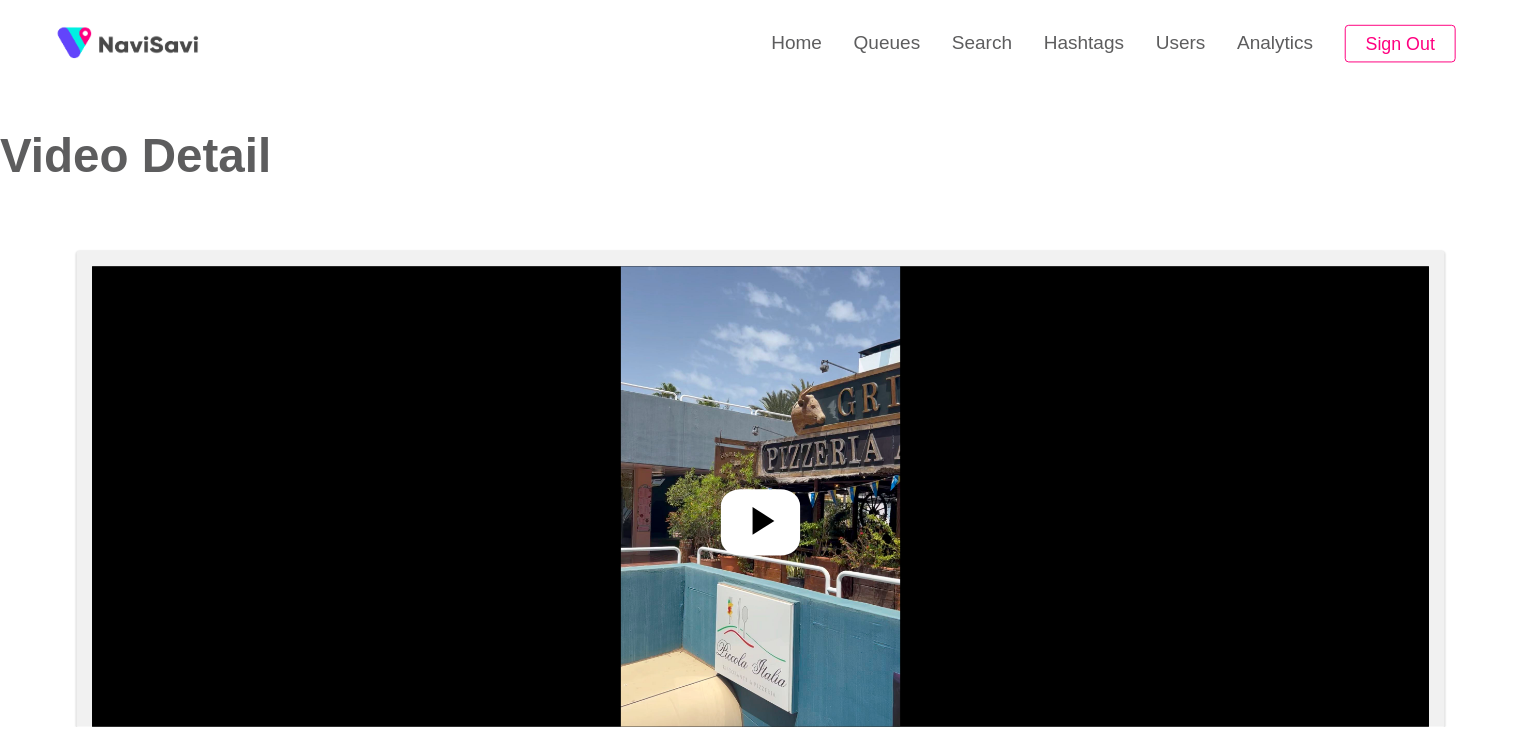 scroll, scrollTop: 0, scrollLeft: 0, axis: both 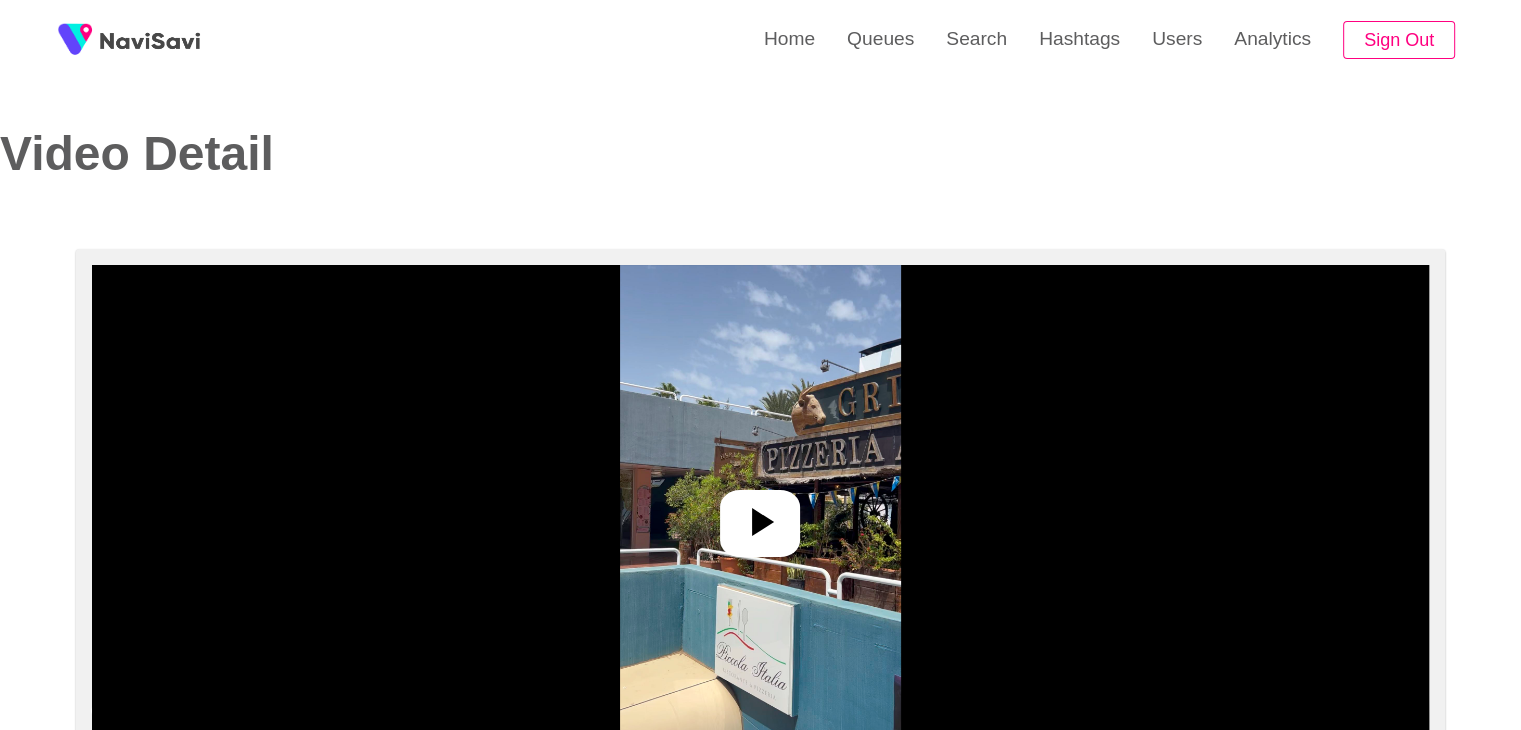 click at bounding box center [760, 515] 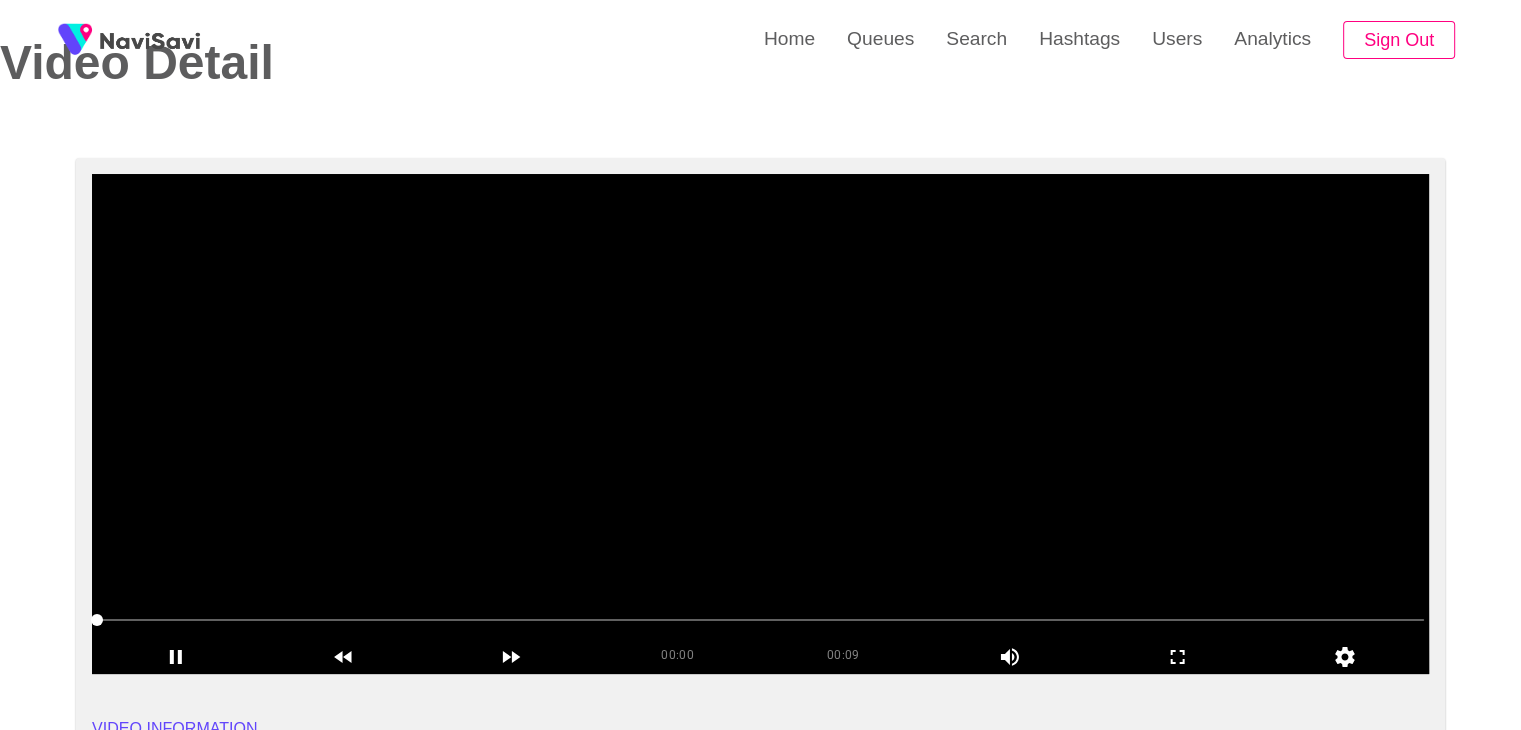 scroll, scrollTop: 92, scrollLeft: 0, axis: vertical 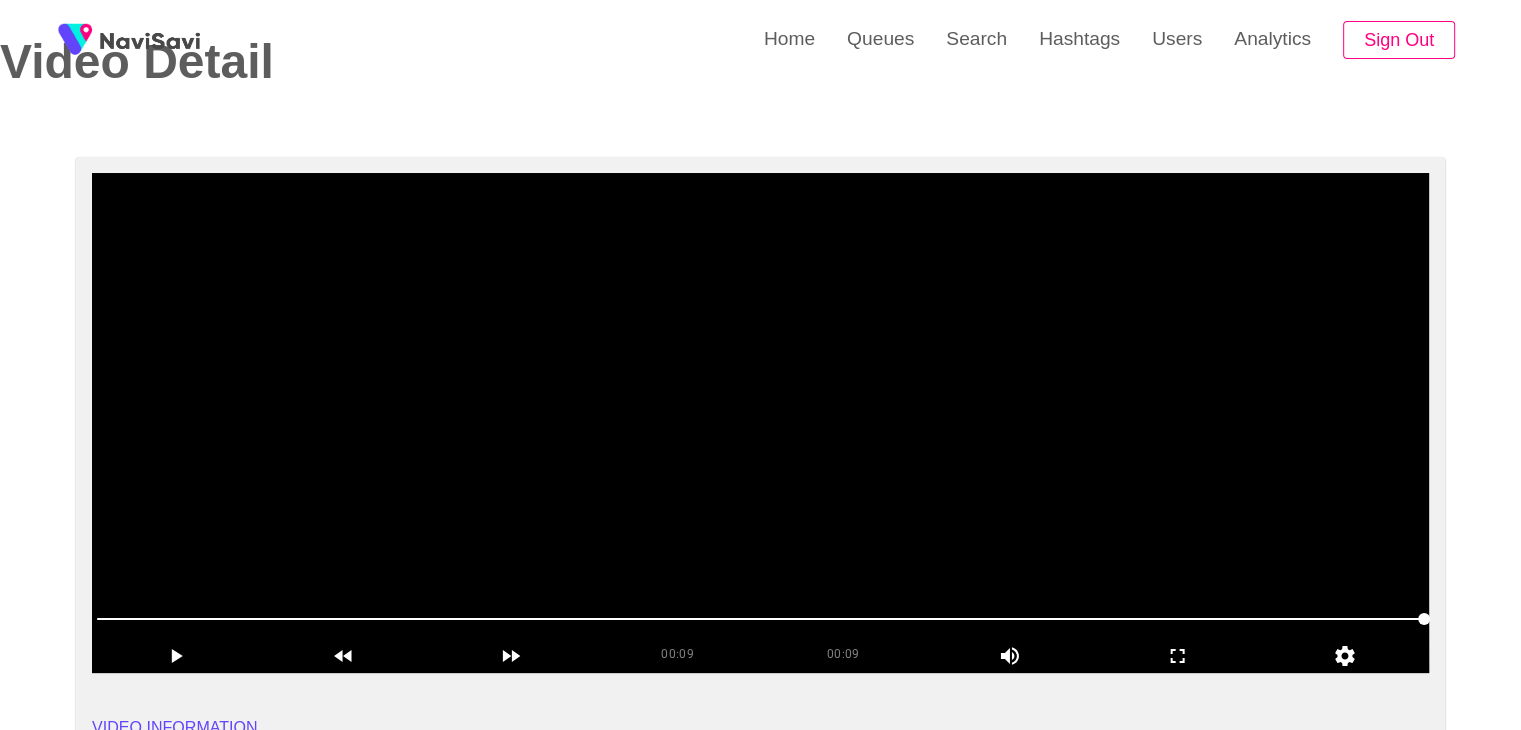 click at bounding box center (760, 423) 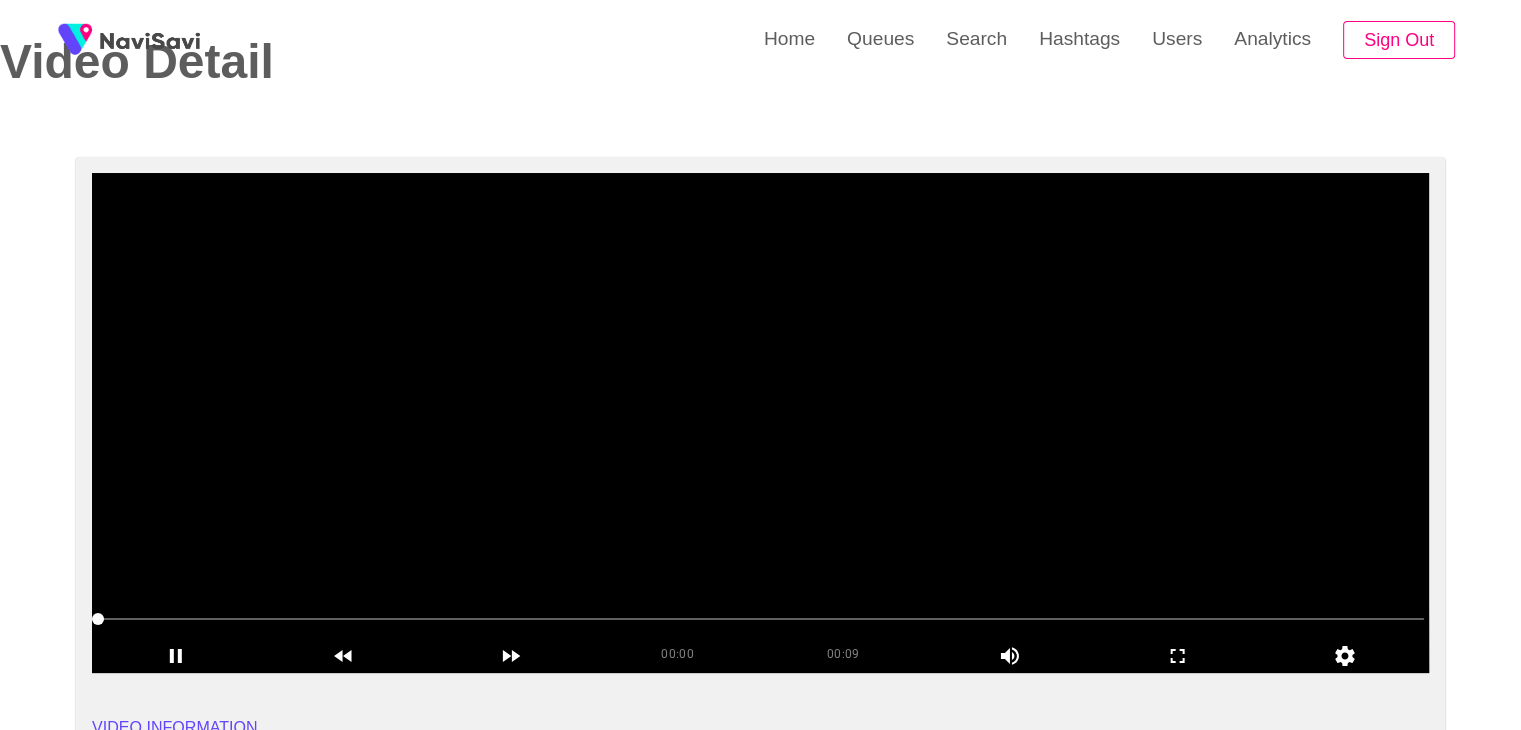 click at bounding box center (760, 423) 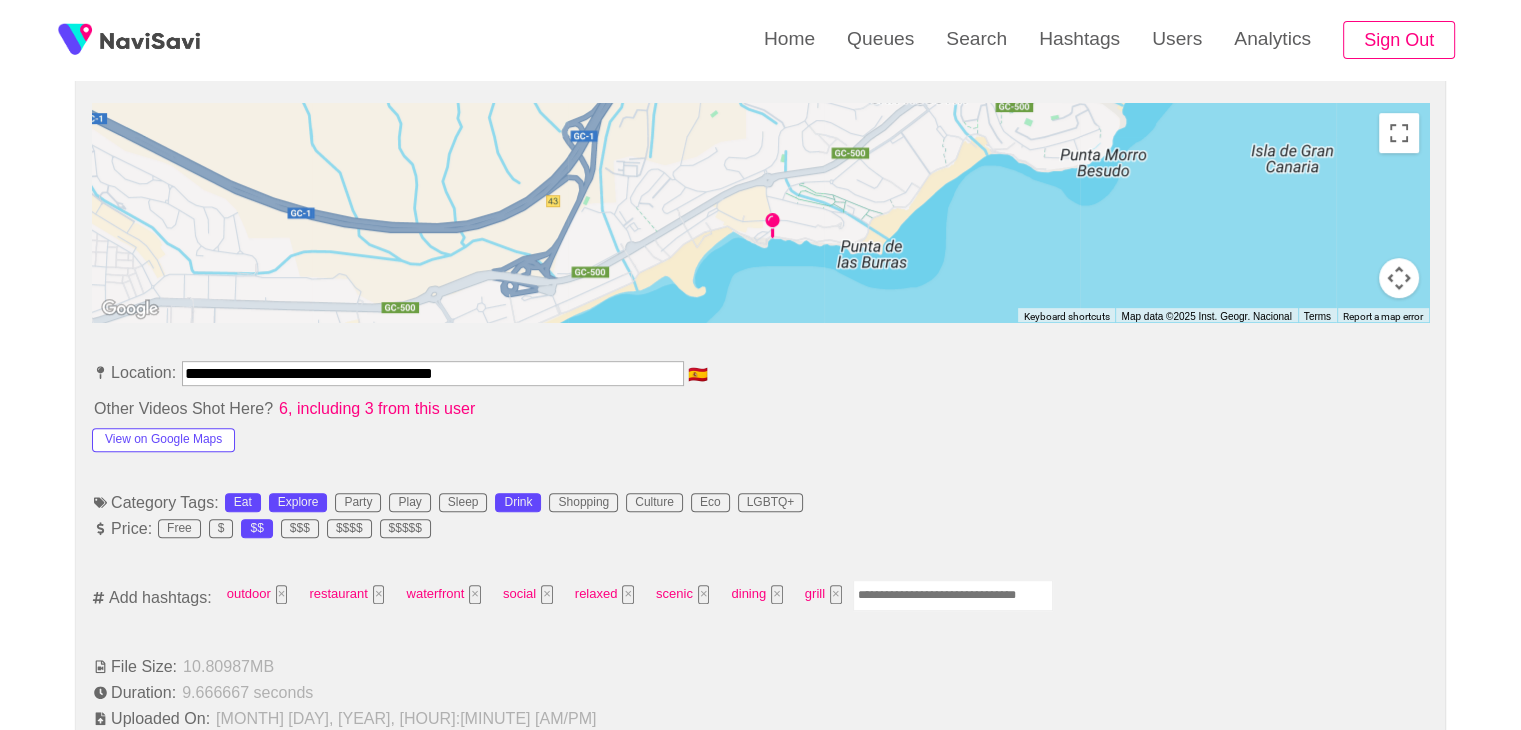scroll, scrollTop: 916, scrollLeft: 0, axis: vertical 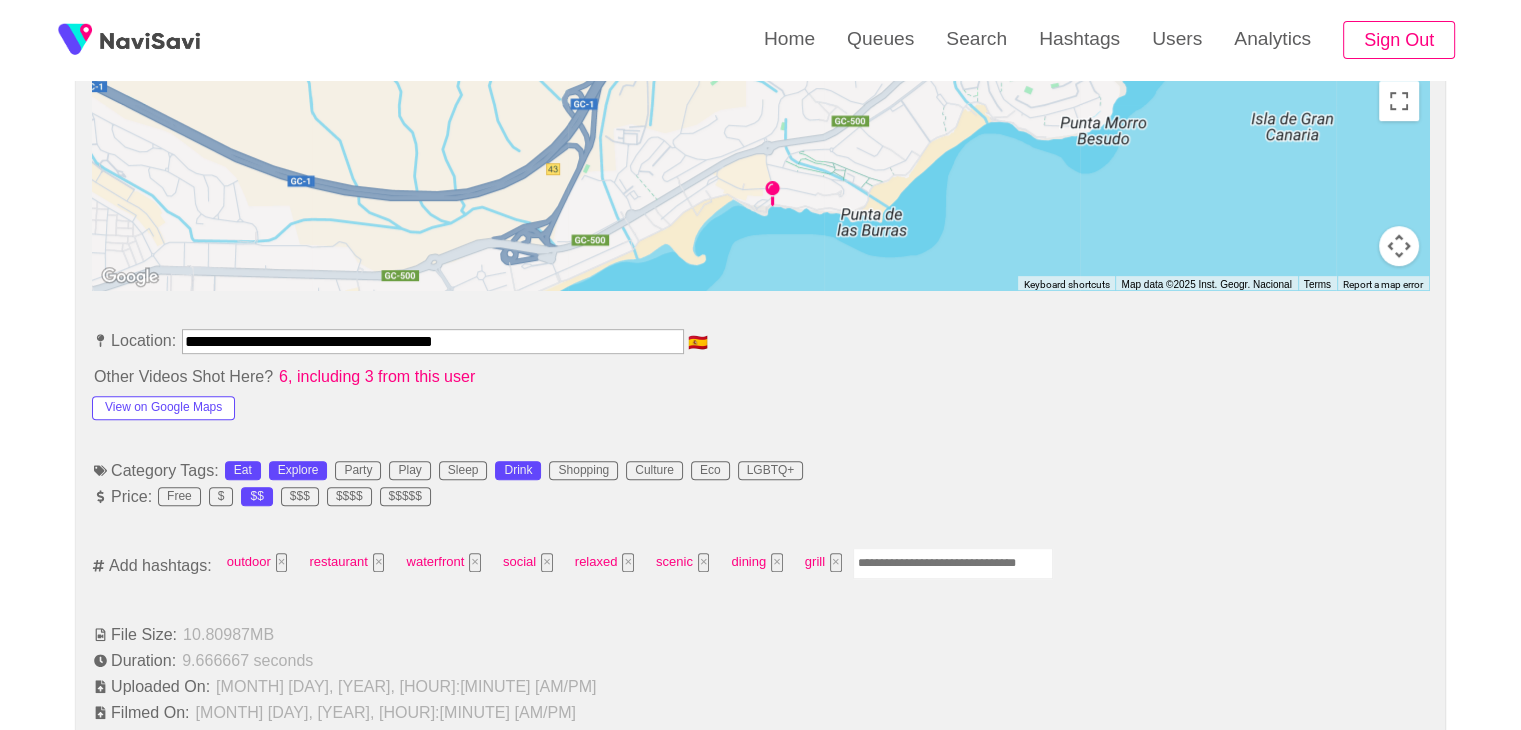 click at bounding box center (953, 563) 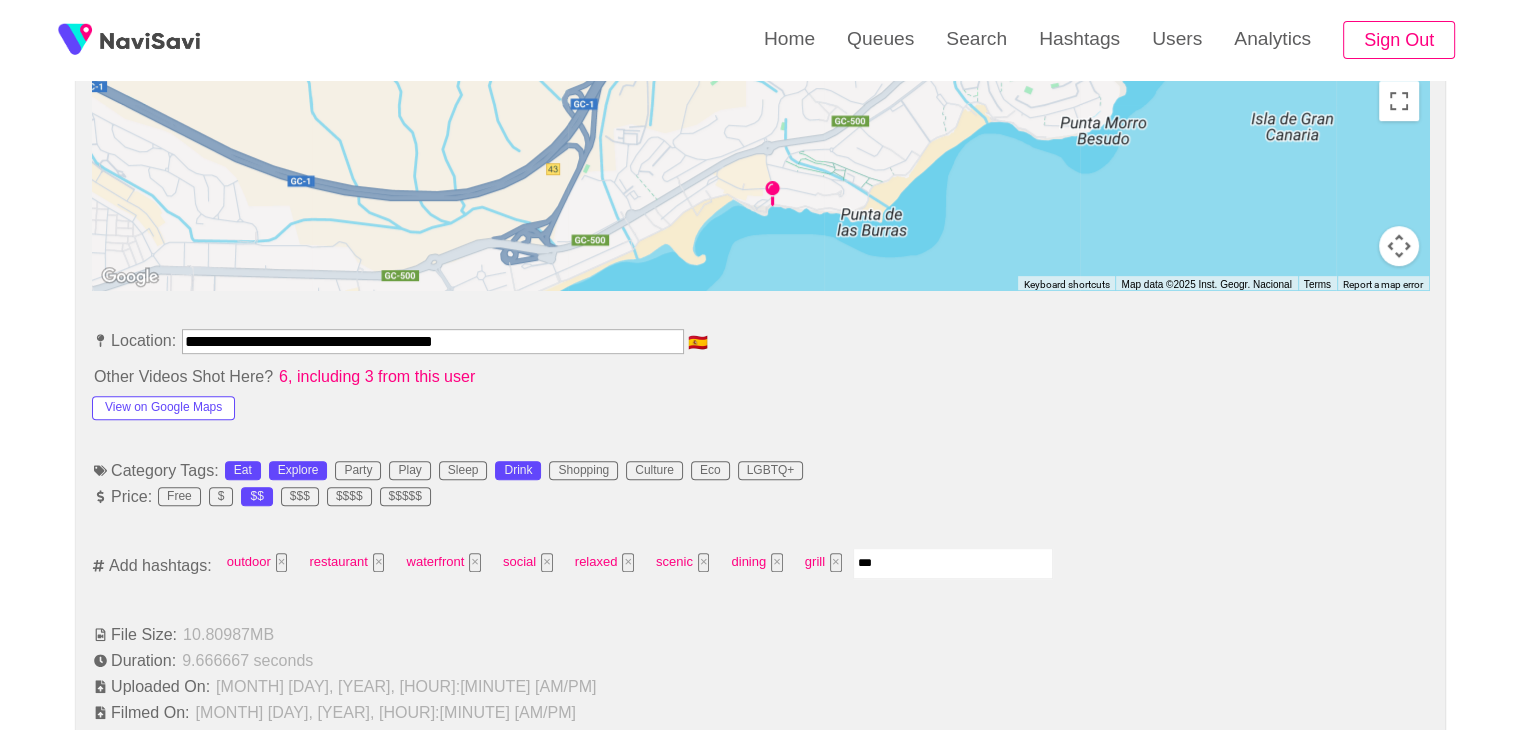 type on "****" 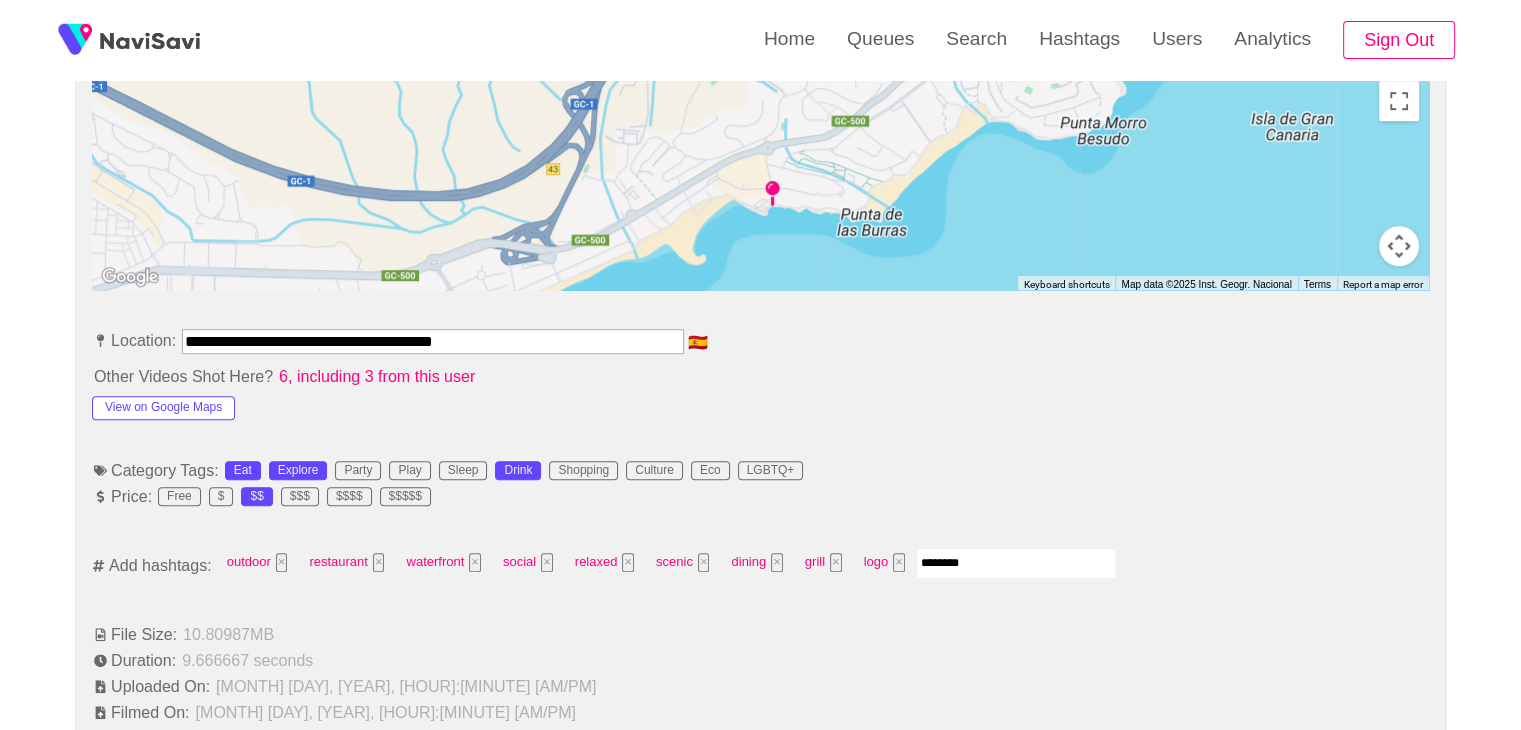 type on "*********" 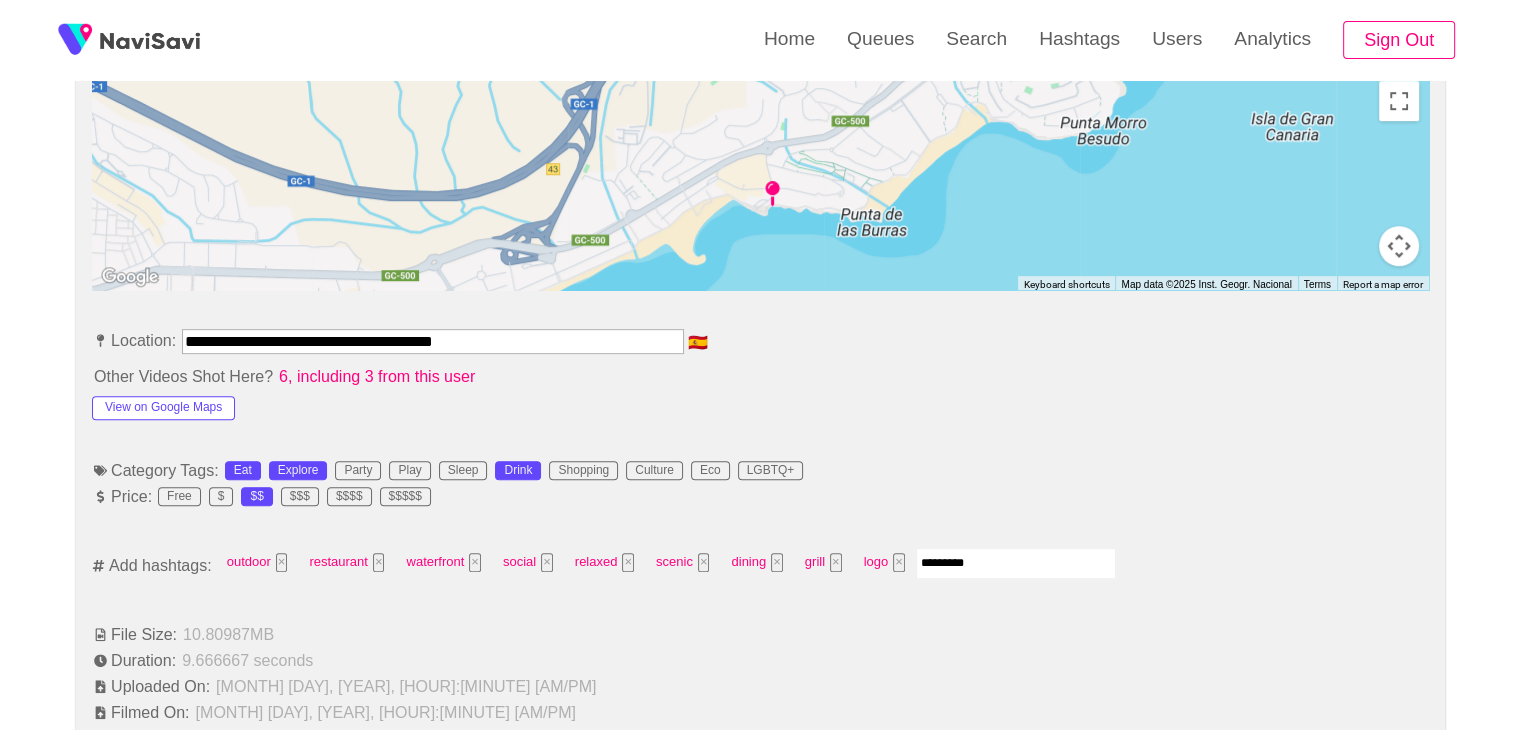 type 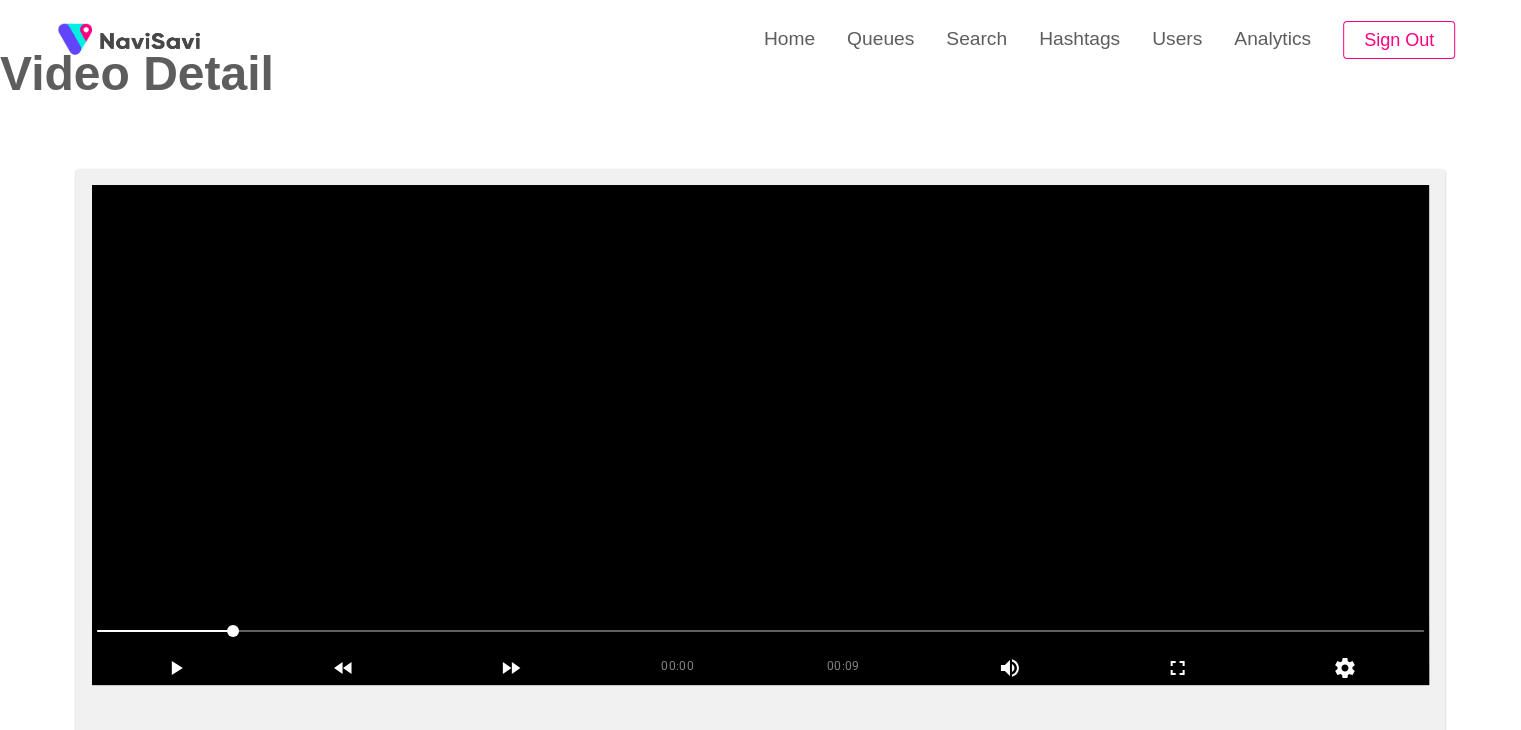 scroll, scrollTop: 80, scrollLeft: 0, axis: vertical 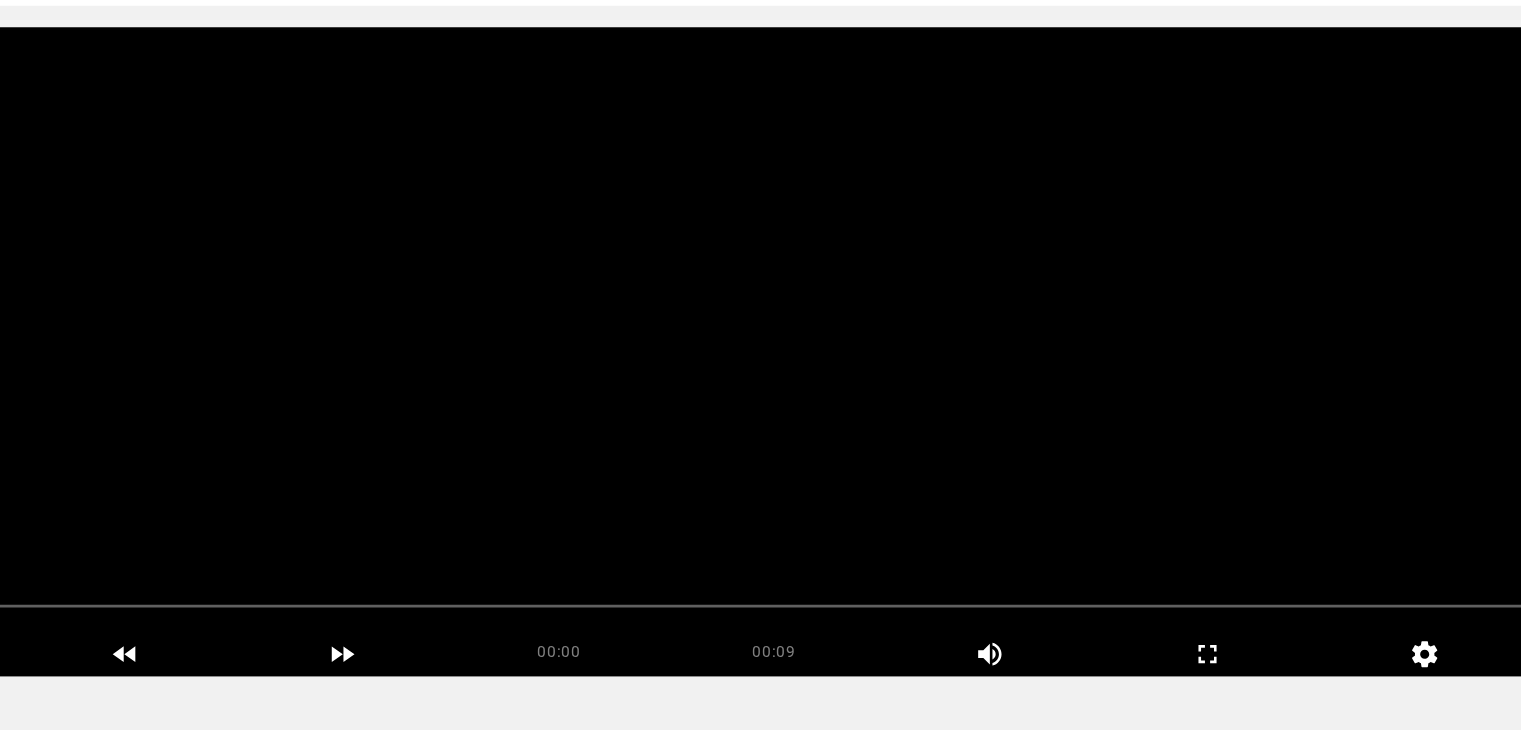 click at bounding box center [760, 435] 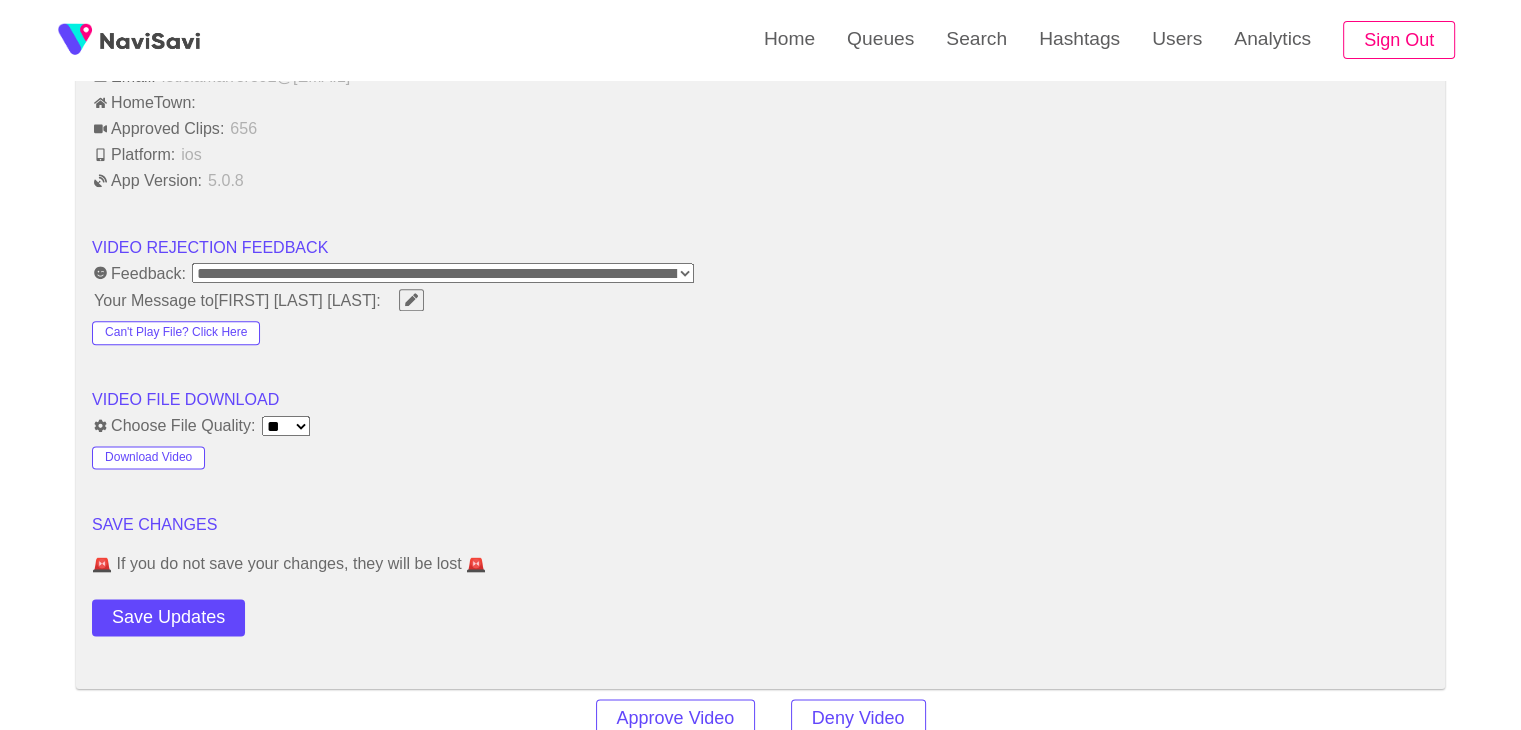 scroll, scrollTop: 2447, scrollLeft: 0, axis: vertical 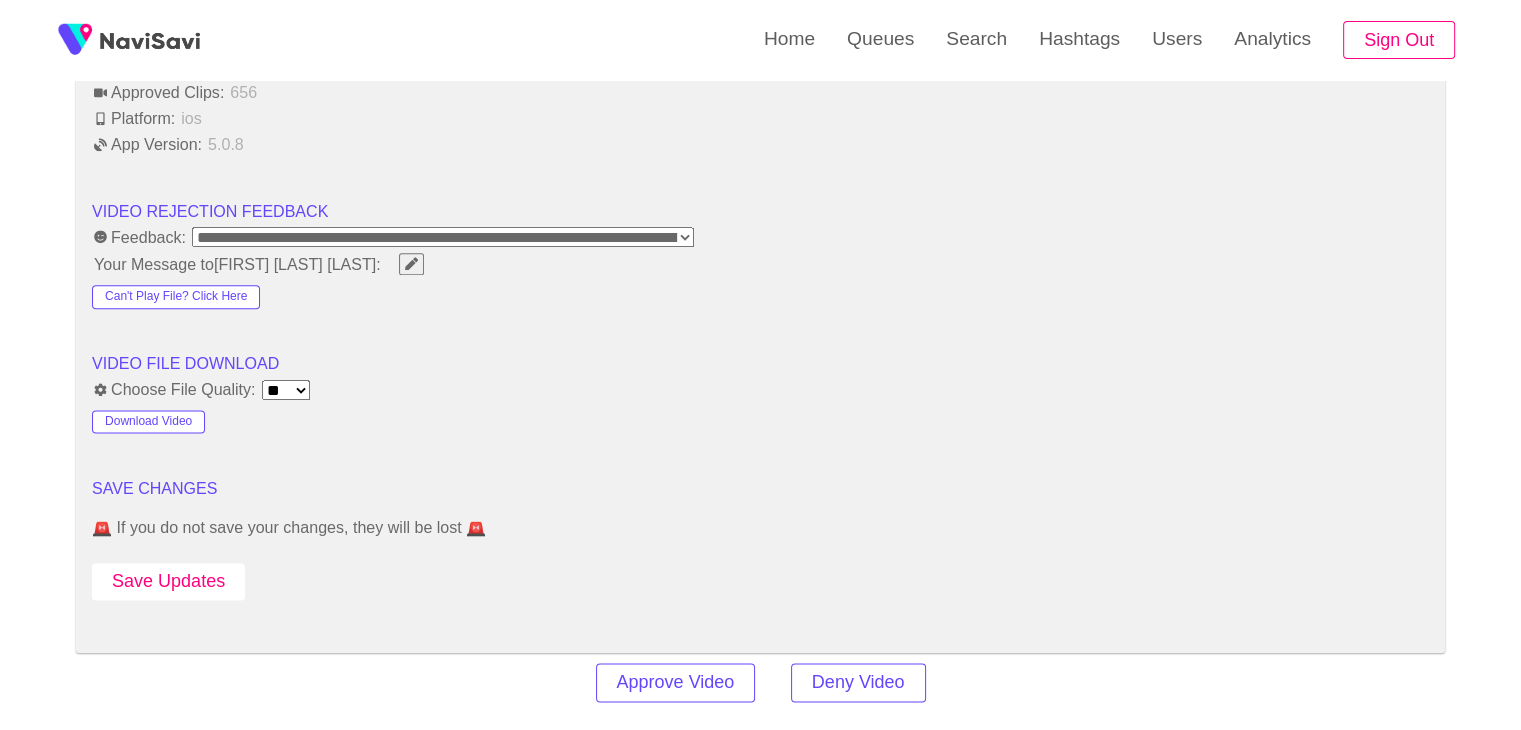 click on "Save Updates" at bounding box center [168, 581] 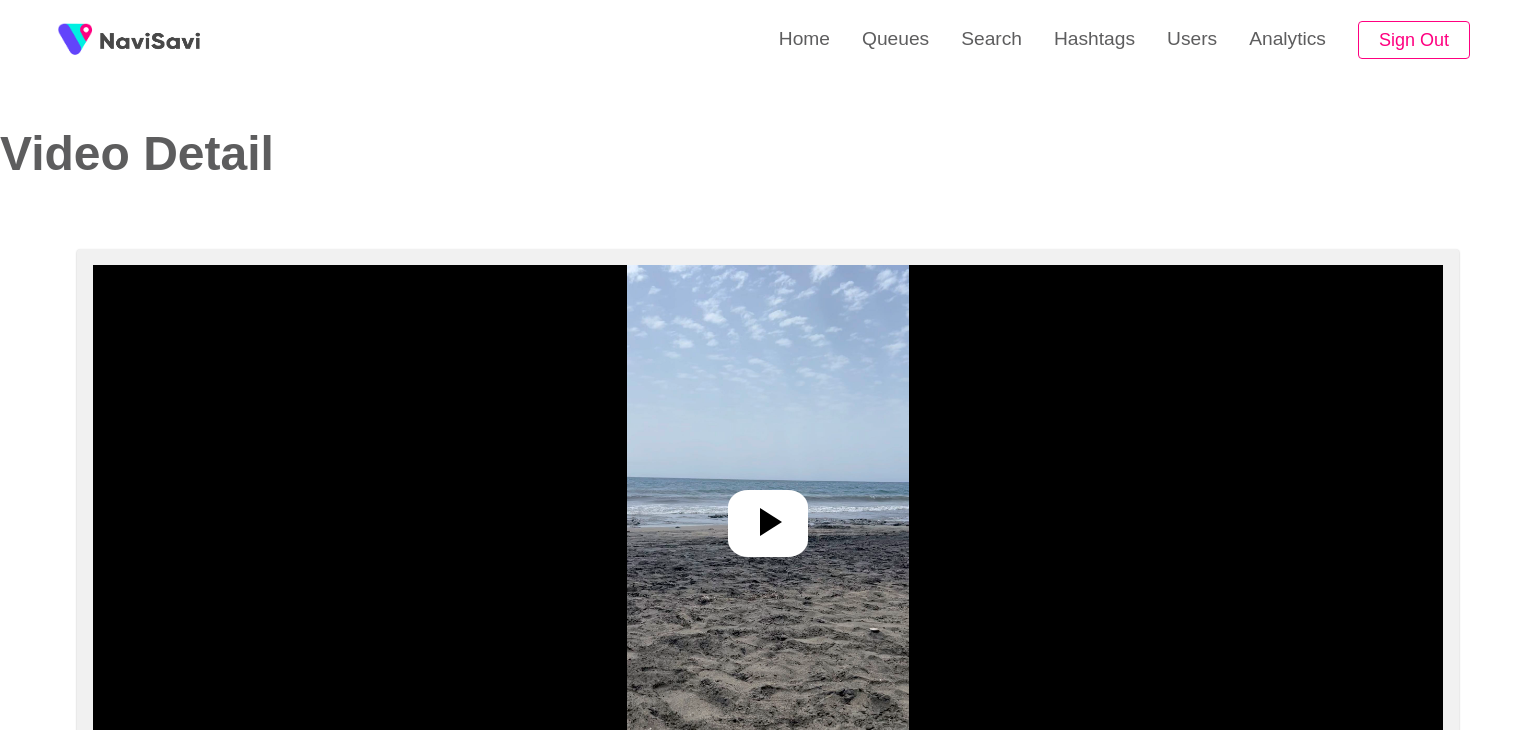 select on "**********" 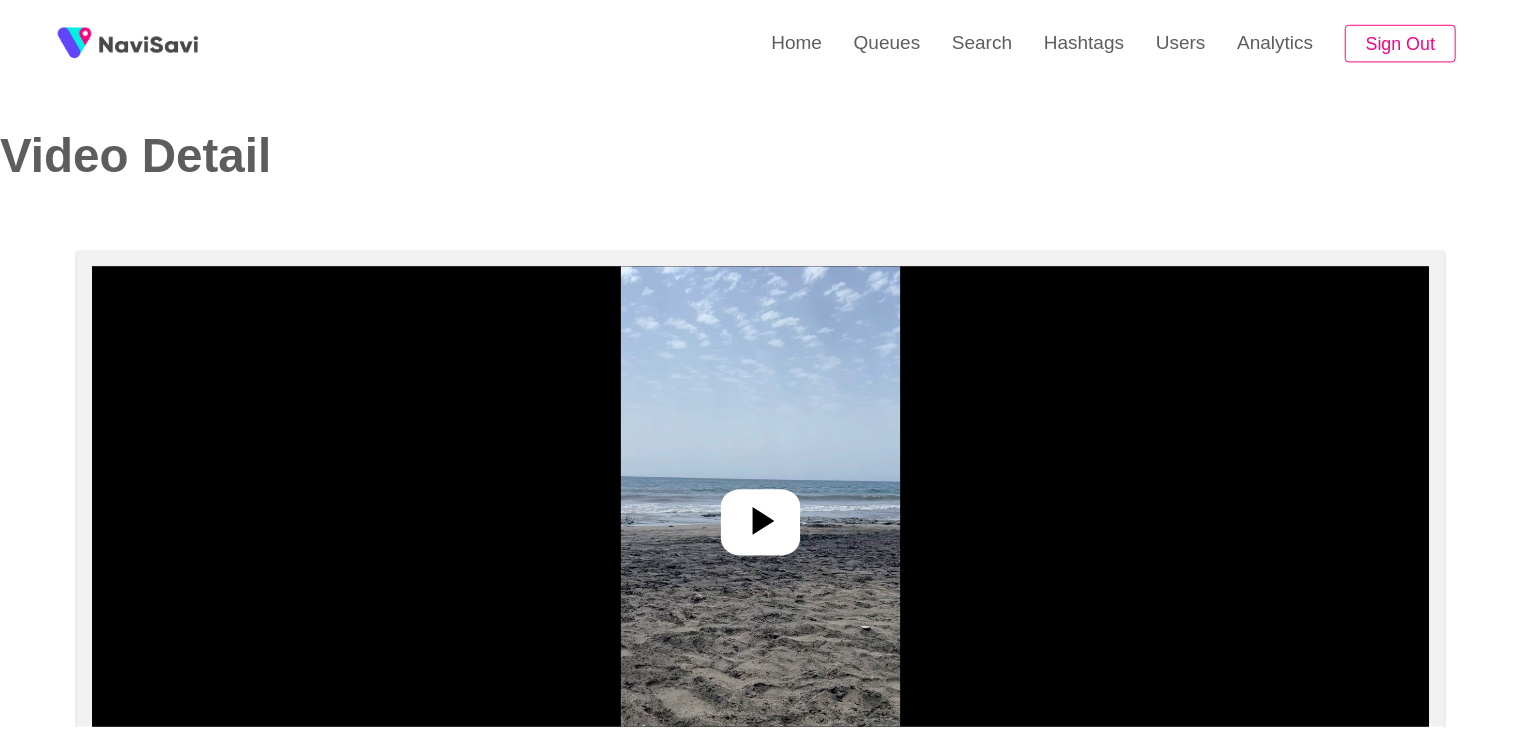 scroll, scrollTop: 0, scrollLeft: 0, axis: both 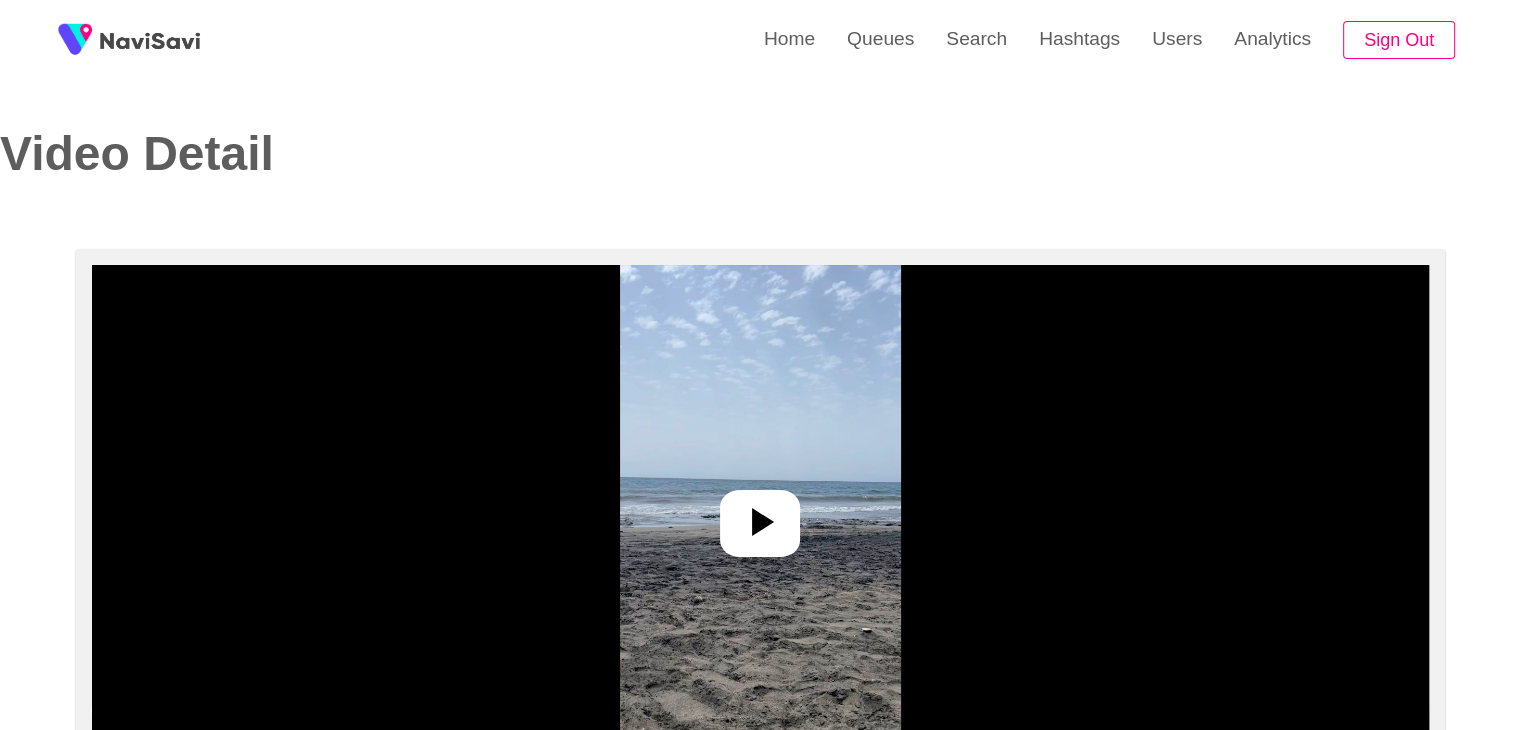click at bounding box center (760, 515) 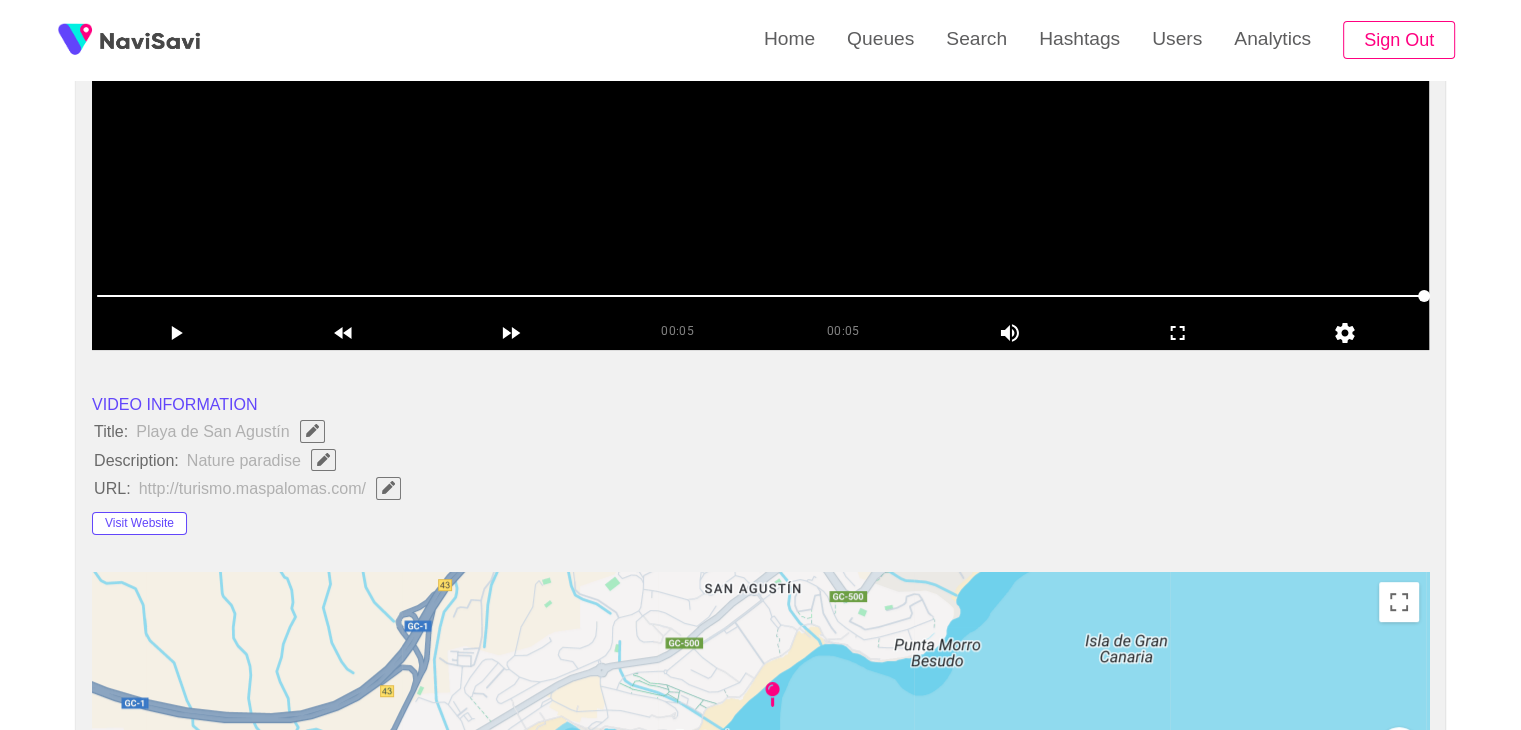 scroll, scrollTop: 408, scrollLeft: 0, axis: vertical 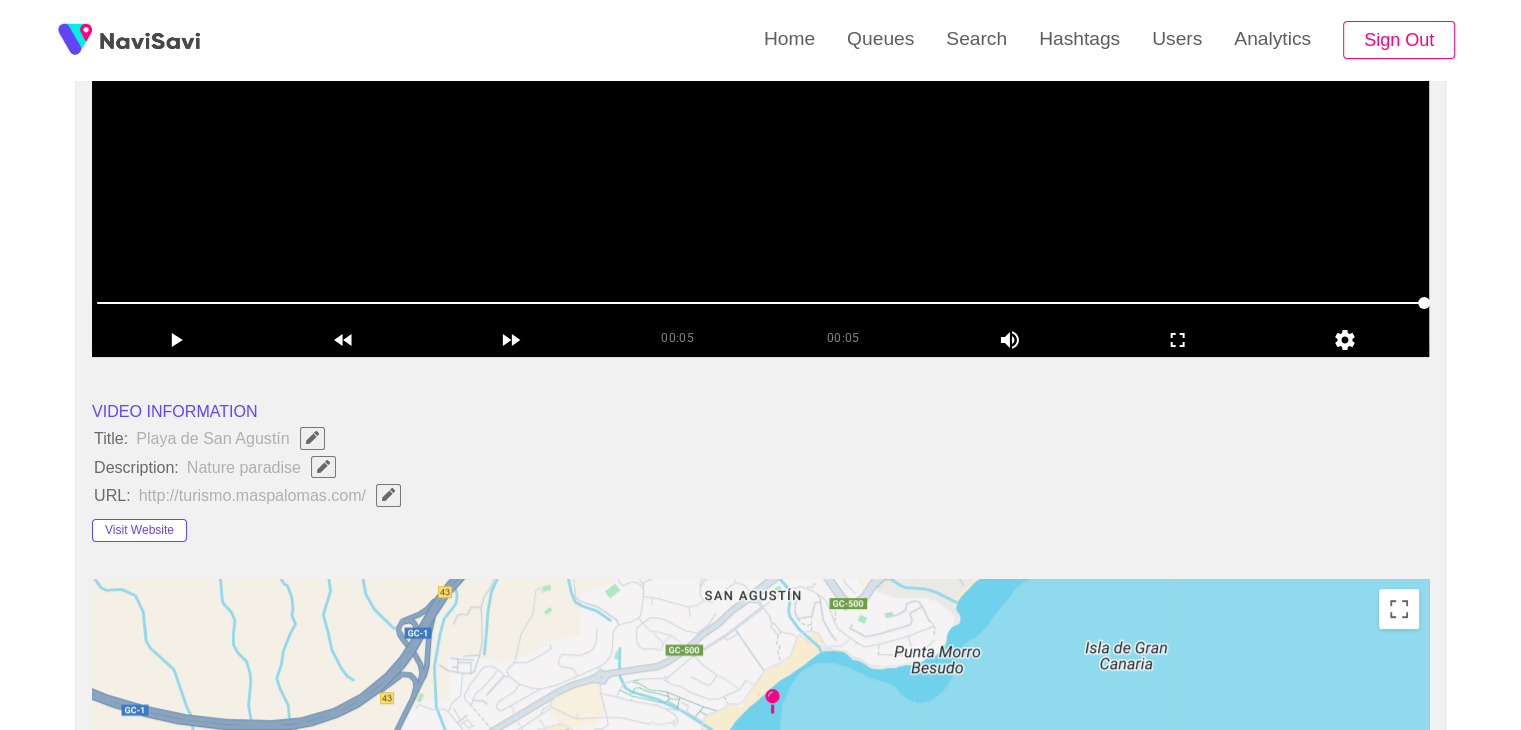 click 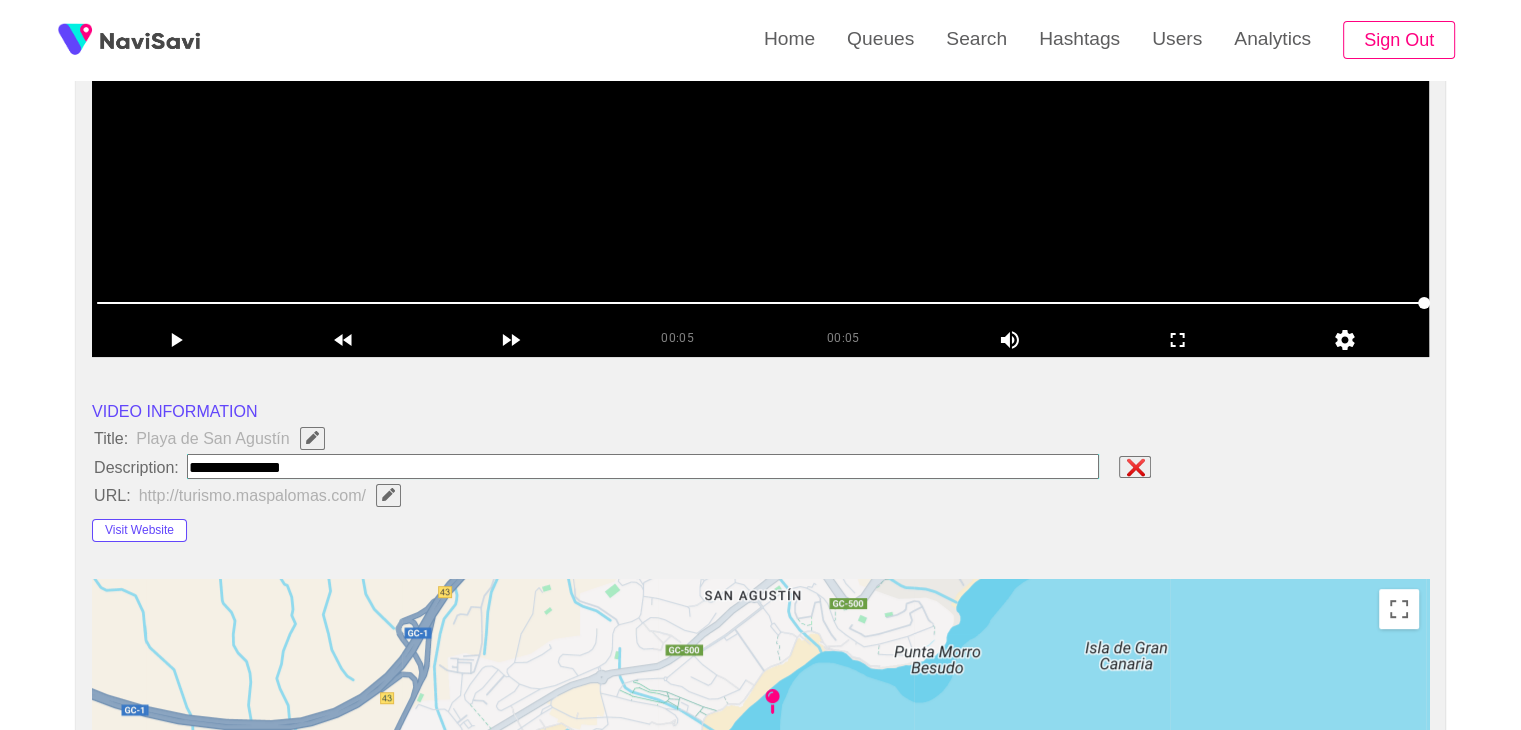 click at bounding box center [643, 466] 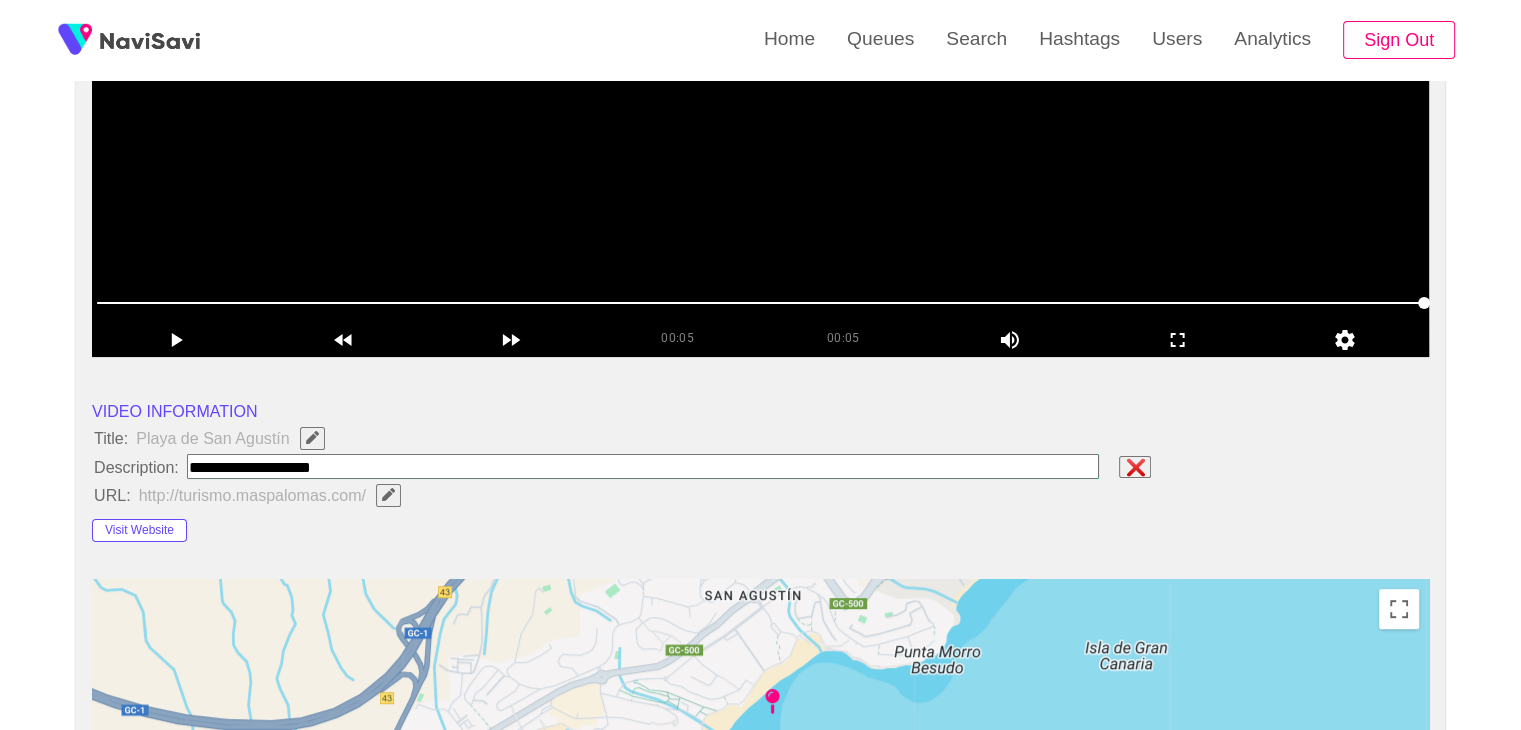 type on "**********" 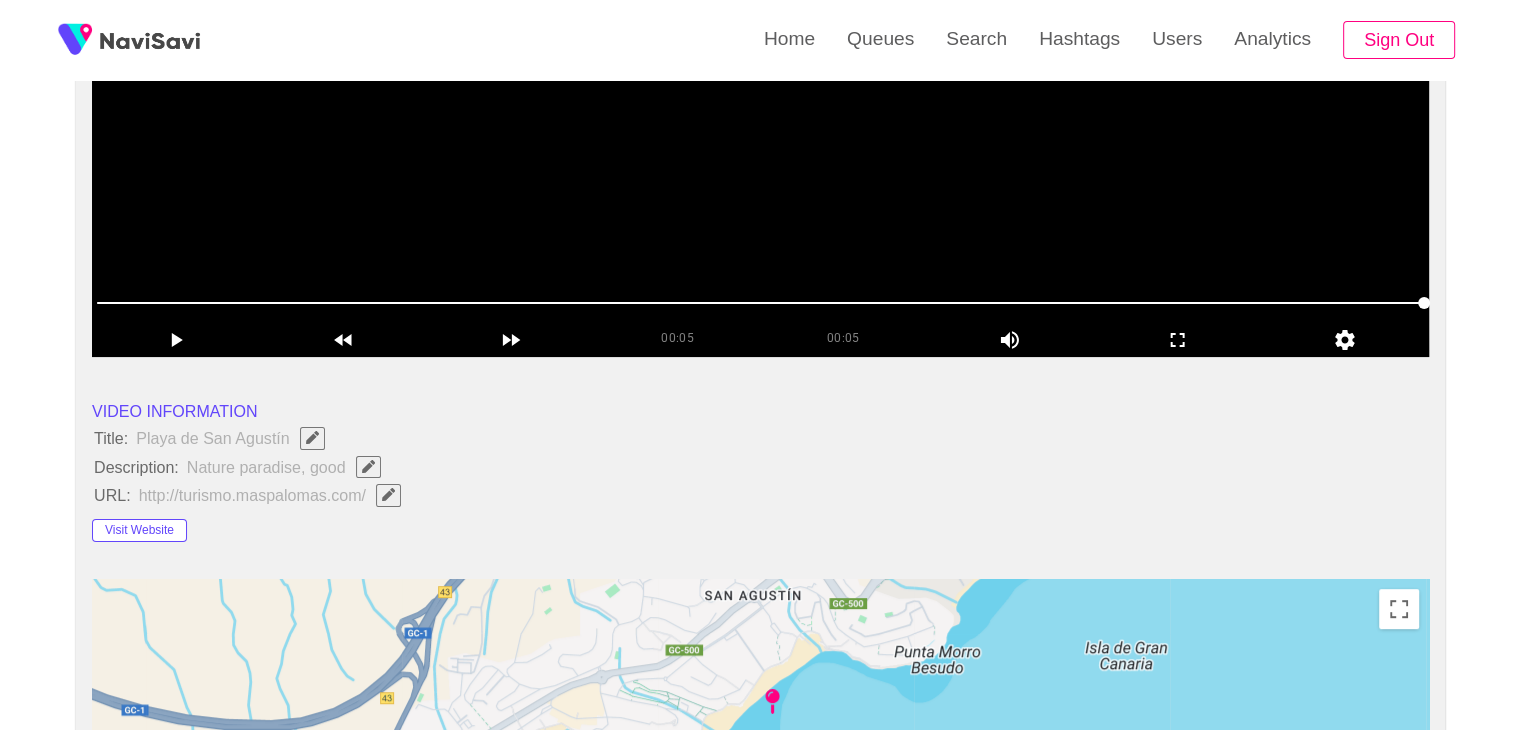 click 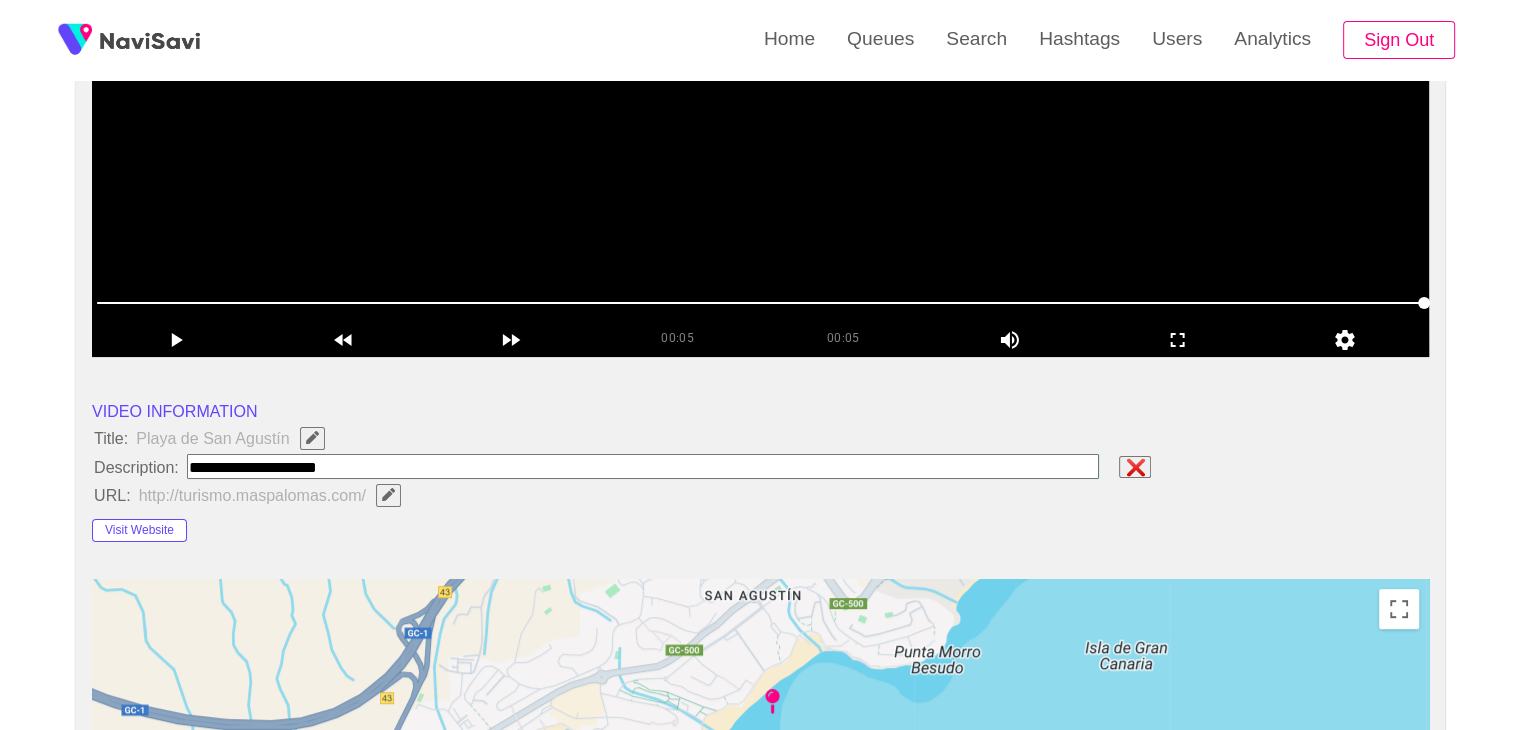 click at bounding box center [643, 466] 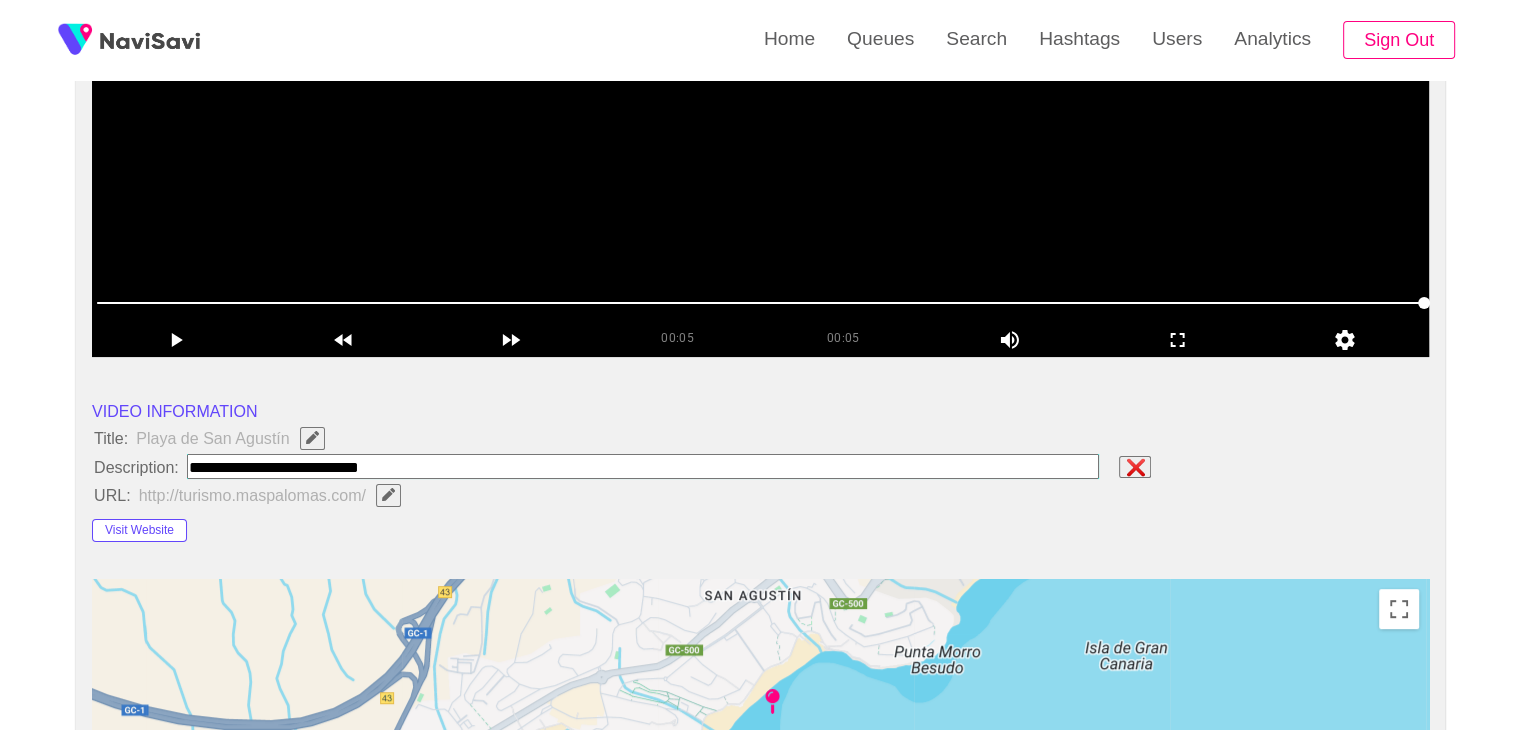 type on "**********" 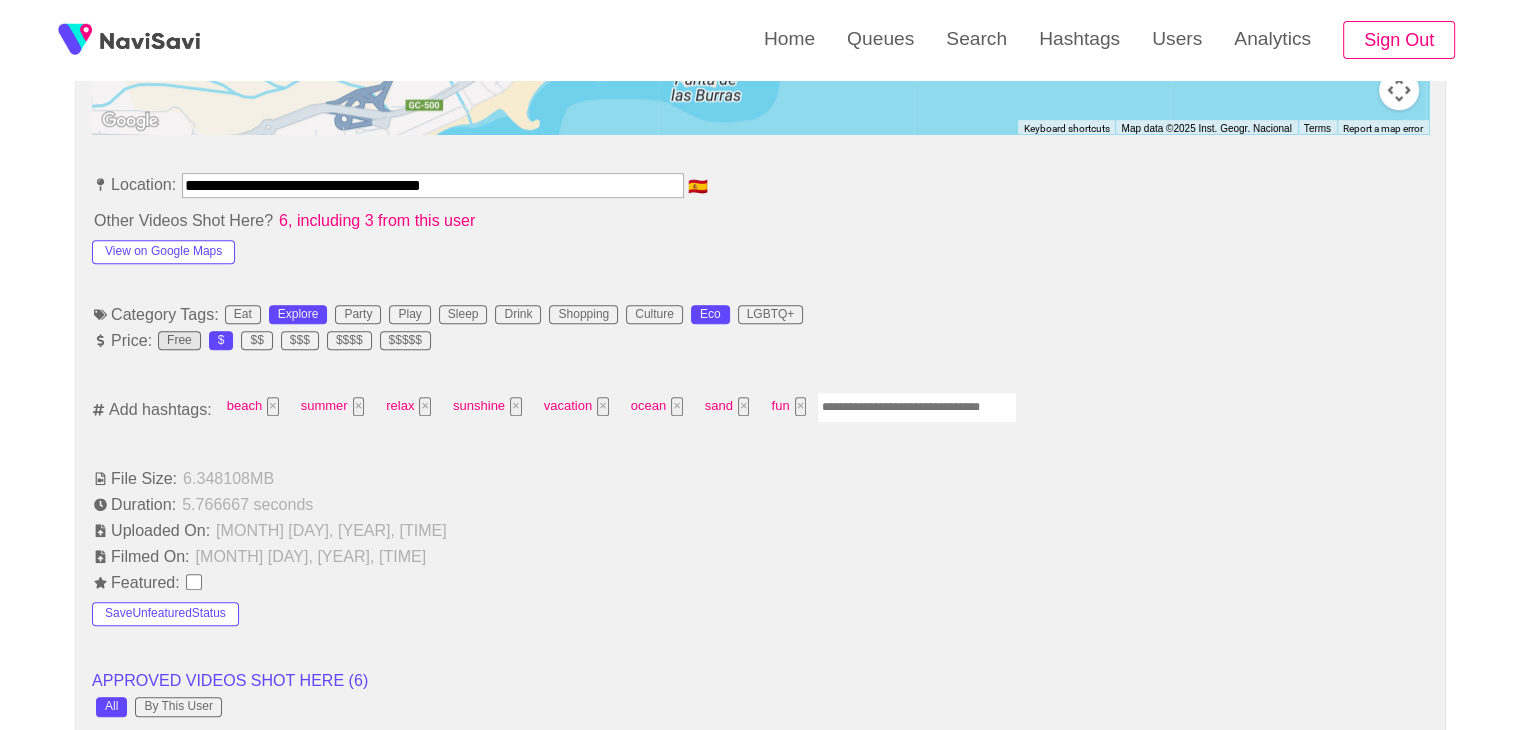 scroll, scrollTop: 1088, scrollLeft: 0, axis: vertical 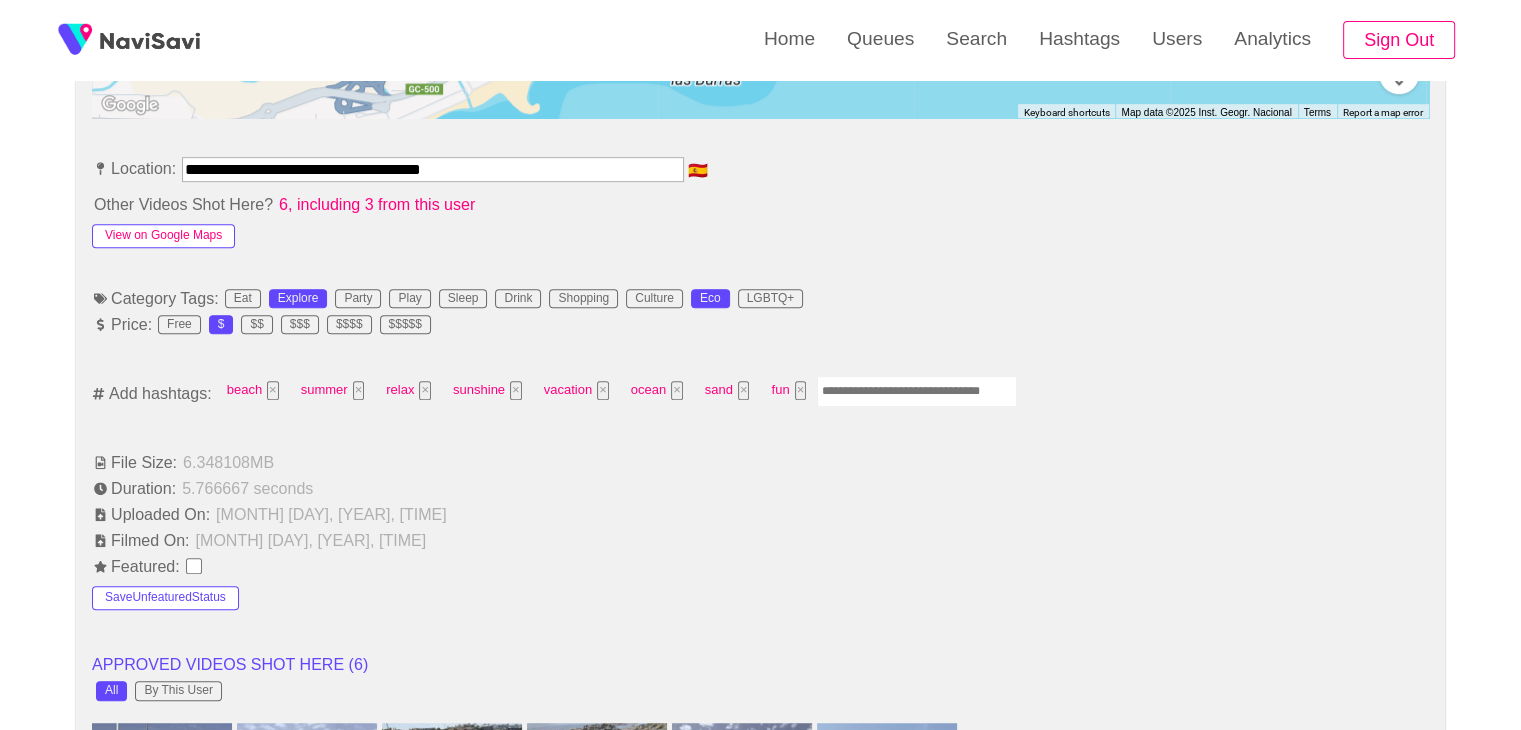 click on "View on Google Maps" at bounding box center [163, 236] 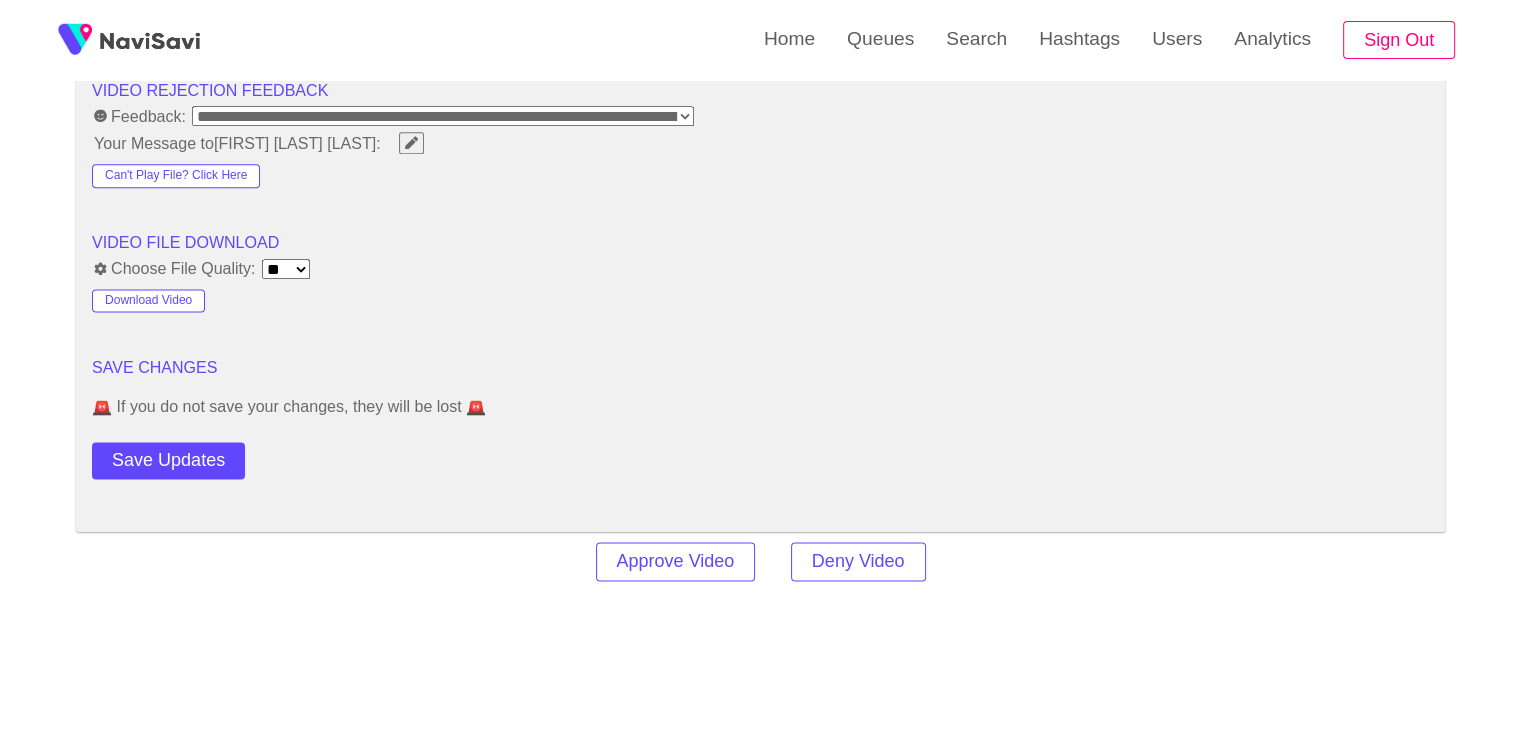 scroll, scrollTop: 2596, scrollLeft: 0, axis: vertical 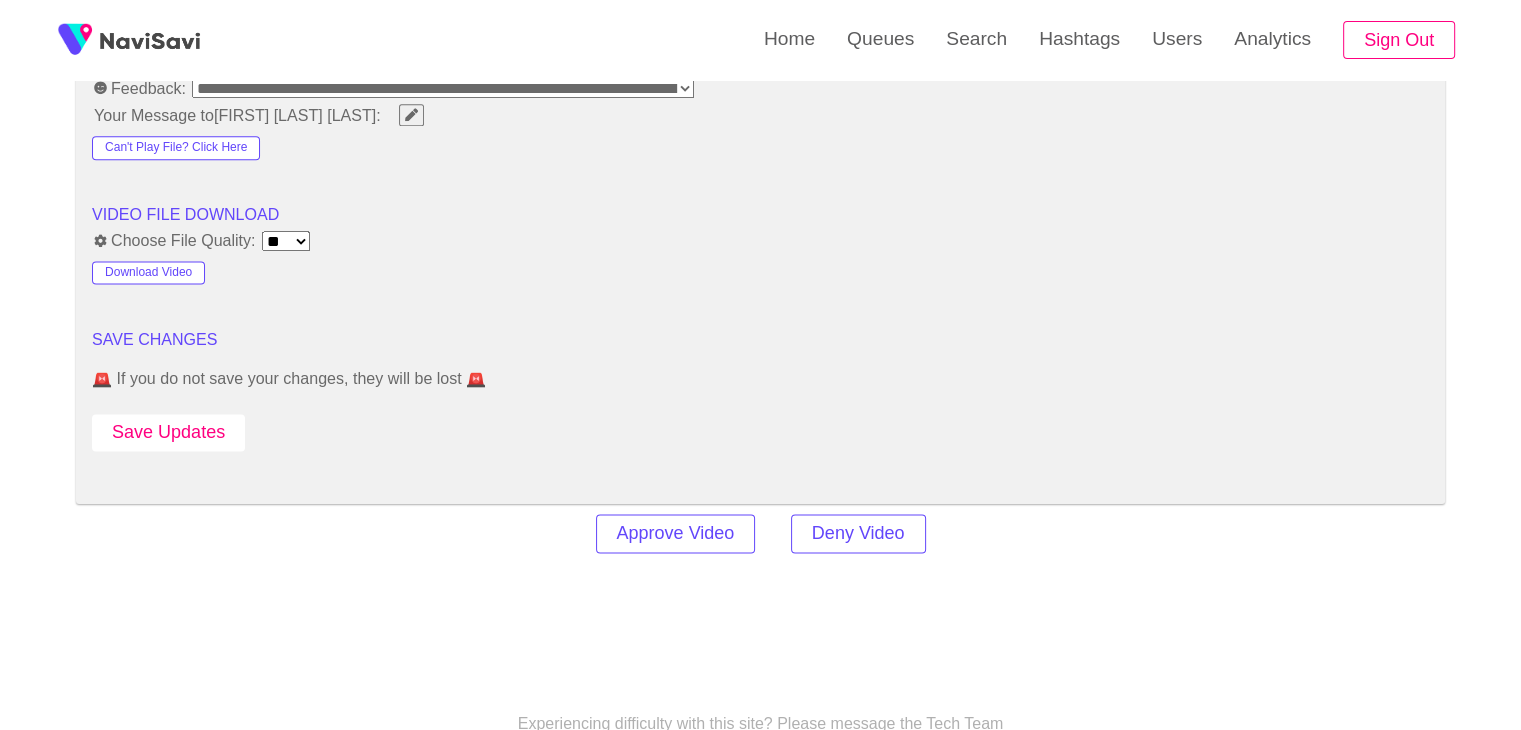click on "Save Updates" at bounding box center (168, 432) 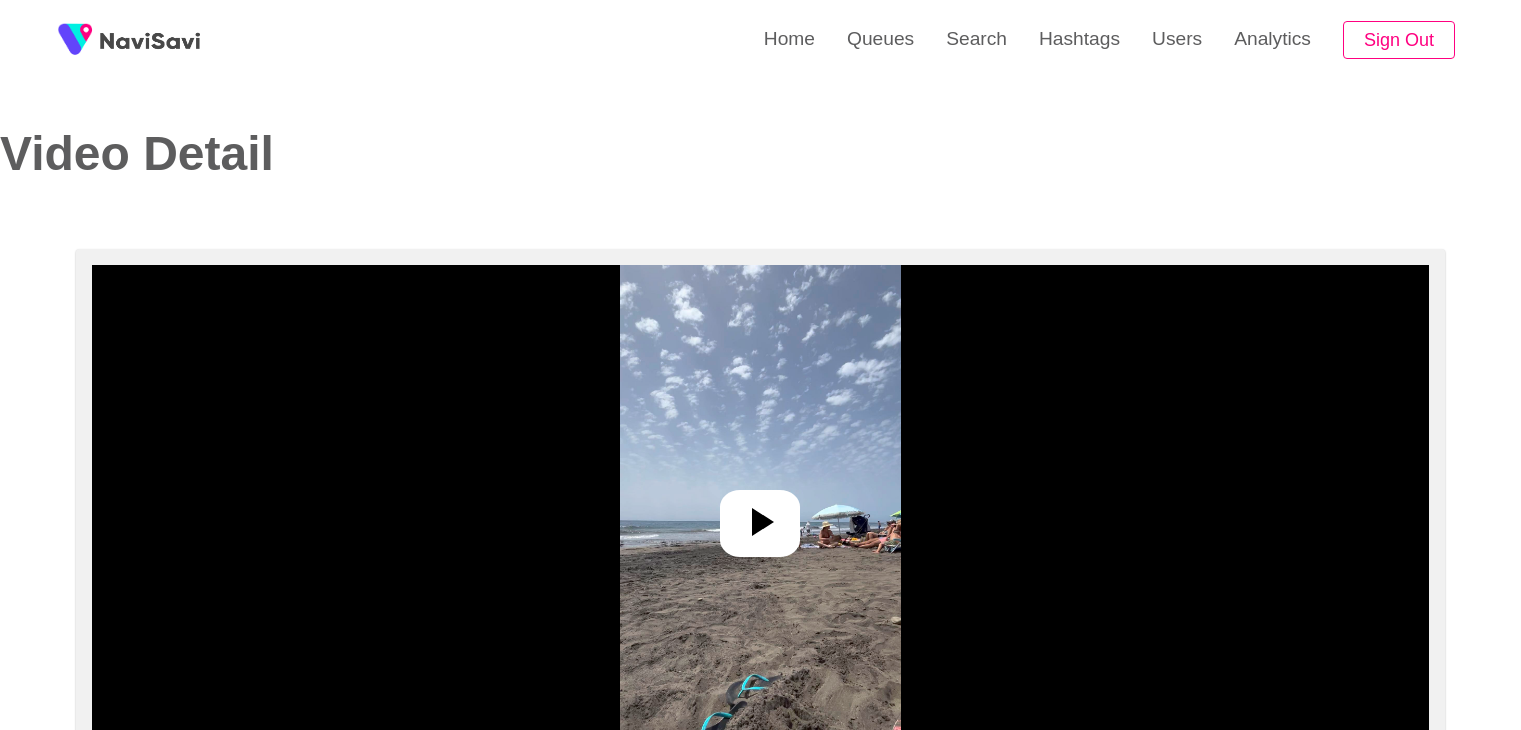 select on "**********" 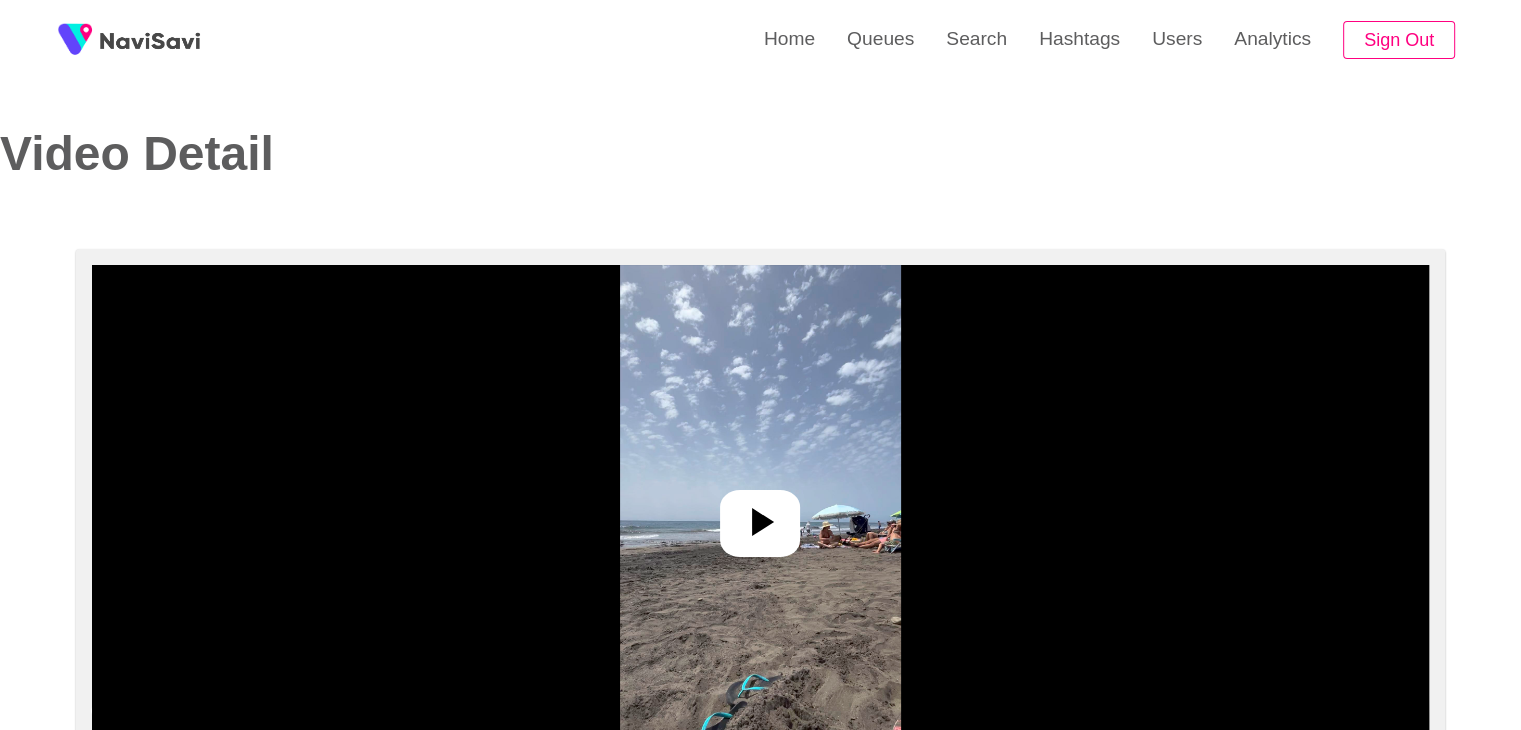 click at bounding box center [760, 515] 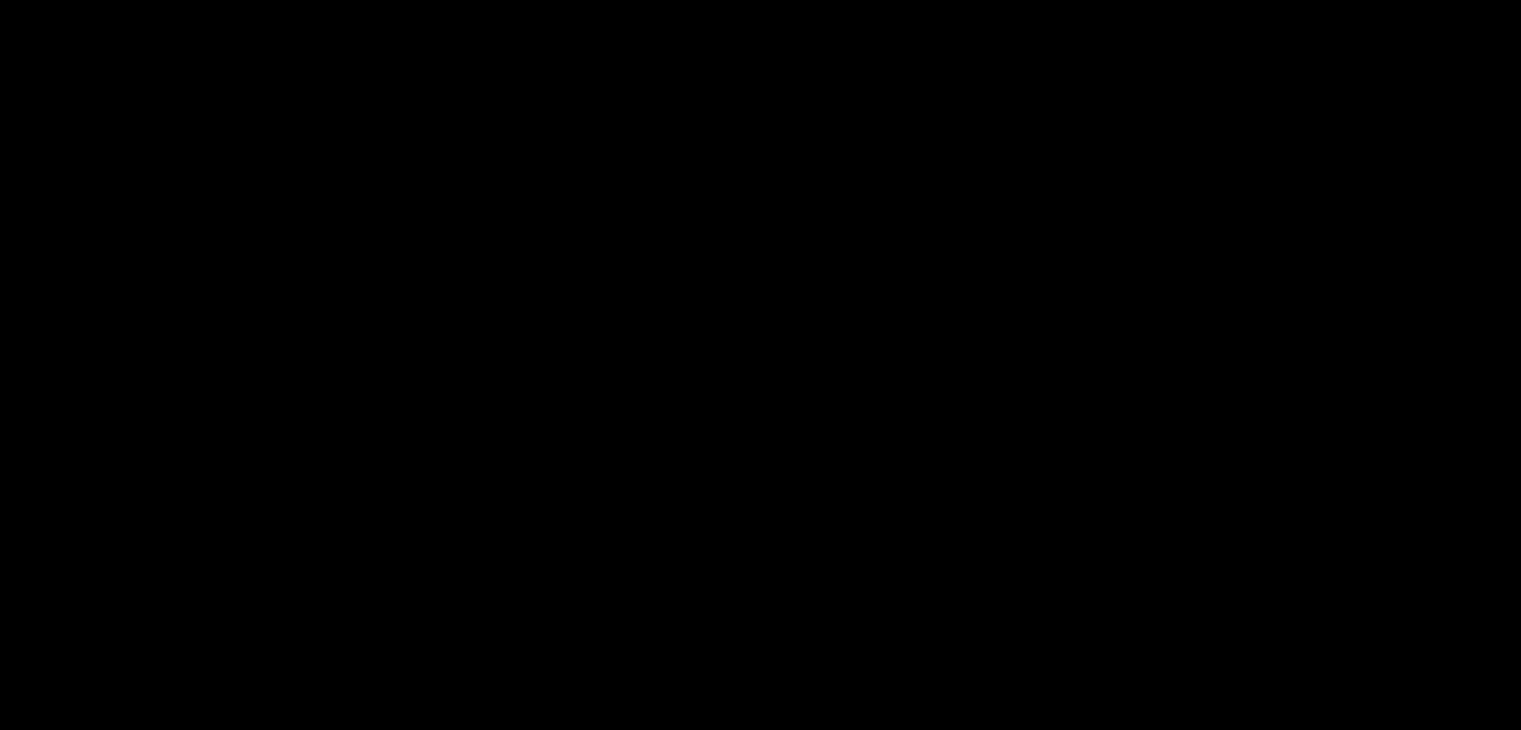 scroll, scrollTop: 210, scrollLeft: 0, axis: vertical 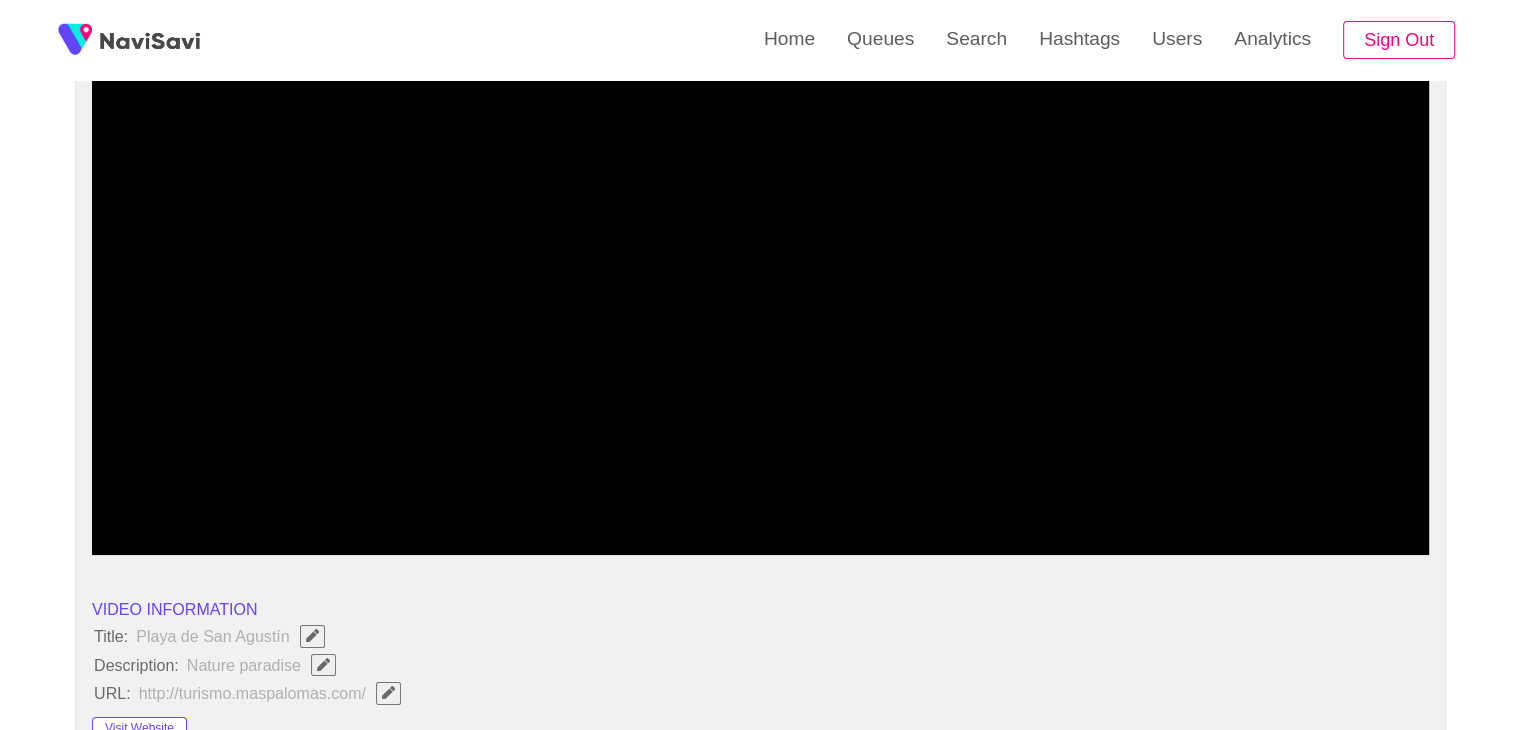 click 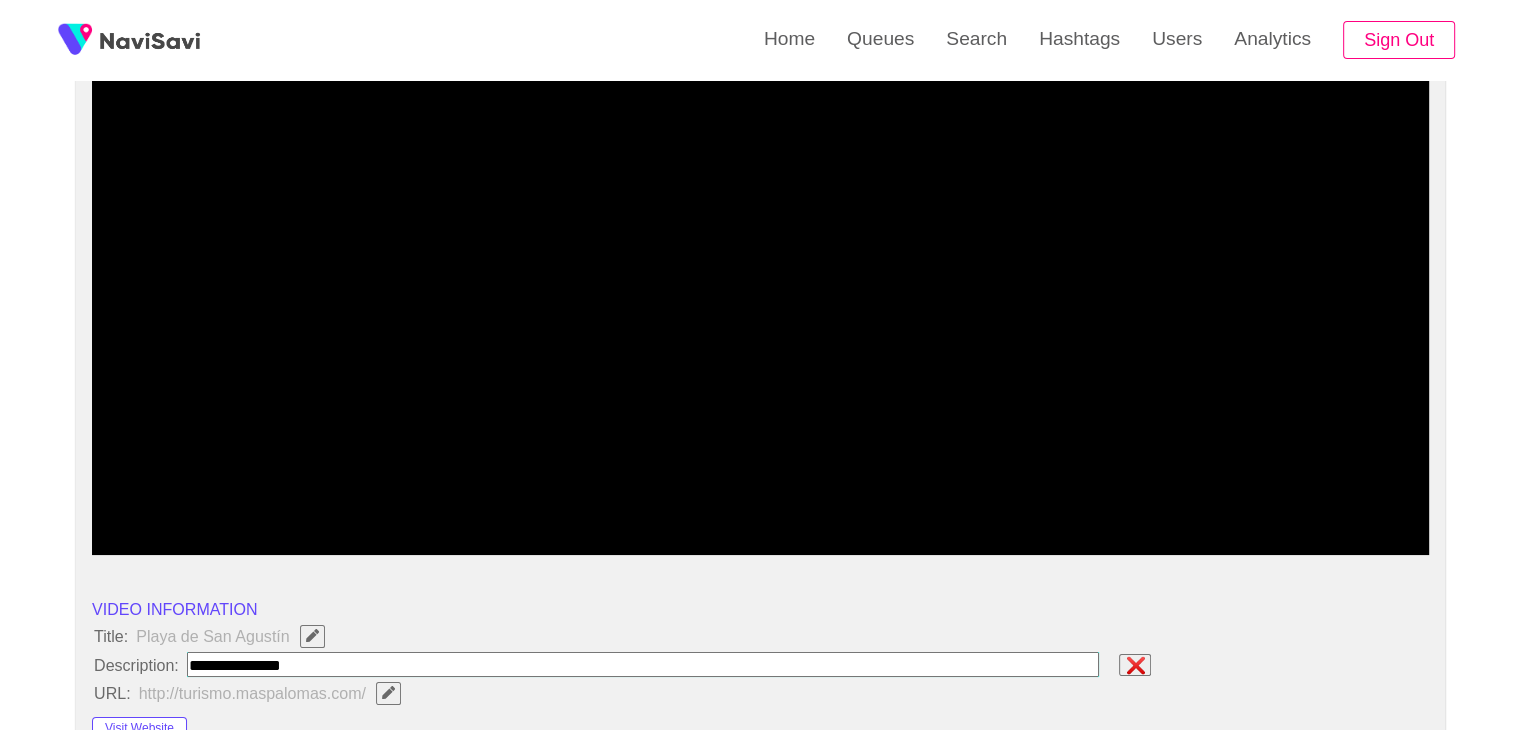 click at bounding box center (643, 664) 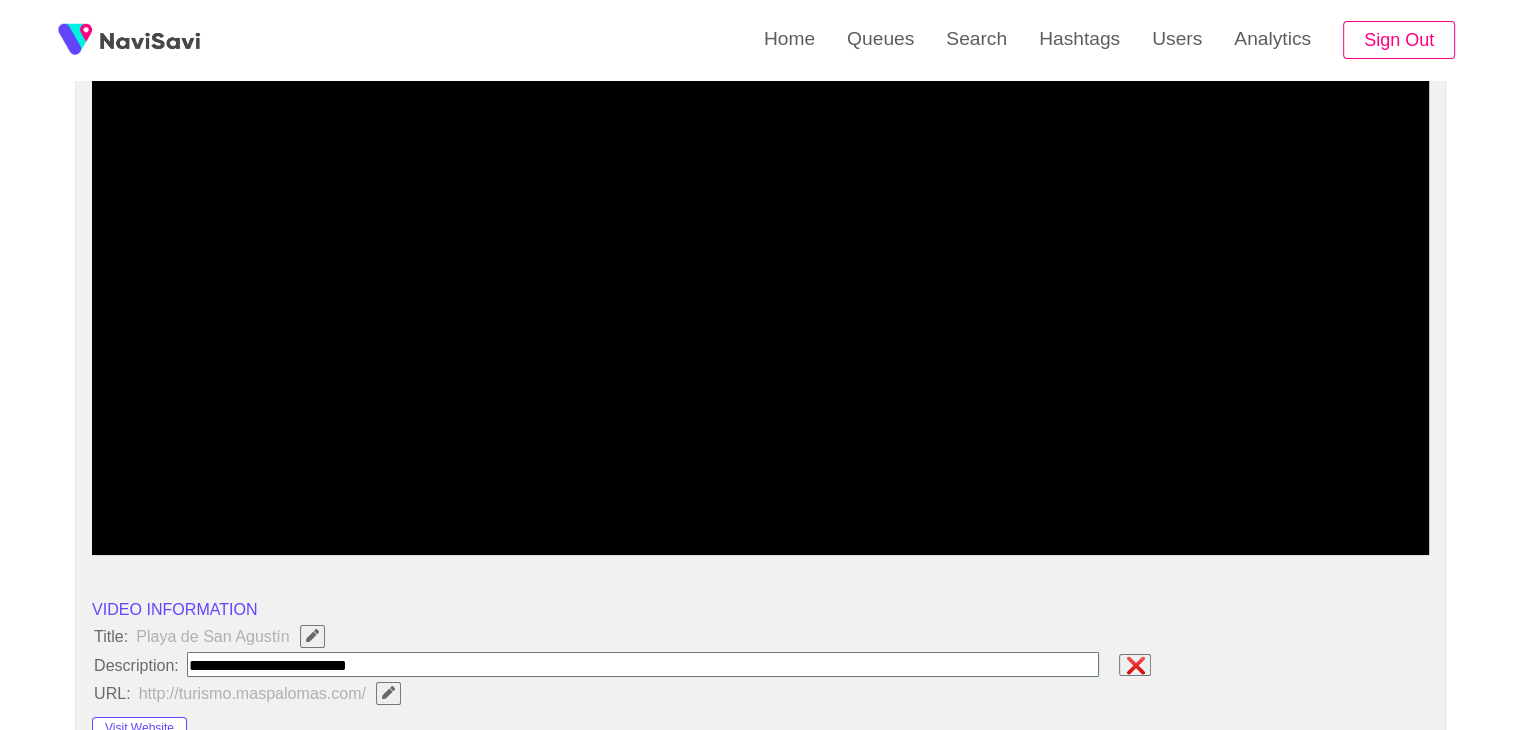 type on "**********" 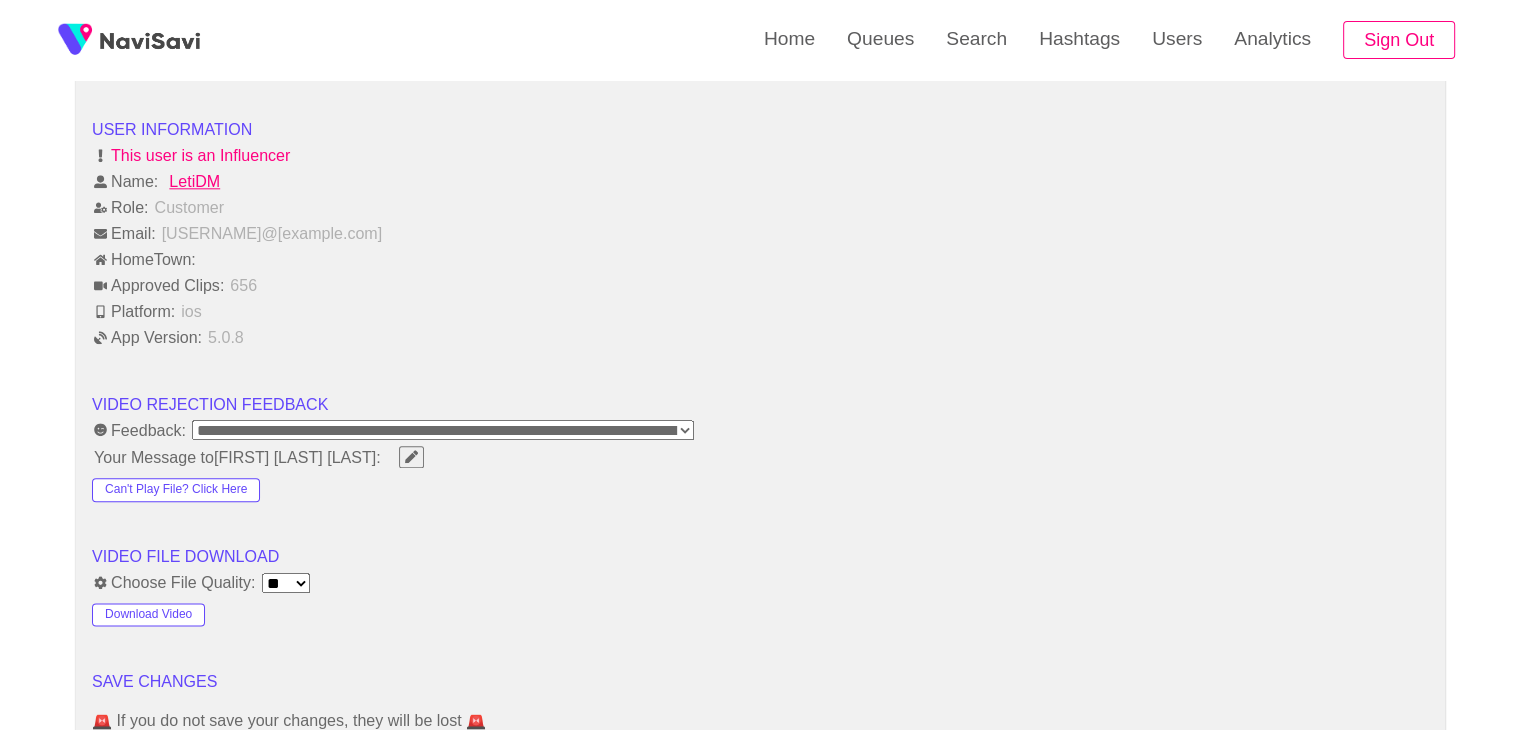 scroll, scrollTop: 2304, scrollLeft: 0, axis: vertical 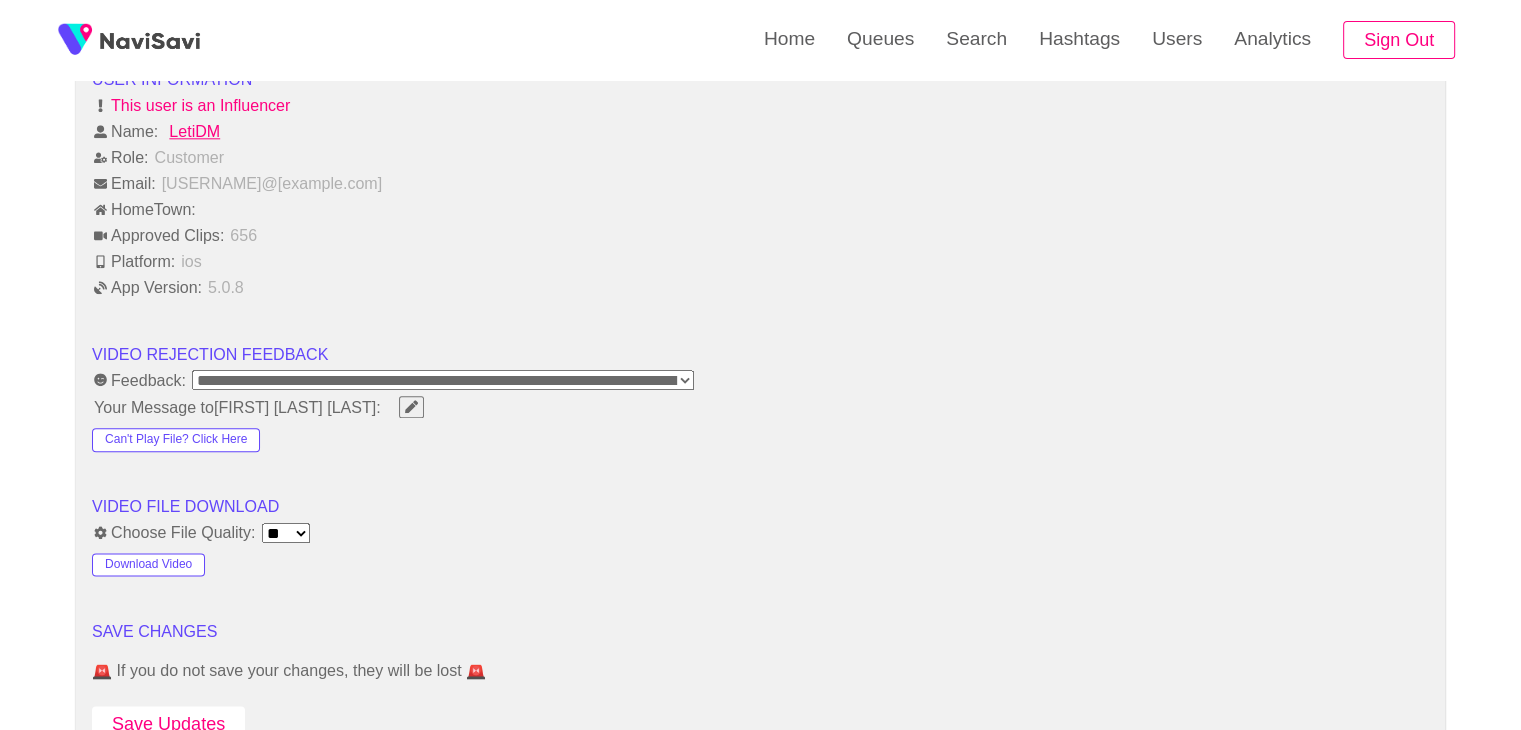 click on "Save Updates" at bounding box center (168, 724) 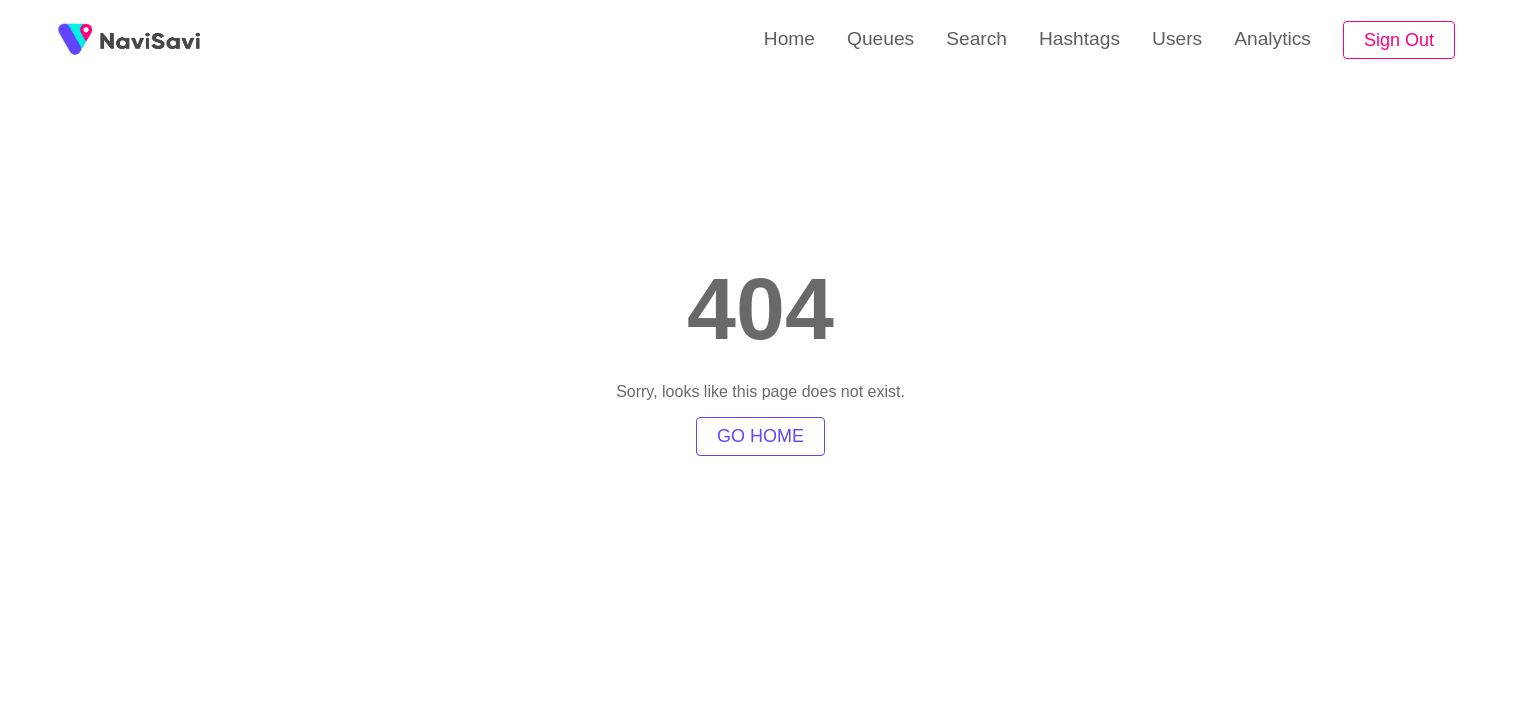 scroll, scrollTop: 0, scrollLeft: 0, axis: both 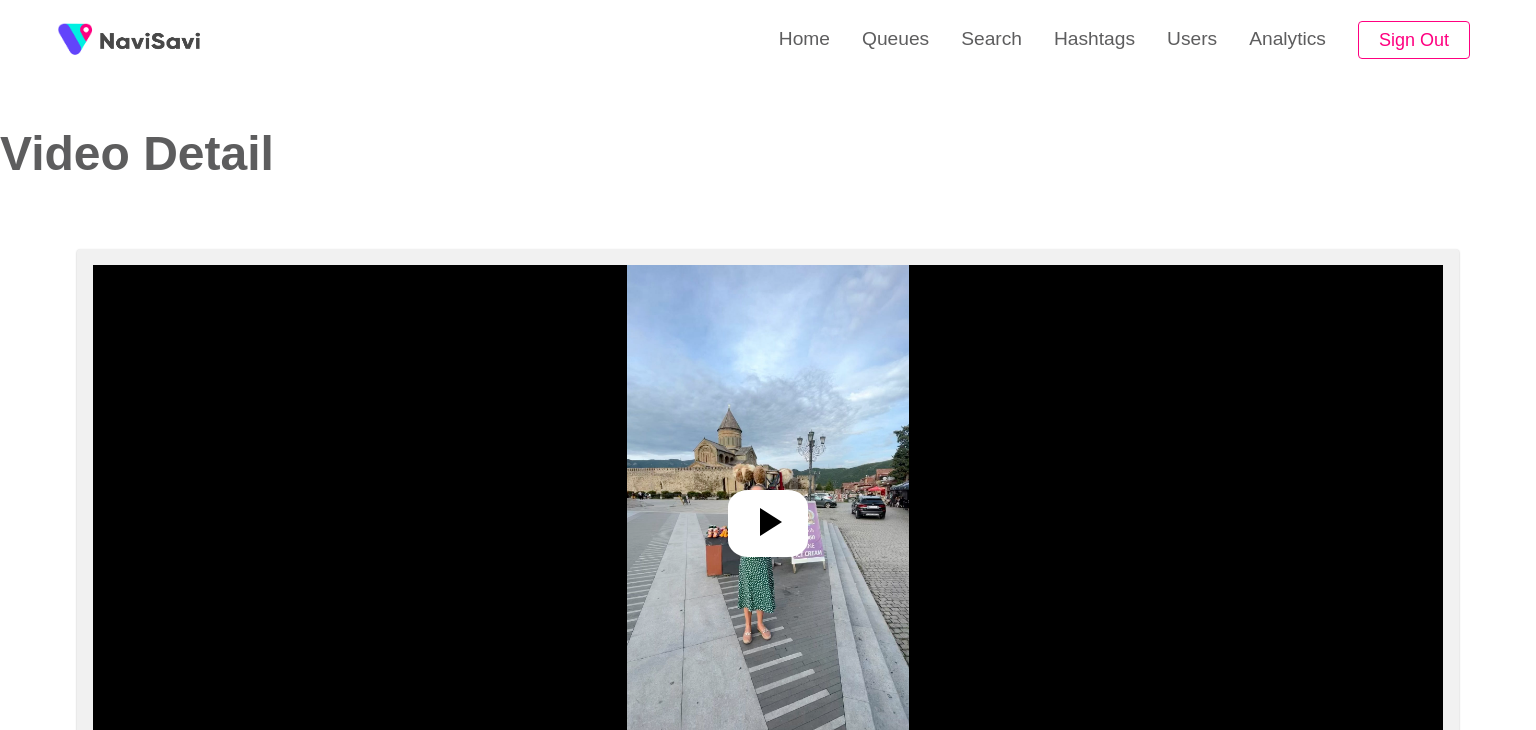 select on "**********" 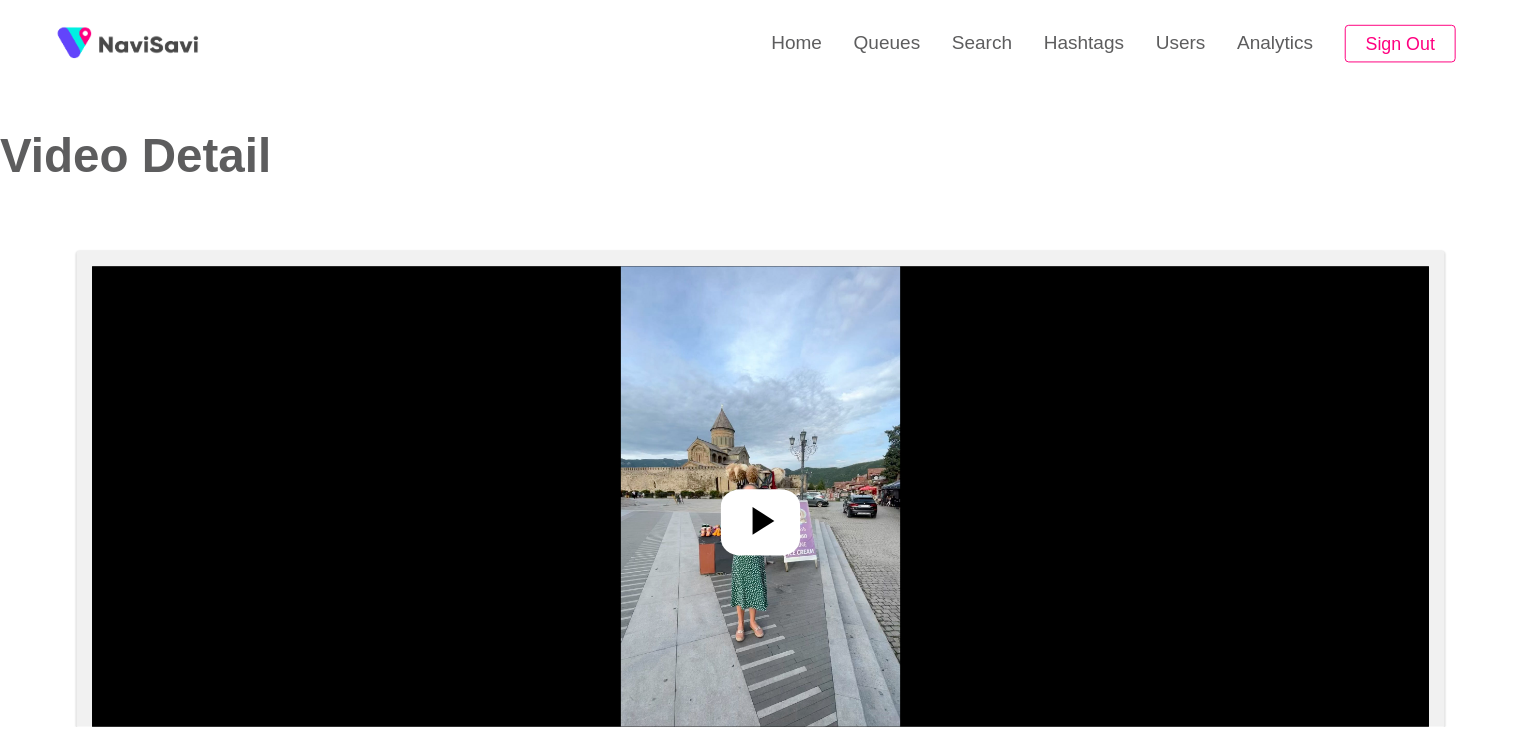 scroll, scrollTop: 0, scrollLeft: 0, axis: both 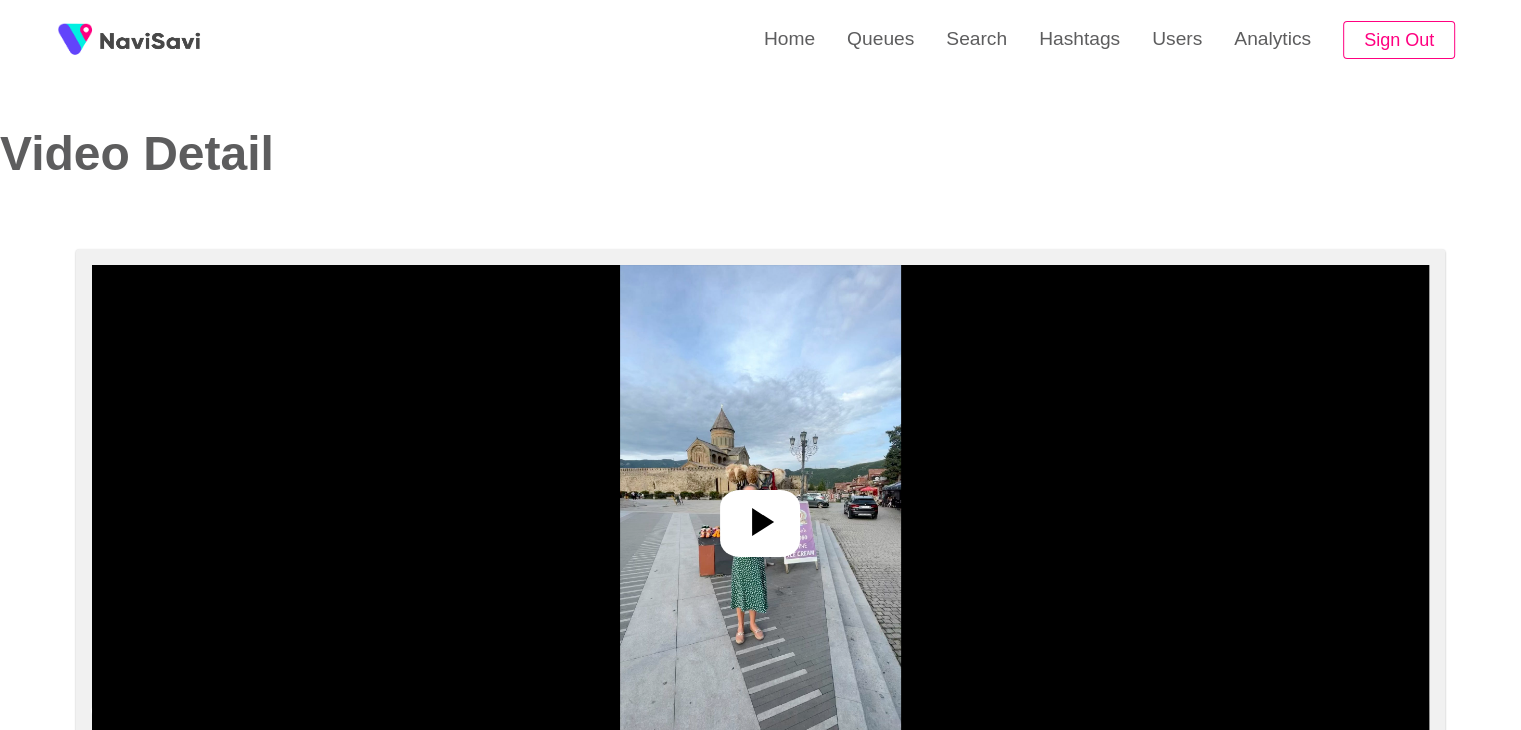 click at bounding box center [760, 523] 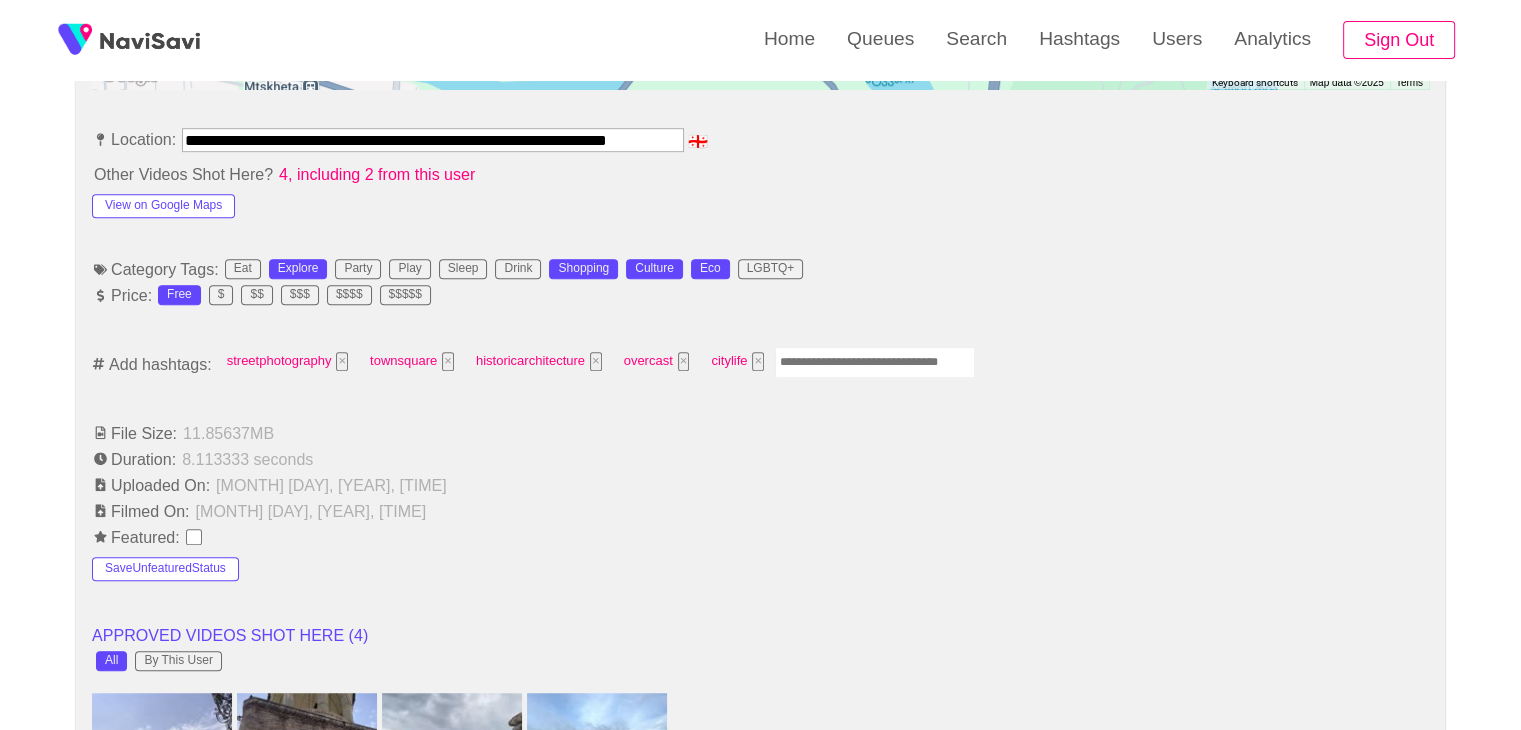 scroll, scrollTop: 1163, scrollLeft: 0, axis: vertical 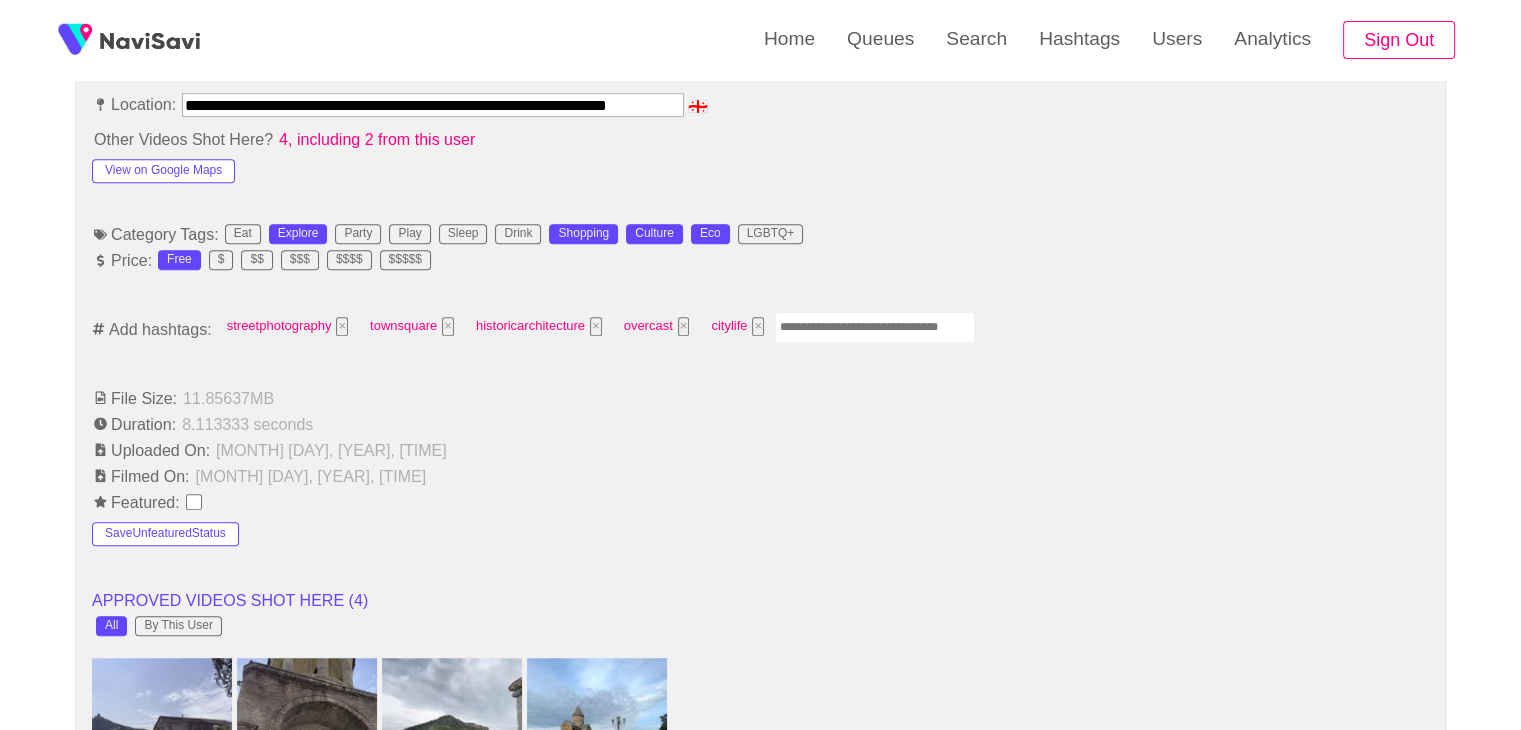 click at bounding box center (875, 327) 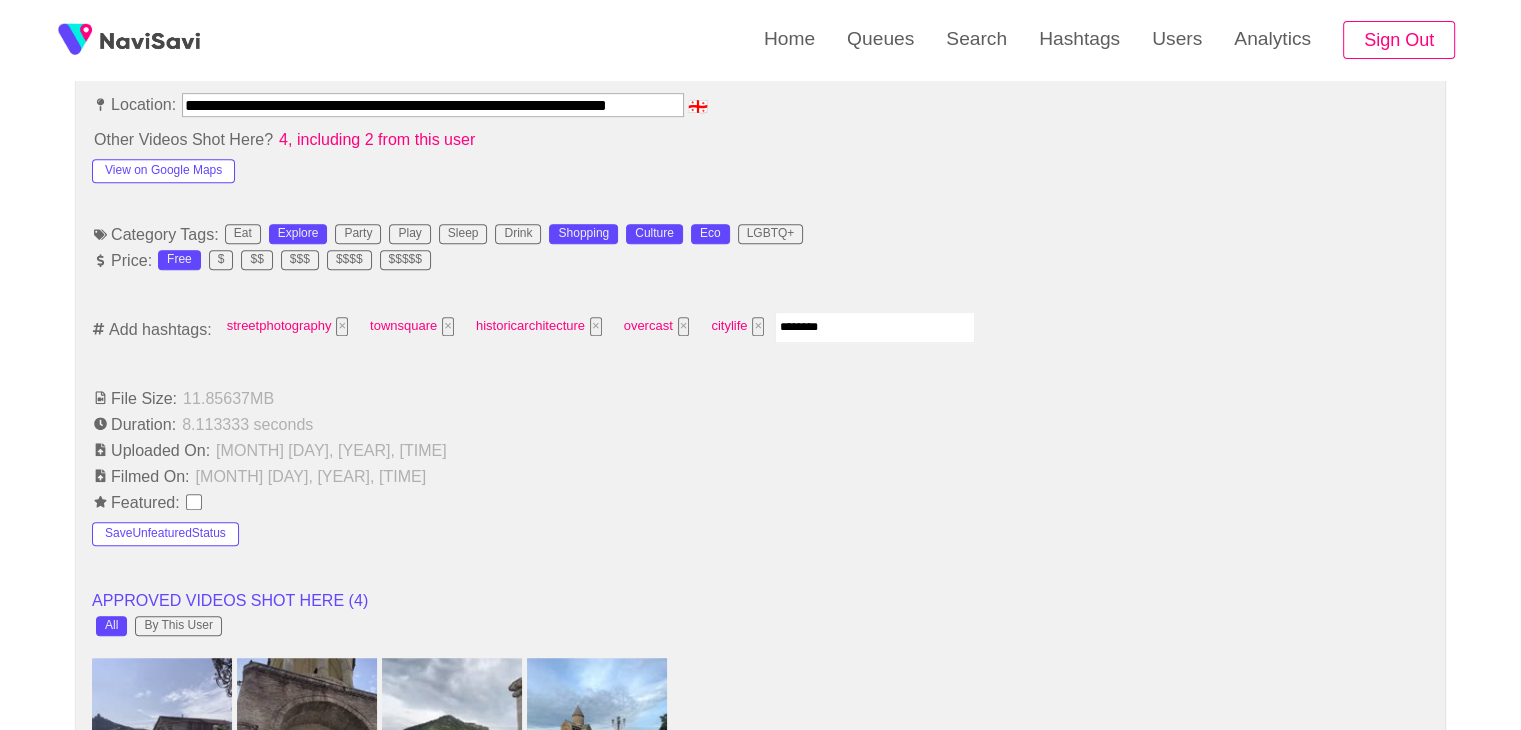 type on "*********" 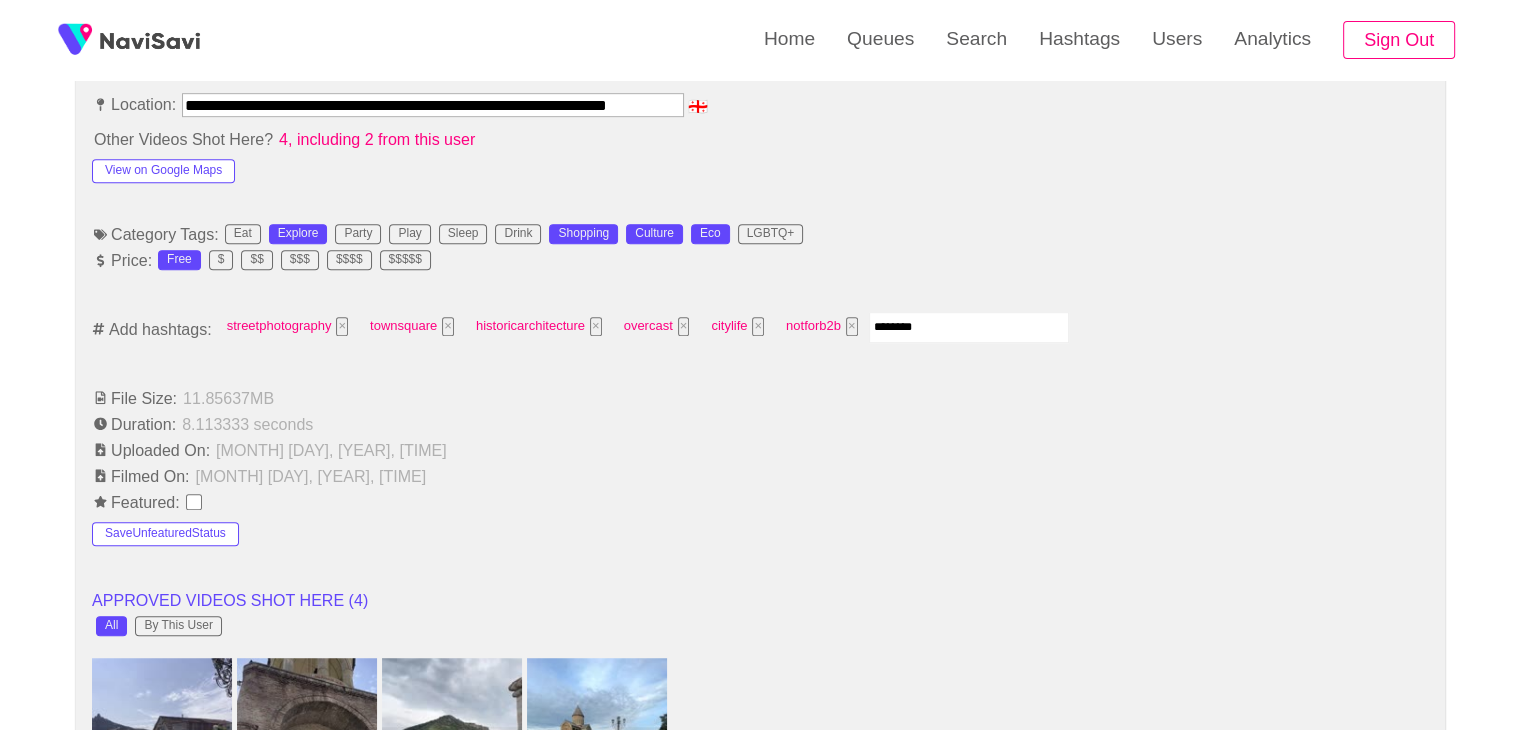 type on "*********" 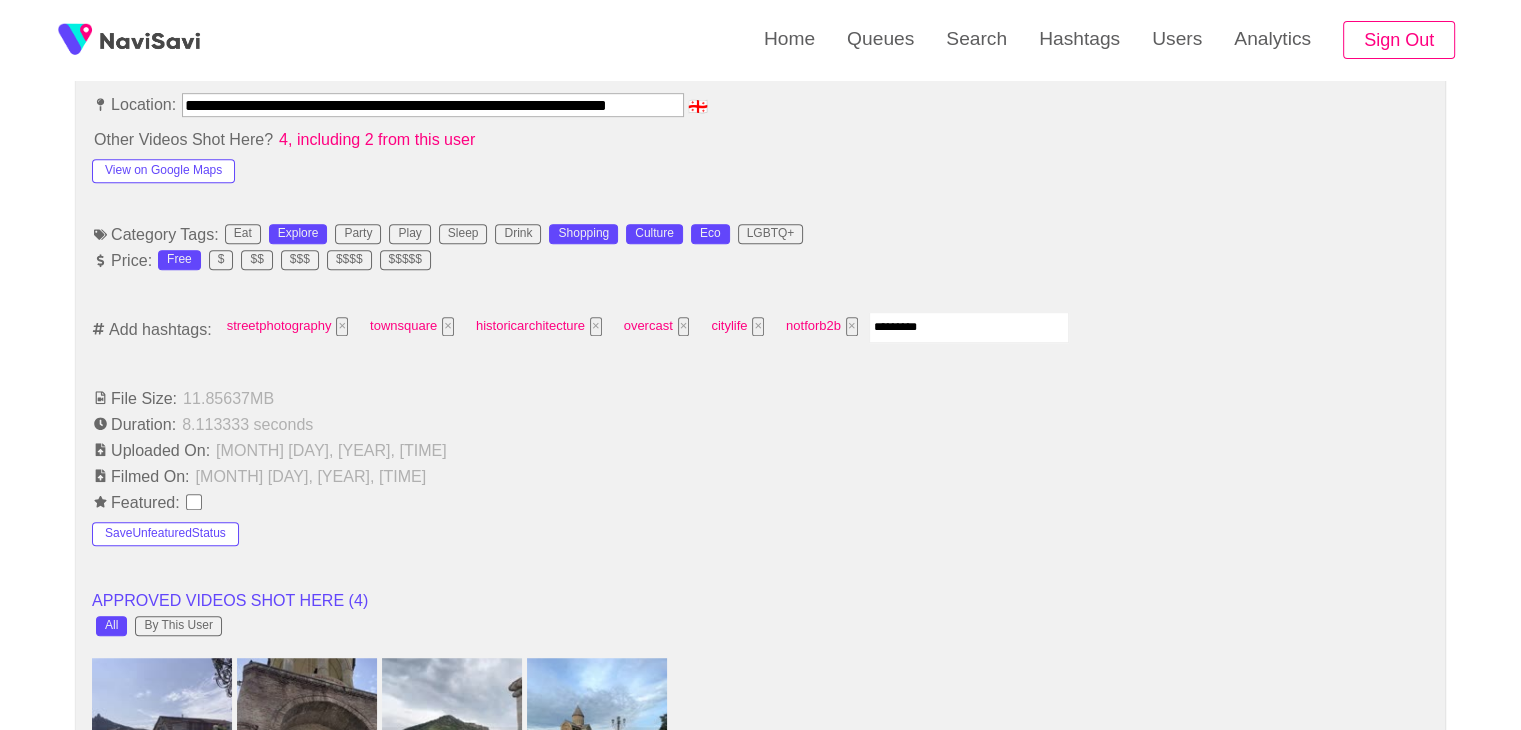 type 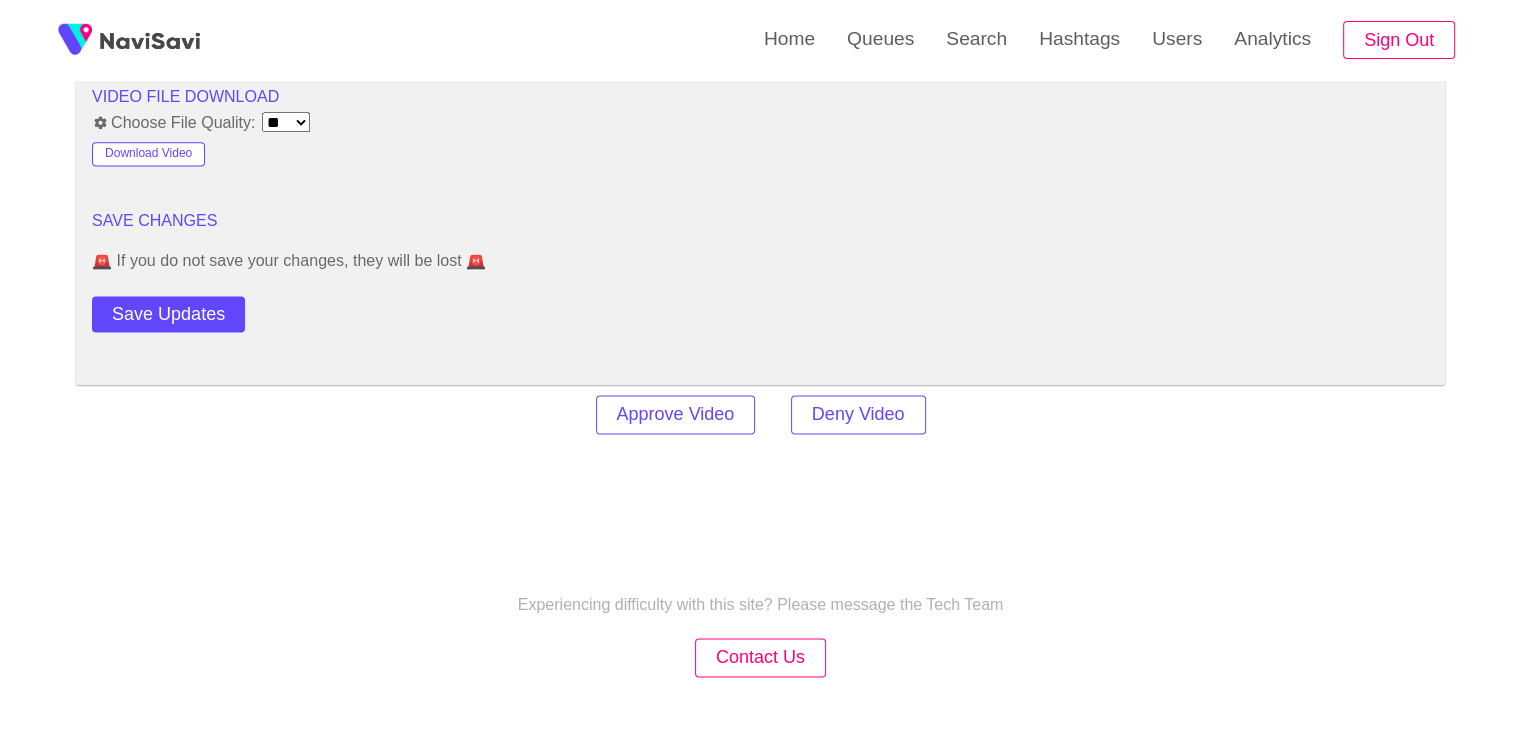 scroll, scrollTop: 2789, scrollLeft: 0, axis: vertical 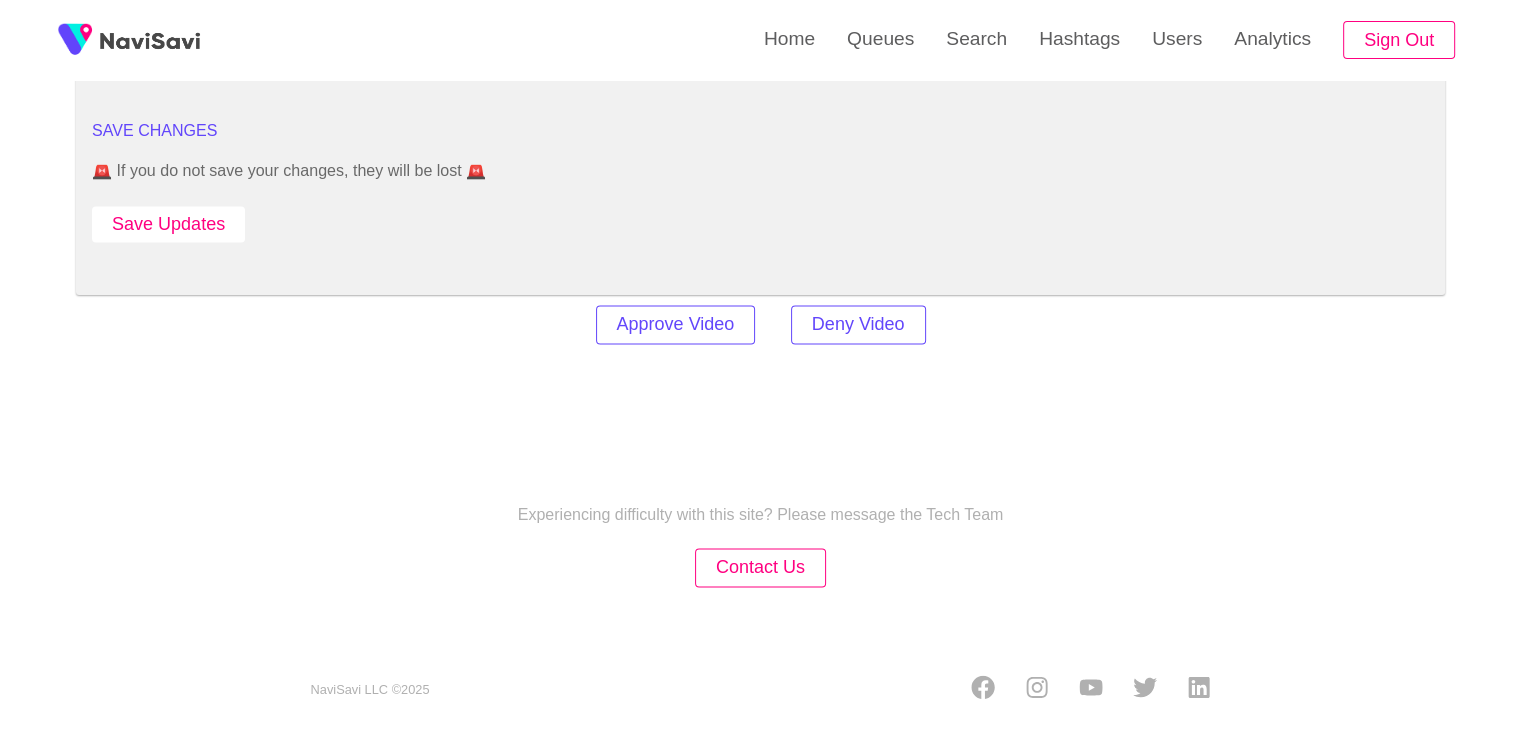click on "Save Updates" at bounding box center (168, 224) 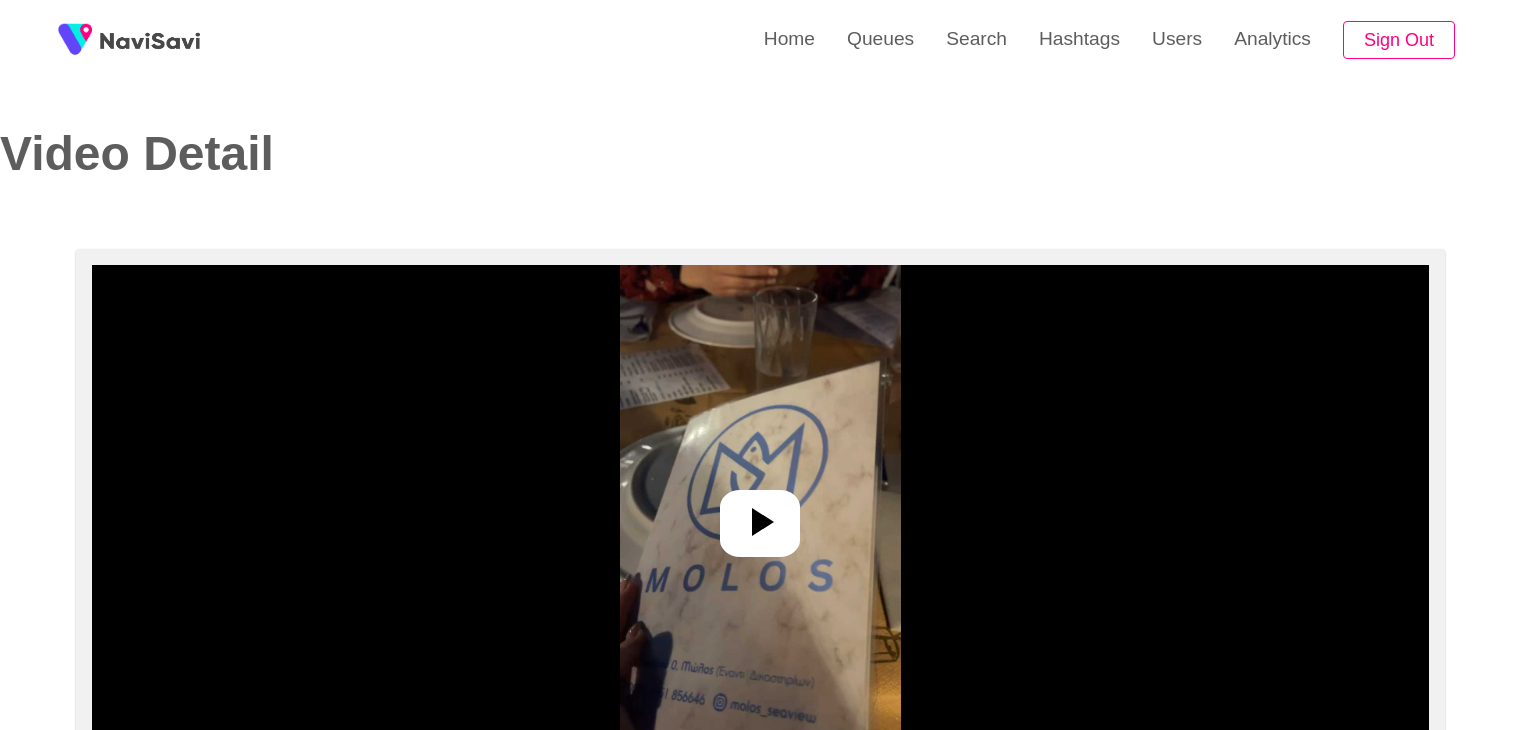 select on "**********" 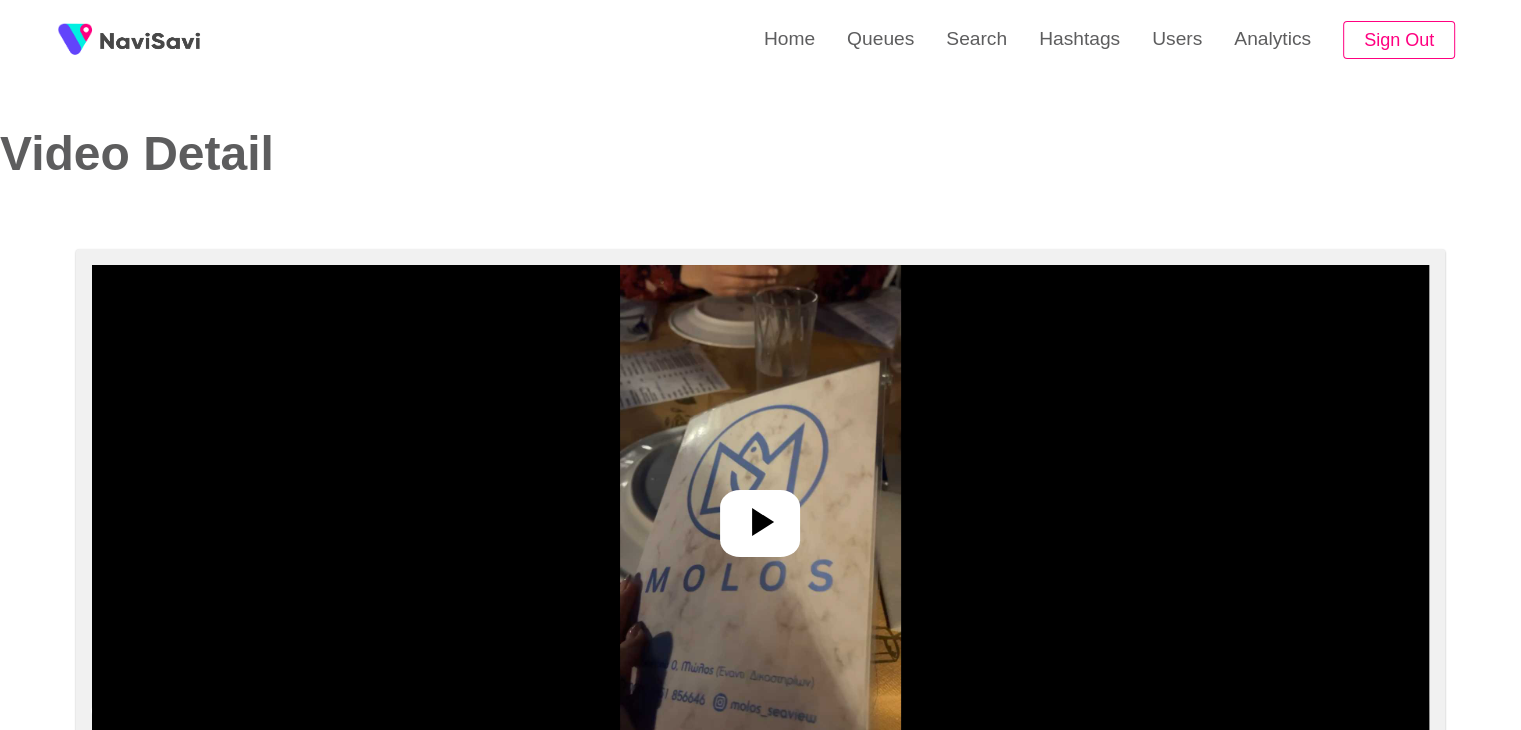 click at bounding box center (760, 515) 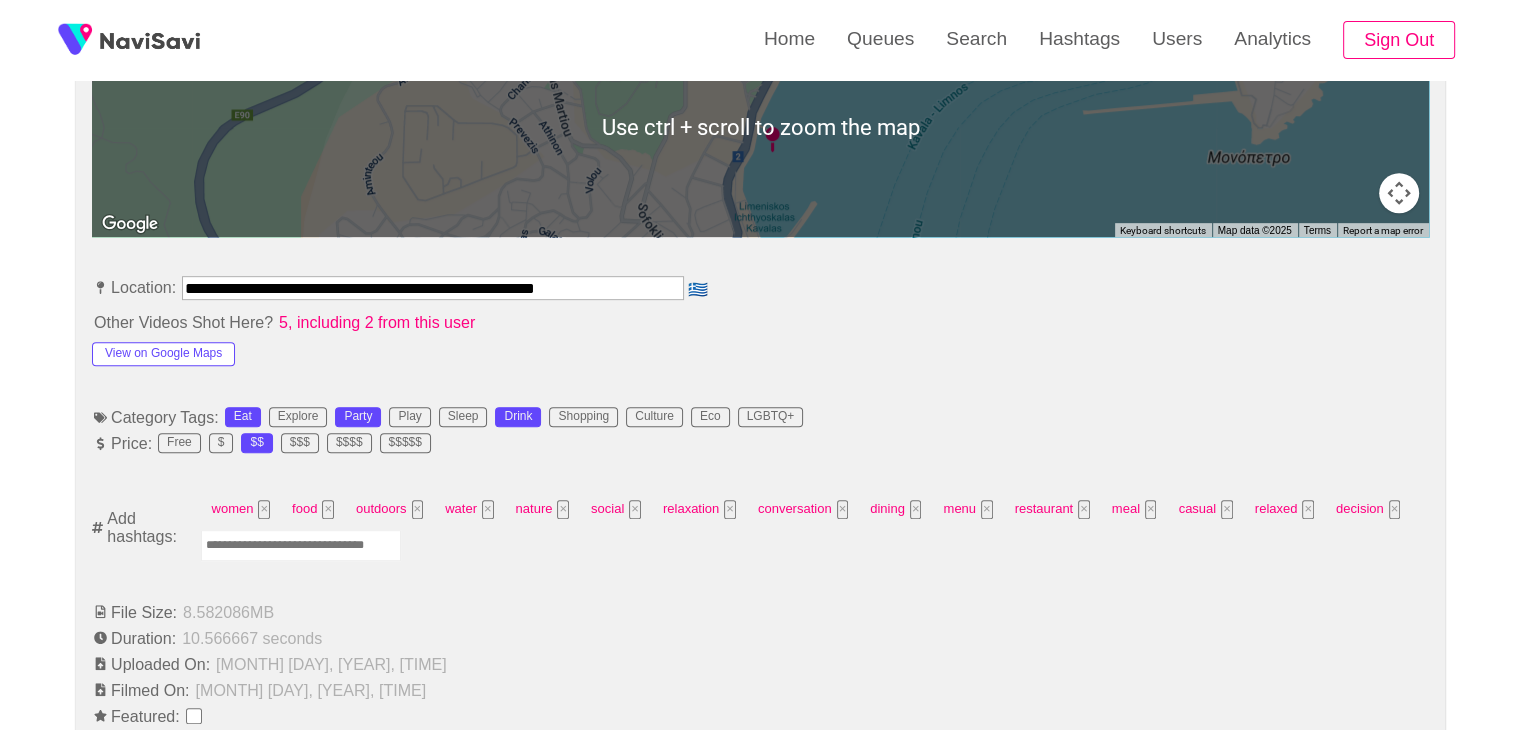 scroll, scrollTop: 1008, scrollLeft: 0, axis: vertical 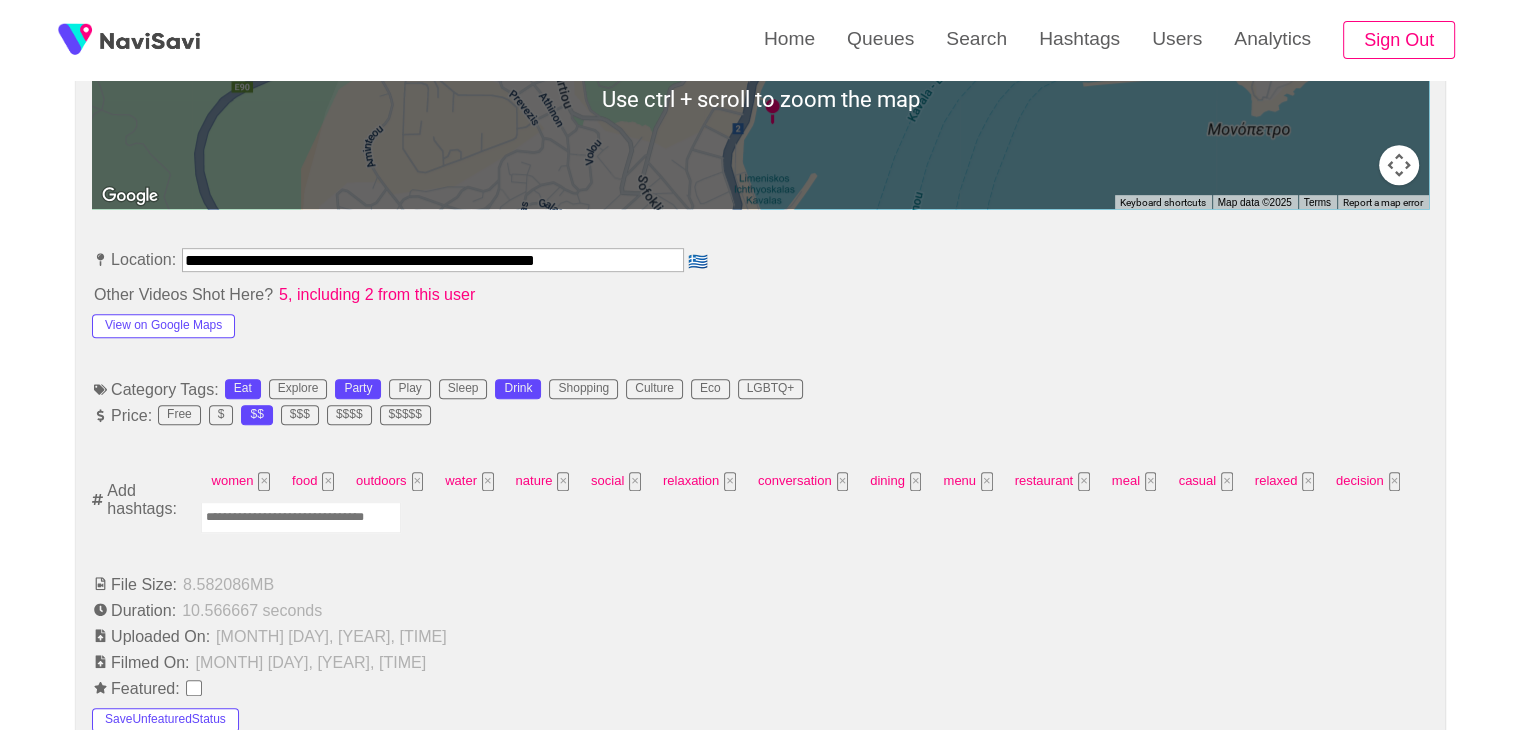 click on "**********" at bounding box center [760, 915] 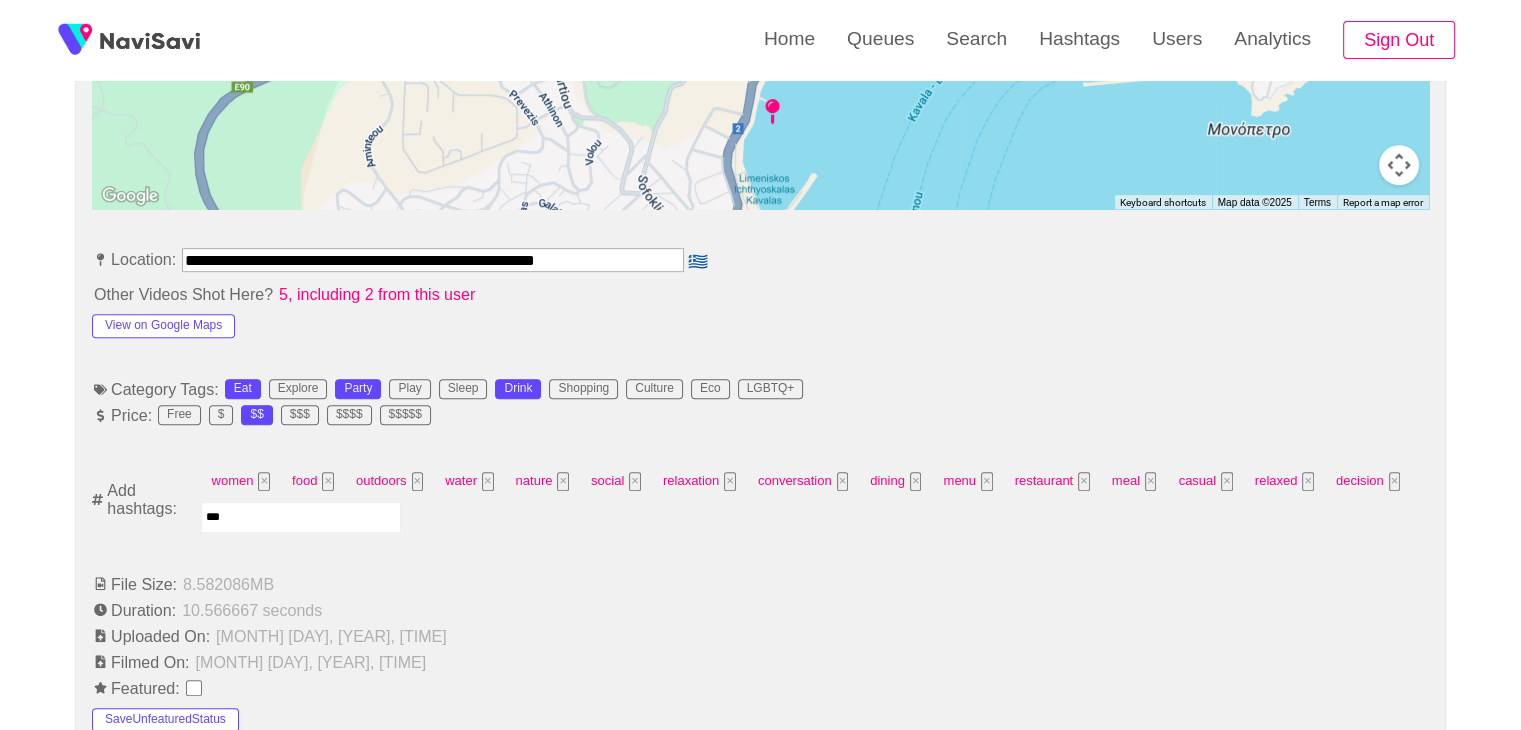 type on "****" 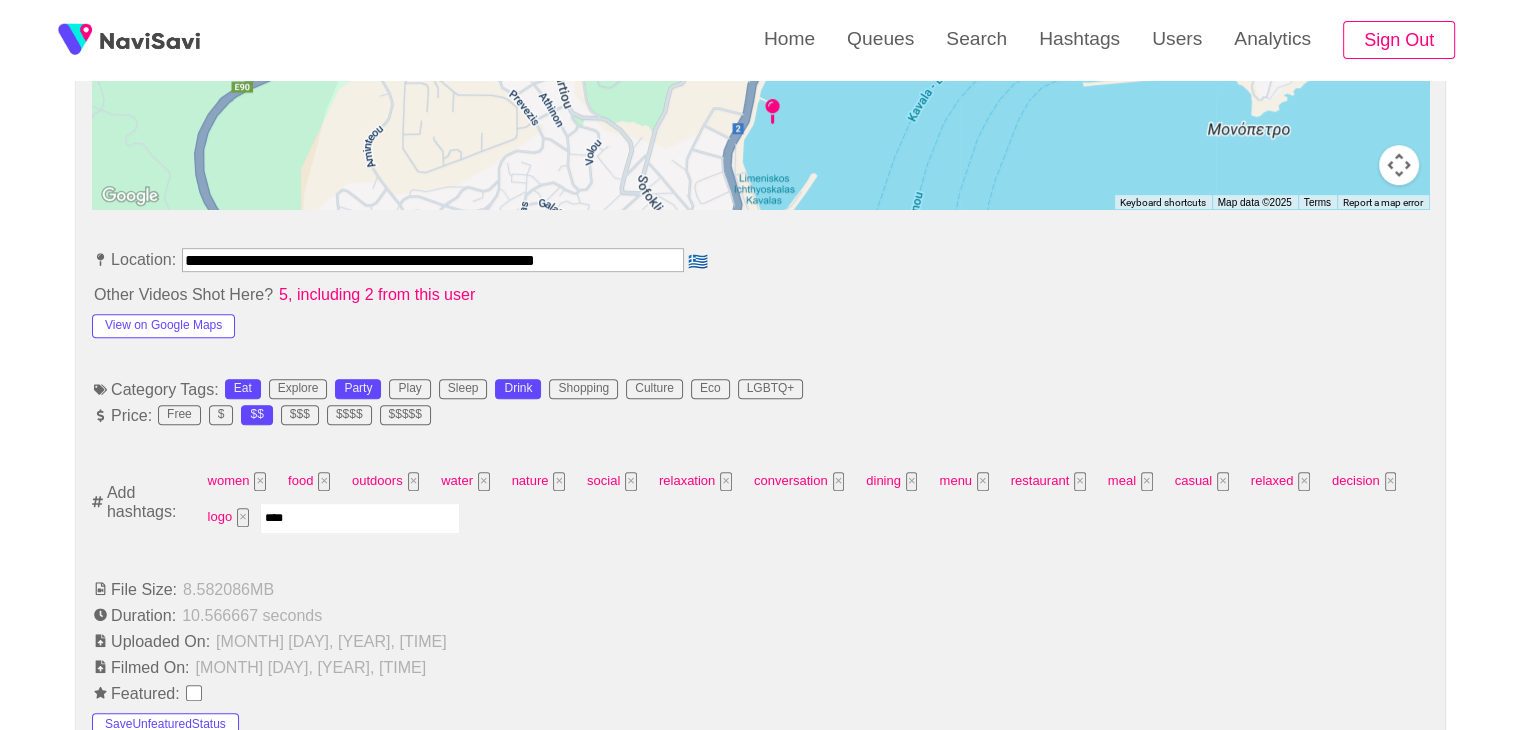 type on "*****" 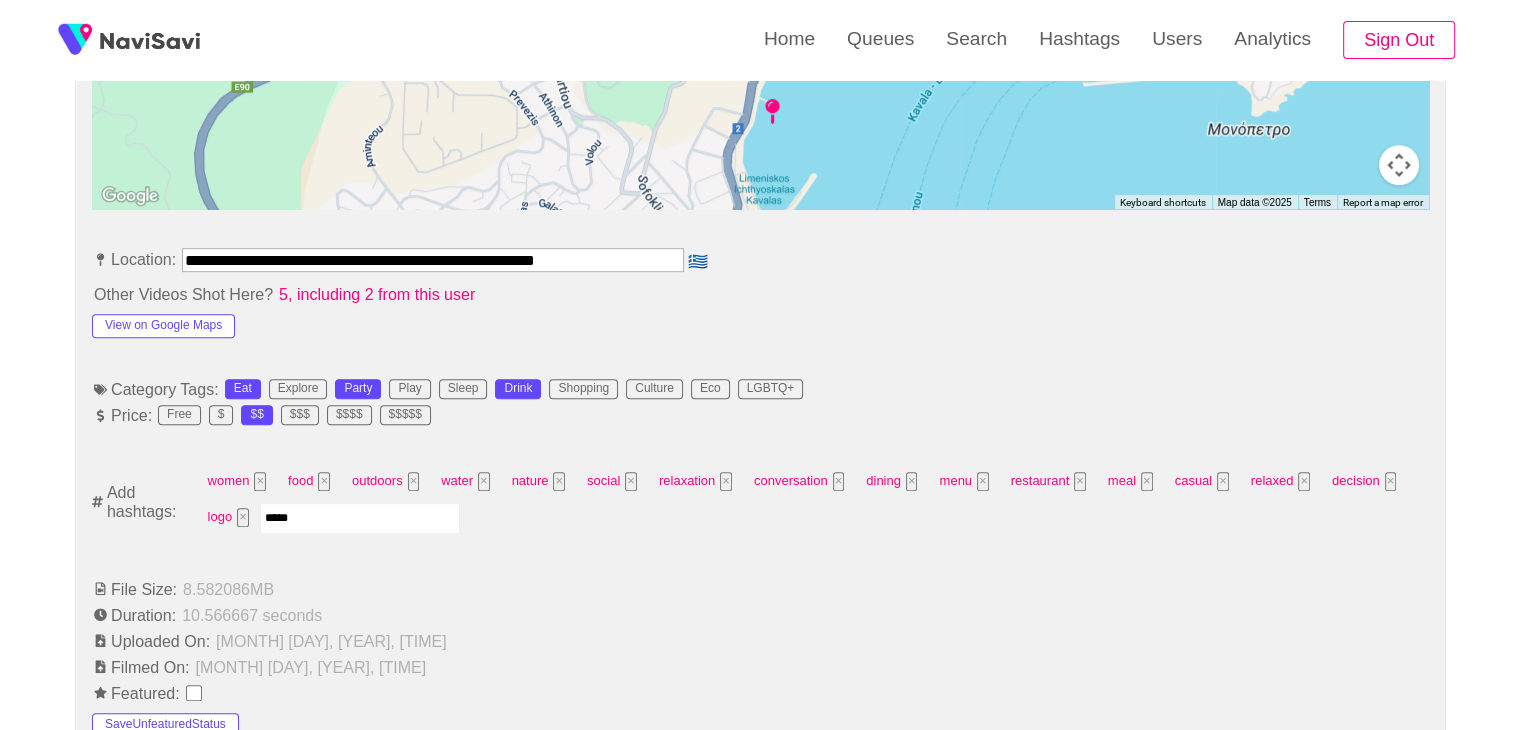 type 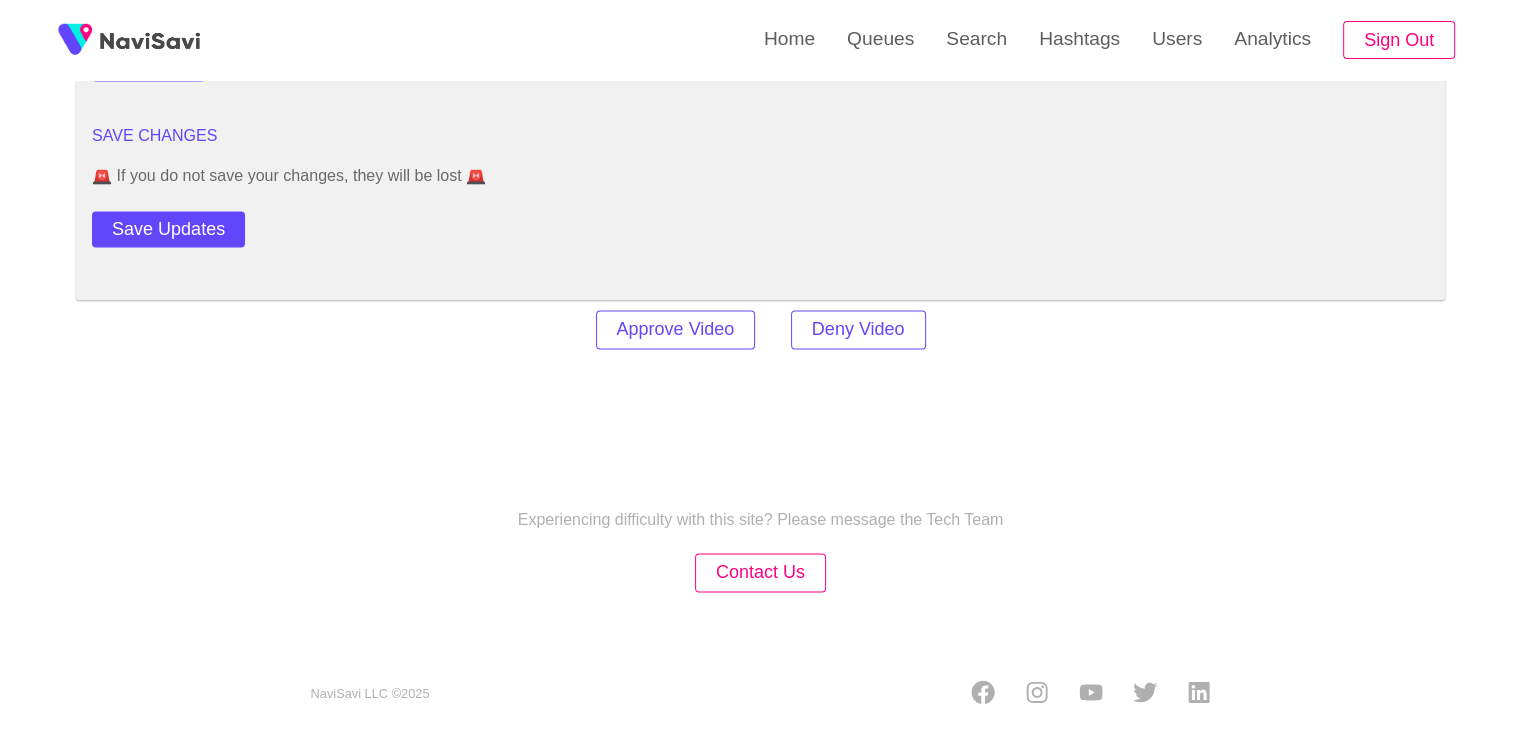 scroll, scrollTop: 2824, scrollLeft: 0, axis: vertical 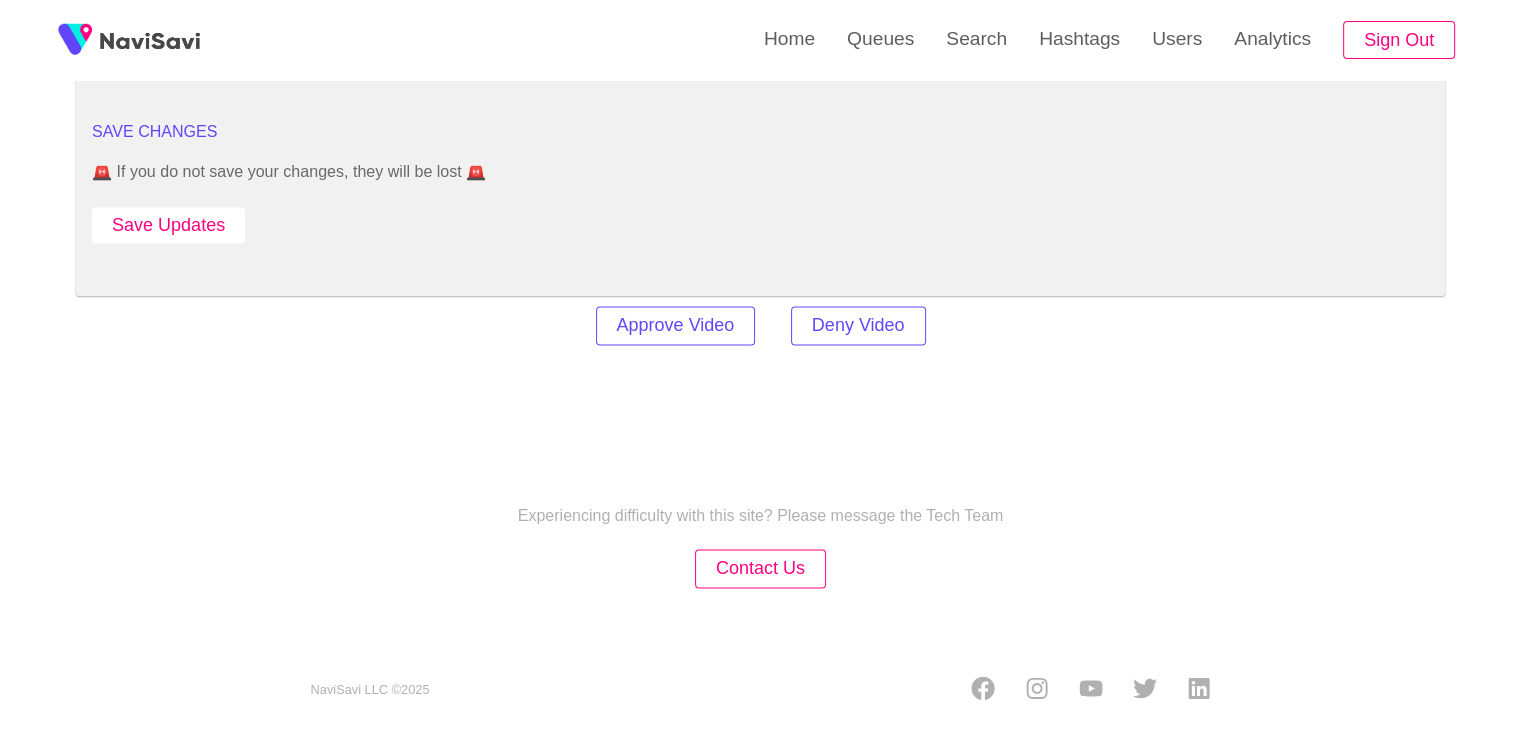 click on "Save Updates" at bounding box center [168, 225] 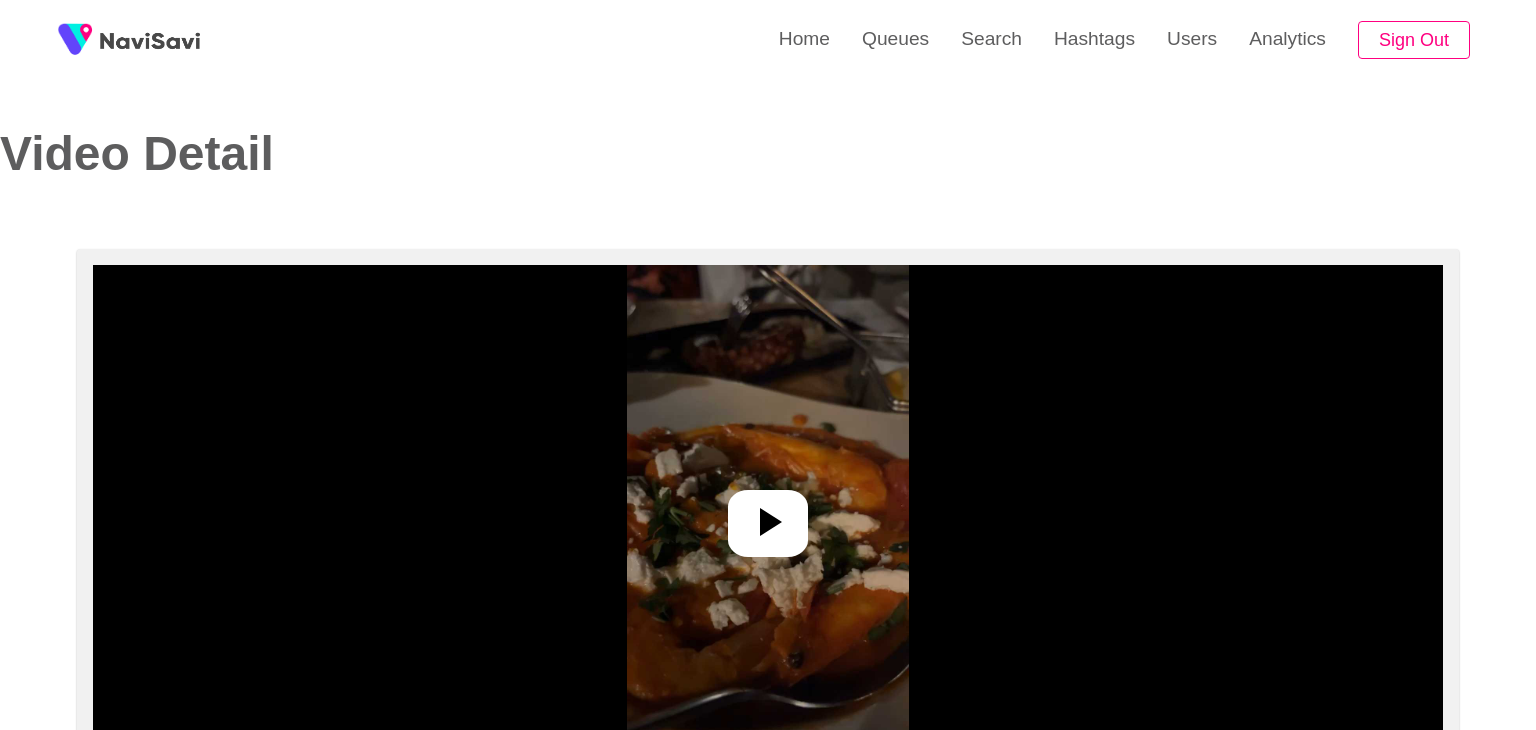select on "**********" 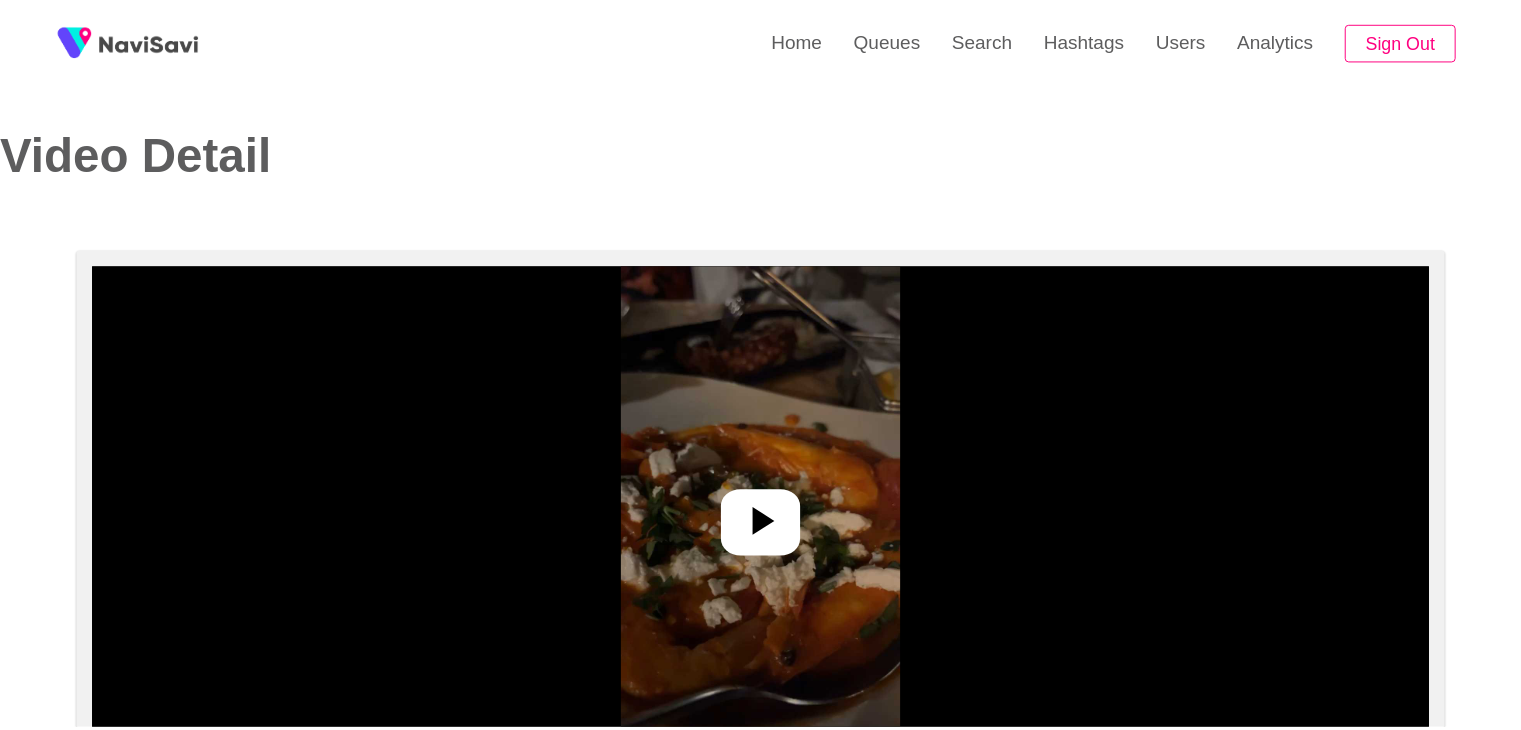 scroll, scrollTop: 0, scrollLeft: 0, axis: both 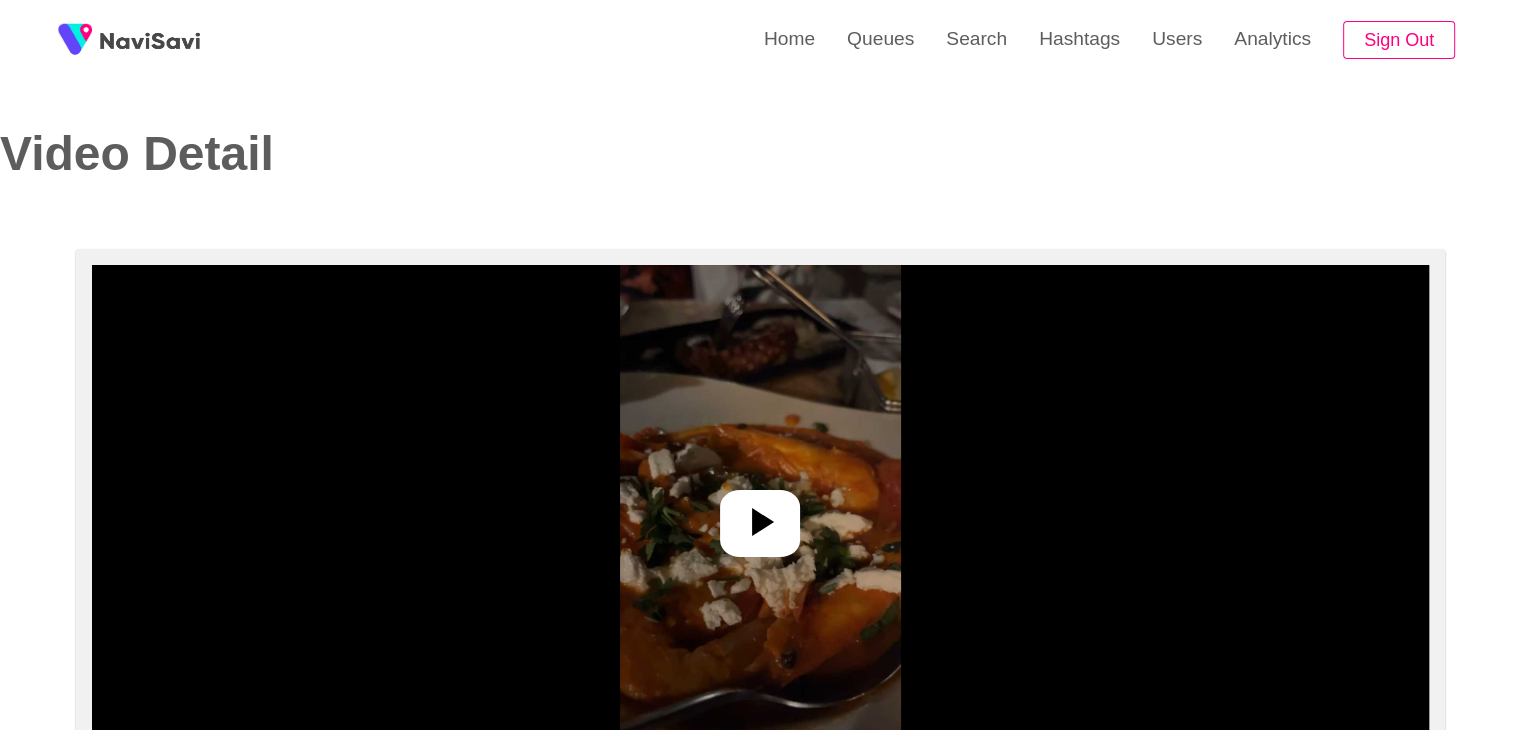 click at bounding box center [760, 515] 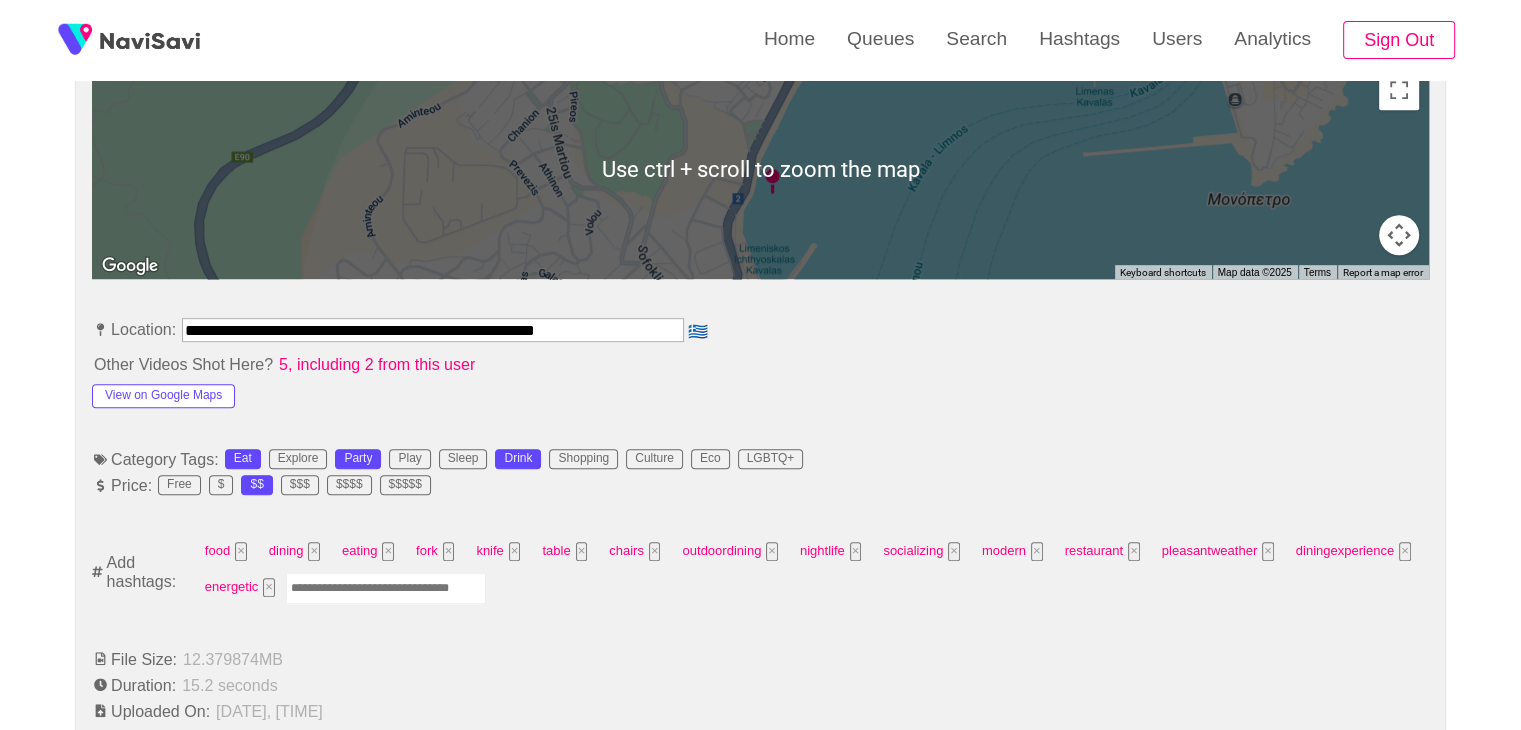 scroll, scrollTop: 959, scrollLeft: 0, axis: vertical 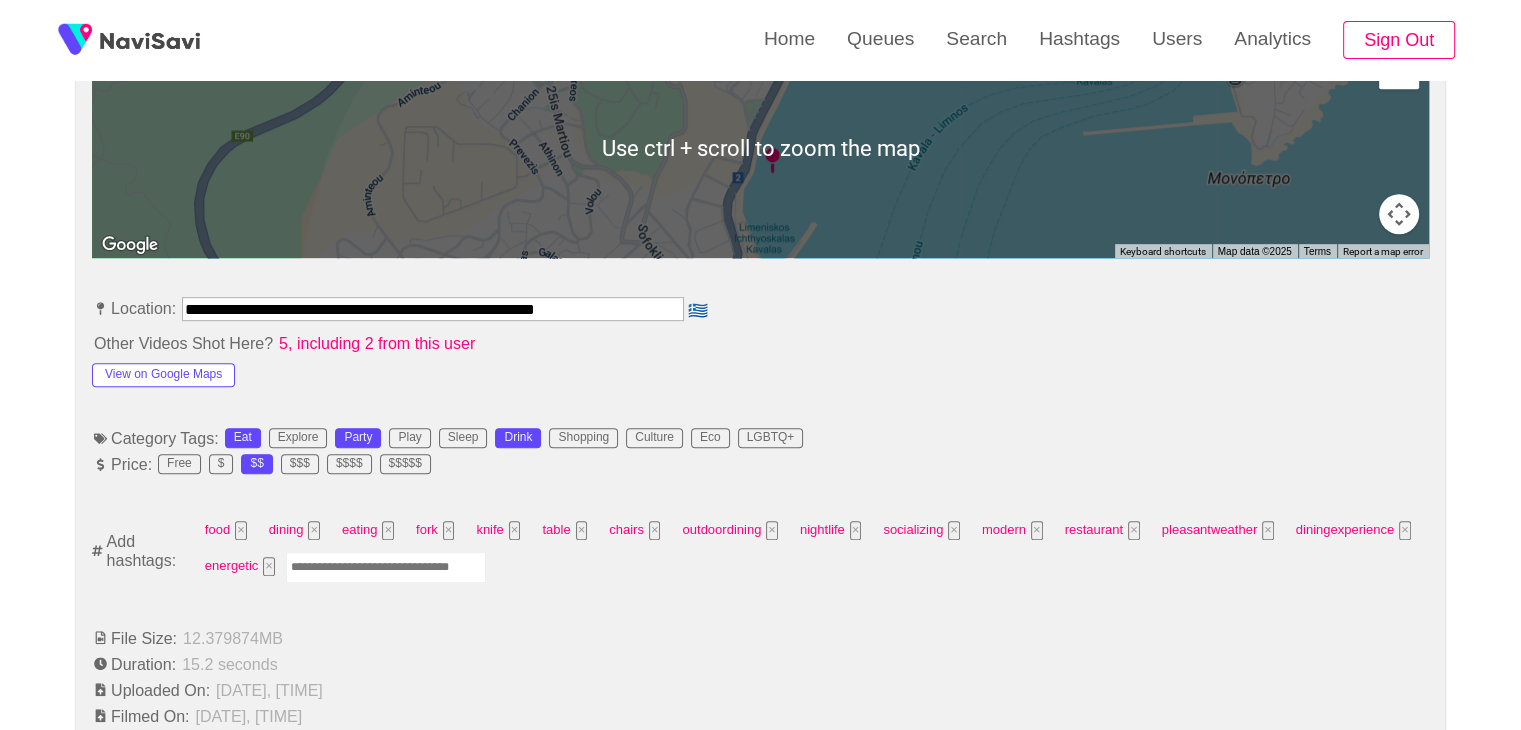 click at bounding box center [386, 567] 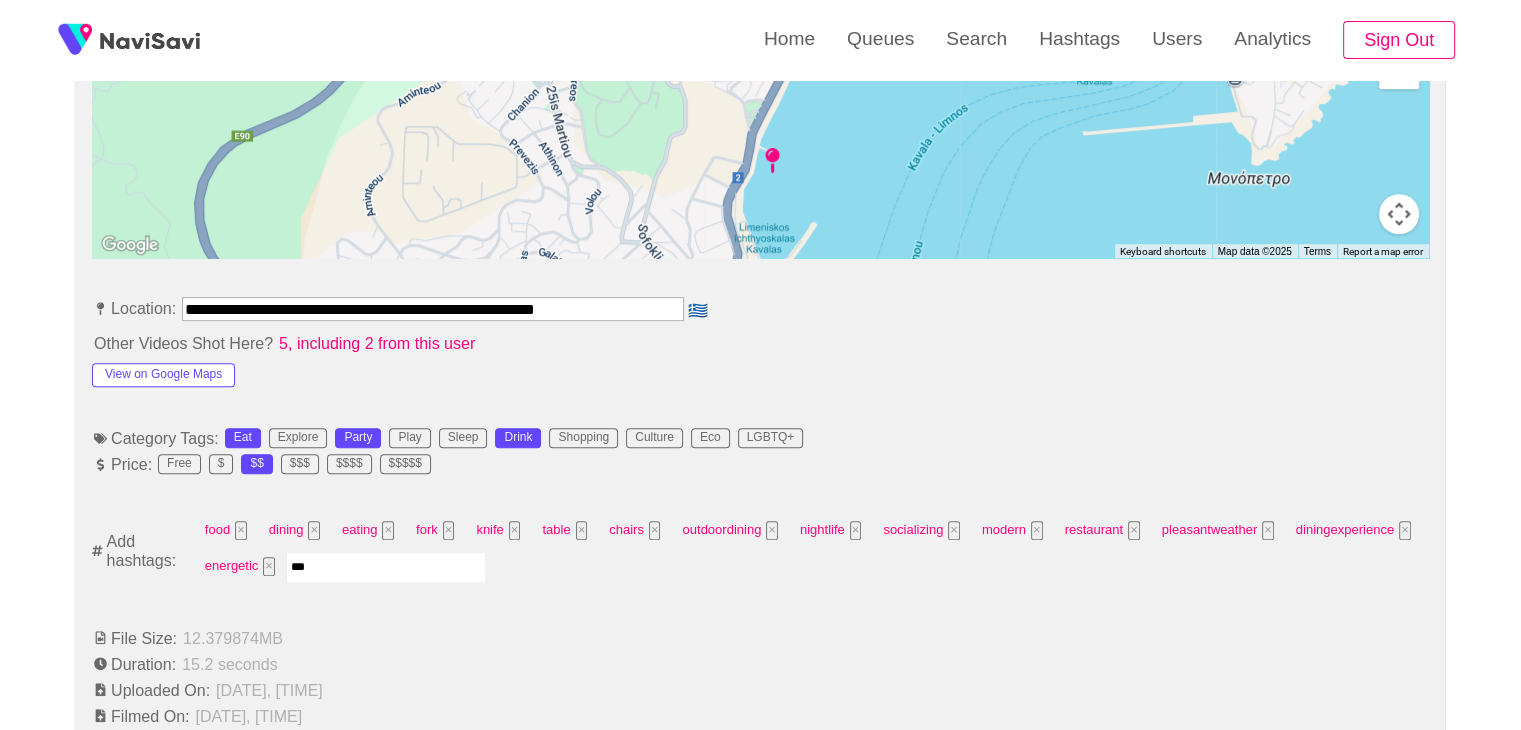 type on "****" 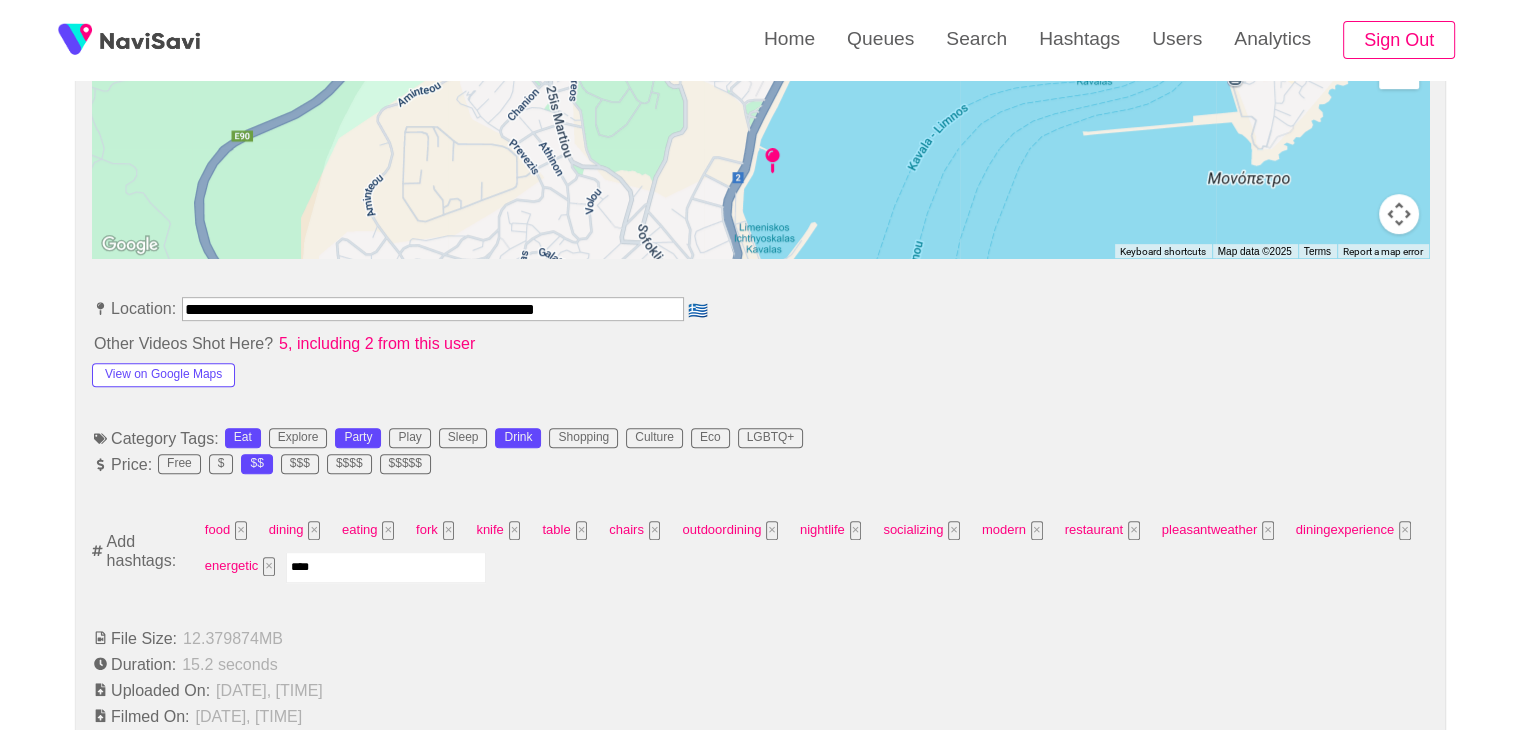 type 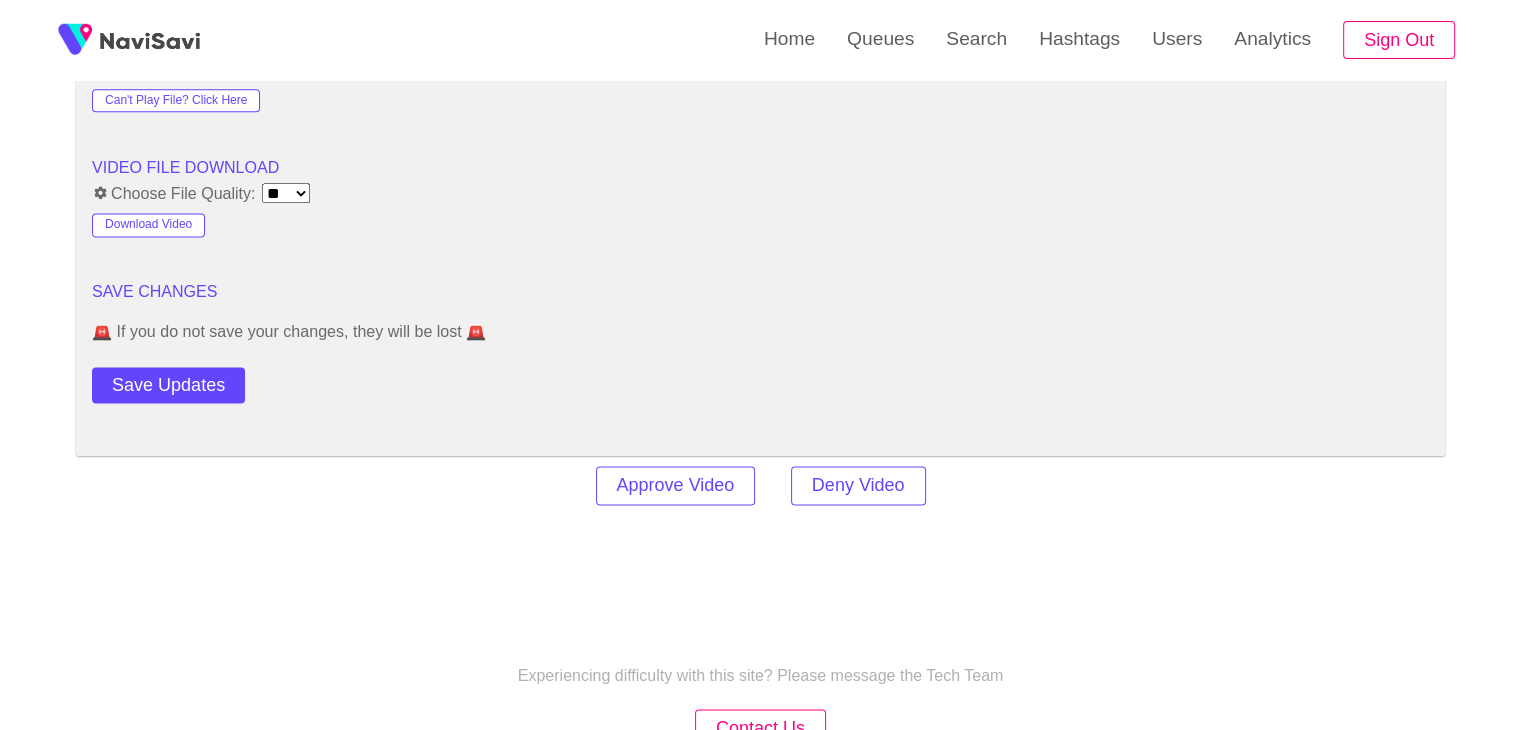 scroll, scrollTop: 2730, scrollLeft: 0, axis: vertical 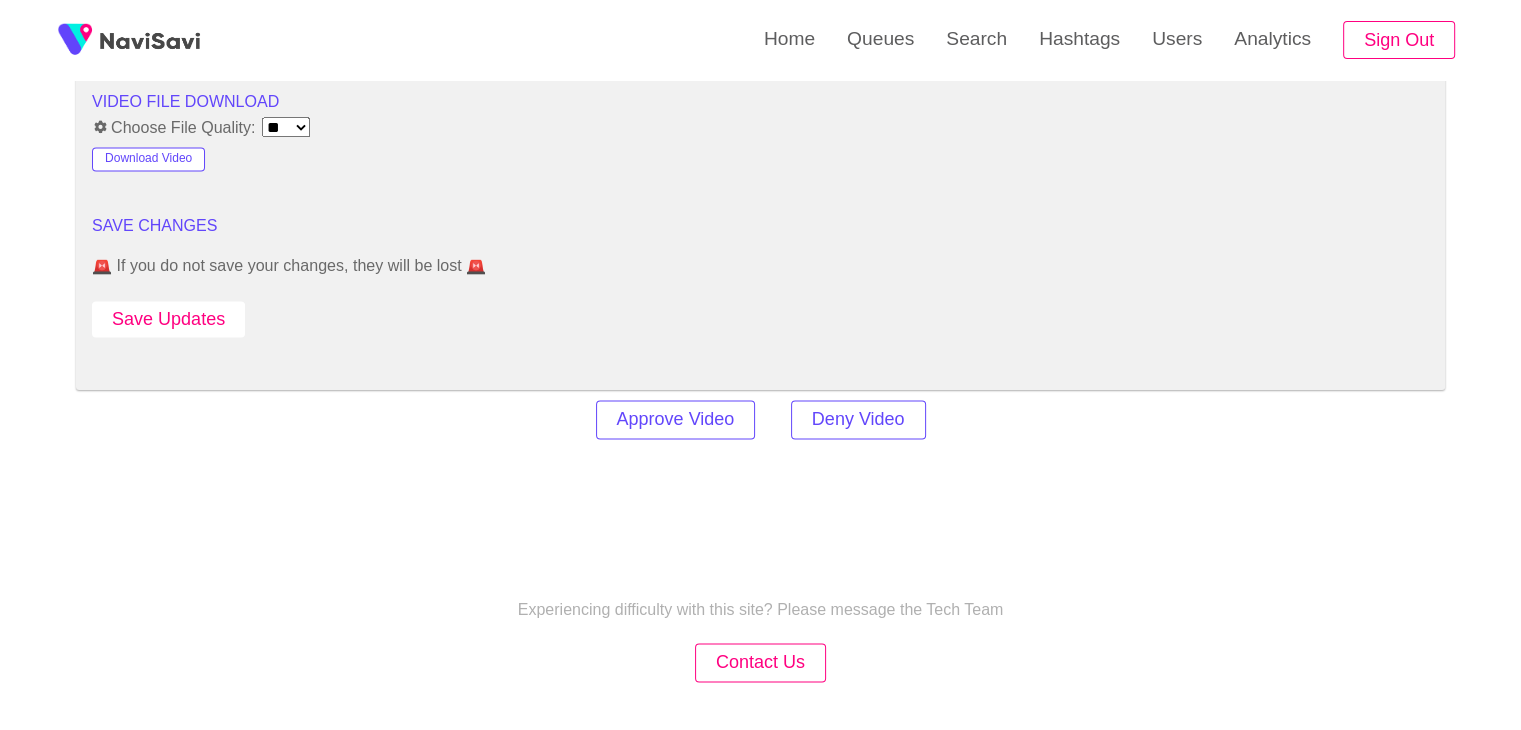 click on "Save Updates" at bounding box center (168, 319) 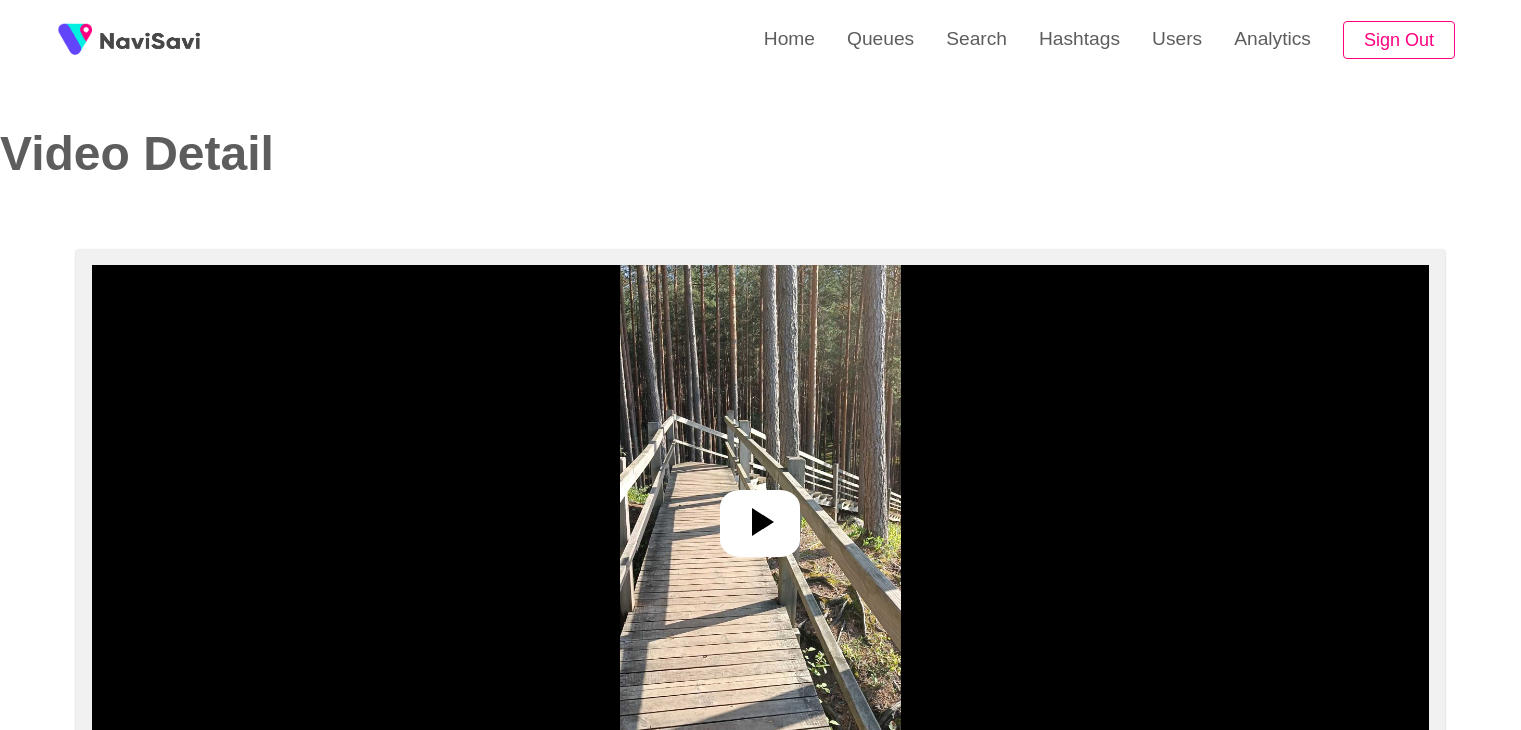 select on "**********" 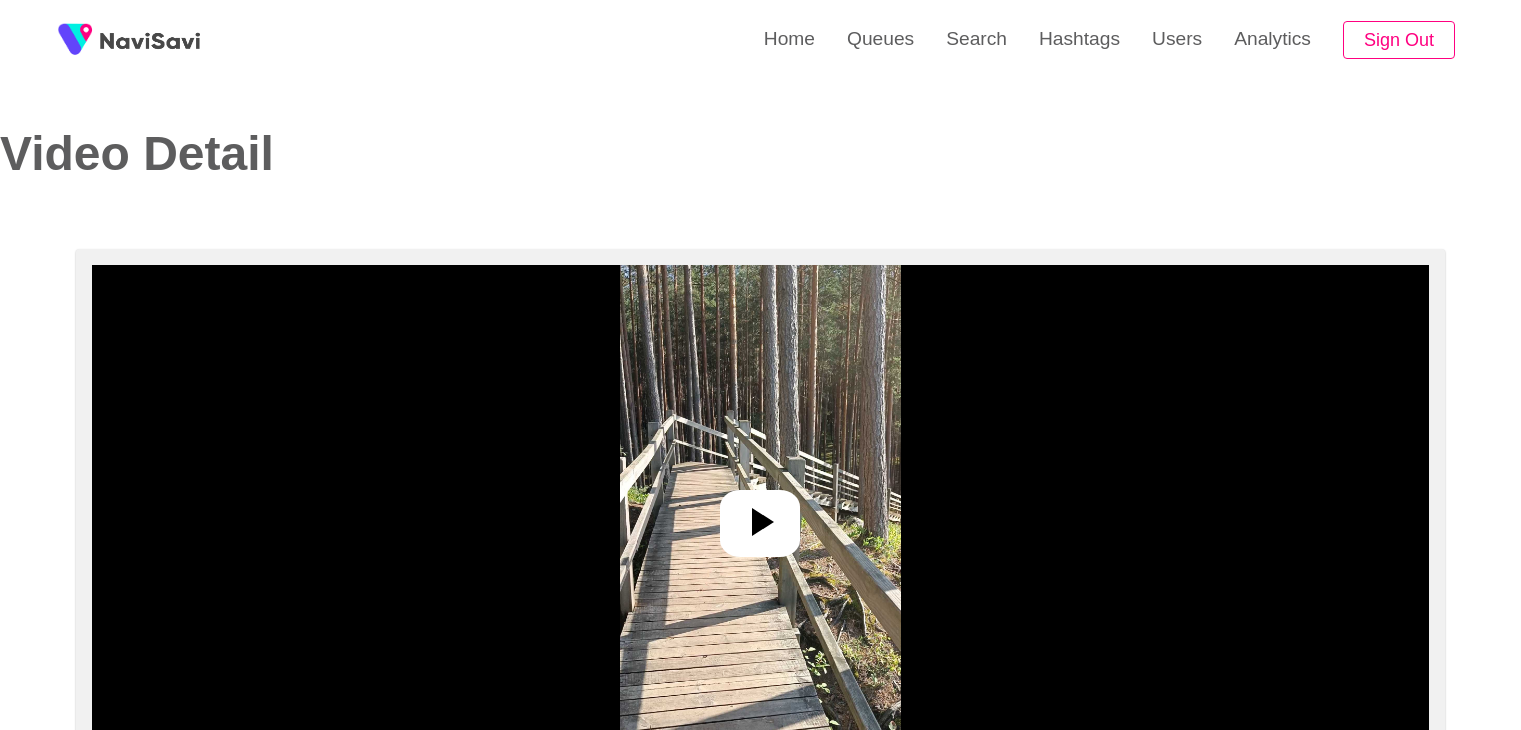 scroll, scrollTop: 0, scrollLeft: 0, axis: both 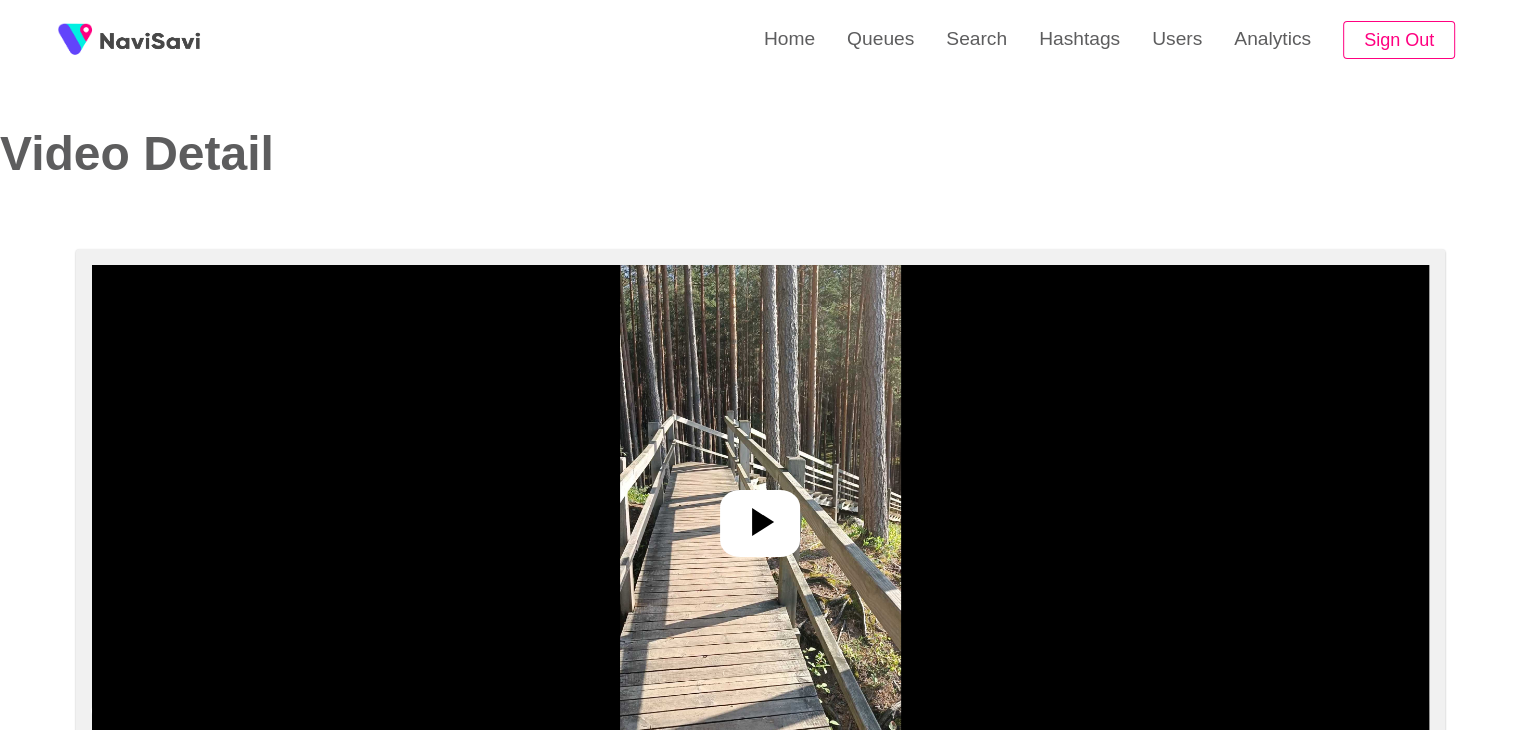 click at bounding box center [760, 515] 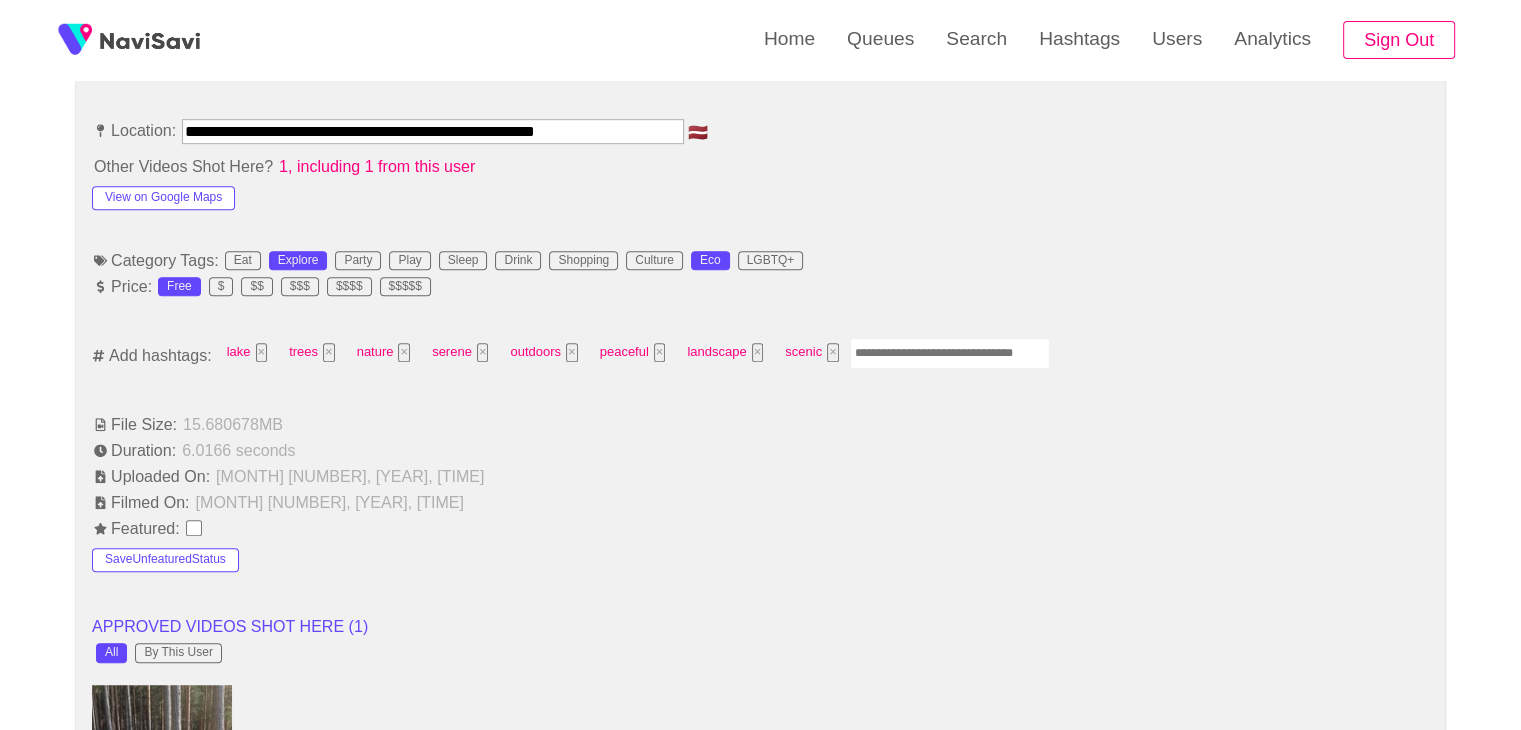 scroll, scrollTop: 1170, scrollLeft: 0, axis: vertical 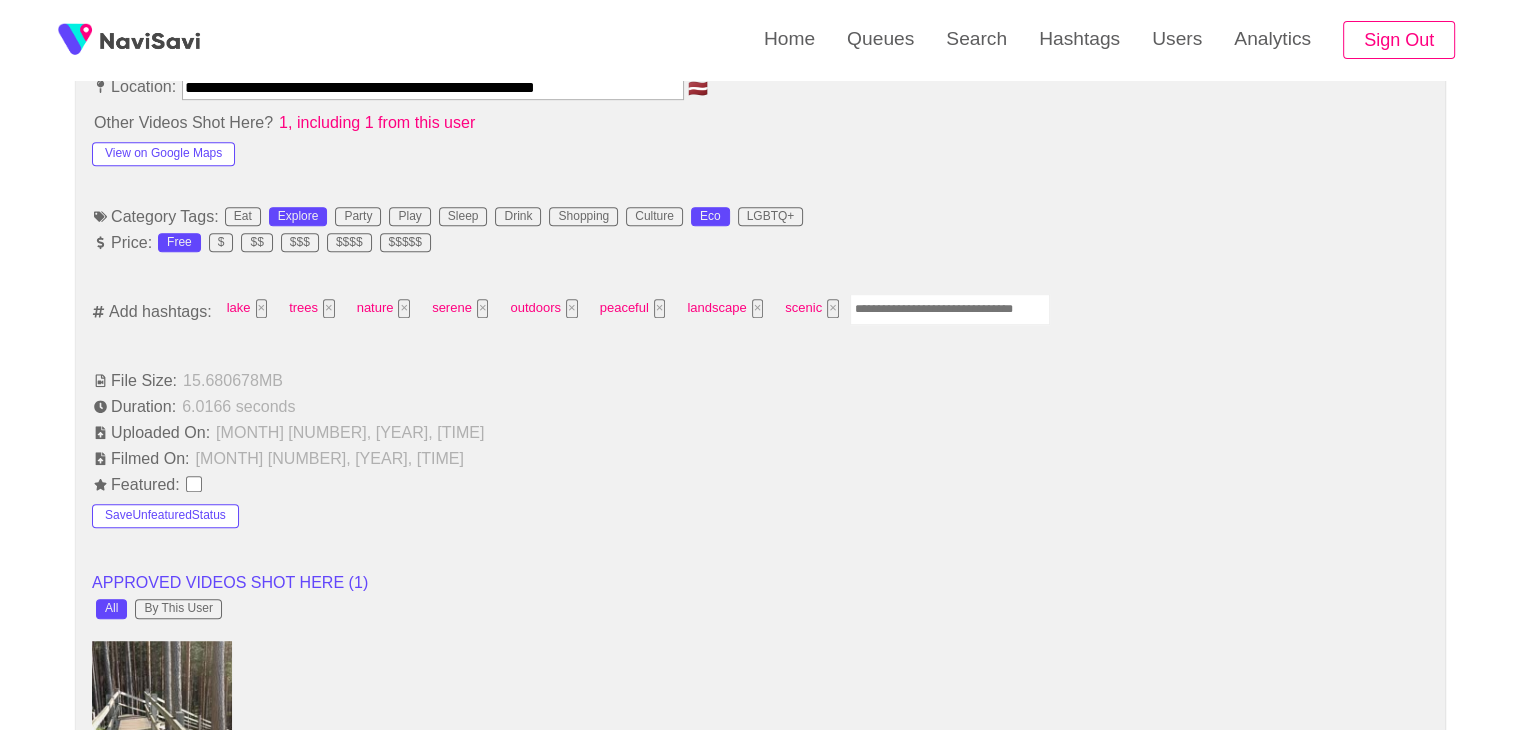click at bounding box center [950, 309] 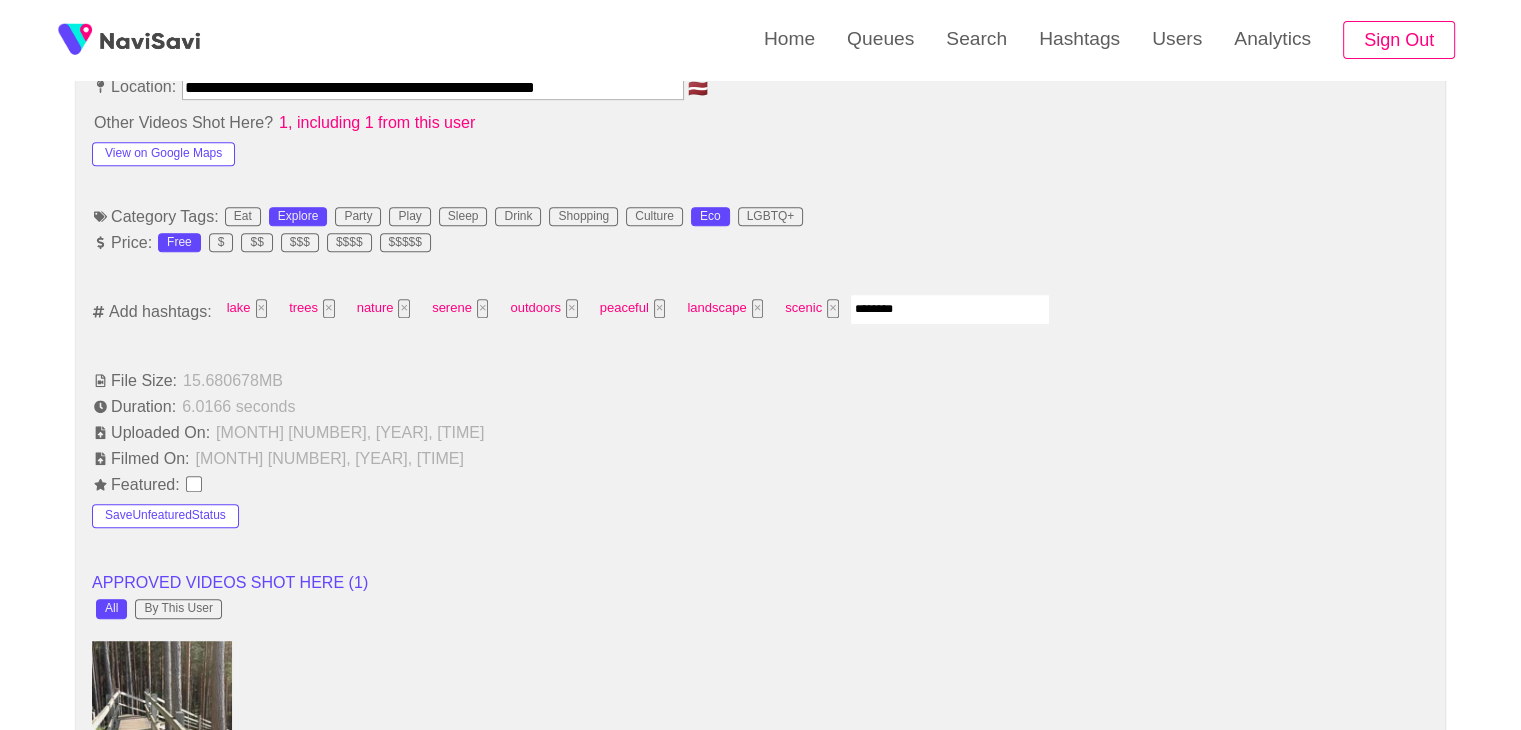 type on "*********" 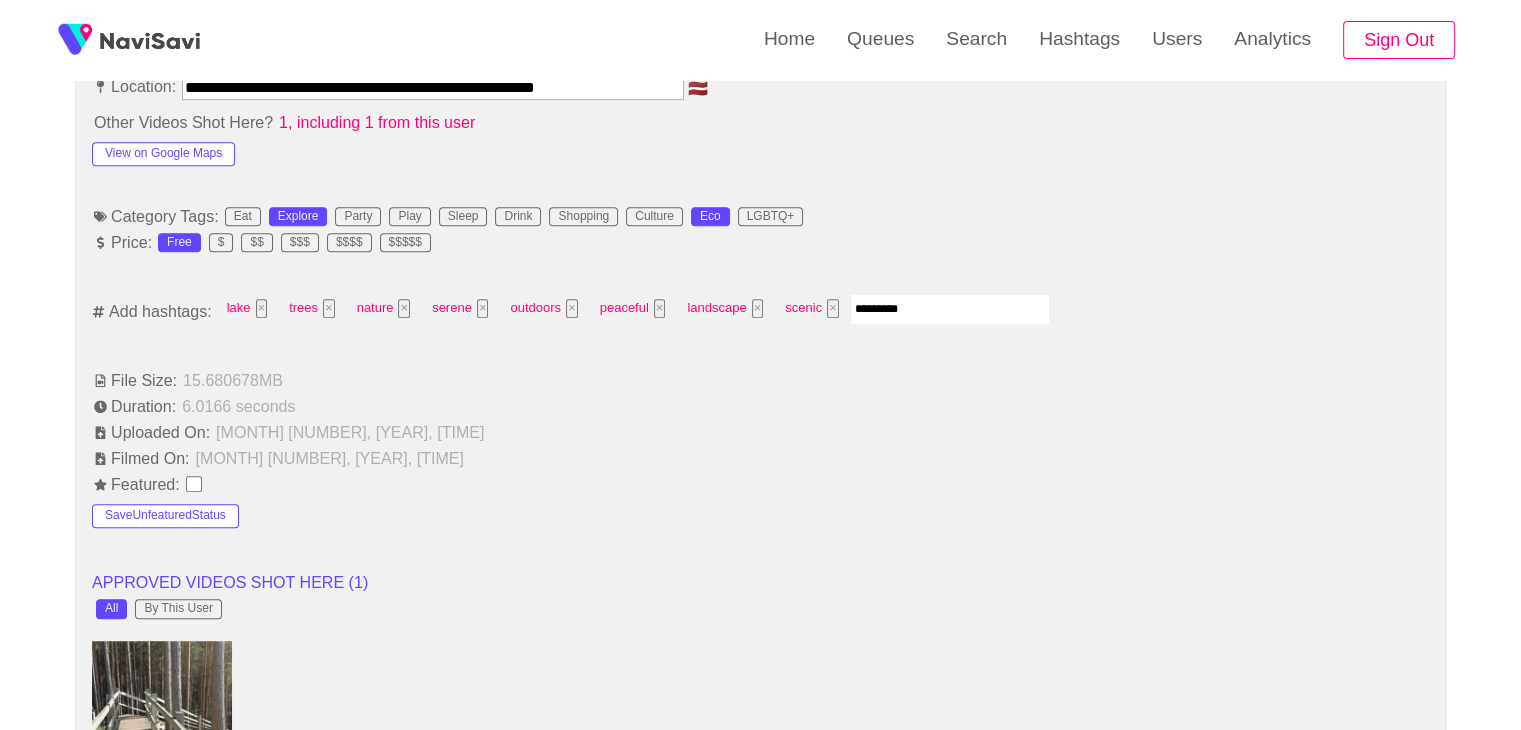 type 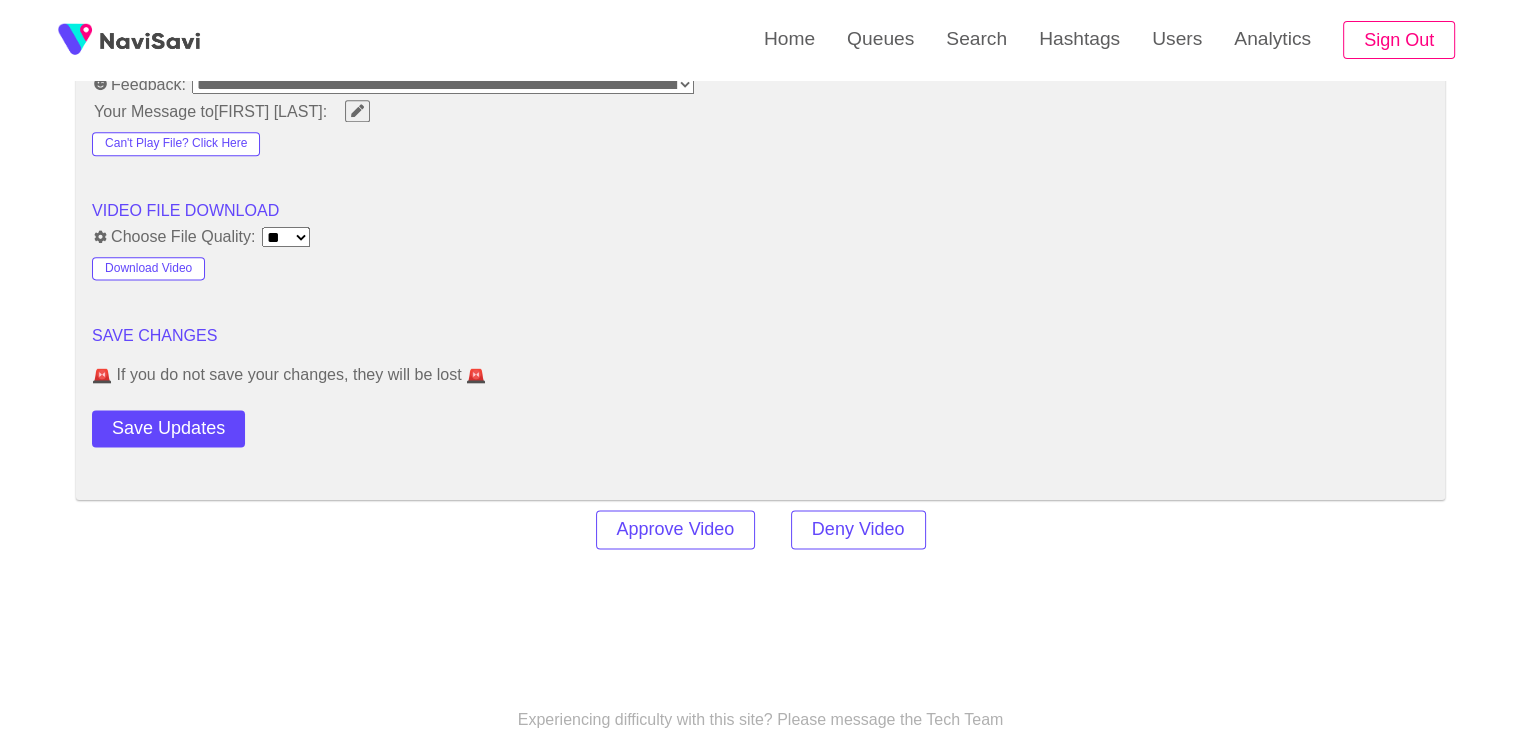 scroll, scrollTop: 2578, scrollLeft: 0, axis: vertical 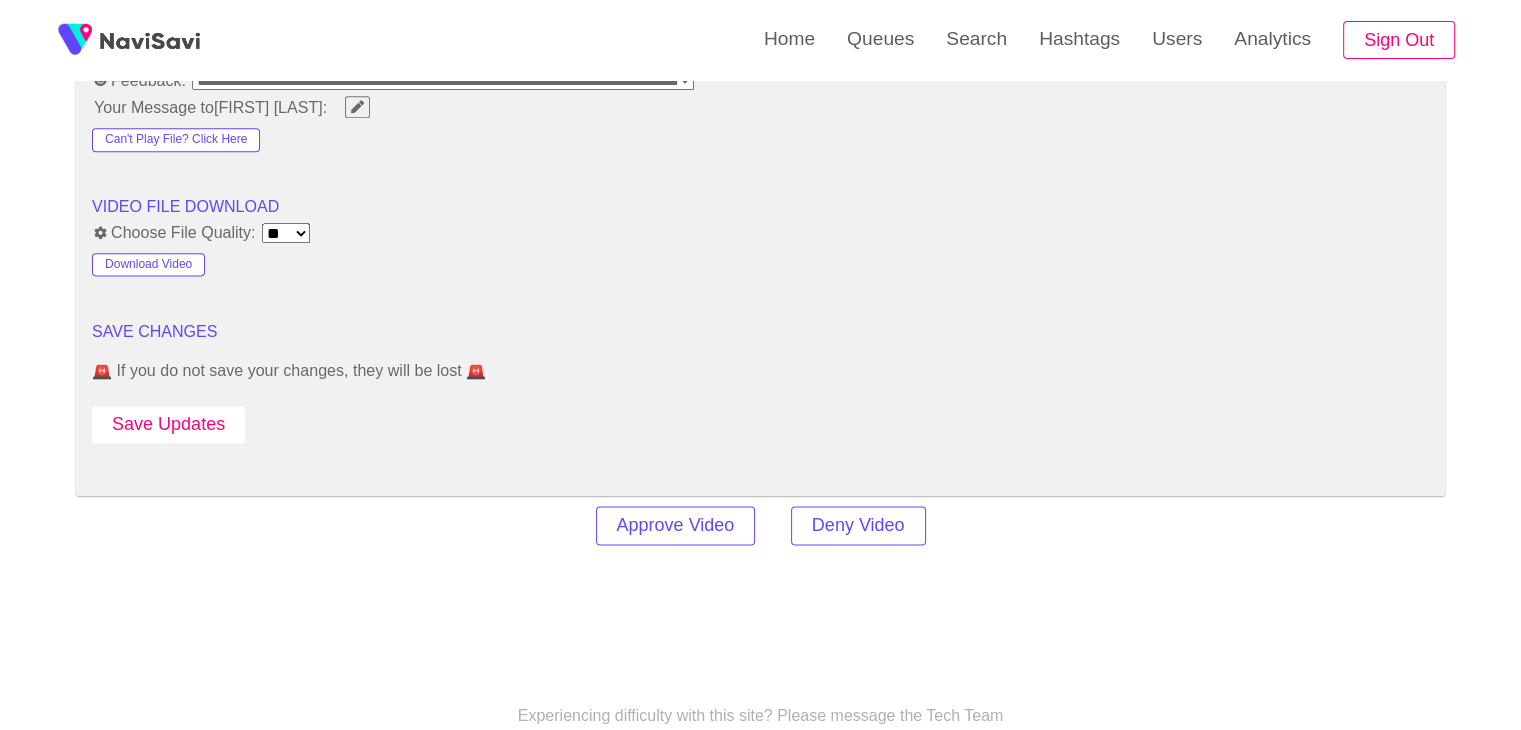 click on "Save Updates" at bounding box center [168, 424] 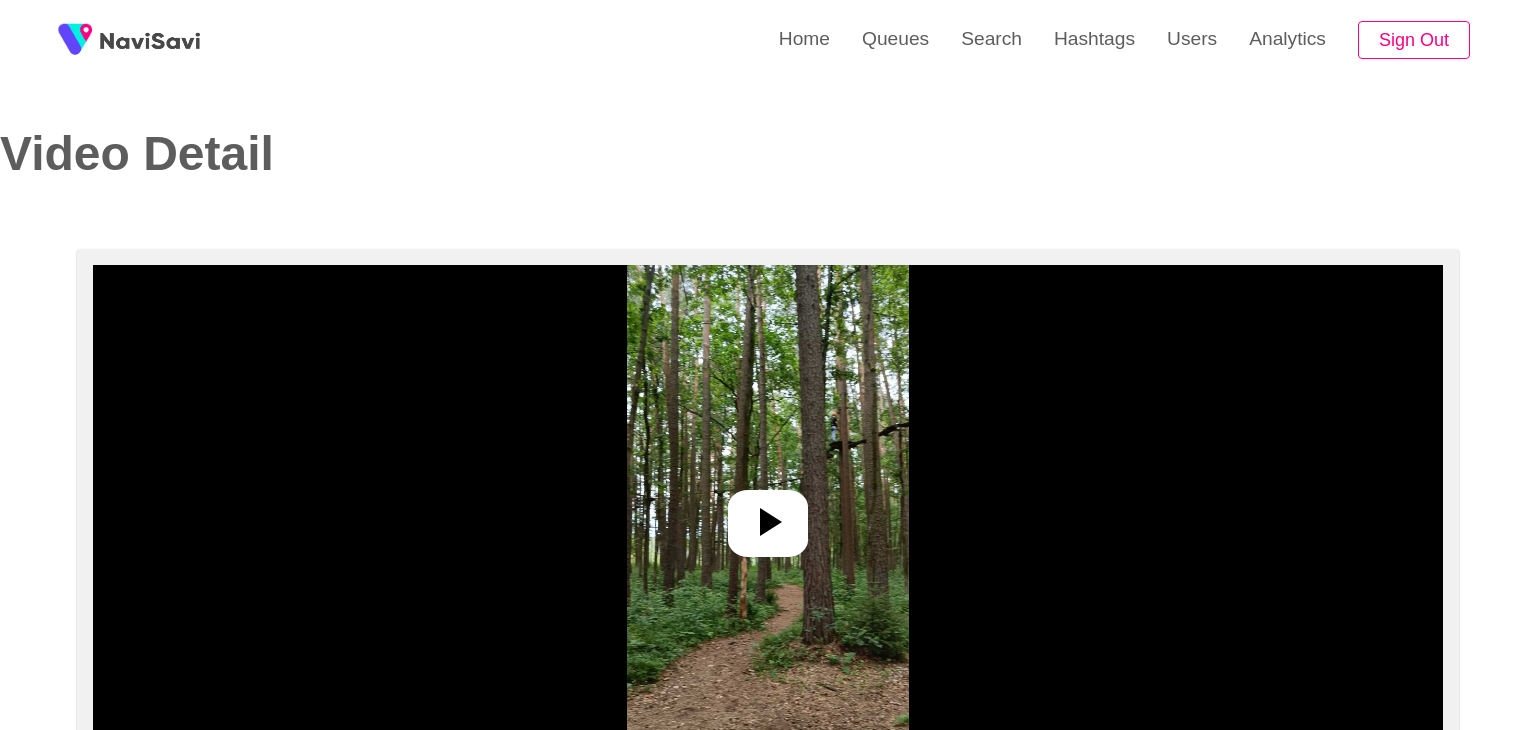 select on "**********" 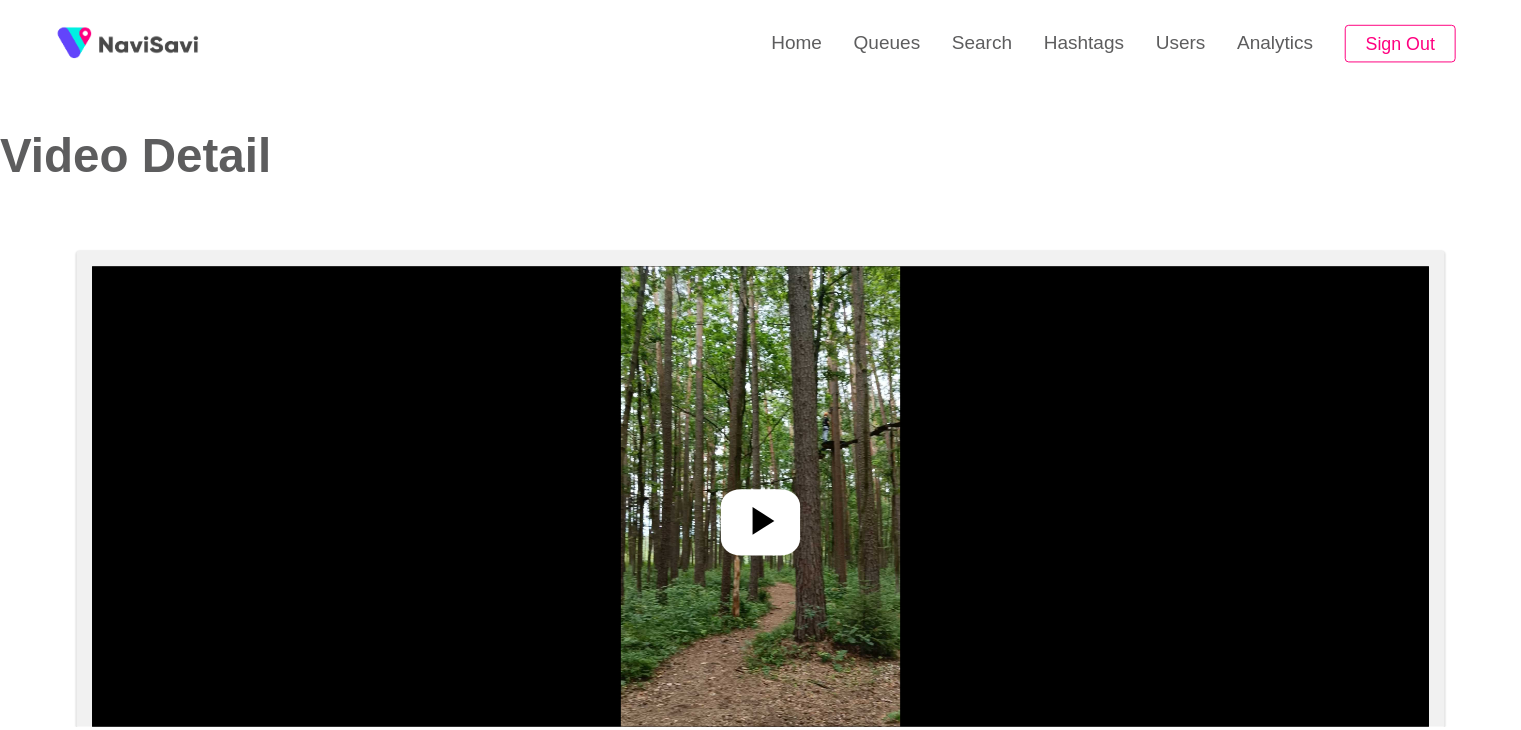 scroll, scrollTop: 0, scrollLeft: 0, axis: both 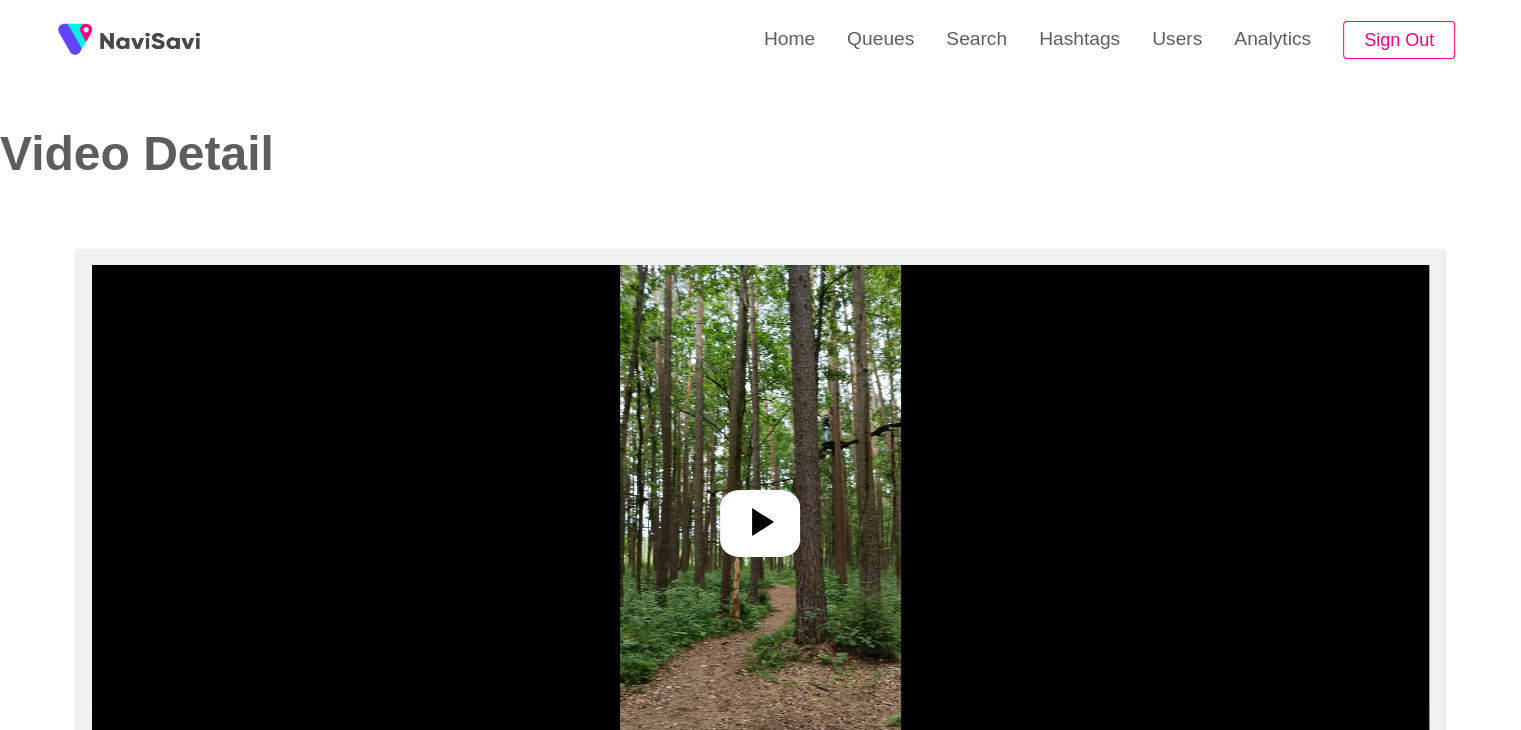 click at bounding box center (760, 515) 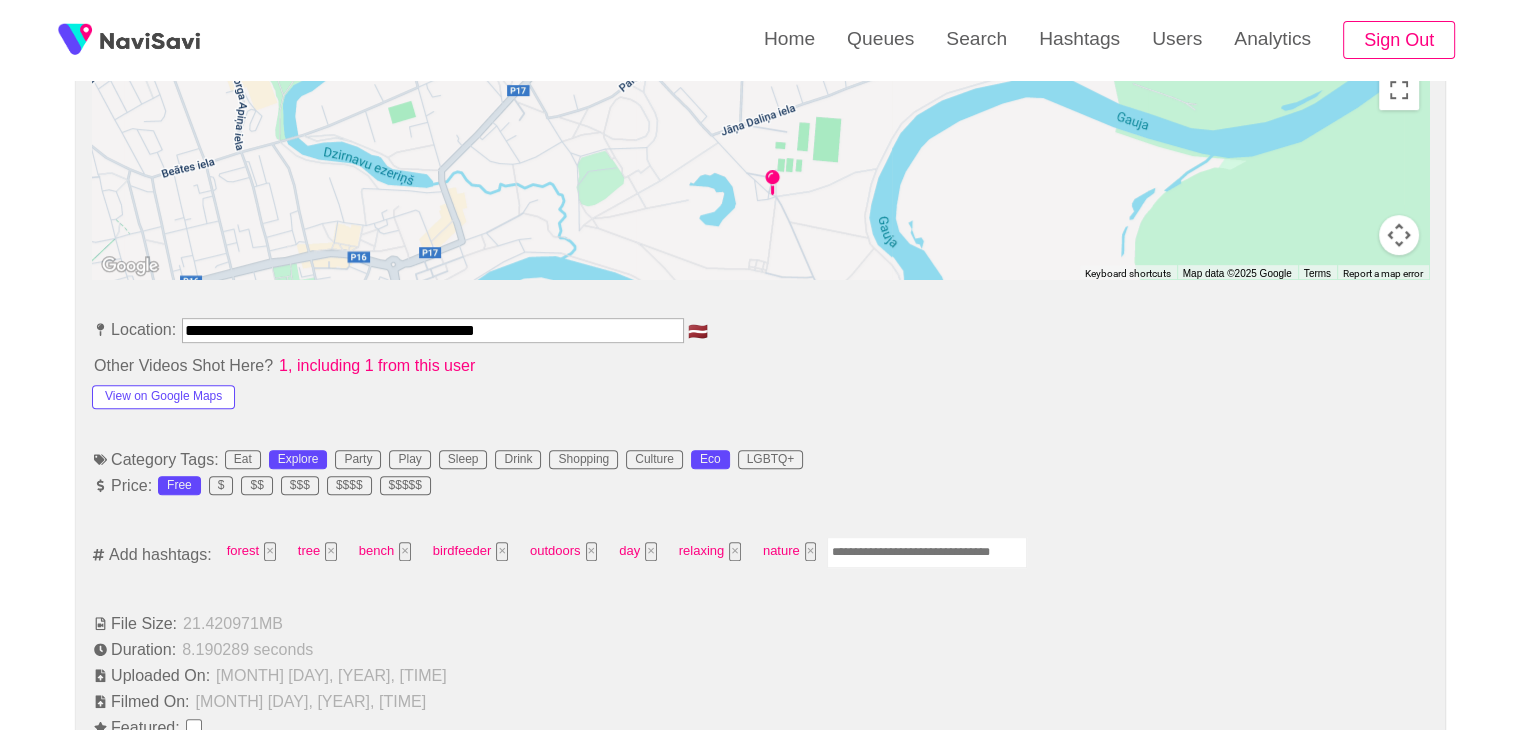 scroll, scrollTop: 938, scrollLeft: 0, axis: vertical 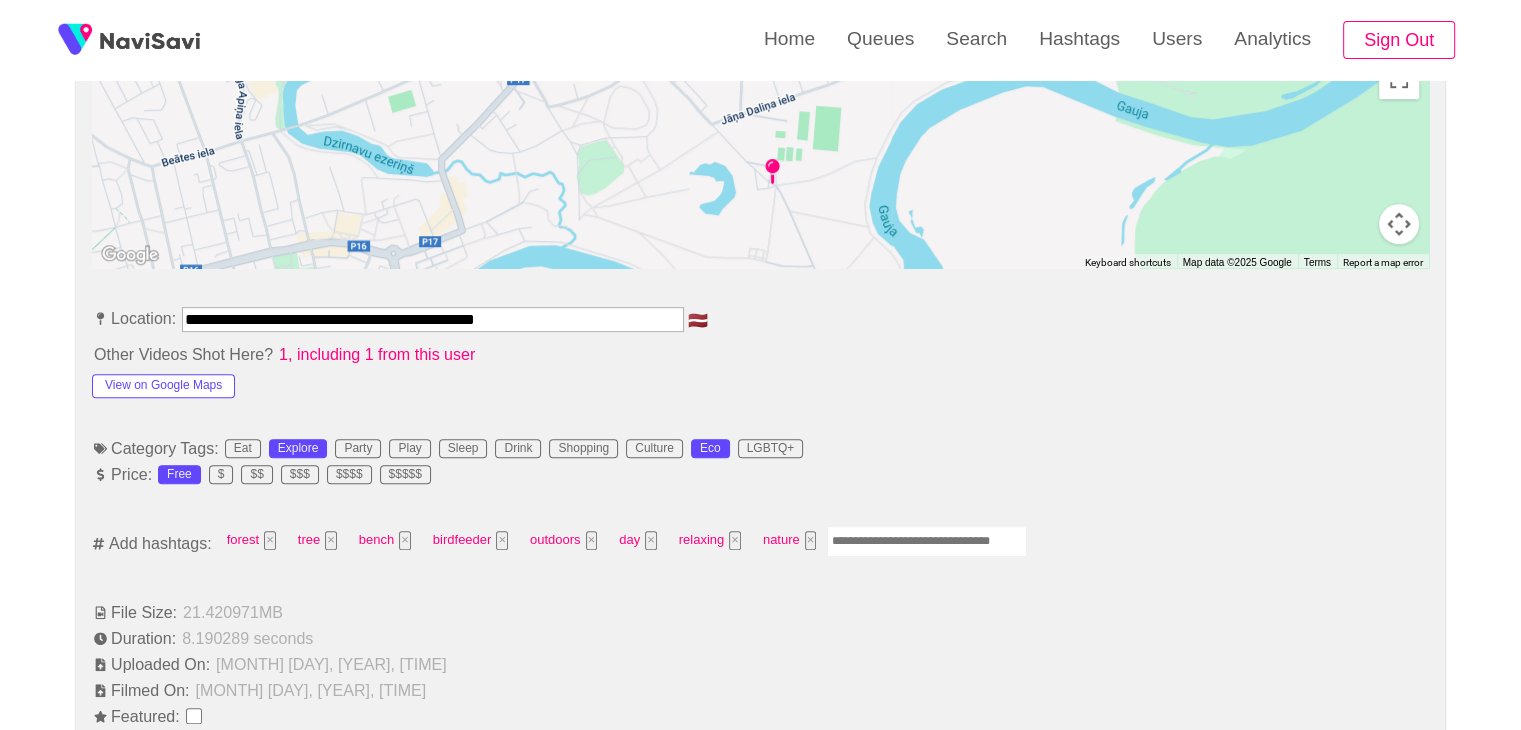 click at bounding box center (927, 541) 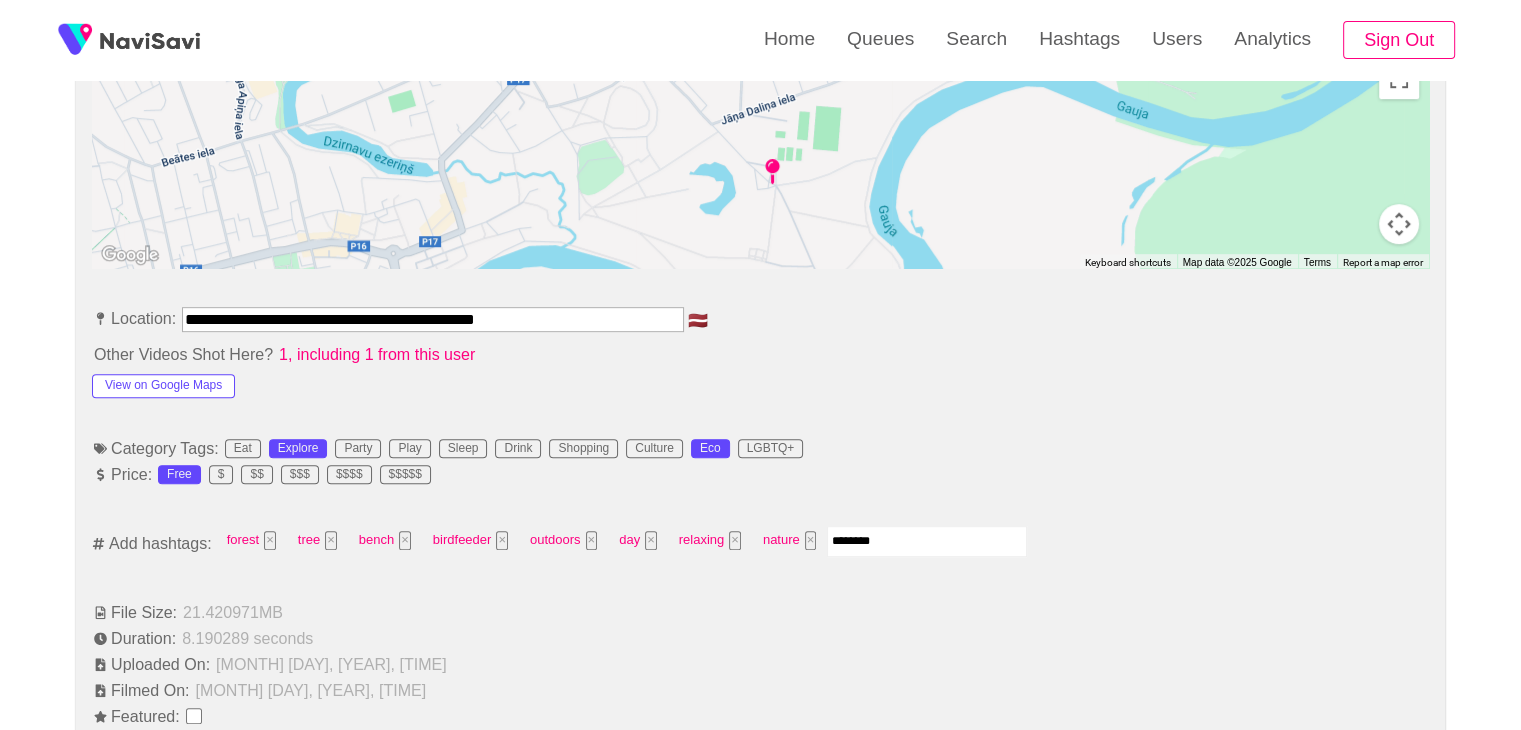 type on "*********" 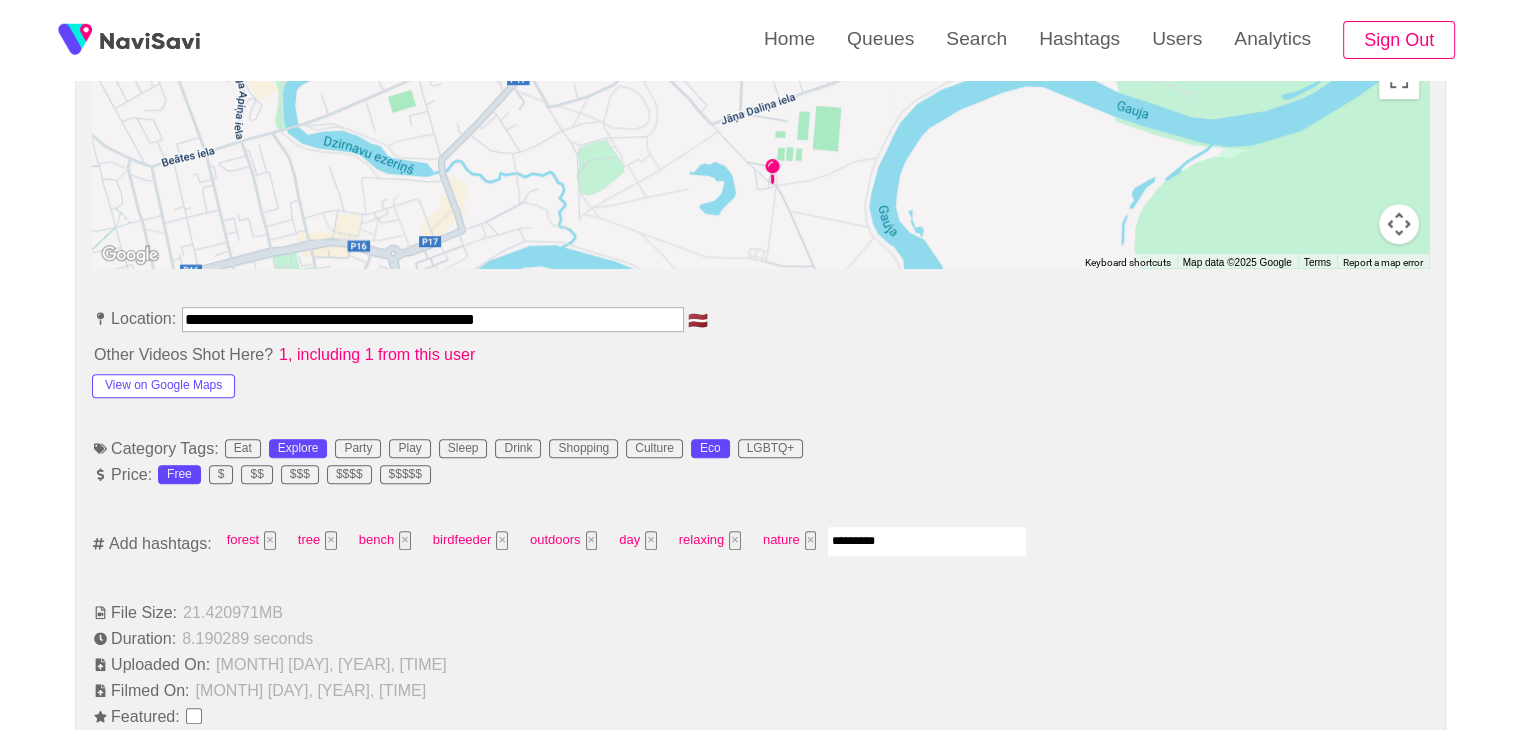 type 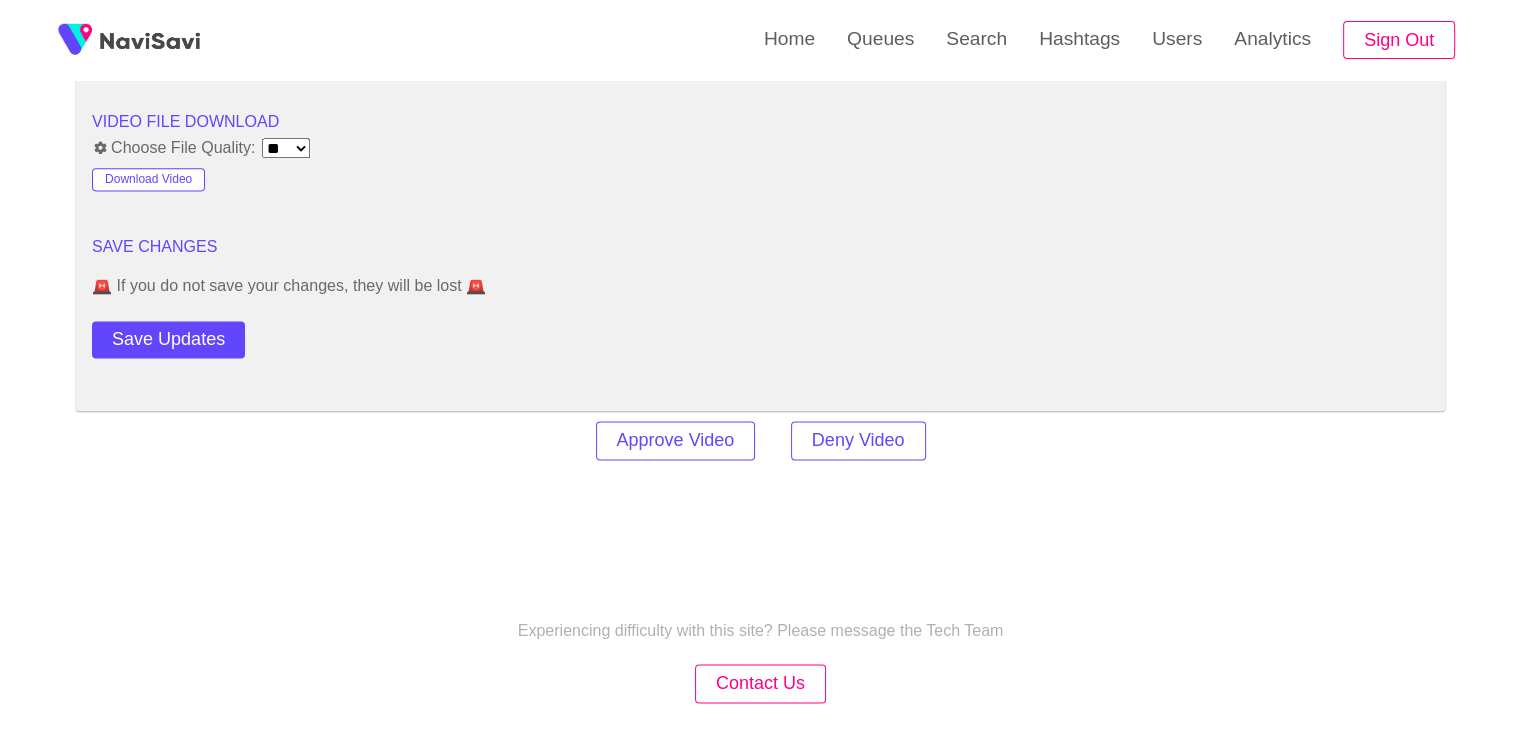 scroll, scrollTop: 2696, scrollLeft: 0, axis: vertical 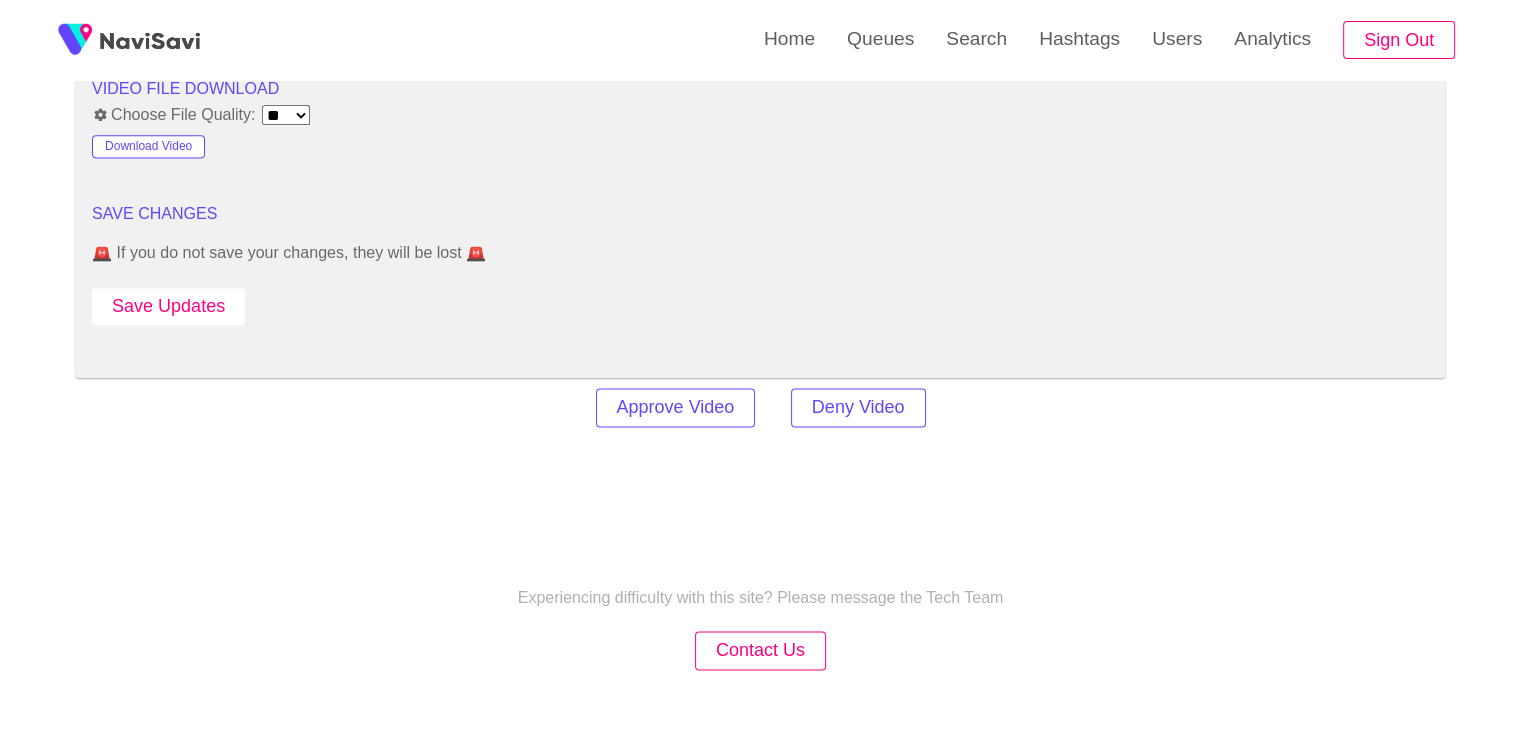 click on "Save Updates" at bounding box center [168, 306] 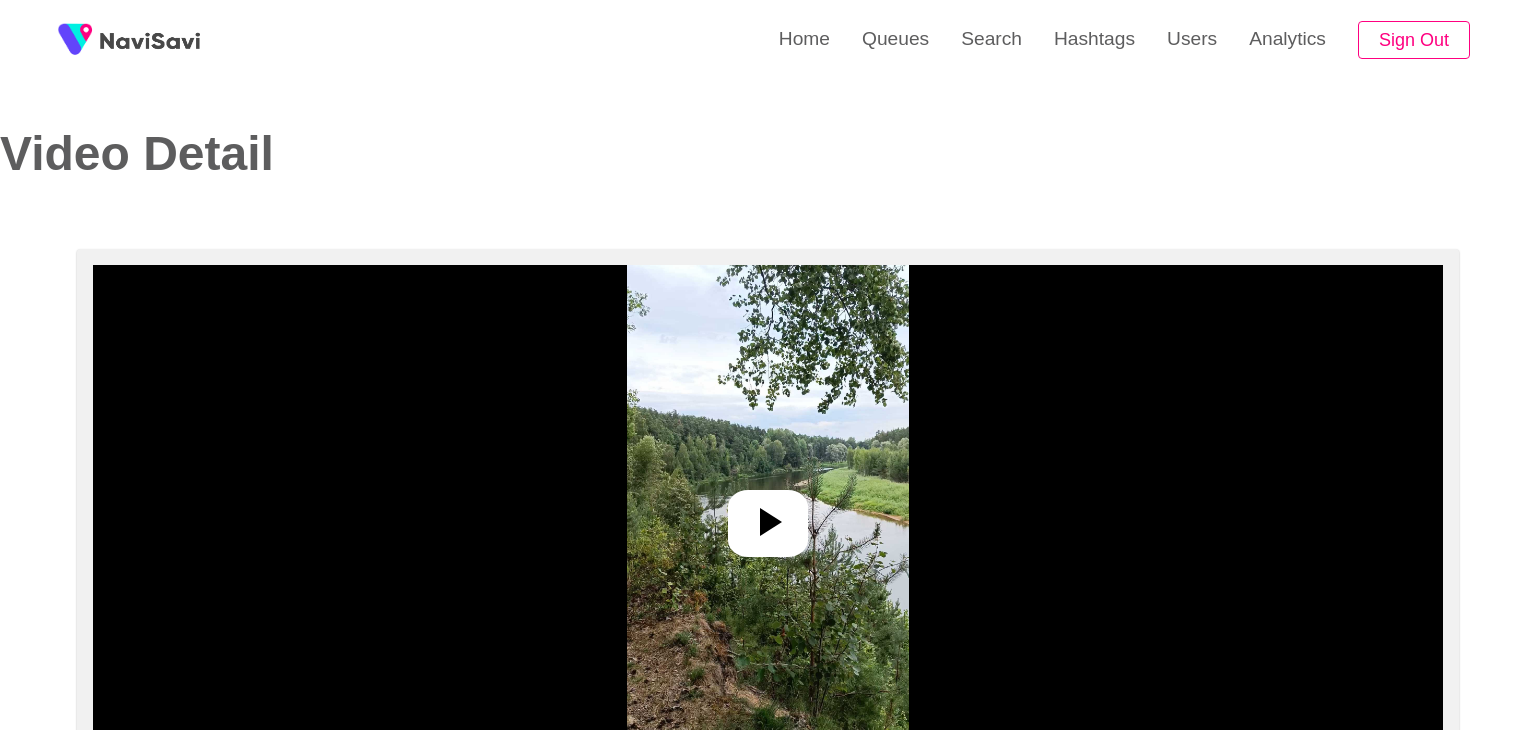 select on "**********" 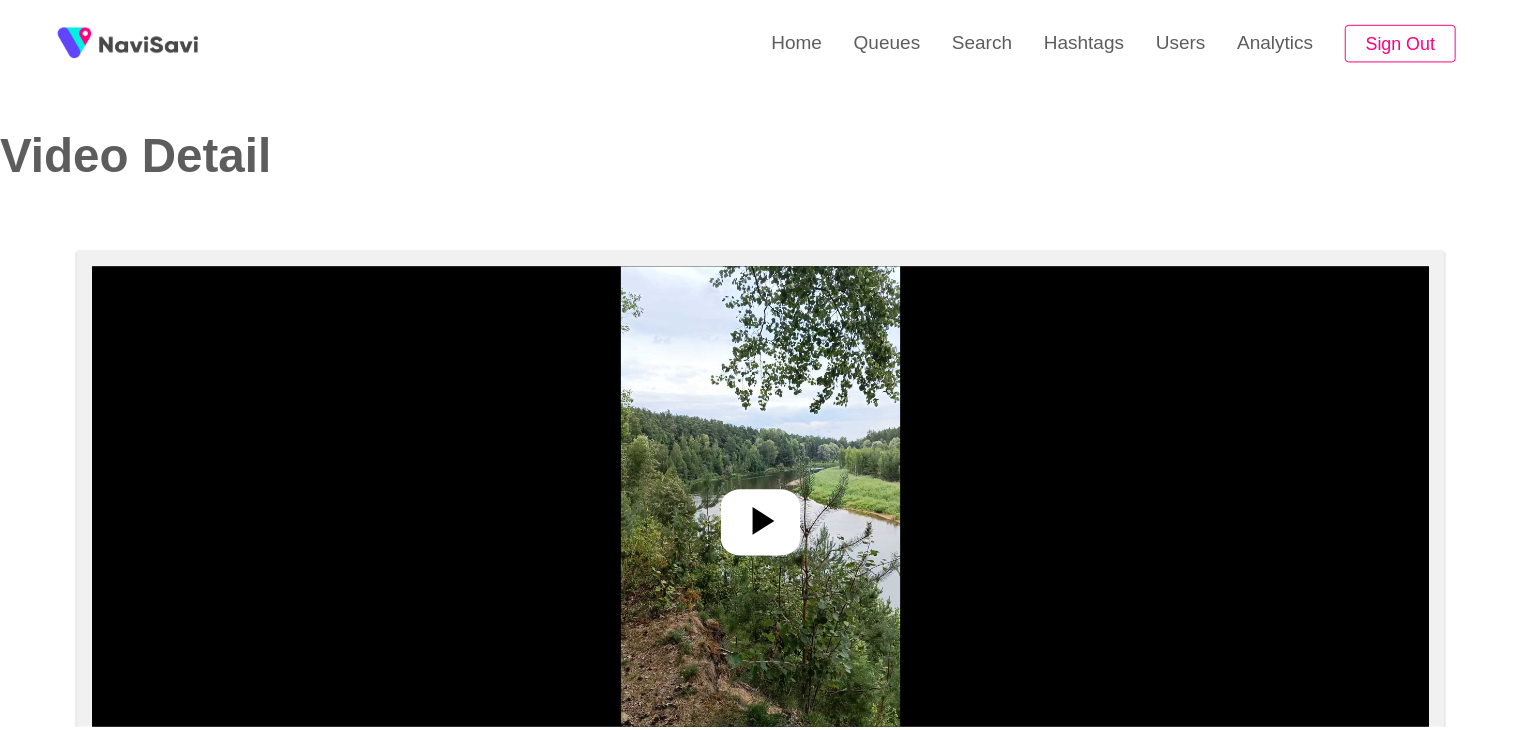 scroll, scrollTop: 0, scrollLeft: 0, axis: both 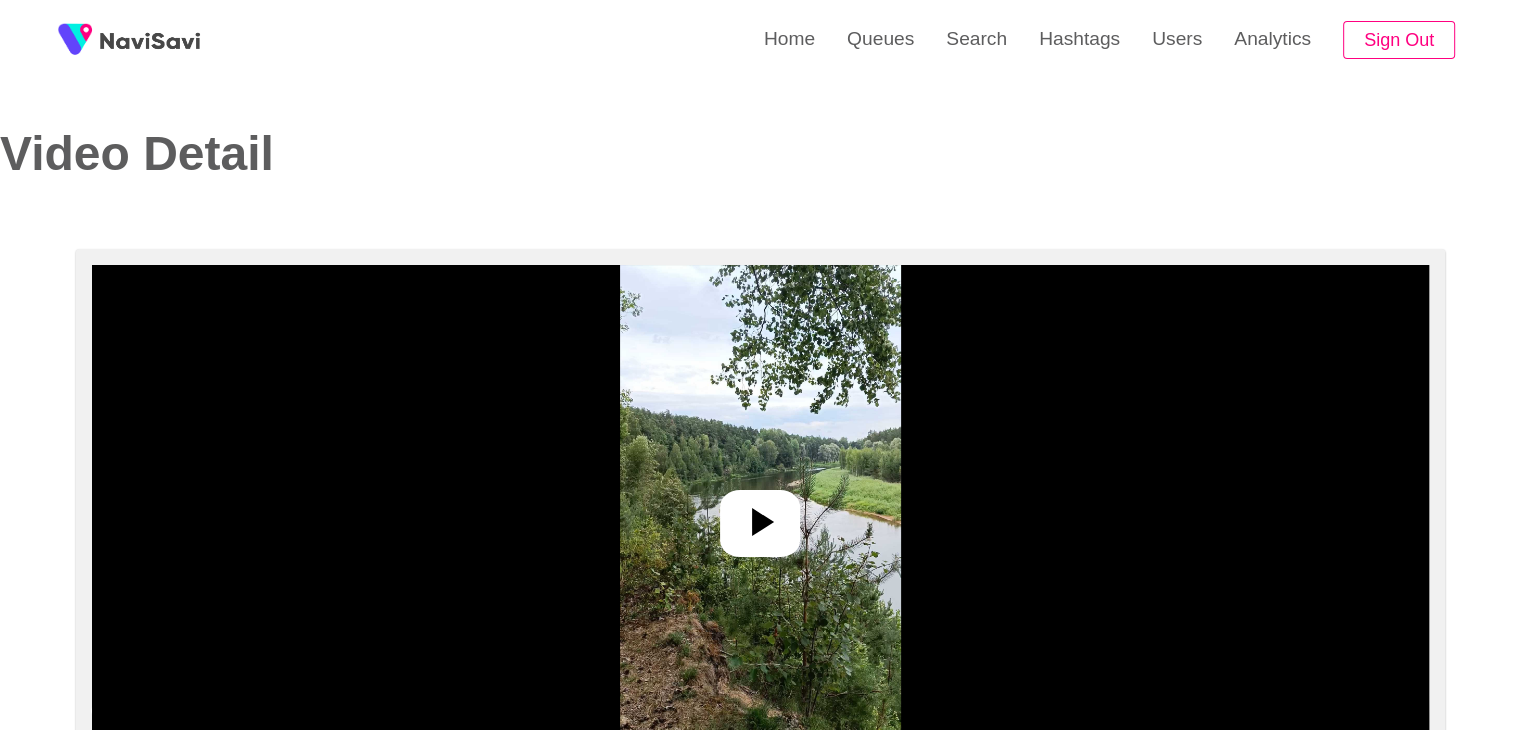 click at bounding box center (760, 515) 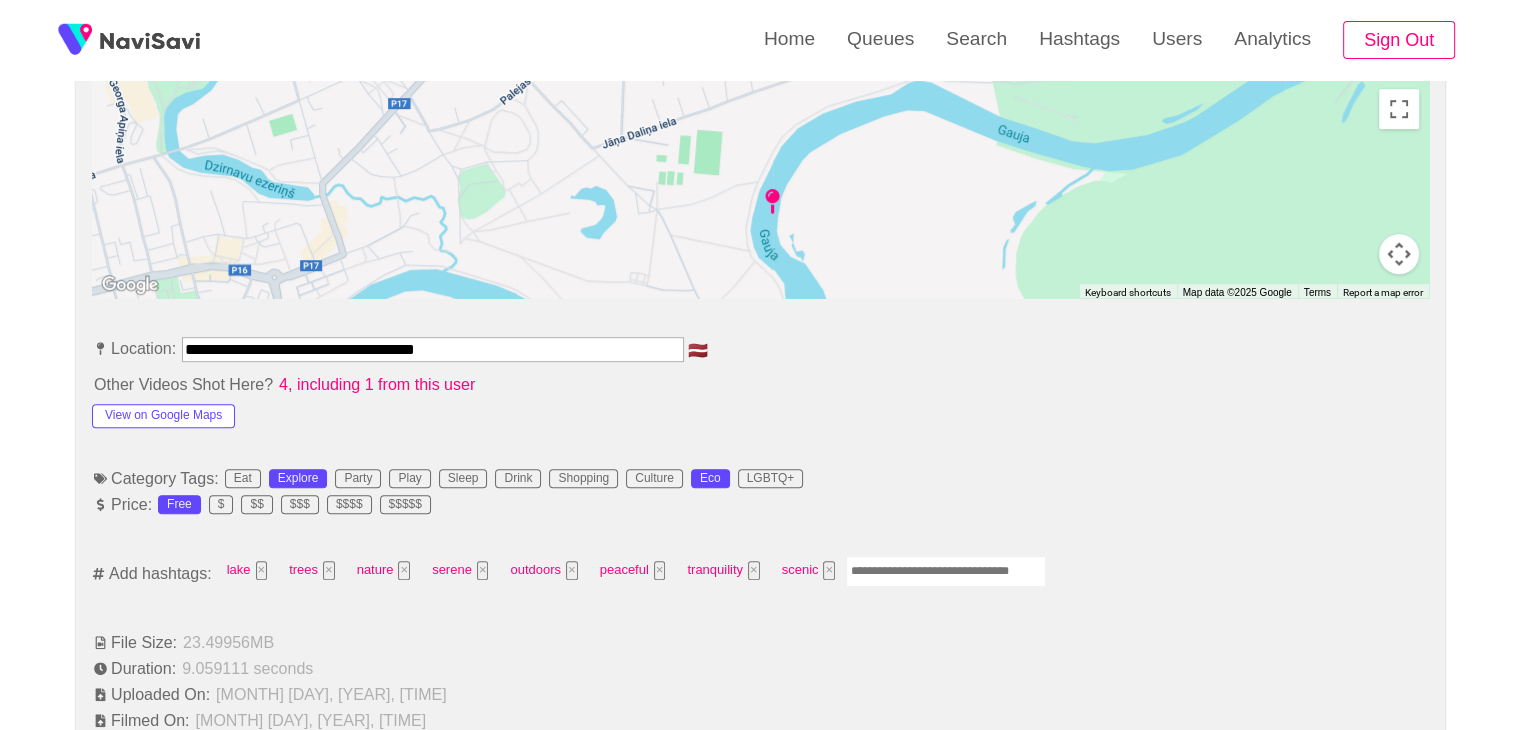 scroll, scrollTop: 908, scrollLeft: 0, axis: vertical 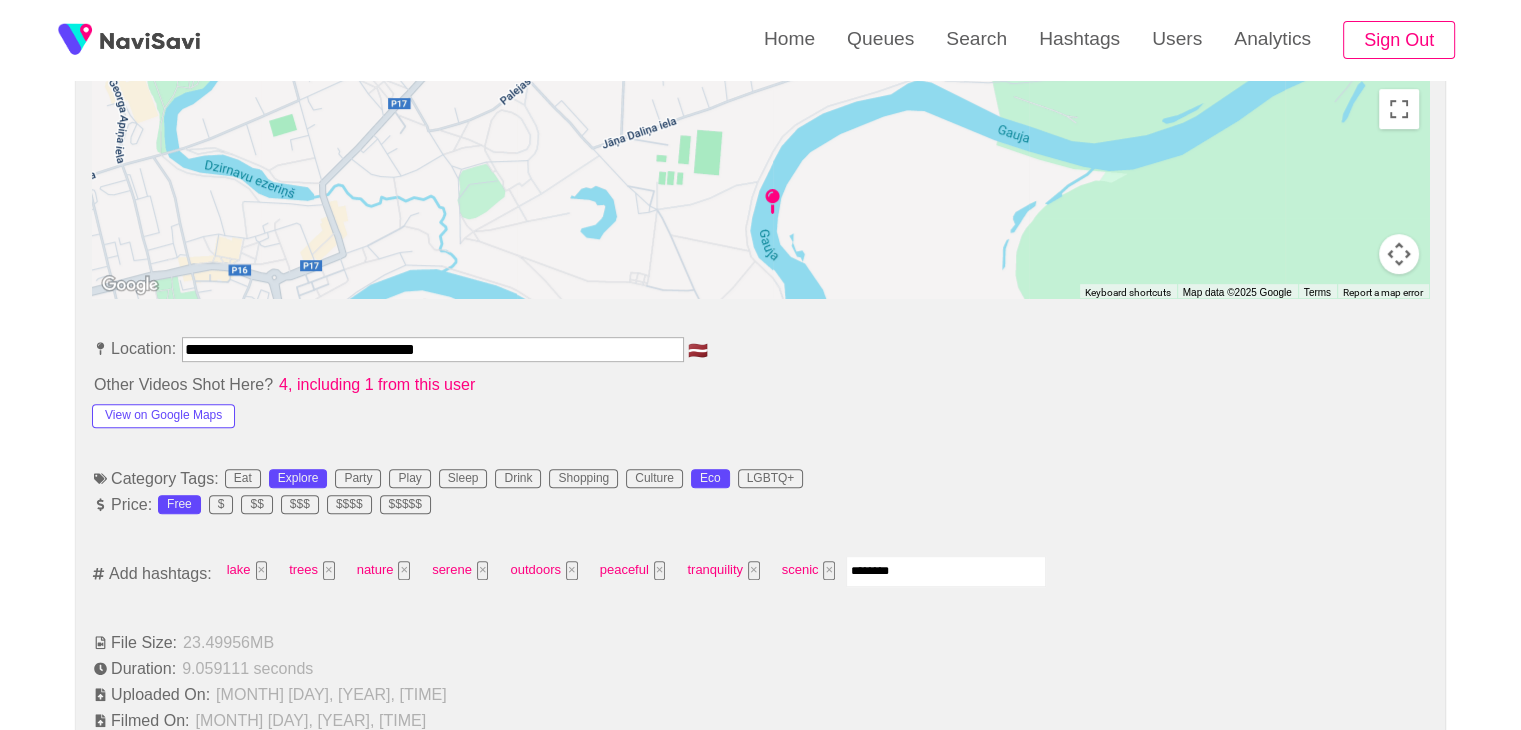 type on "*********" 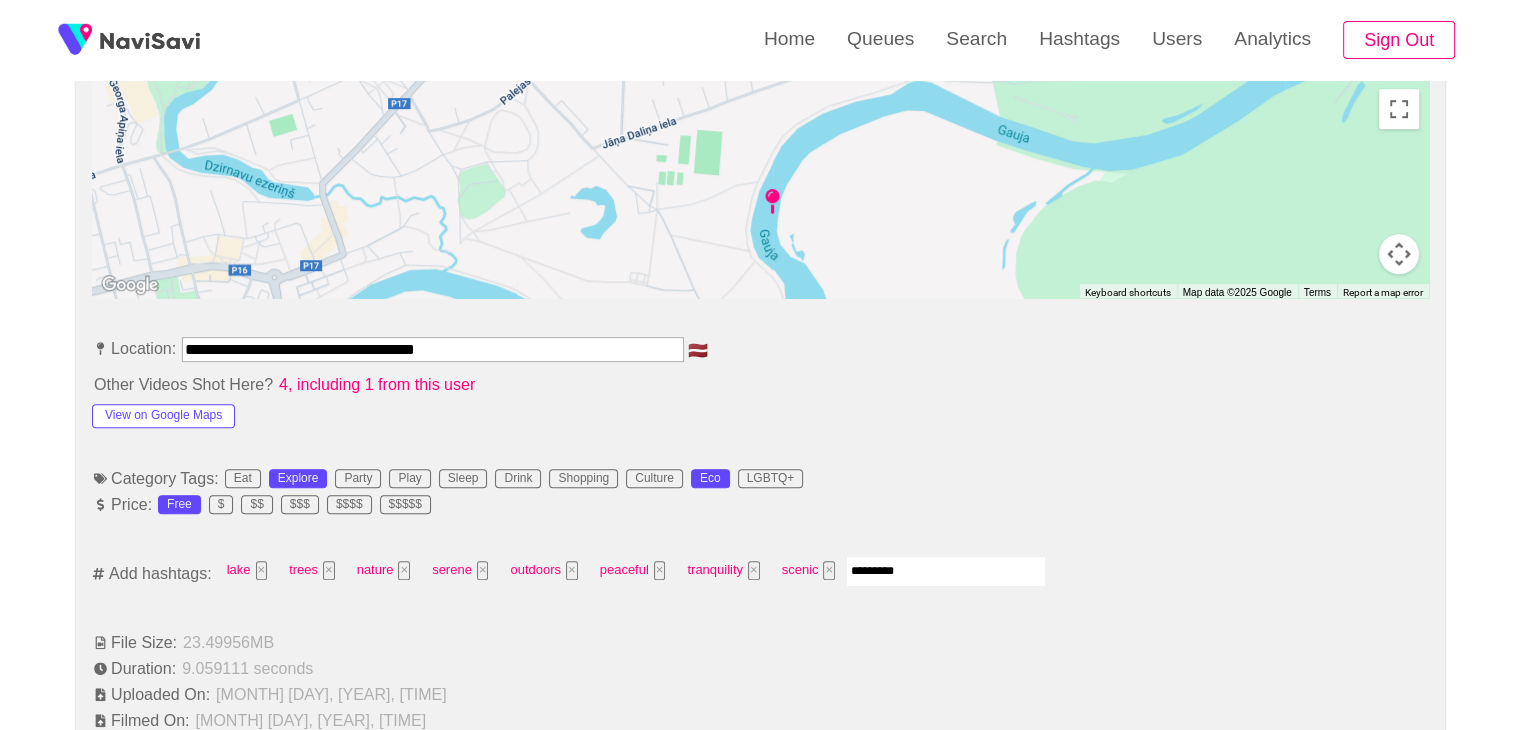 type 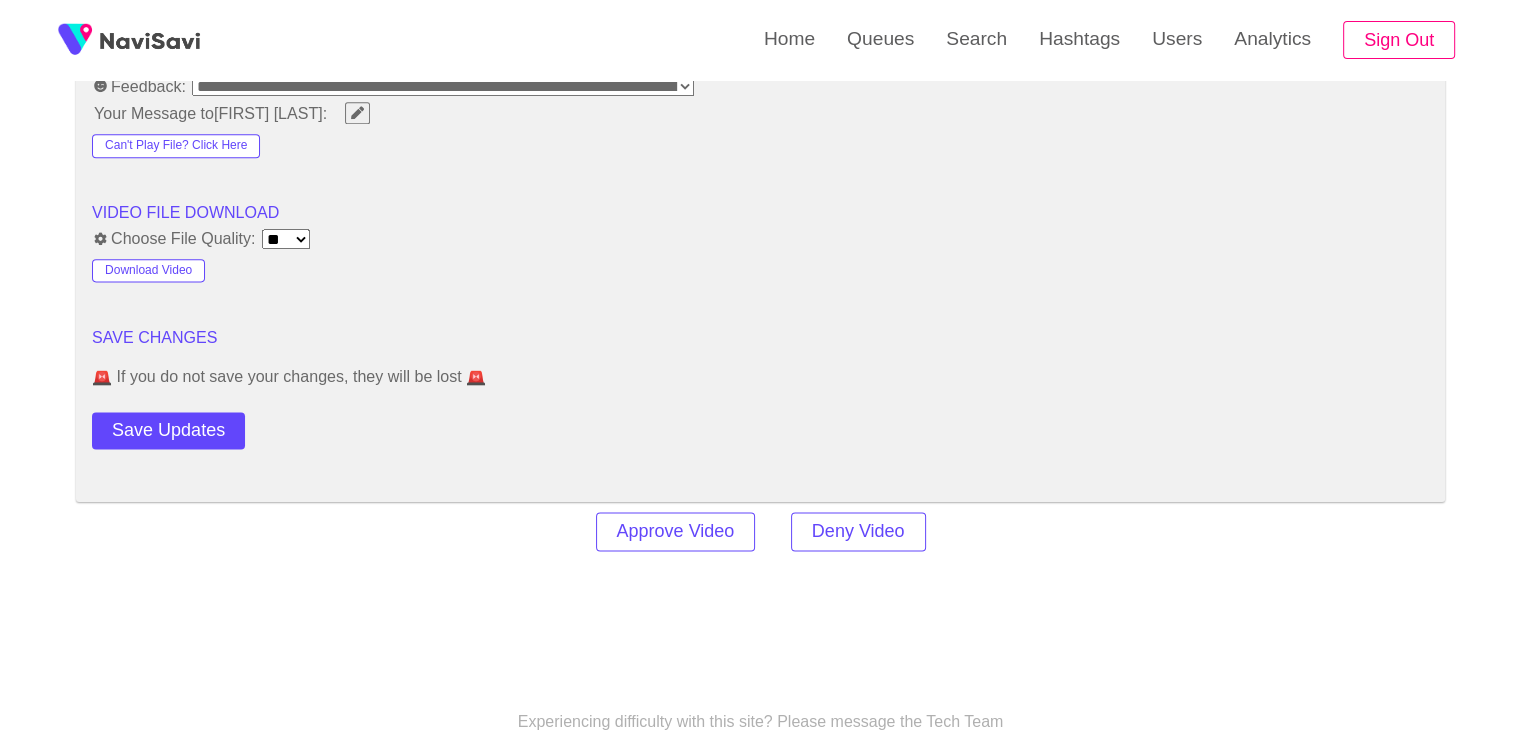 scroll, scrollTop: 2599, scrollLeft: 0, axis: vertical 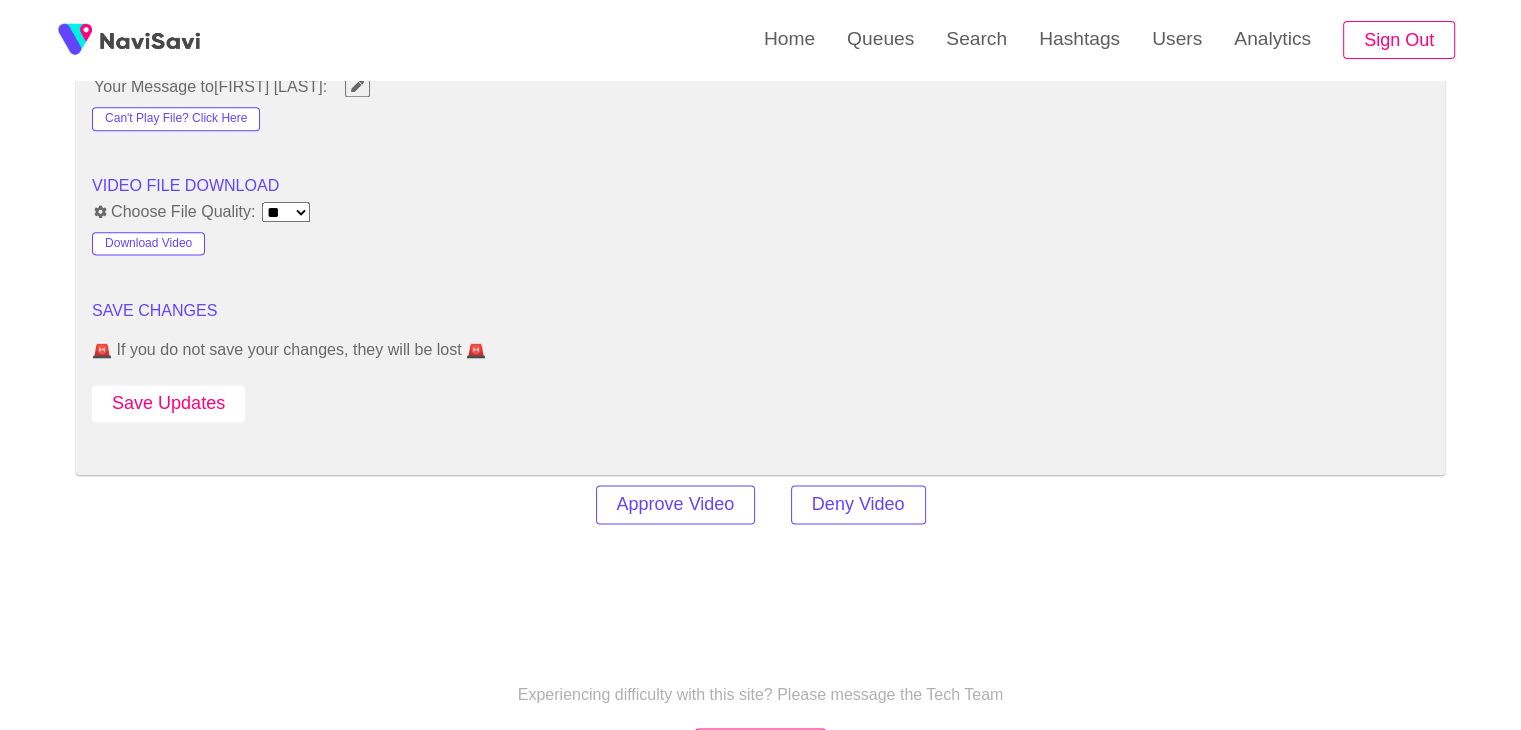 click on "Save Updates" at bounding box center [168, 403] 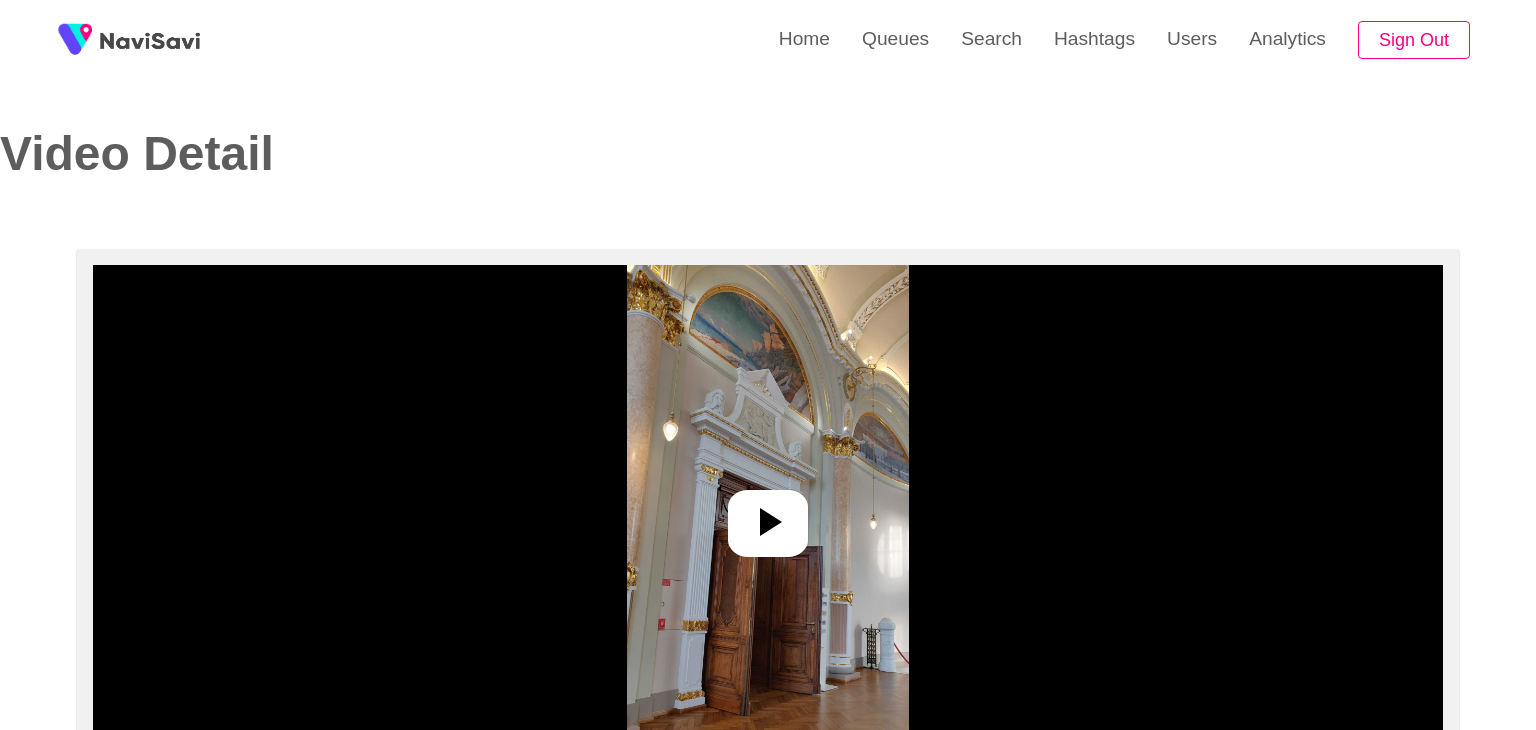 select on "**********" 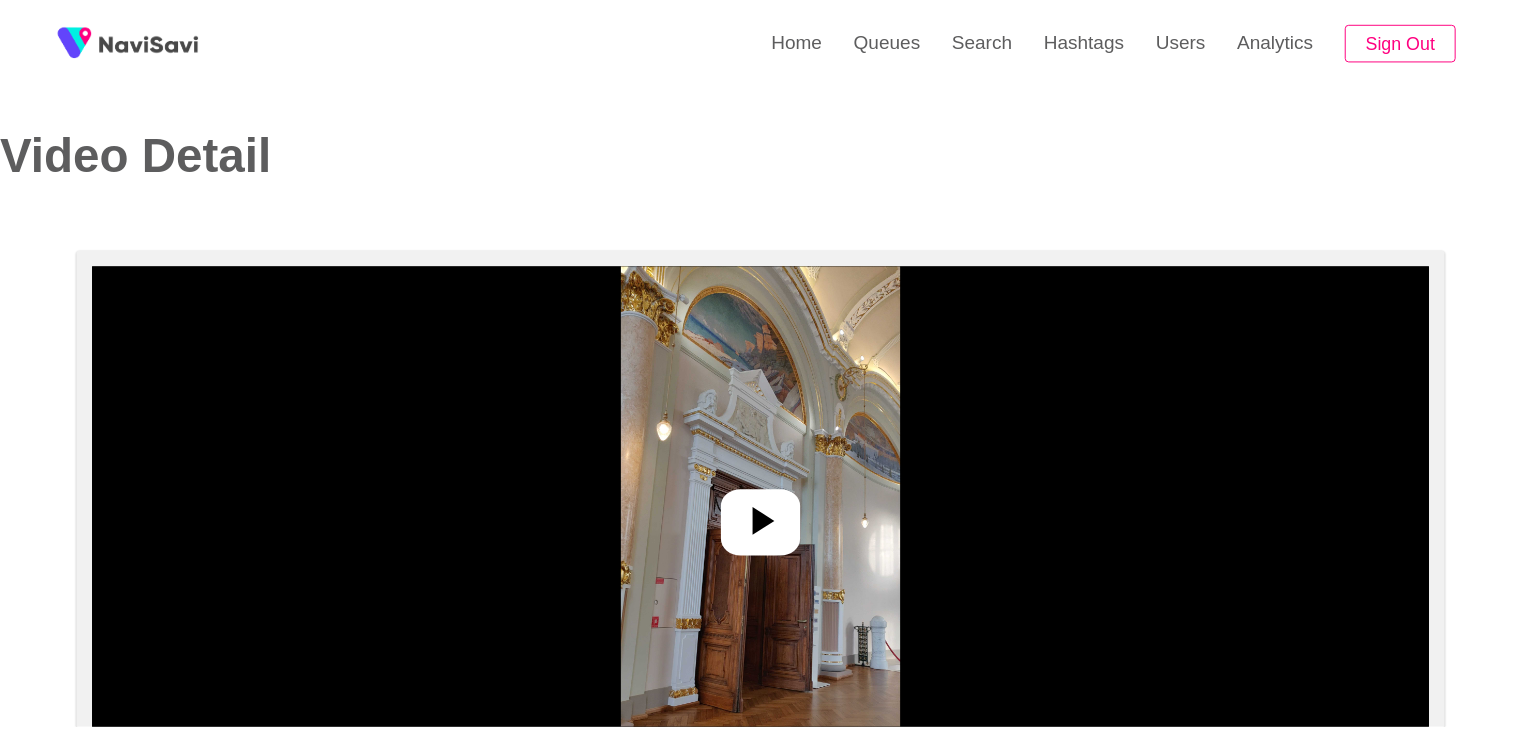 scroll, scrollTop: 0, scrollLeft: 0, axis: both 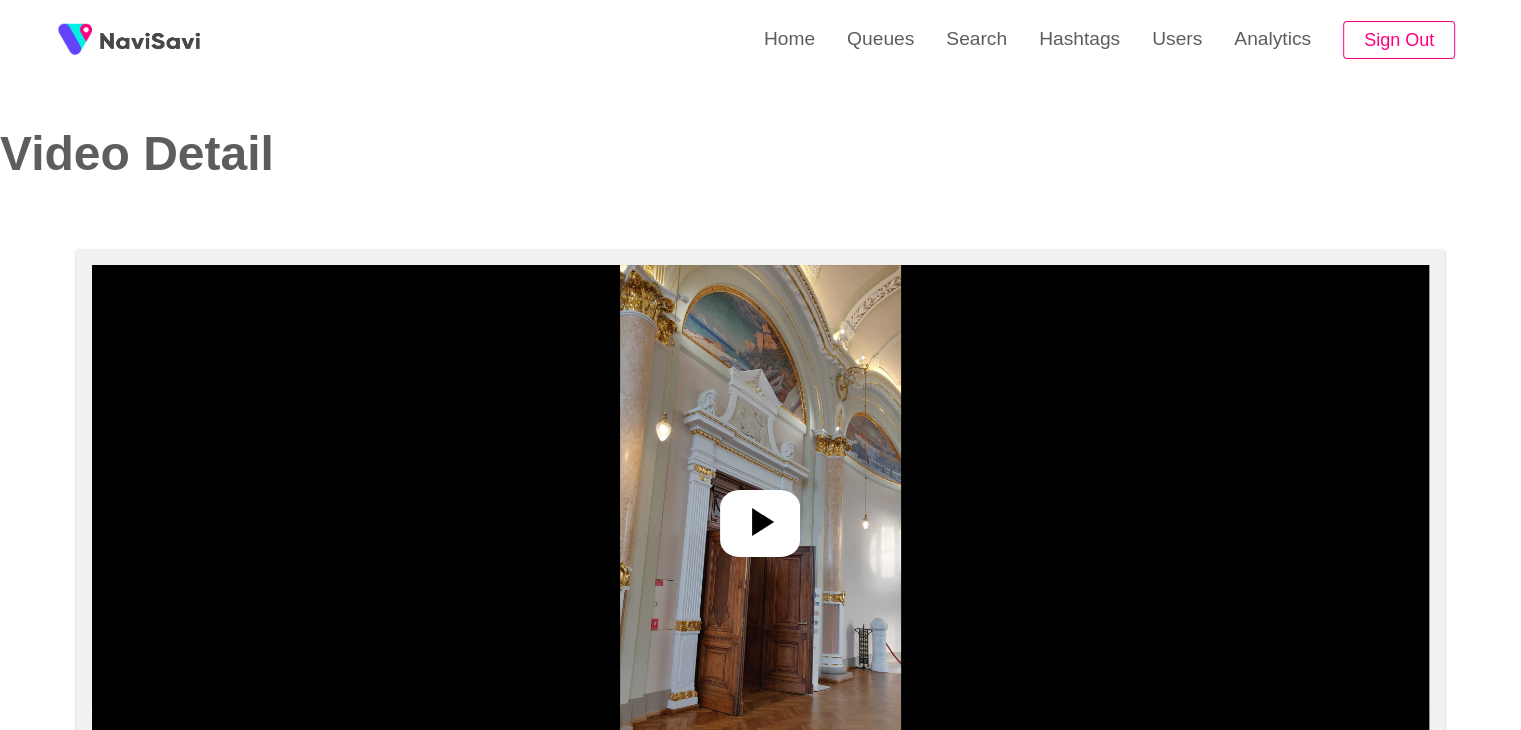click at bounding box center [760, 515] 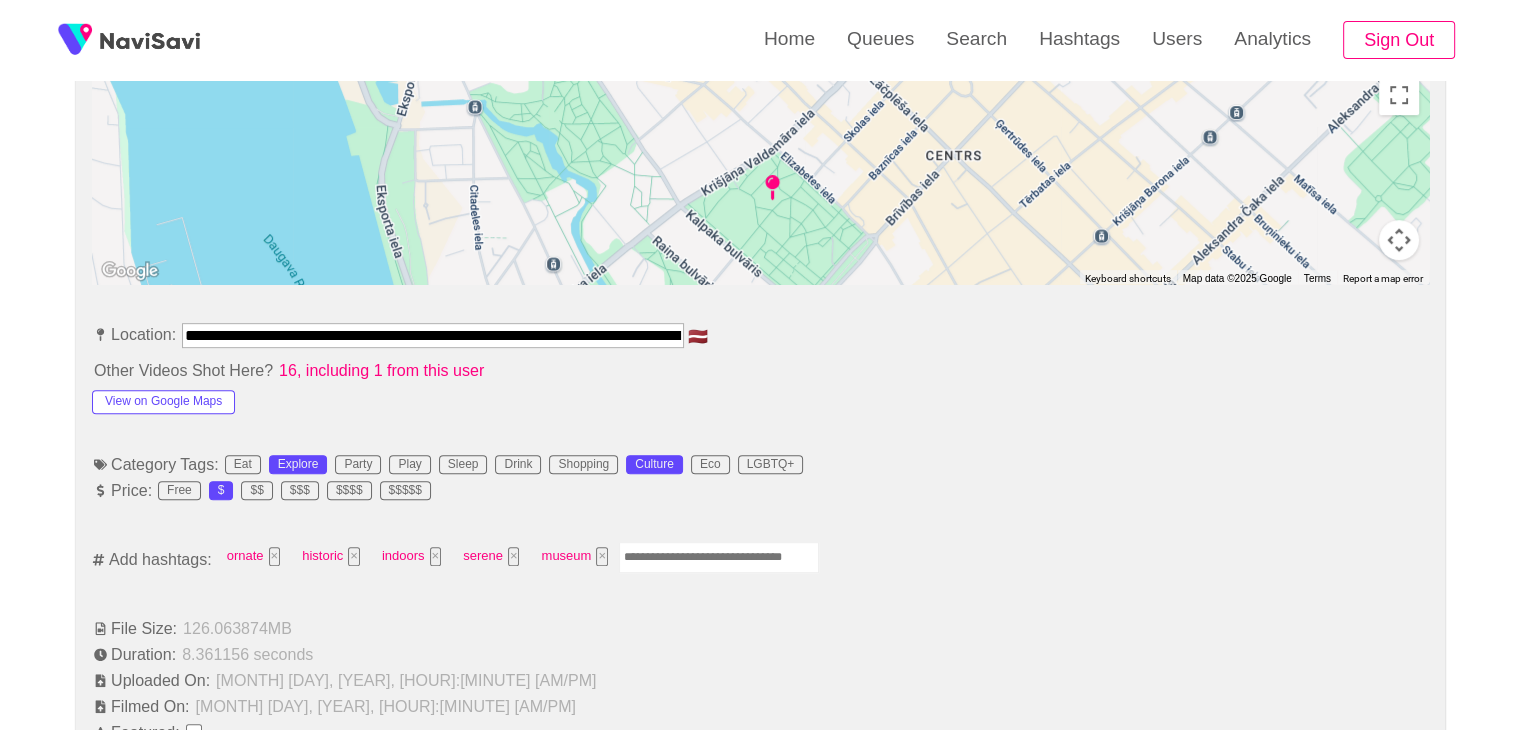 scroll, scrollTop: 930, scrollLeft: 0, axis: vertical 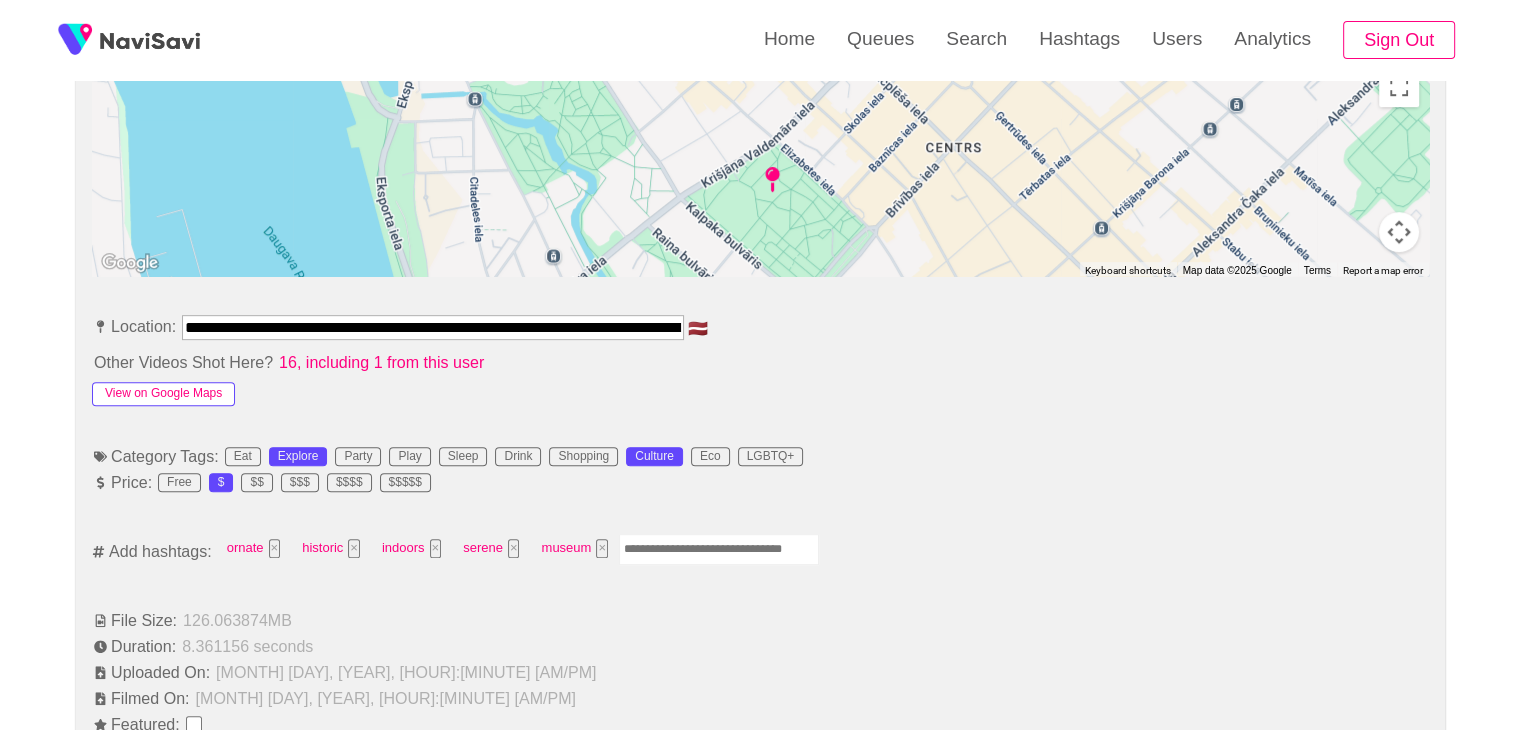 click on "View on Google Maps" at bounding box center (163, 394) 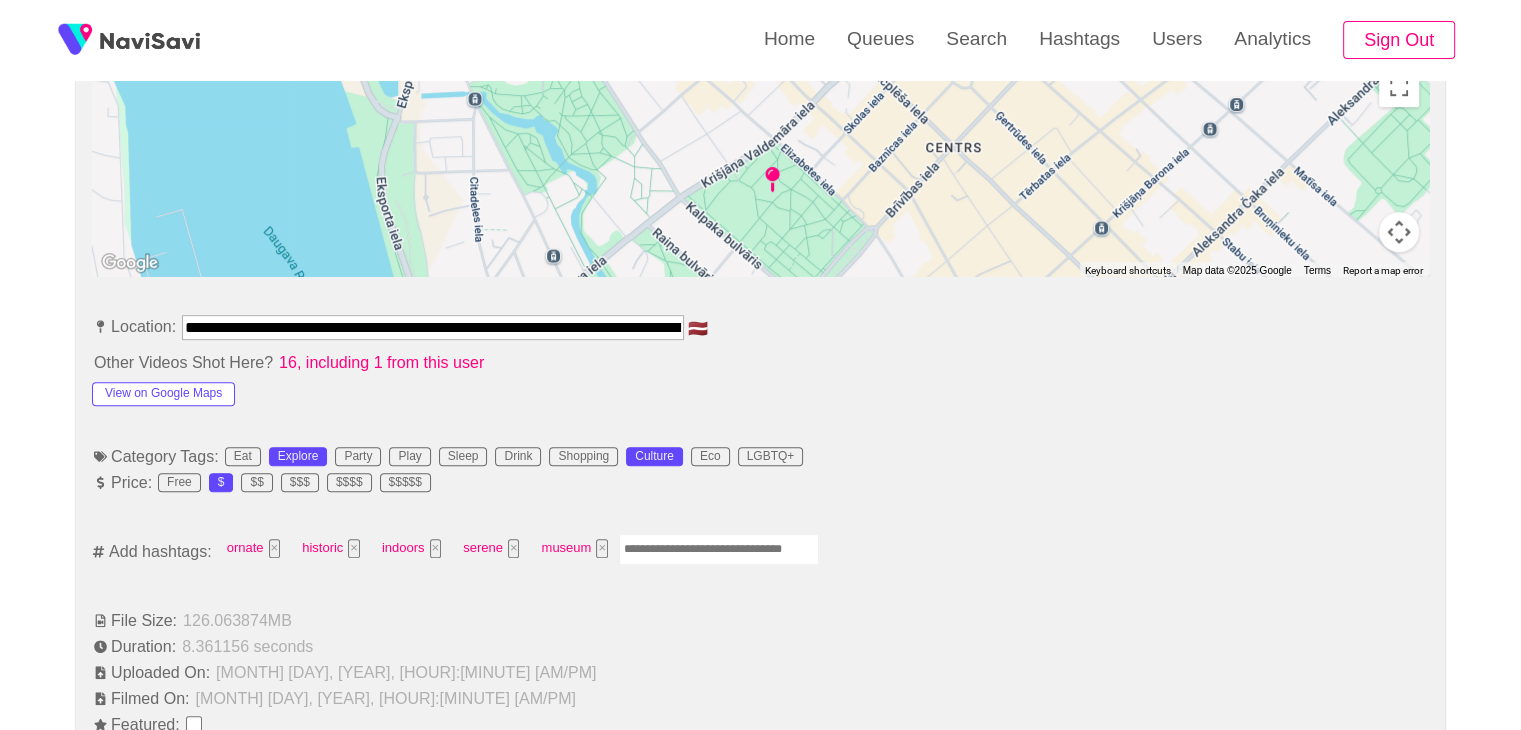 click at bounding box center (719, 549) 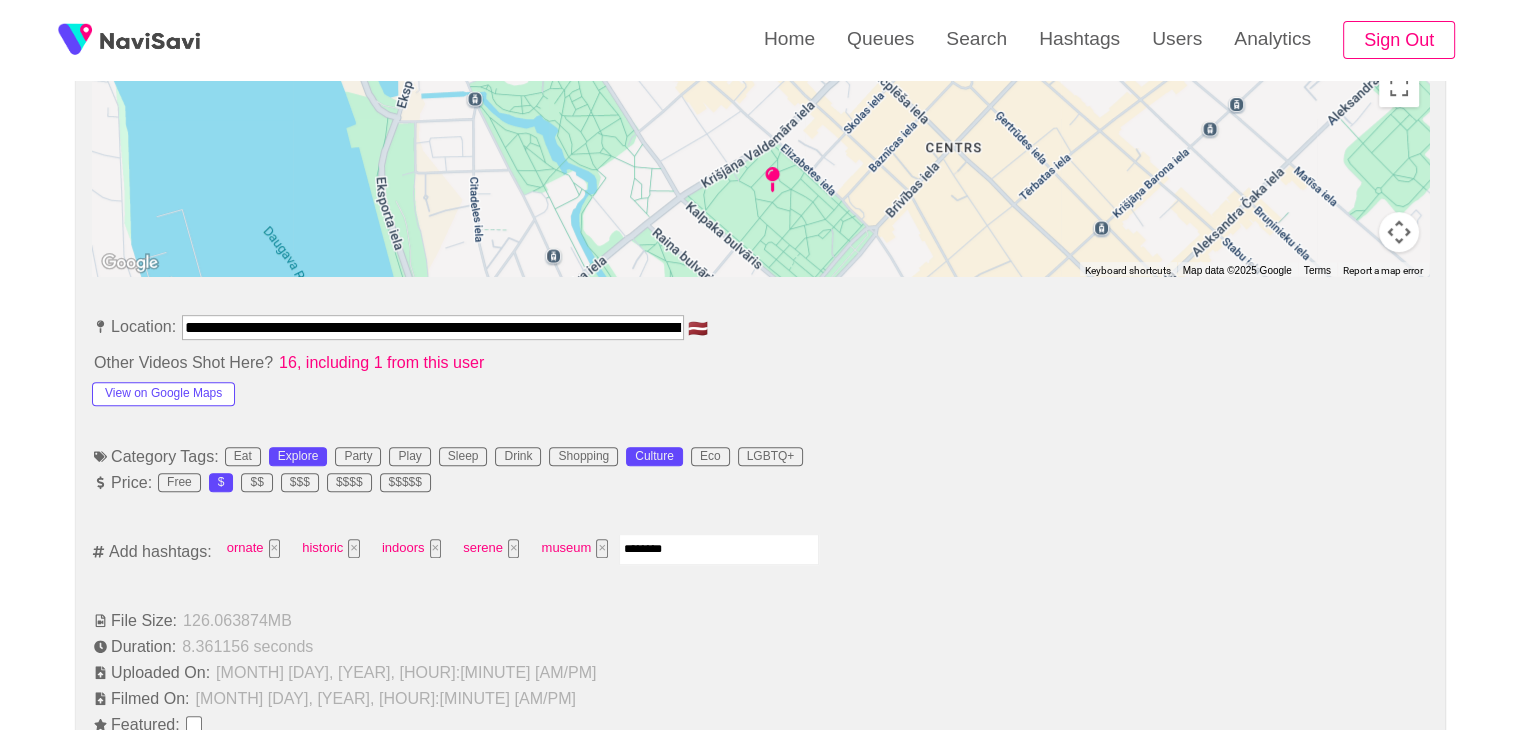 type on "*********" 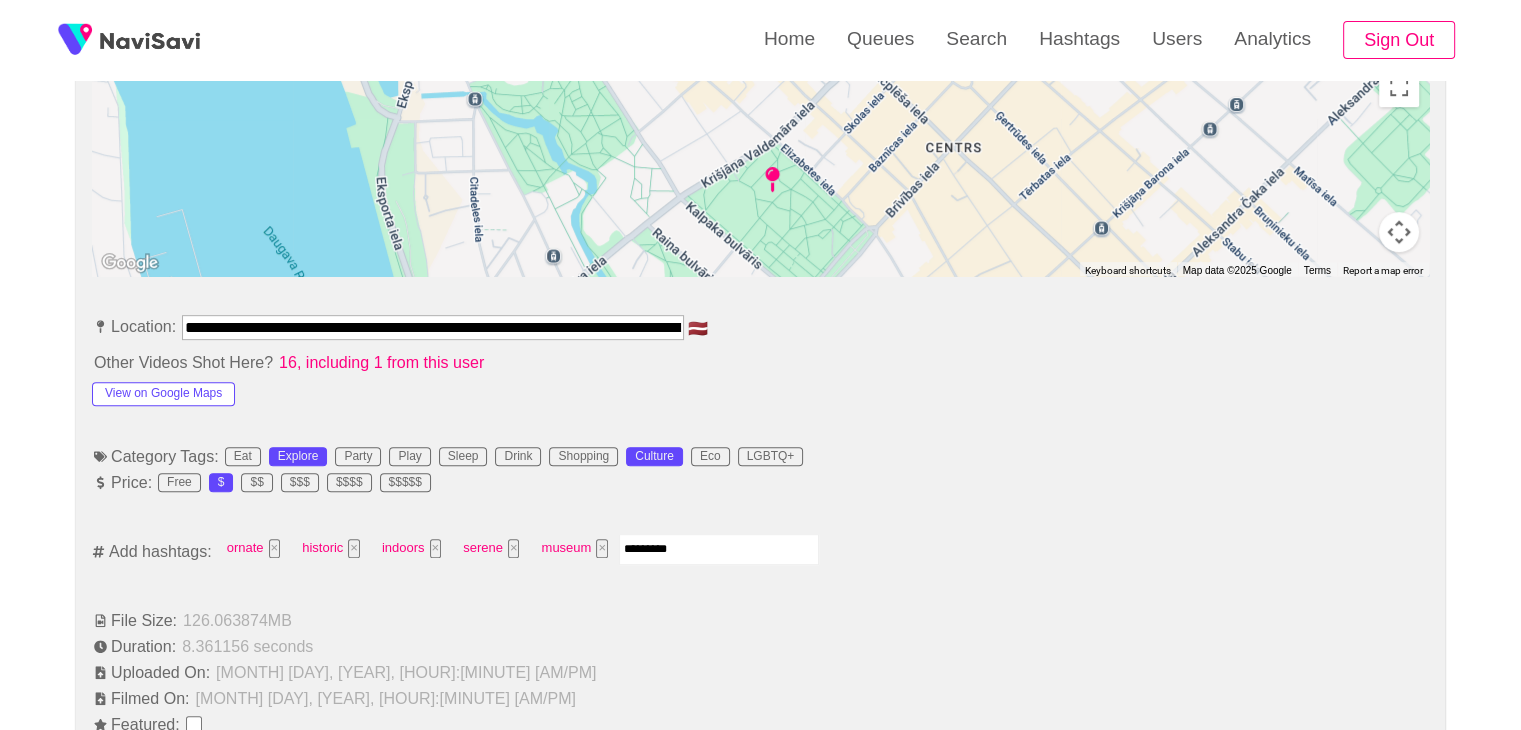 type 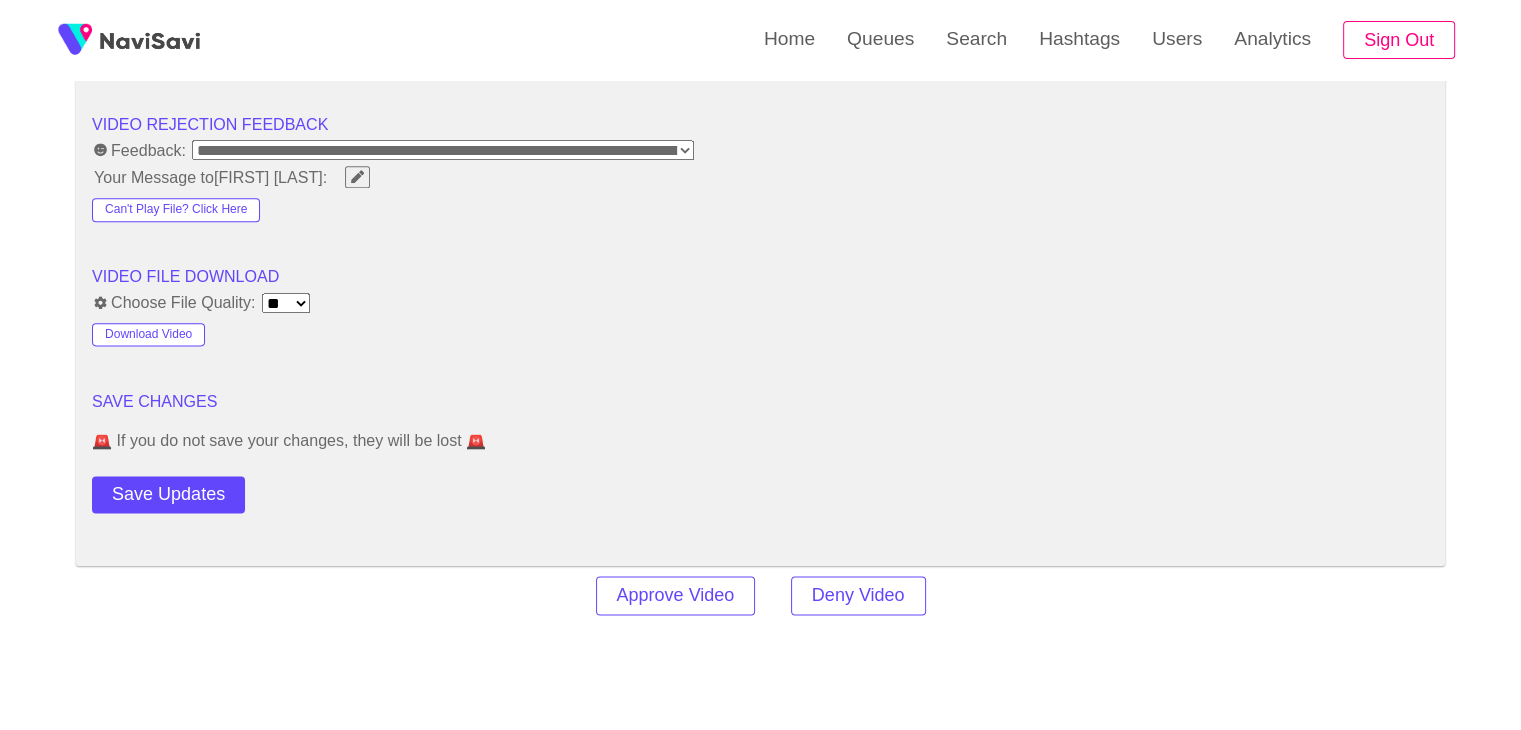 scroll, scrollTop: 2524, scrollLeft: 0, axis: vertical 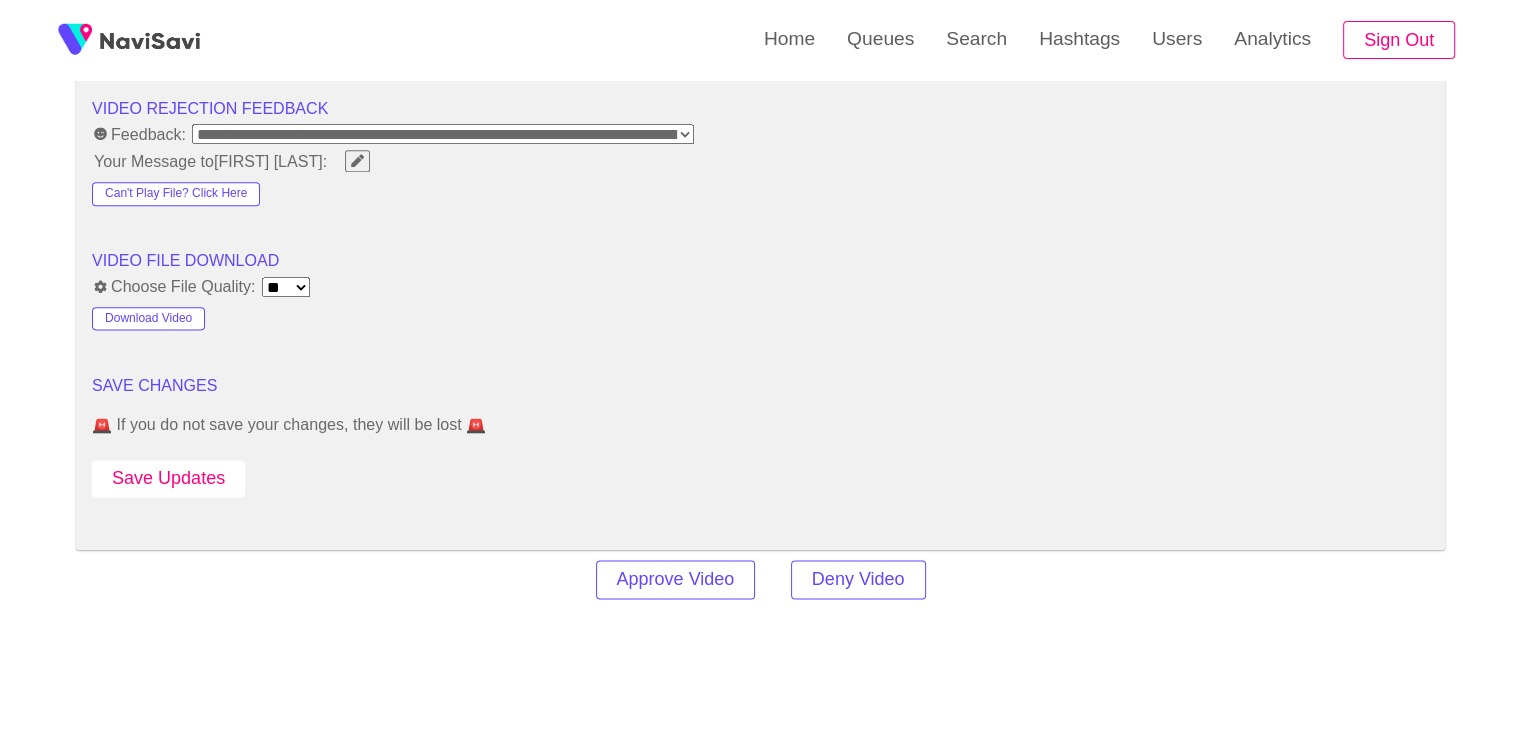 click on "Save Updates" at bounding box center [168, 478] 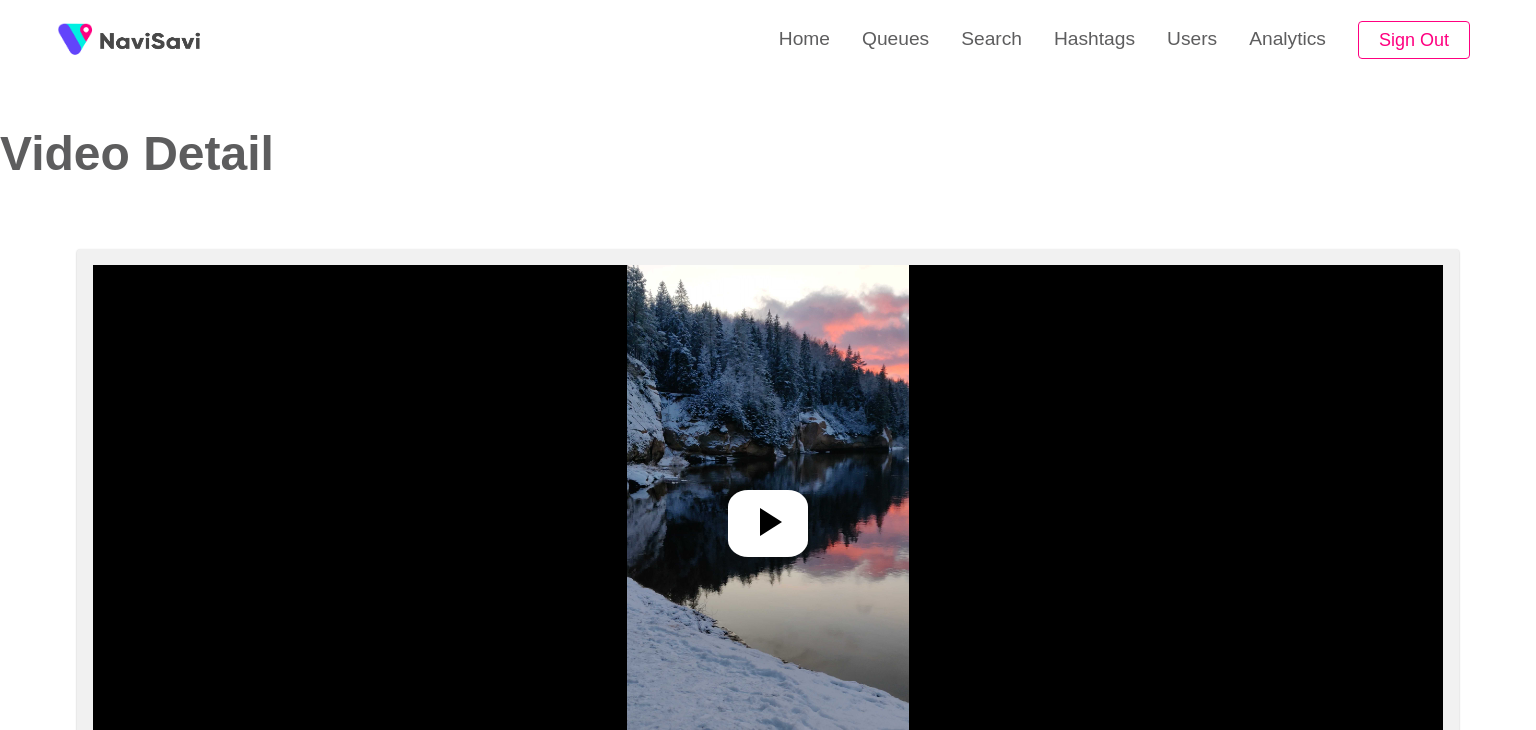 select on "**********" 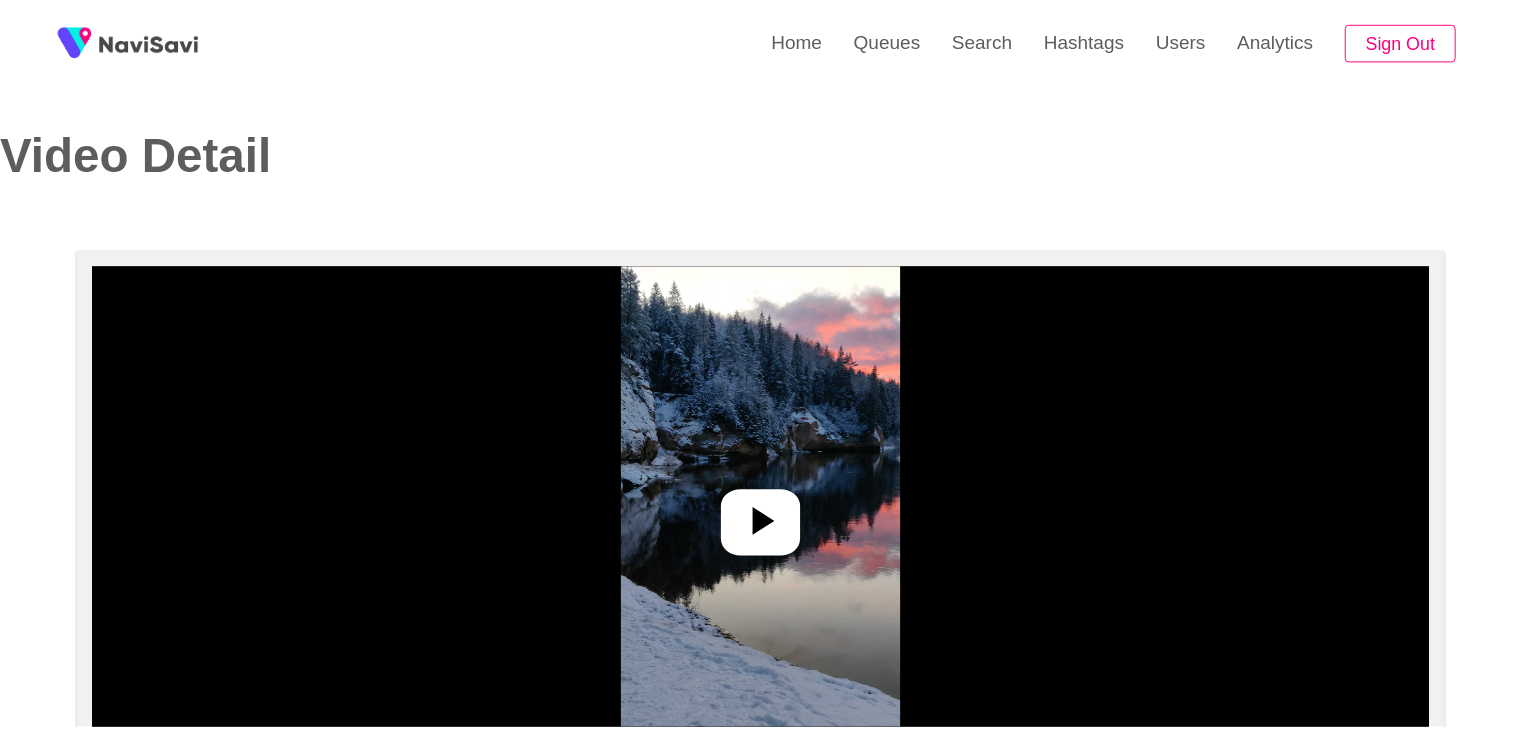 scroll, scrollTop: 0, scrollLeft: 0, axis: both 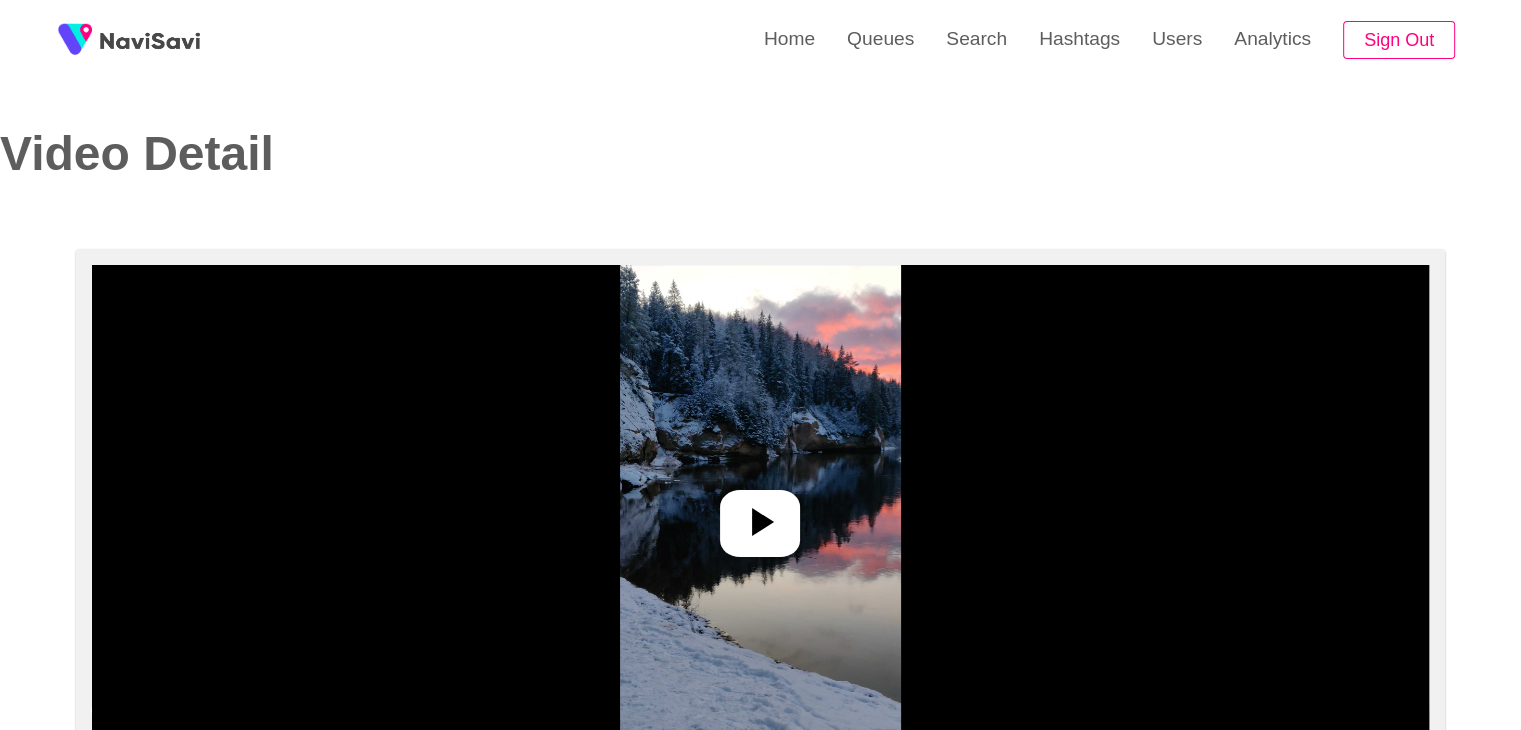 click at bounding box center (760, 515) 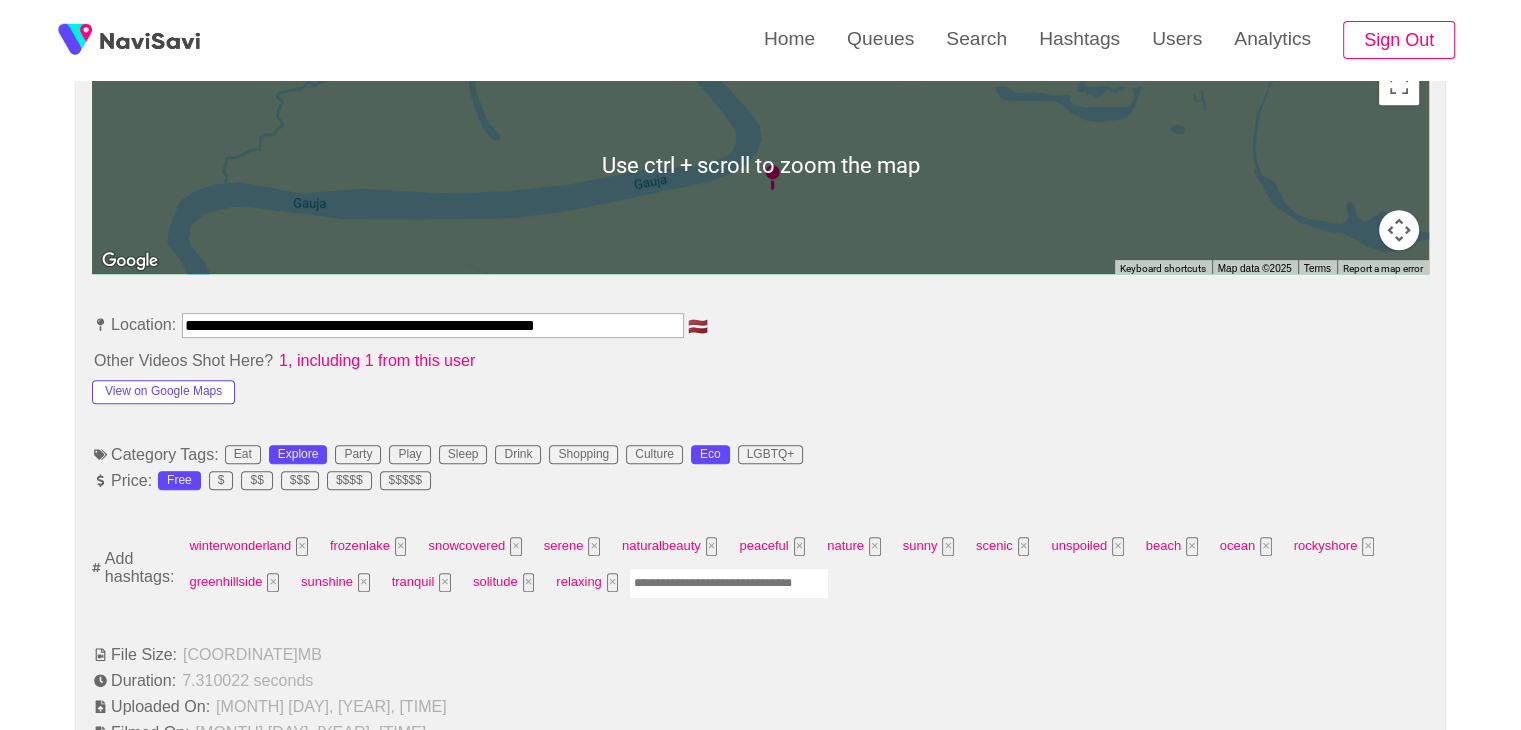 scroll, scrollTop: 939, scrollLeft: 0, axis: vertical 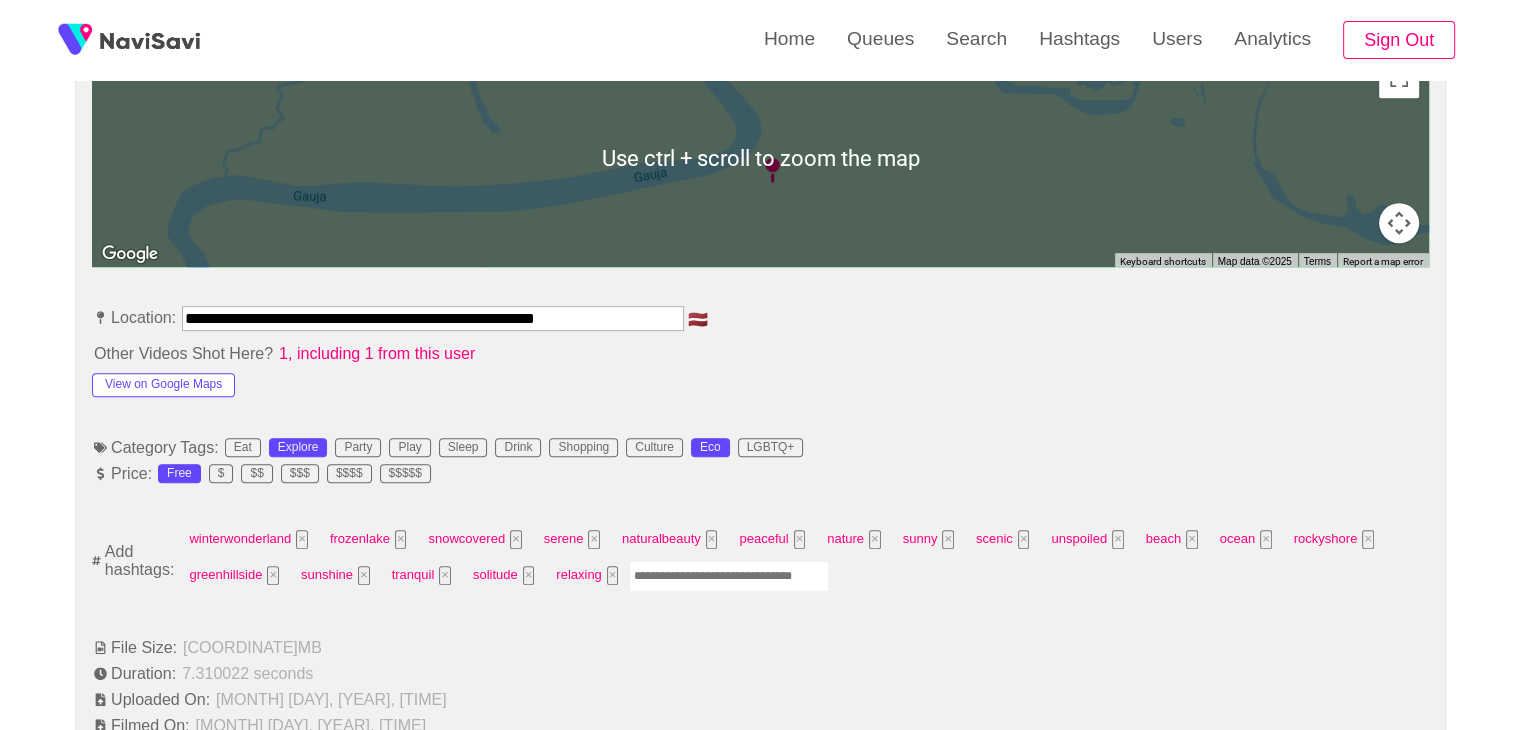 click at bounding box center [729, 576] 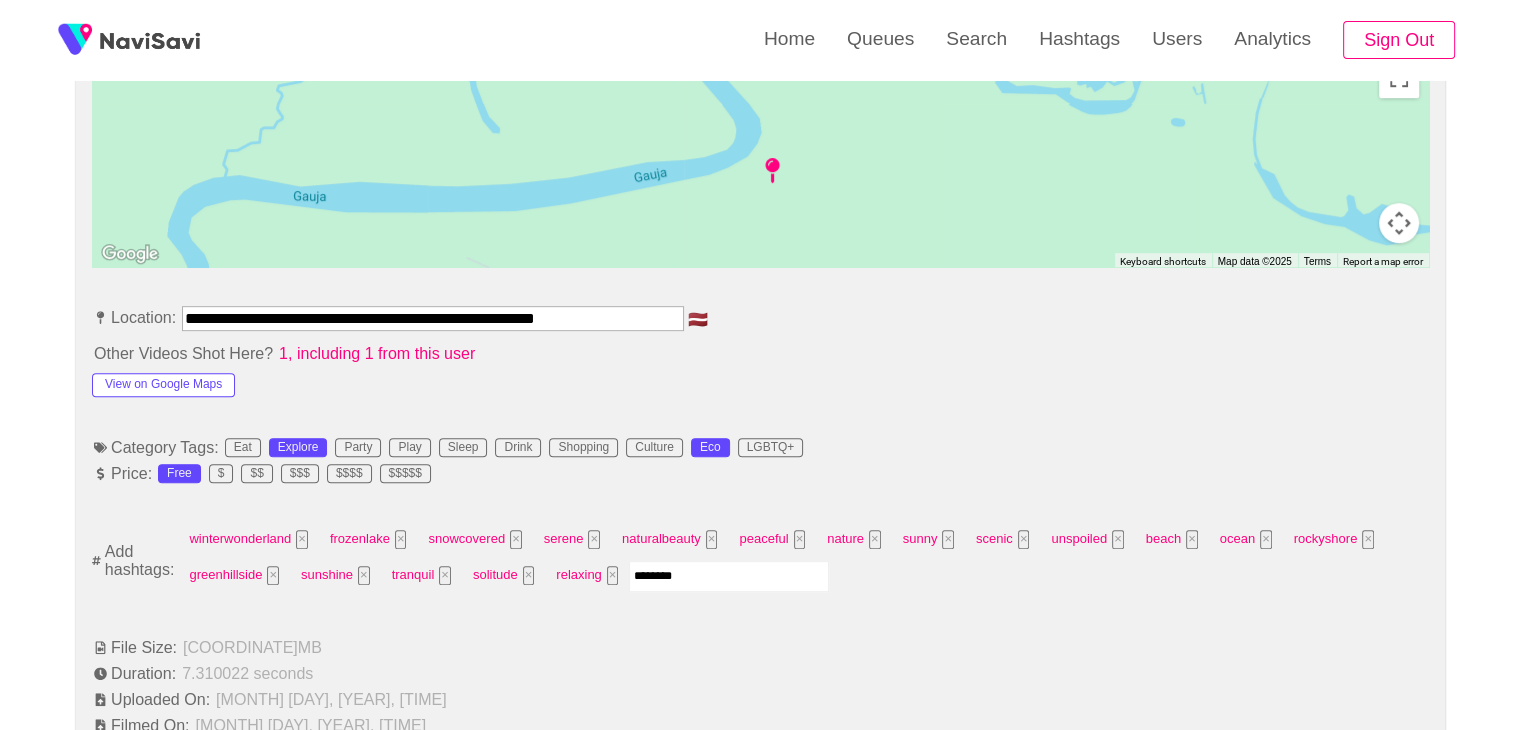type on "*********" 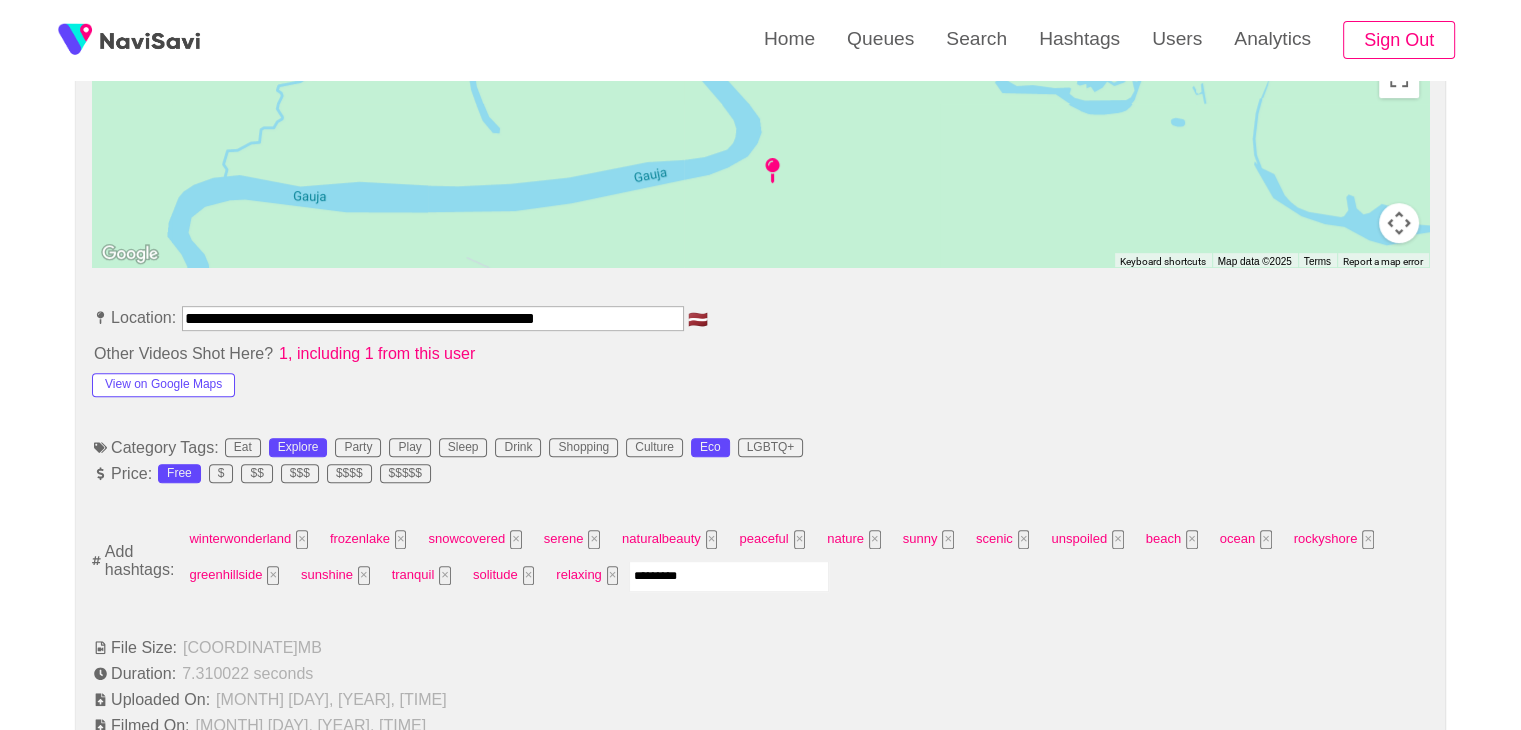 type 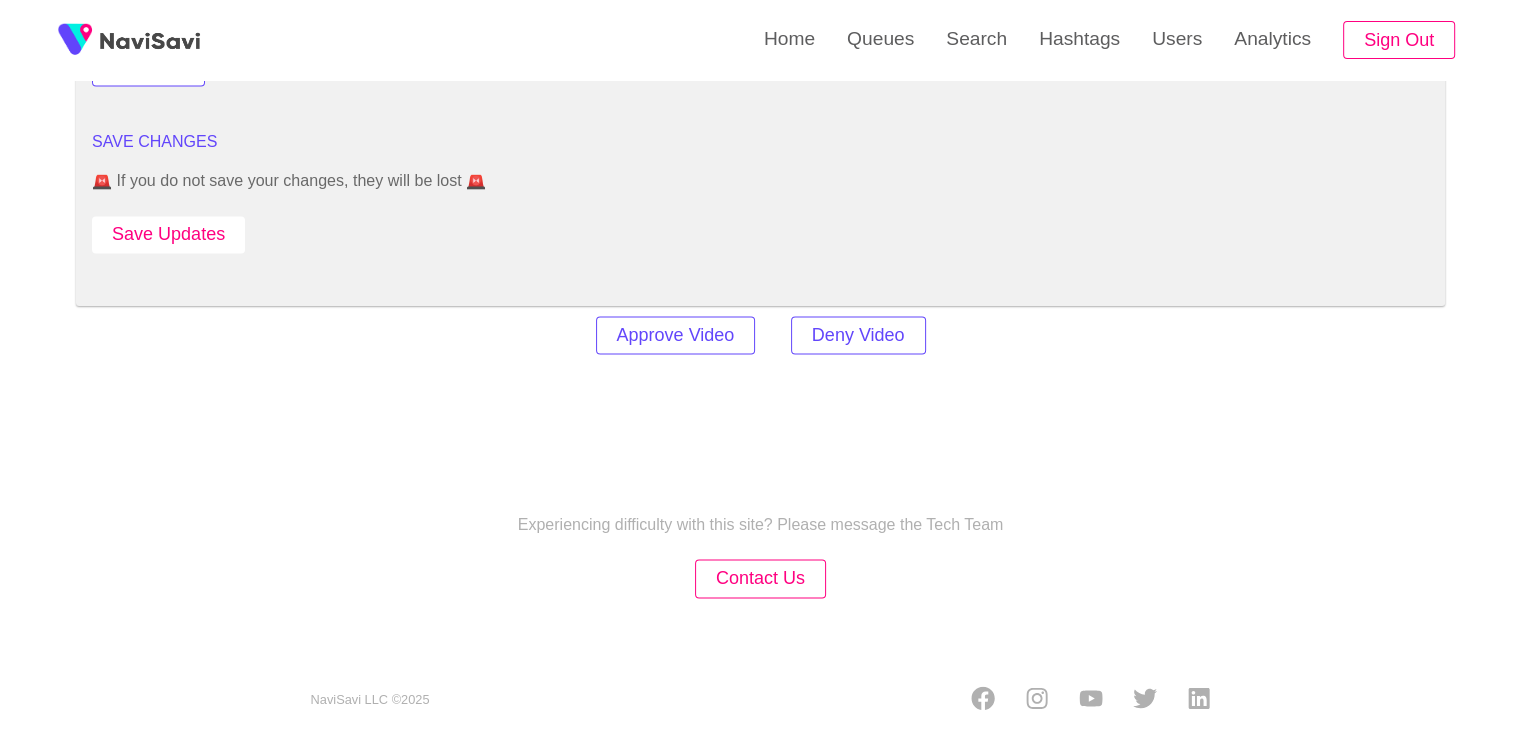 scroll, scrollTop: 2813, scrollLeft: 0, axis: vertical 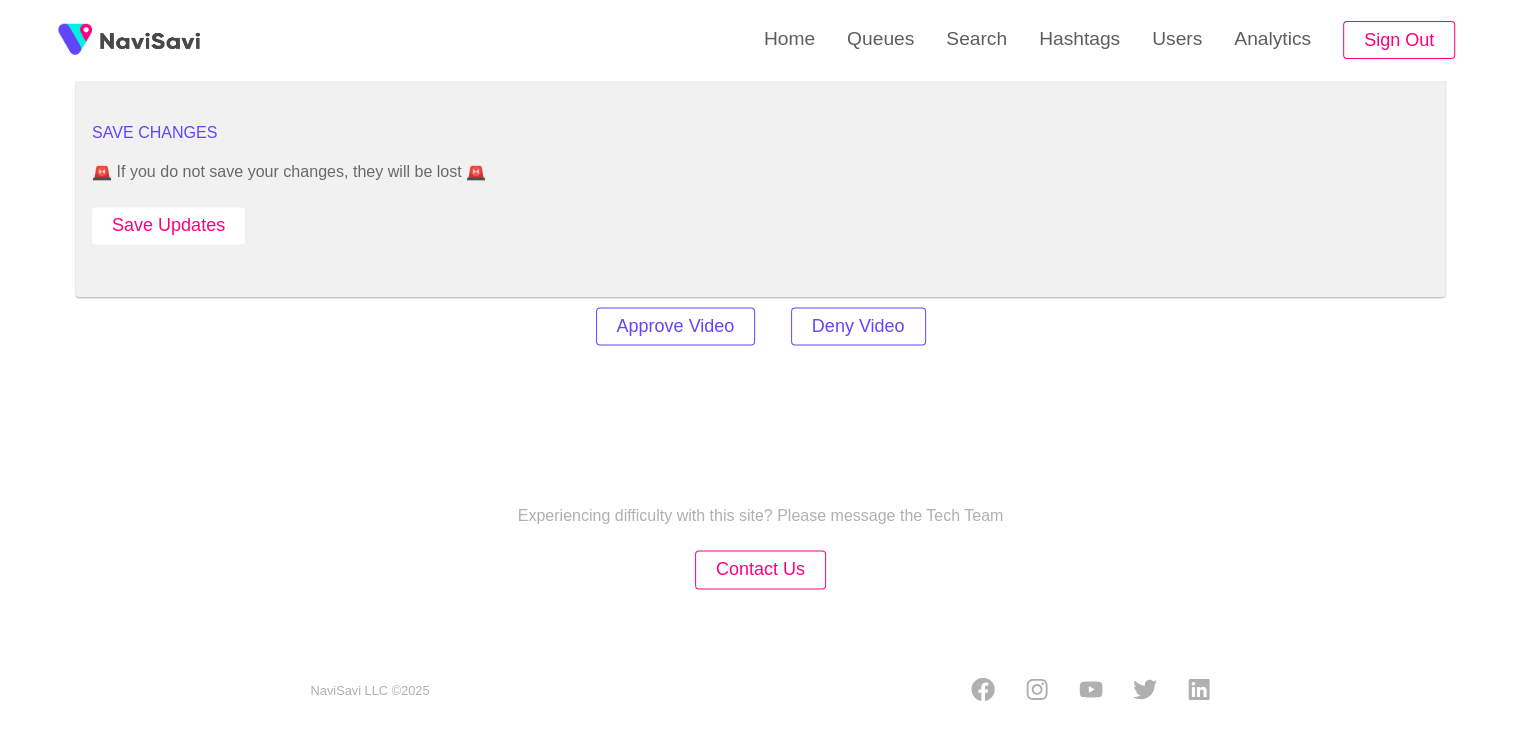 click on "Save Updates" at bounding box center (168, 225) 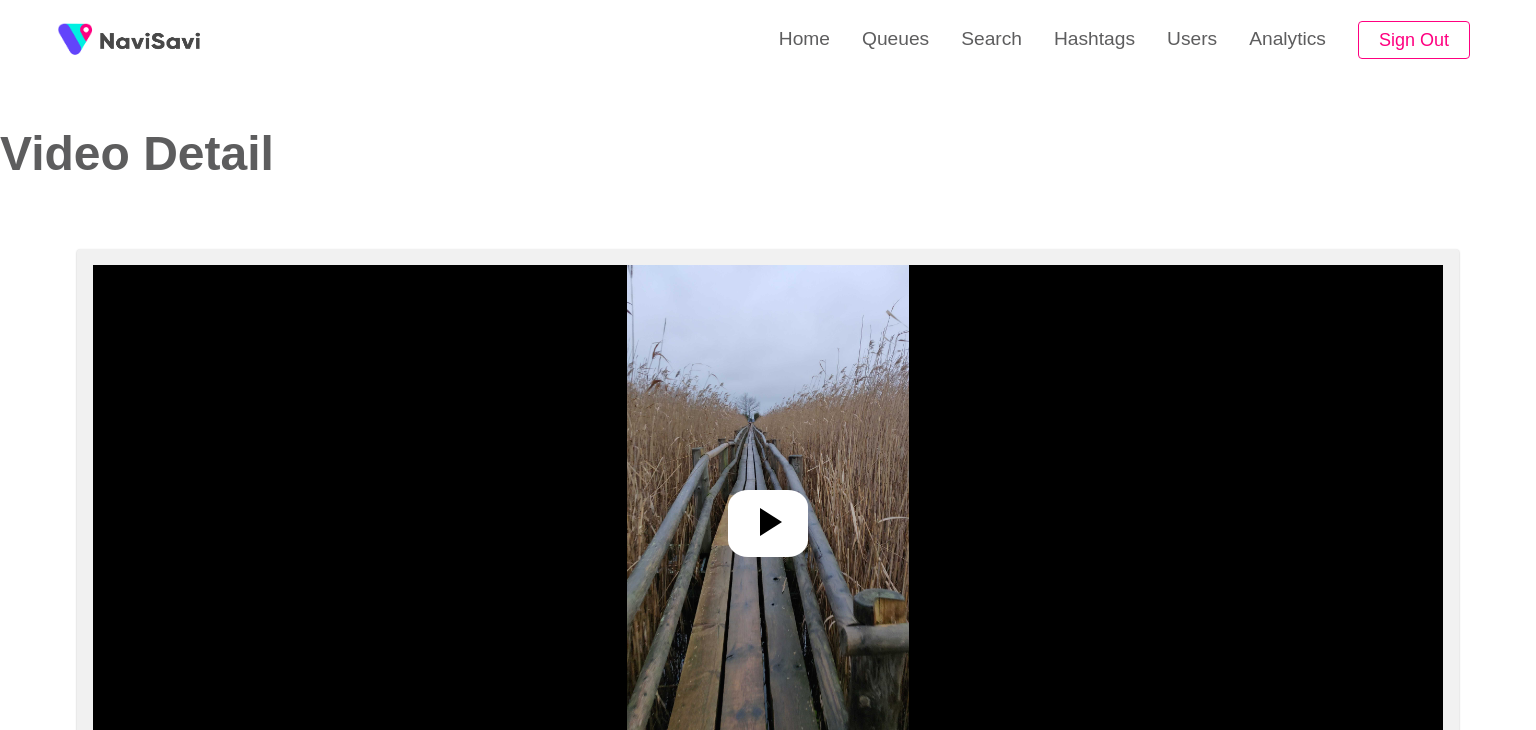 select on "**********" 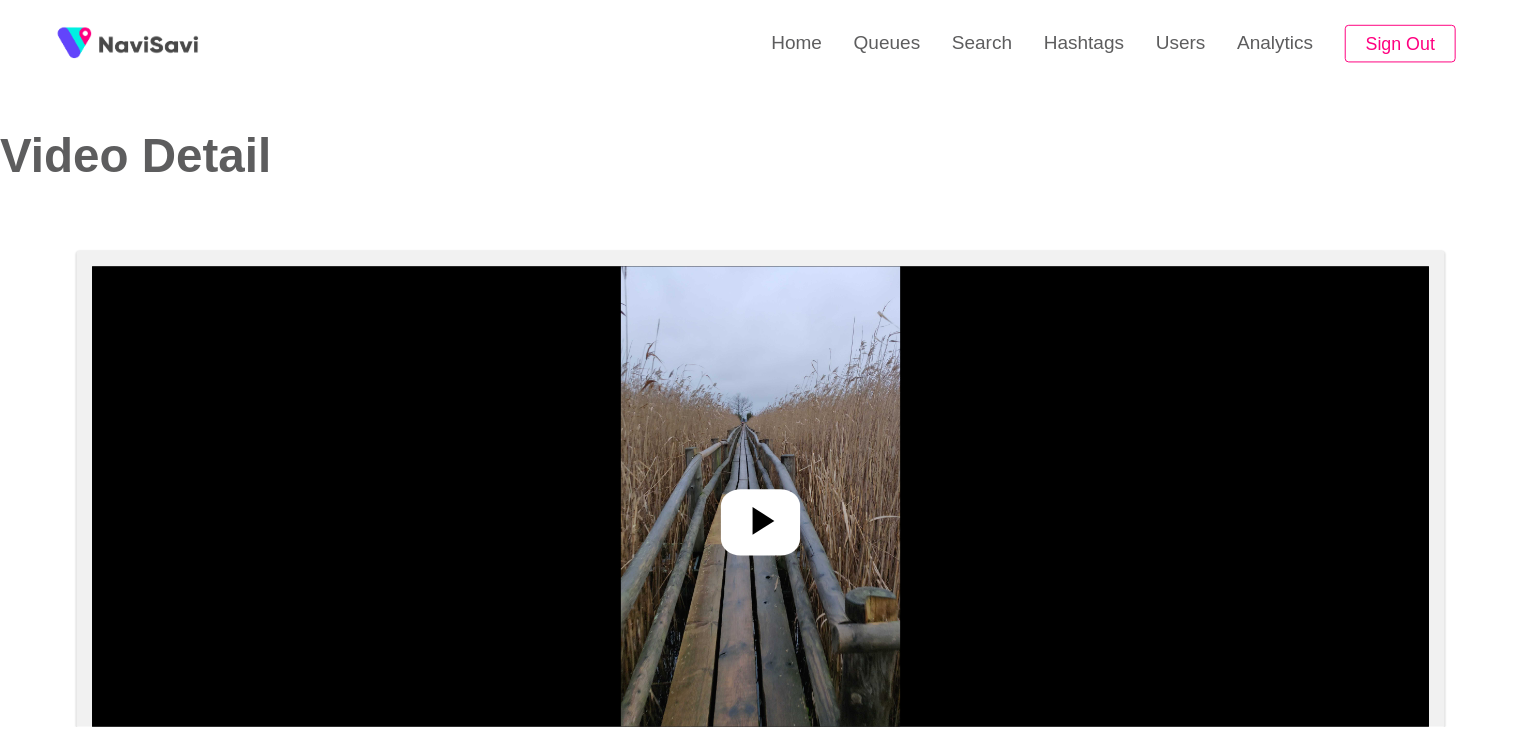 scroll, scrollTop: 0, scrollLeft: 0, axis: both 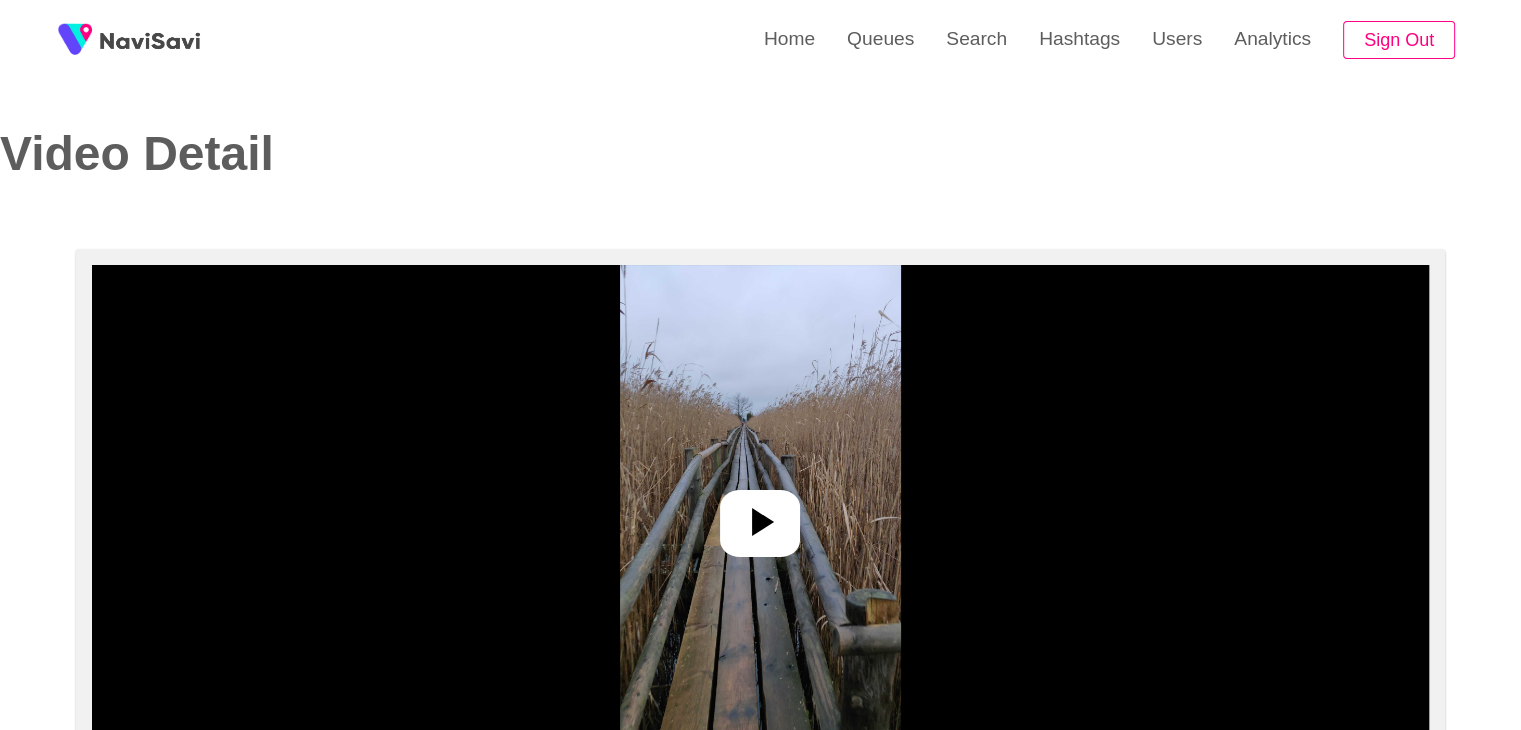 click on "Video Detail" at bounding box center (745, 182) 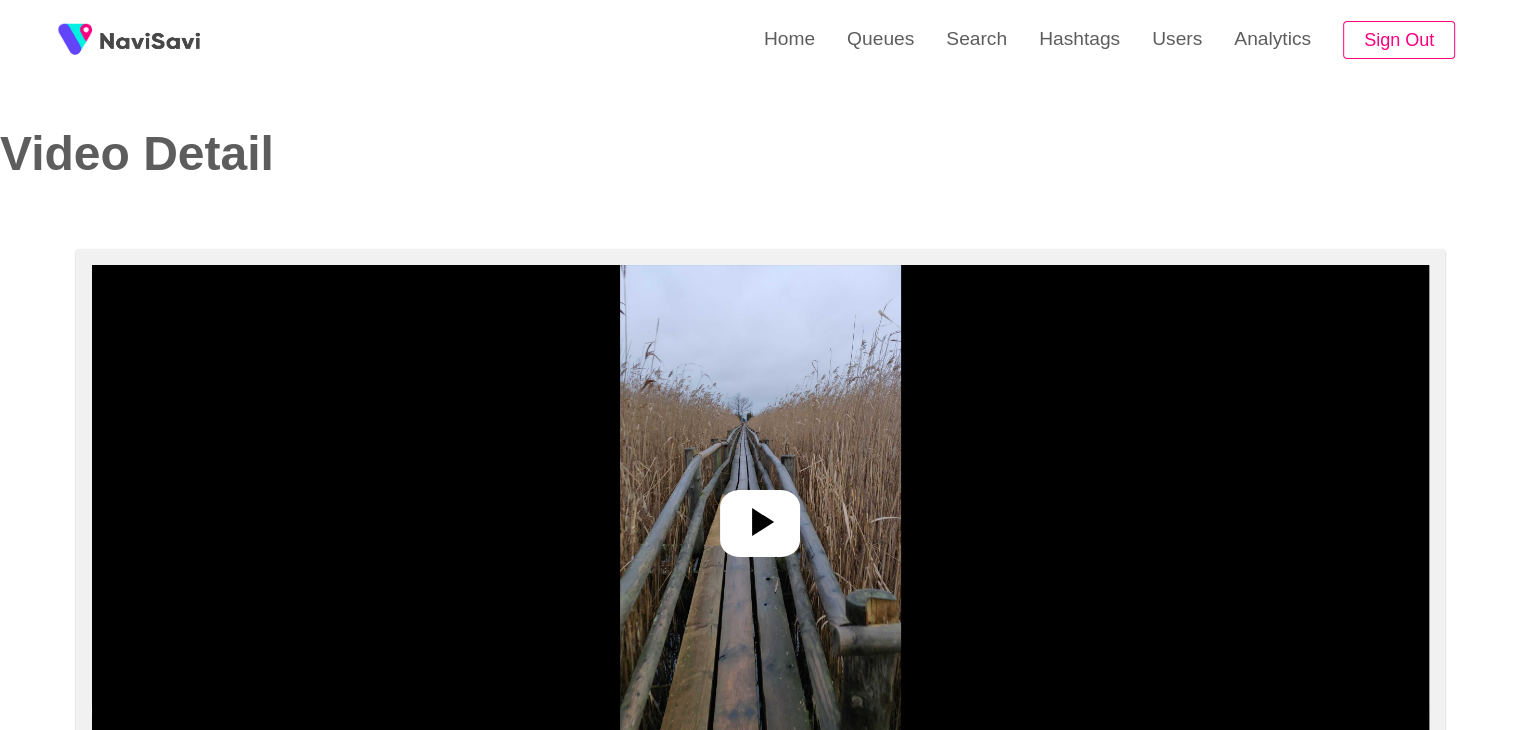 click at bounding box center (760, 515) 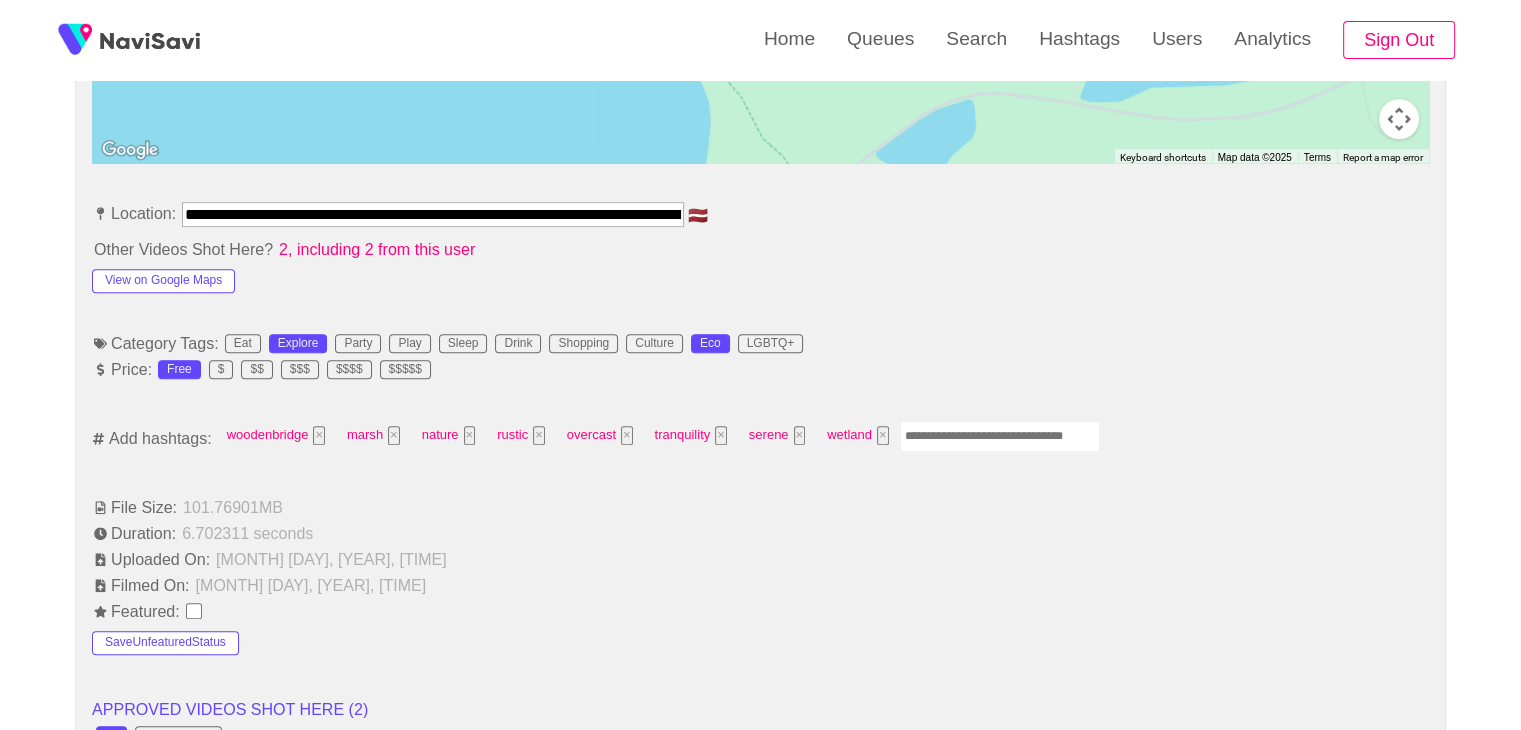 scroll, scrollTop: 1068, scrollLeft: 0, axis: vertical 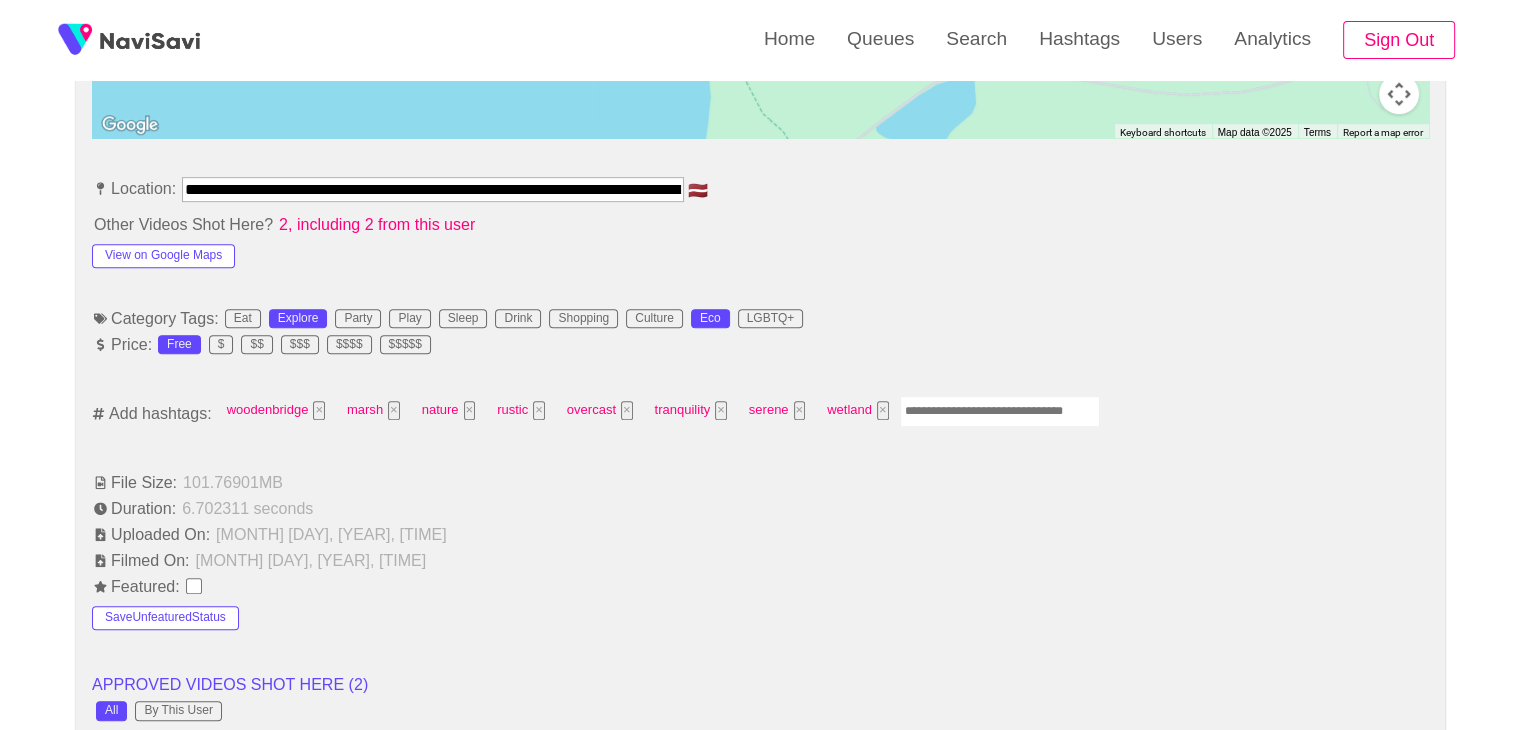 click at bounding box center [1000, 411] 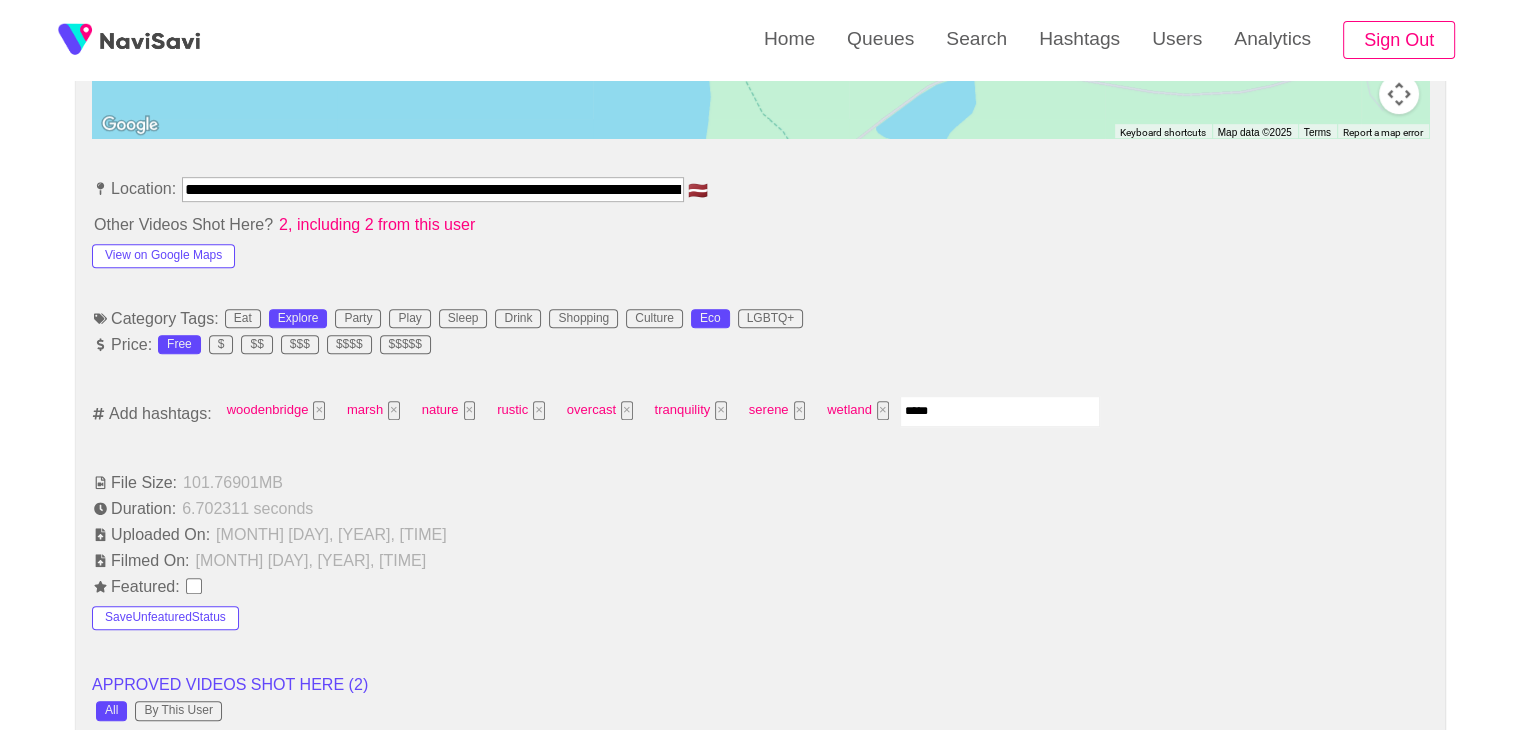type on "******" 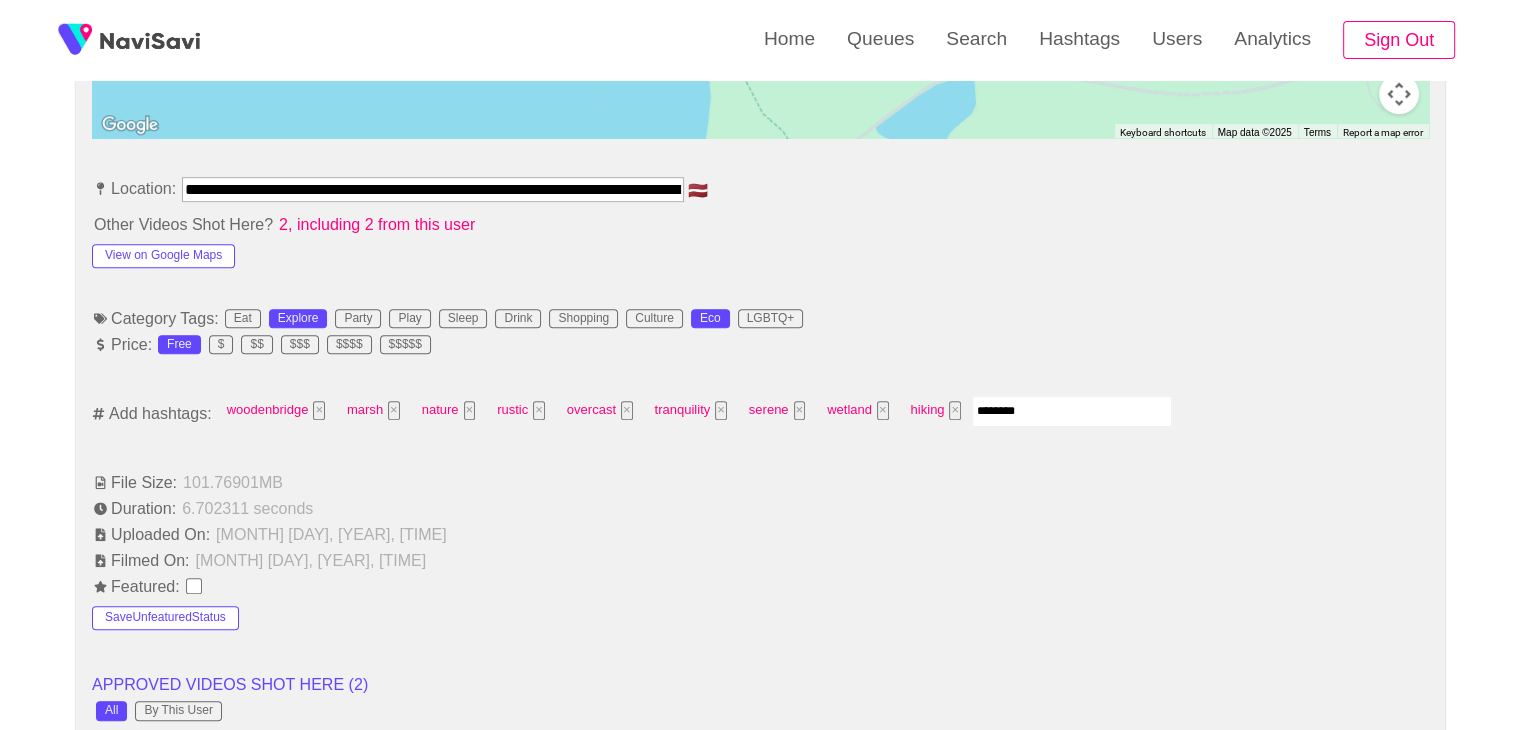 type on "*********" 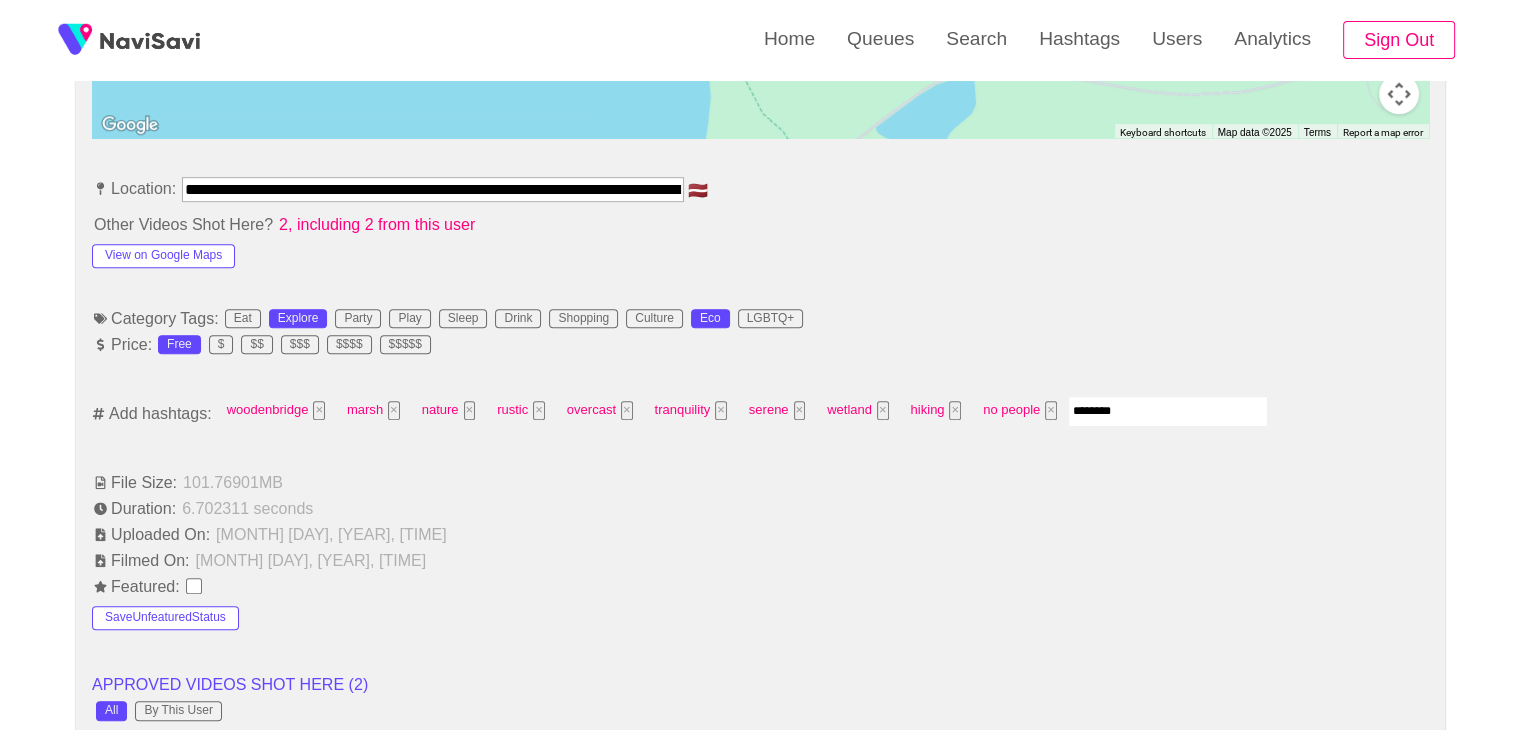 type on "*********" 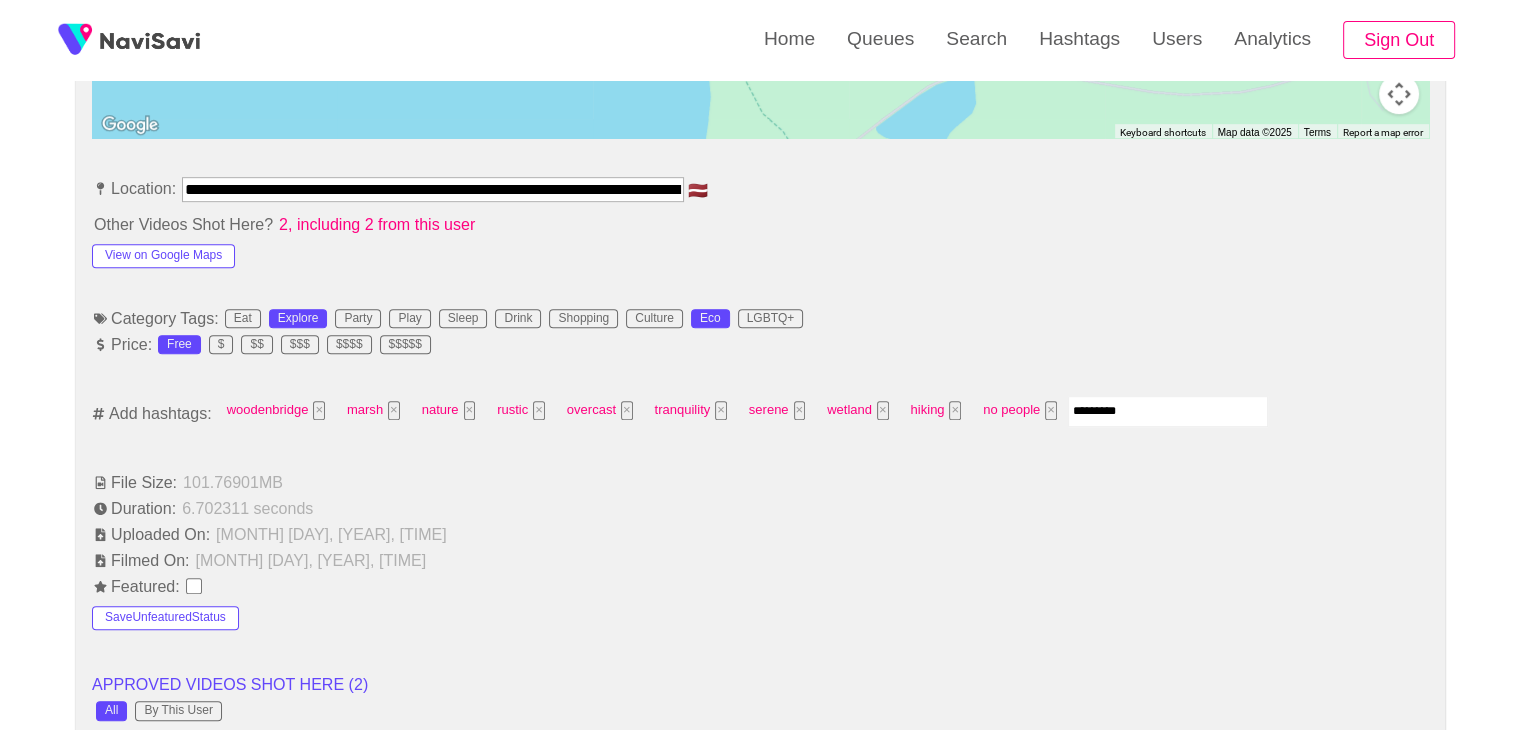 type 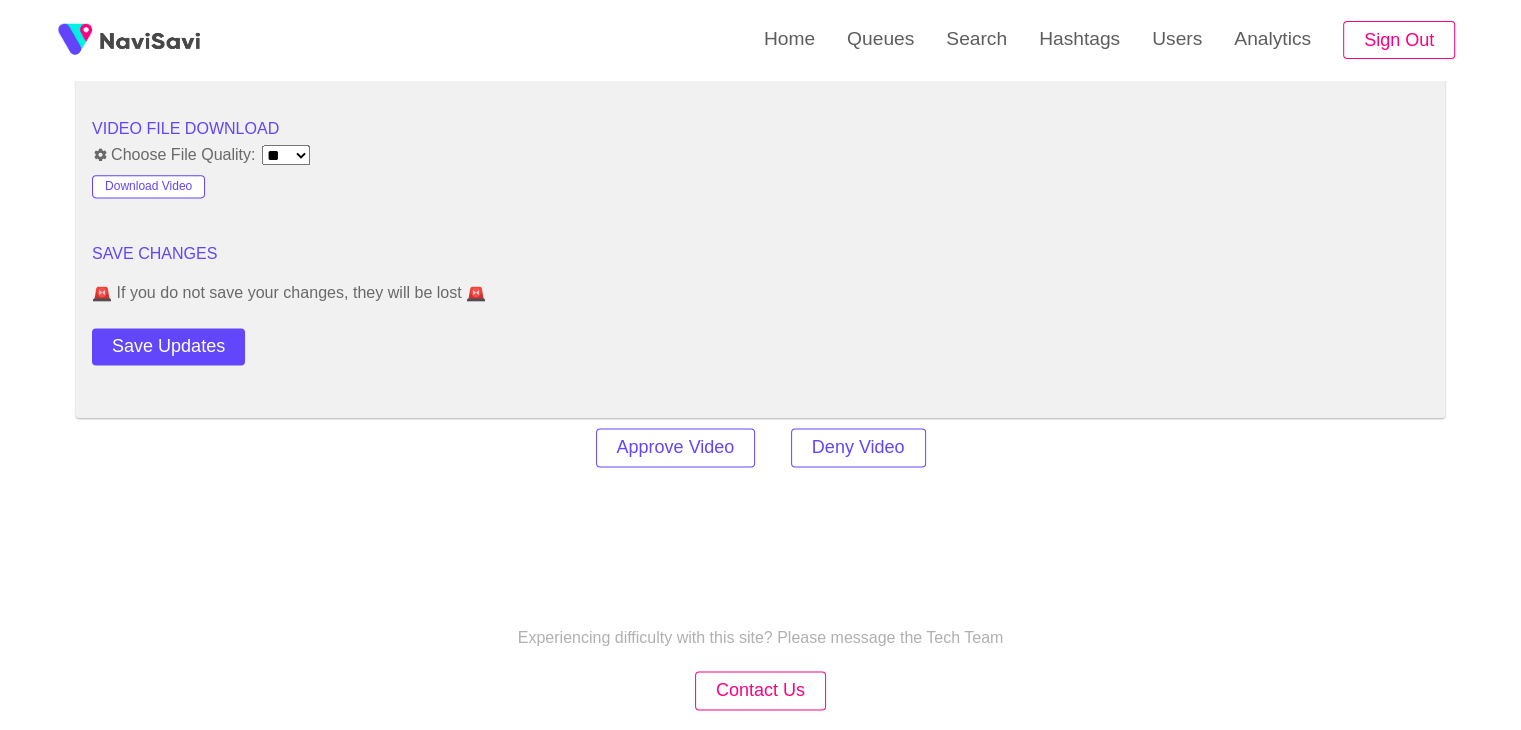 scroll, scrollTop: 2666, scrollLeft: 0, axis: vertical 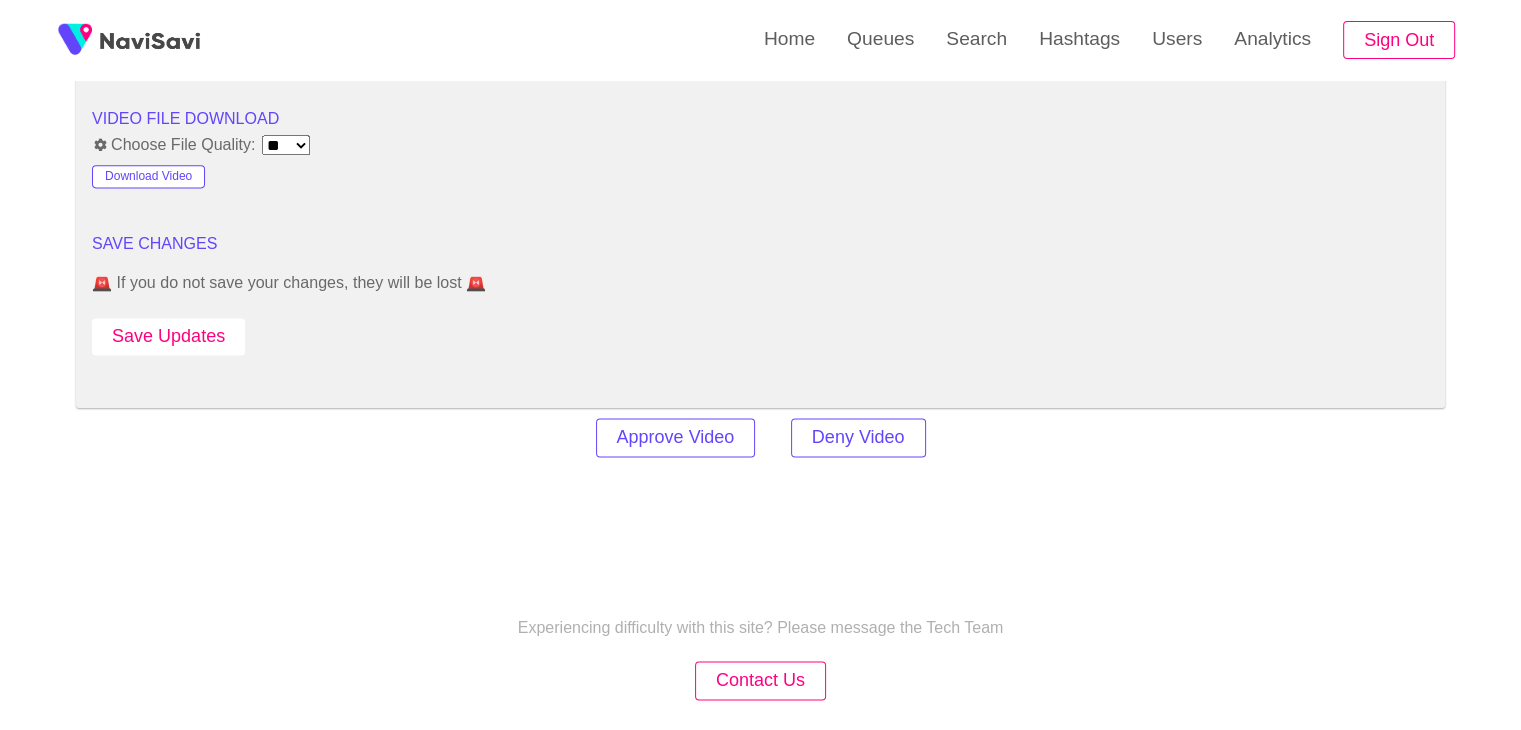click on "Save Updates" at bounding box center (168, 336) 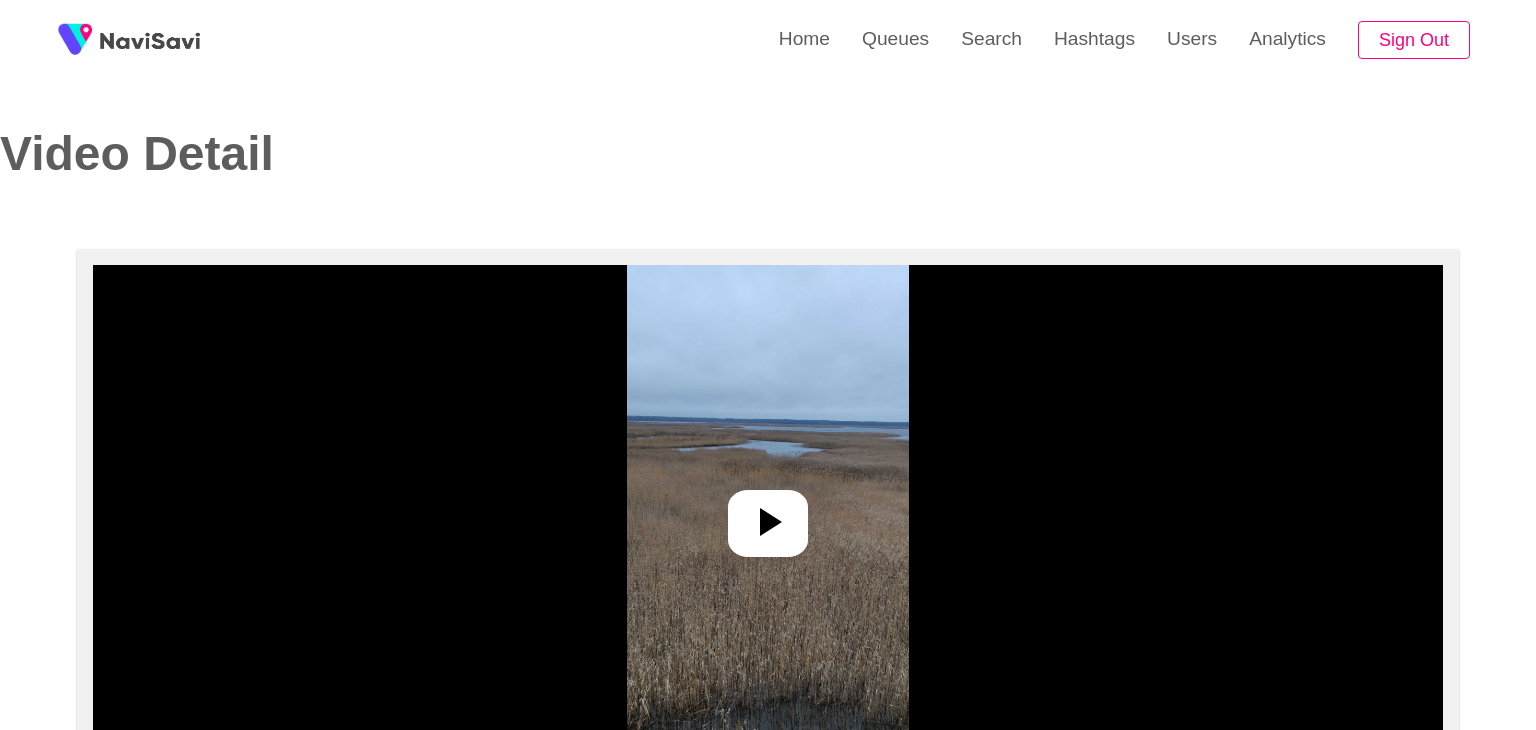 select on "**********" 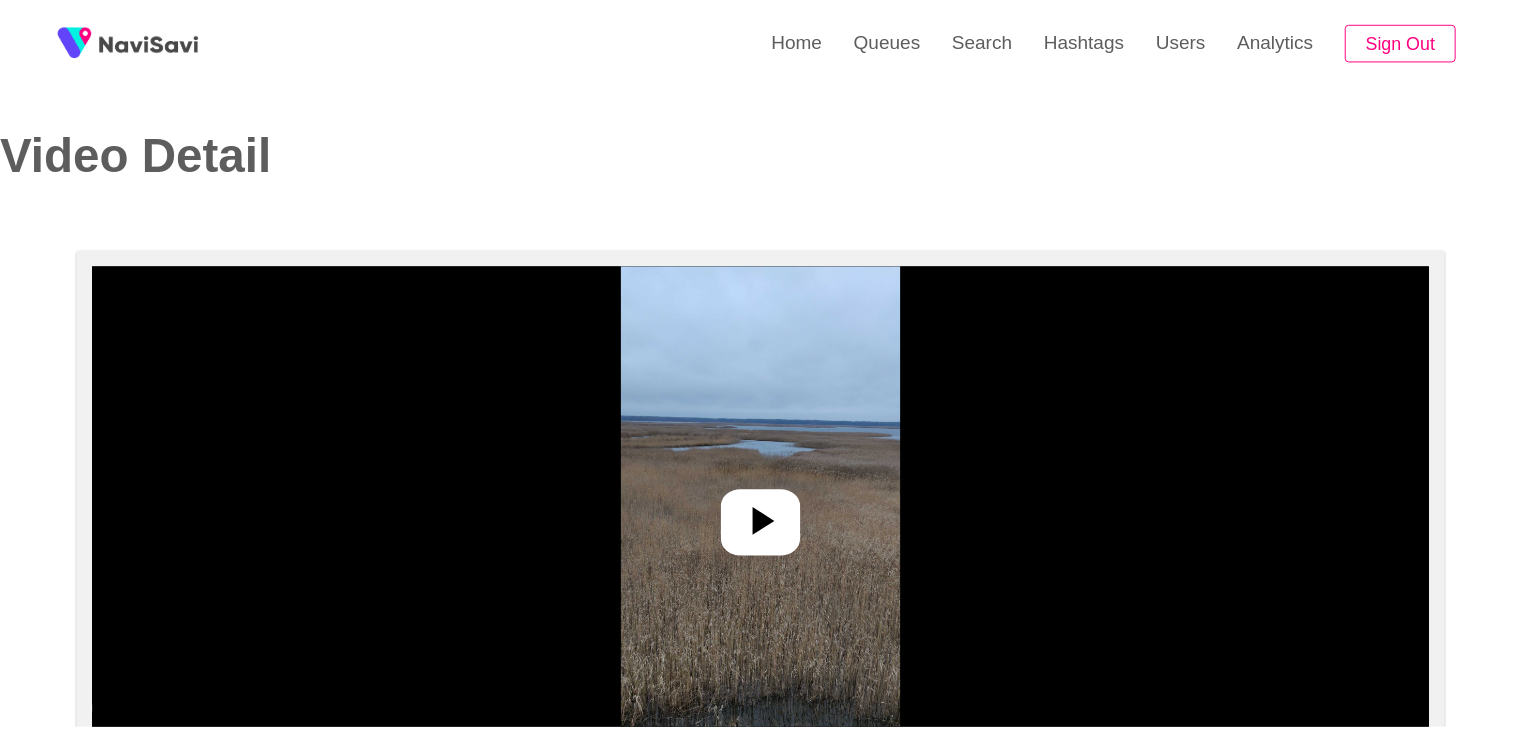 scroll, scrollTop: 0, scrollLeft: 0, axis: both 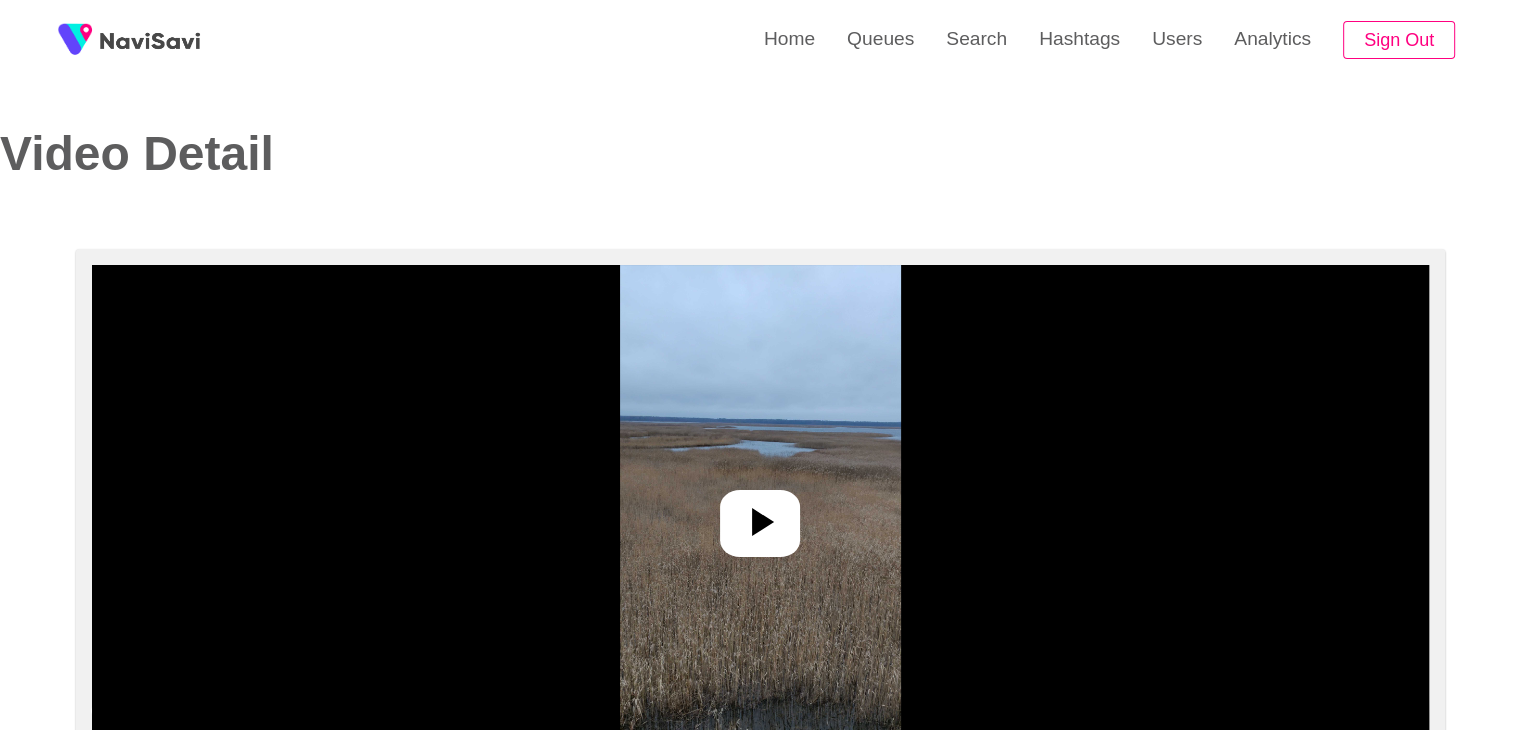 click at bounding box center [760, 515] 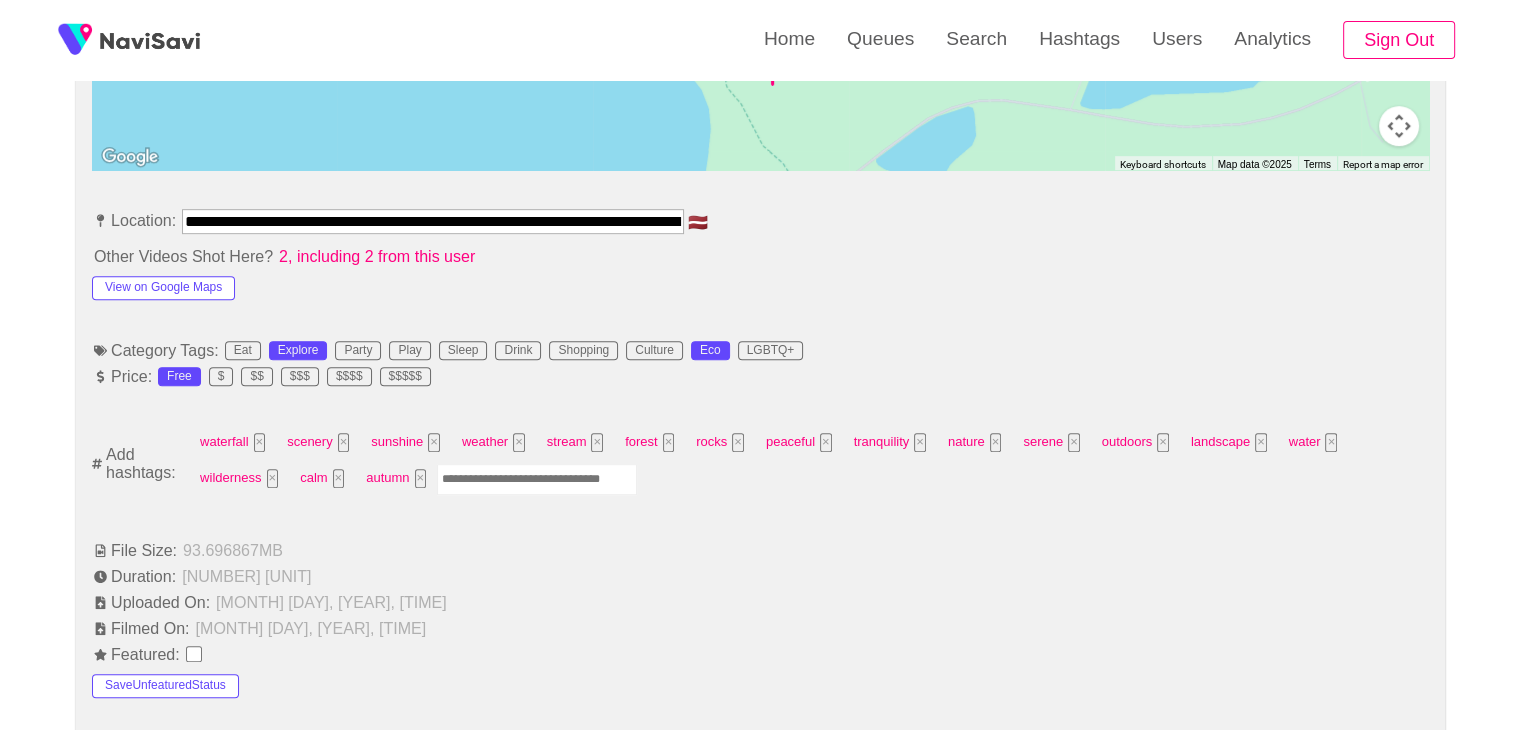 scroll, scrollTop: 1036, scrollLeft: 0, axis: vertical 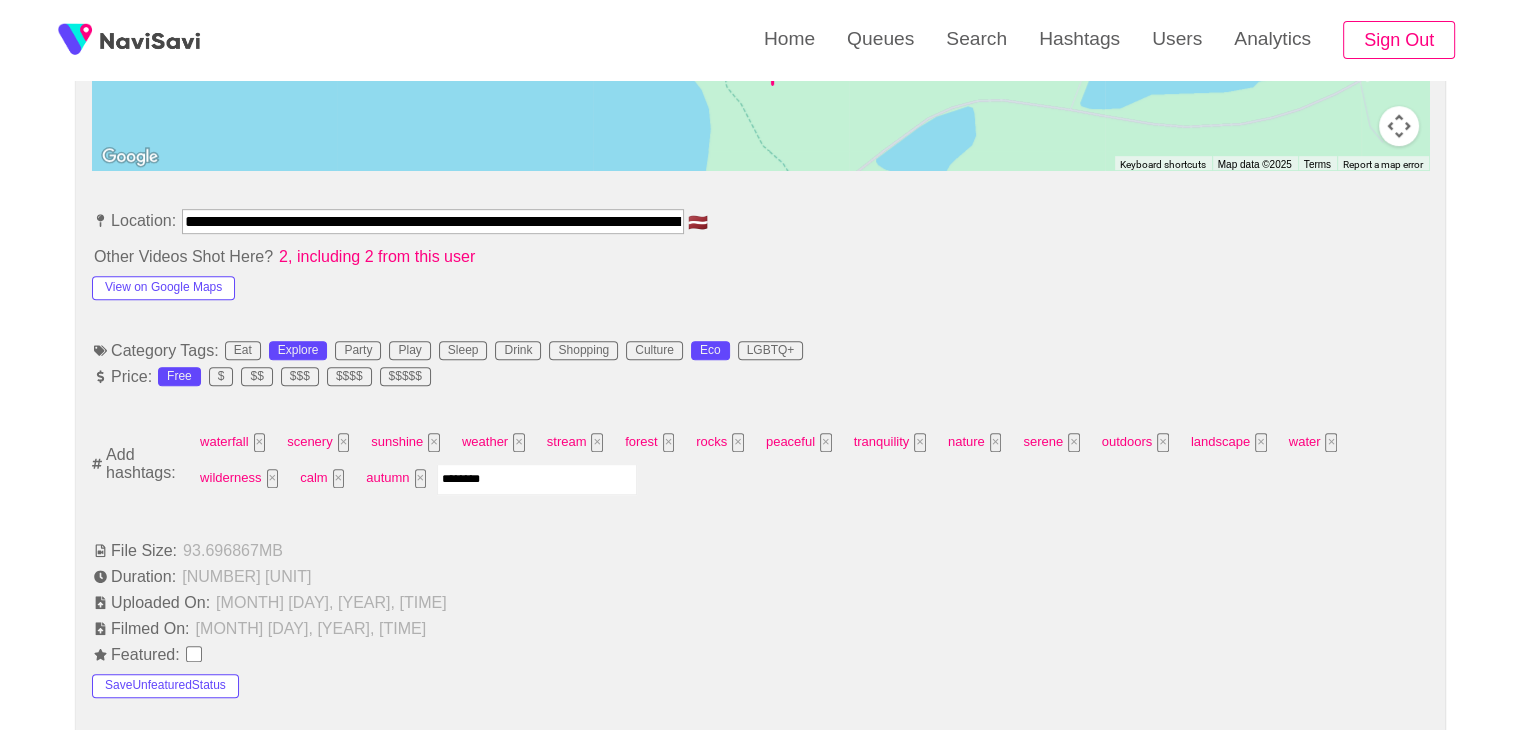 type on "*********" 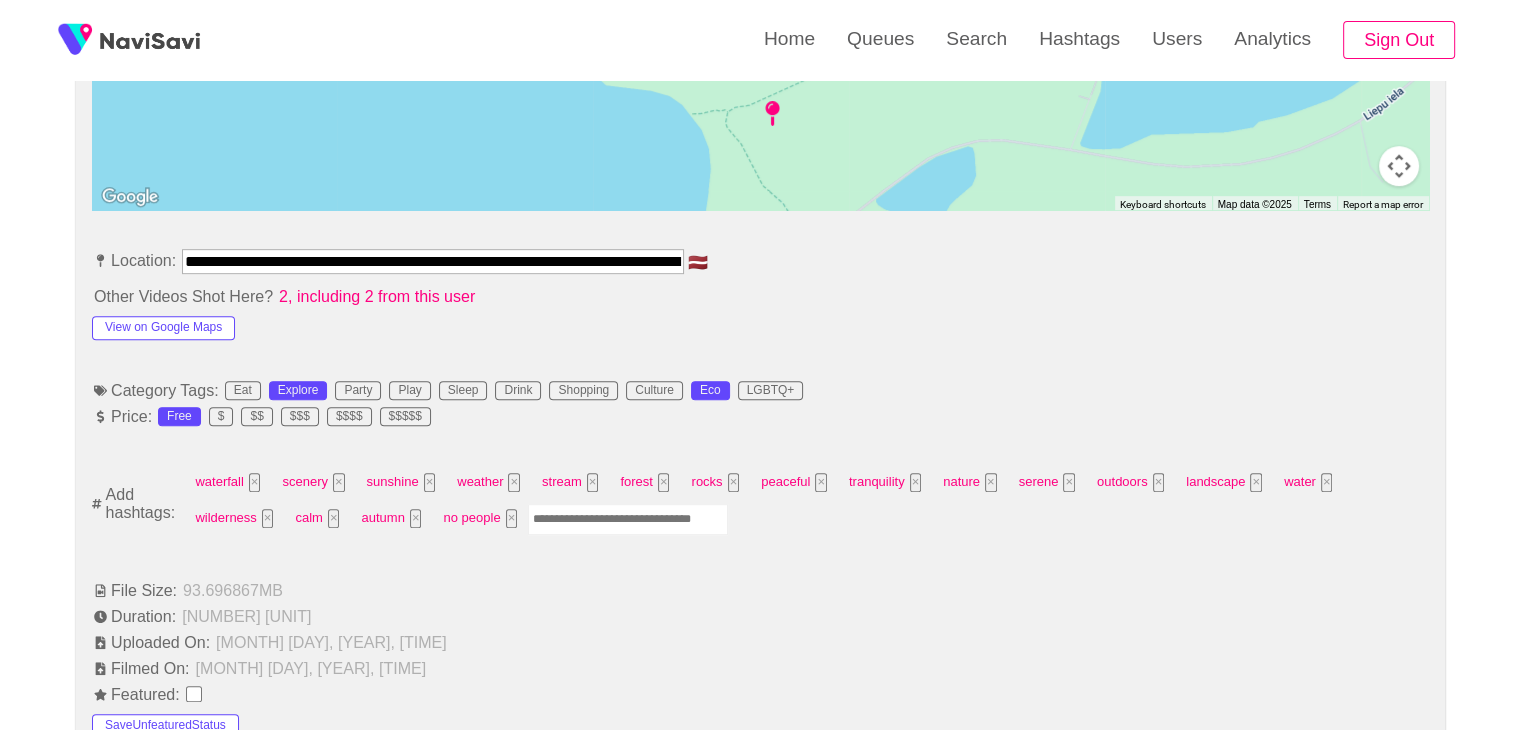 scroll, scrollTop: 992, scrollLeft: 0, axis: vertical 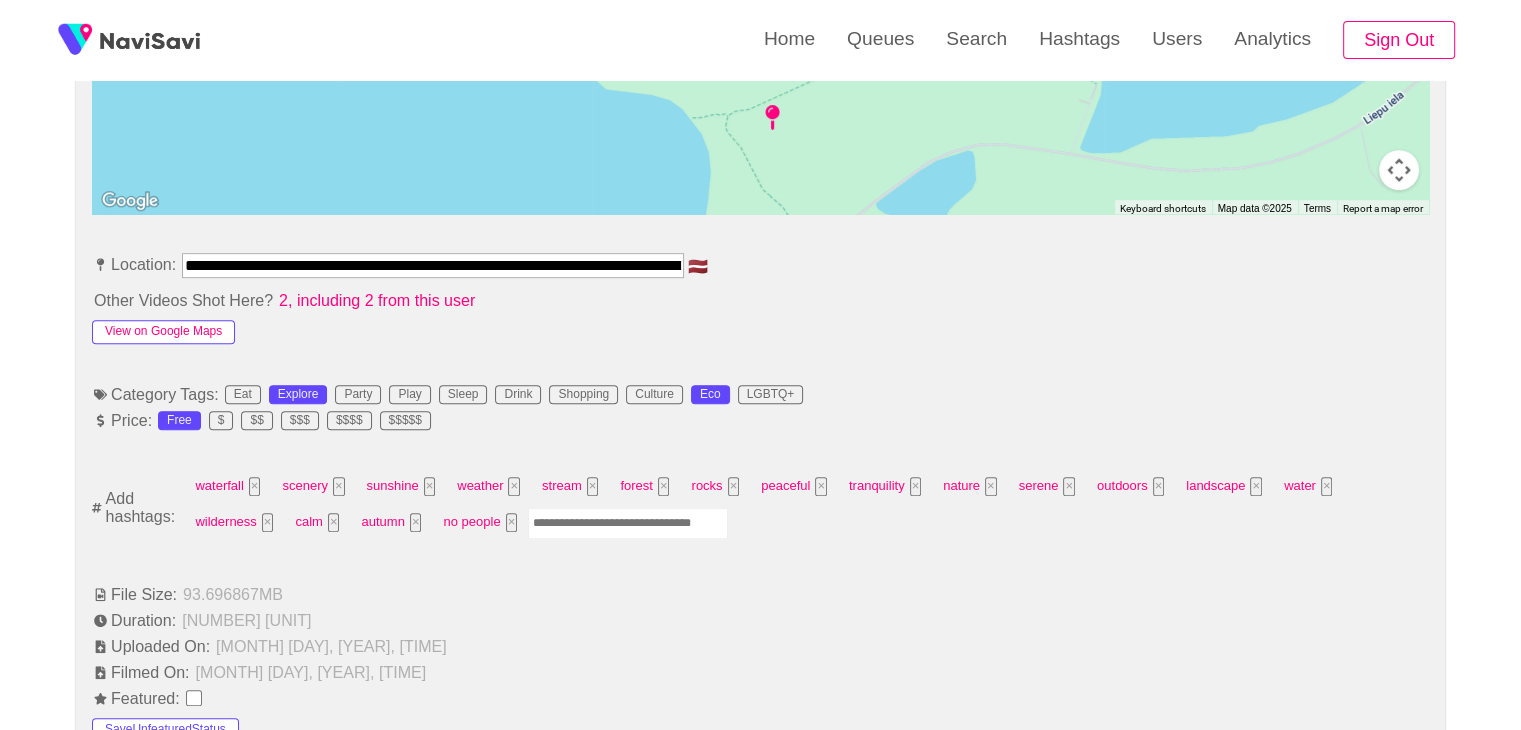 click on "View on Google Maps" at bounding box center (163, 332) 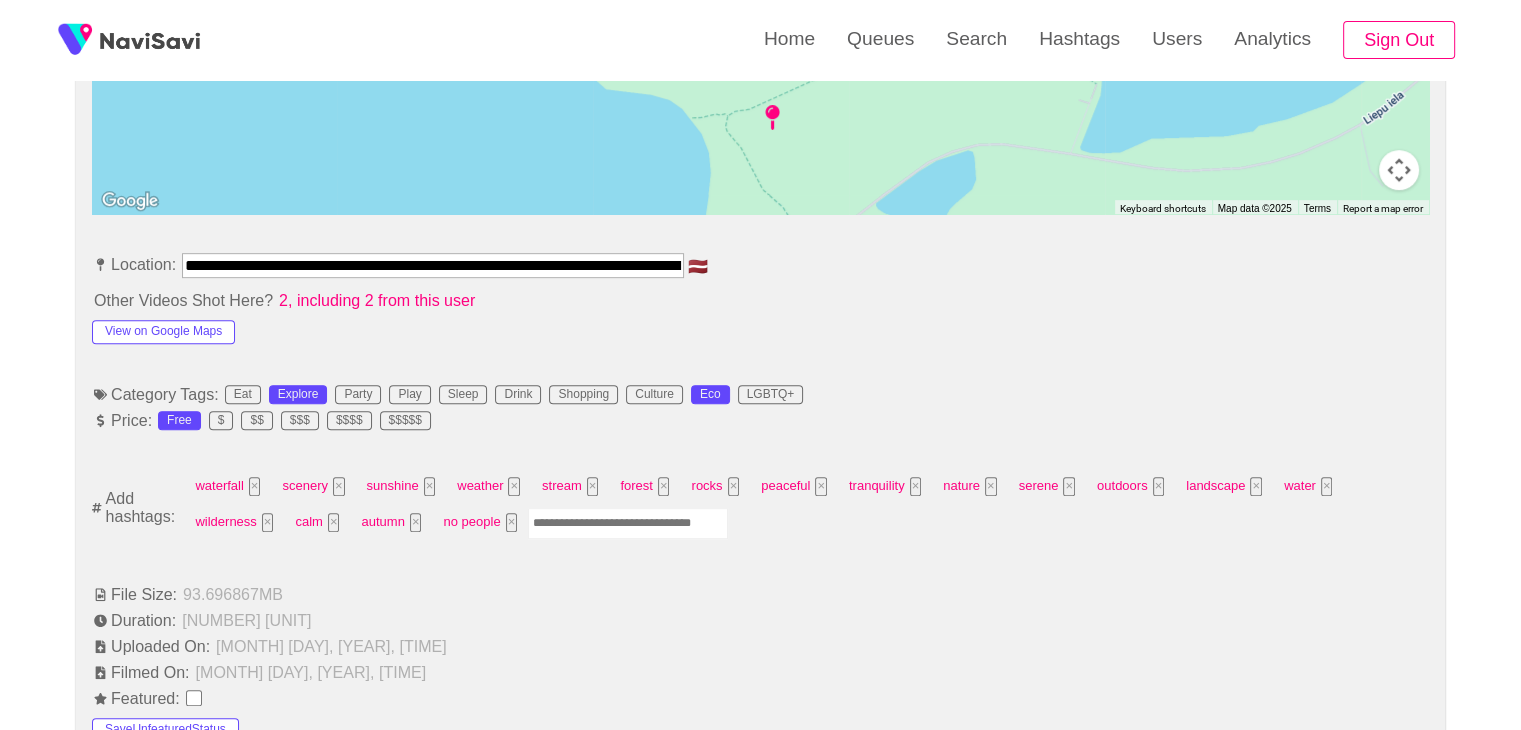 click at bounding box center [628, 523] 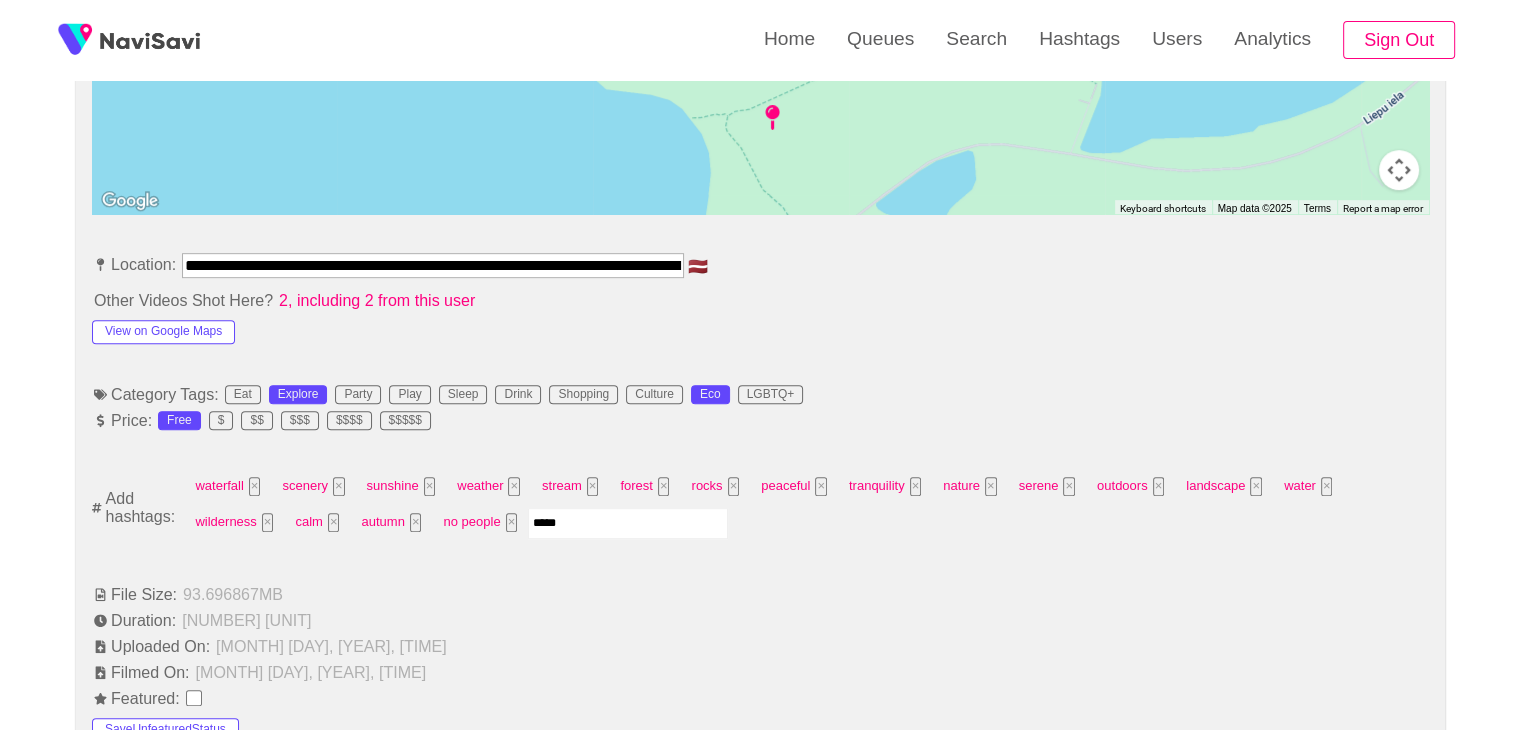 type on "******" 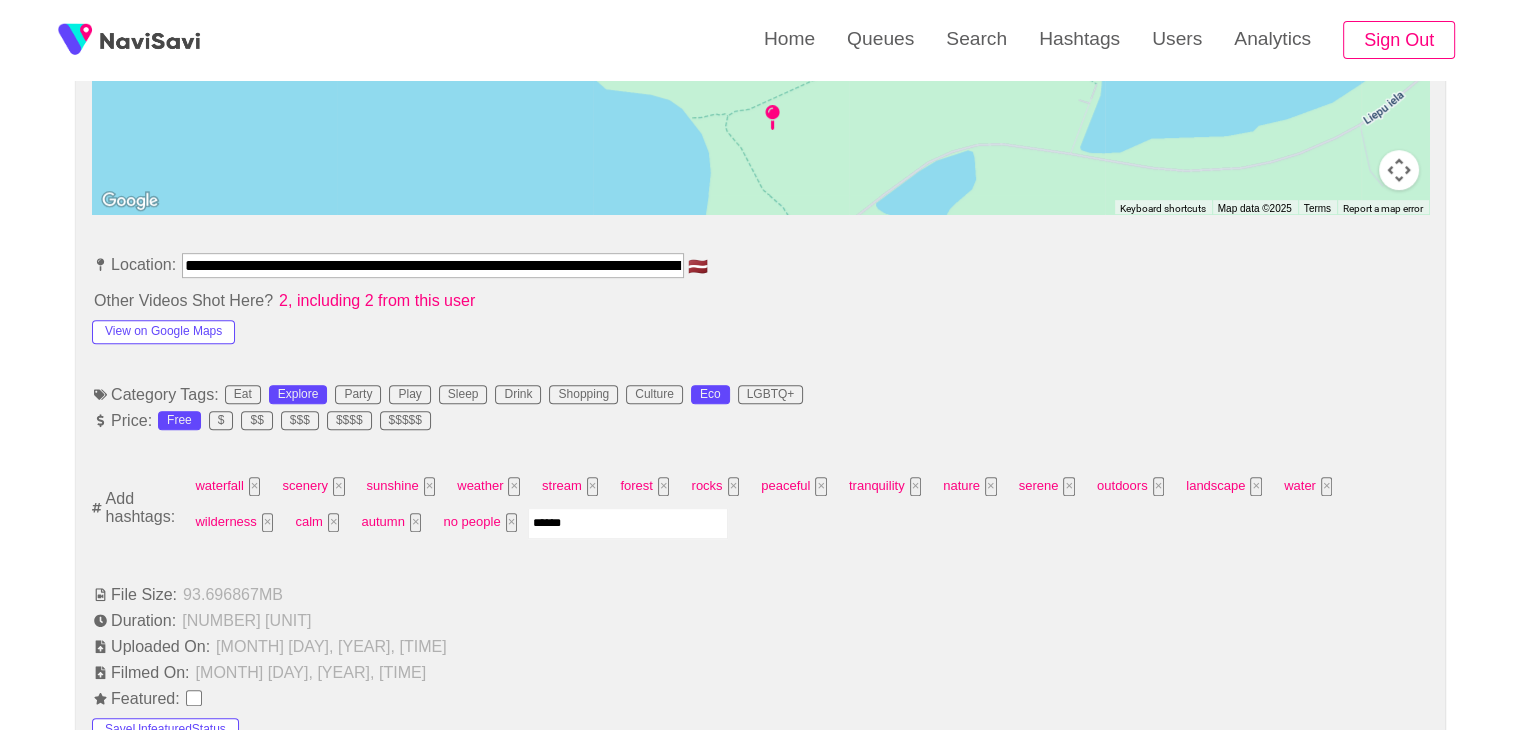 type 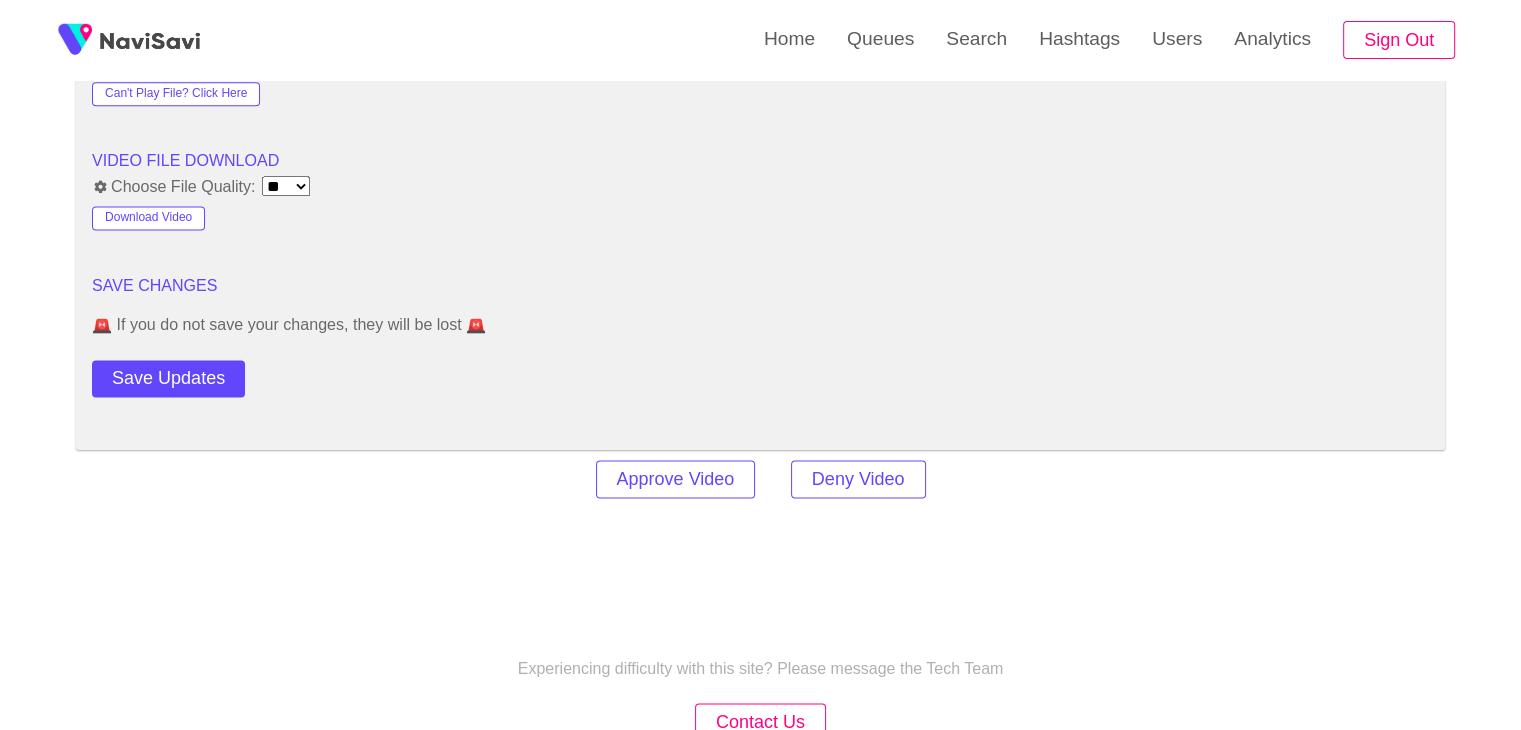 scroll, scrollTop: 2683, scrollLeft: 0, axis: vertical 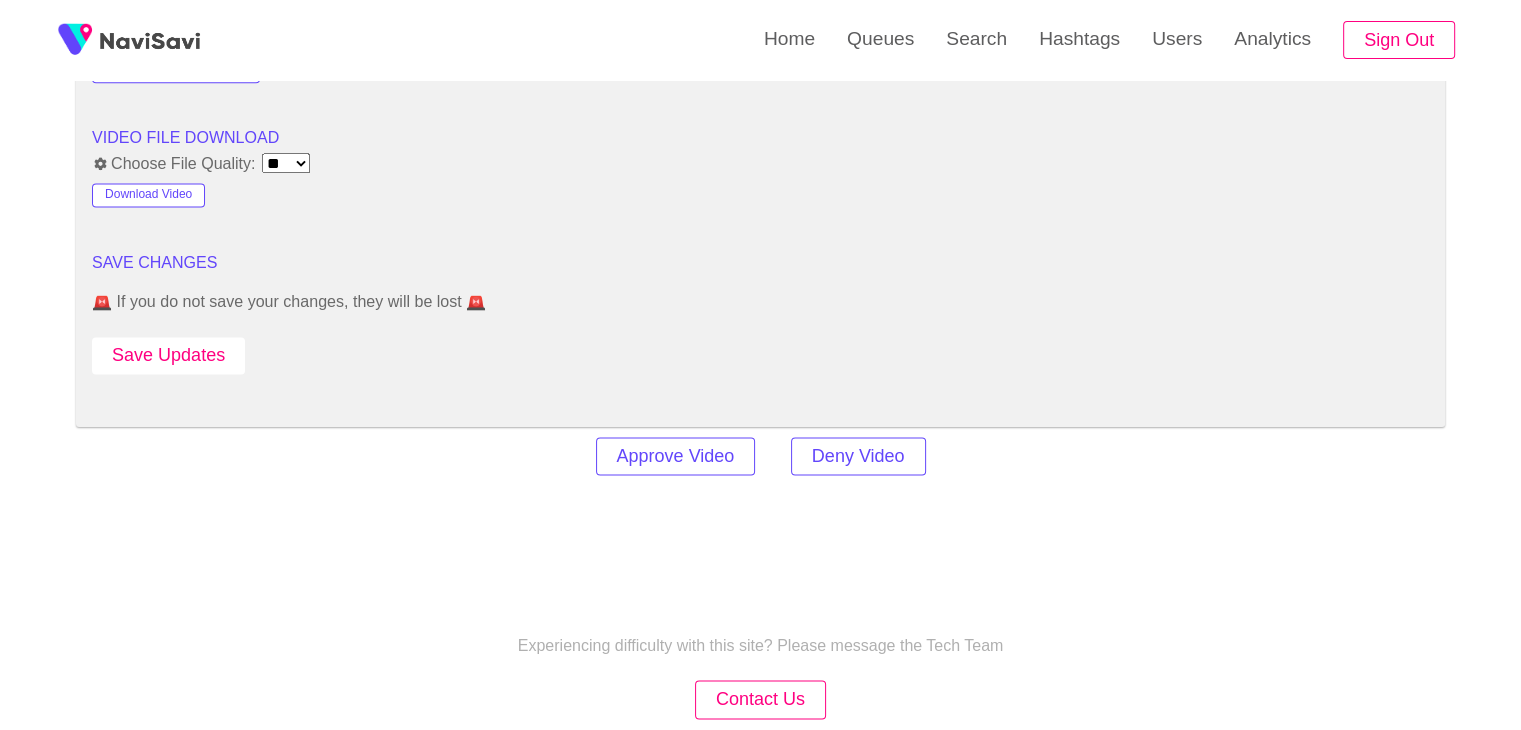 click on "Save Updates" at bounding box center (168, 355) 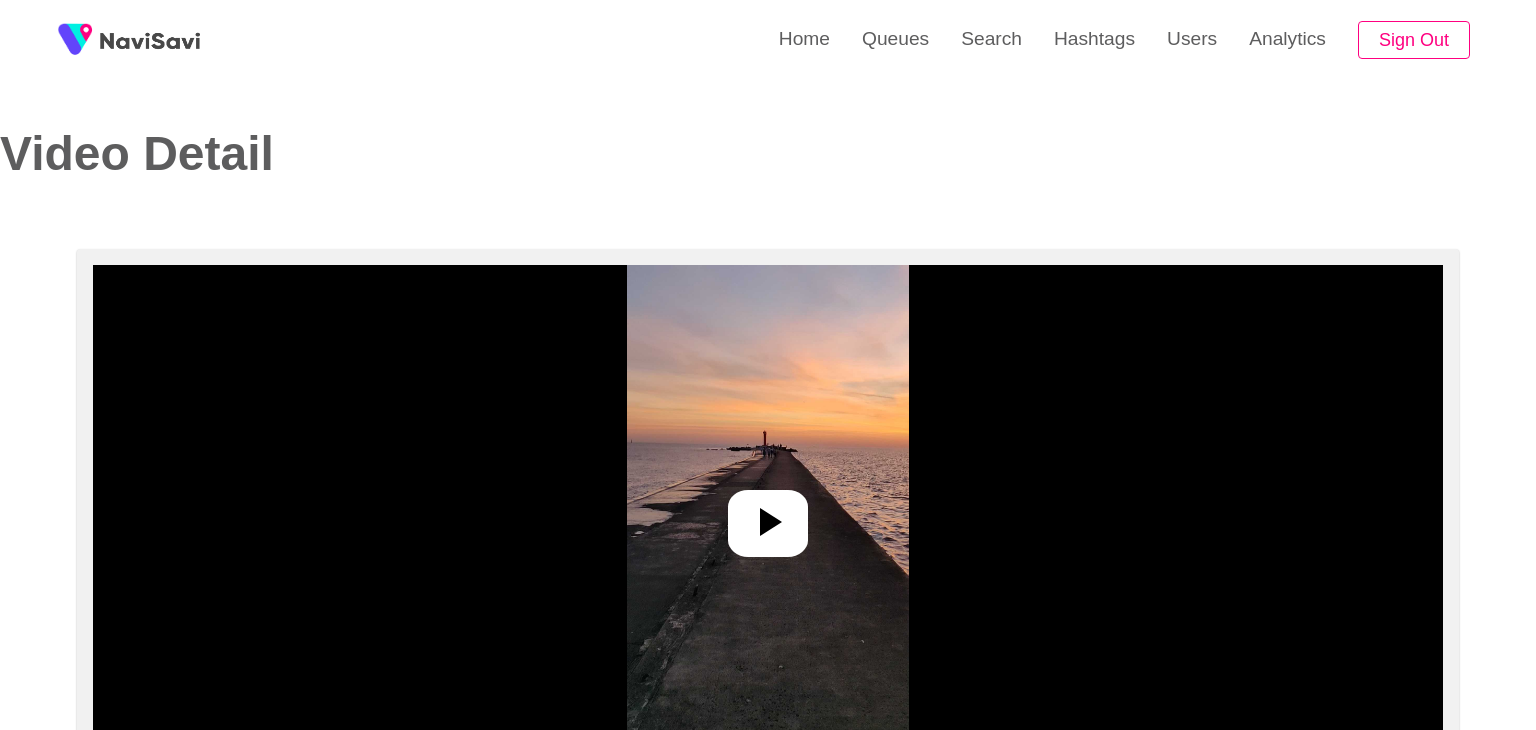 select on "**********" 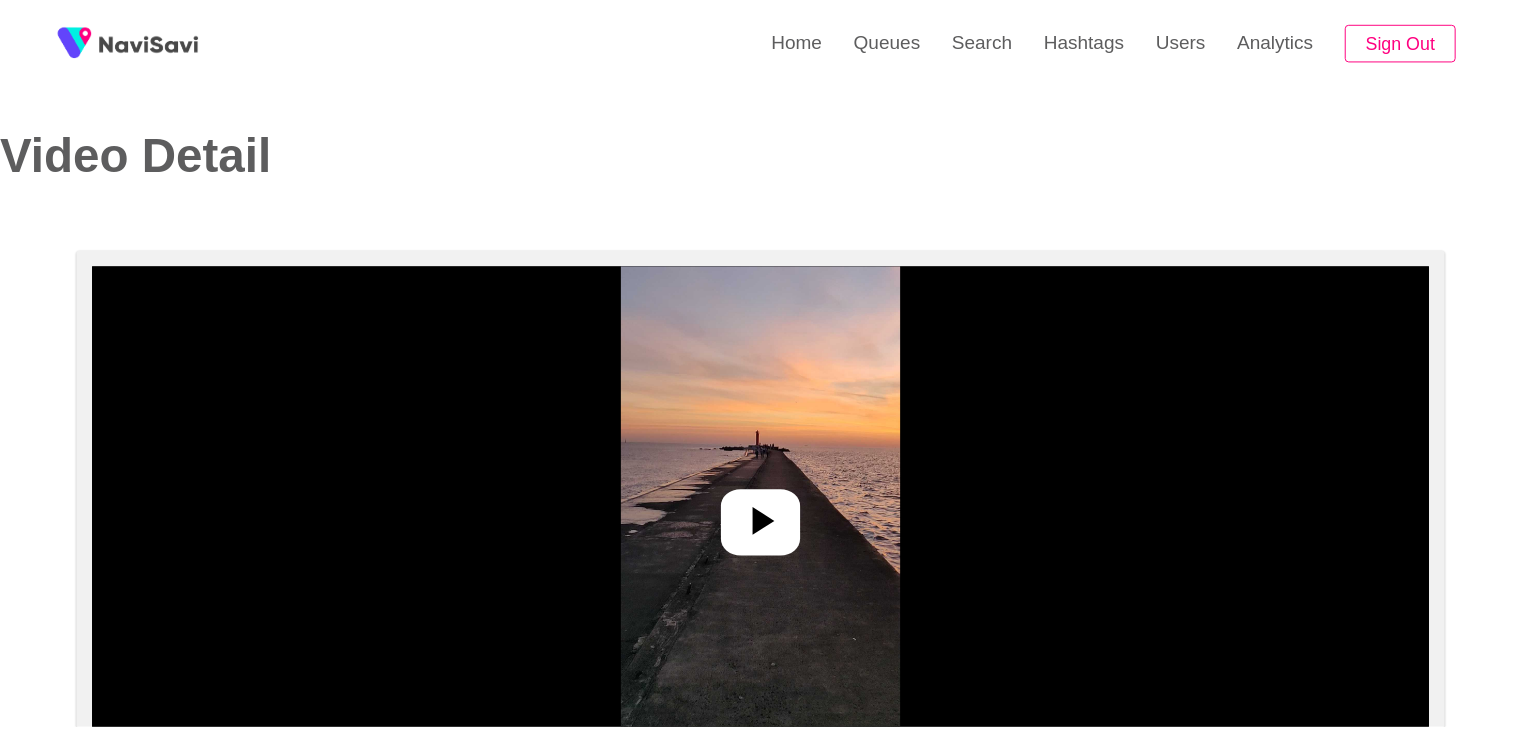 scroll, scrollTop: 0, scrollLeft: 0, axis: both 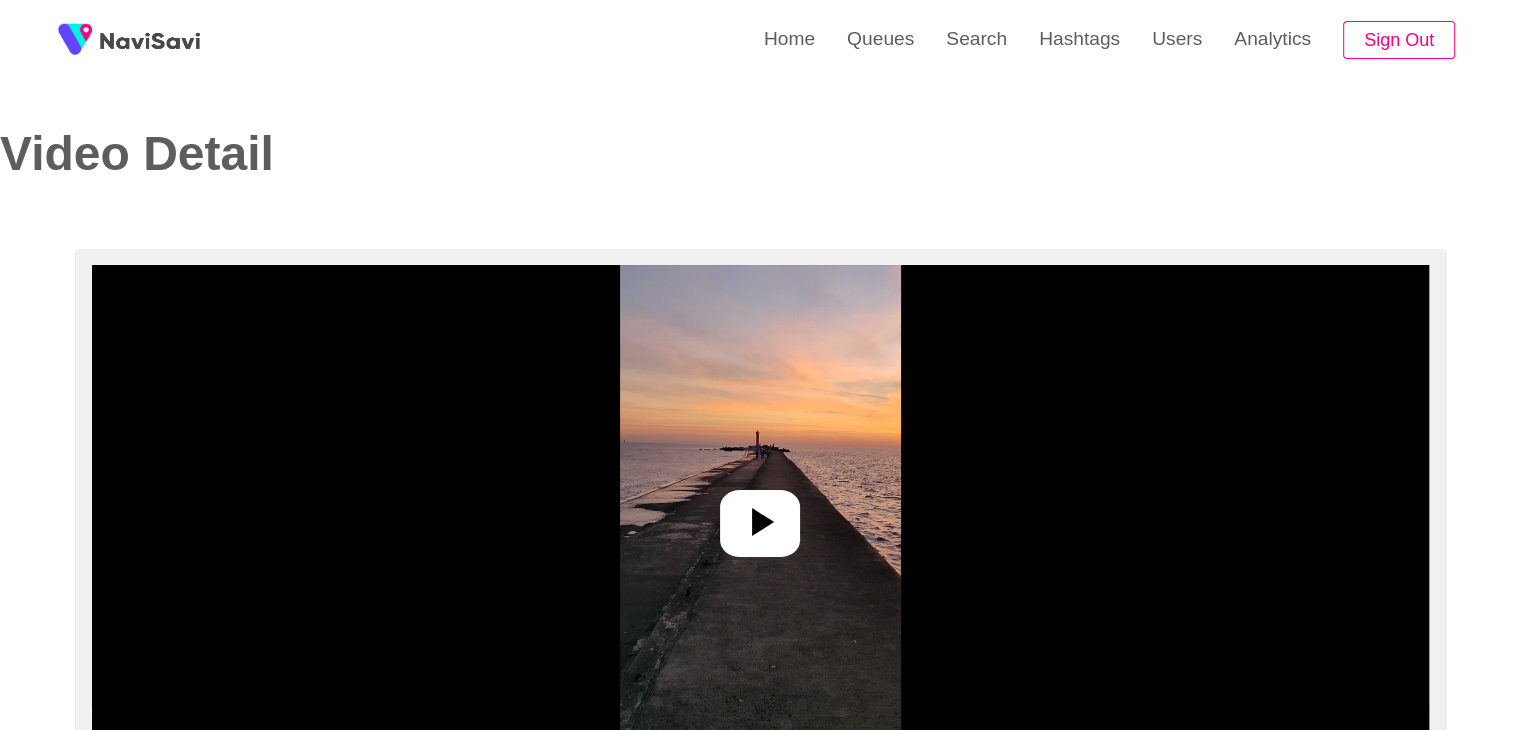 click at bounding box center (760, 515) 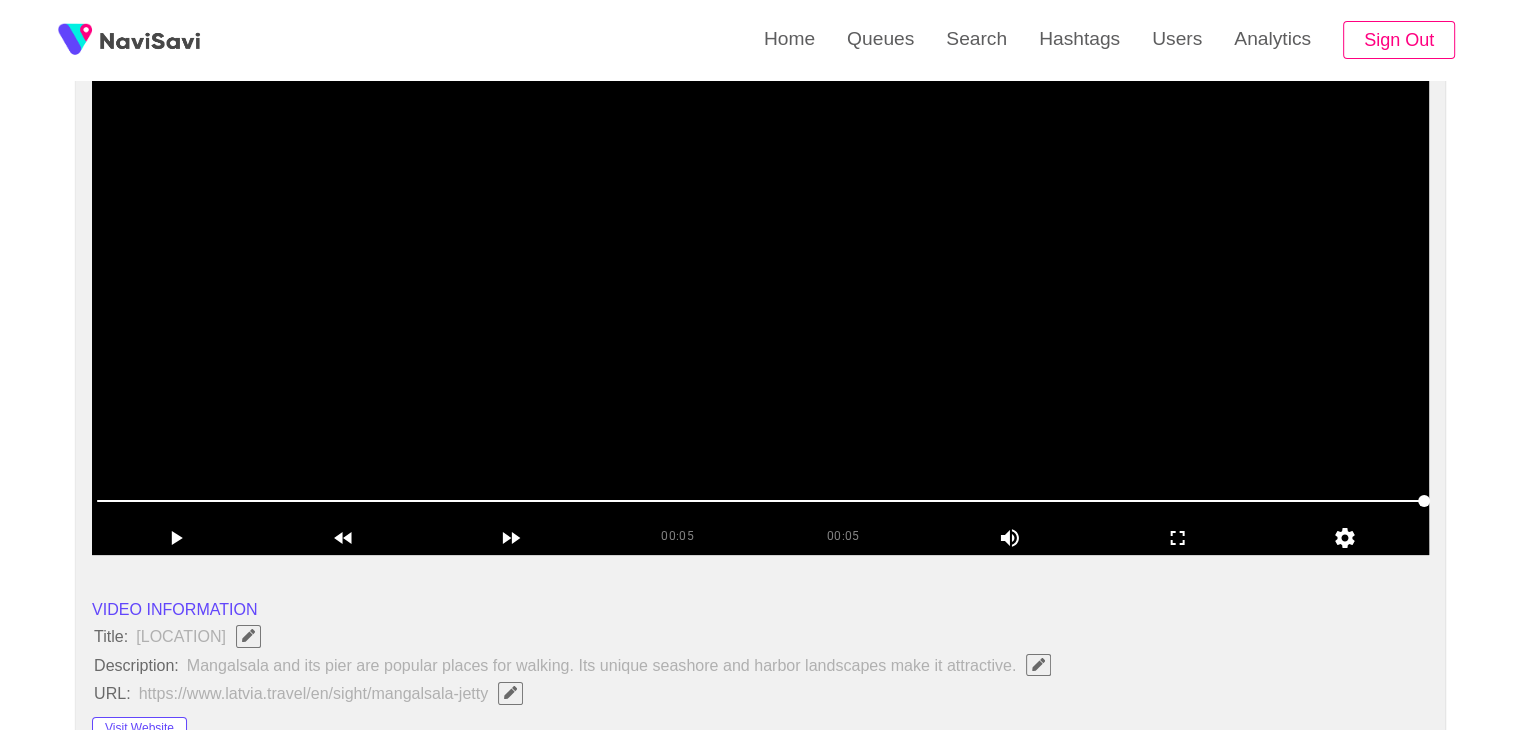 scroll, scrollTop: 124, scrollLeft: 0, axis: vertical 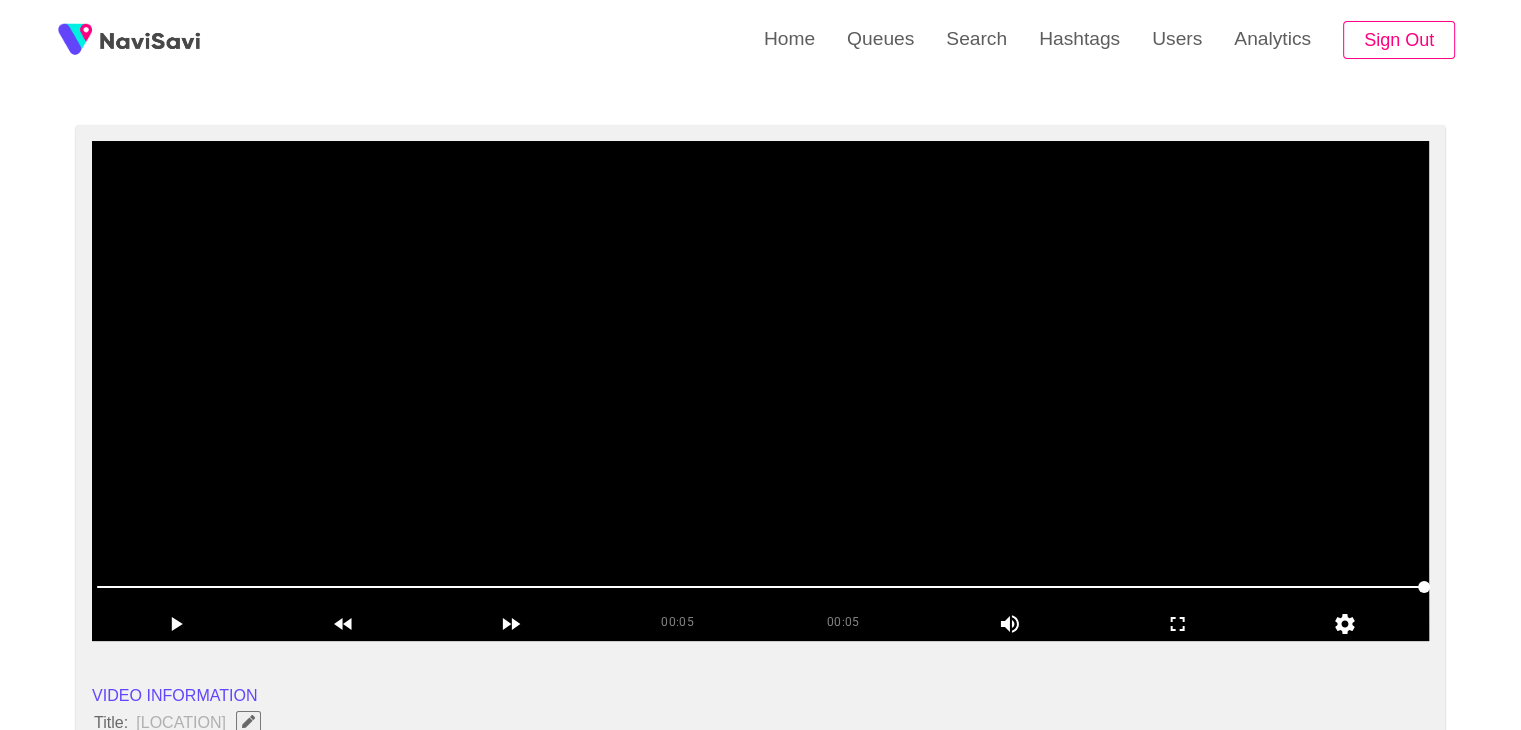 click at bounding box center [760, 391] 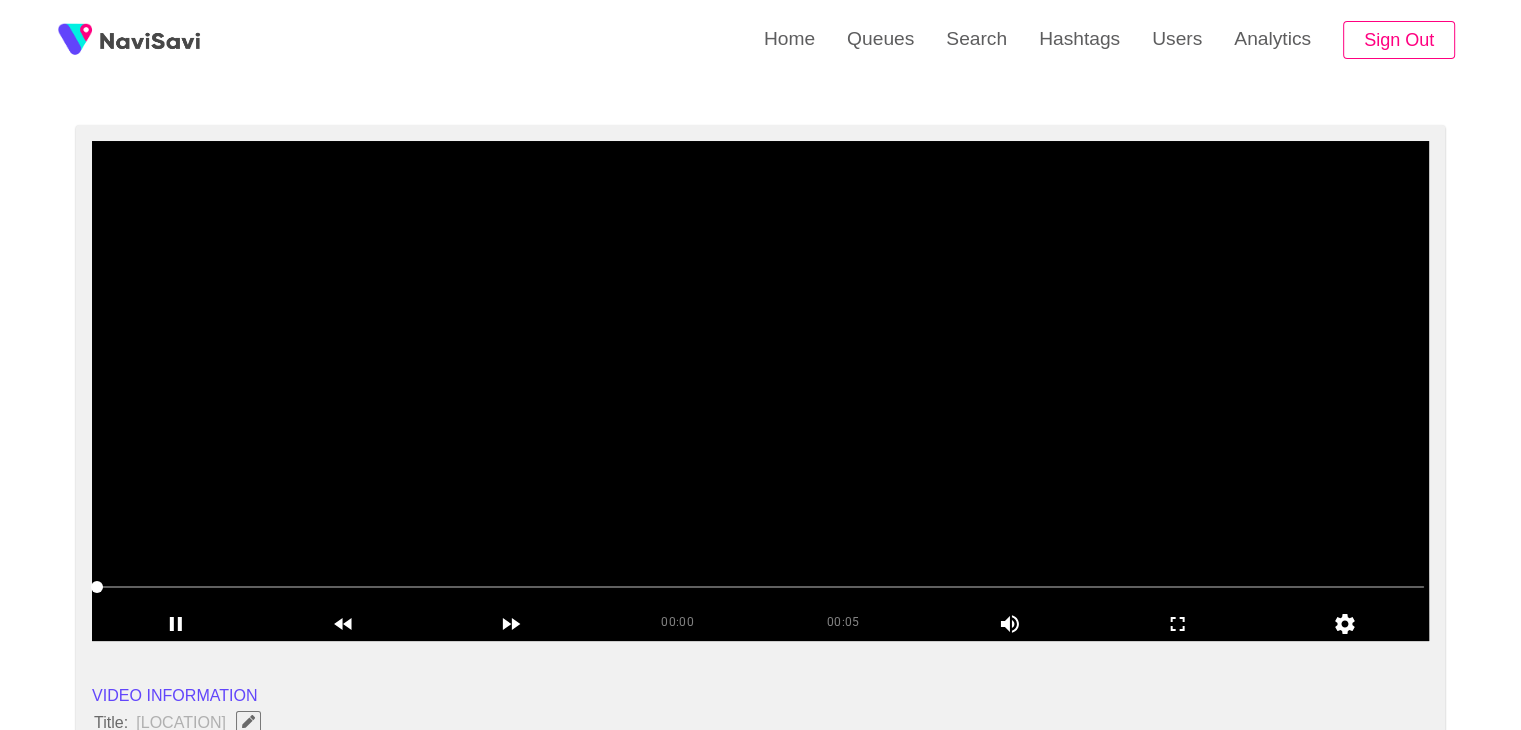 click at bounding box center (760, 391) 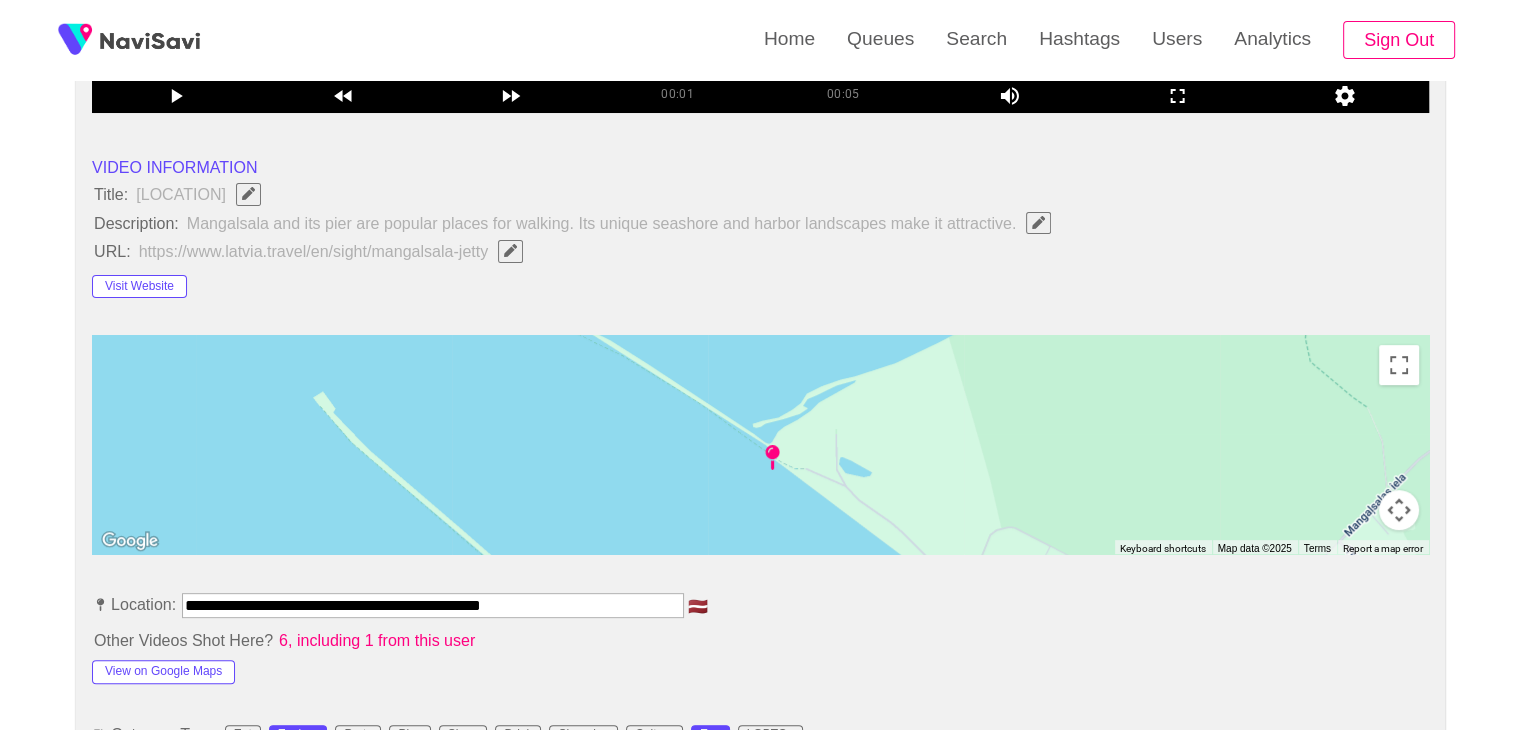 scroll, scrollTop: 760, scrollLeft: 0, axis: vertical 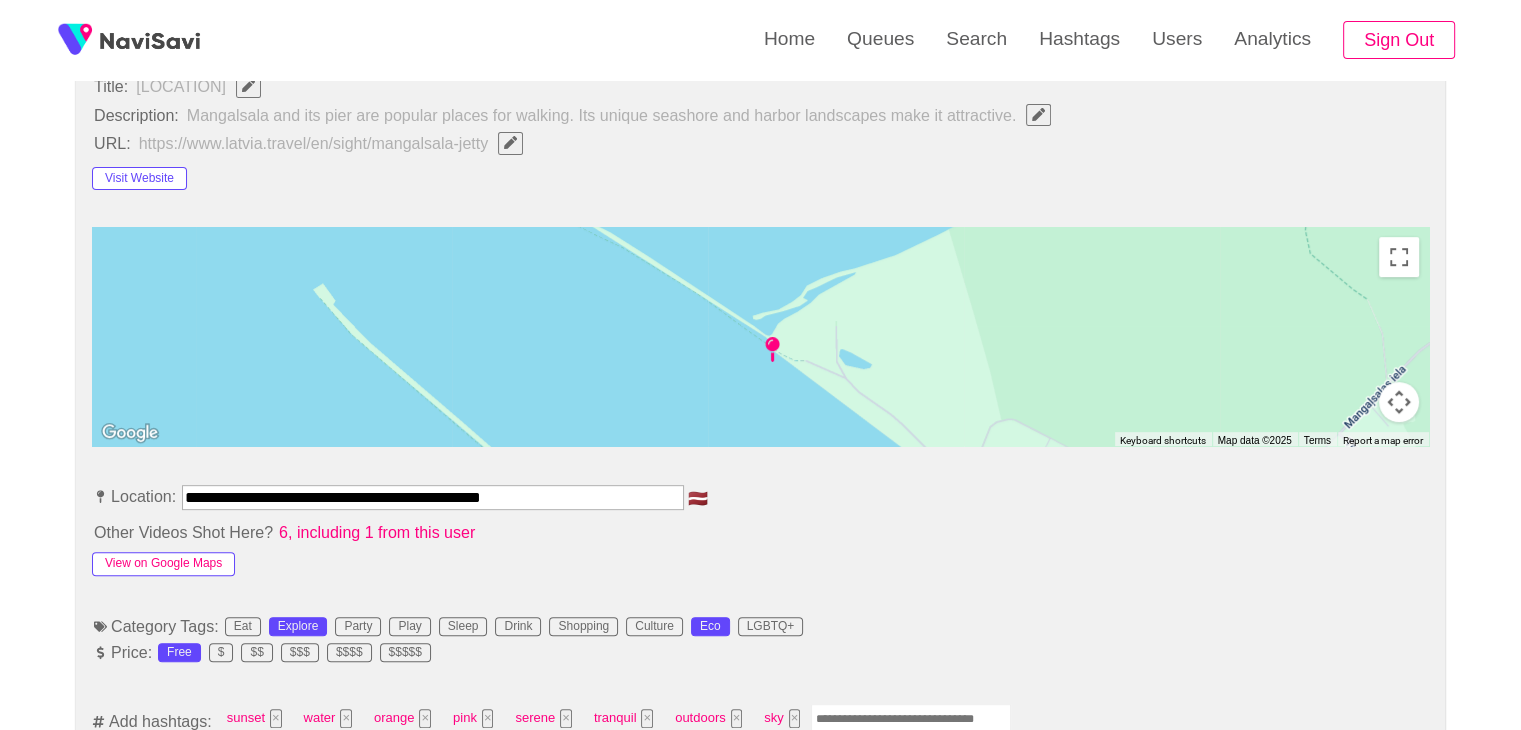 click on "View on Google Maps" at bounding box center [163, 564] 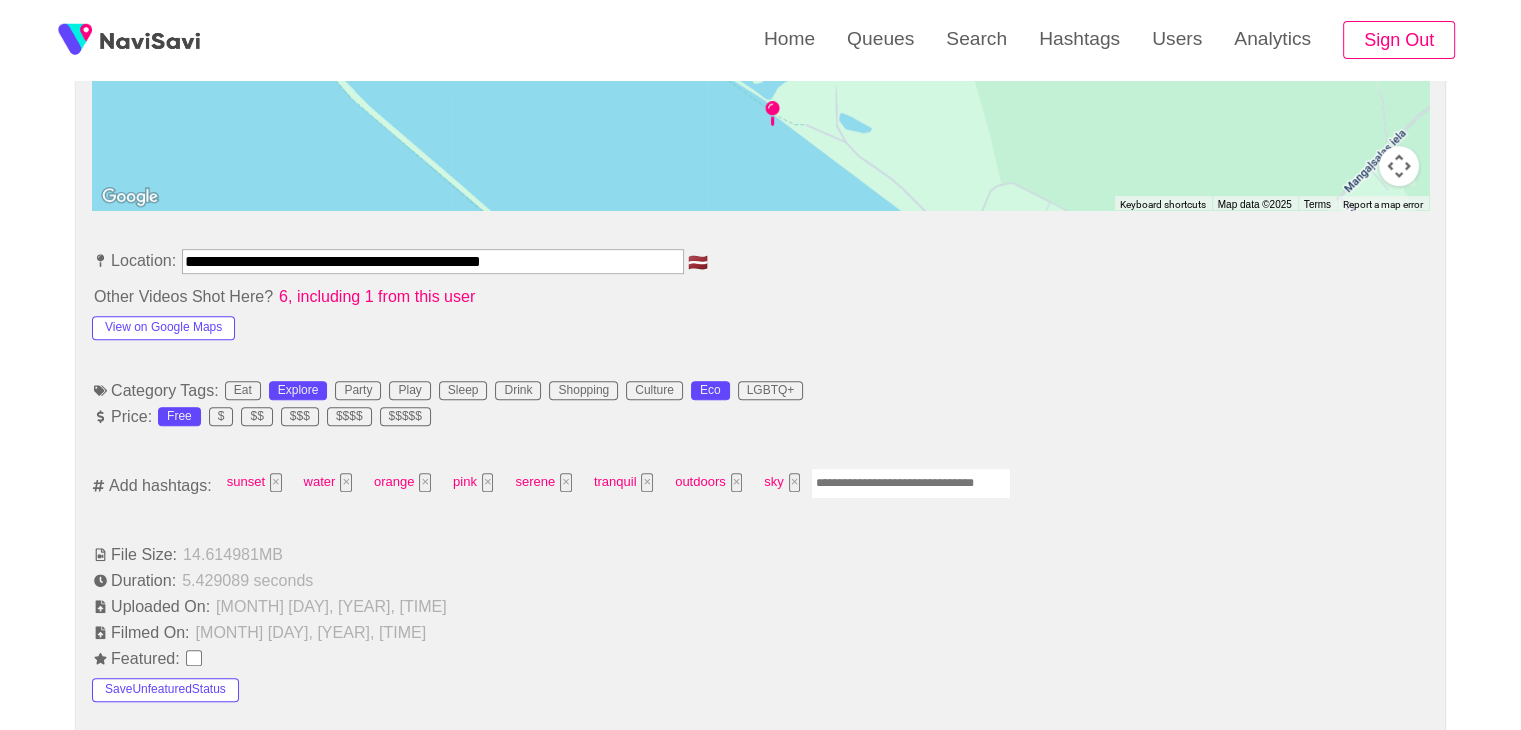 scroll, scrollTop: 1002, scrollLeft: 0, axis: vertical 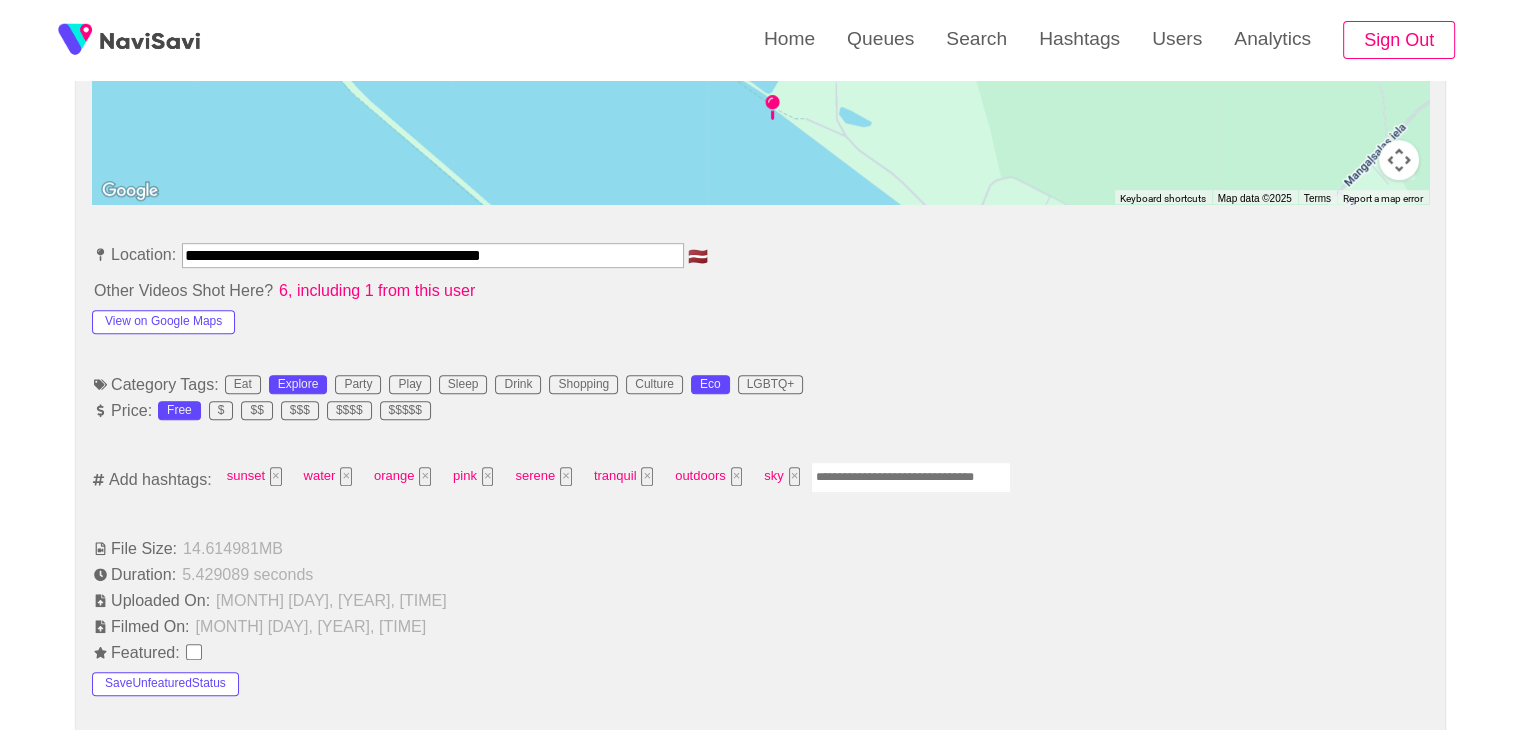 click at bounding box center [911, 477] 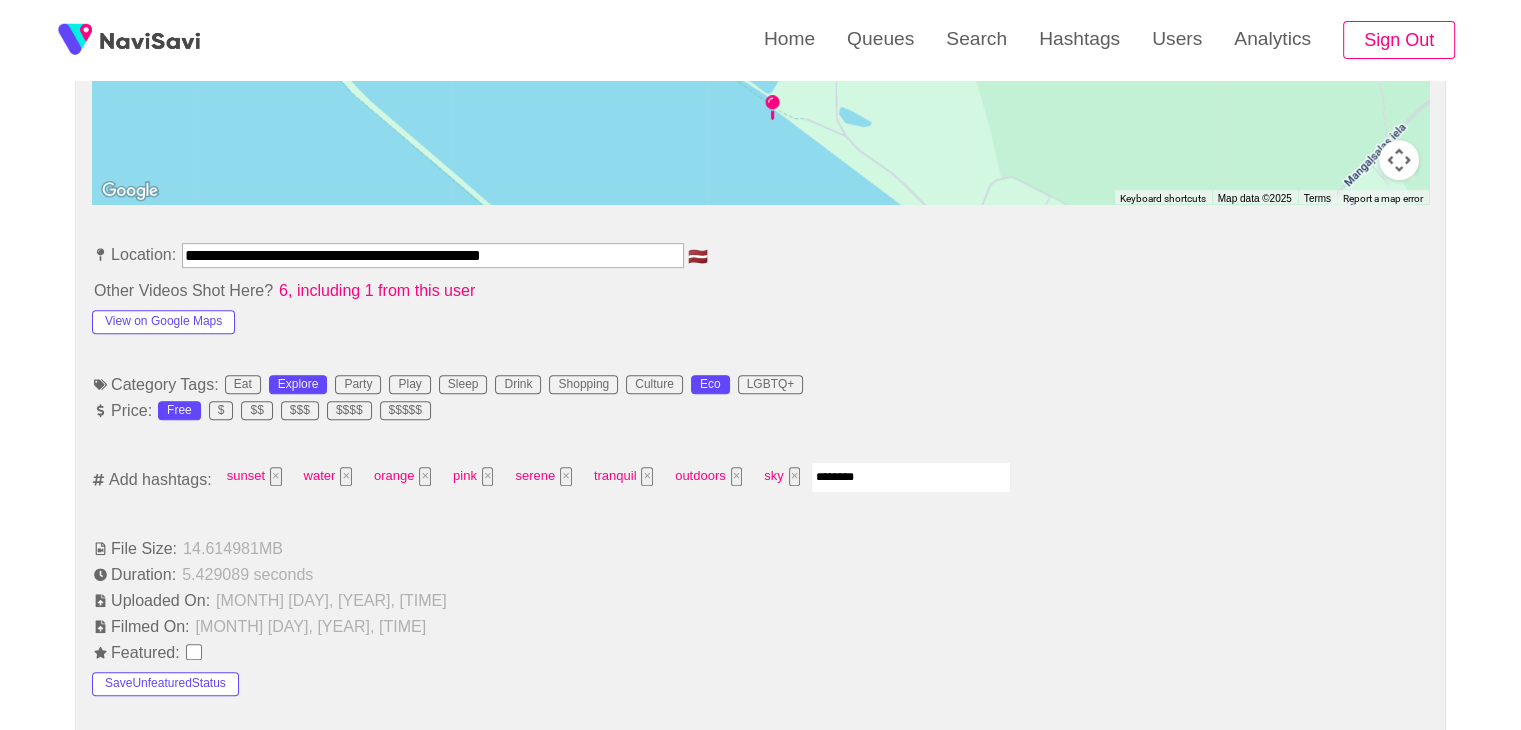 type on "*********" 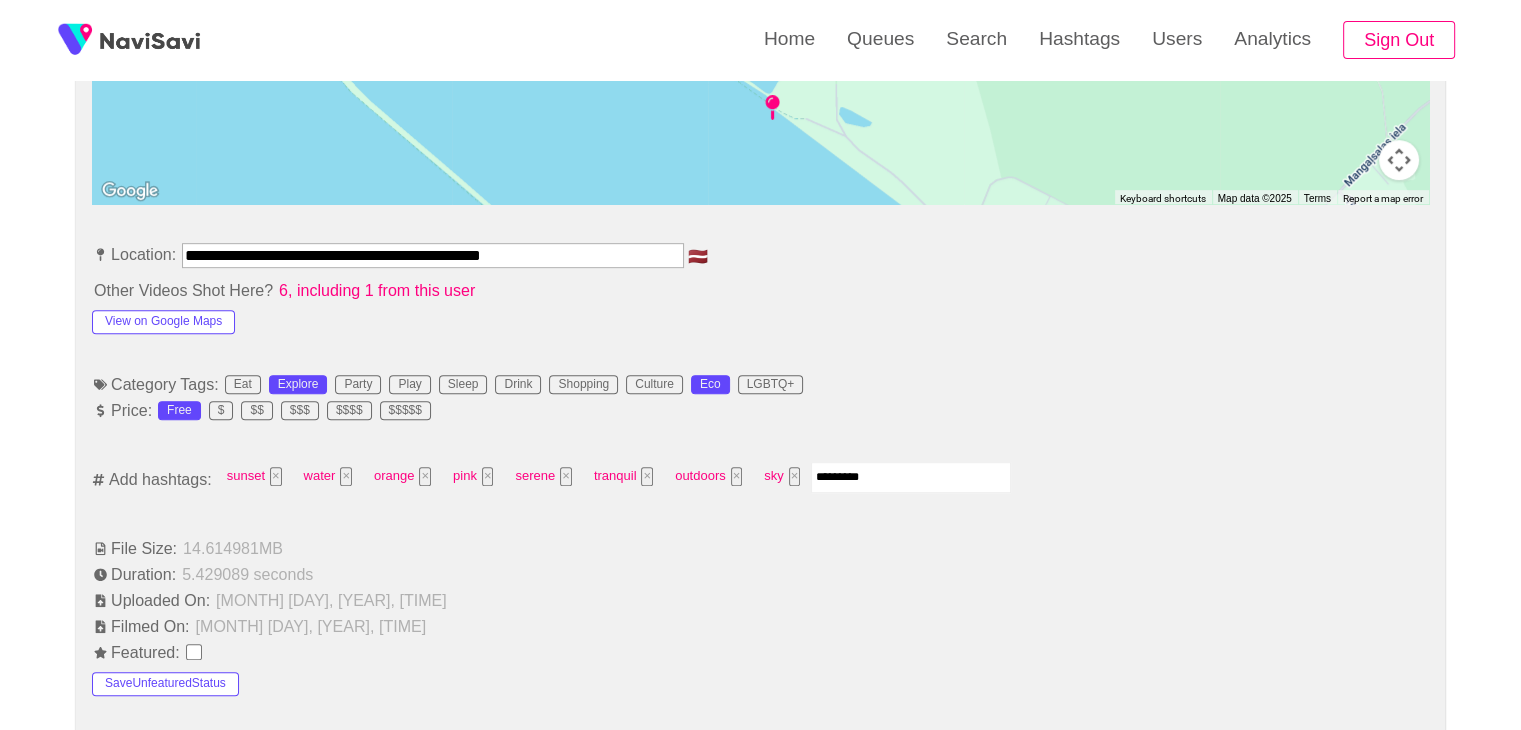 type 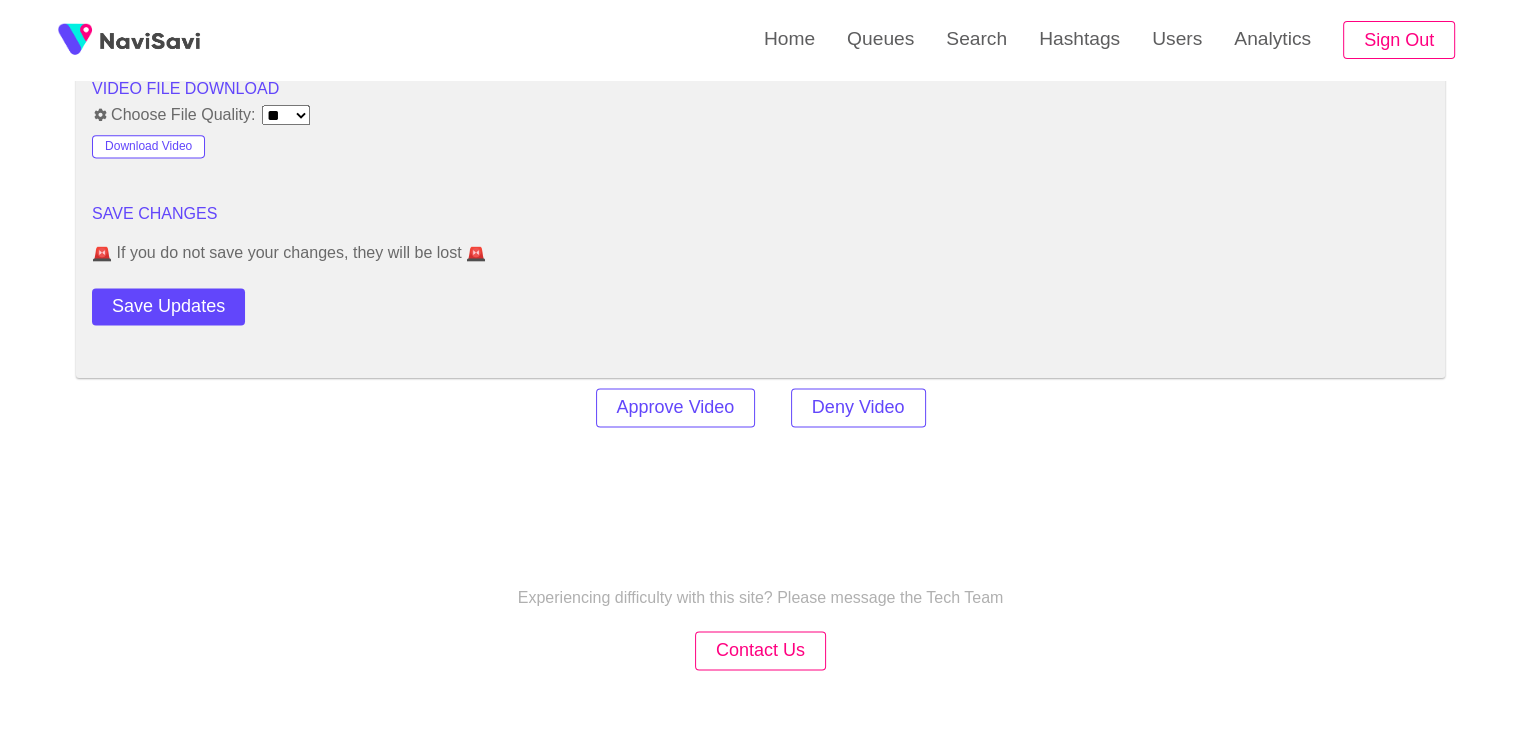 scroll, scrollTop: 2772, scrollLeft: 0, axis: vertical 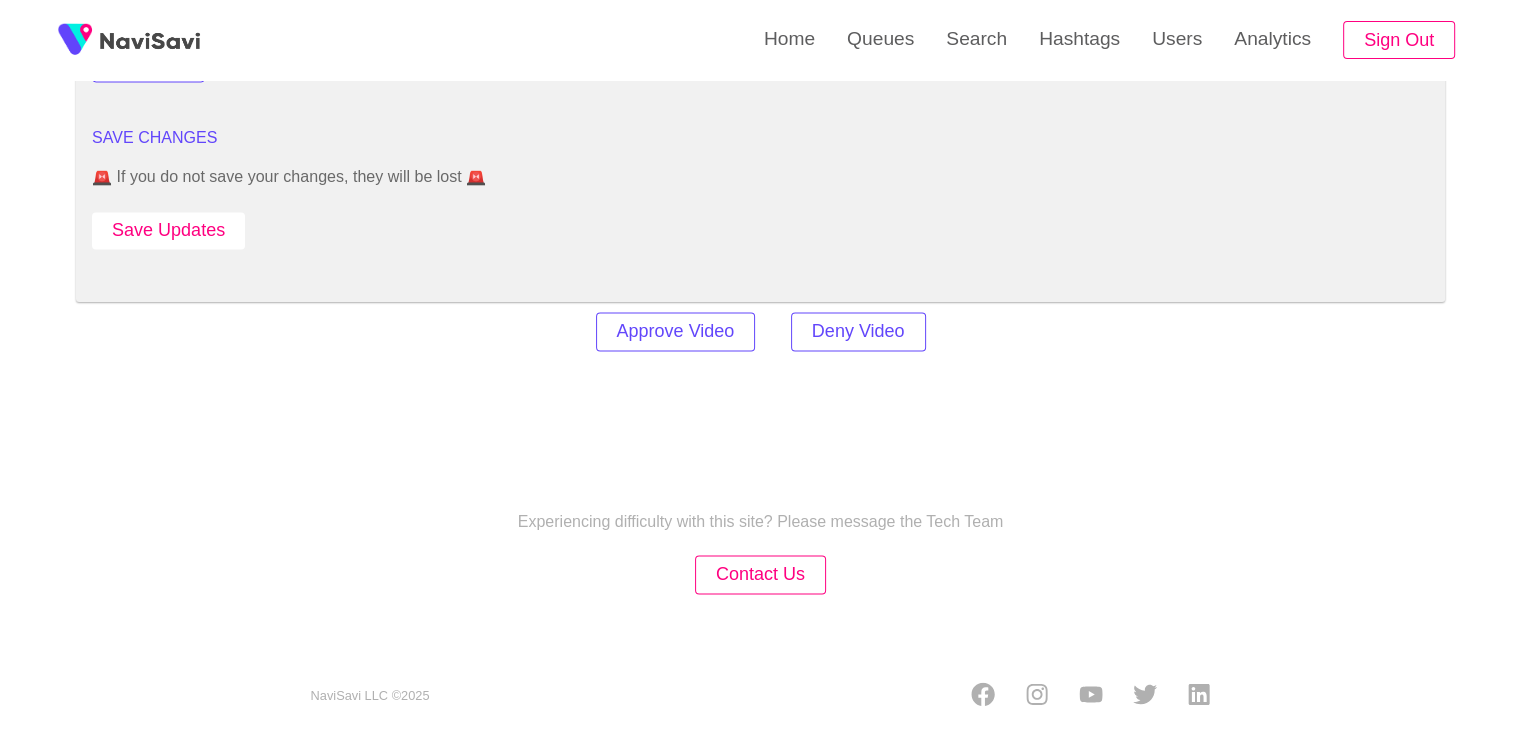 click on "Save Updates" at bounding box center [168, 230] 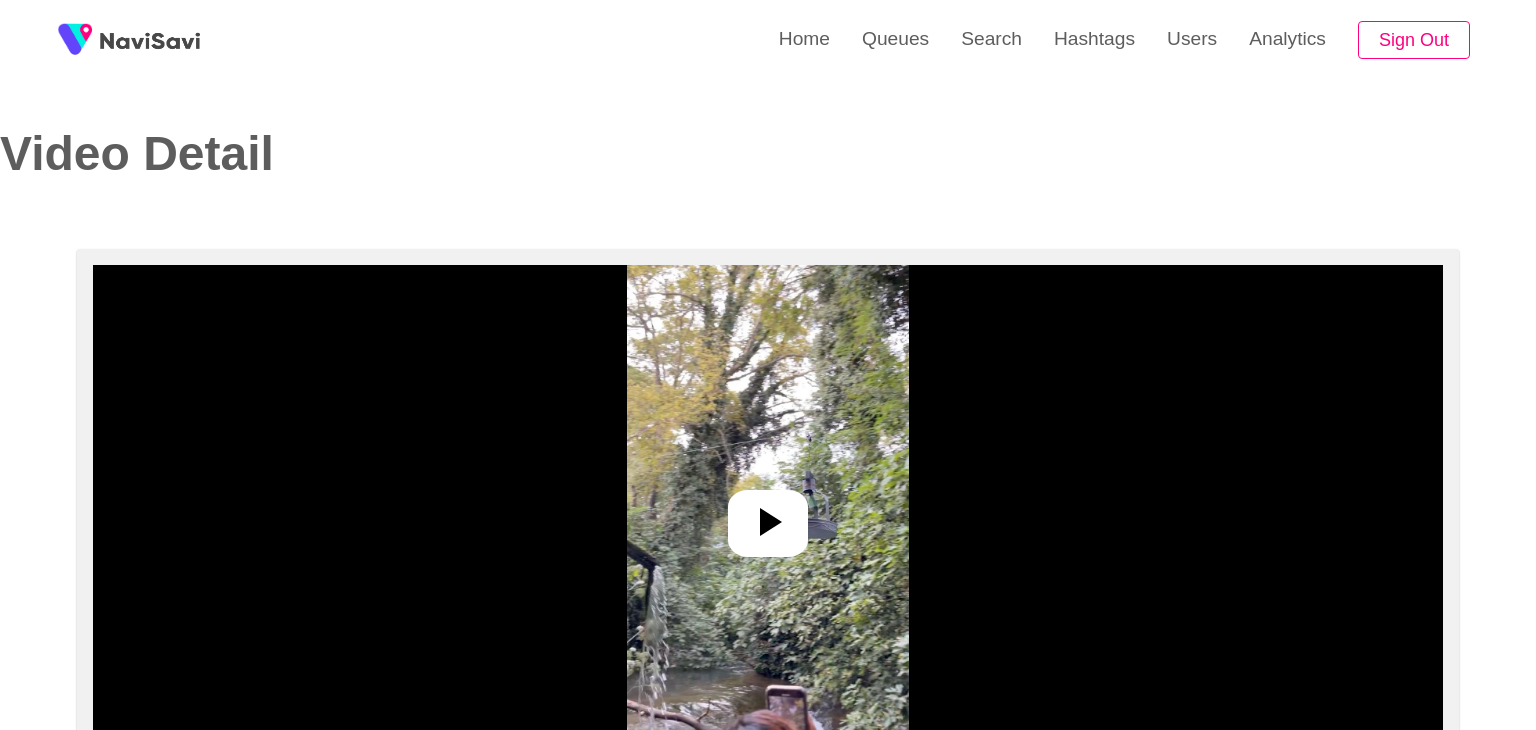 select on "**********" 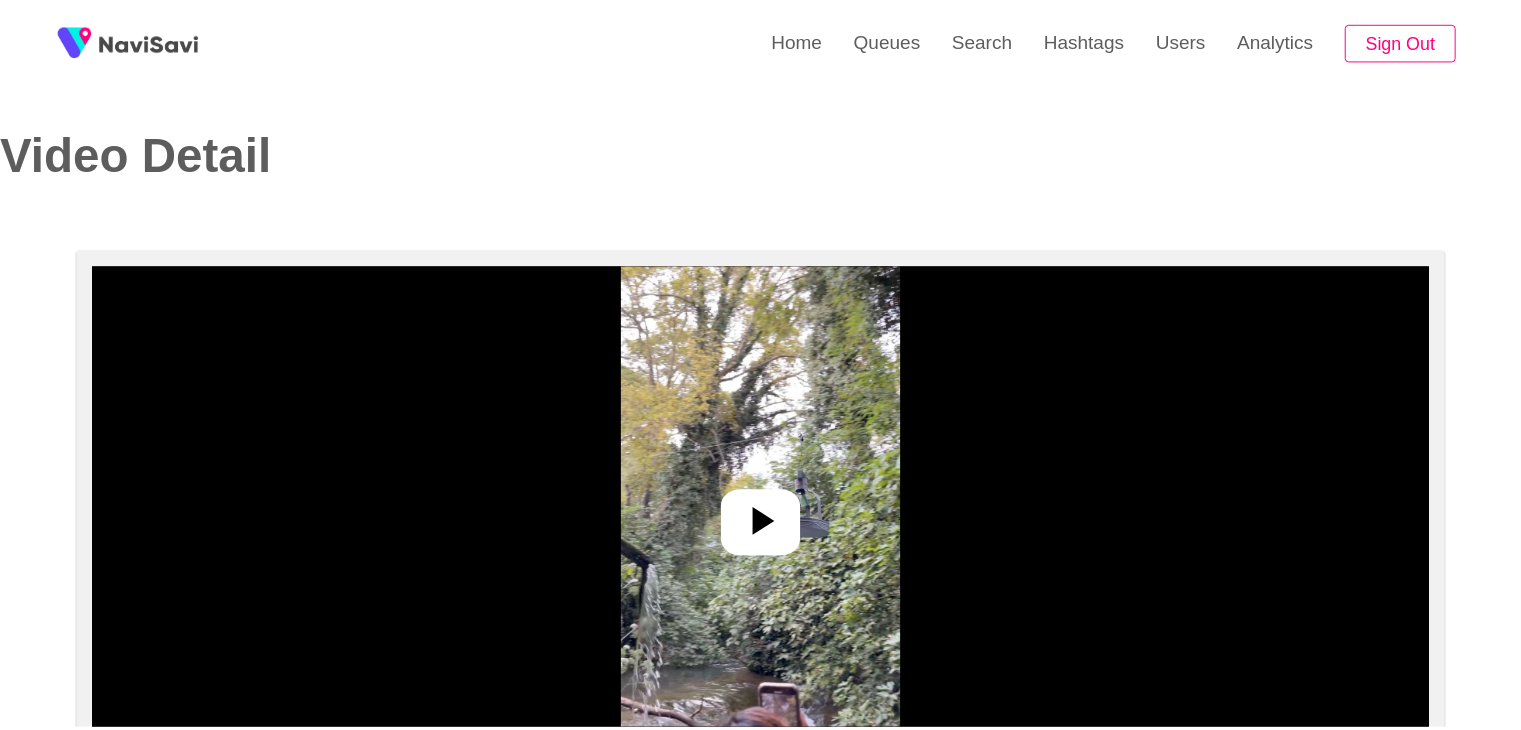 scroll, scrollTop: 0, scrollLeft: 0, axis: both 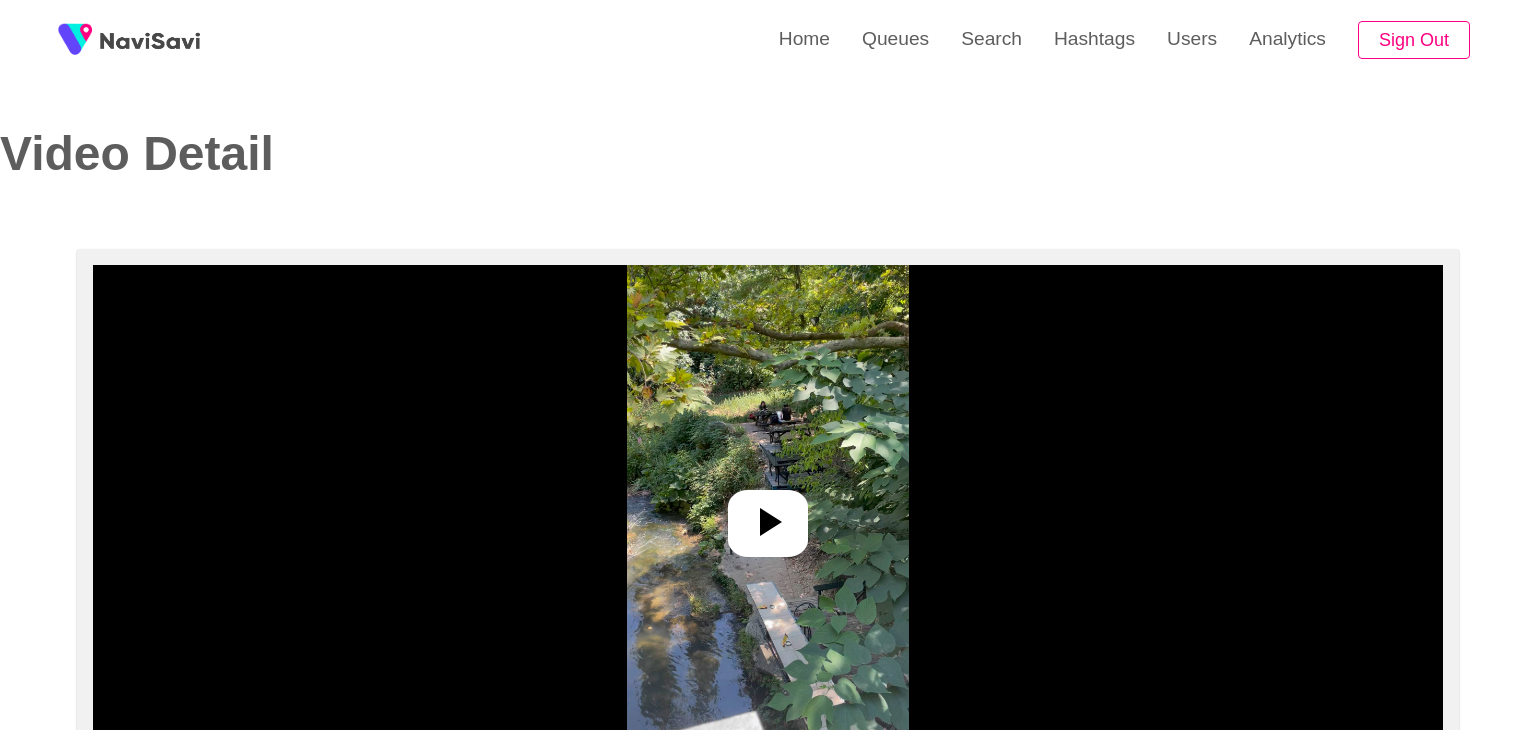 select on "**********" 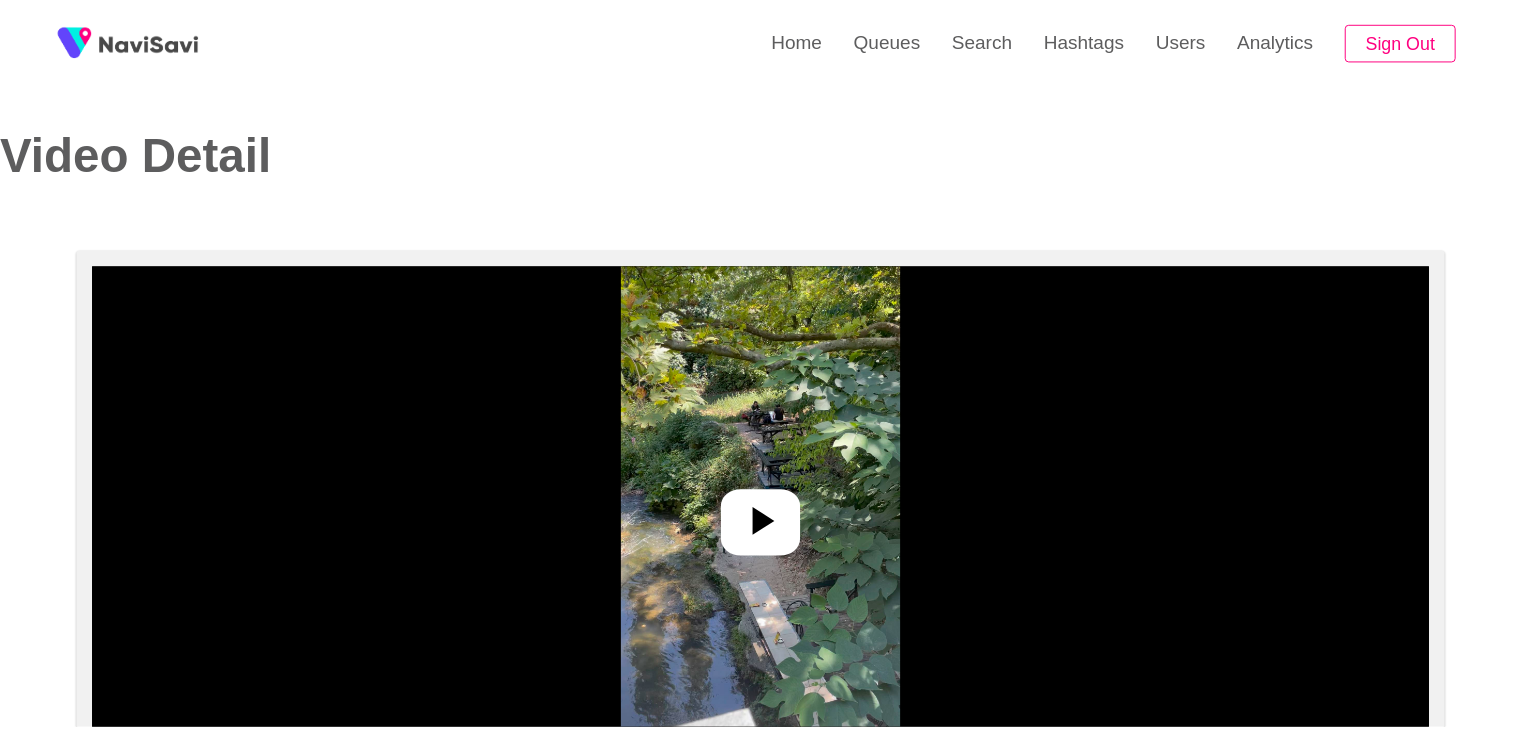 scroll, scrollTop: 0, scrollLeft: 0, axis: both 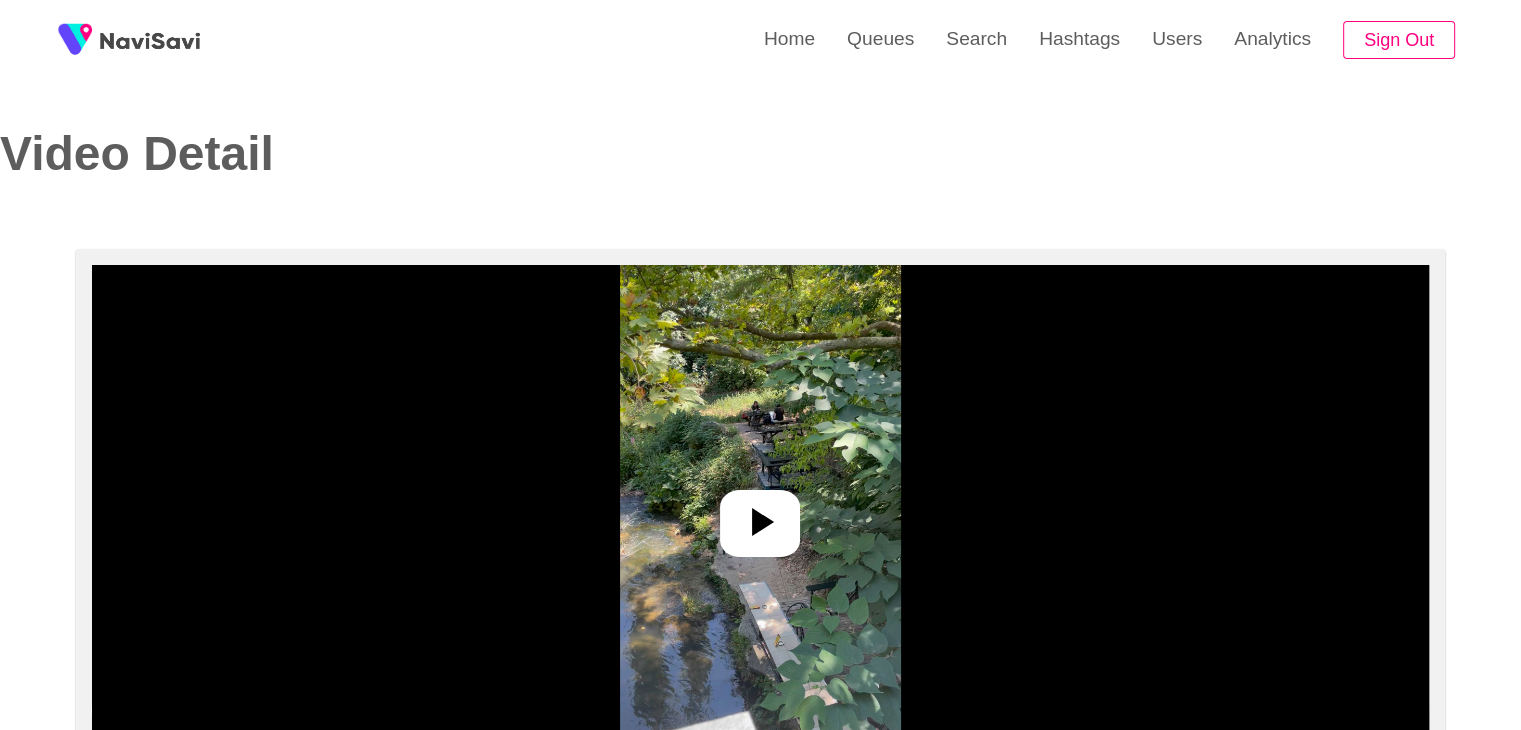 click at bounding box center [760, 515] 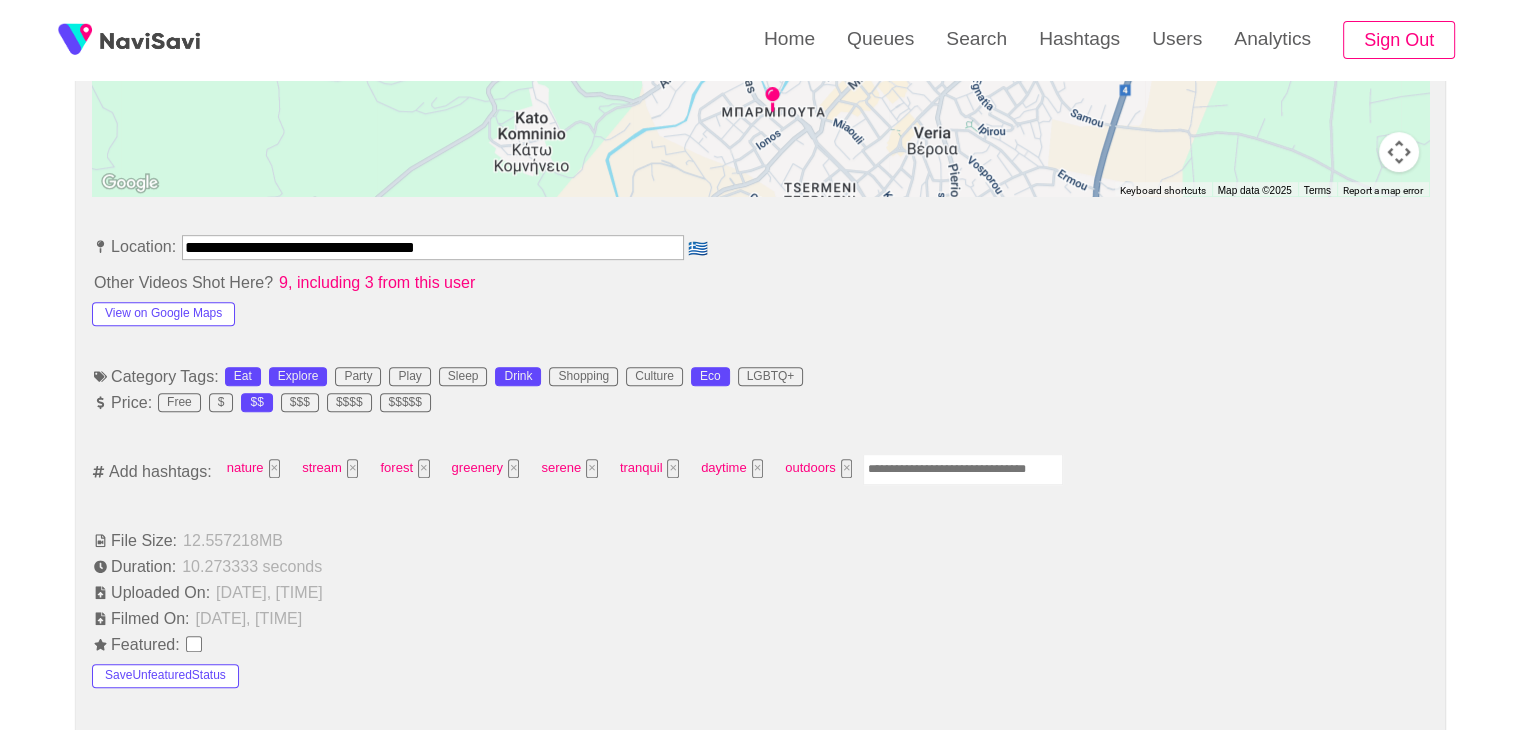scroll, scrollTop: 1012, scrollLeft: 0, axis: vertical 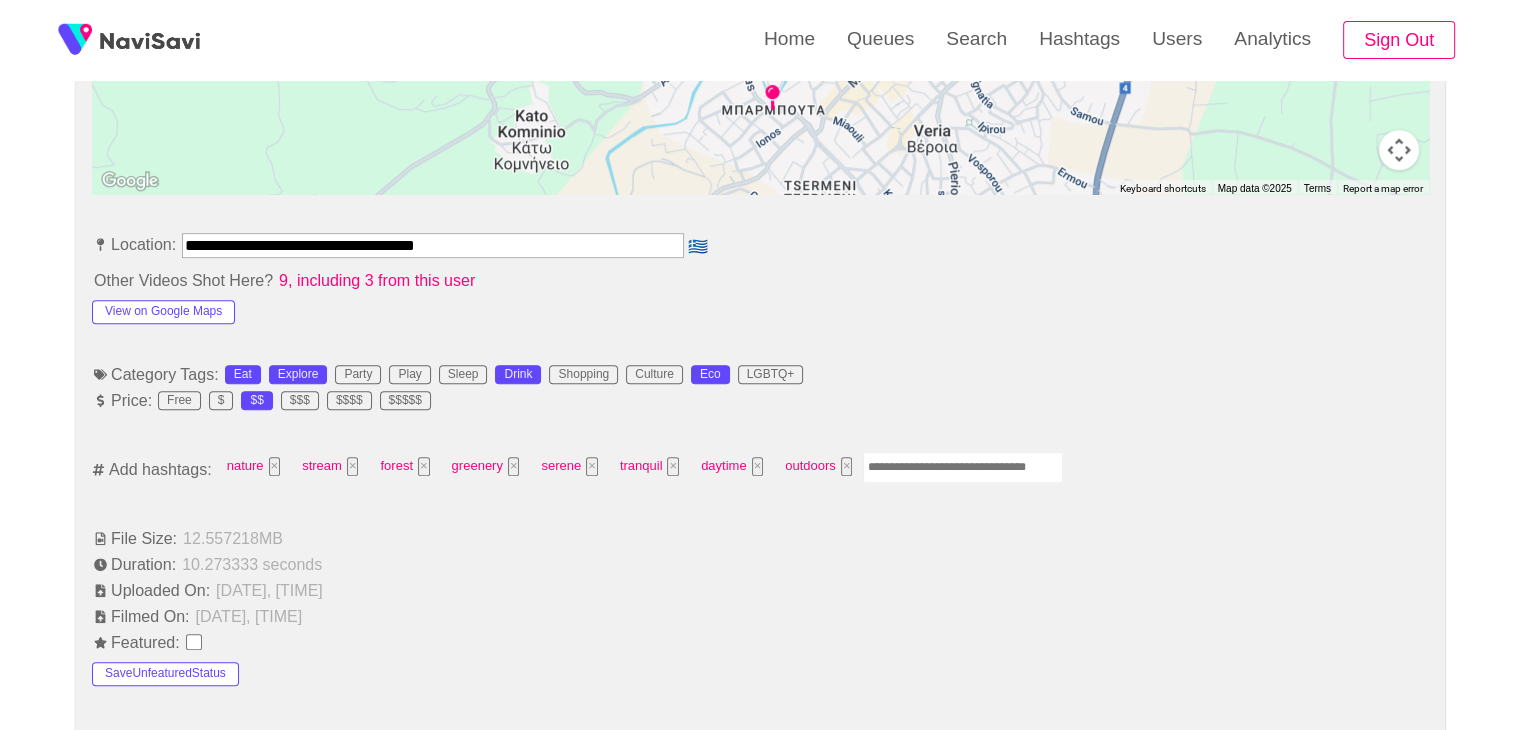 click at bounding box center (963, 467) 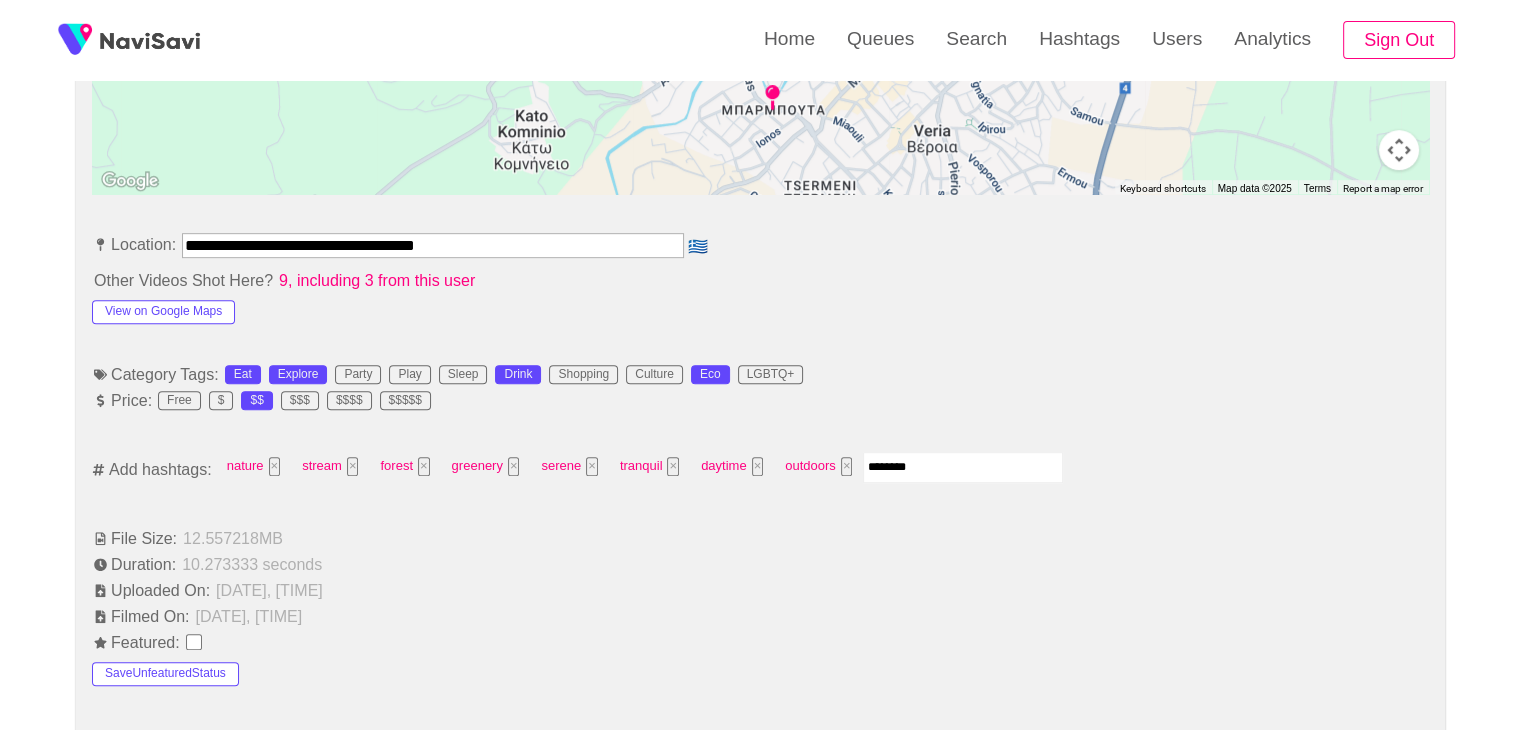 type on "*********" 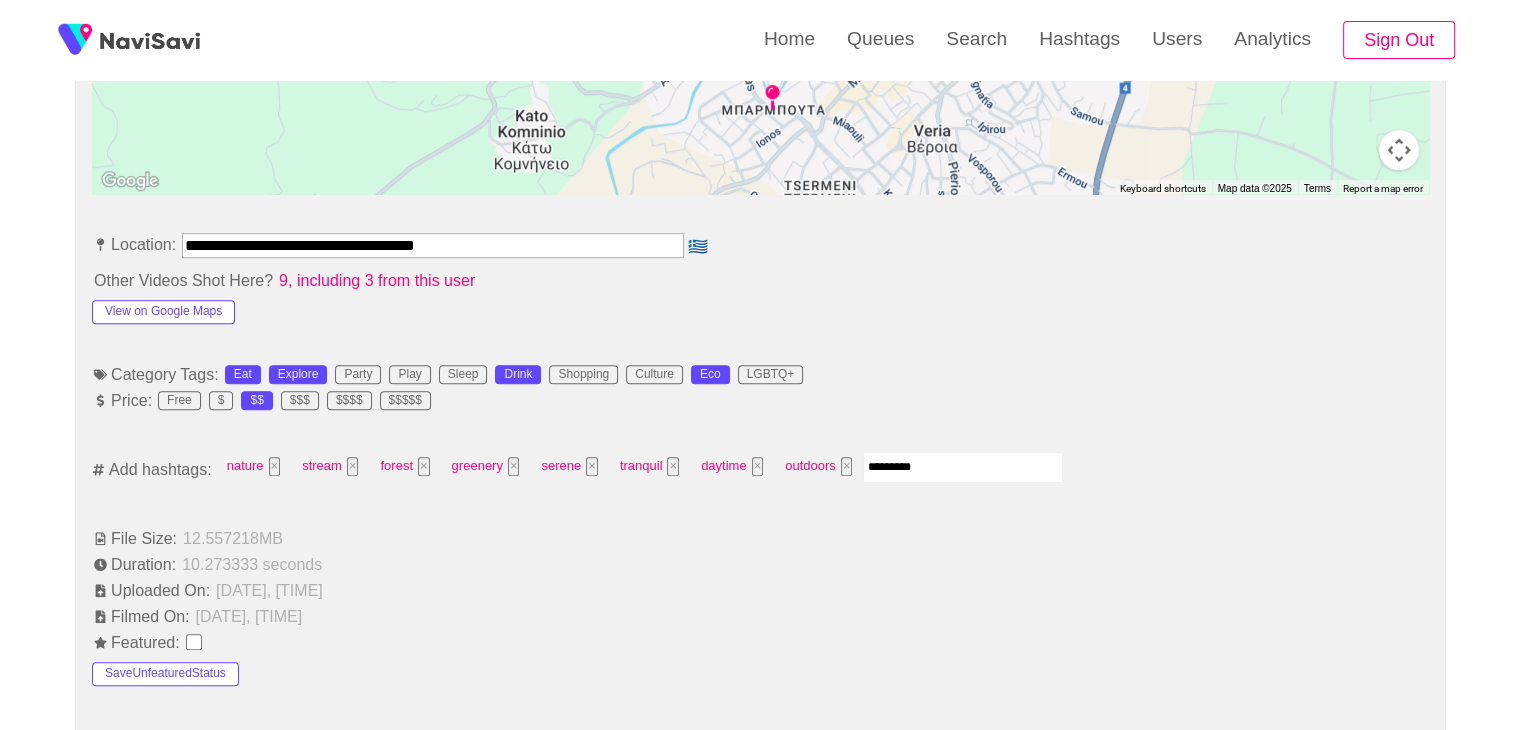 type 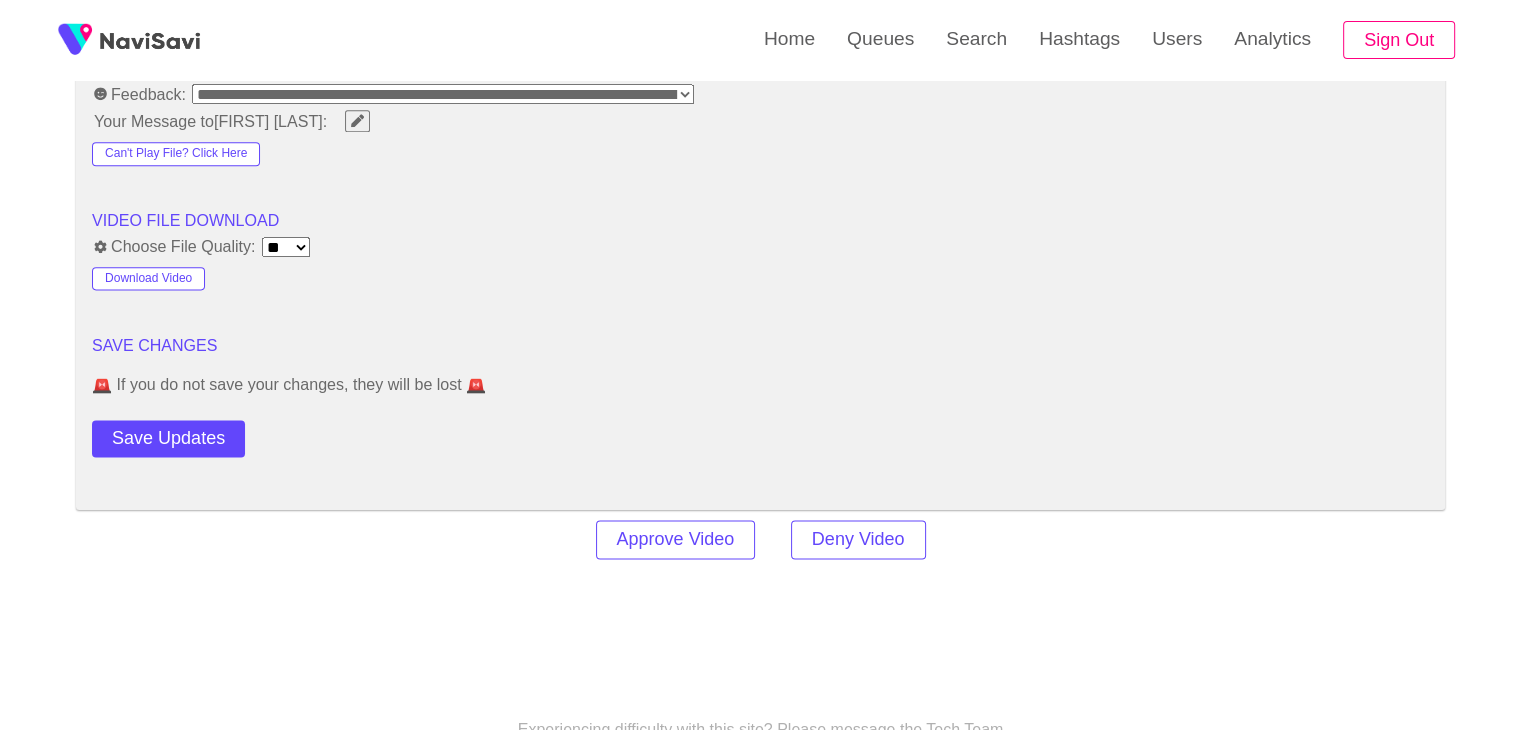 scroll, scrollTop: 2612, scrollLeft: 0, axis: vertical 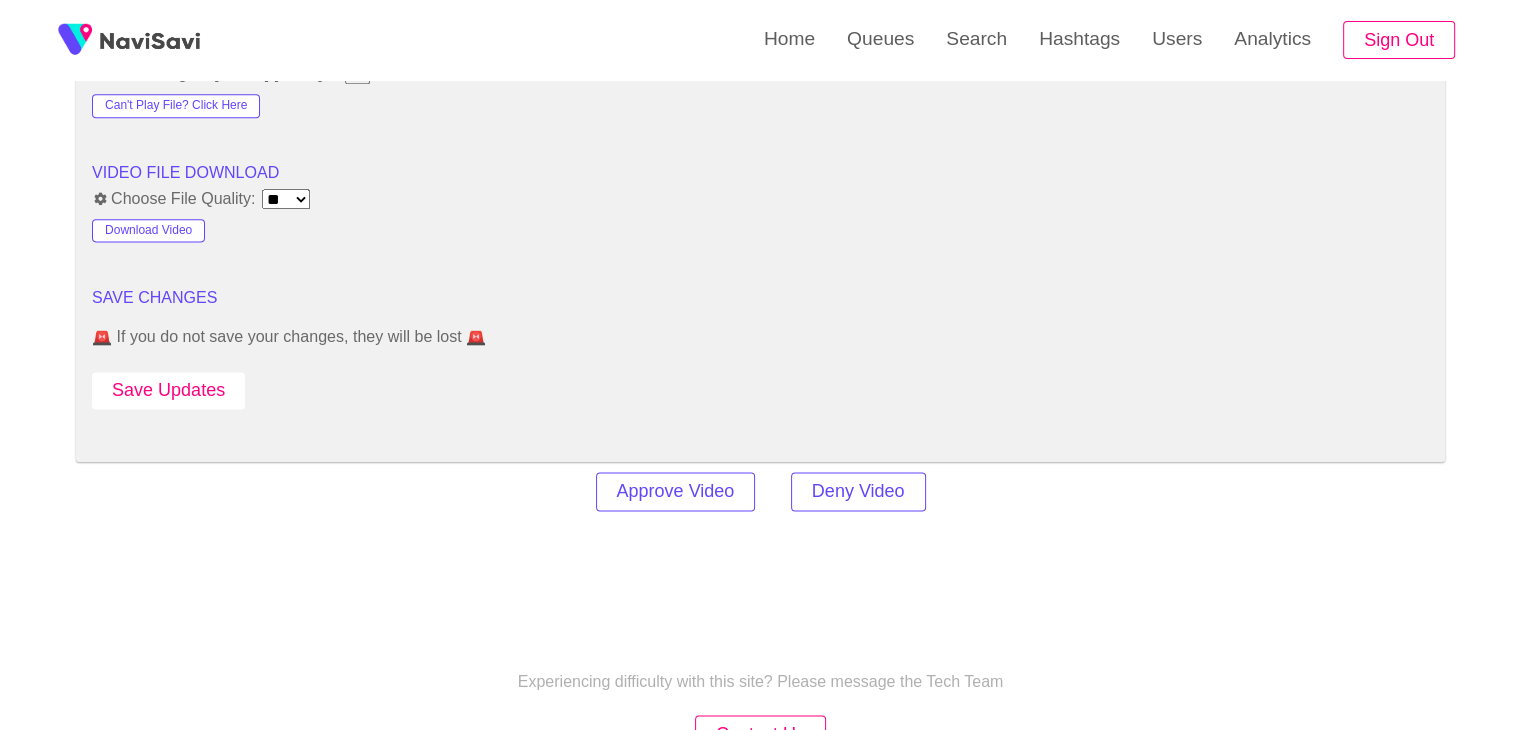 click on "Save Updates" at bounding box center (168, 390) 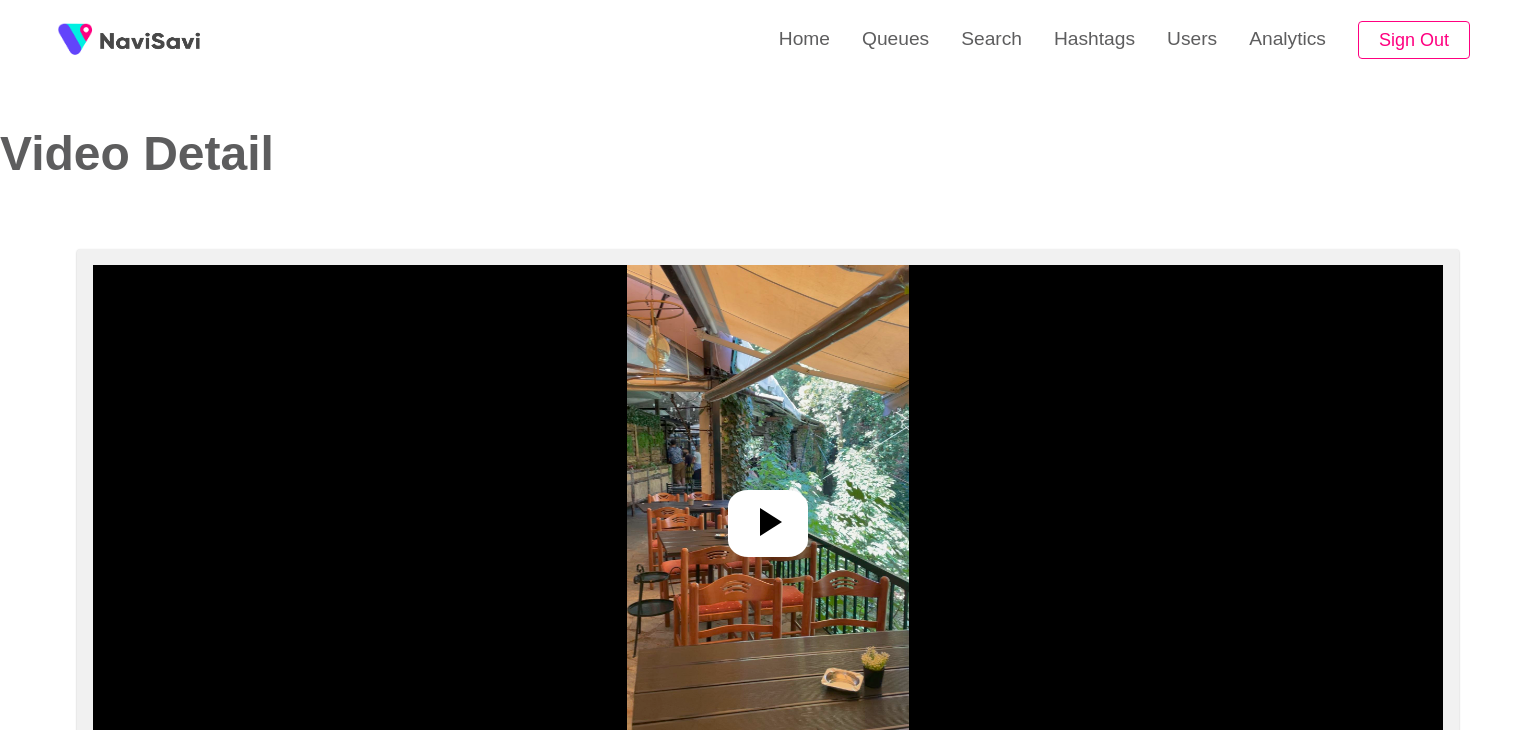 select on "**********" 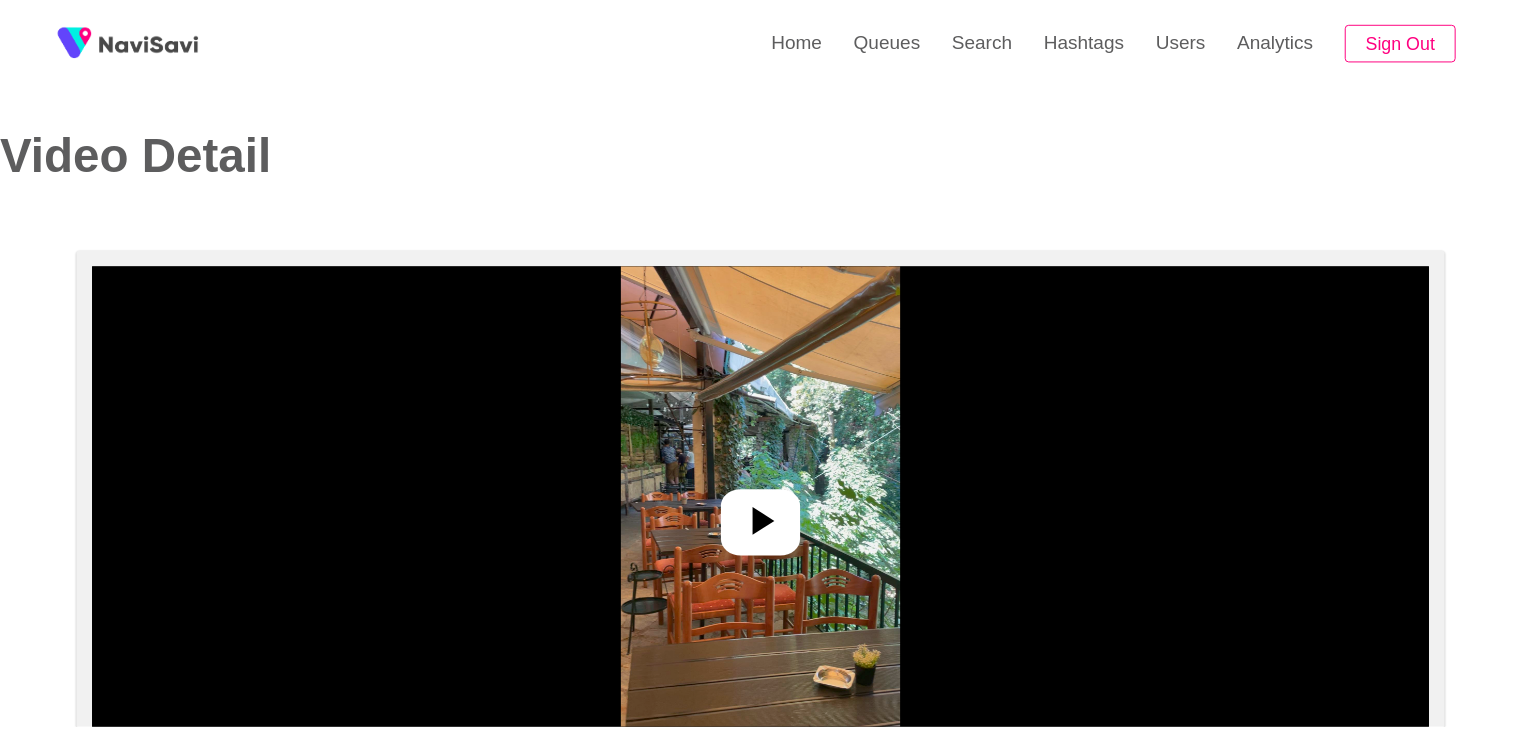 scroll, scrollTop: 0, scrollLeft: 0, axis: both 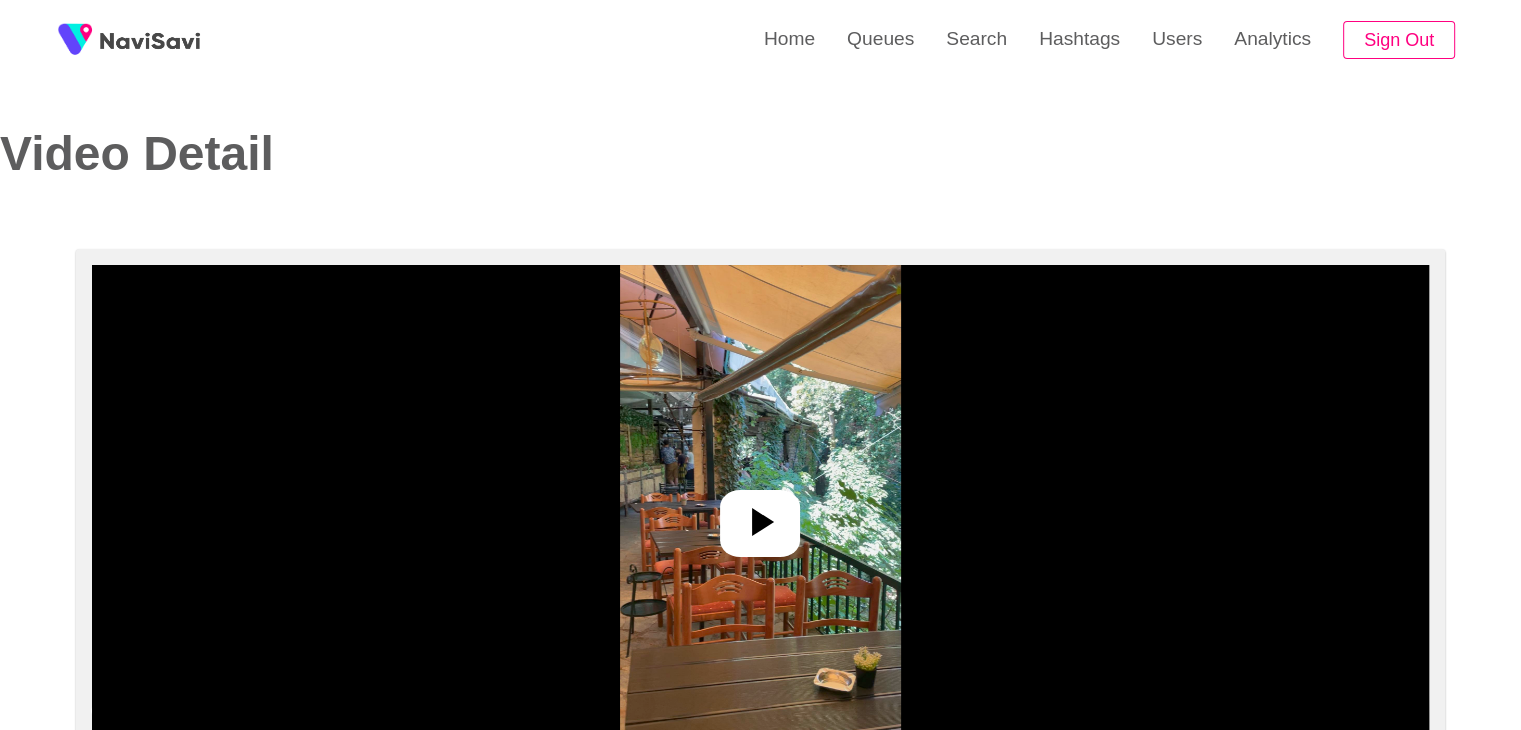 click at bounding box center (760, 515) 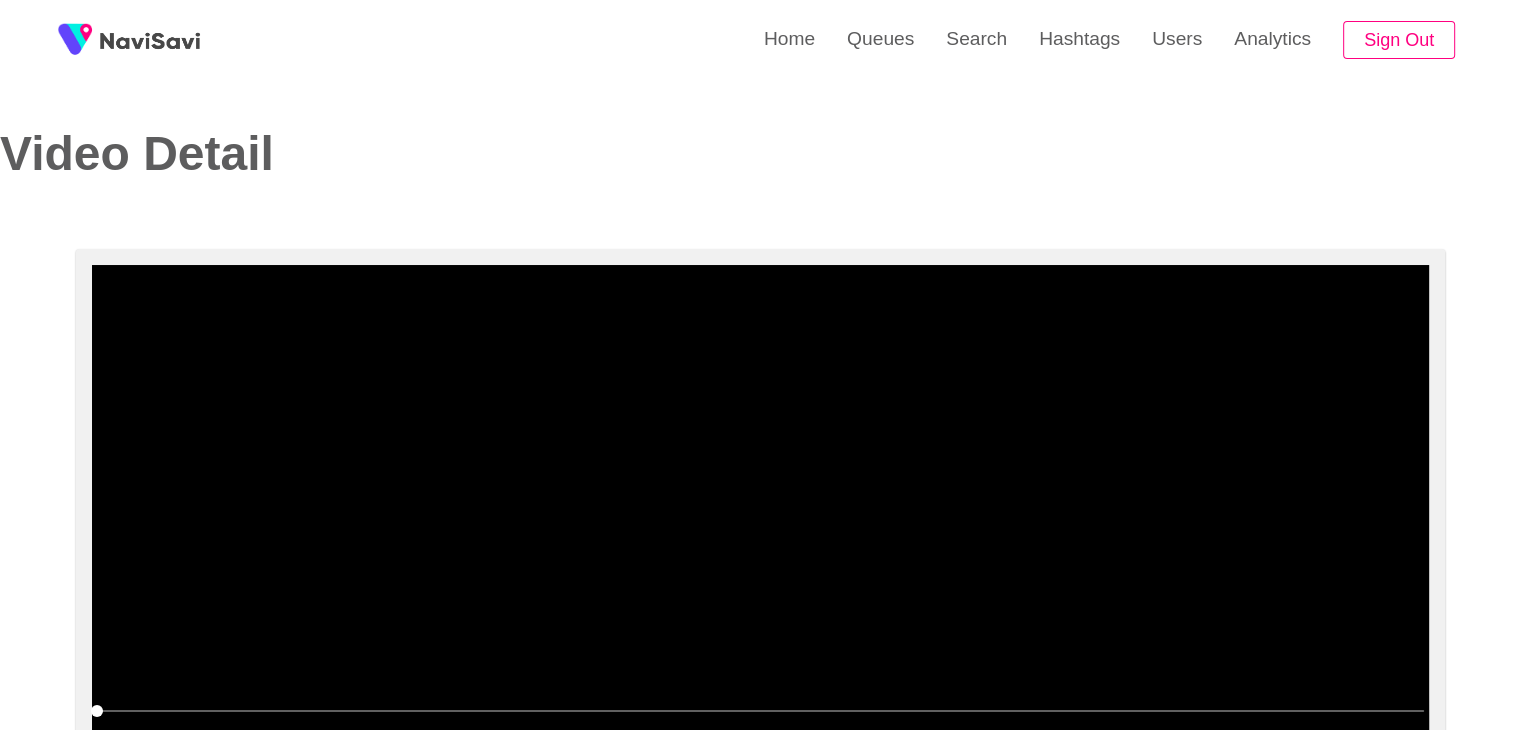 scroll, scrollTop: 103, scrollLeft: 0, axis: vertical 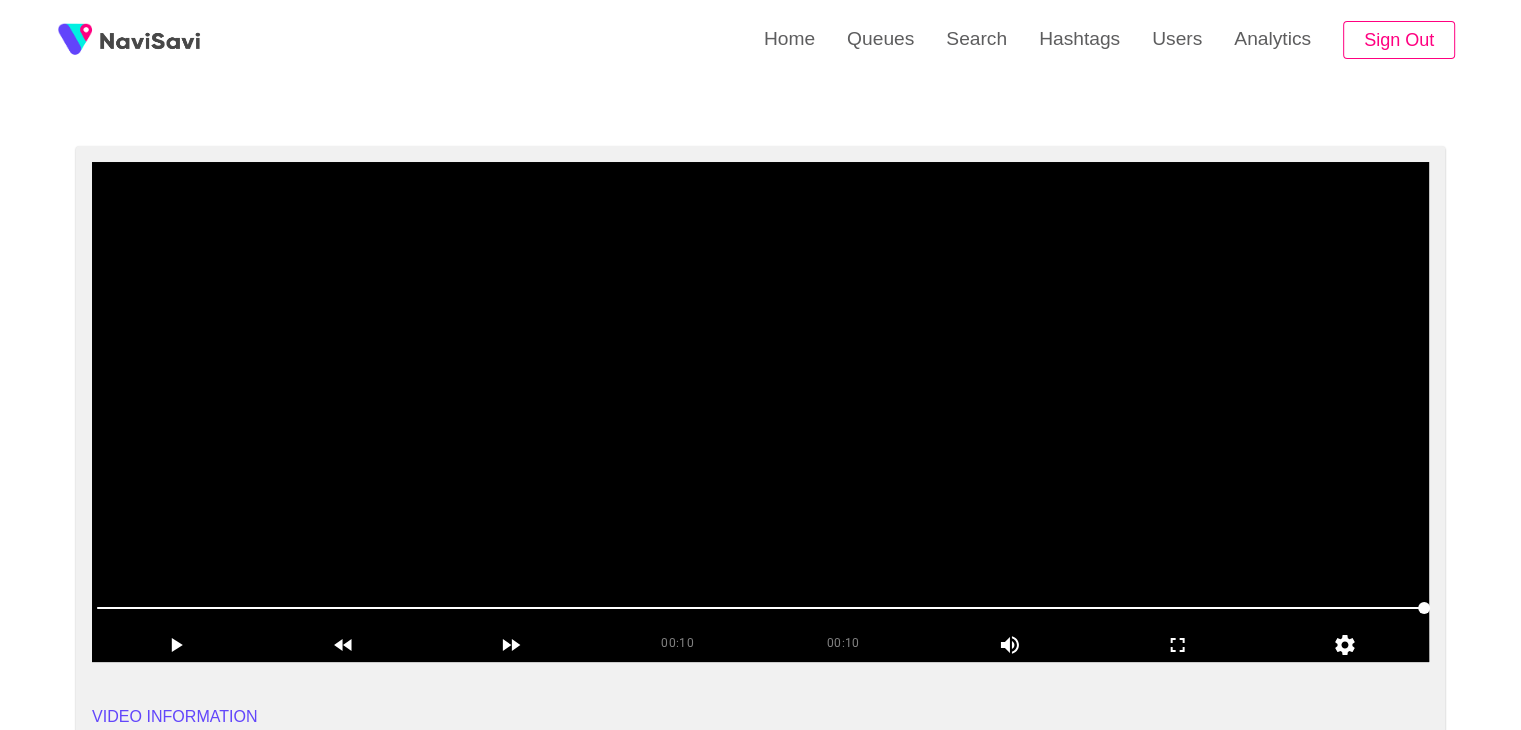 click at bounding box center [760, 412] 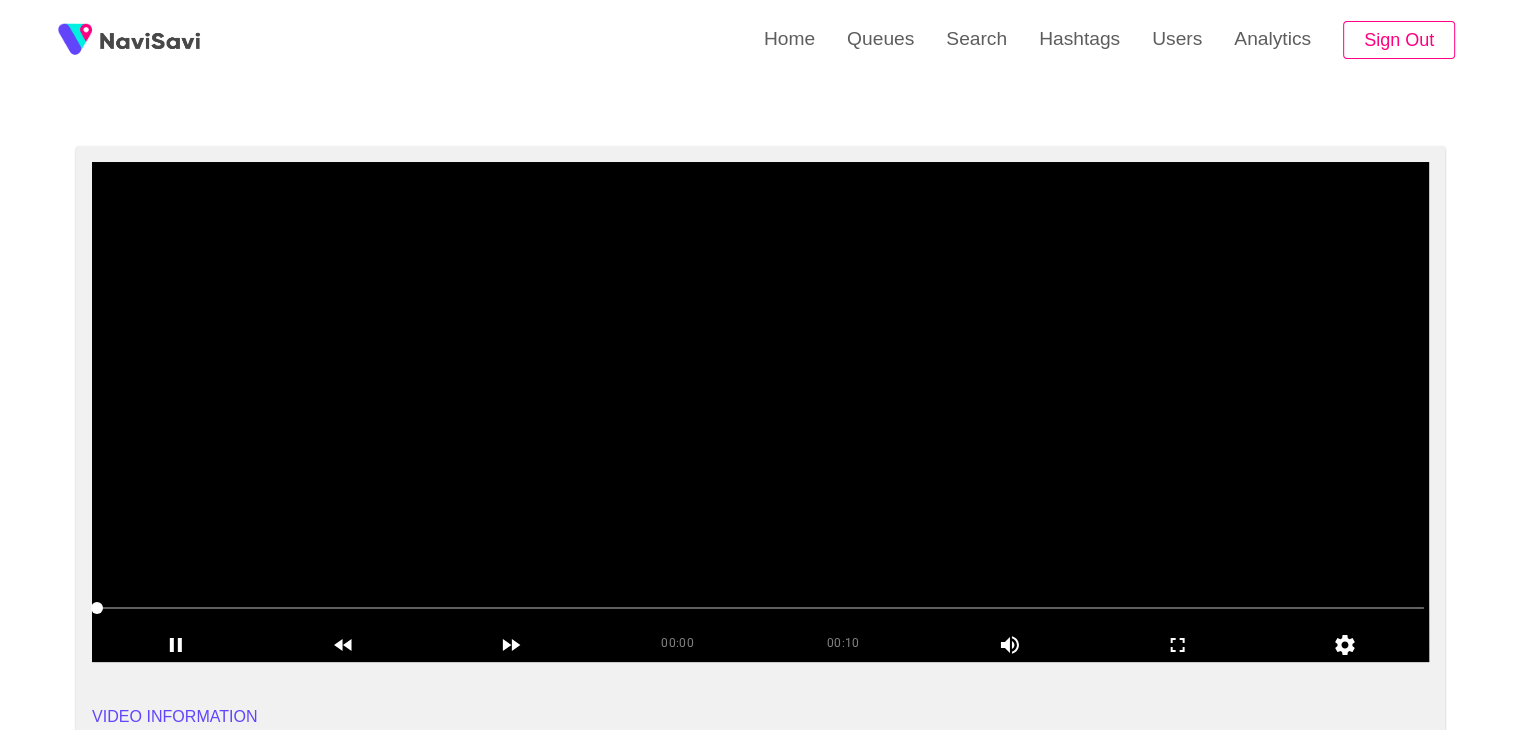 click at bounding box center (760, 412) 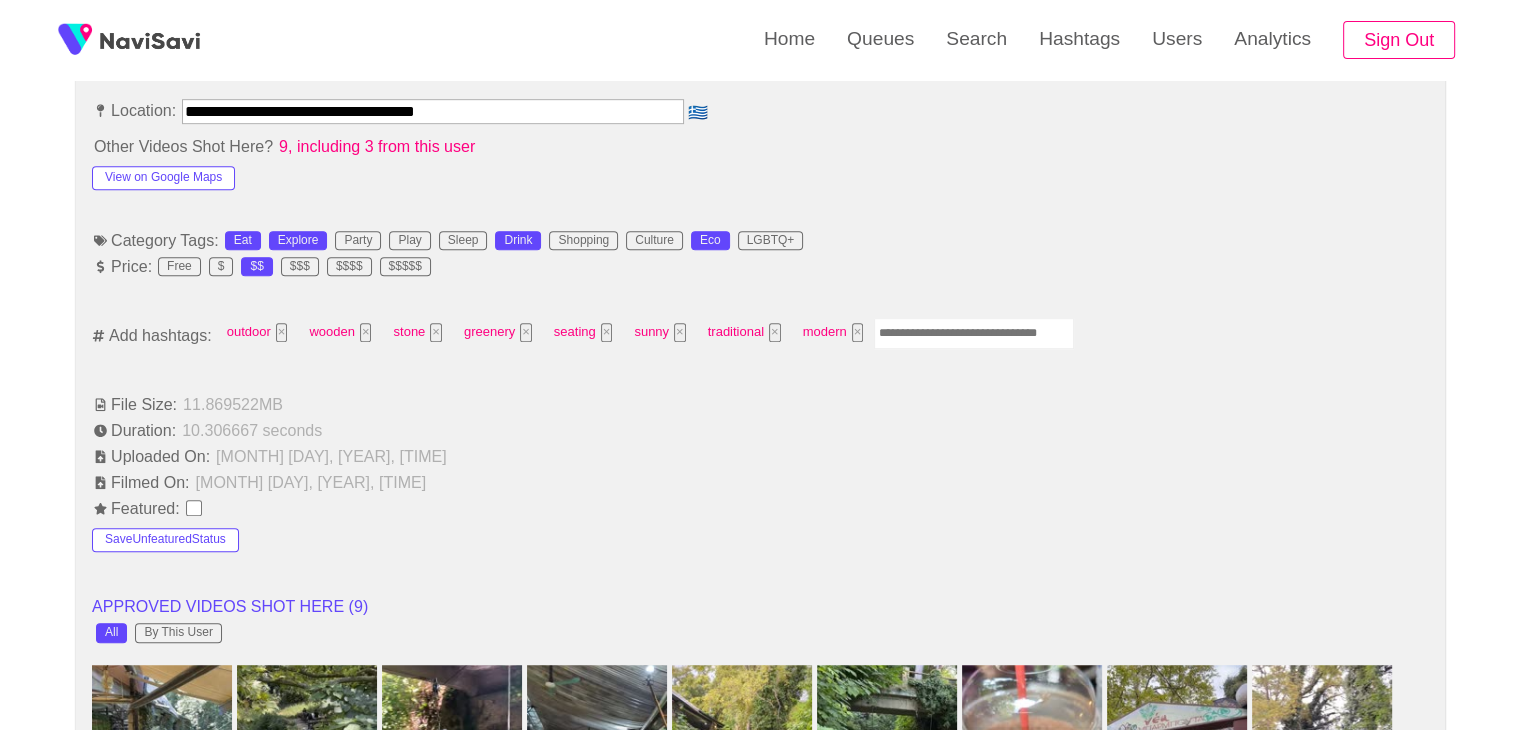 scroll, scrollTop: 1147, scrollLeft: 0, axis: vertical 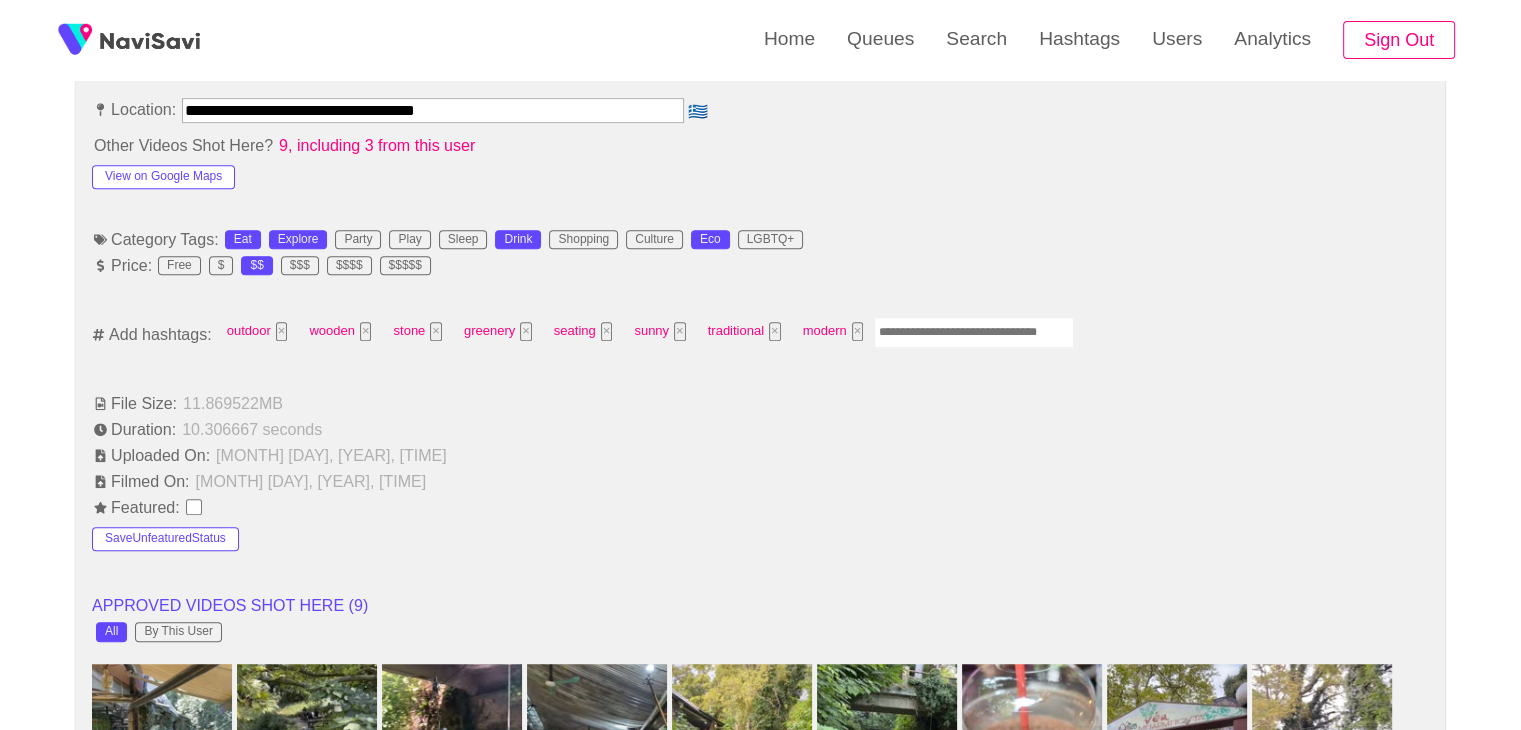 click at bounding box center [974, 332] 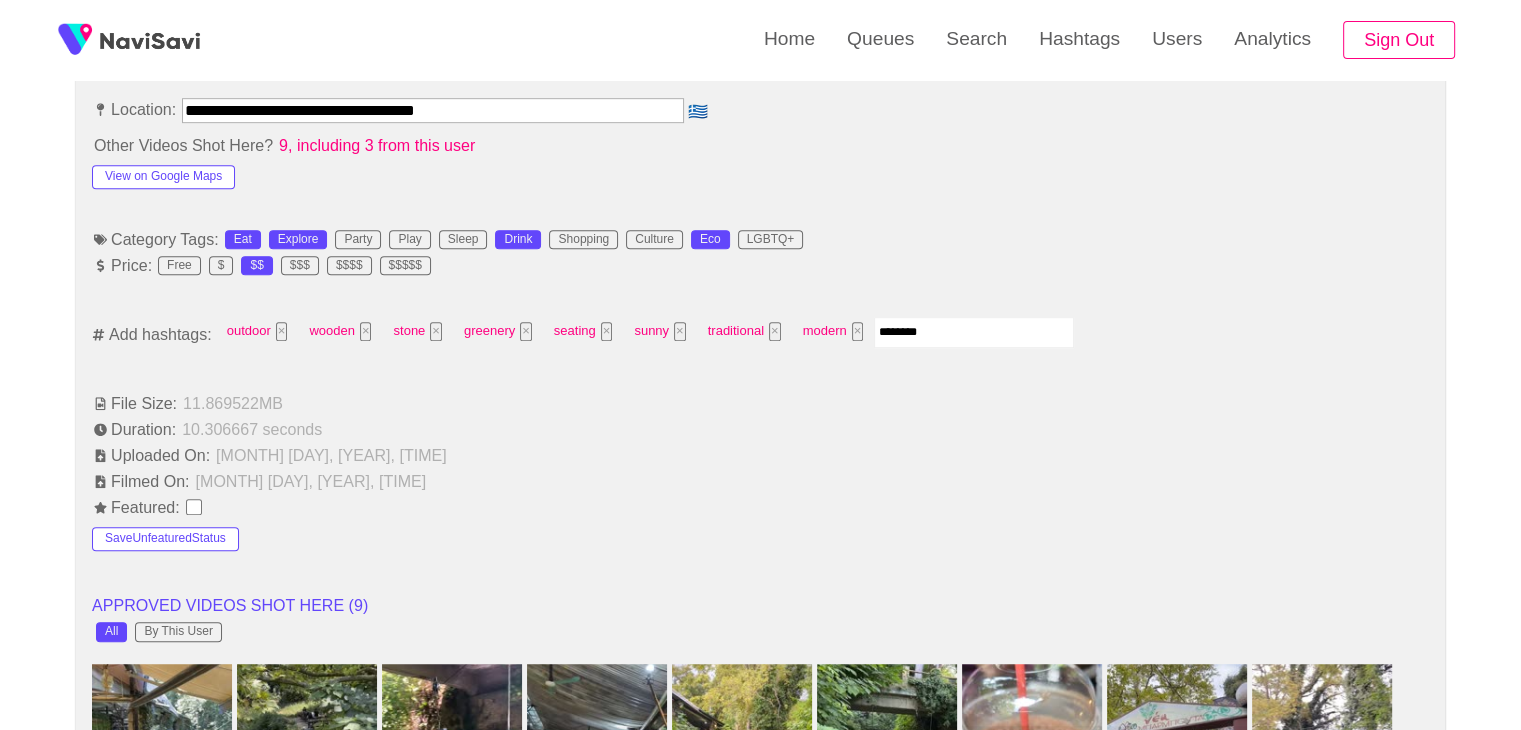 type on "*********" 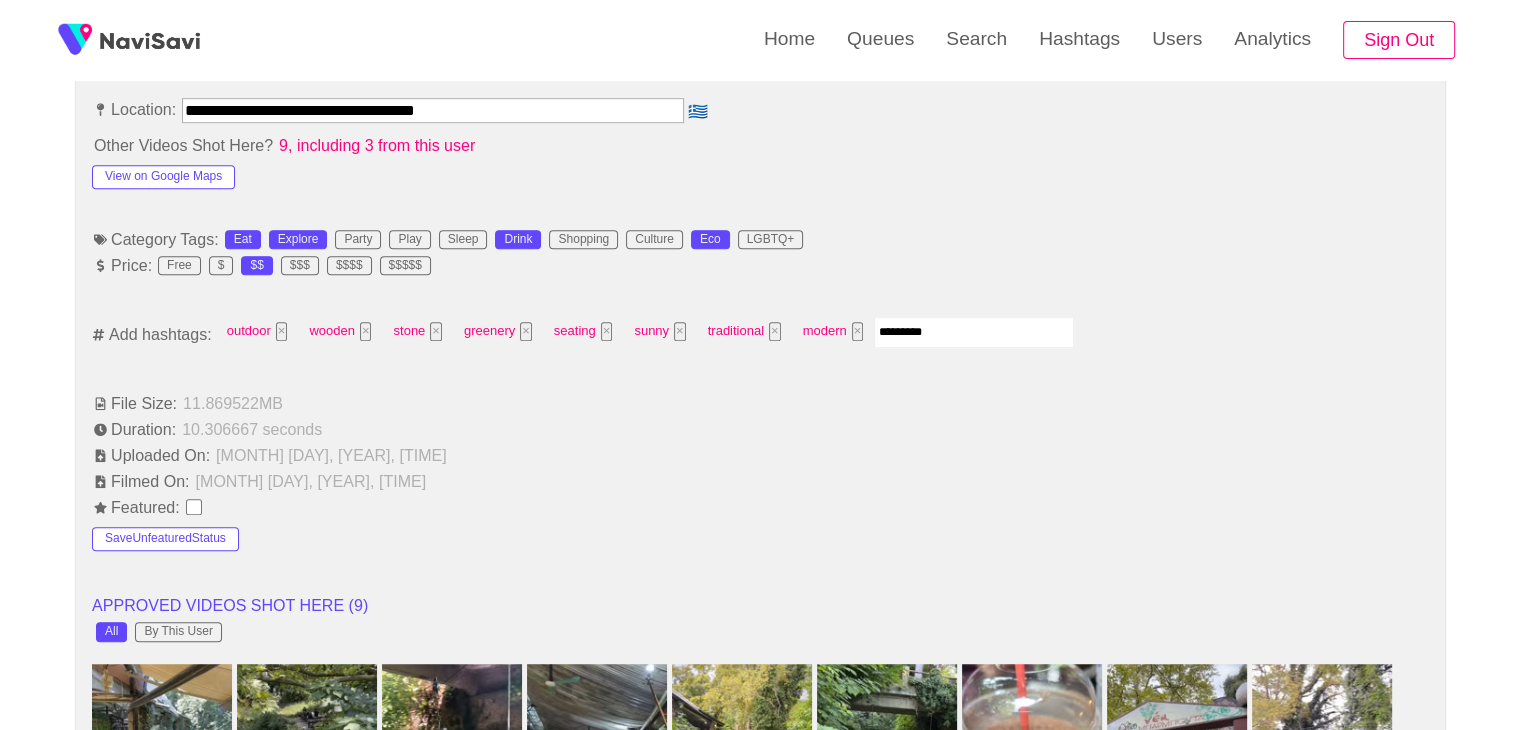 type 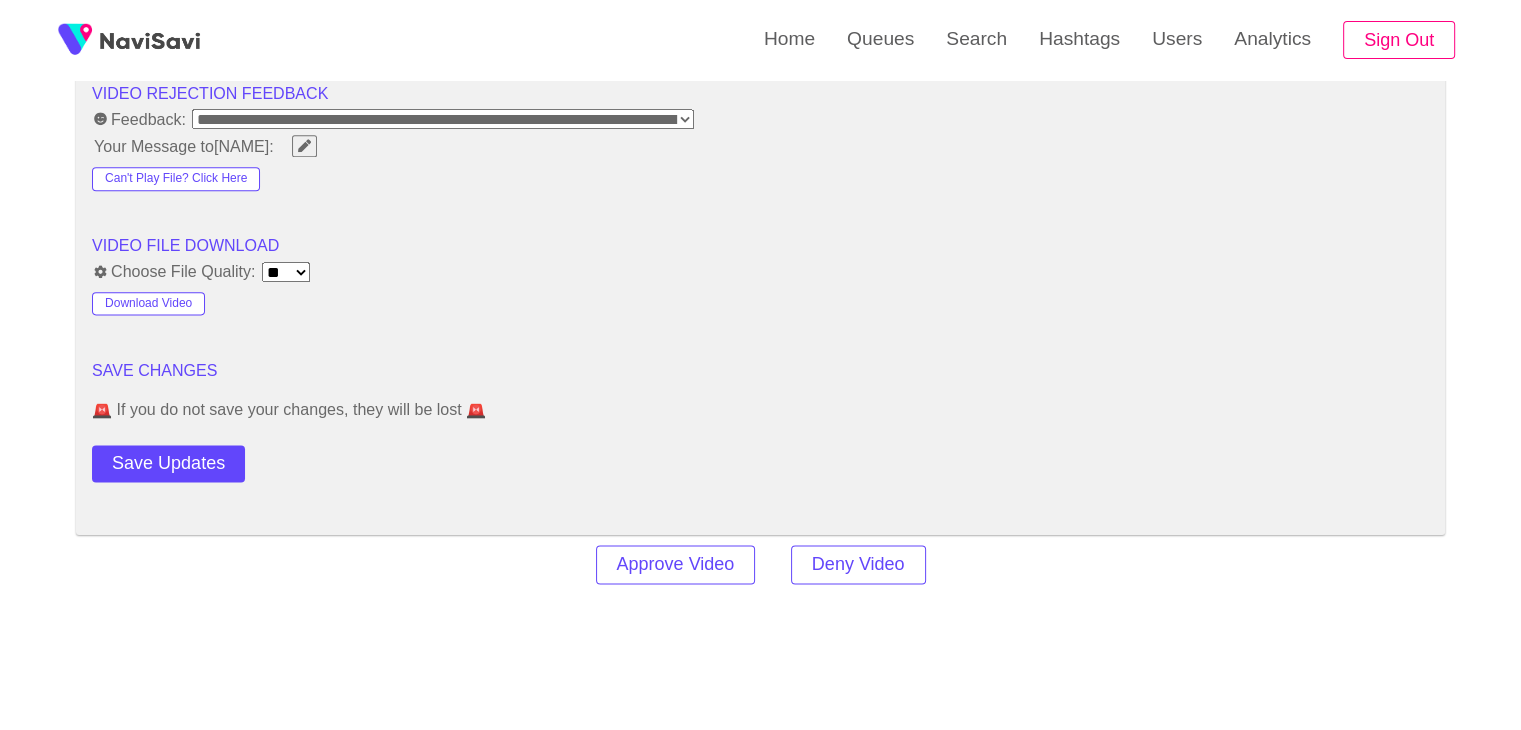 scroll, scrollTop: 2556, scrollLeft: 0, axis: vertical 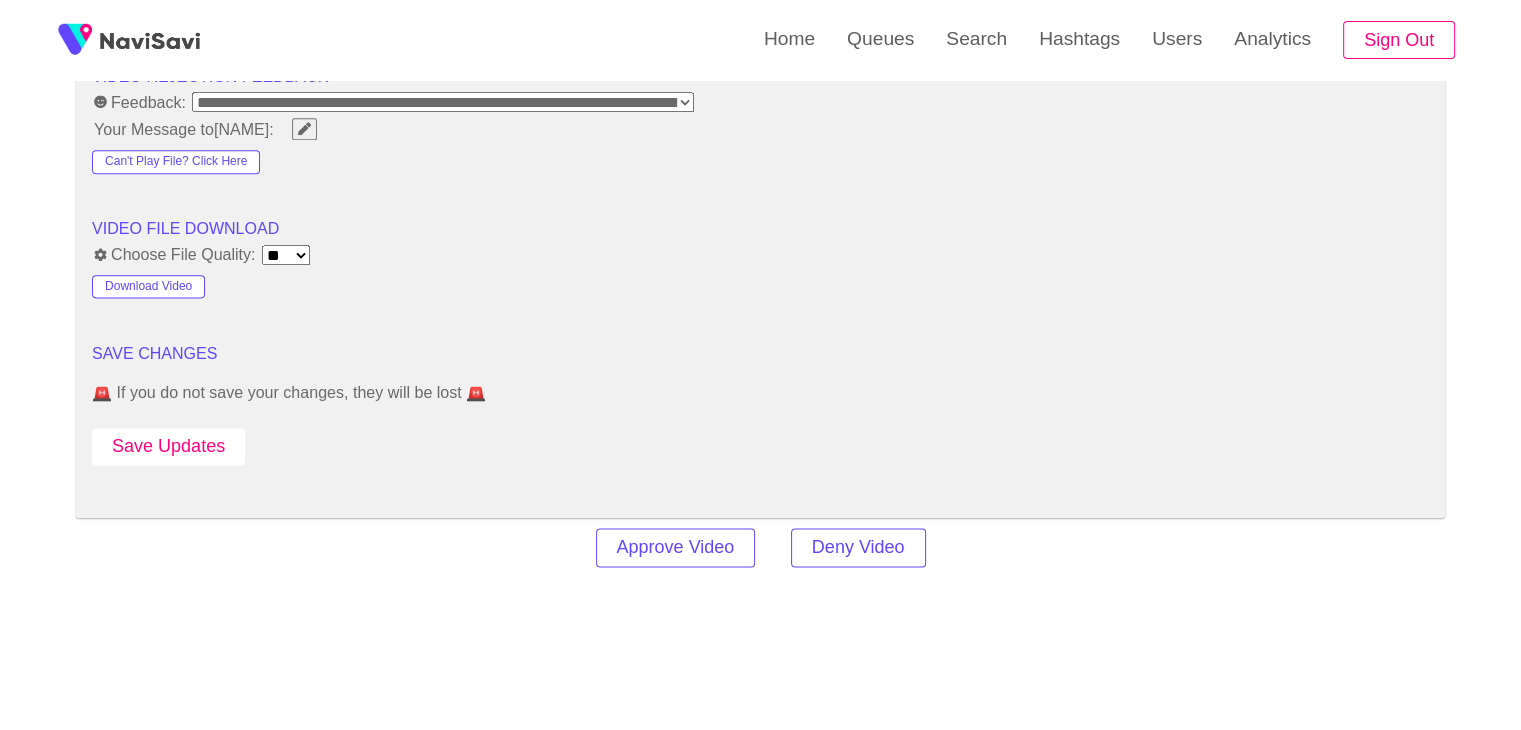 click on "Save Updates" at bounding box center [168, 446] 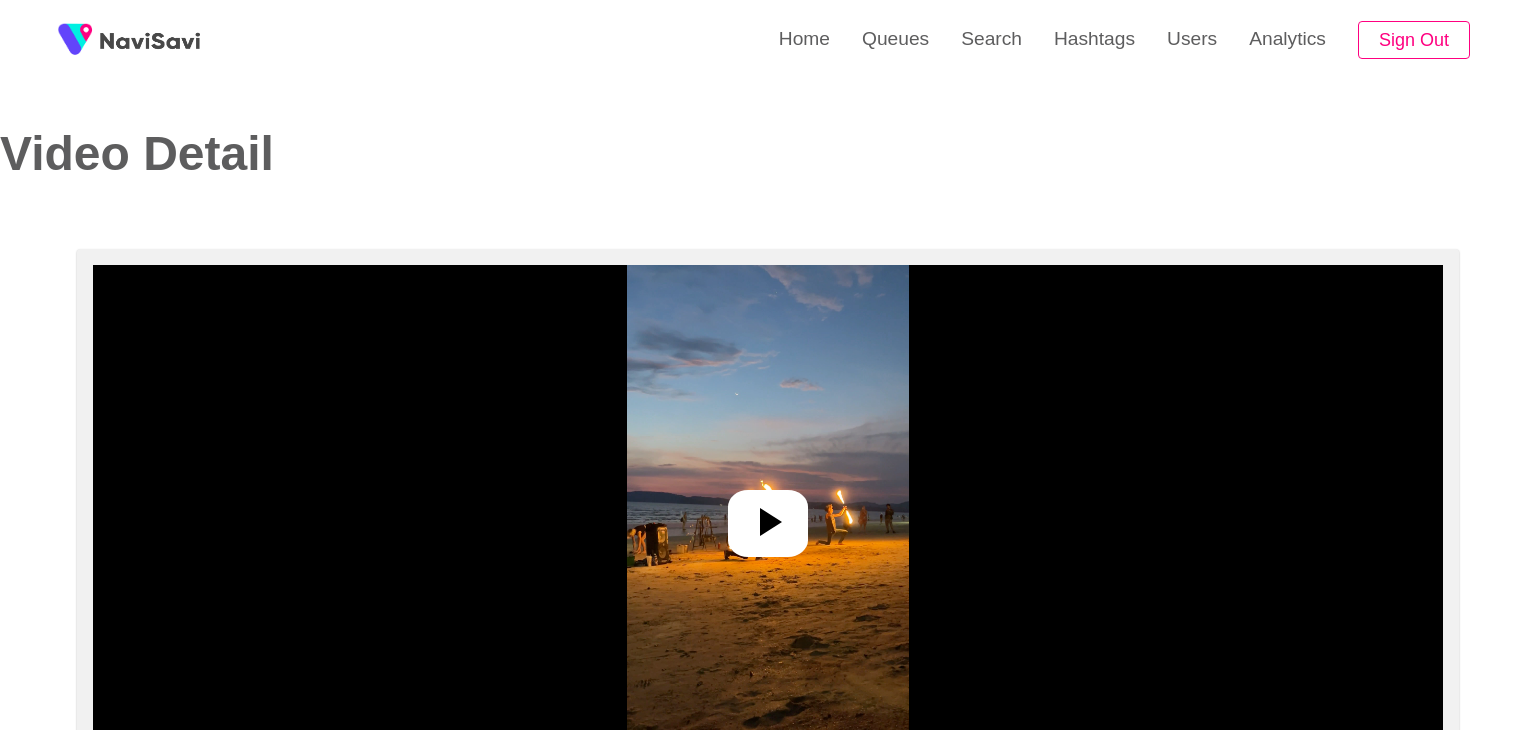 select on "**********" 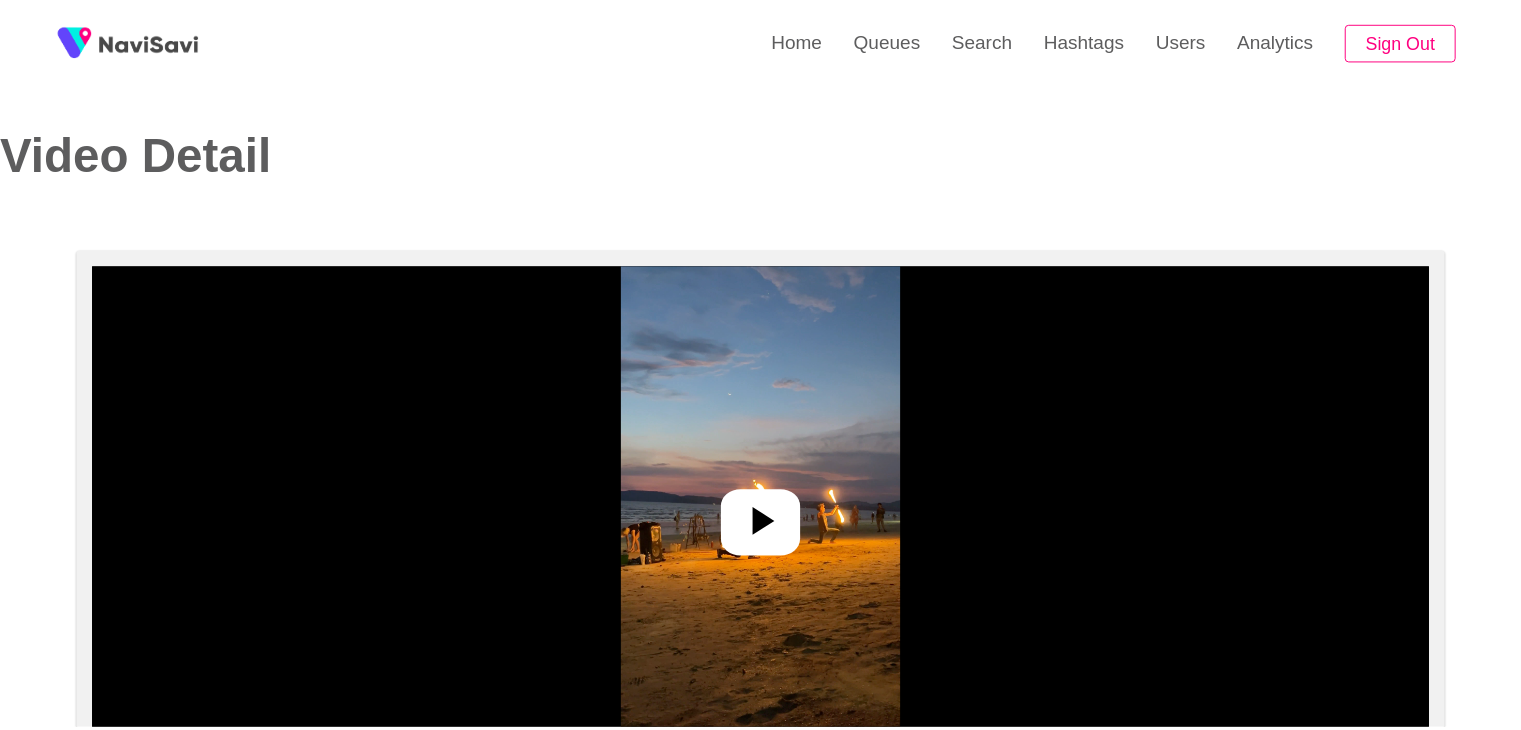 scroll, scrollTop: 0, scrollLeft: 0, axis: both 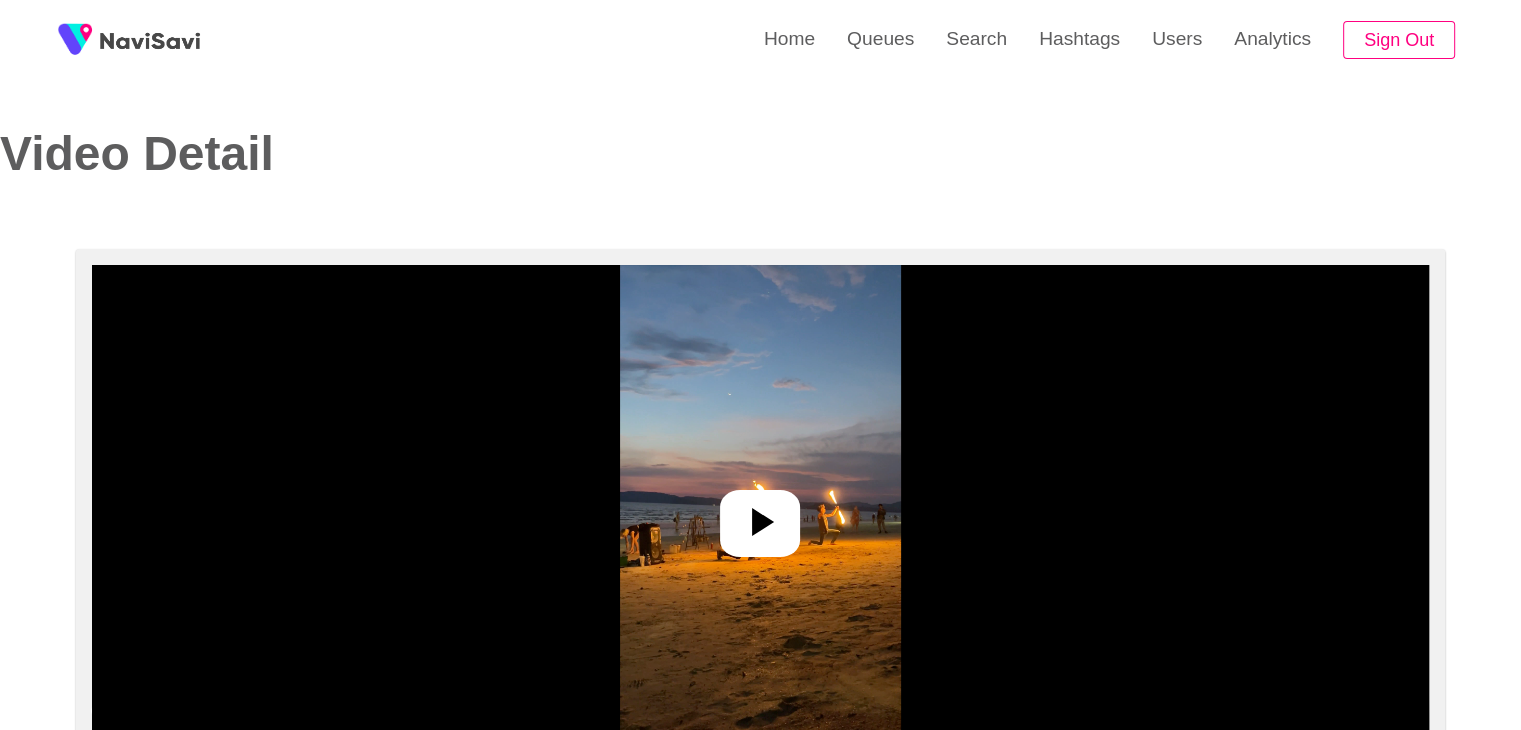 click at bounding box center (760, 515) 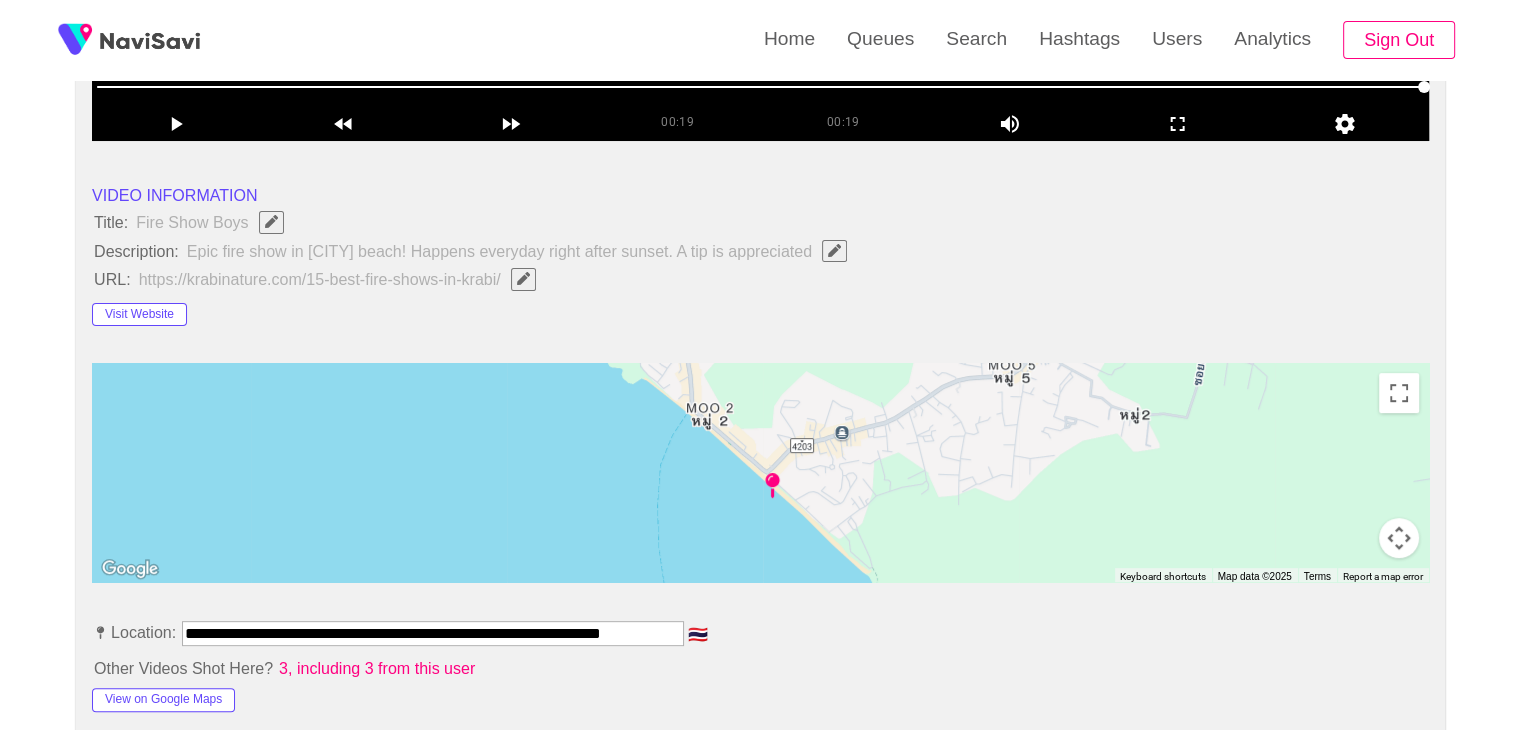 scroll, scrollTop: 719, scrollLeft: 0, axis: vertical 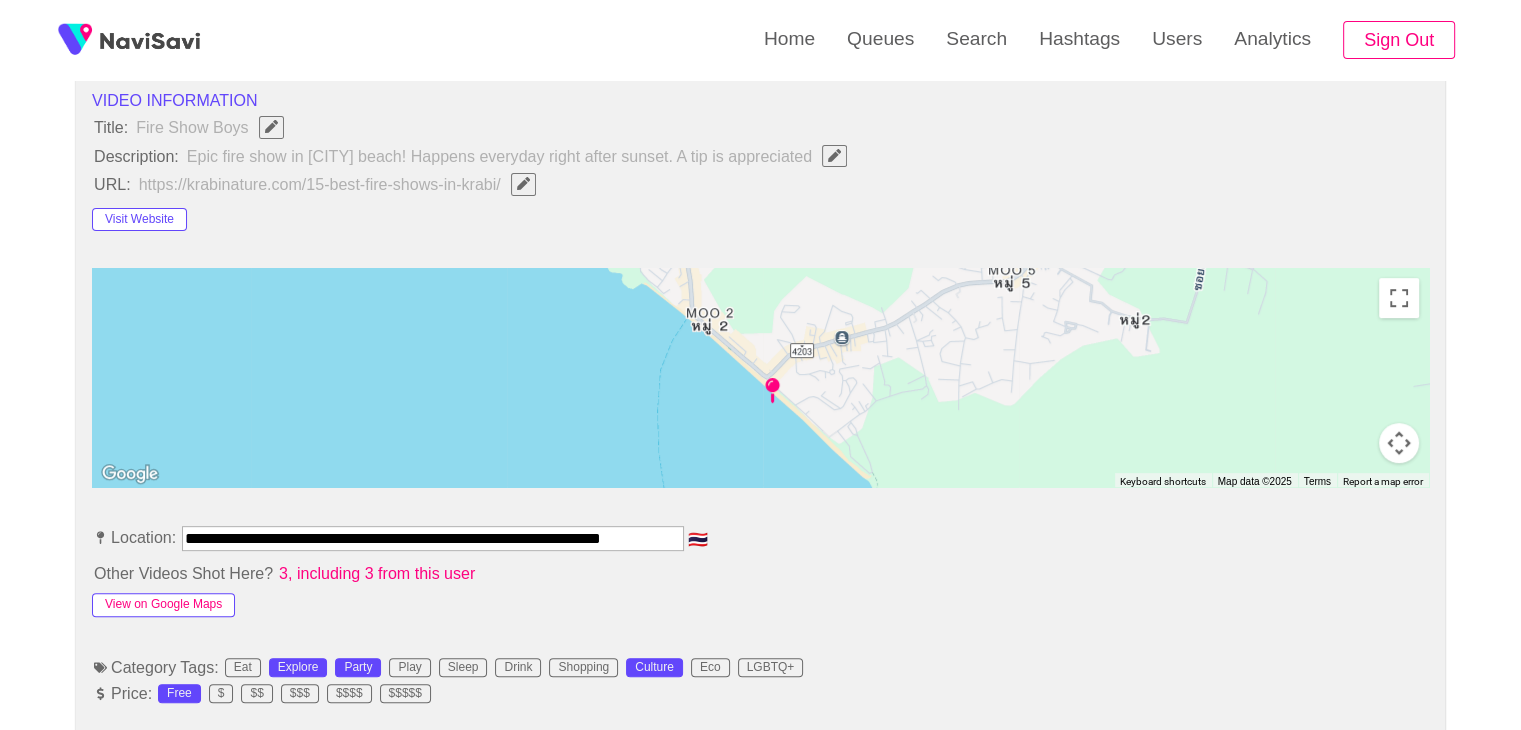 click on "View on Google Maps" at bounding box center (163, 605) 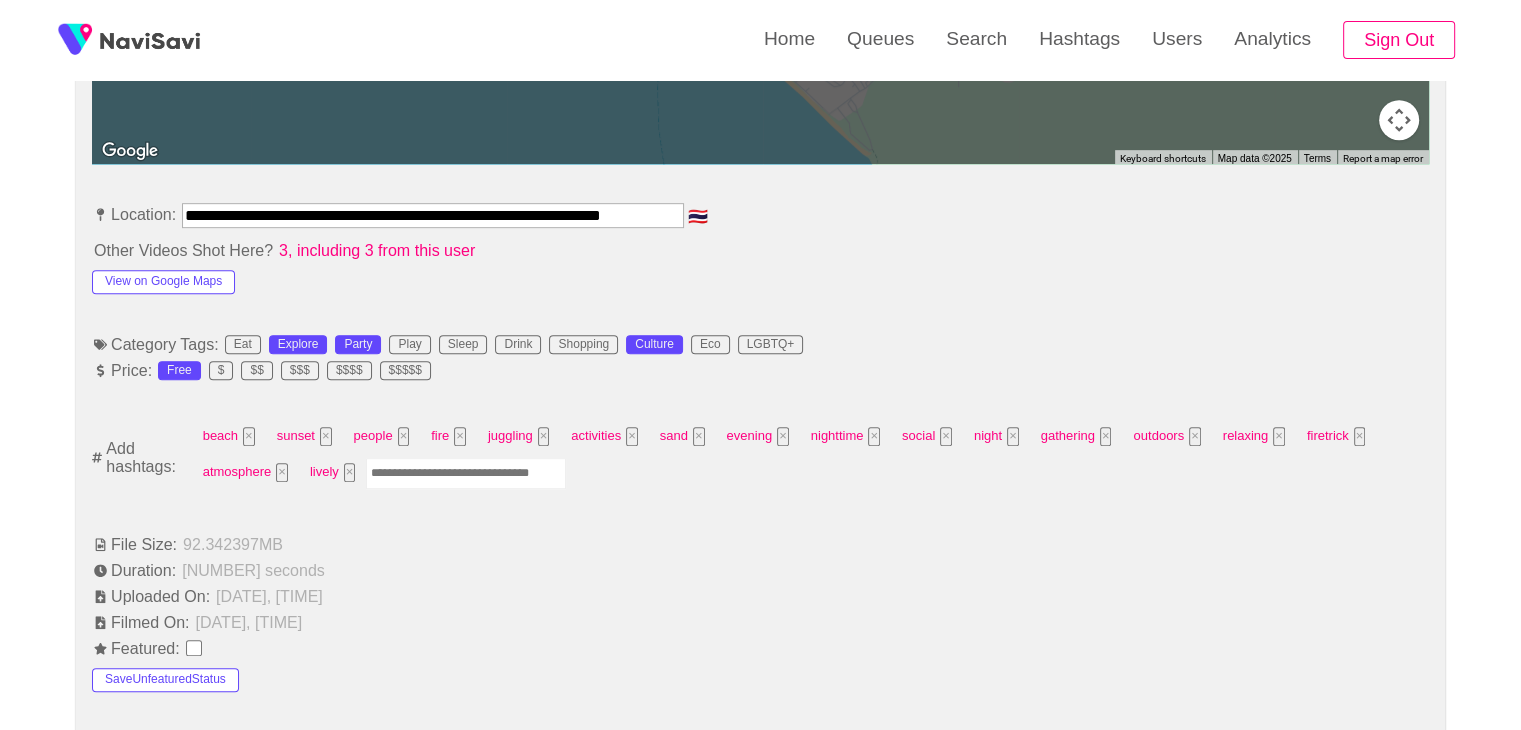 scroll, scrollTop: 1048, scrollLeft: 0, axis: vertical 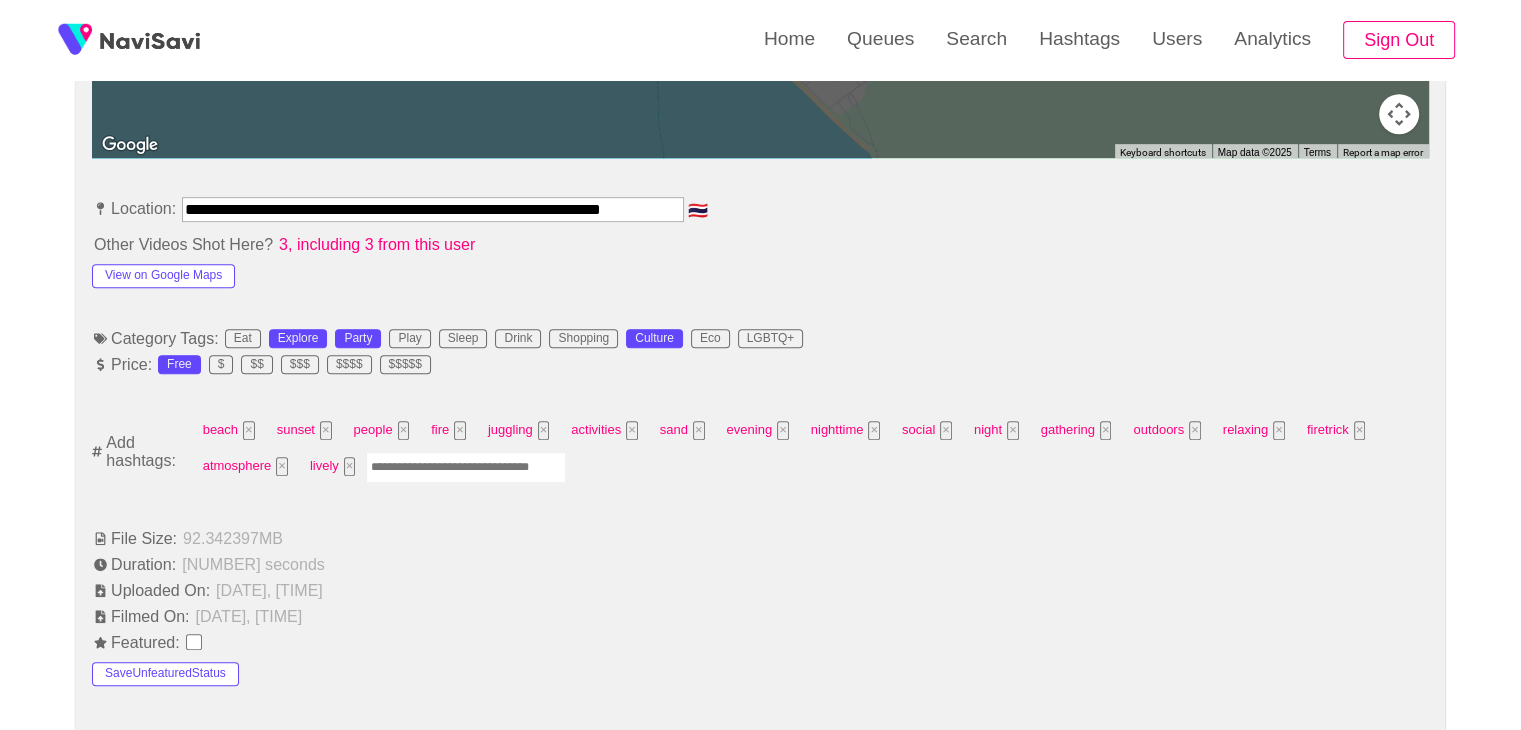 click at bounding box center (466, 467) 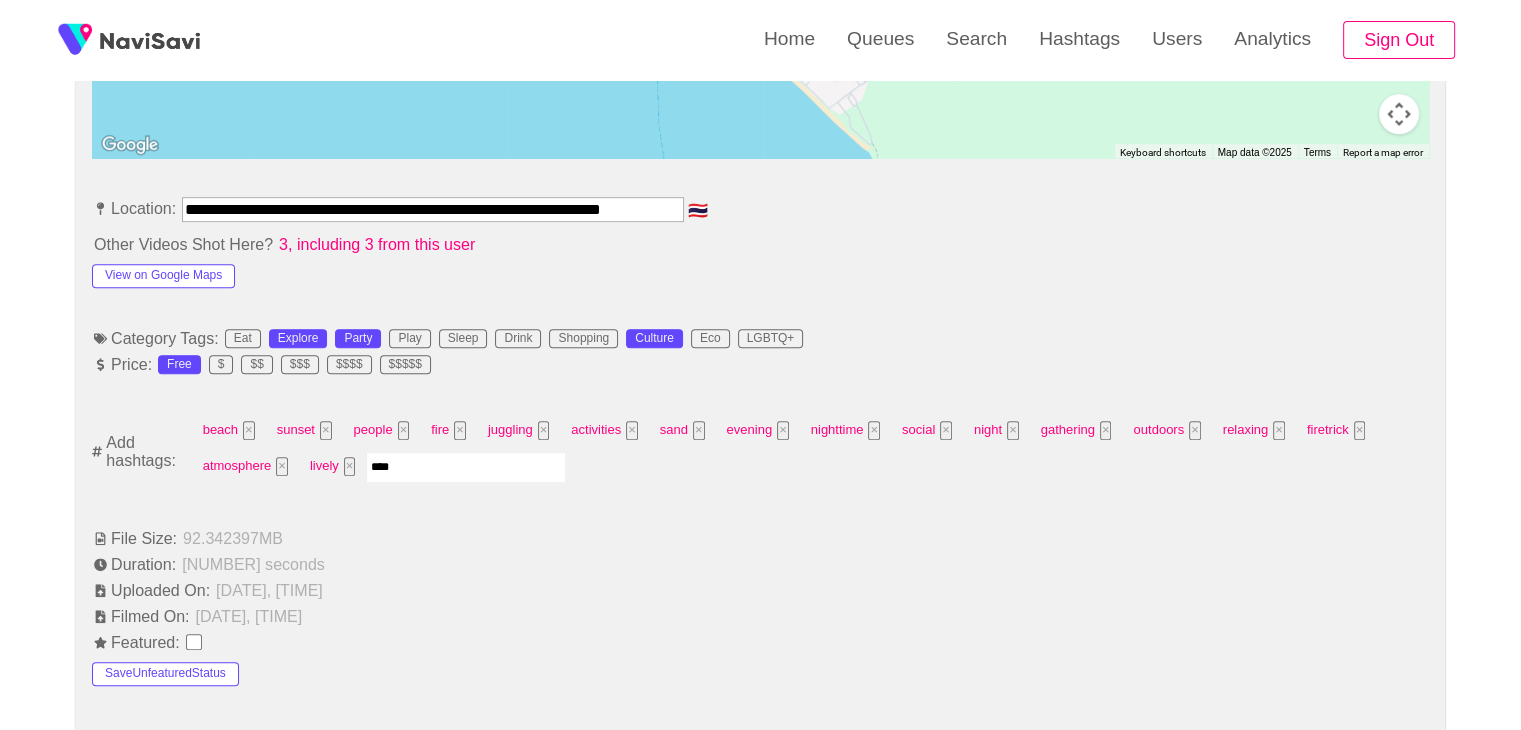 type on "*****" 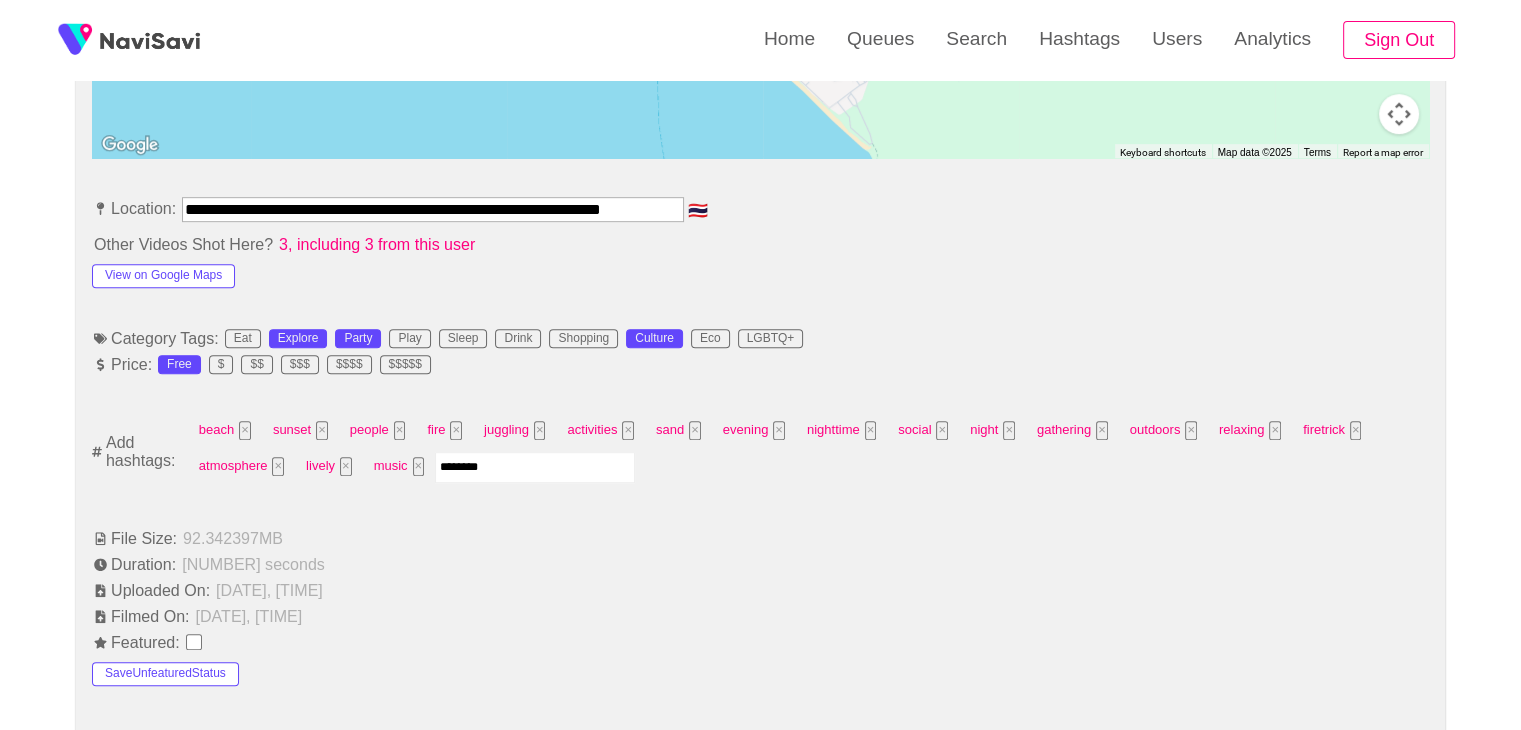 type on "*********" 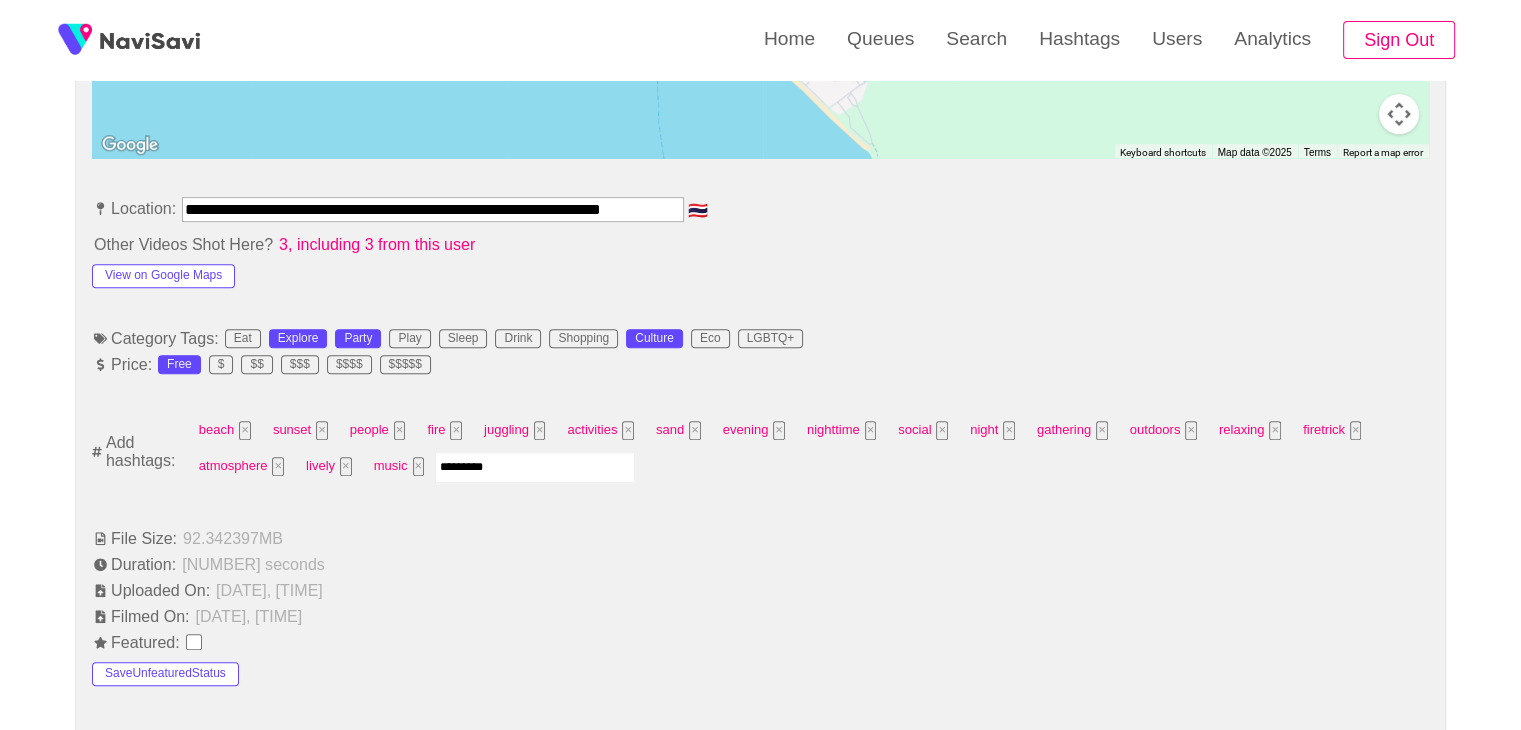 type 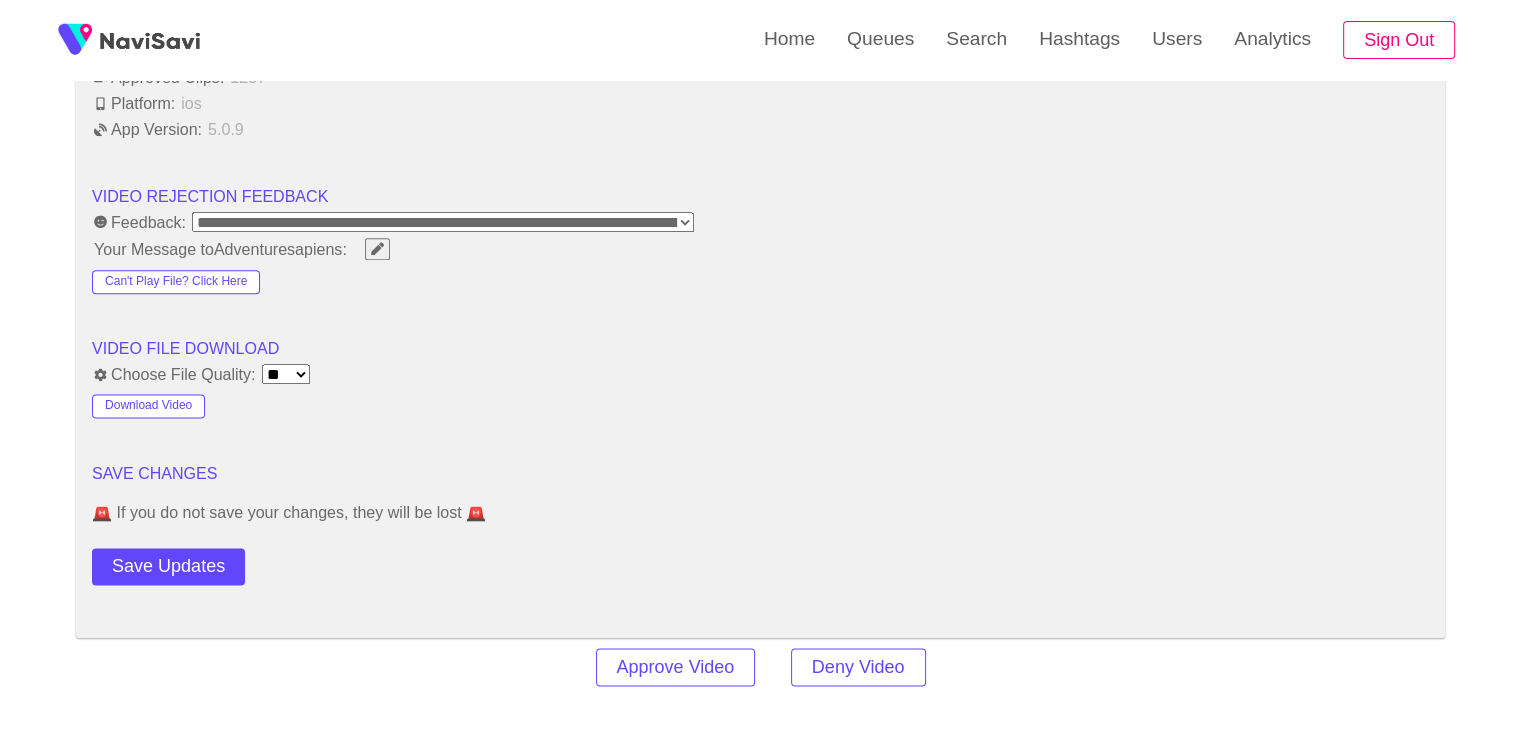 scroll, scrollTop: 2500, scrollLeft: 0, axis: vertical 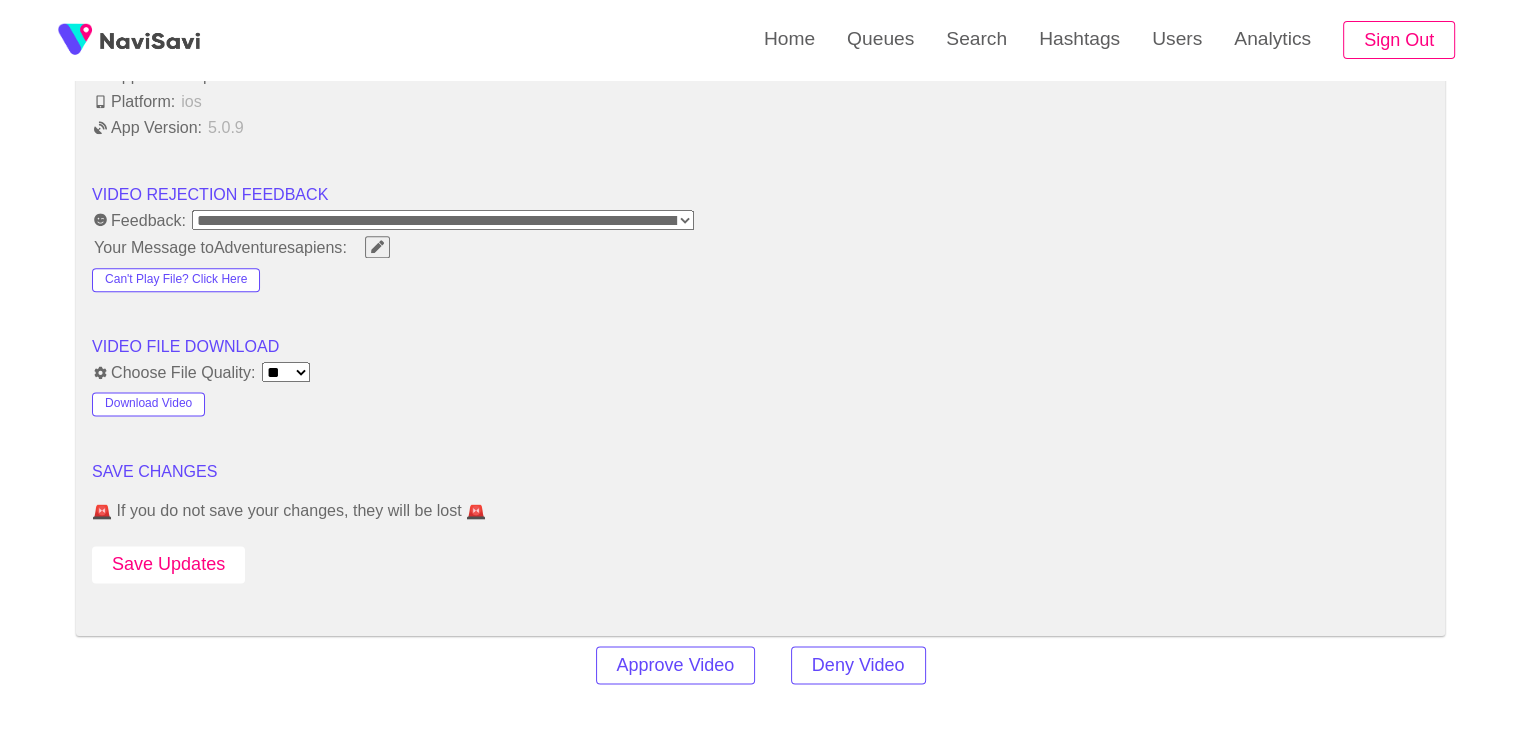 click on "Save Updates" at bounding box center [168, 564] 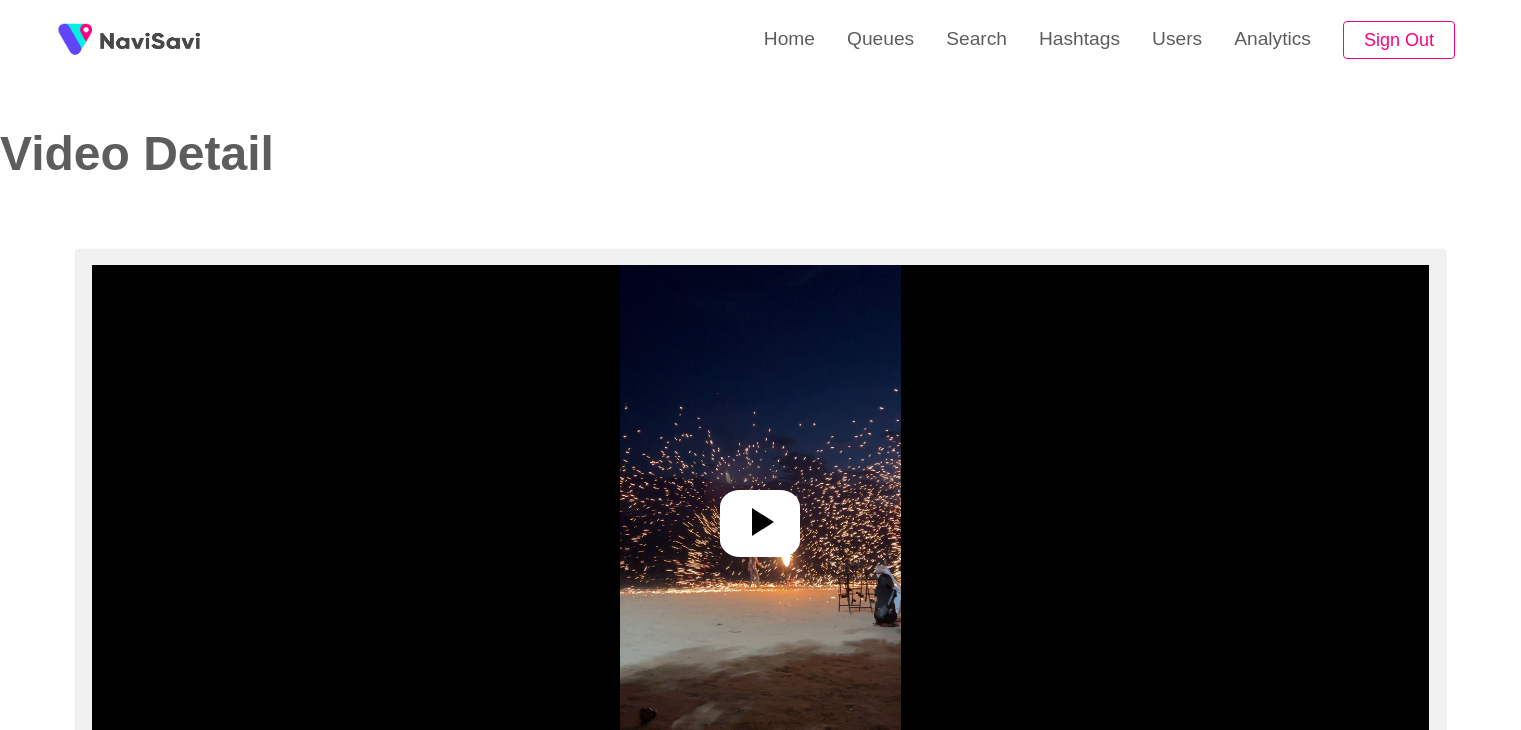 select on "**********" 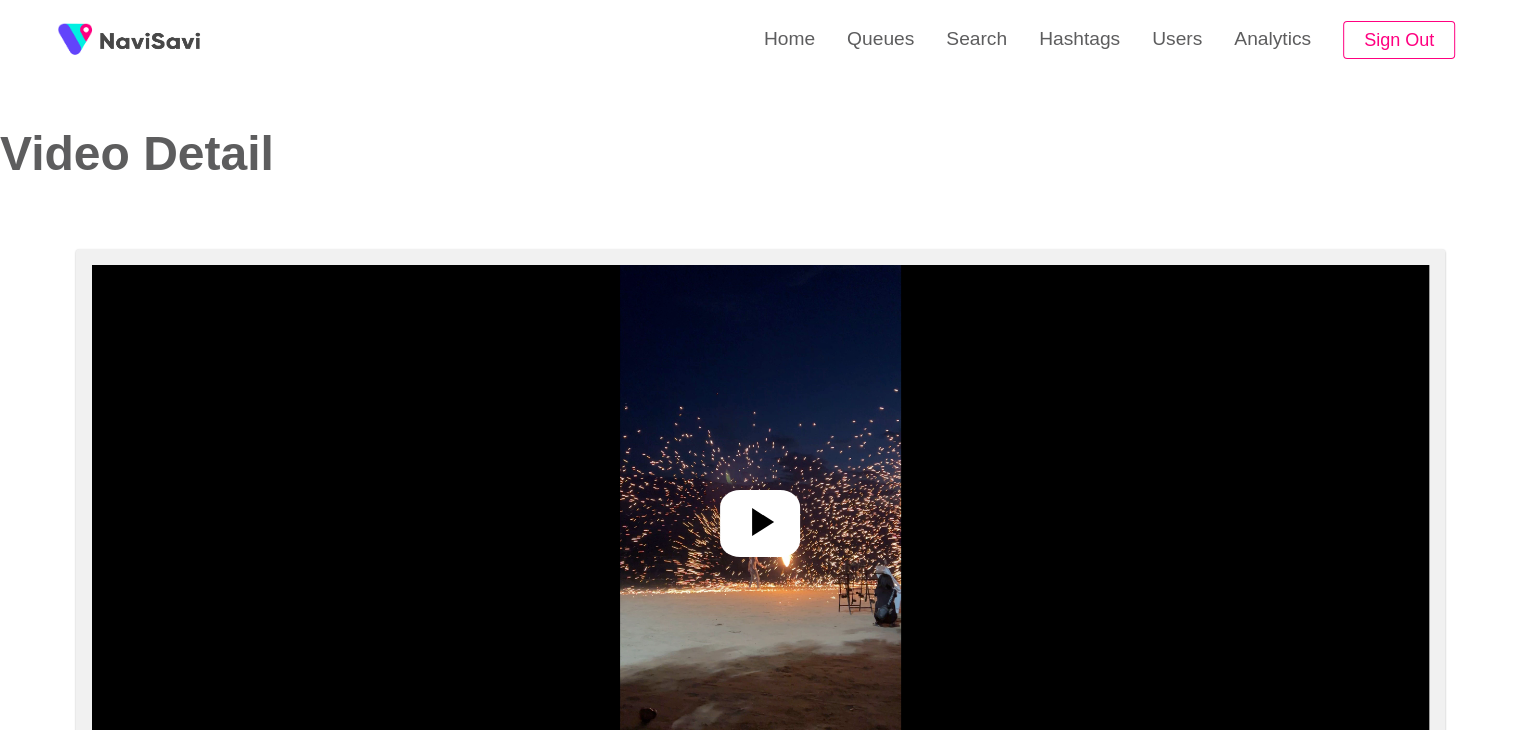 click at bounding box center (760, 515) 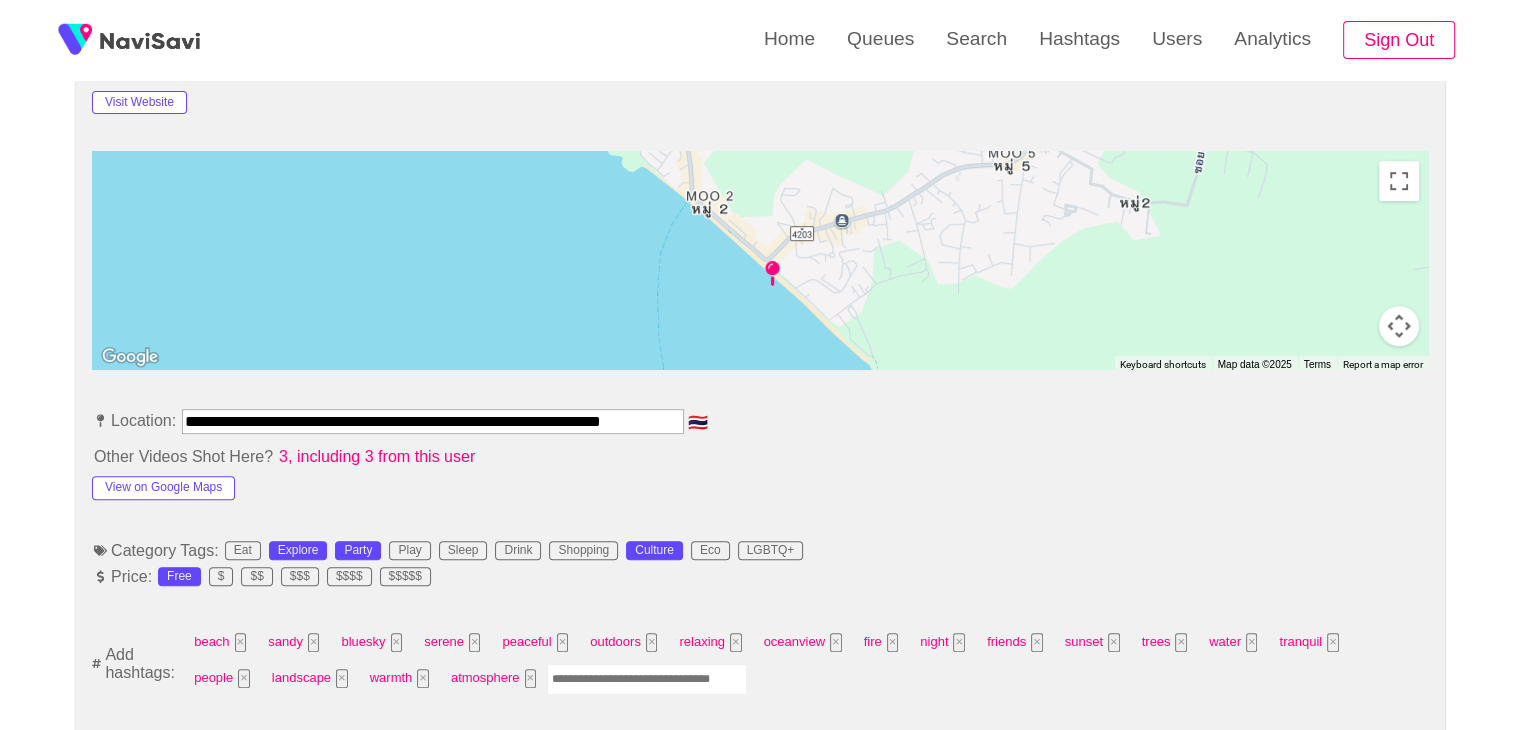 scroll, scrollTop: 838, scrollLeft: 0, axis: vertical 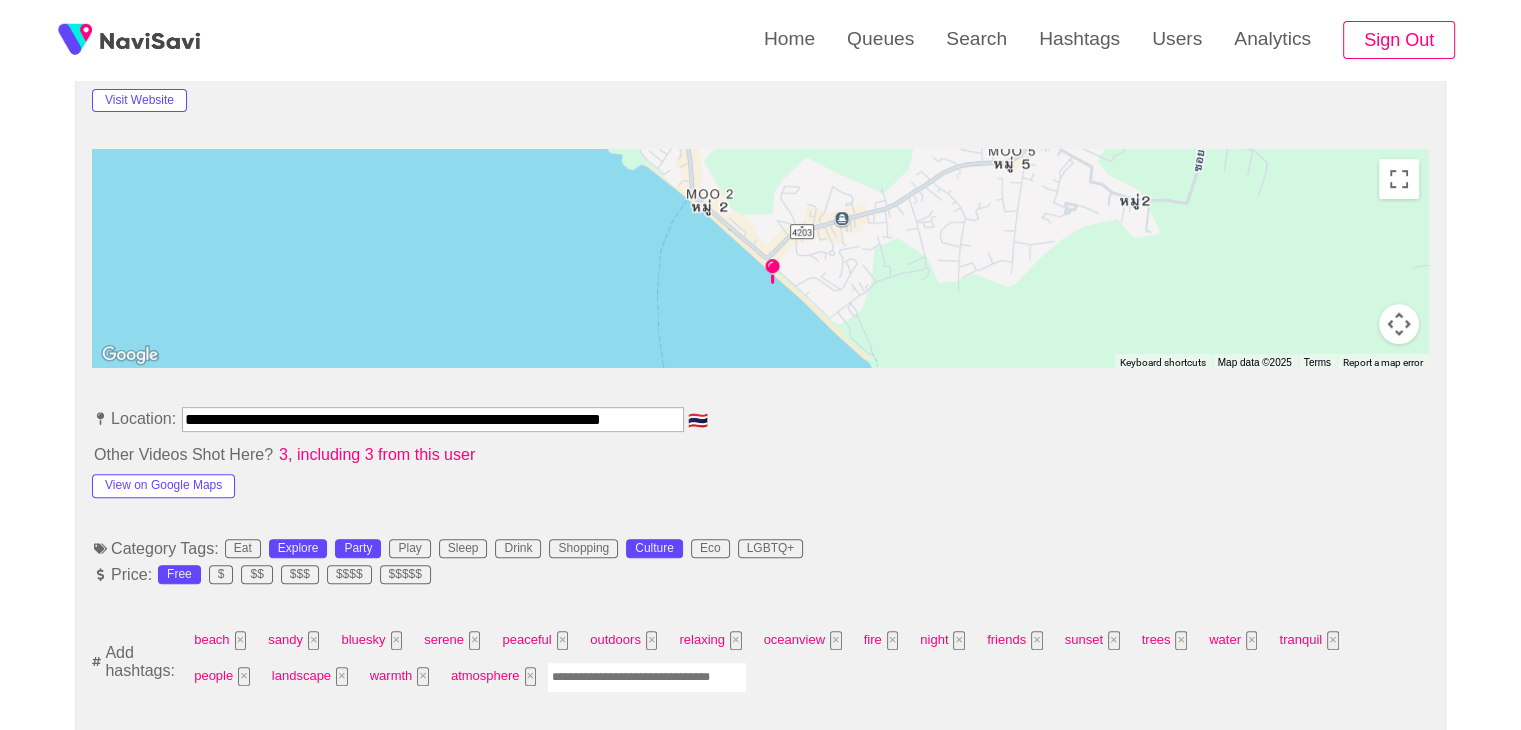 click at bounding box center [647, 677] 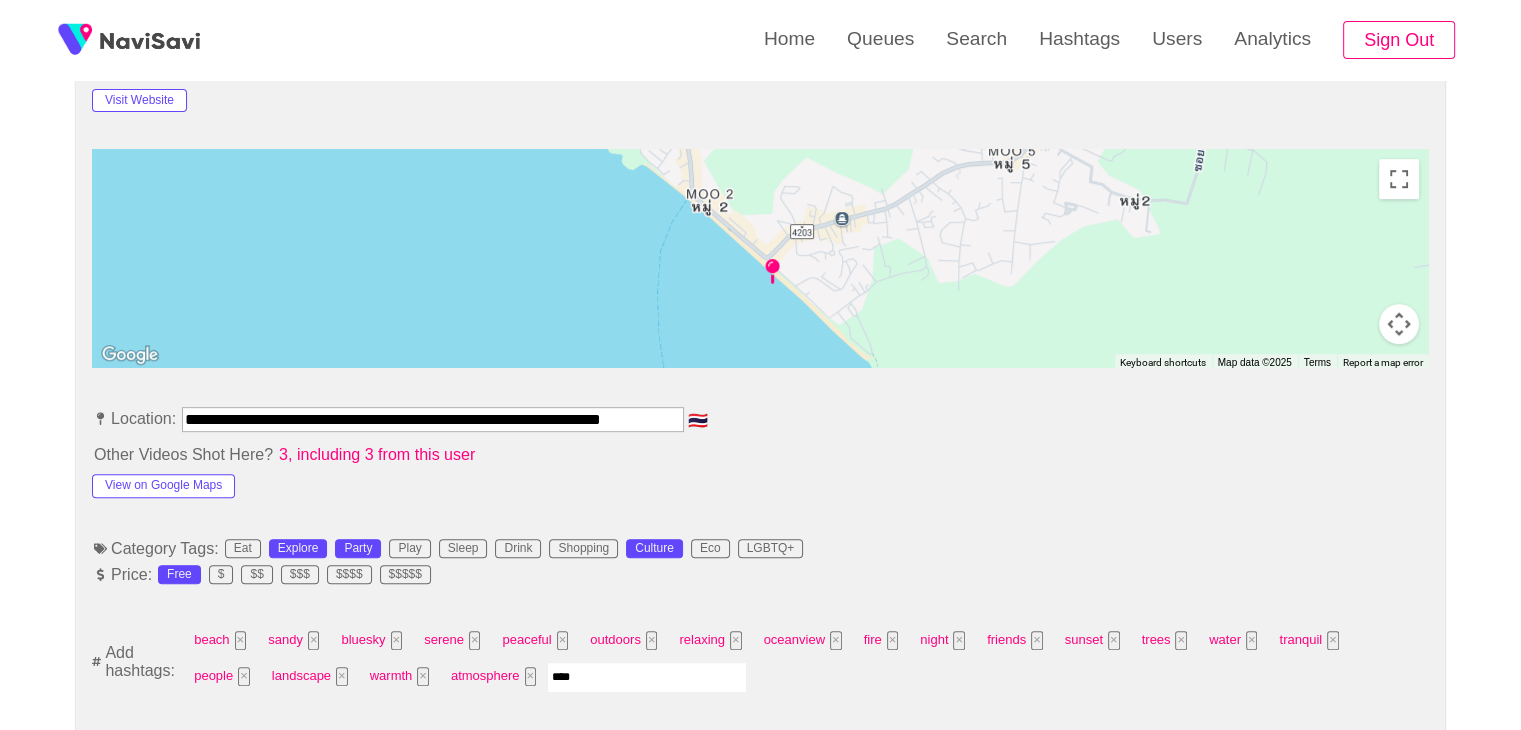 type on "*****" 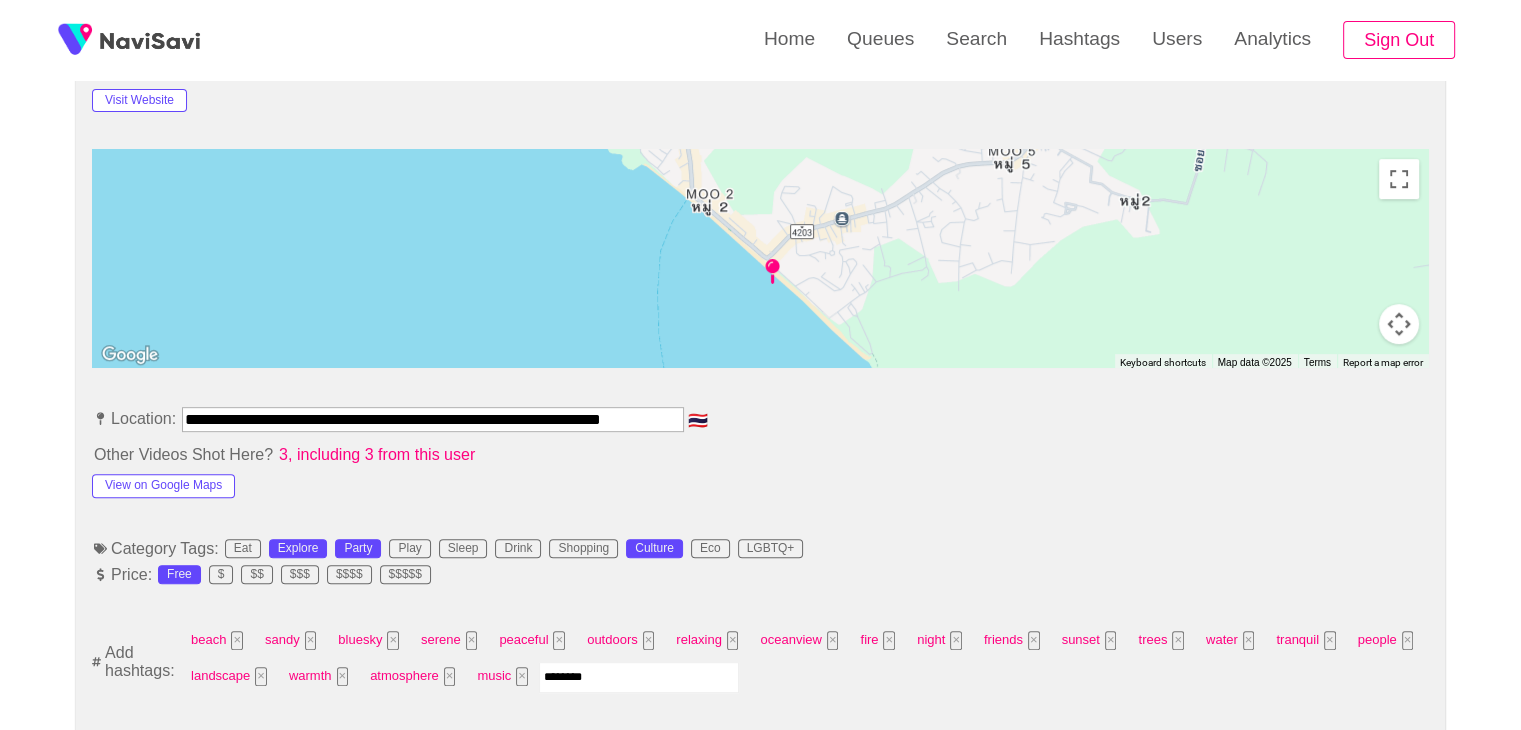 type on "*********" 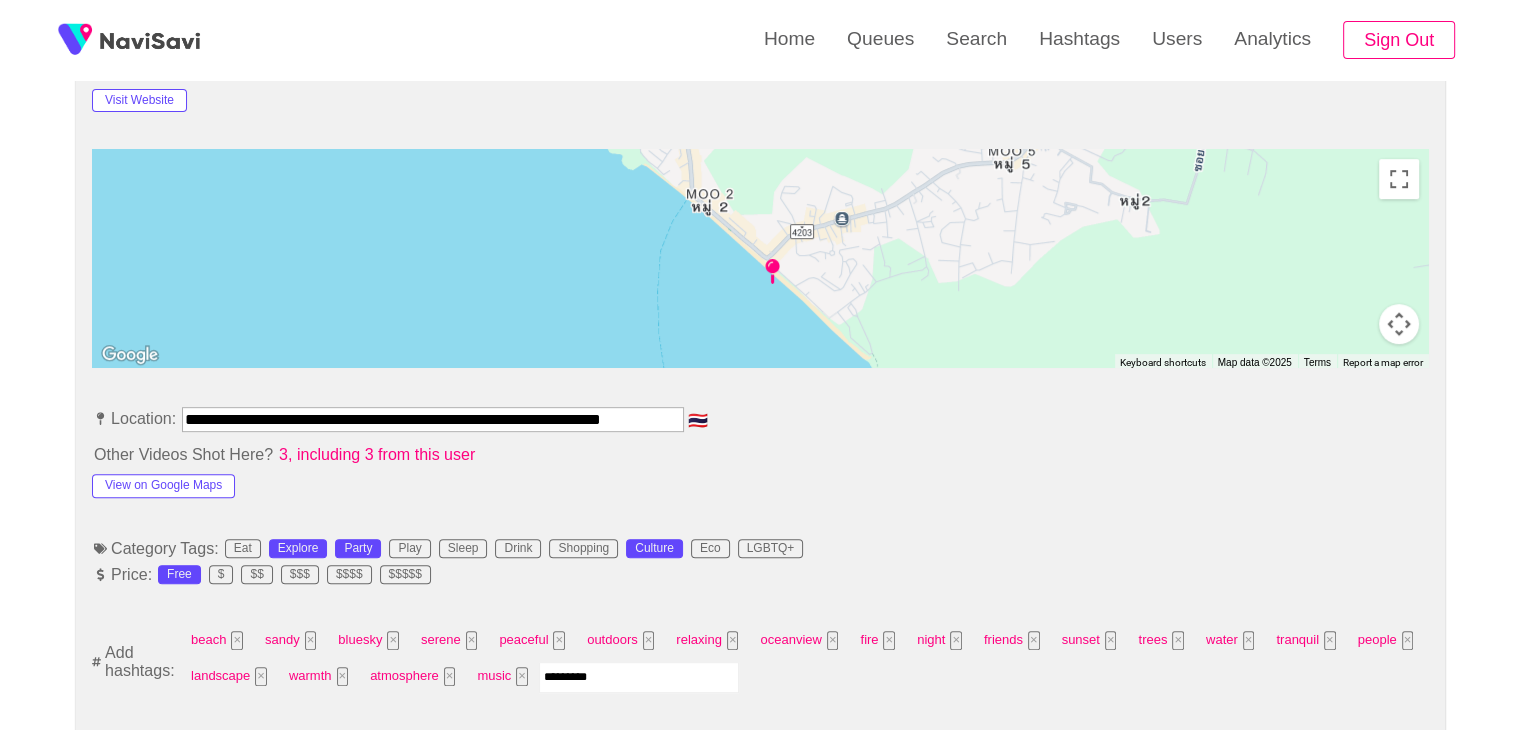 type 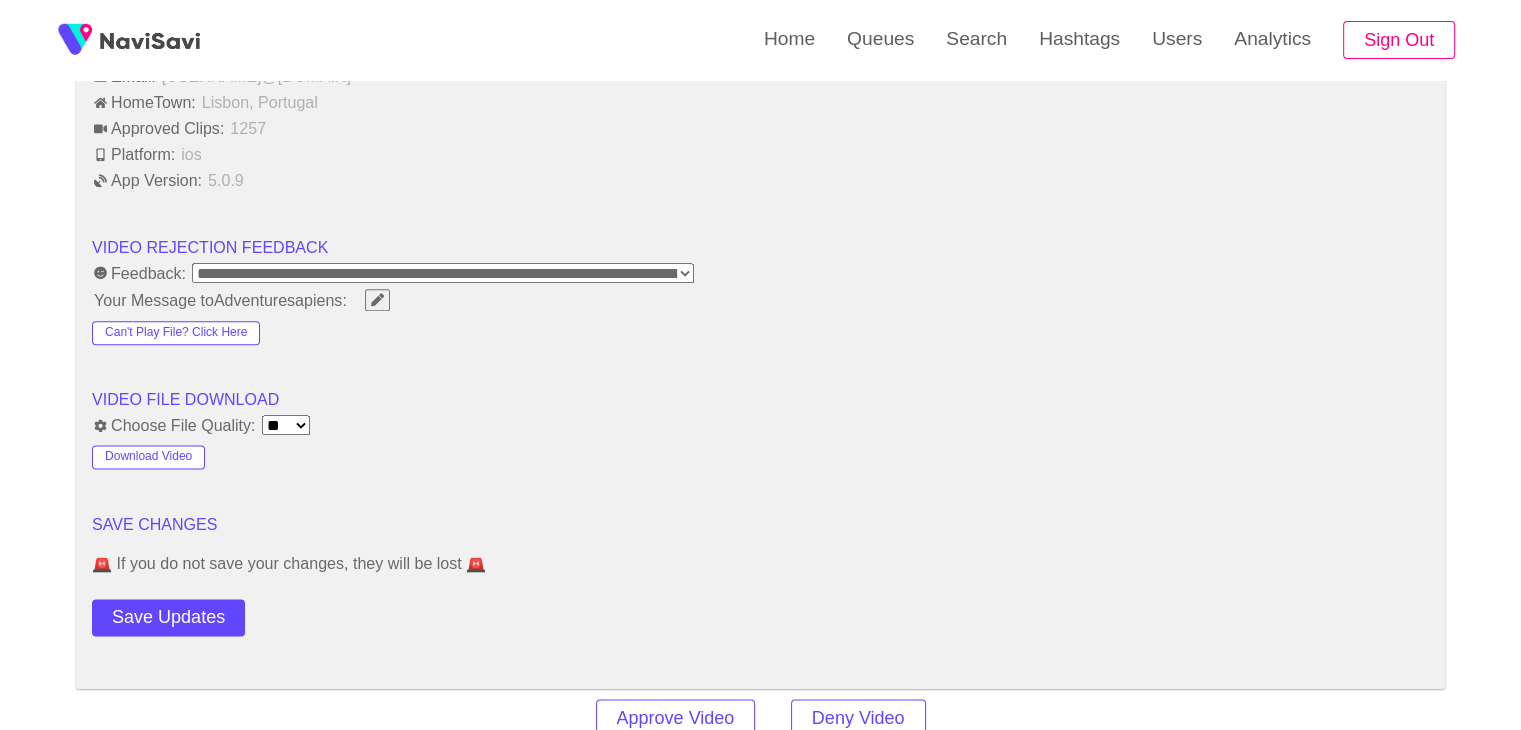 scroll, scrollTop: 2488, scrollLeft: 0, axis: vertical 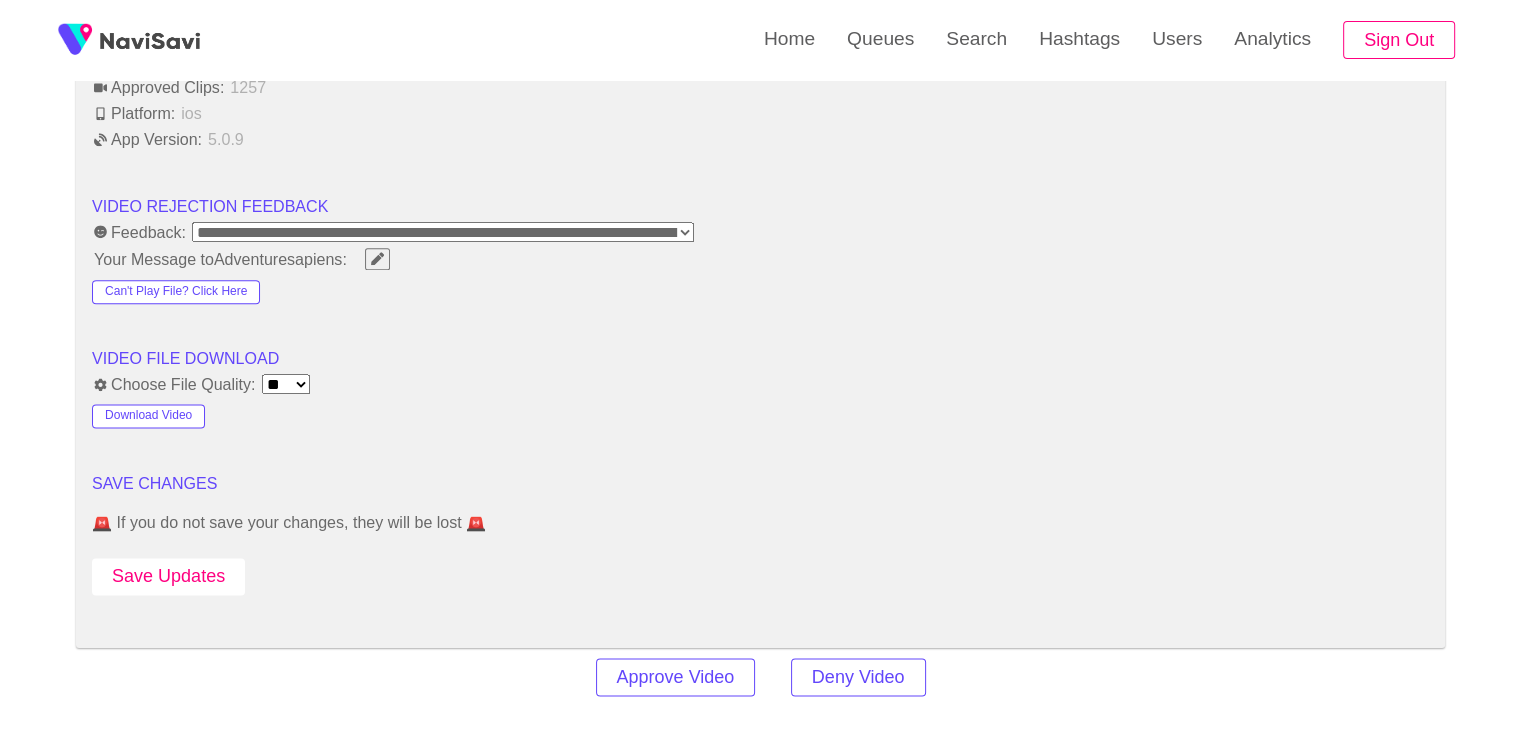 click on "Save Updates" at bounding box center [168, 576] 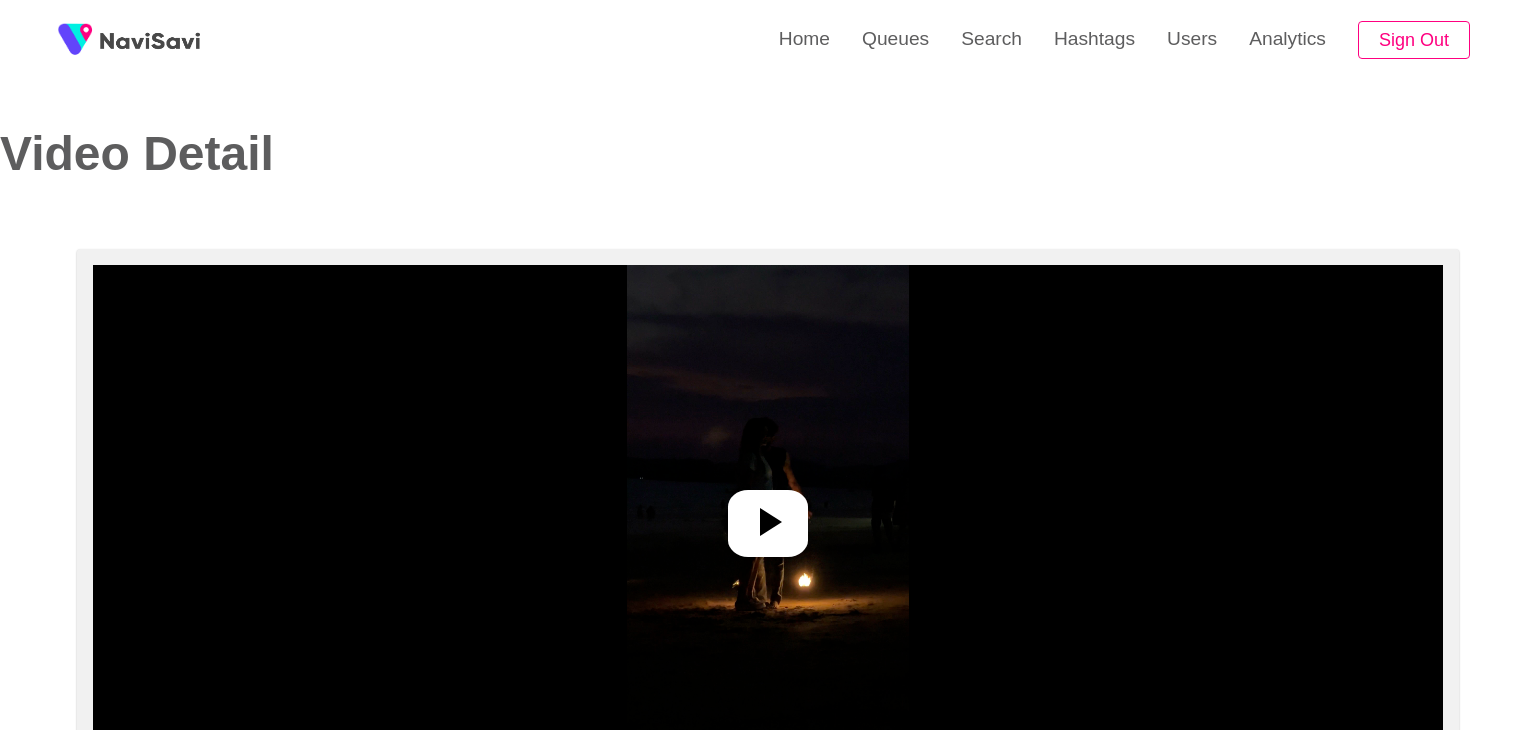 select on "**********" 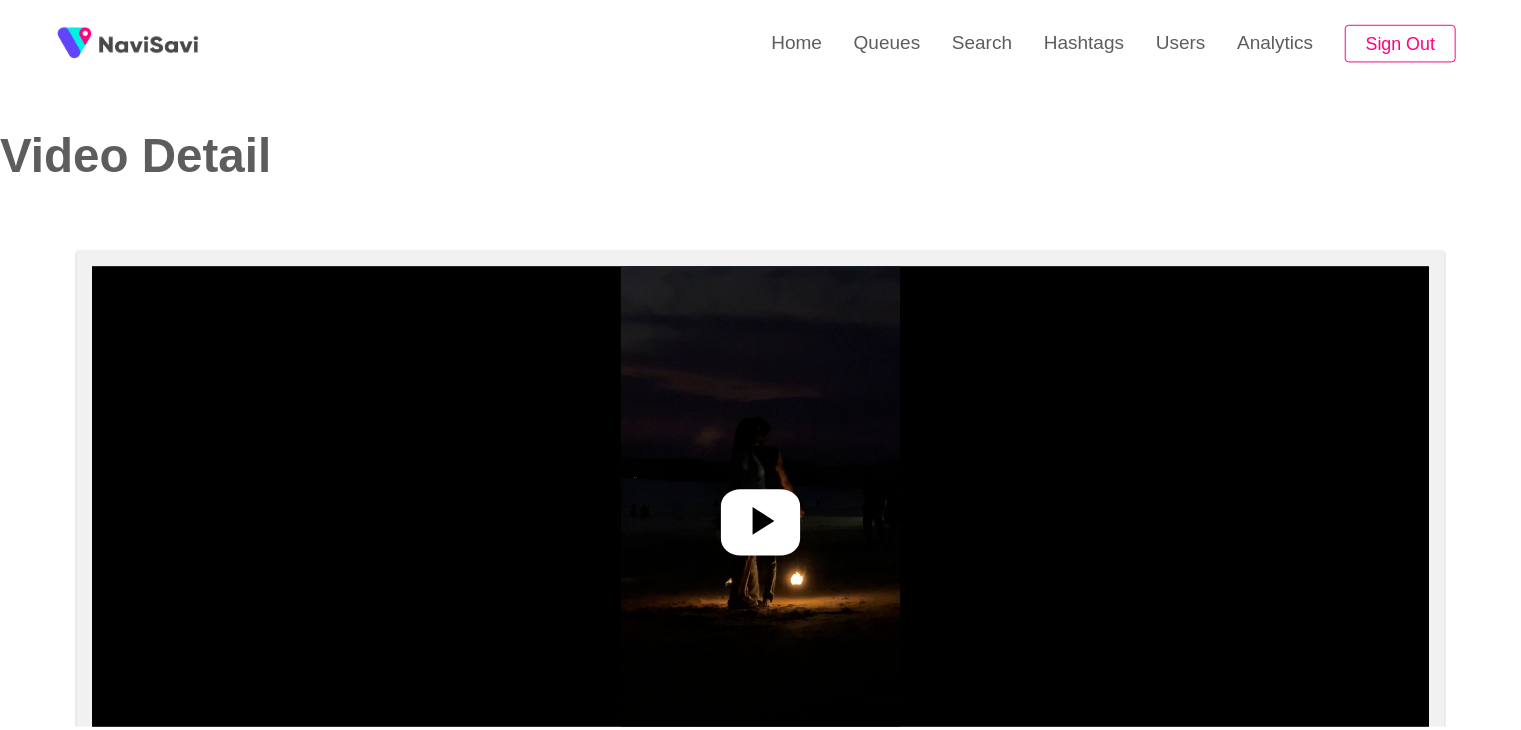 scroll, scrollTop: 0, scrollLeft: 0, axis: both 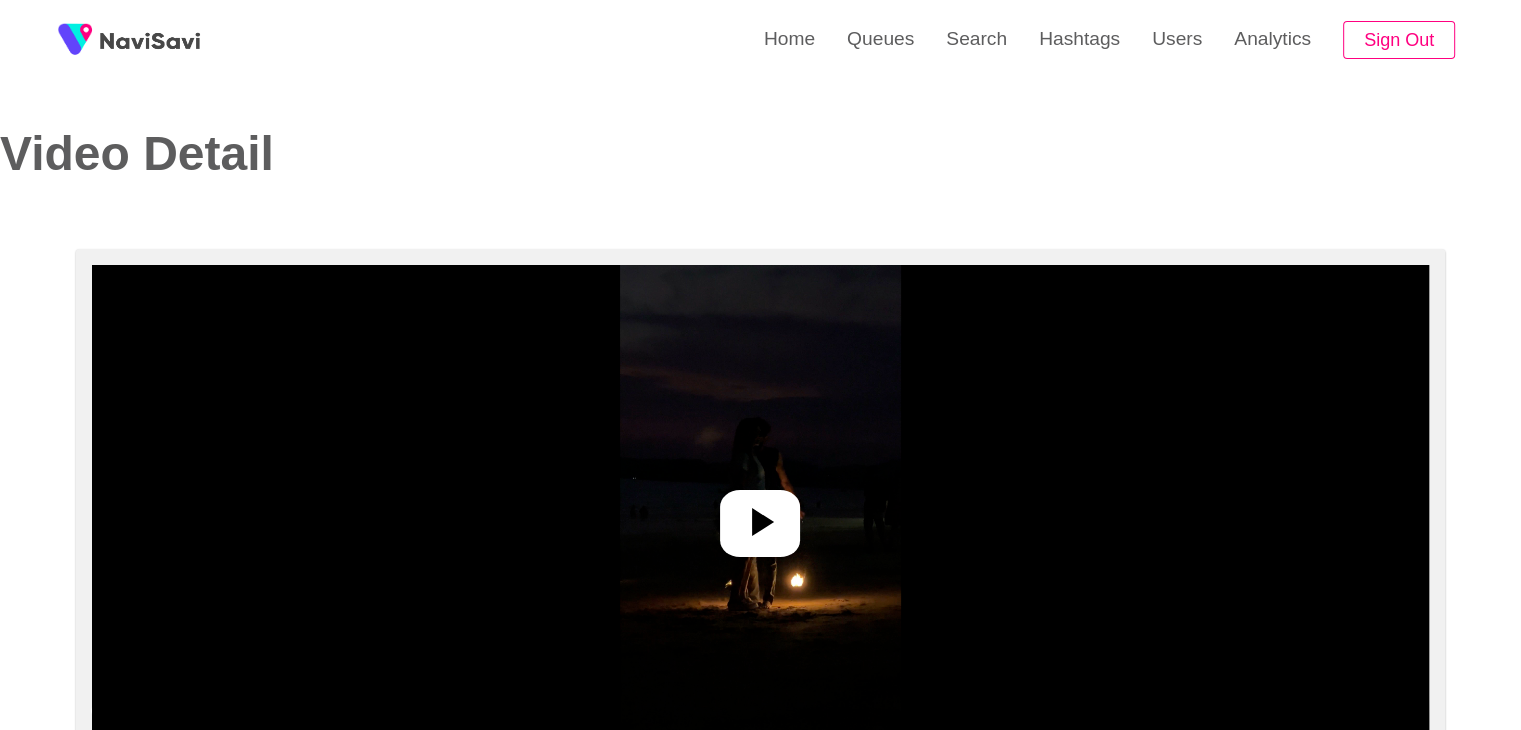 click at bounding box center [760, 515] 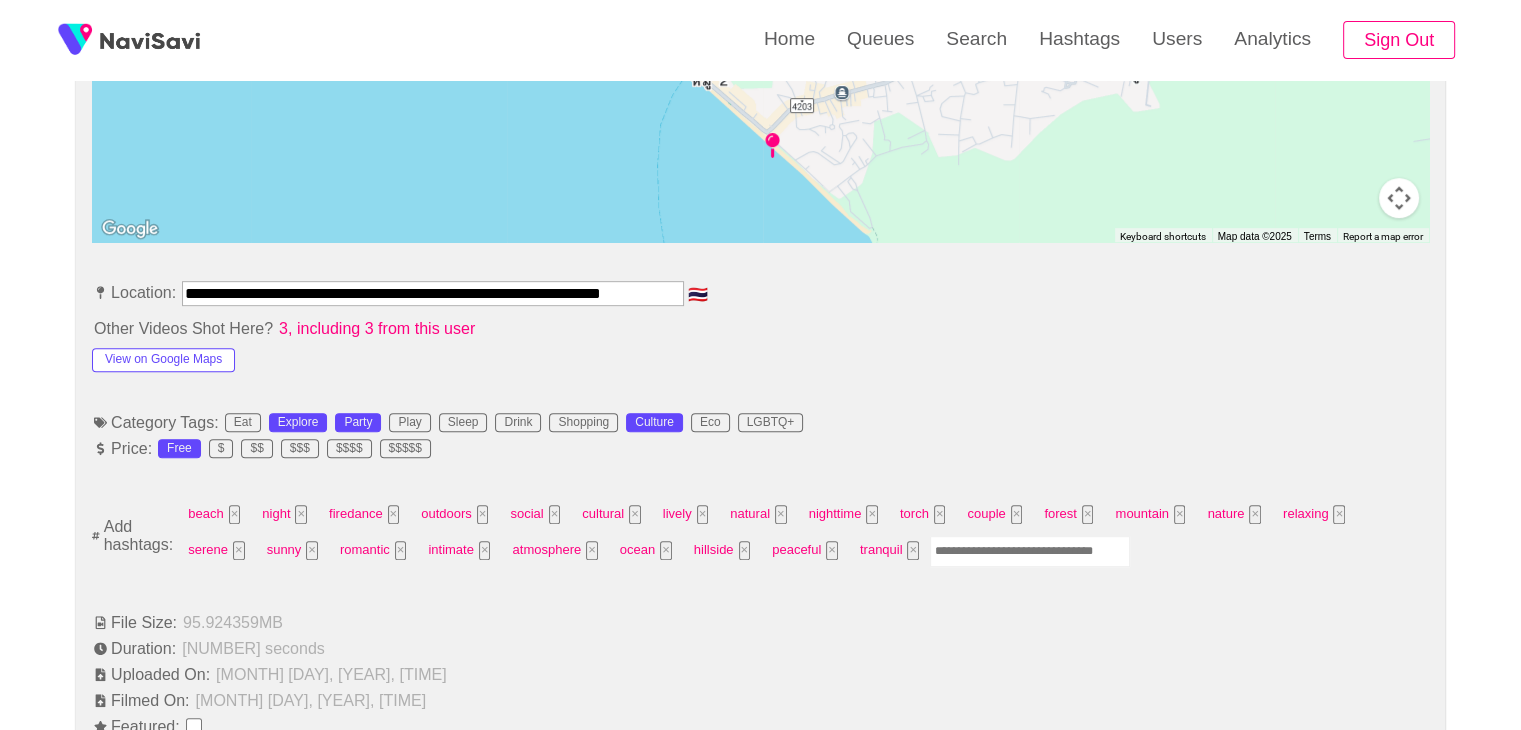 scroll, scrollTop: 1056, scrollLeft: 0, axis: vertical 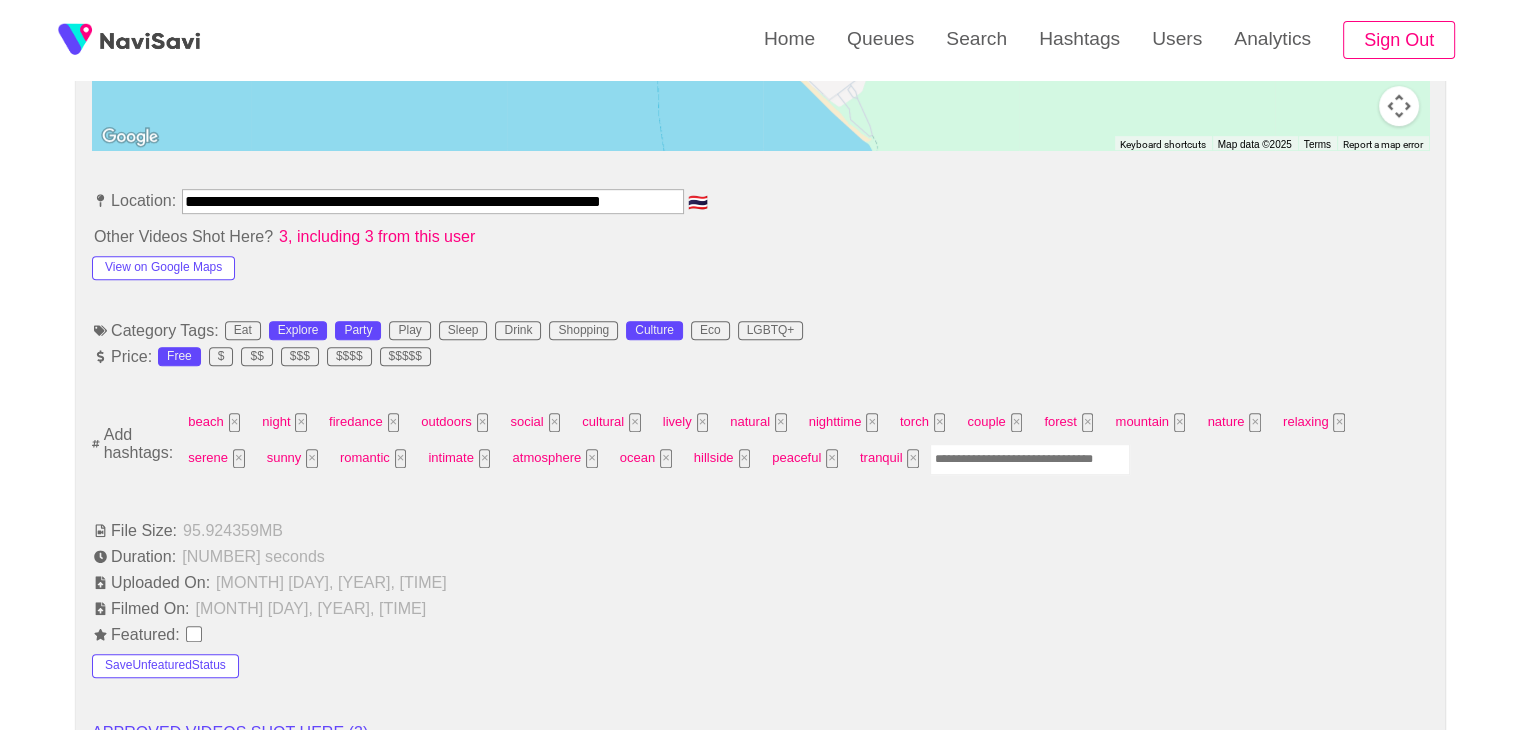 click at bounding box center [1030, 459] 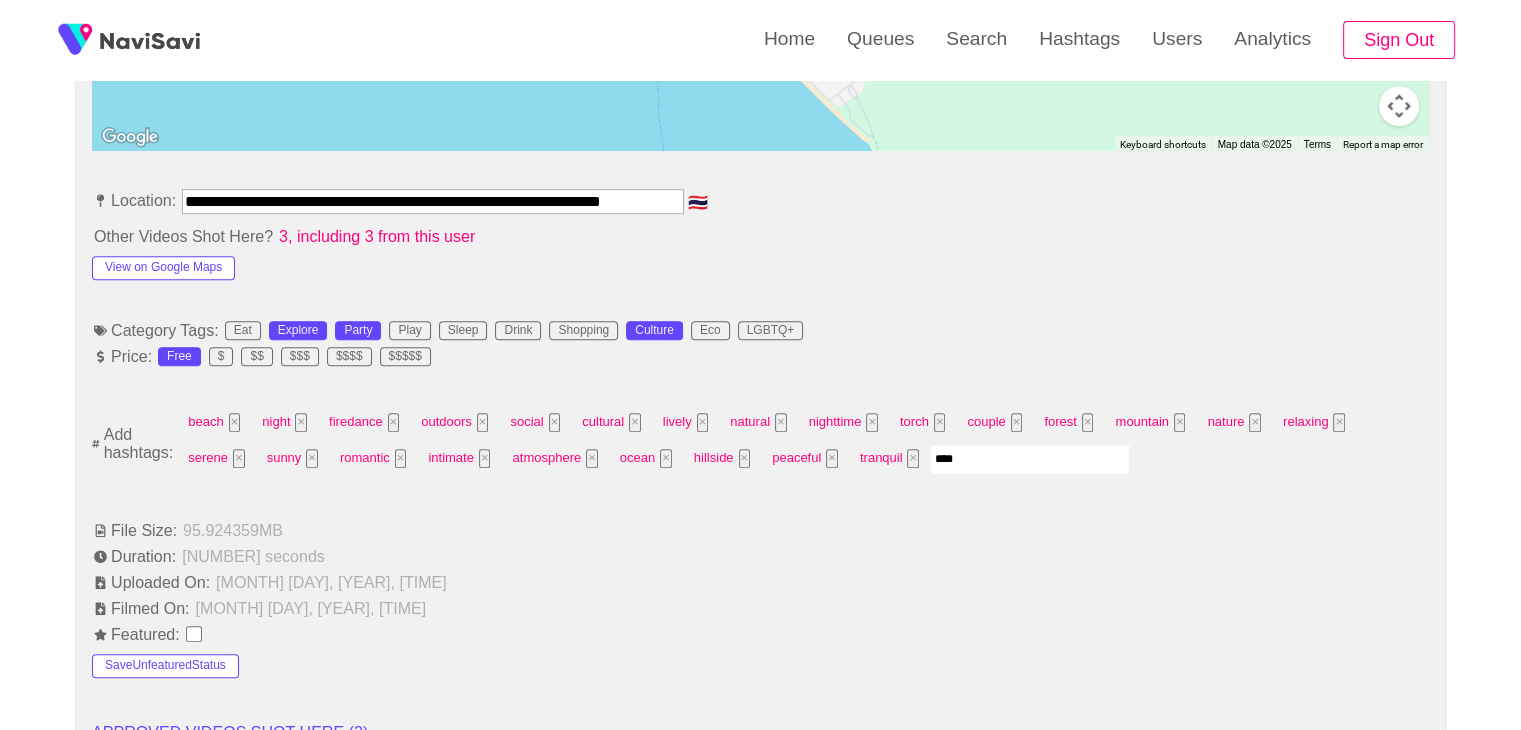 type on "*****" 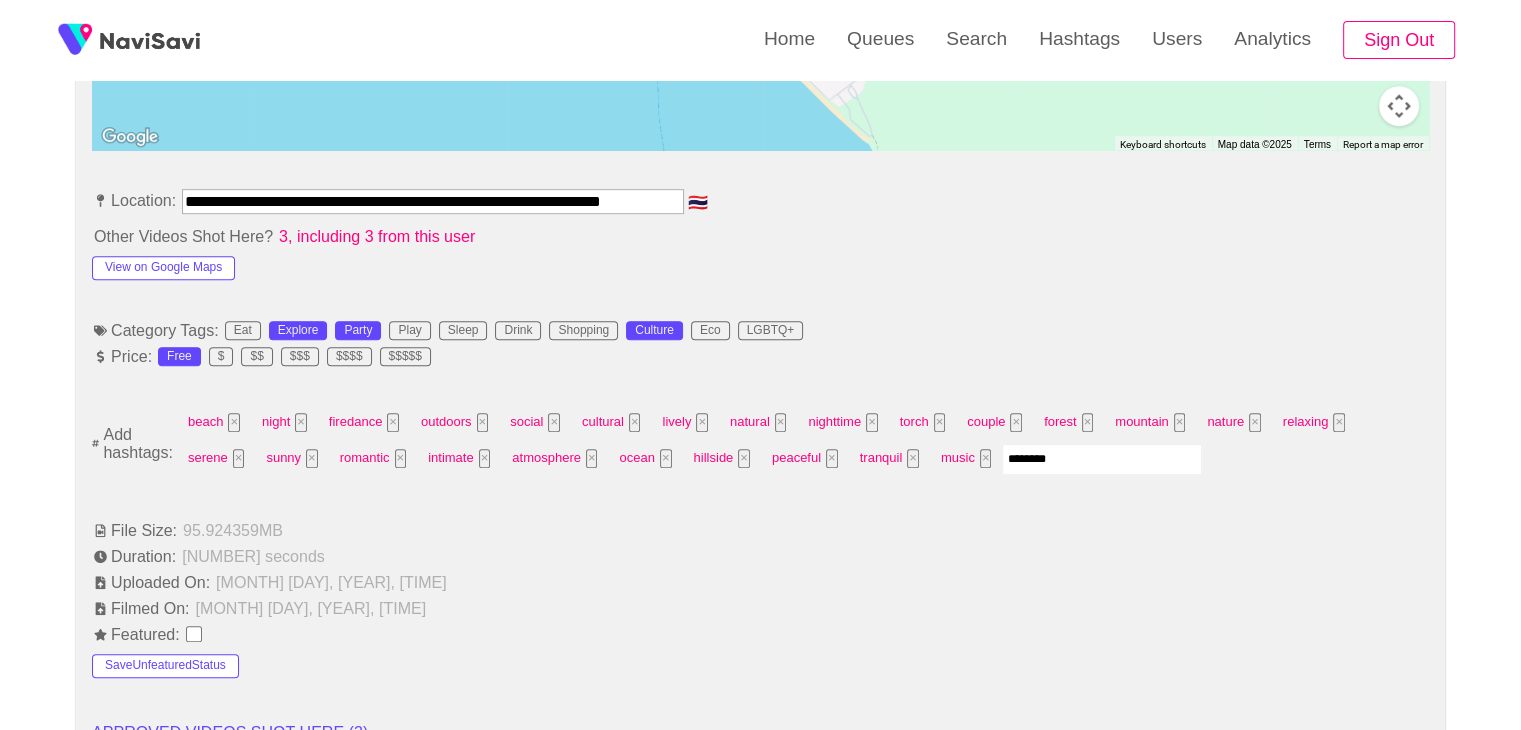 type on "*********" 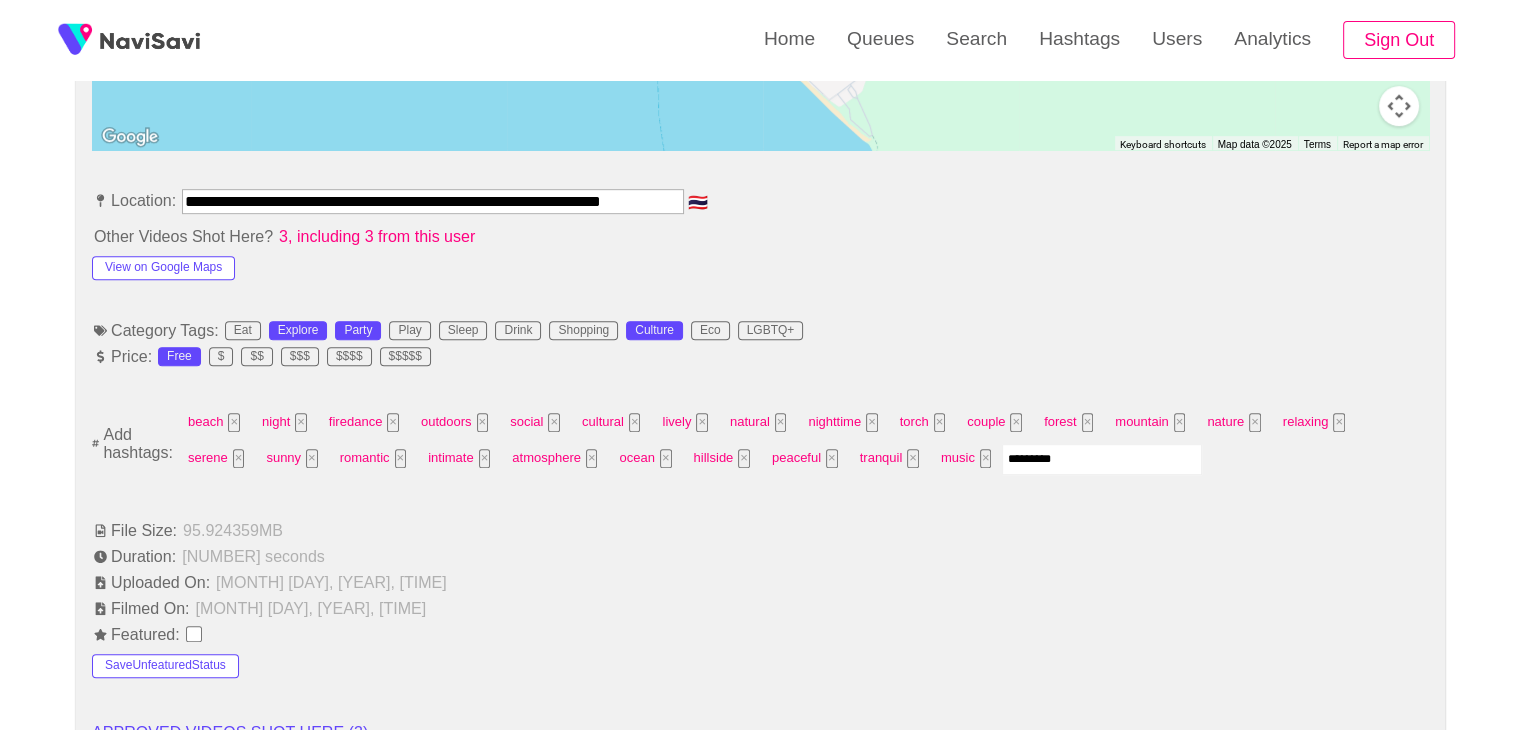 type 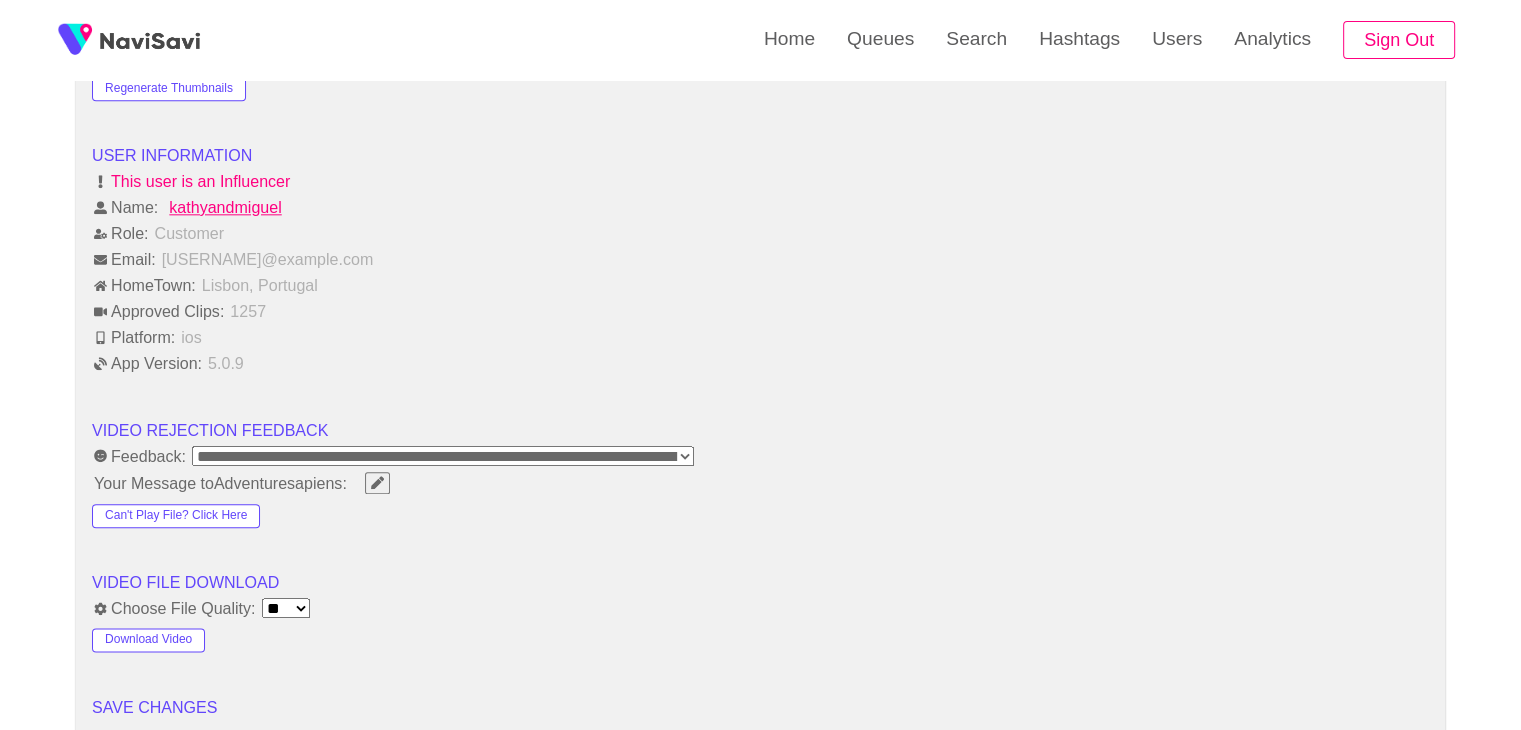 scroll, scrollTop: 2444, scrollLeft: 0, axis: vertical 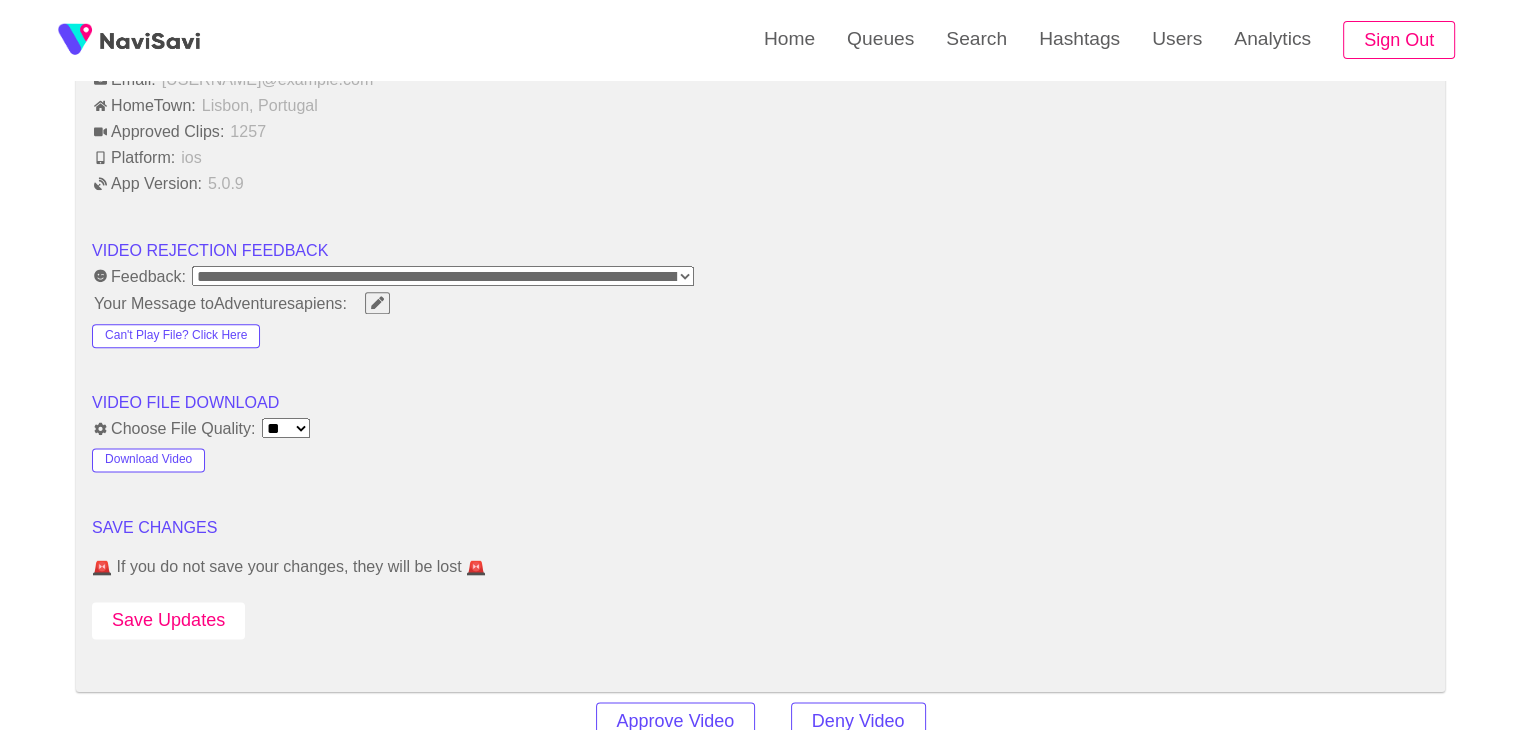 click on "Save Updates" at bounding box center [168, 620] 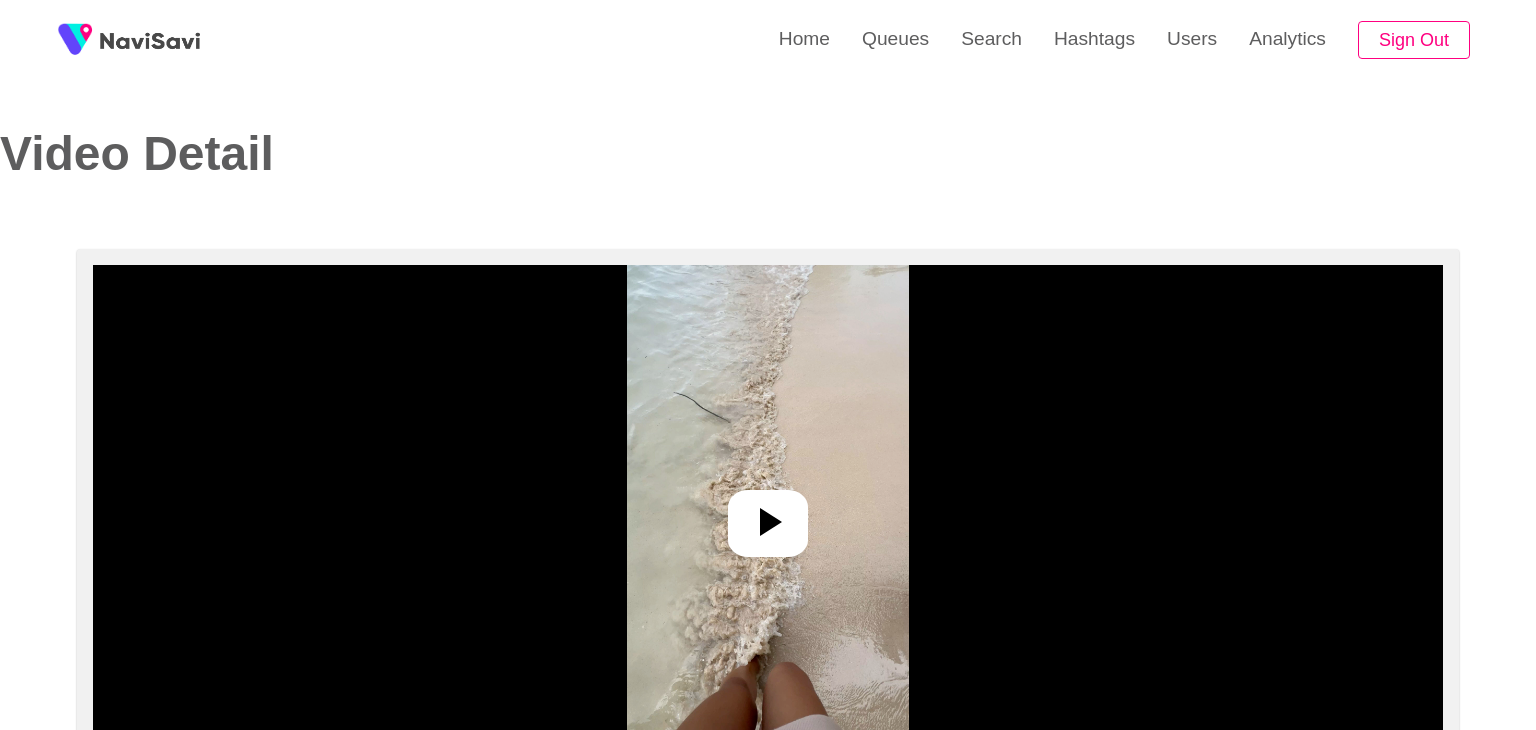 select on "**********" 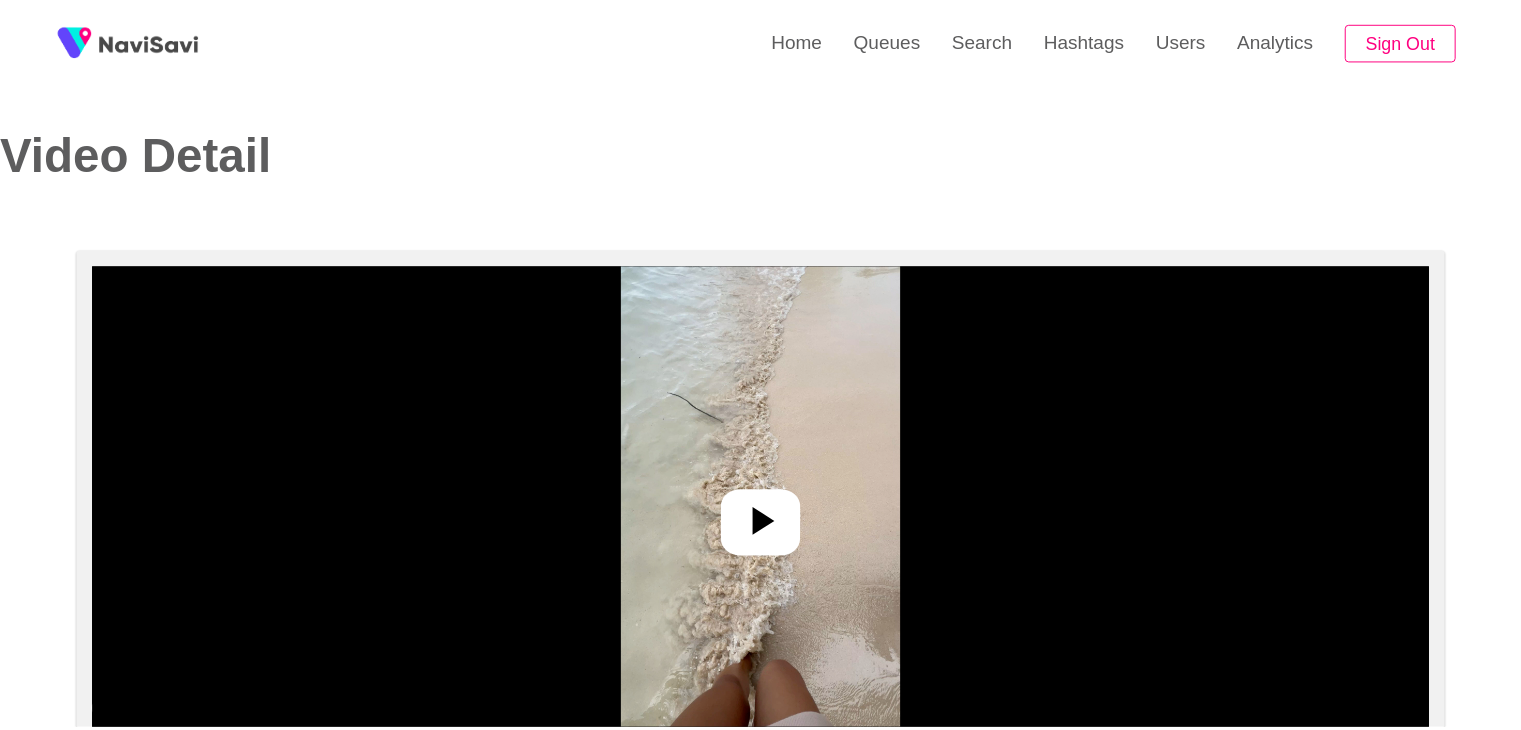 scroll, scrollTop: 0, scrollLeft: 0, axis: both 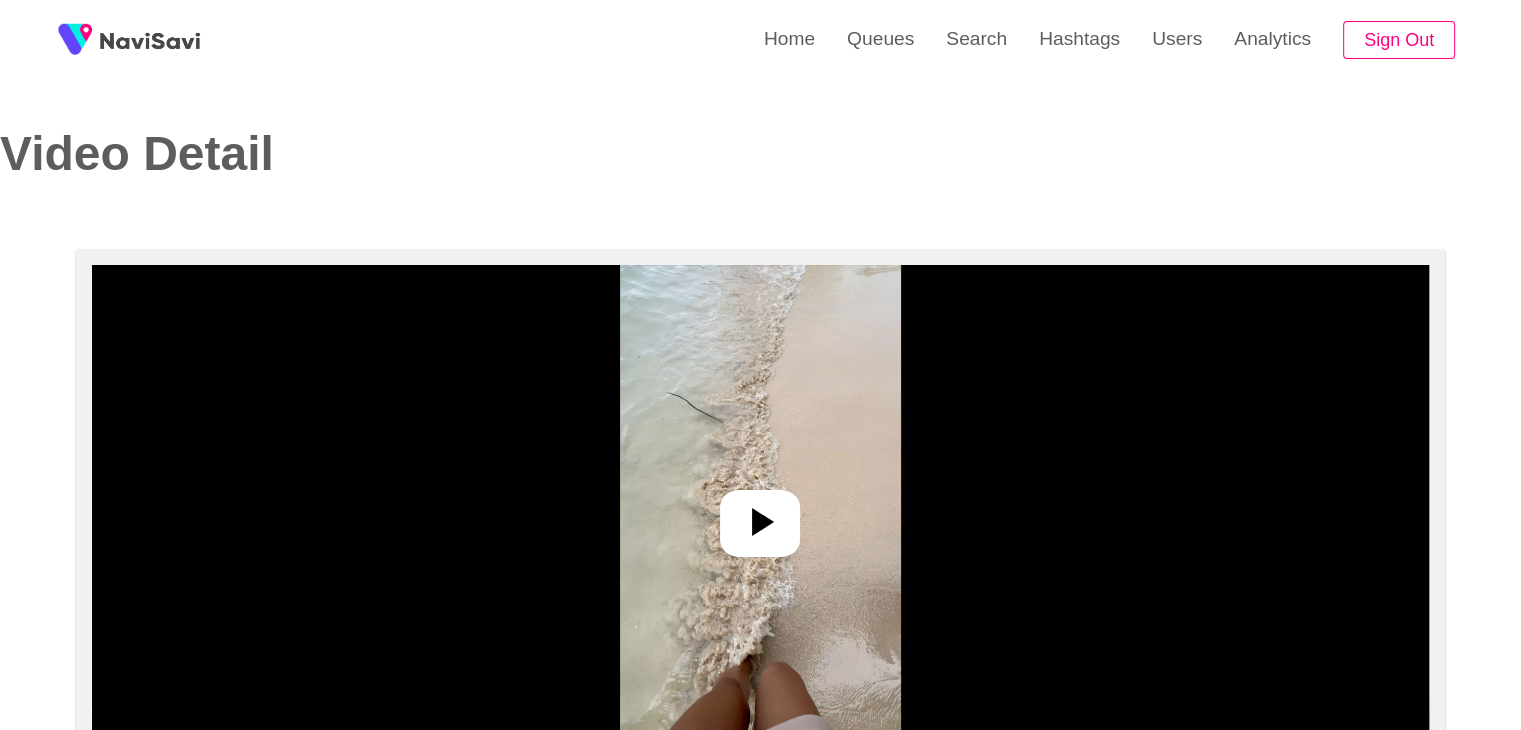 click at bounding box center (760, 515) 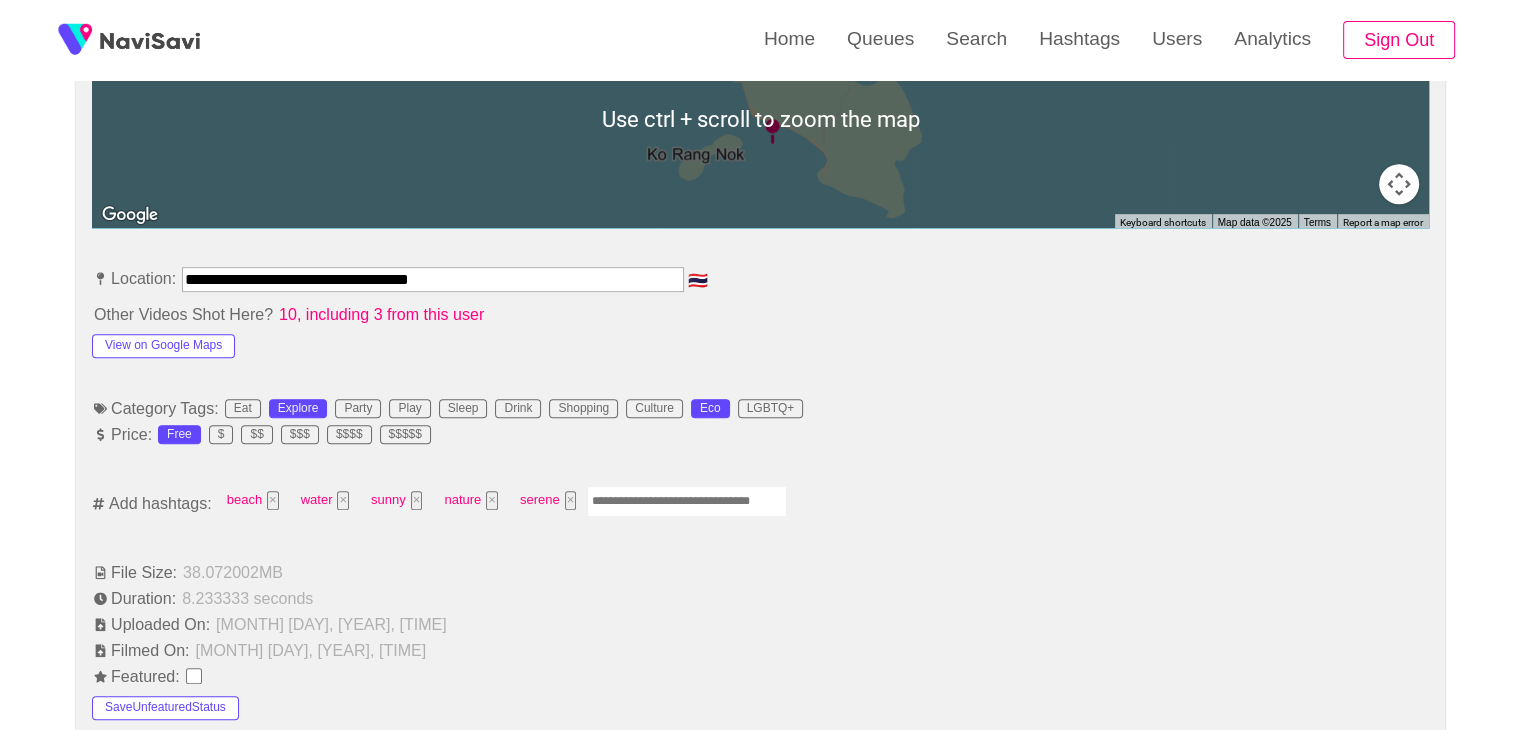 scroll, scrollTop: 995, scrollLeft: 0, axis: vertical 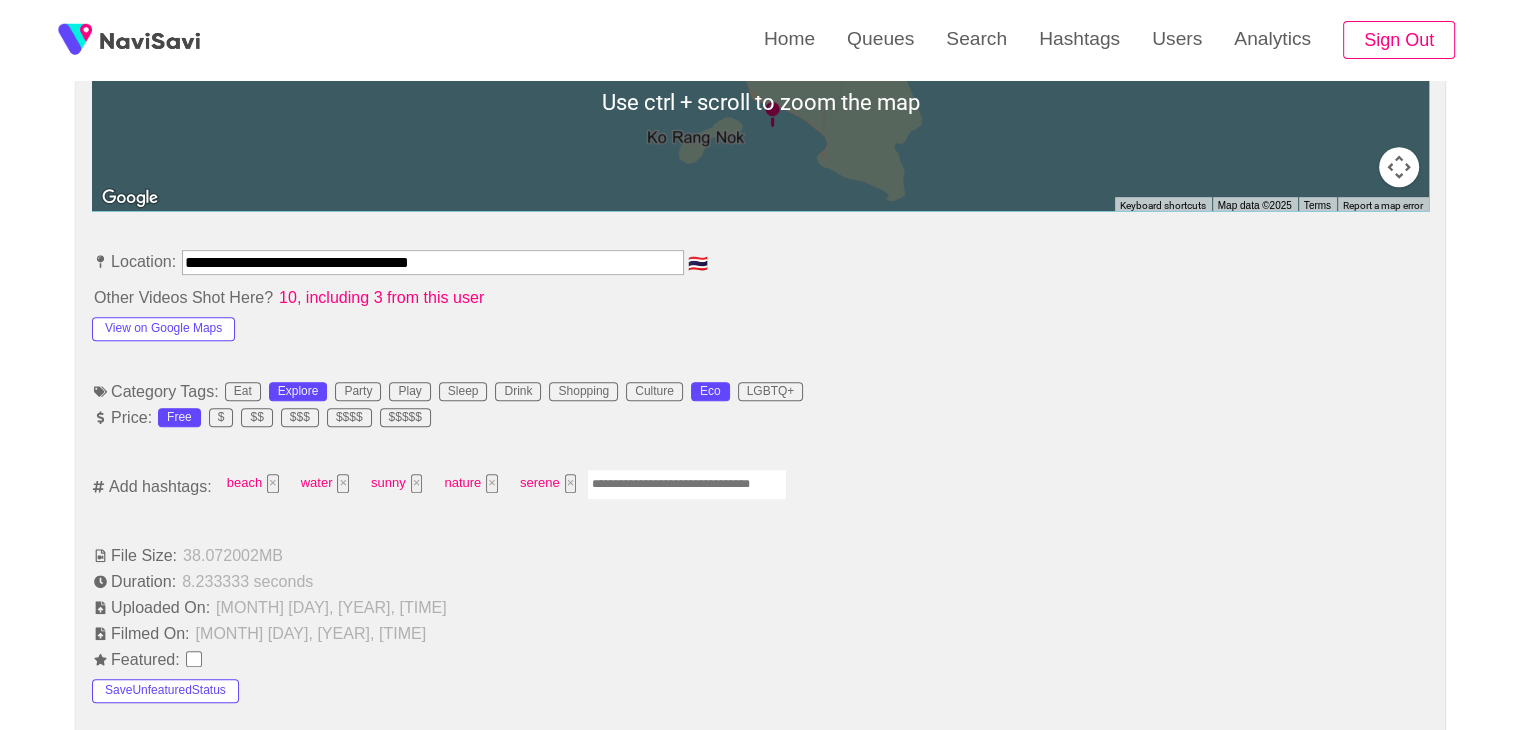click at bounding box center (687, 484) 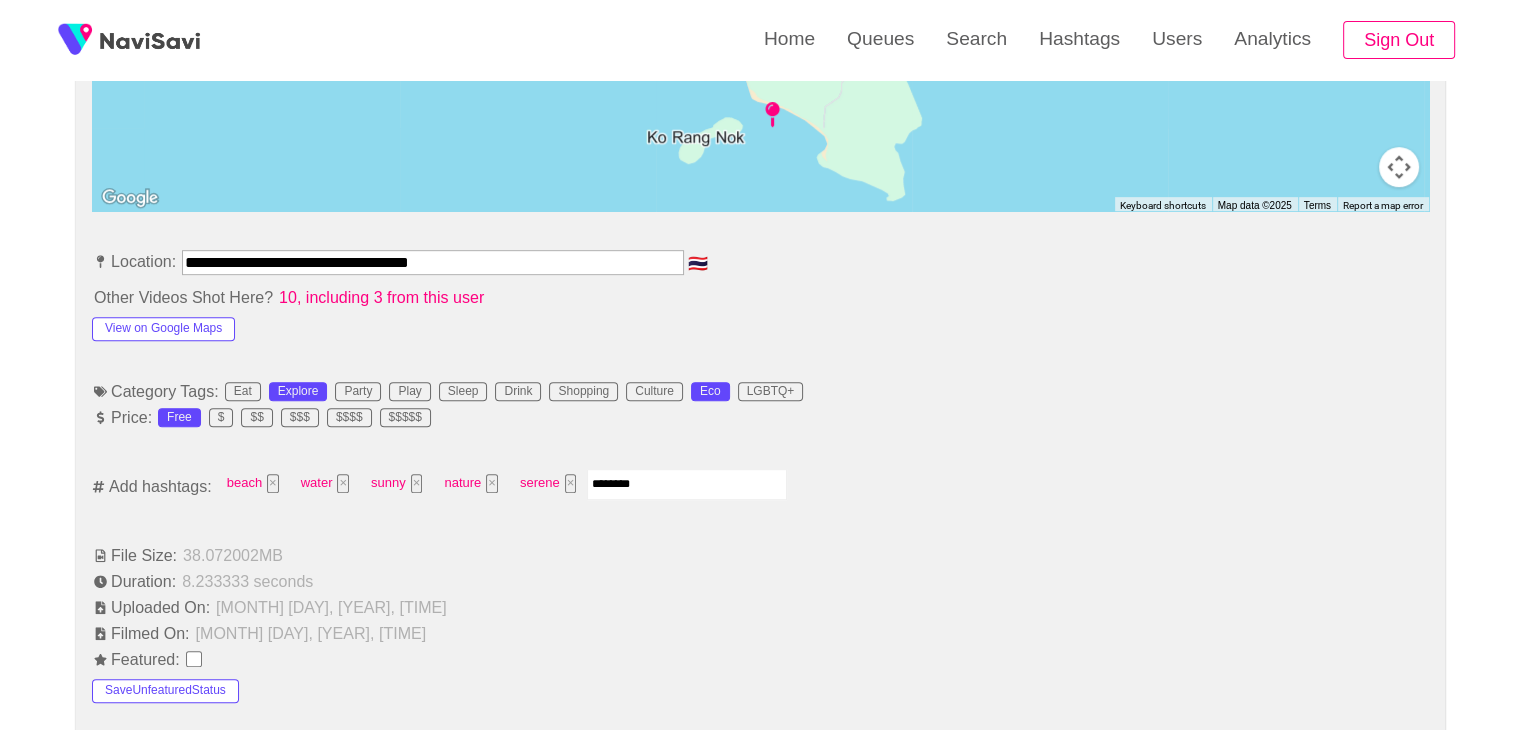 type on "*********" 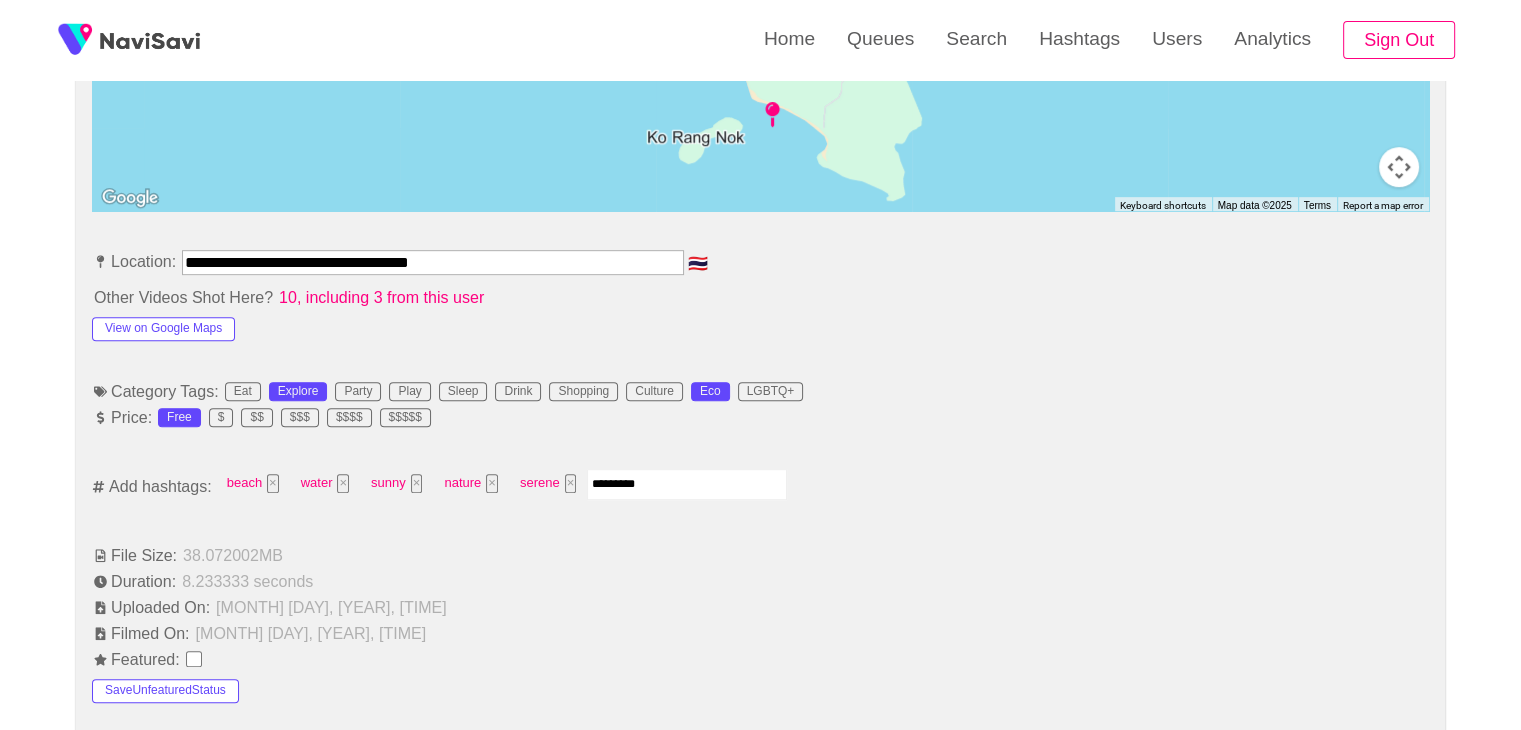 type 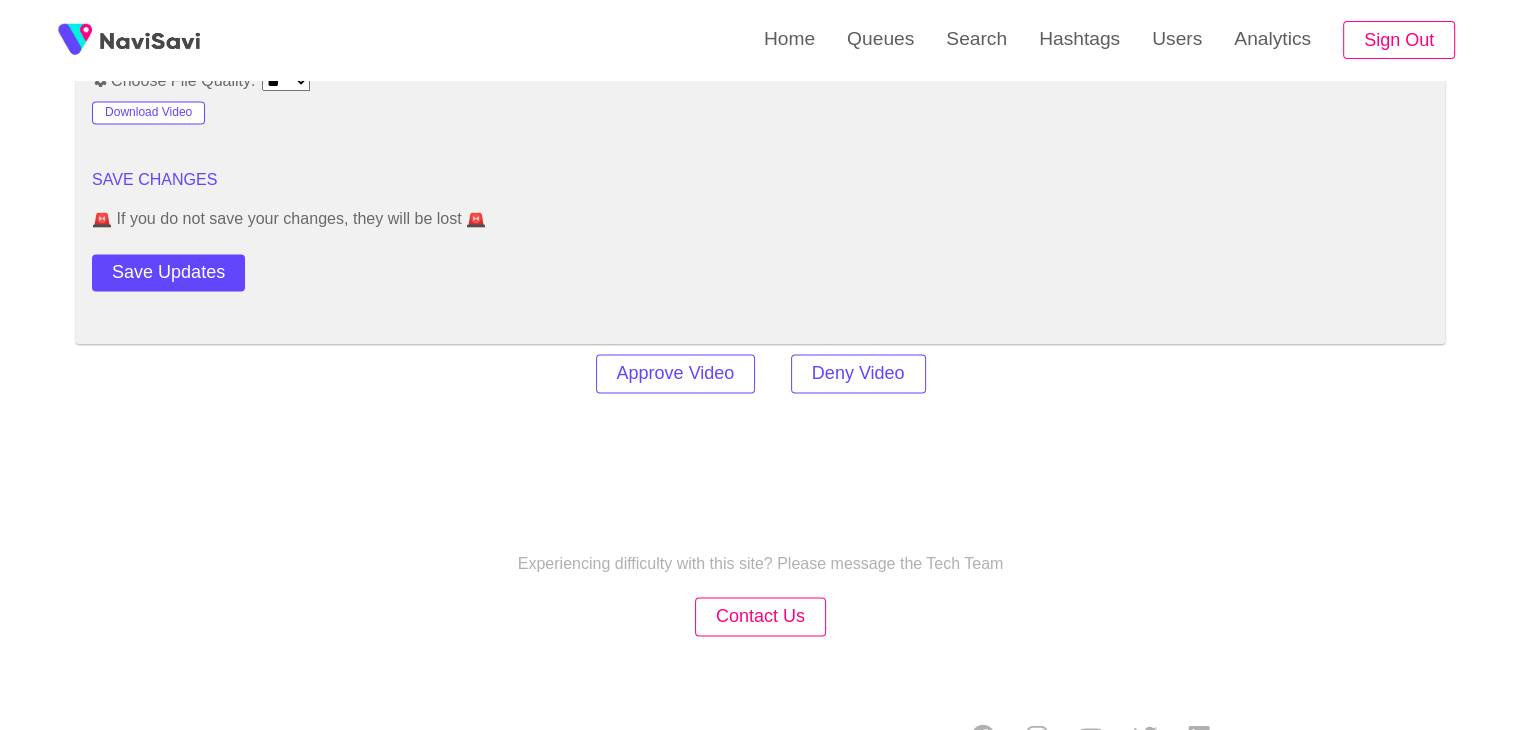 scroll, scrollTop: 2804, scrollLeft: 0, axis: vertical 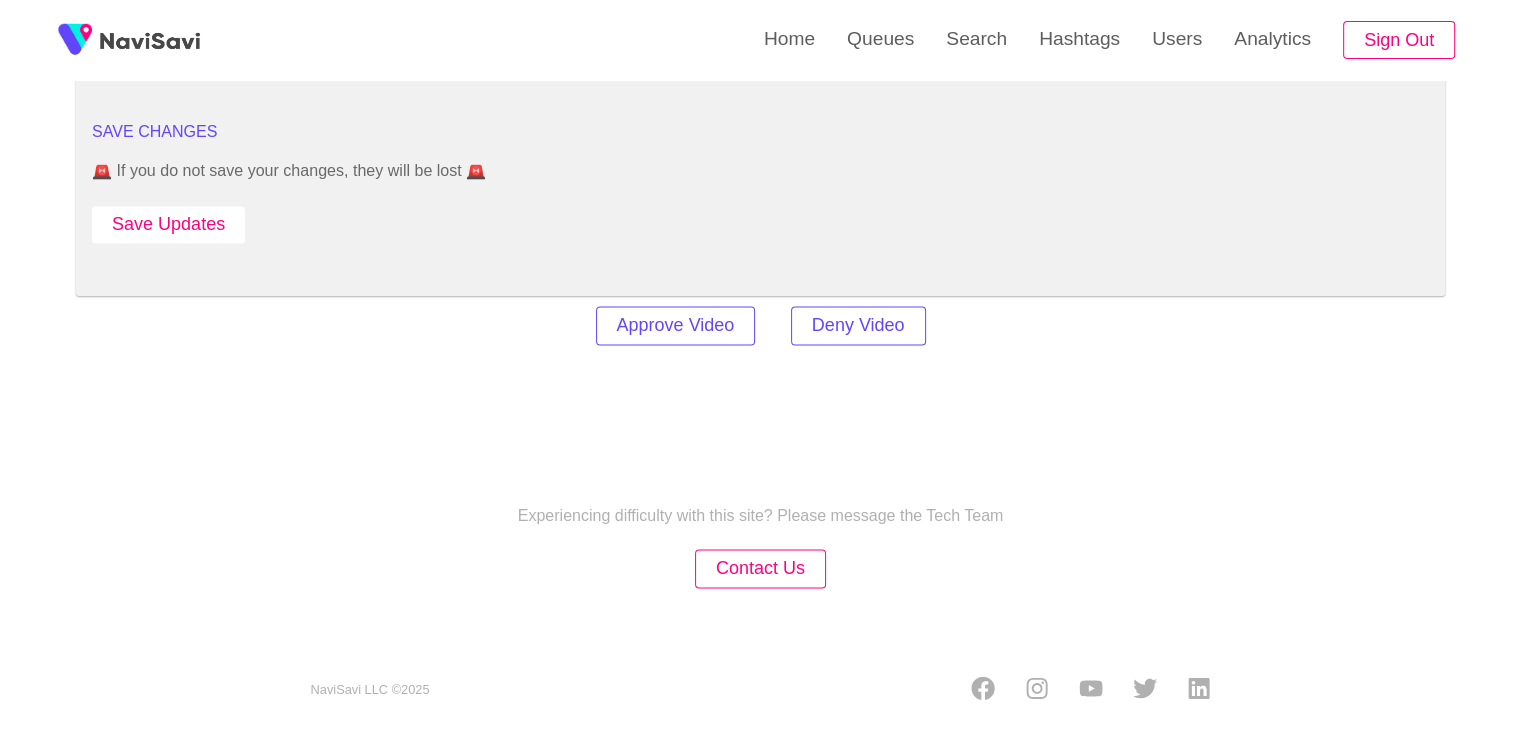 click on "Save Updates" at bounding box center (168, 224) 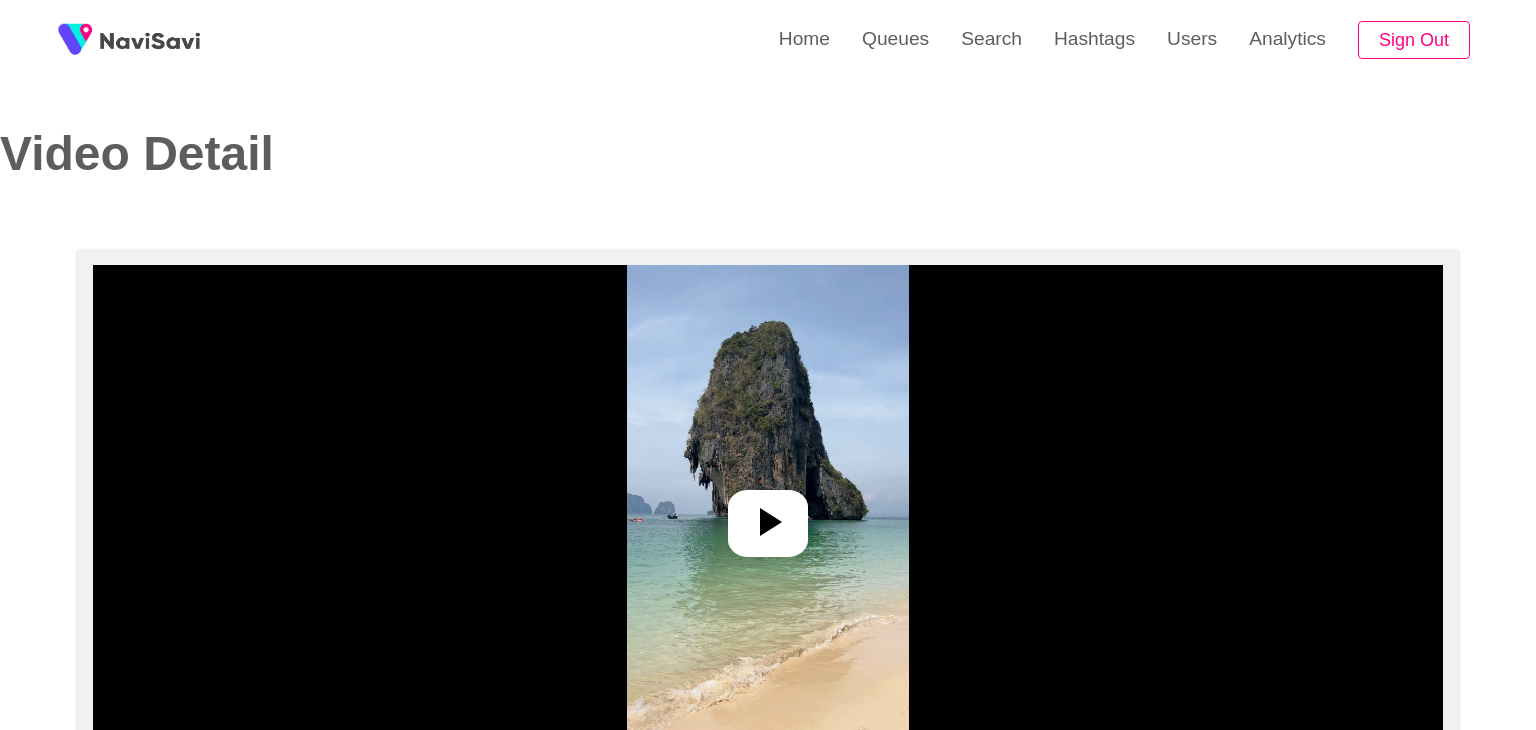 select on "**********" 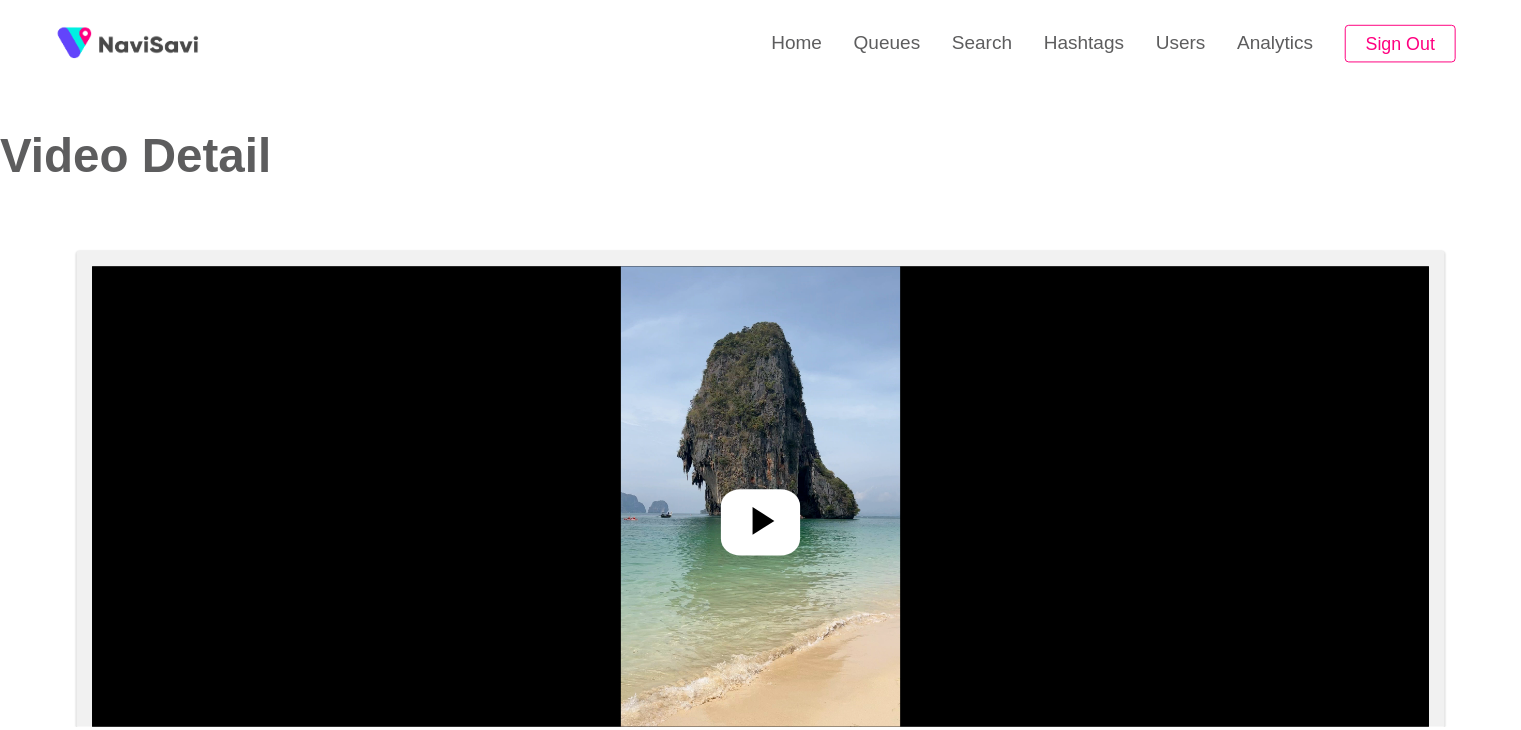 scroll, scrollTop: 0, scrollLeft: 0, axis: both 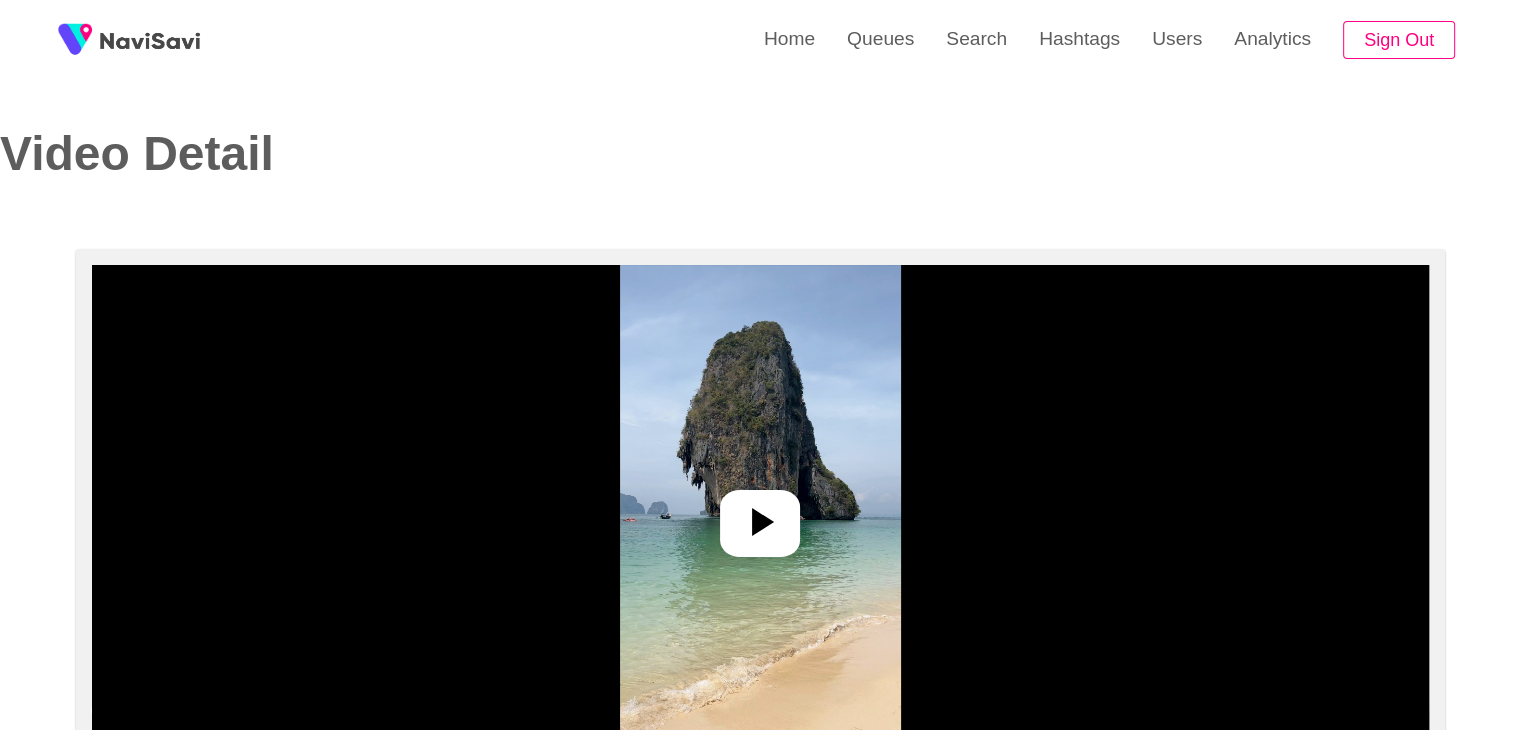 click at bounding box center [760, 515] 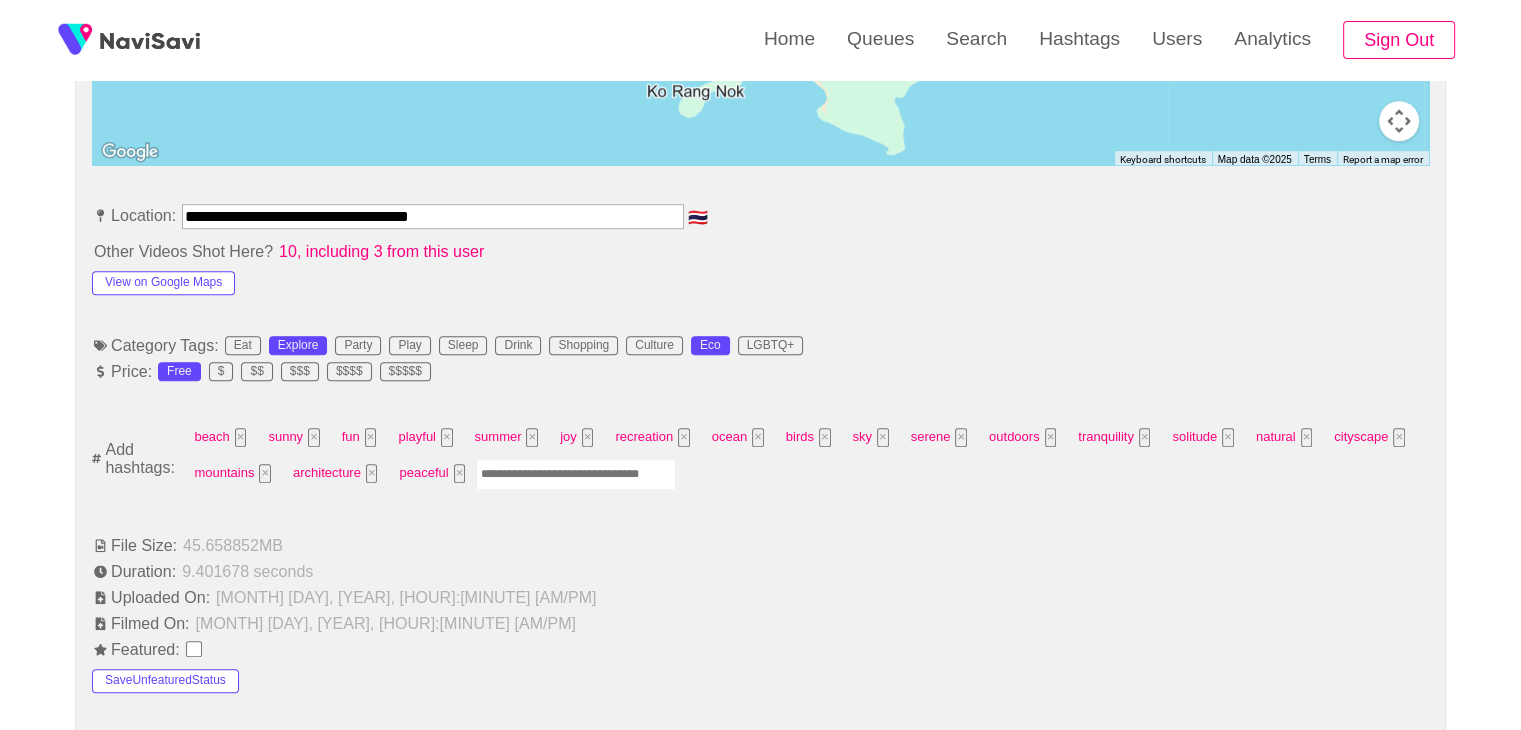 scroll, scrollTop: 1072, scrollLeft: 0, axis: vertical 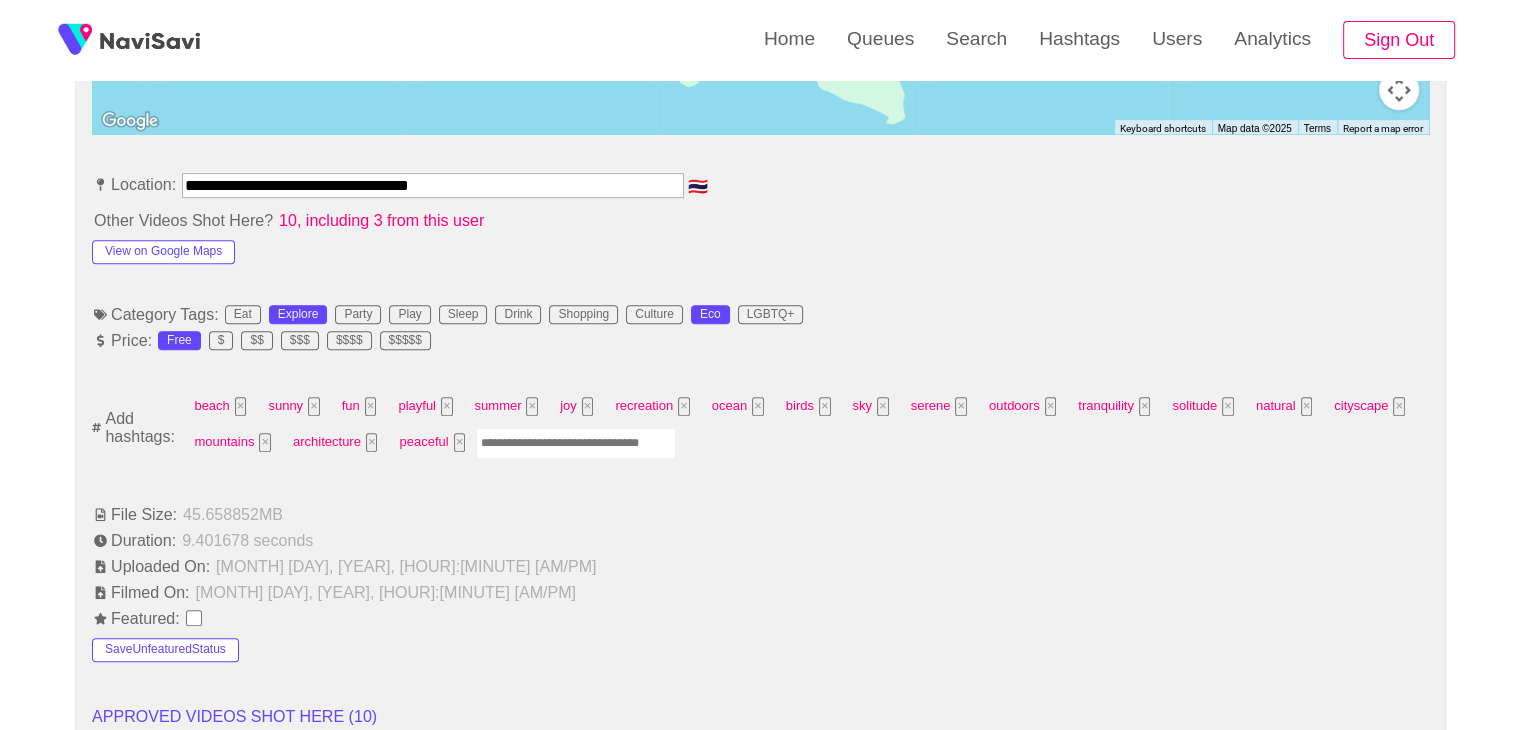 click at bounding box center [576, 443] 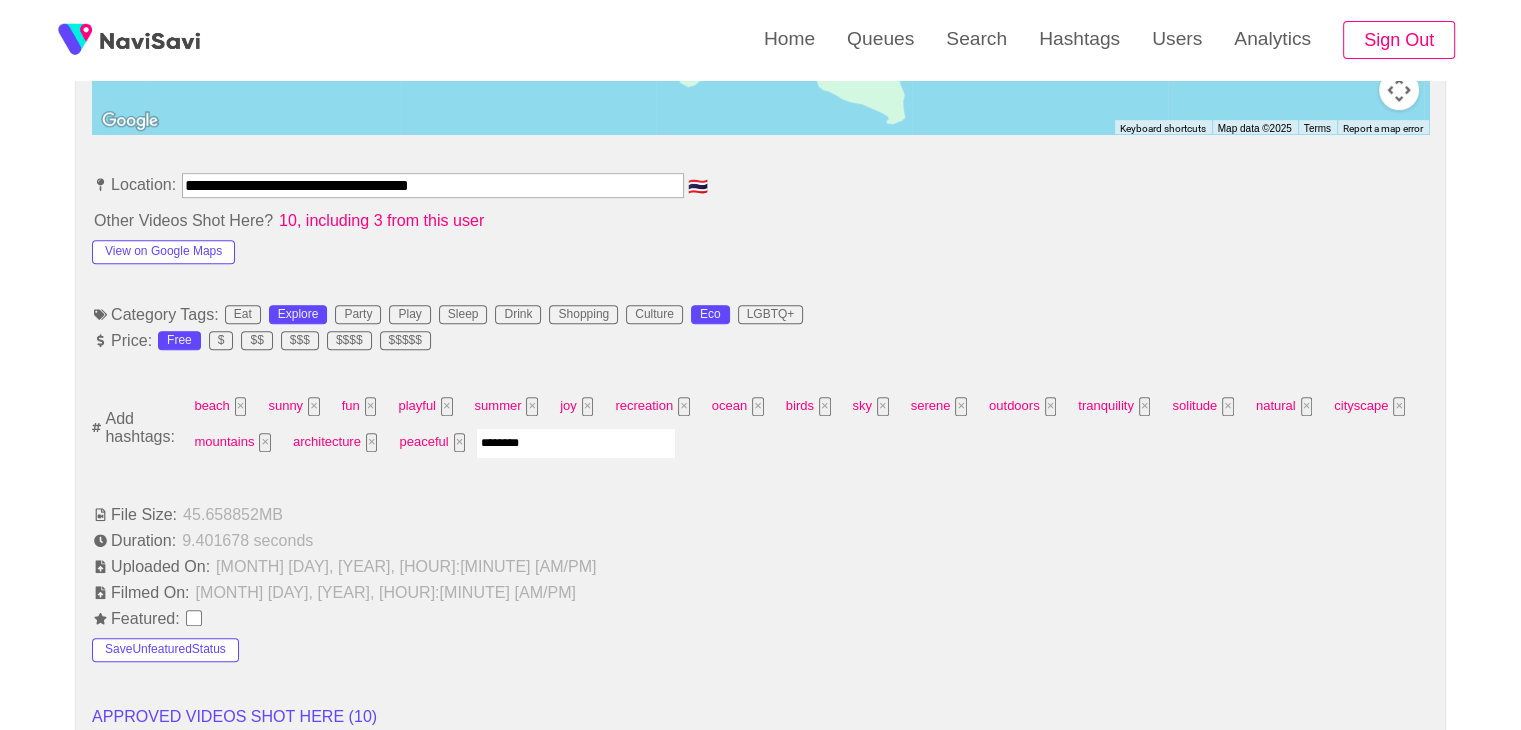 type on "*********" 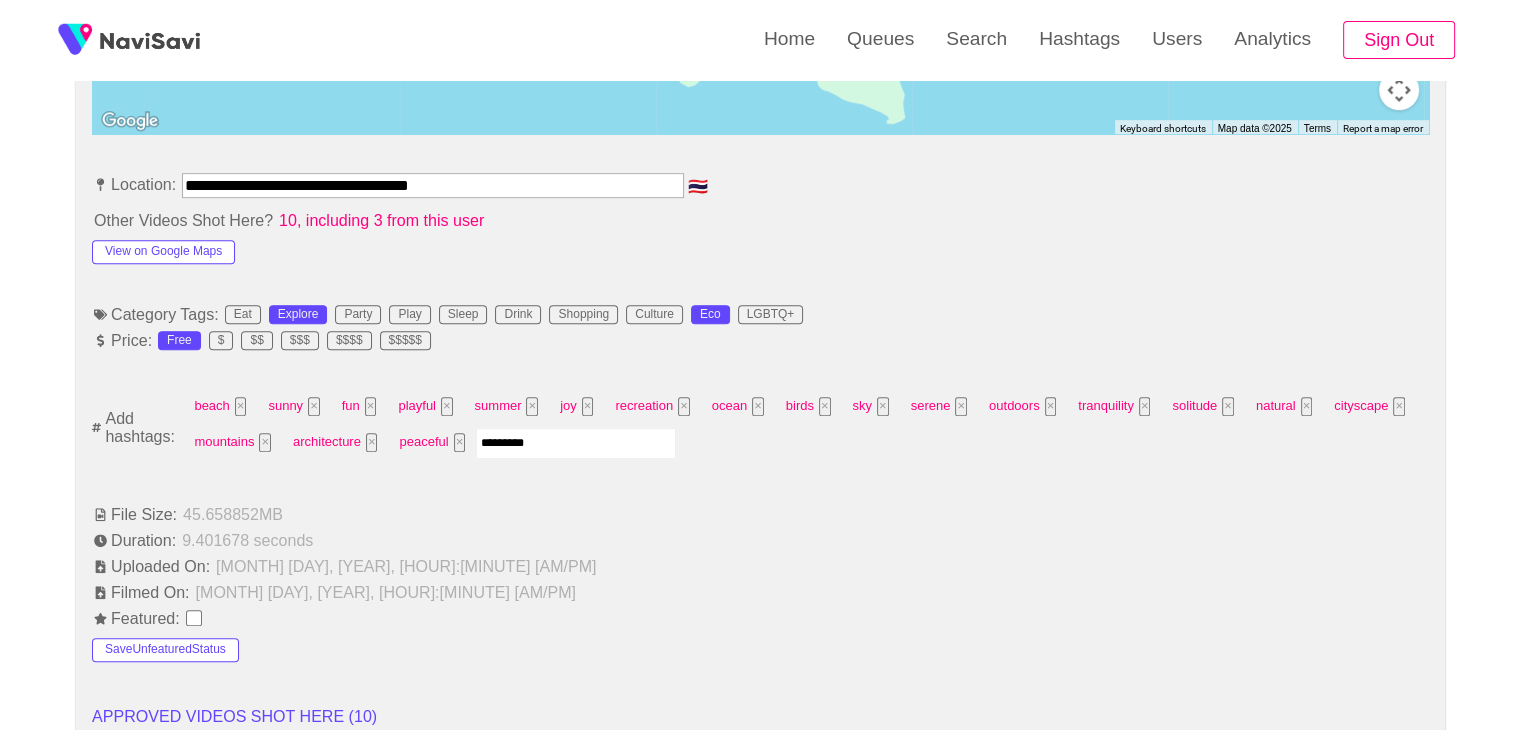 type 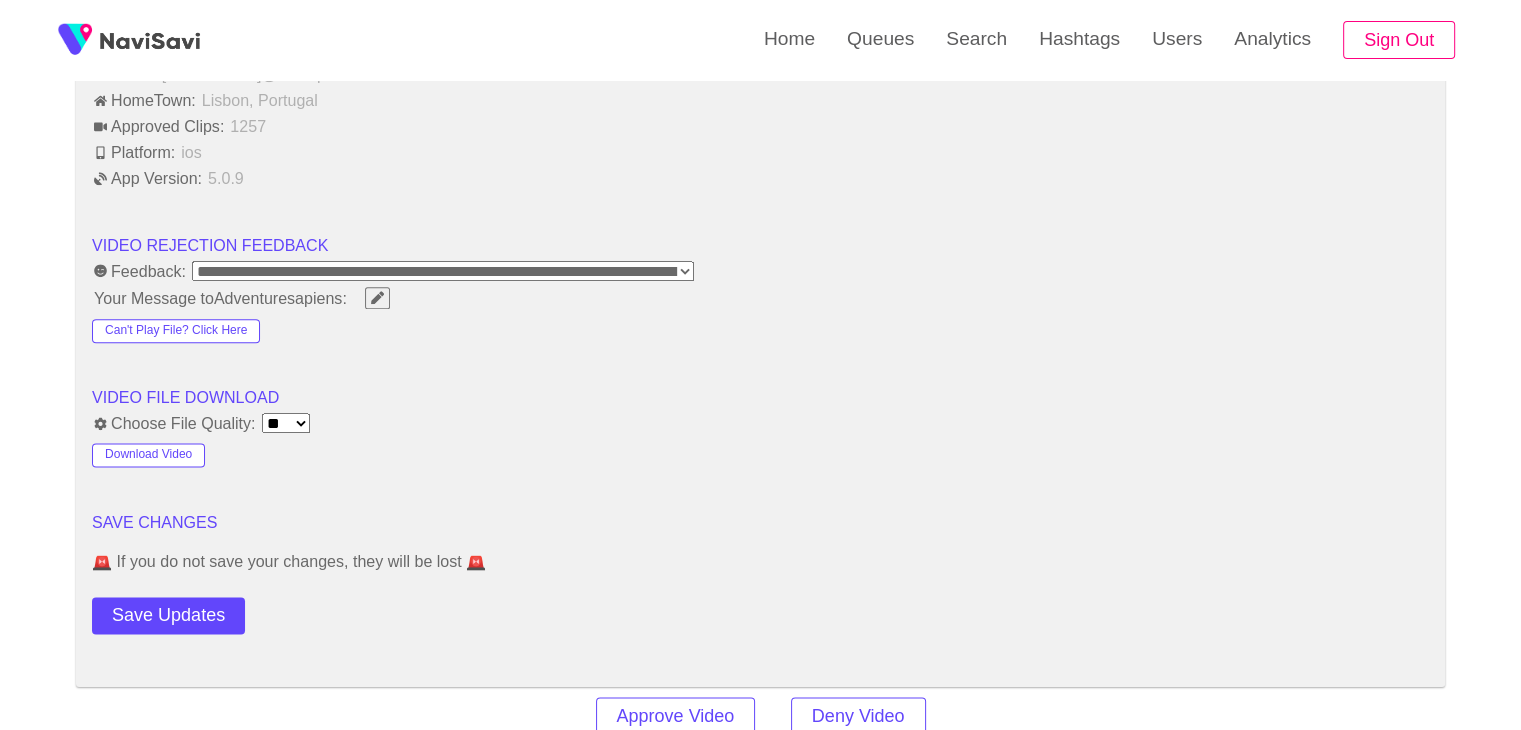 scroll, scrollTop: 2576, scrollLeft: 0, axis: vertical 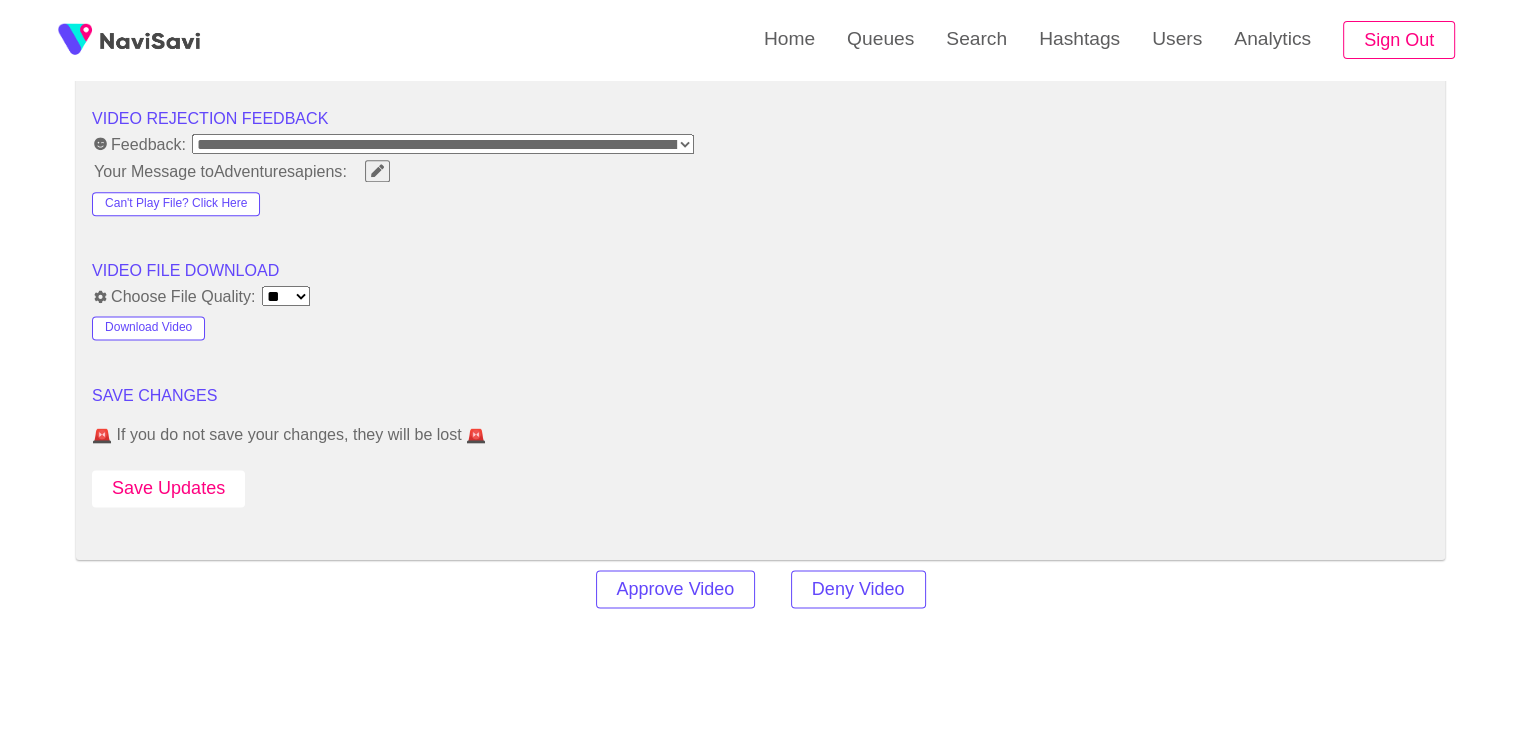 click on "Save Updates" at bounding box center [168, 488] 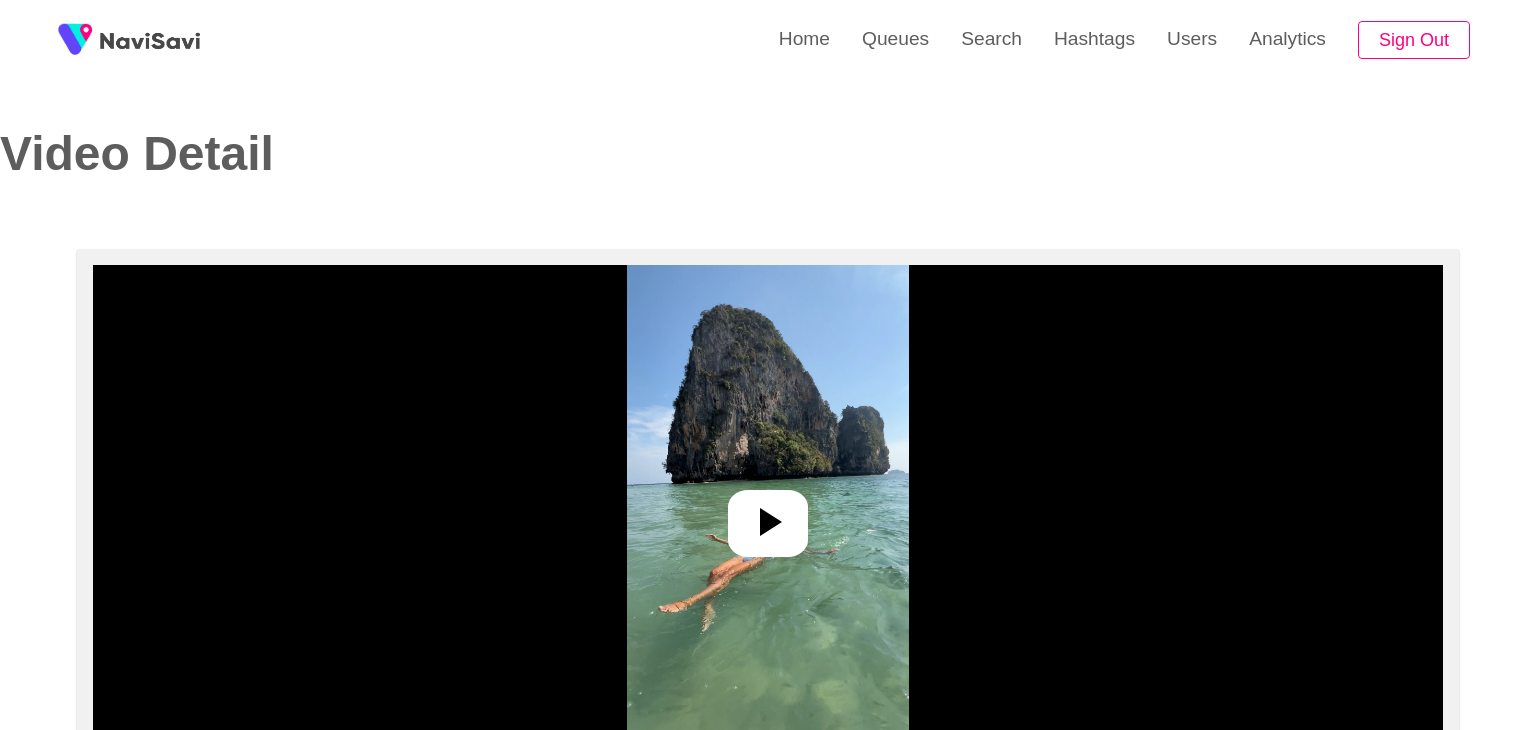 select on "**********" 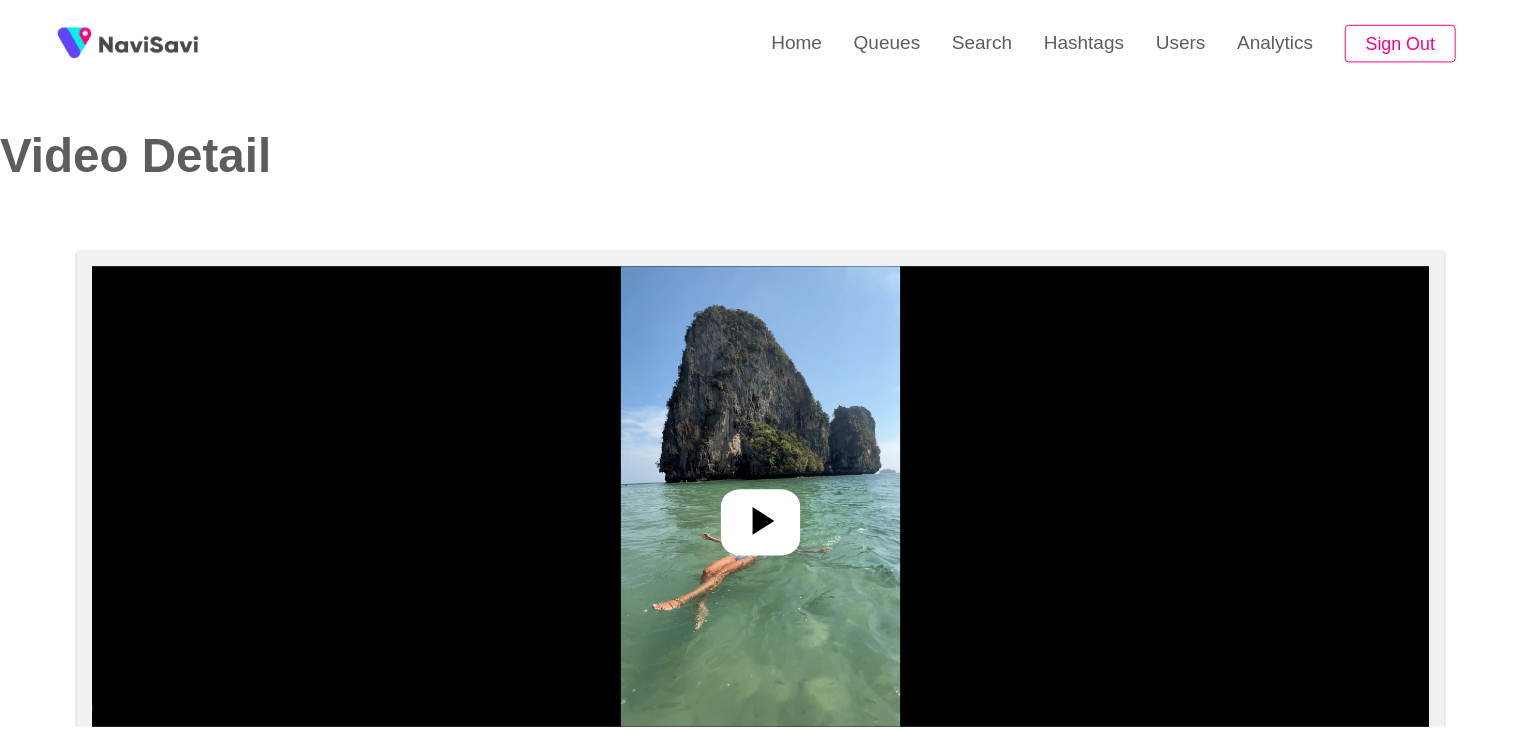 scroll, scrollTop: 0, scrollLeft: 0, axis: both 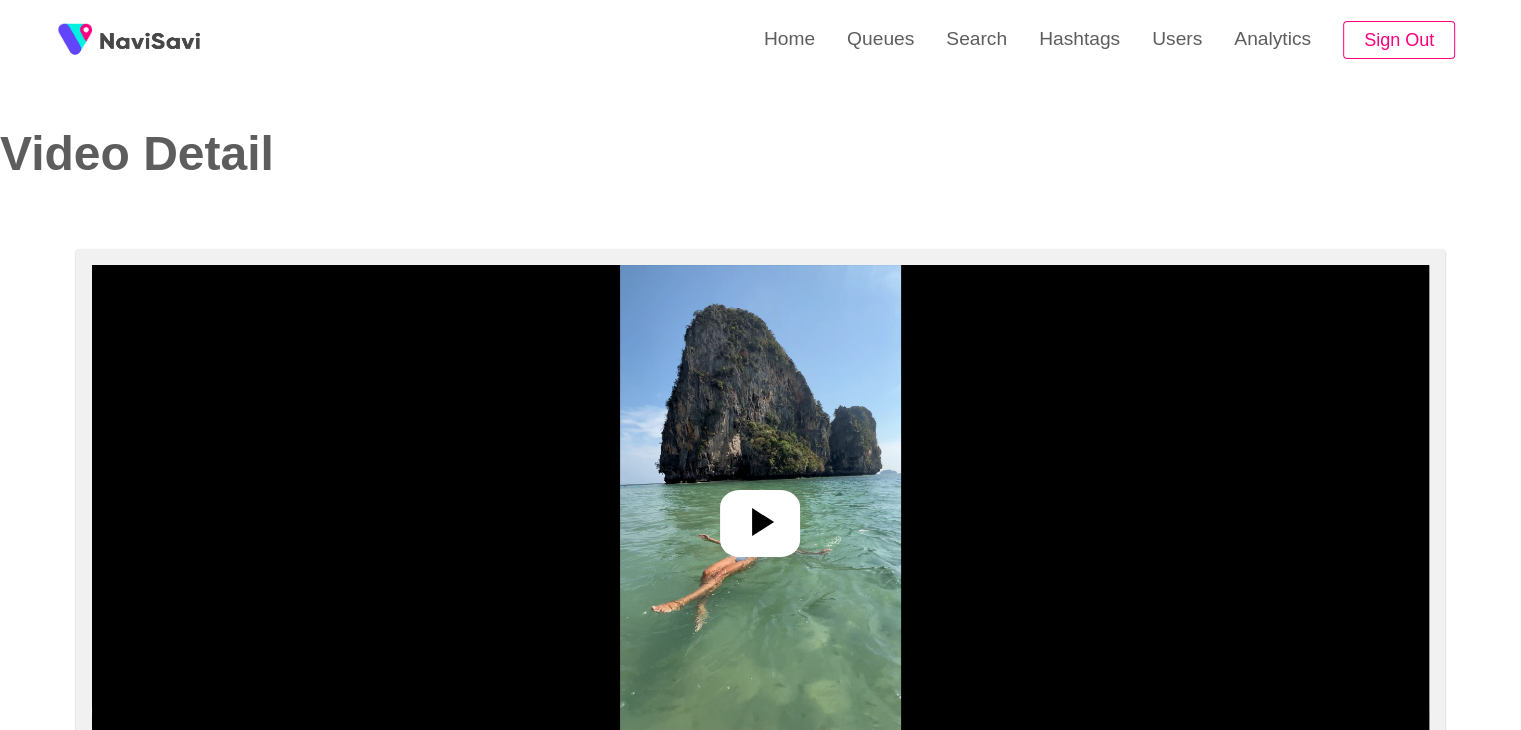 click at bounding box center (760, 523) 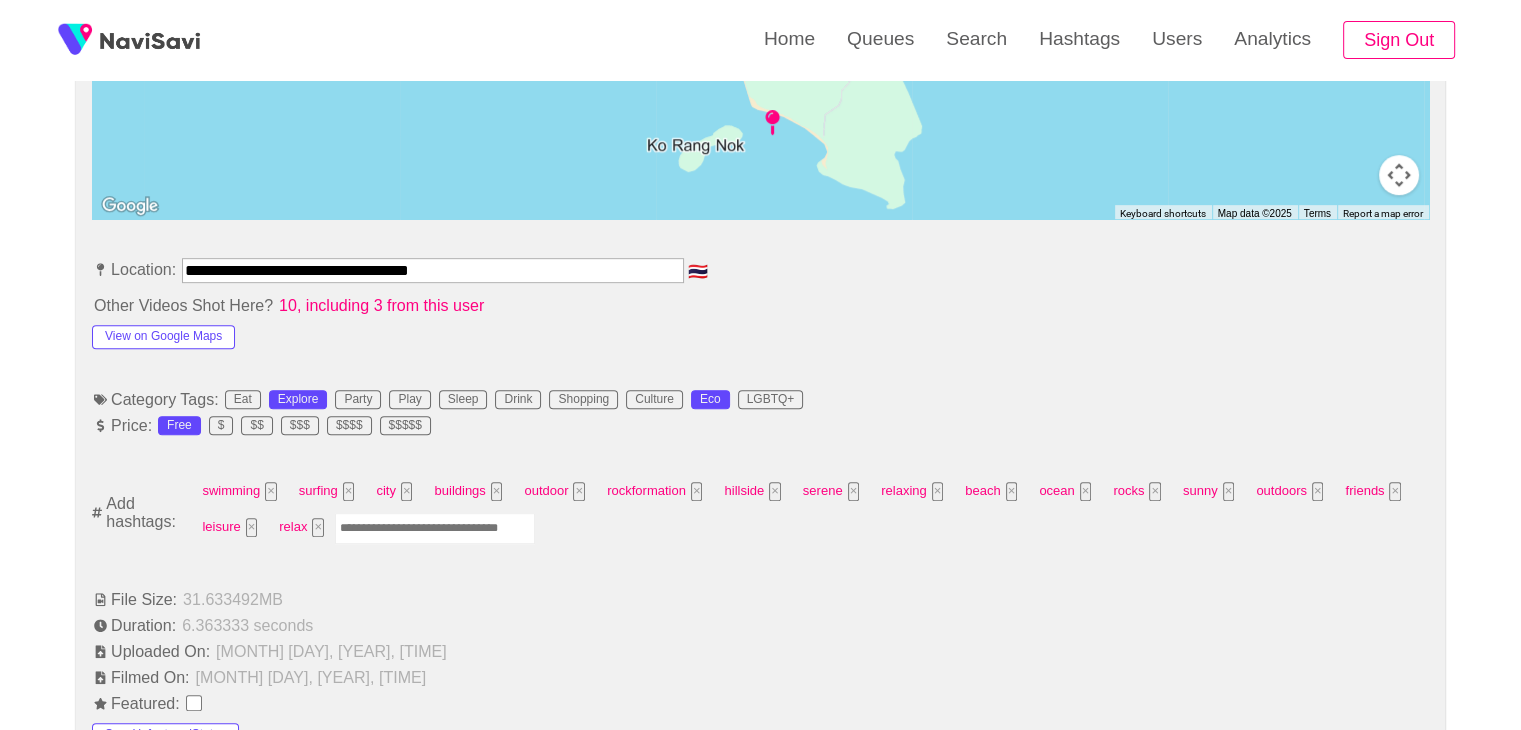 scroll, scrollTop: 1012, scrollLeft: 0, axis: vertical 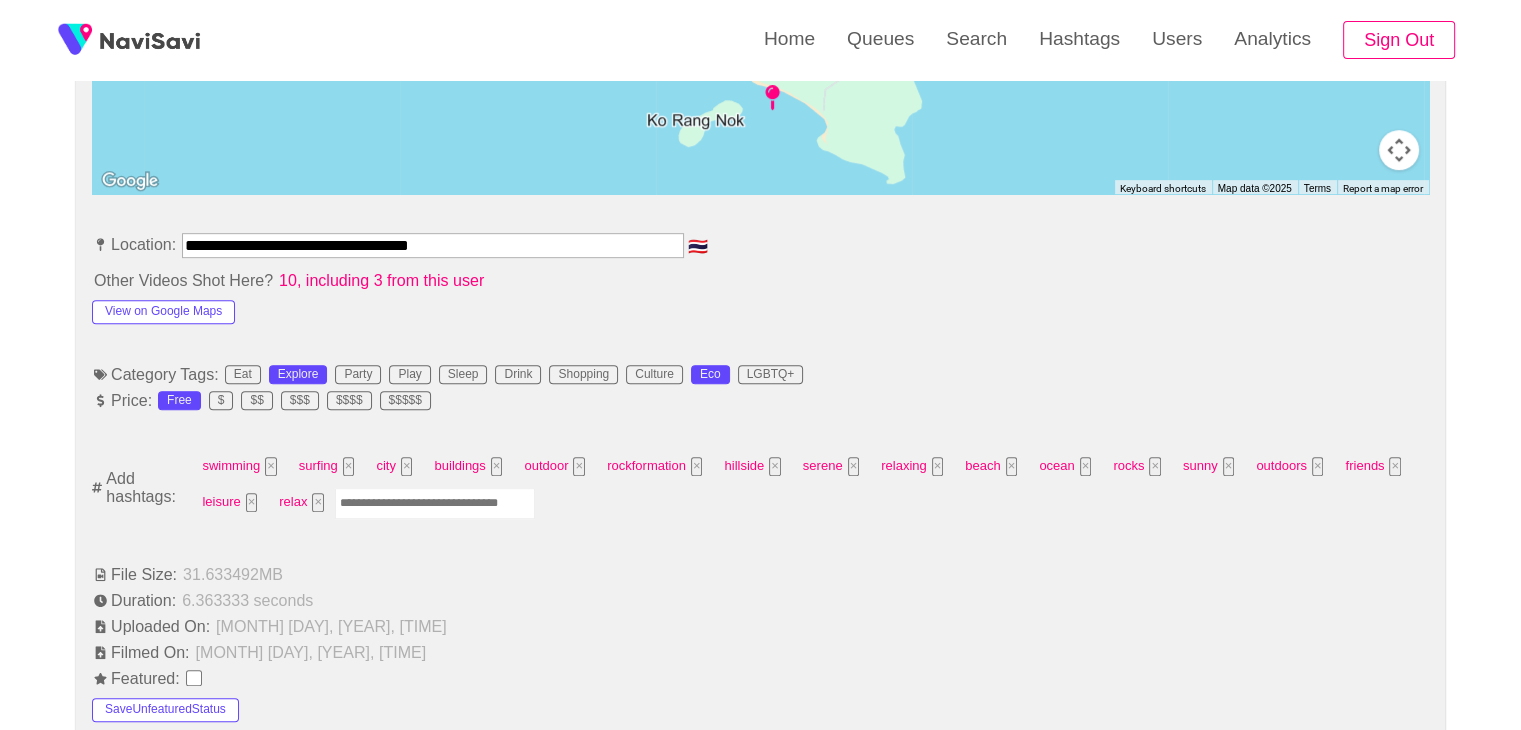 click at bounding box center [435, 503] 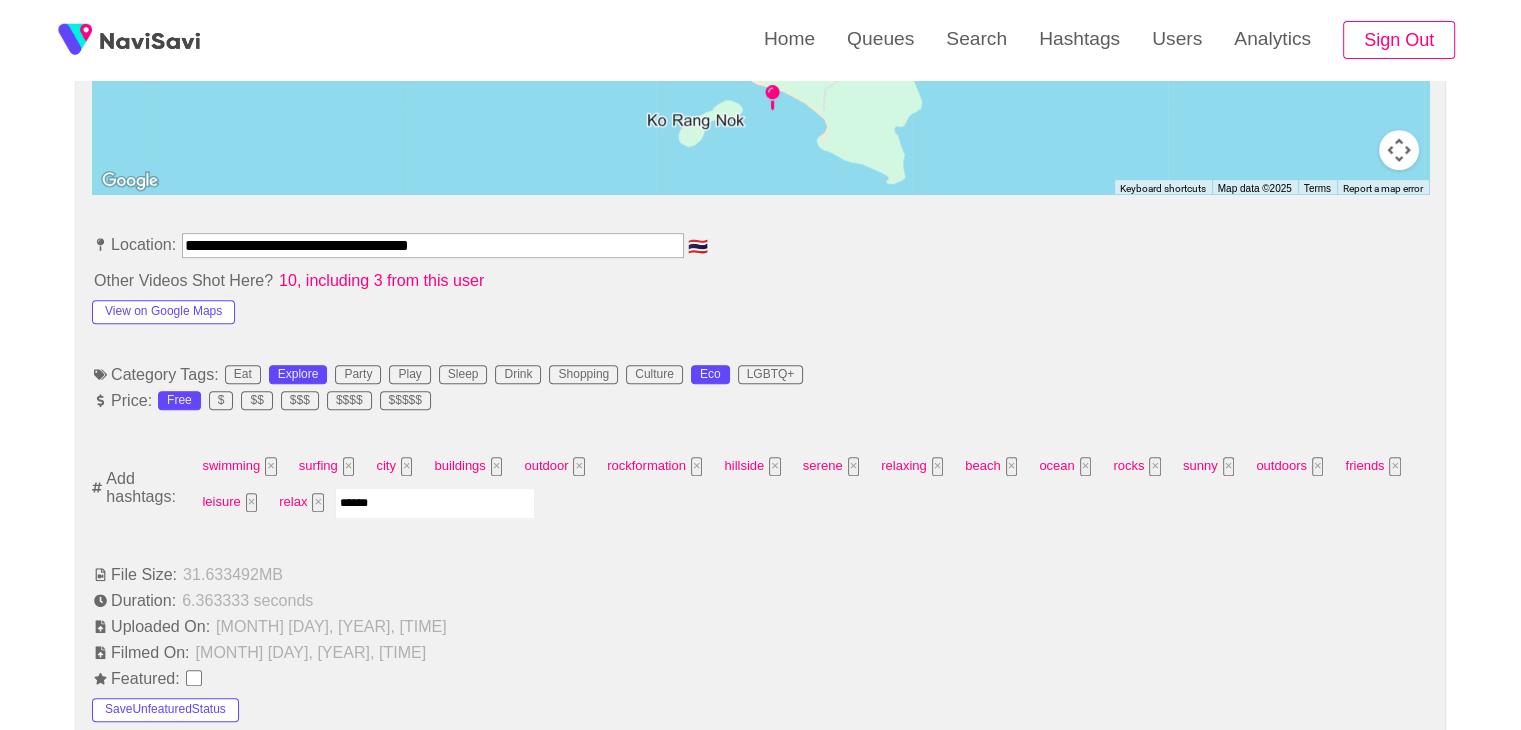 type on "*******" 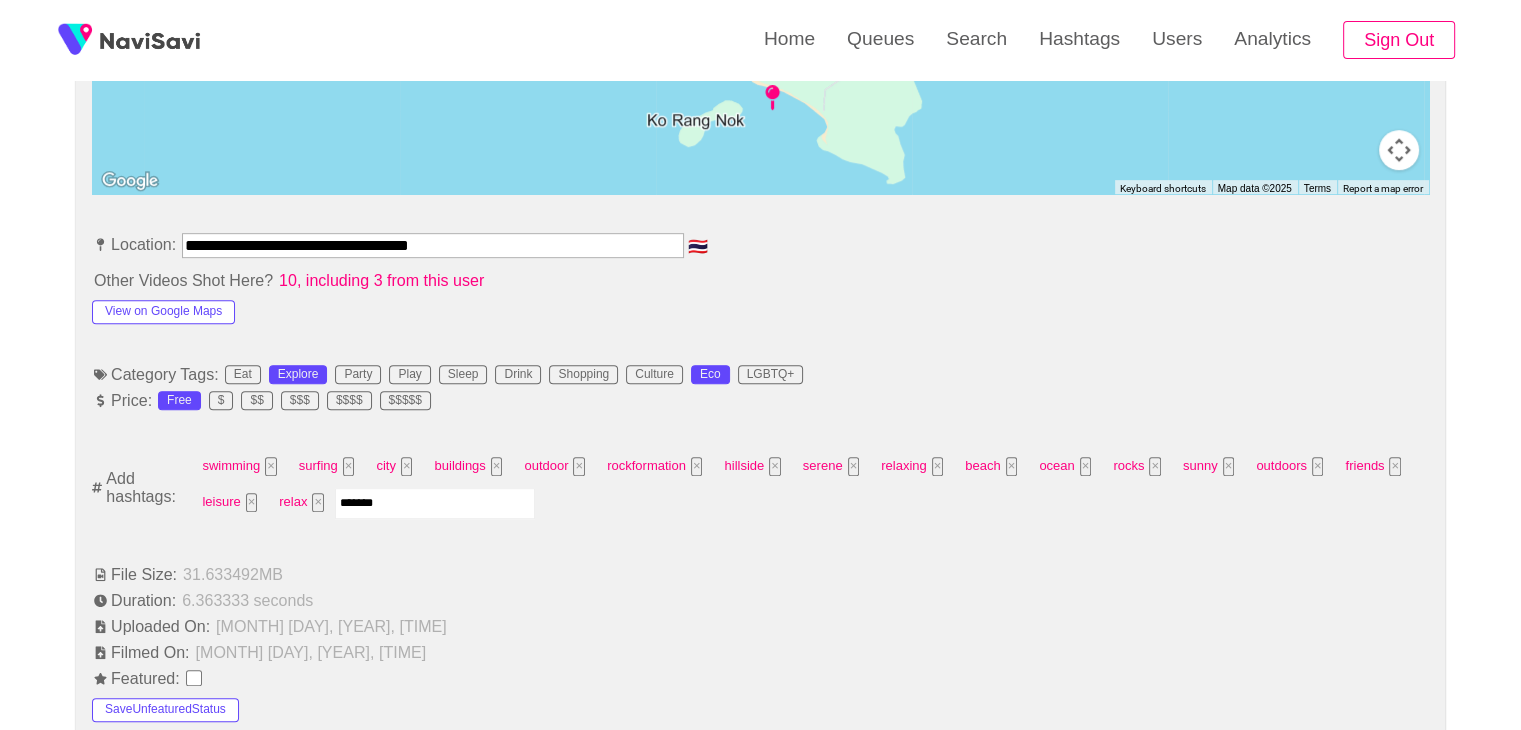 type 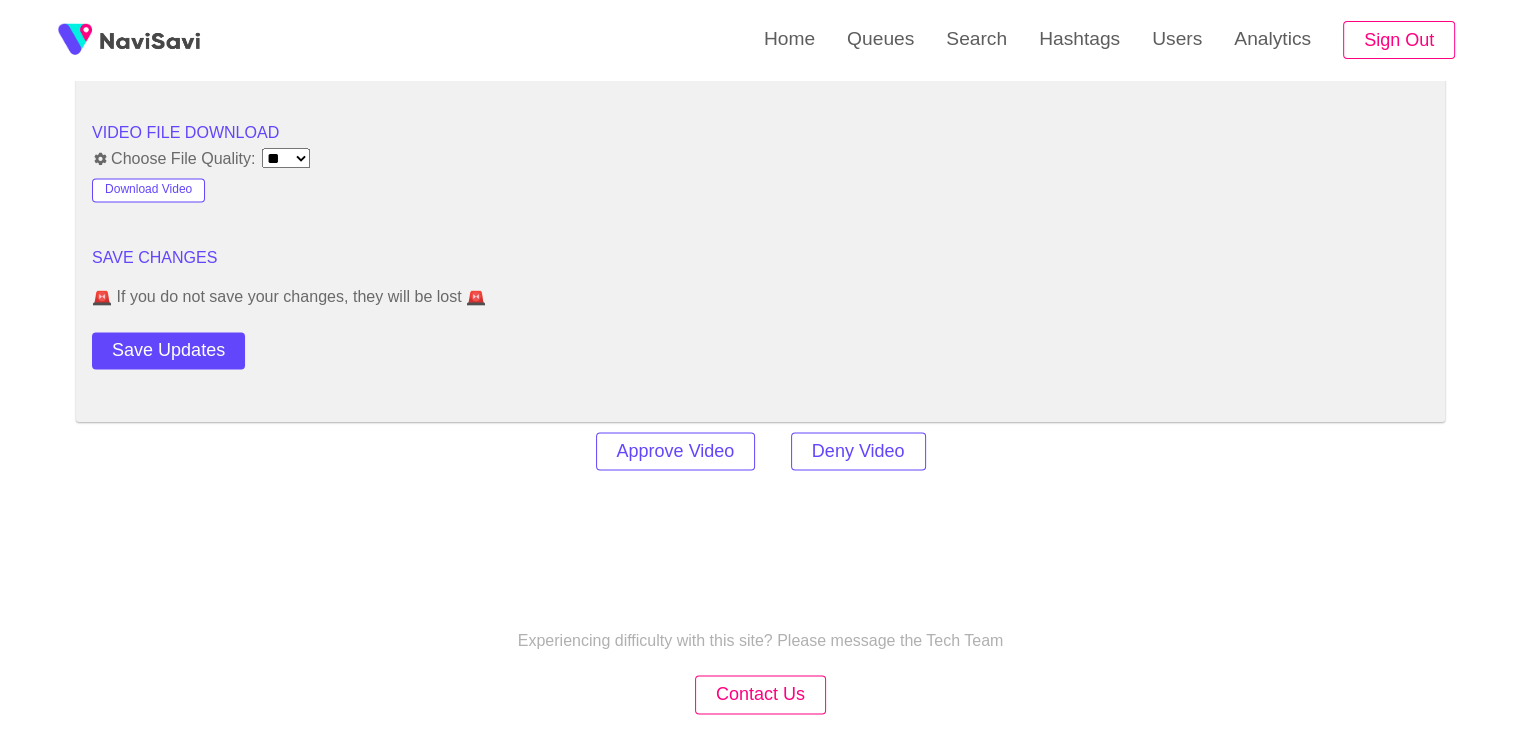 scroll, scrollTop: 2760, scrollLeft: 0, axis: vertical 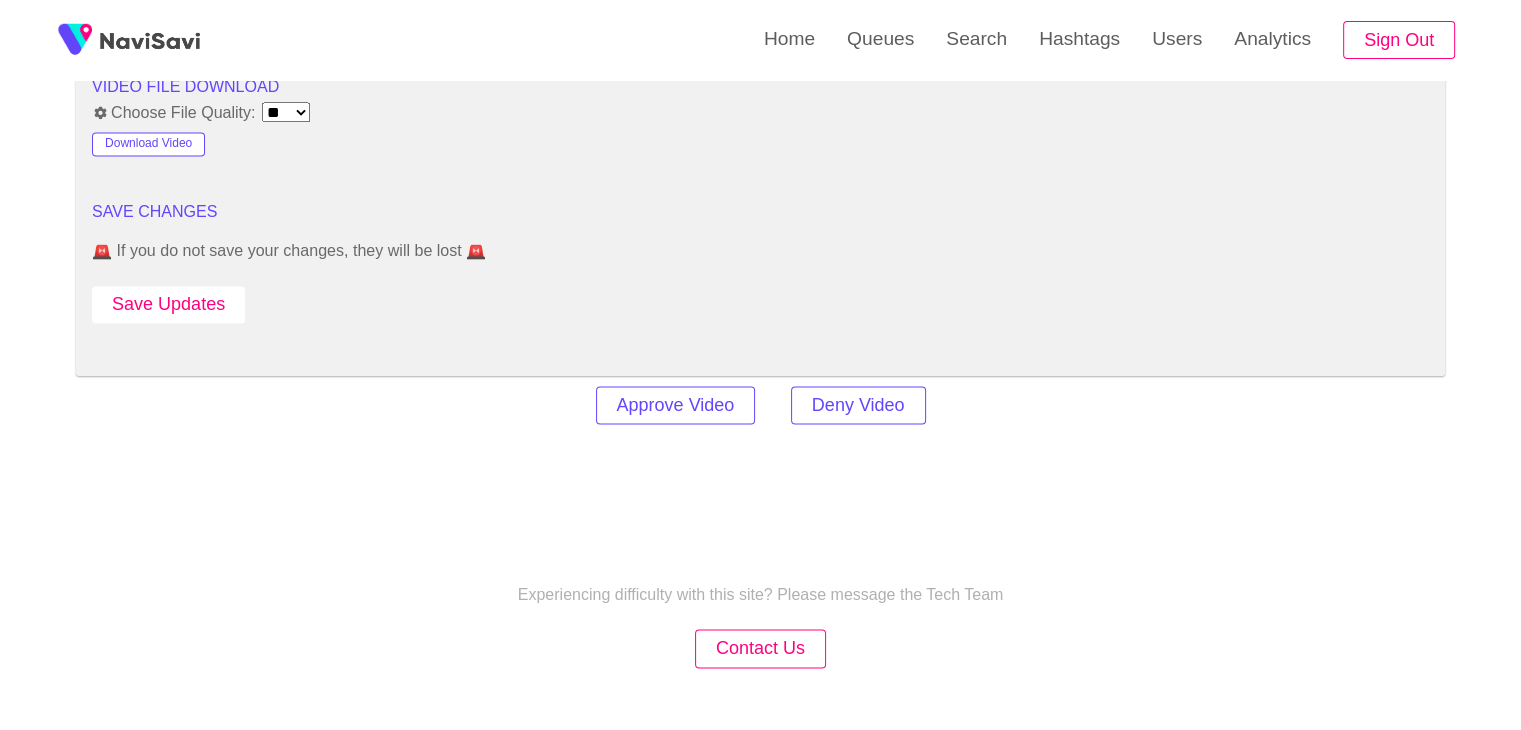 click on "Save Updates" at bounding box center [168, 304] 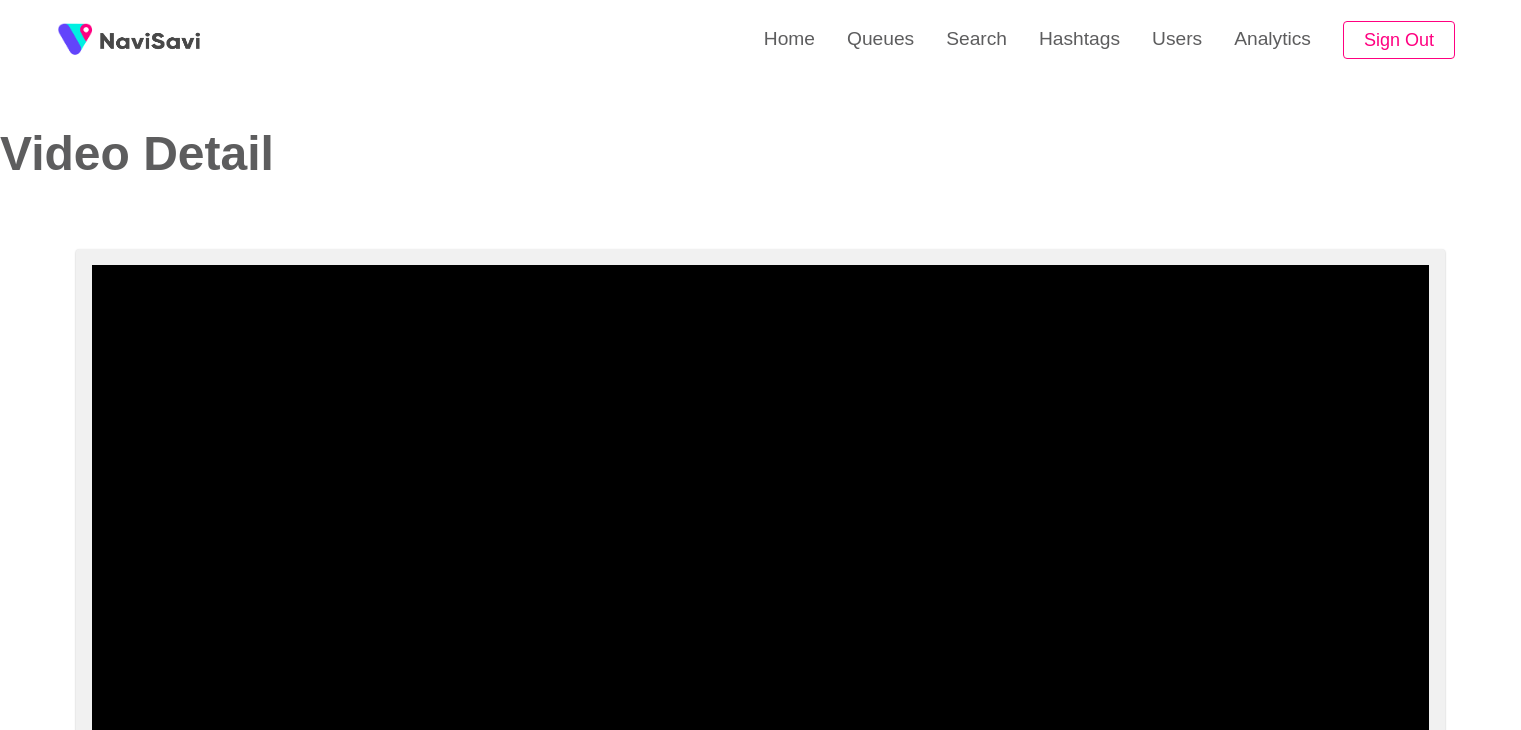 select on "**********" 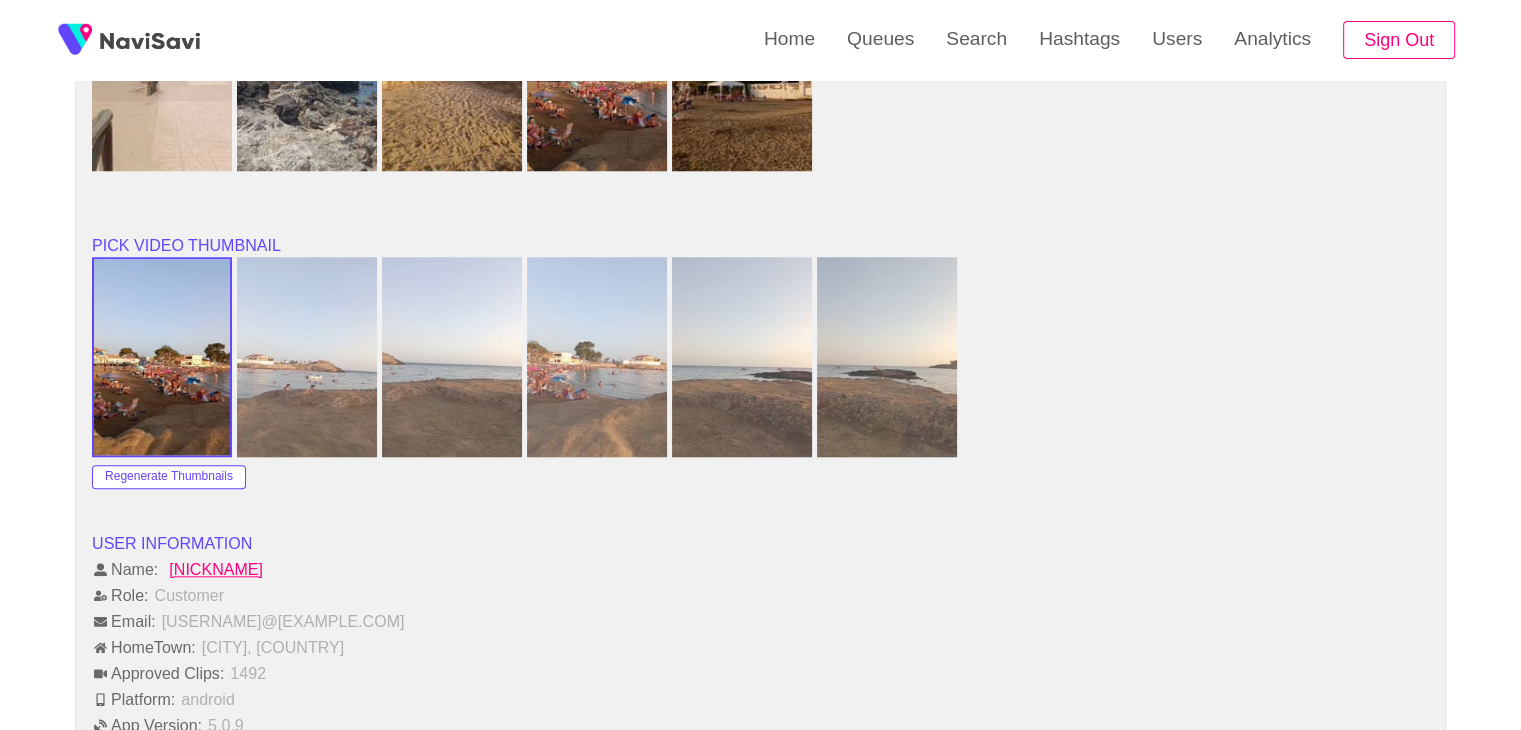 scroll, scrollTop: 1871, scrollLeft: 0, axis: vertical 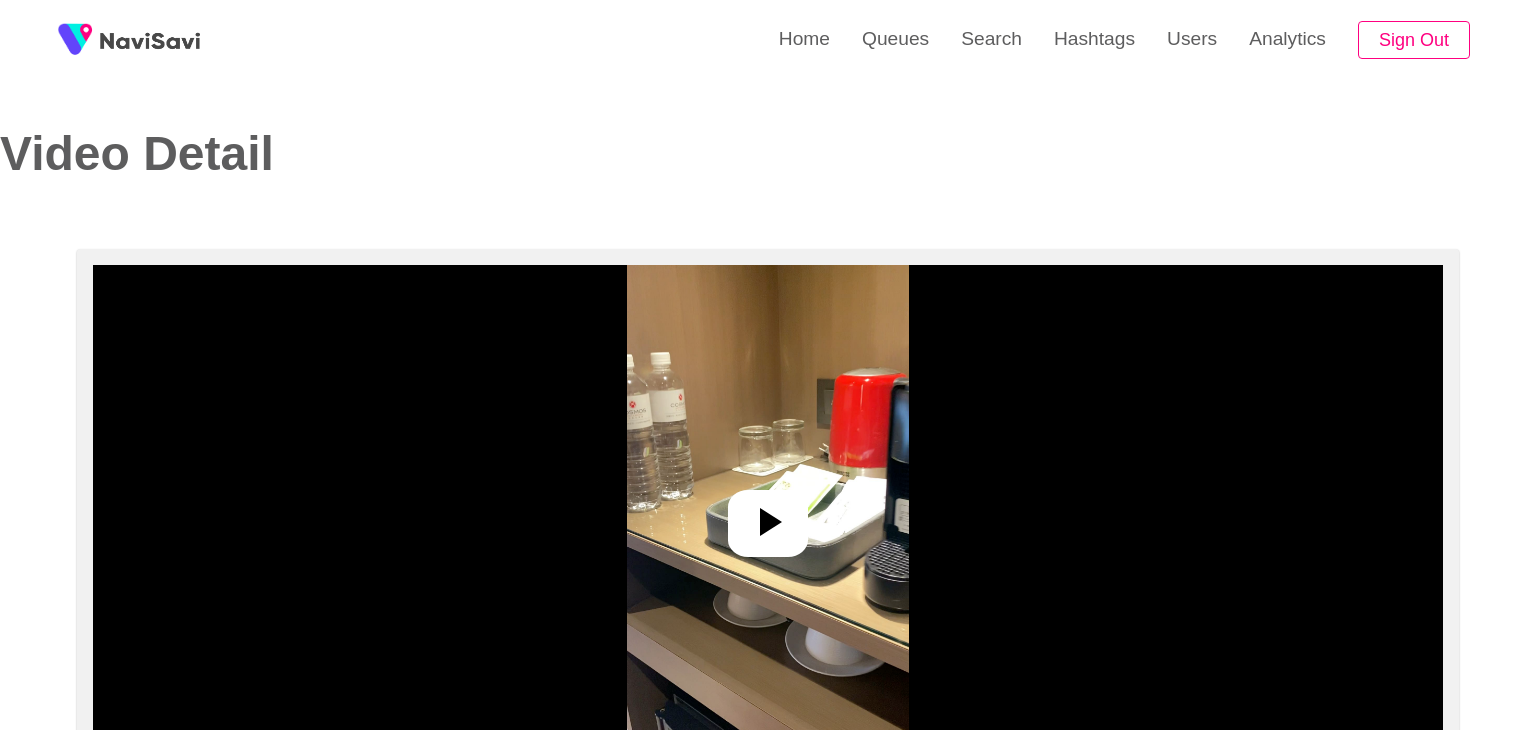 select on "**********" 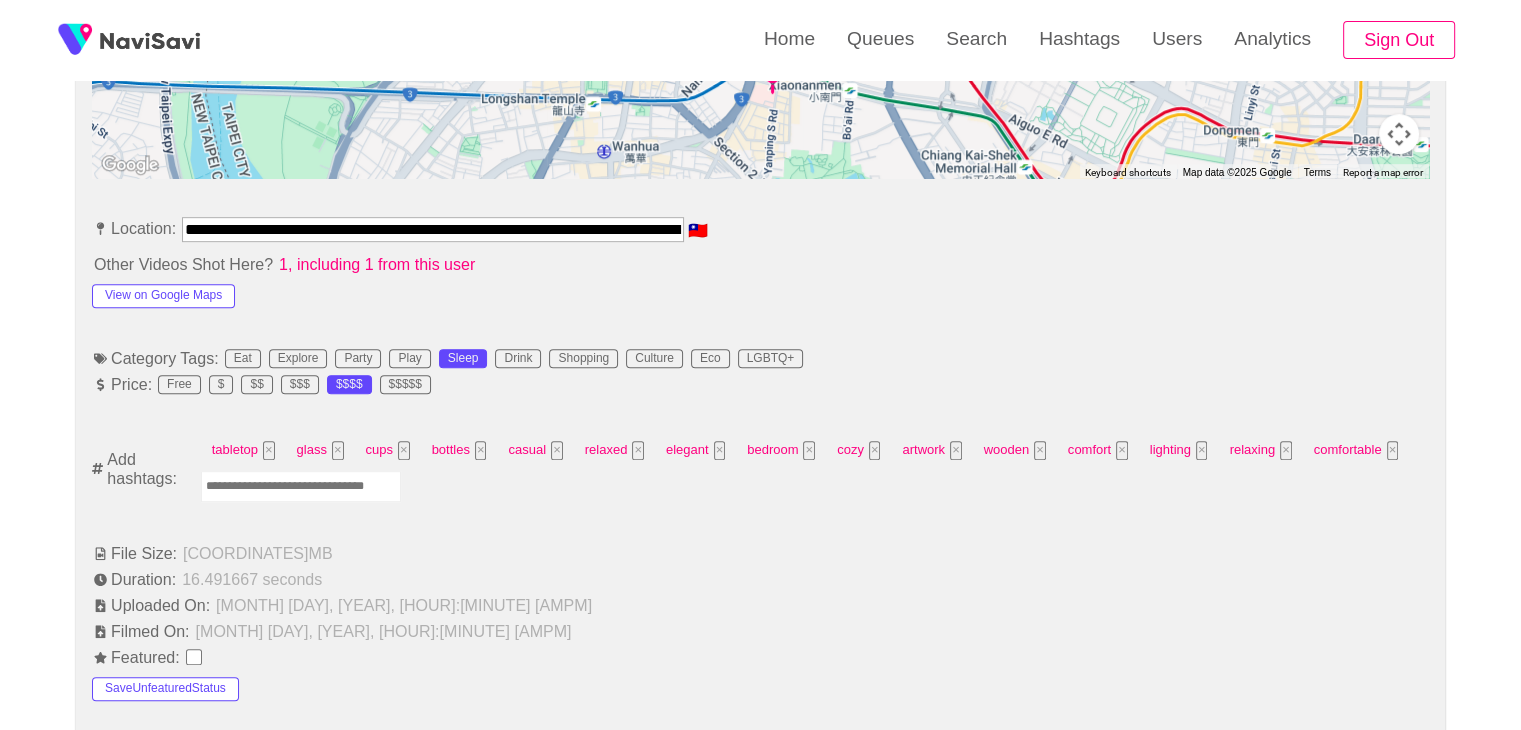 scroll, scrollTop: 1048, scrollLeft: 0, axis: vertical 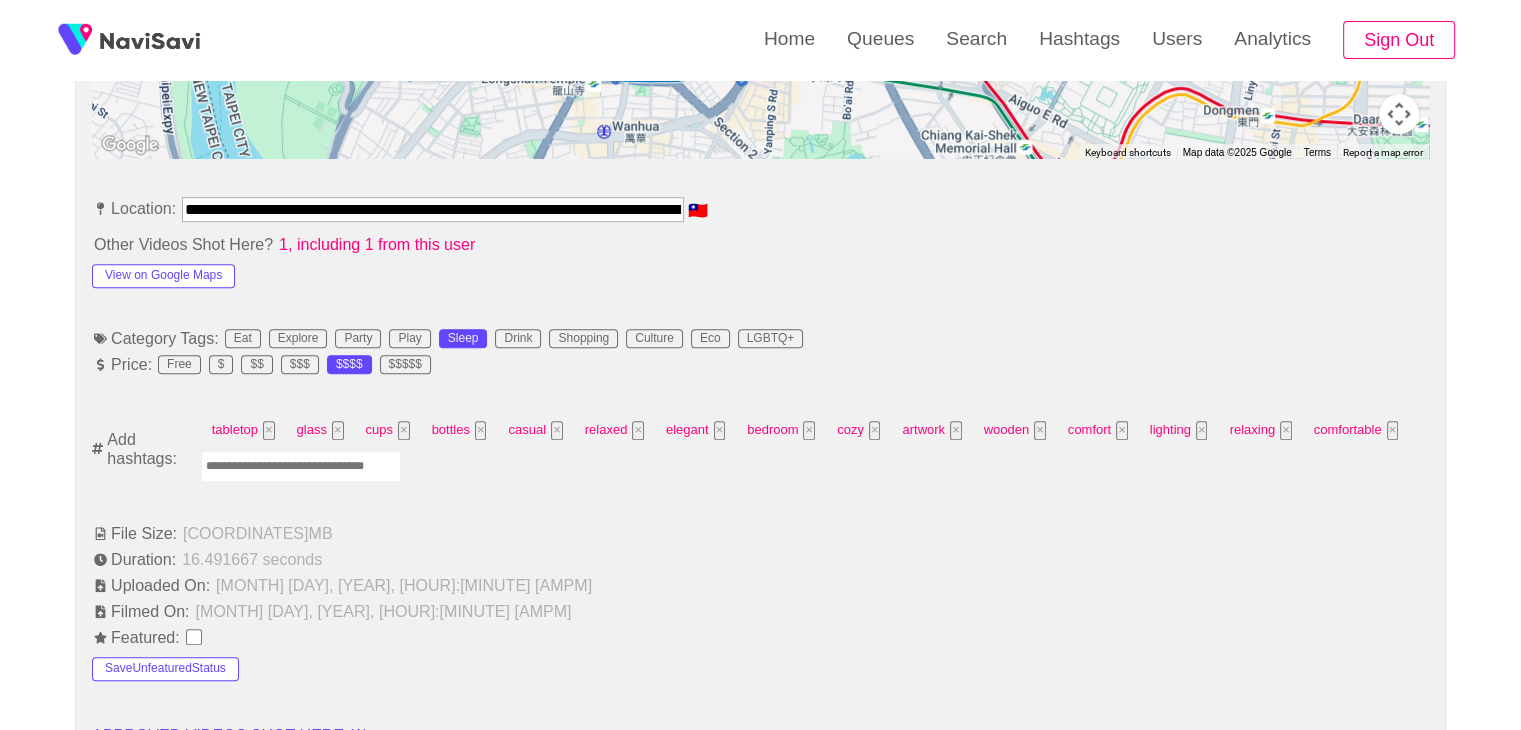 click at bounding box center (301, 466) 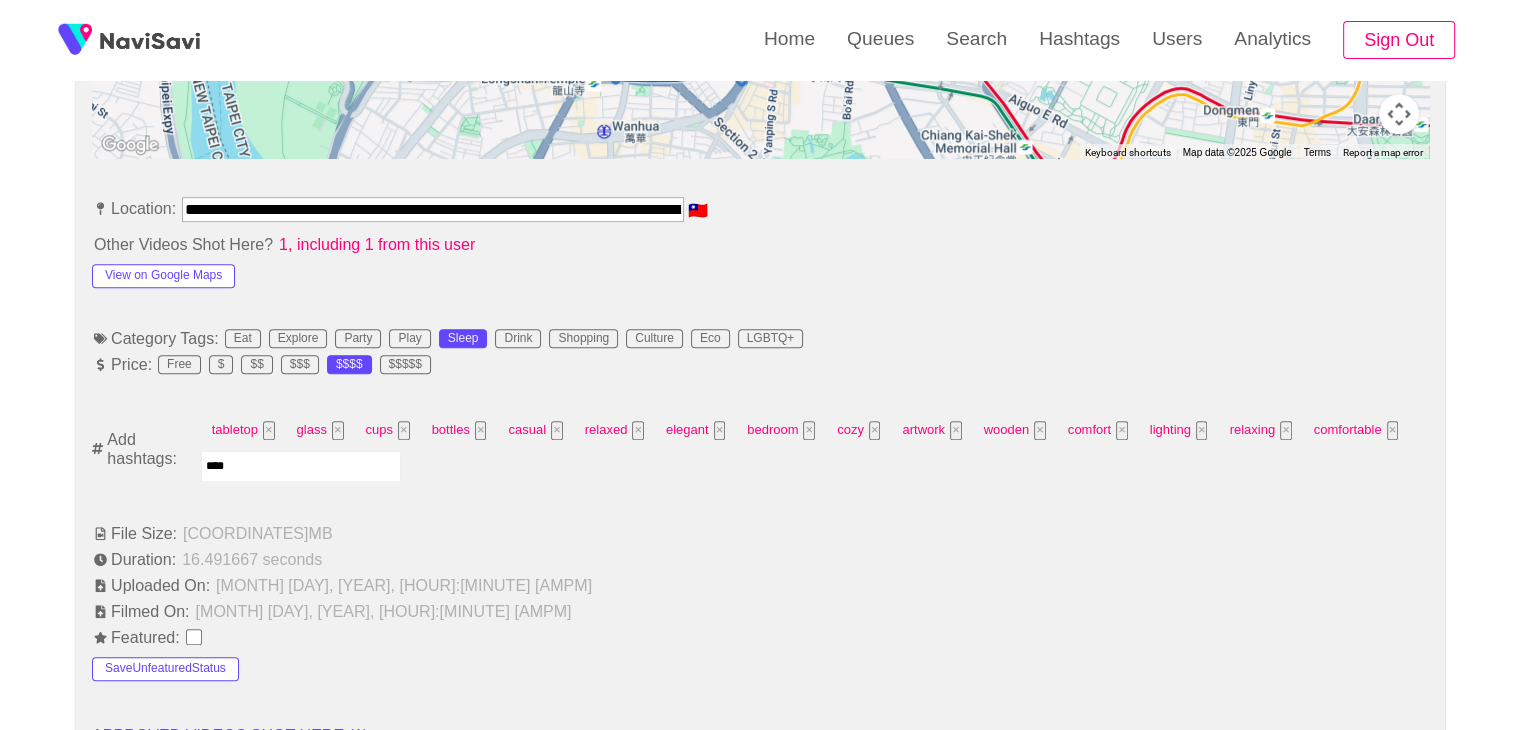 type on "*****" 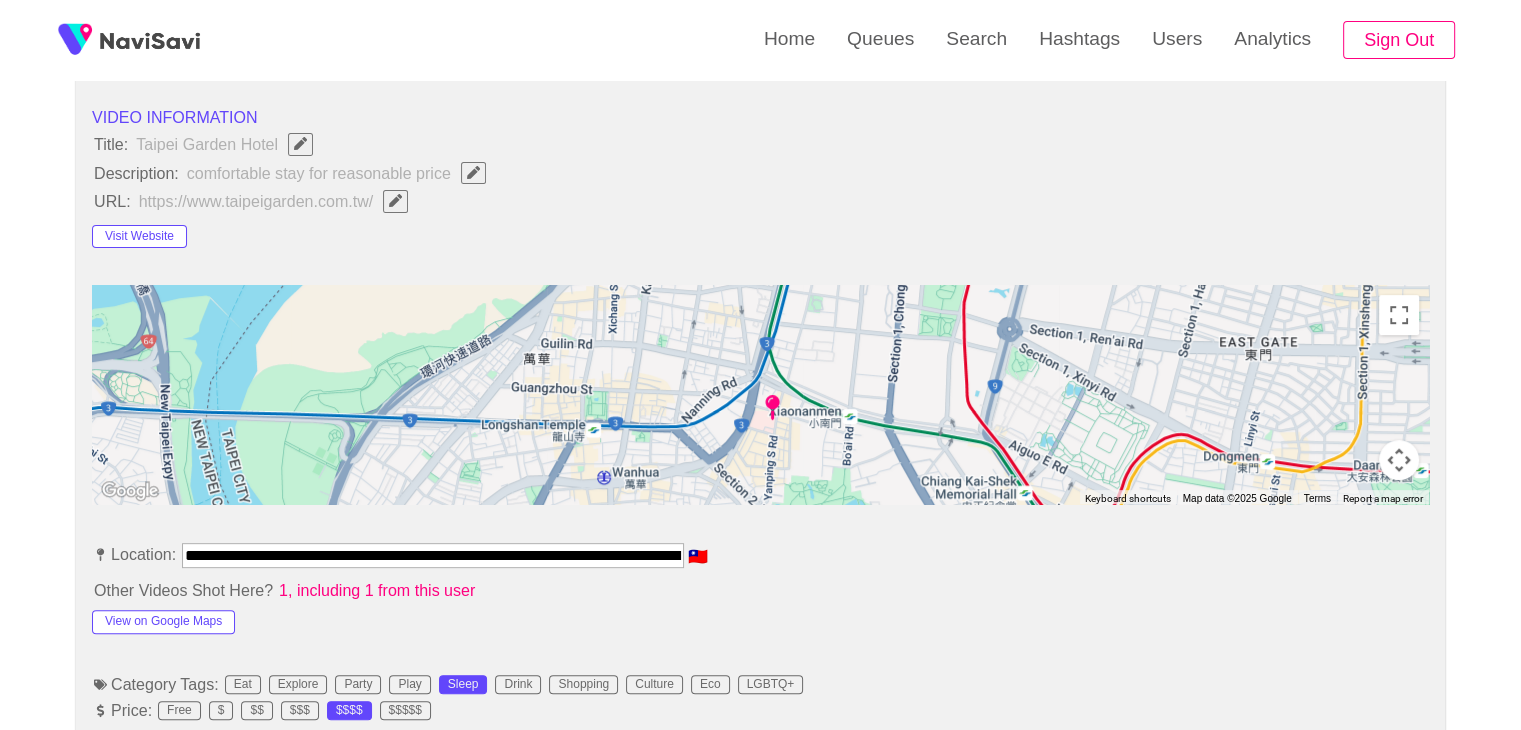 scroll, scrollTop: 699, scrollLeft: 0, axis: vertical 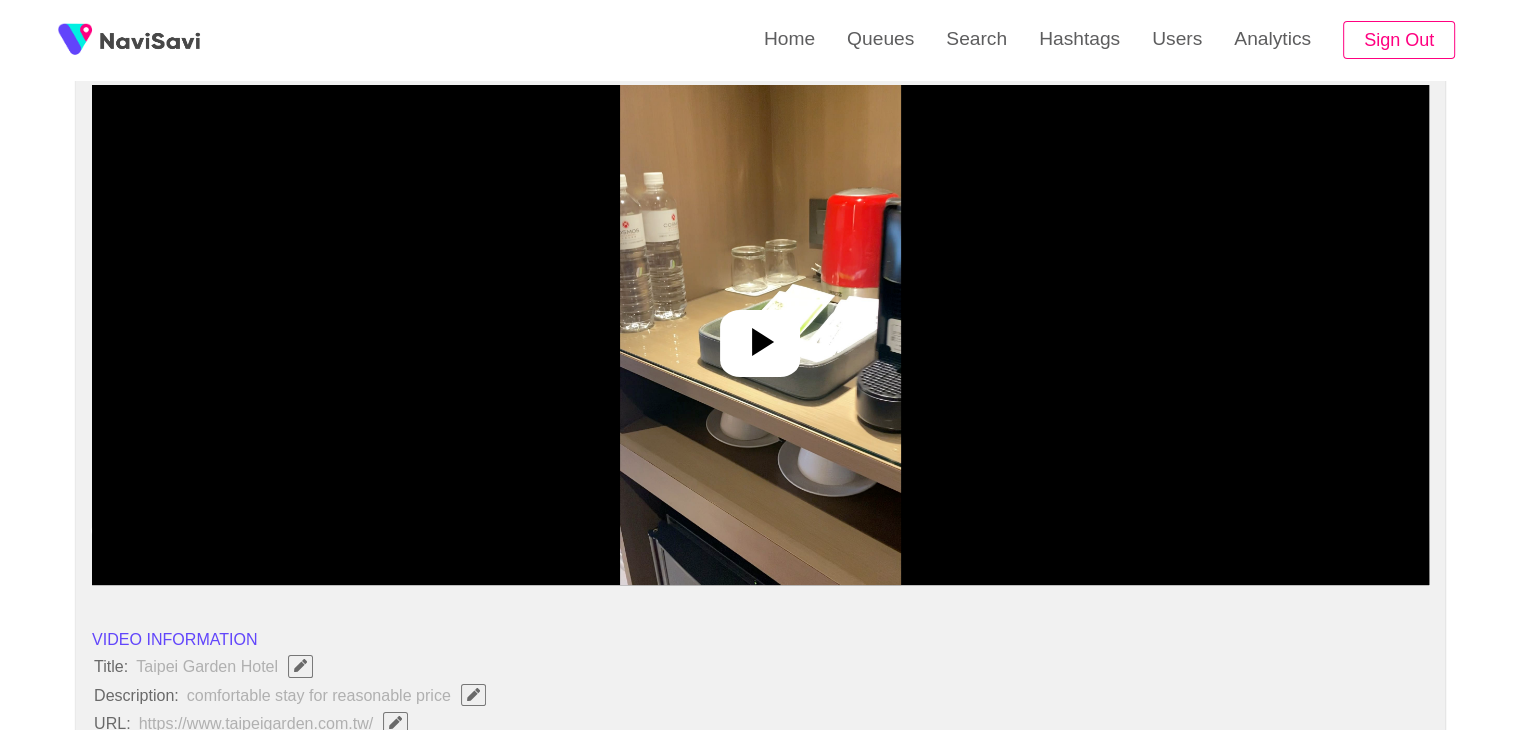 click at bounding box center (760, 335) 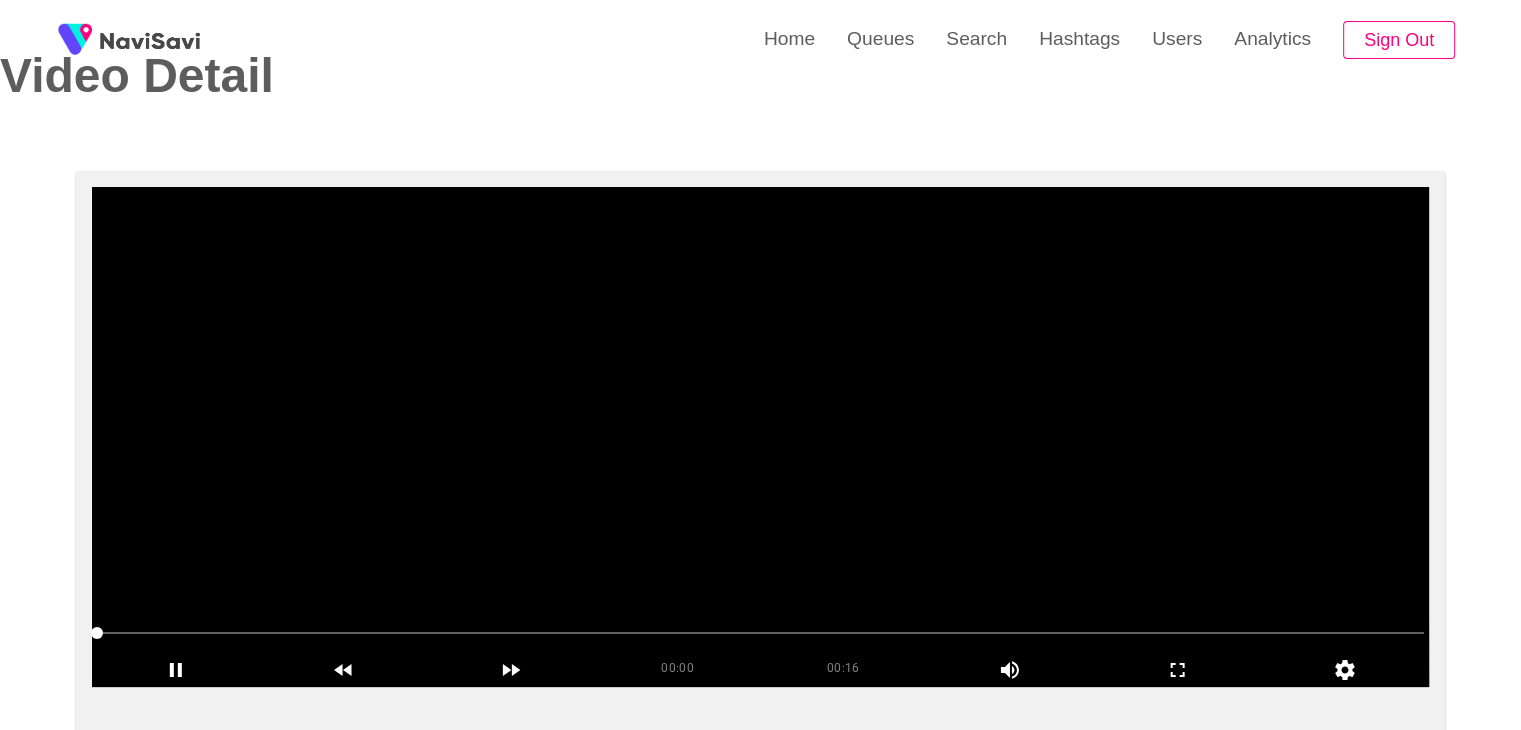 scroll, scrollTop: 71, scrollLeft: 0, axis: vertical 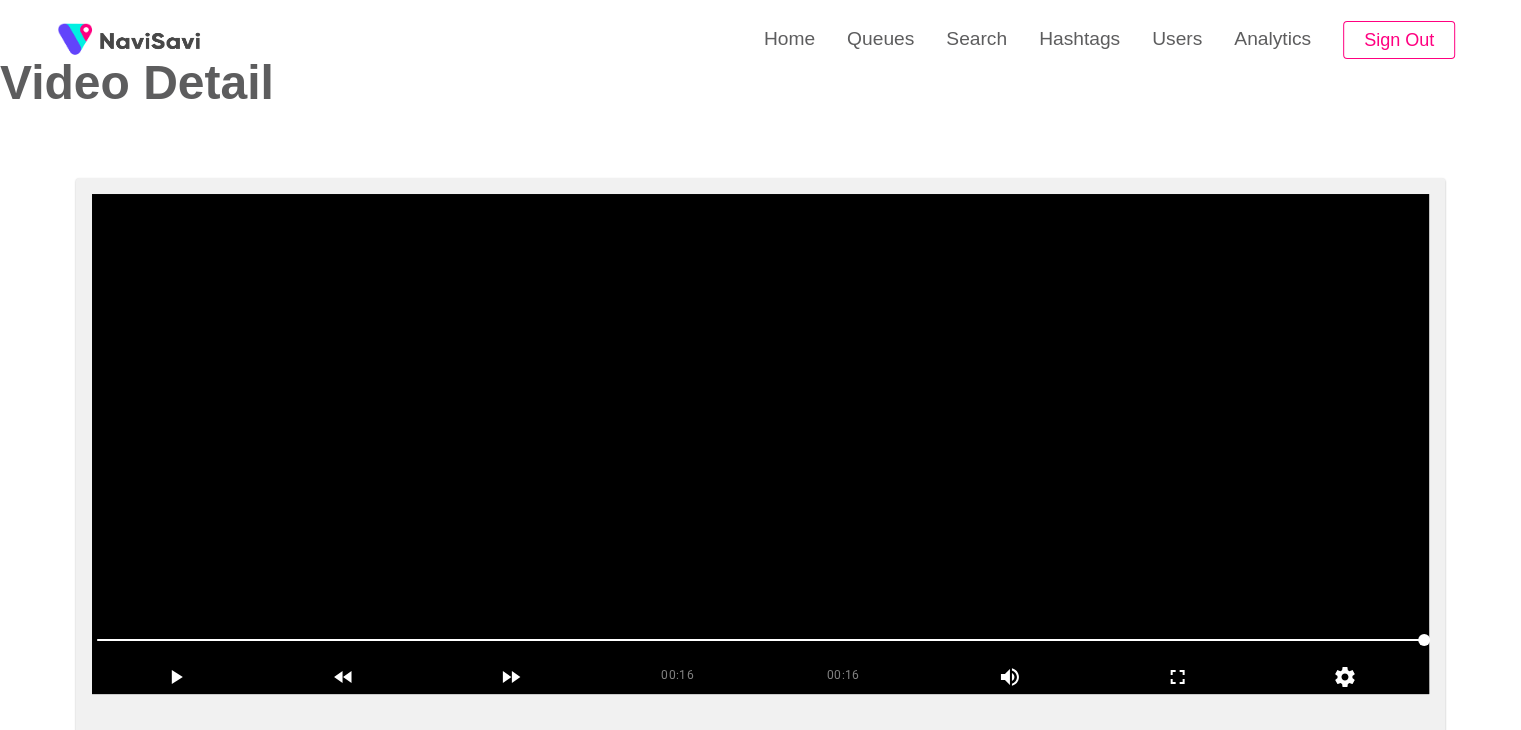 click at bounding box center [760, 444] 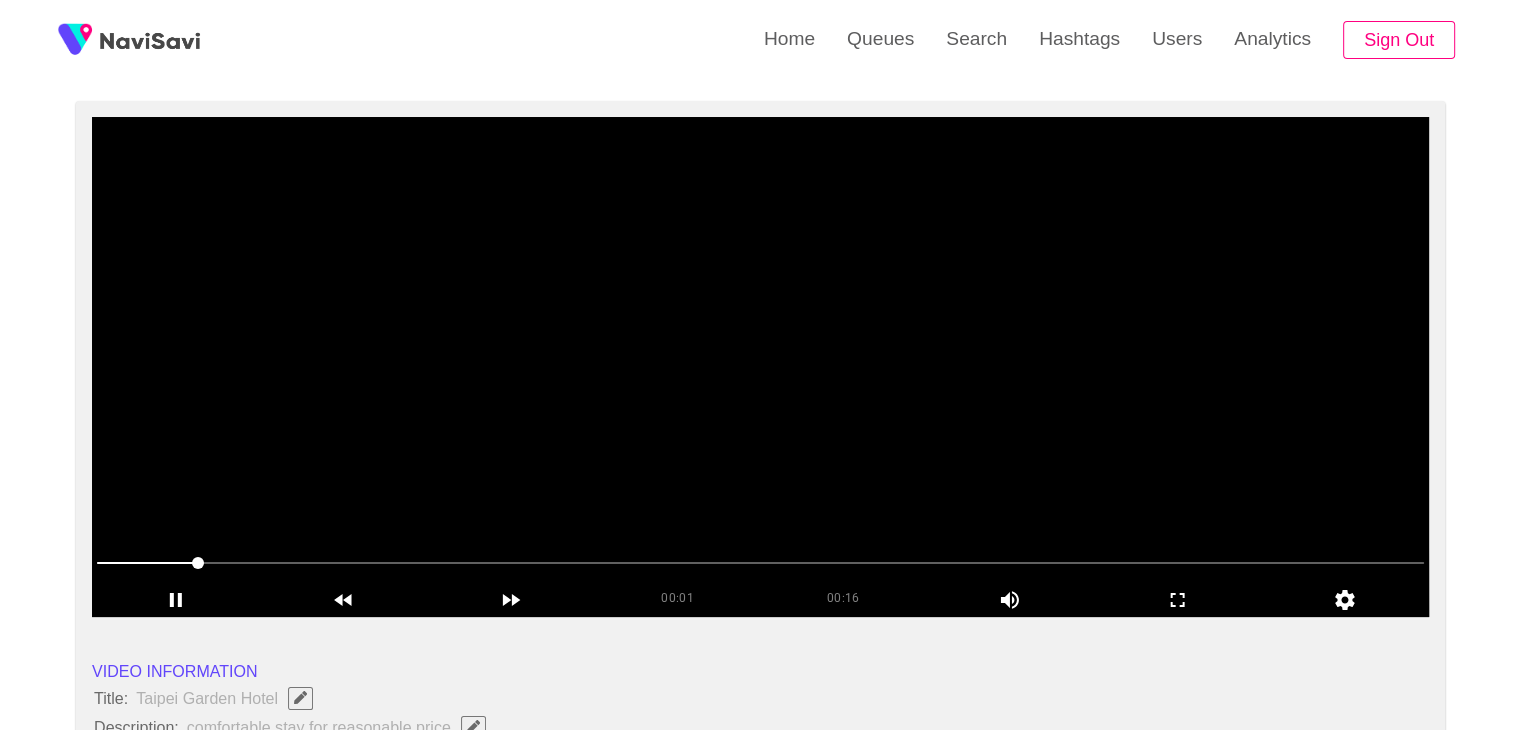click at bounding box center (760, 367) 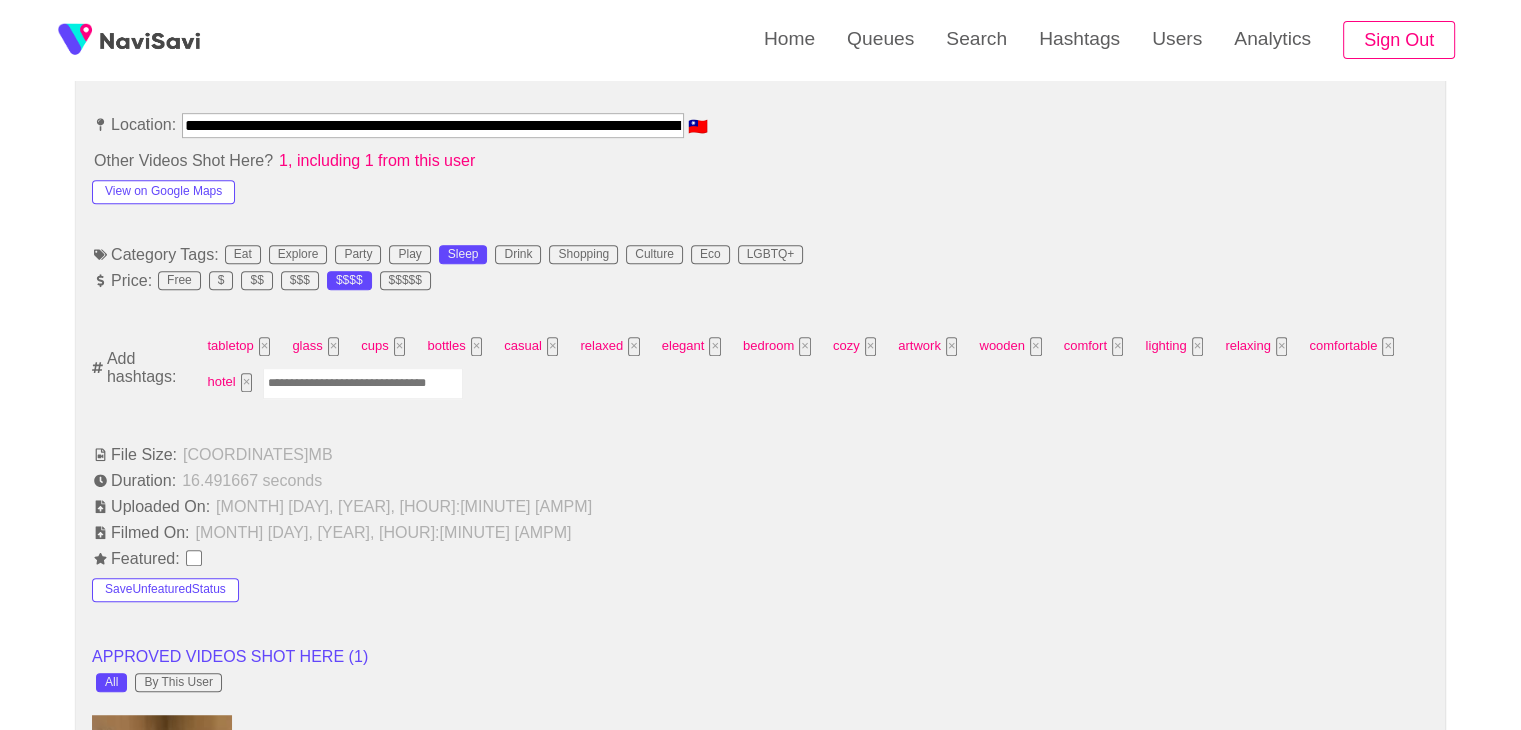scroll, scrollTop: 1136, scrollLeft: 0, axis: vertical 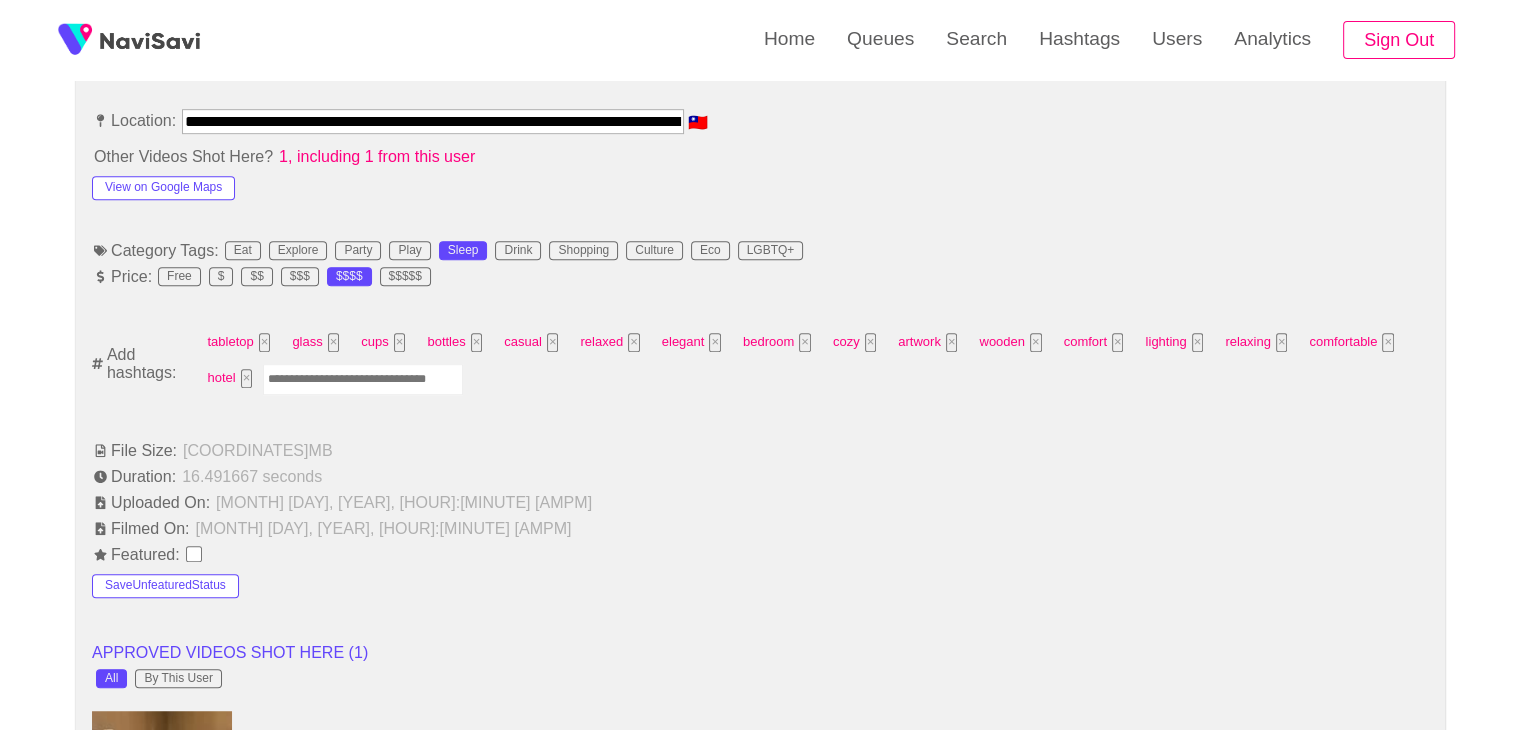 click at bounding box center [363, 379] 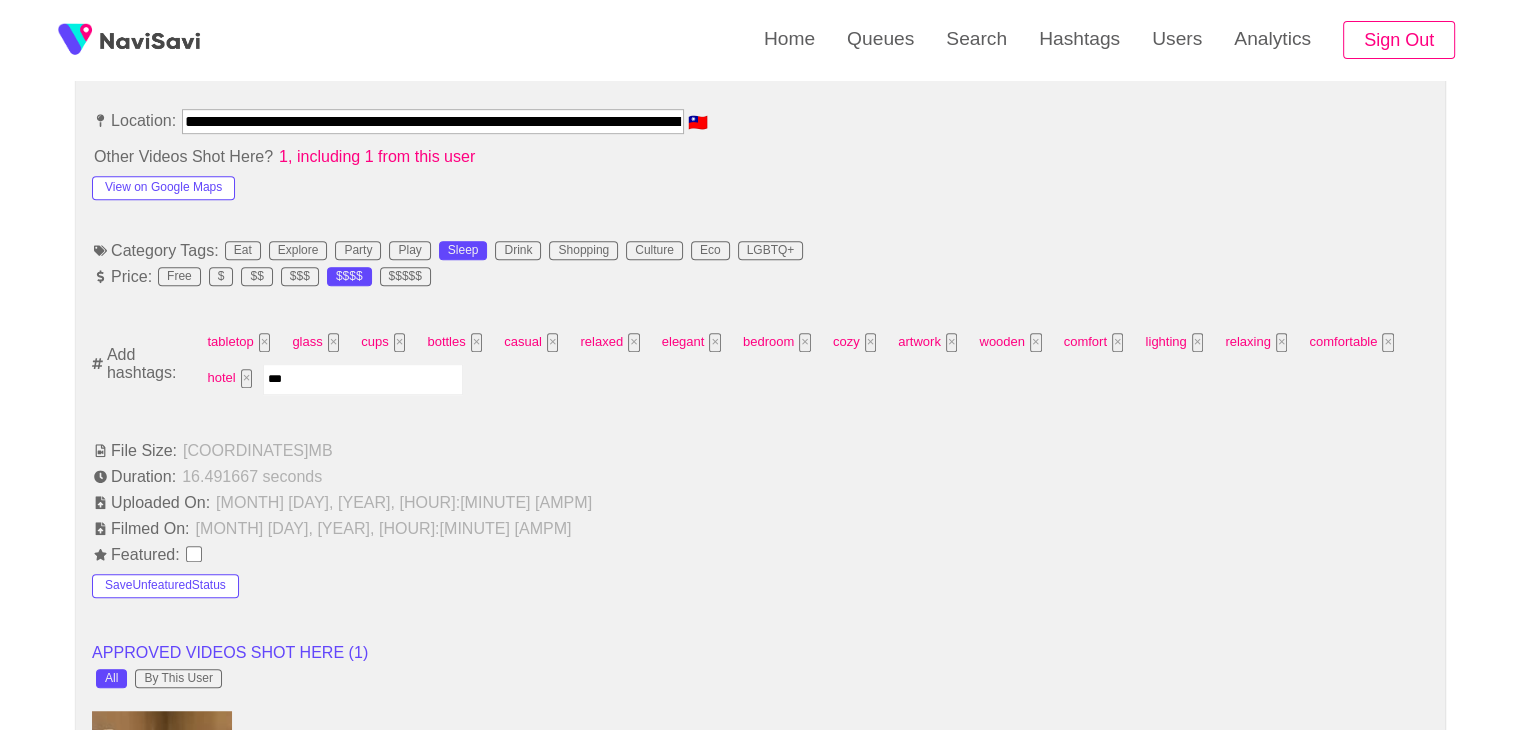 type on "****" 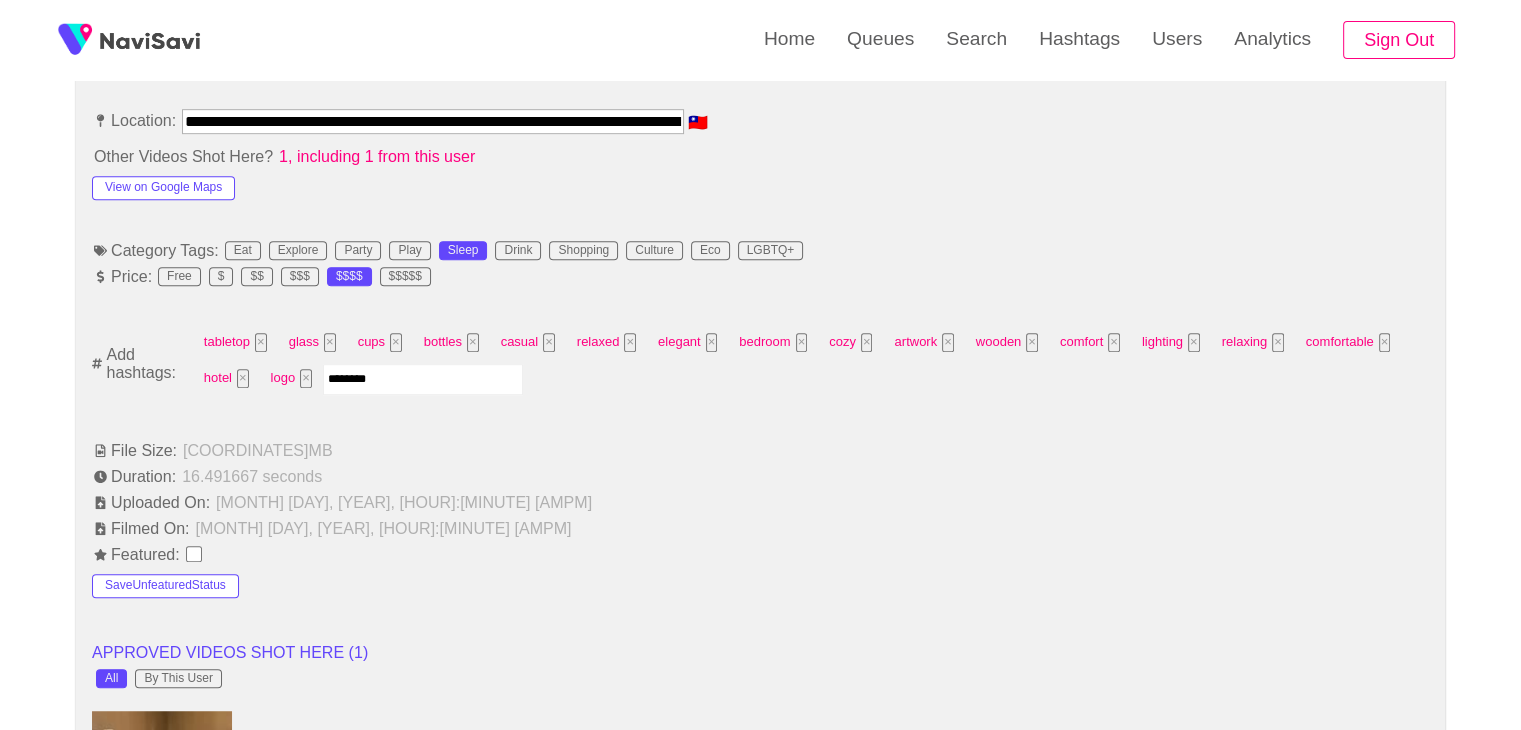 type on "*********" 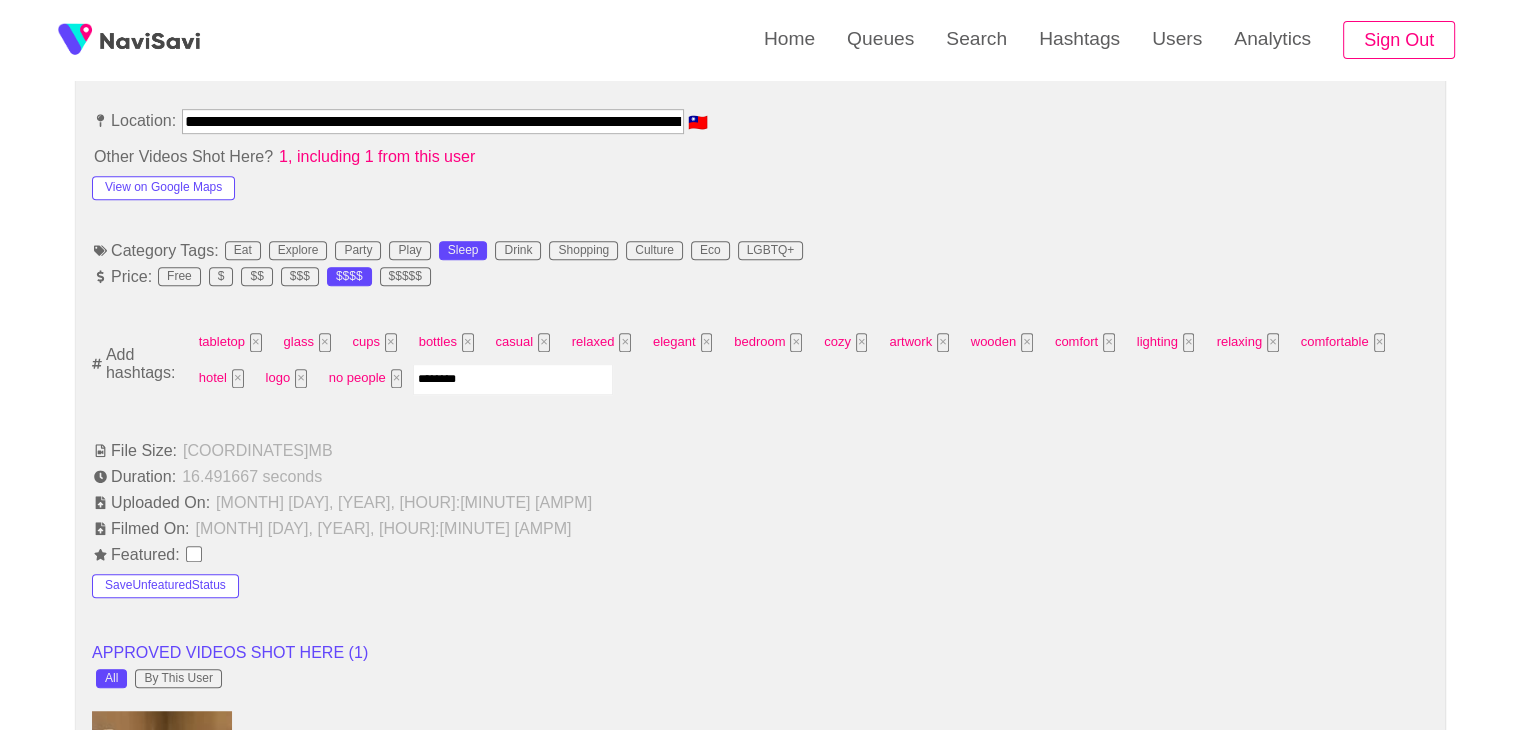 type on "*********" 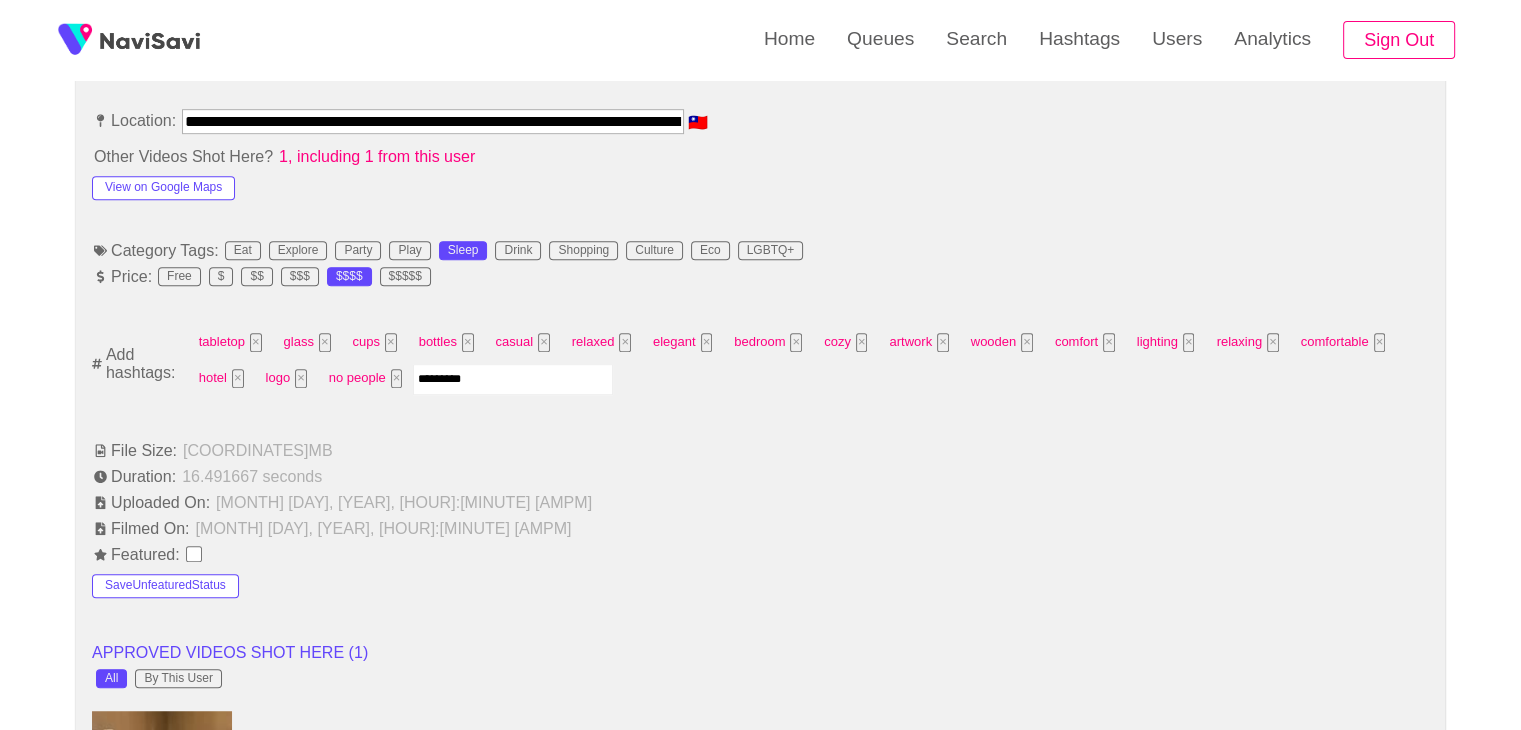 type 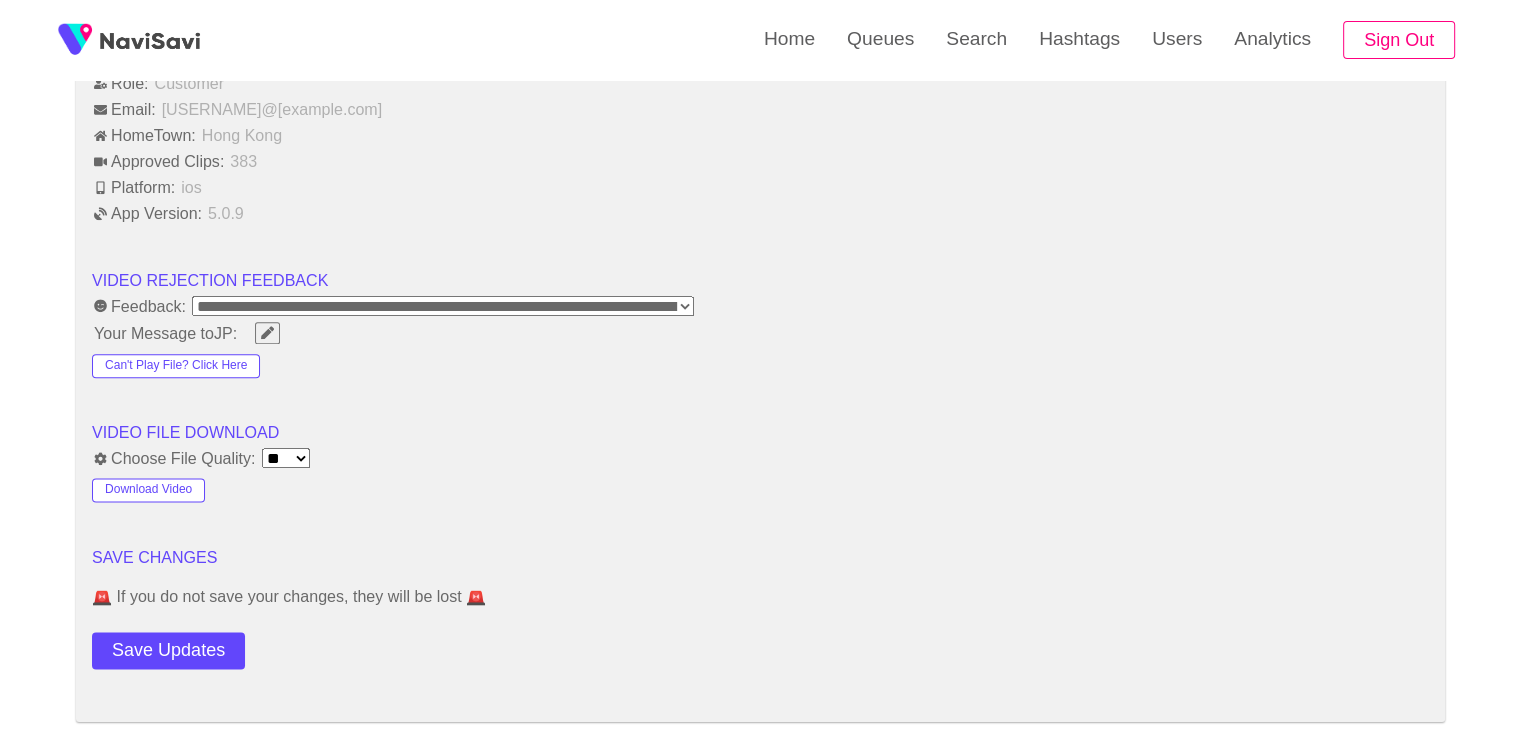 scroll, scrollTop: 2468, scrollLeft: 0, axis: vertical 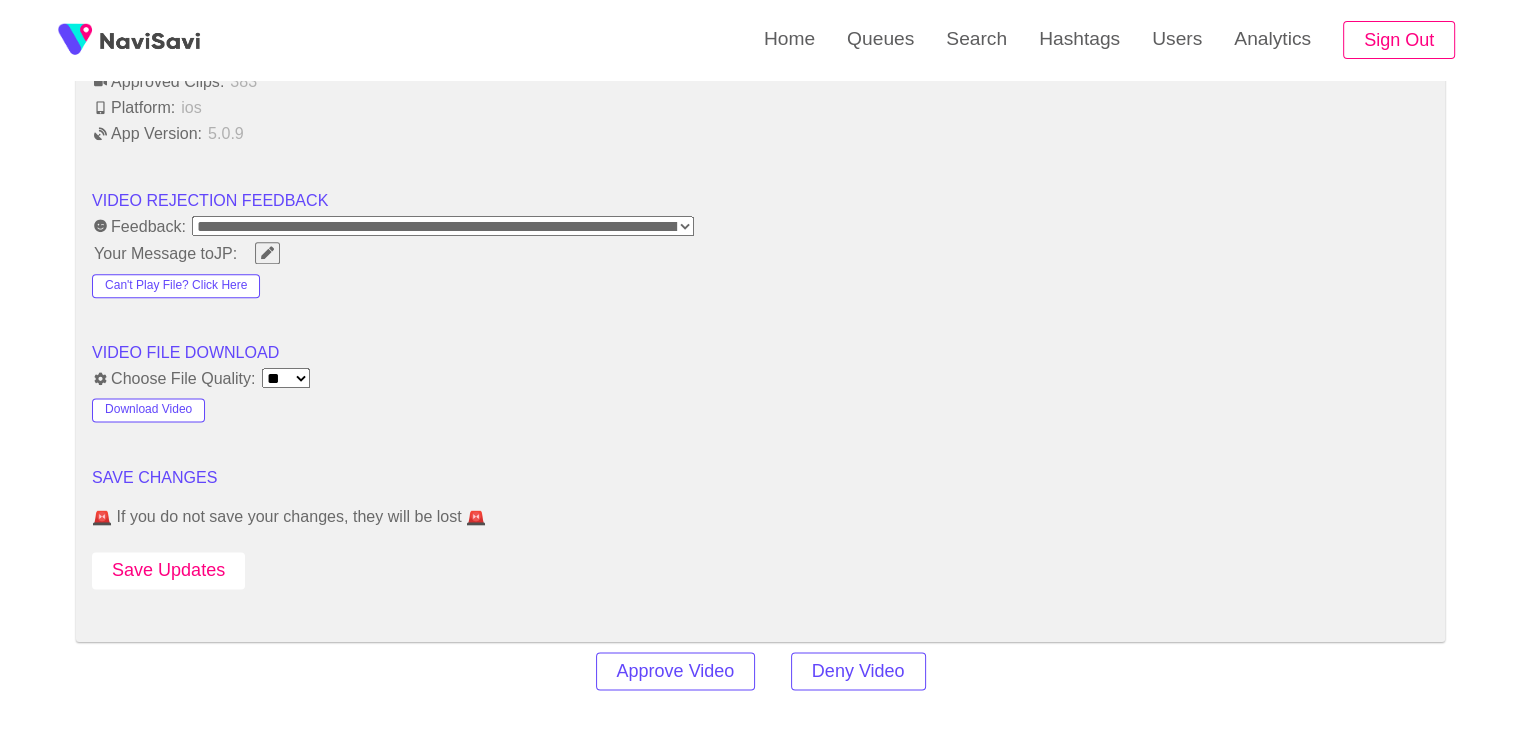 click on "Save Updates" at bounding box center [168, 570] 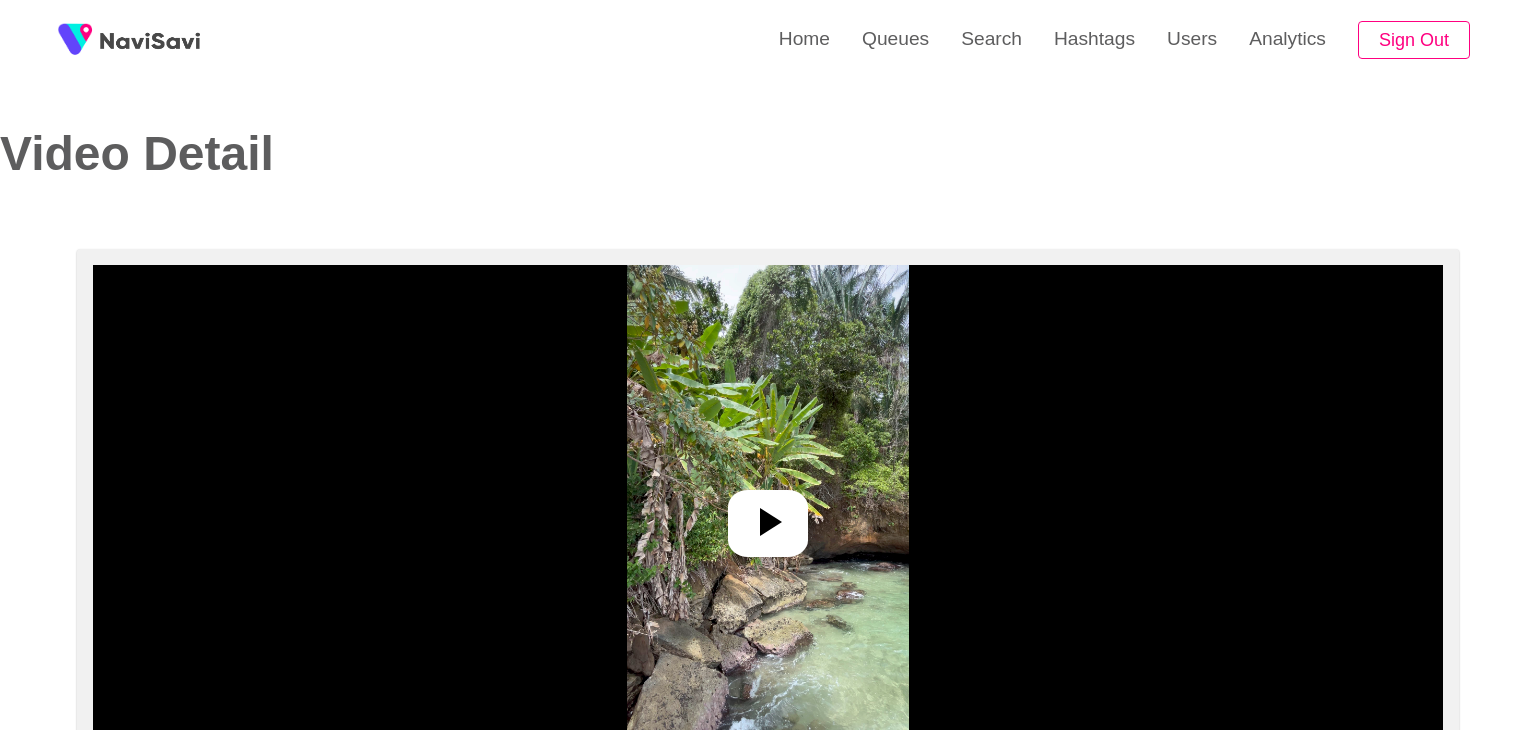 select on "**********" 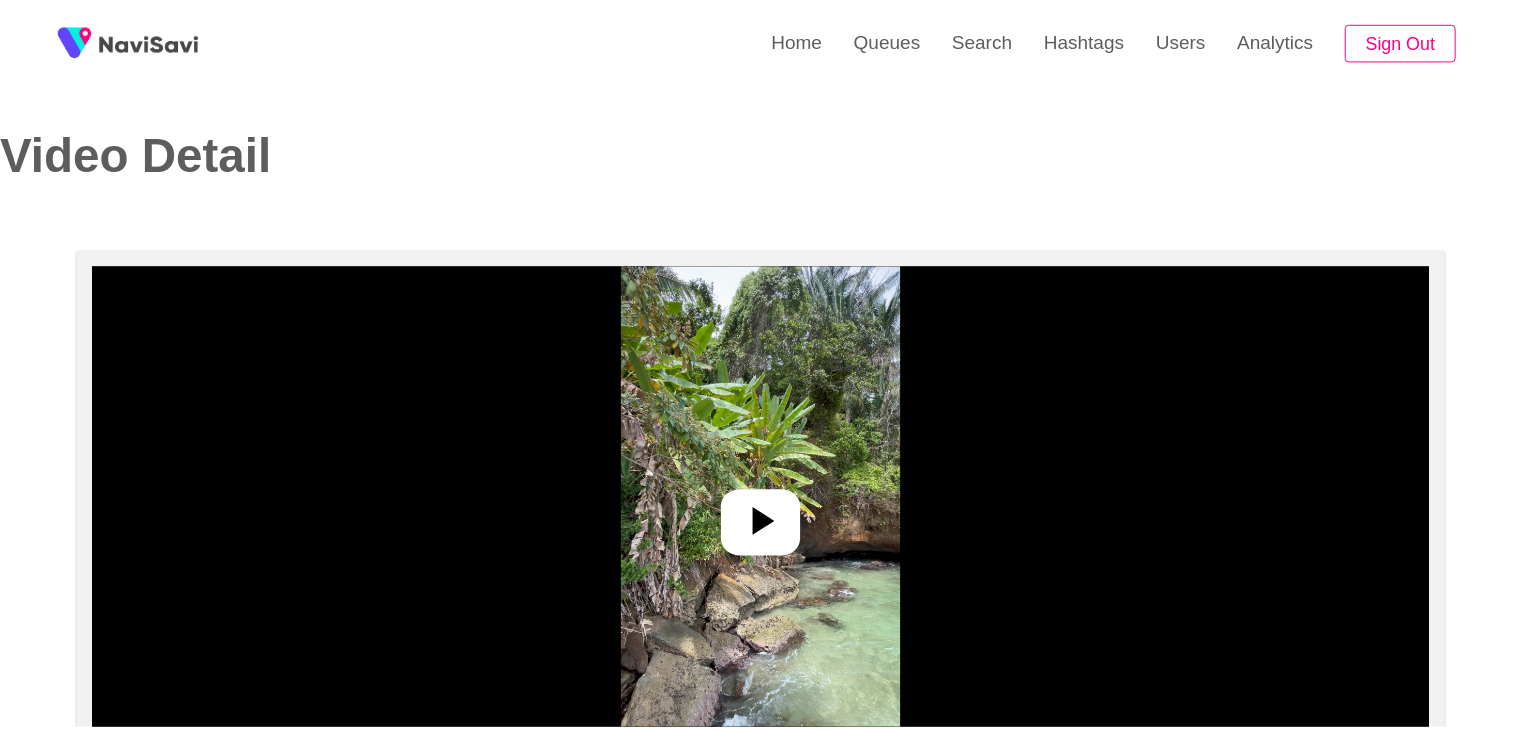 scroll, scrollTop: 0, scrollLeft: 0, axis: both 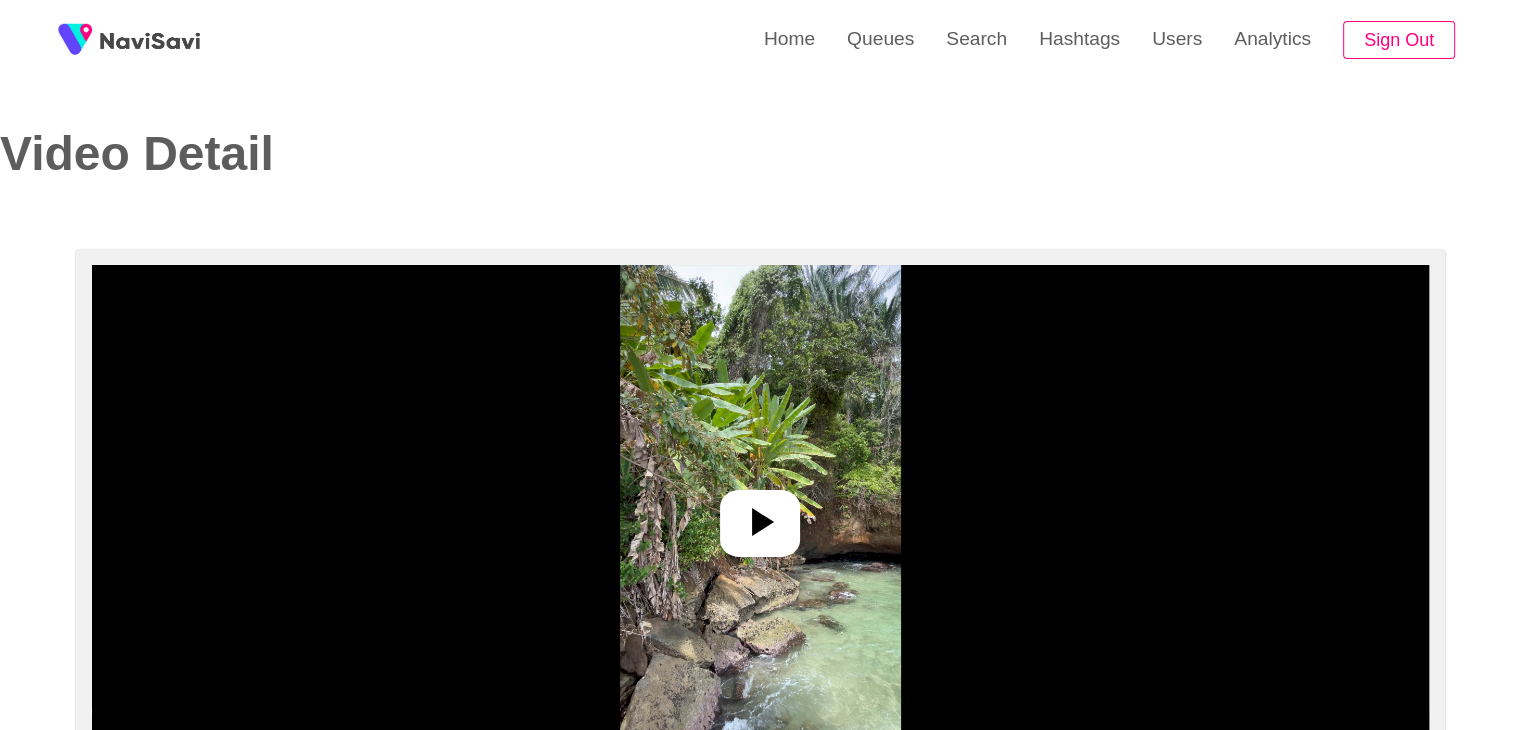 click at bounding box center [760, 515] 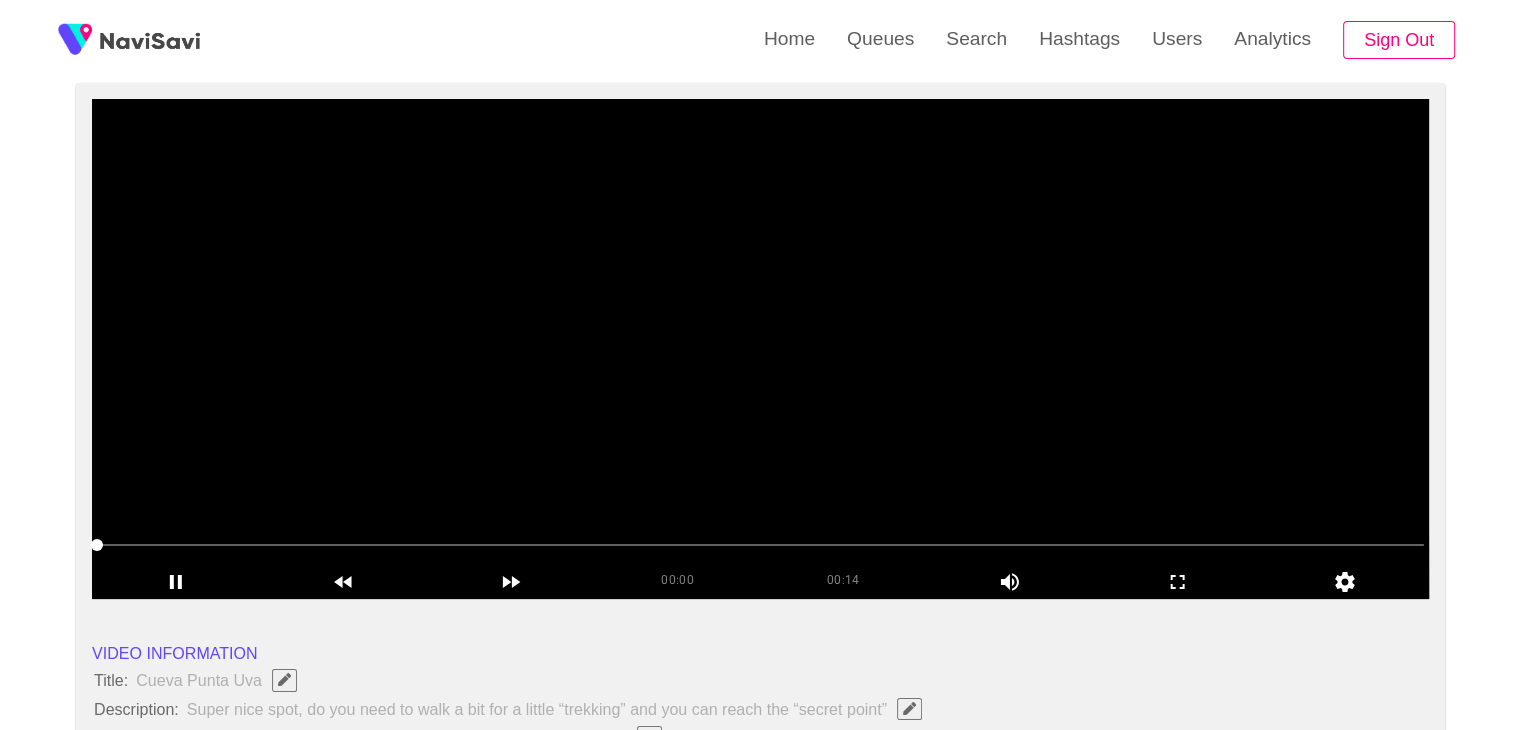 scroll, scrollTop: 172, scrollLeft: 0, axis: vertical 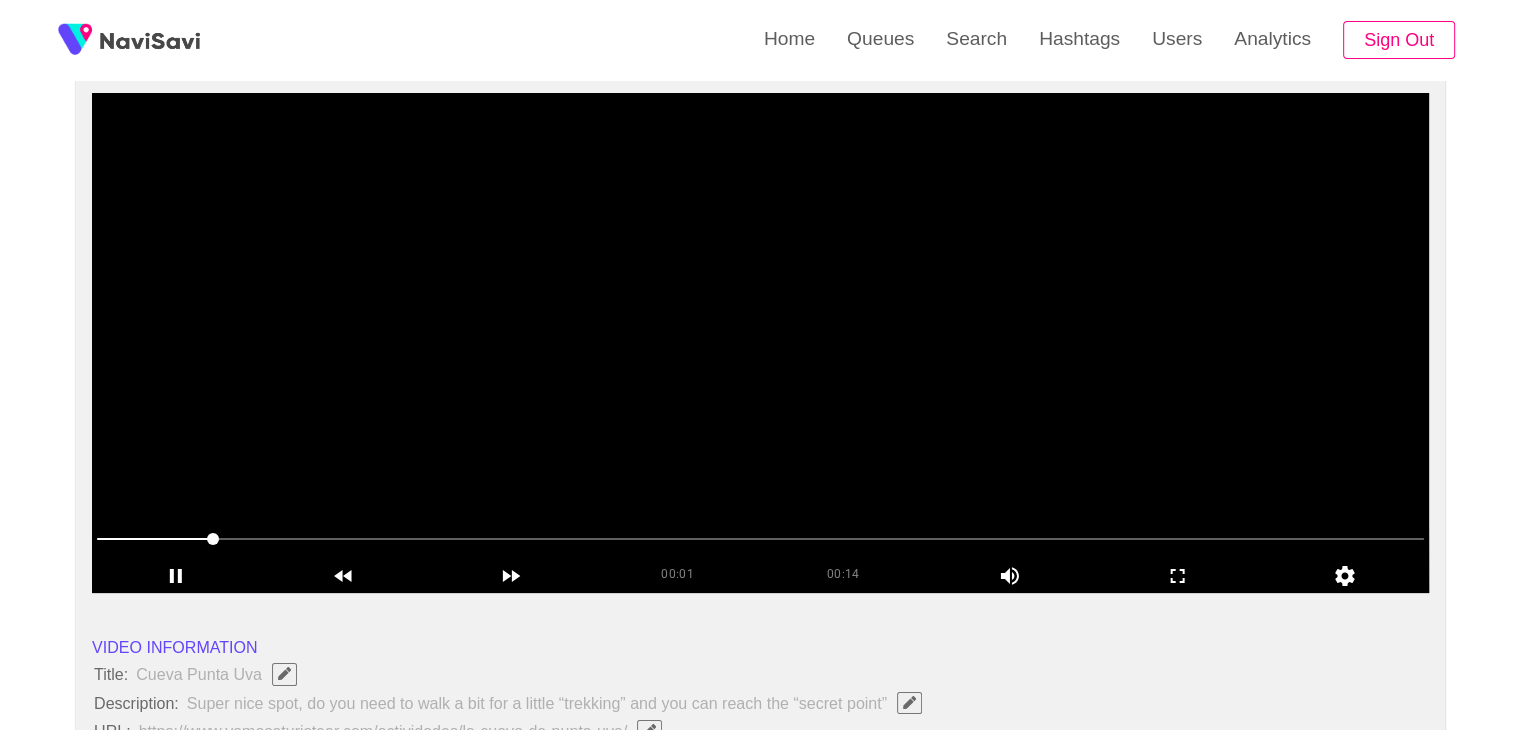 click at bounding box center [760, 343] 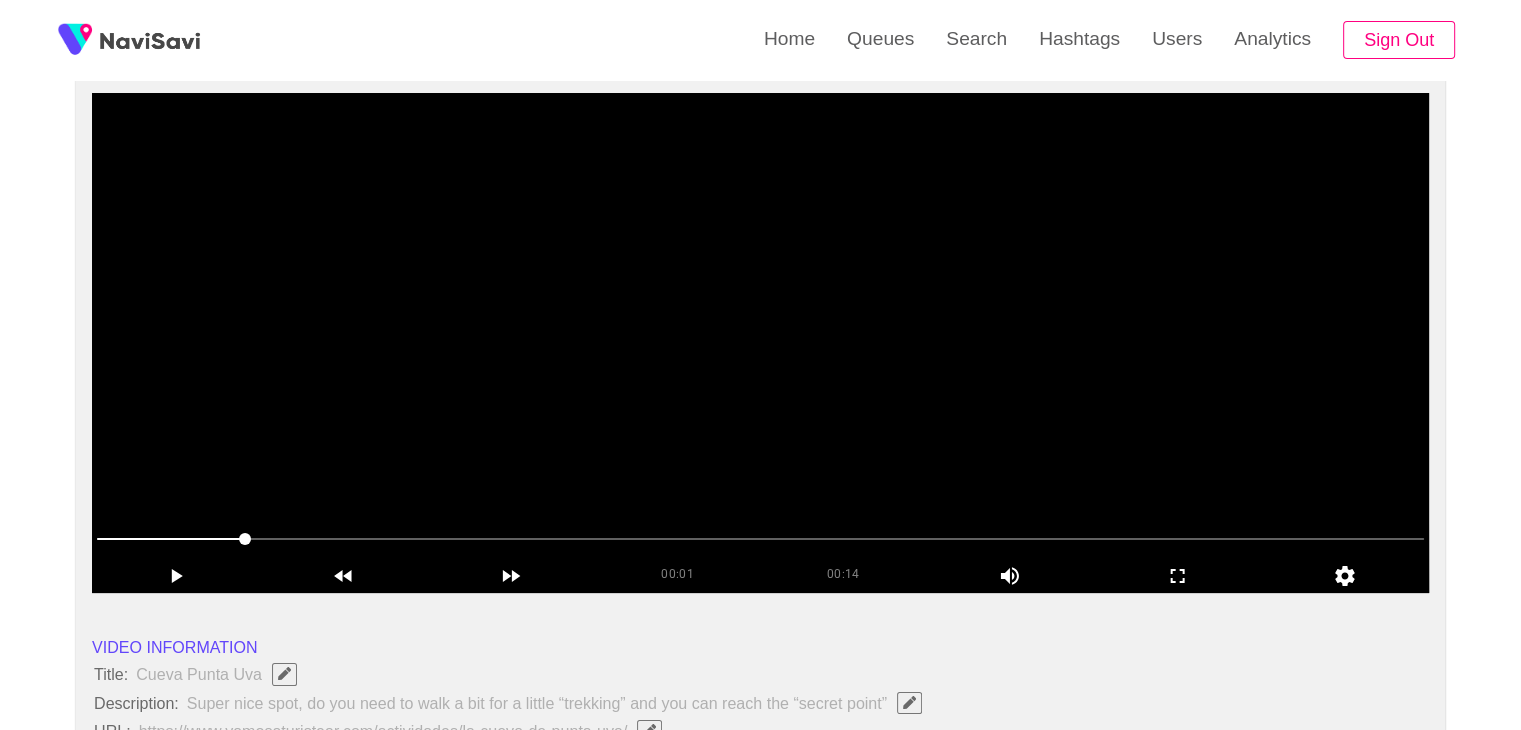 click at bounding box center (760, 343) 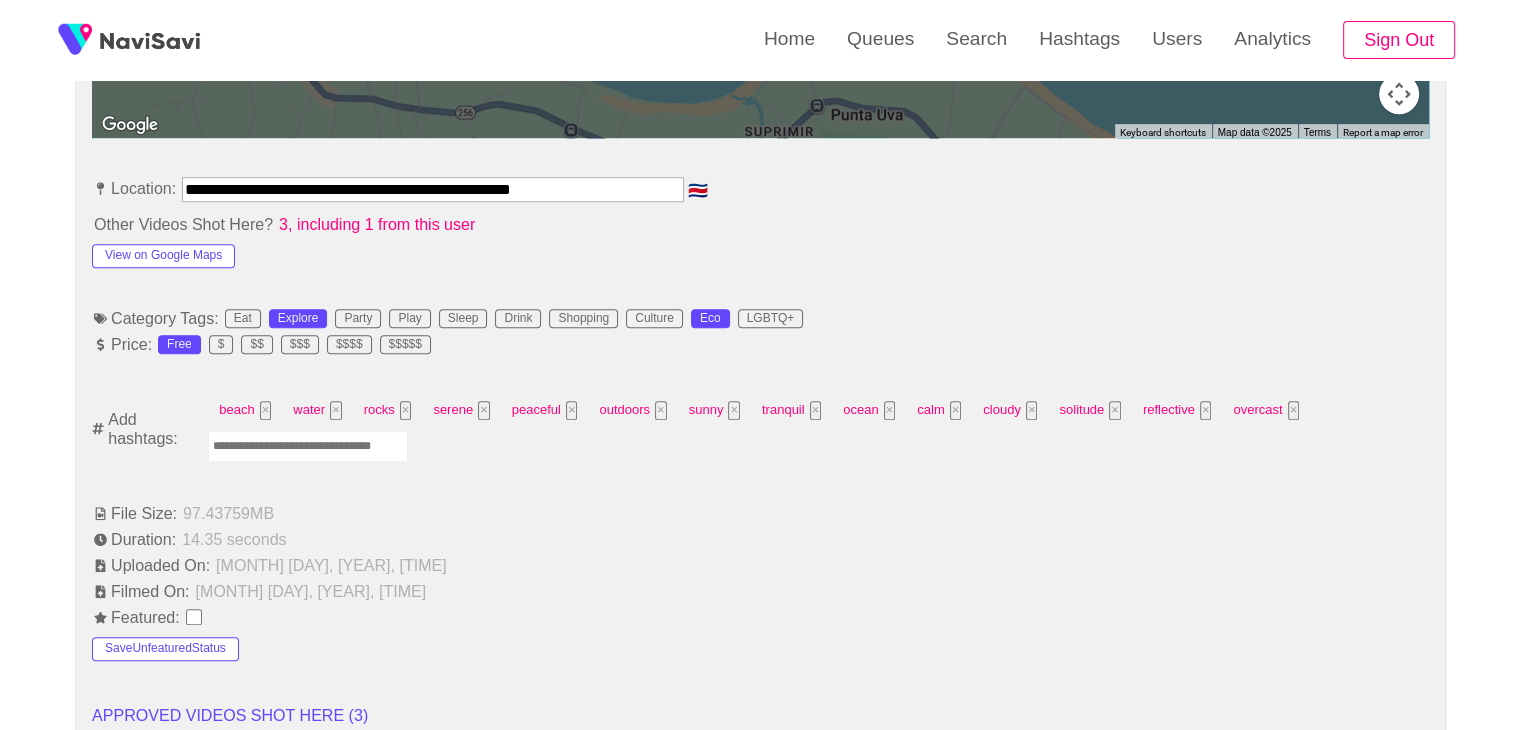 scroll, scrollTop: 1072, scrollLeft: 0, axis: vertical 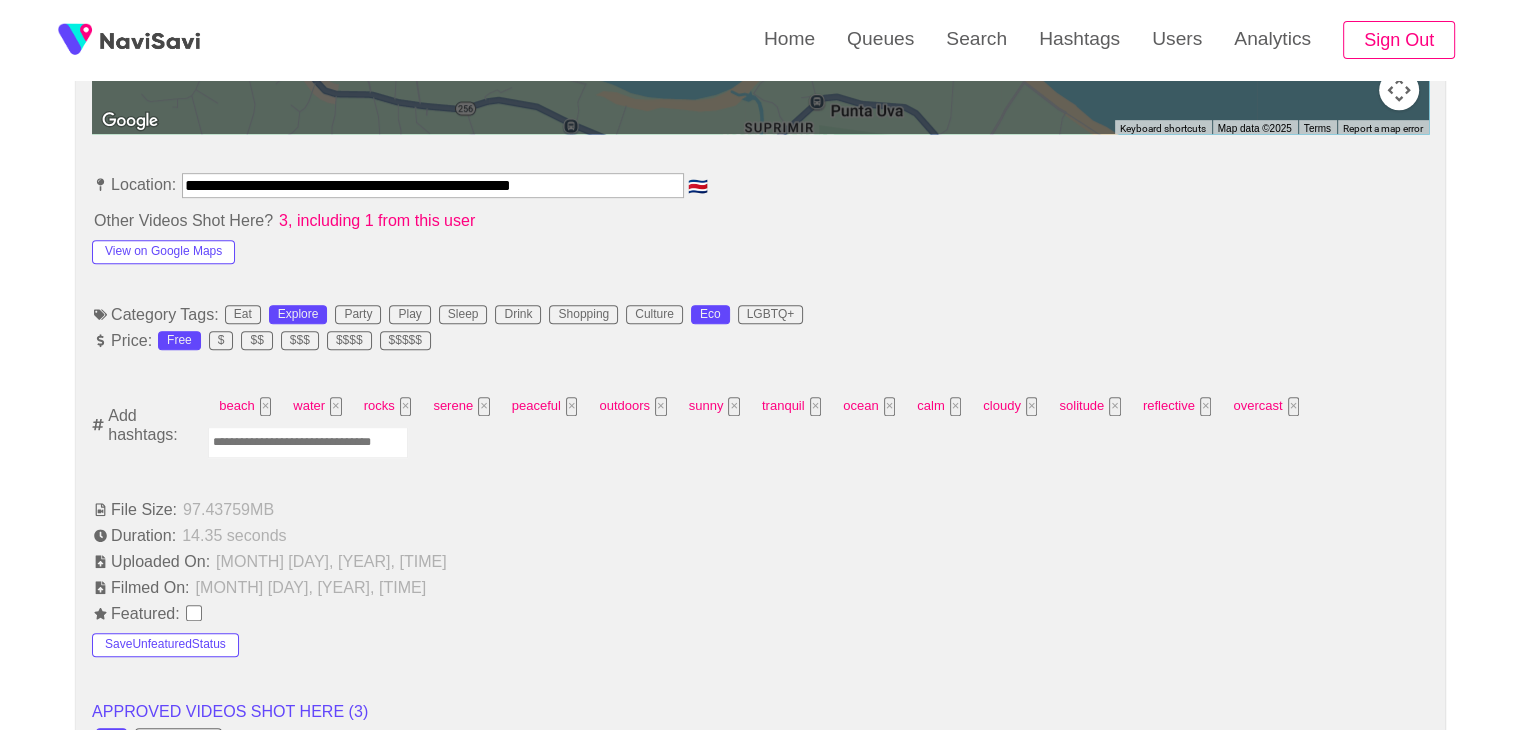 click at bounding box center [308, 442] 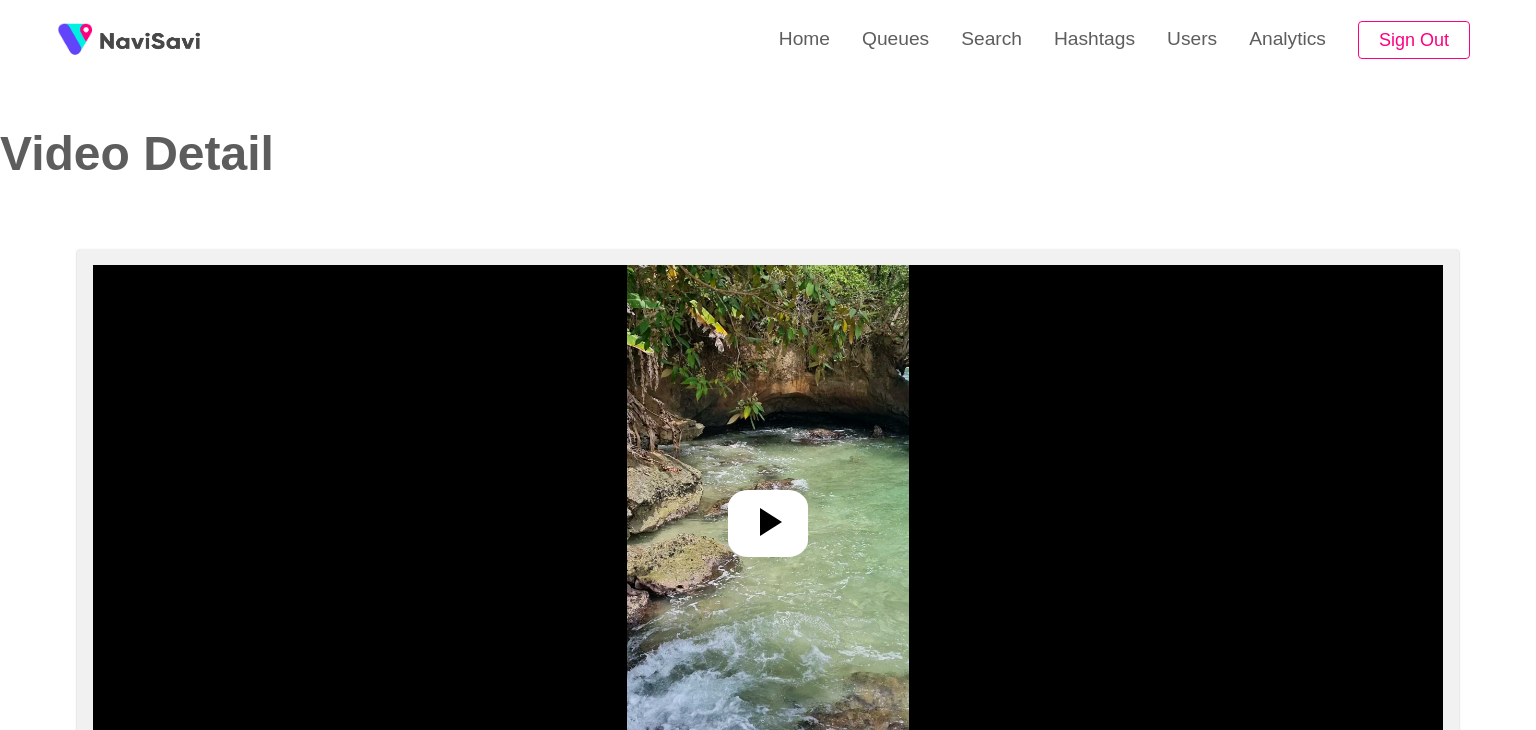 select on "**********" 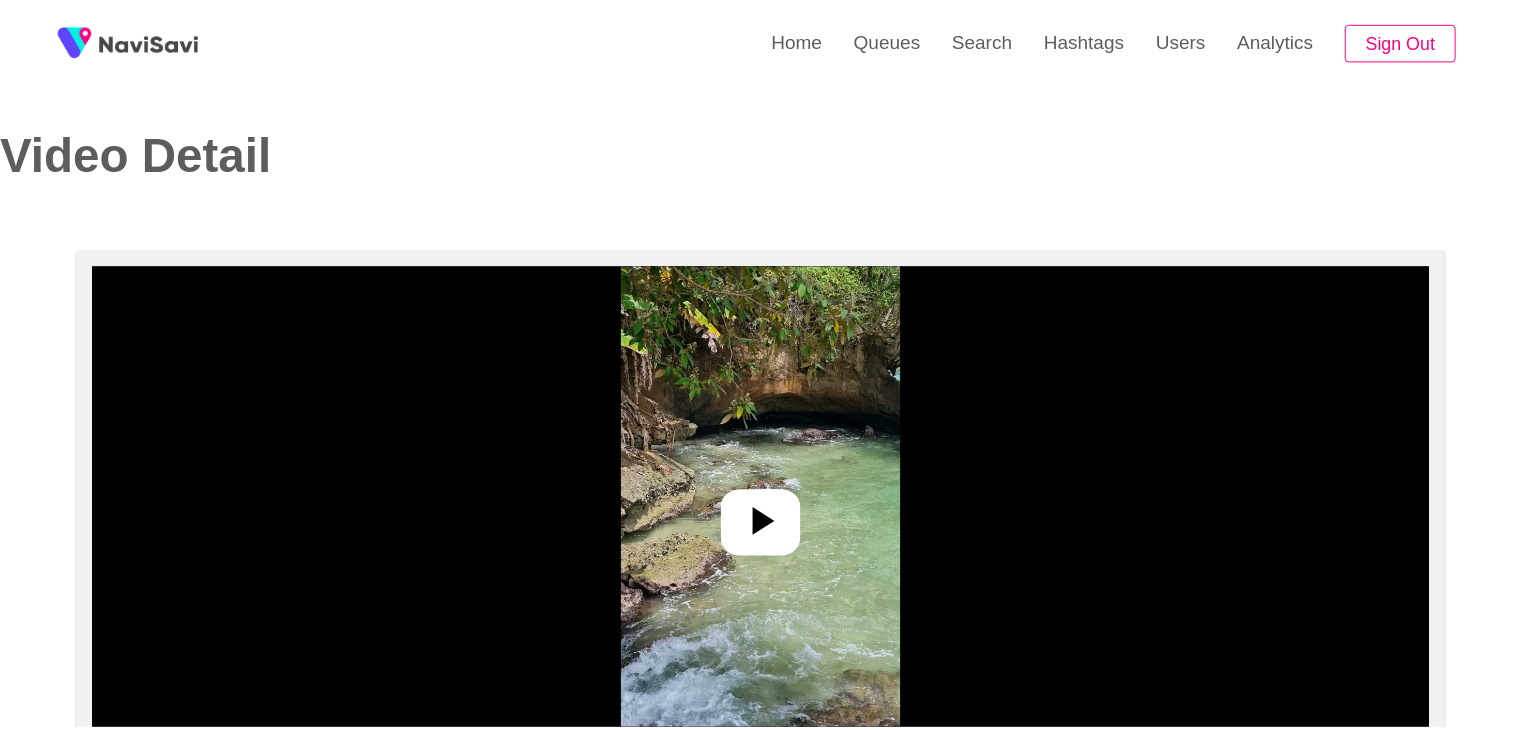 scroll, scrollTop: 0, scrollLeft: 0, axis: both 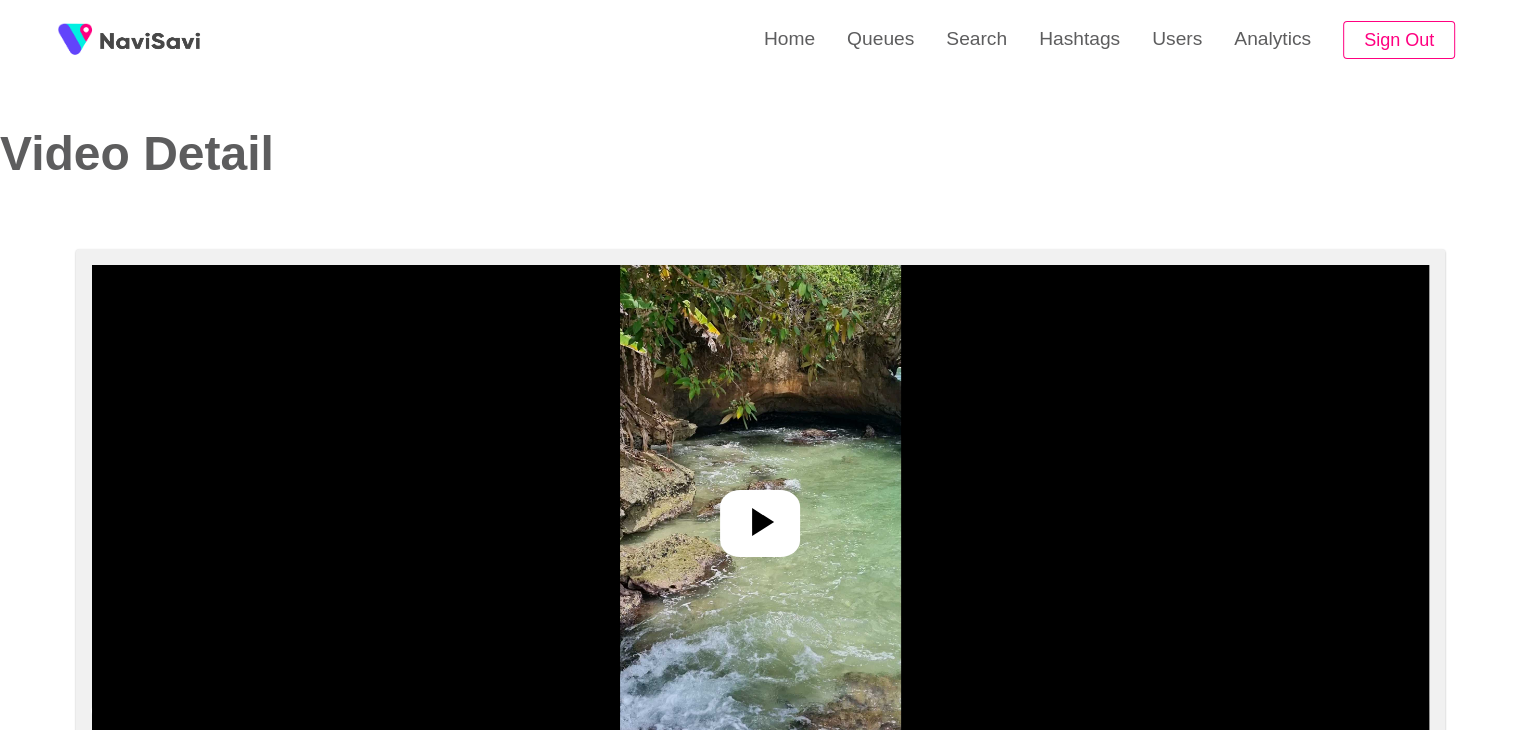 click at bounding box center (760, 515) 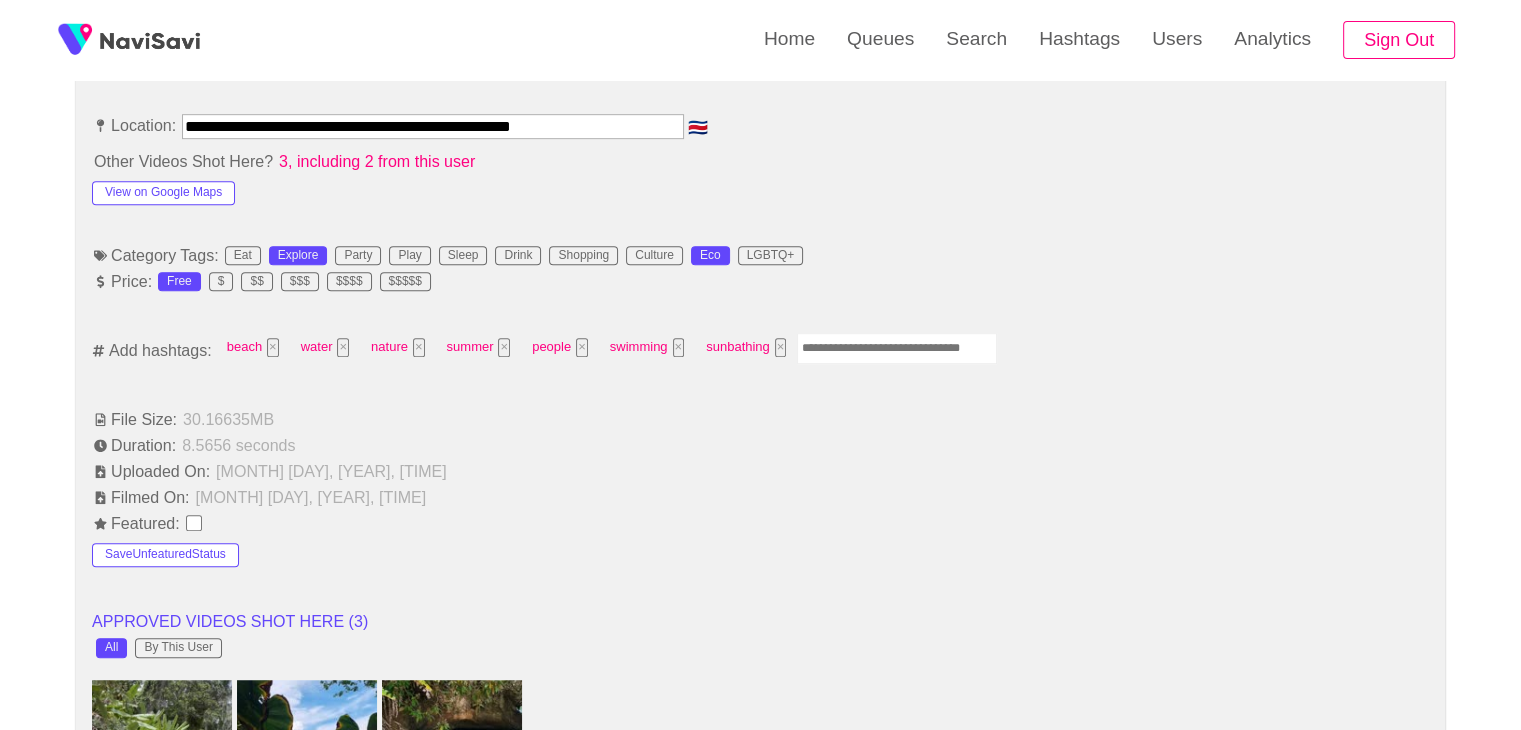 scroll, scrollTop: 1134, scrollLeft: 0, axis: vertical 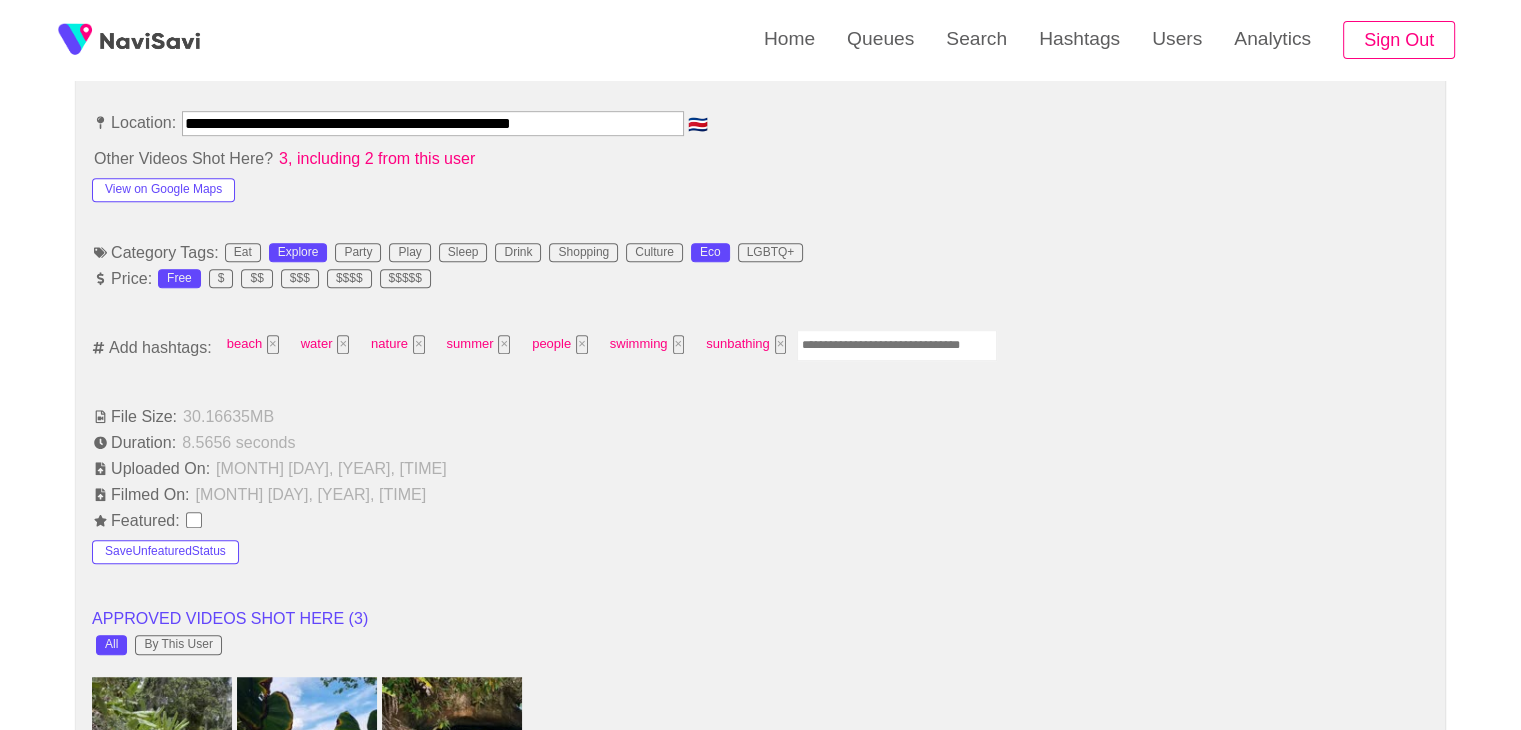 click at bounding box center (897, 345) 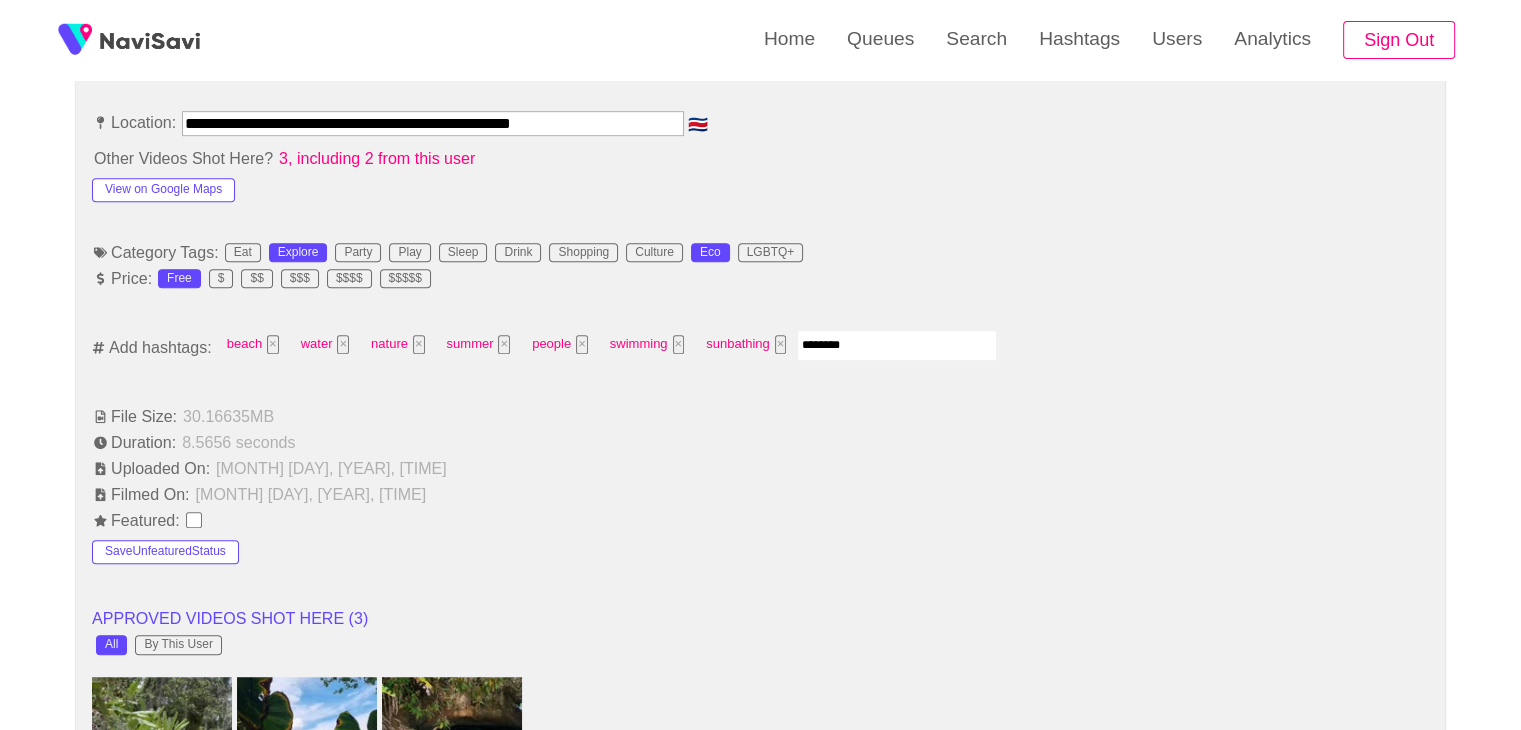type on "*********" 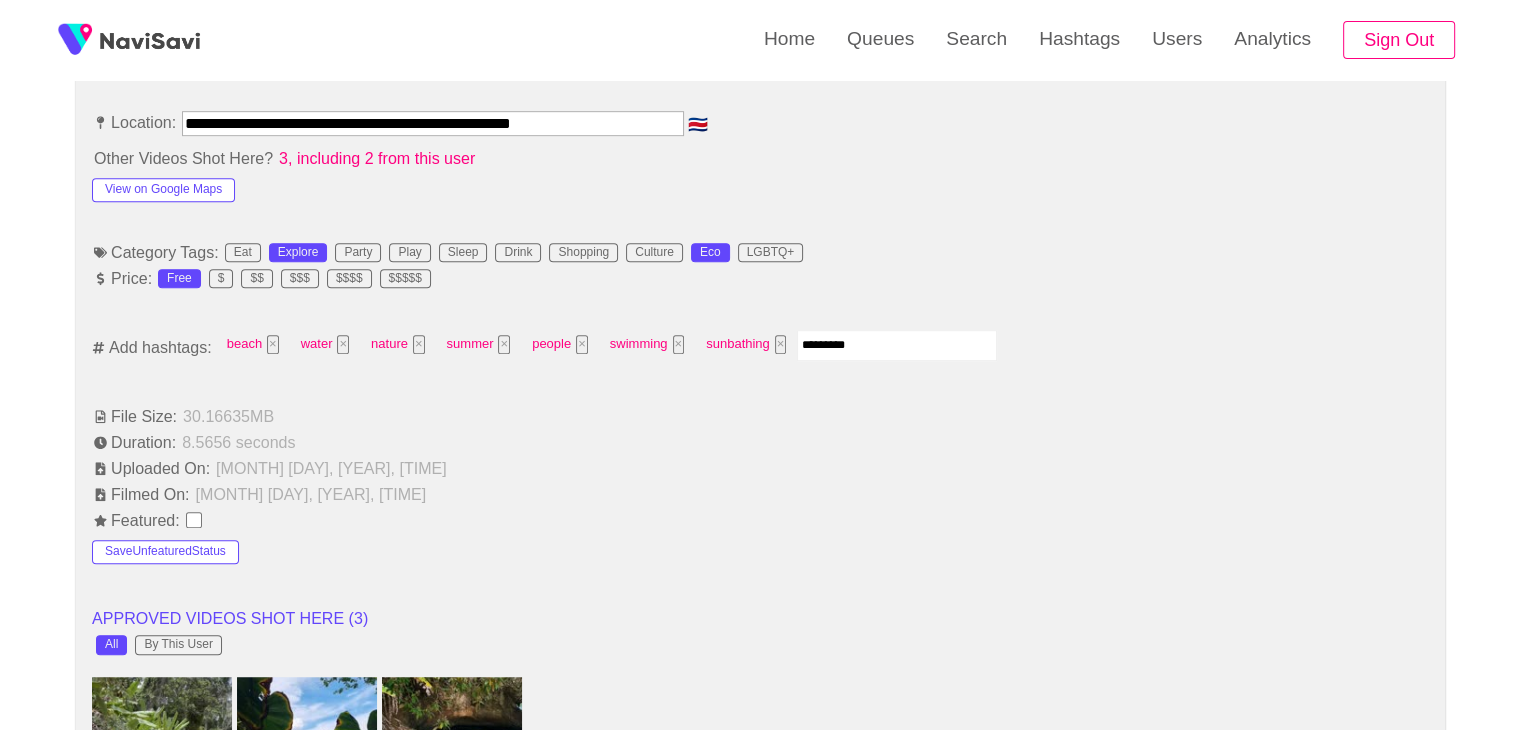 type 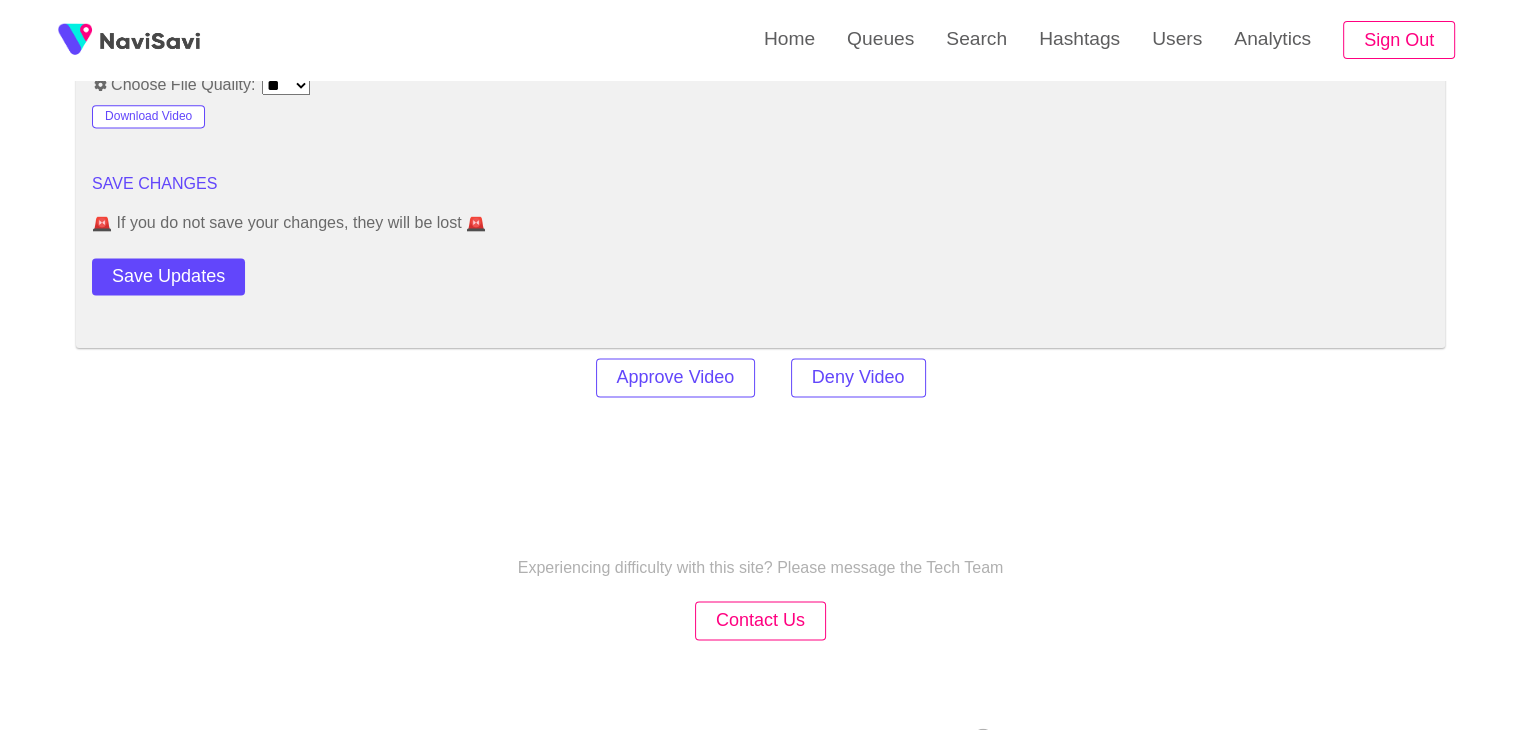 scroll, scrollTop: 2738, scrollLeft: 0, axis: vertical 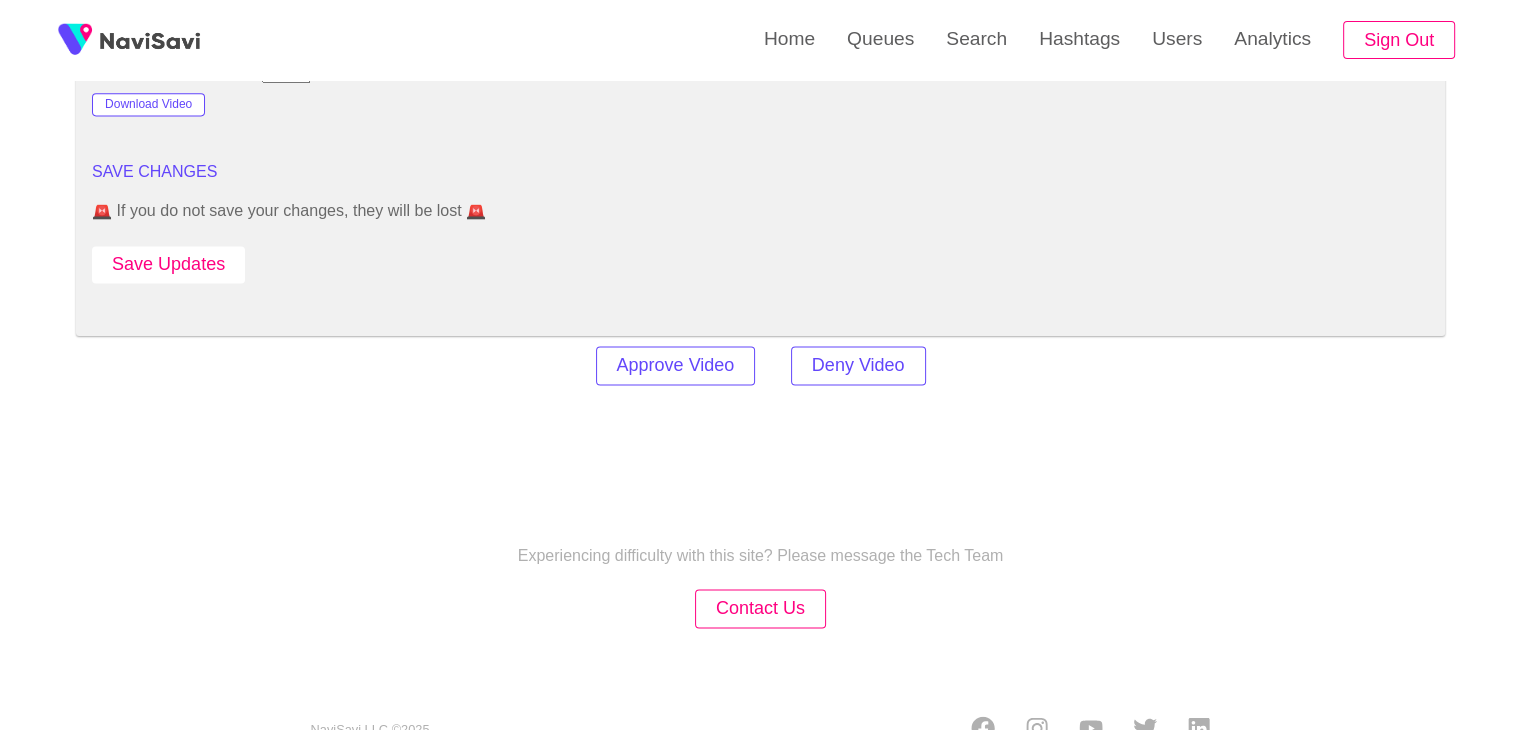 click on "Save Updates" at bounding box center (168, 264) 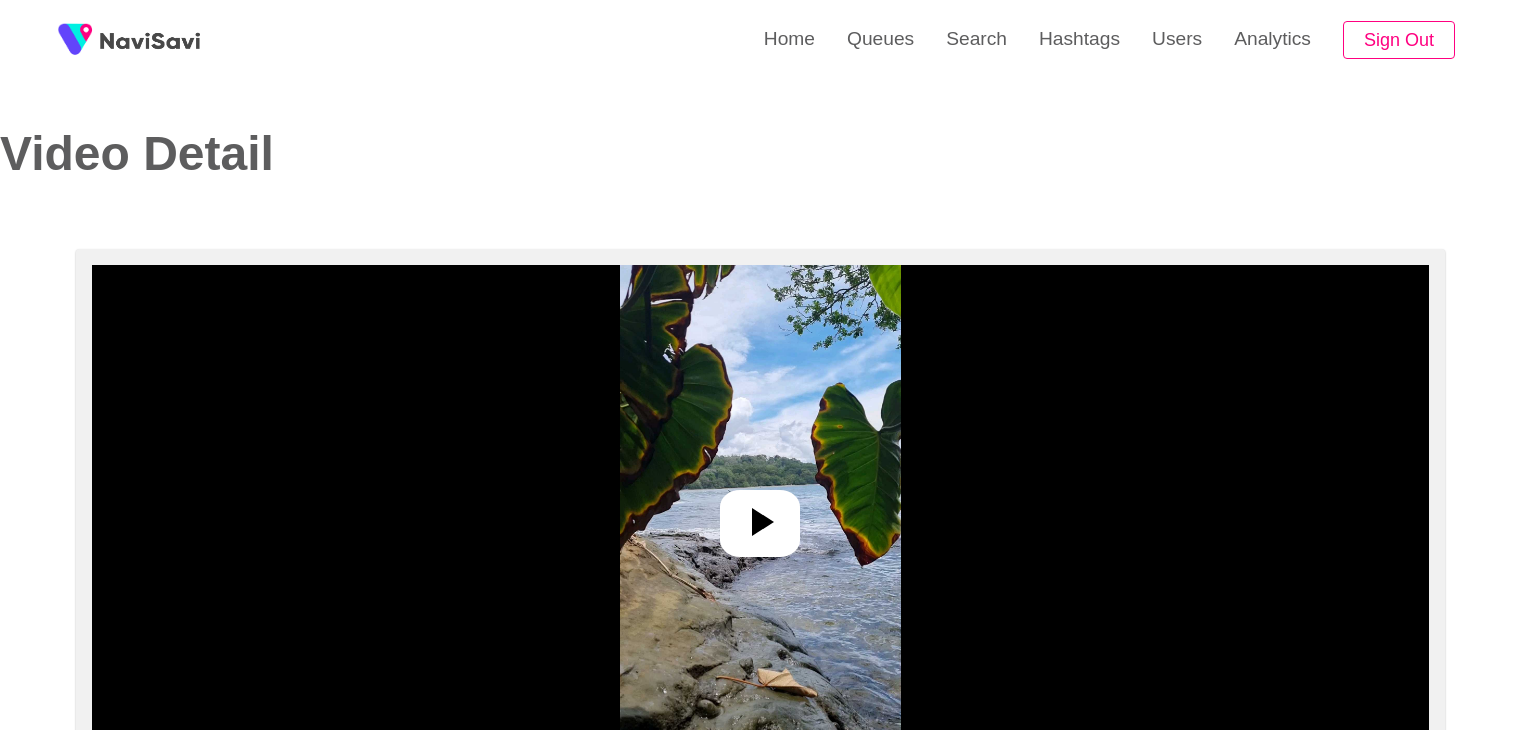 select on "**********" 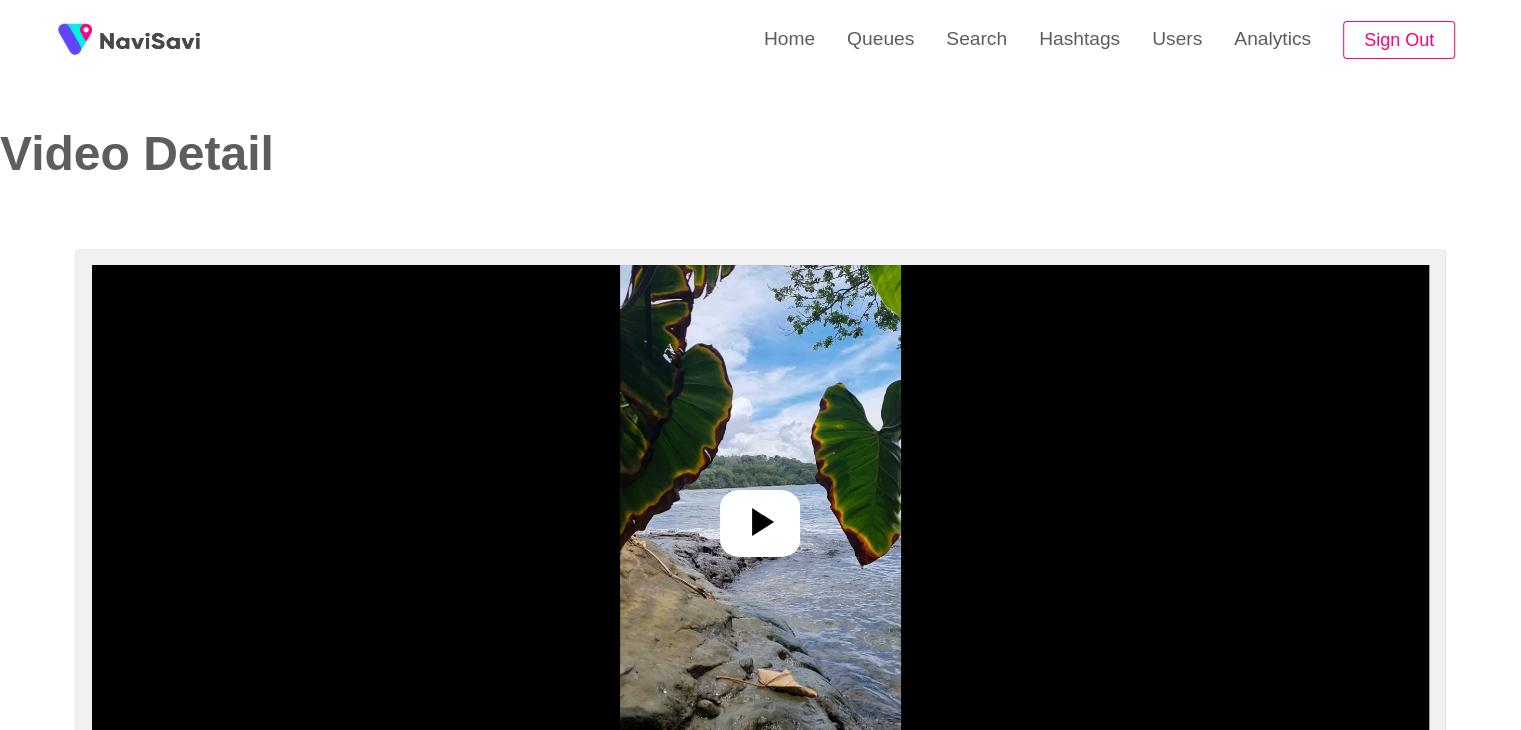 click at bounding box center (760, 515) 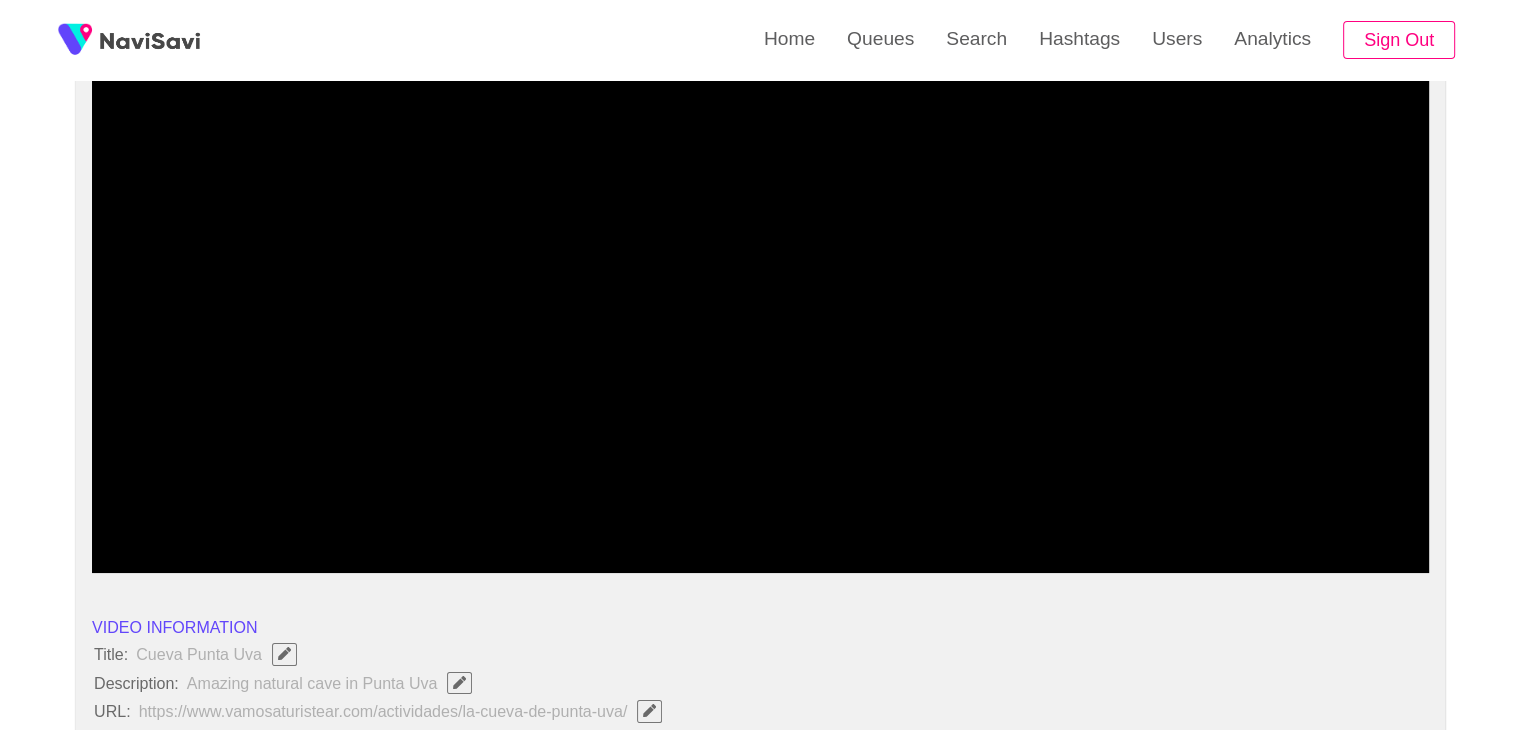 scroll, scrollTop: 140, scrollLeft: 0, axis: vertical 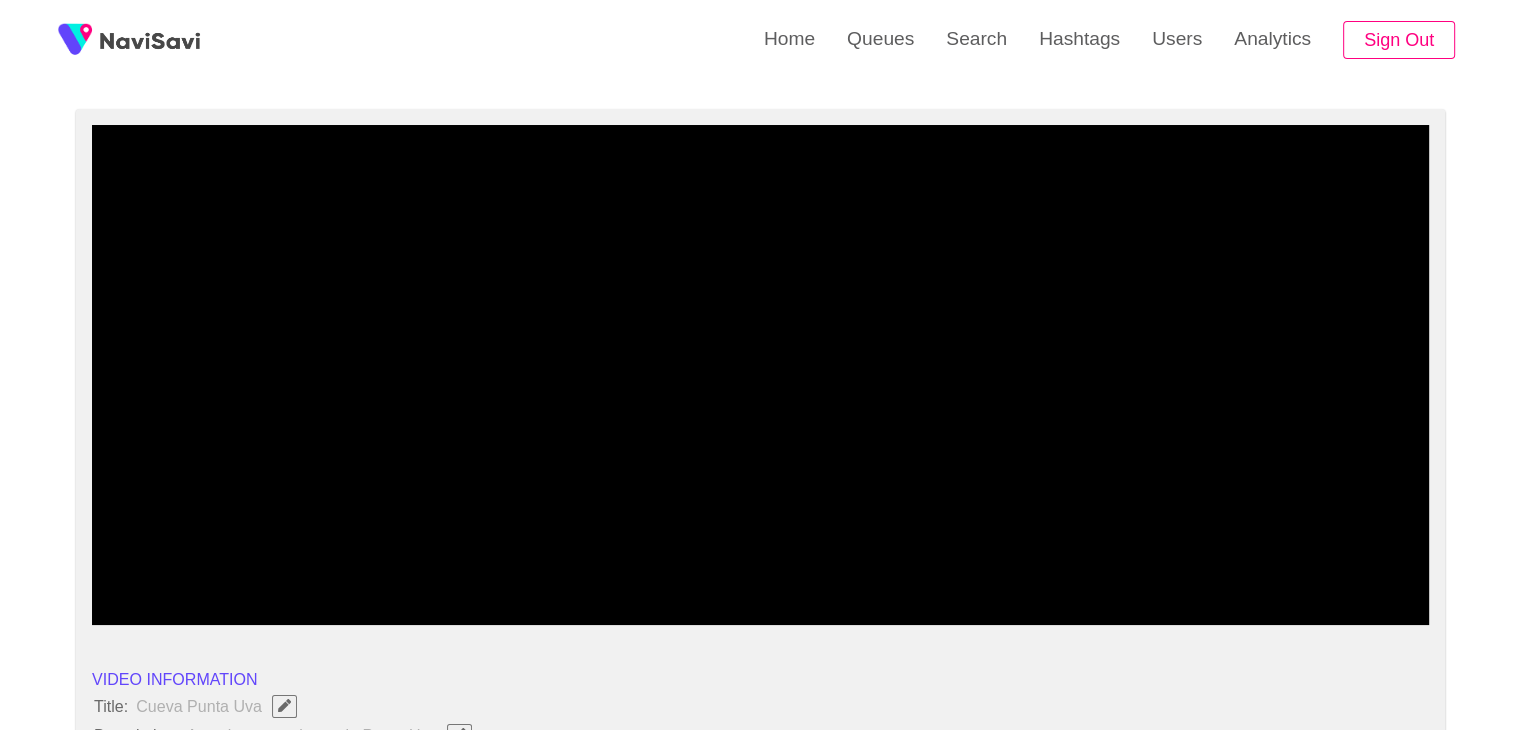 click at bounding box center [760, 375] 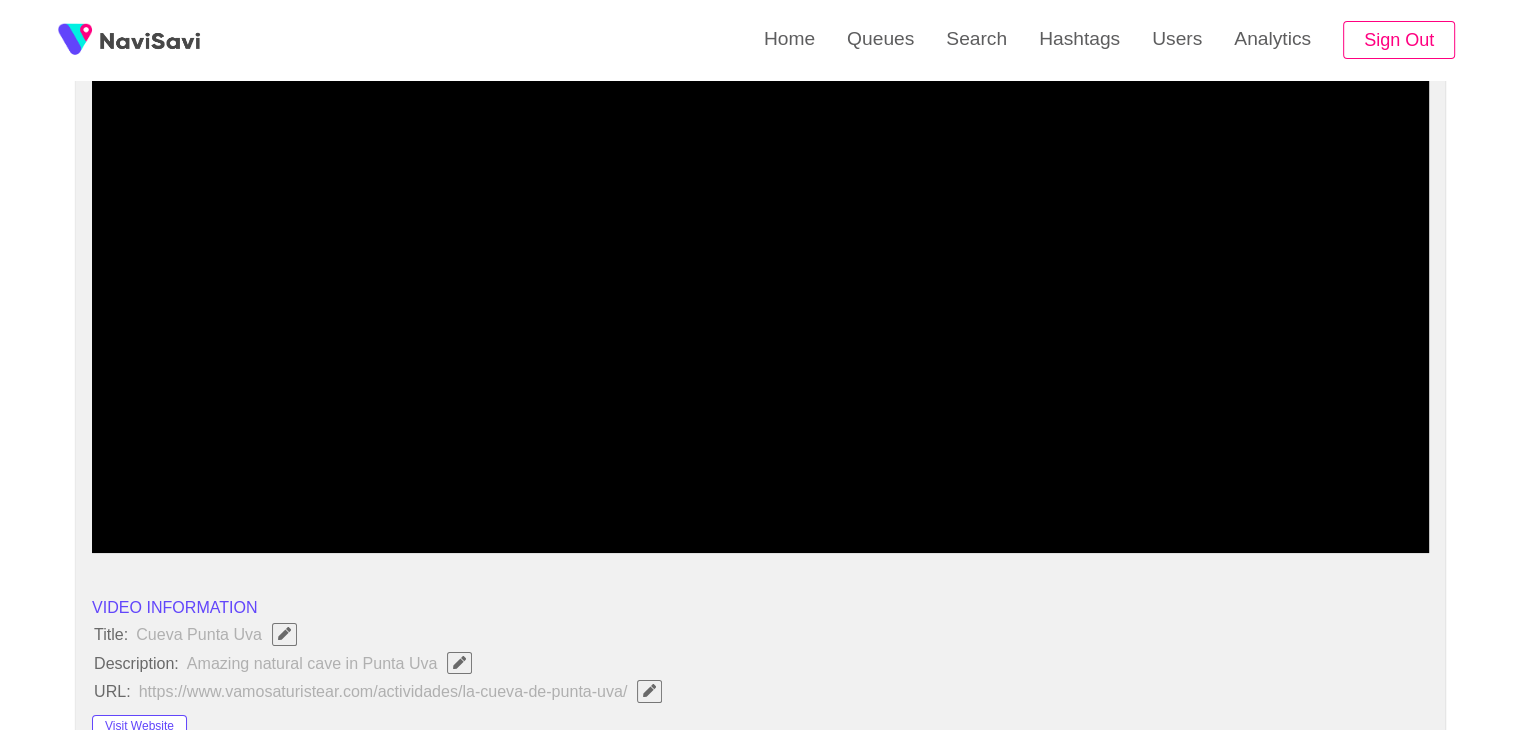 scroll, scrollTop: 96, scrollLeft: 0, axis: vertical 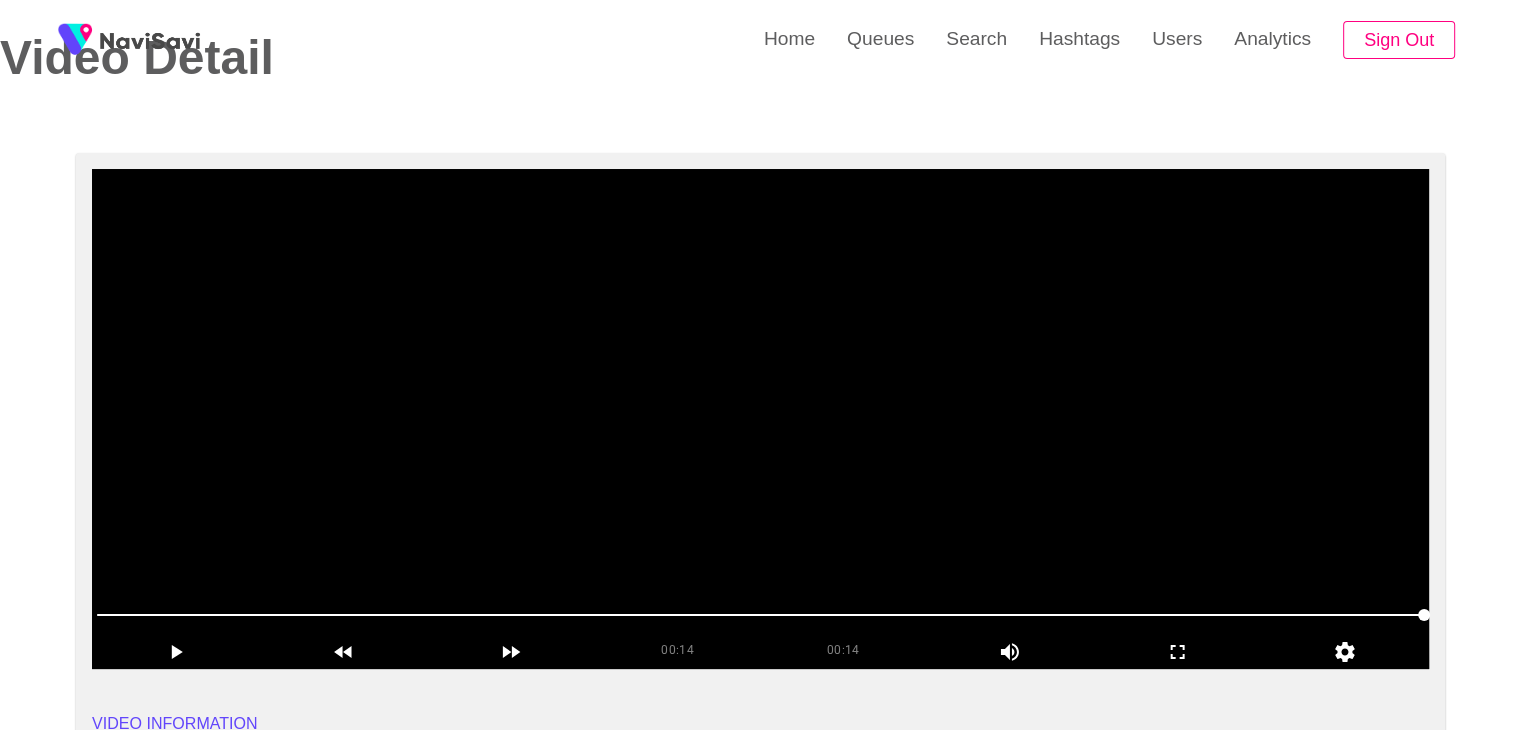 click at bounding box center [760, 419] 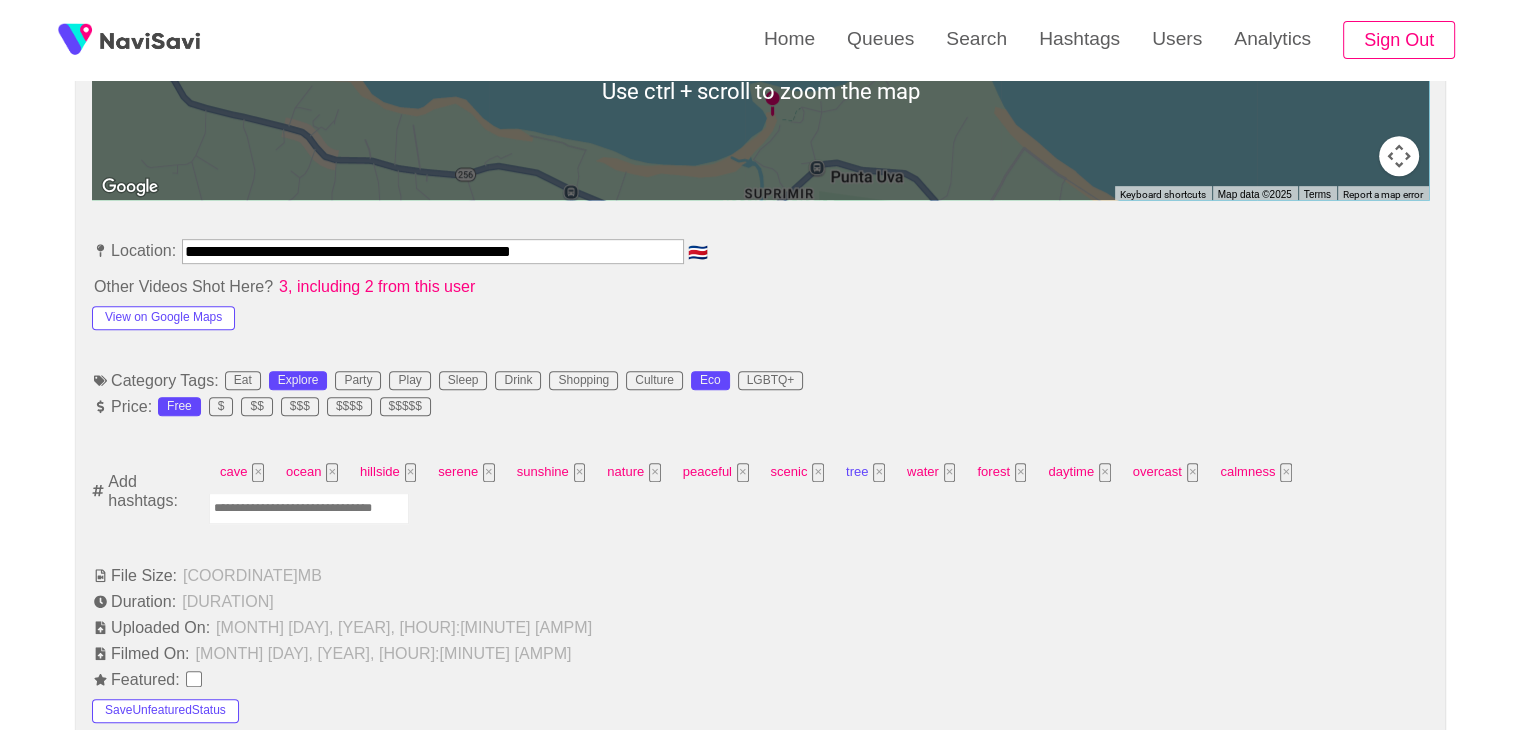 scroll, scrollTop: 1012, scrollLeft: 0, axis: vertical 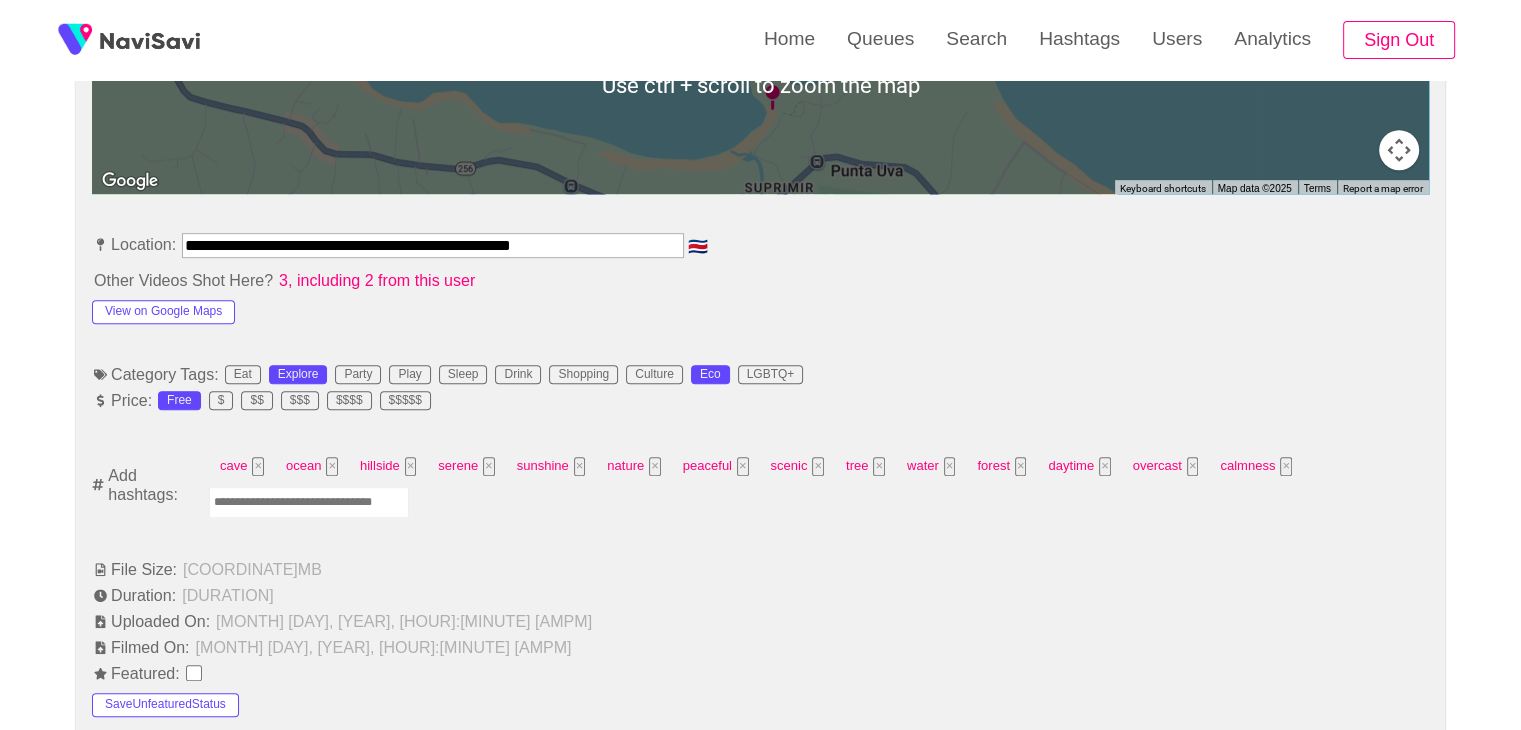 click at bounding box center [309, 502] 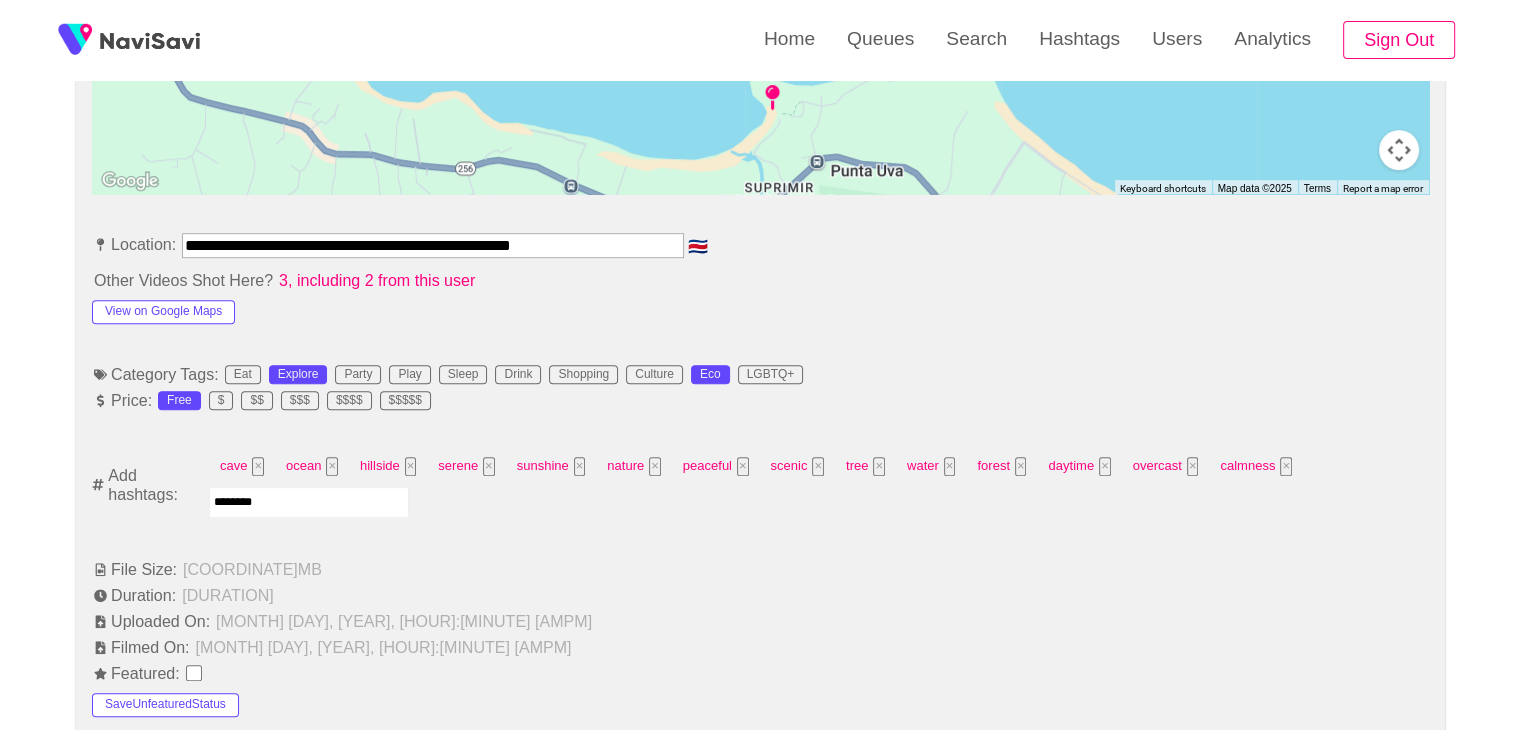 type on "*********" 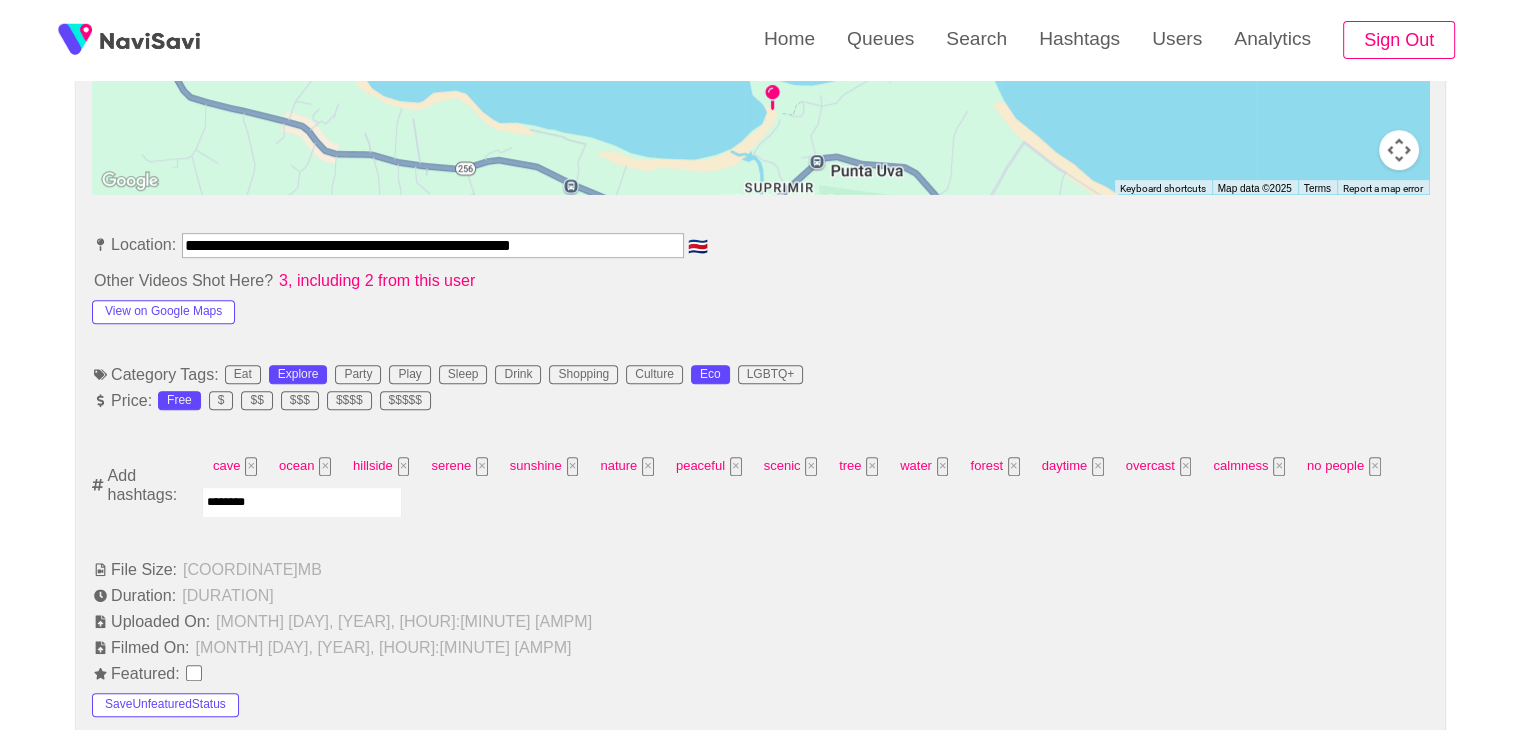 type on "*********" 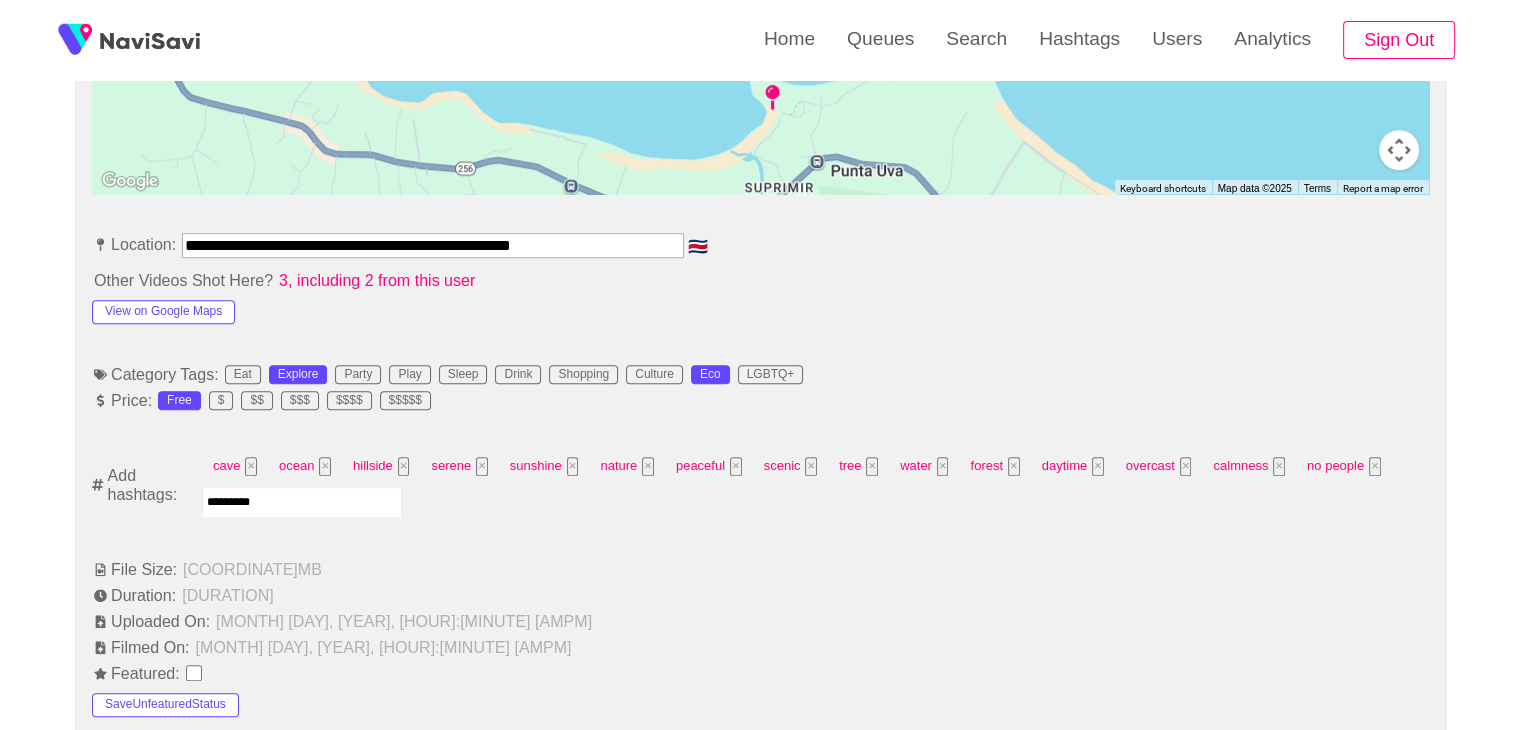 type 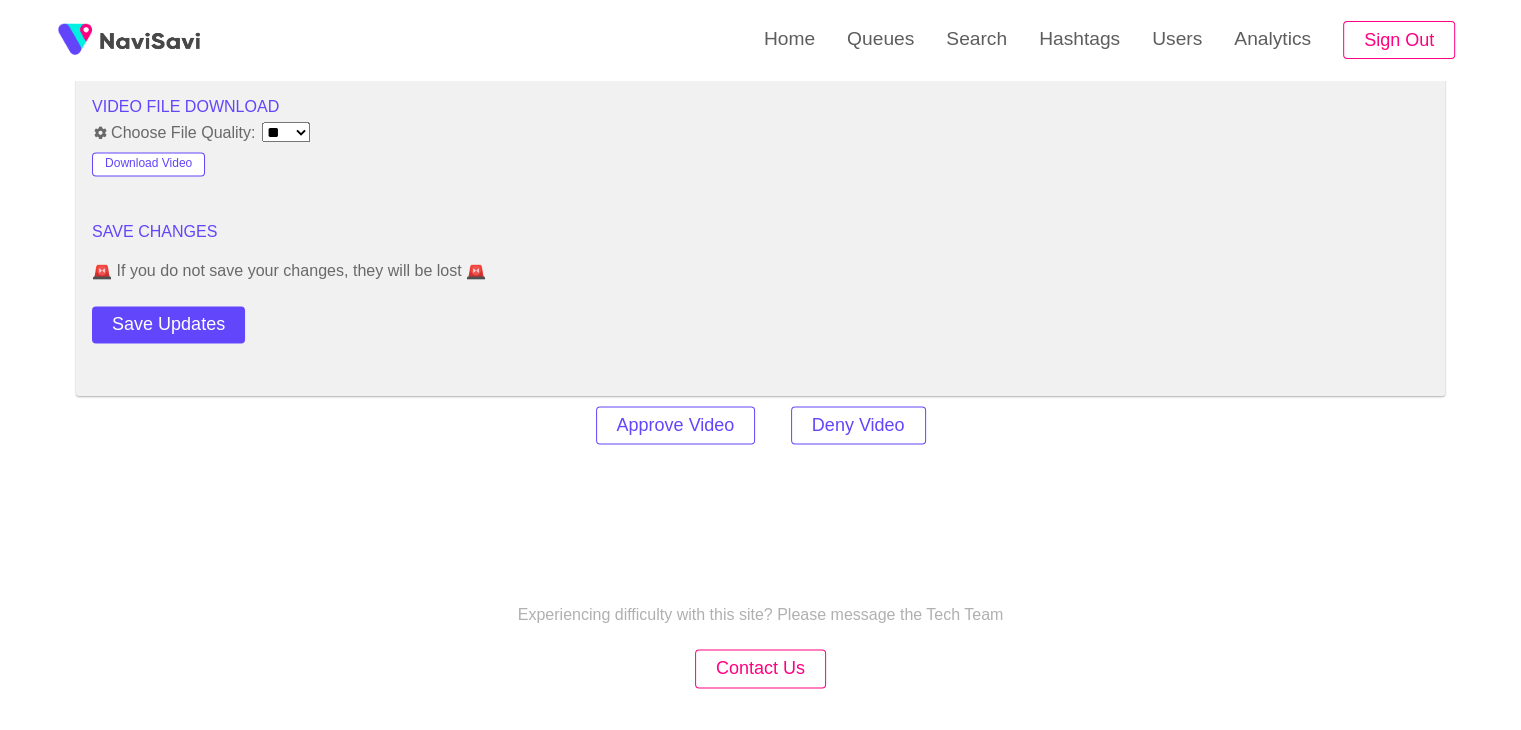 scroll, scrollTop: 2722, scrollLeft: 0, axis: vertical 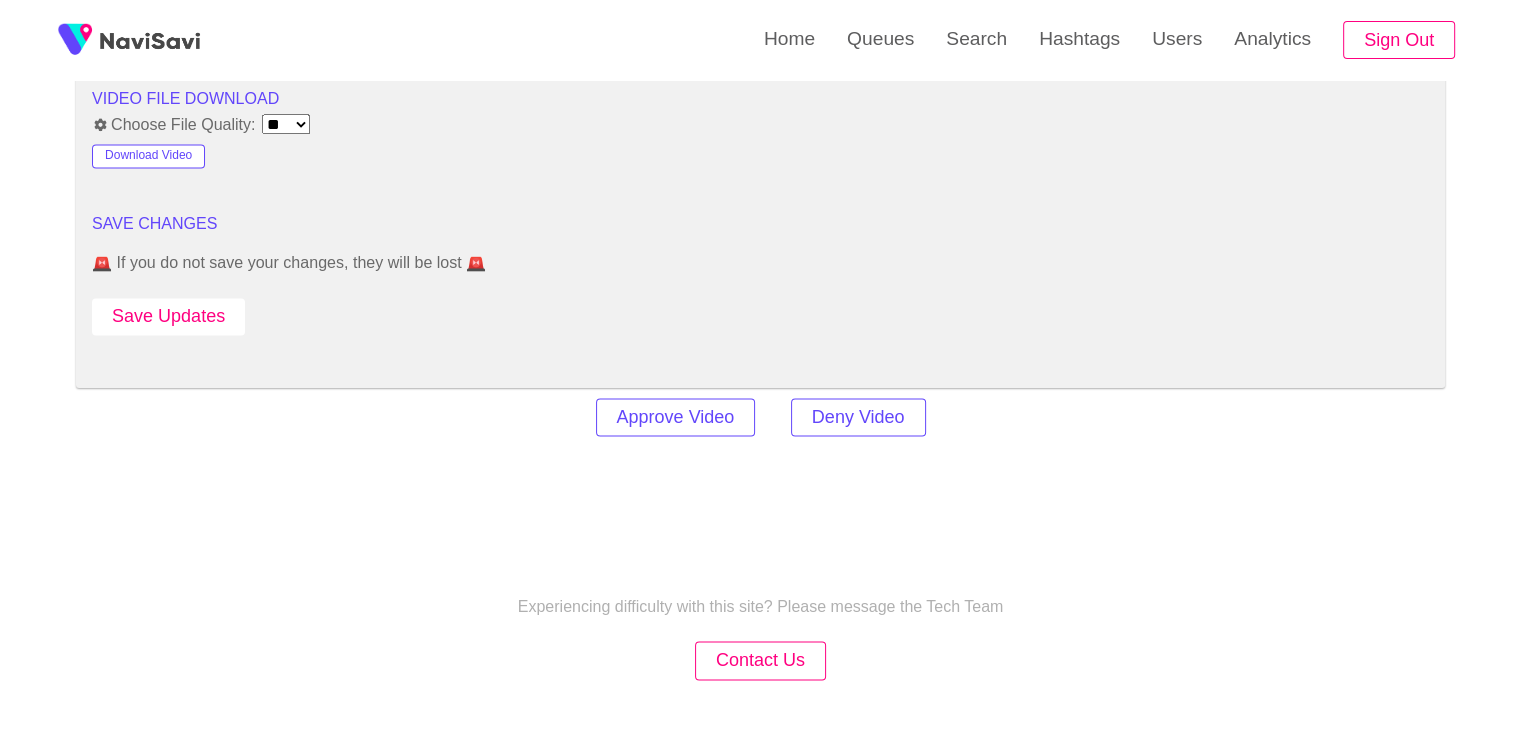 click on "Save Updates" at bounding box center (168, 316) 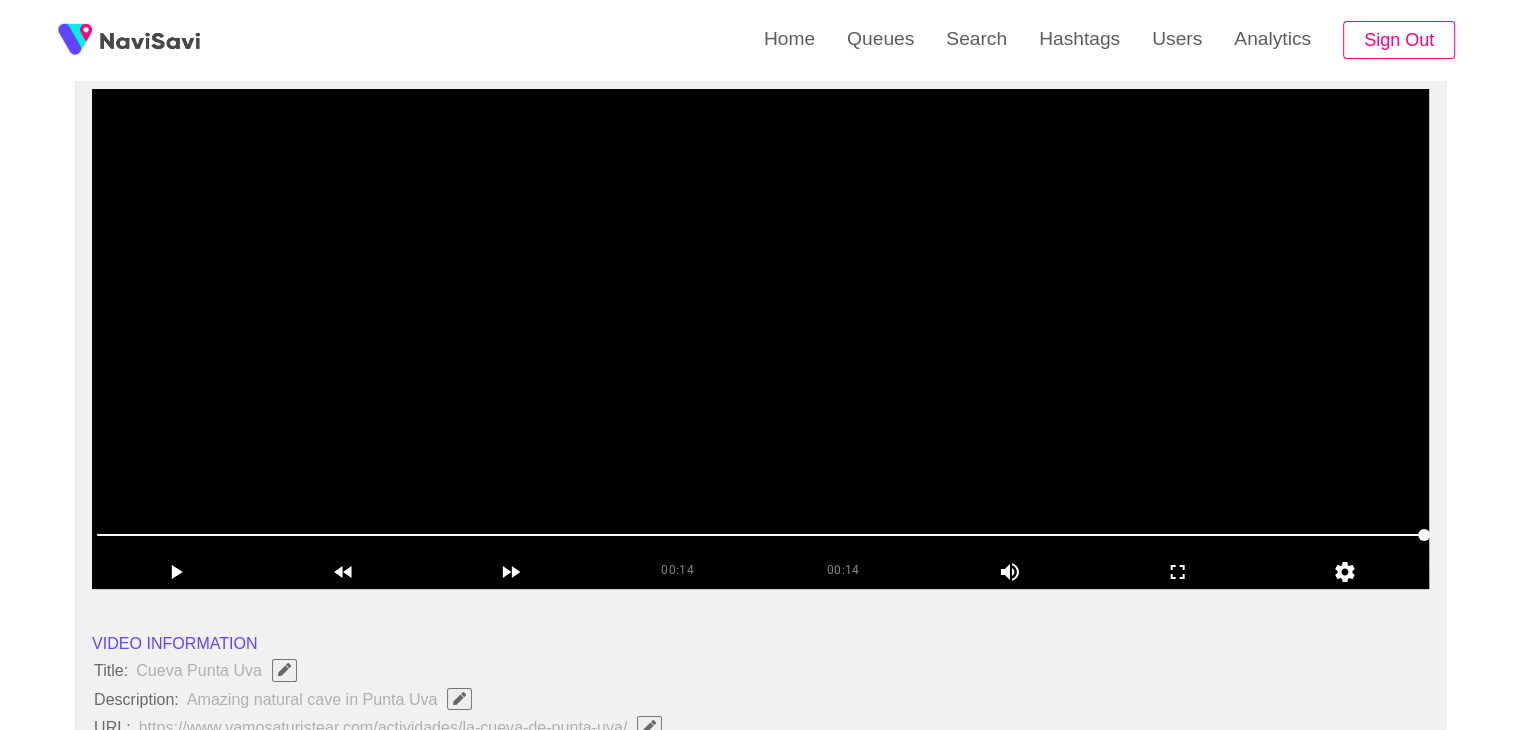 scroll, scrollTop: 172, scrollLeft: 0, axis: vertical 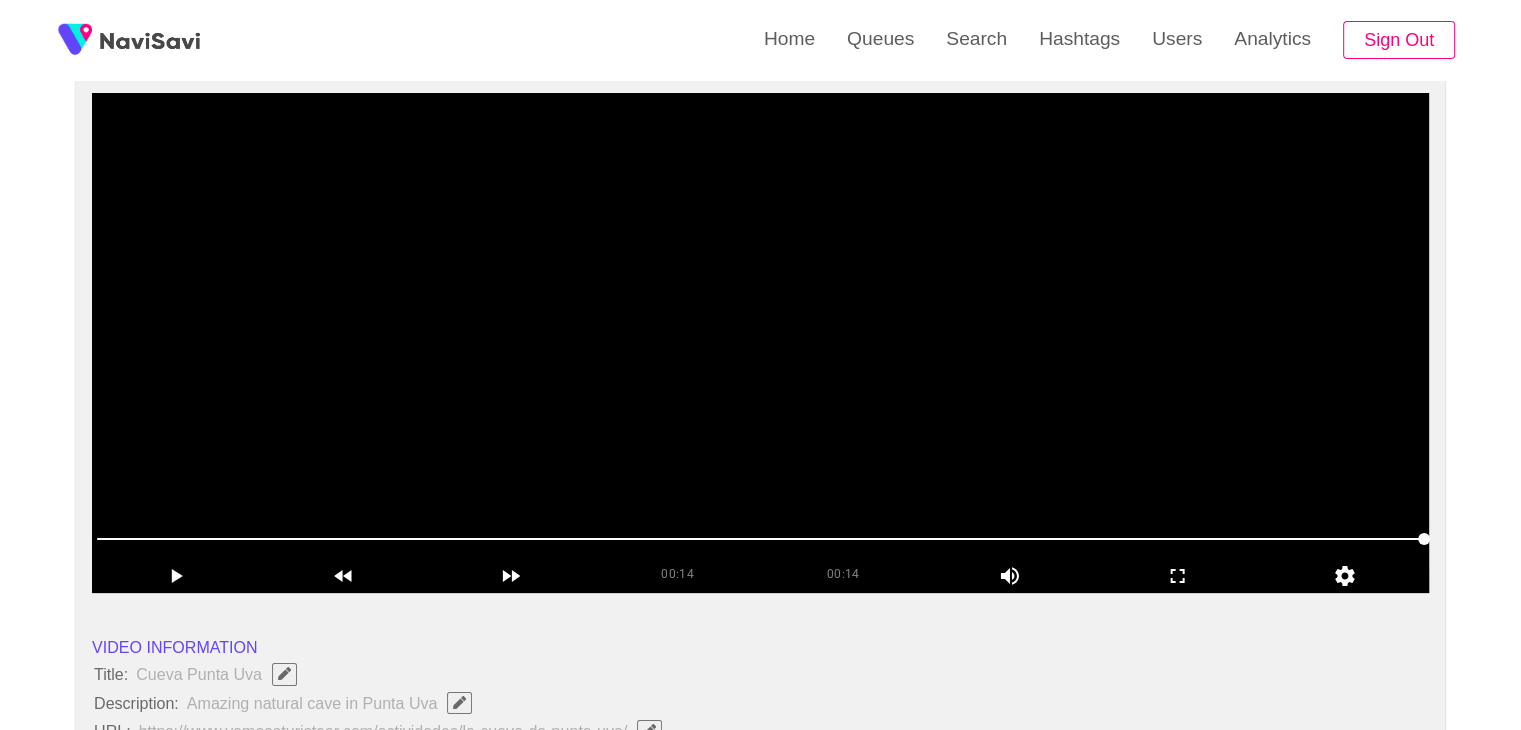 click at bounding box center [760, 343] 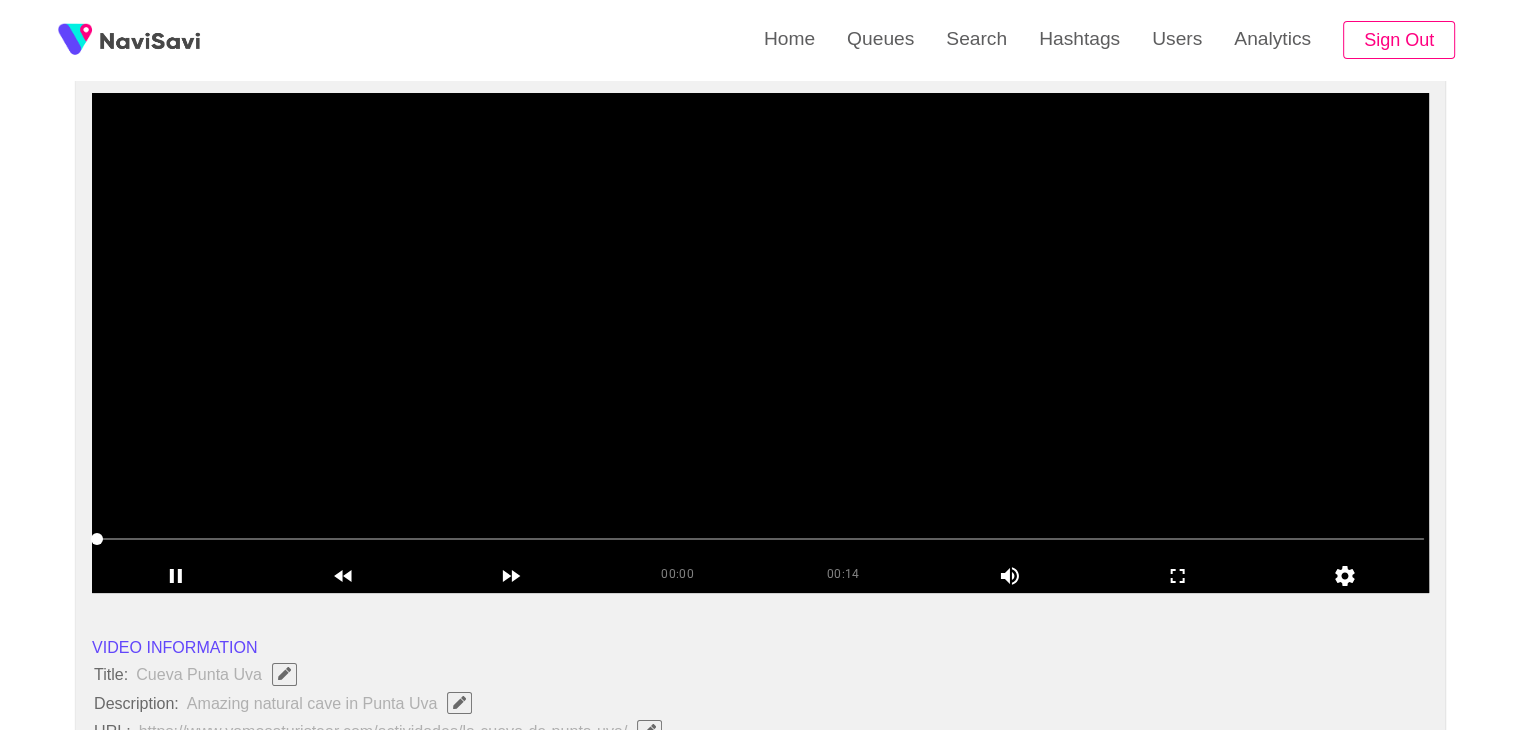 click at bounding box center [760, 343] 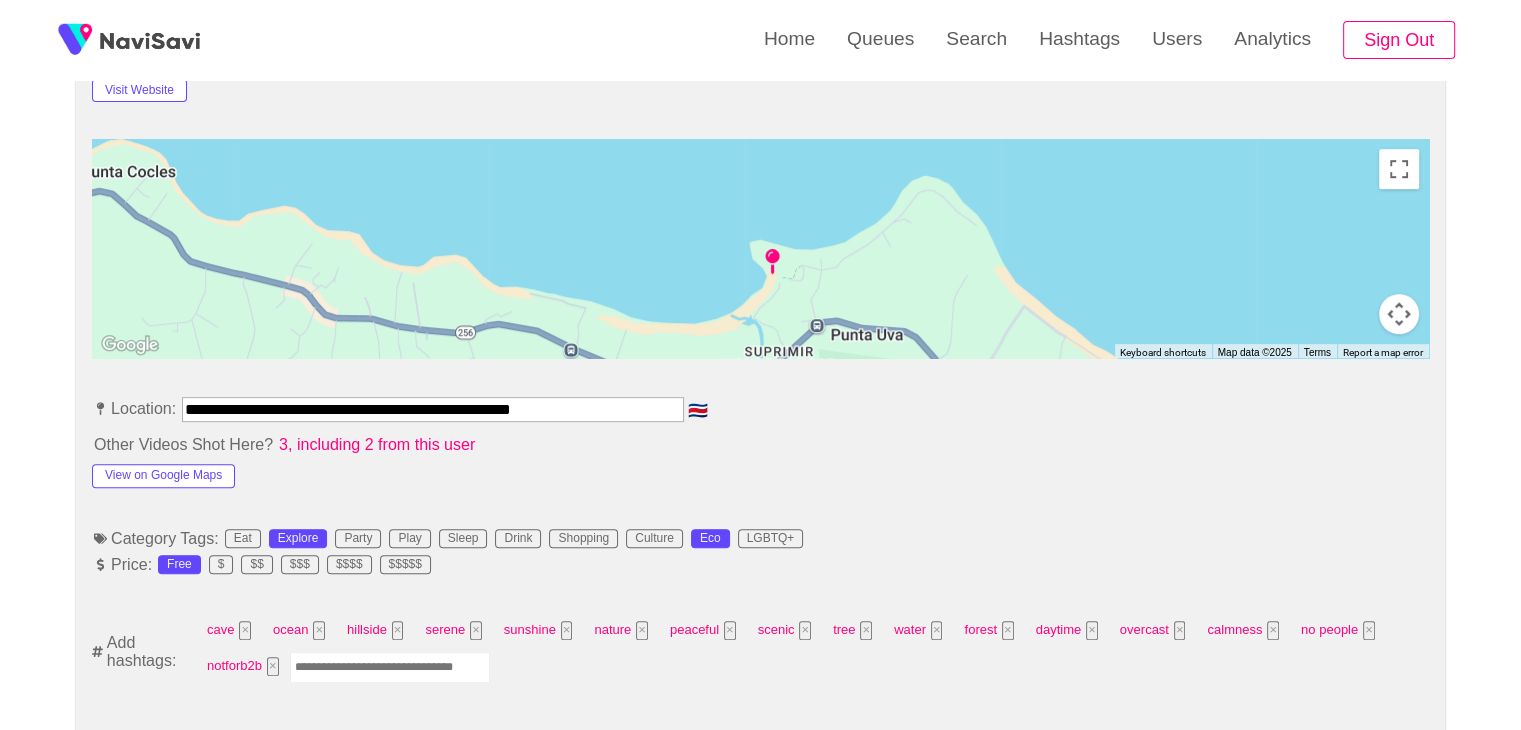 scroll, scrollTop: 795, scrollLeft: 0, axis: vertical 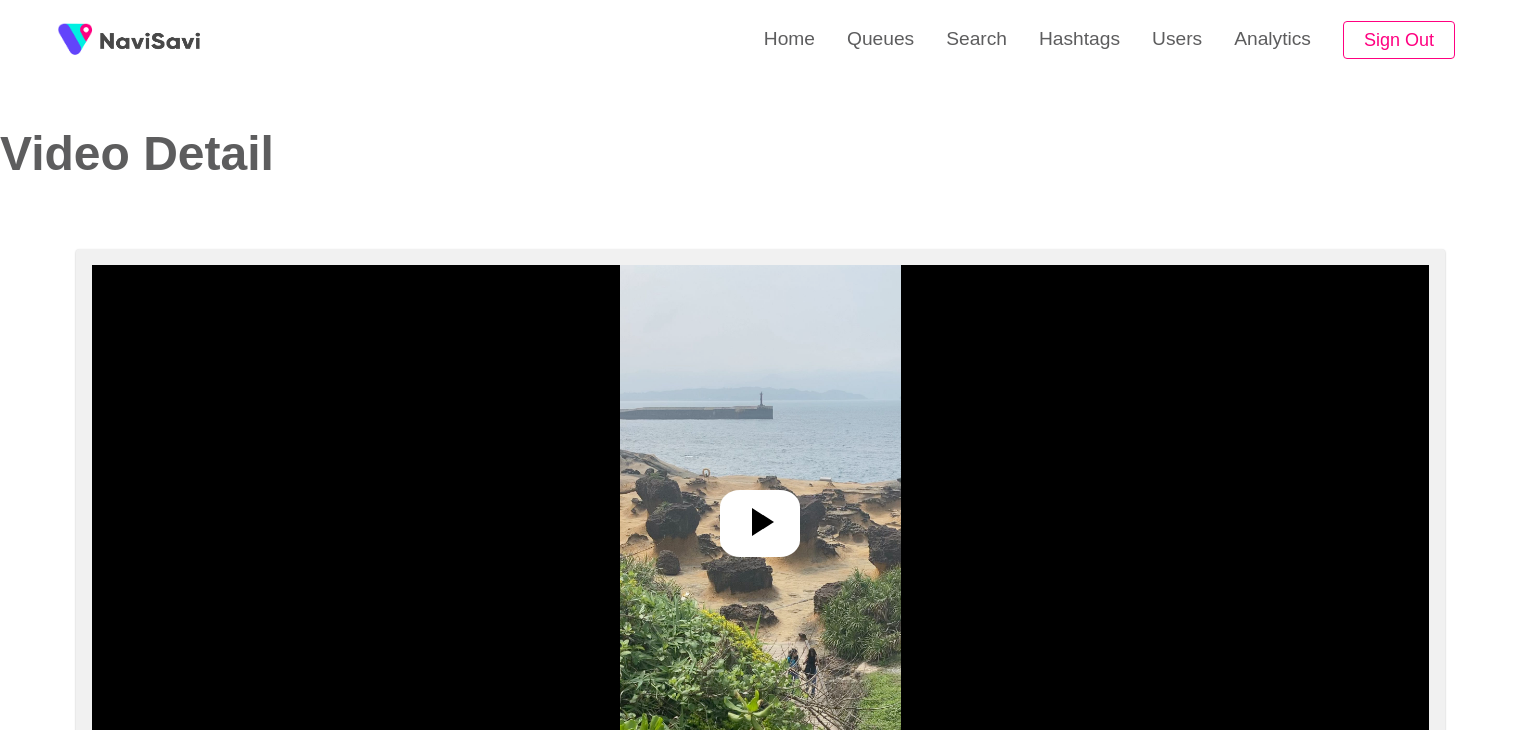 select on "**********" 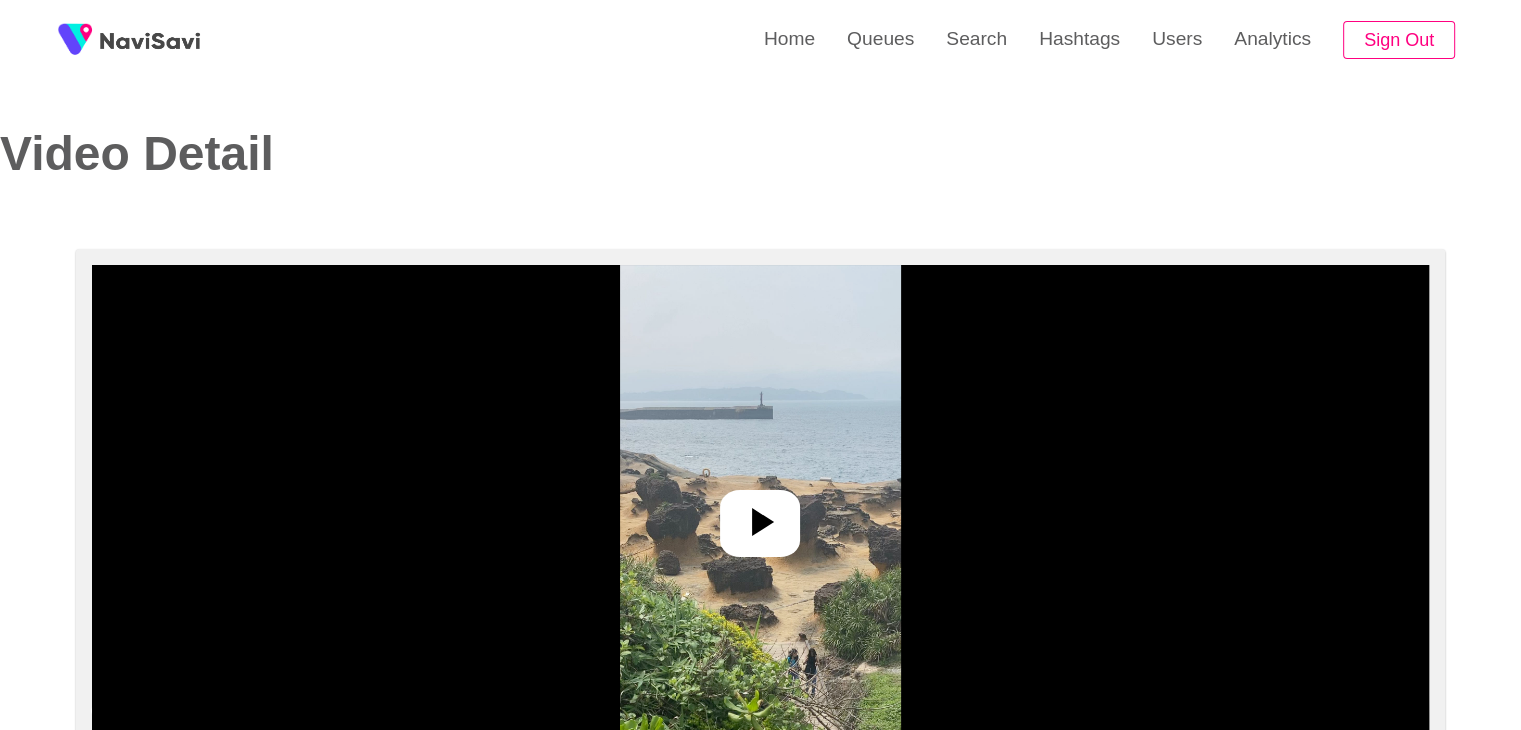 click at bounding box center (760, 515) 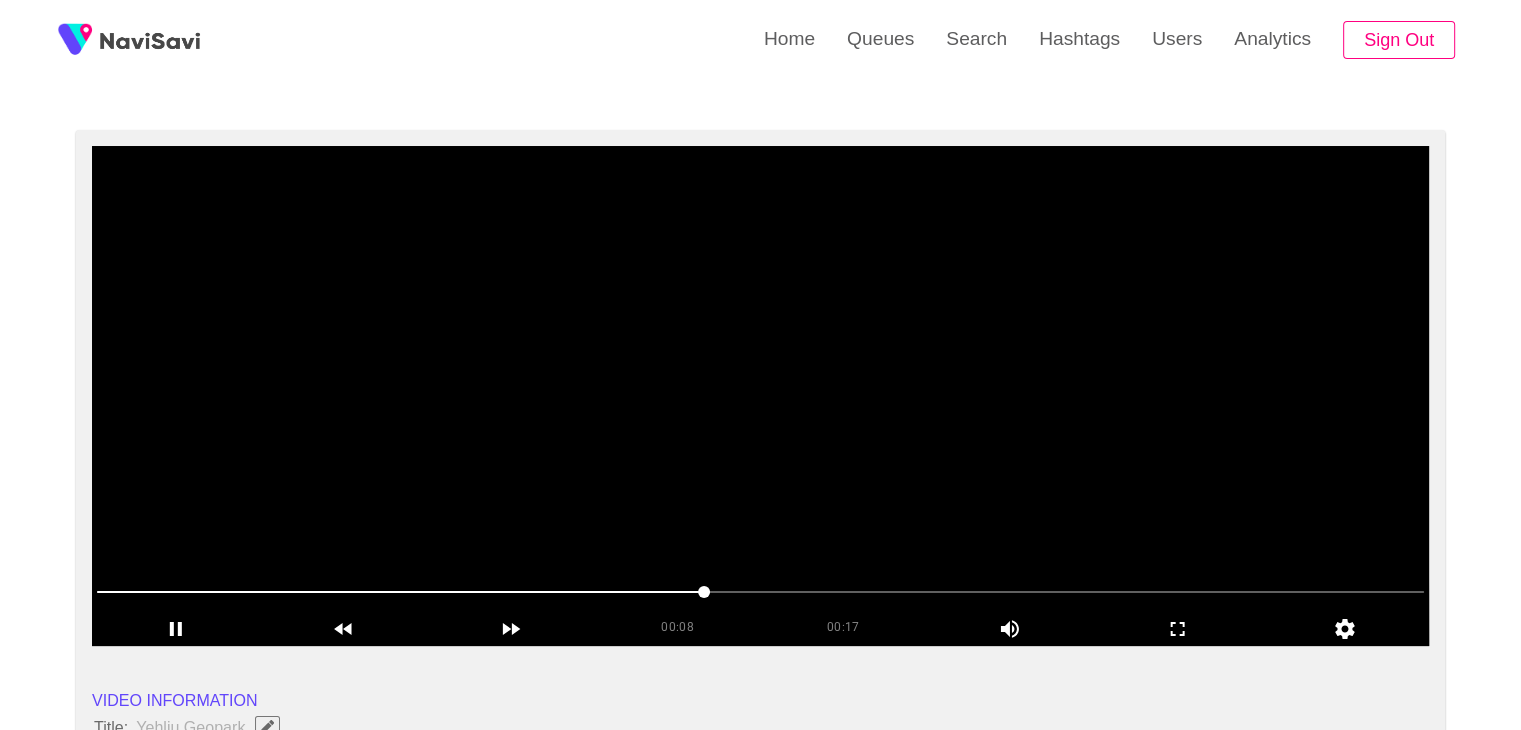 scroll, scrollTop: 115, scrollLeft: 0, axis: vertical 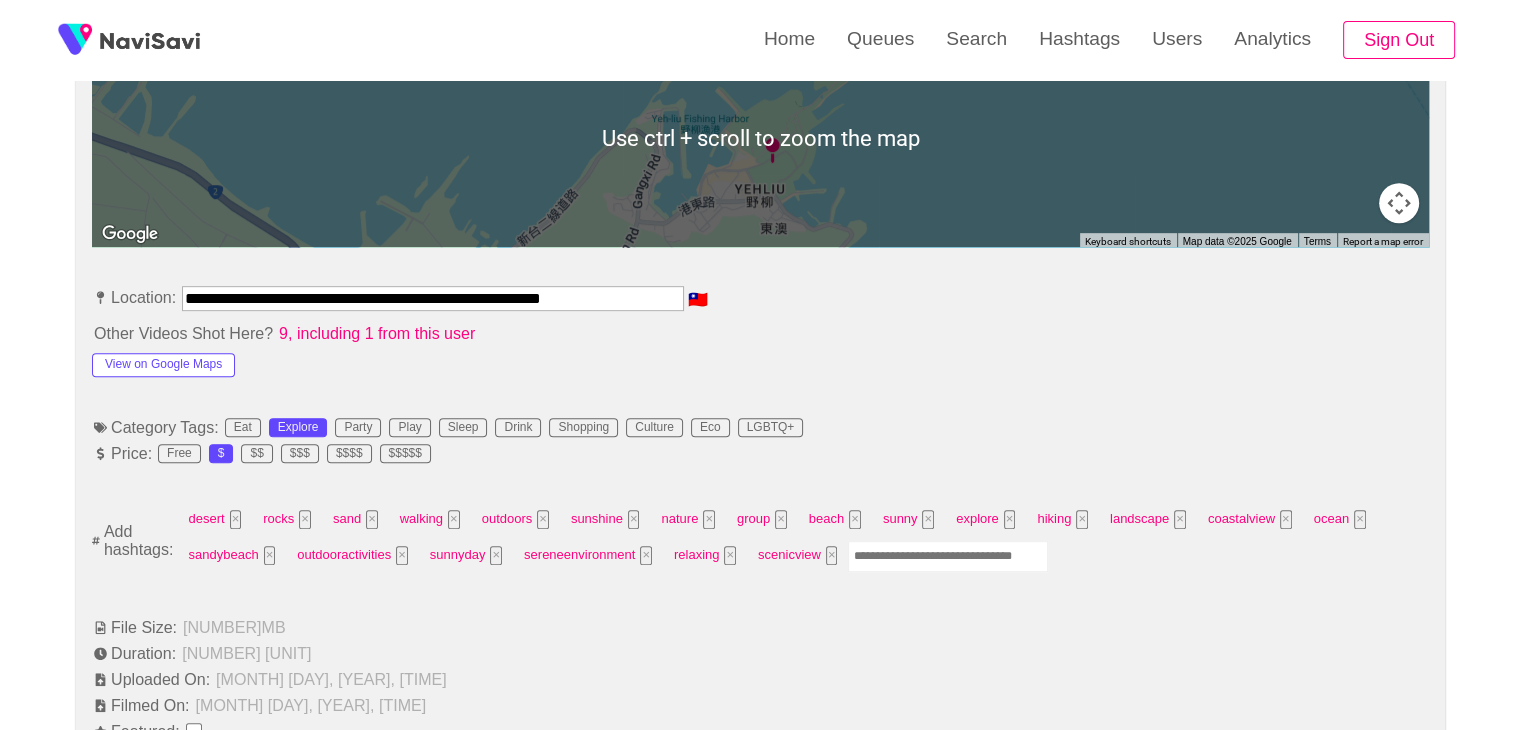 click at bounding box center (948, 556) 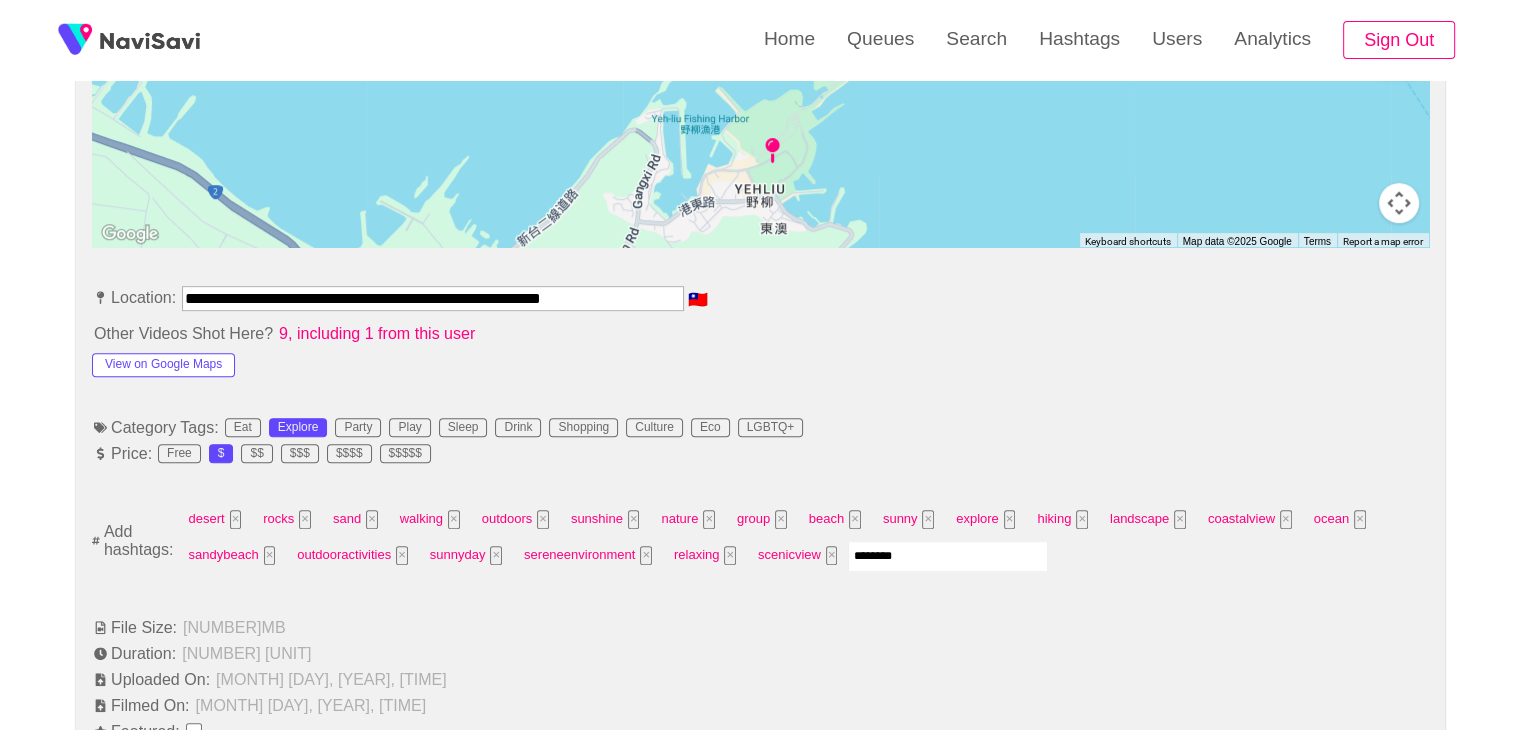 type on "*********" 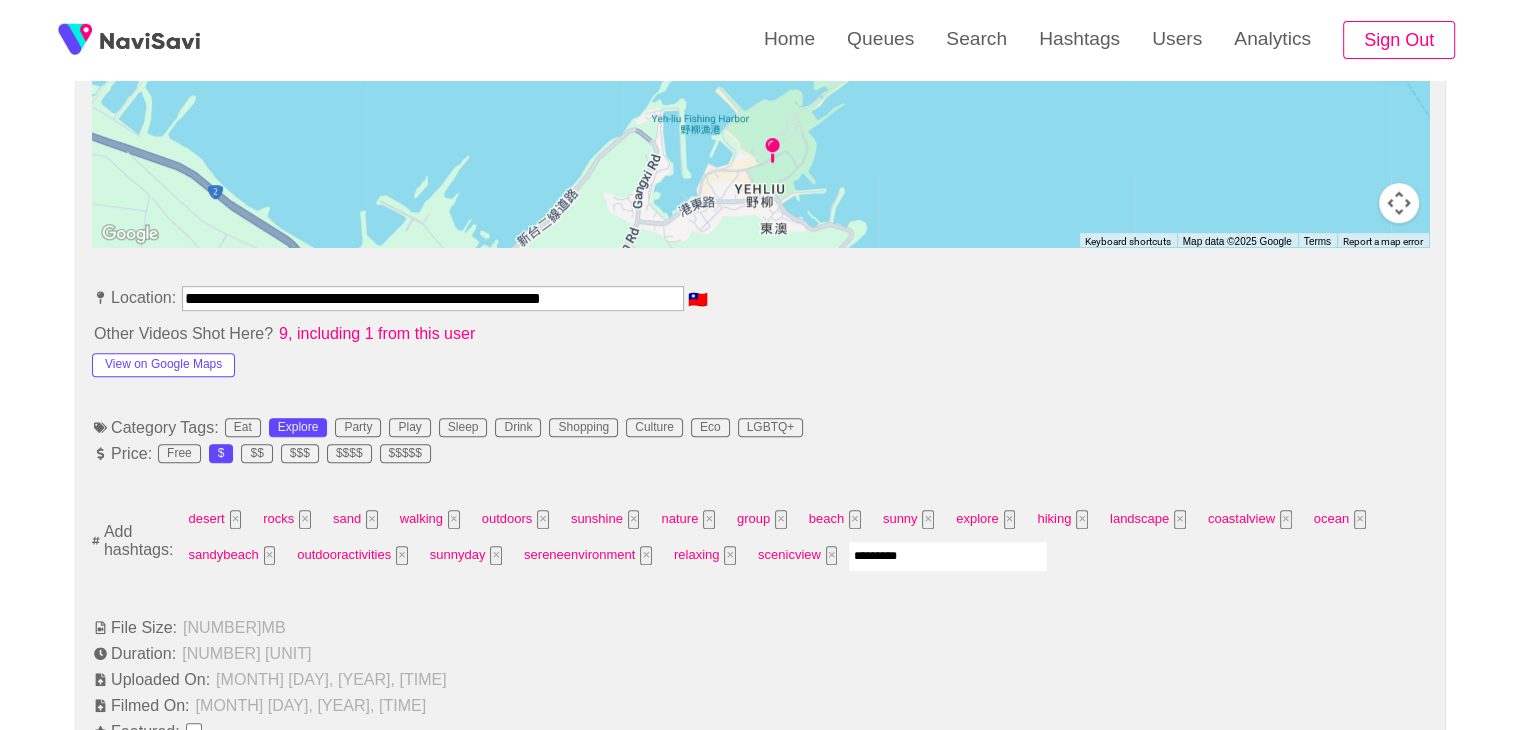 type 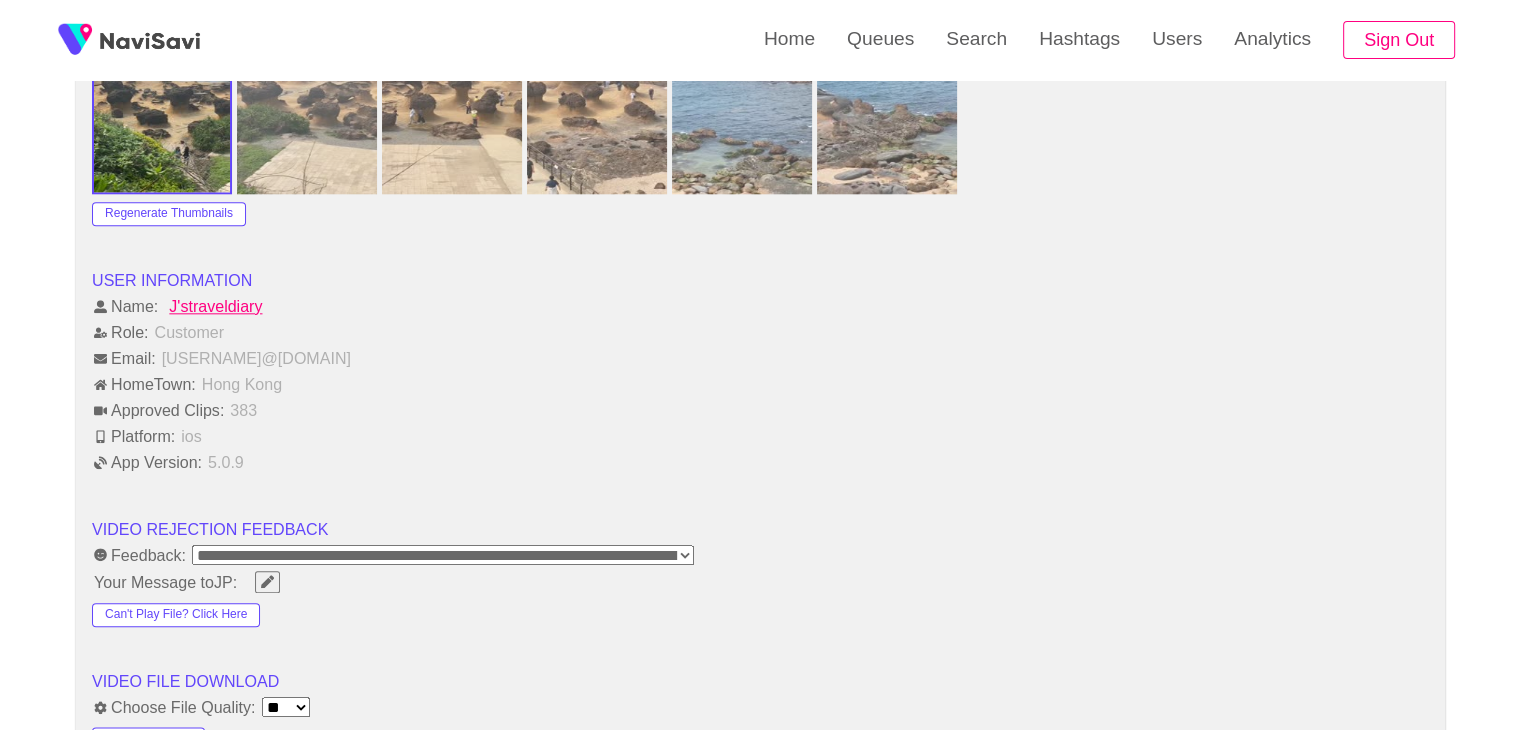scroll, scrollTop: 2387, scrollLeft: 0, axis: vertical 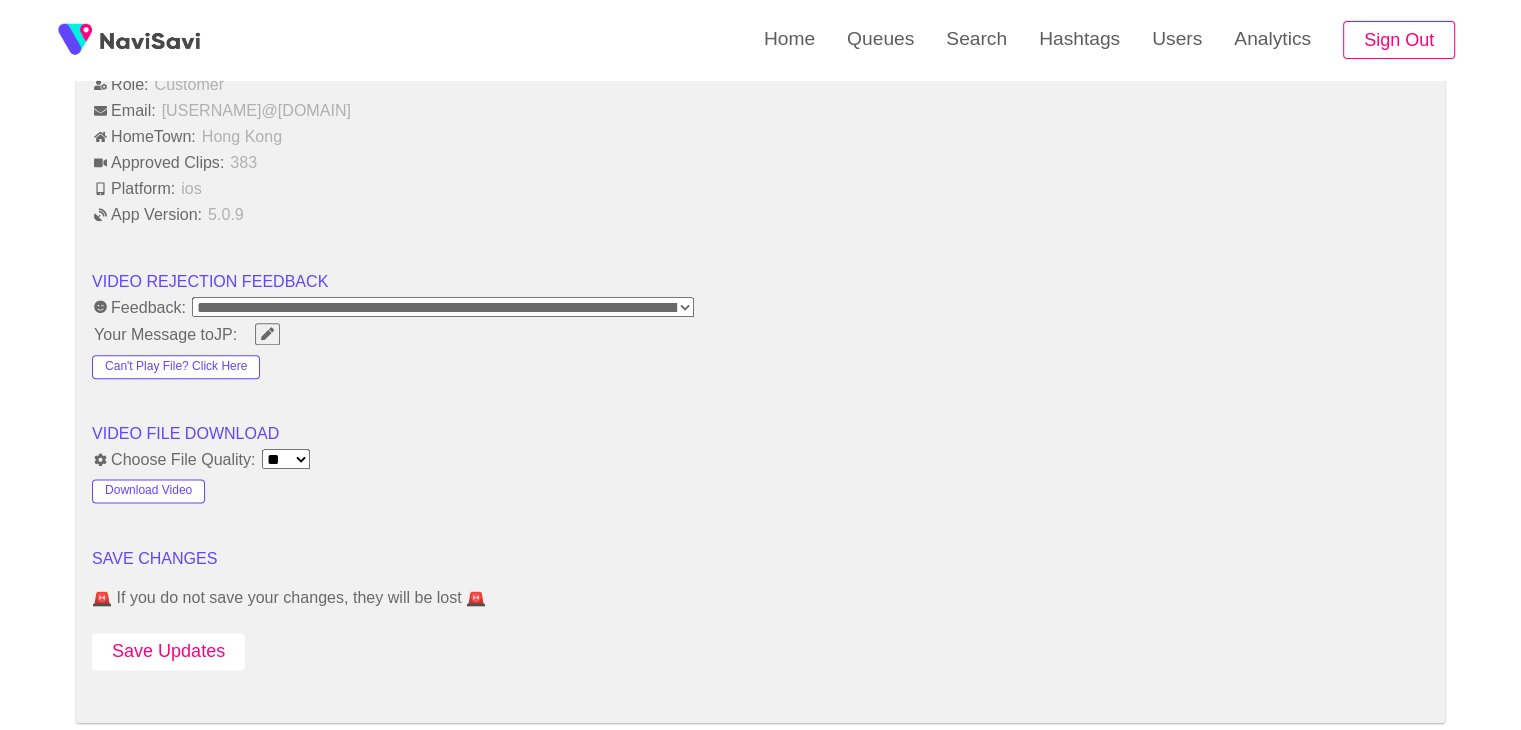click on "Save Updates" at bounding box center [168, 651] 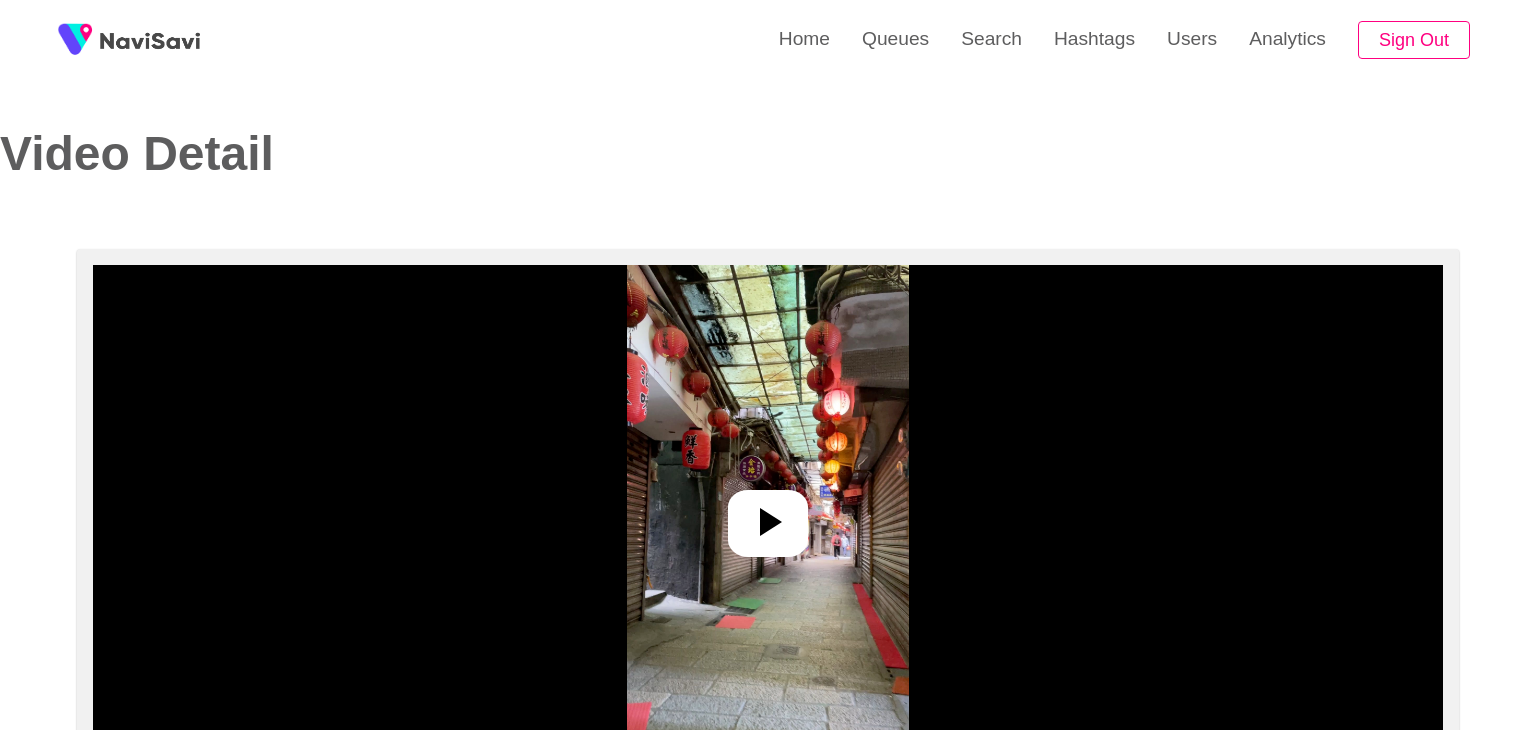 select on "**********" 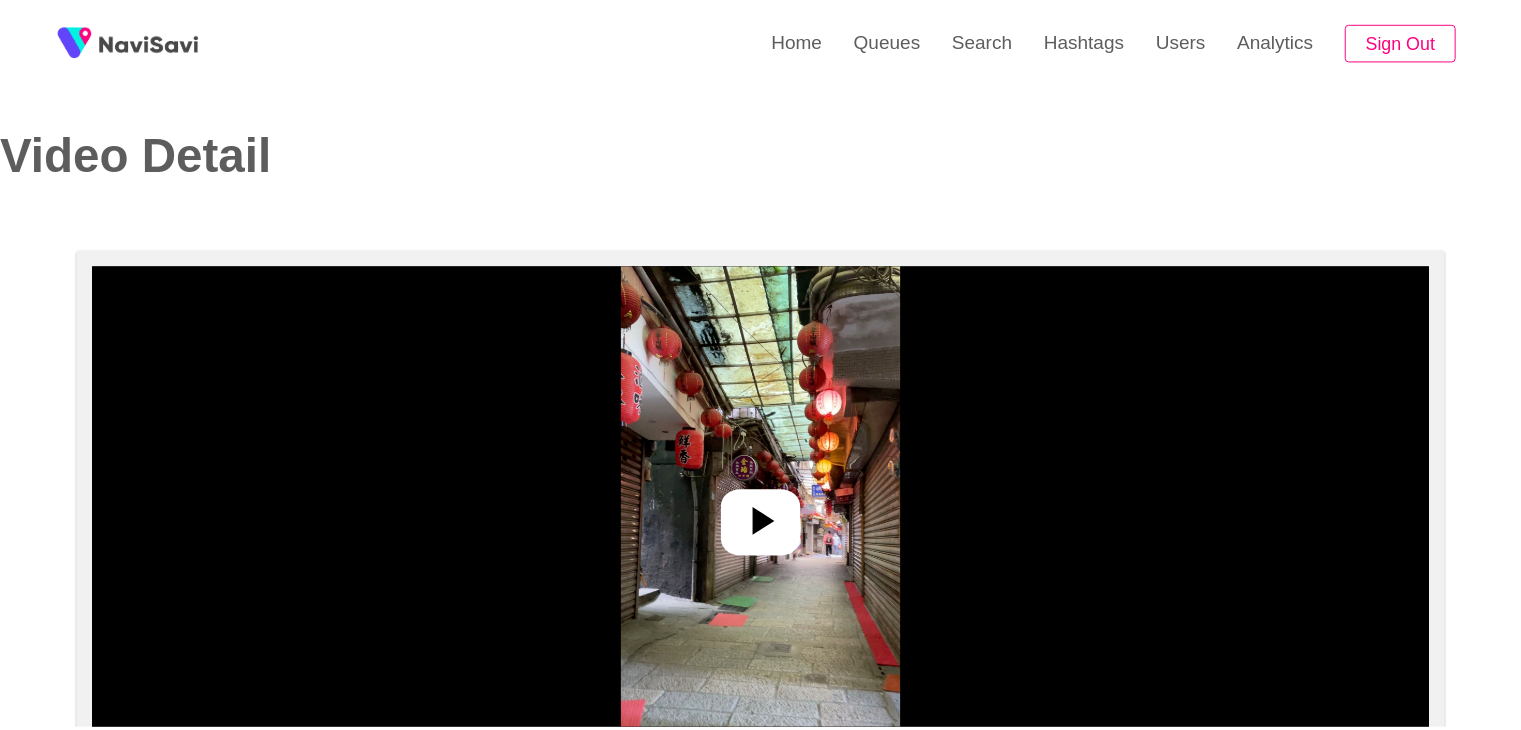 scroll, scrollTop: 0, scrollLeft: 0, axis: both 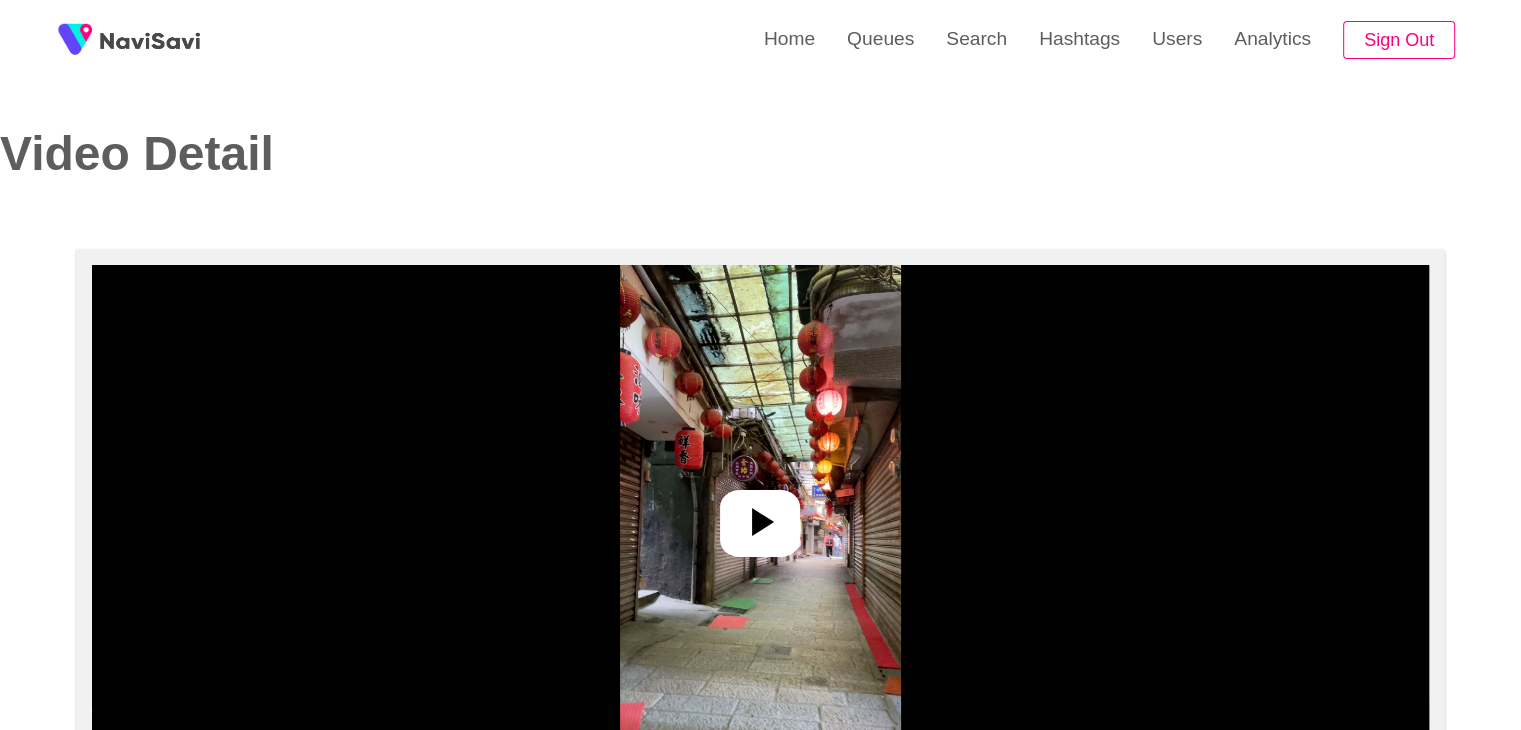 click at bounding box center (760, 515) 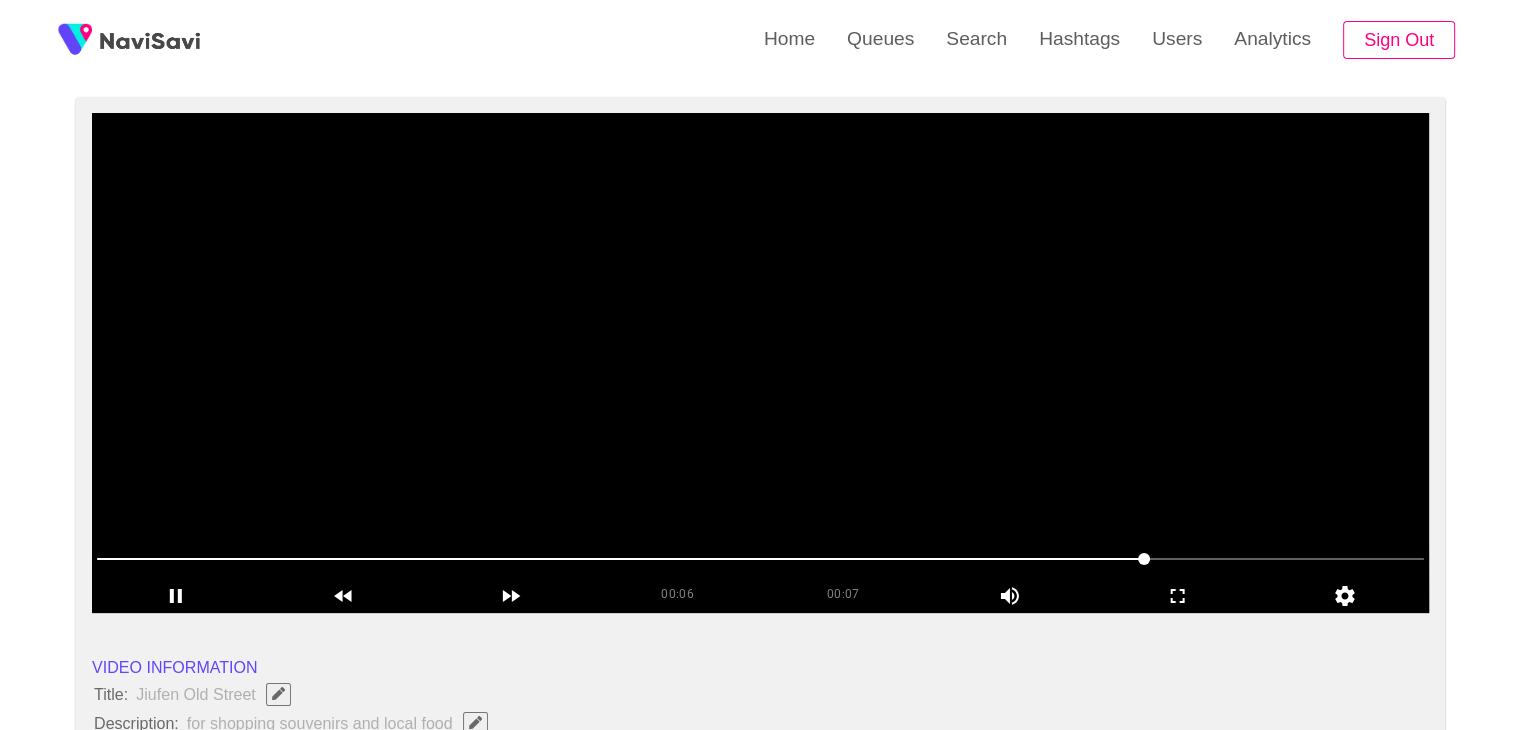 scroll, scrollTop: 150, scrollLeft: 0, axis: vertical 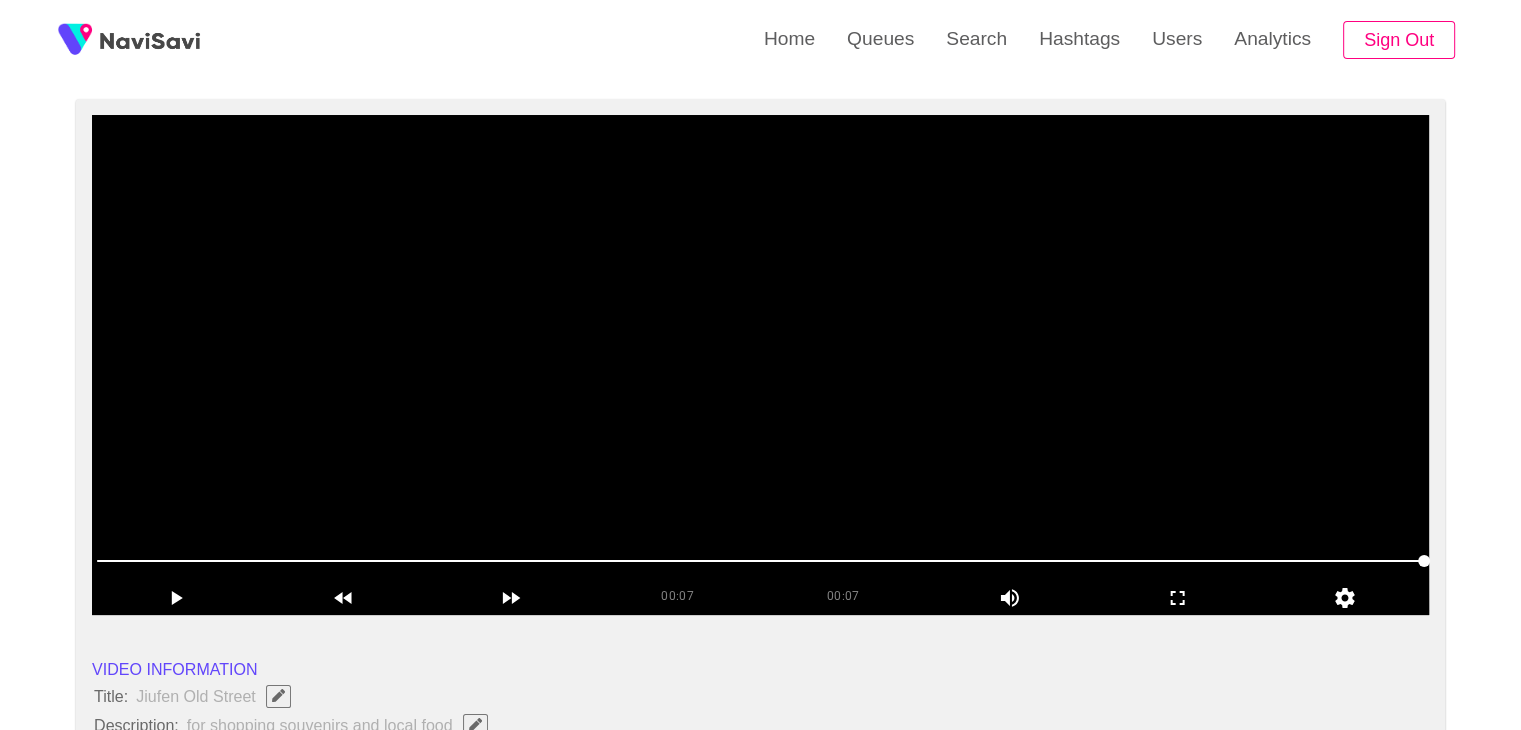click at bounding box center (760, 365) 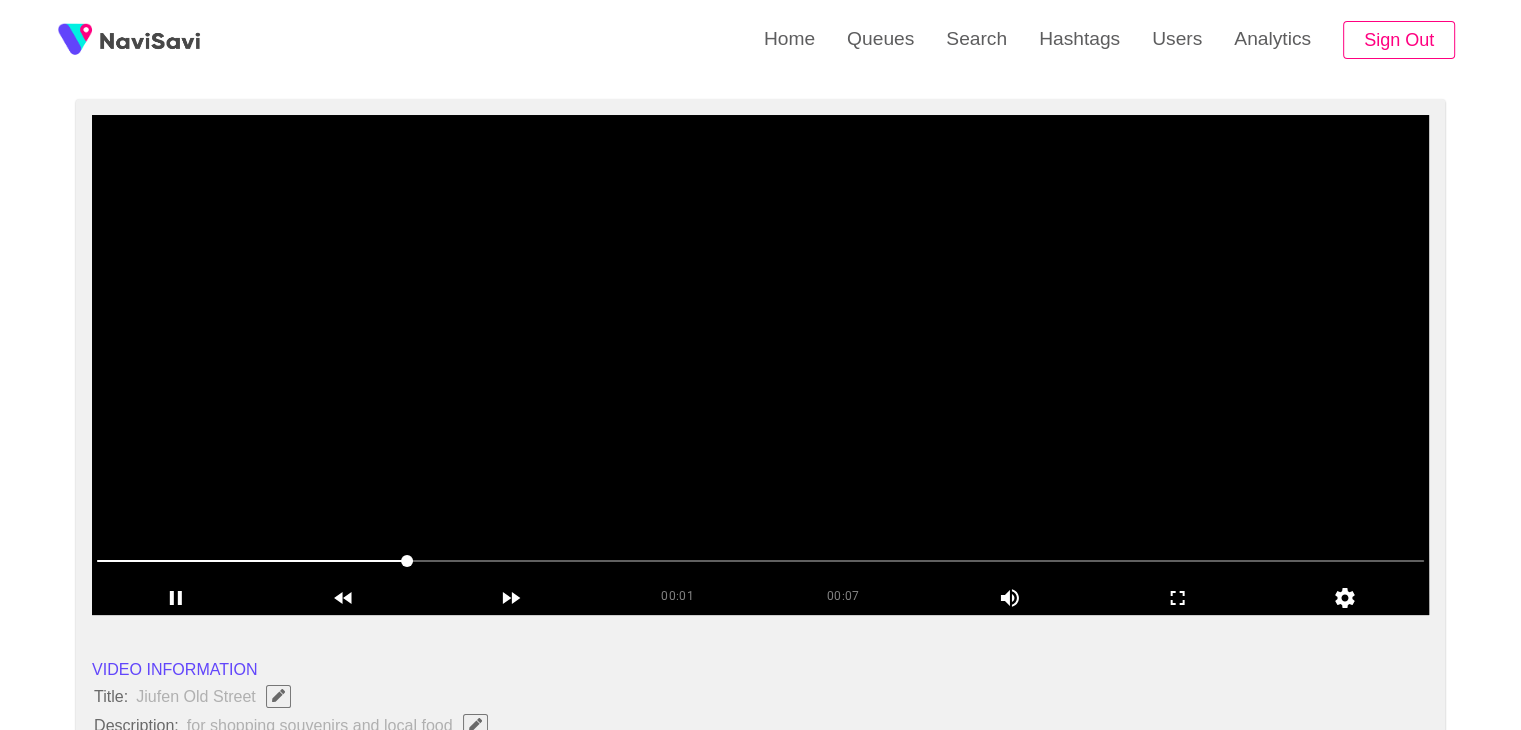 click at bounding box center [760, 365] 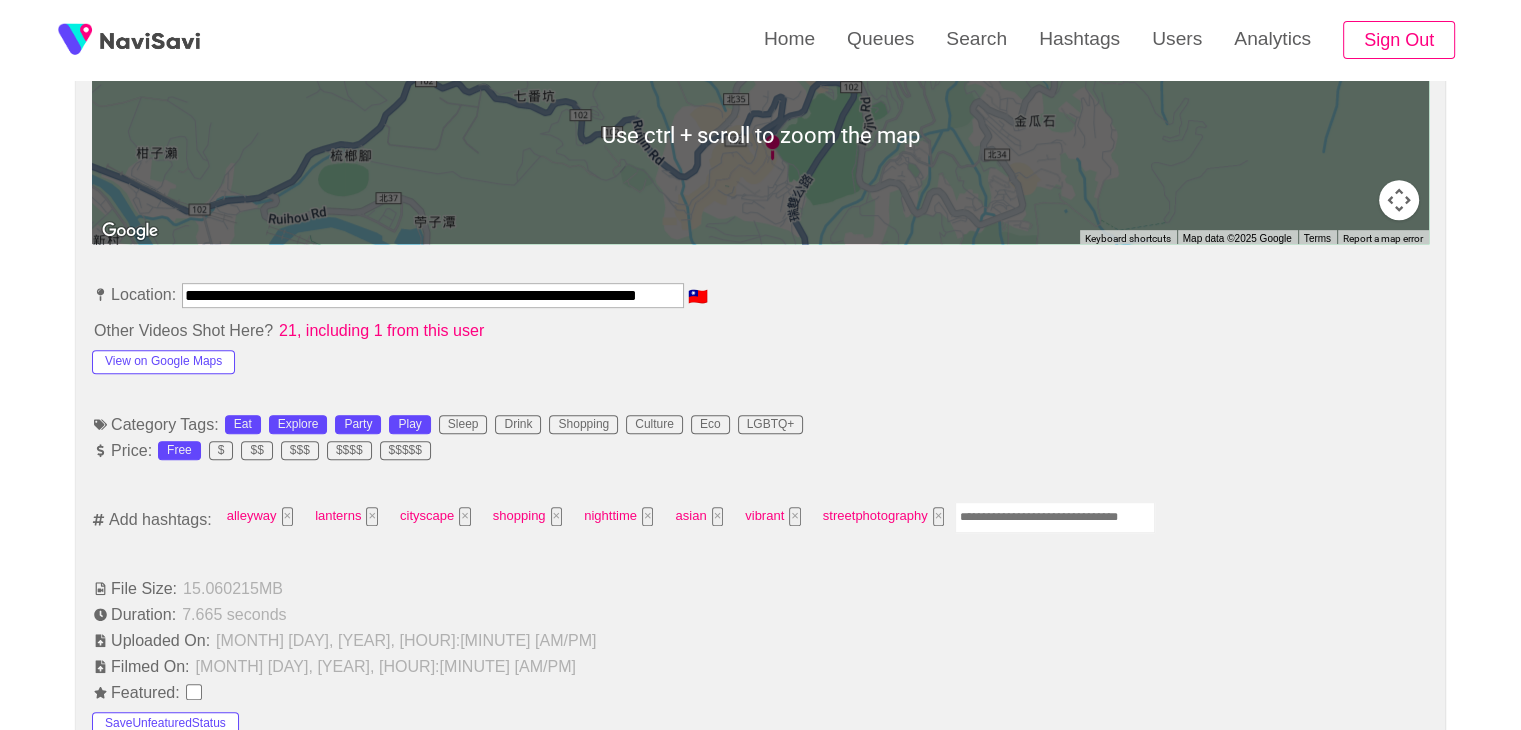 scroll, scrollTop: 968, scrollLeft: 0, axis: vertical 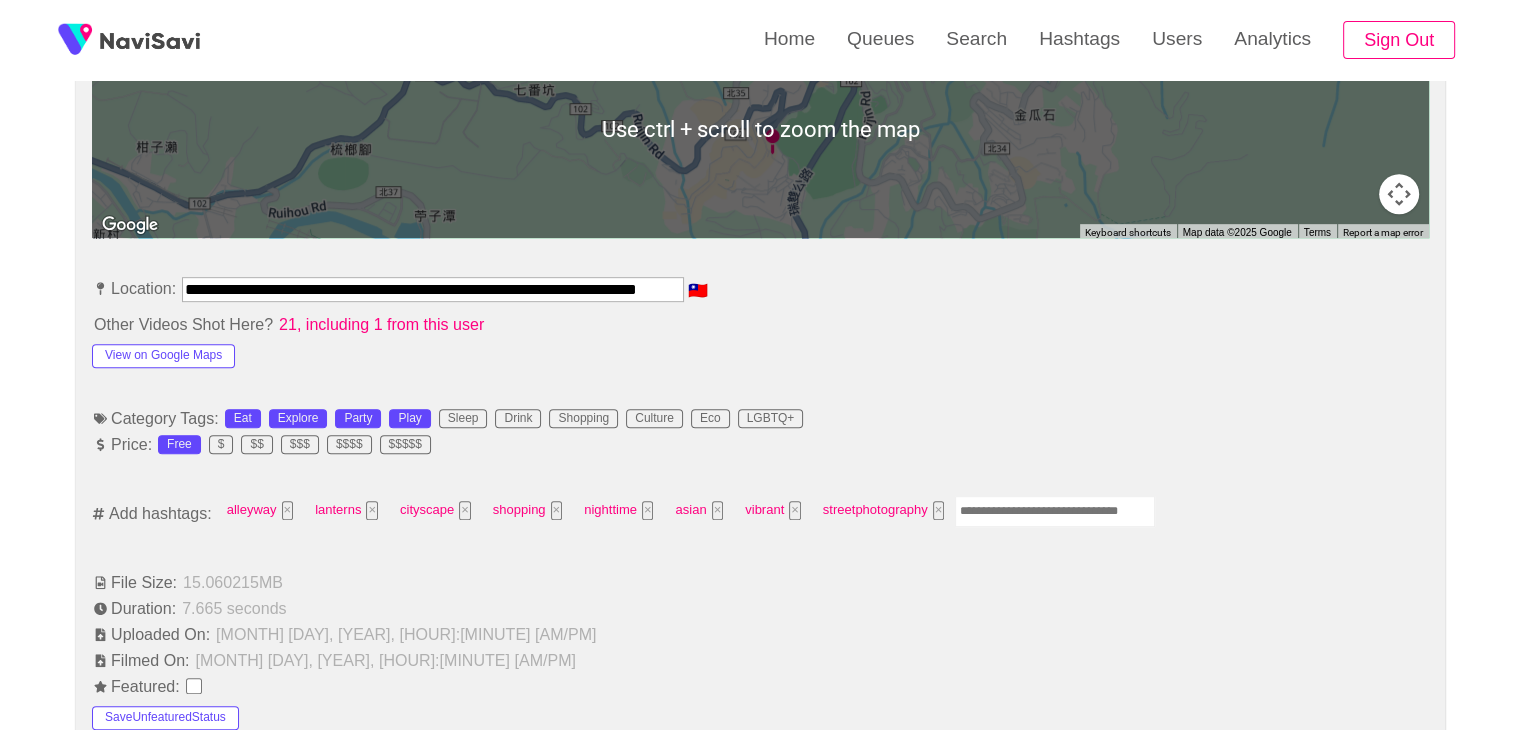 click at bounding box center (1055, 511) 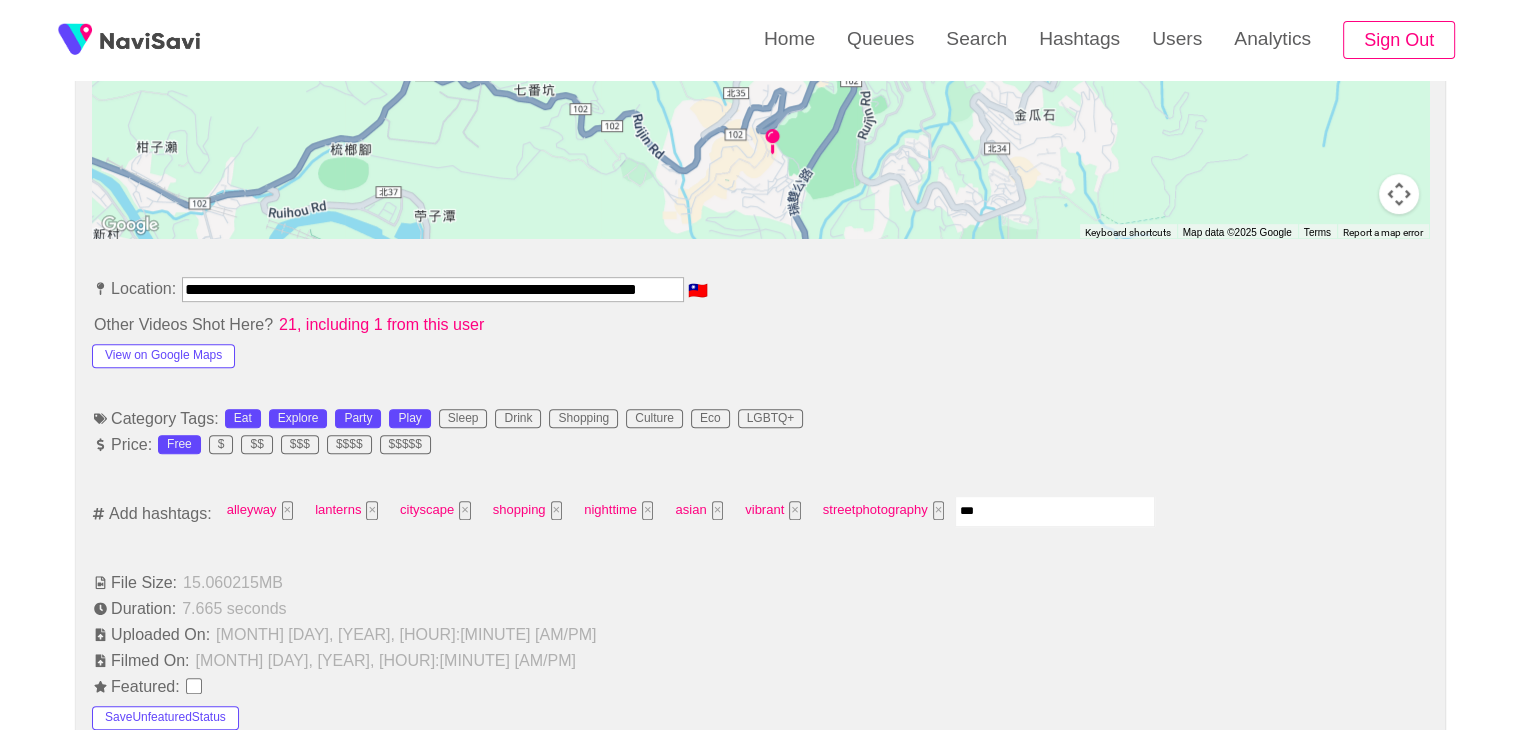 type on "****" 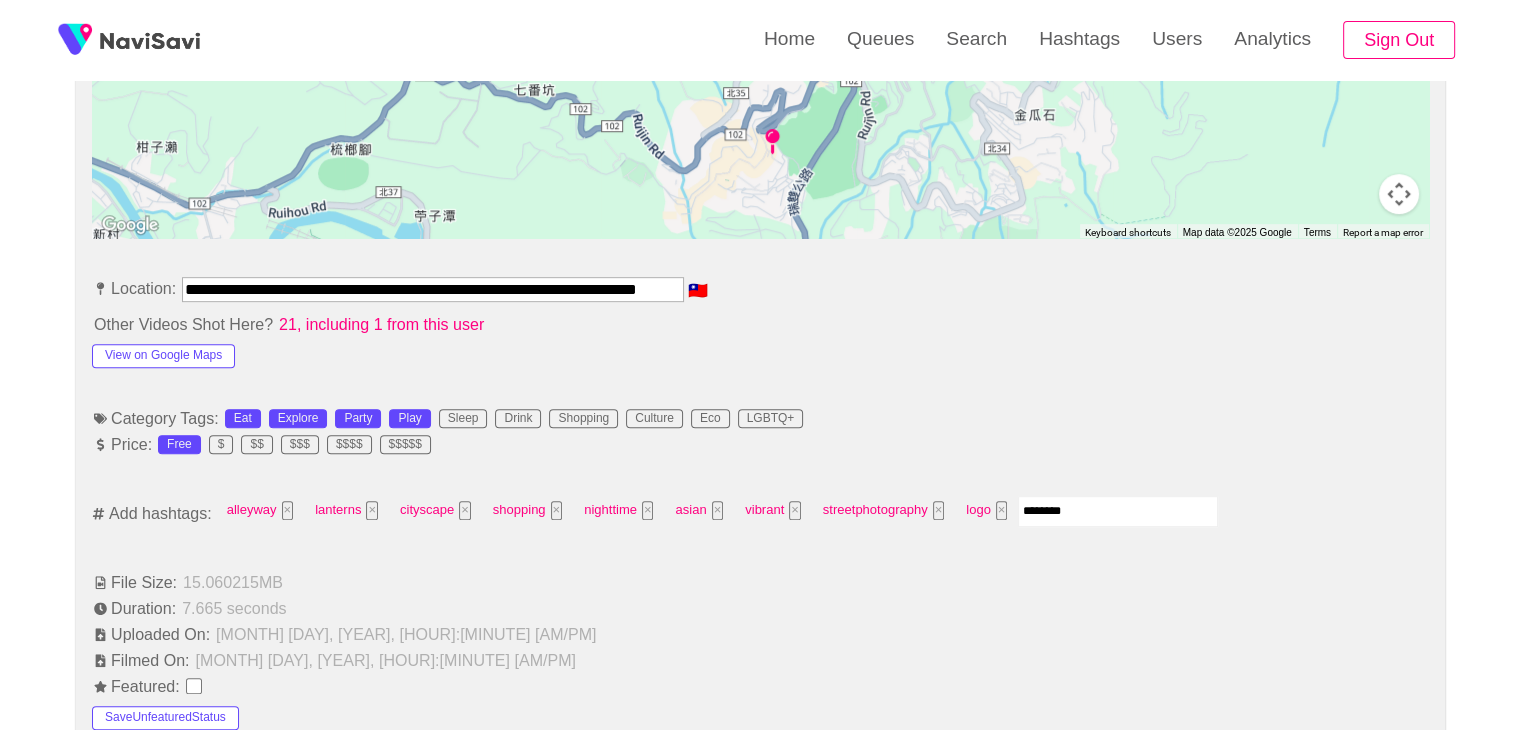 type on "*********" 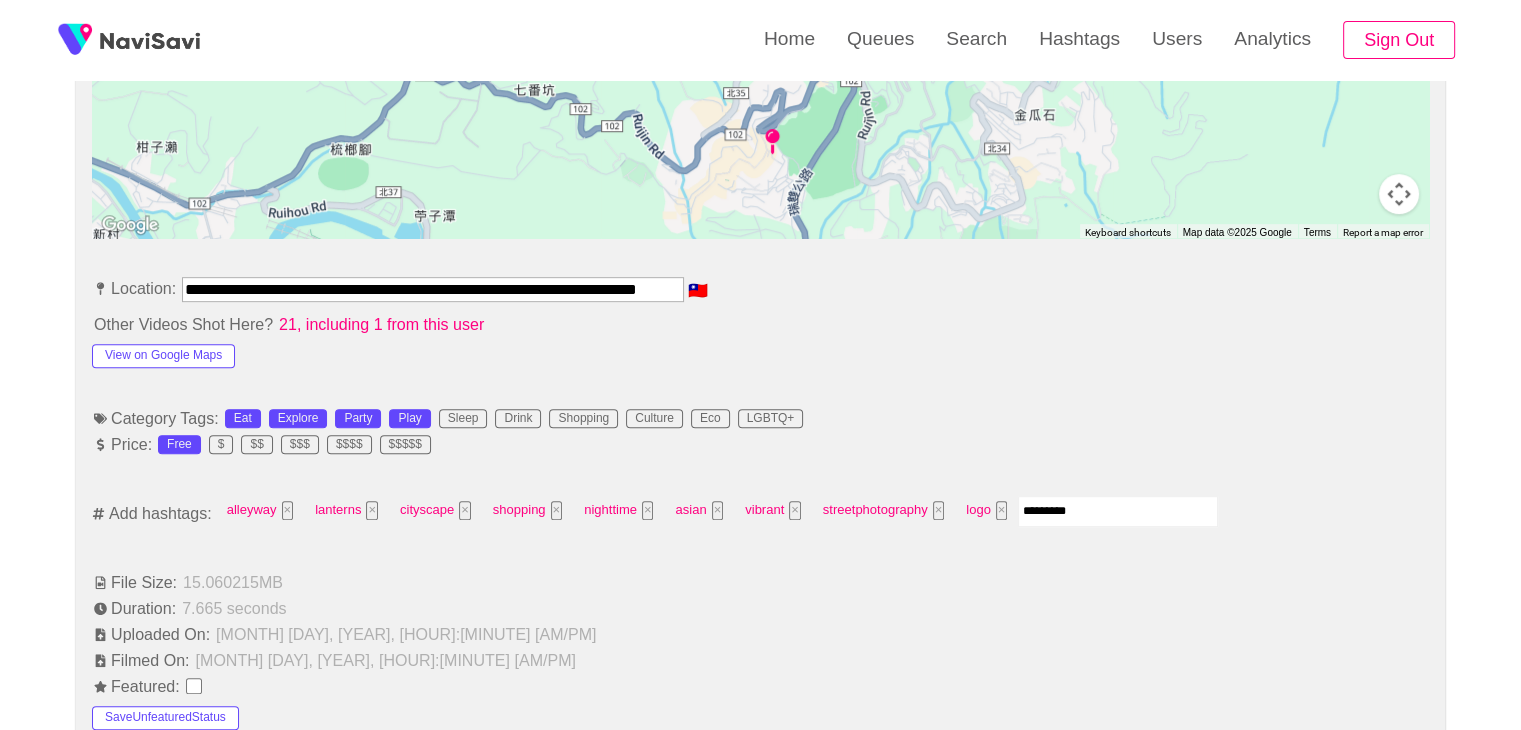type 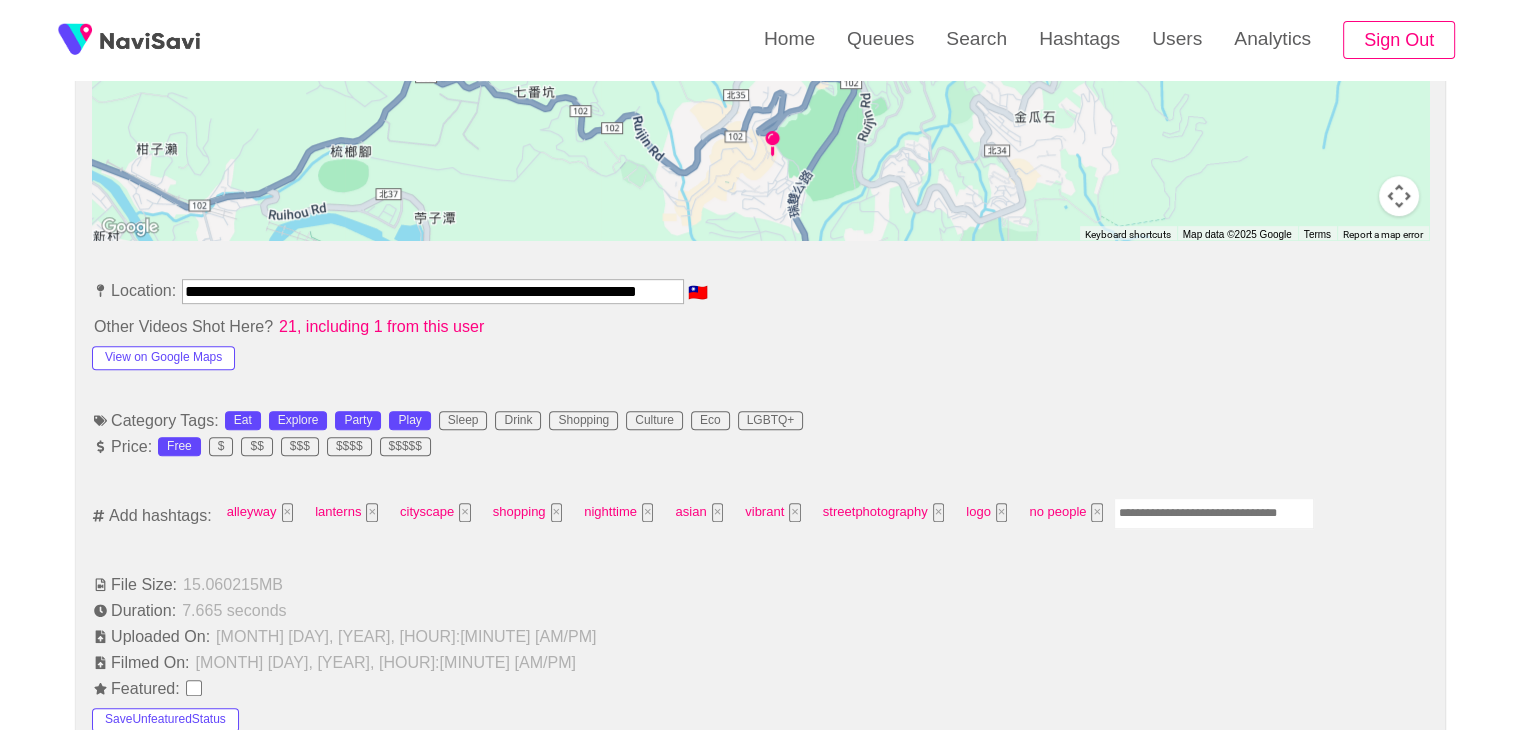 scroll, scrollTop: 959, scrollLeft: 0, axis: vertical 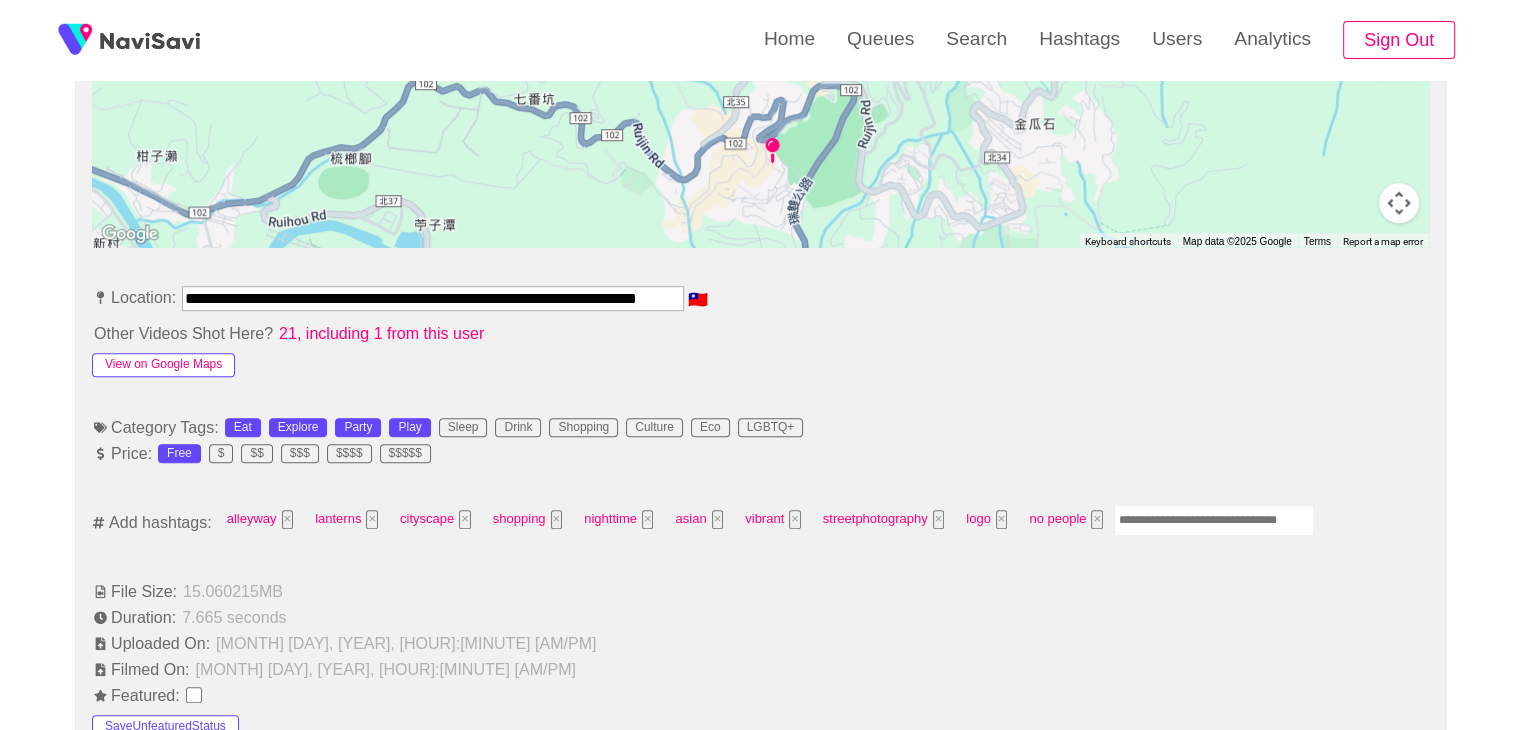 click on "View on Google Maps" at bounding box center (163, 365) 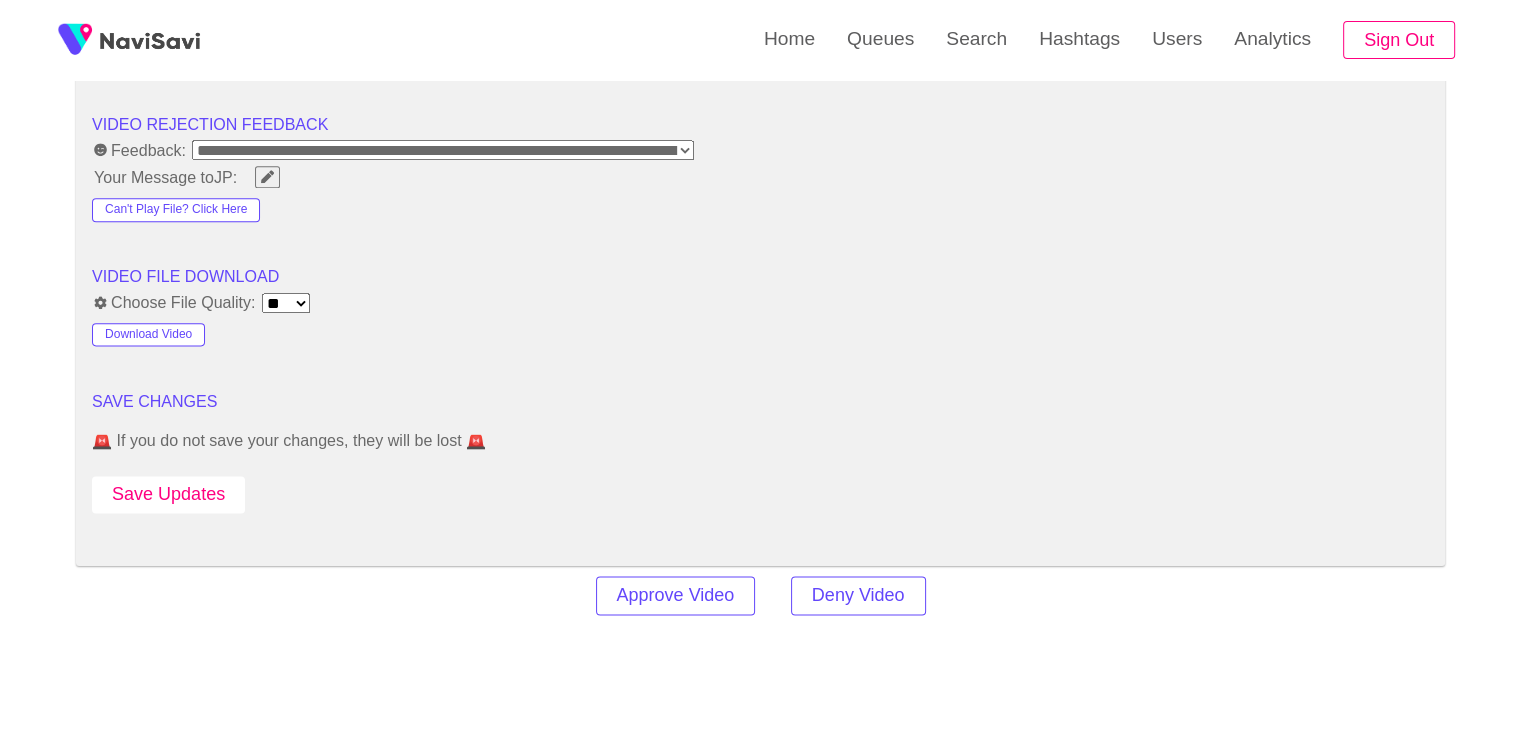 scroll, scrollTop: 2524, scrollLeft: 0, axis: vertical 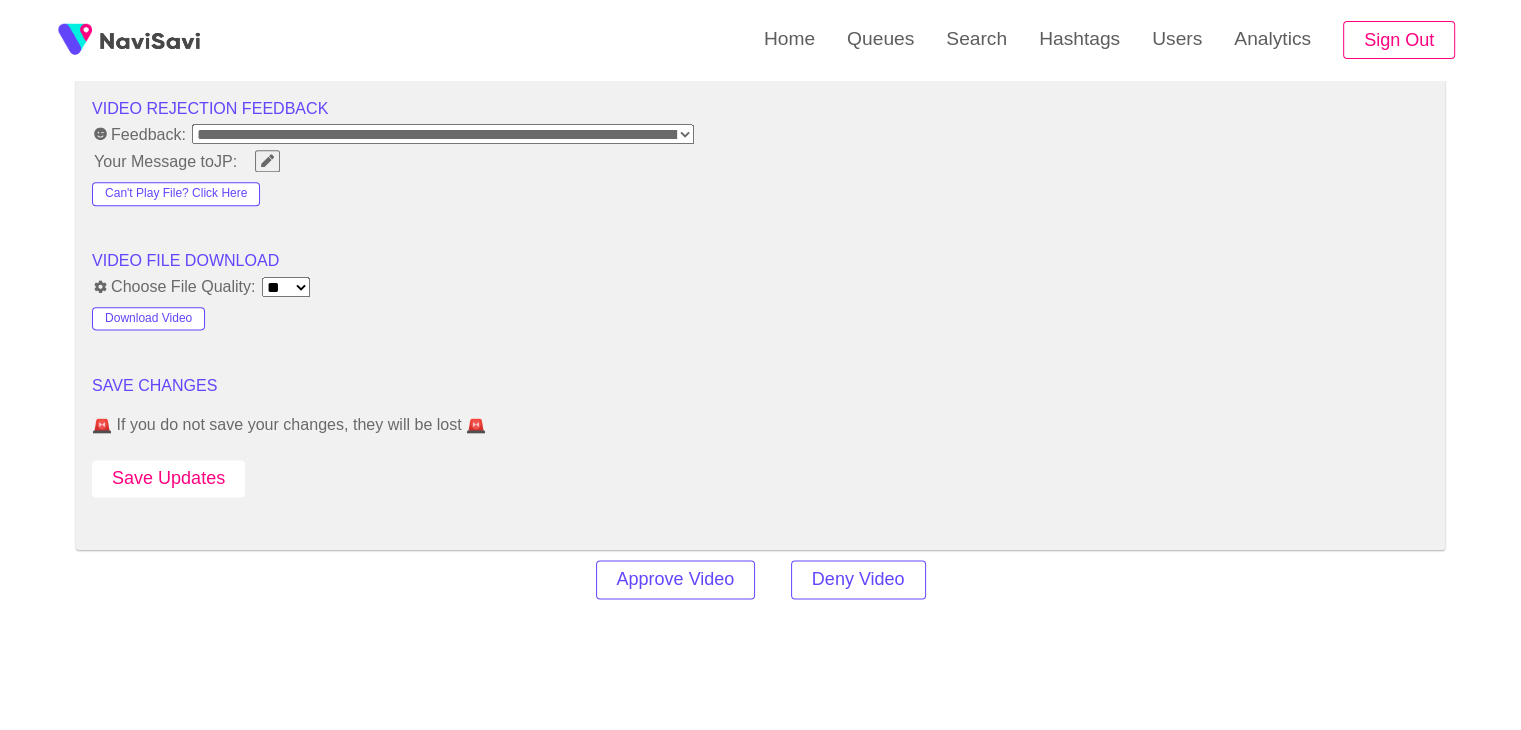 click on "Save Updates" at bounding box center (168, 478) 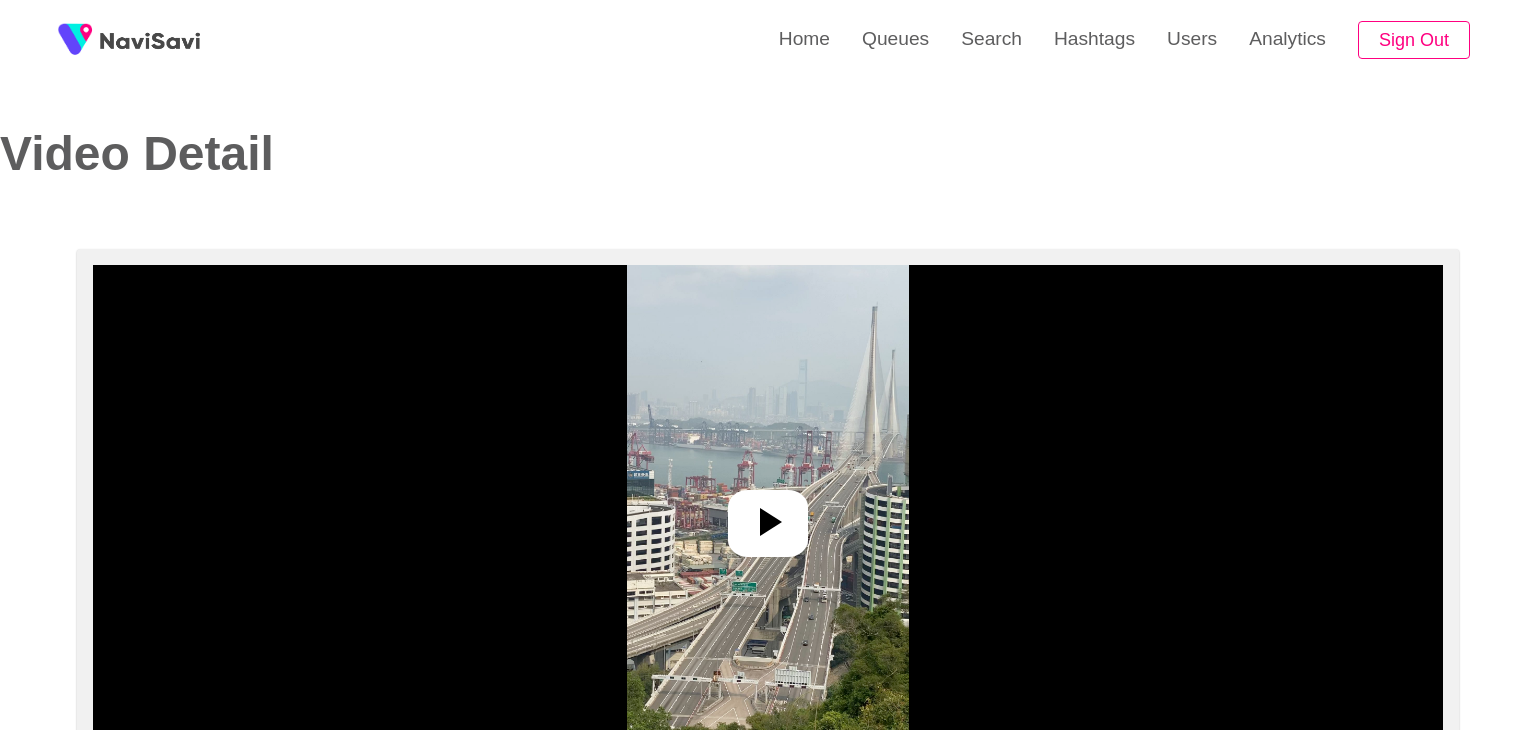 select on "**********" 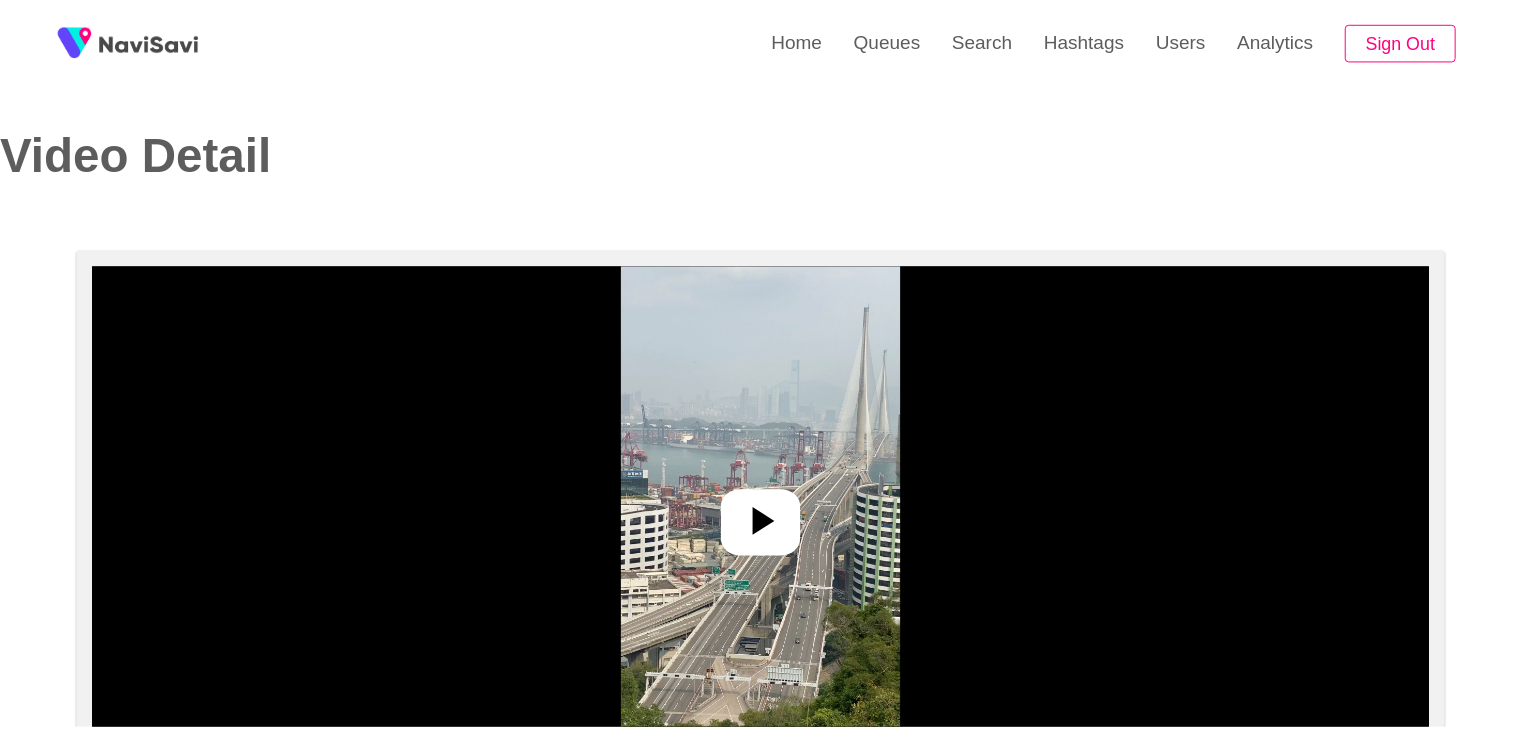 scroll, scrollTop: 0, scrollLeft: 0, axis: both 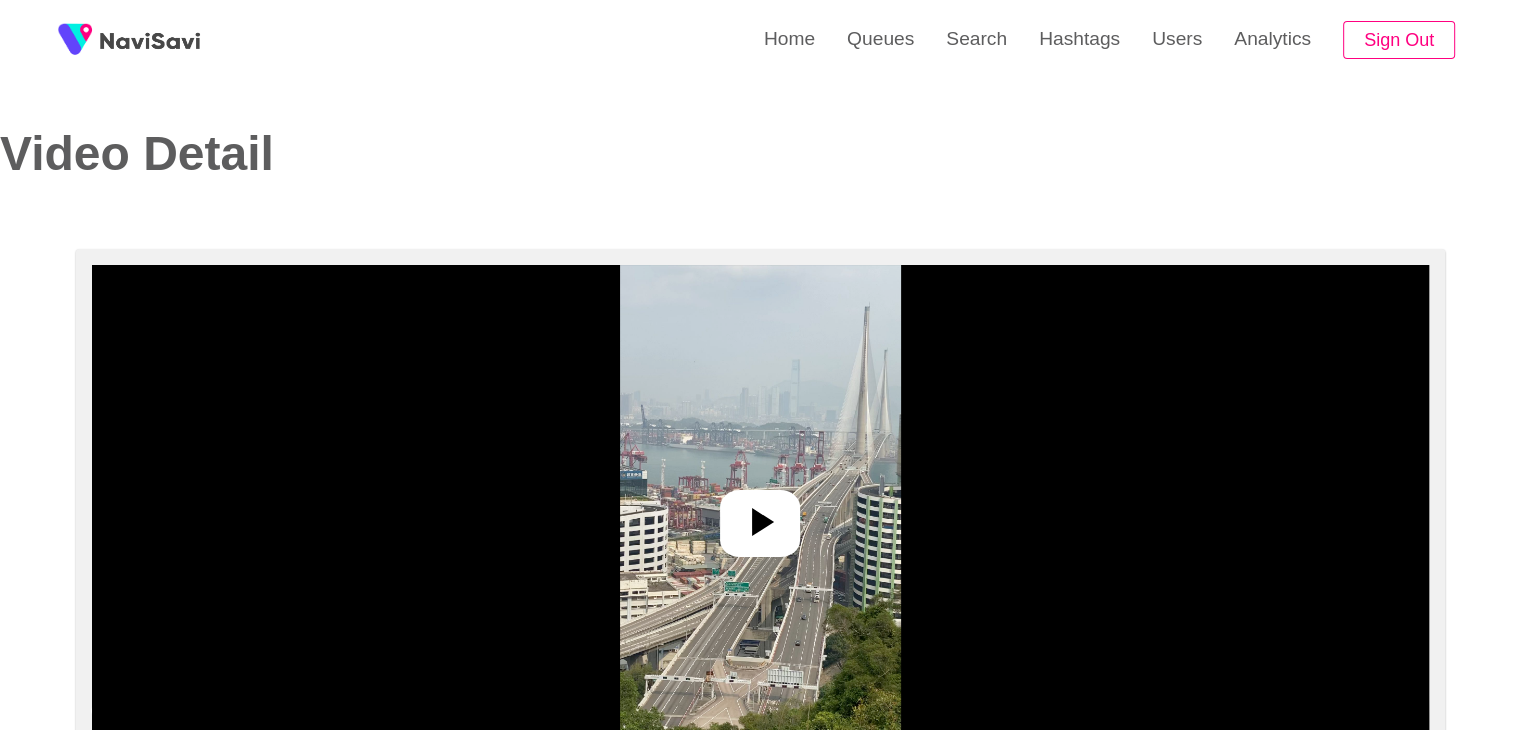 click at bounding box center (760, 523) 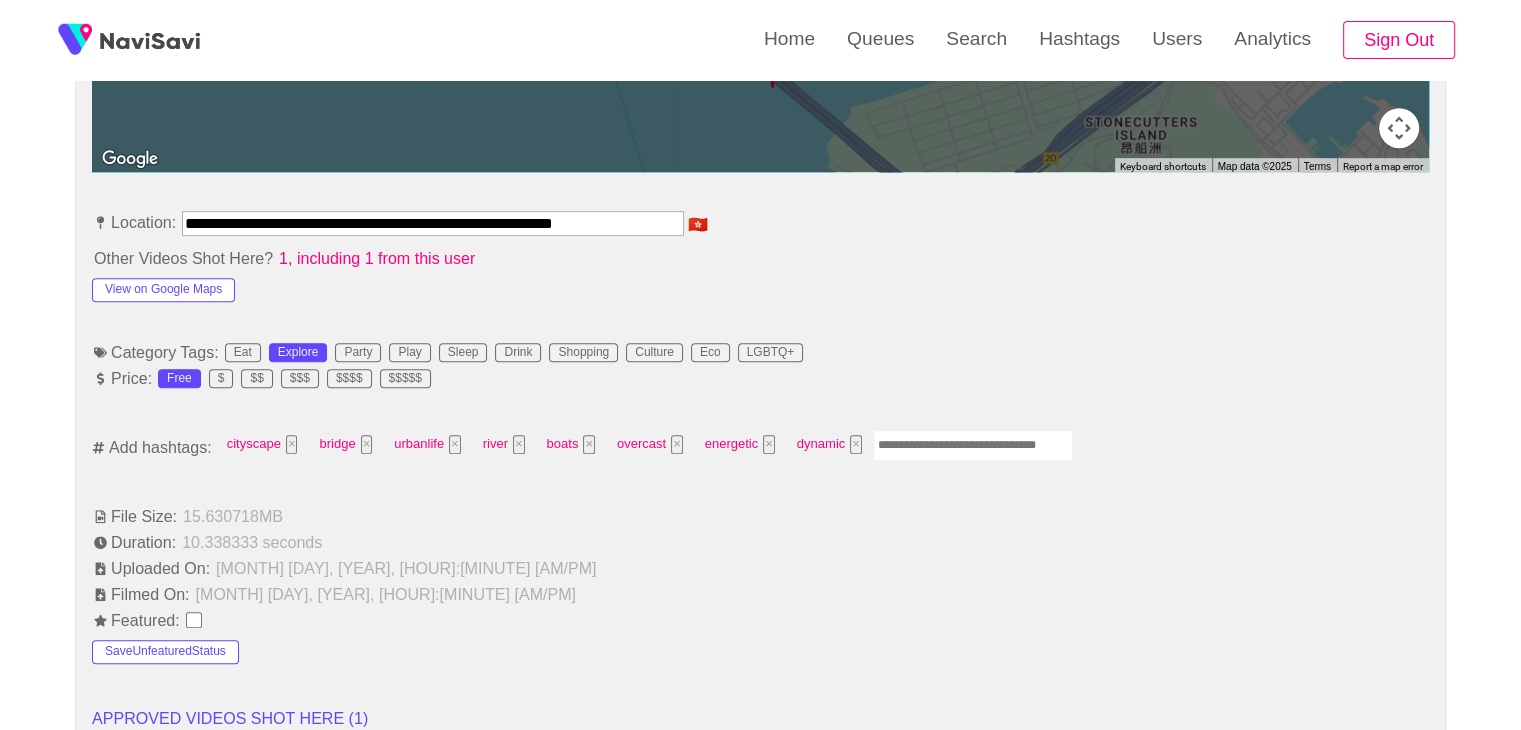 scroll, scrollTop: 1038, scrollLeft: 0, axis: vertical 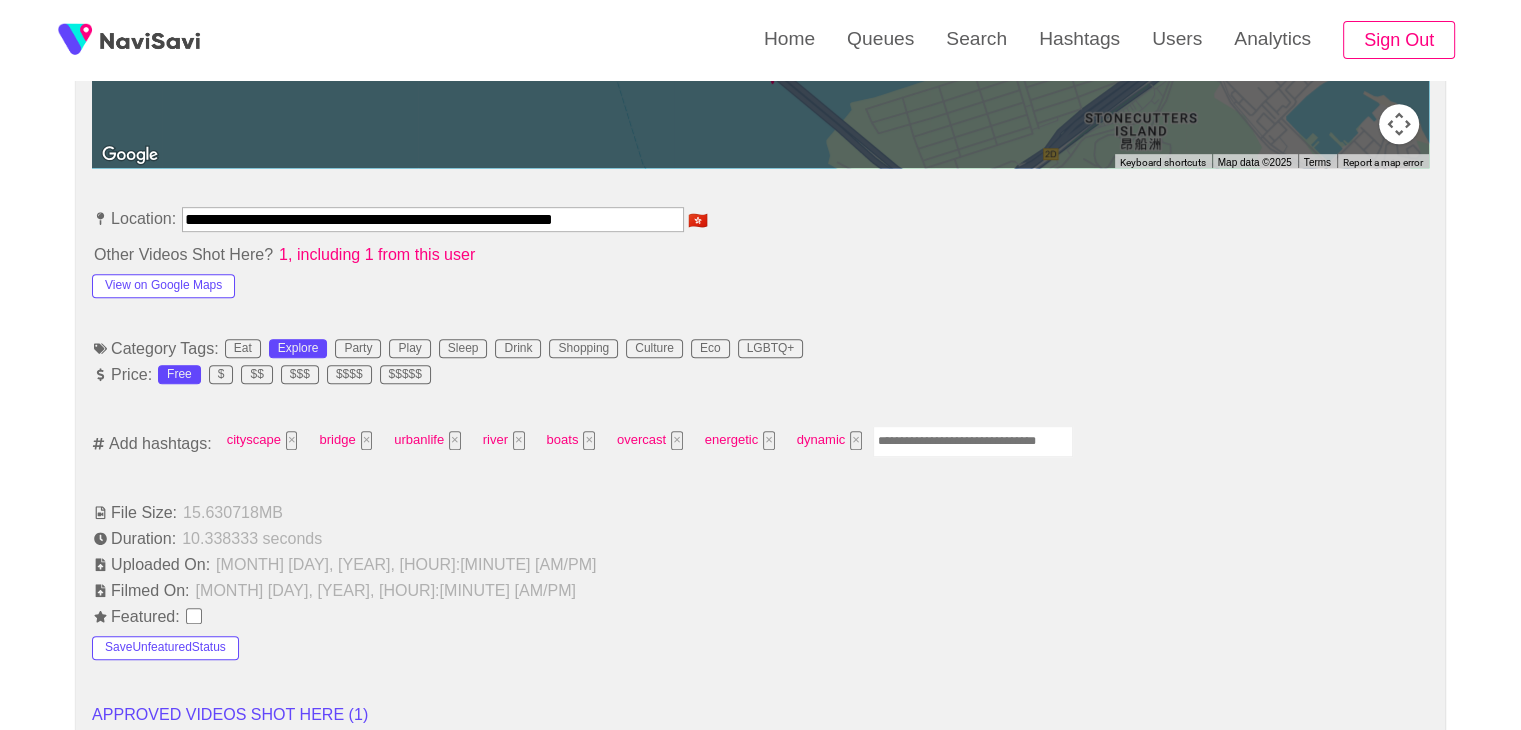 click at bounding box center (973, 441) 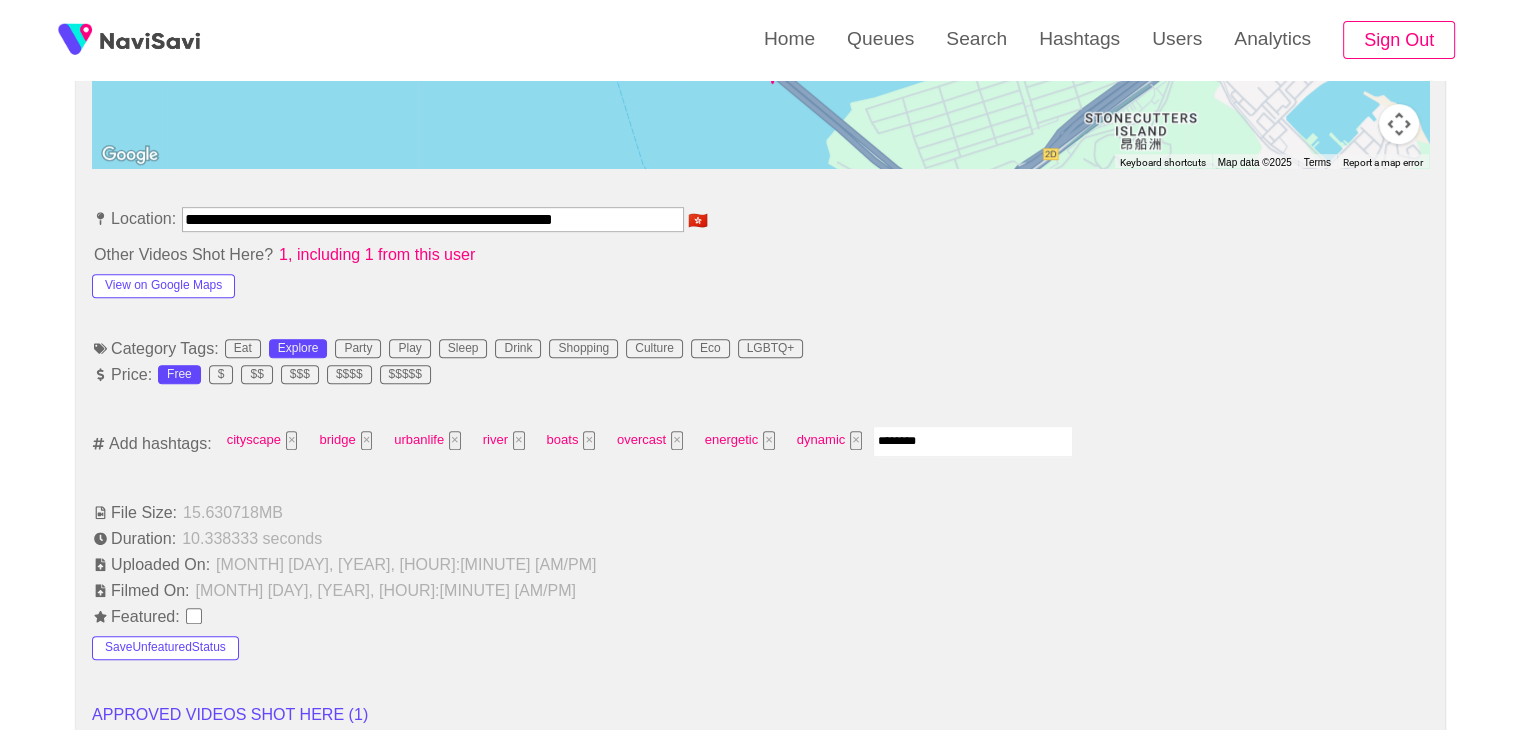 type on "*********" 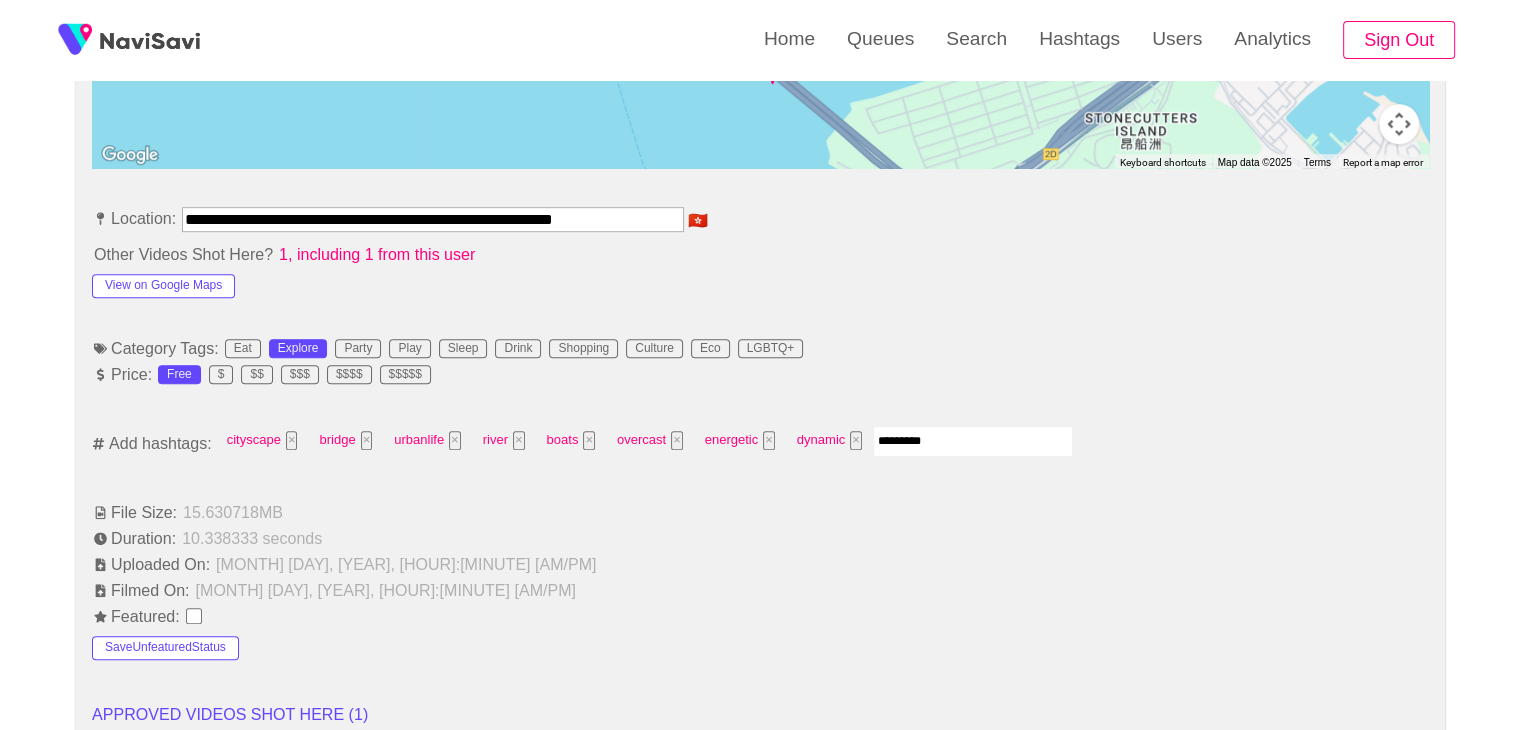 type 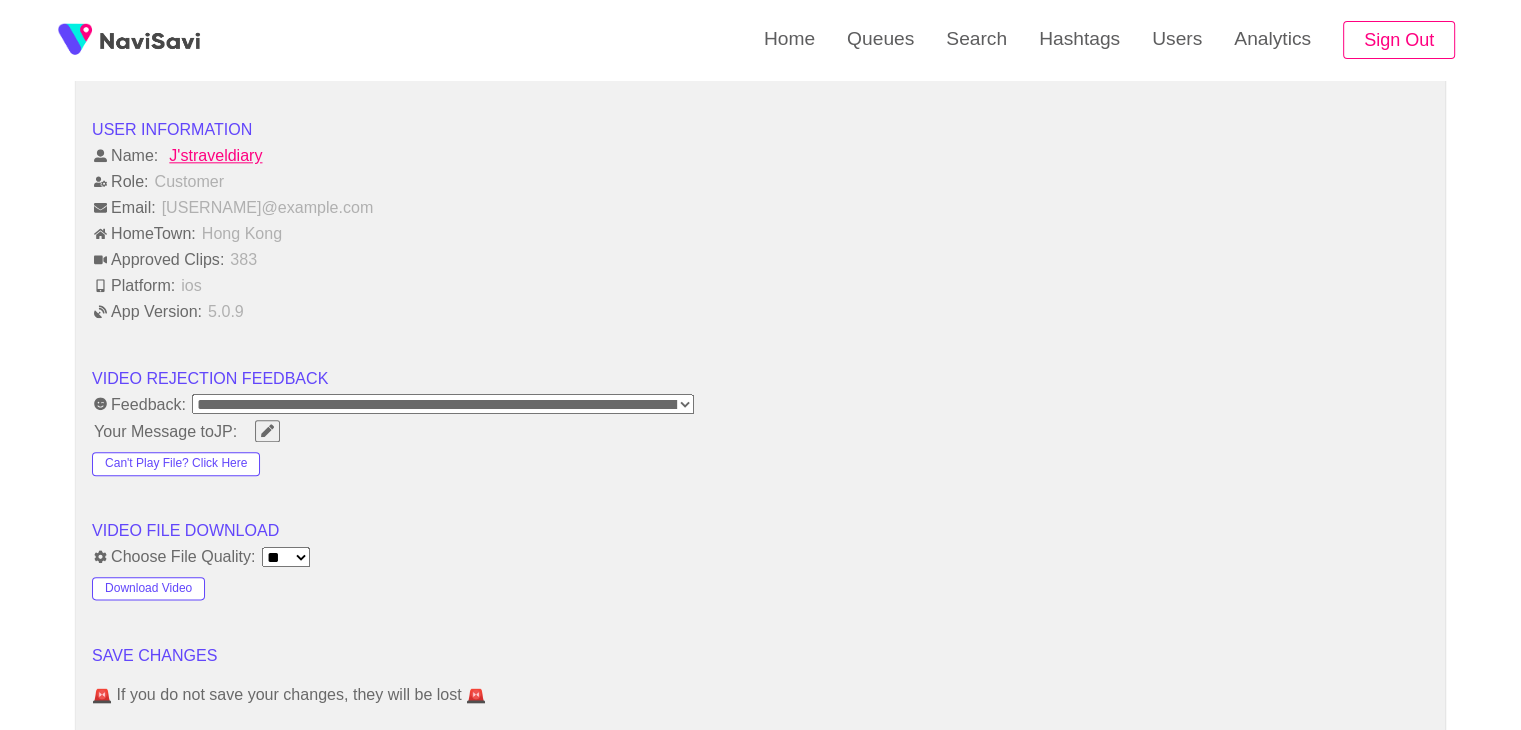 scroll, scrollTop: 2468, scrollLeft: 0, axis: vertical 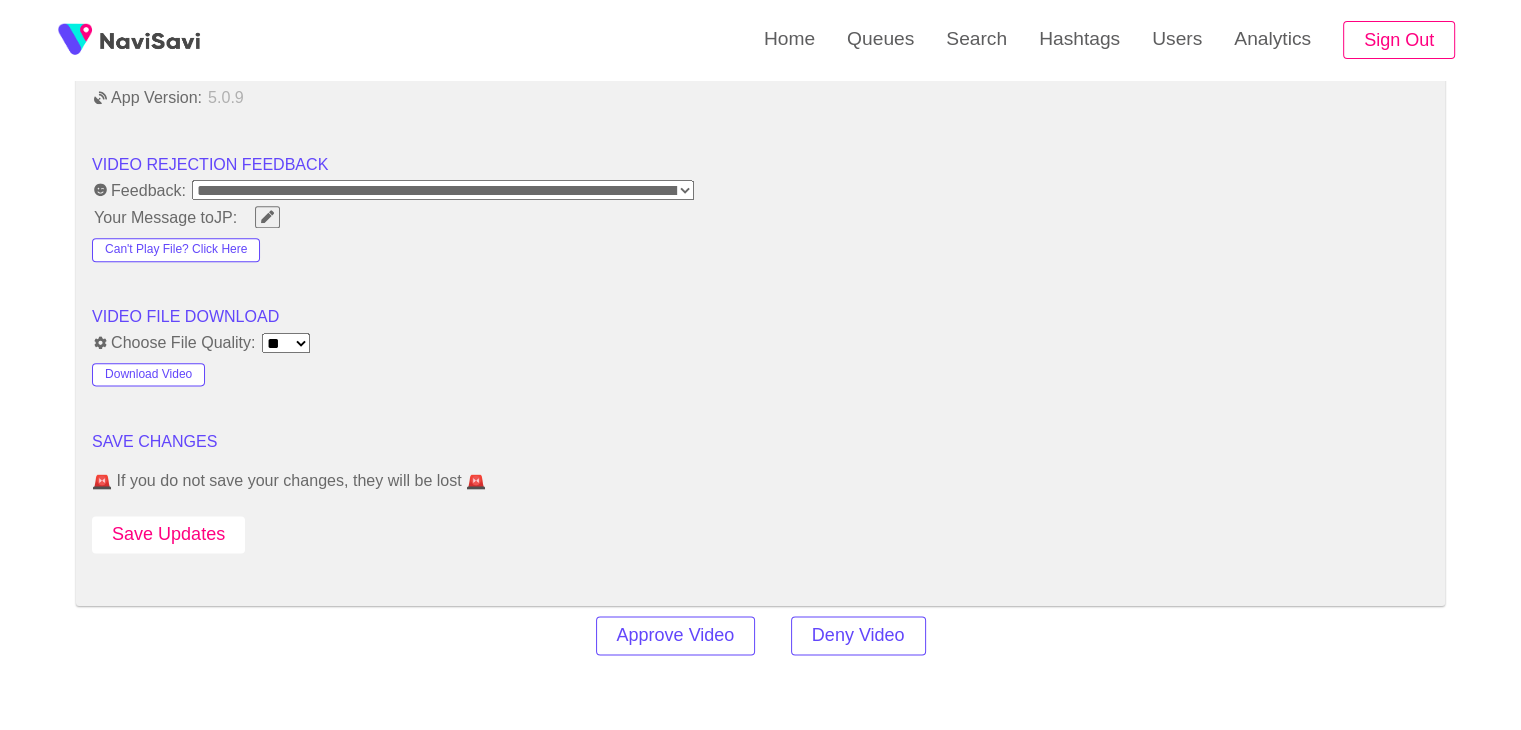 click on "Save Updates" at bounding box center (168, 534) 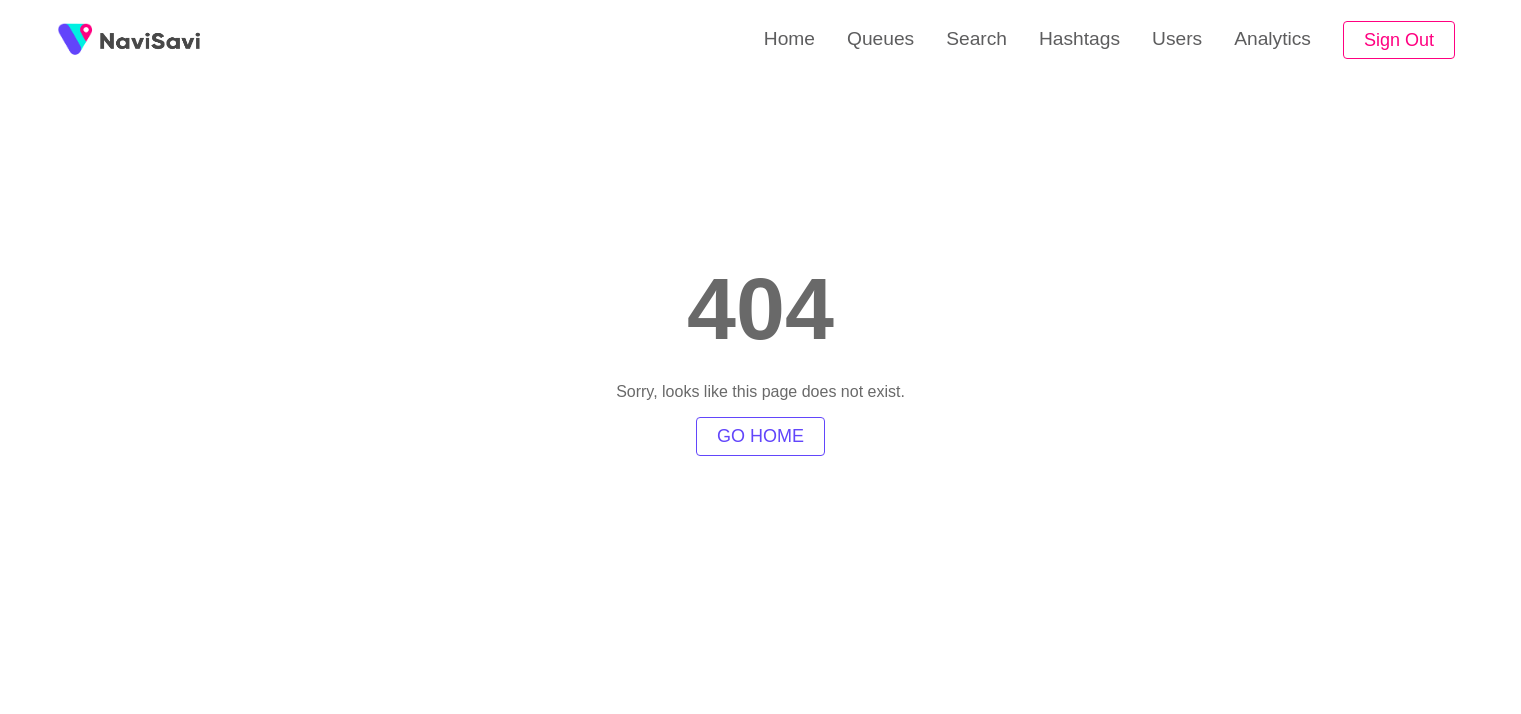 scroll, scrollTop: 0, scrollLeft: 0, axis: both 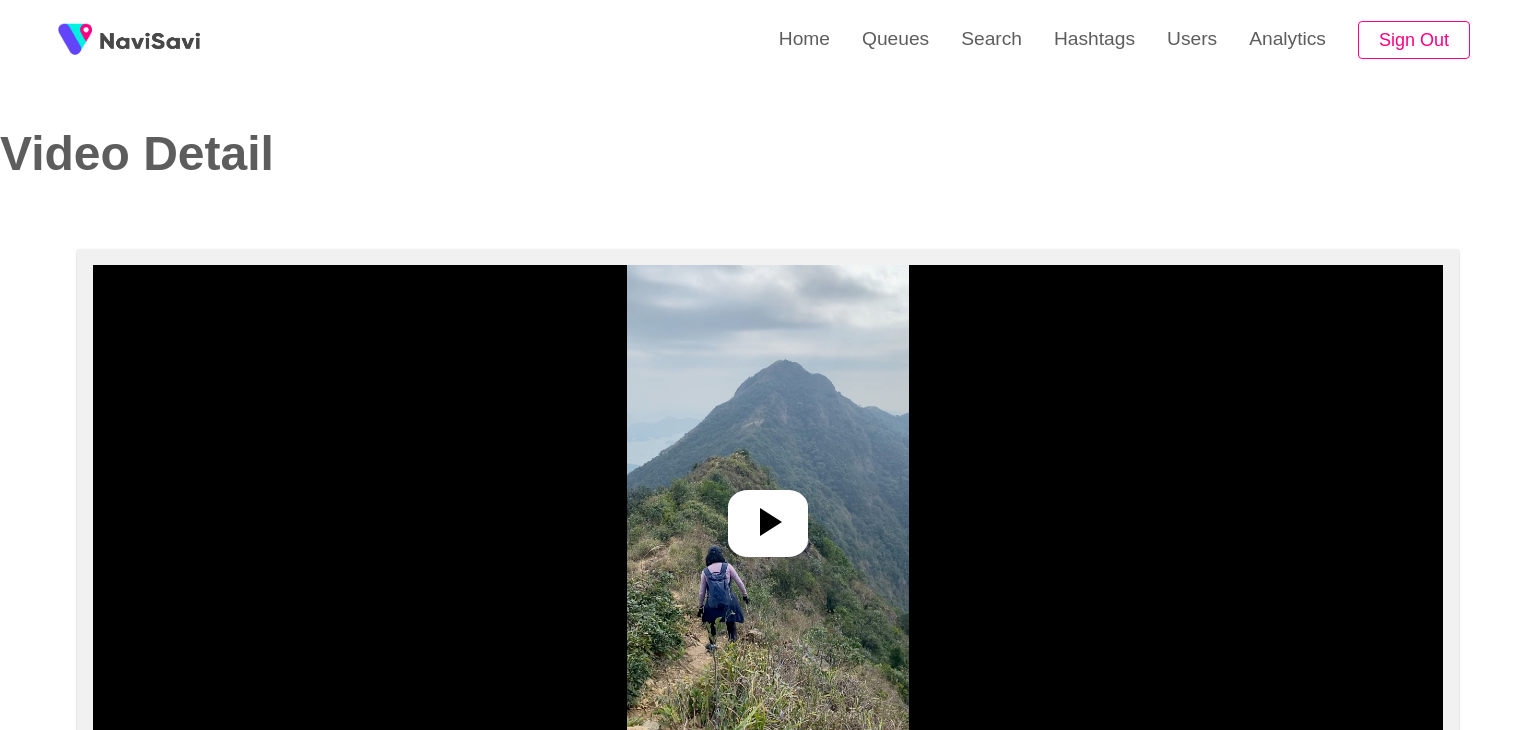 select on "**********" 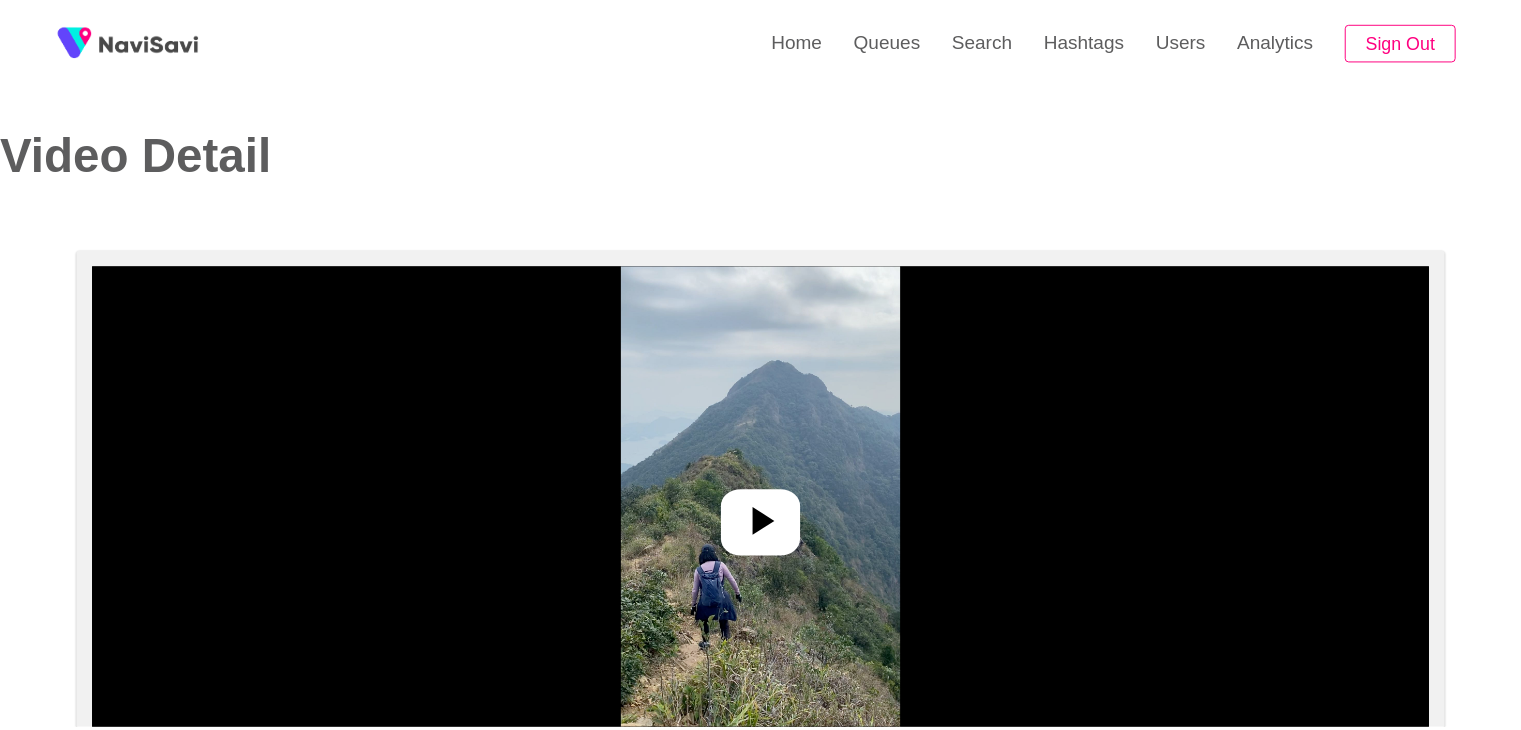 scroll, scrollTop: 0, scrollLeft: 0, axis: both 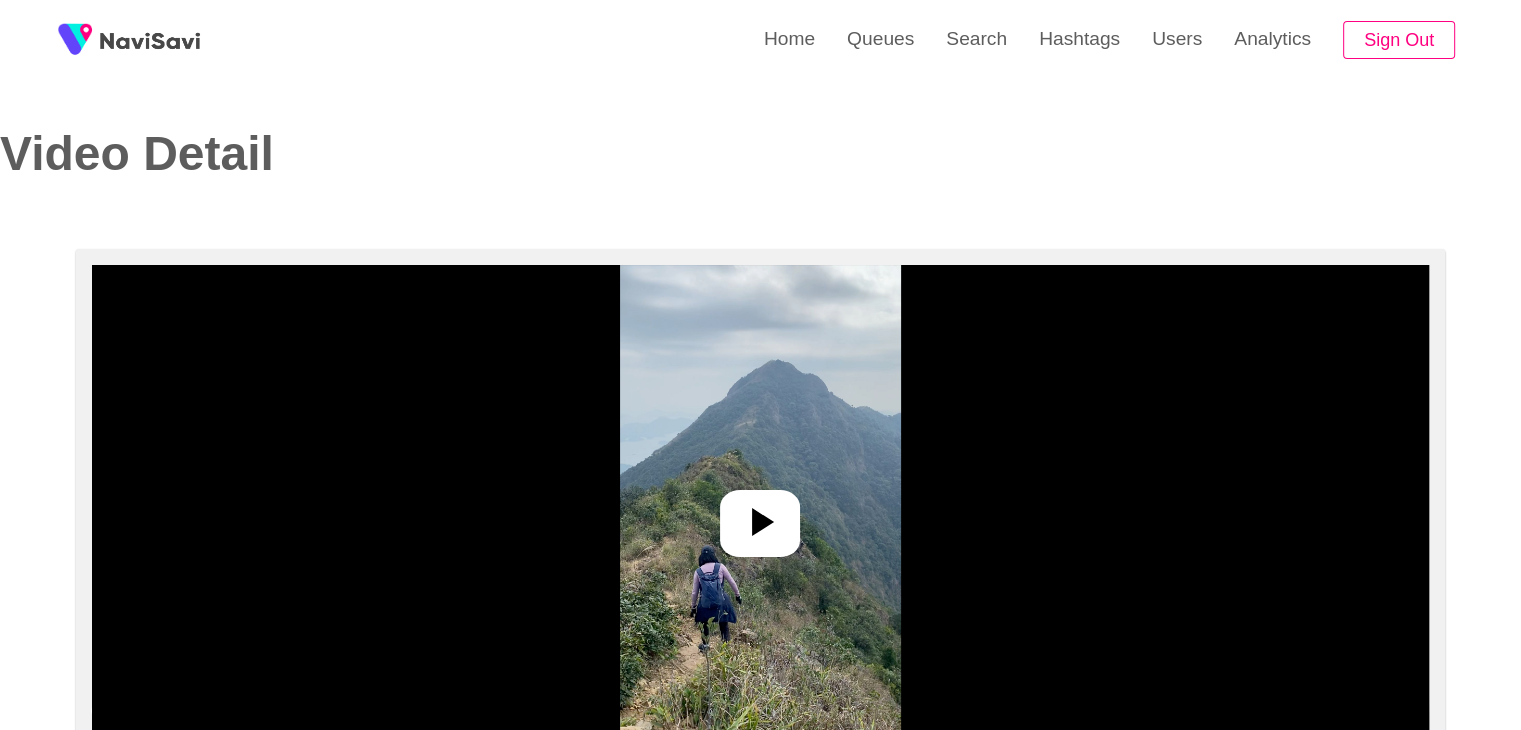 click at bounding box center (760, 515) 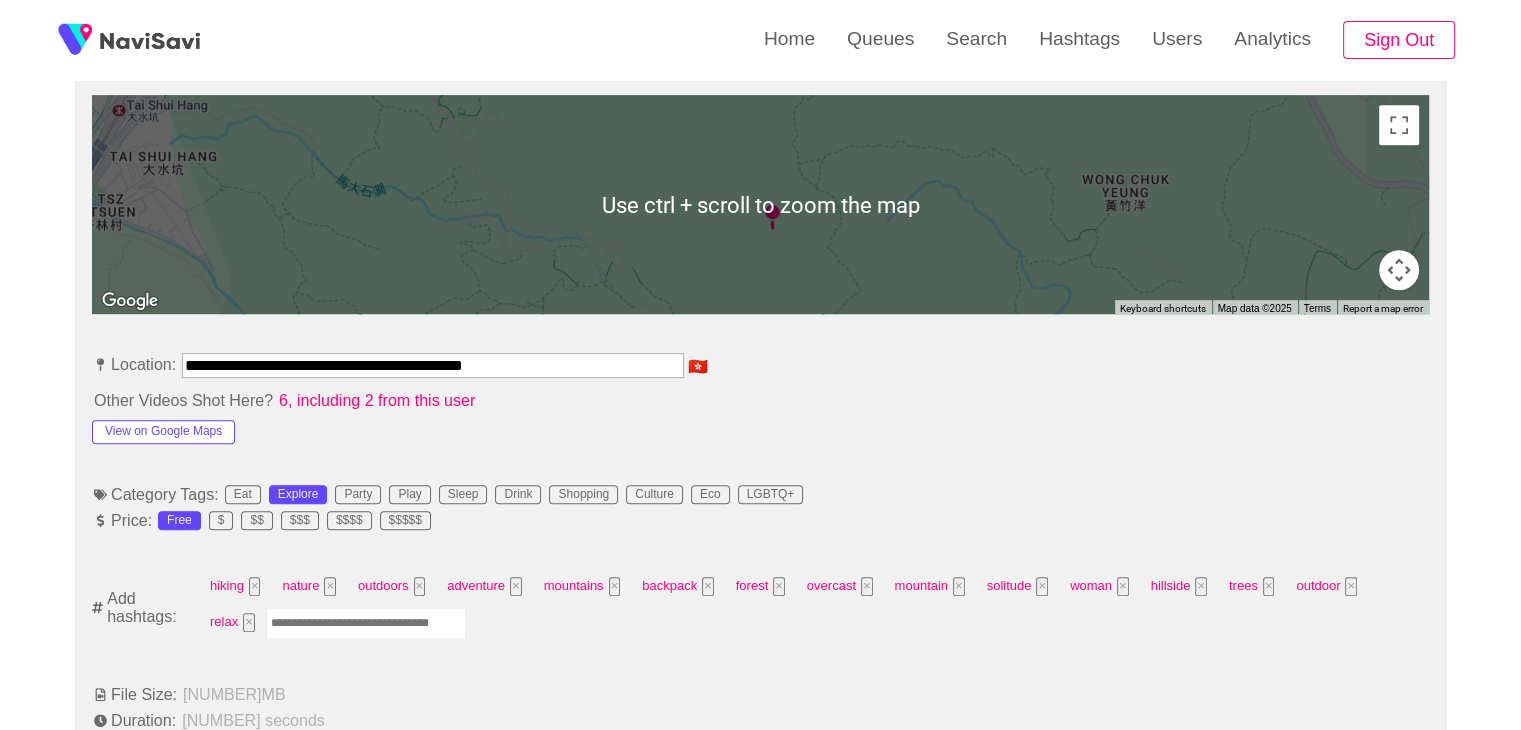scroll, scrollTop: 892, scrollLeft: 0, axis: vertical 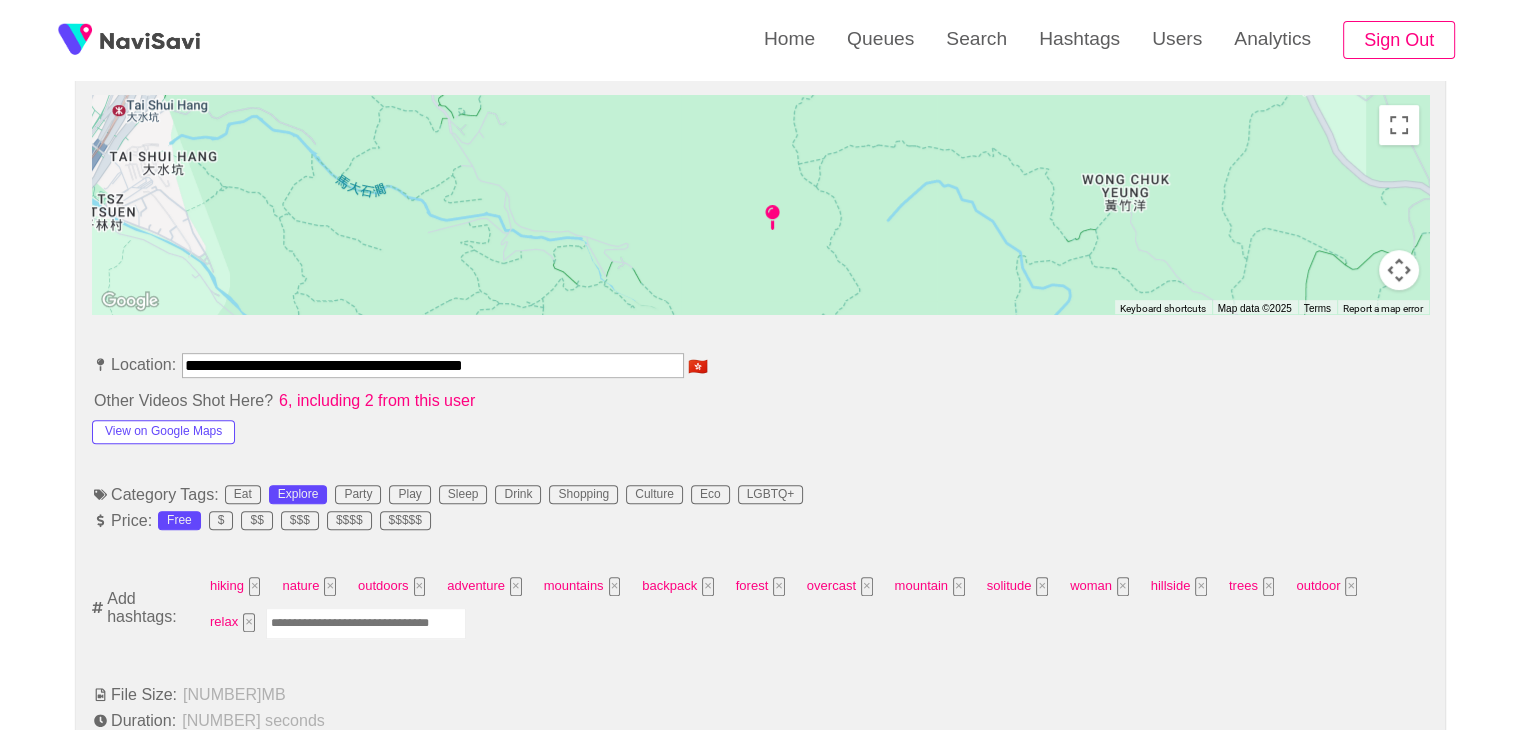 click at bounding box center (366, 623) 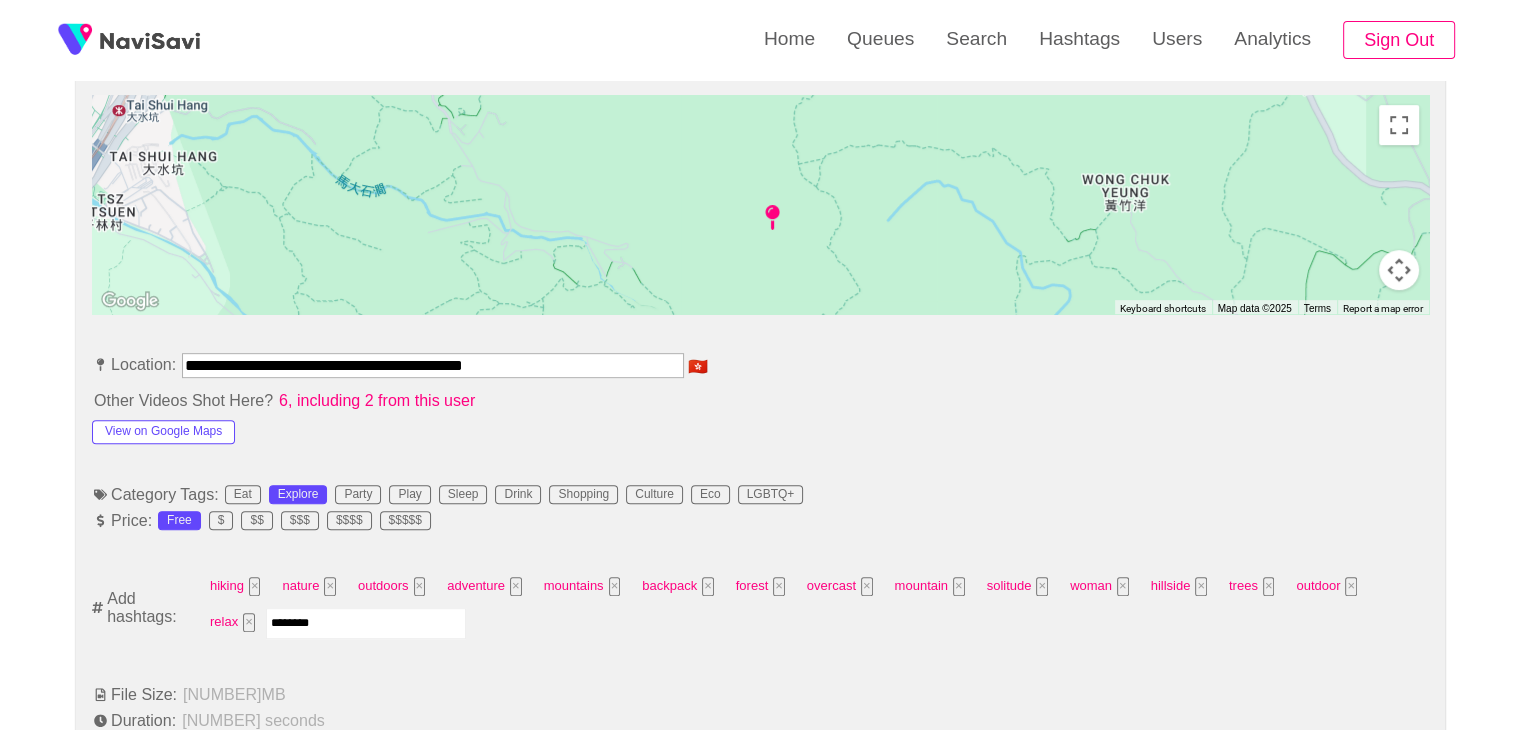 type on "*********" 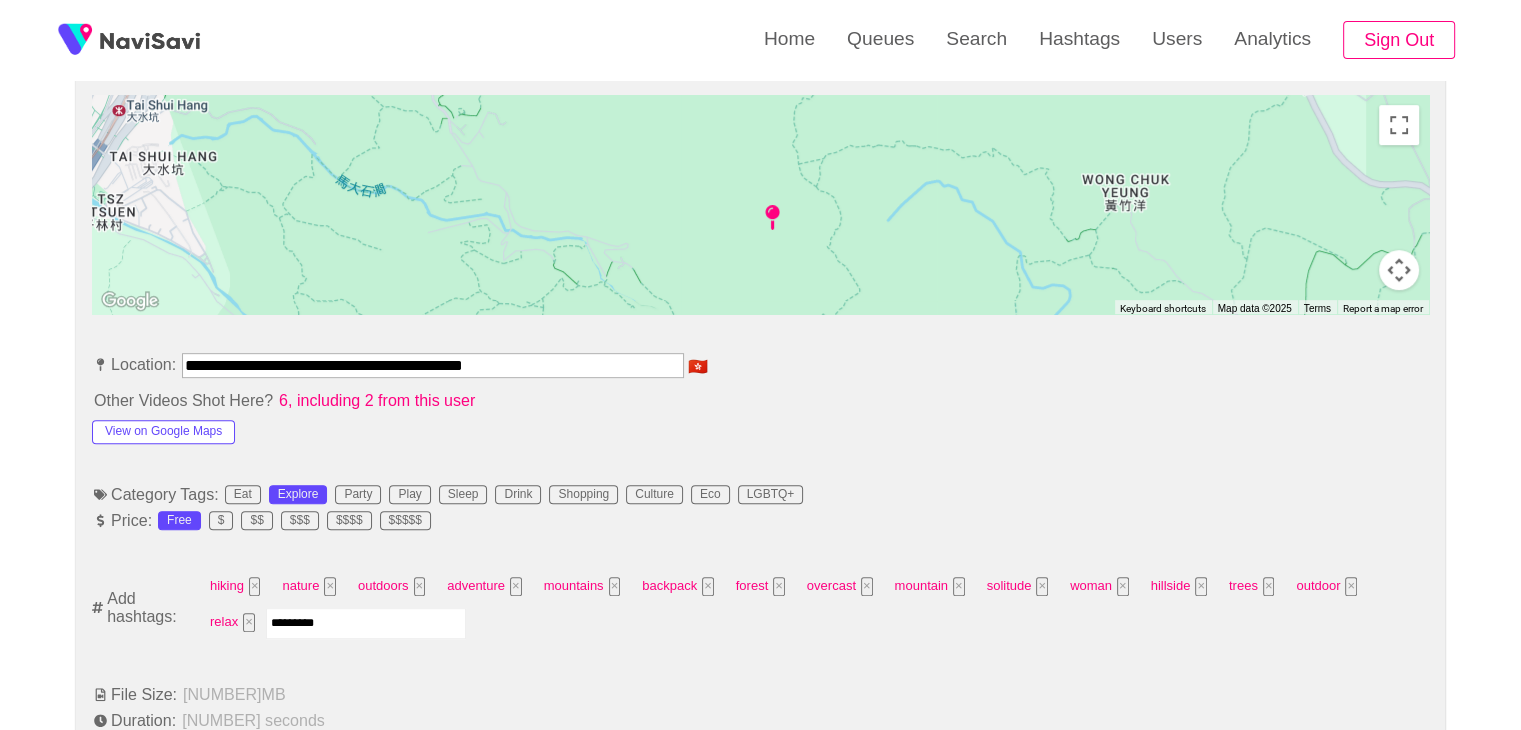type 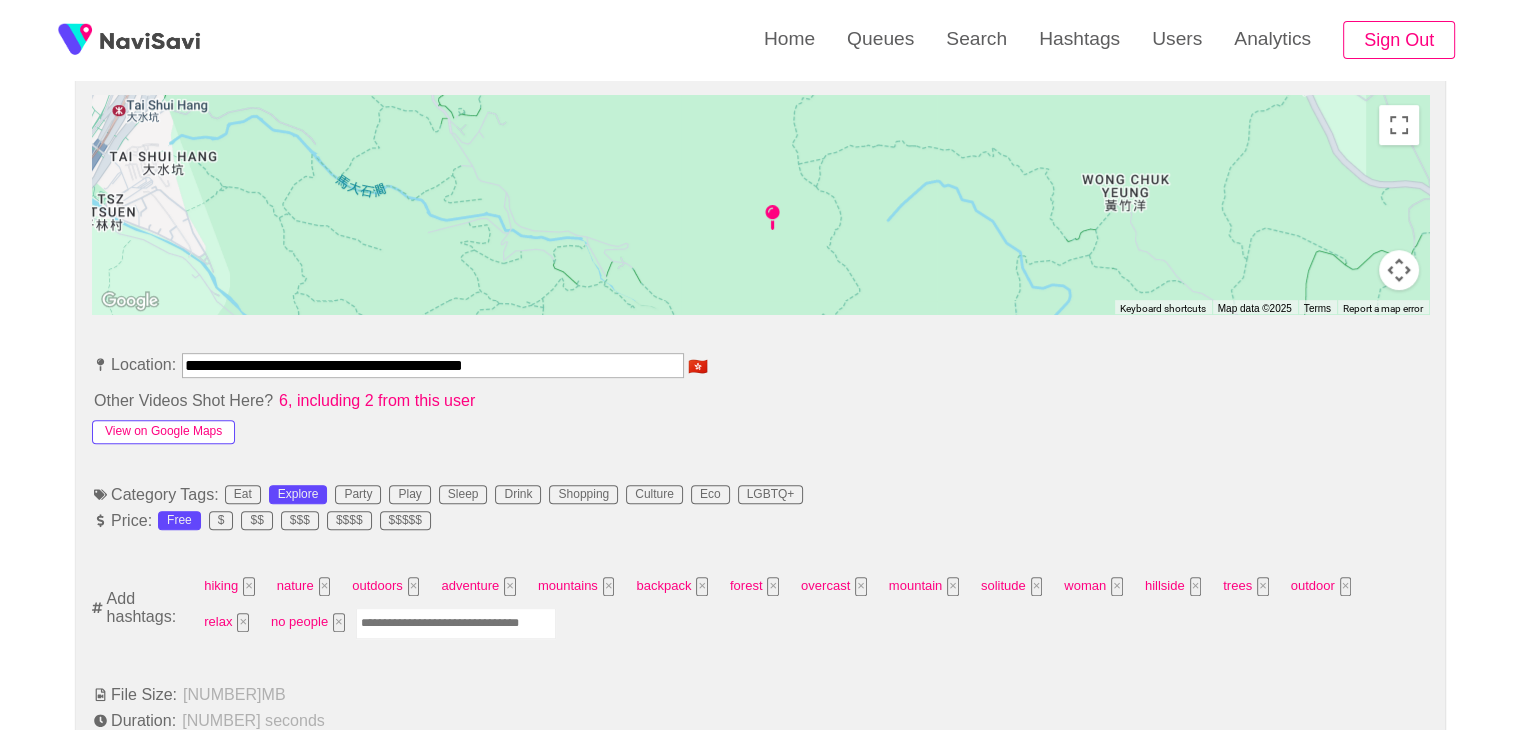click on "View on Google Maps" at bounding box center (163, 432) 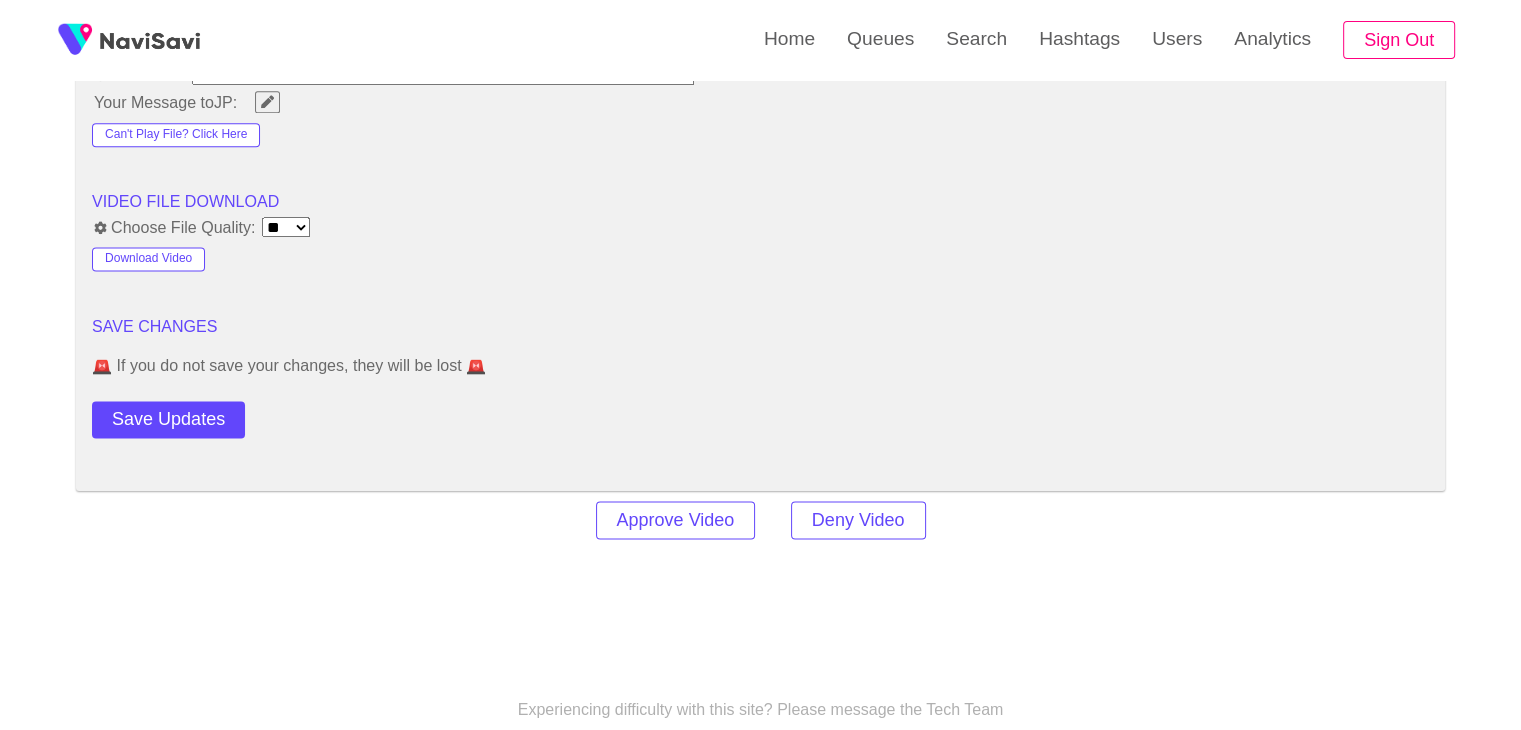 scroll, scrollTop: 2644, scrollLeft: 0, axis: vertical 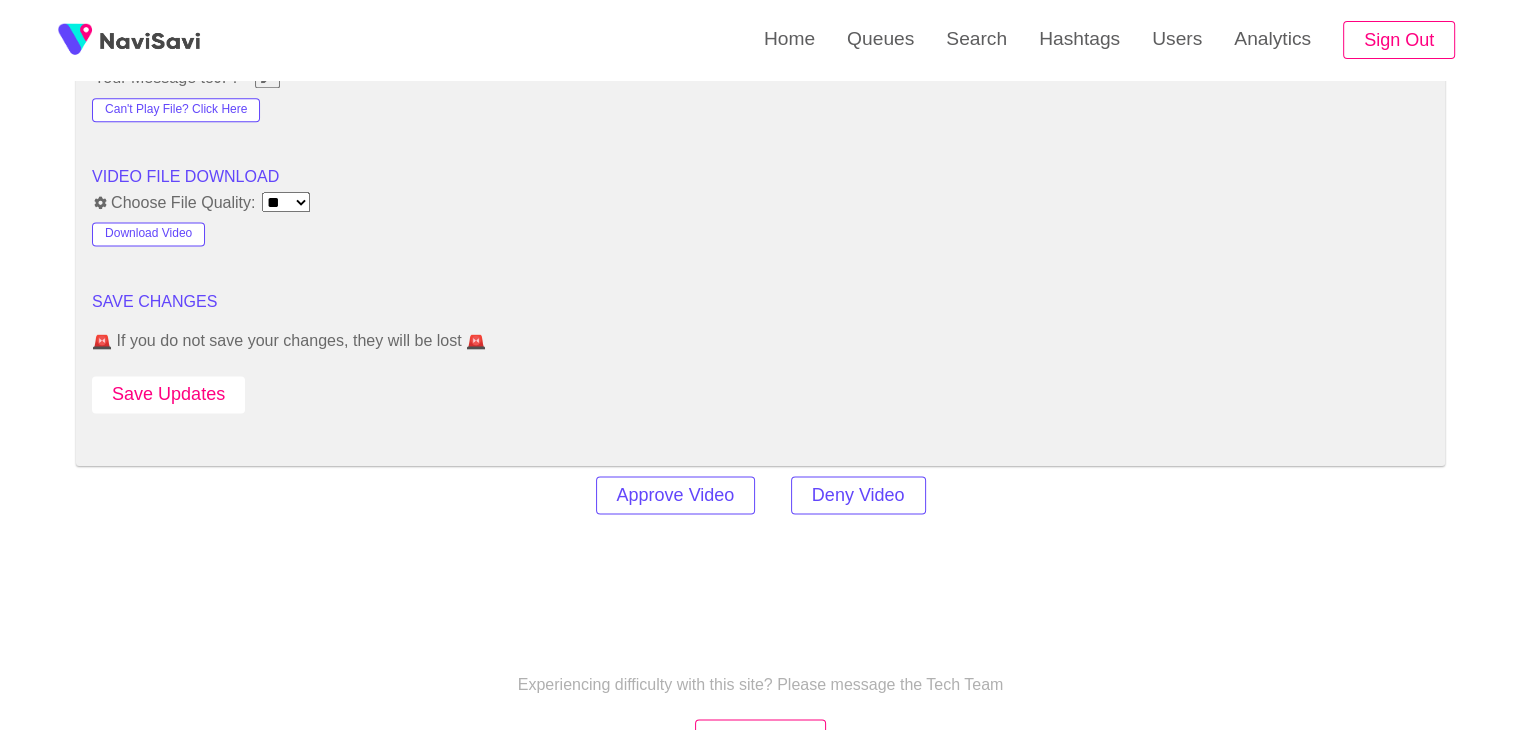 click on "Save Updates" at bounding box center [168, 394] 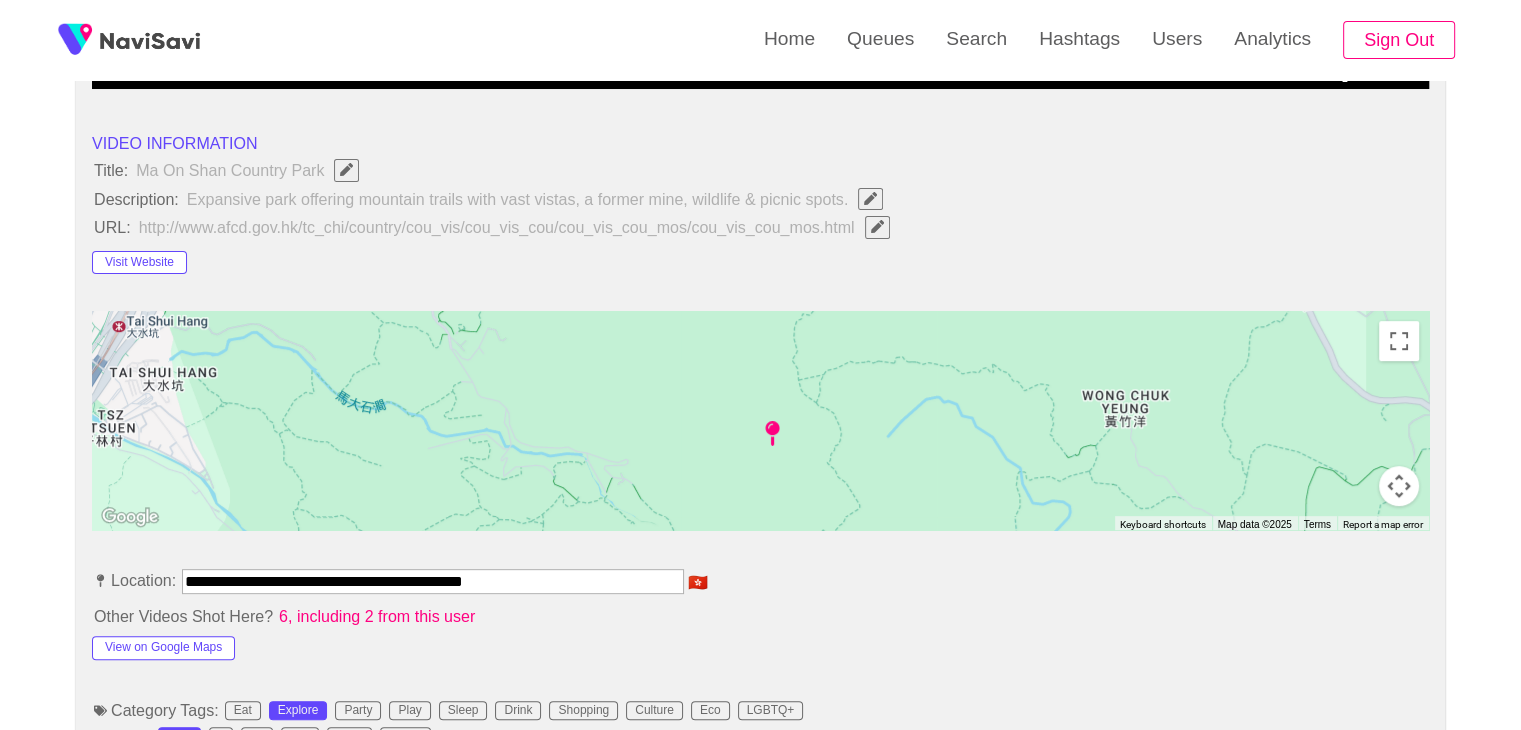 scroll, scrollTop: 672, scrollLeft: 0, axis: vertical 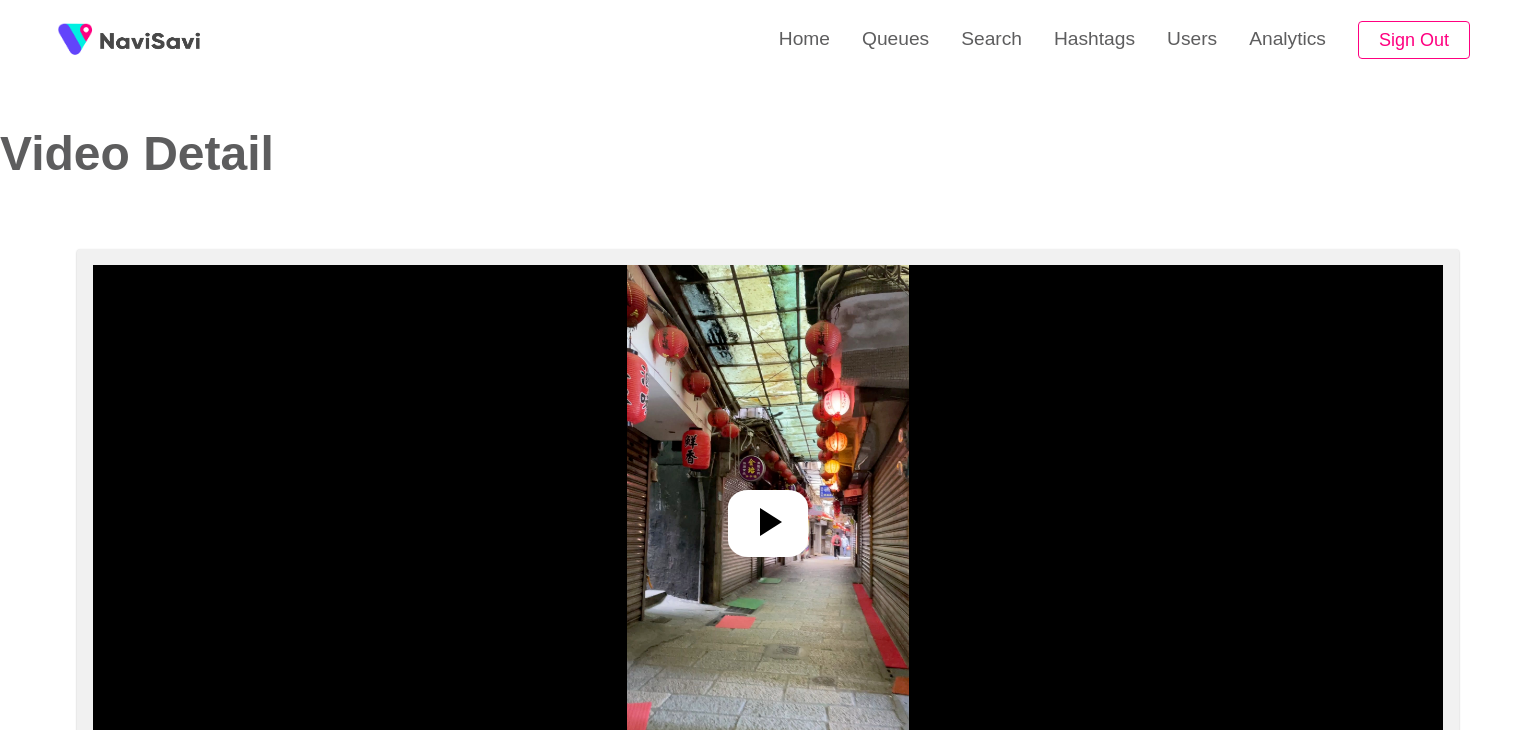 select on "**" 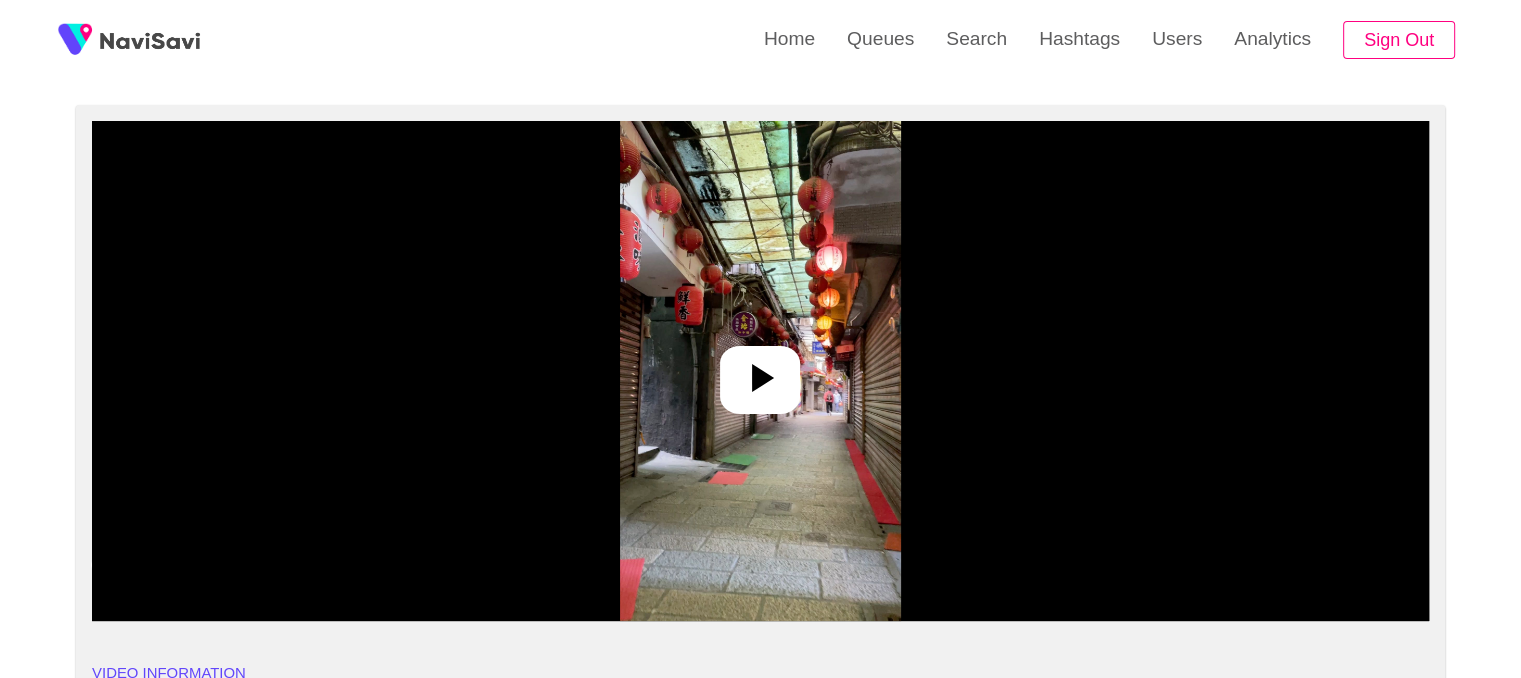 scroll, scrollTop: 143, scrollLeft: 0, axis: vertical 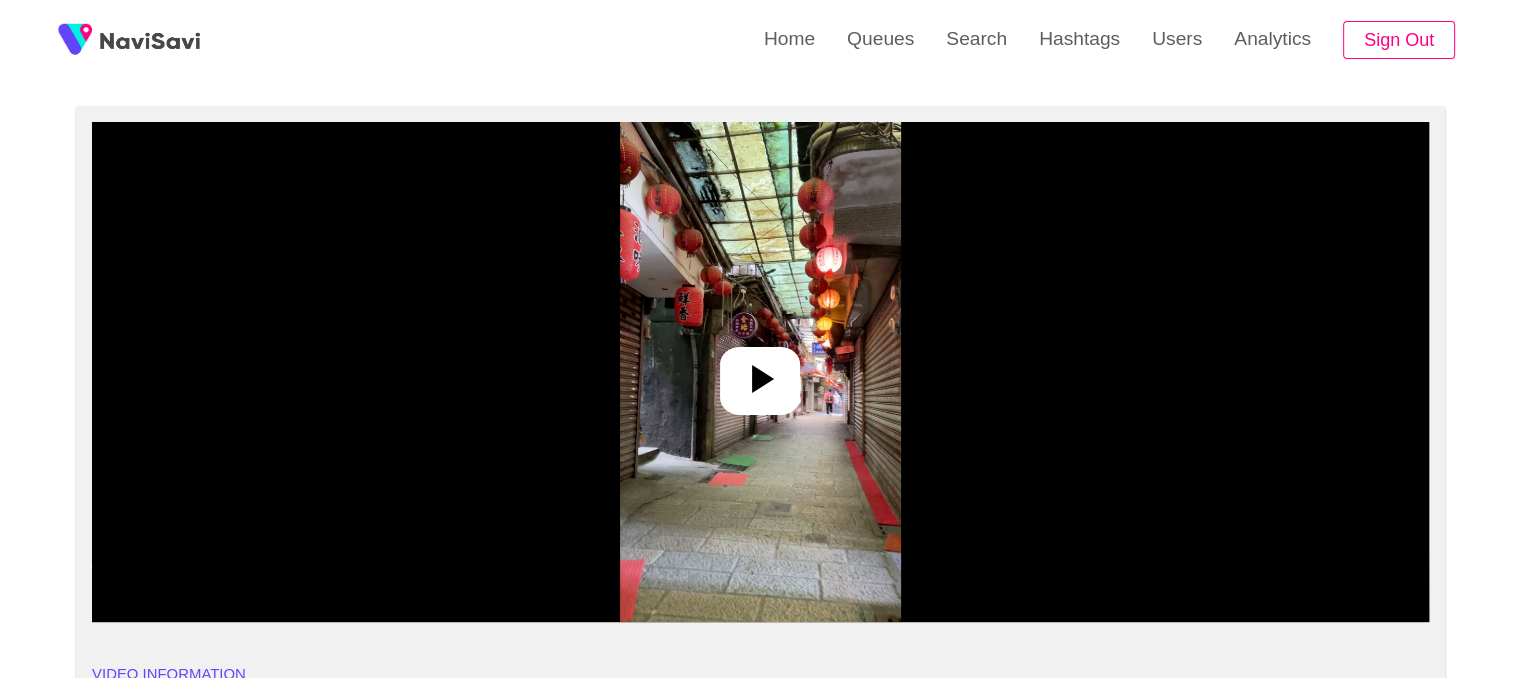 click at bounding box center [760, 381] 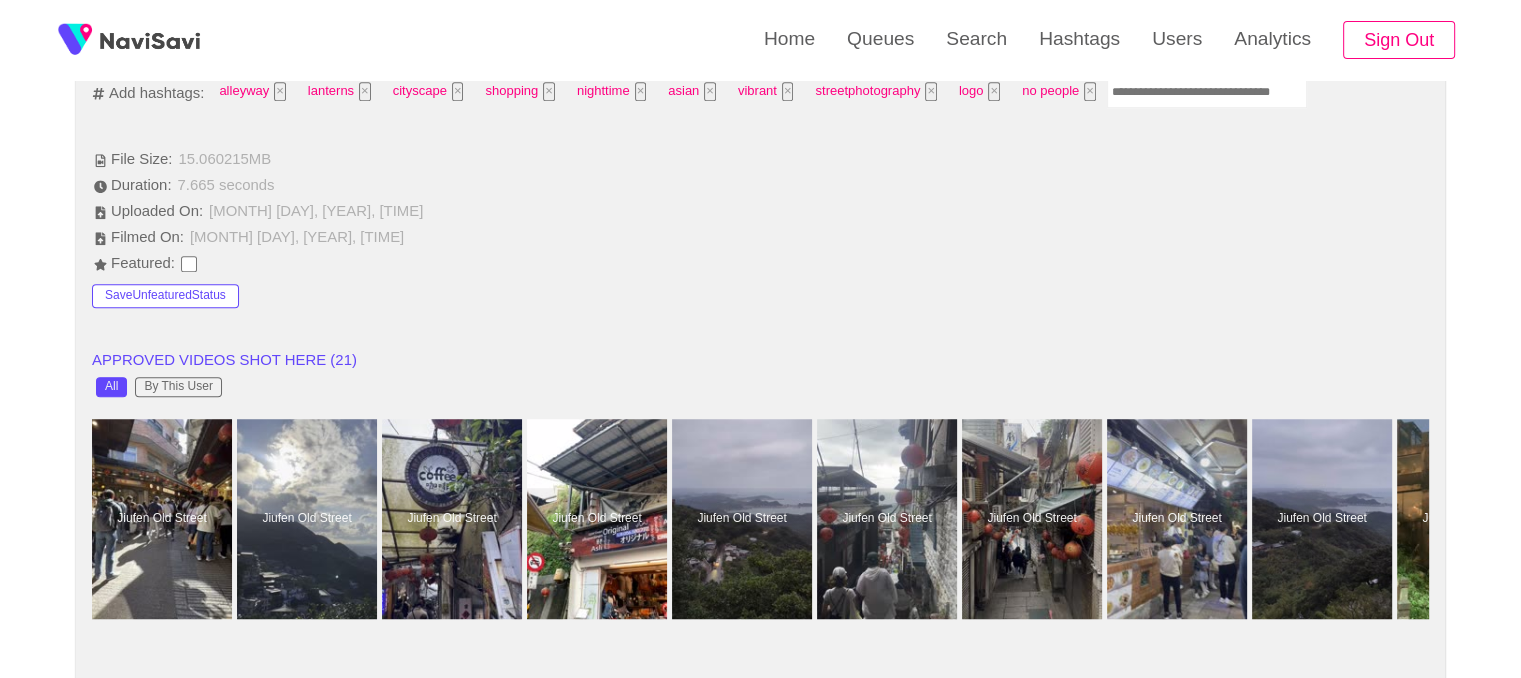 scroll, scrollTop: 1418, scrollLeft: 0, axis: vertical 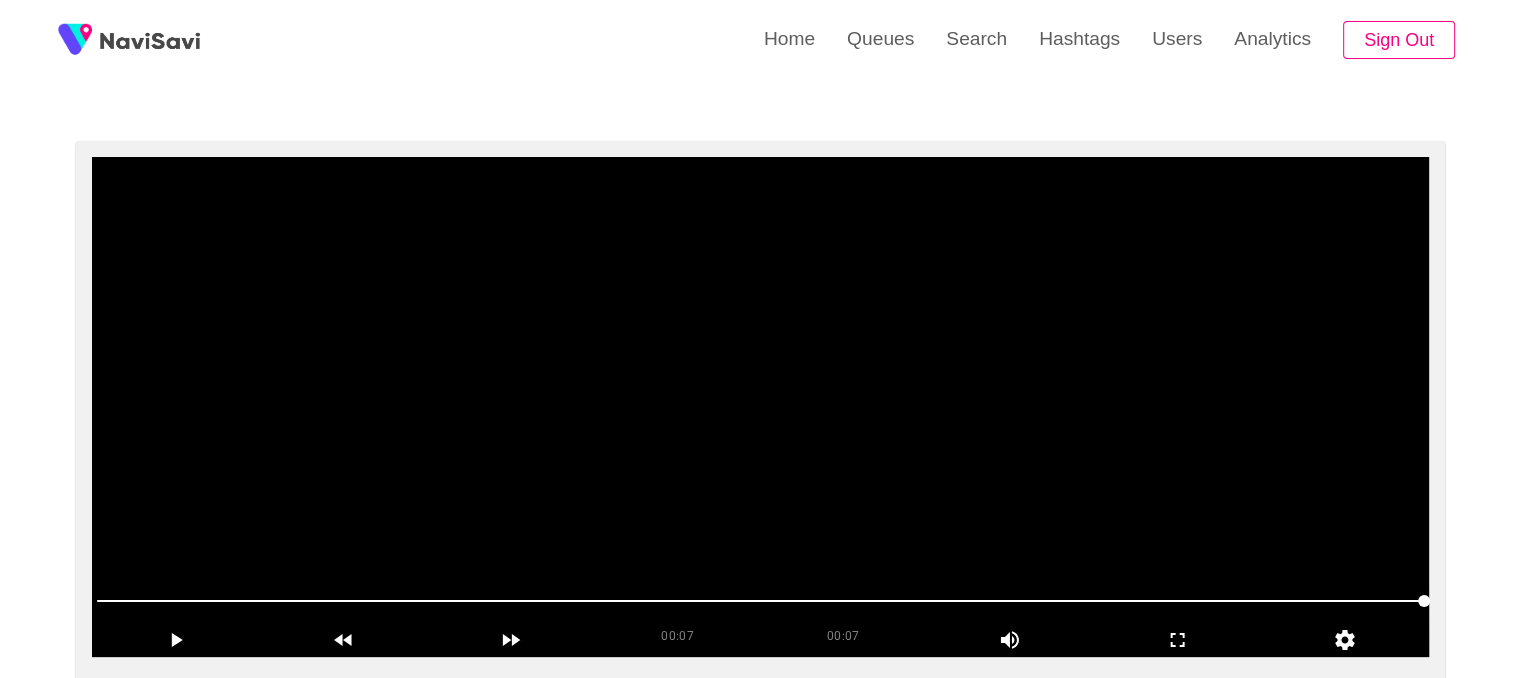 click at bounding box center (760, 407) 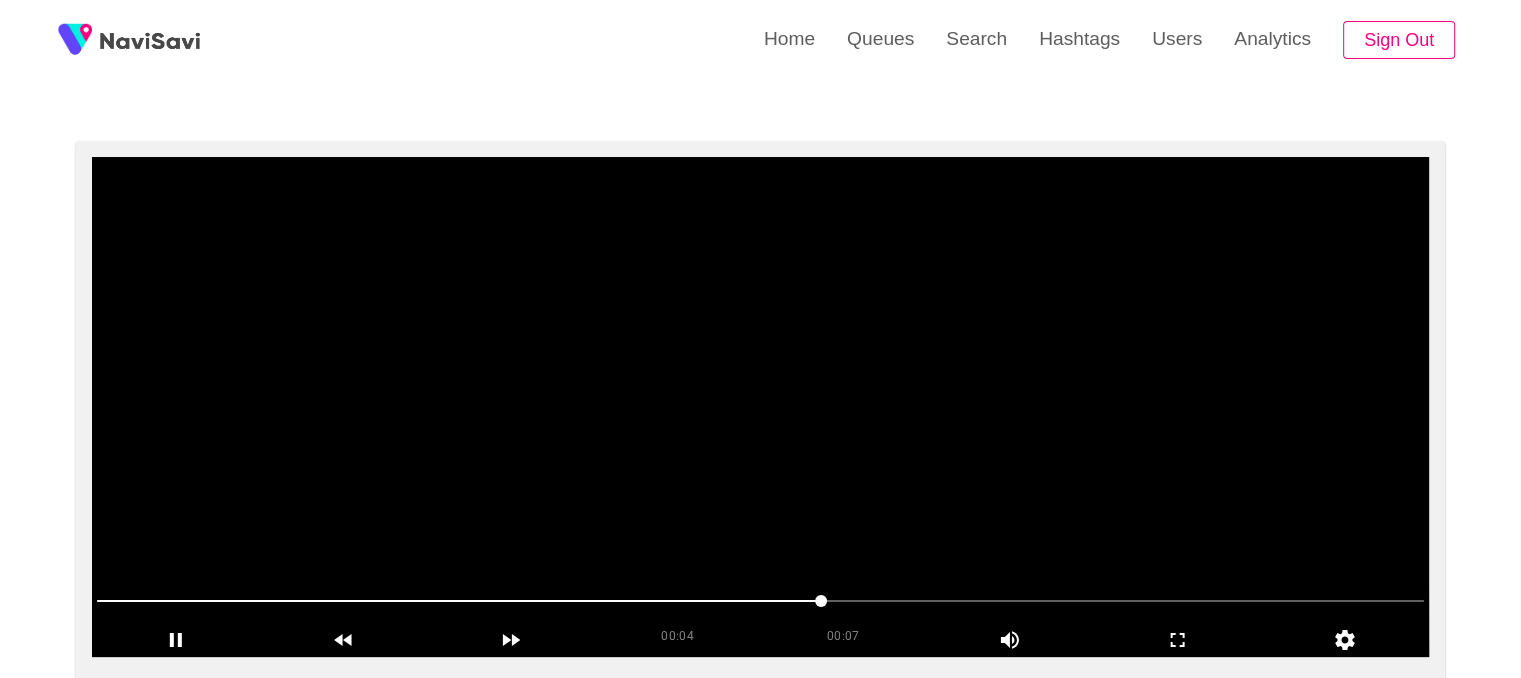 click at bounding box center (760, 407) 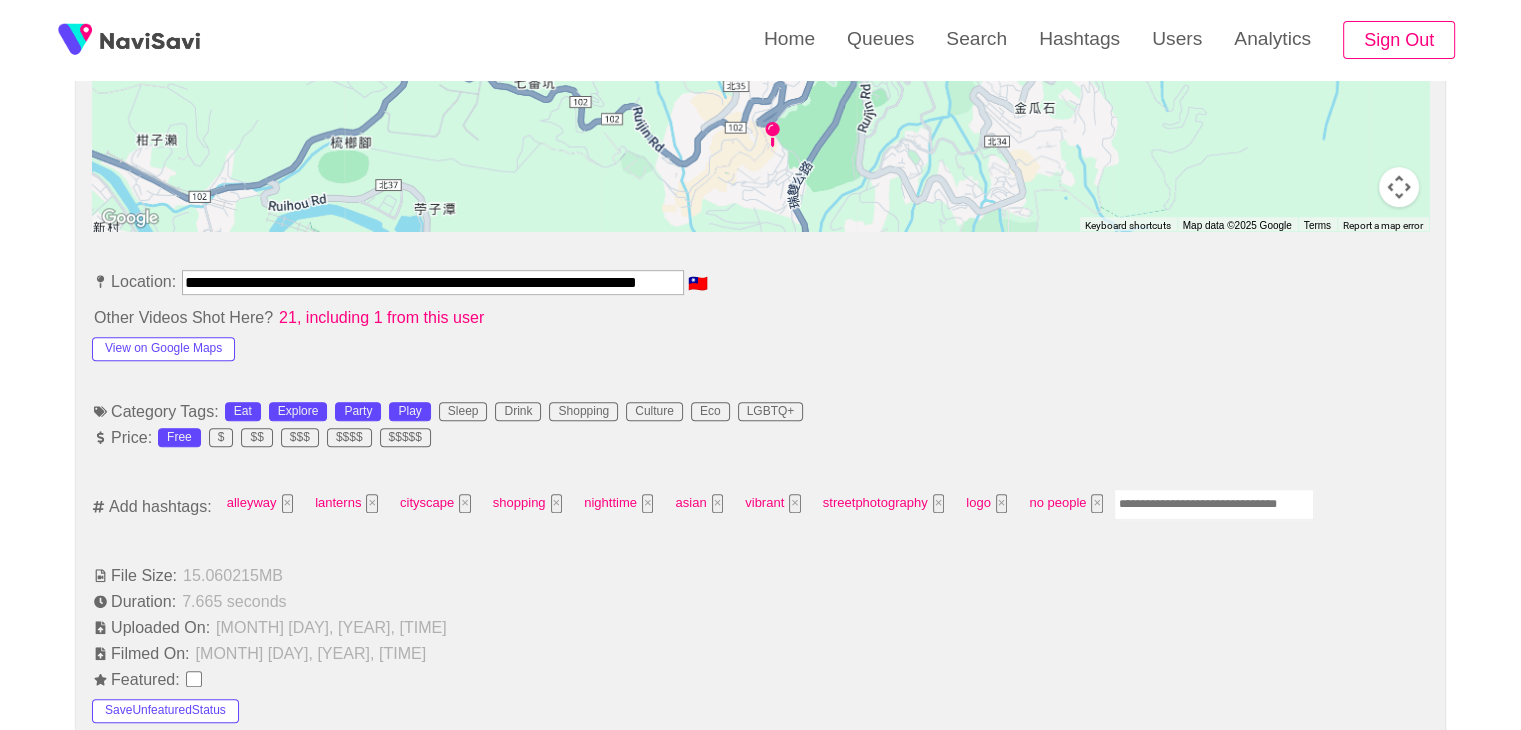 scroll, scrollTop: 976, scrollLeft: 0, axis: vertical 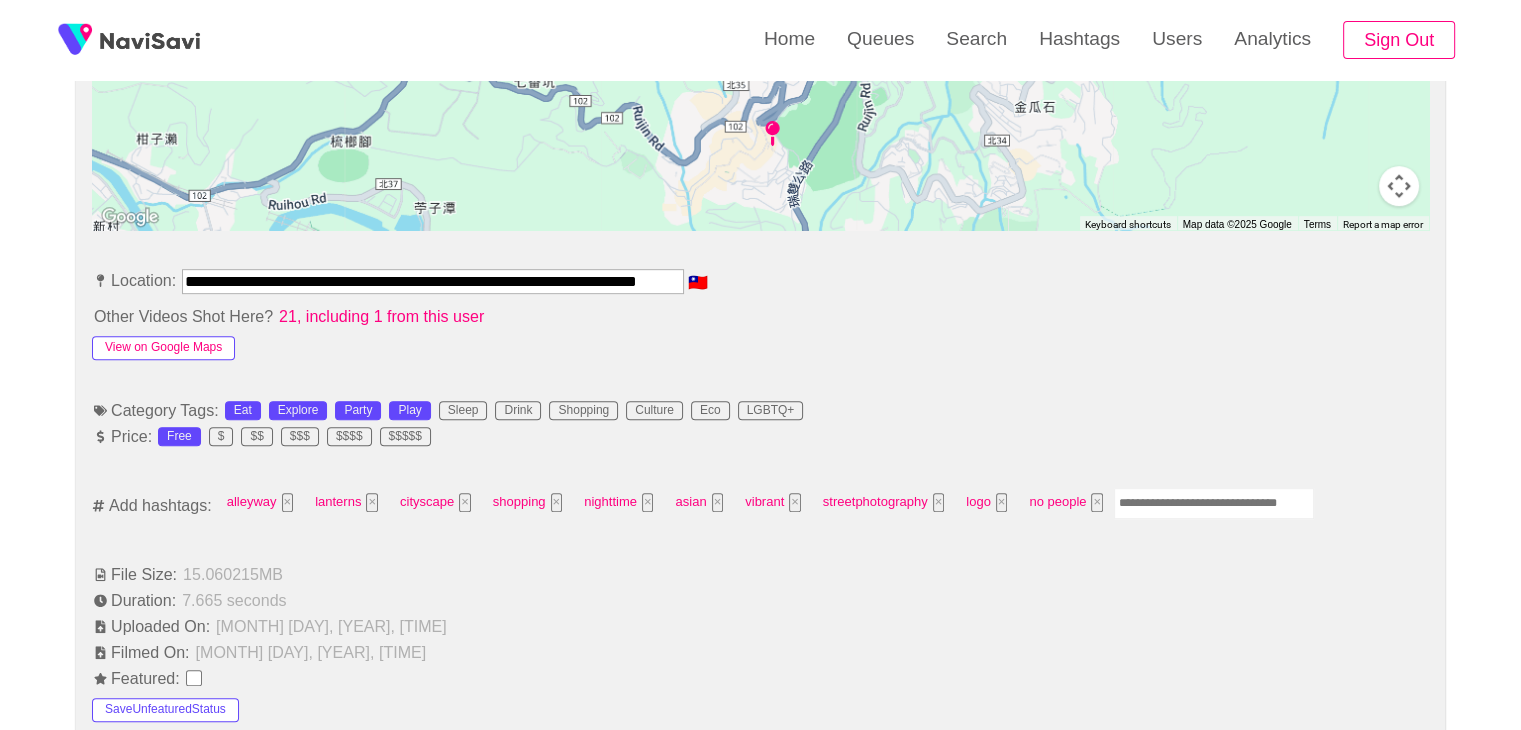 click on "View on Google Maps" at bounding box center (163, 348) 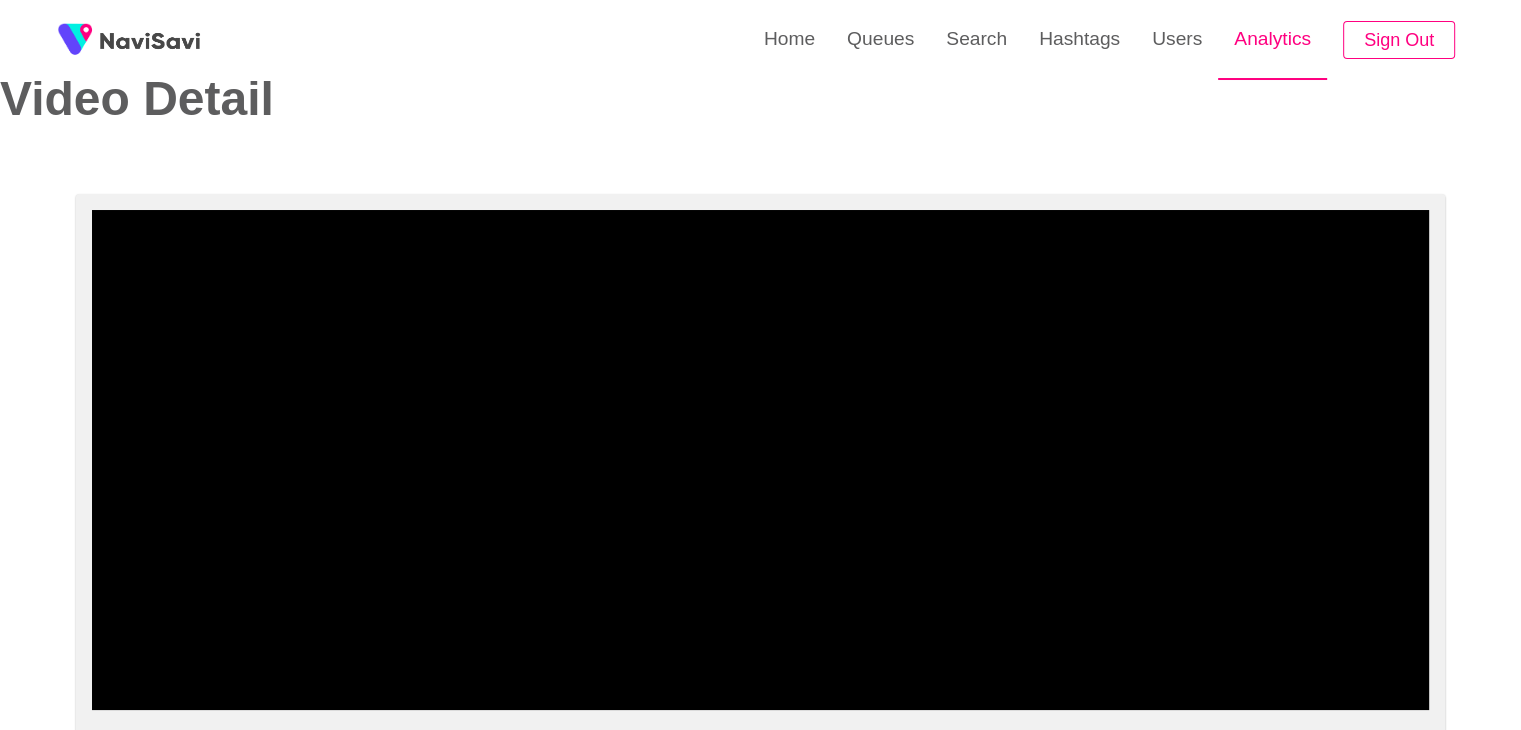 scroll, scrollTop: 0, scrollLeft: 0, axis: both 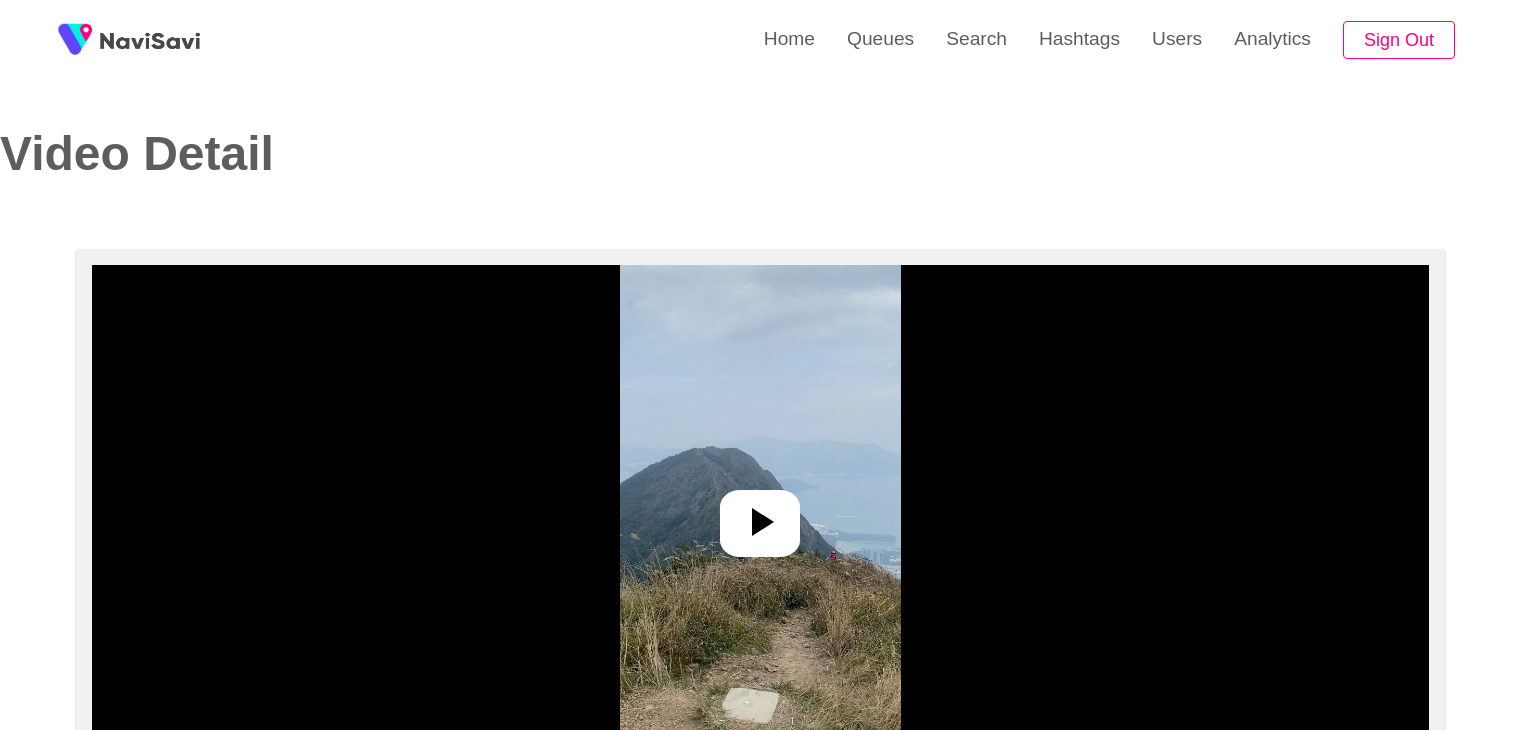 select on "**********" 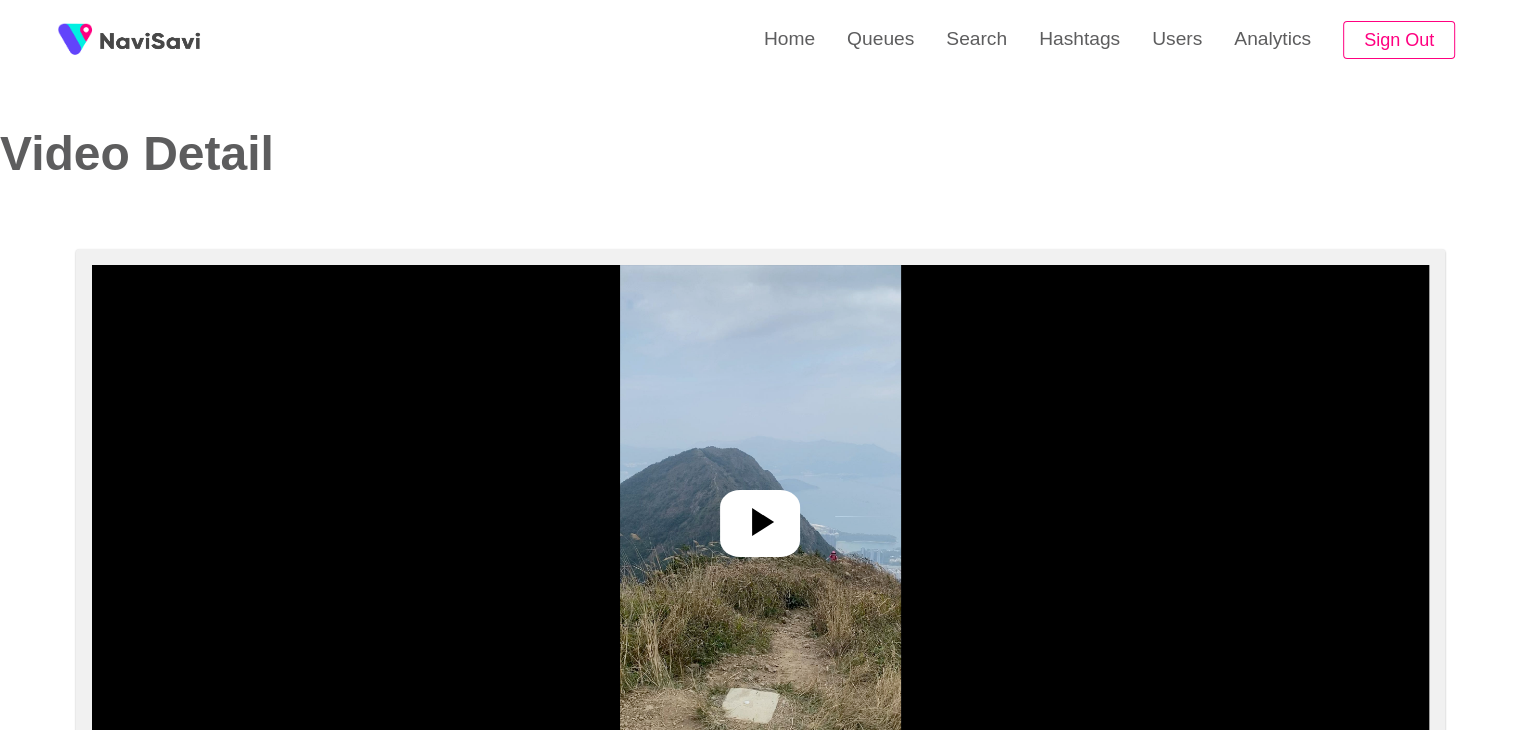click at bounding box center (760, 515) 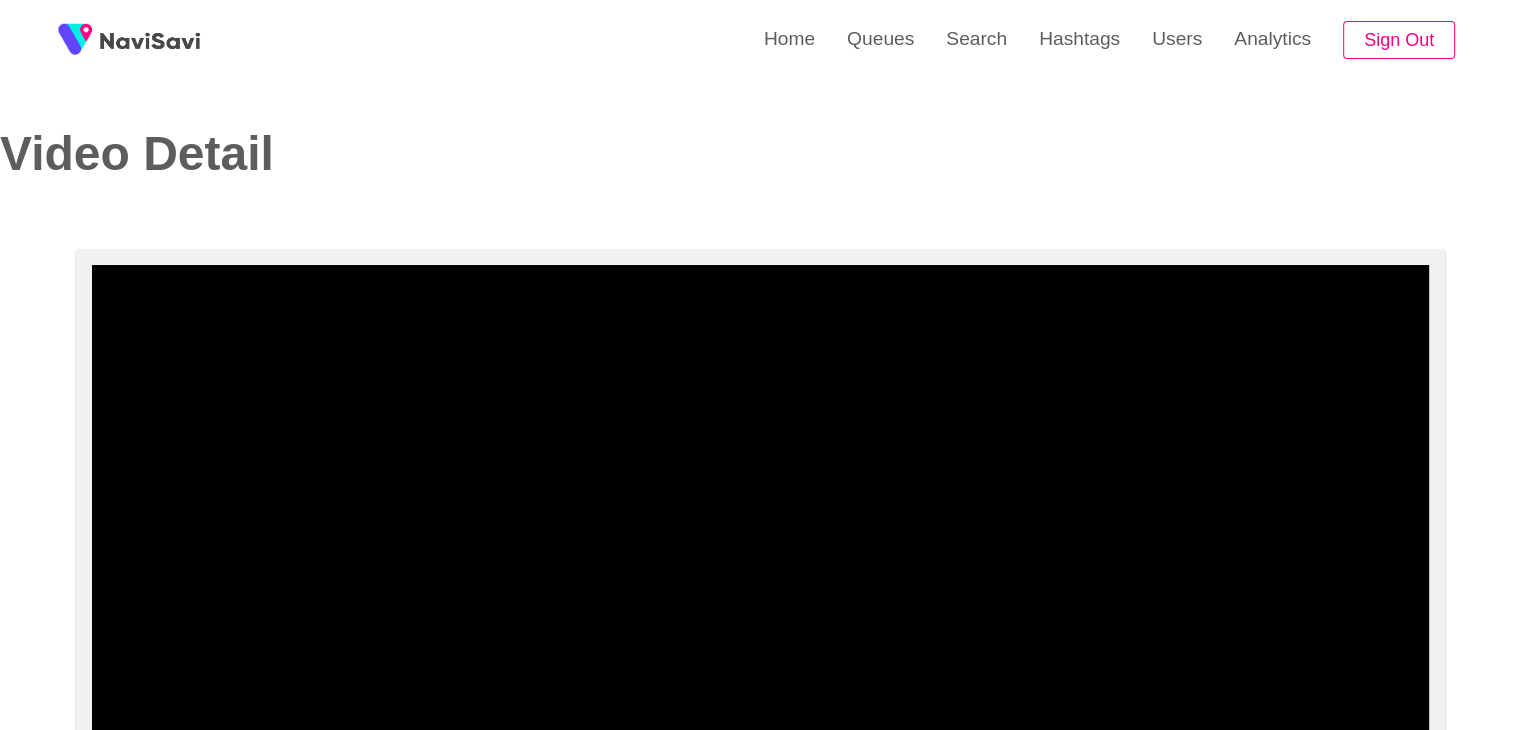 scroll, scrollTop: 100, scrollLeft: 0, axis: vertical 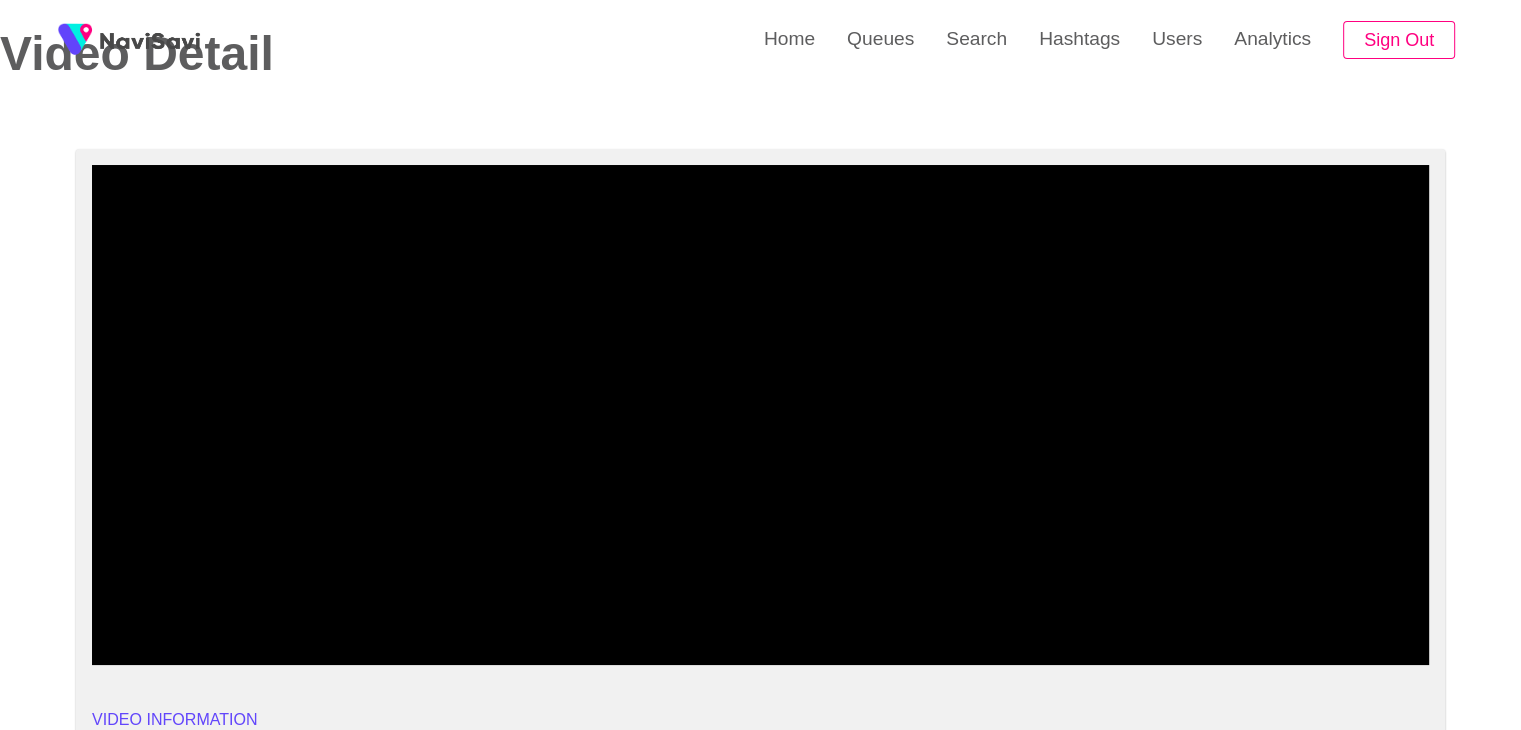click at bounding box center (760, 415) 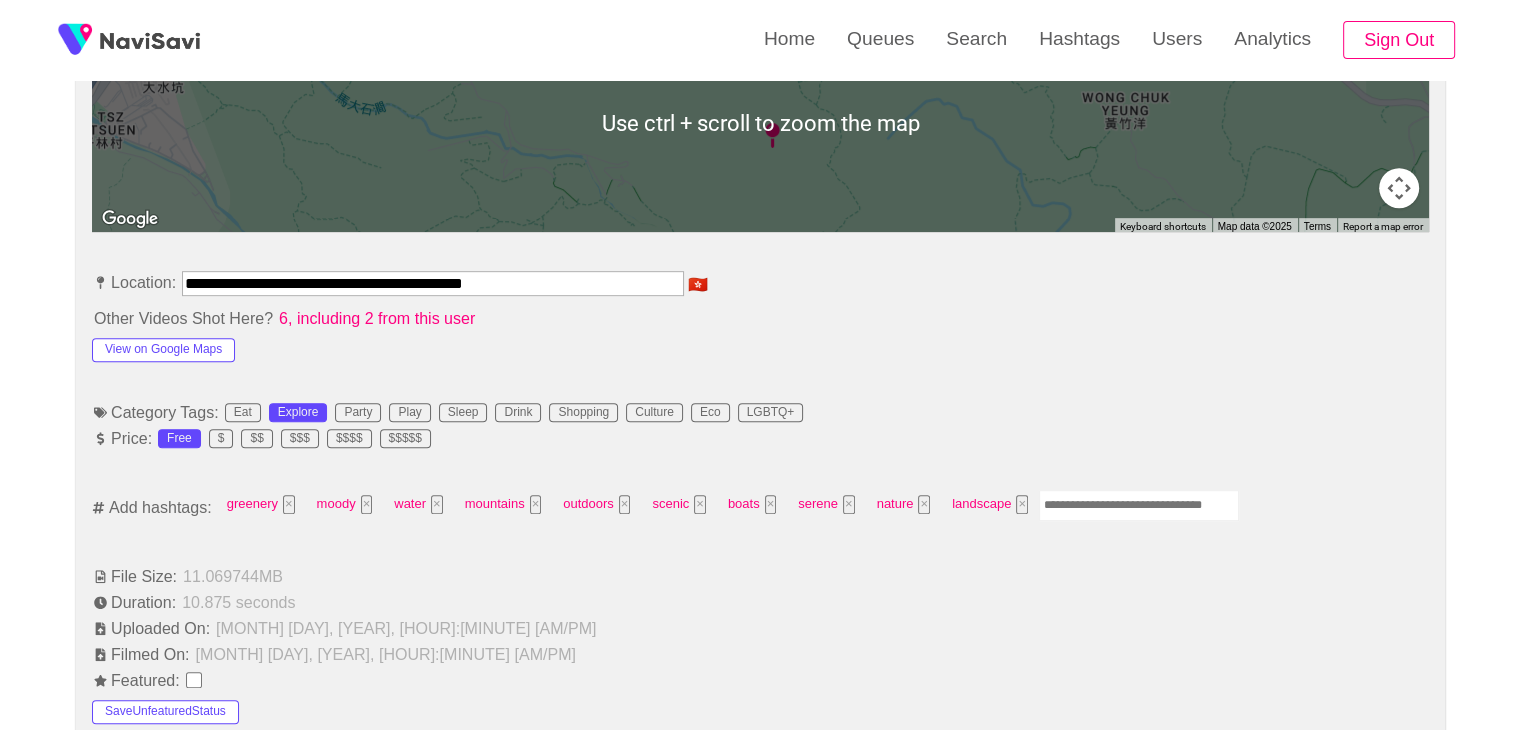 scroll, scrollTop: 975, scrollLeft: 0, axis: vertical 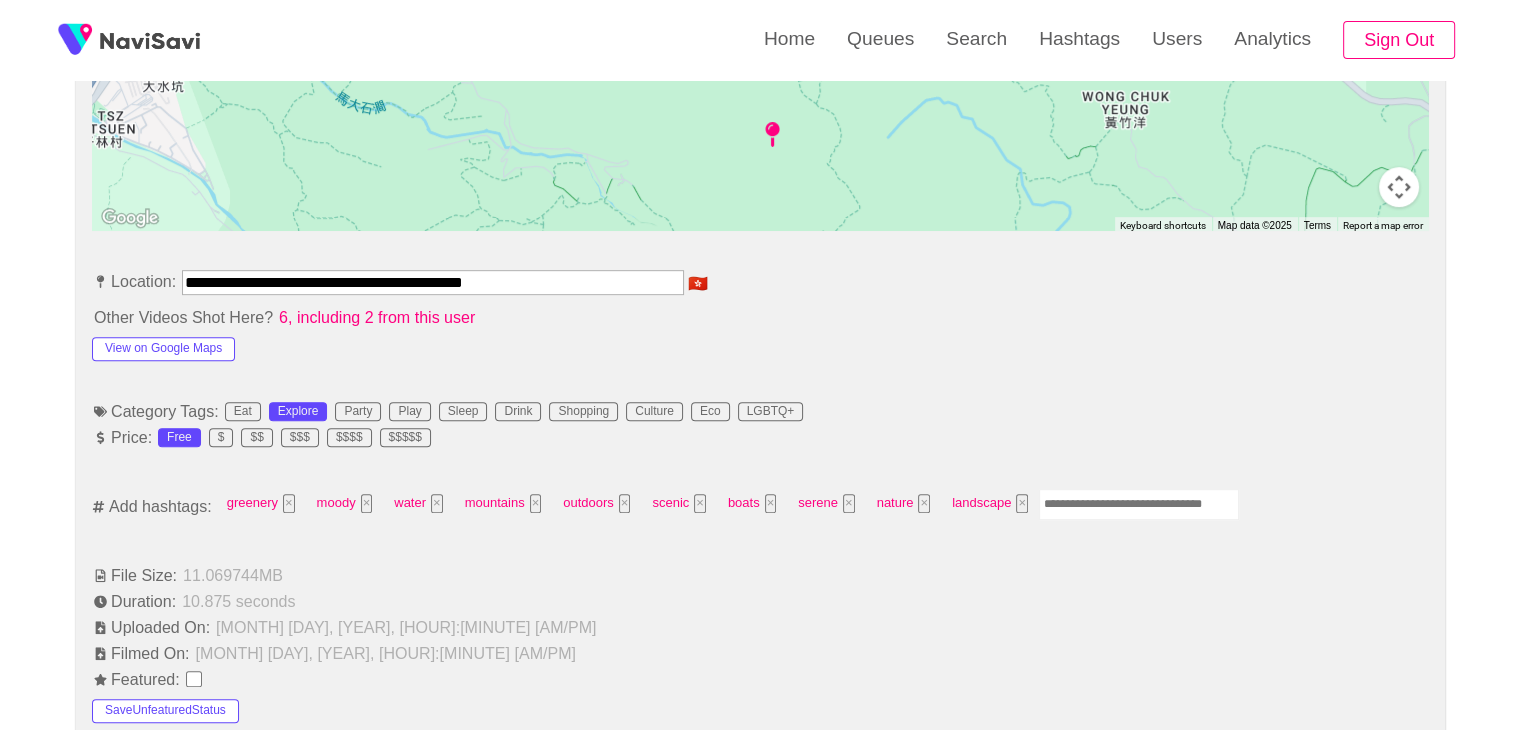 click at bounding box center [1139, 504] 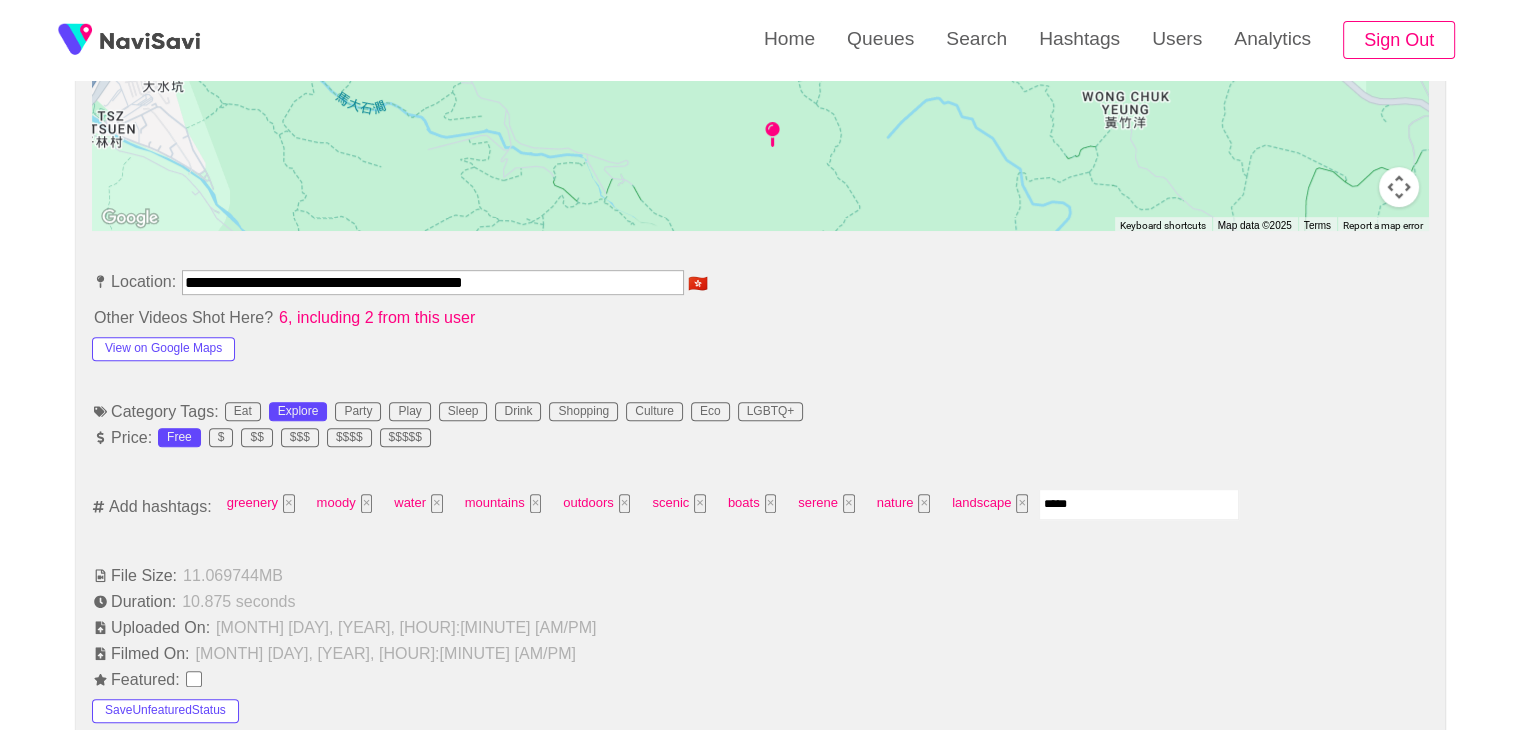 type on "******" 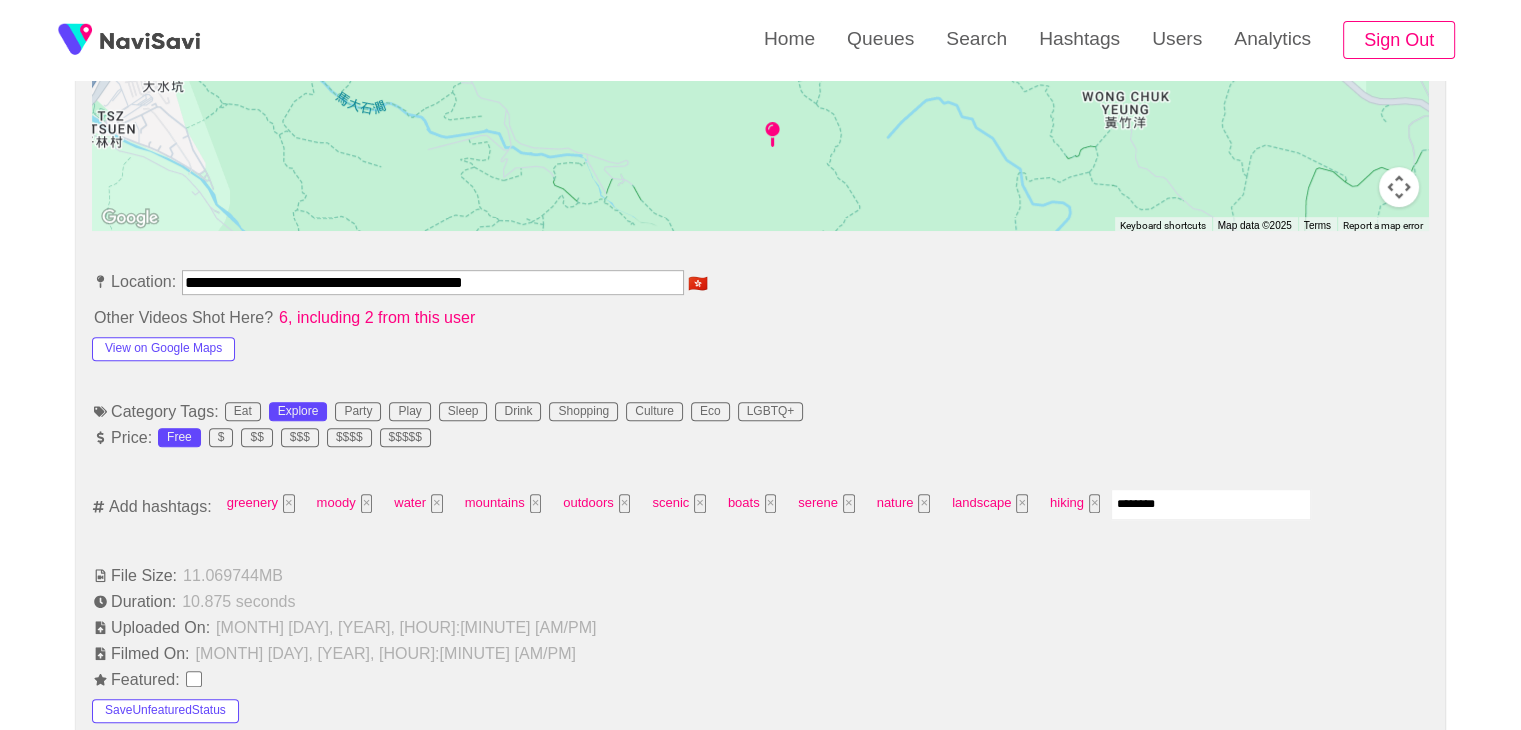 type on "*********" 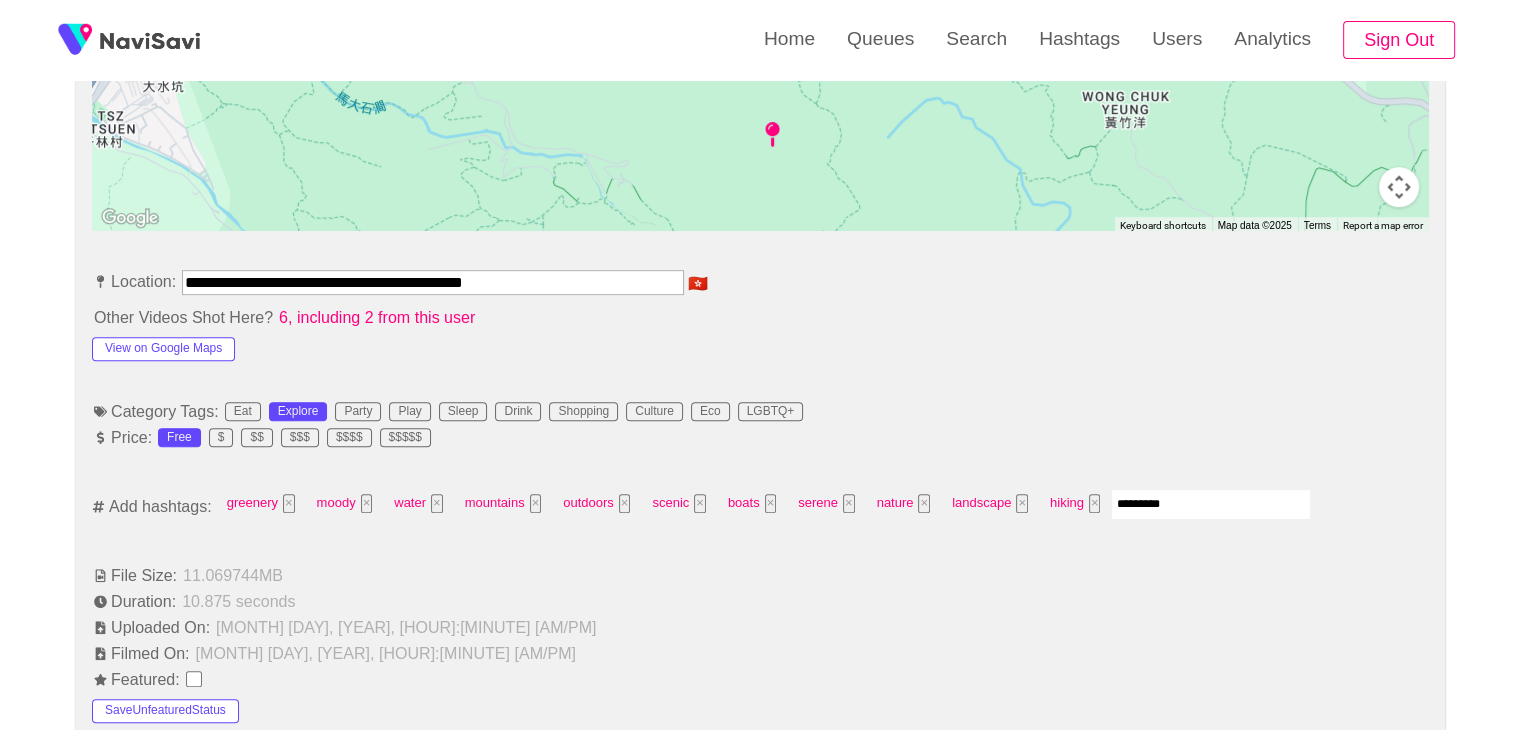 type 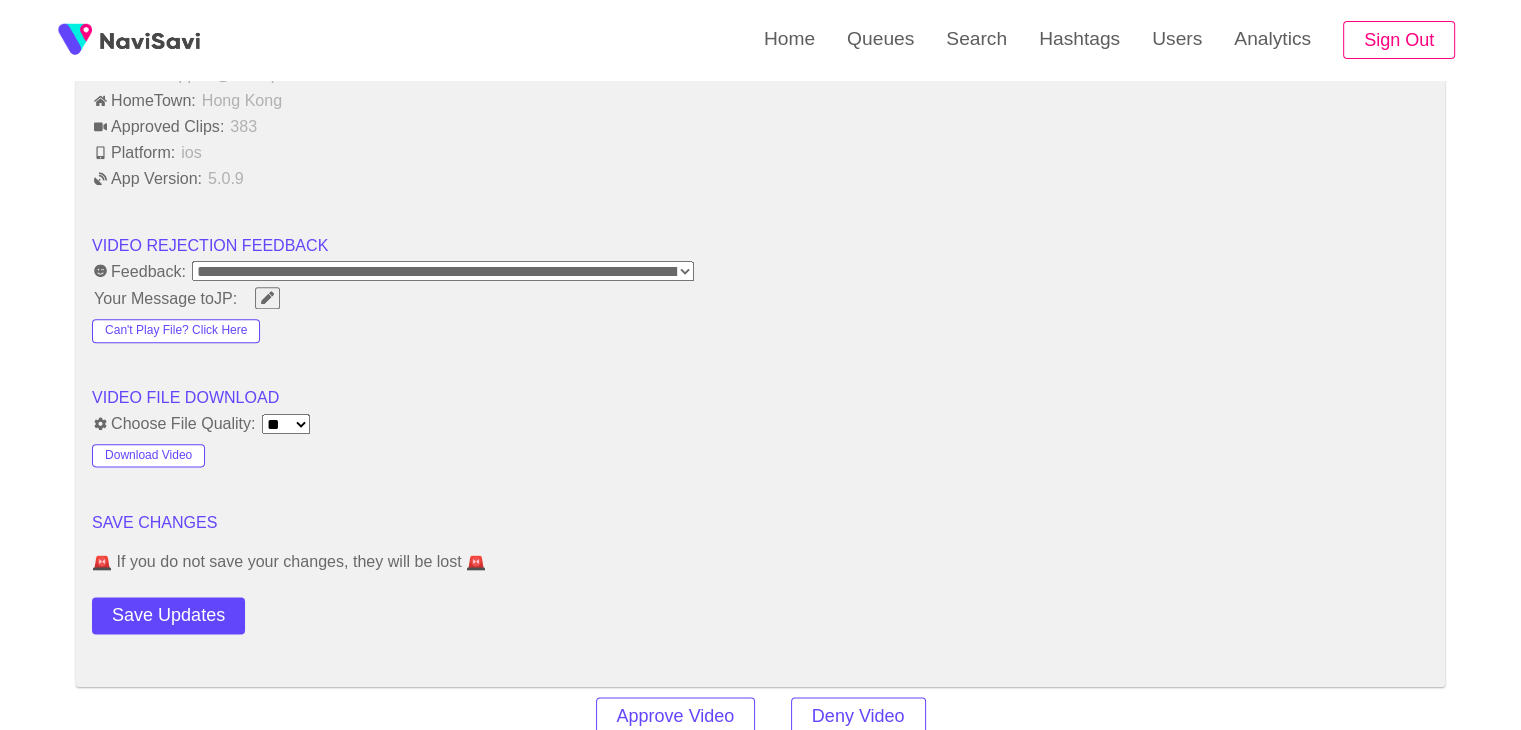 scroll, scrollTop: 2415, scrollLeft: 0, axis: vertical 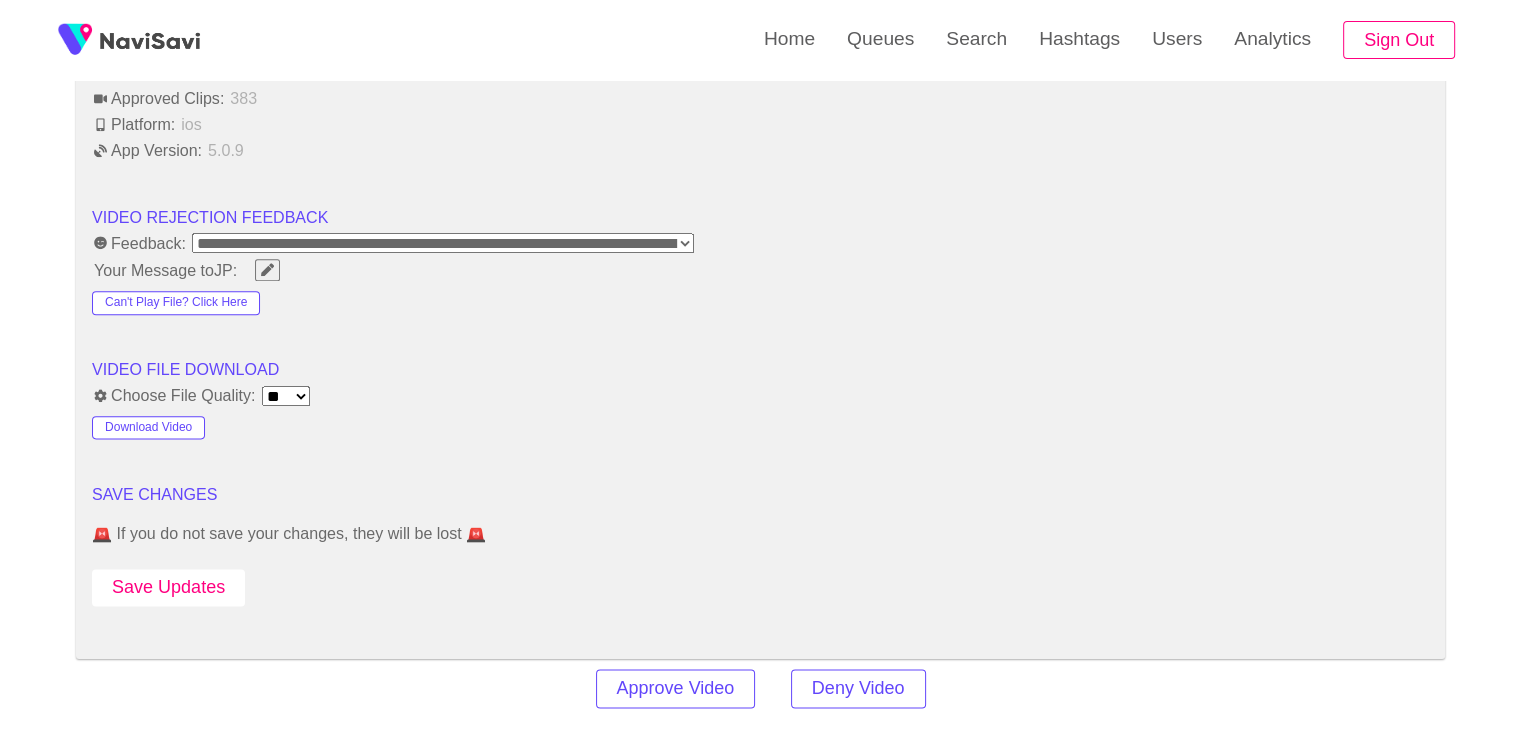 click on "Save Updates" at bounding box center [168, 587] 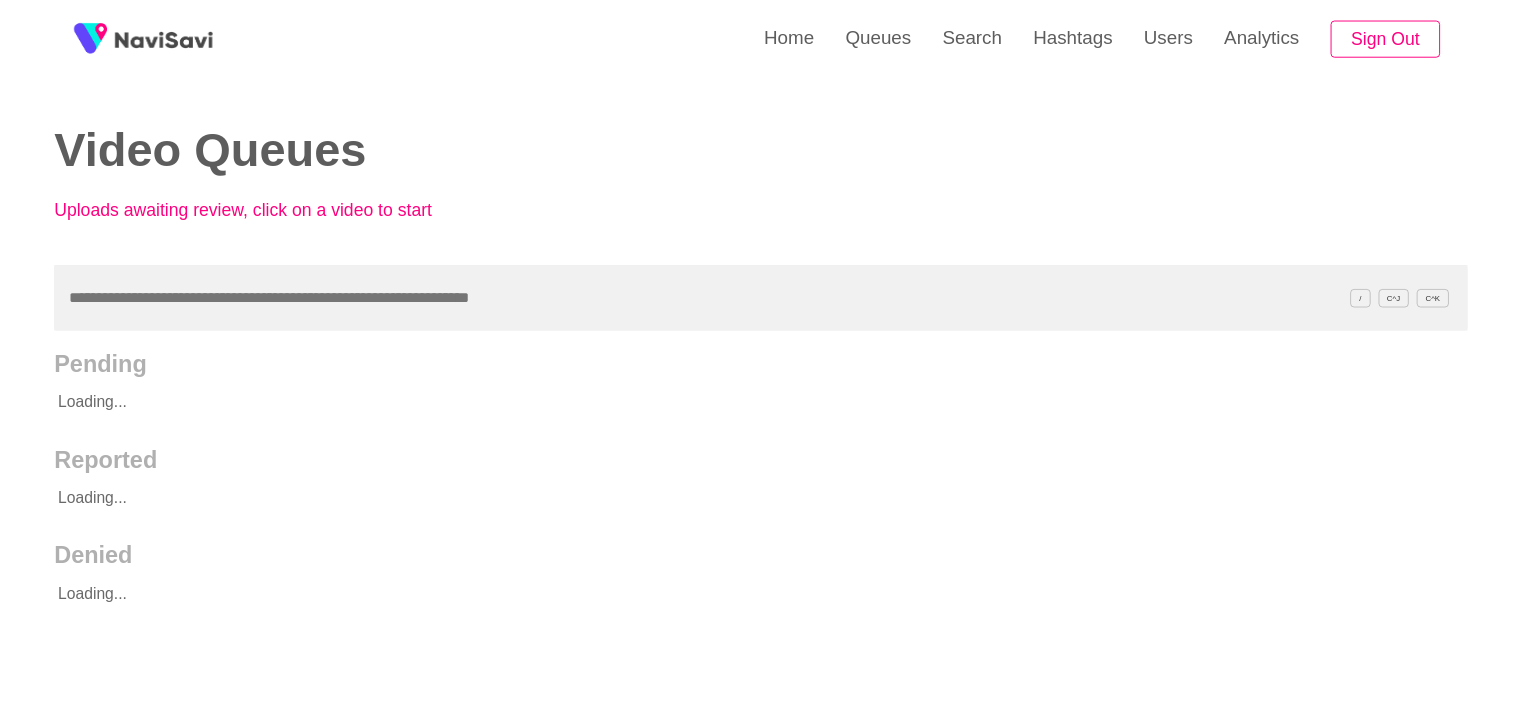 scroll, scrollTop: 0, scrollLeft: 0, axis: both 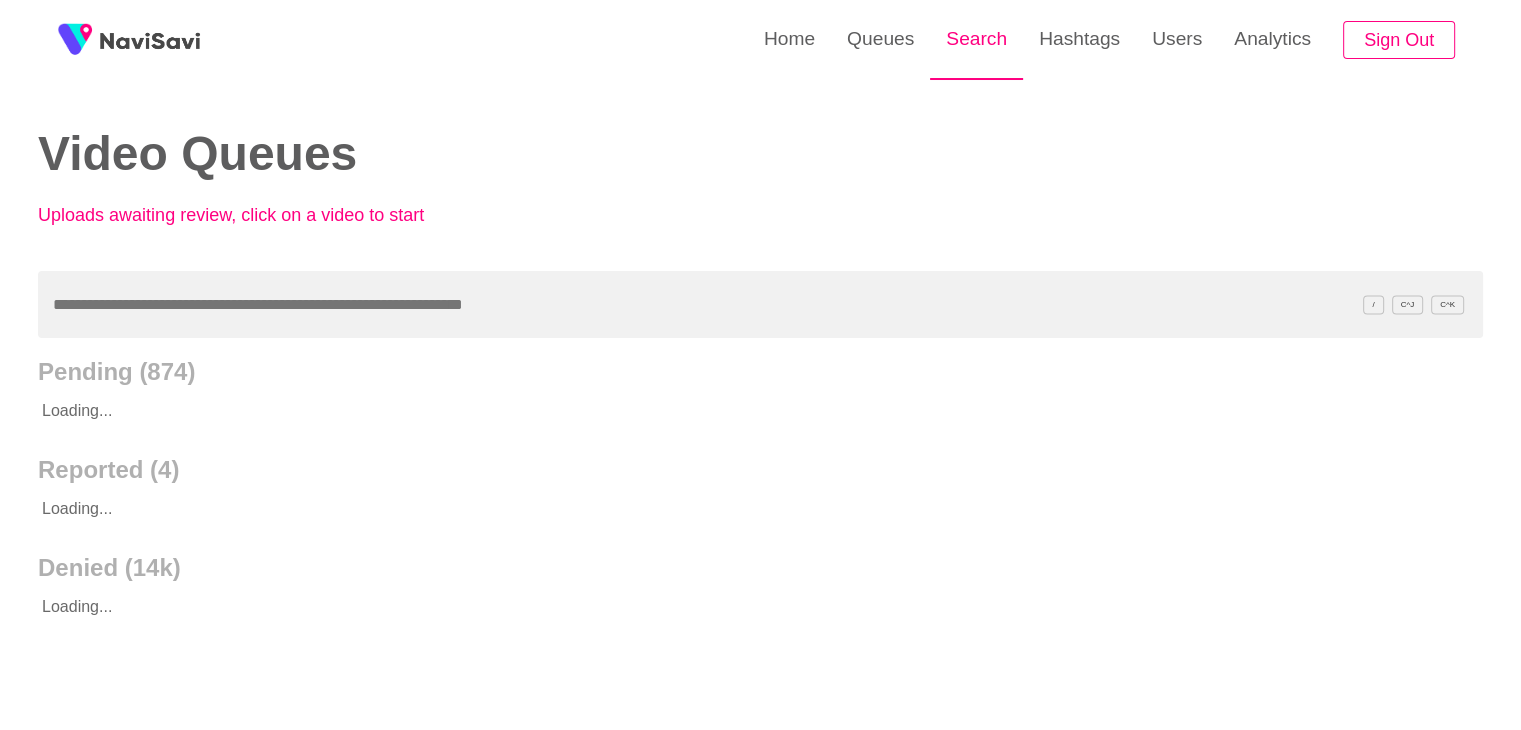 click on "Search" at bounding box center (976, 39) 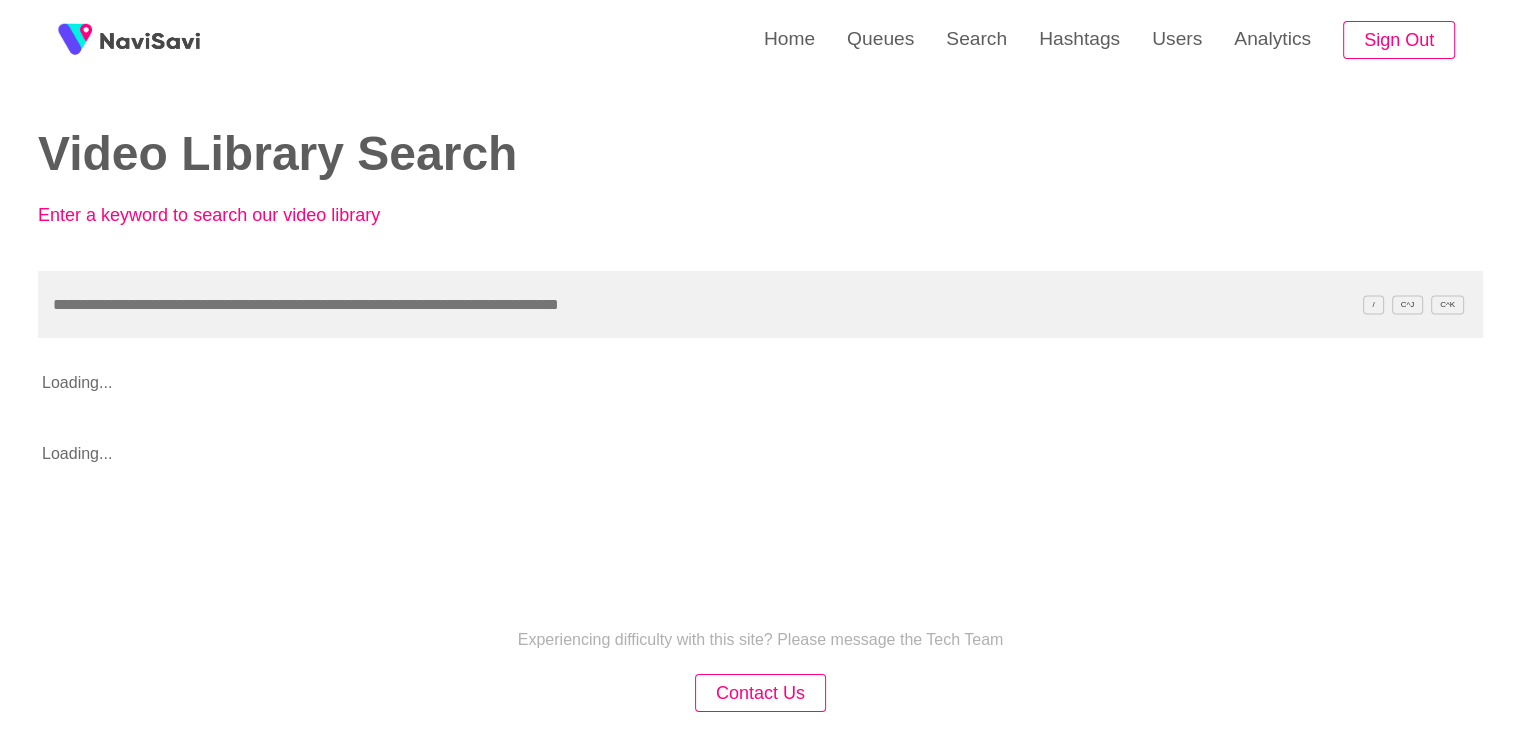 type on "**********" 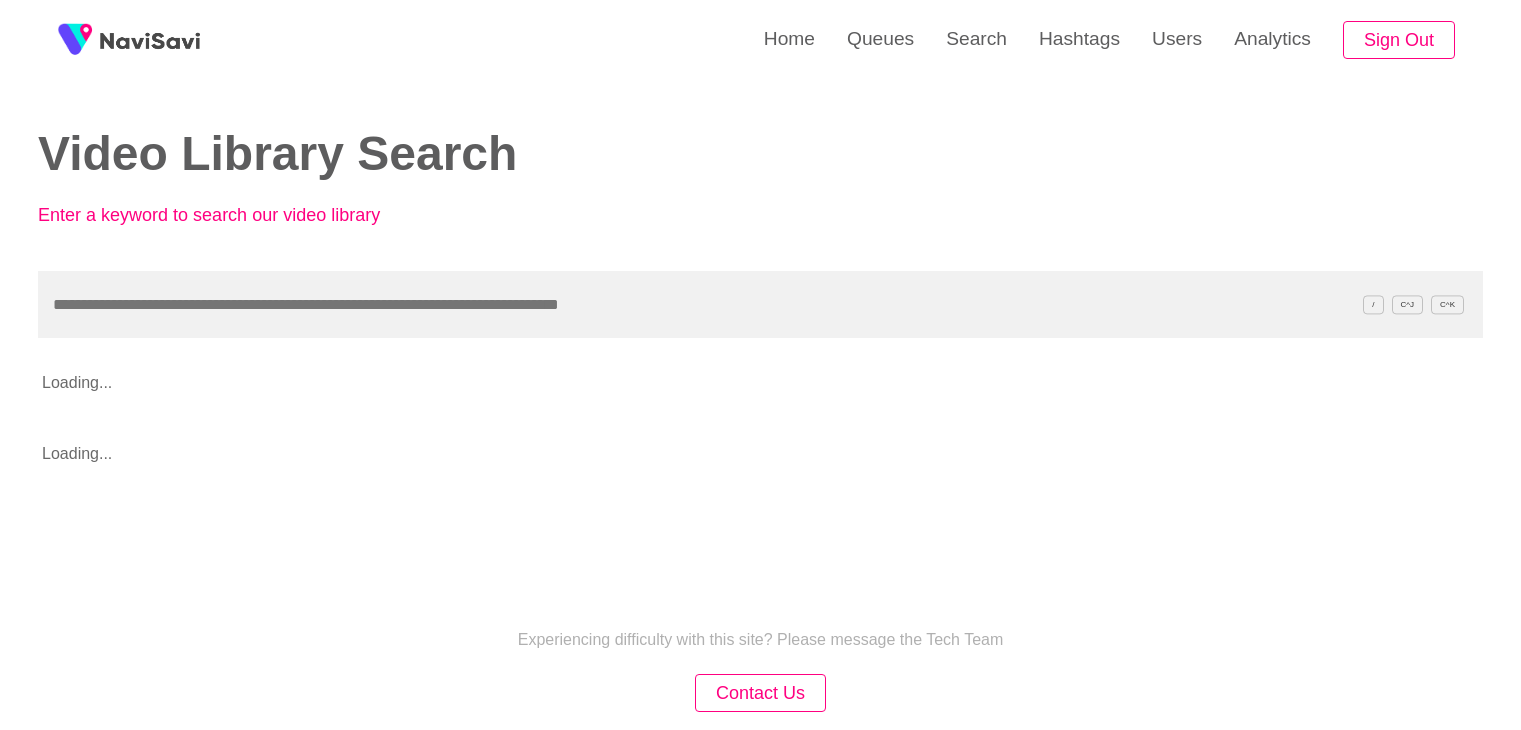 scroll, scrollTop: 0, scrollLeft: 0, axis: both 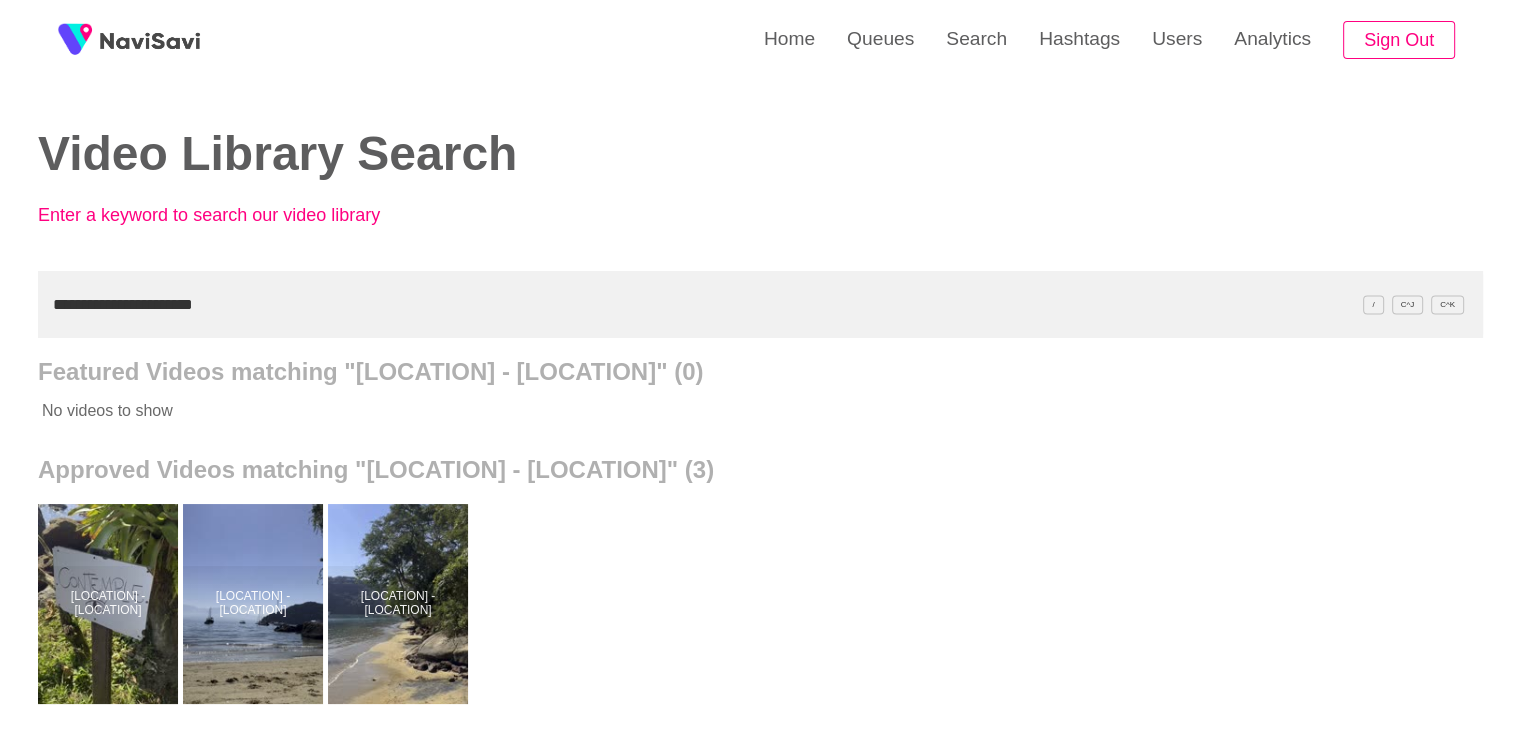 click on "**********" at bounding box center [760, 304] 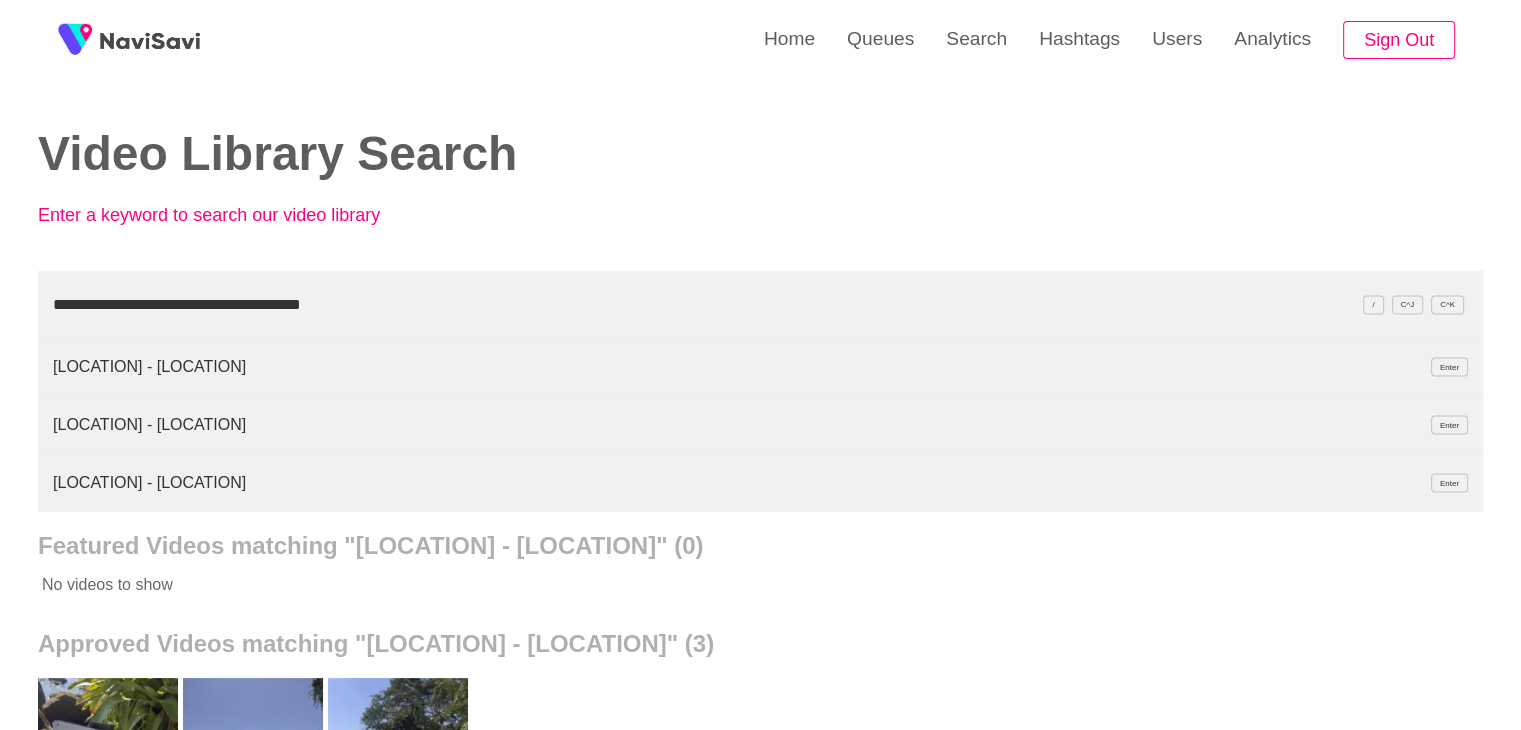 type on "**********" 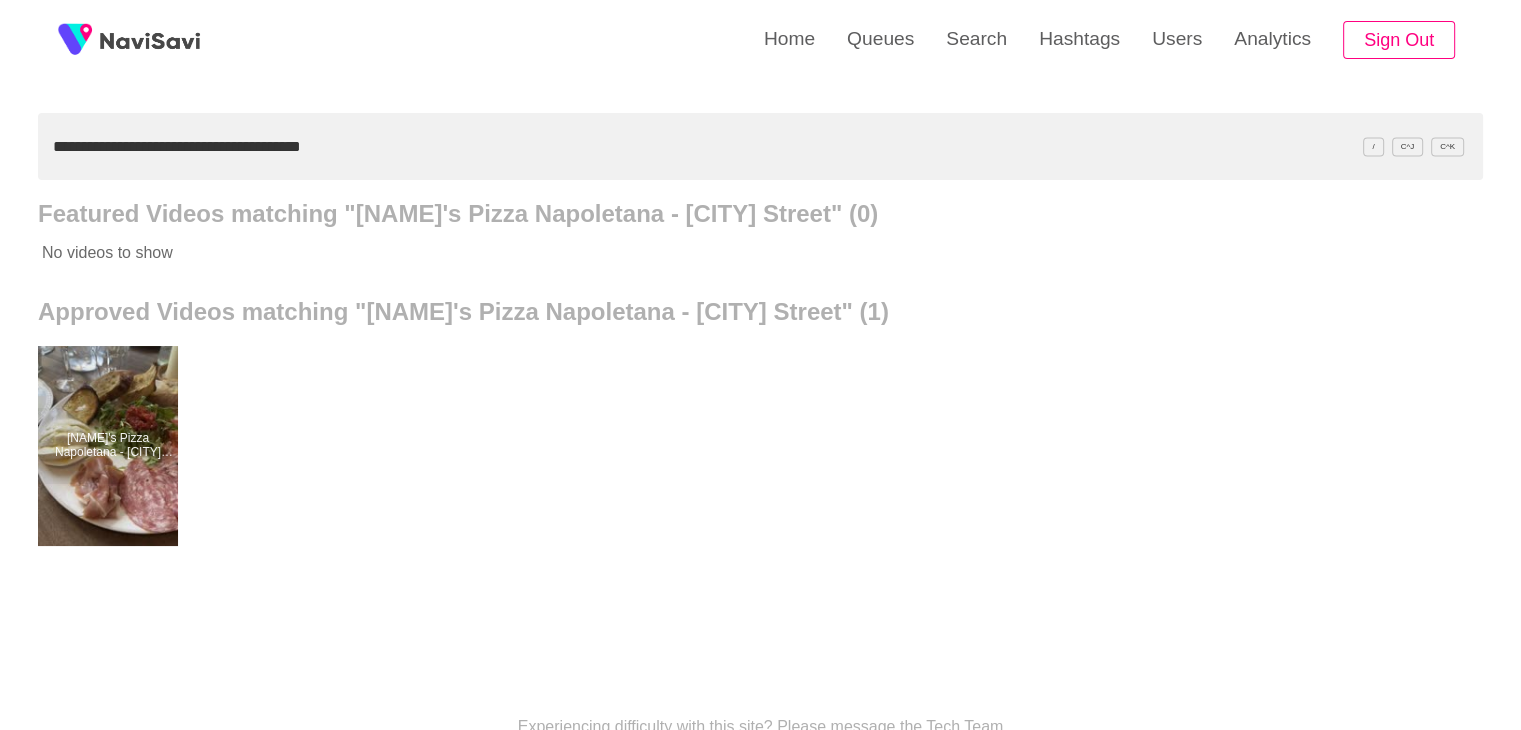 scroll, scrollTop: 0, scrollLeft: 0, axis: both 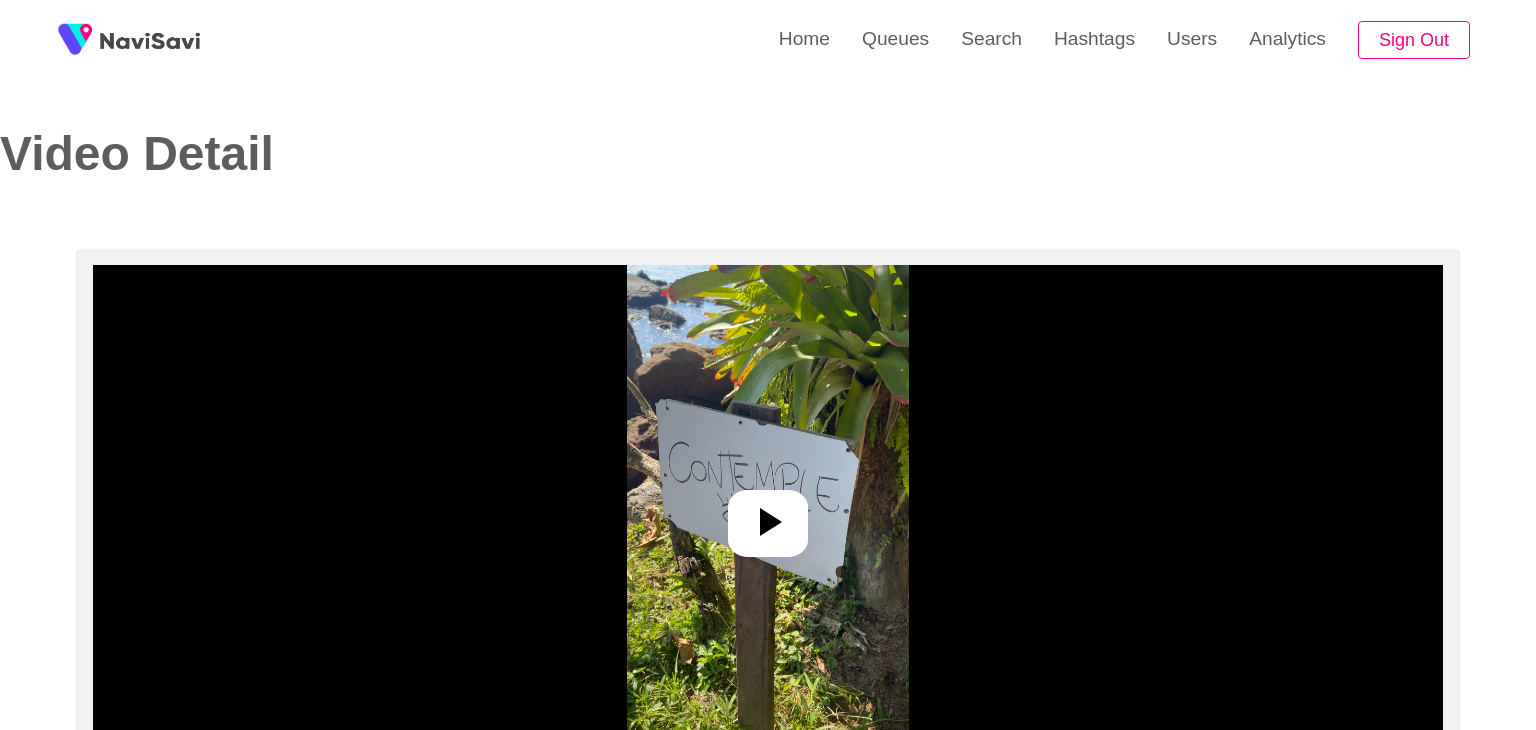 select on "**" 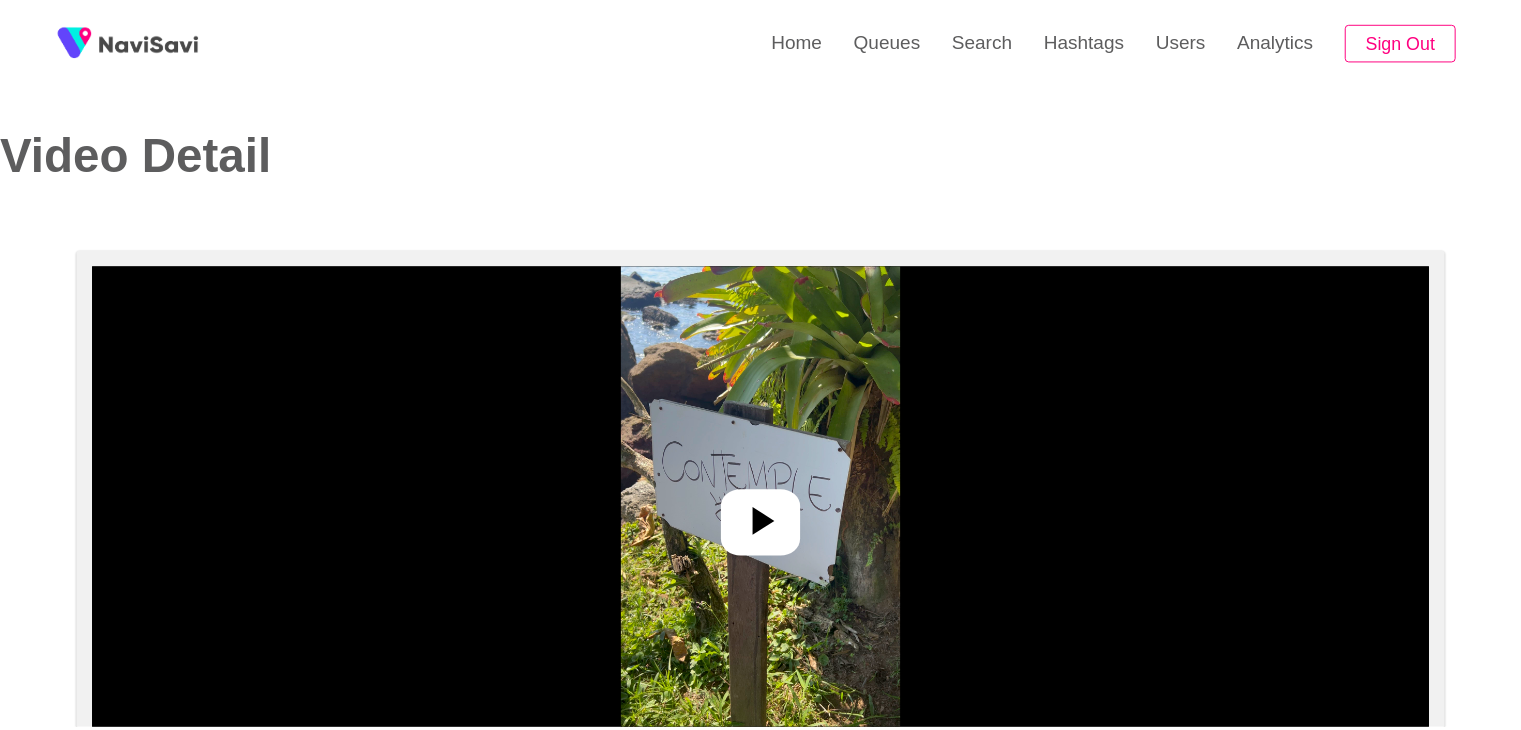 scroll, scrollTop: 0, scrollLeft: 0, axis: both 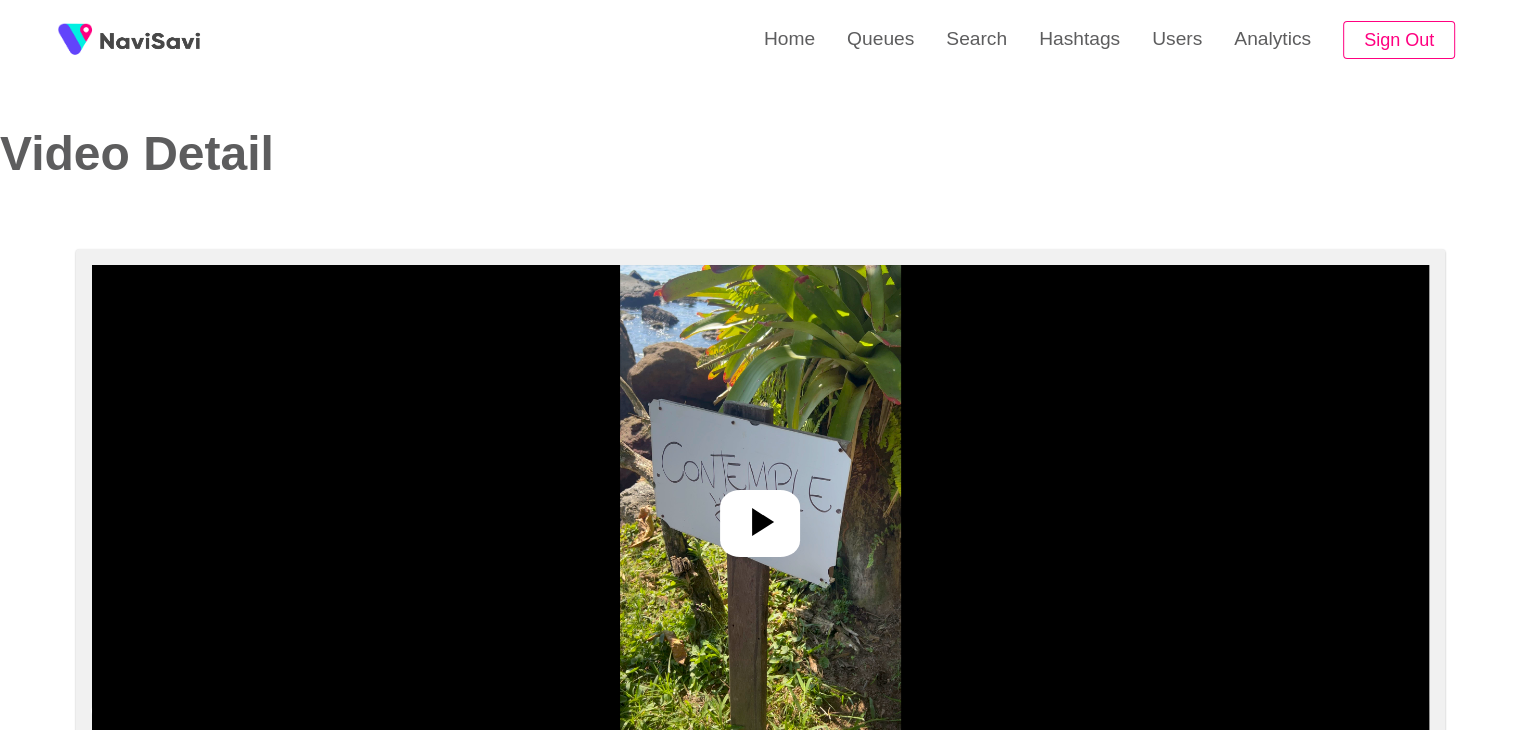 click at bounding box center (760, 515) 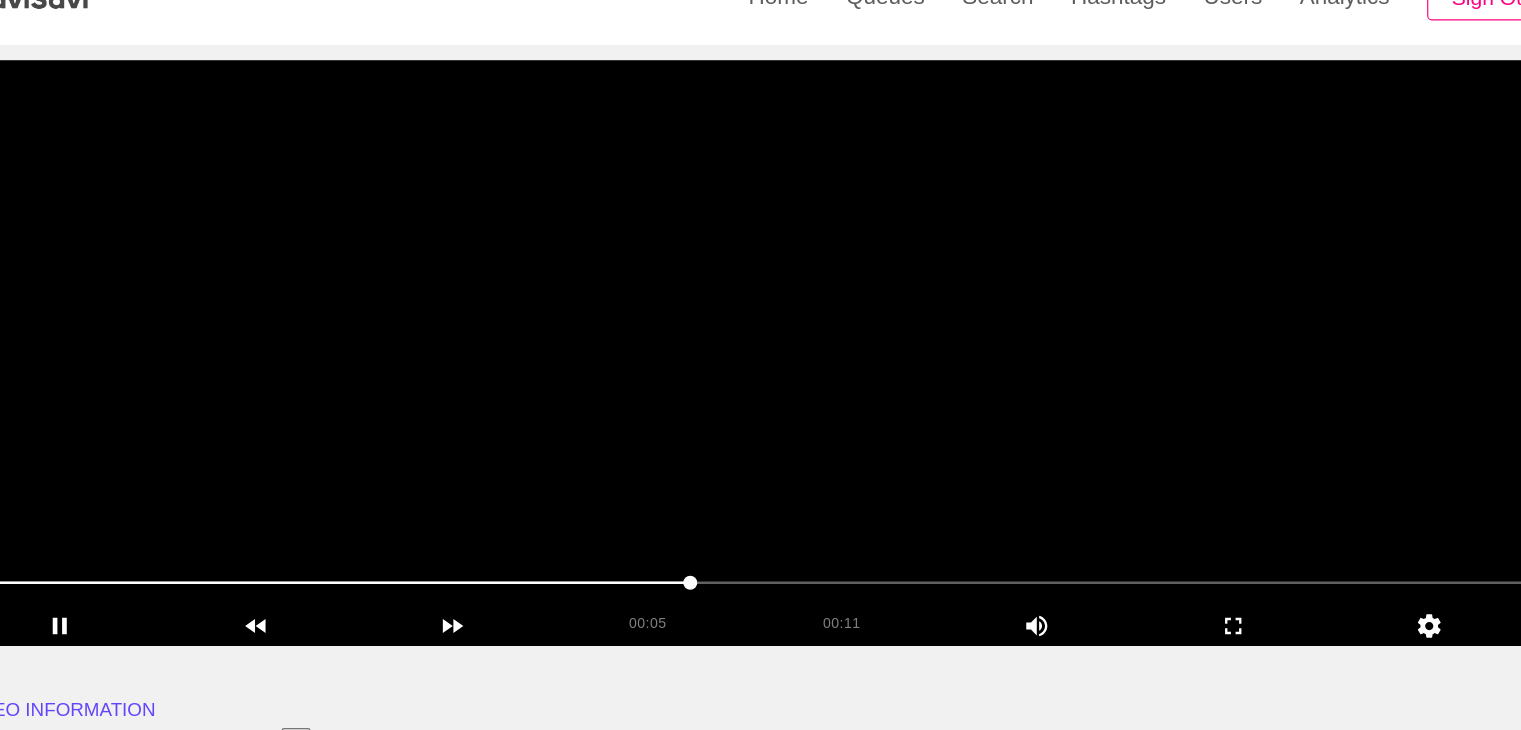scroll, scrollTop: 172, scrollLeft: 0, axis: vertical 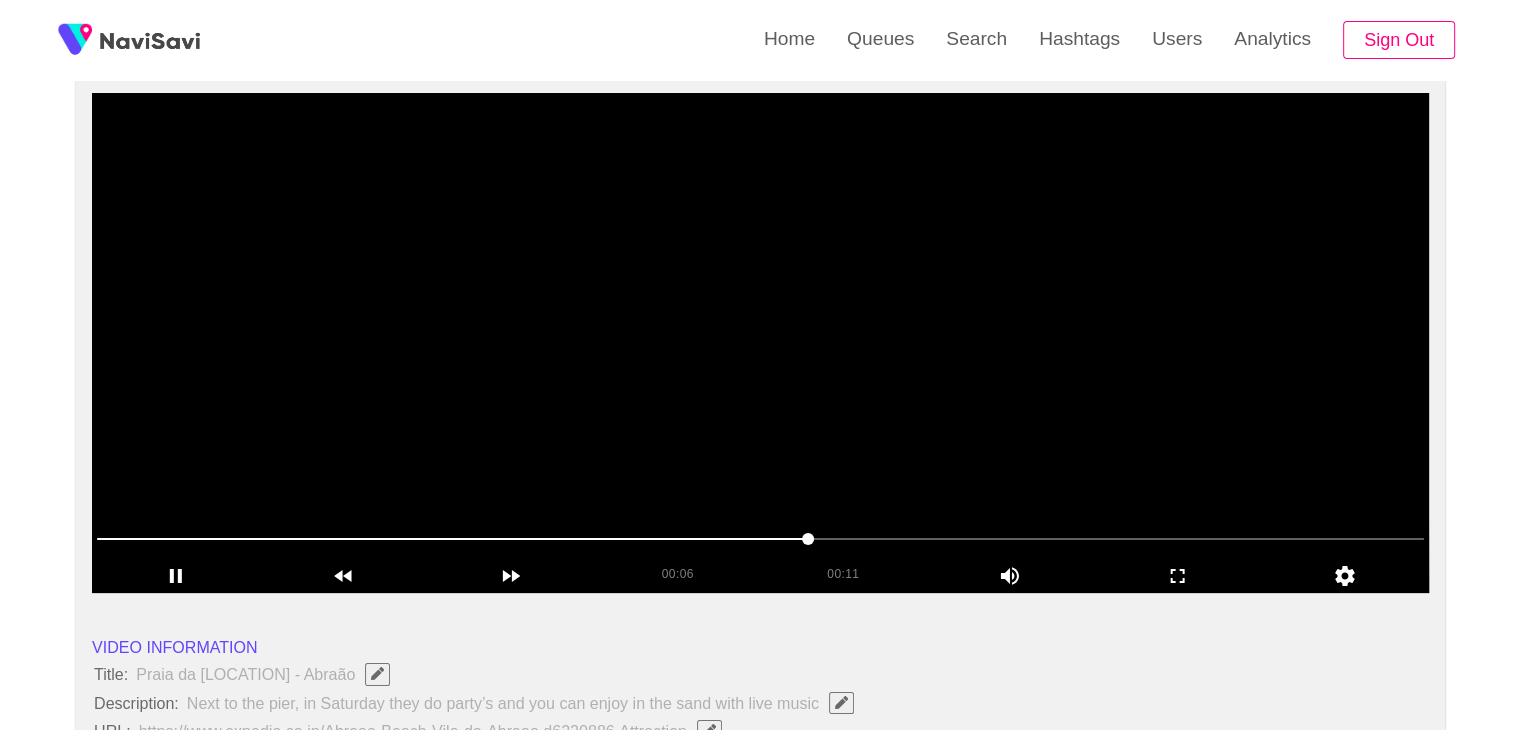 select on "**********" 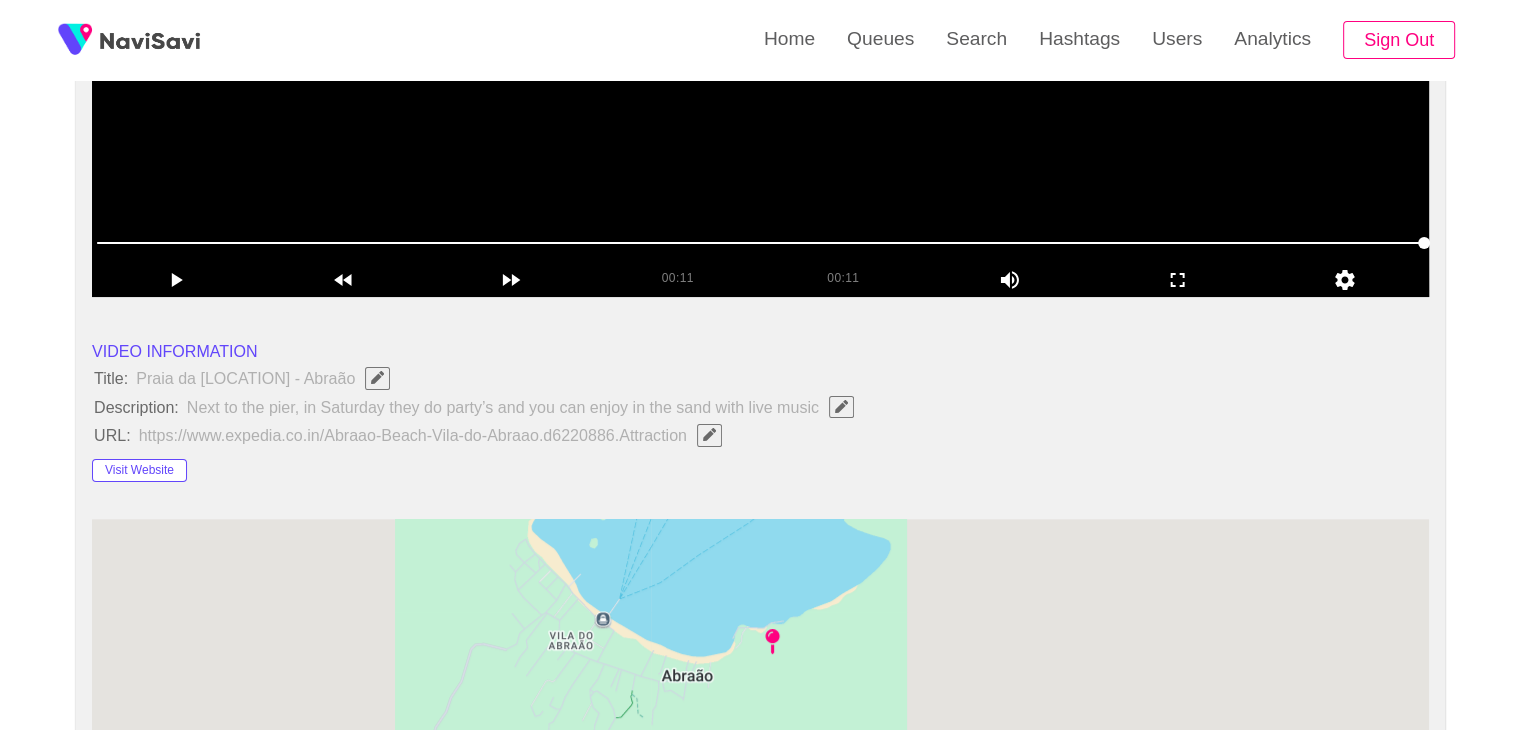 scroll, scrollTop: 840, scrollLeft: 0, axis: vertical 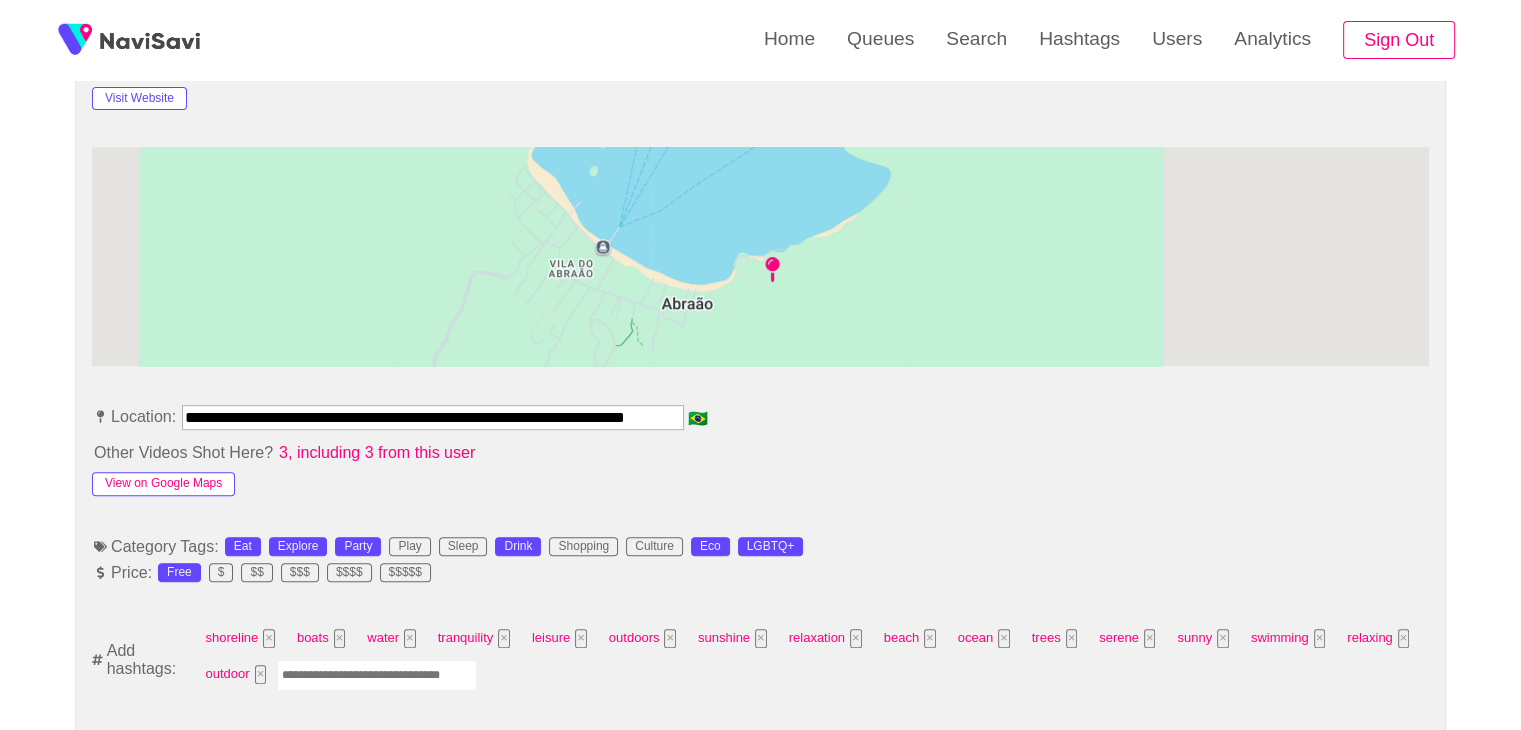click on "View on Google Maps" at bounding box center (163, 484) 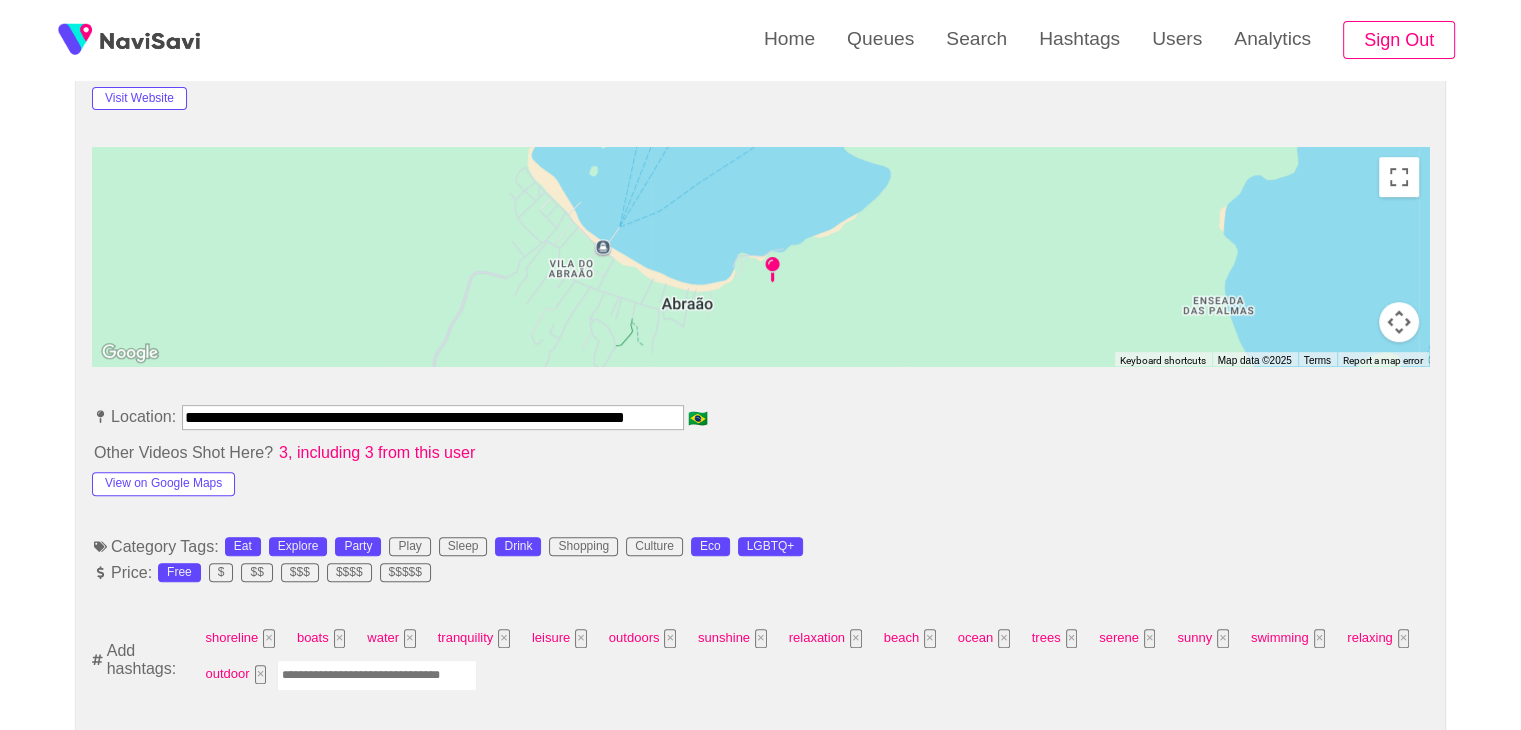 click at bounding box center (377, 675) 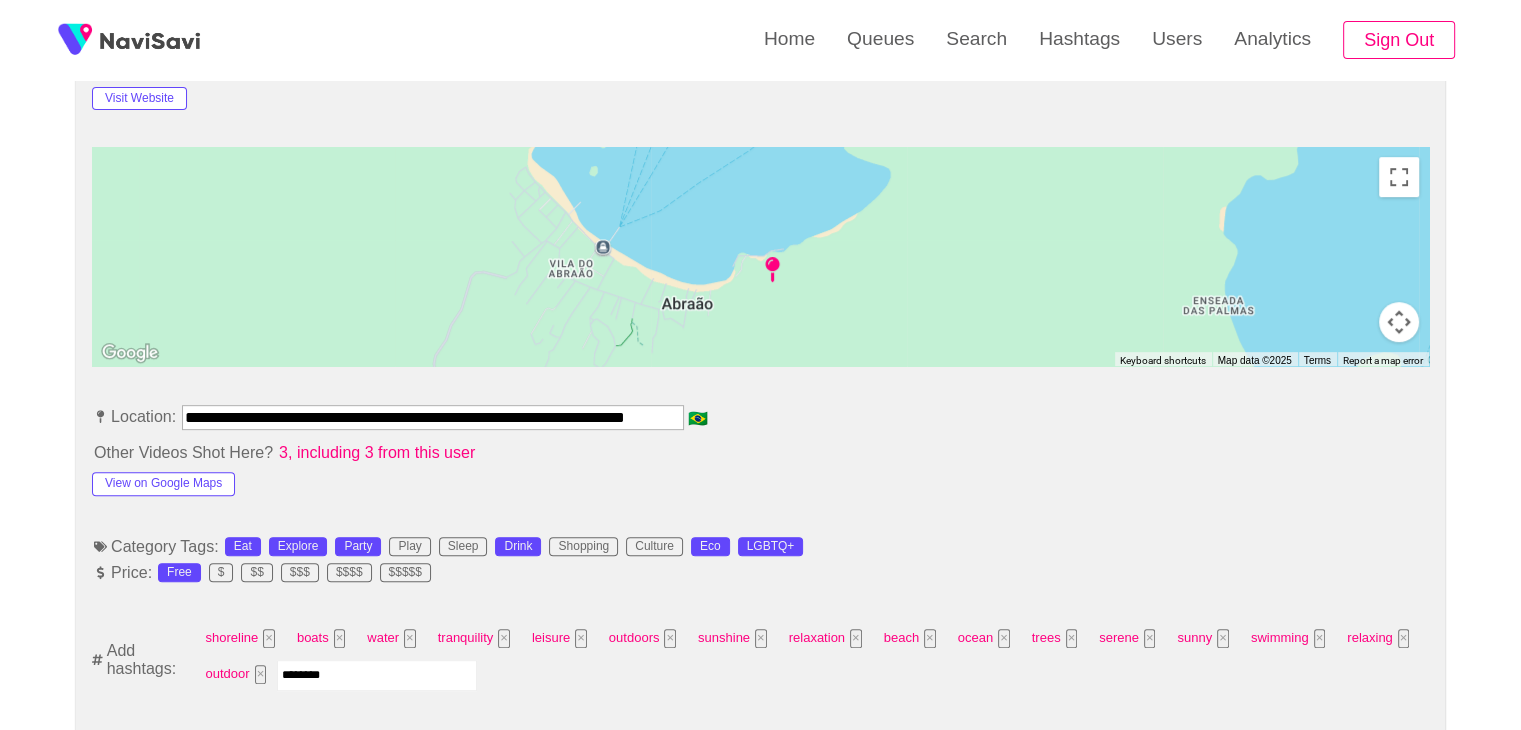 type on "*********" 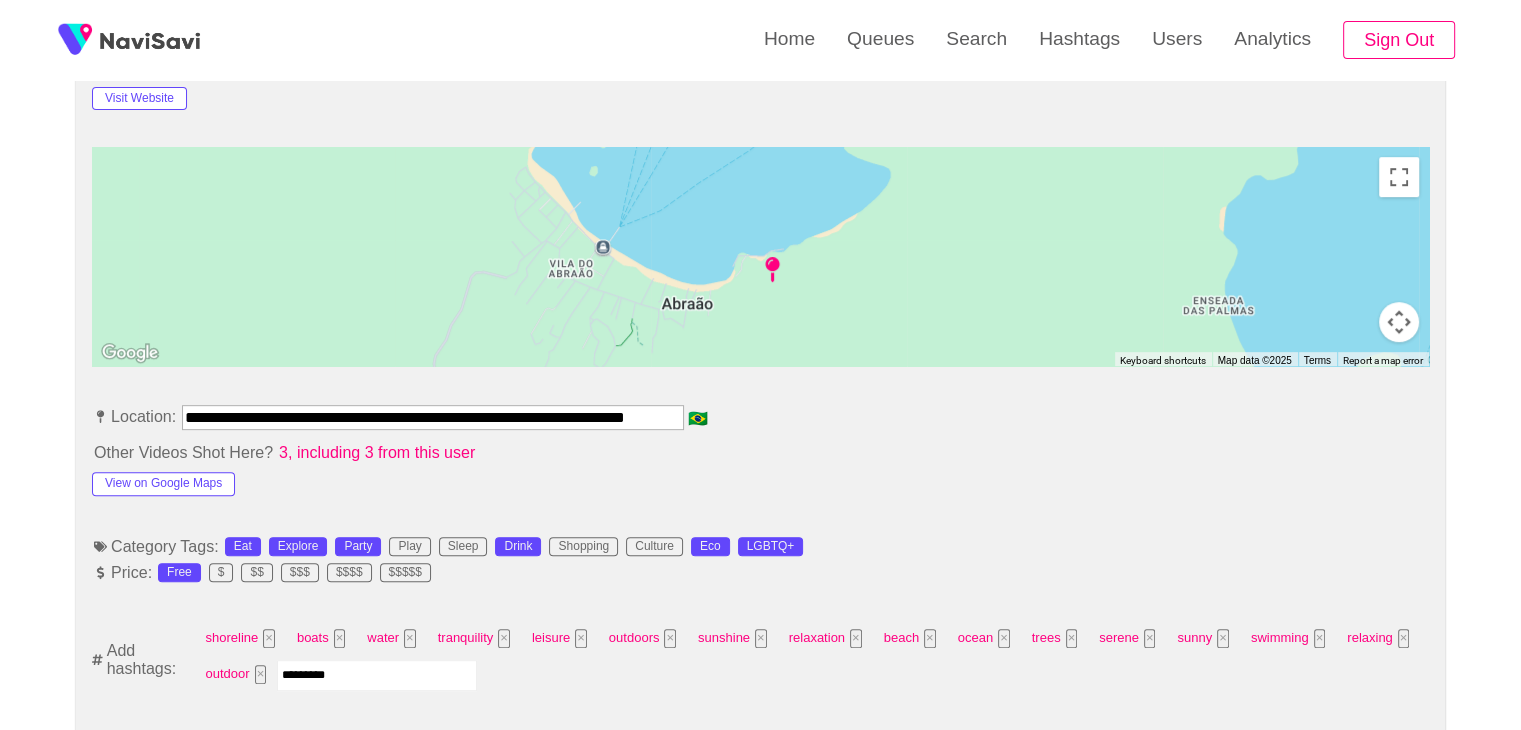 type 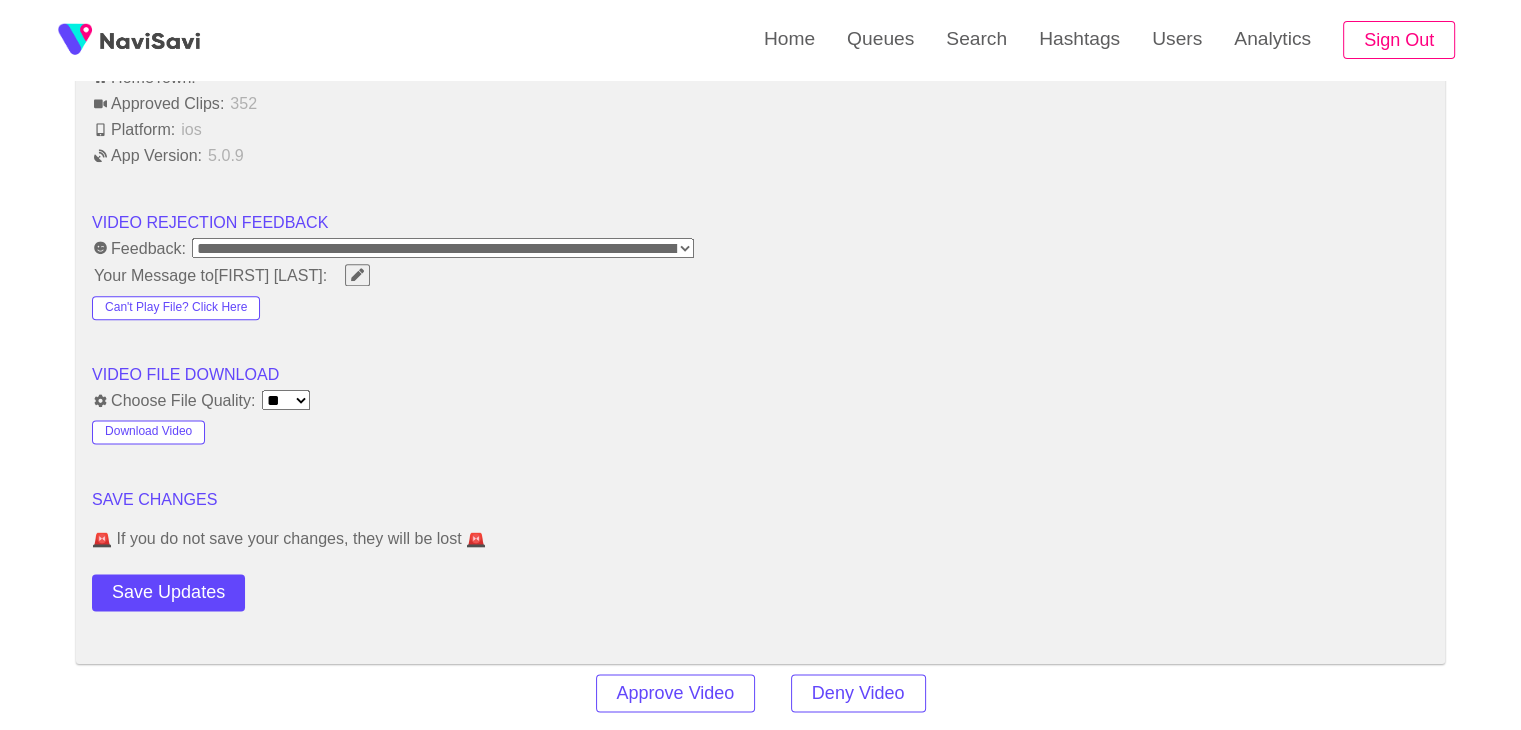 scroll, scrollTop: 2464, scrollLeft: 0, axis: vertical 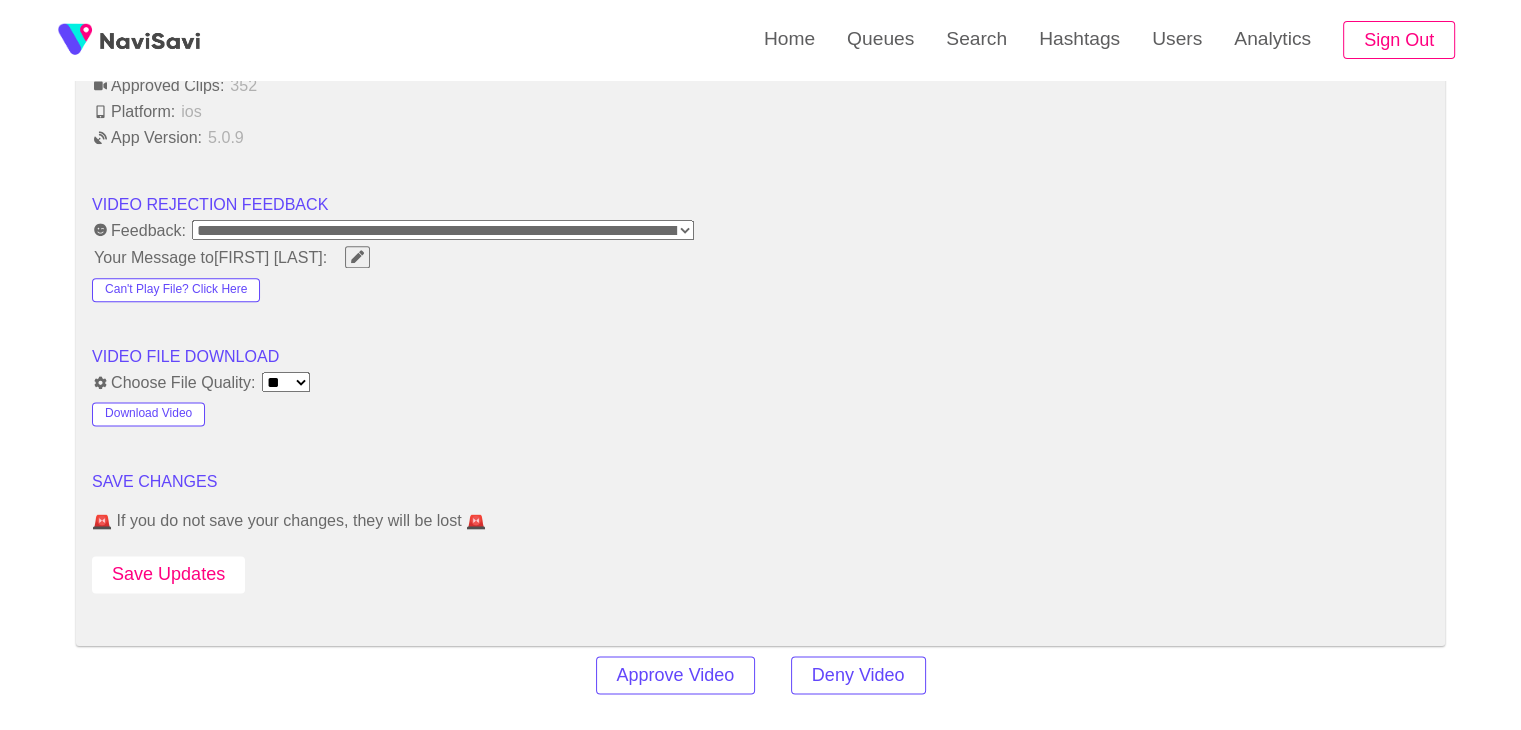 click on "Save Updates" at bounding box center (168, 574) 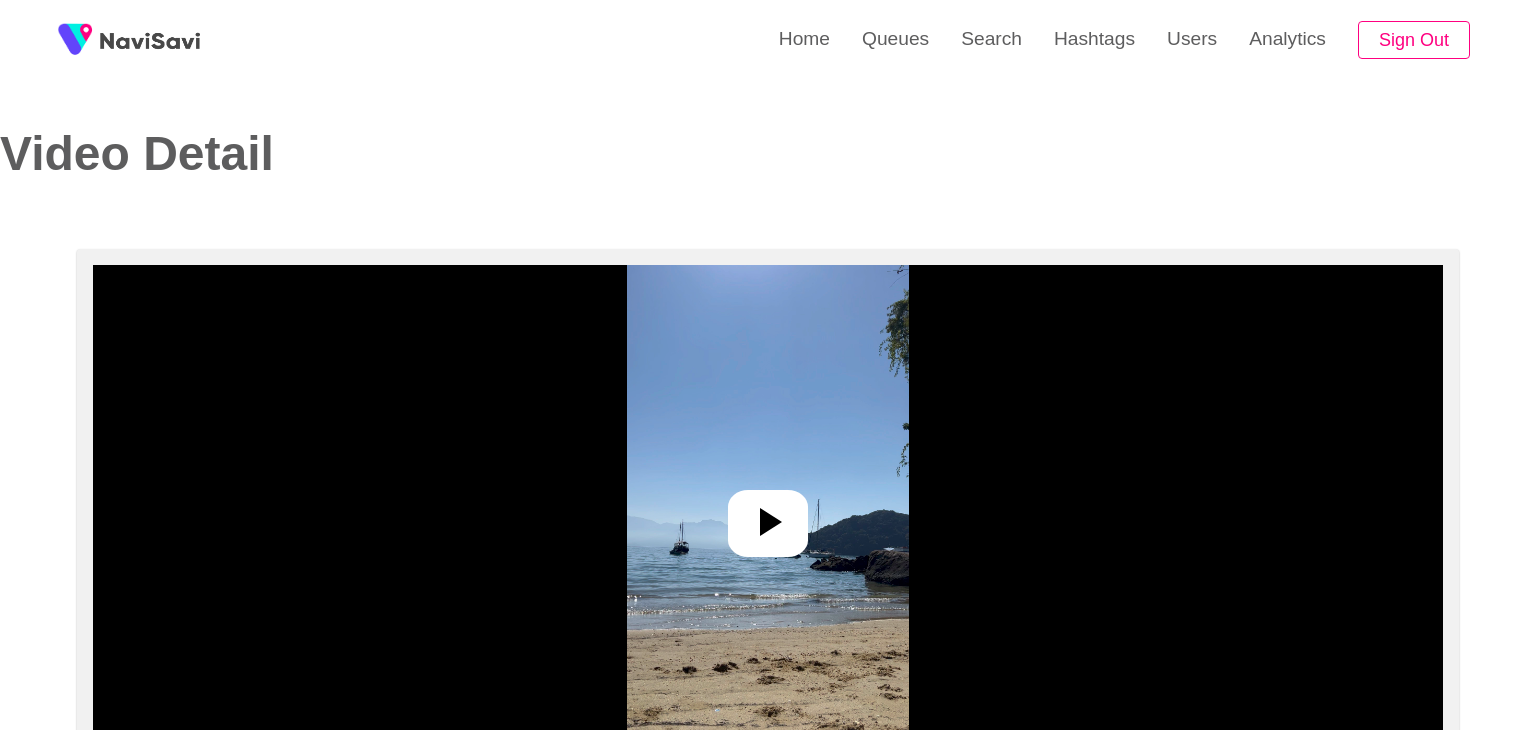select on "**********" 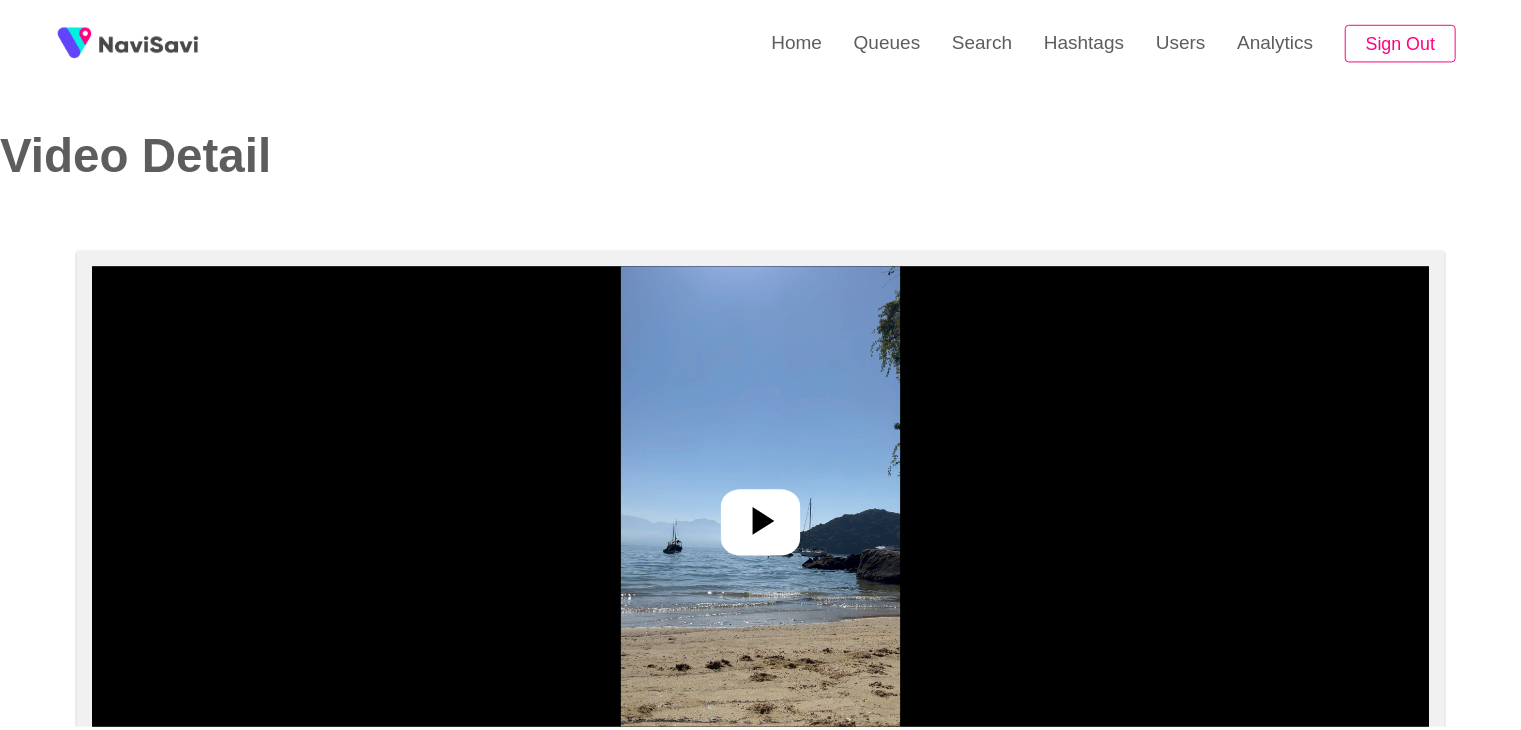 scroll, scrollTop: 0, scrollLeft: 0, axis: both 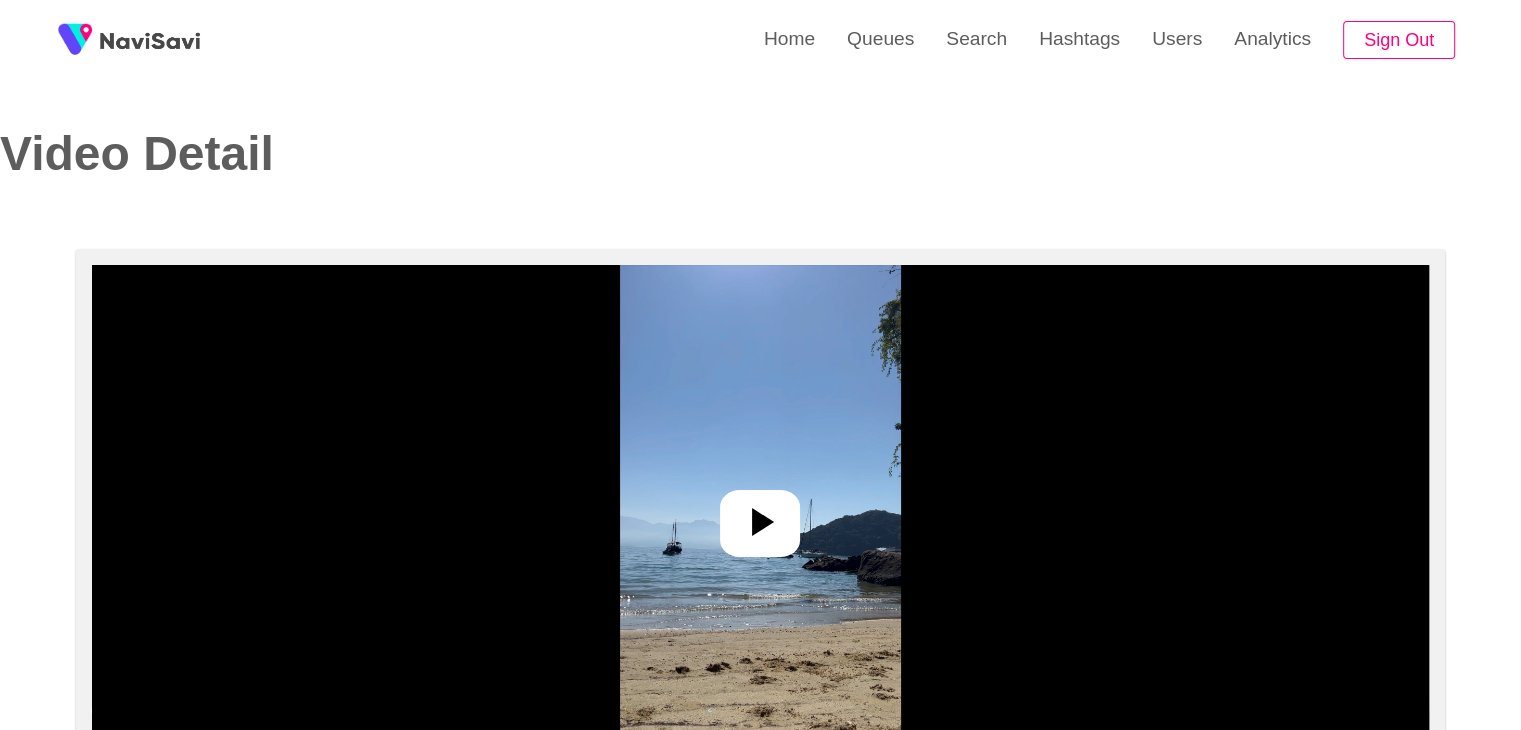 click at bounding box center [760, 515] 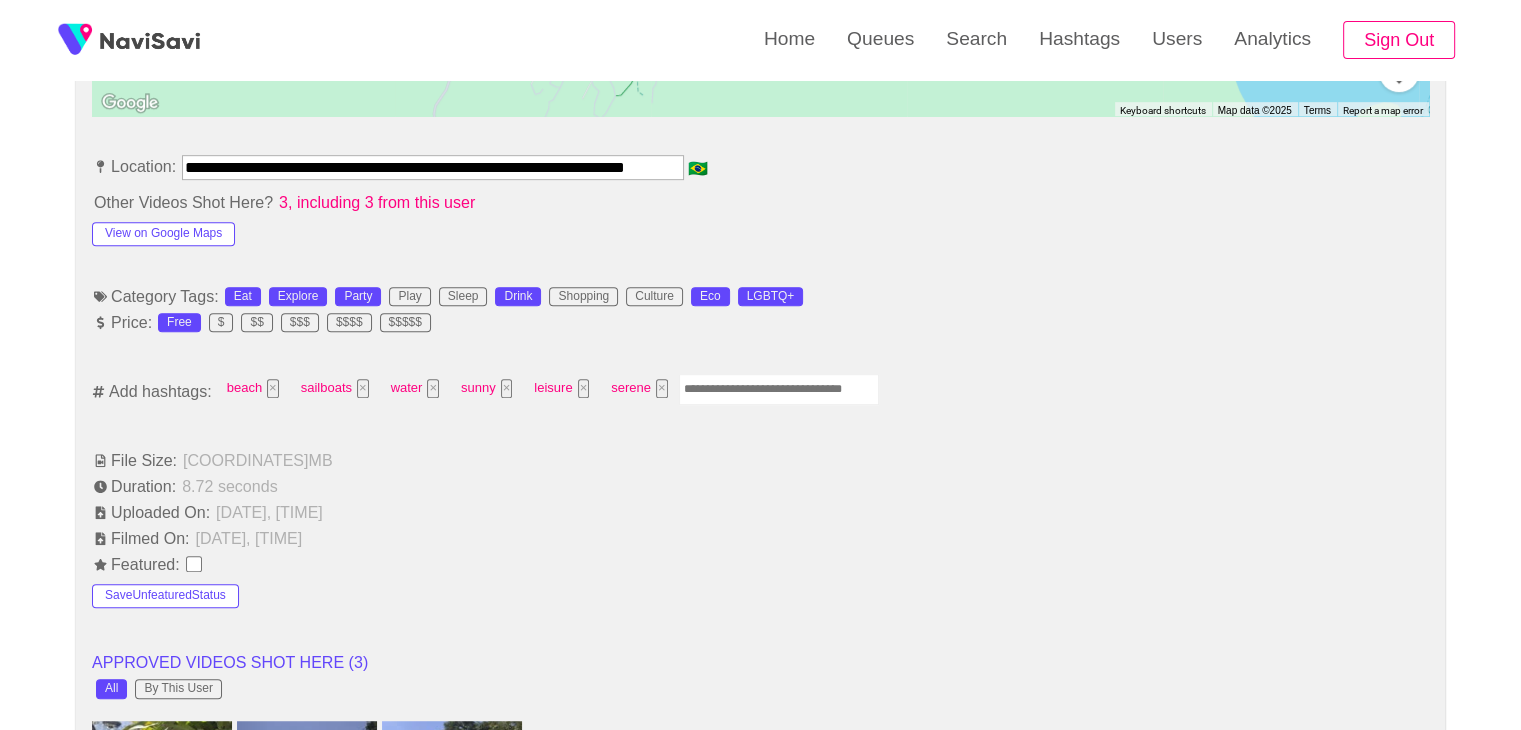 scroll, scrollTop: 1110, scrollLeft: 0, axis: vertical 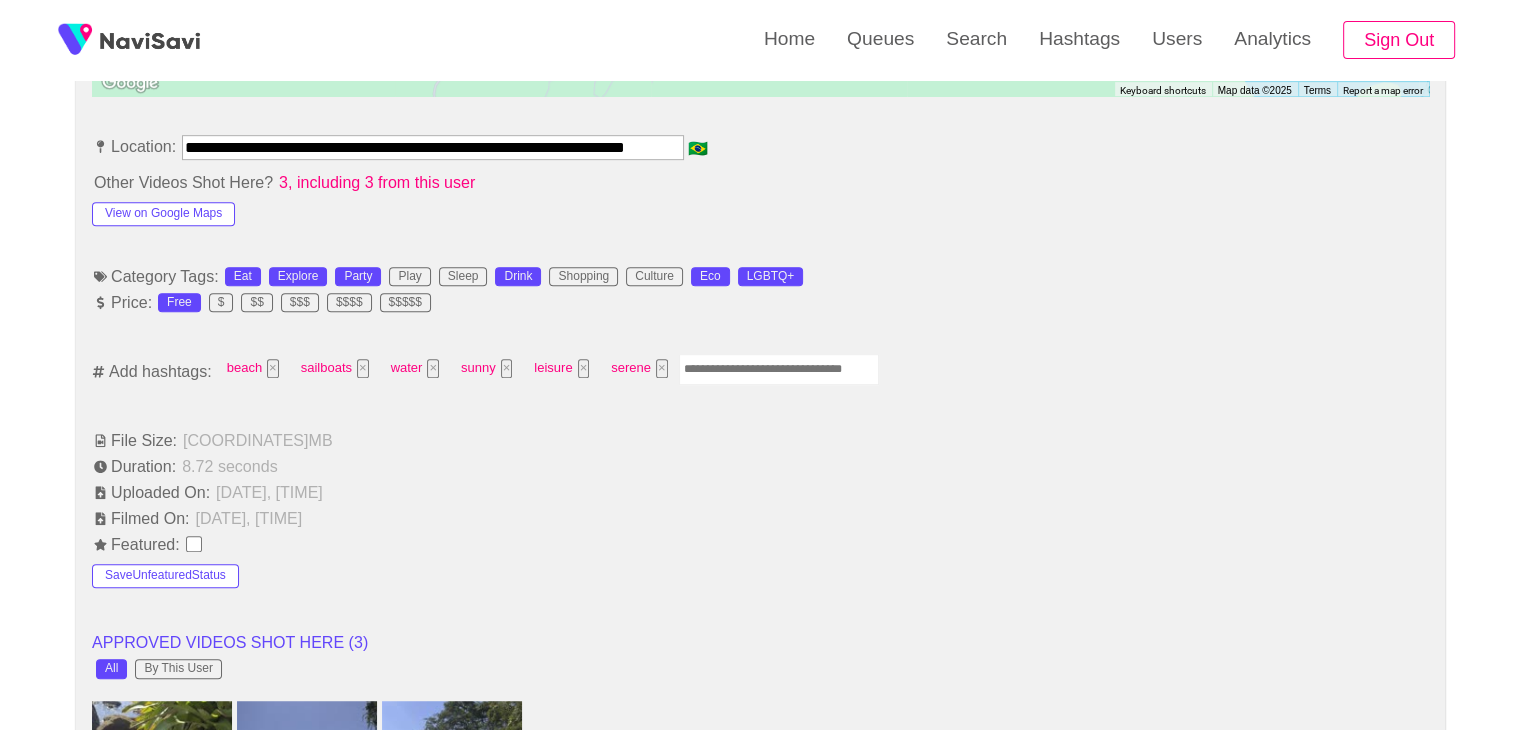 click at bounding box center (779, 369) 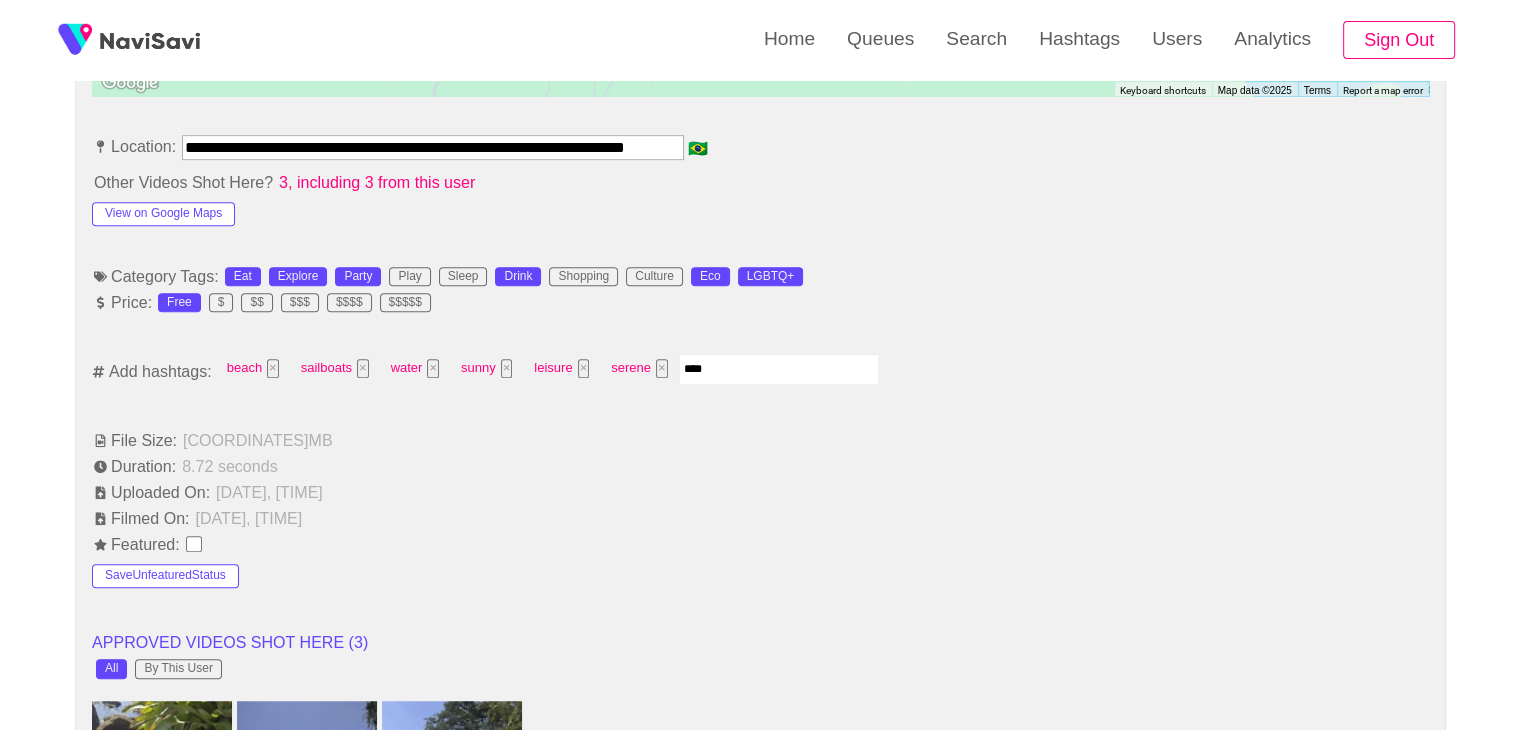 type on "*****" 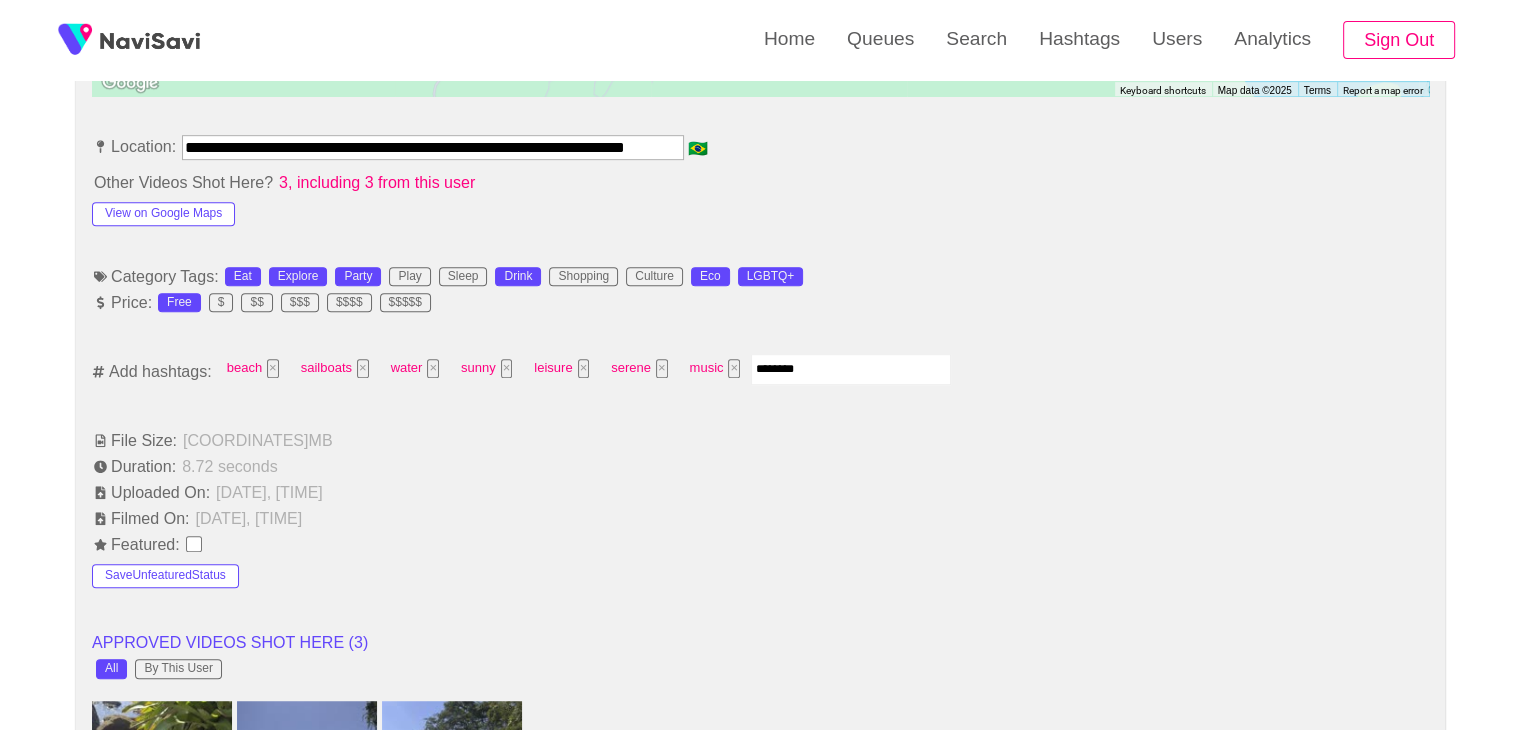 type on "*********" 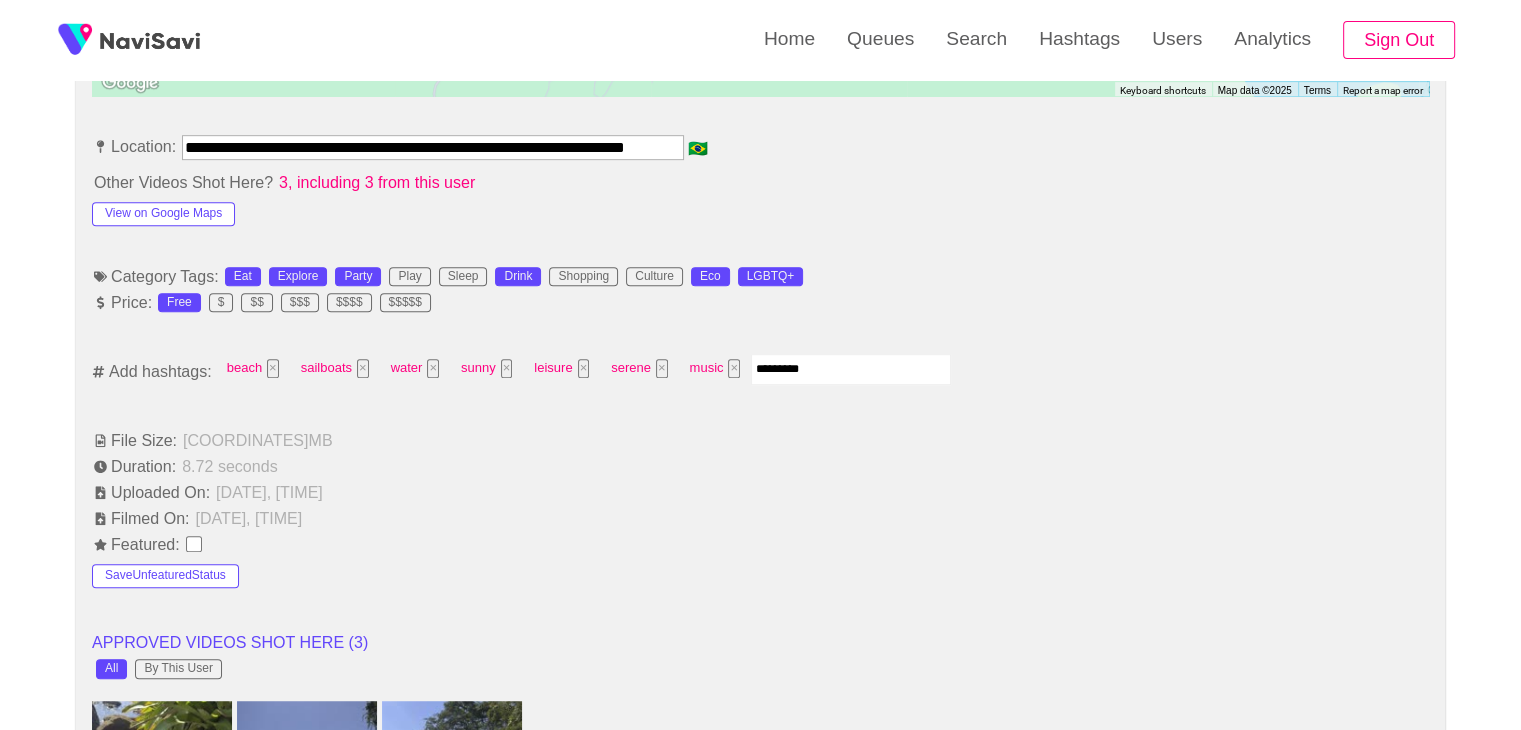 type 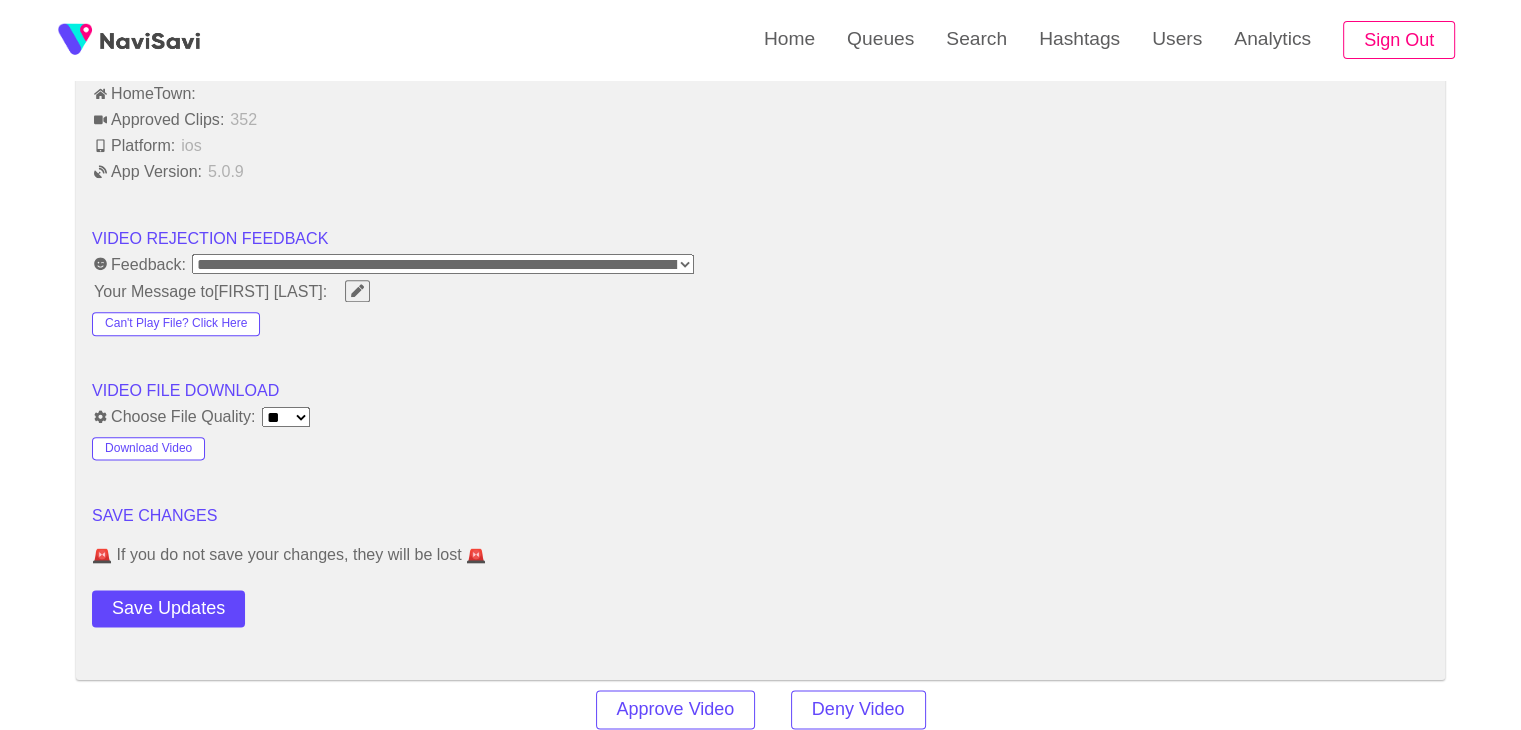 scroll, scrollTop: 2404, scrollLeft: 0, axis: vertical 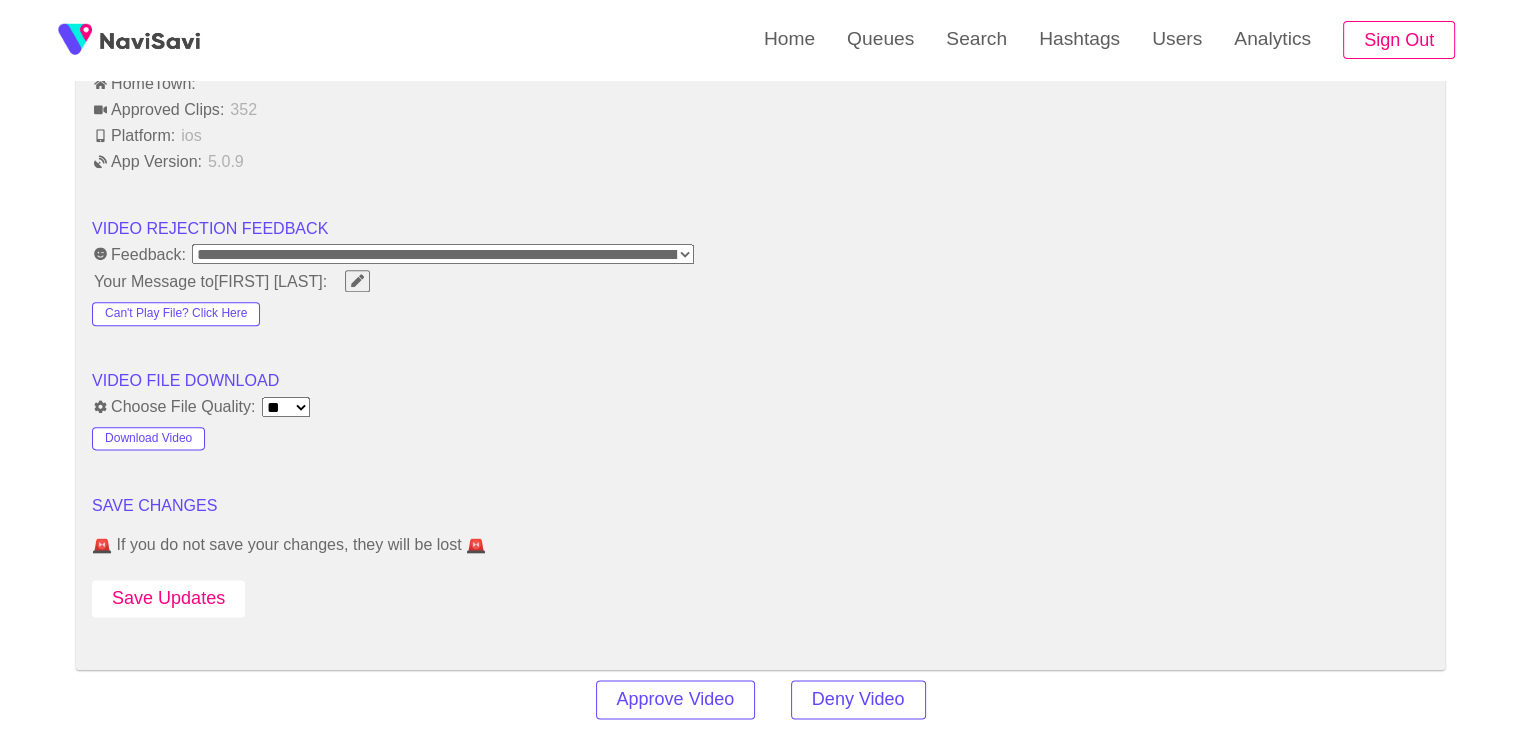 click on "Save Updates" at bounding box center (168, 598) 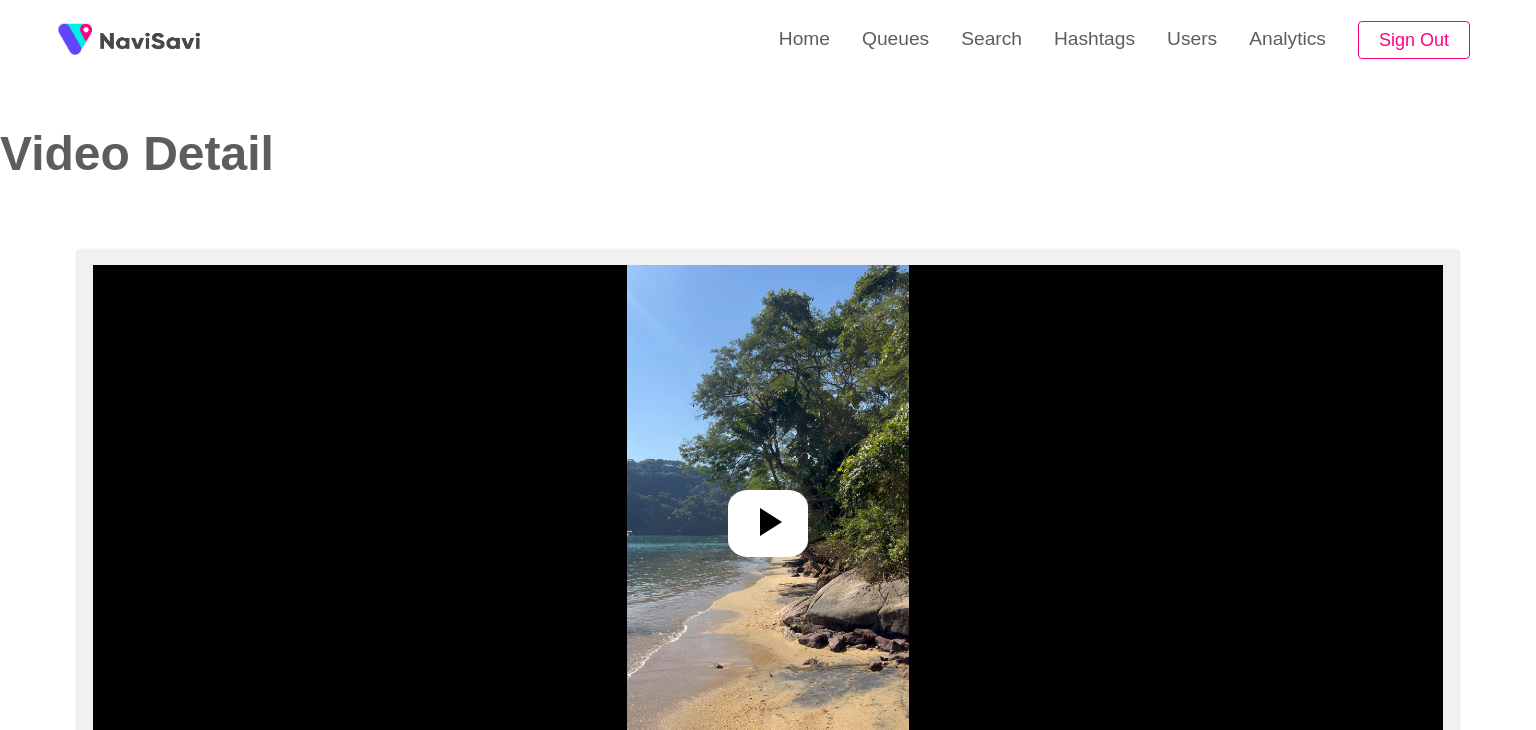select on "**********" 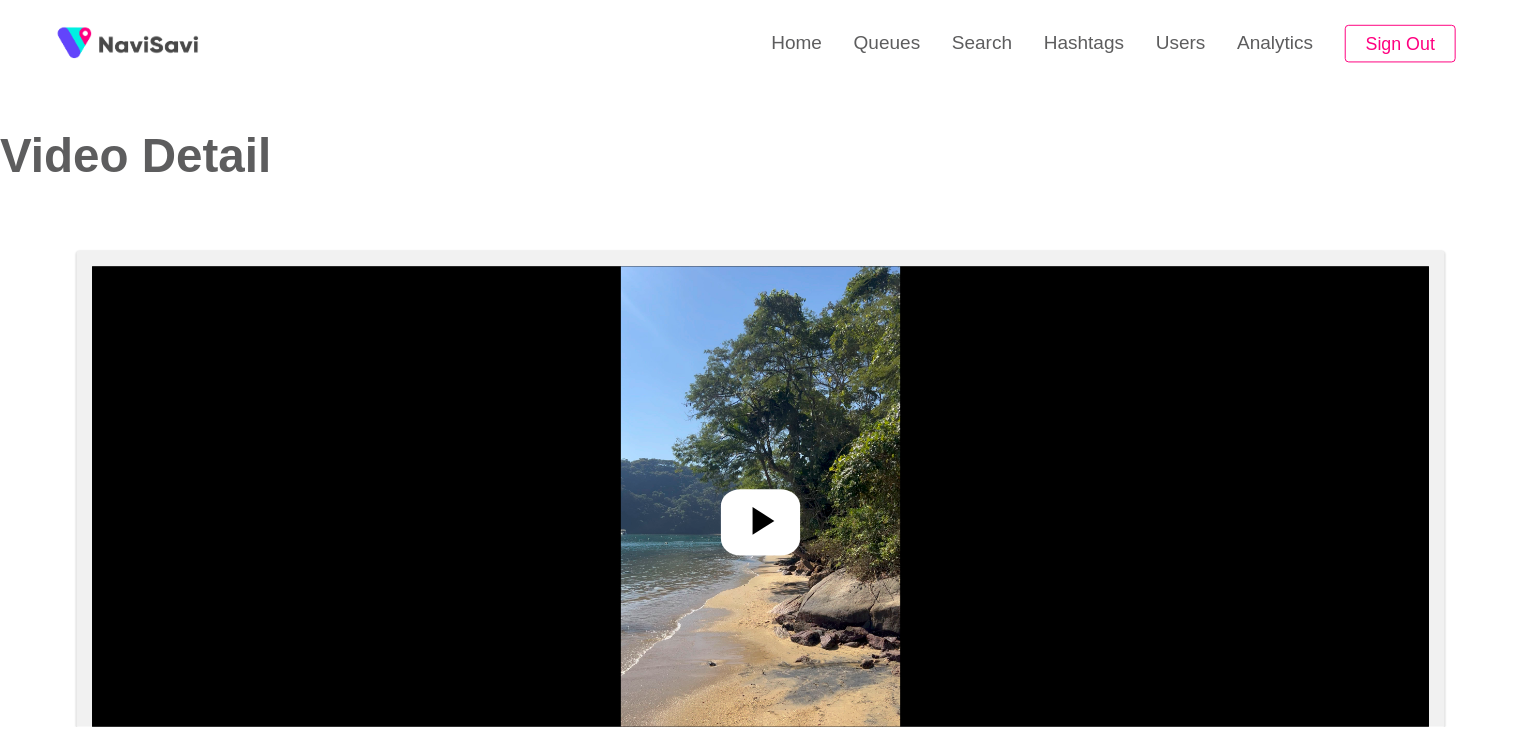 scroll, scrollTop: 0, scrollLeft: 0, axis: both 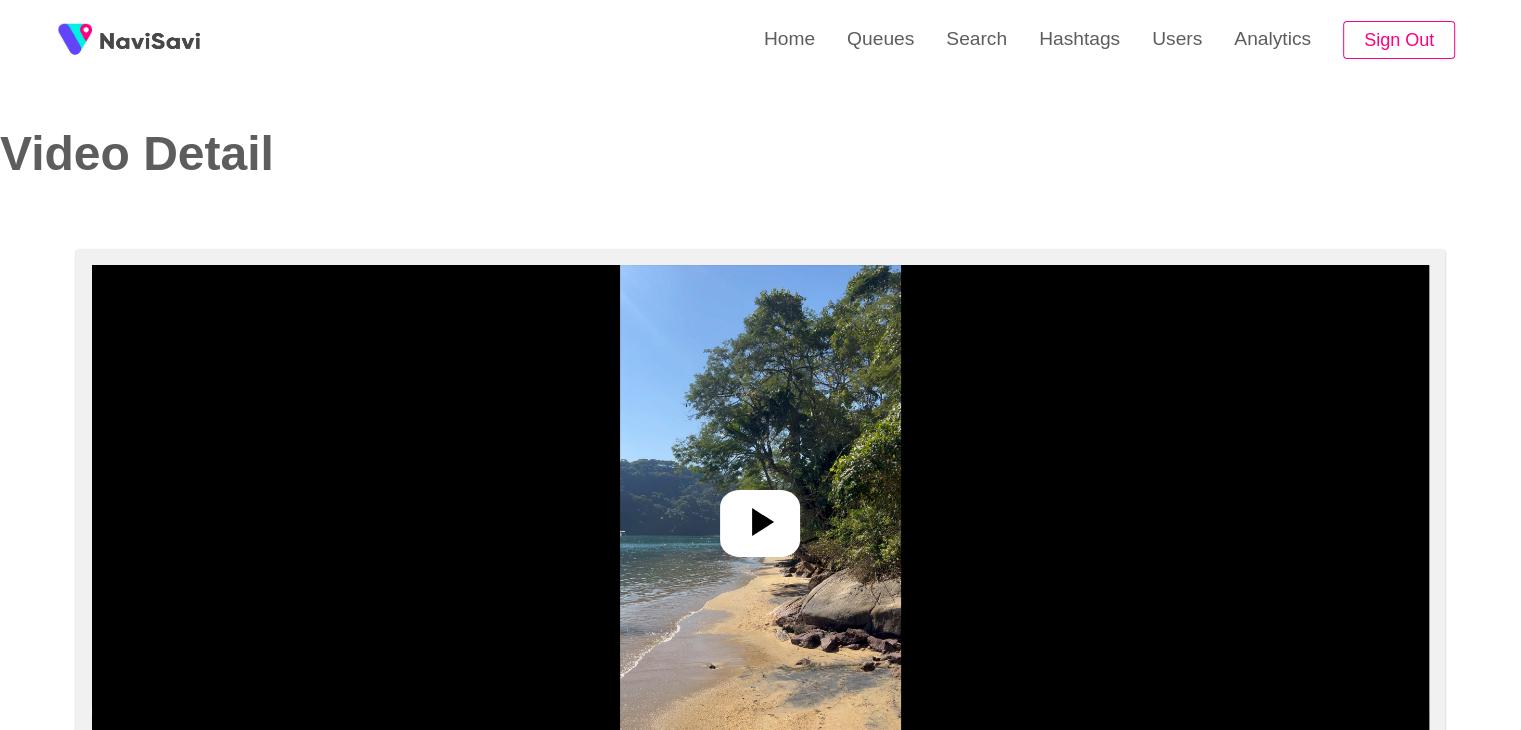 click at bounding box center (760, 515) 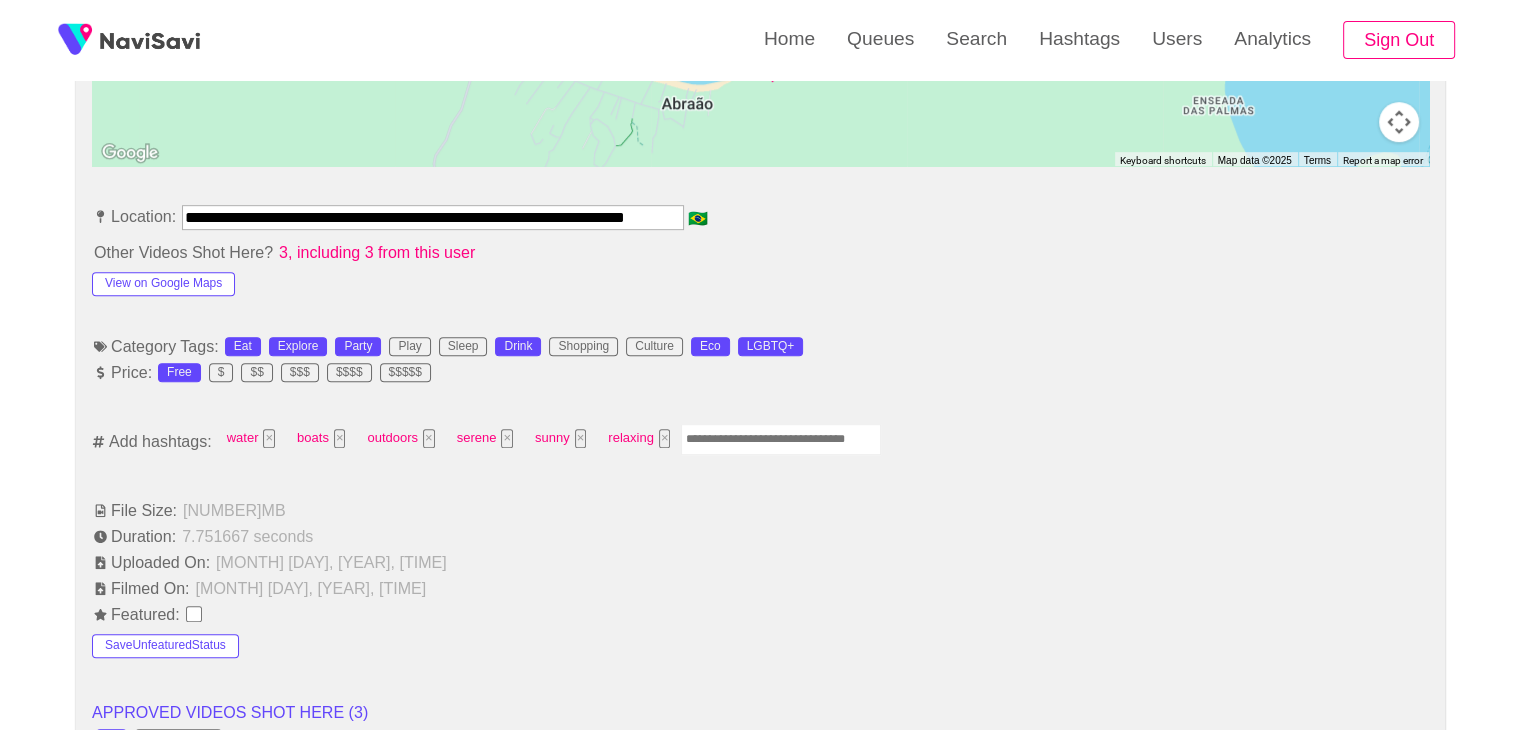 scroll, scrollTop: 1042, scrollLeft: 0, axis: vertical 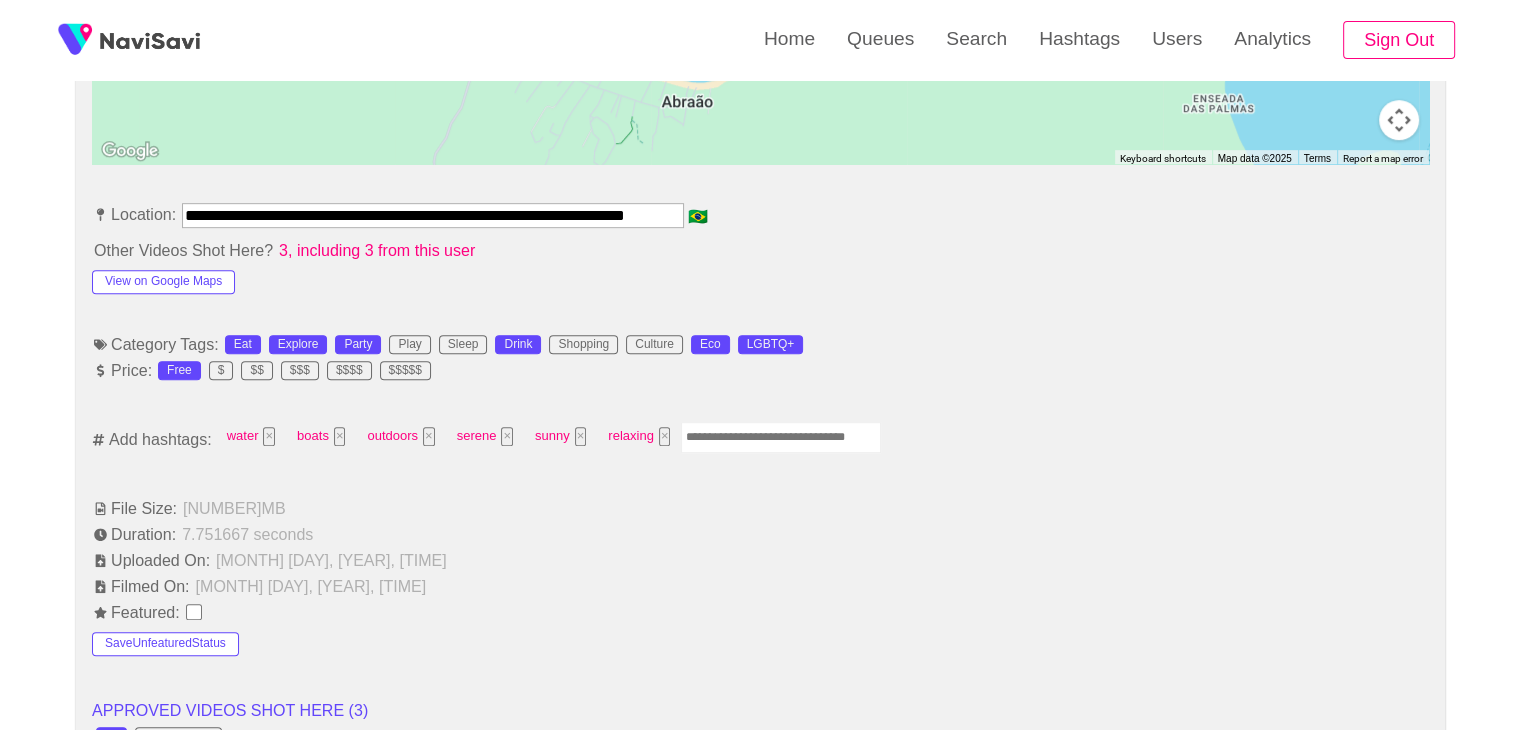click at bounding box center [781, 437] 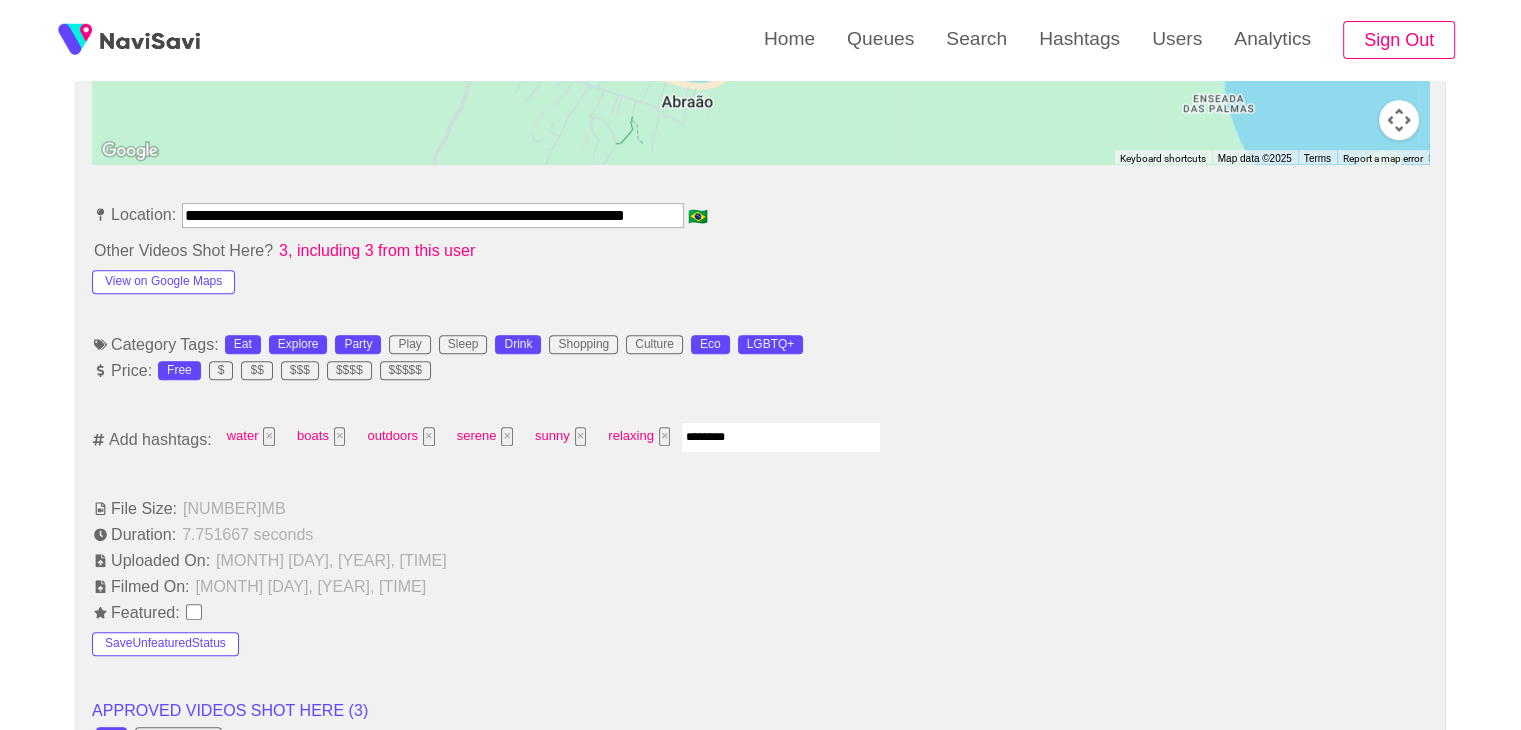 type on "*********" 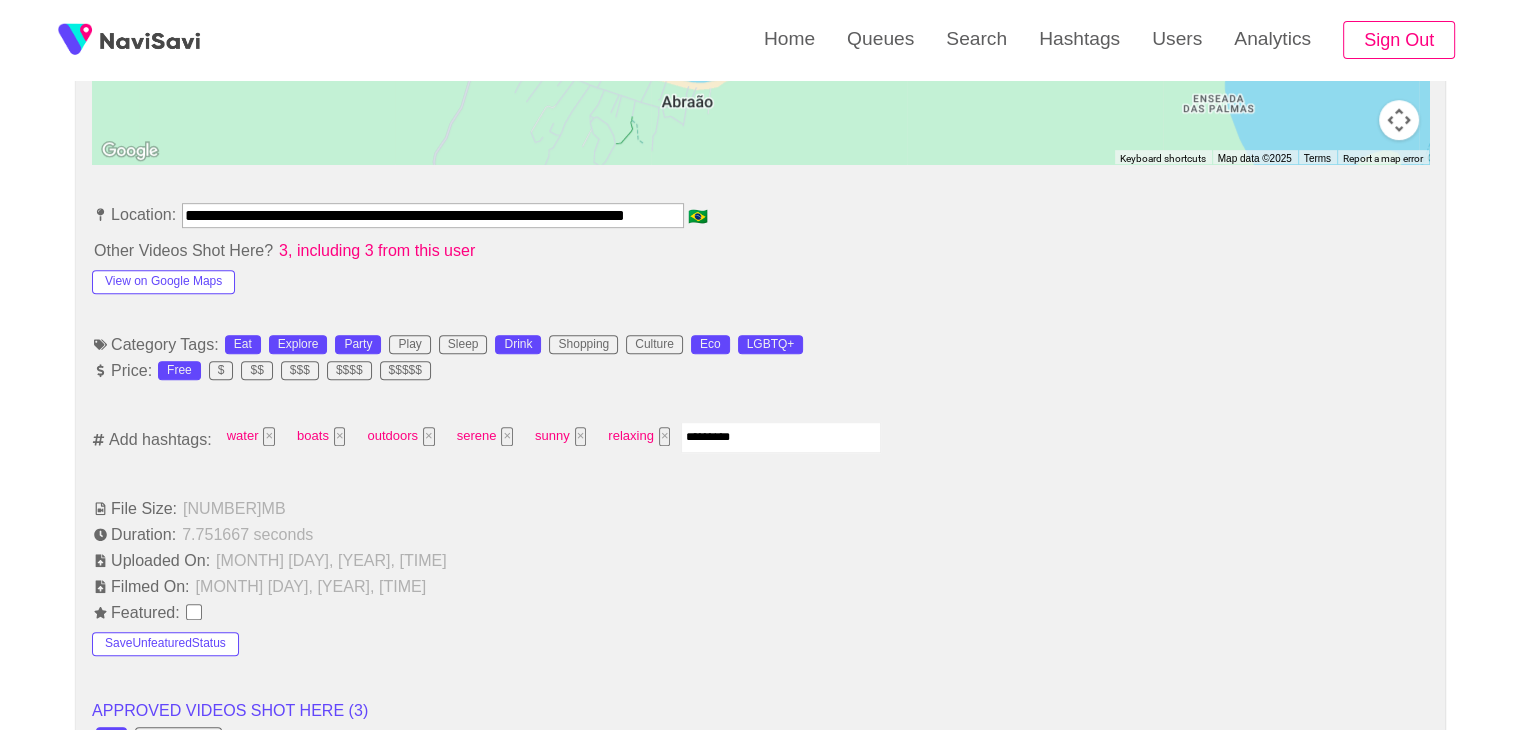 type 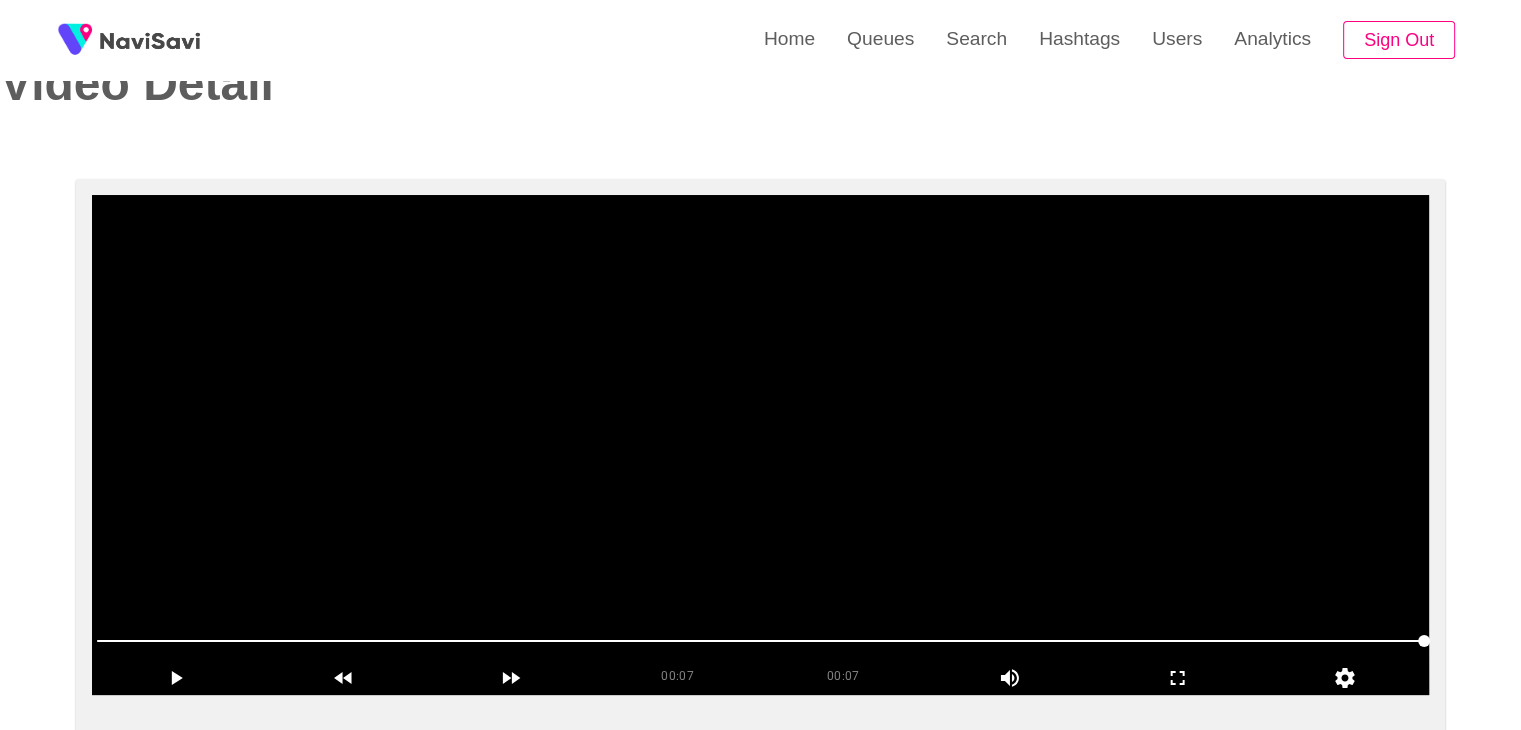 scroll, scrollTop: 0, scrollLeft: 0, axis: both 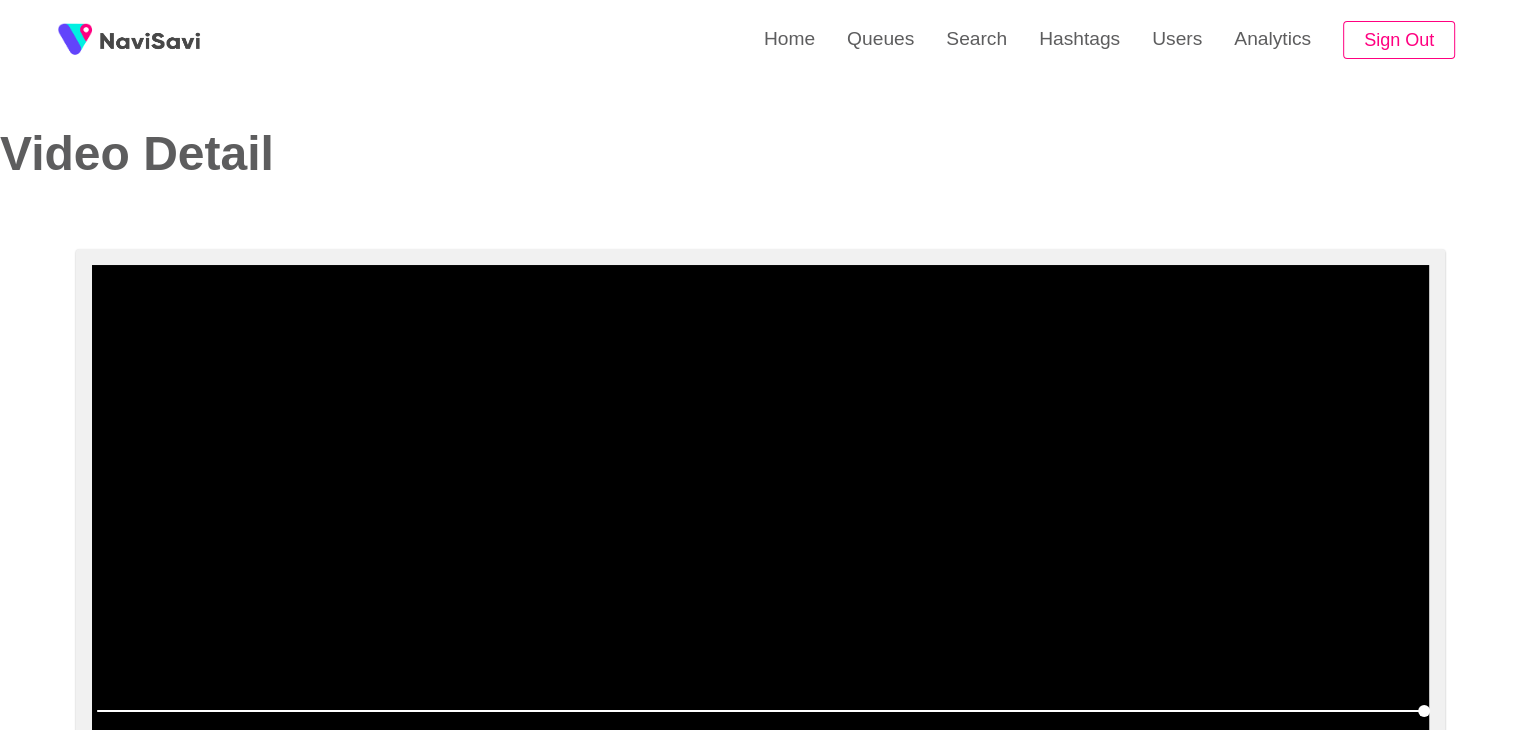 click at bounding box center [760, 515] 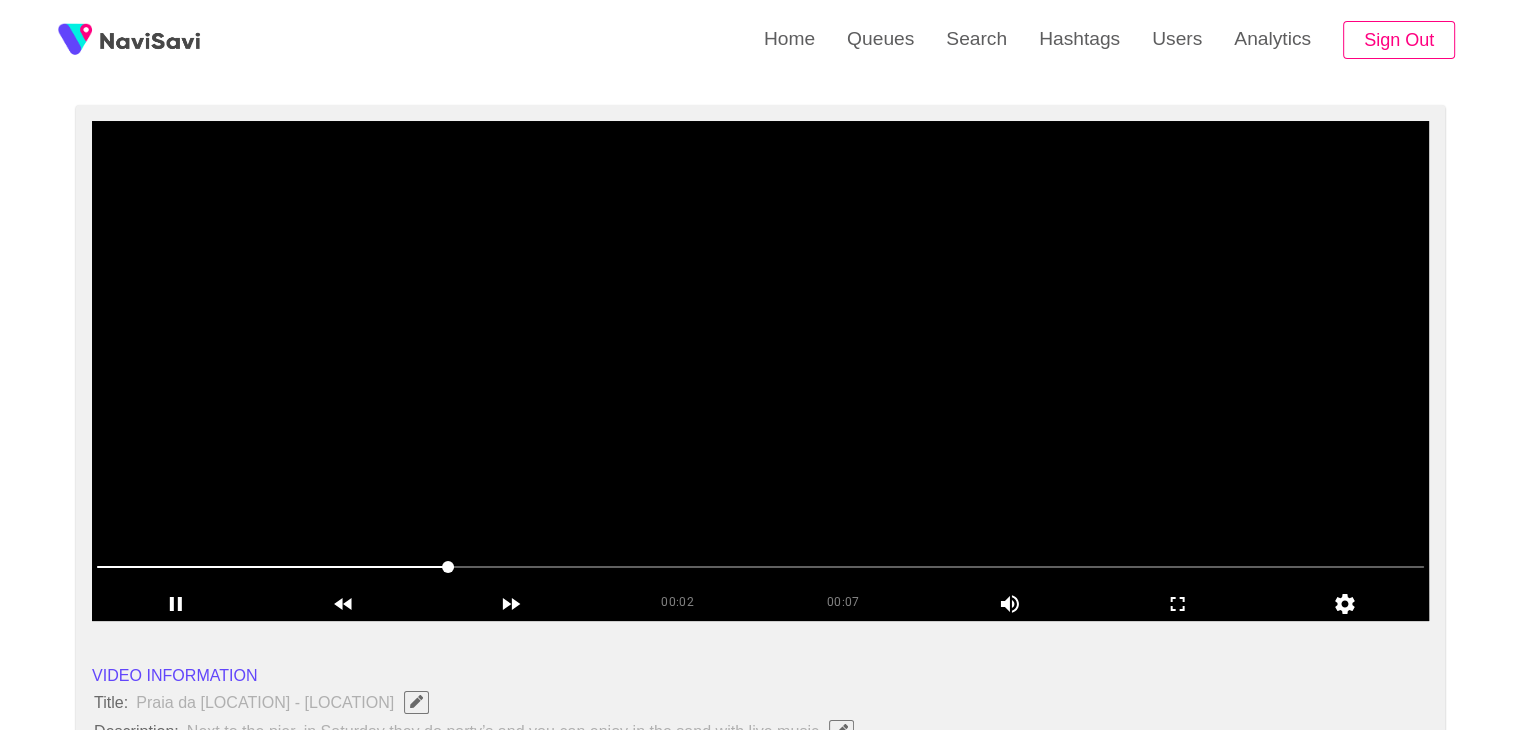 click at bounding box center (760, 371) 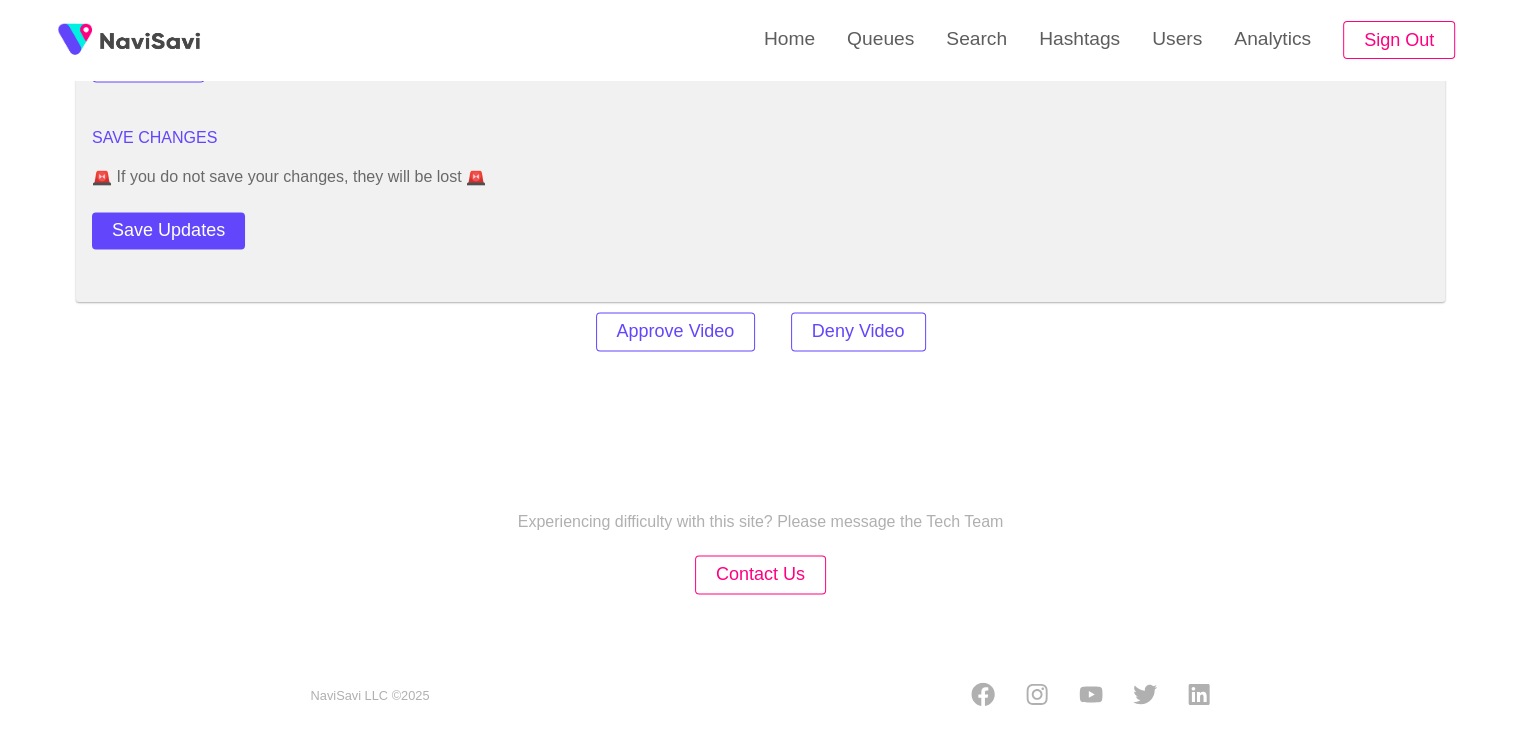 scroll, scrollTop: 2778, scrollLeft: 0, axis: vertical 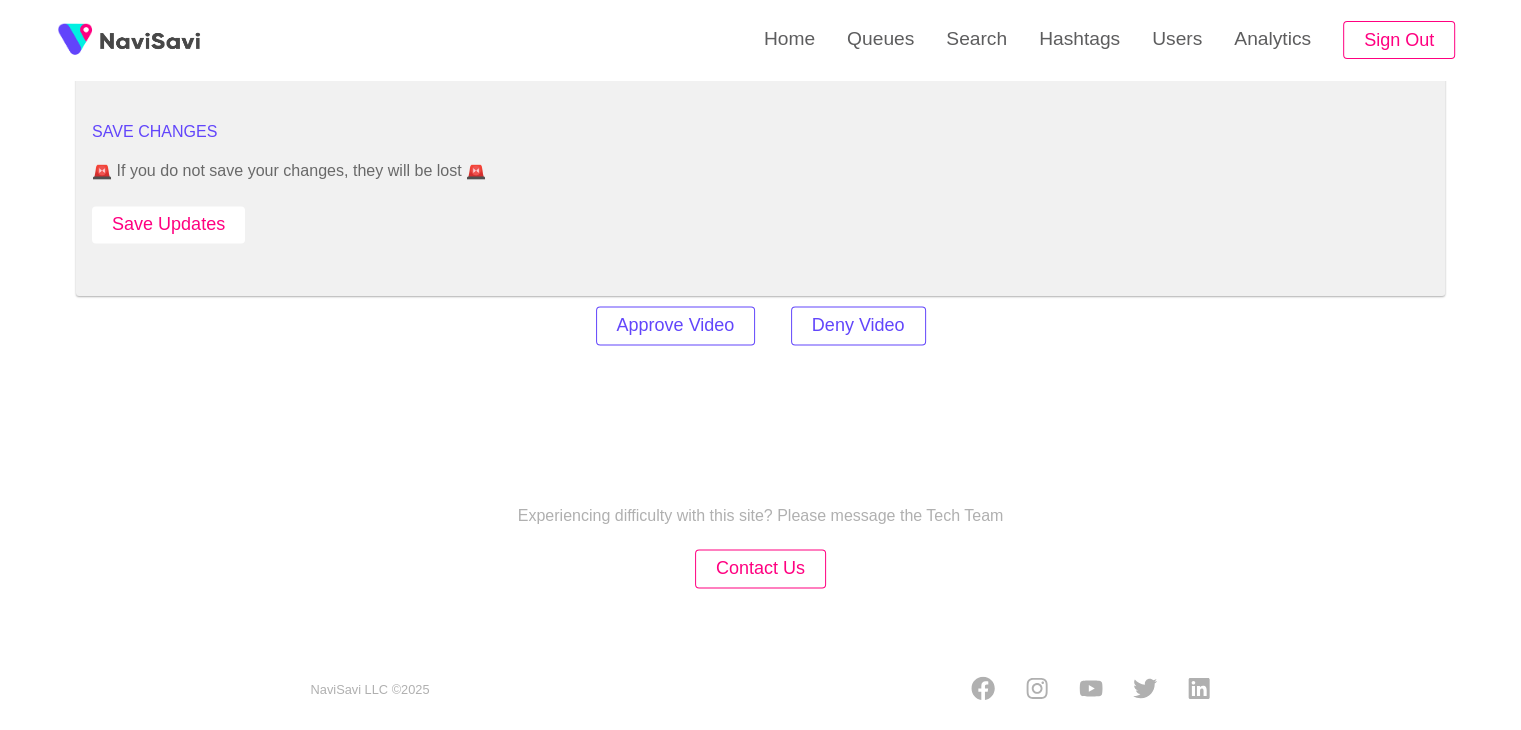 click on "Save Updates" at bounding box center (168, 224) 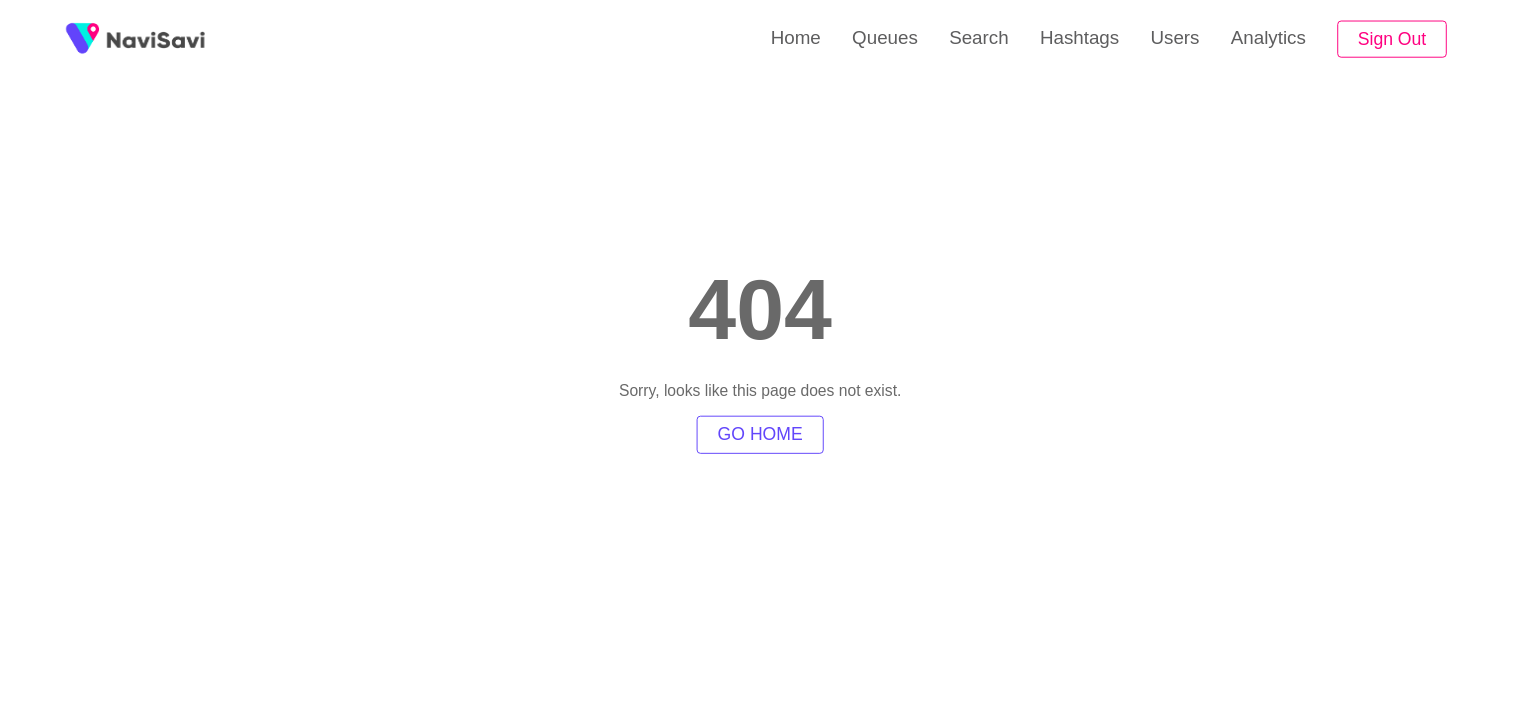 scroll, scrollTop: 0, scrollLeft: 0, axis: both 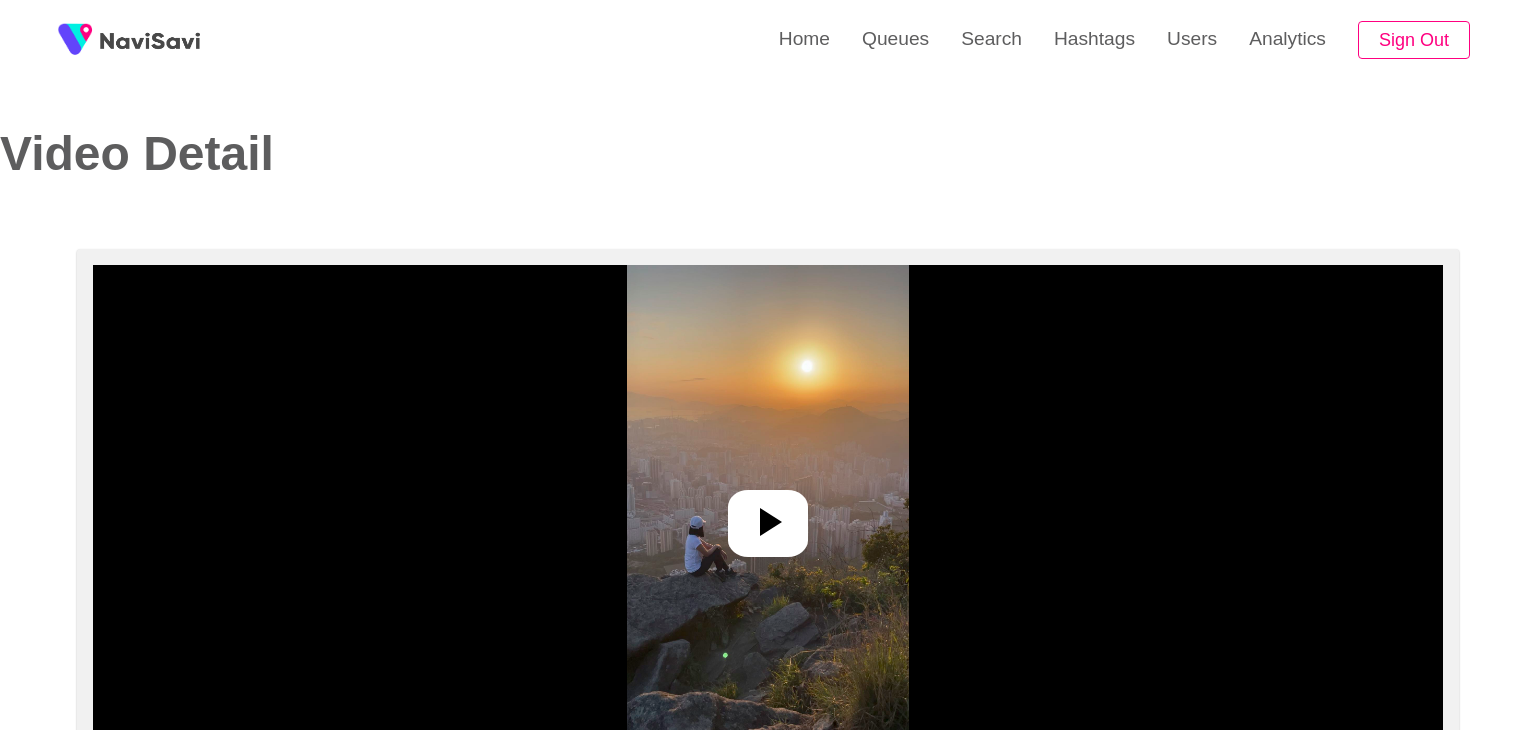 select on "**********" 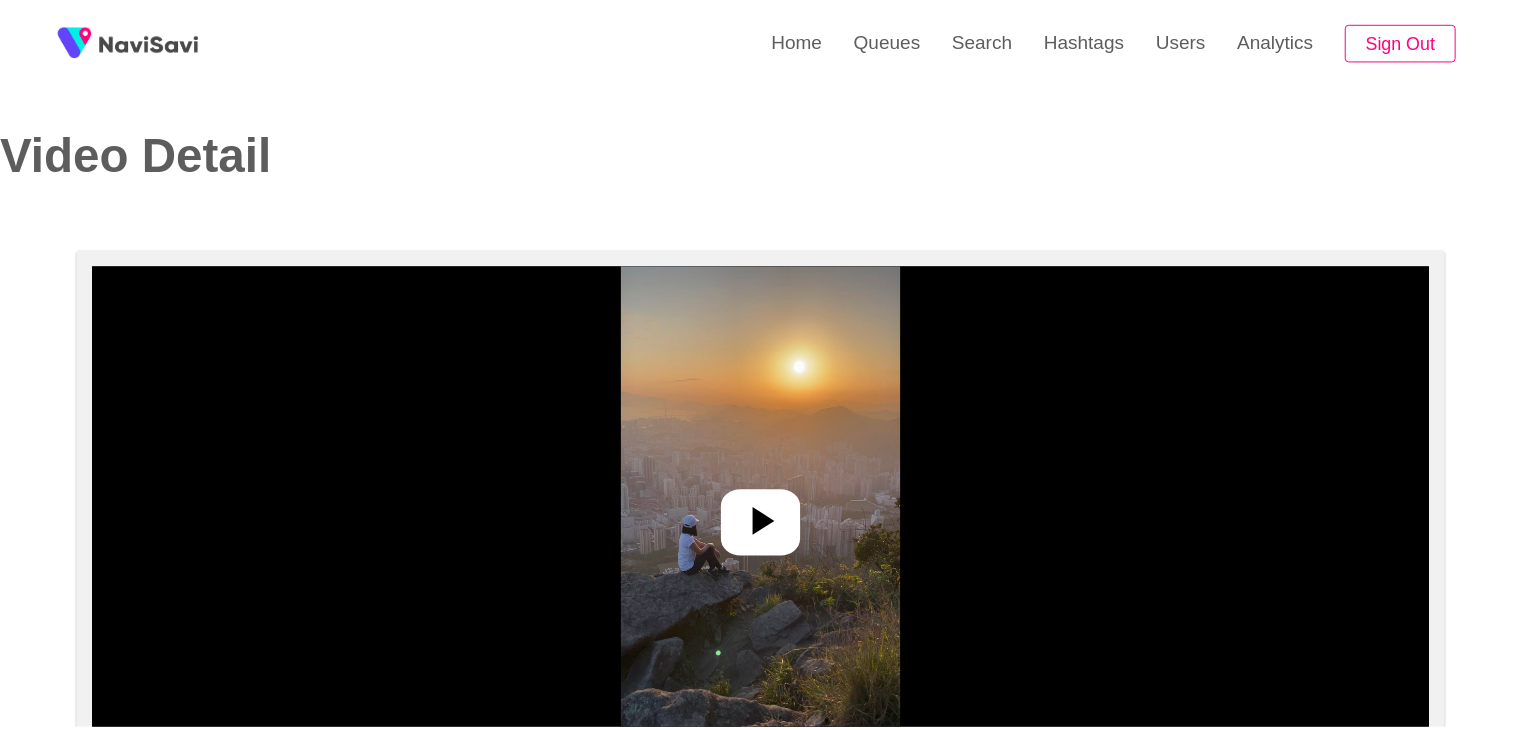 scroll, scrollTop: 0, scrollLeft: 0, axis: both 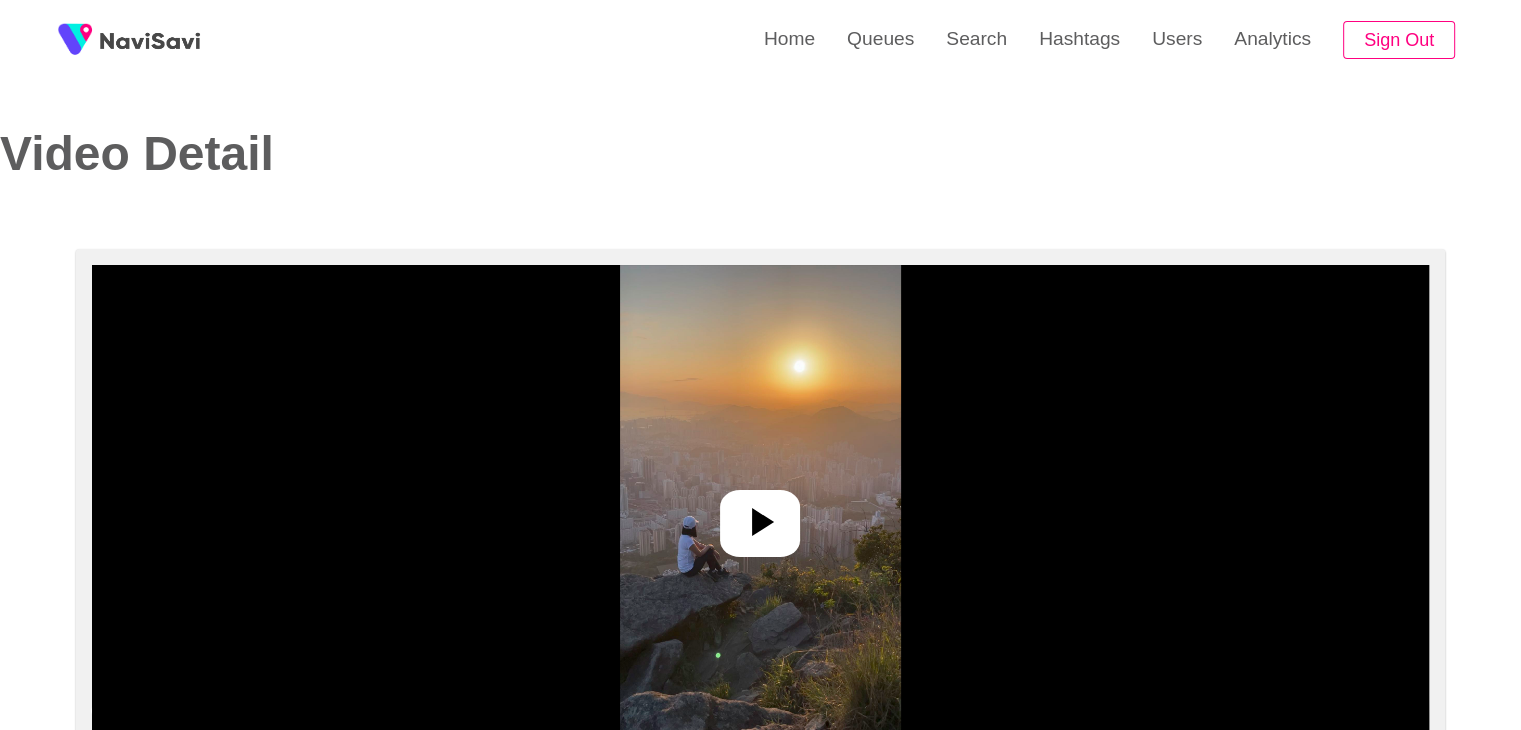 click at bounding box center (760, 515) 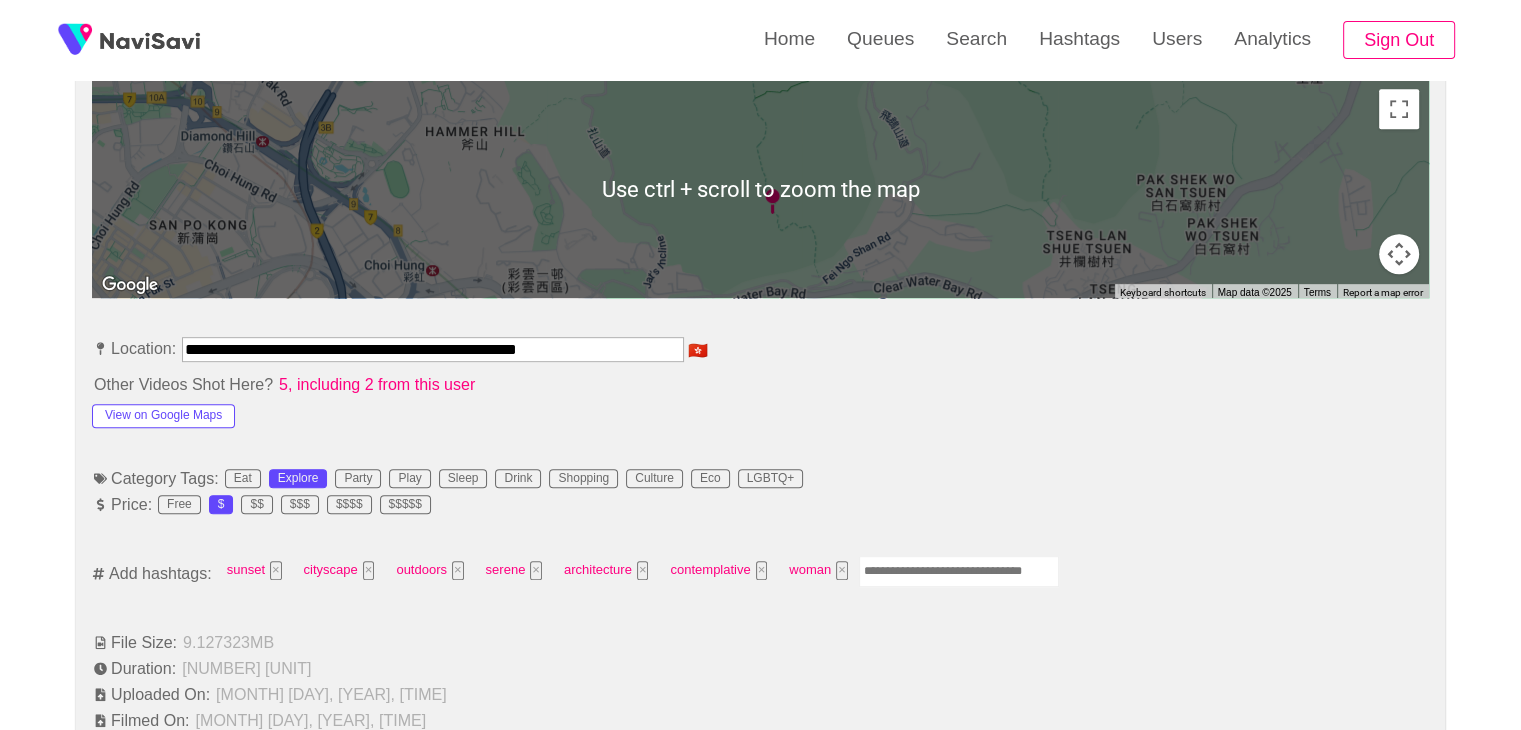 scroll, scrollTop: 914, scrollLeft: 0, axis: vertical 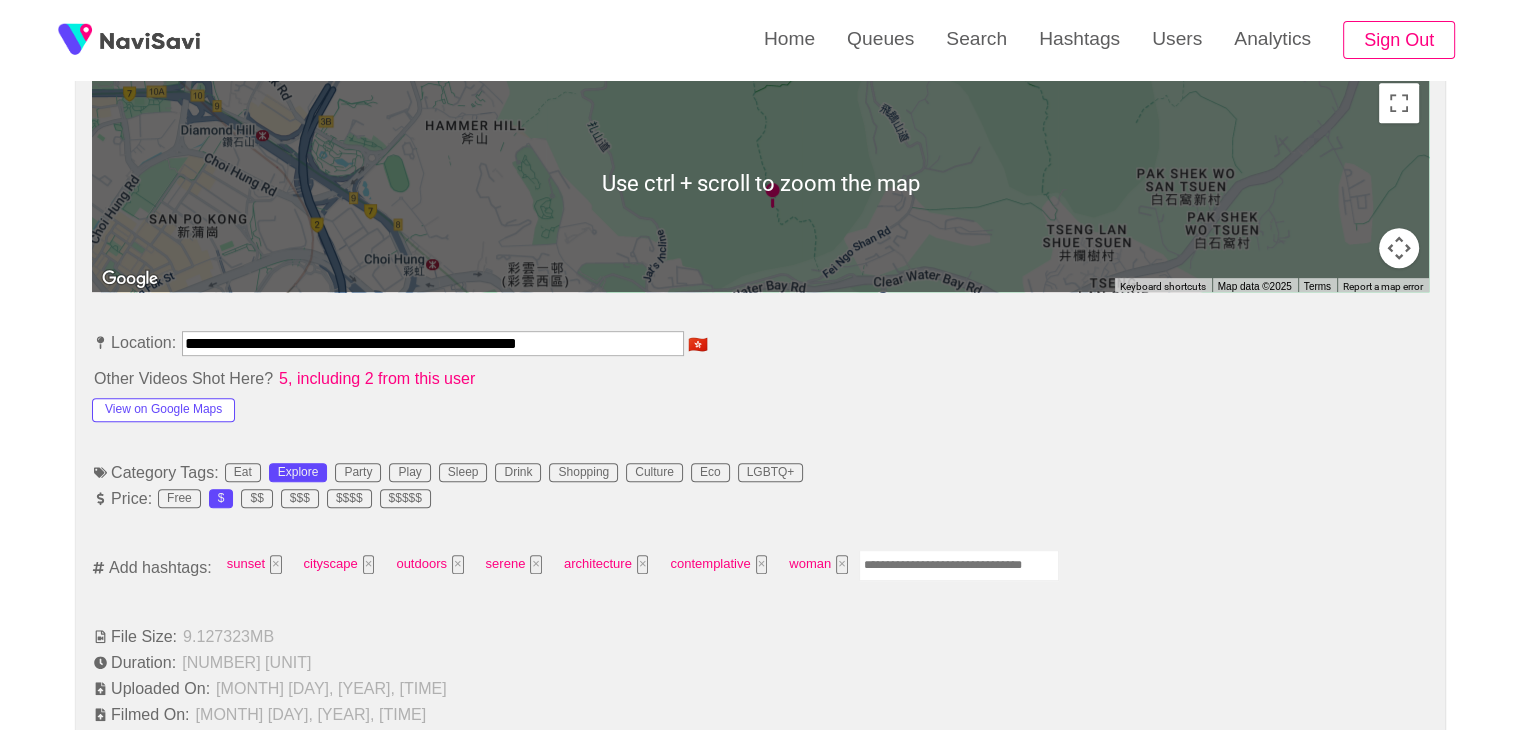 click at bounding box center [959, 565] 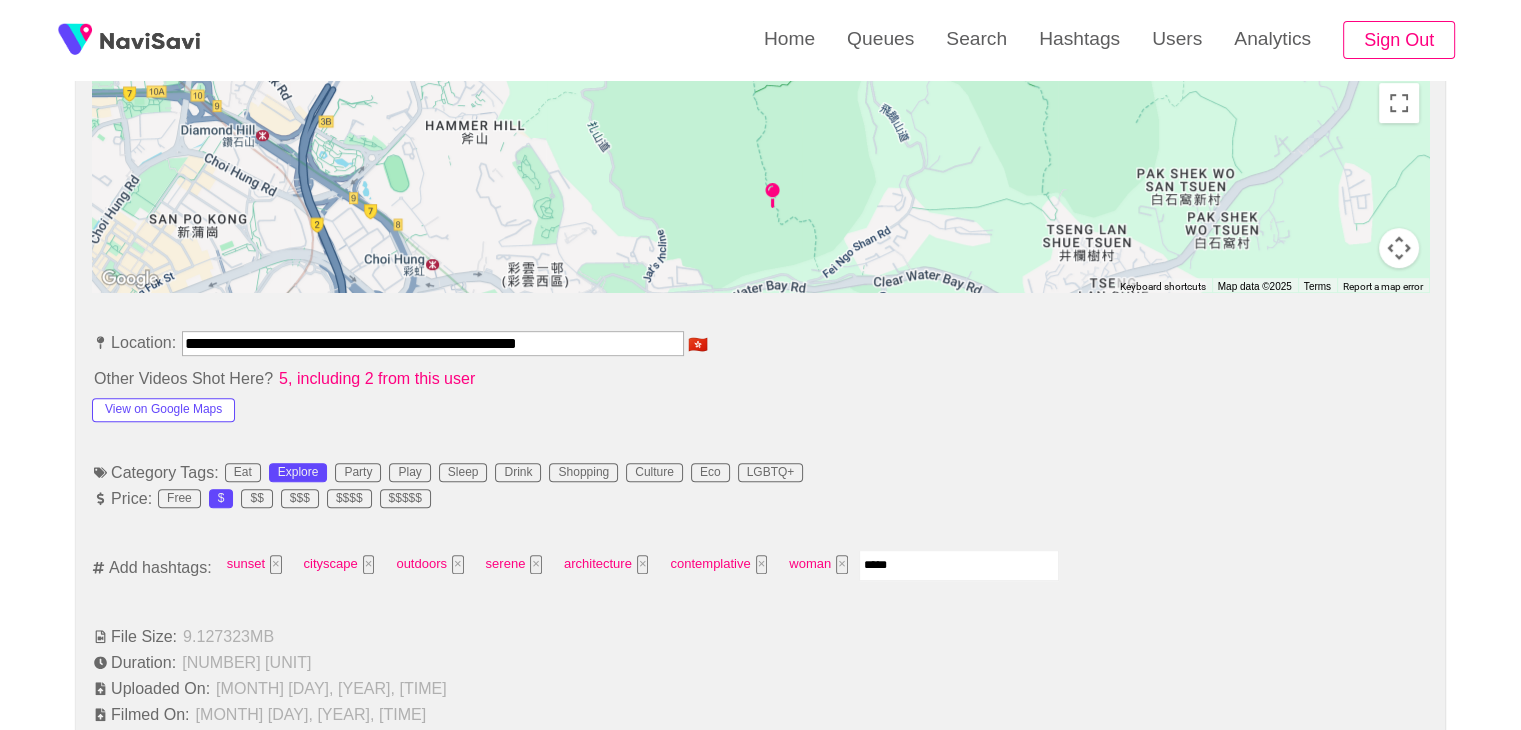 type on "******" 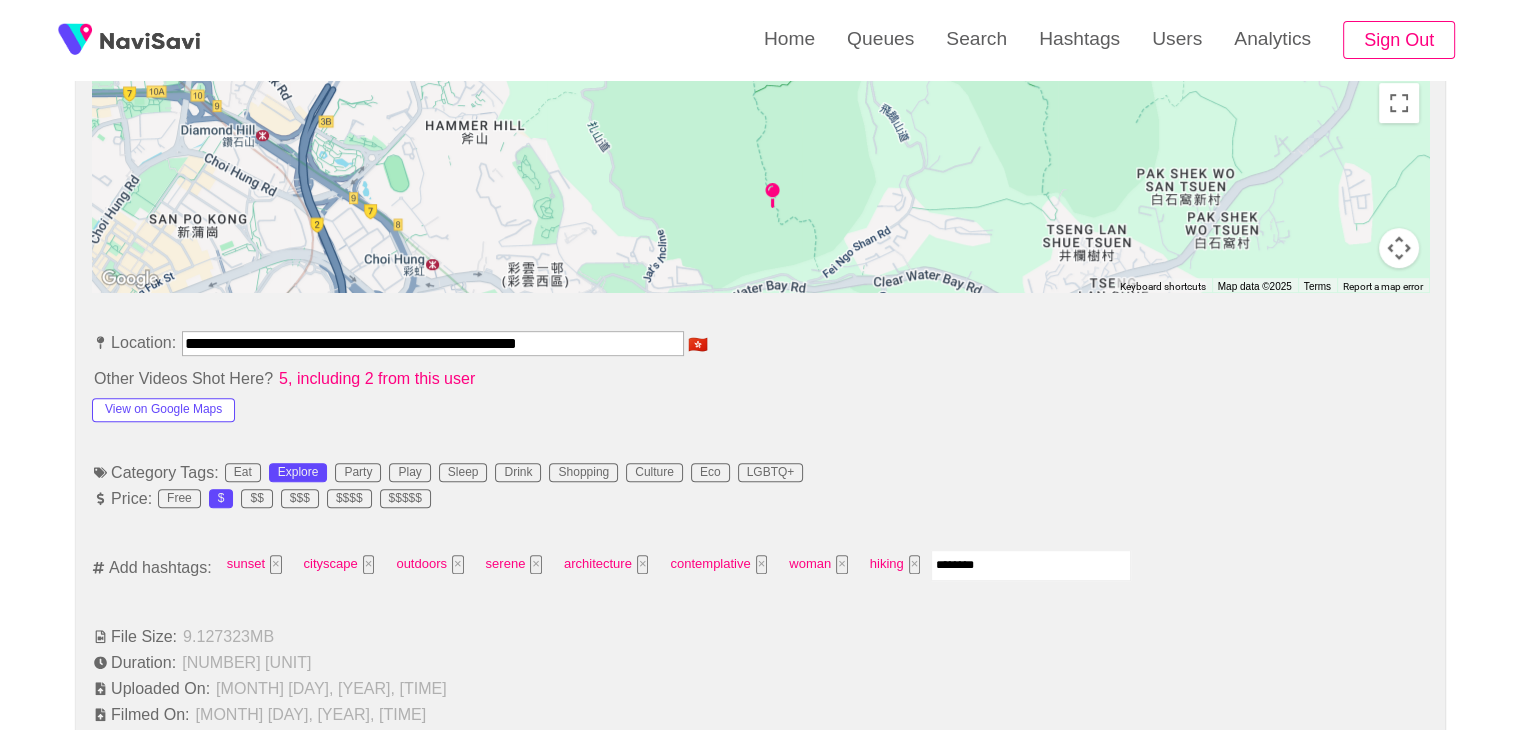 type on "*********" 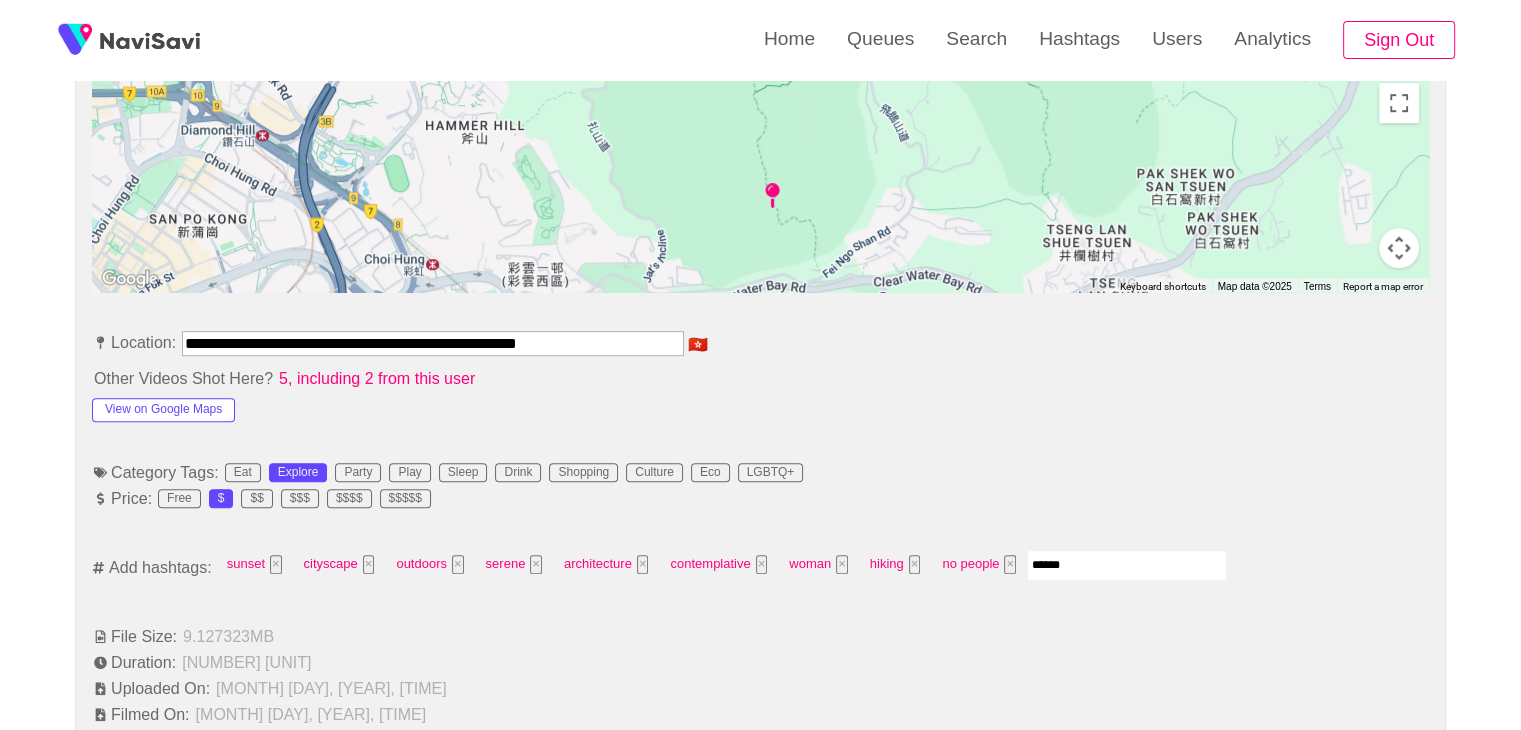 type on "*******" 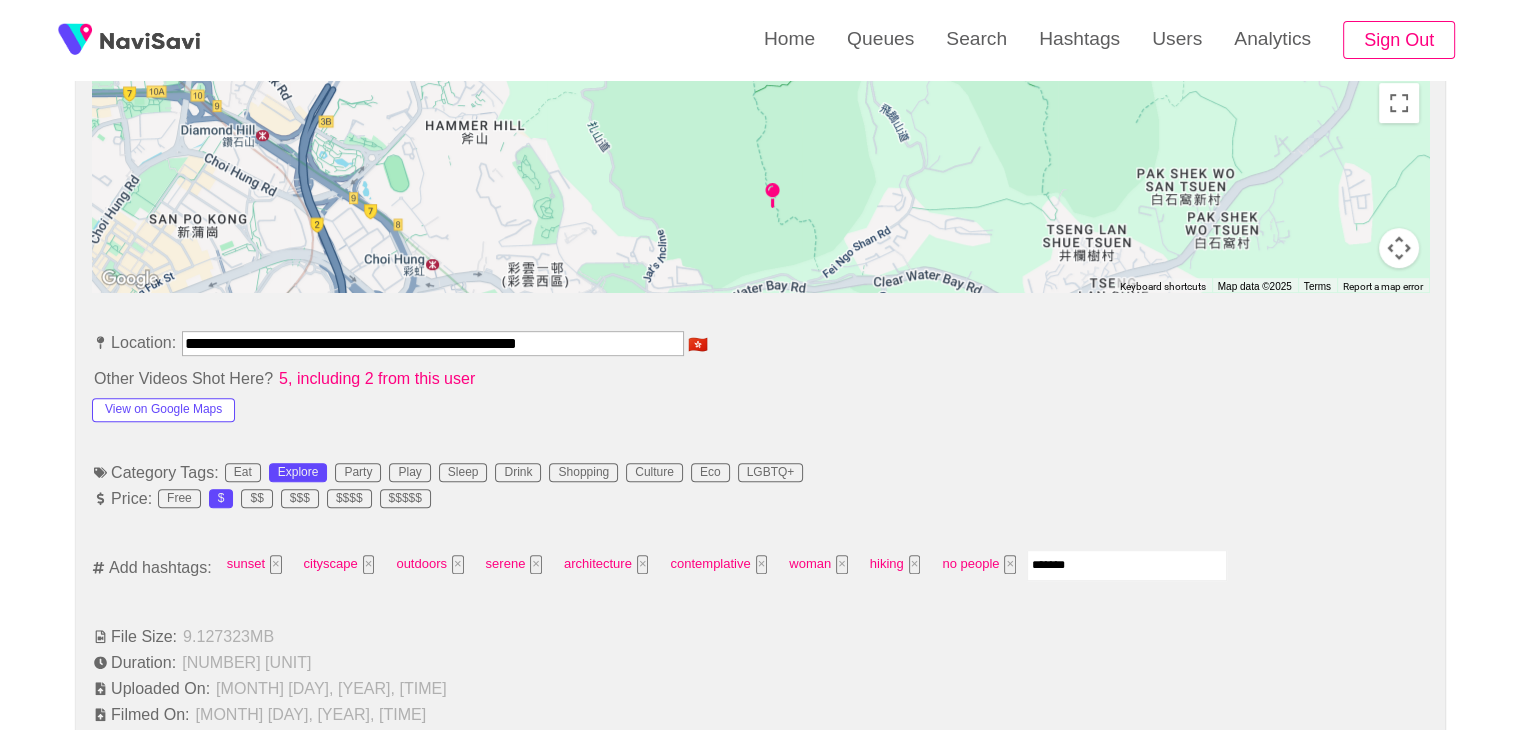 type 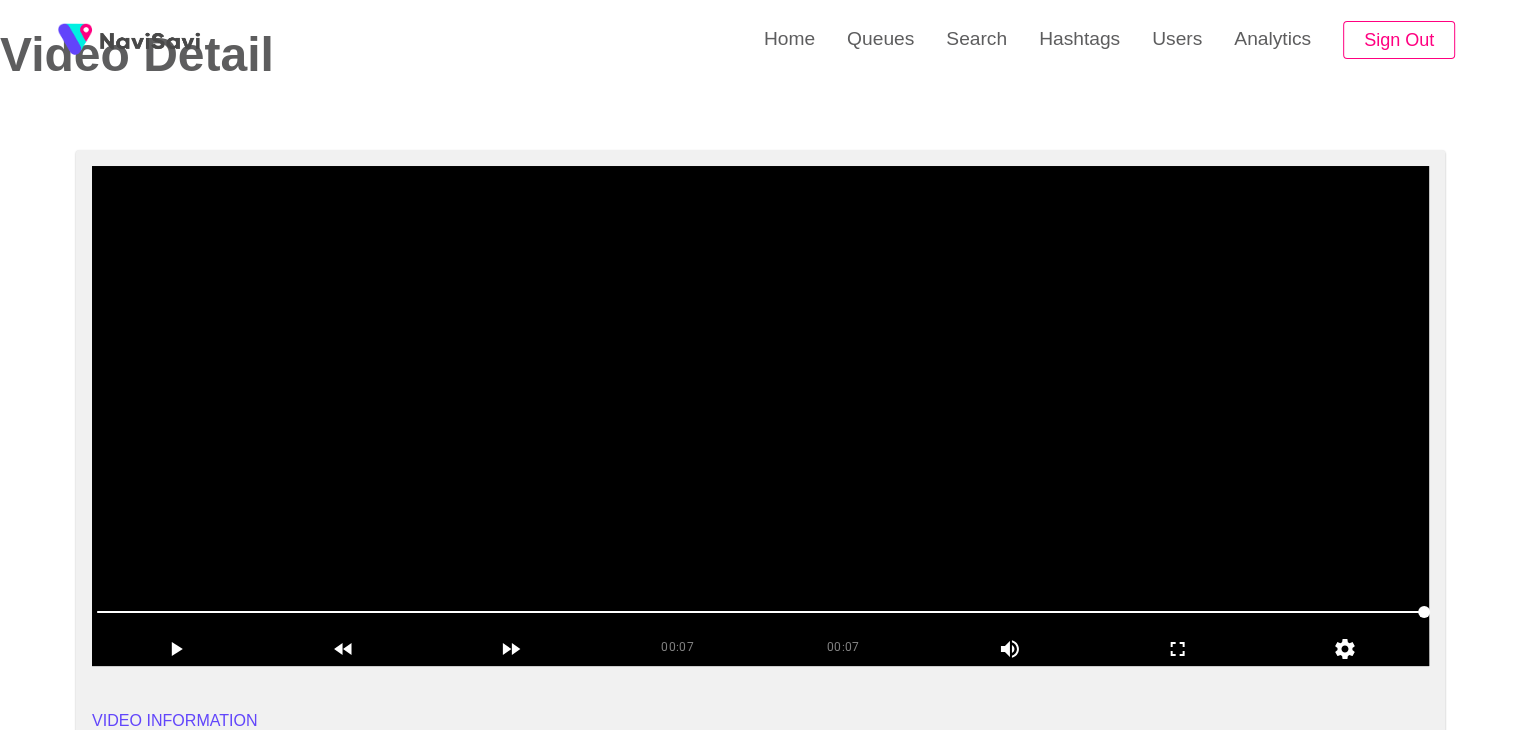 scroll, scrollTop: 98, scrollLeft: 0, axis: vertical 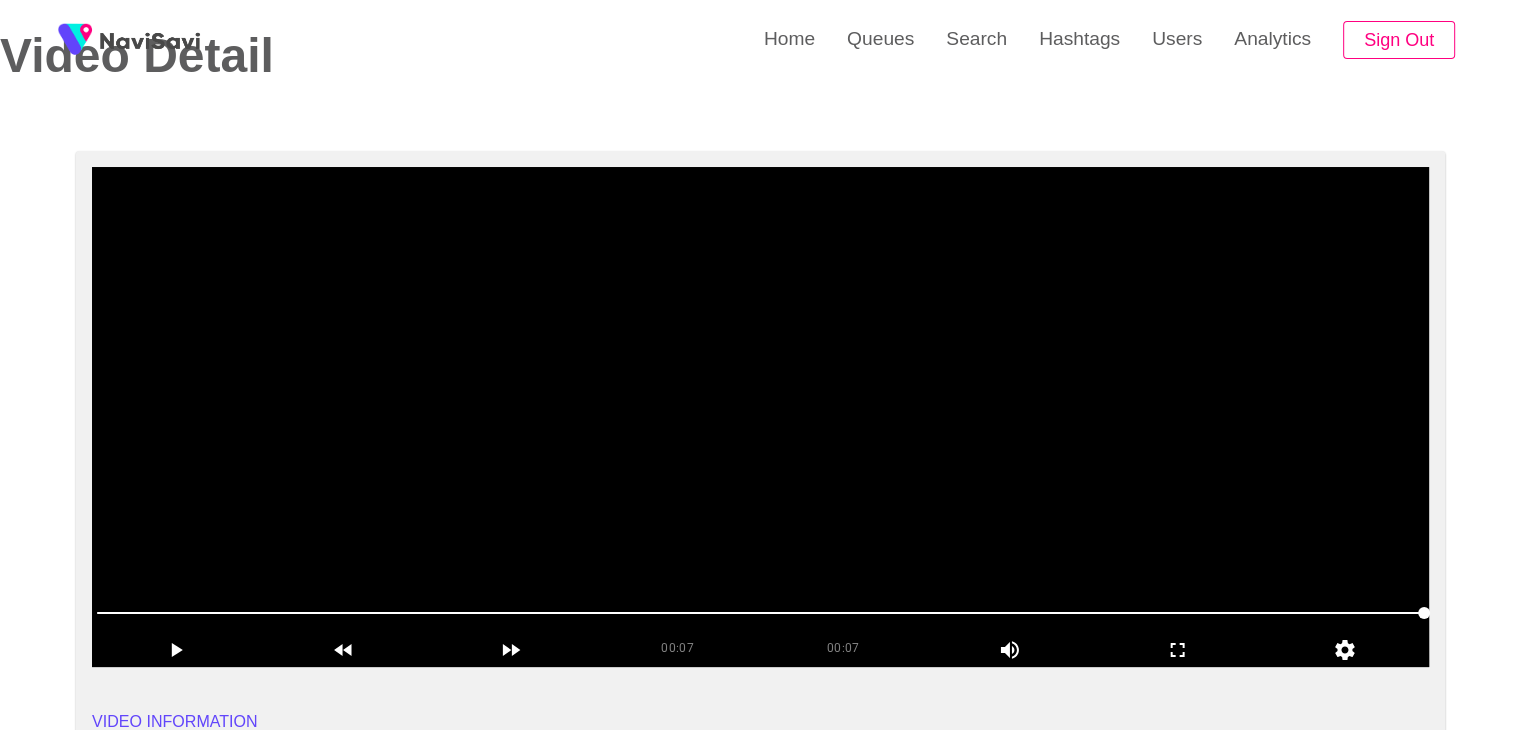 click at bounding box center [760, 417] 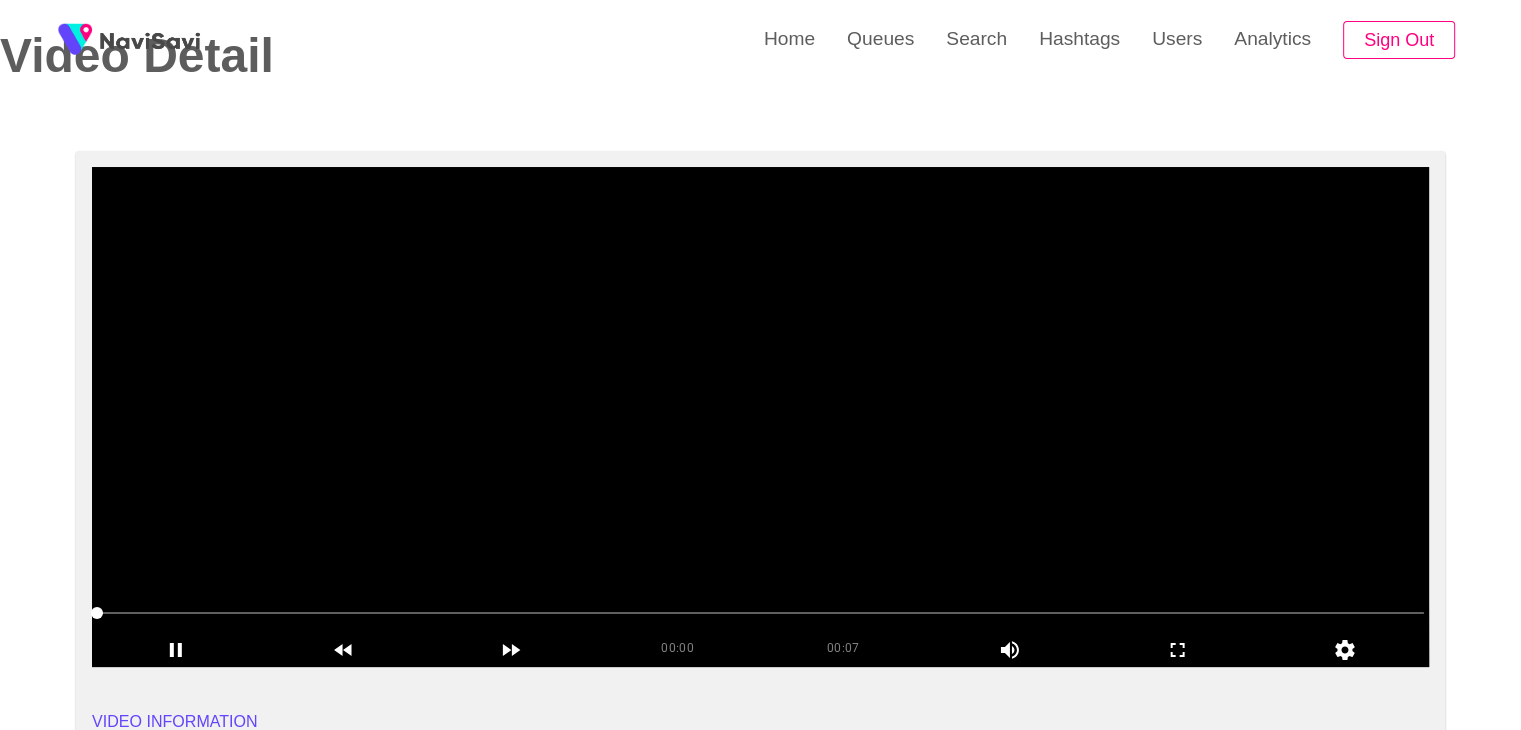 click at bounding box center [760, 417] 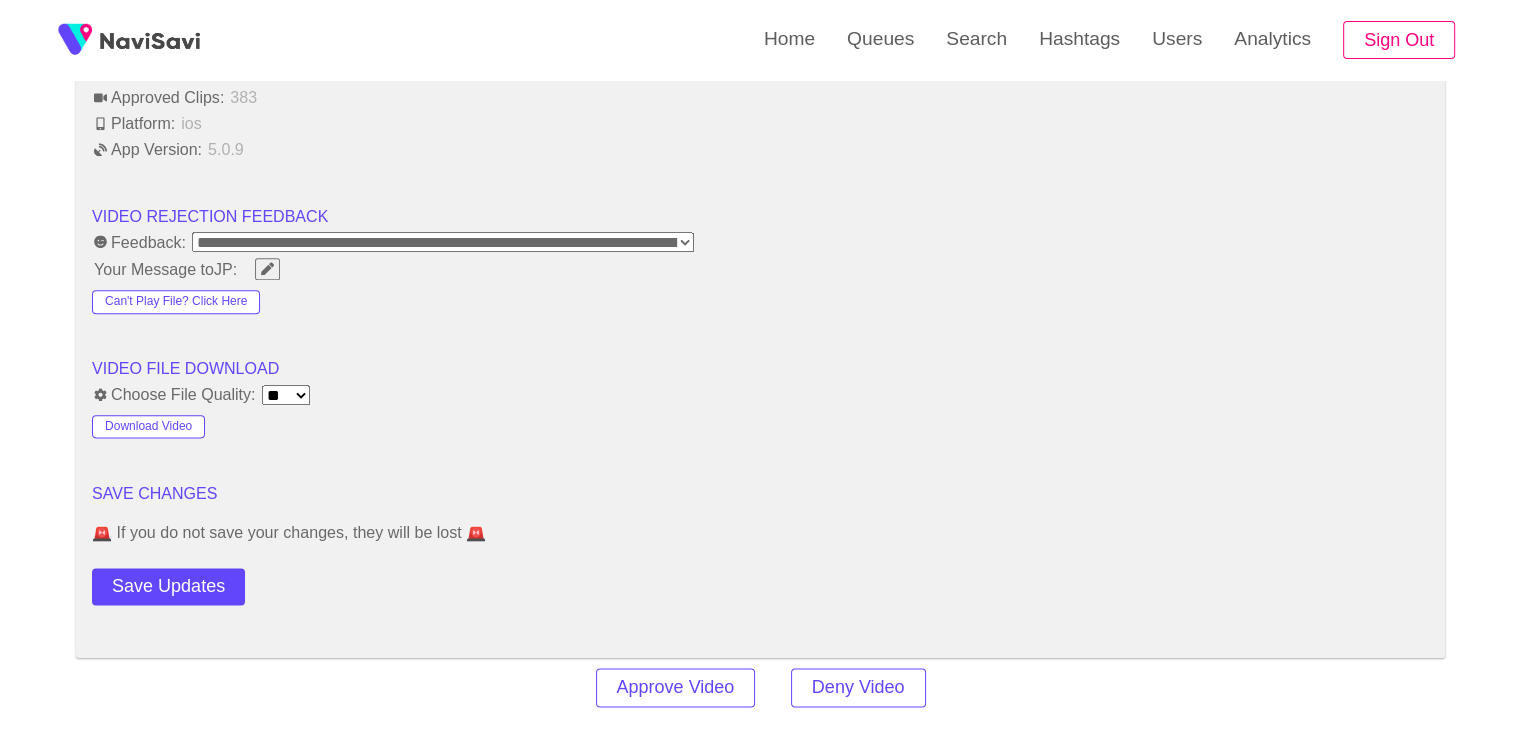 scroll, scrollTop: 2420, scrollLeft: 0, axis: vertical 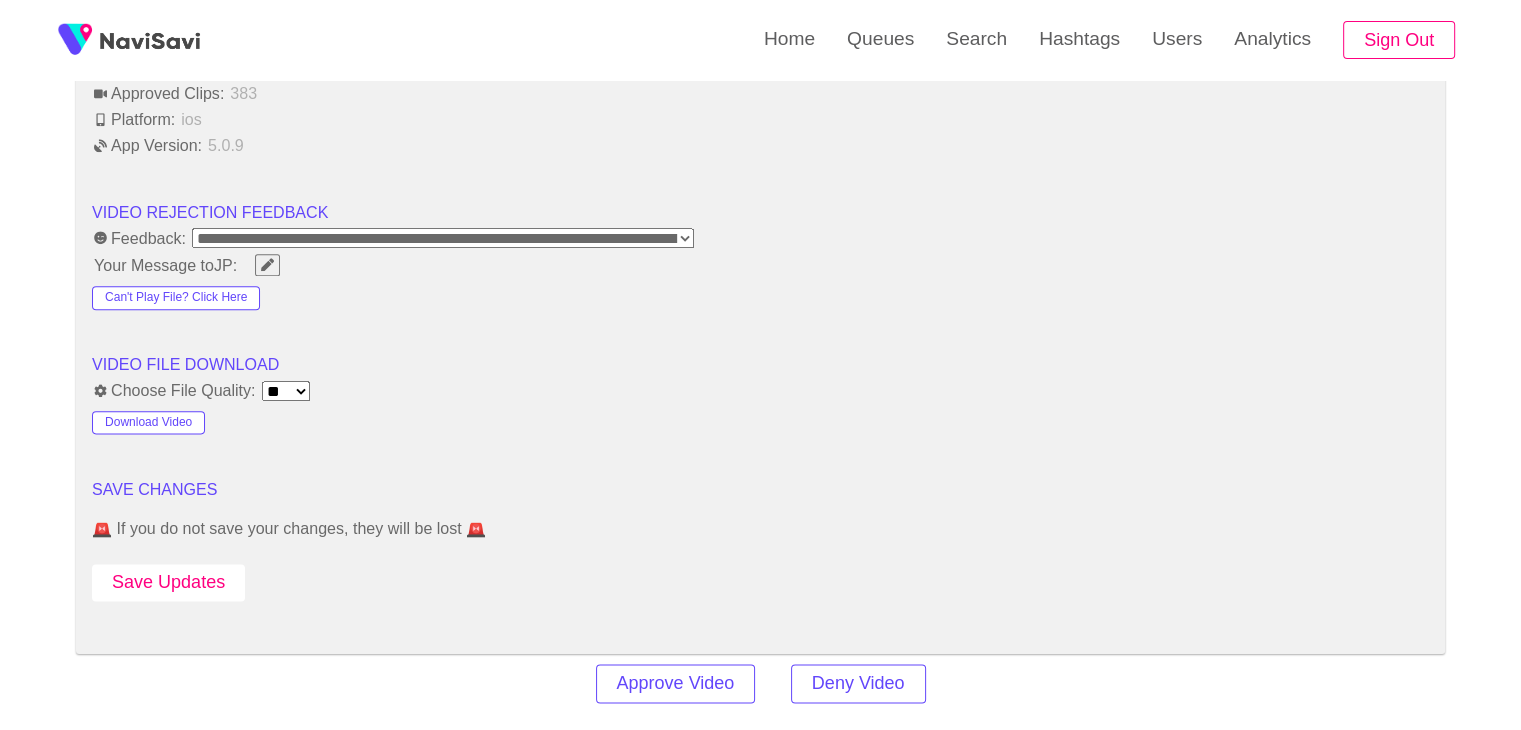 click on "Save Updates" at bounding box center (168, 582) 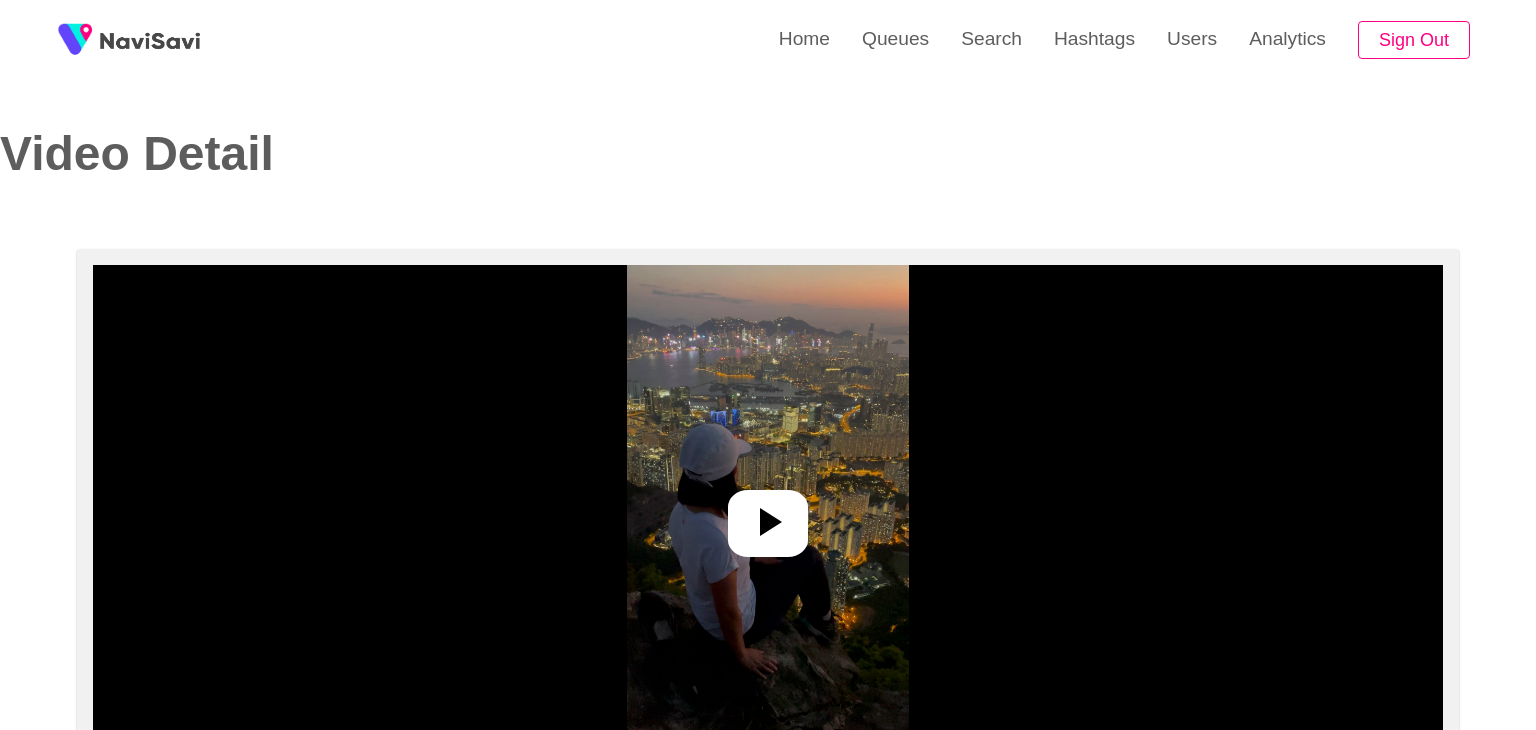 select on "**********" 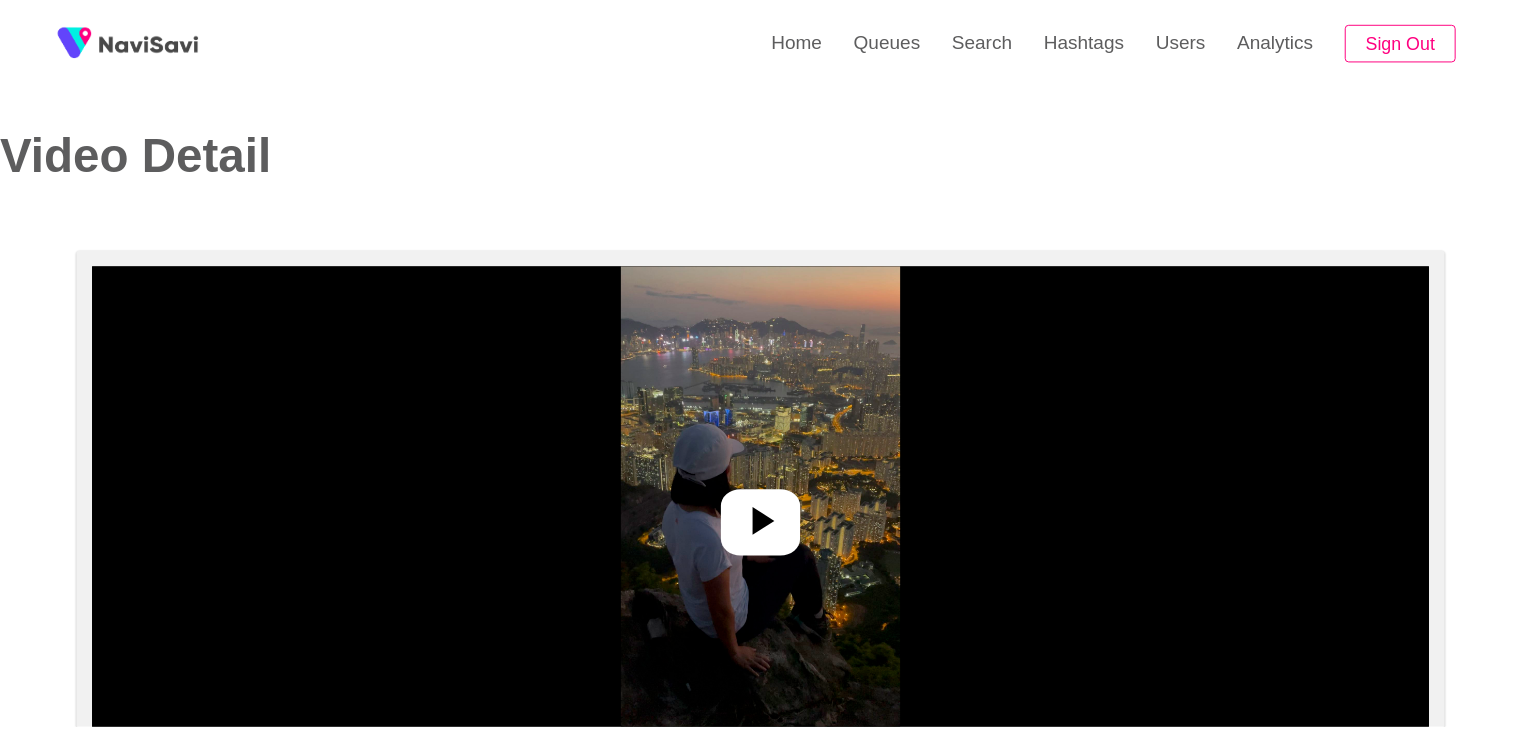 scroll, scrollTop: 0, scrollLeft: 0, axis: both 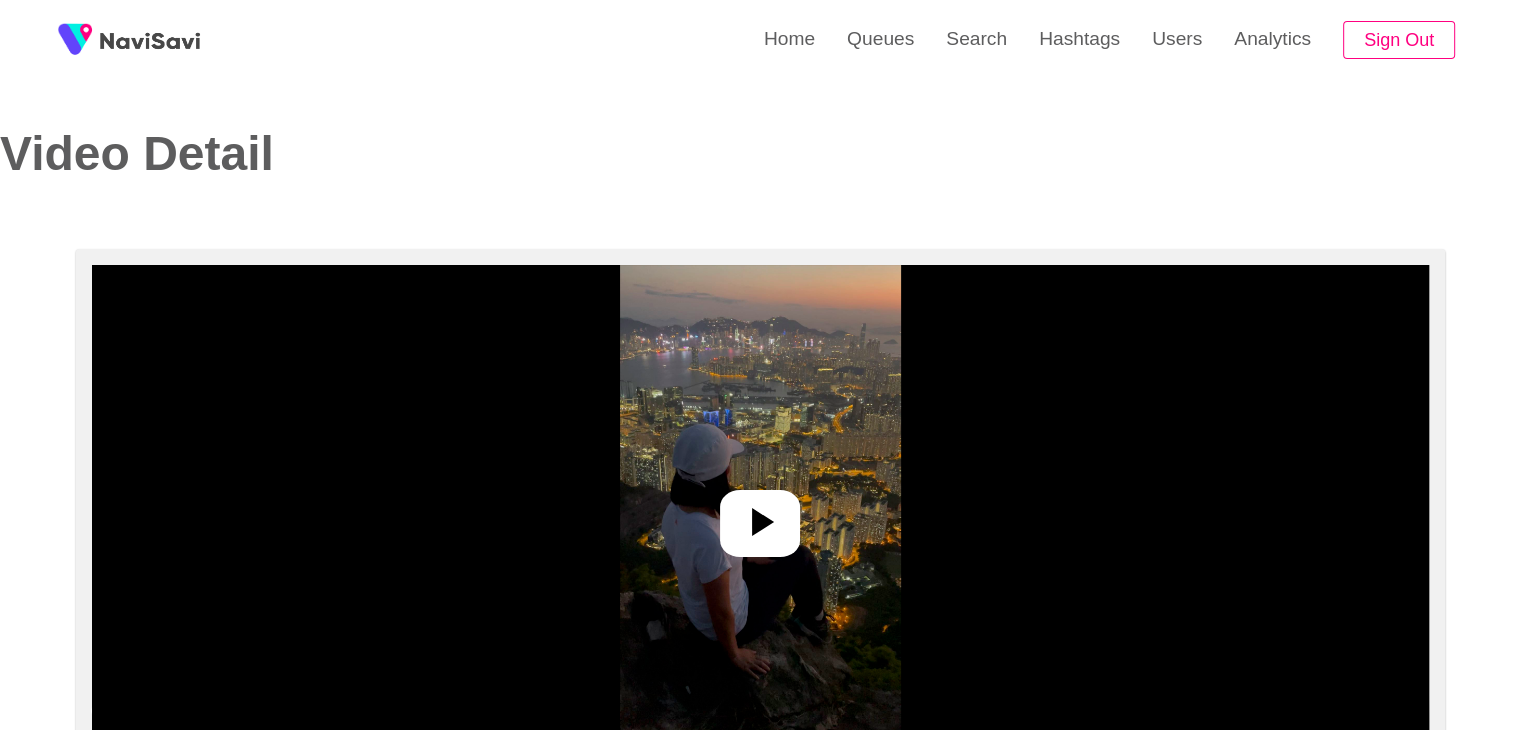 click at bounding box center [760, 515] 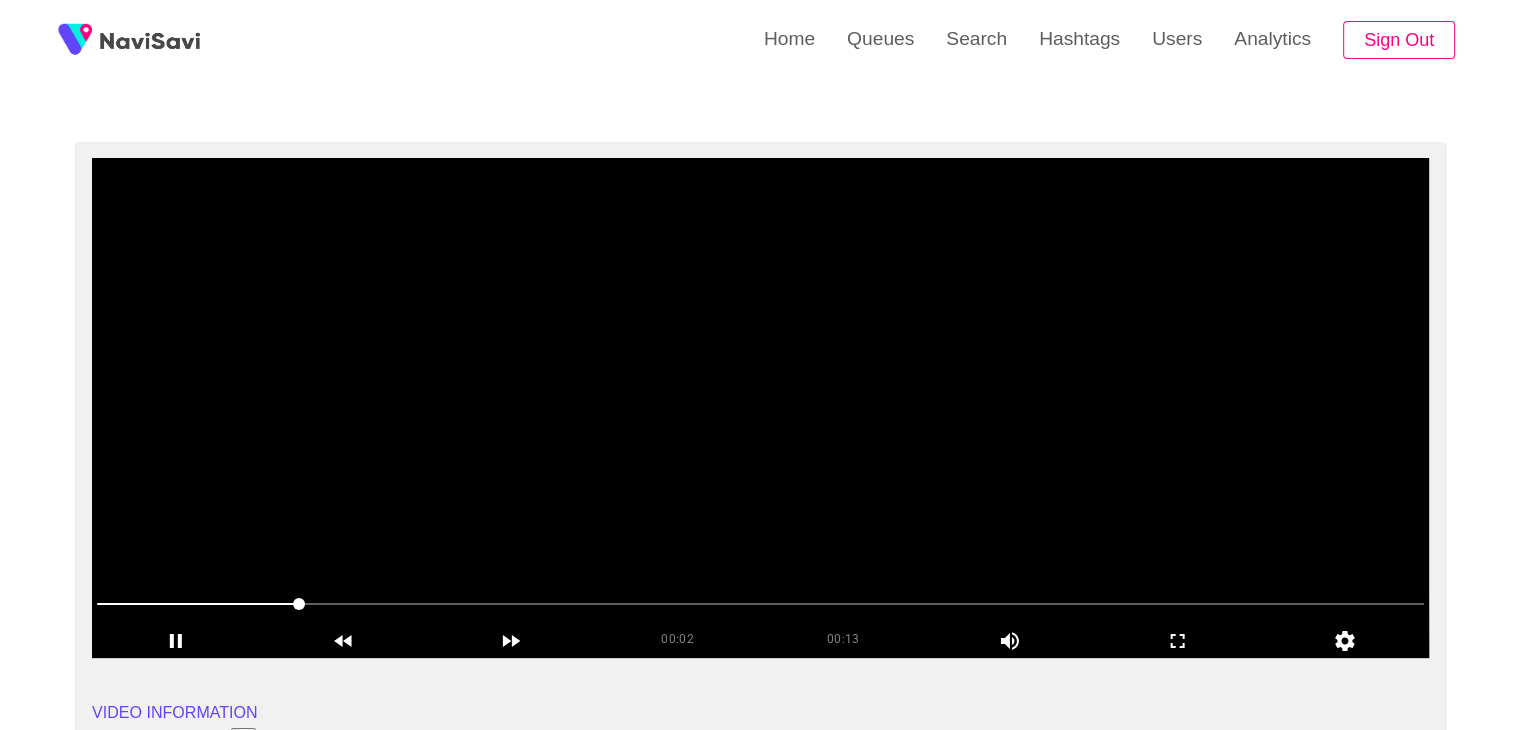 scroll, scrollTop: 108, scrollLeft: 0, axis: vertical 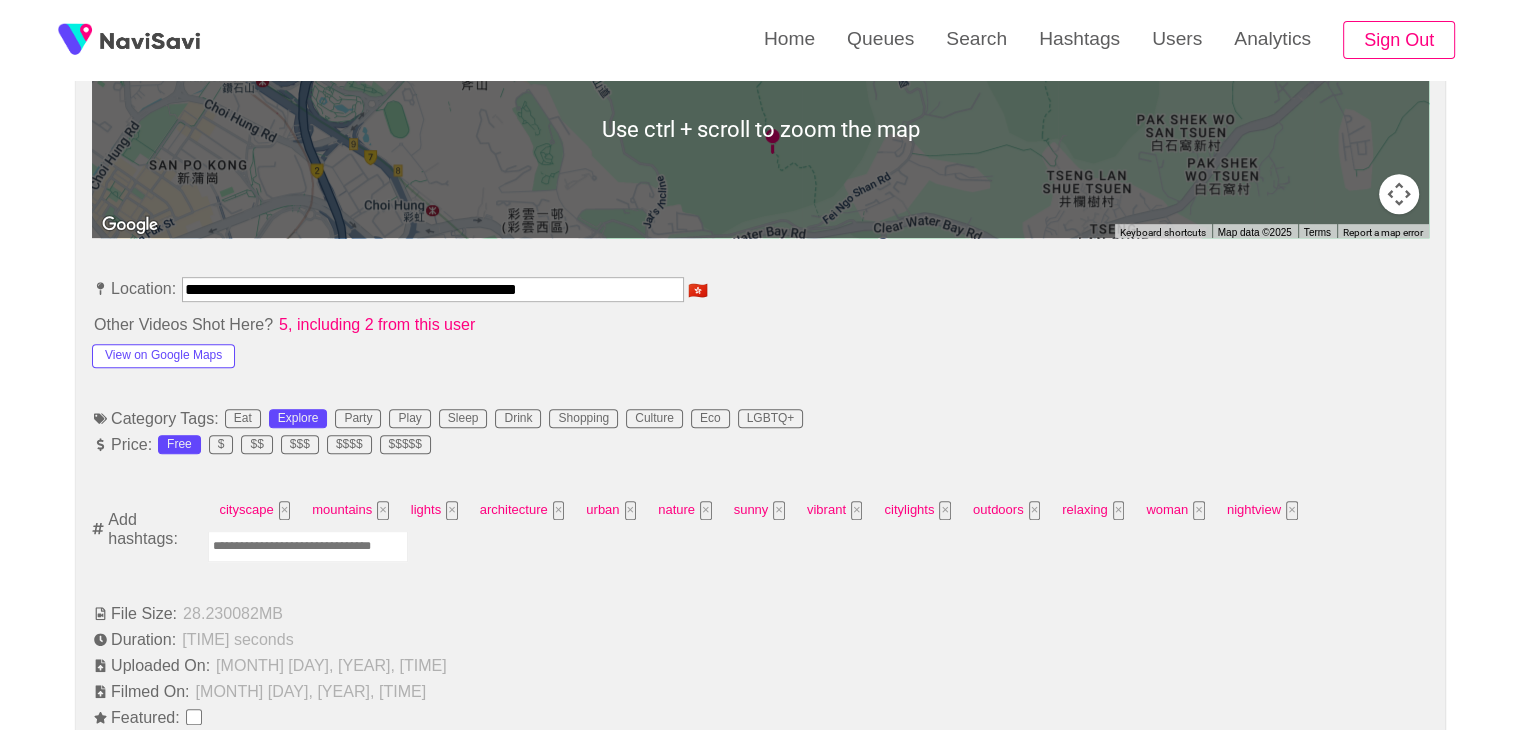 click at bounding box center (308, 546) 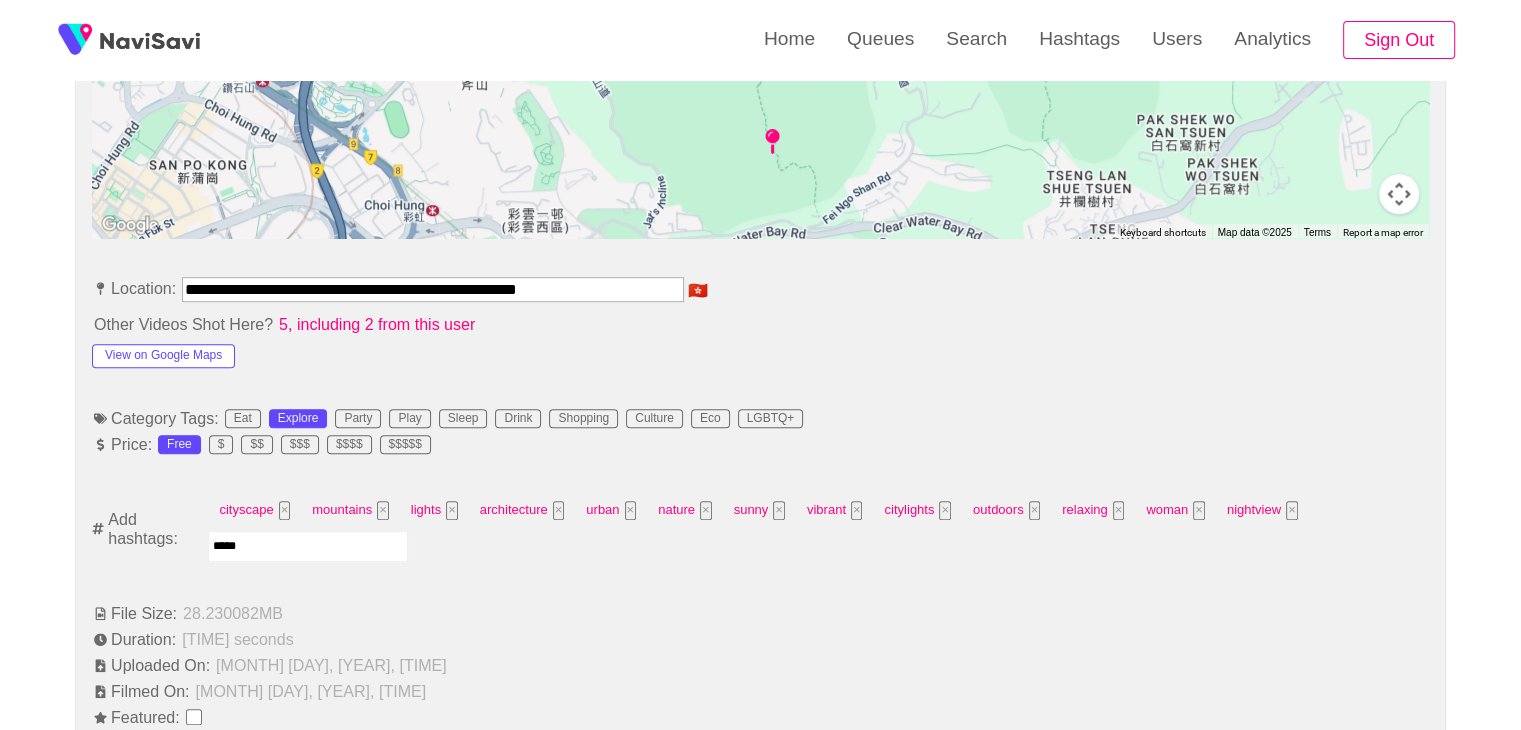 type on "******" 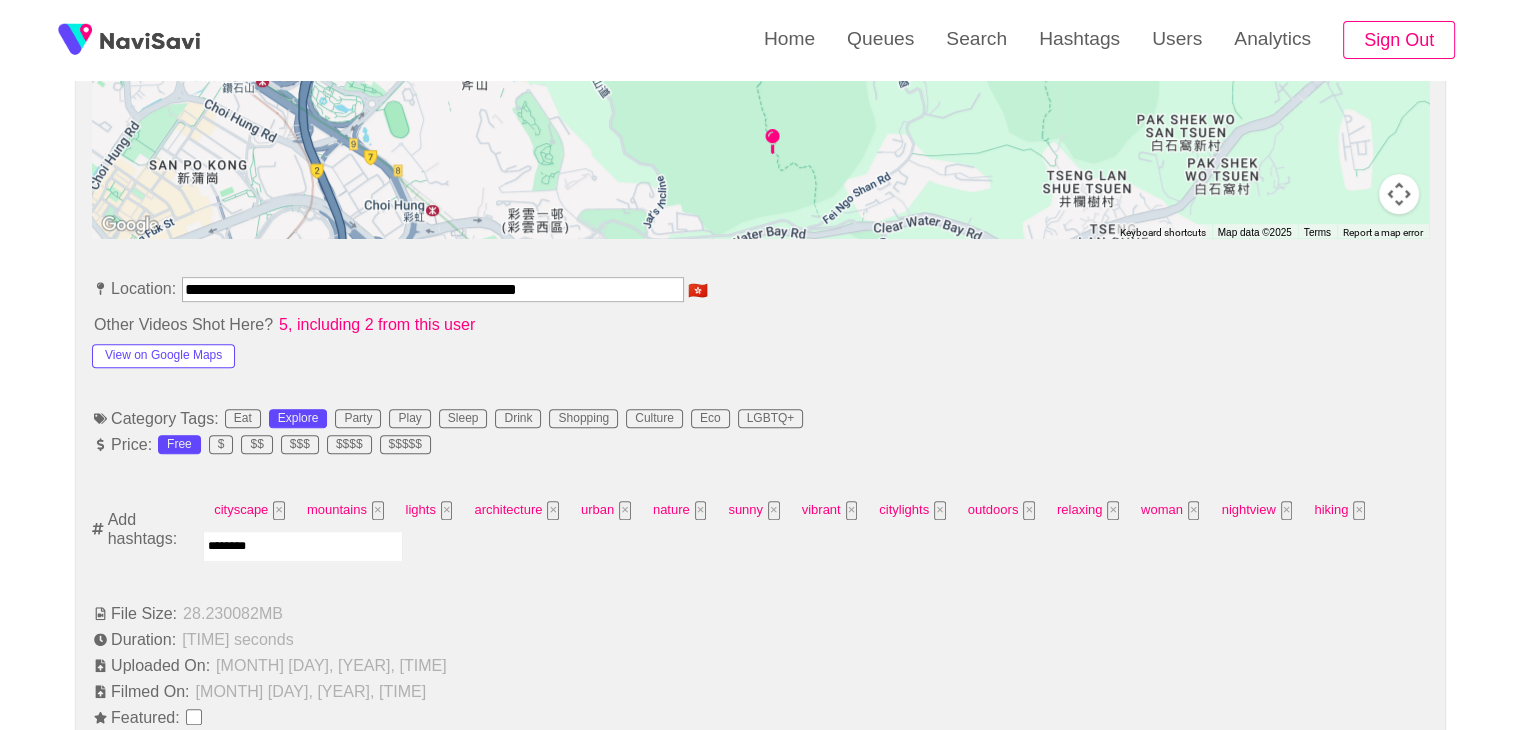 type on "*********" 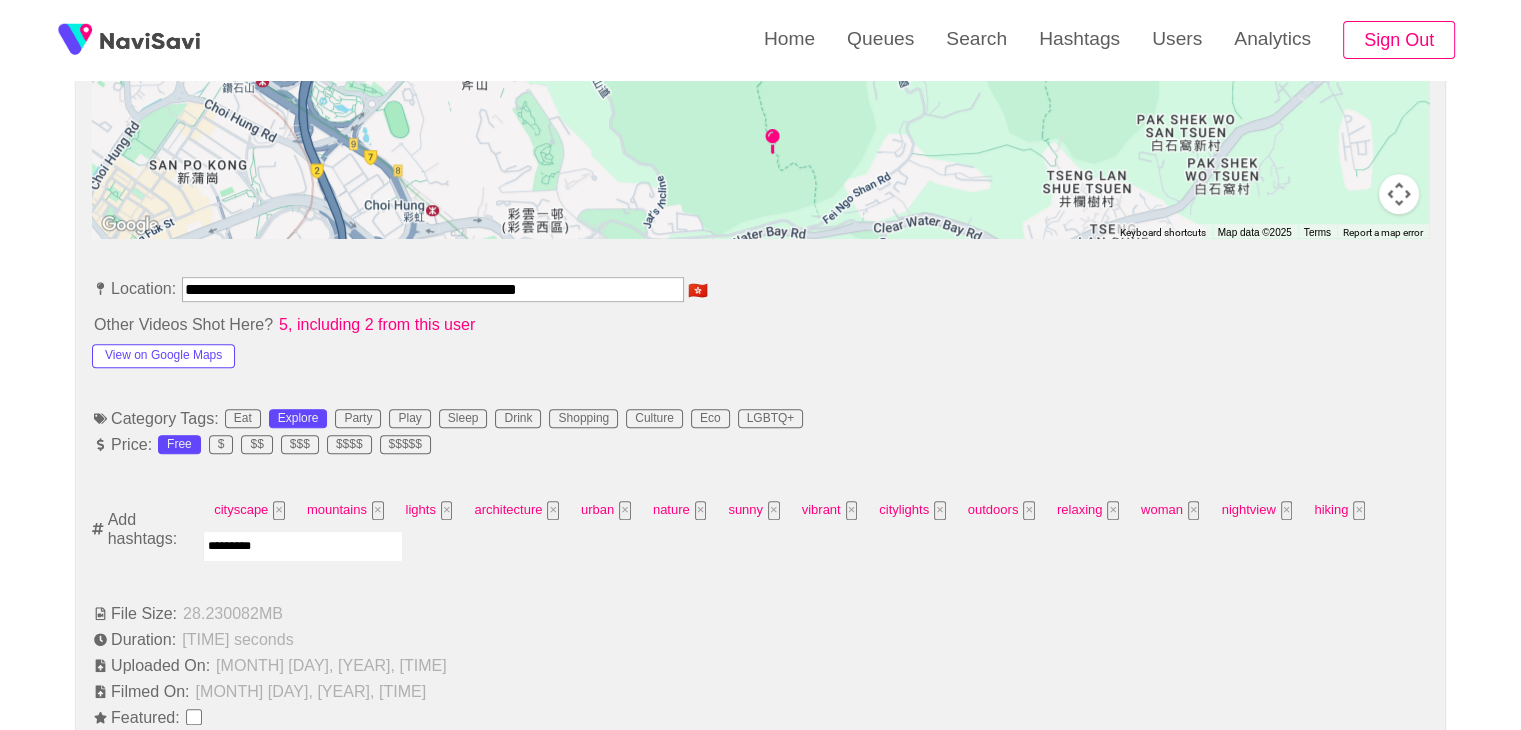 type 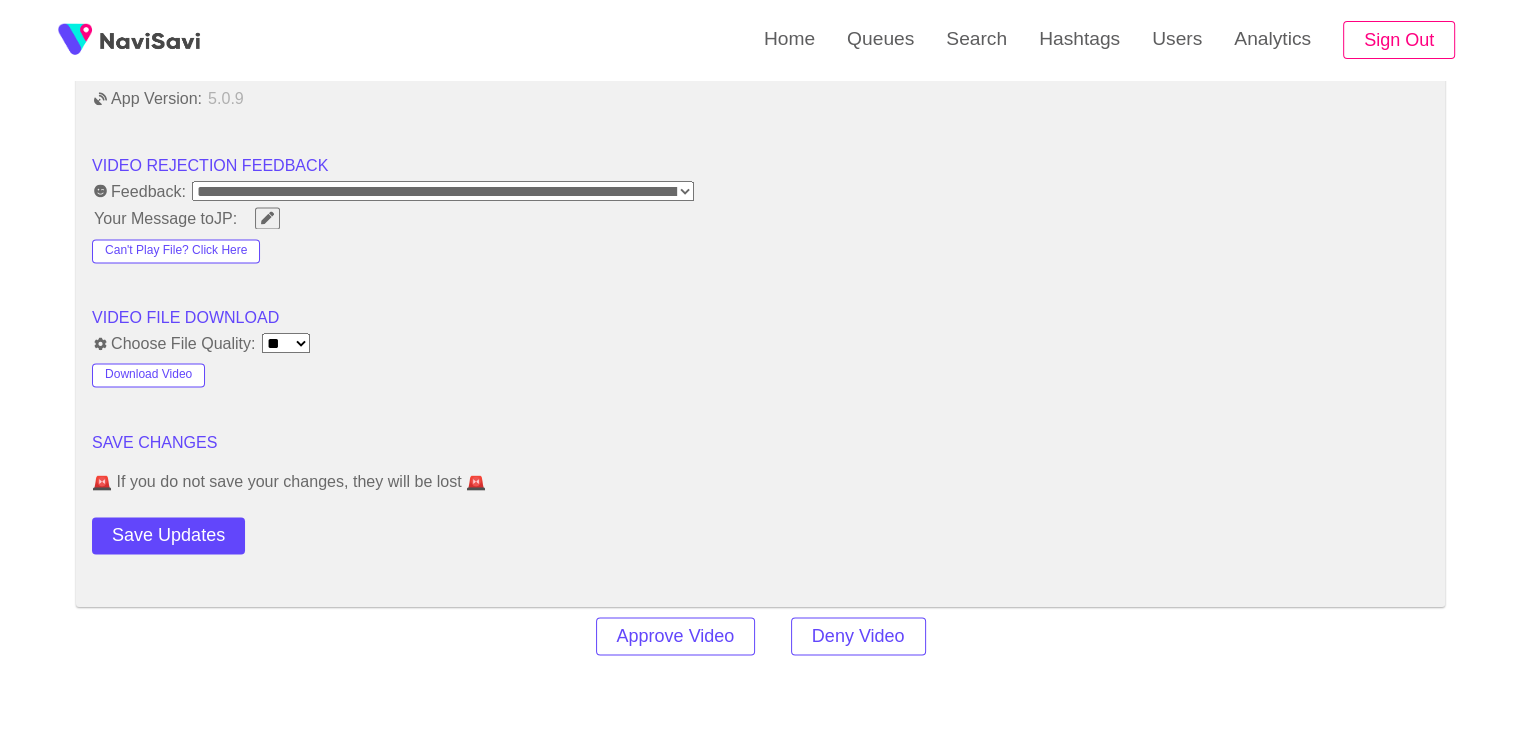 scroll, scrollTop: 2720, scrollLeft: 0, axis: vertical 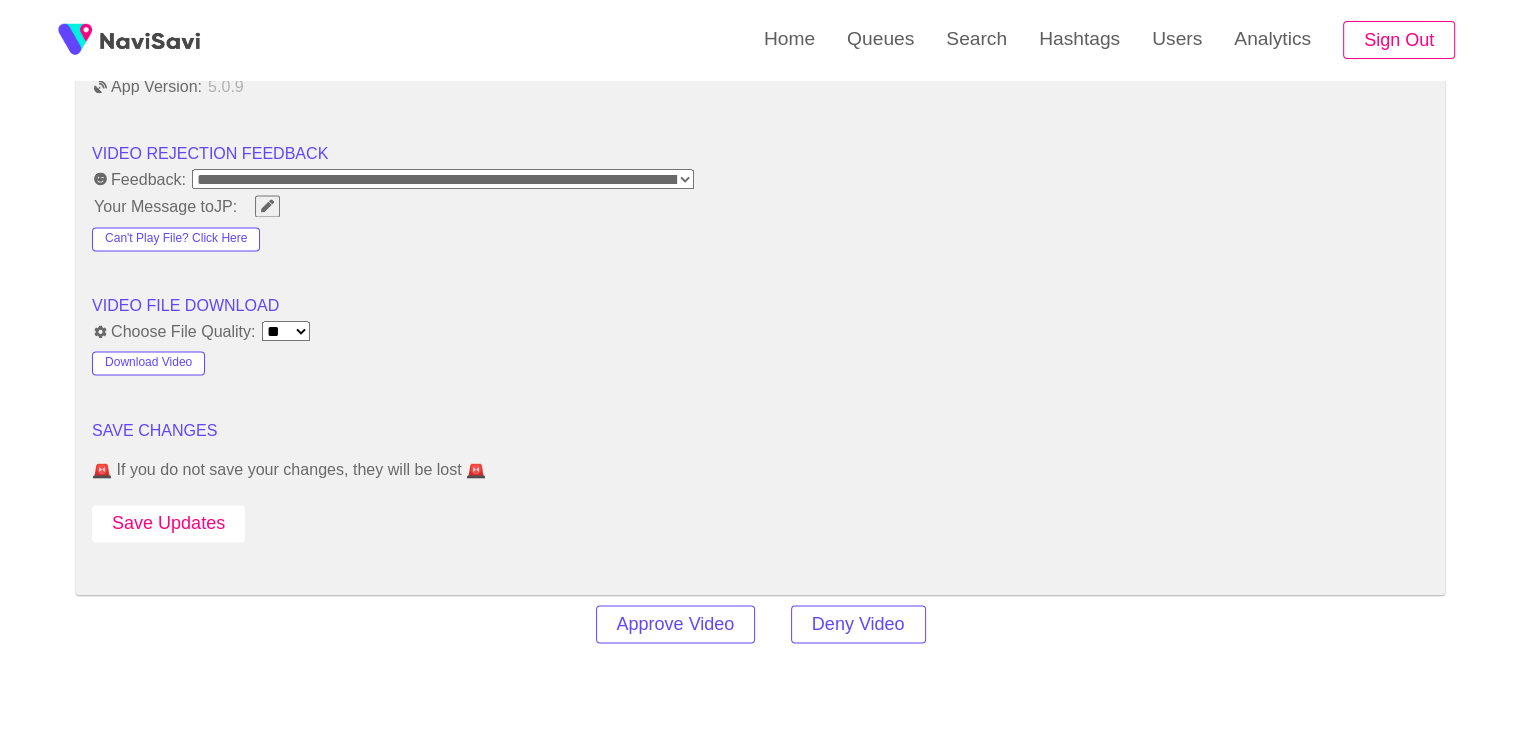click on "Save Updates" at bounding box center (168, 523) 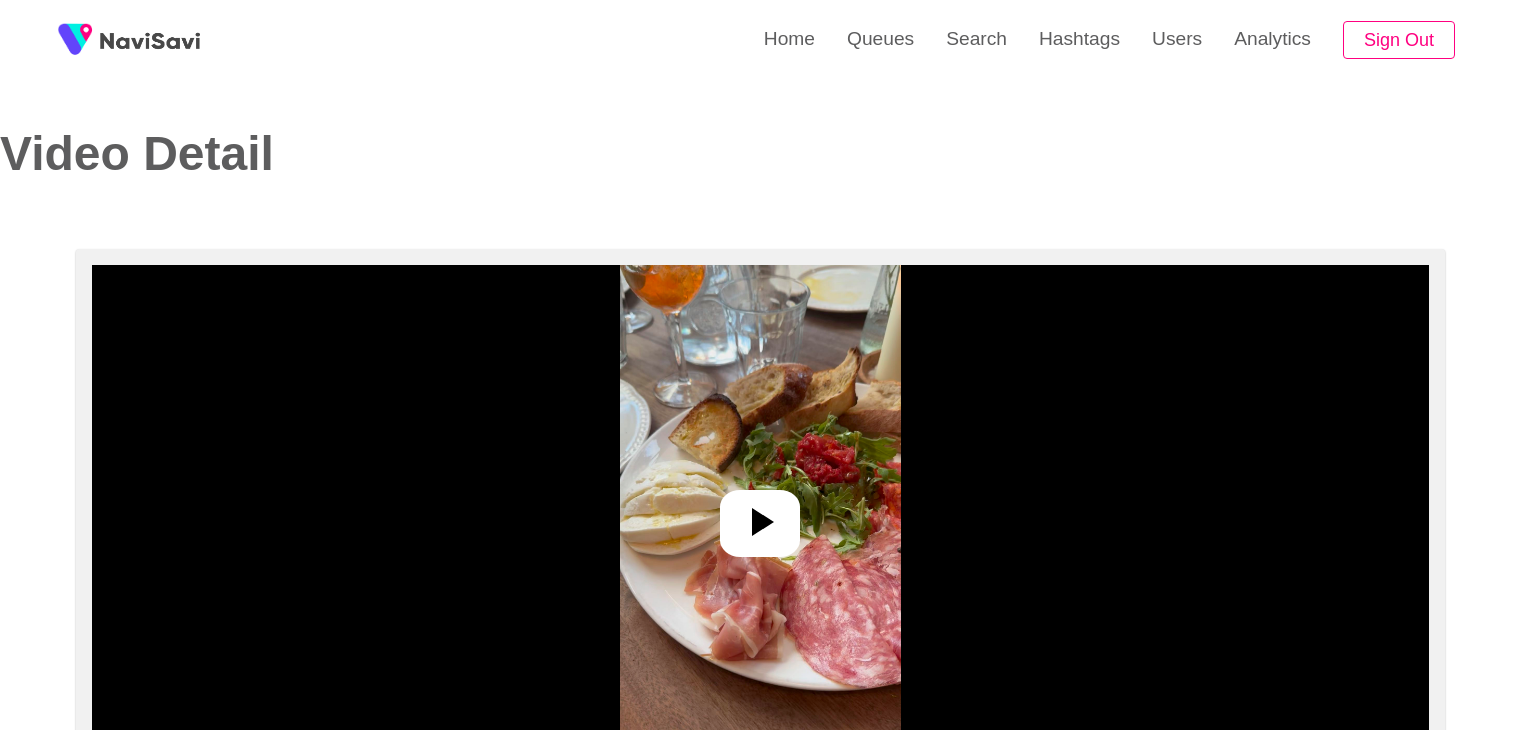 select on "**********" 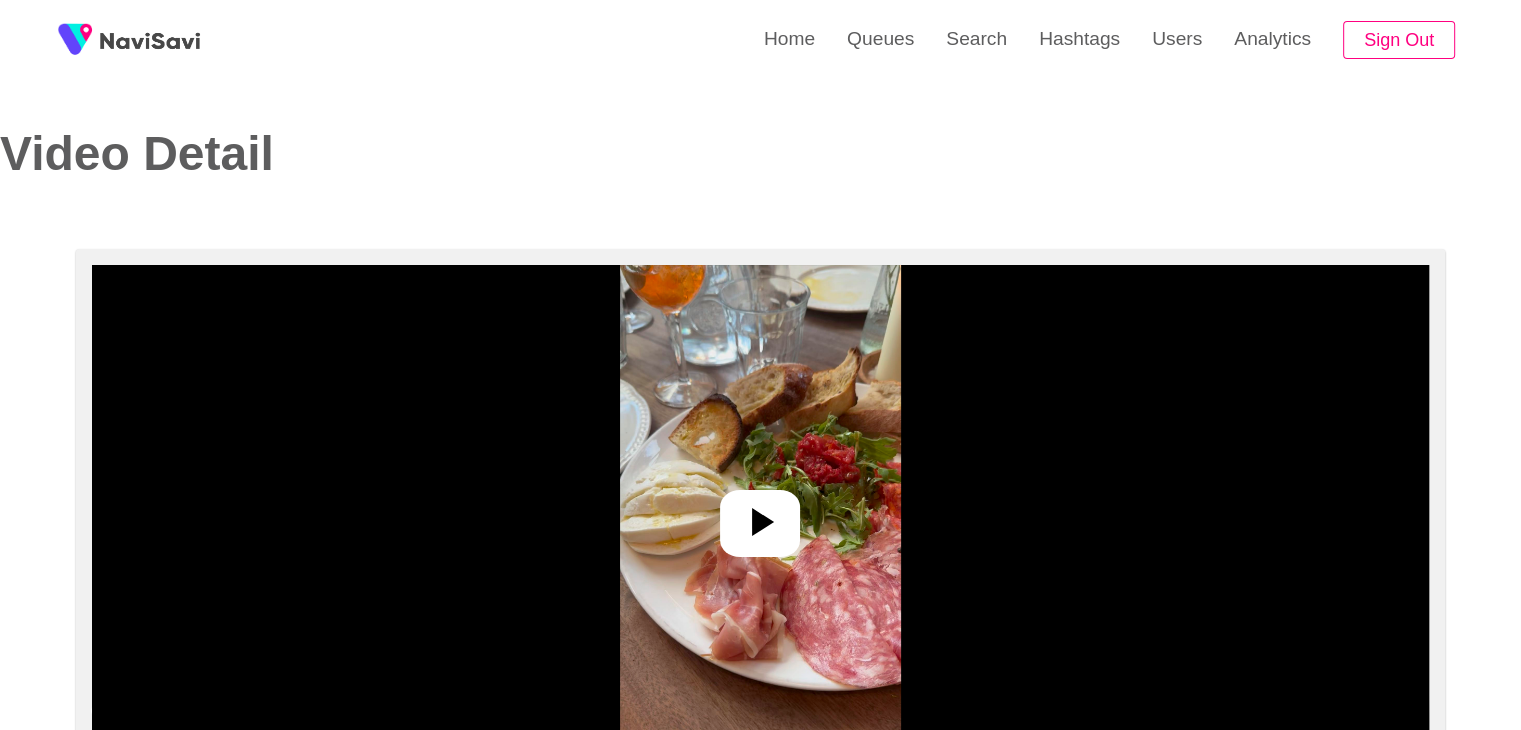 click at bounding box center [760, 515] 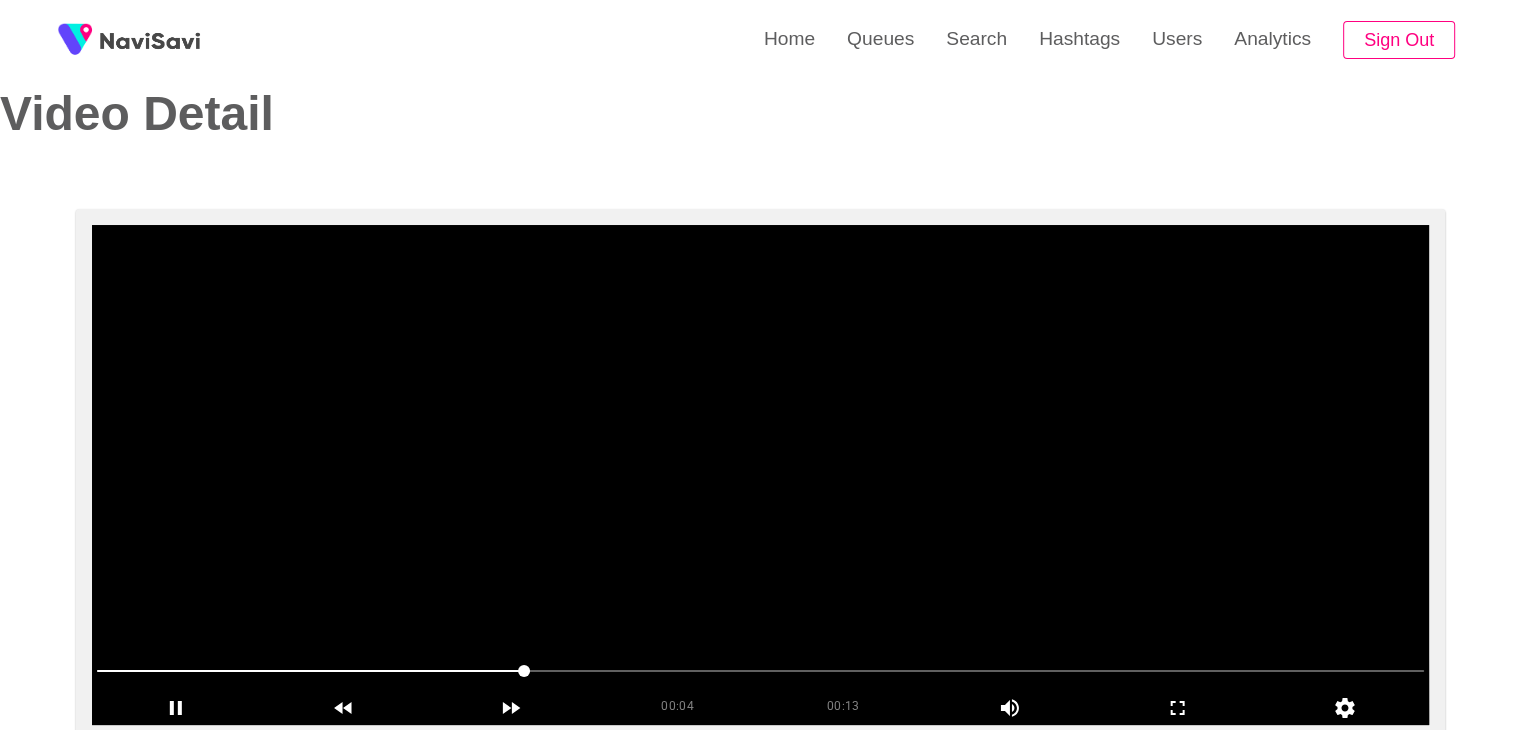 scroll, scrollTop: 39, scrollLeft: 0, axis: vertical 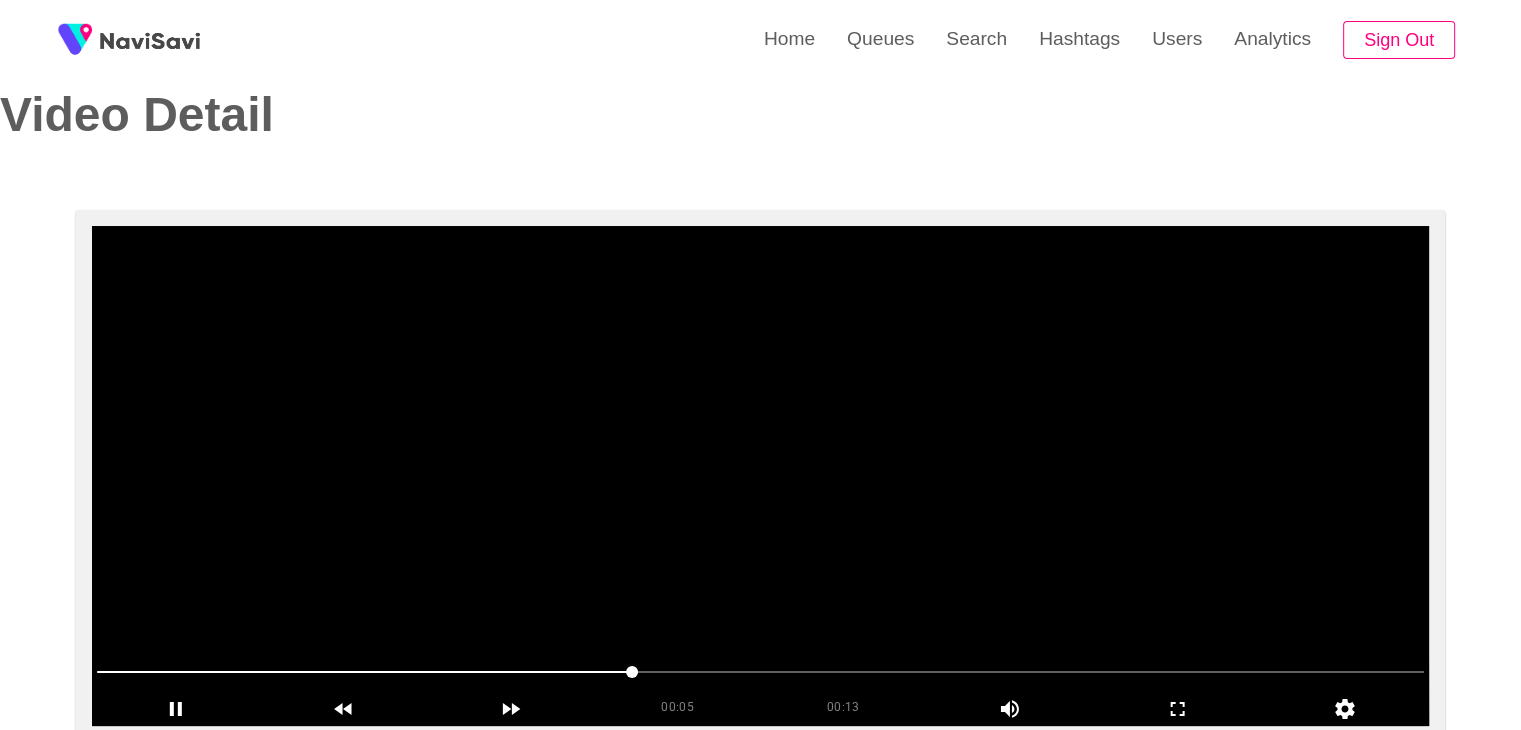 click at bounding box center (760, 476) 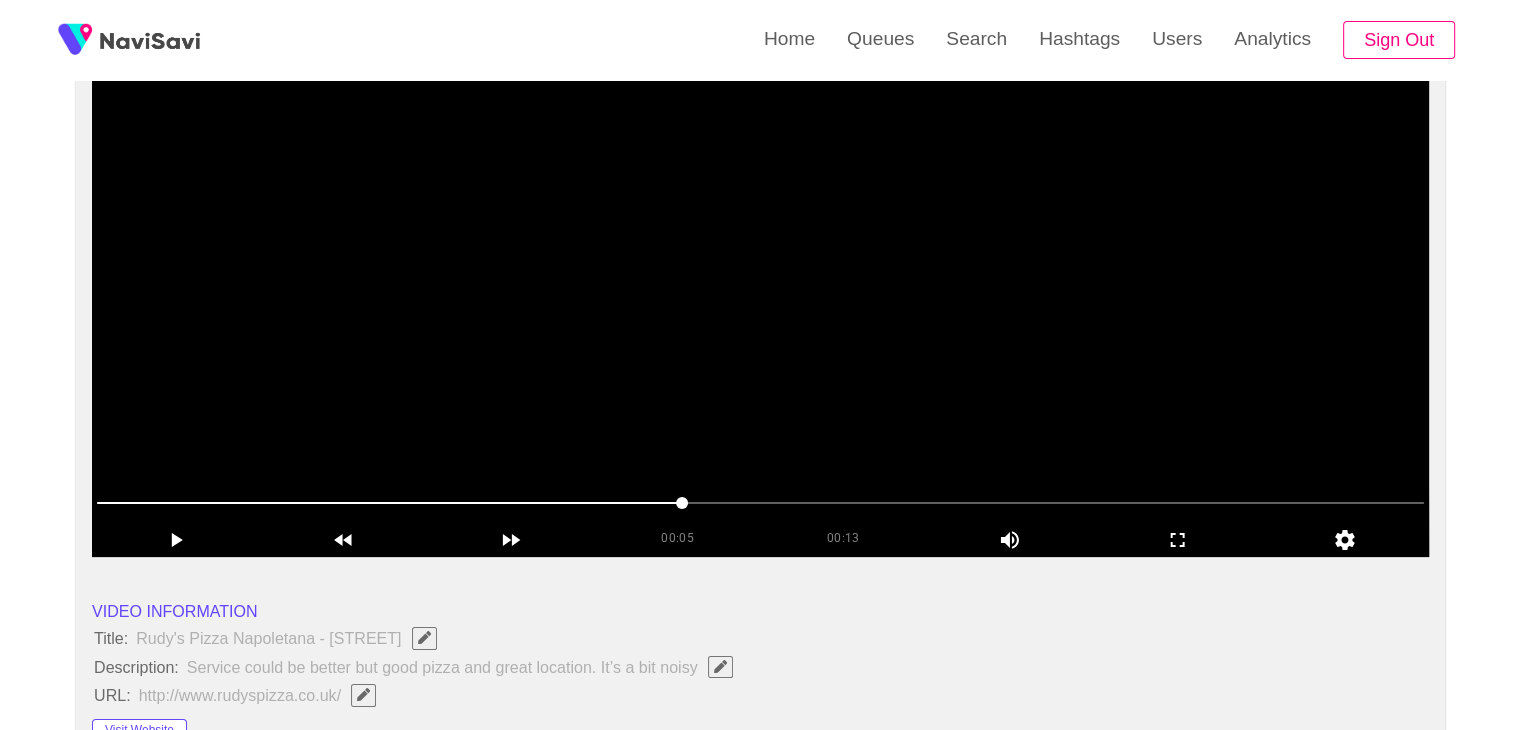 click at bounding box center (760, 307) 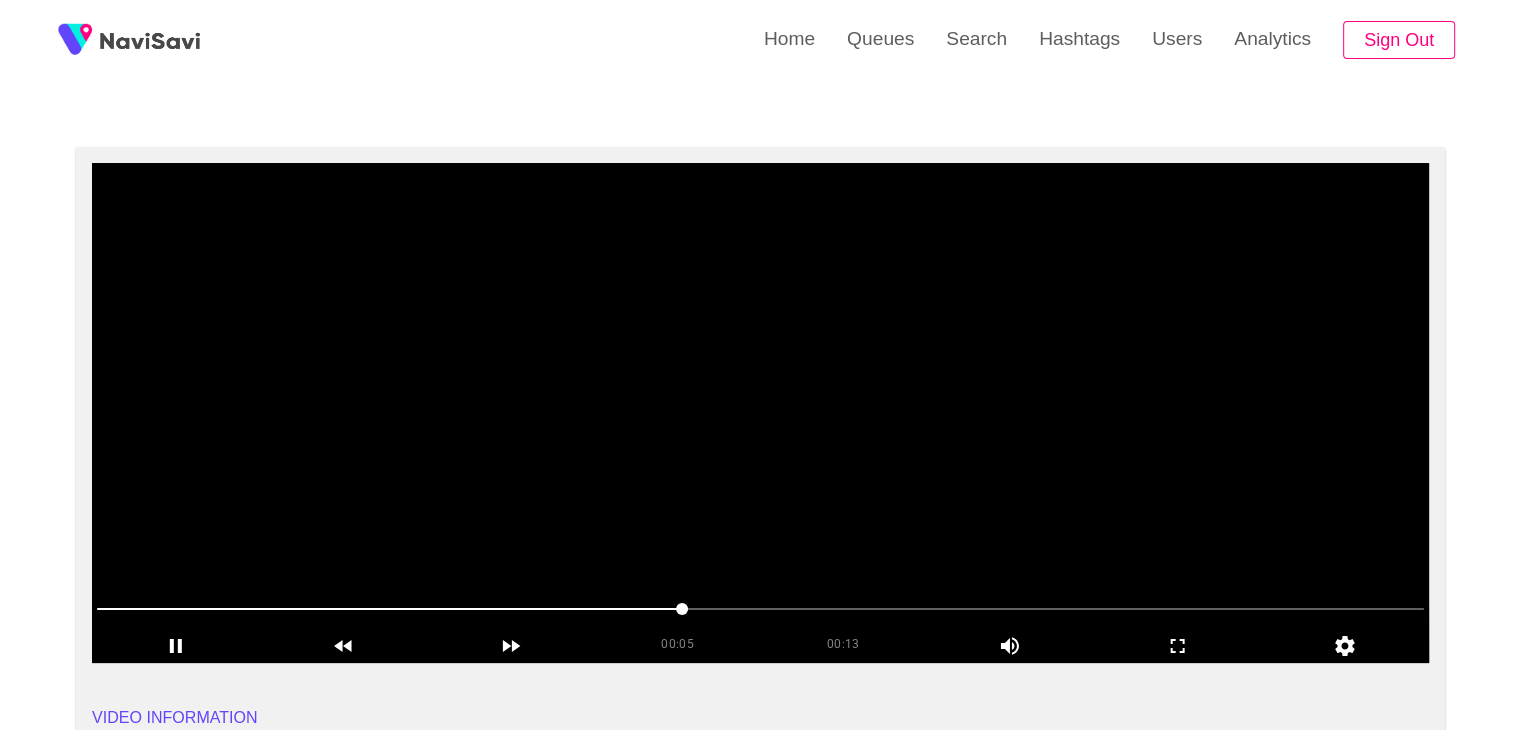 scroll, scrollTop: 100, scrollLeft: 0, axis: vertical 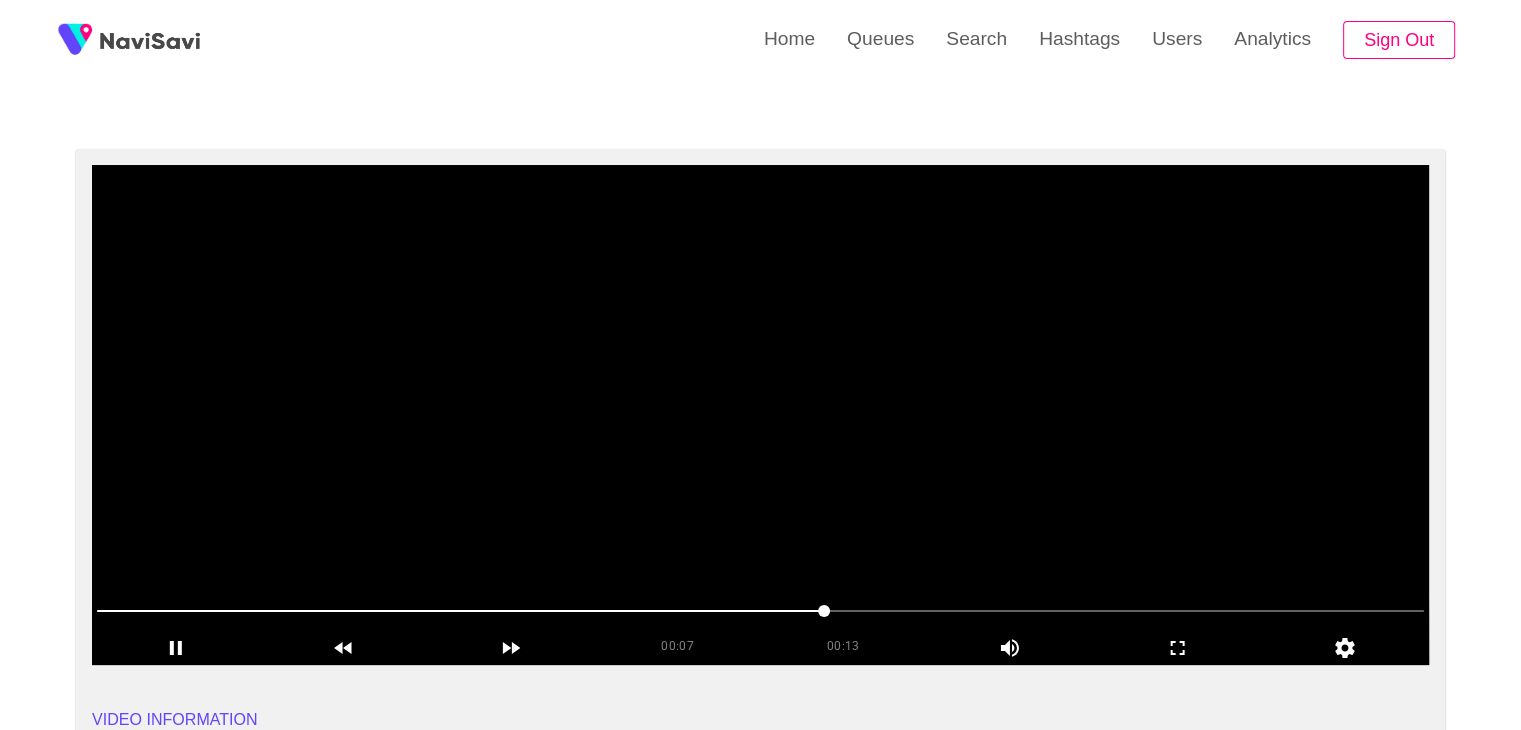 click at bounding box center [760, 415] 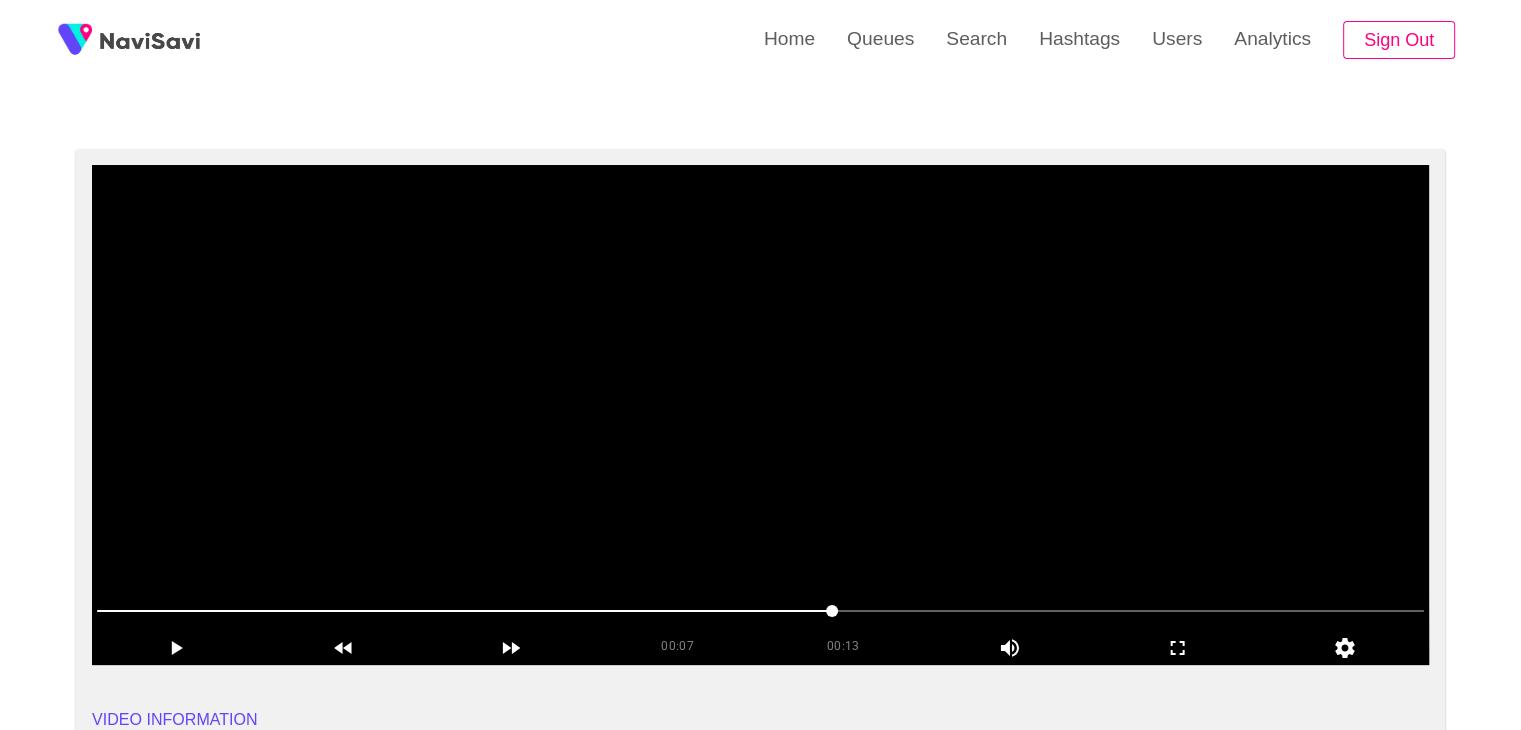 click at bounding box center (760, 415) 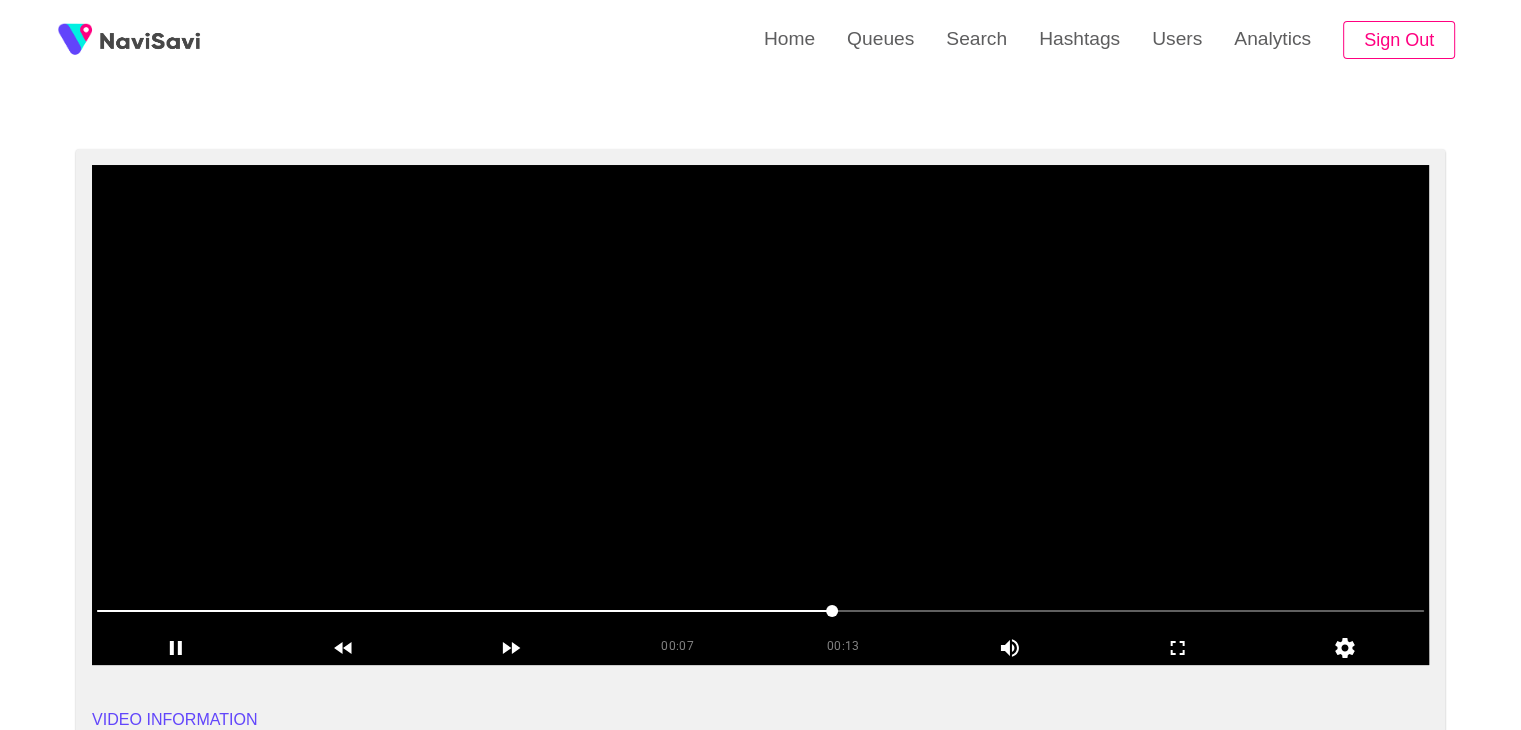 click at bounding box center (760, 415) 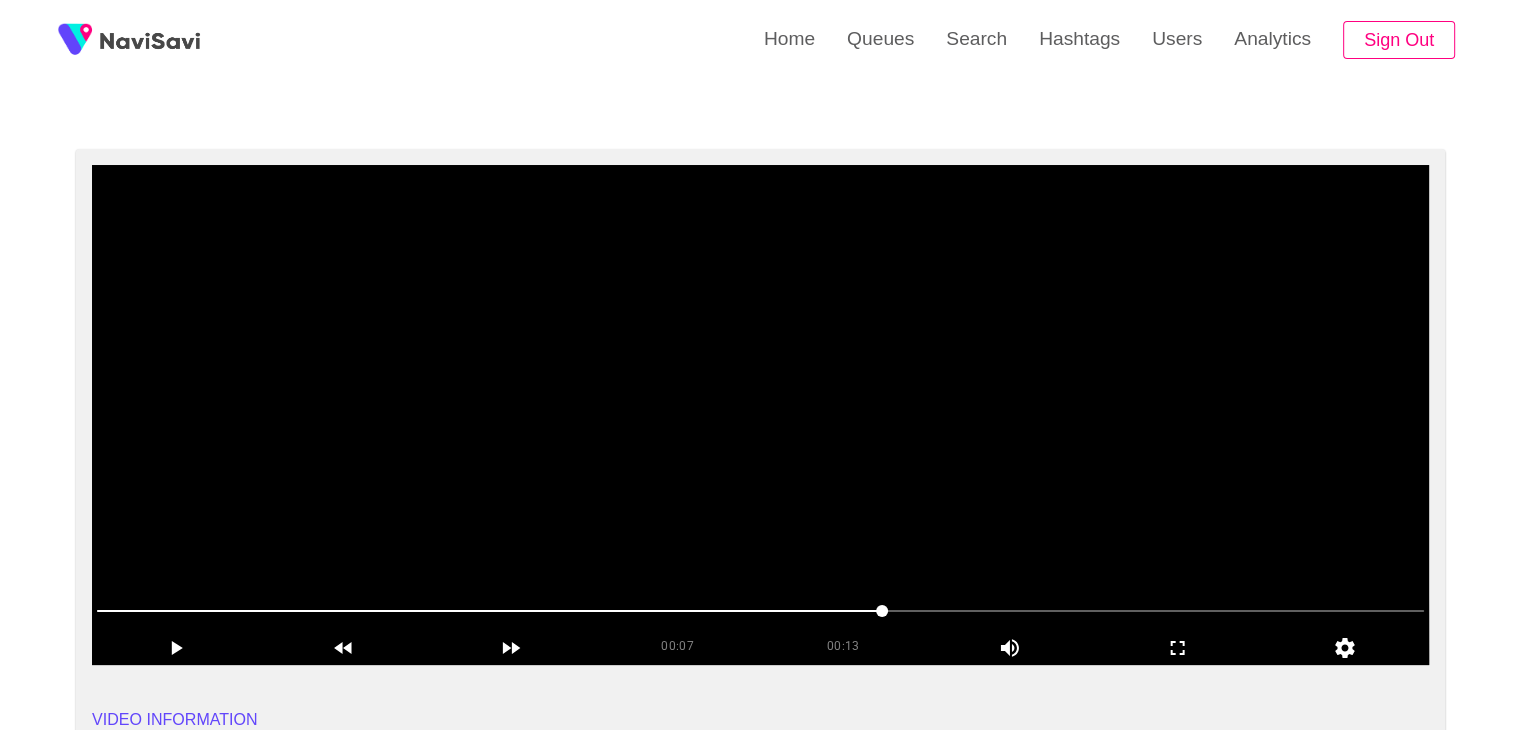 click at bounding box center [760, 415] 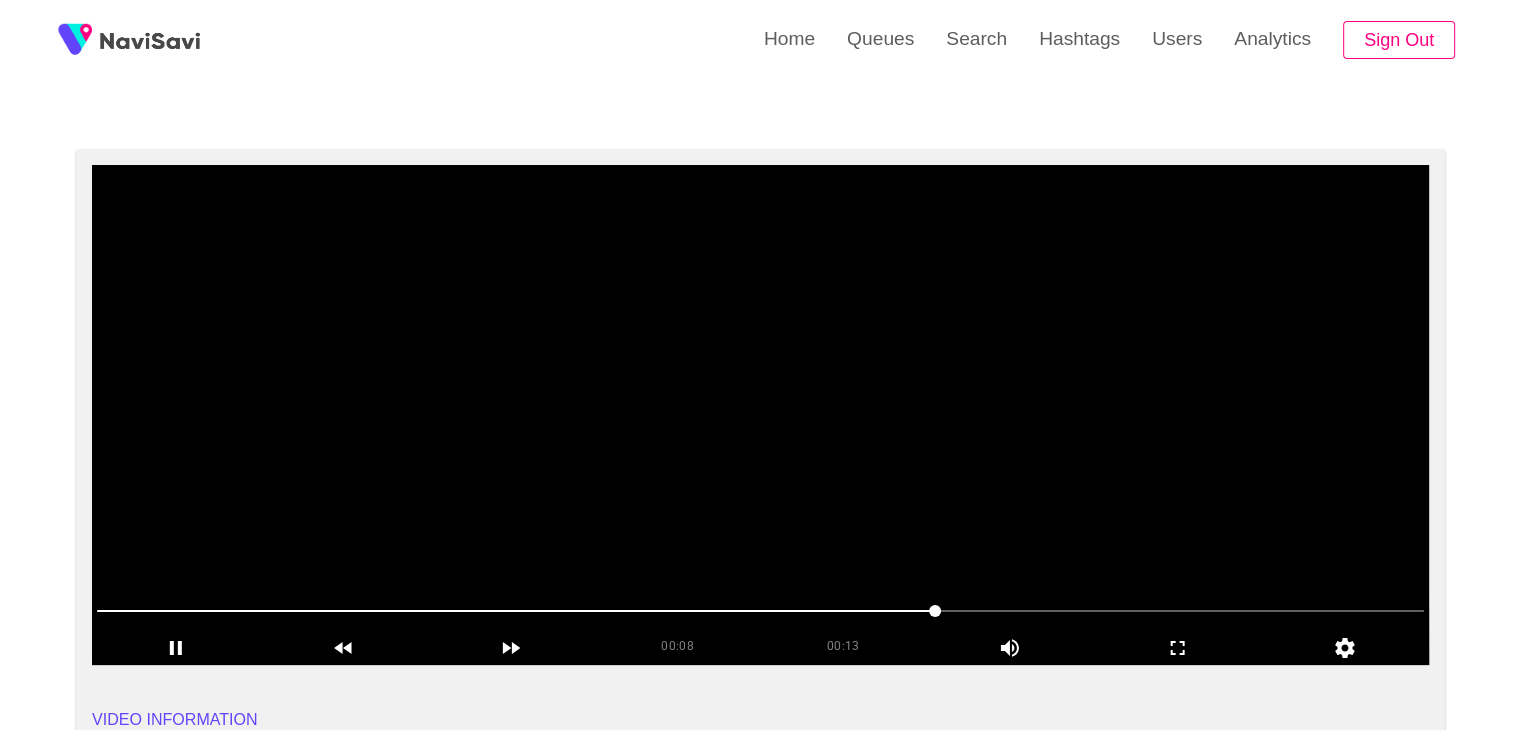 click at bounding box center [760, 415] 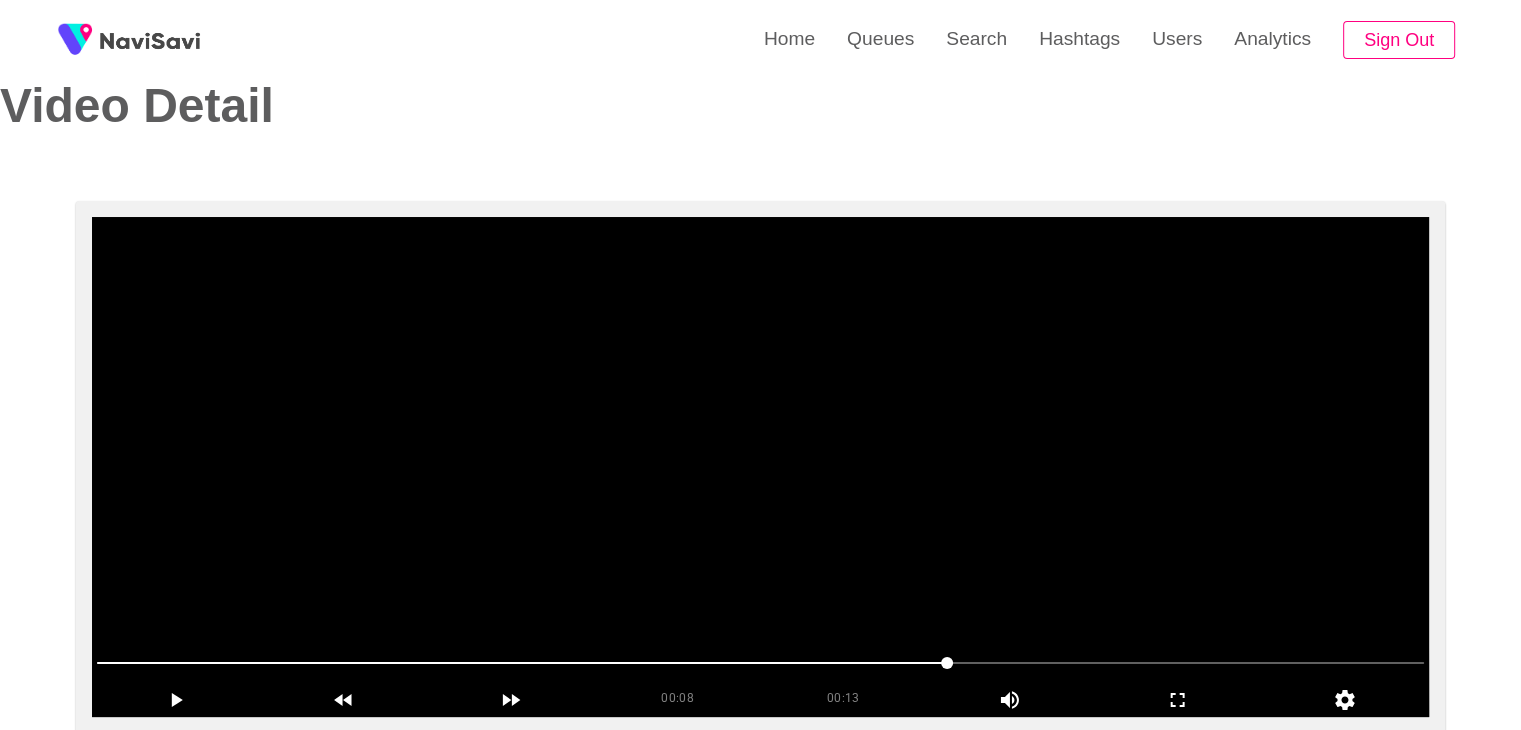 scroll, scrollTop: 48, scrollLeft: 0, axis: vertical 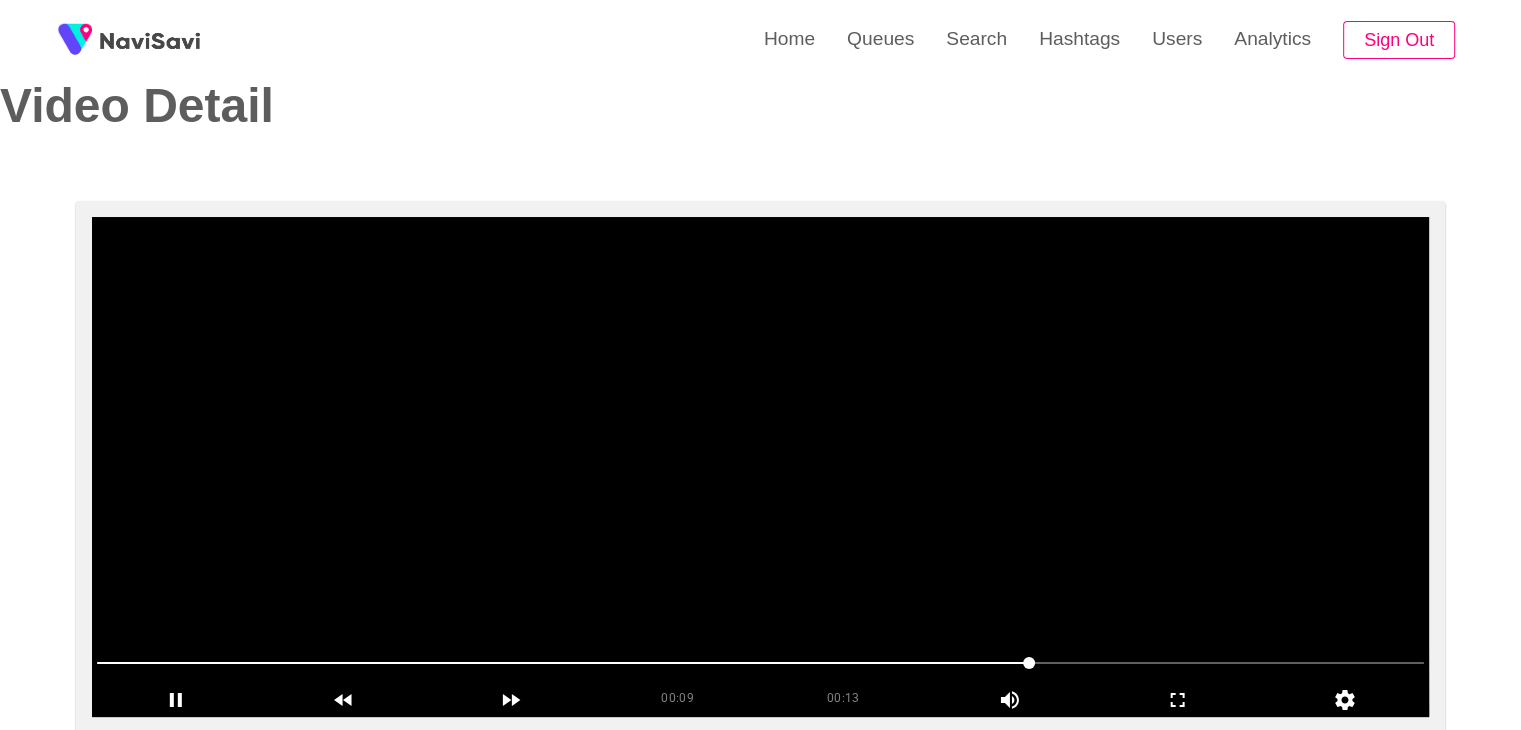 click at bounding box center (760, 467) 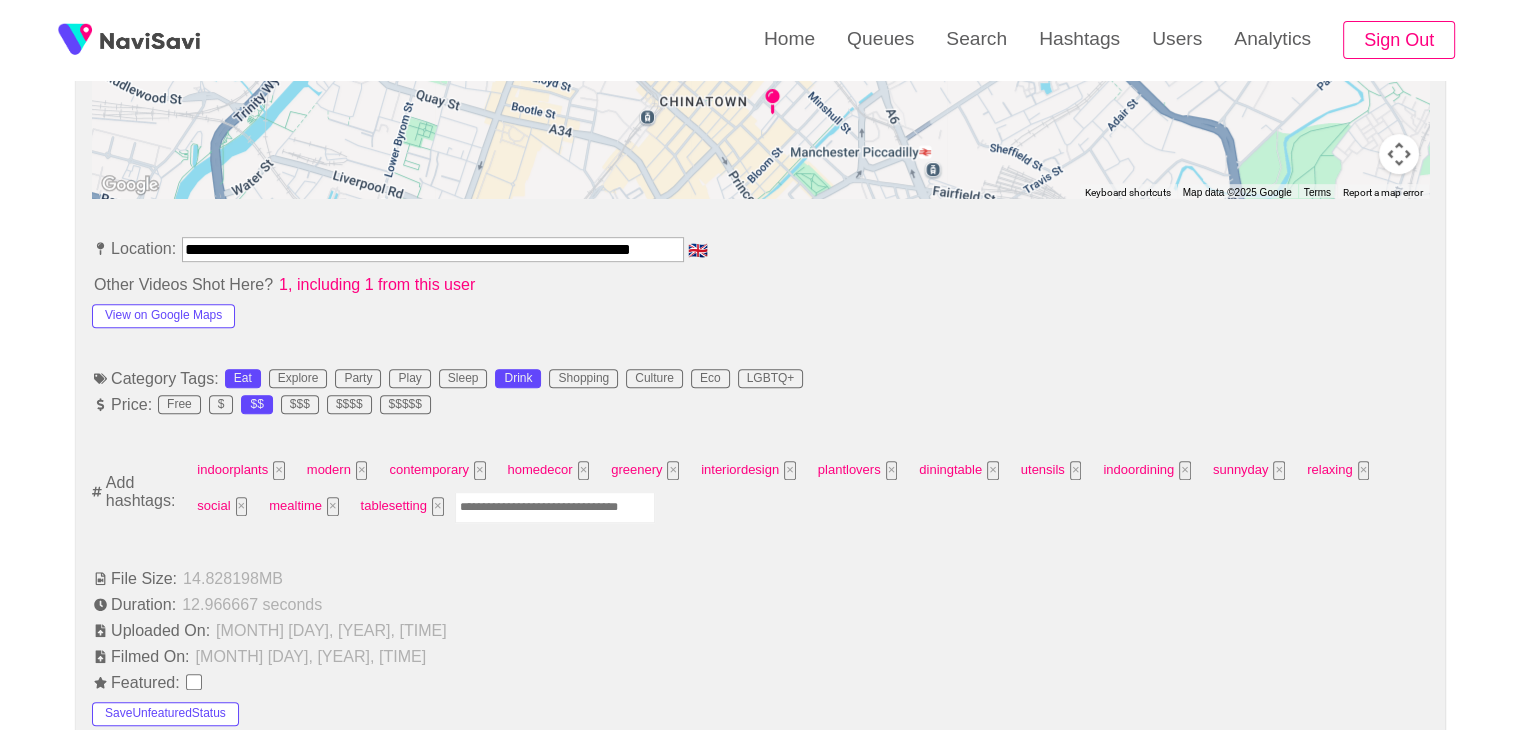 scroll, scrollTop: 1008, scrollLeft: 0, axis: vertical 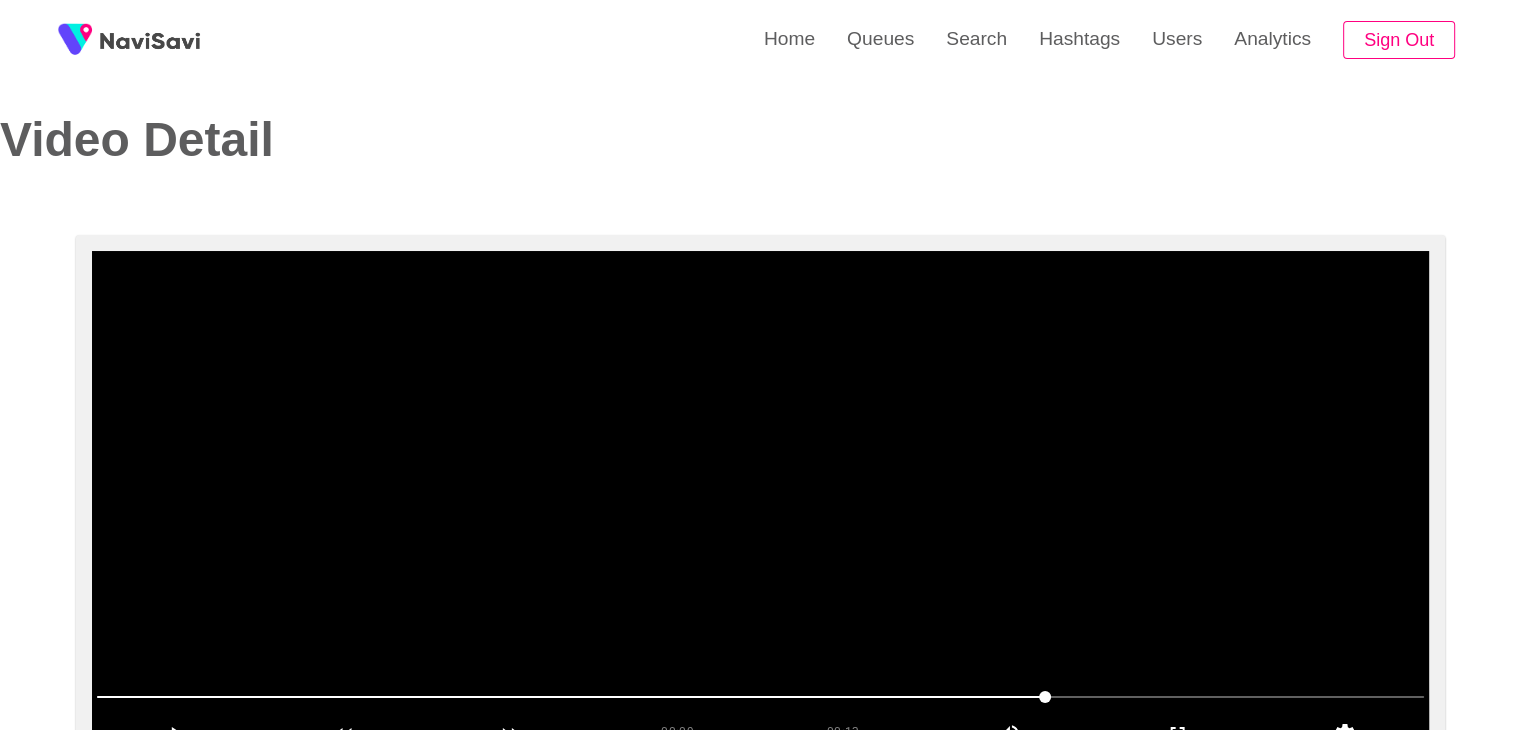 click at bounding box center [760, 501] 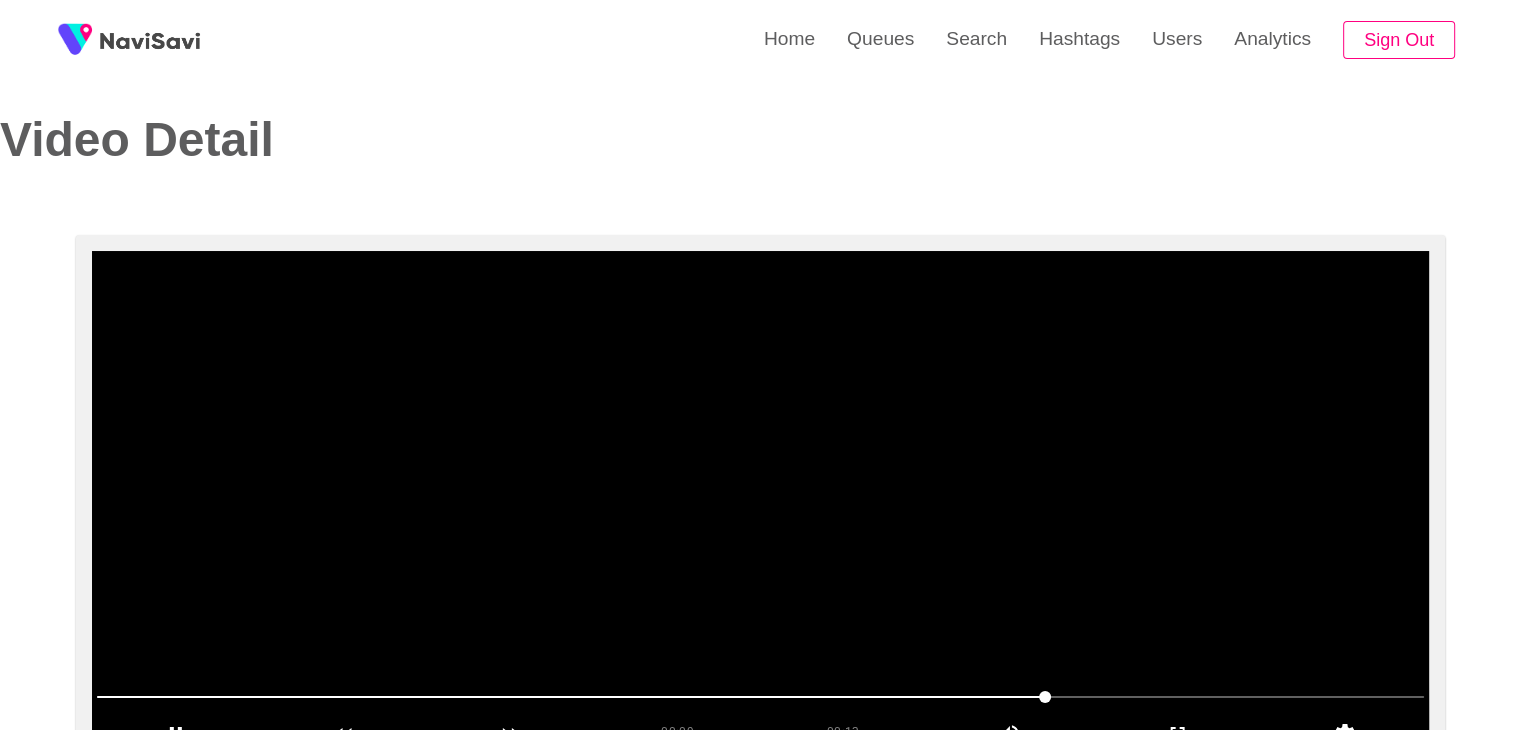 click at bounding box center (760, 501) 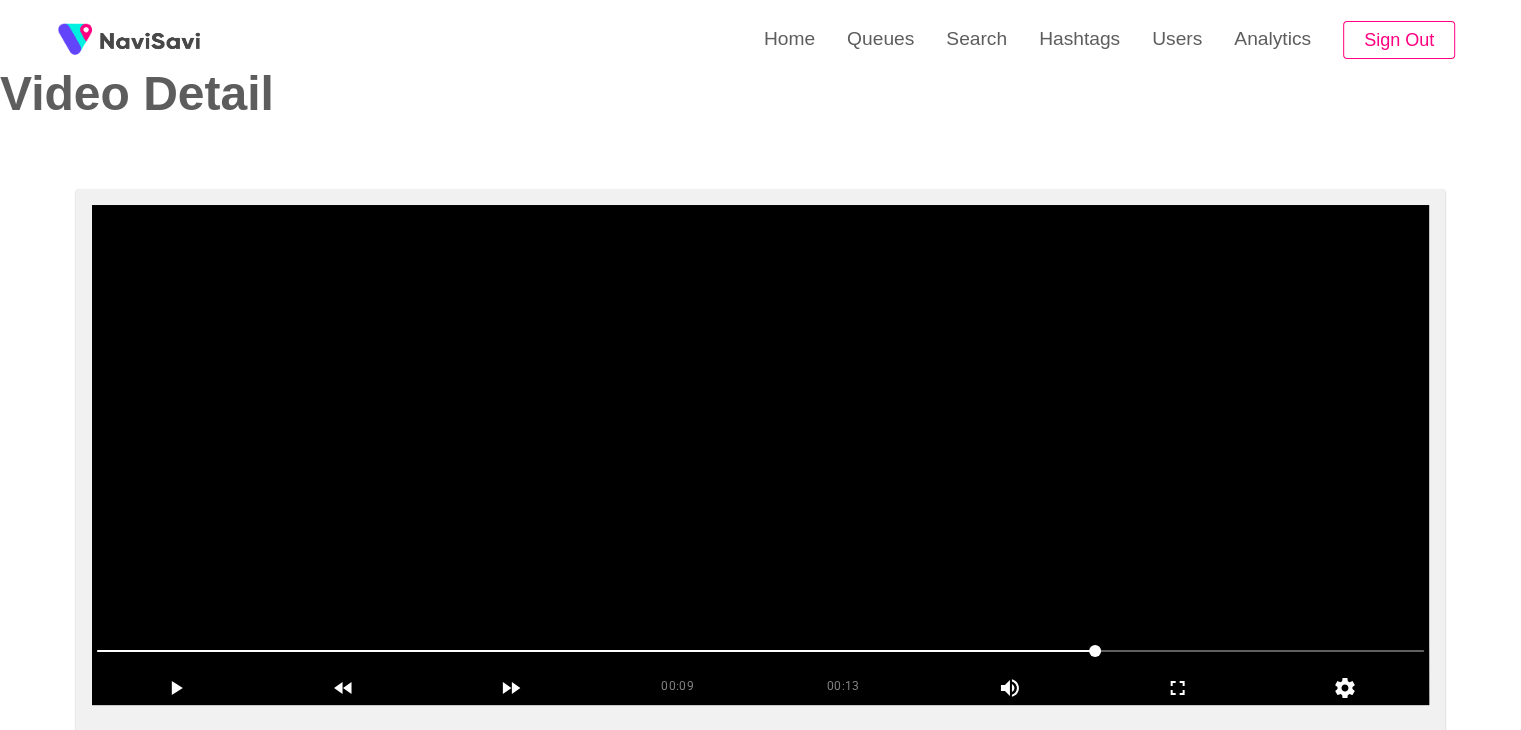 scroll, scrollTop: 60, scrollLeft: 0, axis: vertical 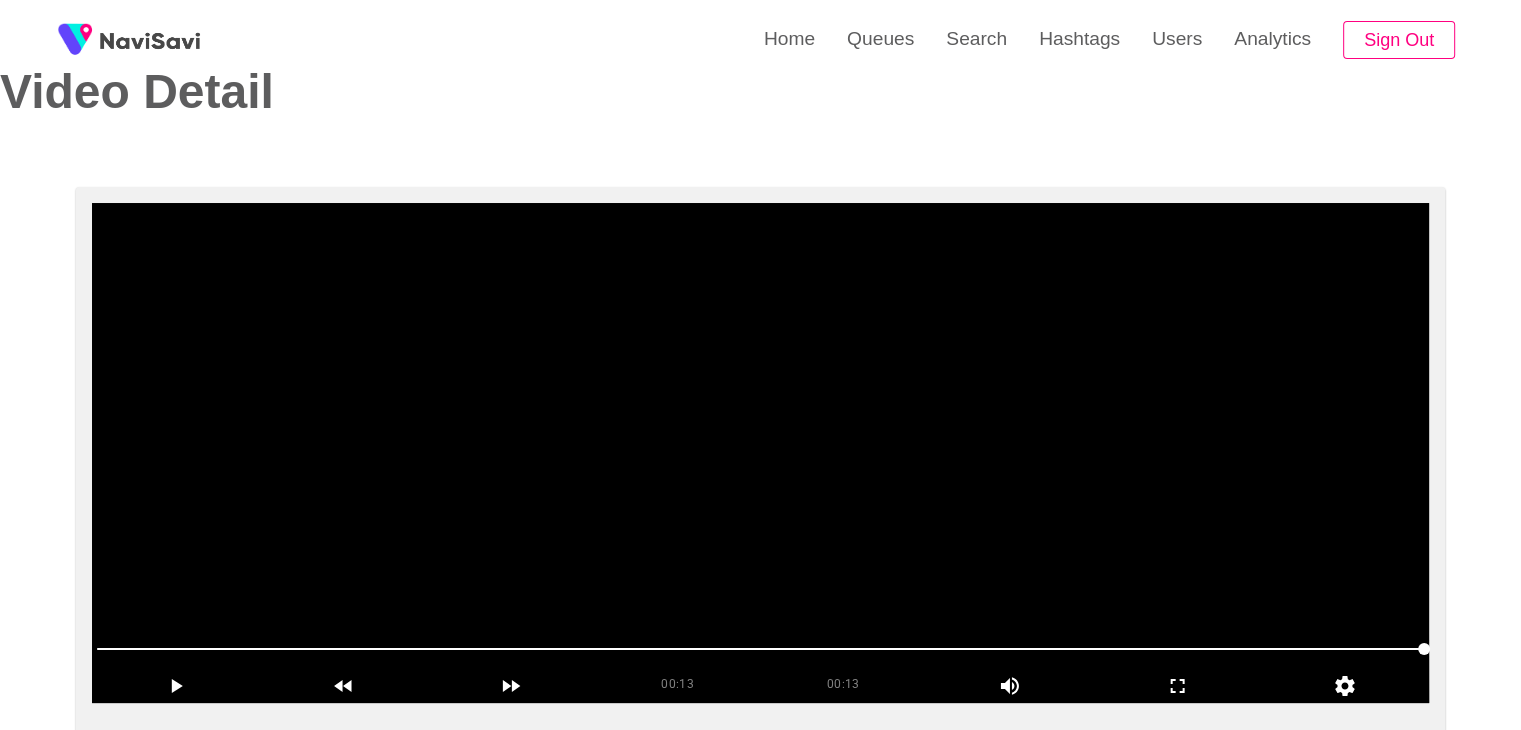 click at bounding box center [760, 453] 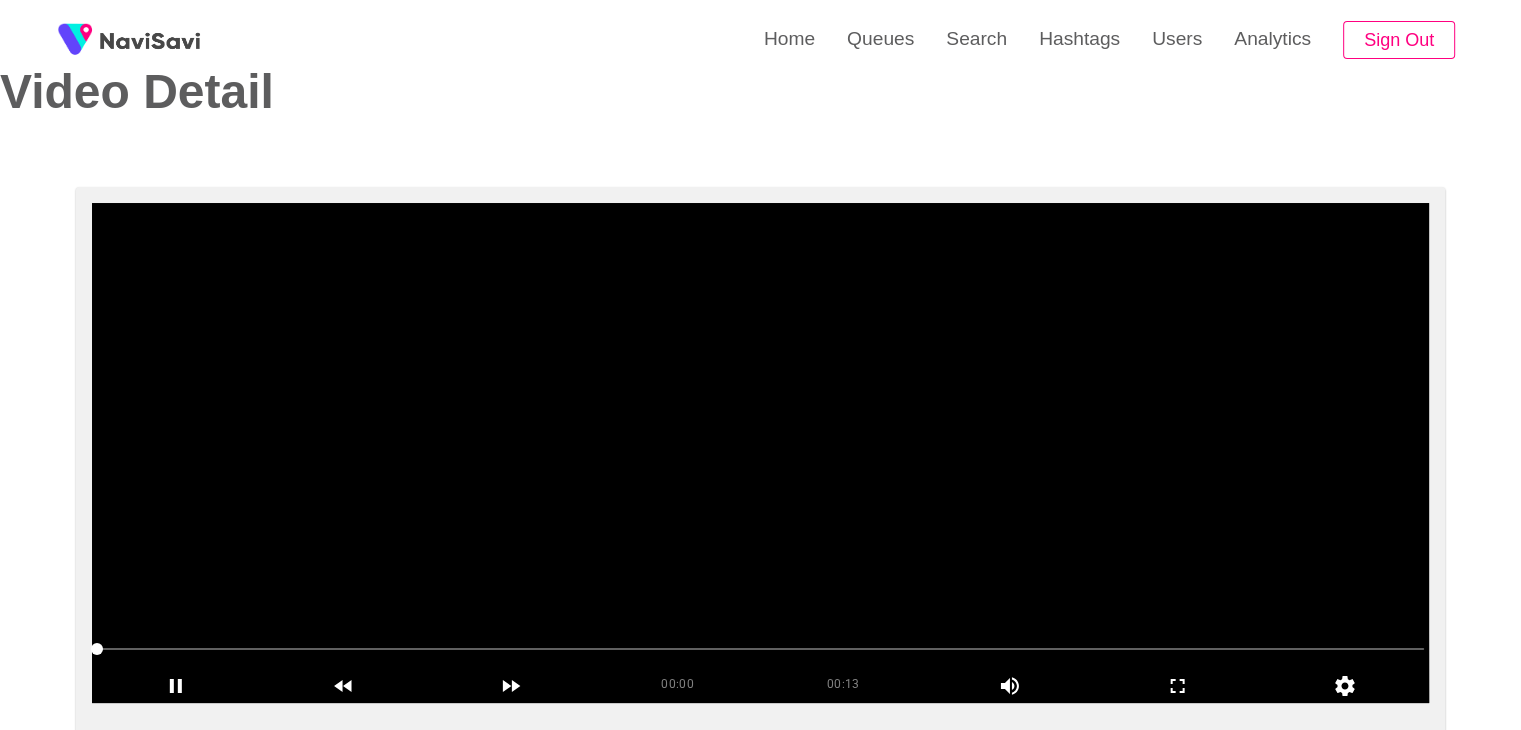 click at bounding box center [760, 453] 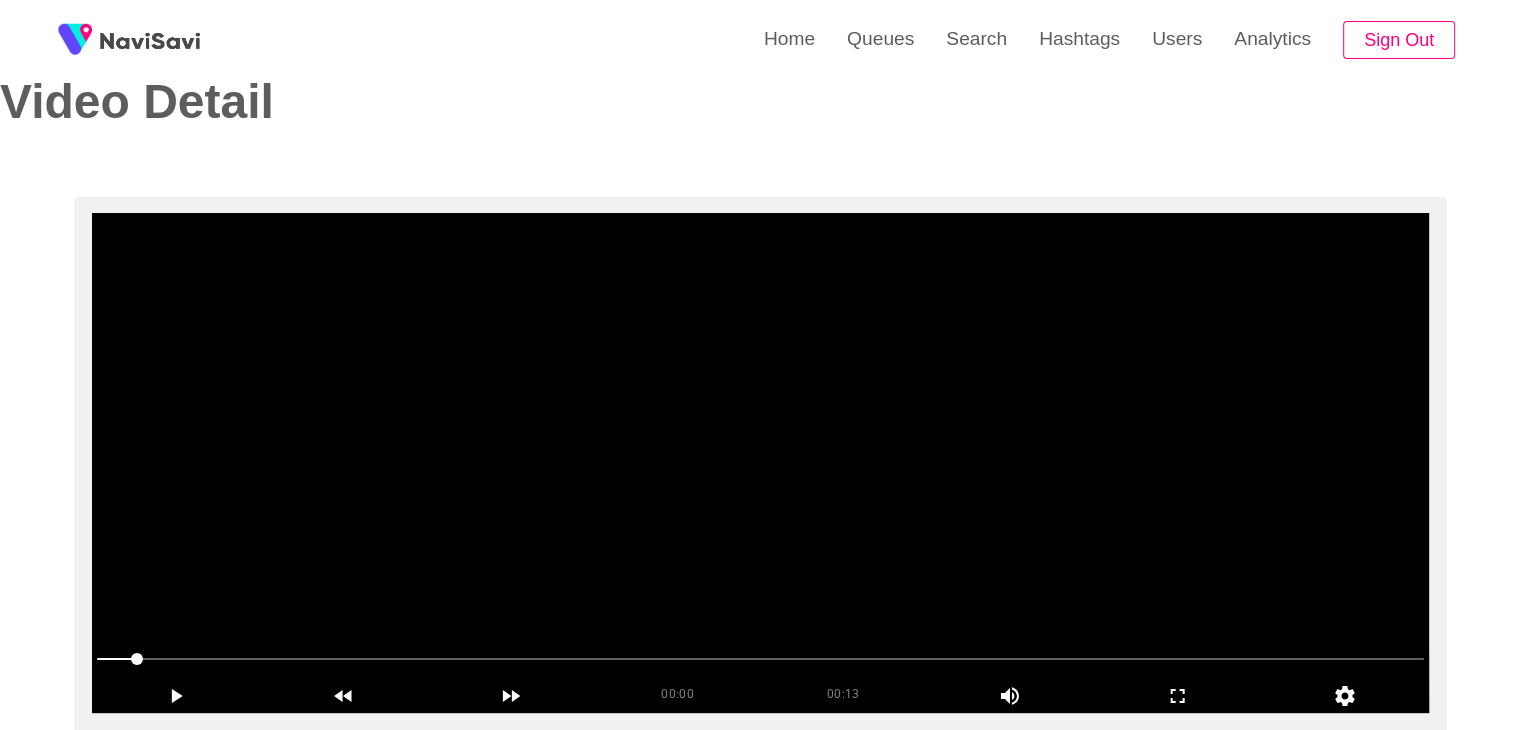 scroll, scrollTop: 54, scrollLeft: 0, axis: vertical 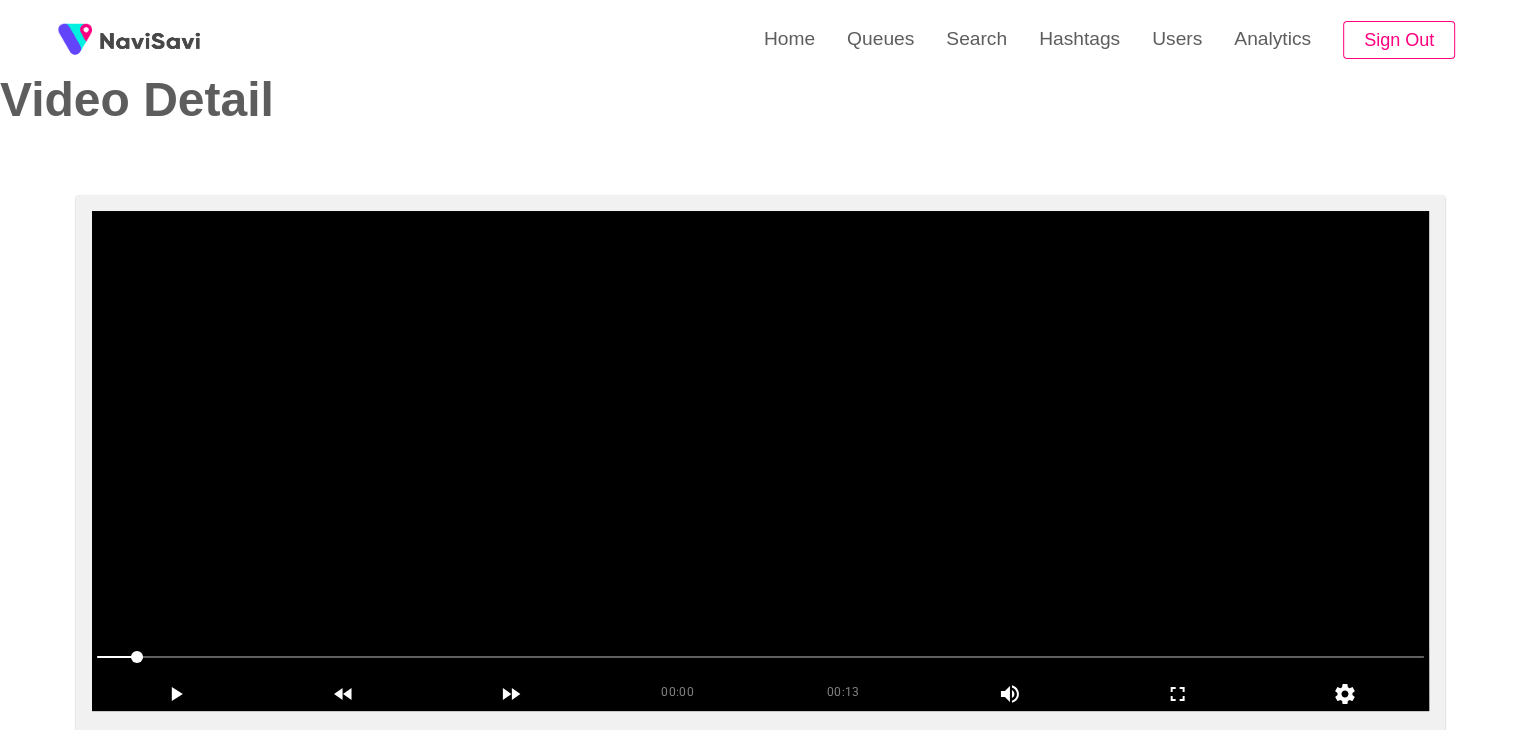 click at bounding box center [760, 461] 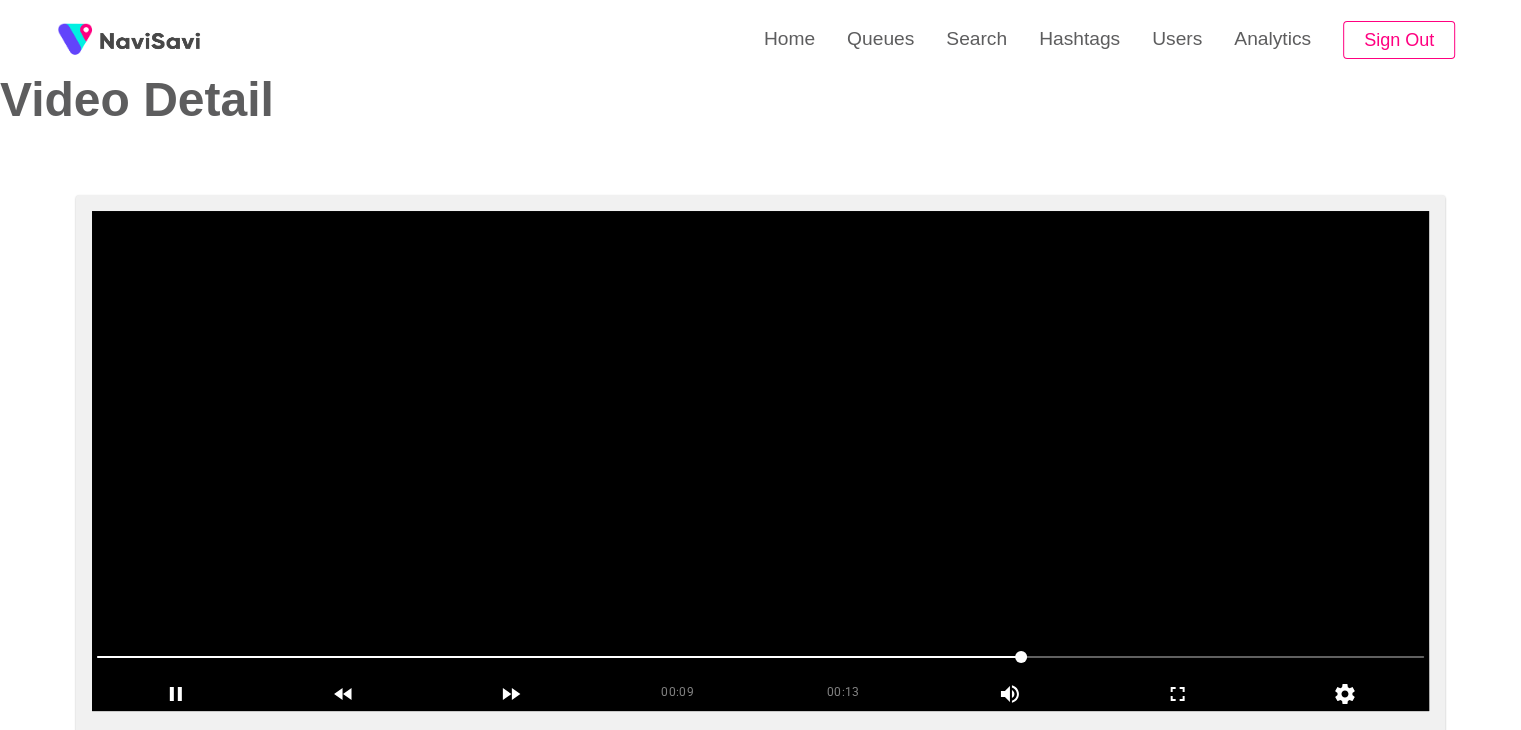 click at bounding box center (760, 461) 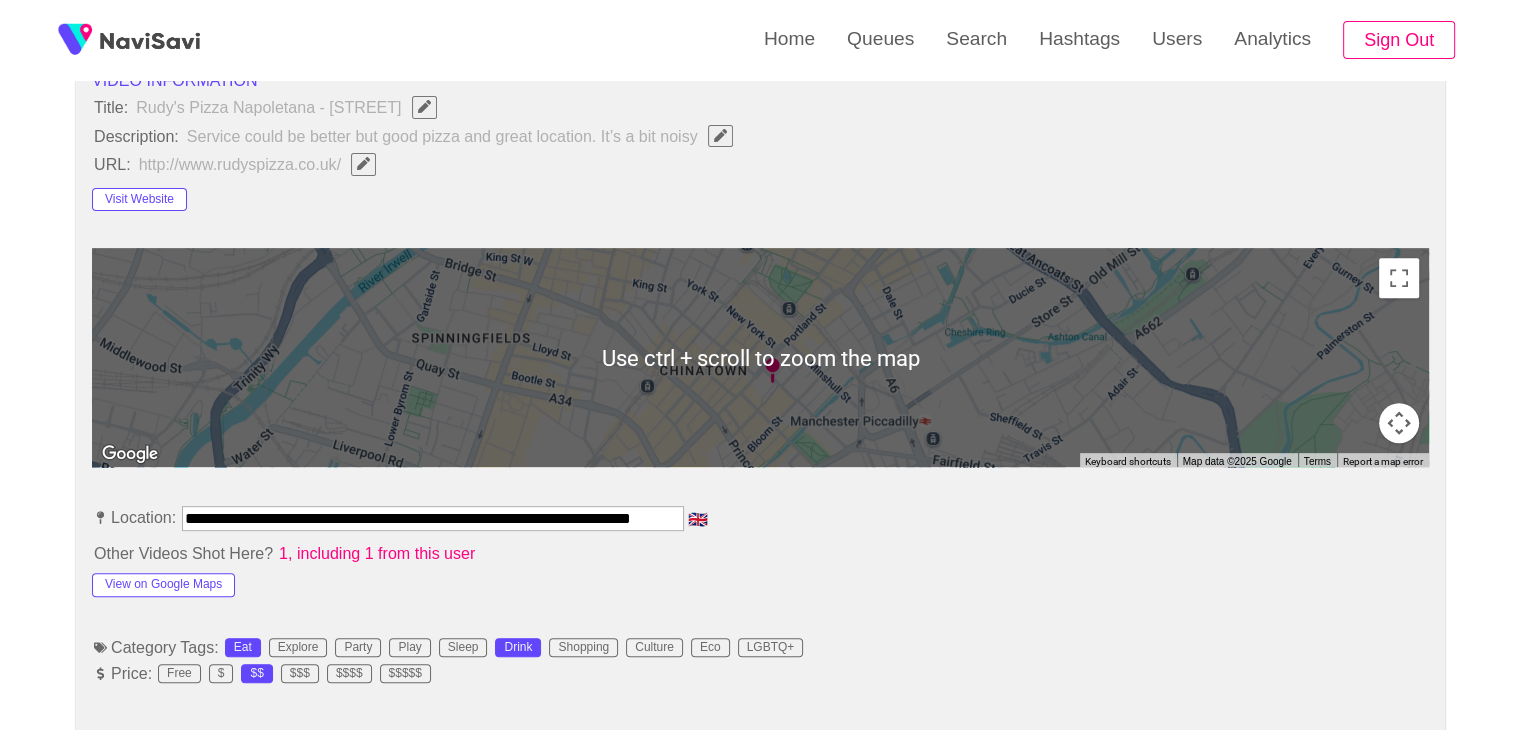 scroll, scrollTop: 979, scrollLeft: 0, axis: vertical 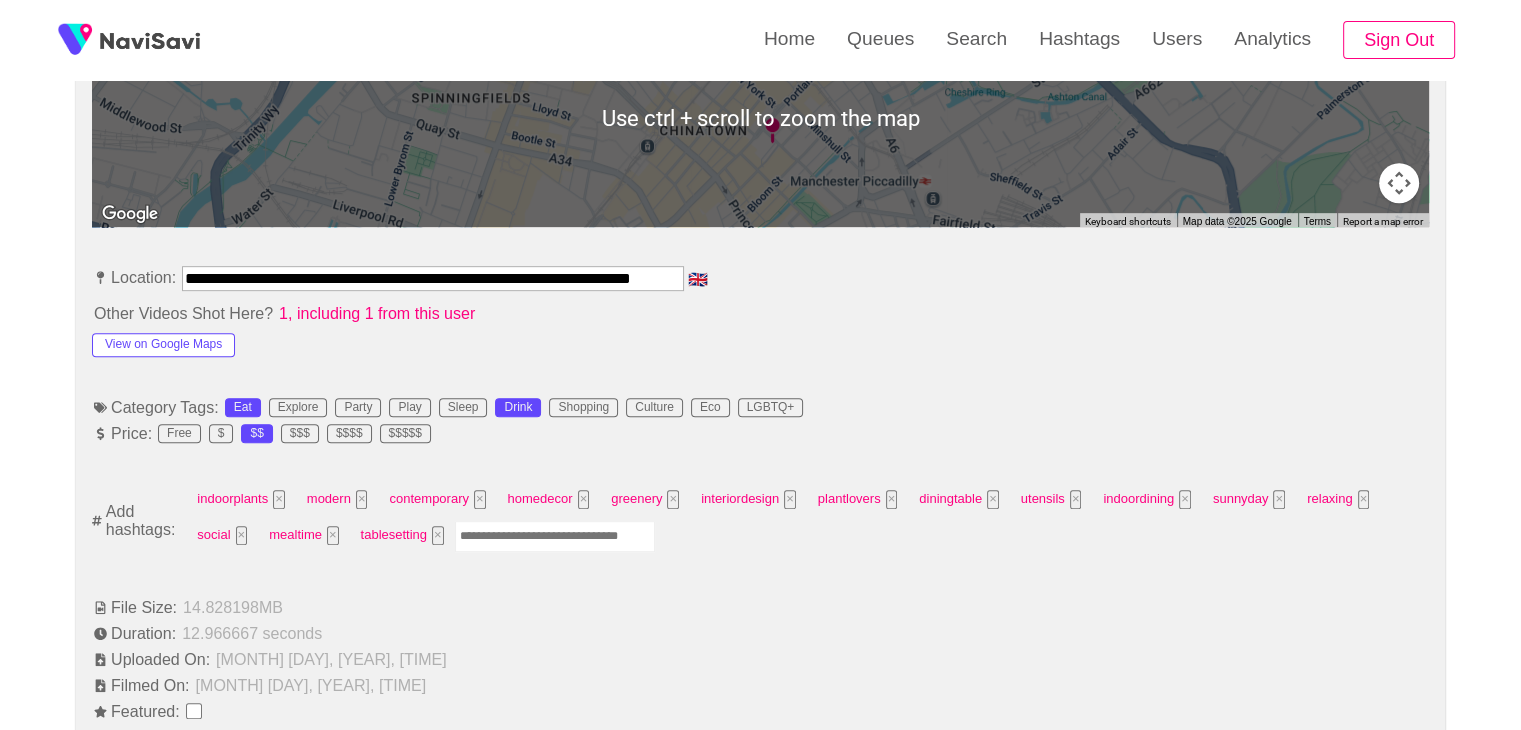 click at bounding box center (555, 536) 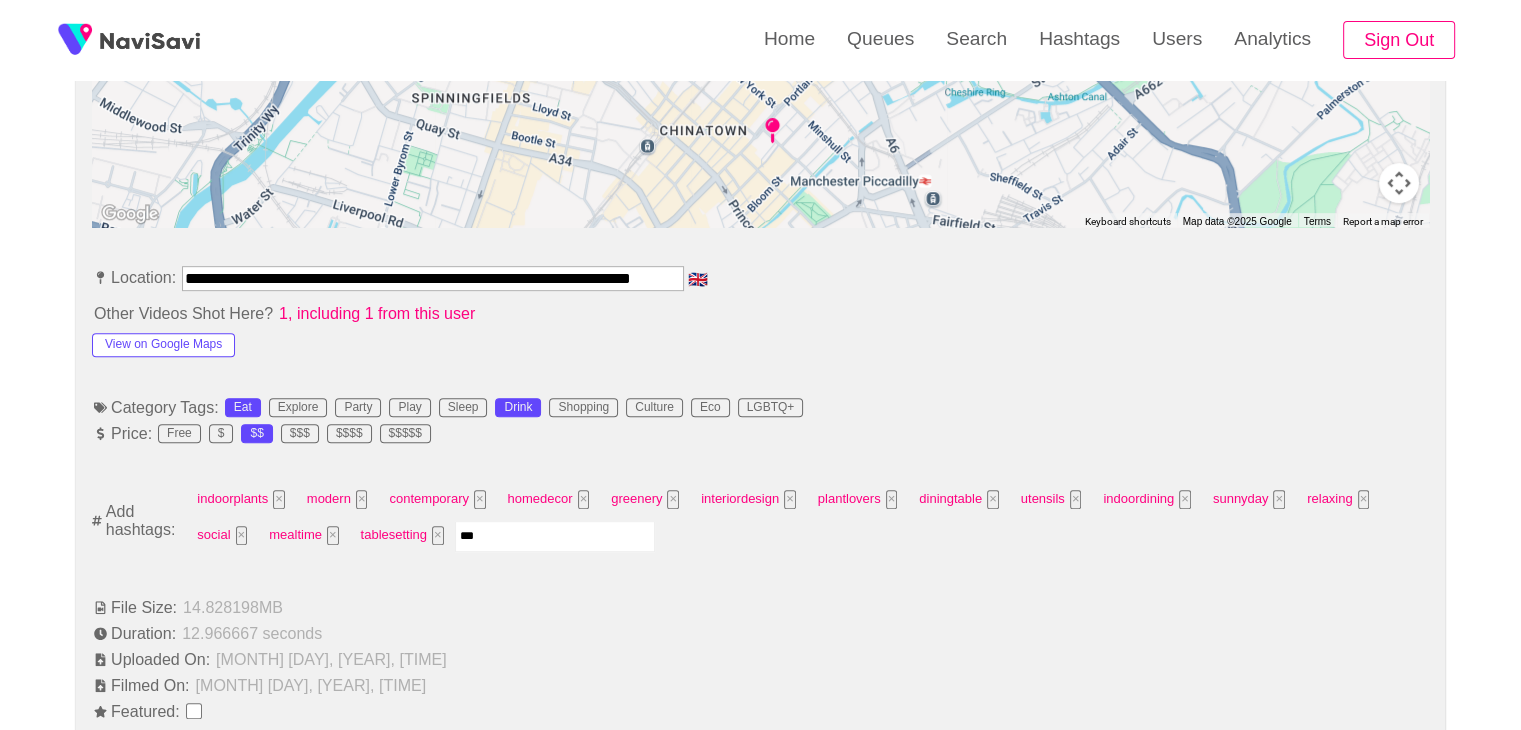 type on "****" 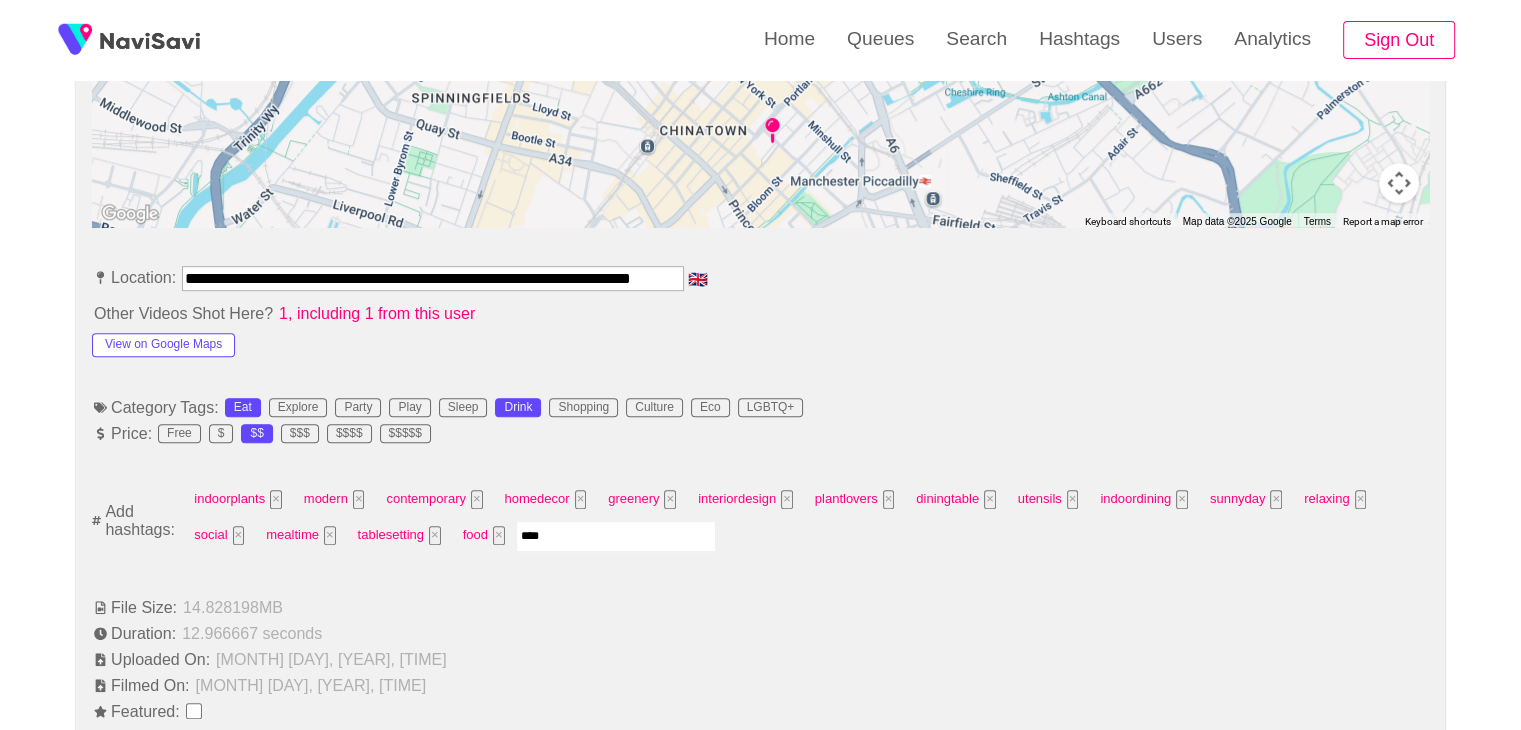 type on "*****" 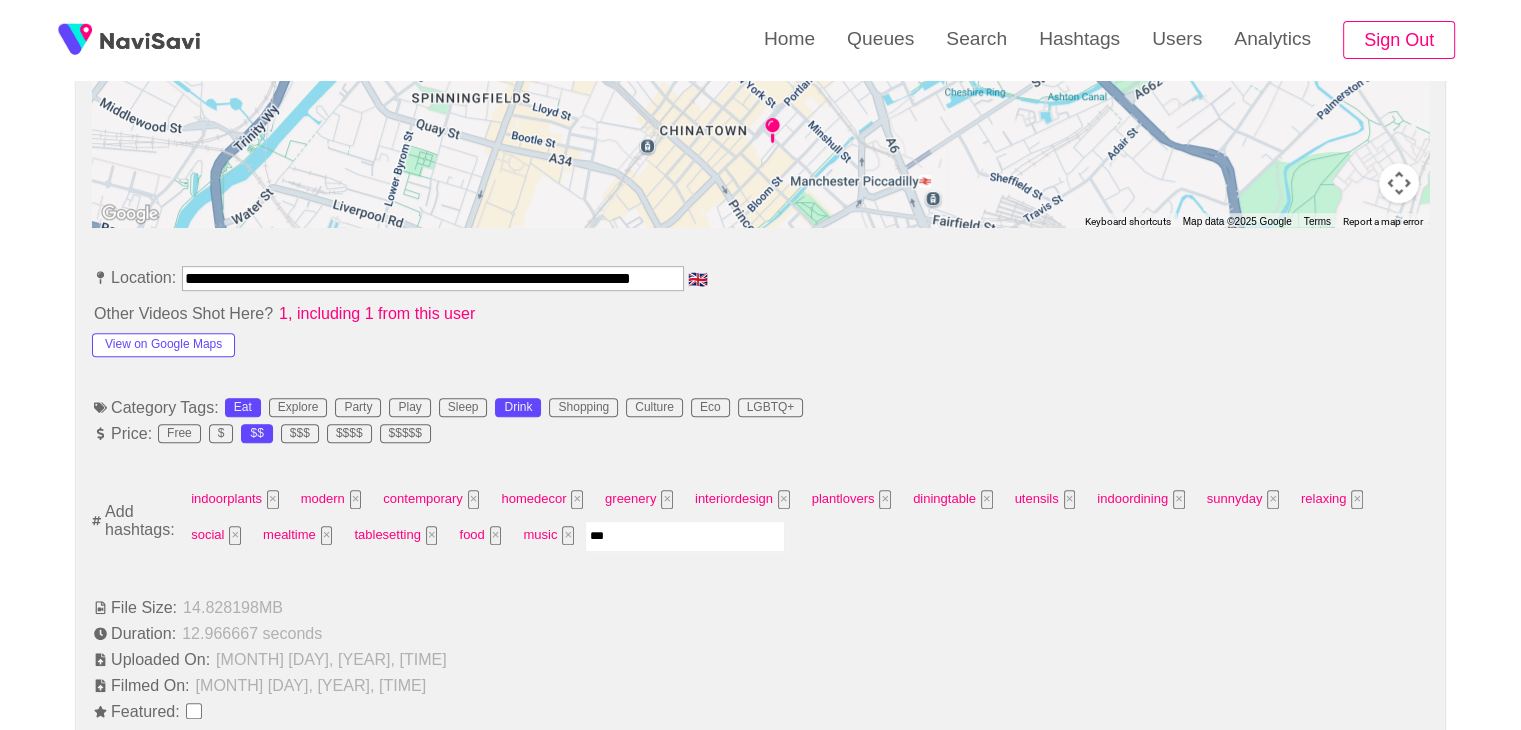 type on "****" 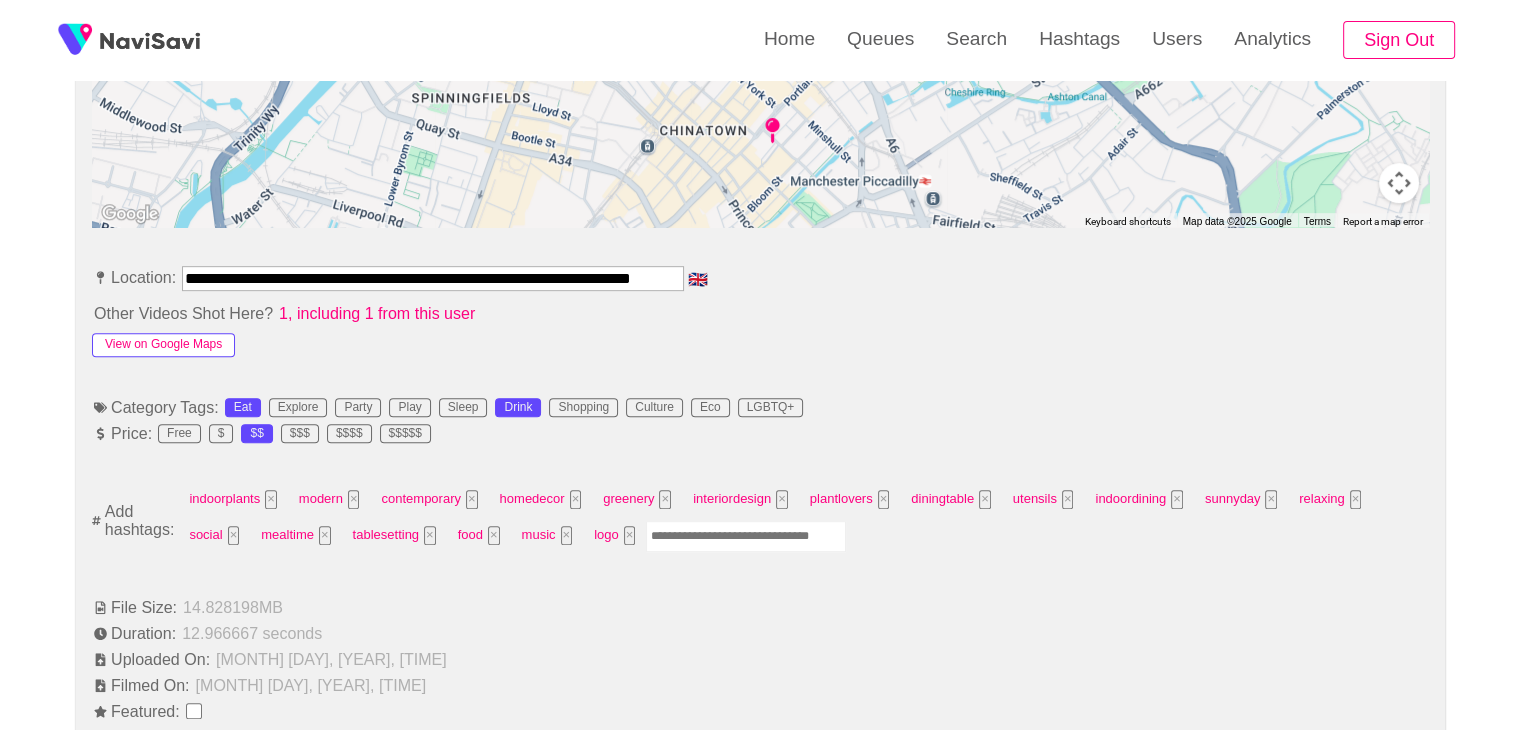 click on "View on Google Maps" at bounding box center (163, 345) 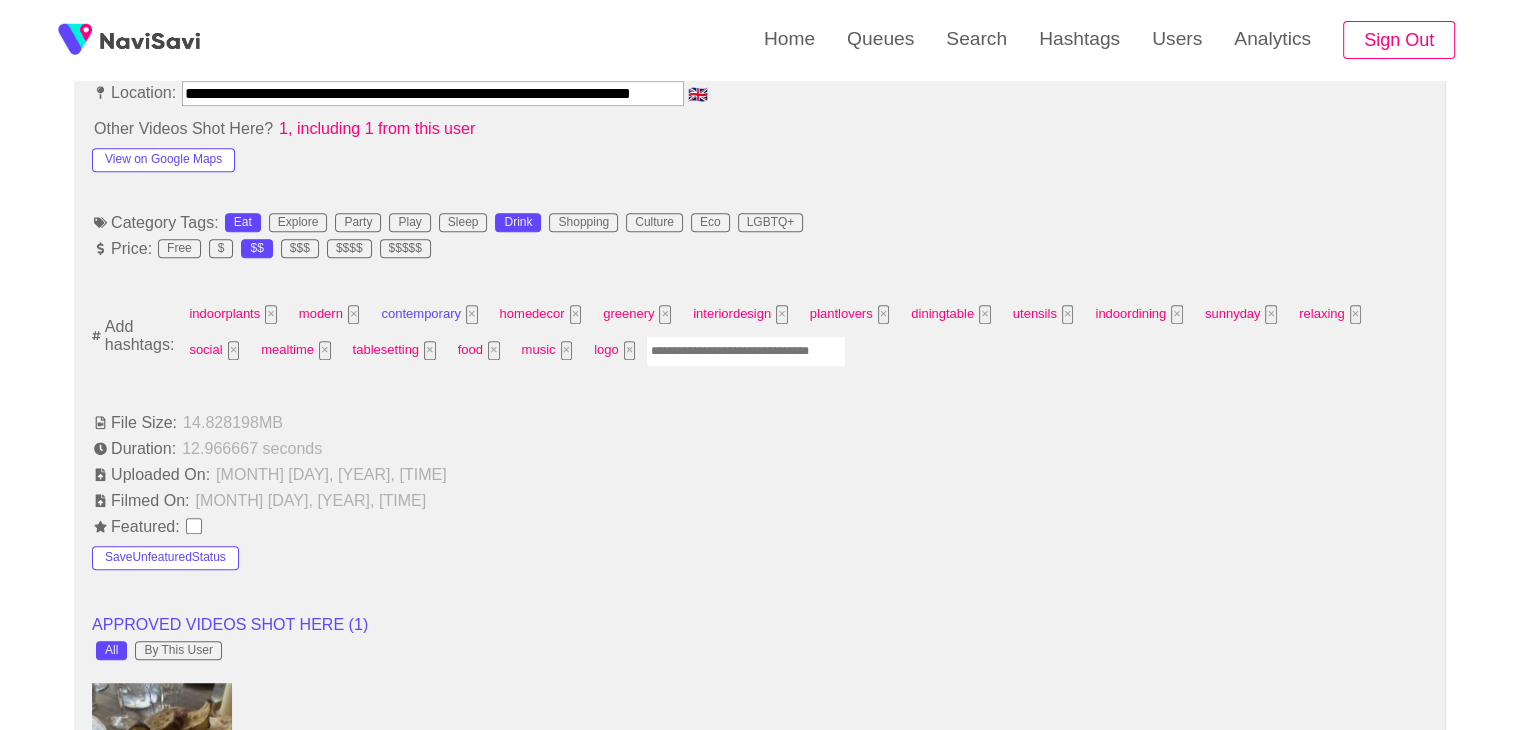 scroll, scrollTop: 1167, scrollLeft: 0, axis: vertical 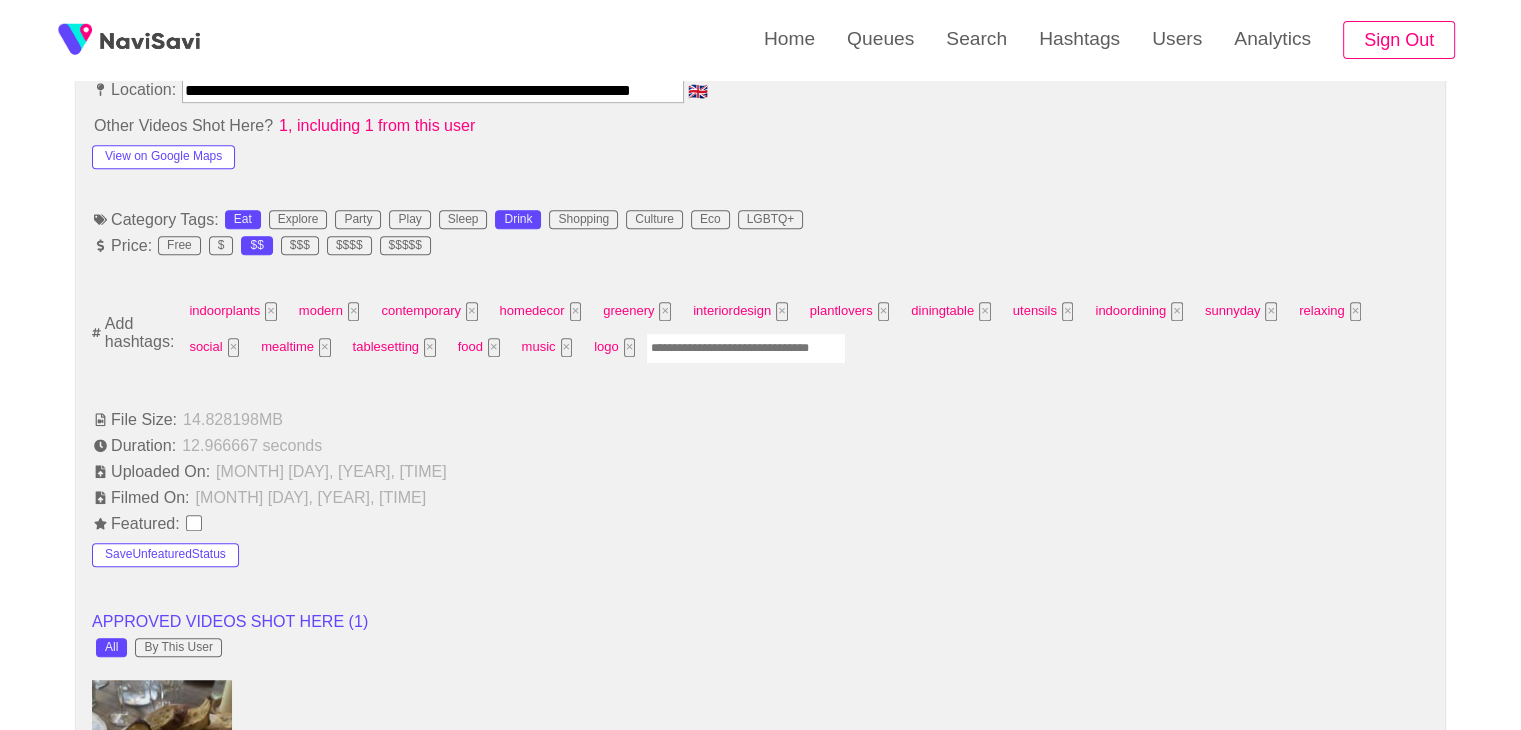 click at bounding box center (746, 348) 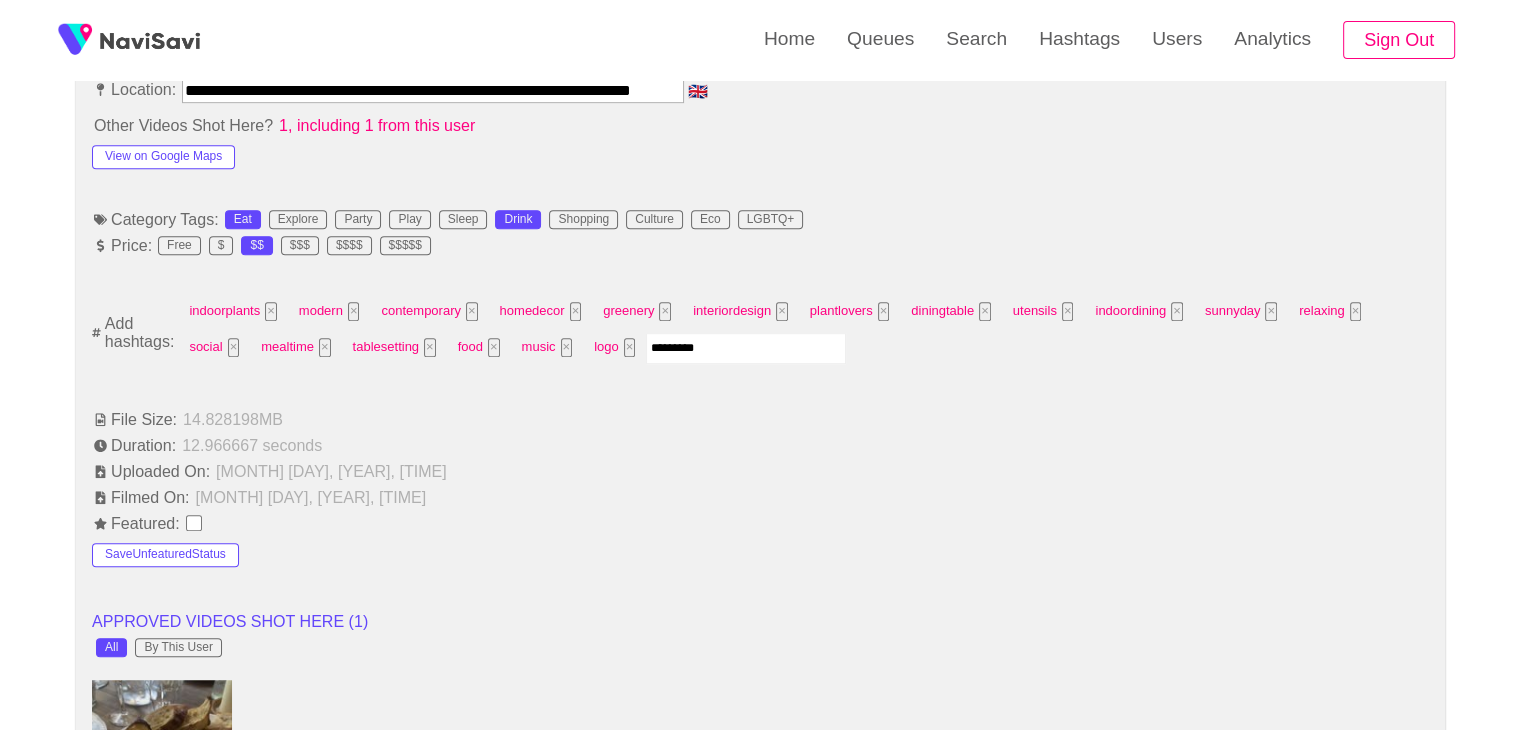 type on "**********" 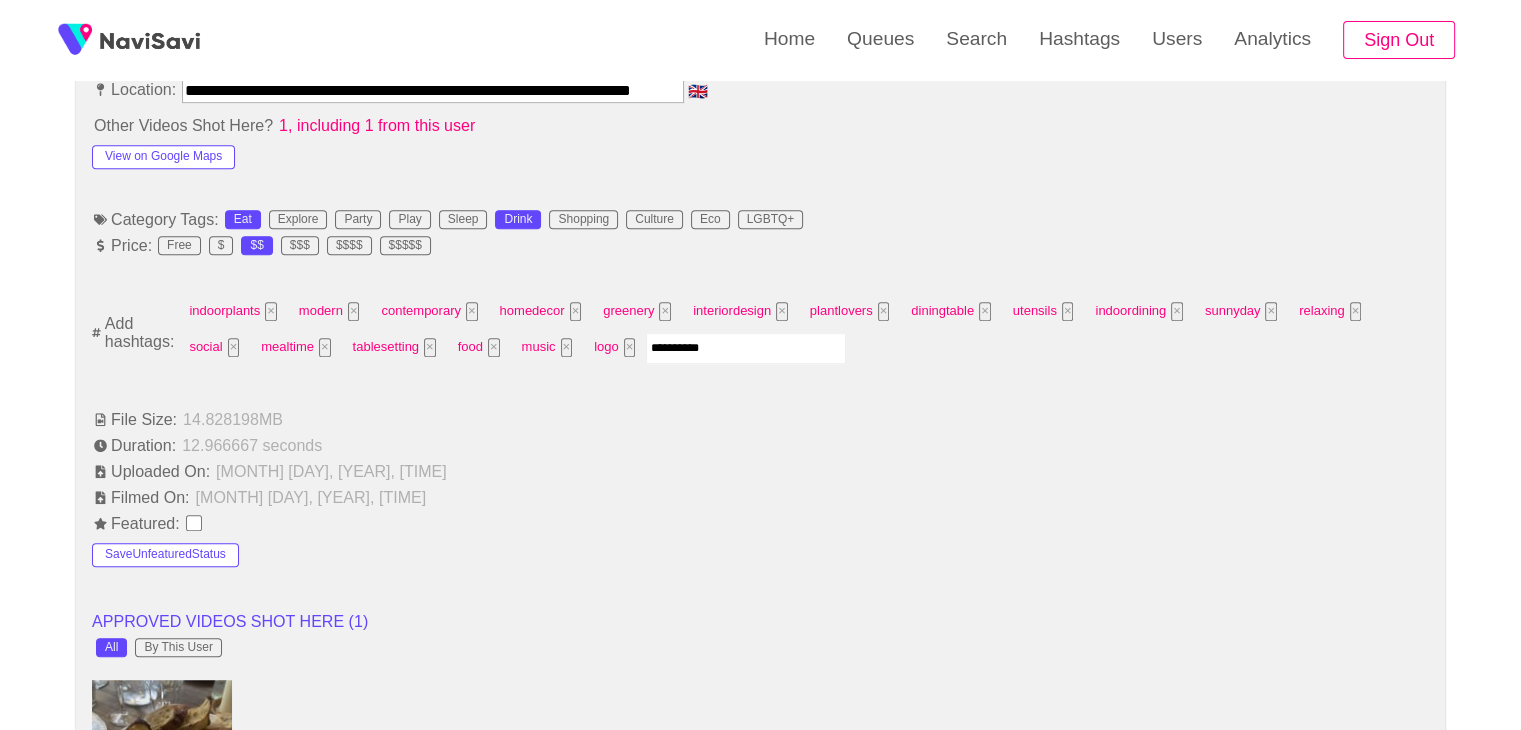 type 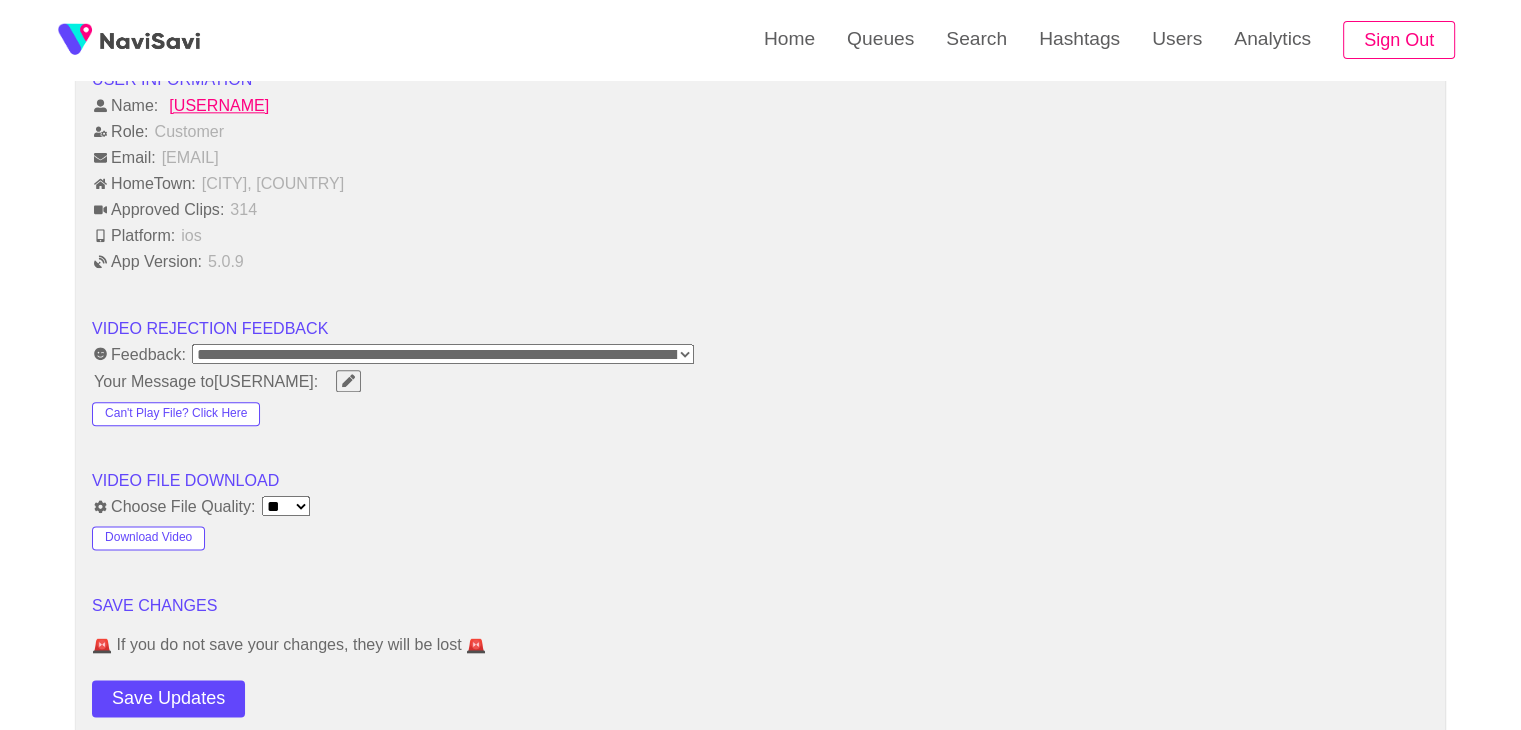scroll, scrollTop: 2436, scrollLeft: 0, axis: vertical 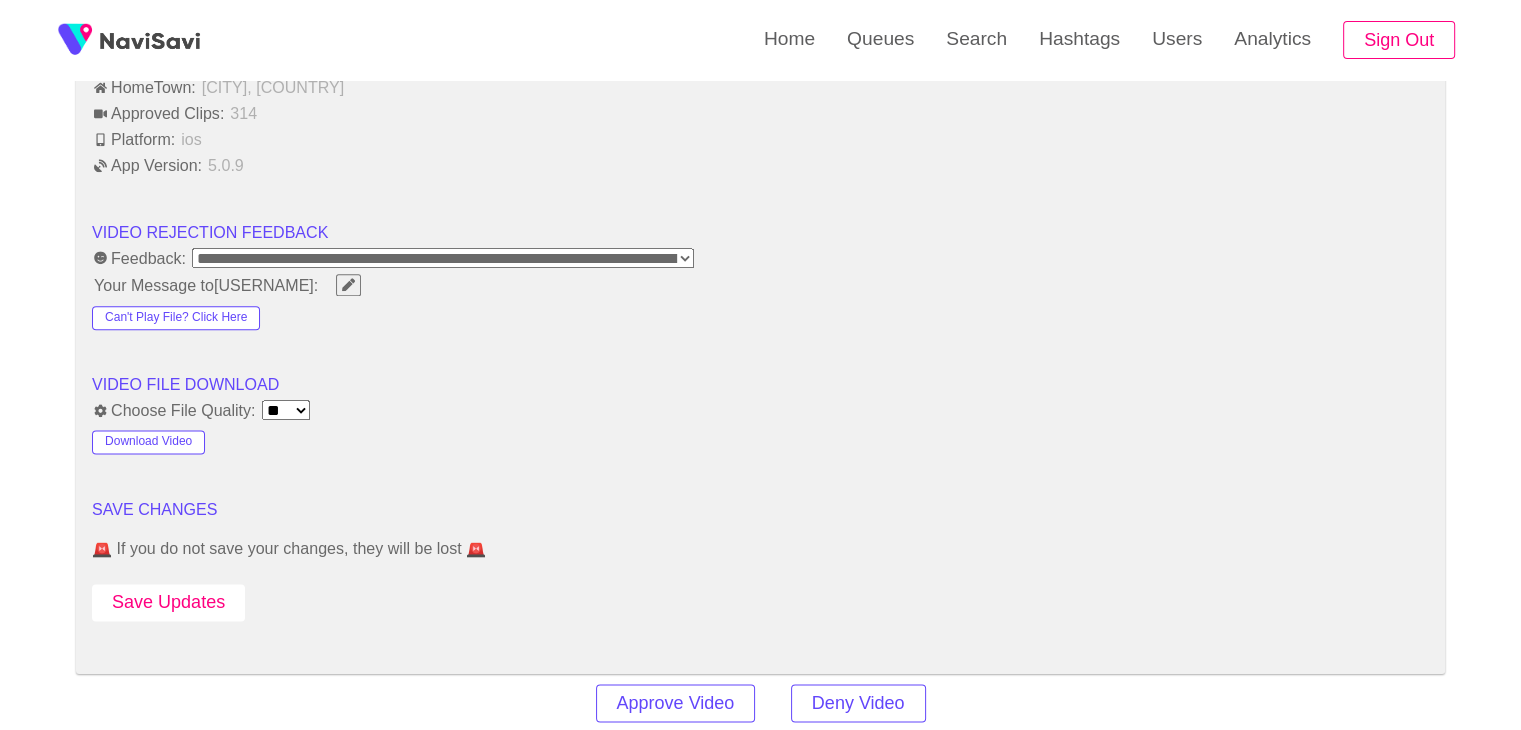 click on "Save Updates" at bounding box center (168, 602) 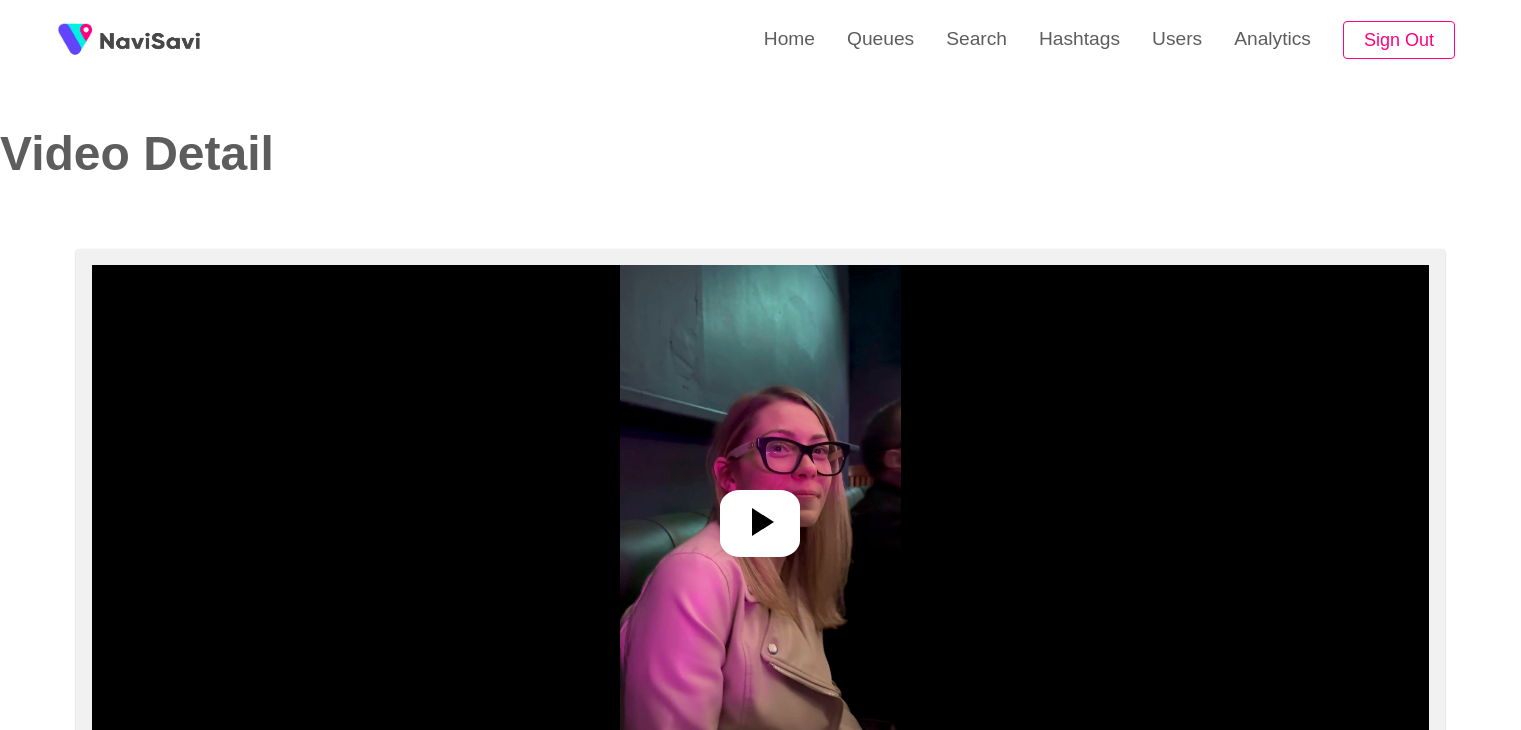 select on "**********" 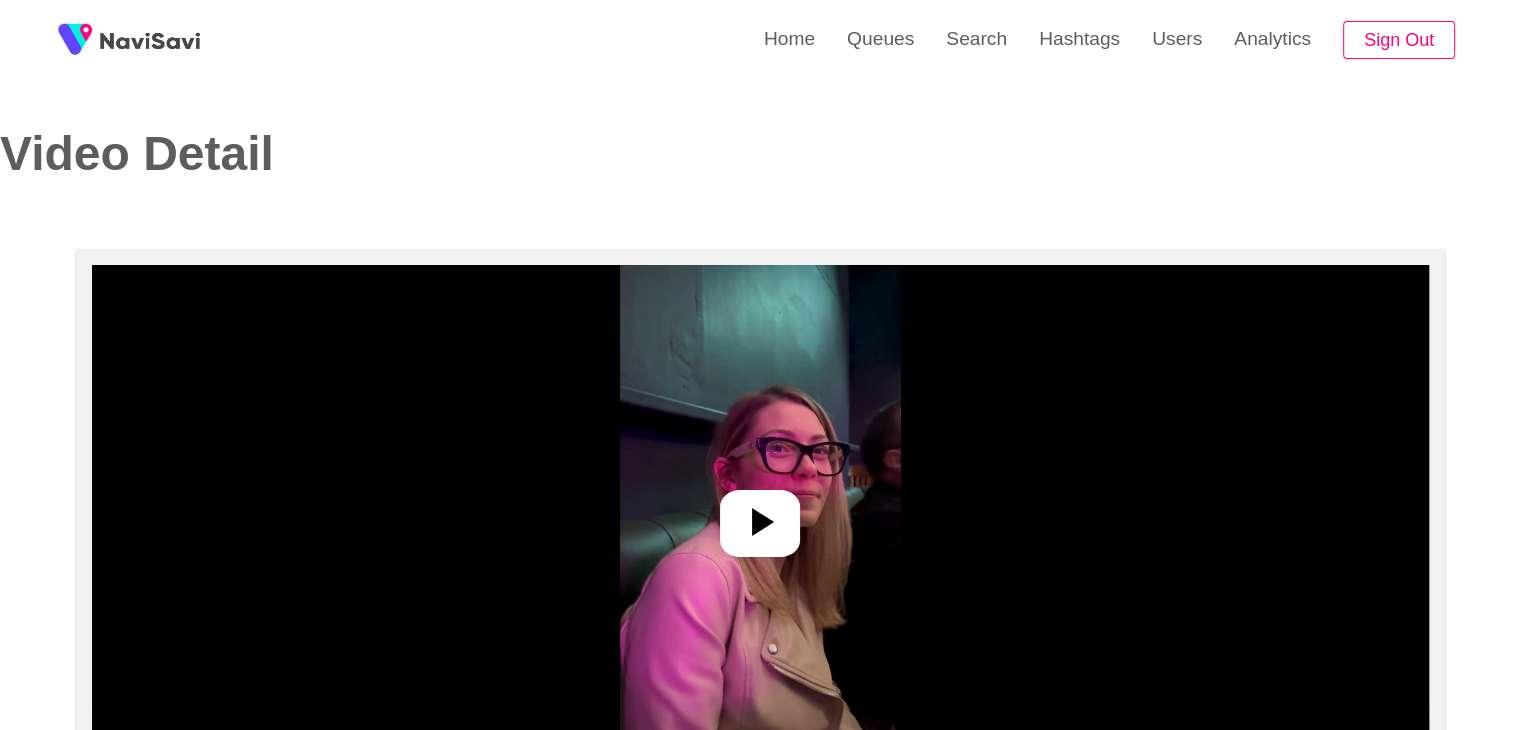 click at bounding box center [760, 515] 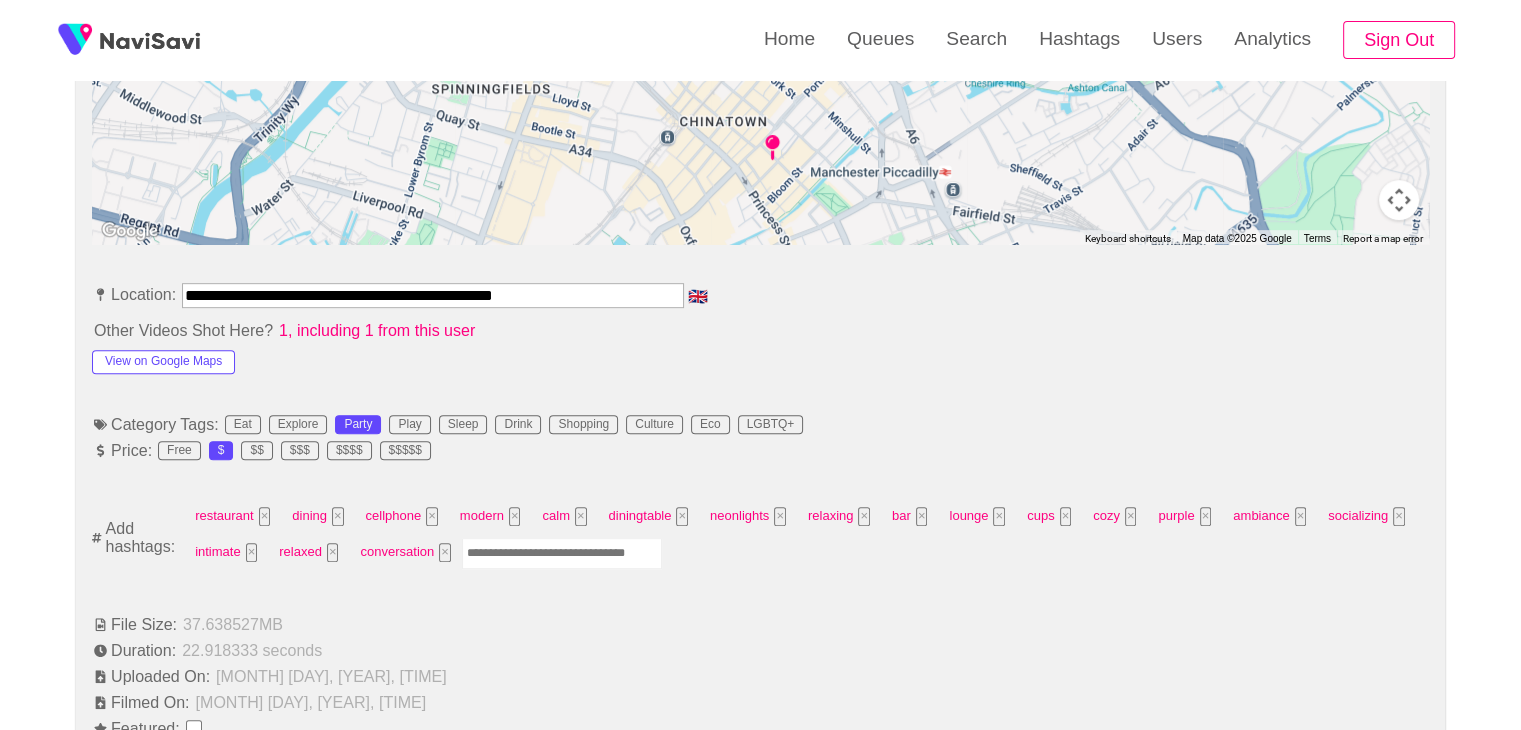 scroll, scrollTop: 967, scrollLeft: 0, axis: vertical 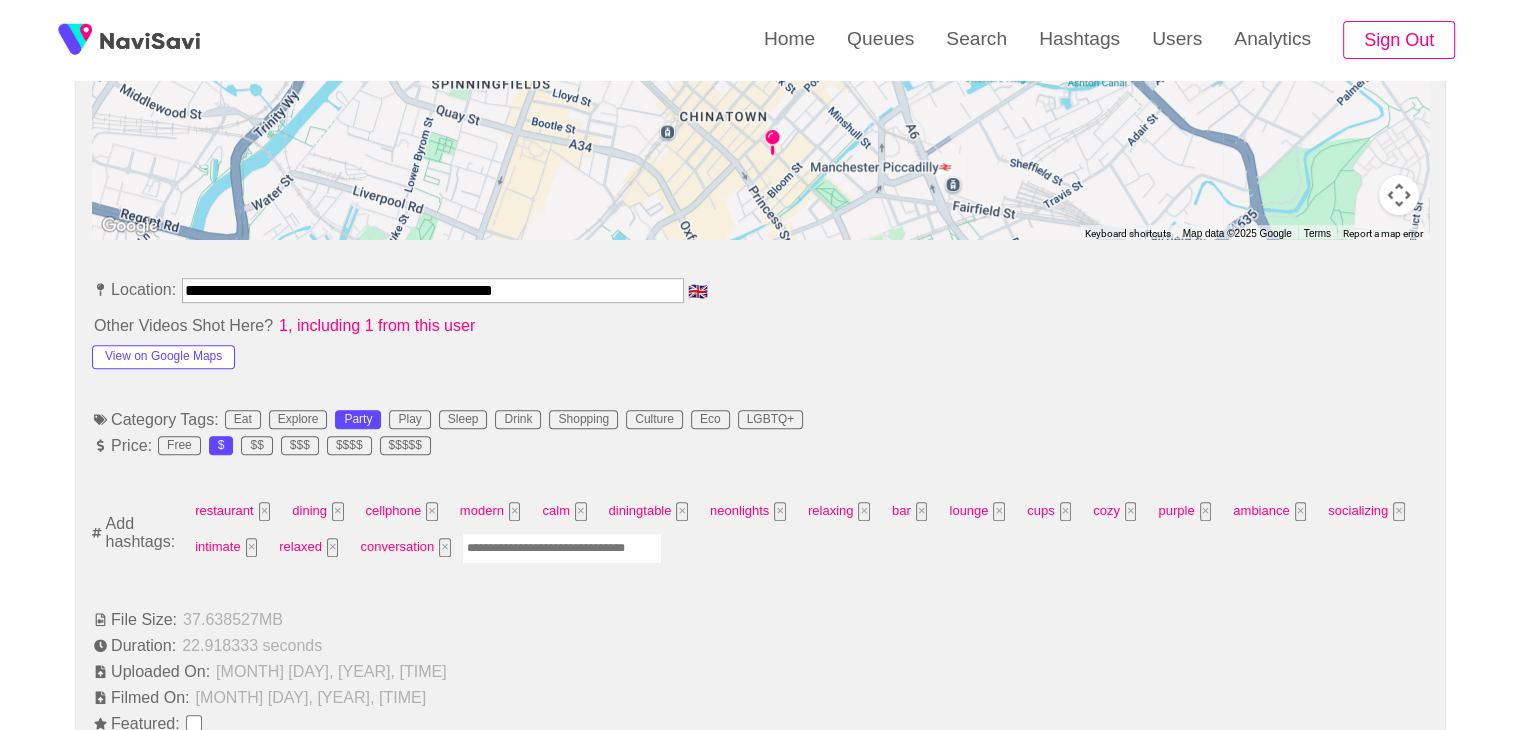 click at bounding box center [562, 548] 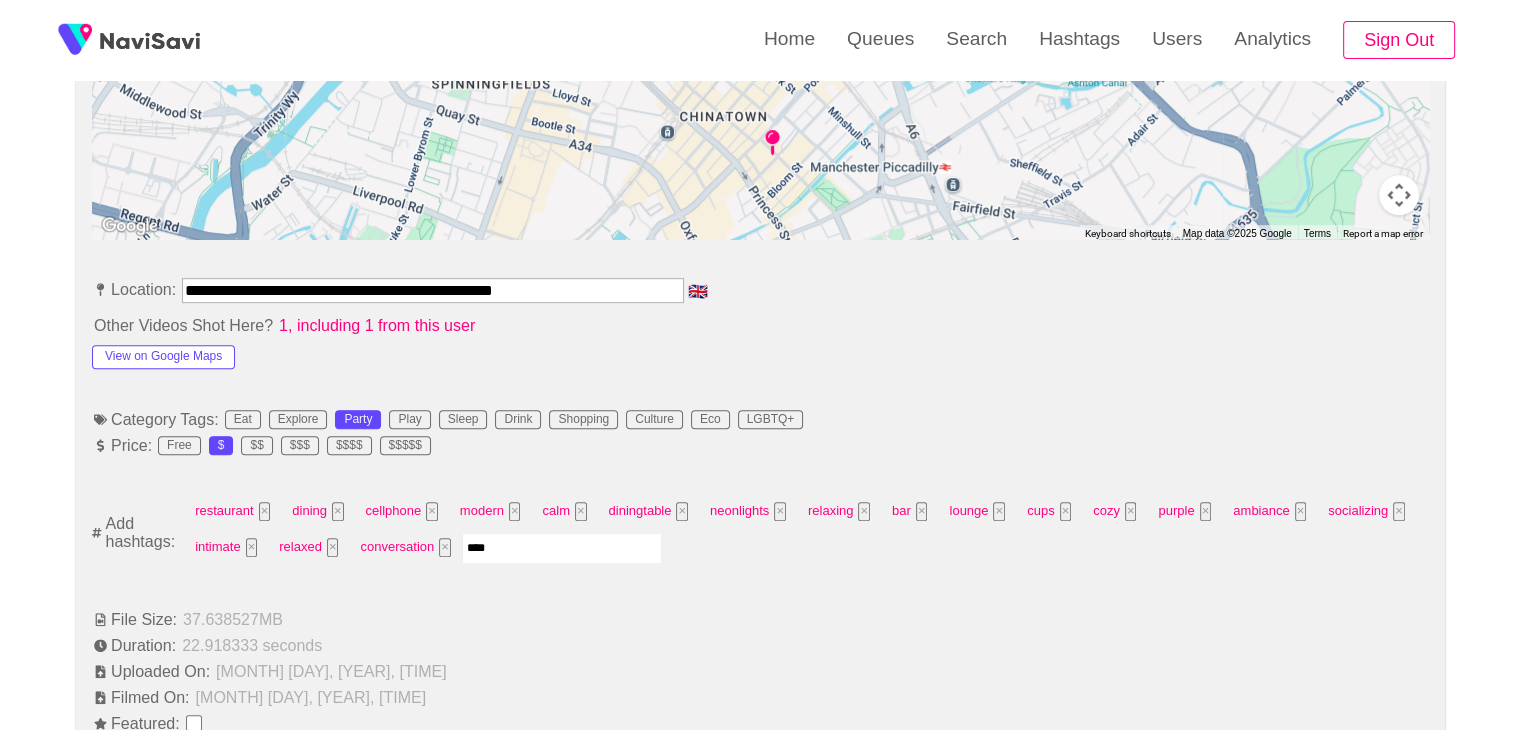 type on "*****" 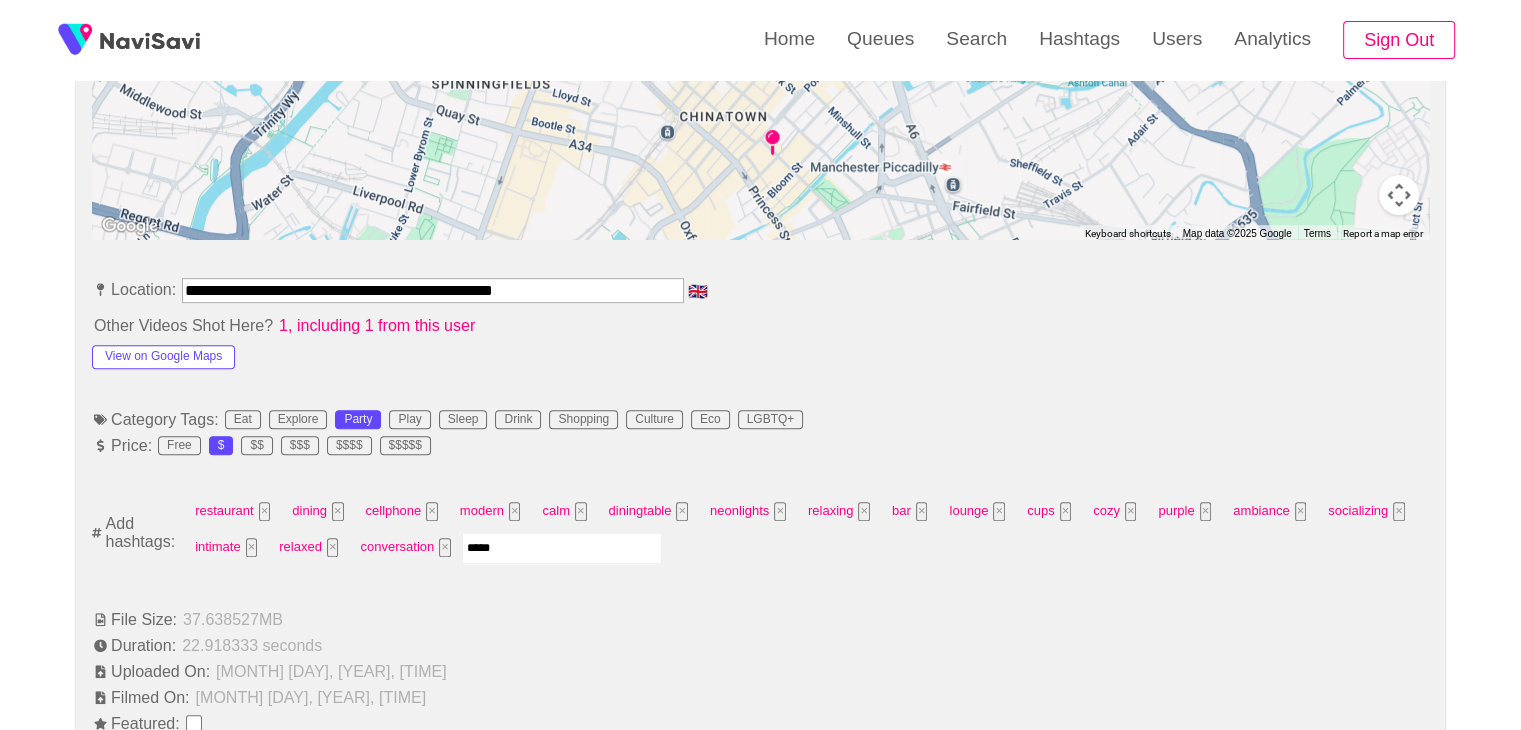 type 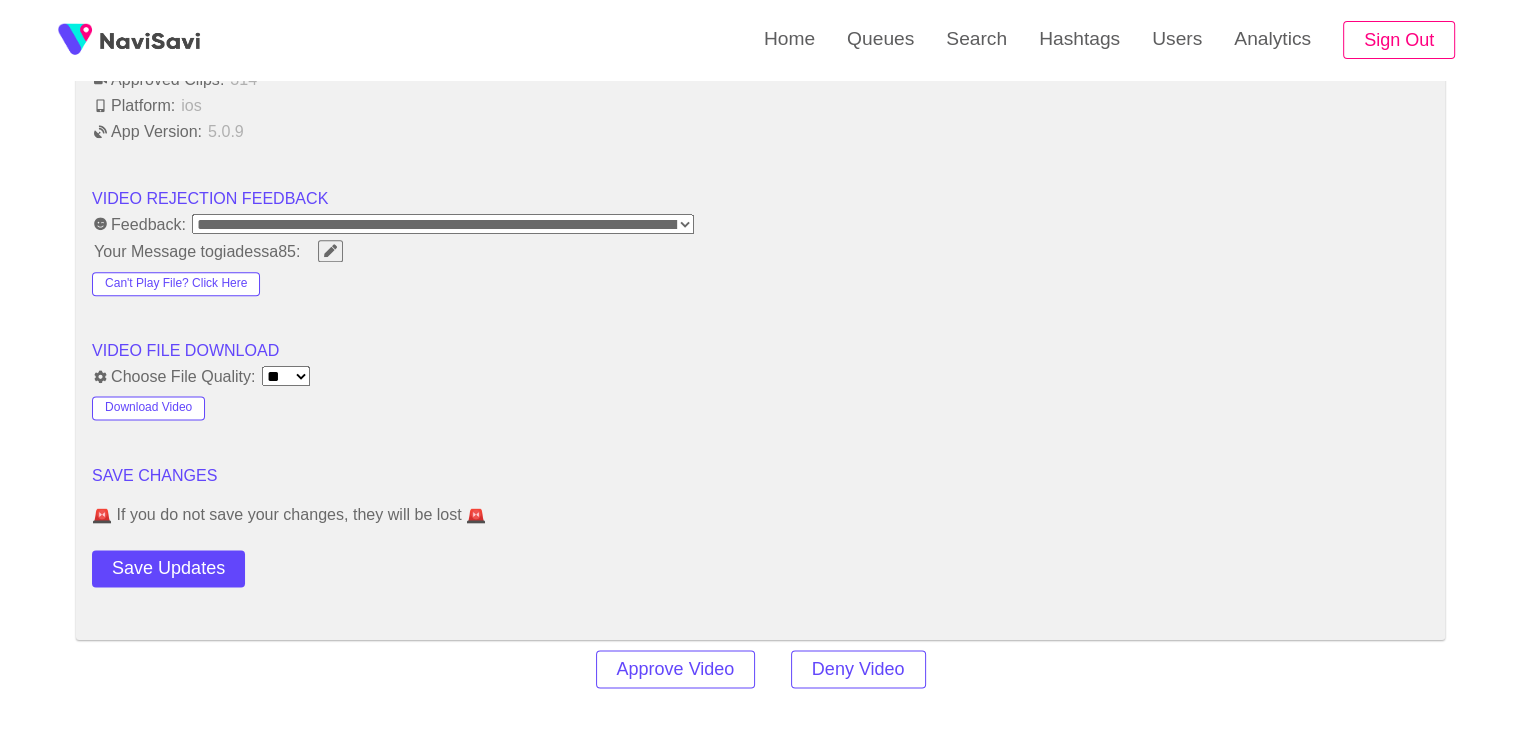 scroll, scrollTop: 2523, scrollLeft: 0, axis: vertical 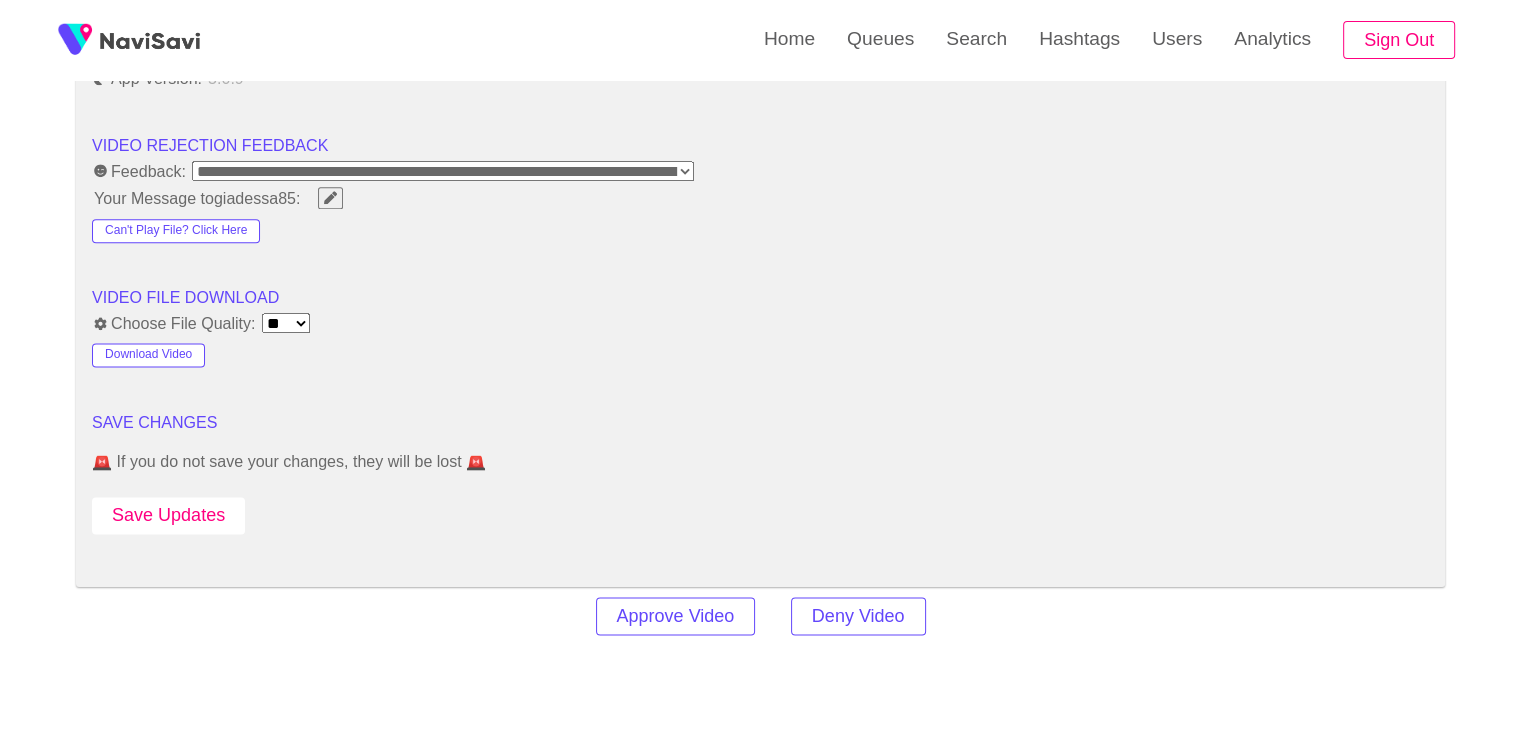 click on "Save Updates" at bounding box center (168, 515) 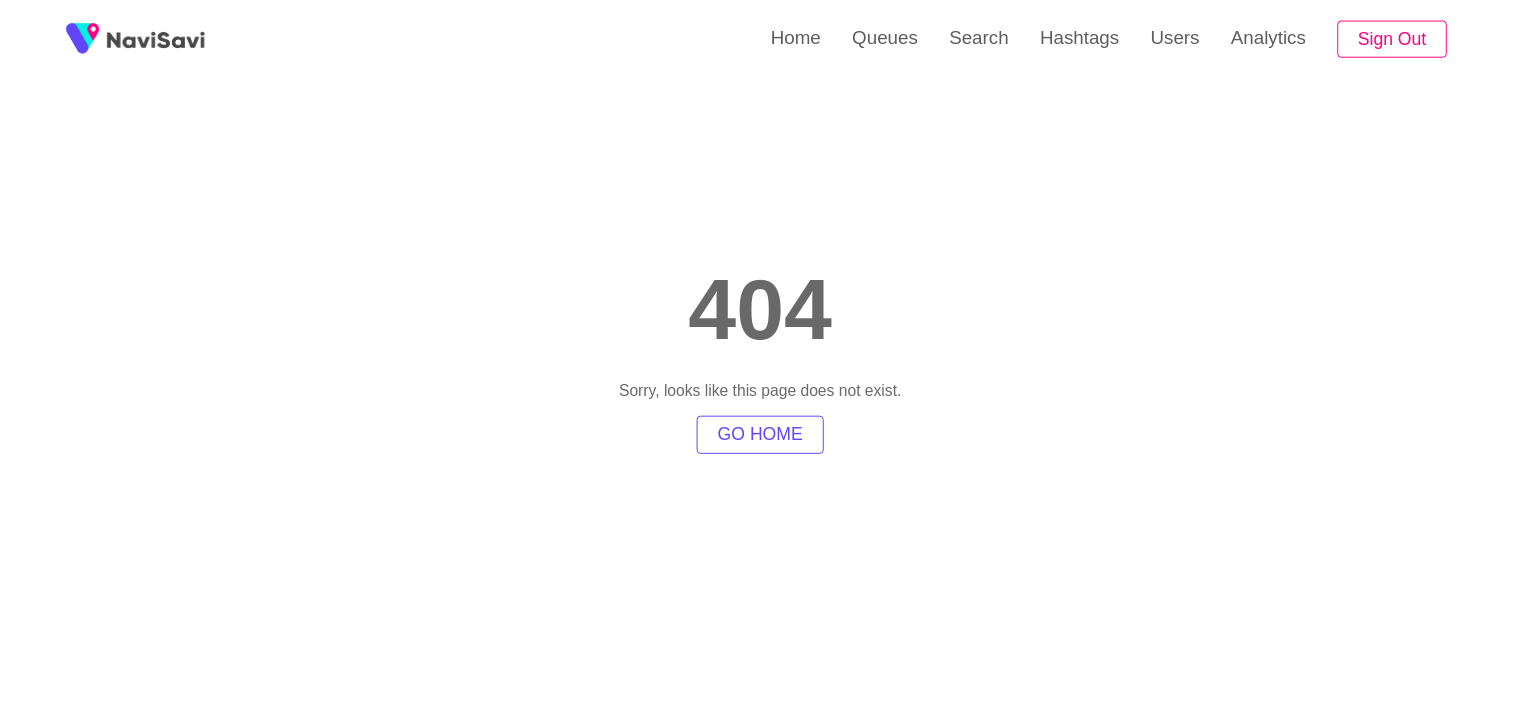 scroll, scrollTop: 0, scrollLeft: 0, axis: both 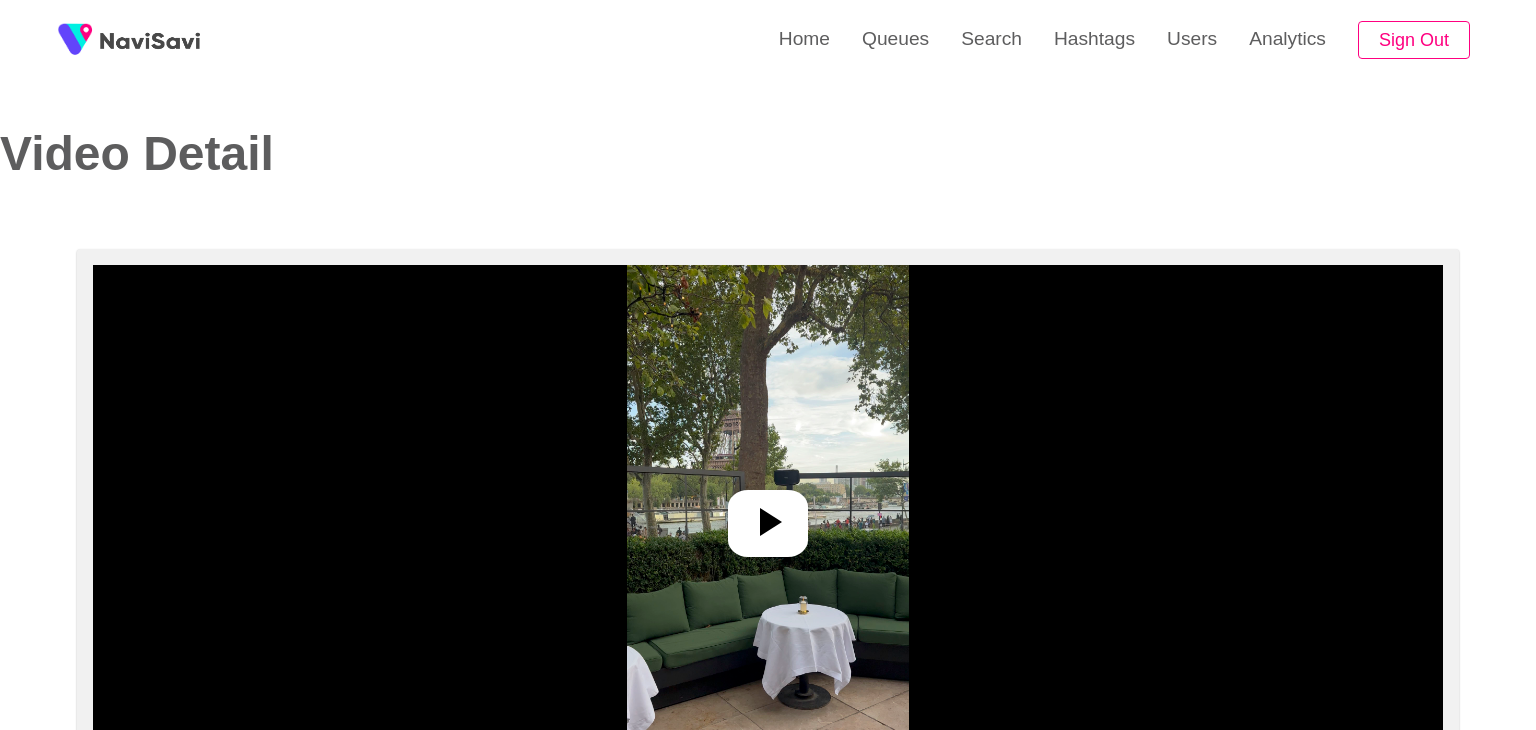 select on "**********" 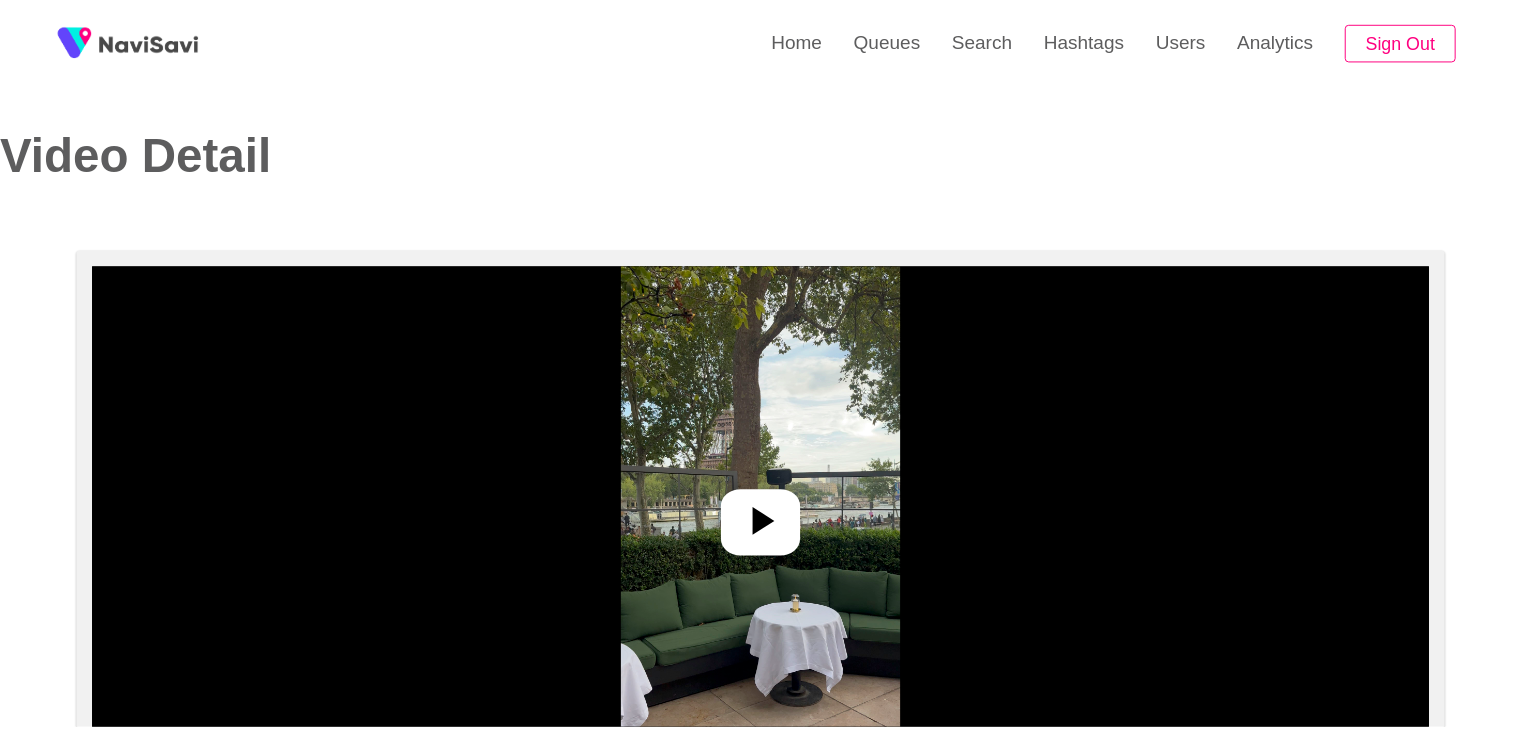 scroll, scrollTop: 0, scrollLeft: 0, axis: both 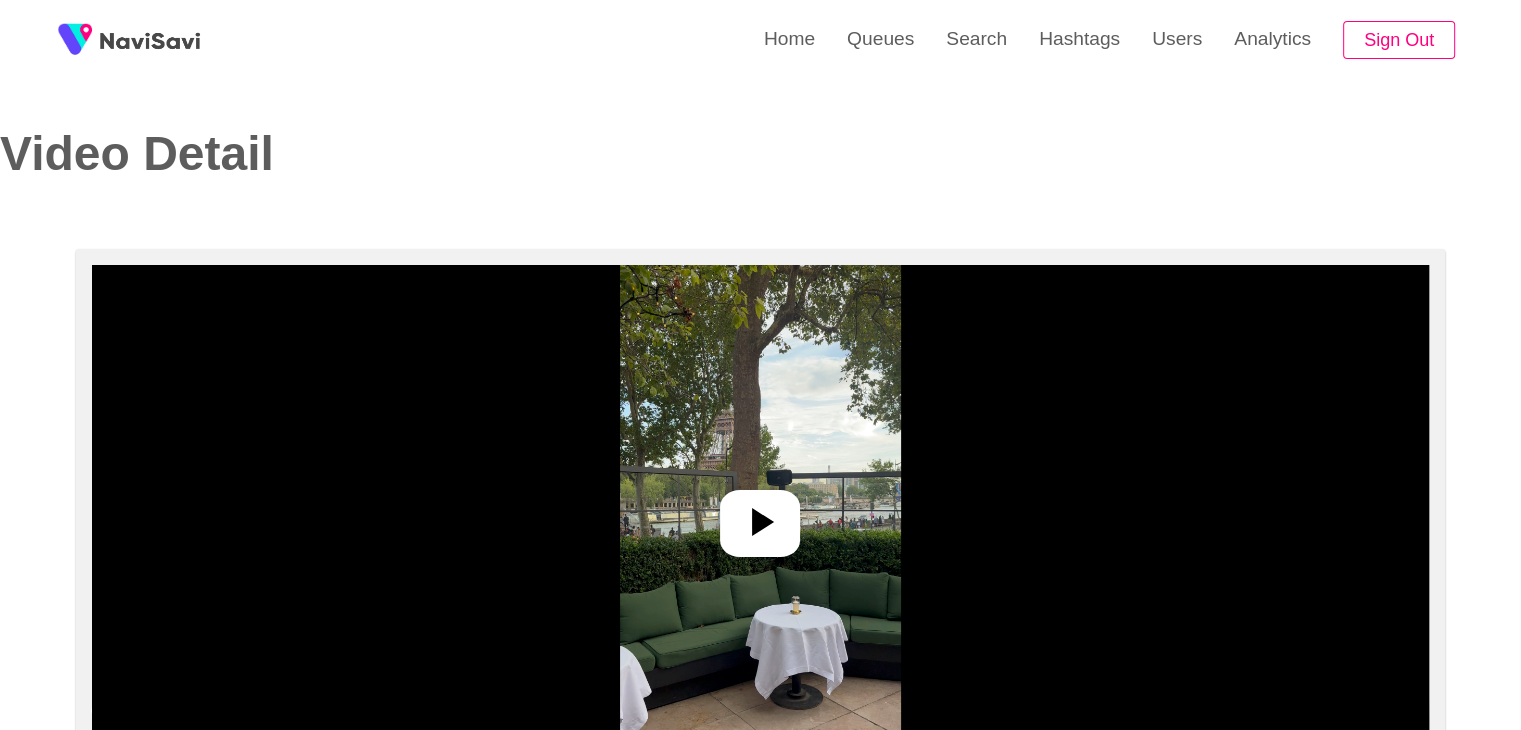 click at bounding box center [760, 515] 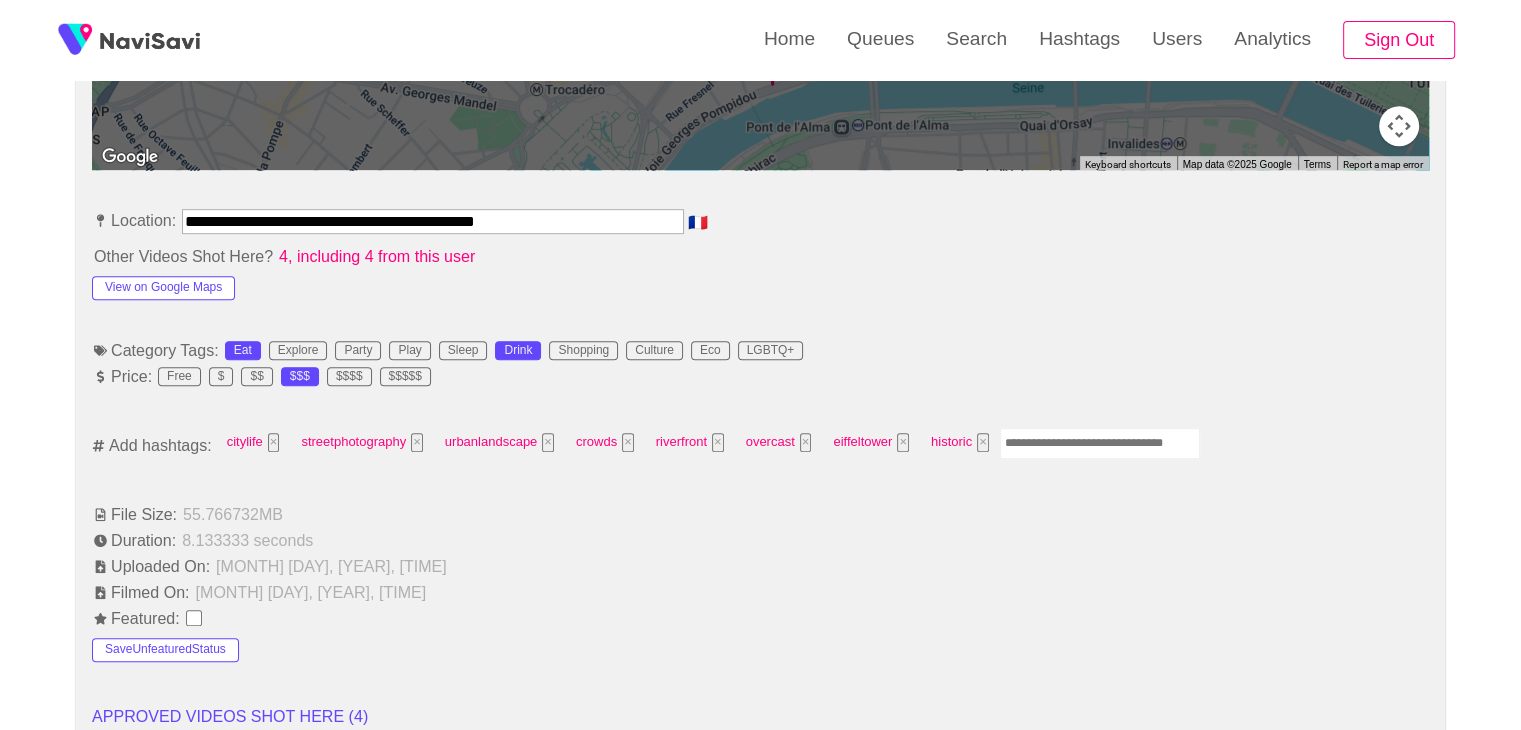 scroll, scrollTop: 1040, scrollLeft: 0, axis: vertical 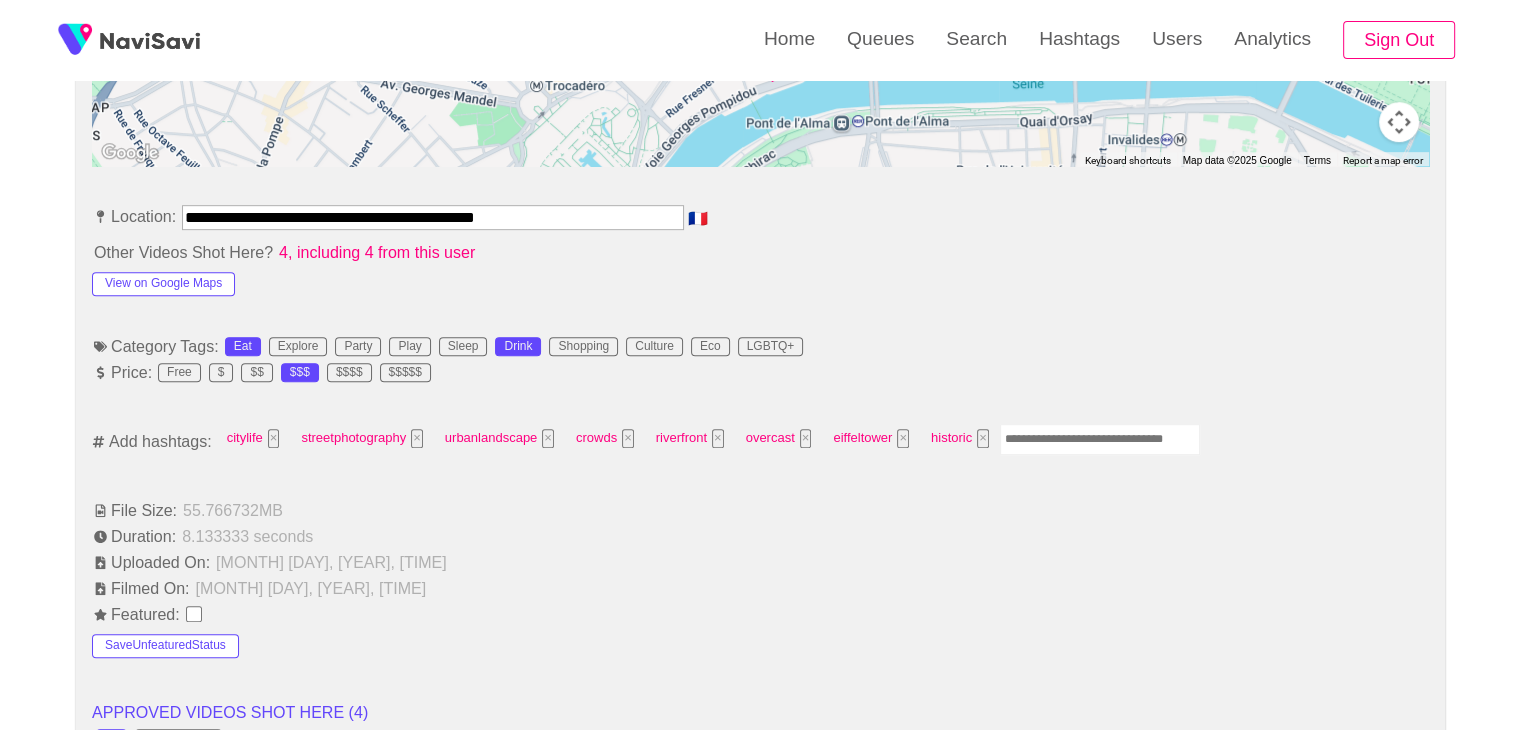 click at bounding box center [1100, 439] 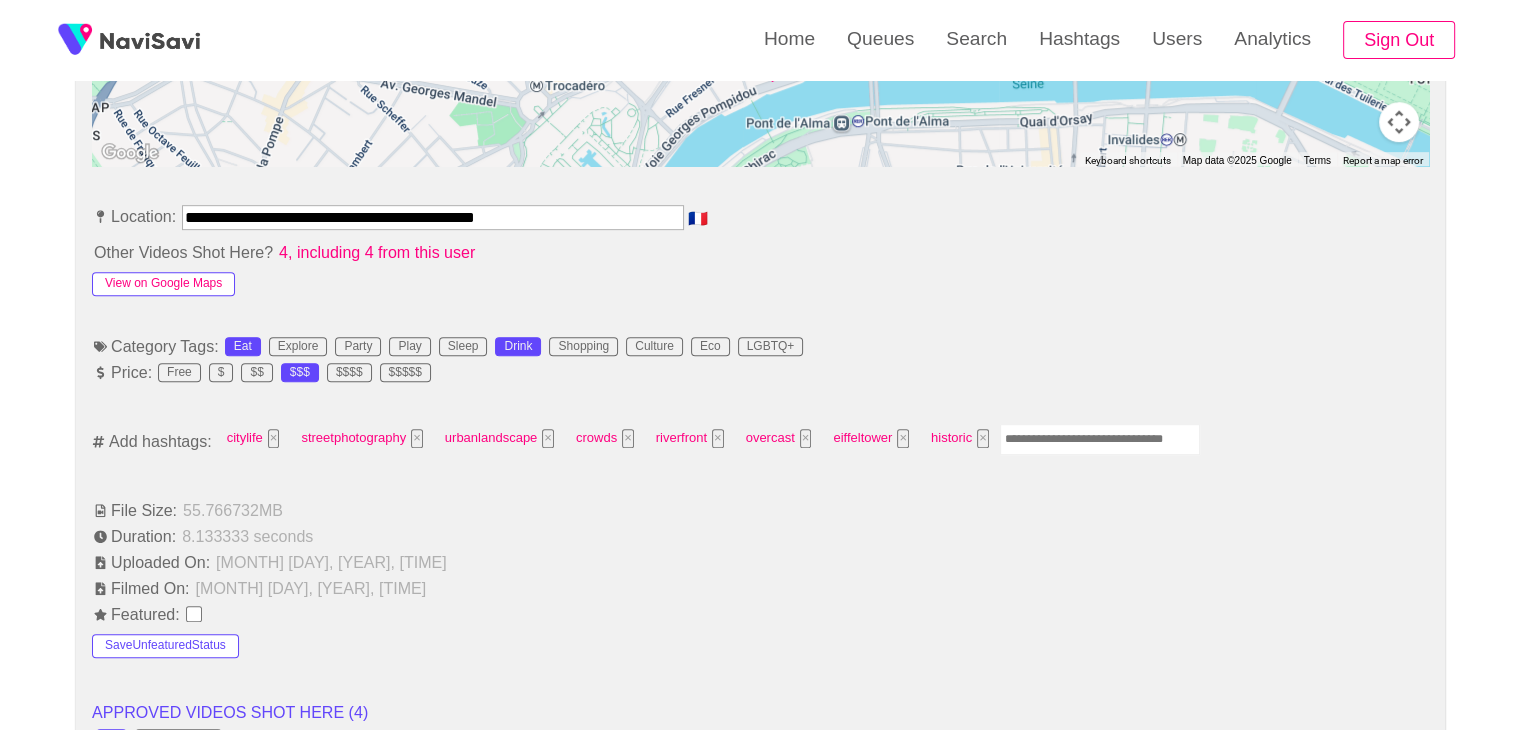click on "View on Google Maps" at bounding box center (163, 284) 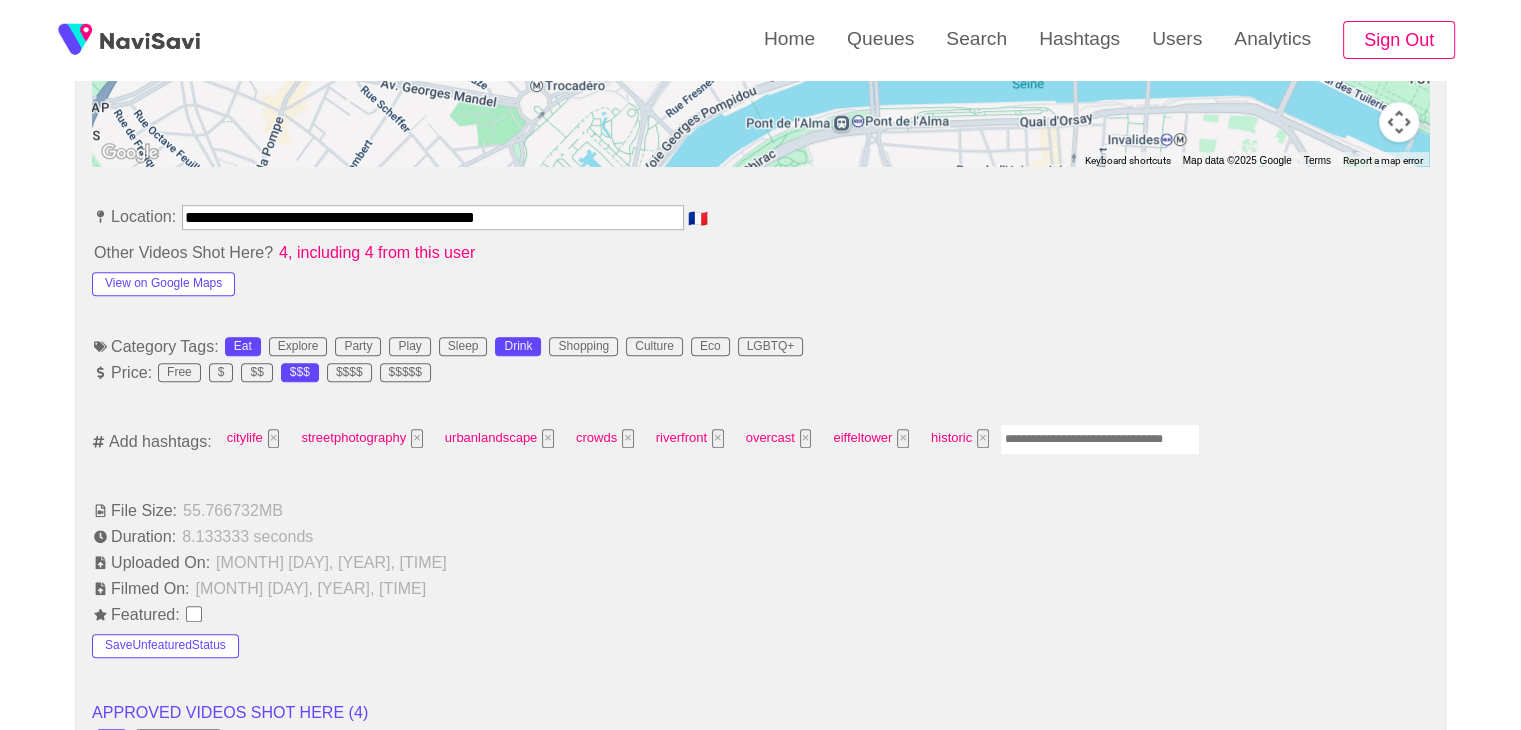 click at bounding box center (1100, 439) 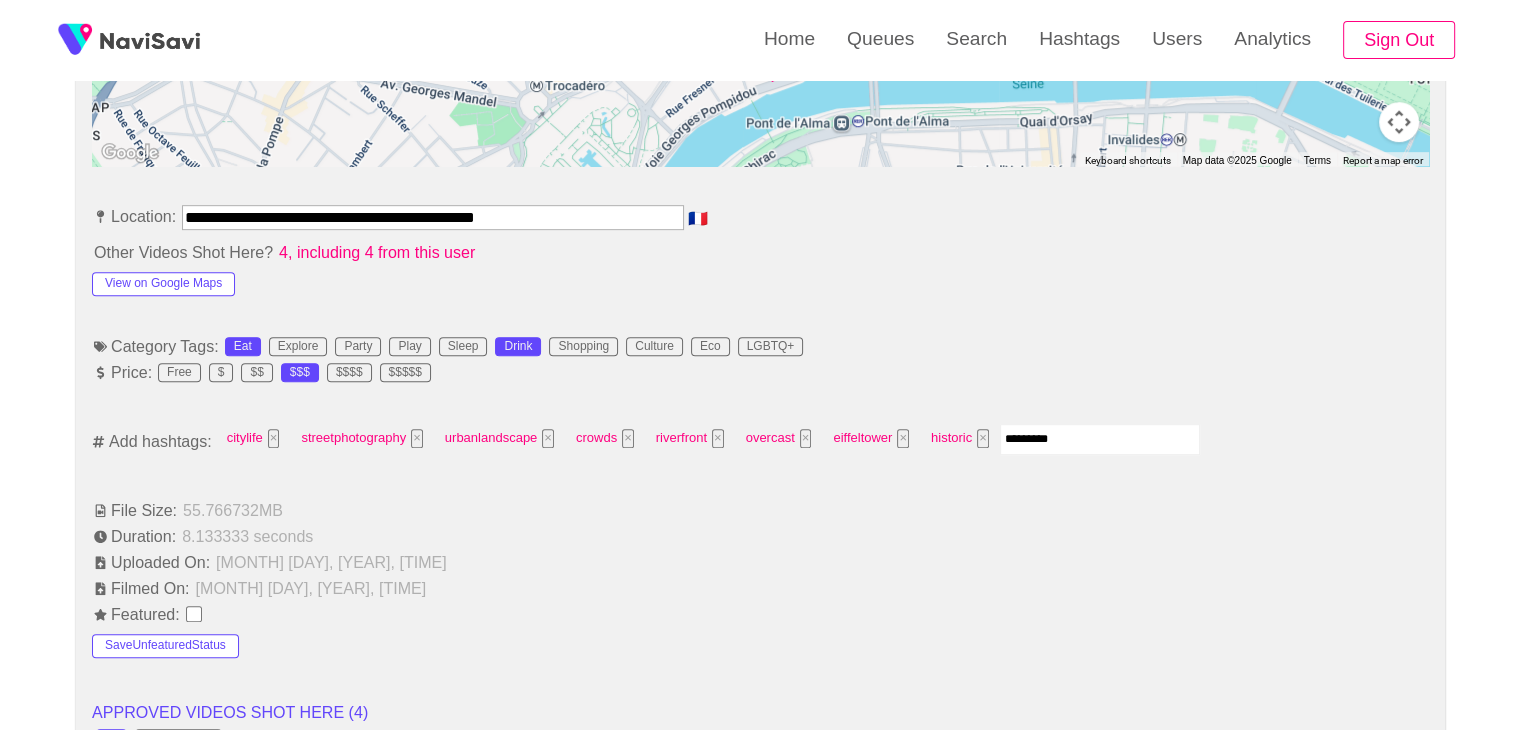 type on "**********" 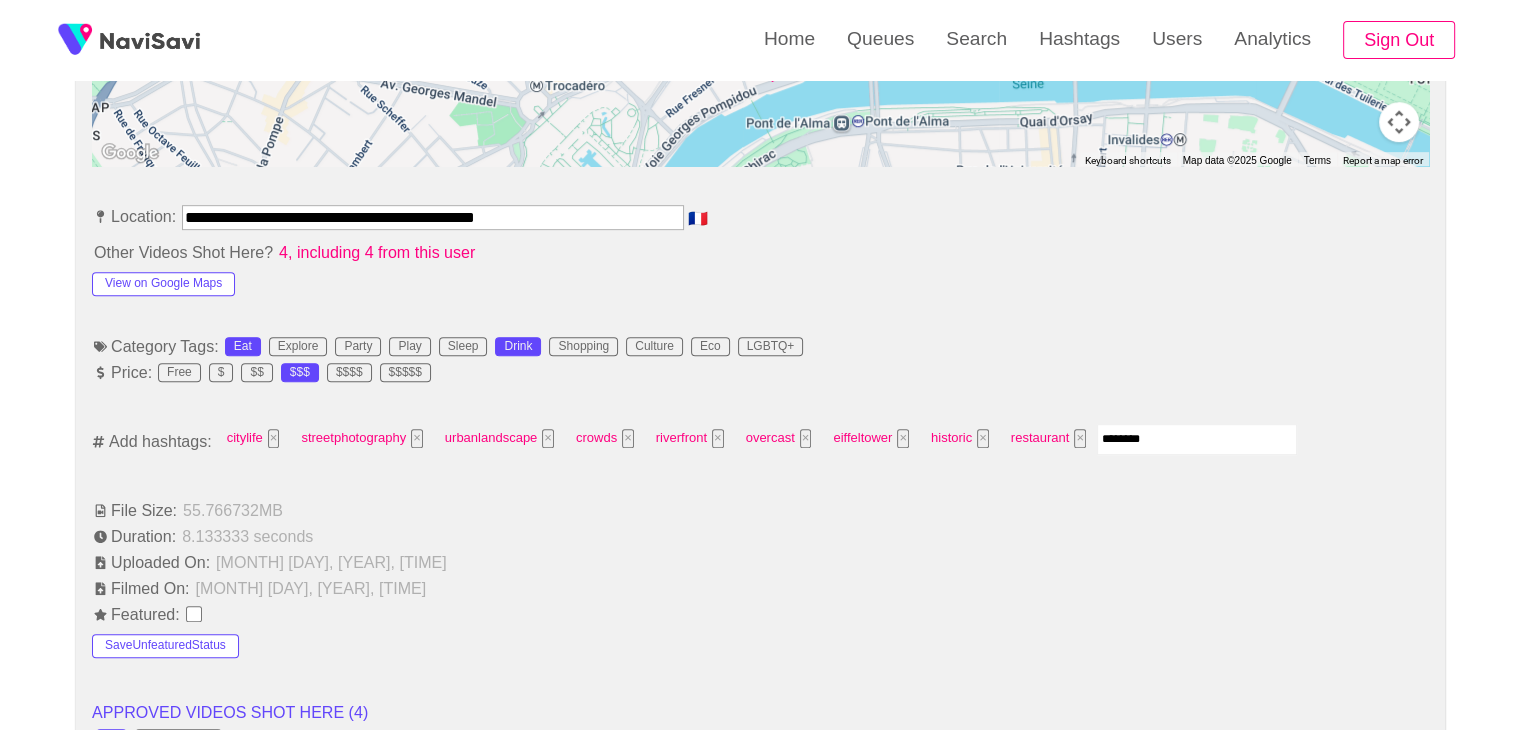 type on "*********" 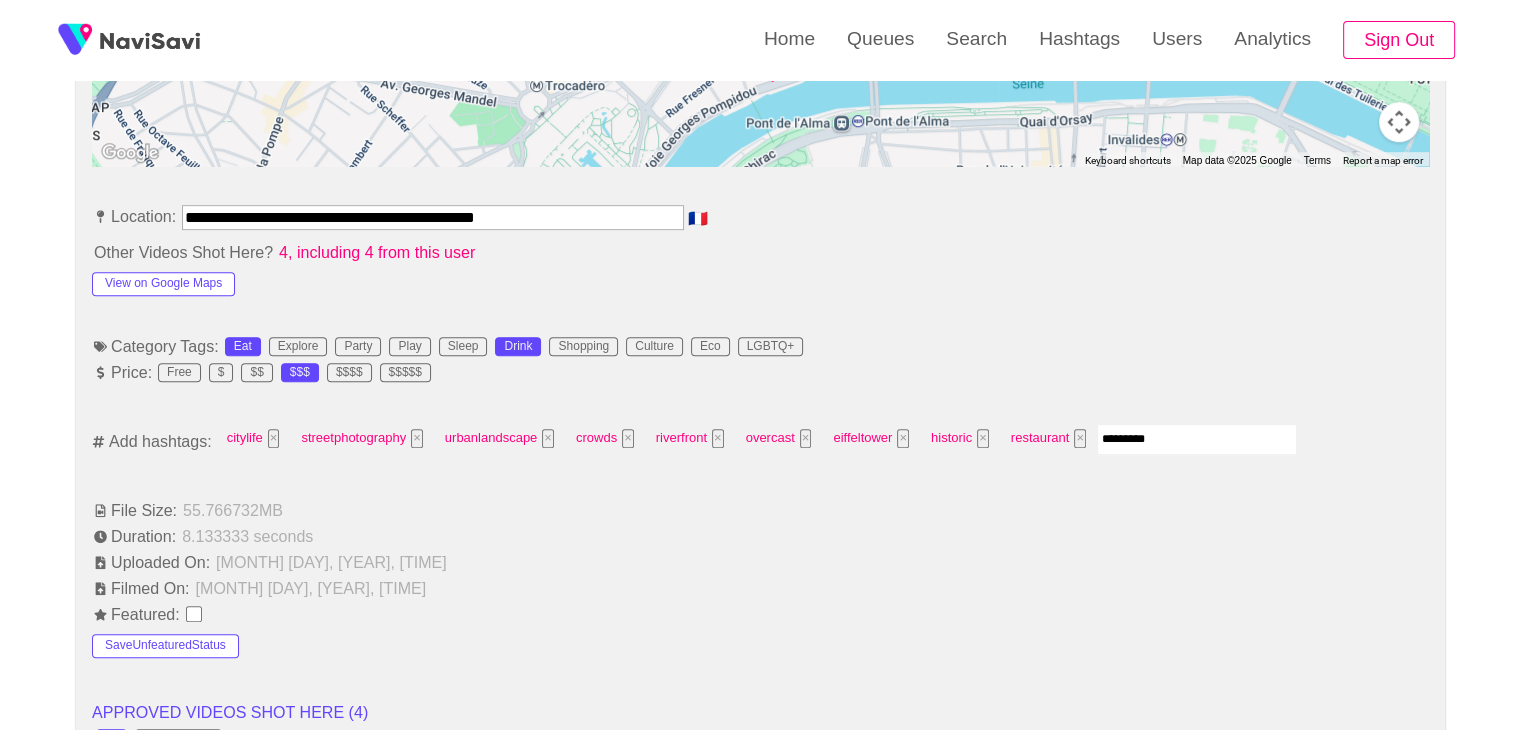 type 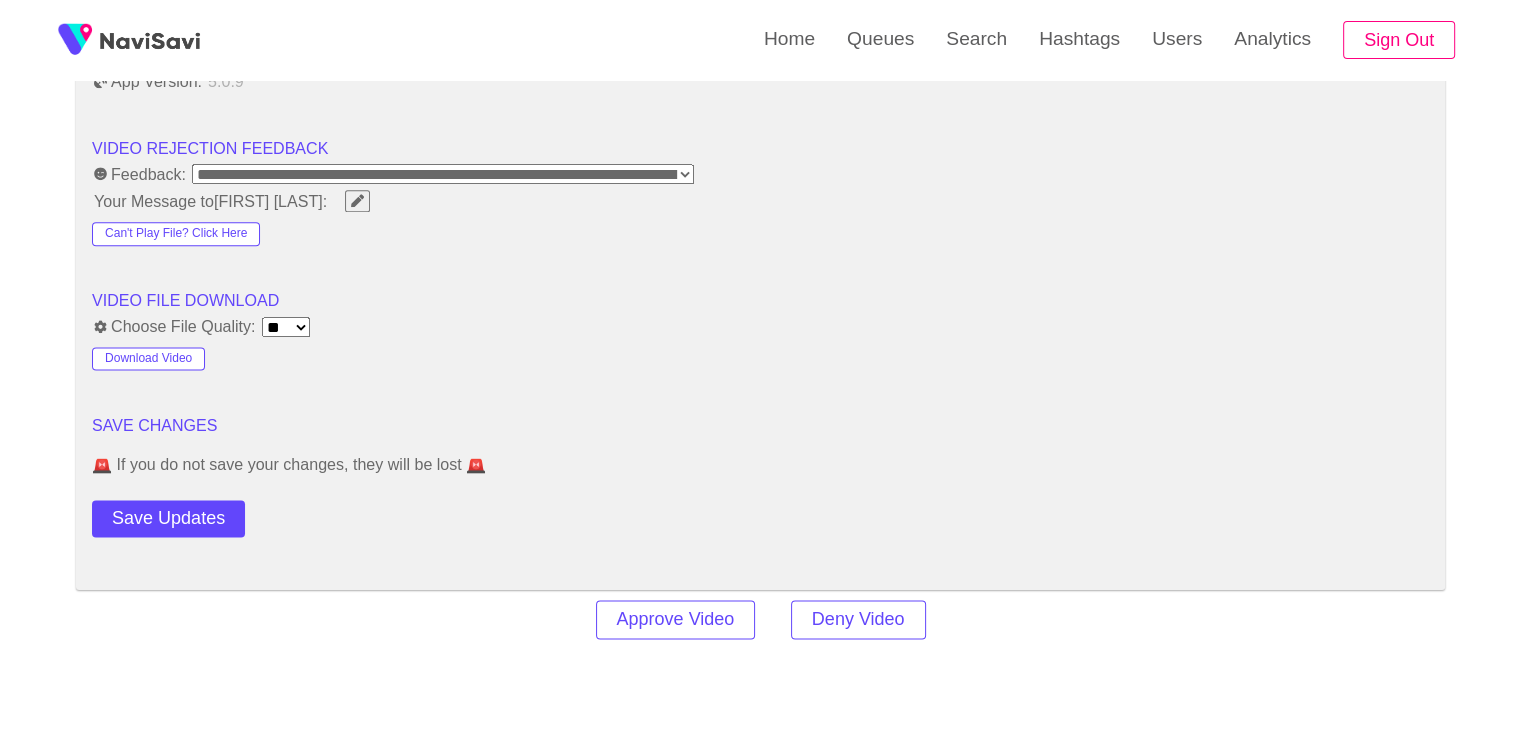 scroll, scrollTop: 2804, scrollLeft: 0, axis: vertical 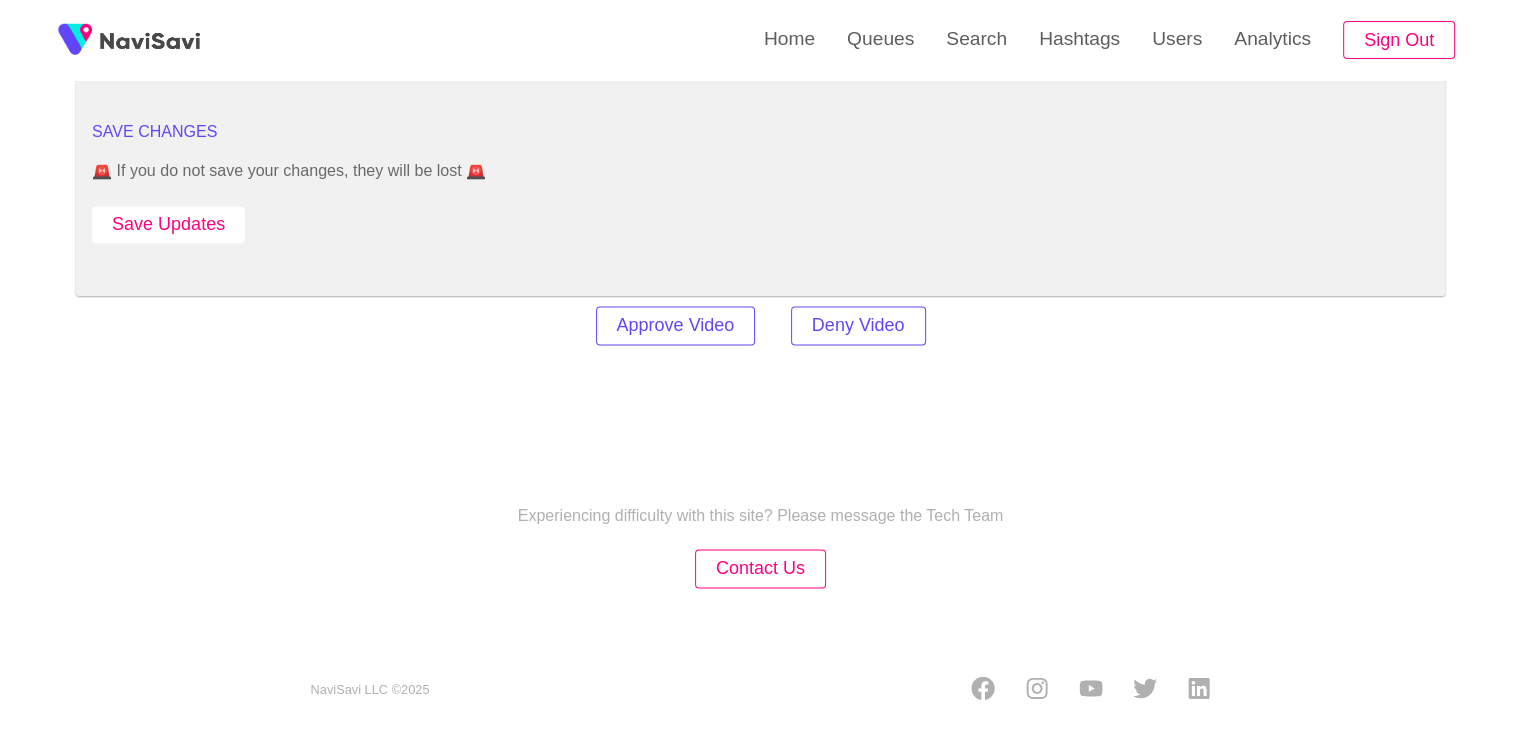 click on "Save Updates" at bounding box center [168, 224] 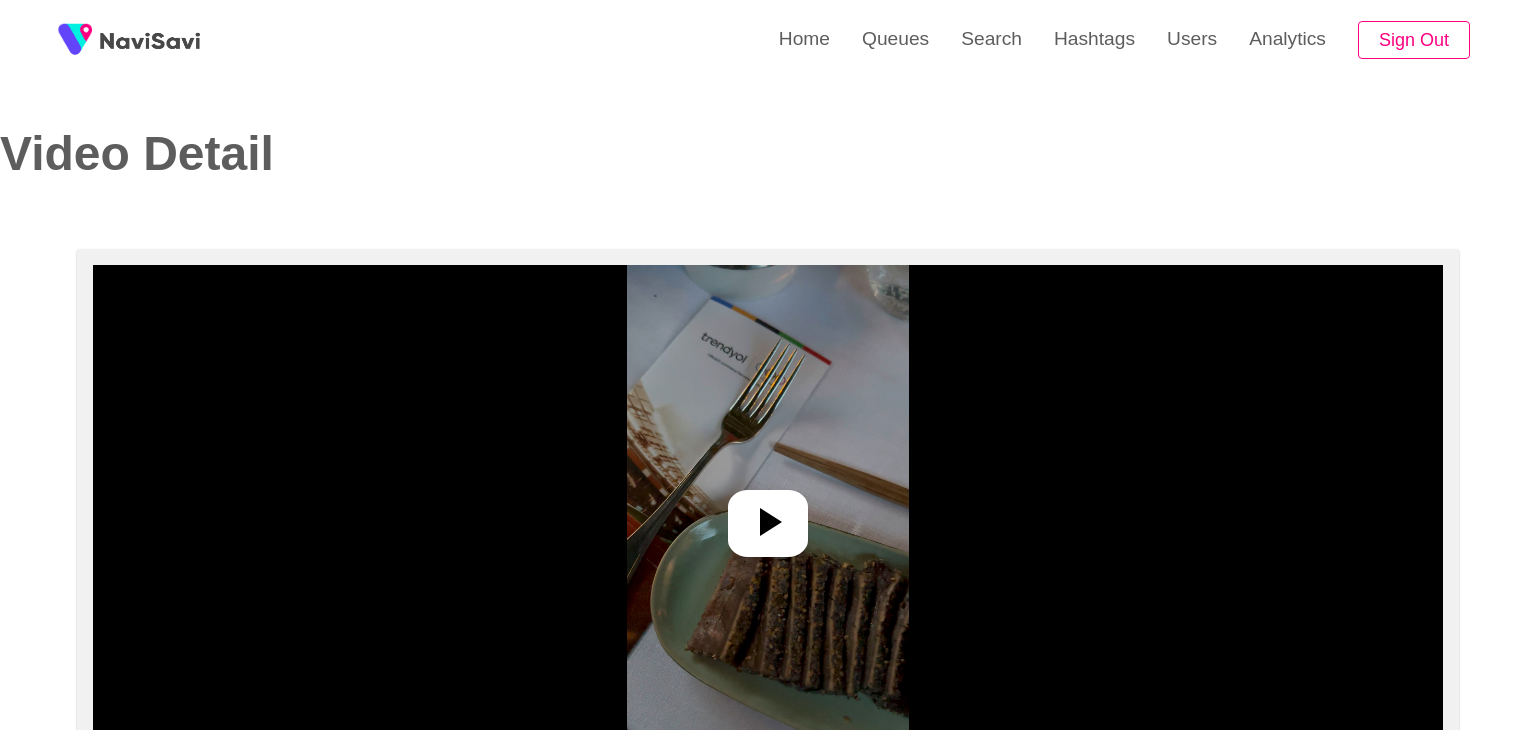 select on "**********" 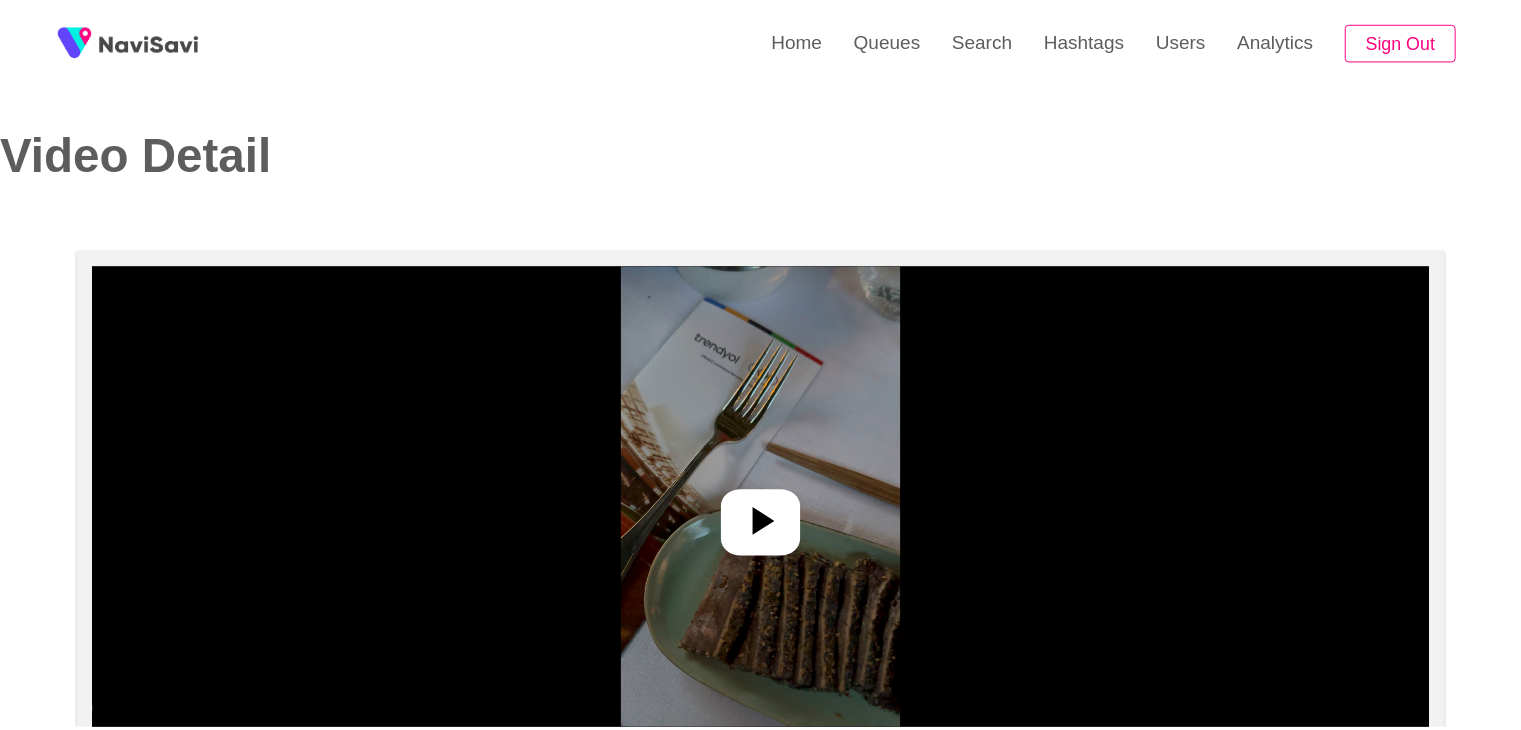 scroll, scrollTop: 0, scrollLeft: 0, axis: both 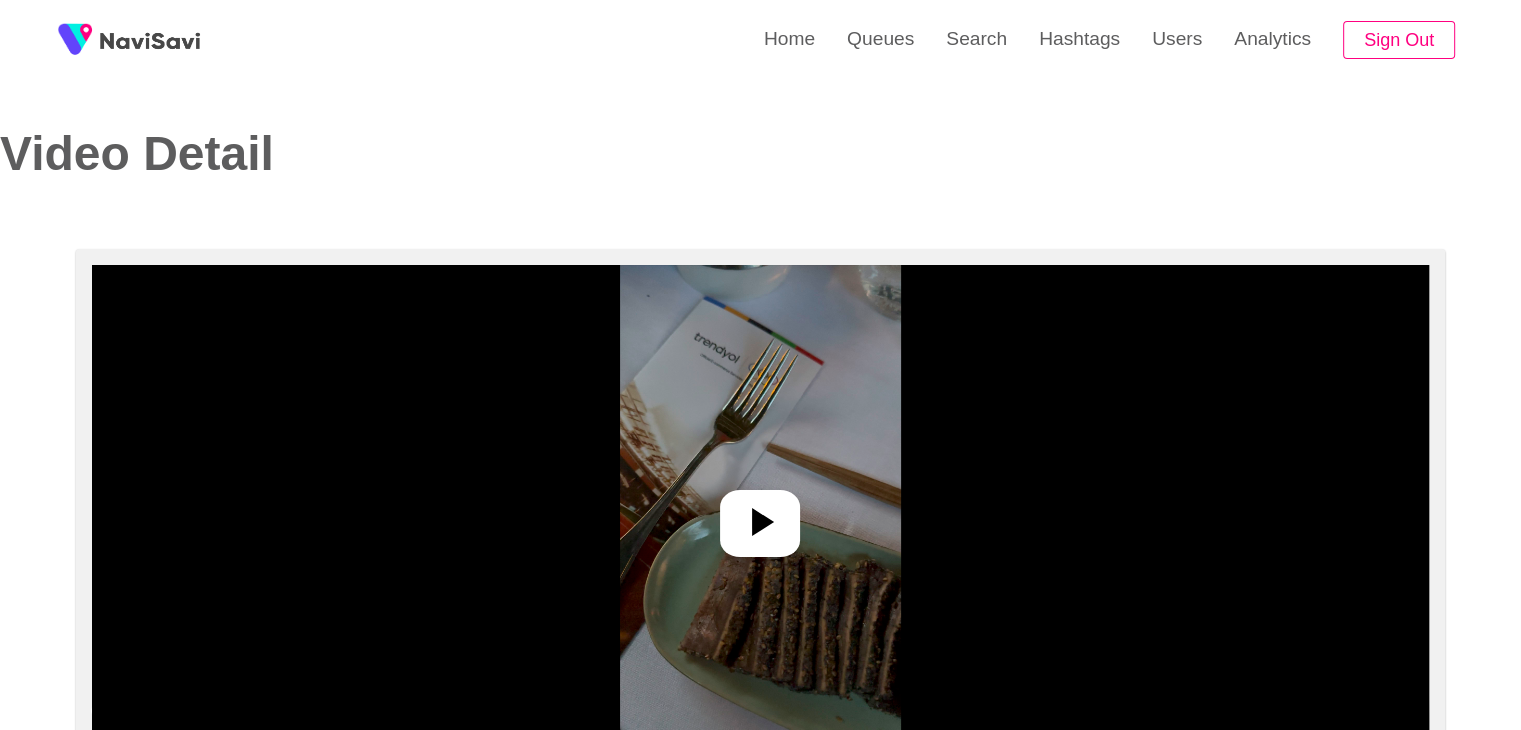 click at bounding box center (760, 515) 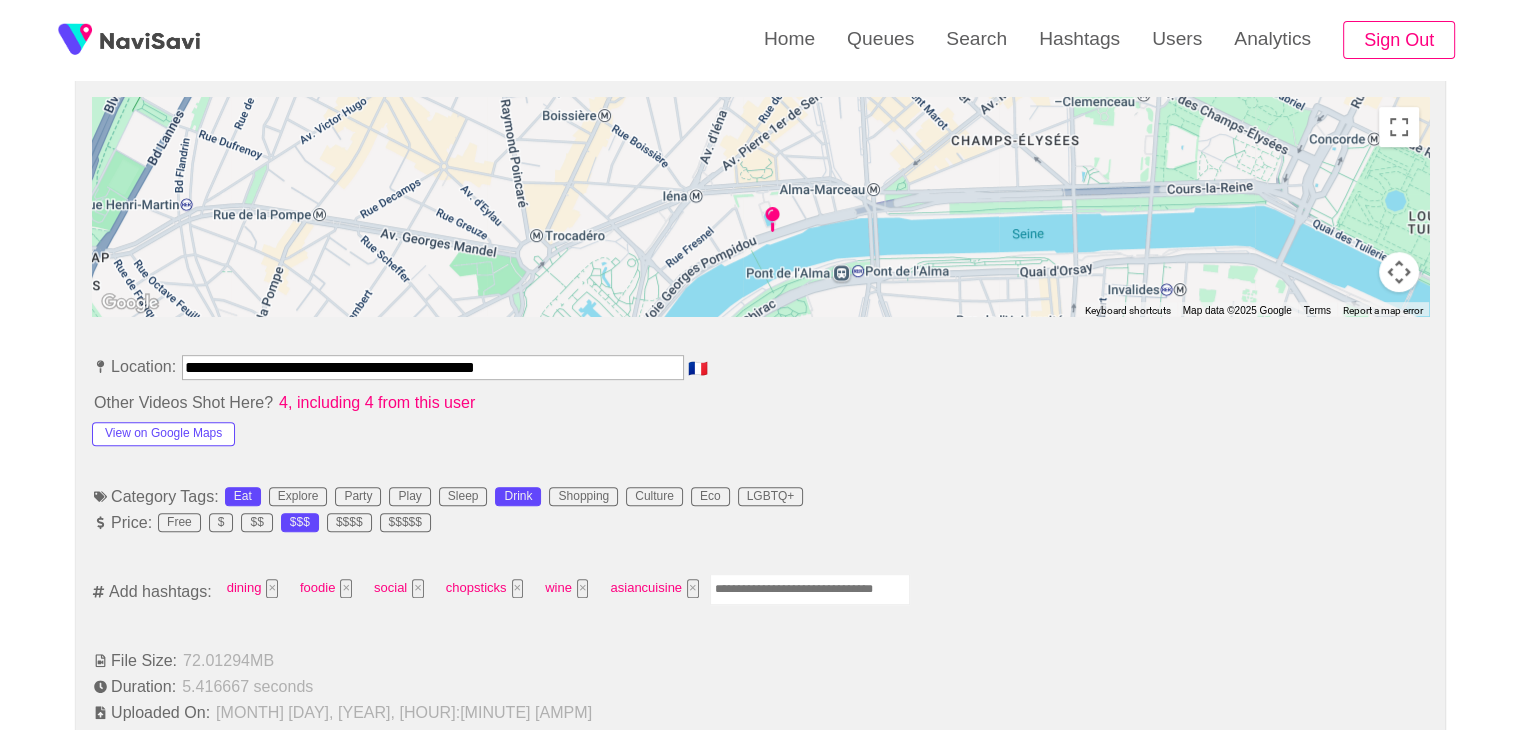 scroll, scrollTop: 895, scrollLeft: 0, axis: vertical 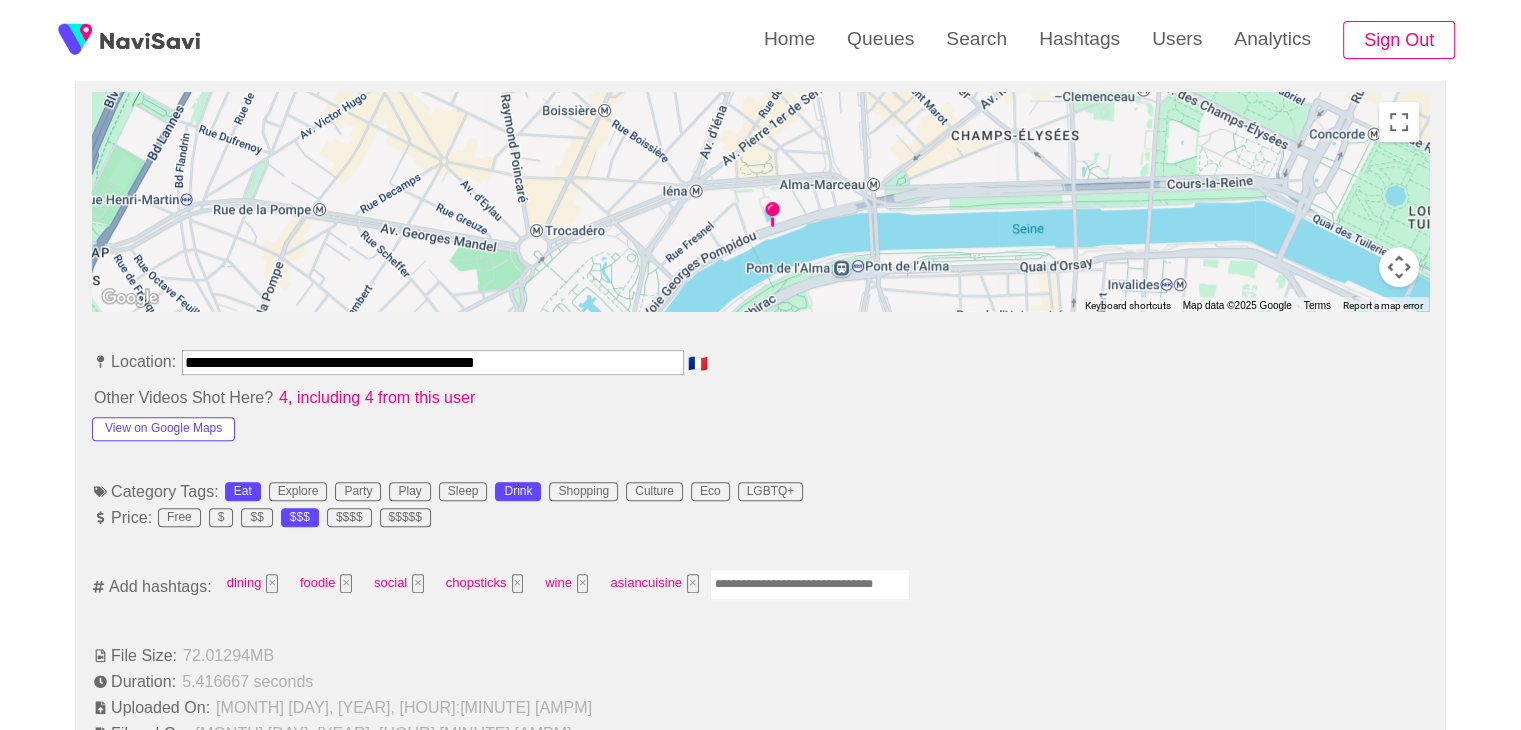 click at bounding box center (810, 584) 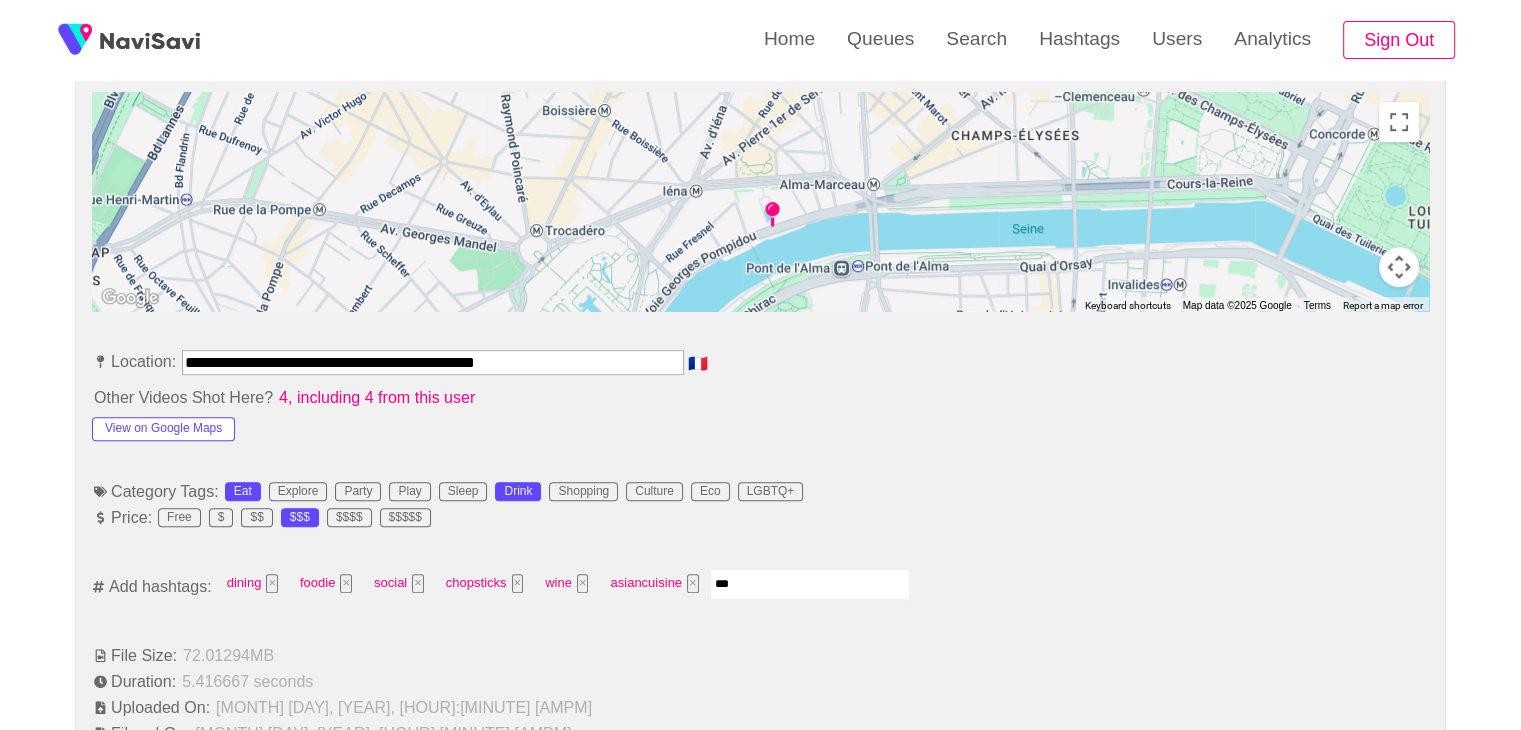 type on "****" 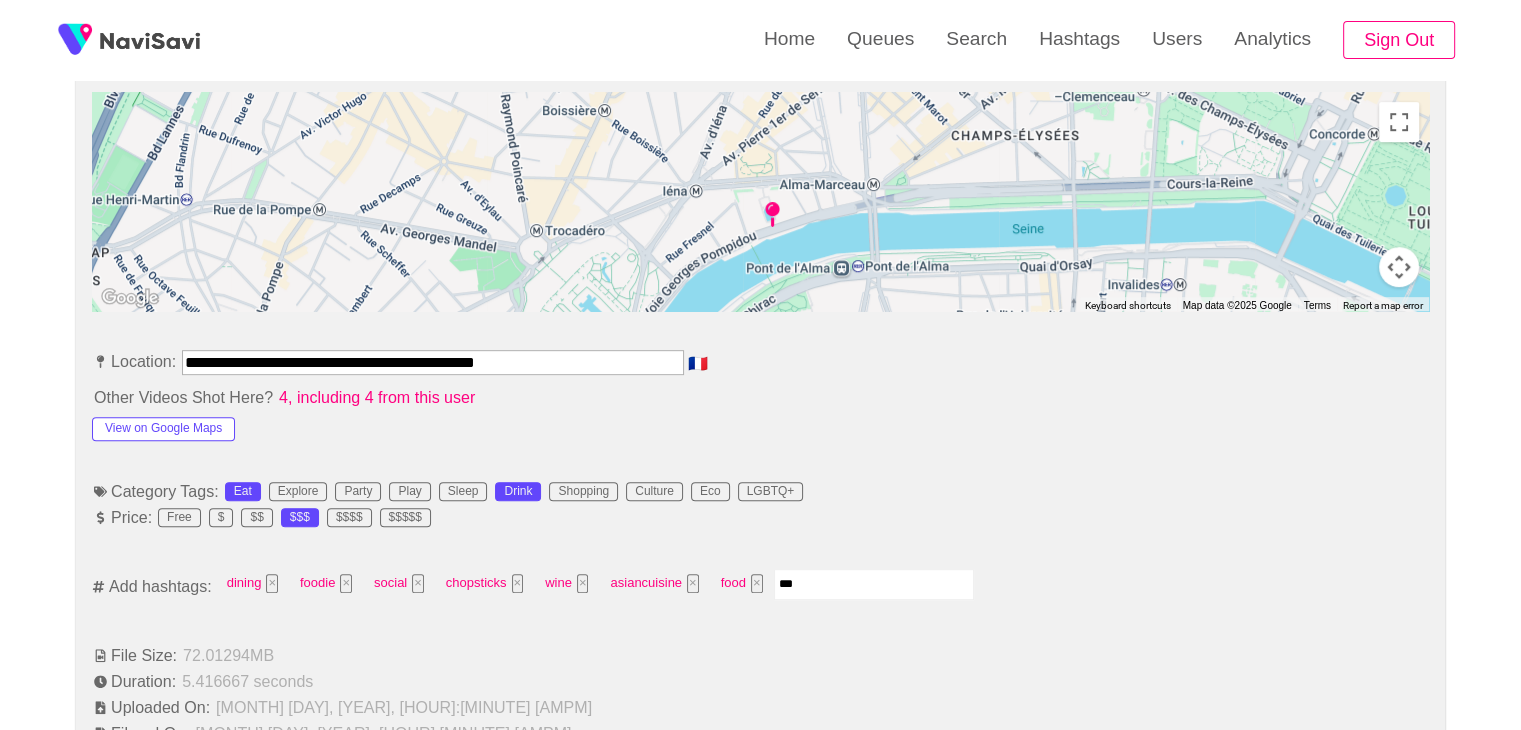 type on "****" 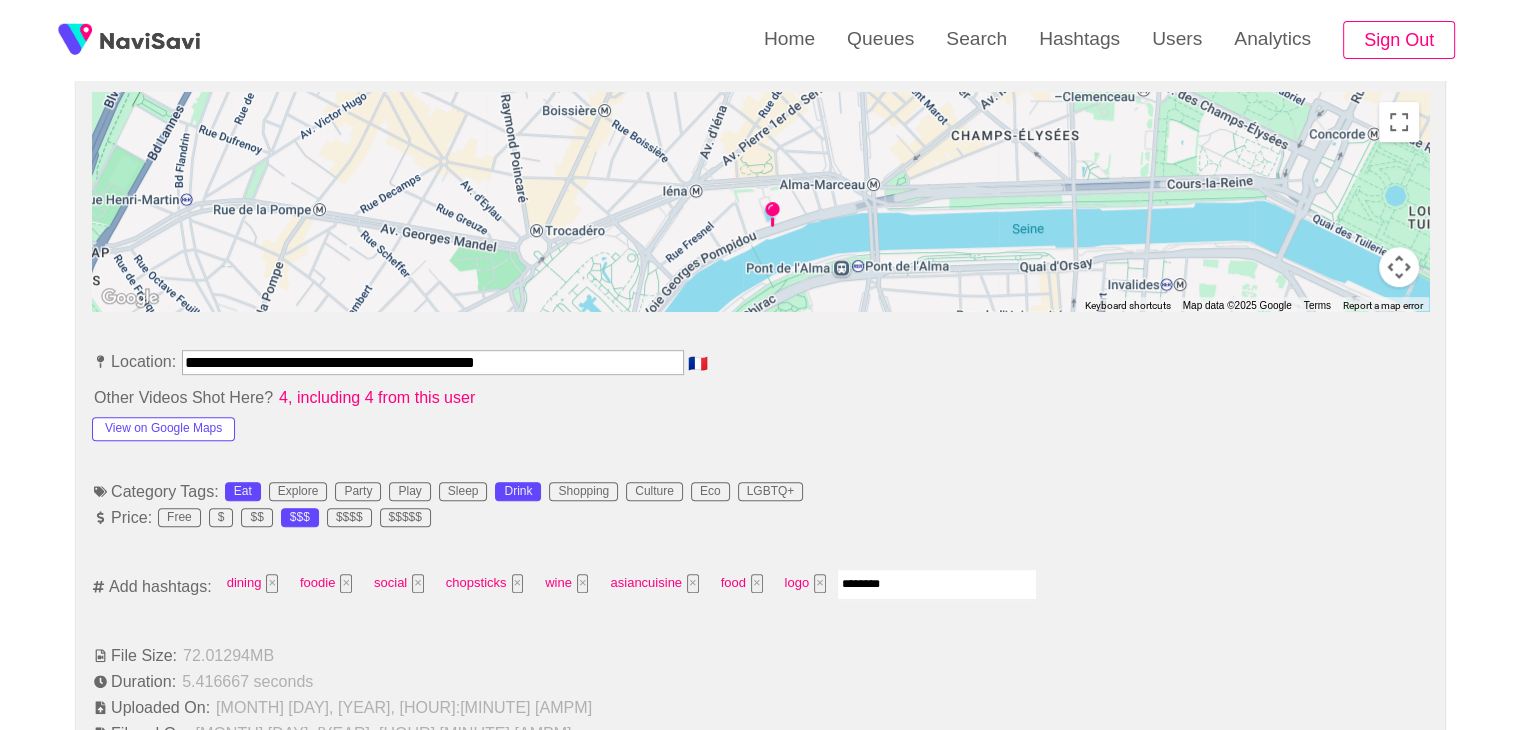 type on "*********" 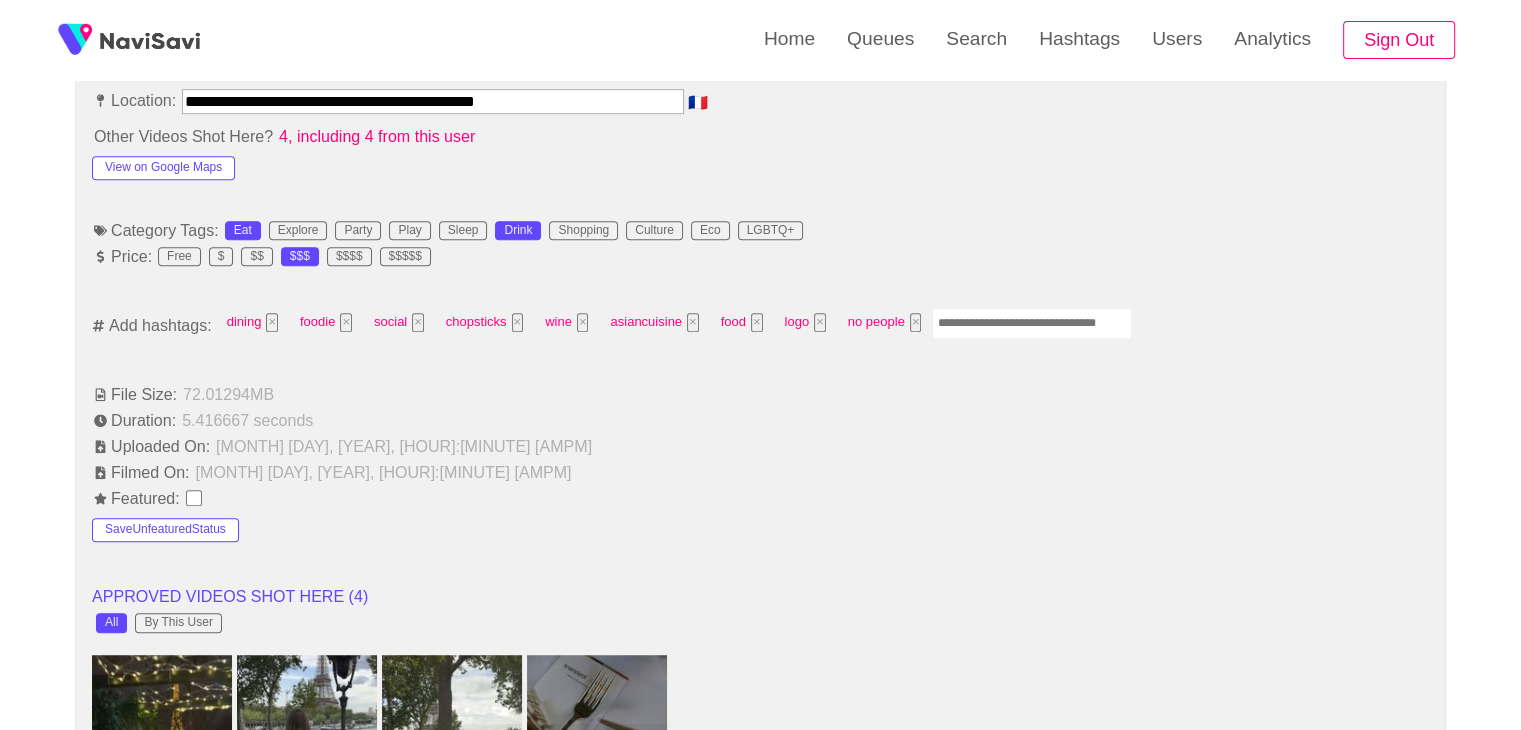 scroll, scrollTop: 928, scrollLeft: 0, axis: vertical 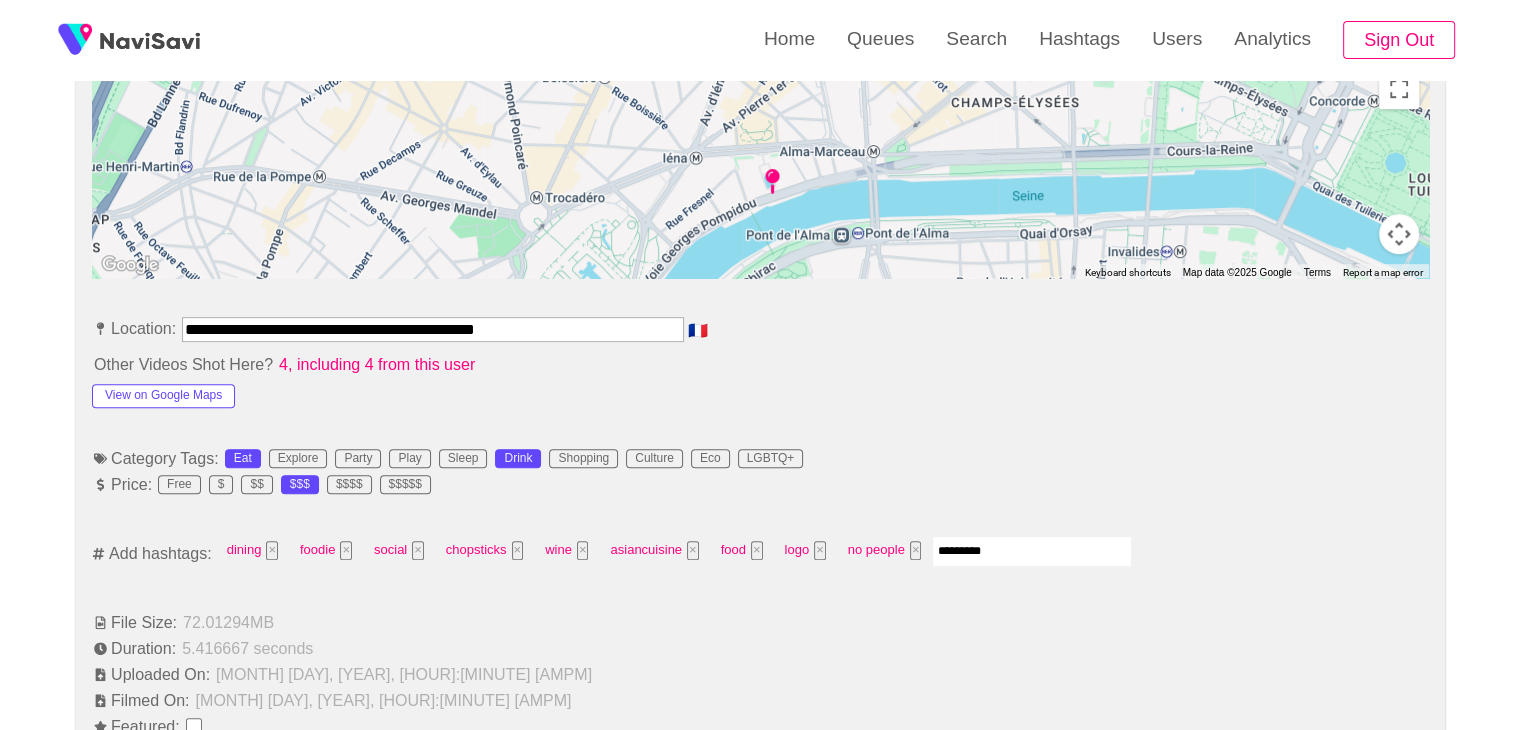 type on "**********" 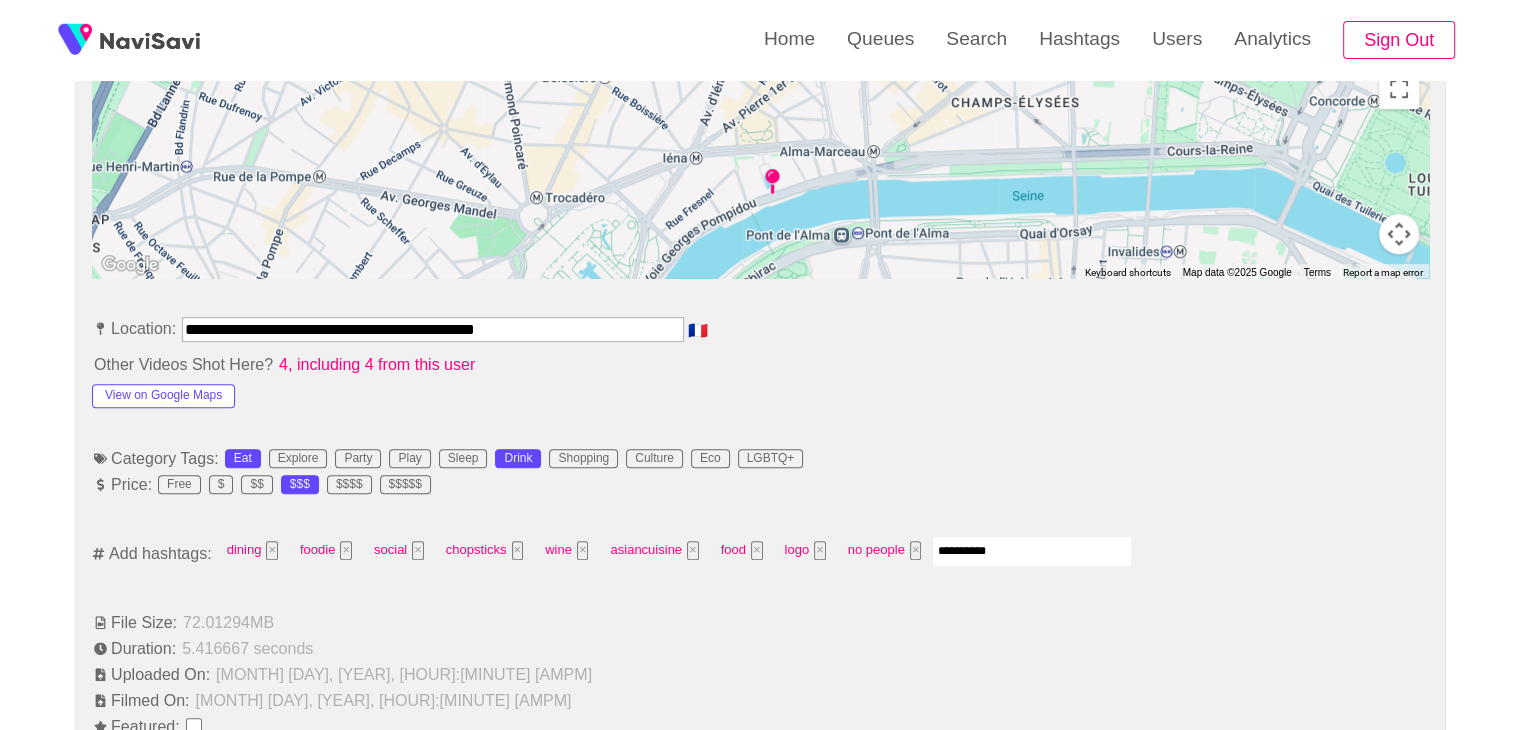 type 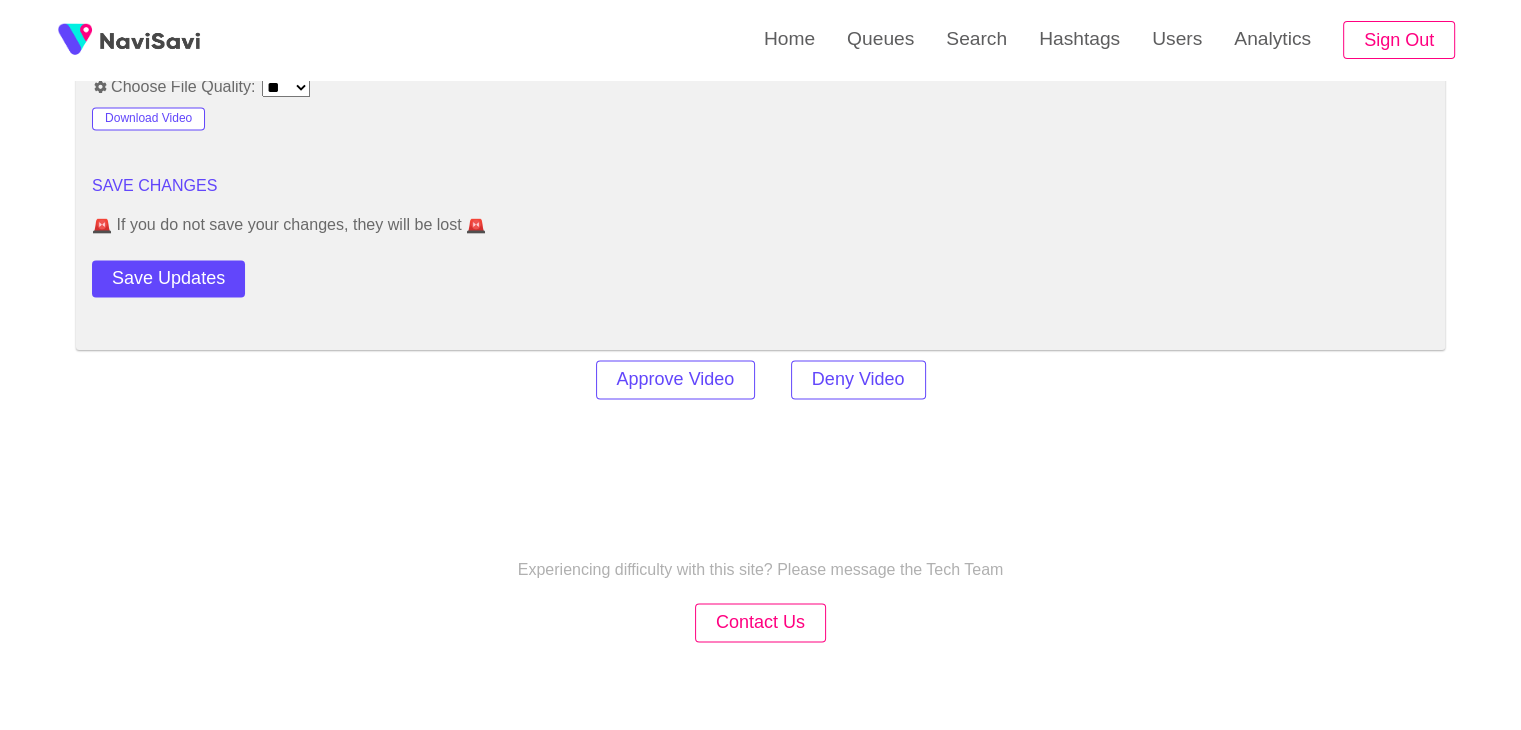scroll, scrollTop: 2804, scrollLeft: 0, axis: vertical 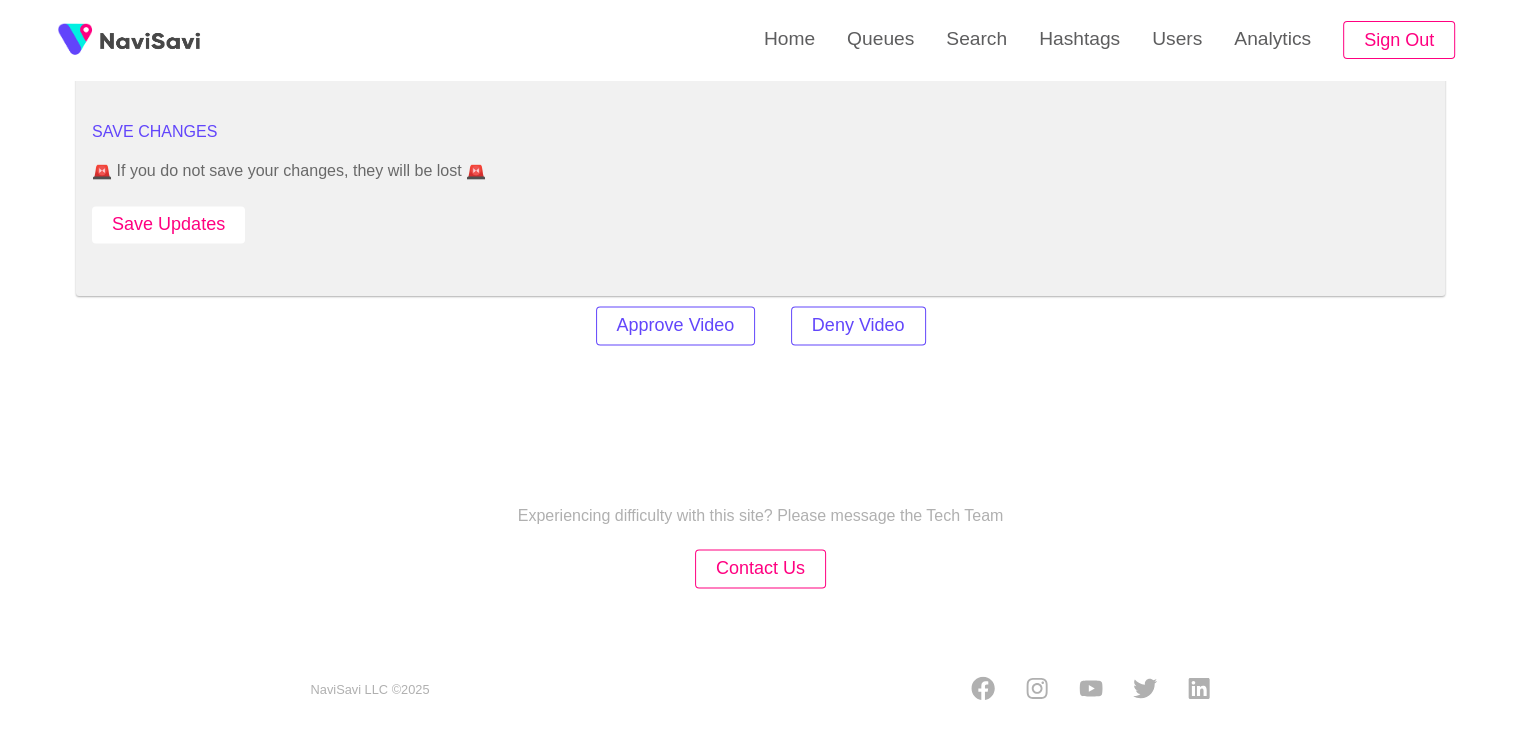 click on "Save Updates" at bounding box center [168, 224] 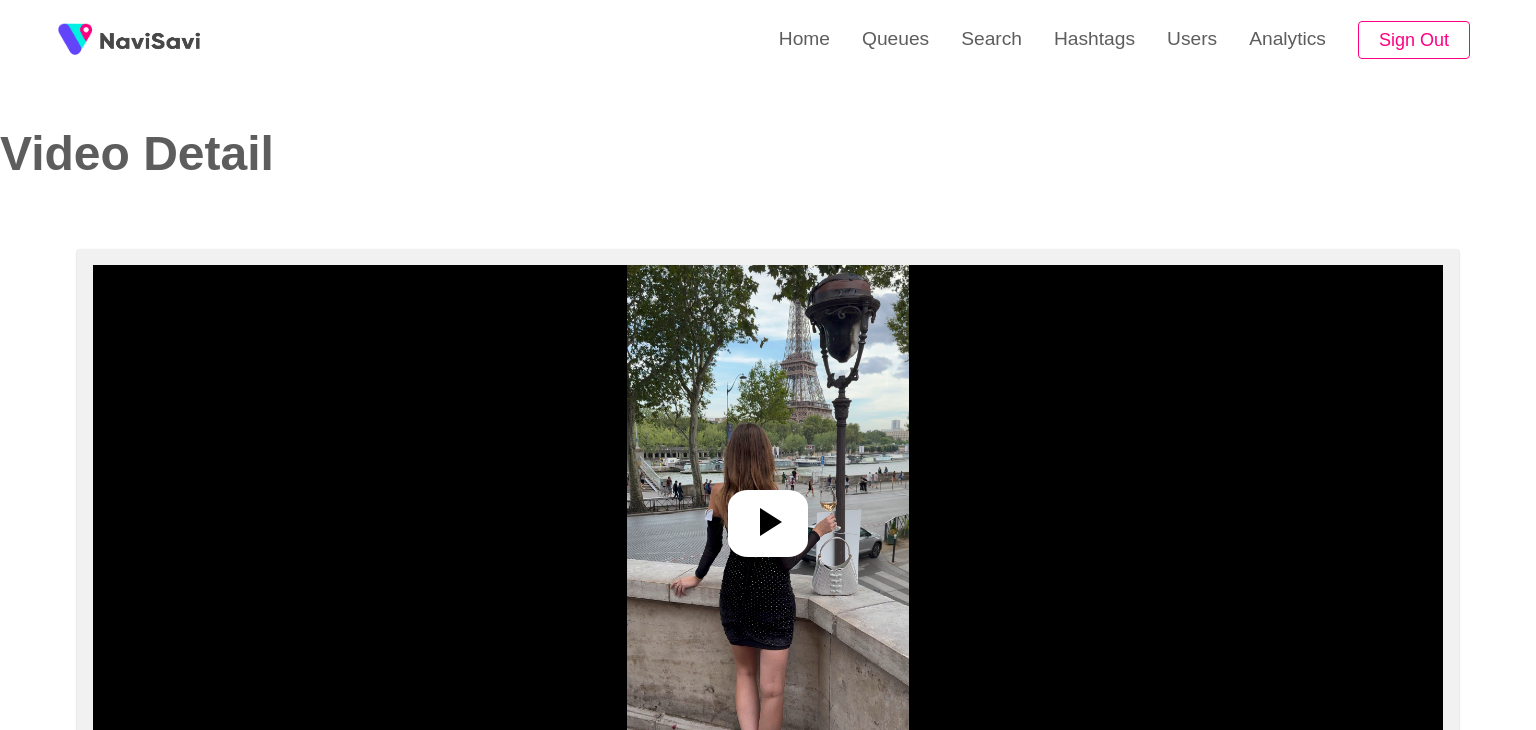 select on "**********" 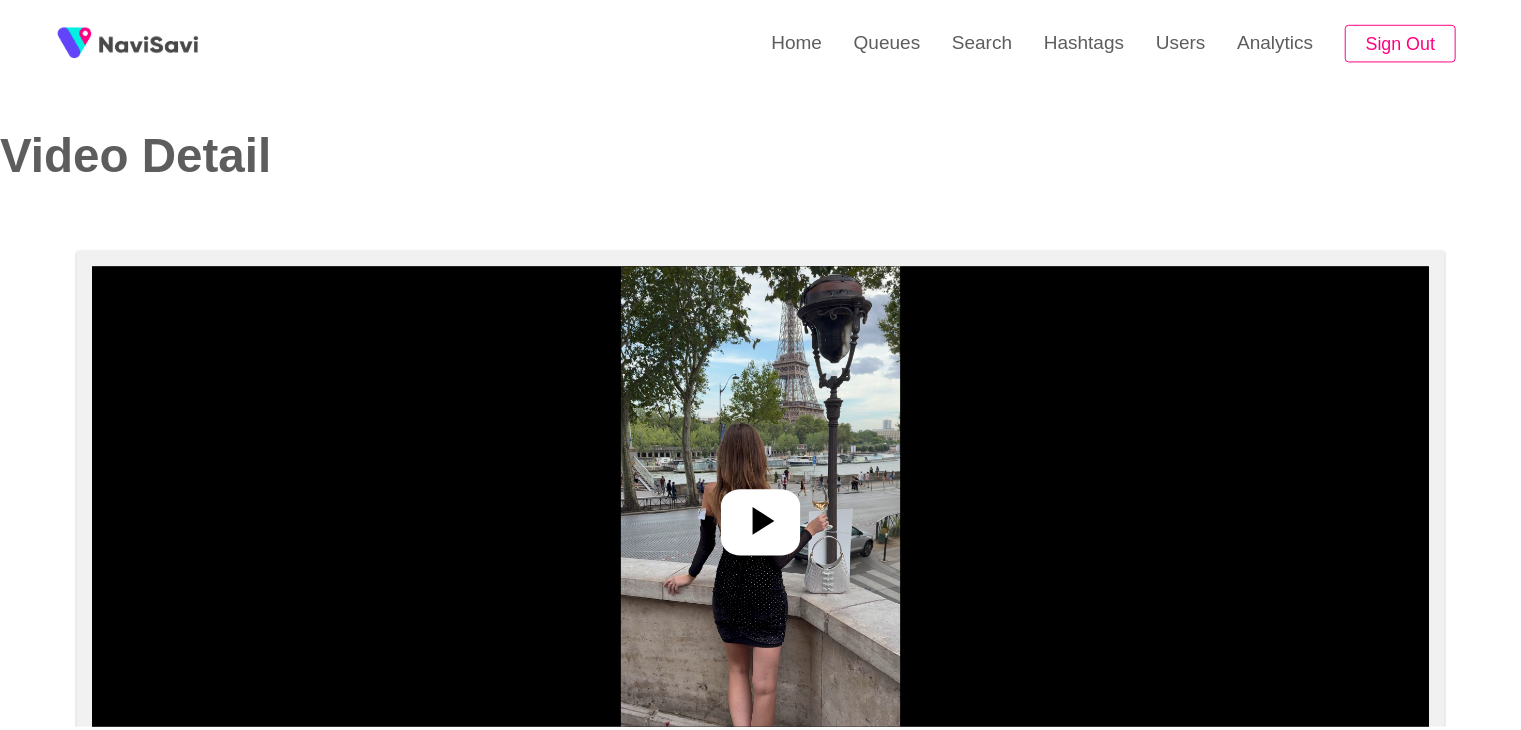 scroll, scrollTop: 0, scrollLeft: 0, axis: both 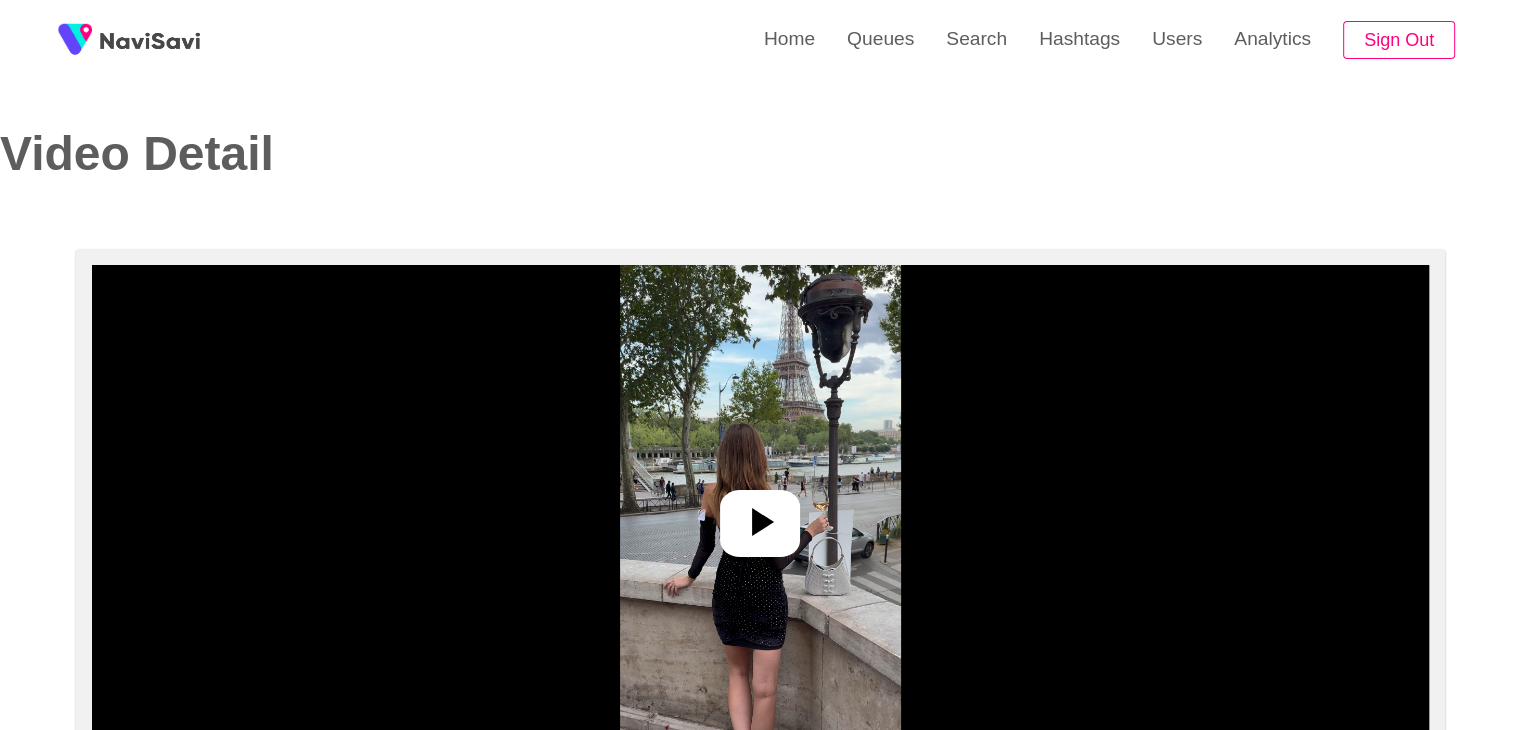 click at bounding box center (760, 523) 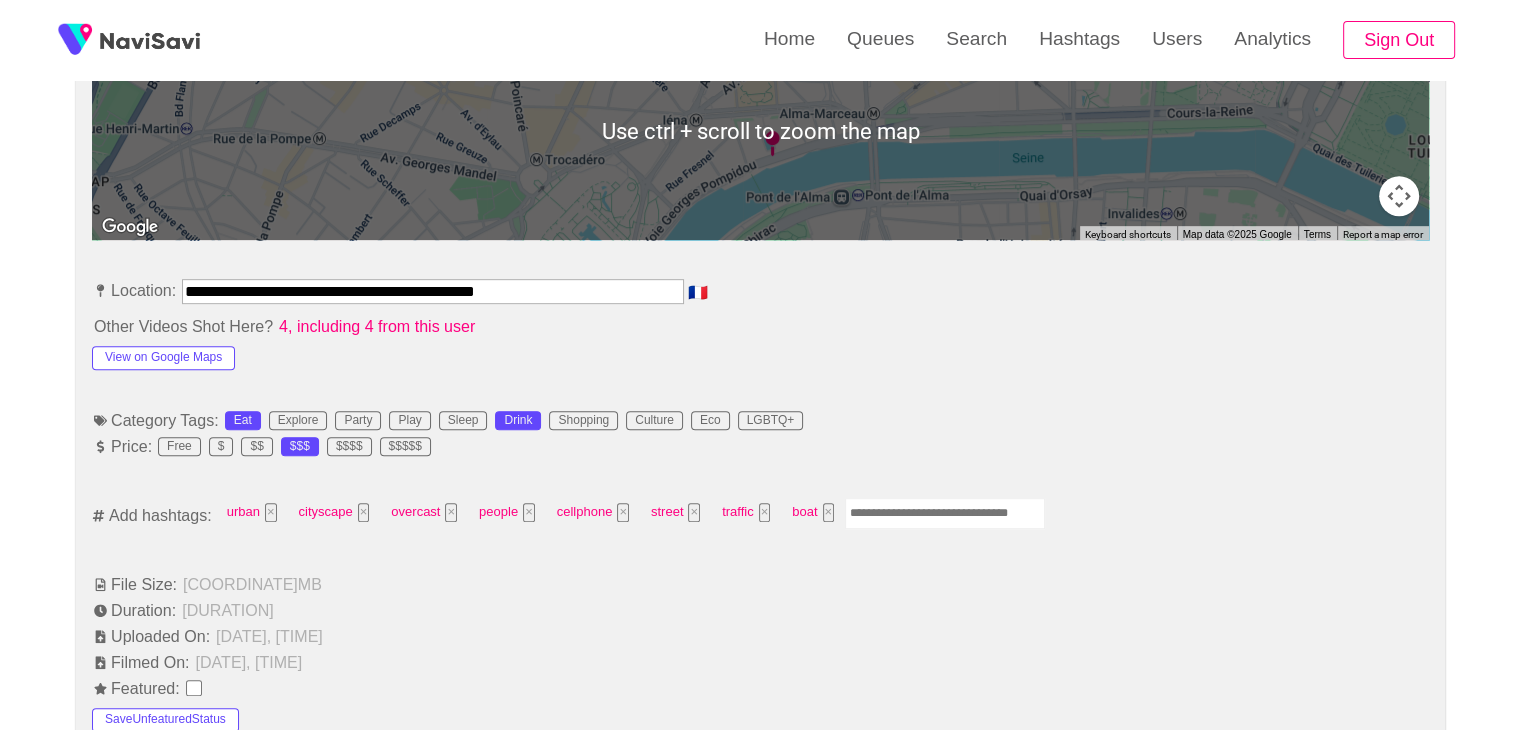 scroll, scrollTop: 976, scrollLeft: 0, axis: vertical 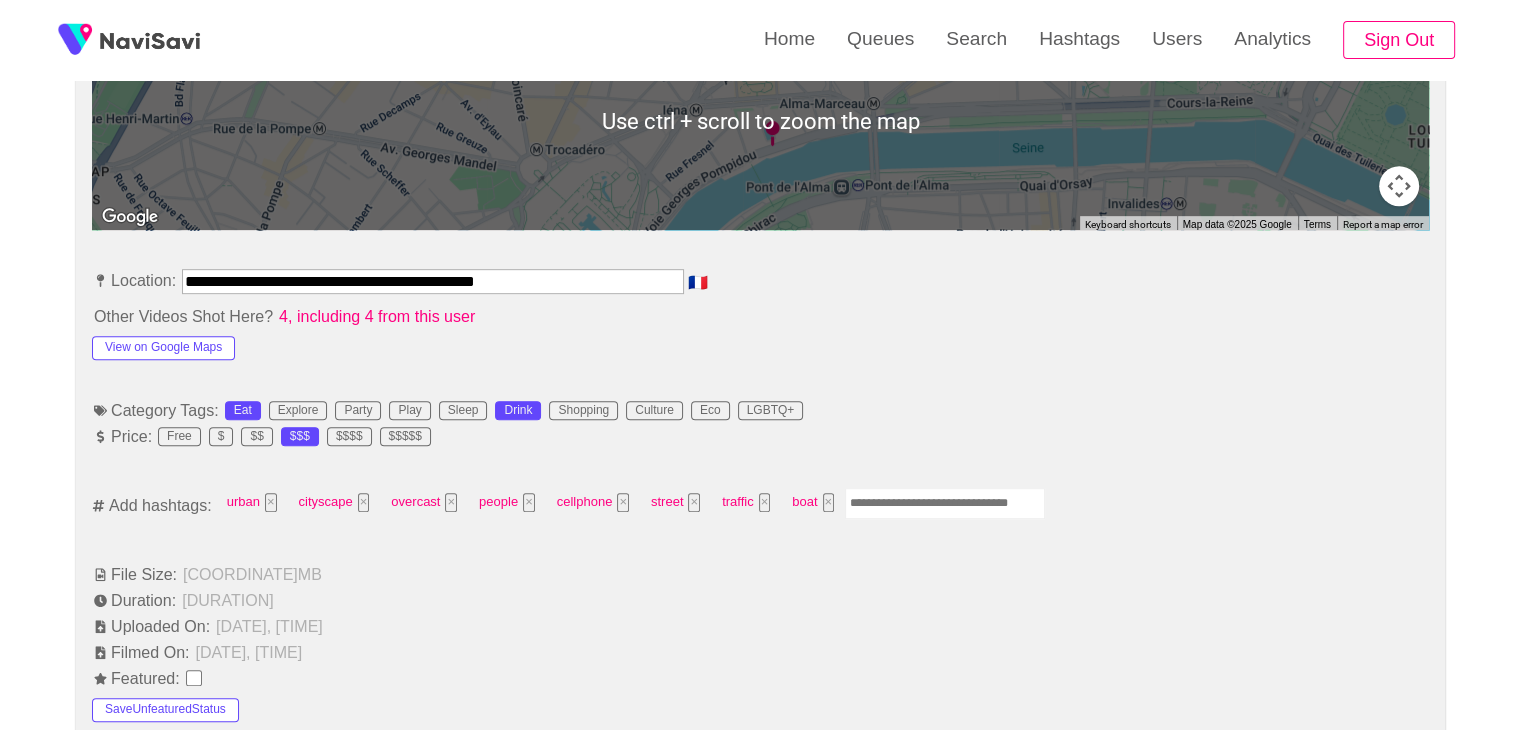 click at bounding box center [945, 503] 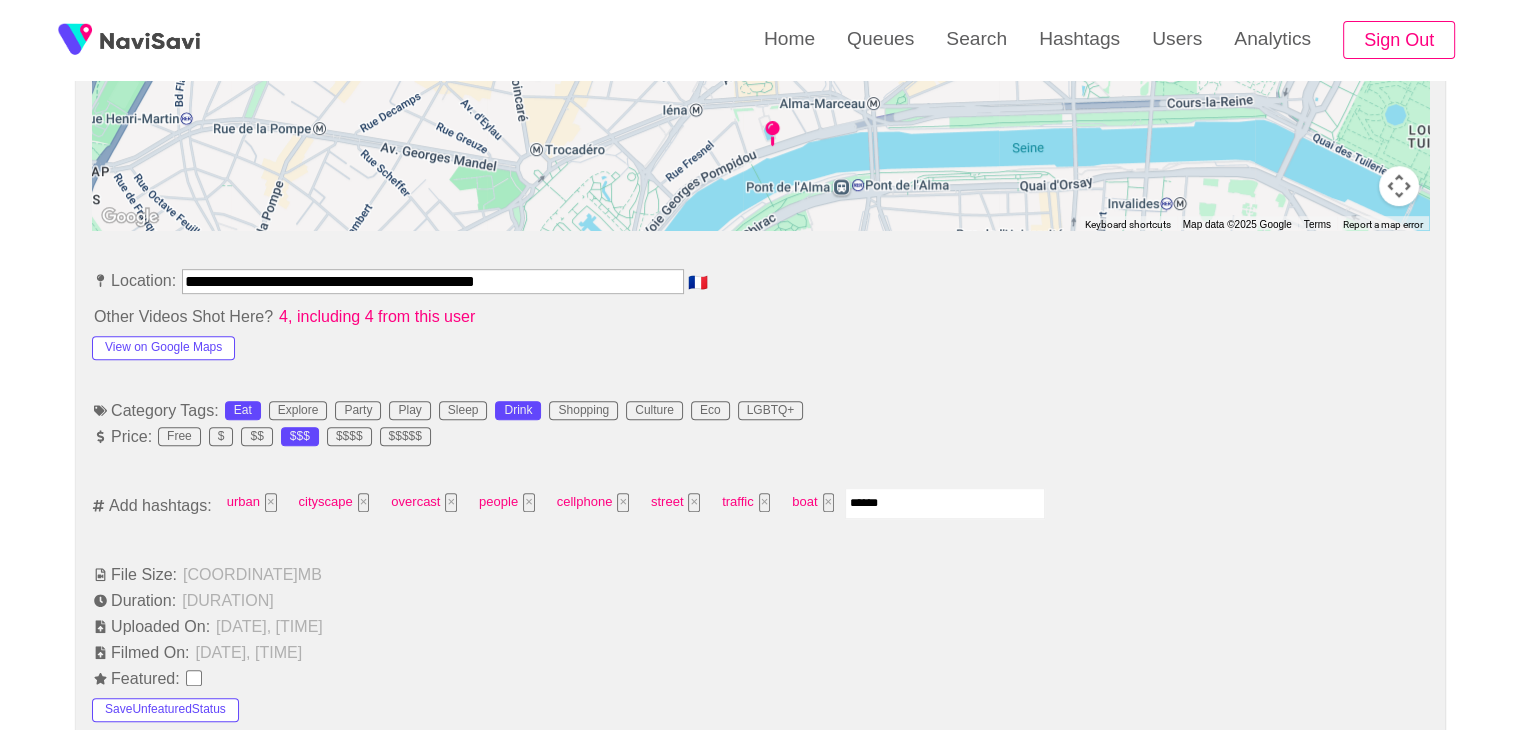 type on "*******" 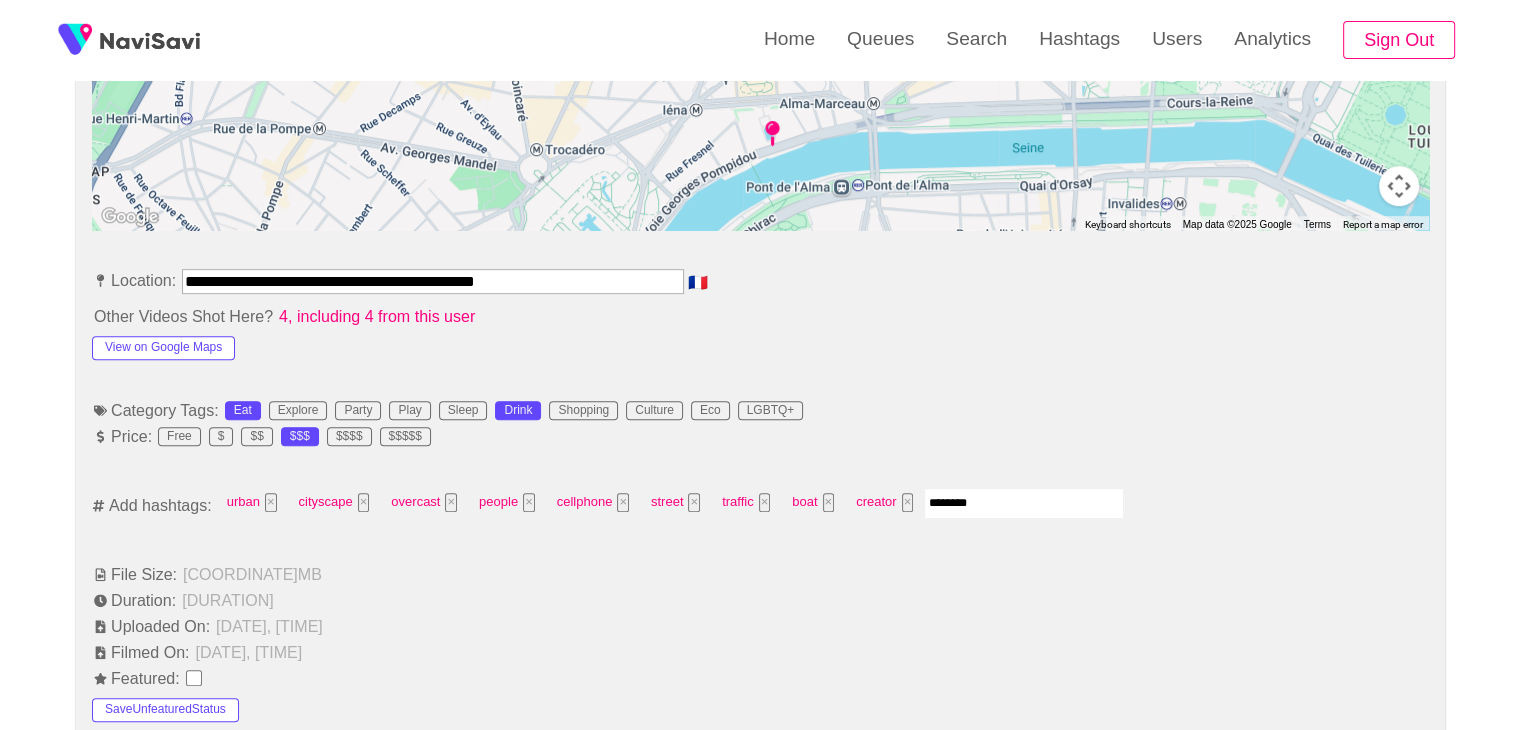 type on "*********" 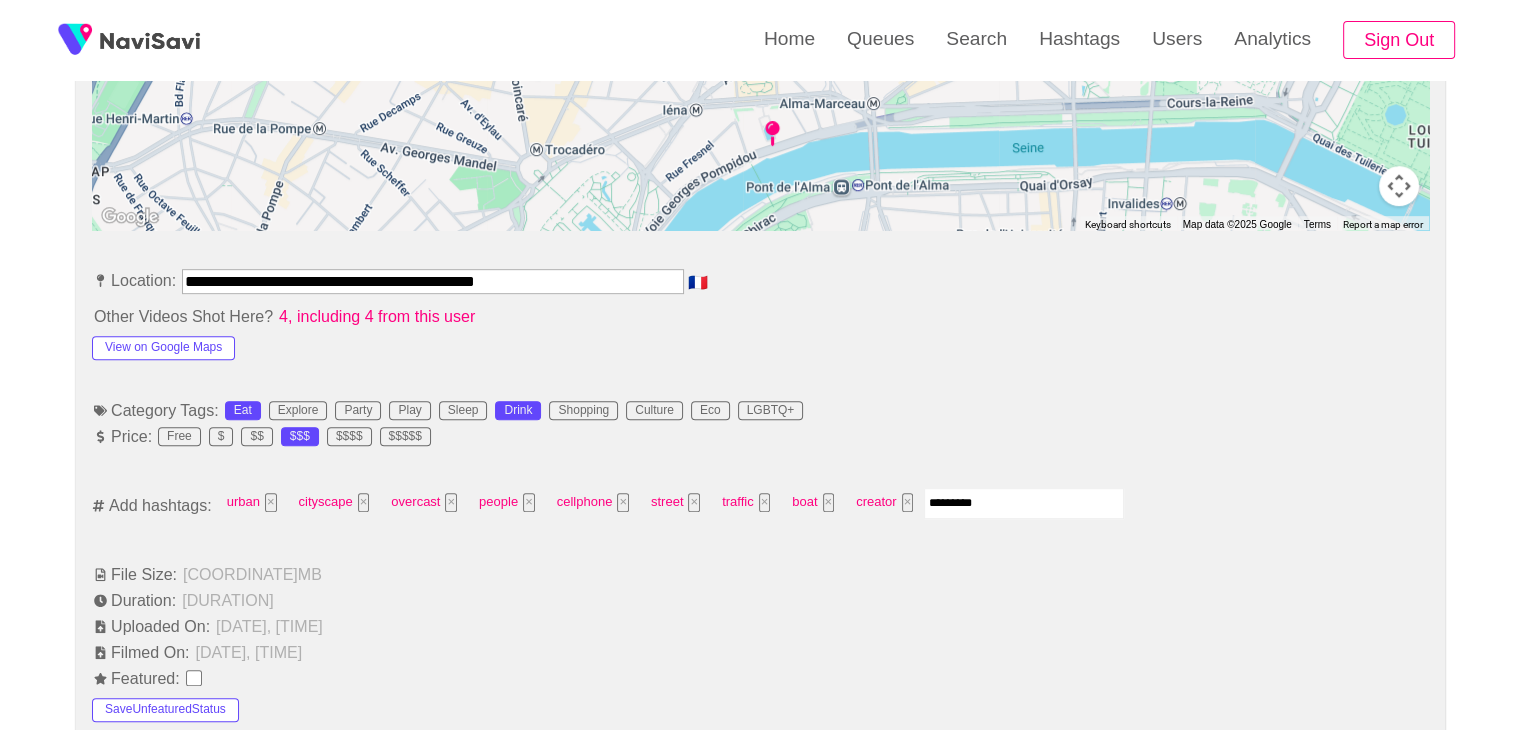 type 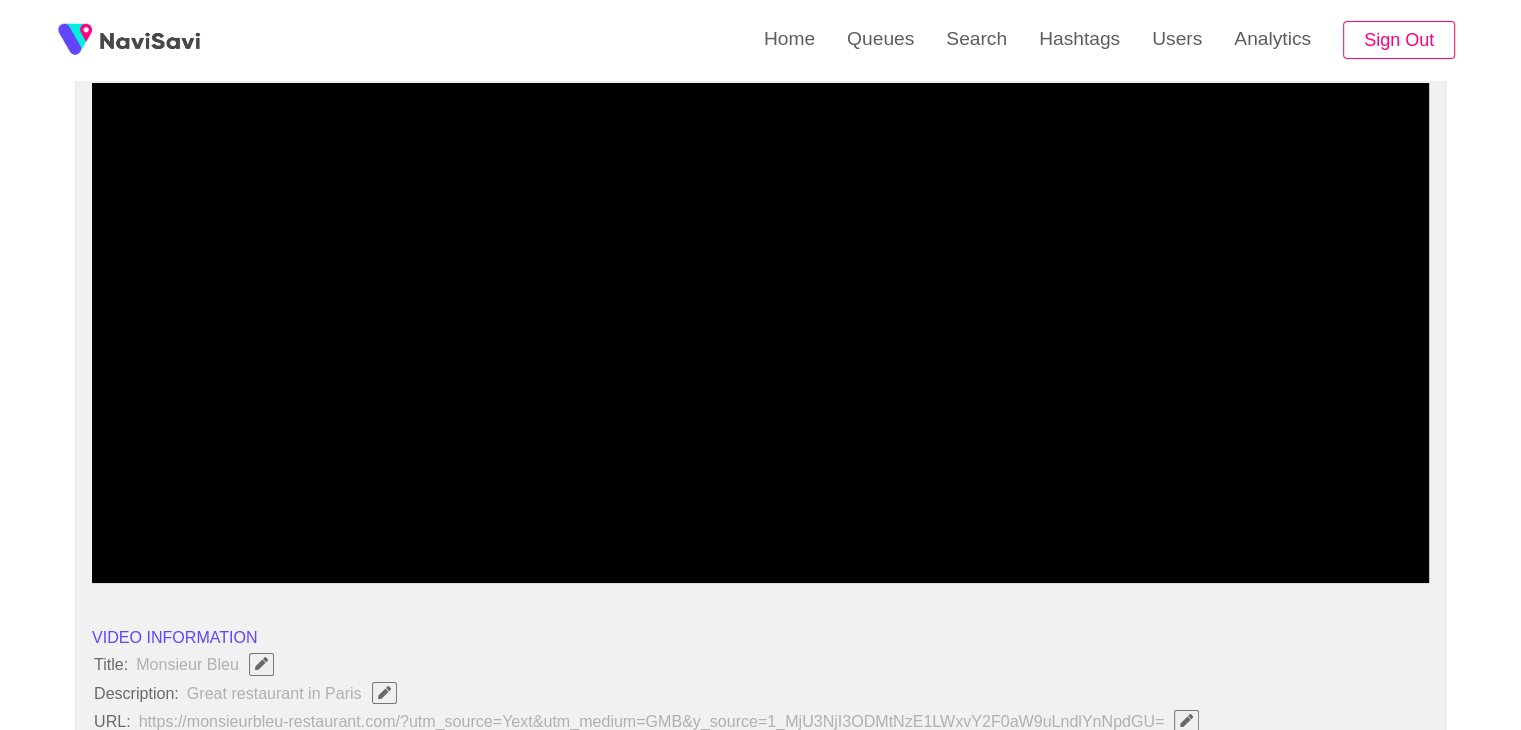 scroll, scrollTop: 180, scrollLeft: 0, axis: vertical 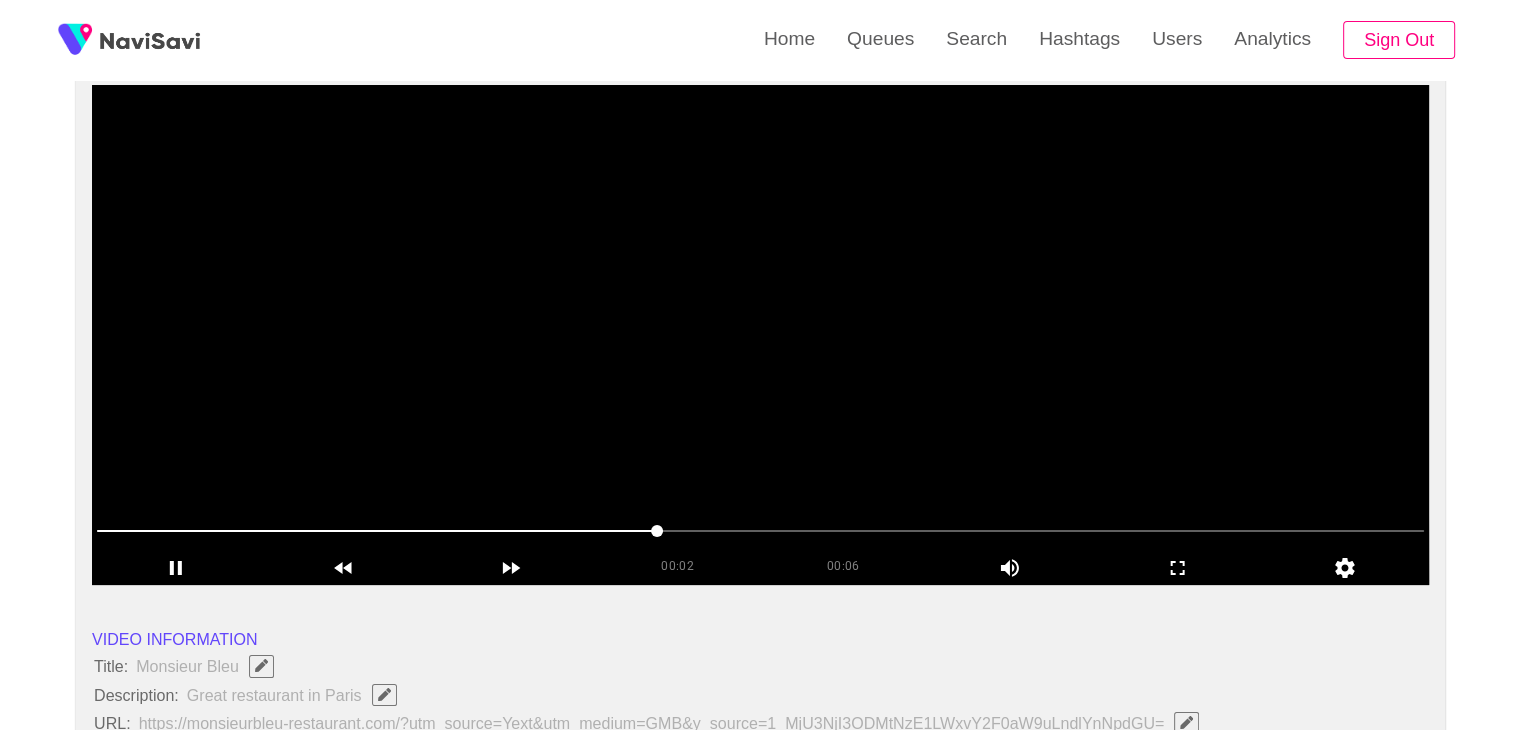 click at bounding box center (760, 335) 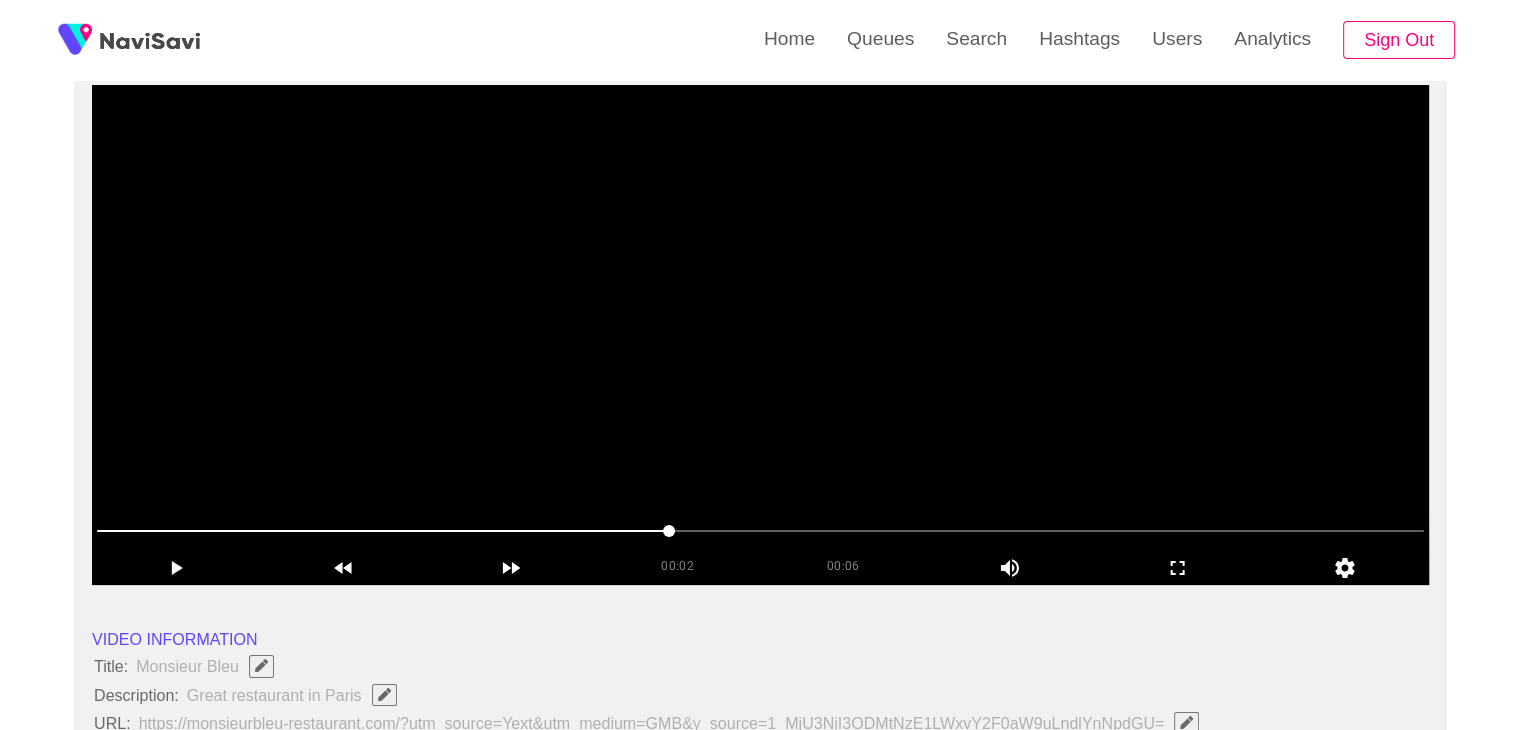 click at bounding box center (760, 335) 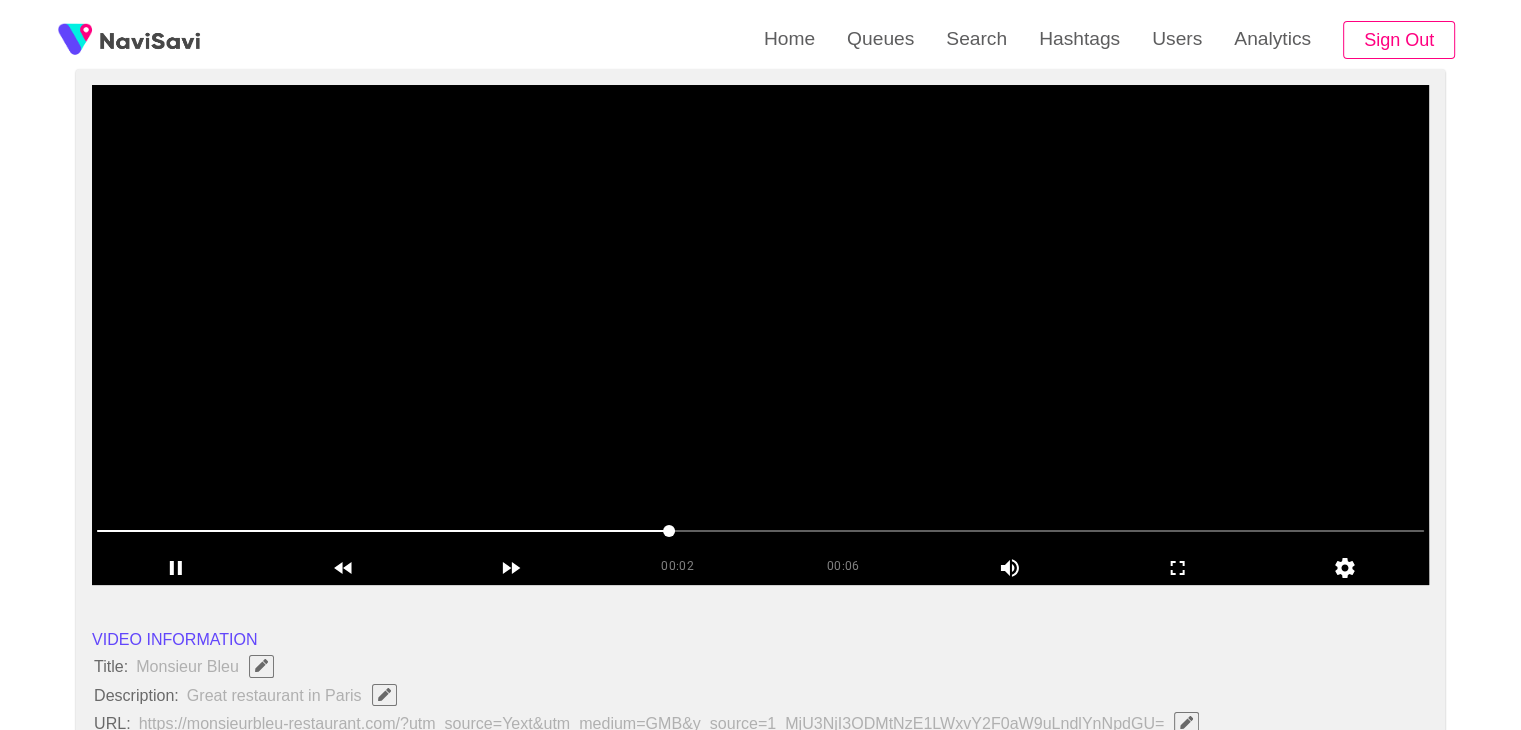 scroll, scrollTop: 43, scrollLeft: 0, axis: vertical 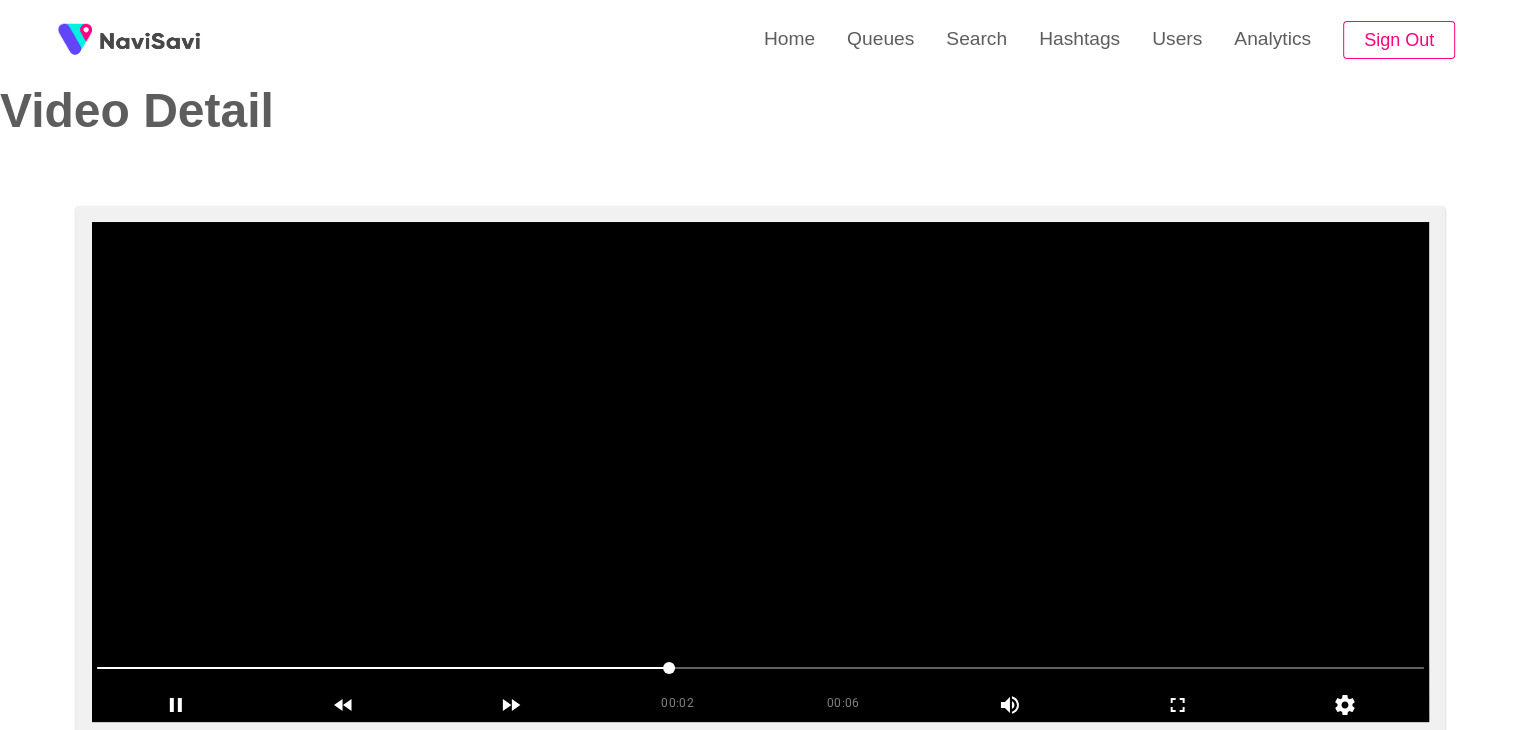 click at bounding box center [760, 472] 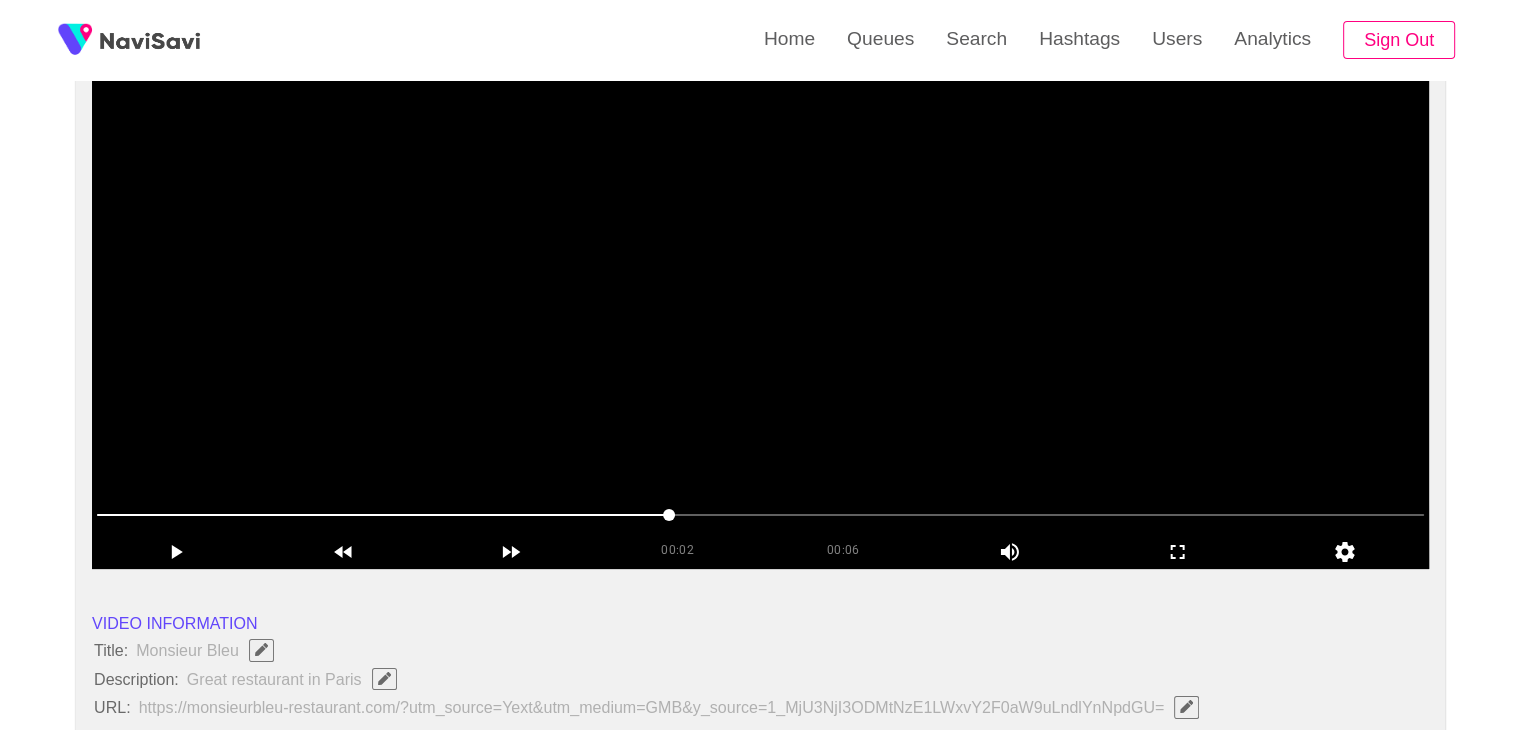 scroll, scrollTop: 196, scrollLeft: 0, axis: vertical 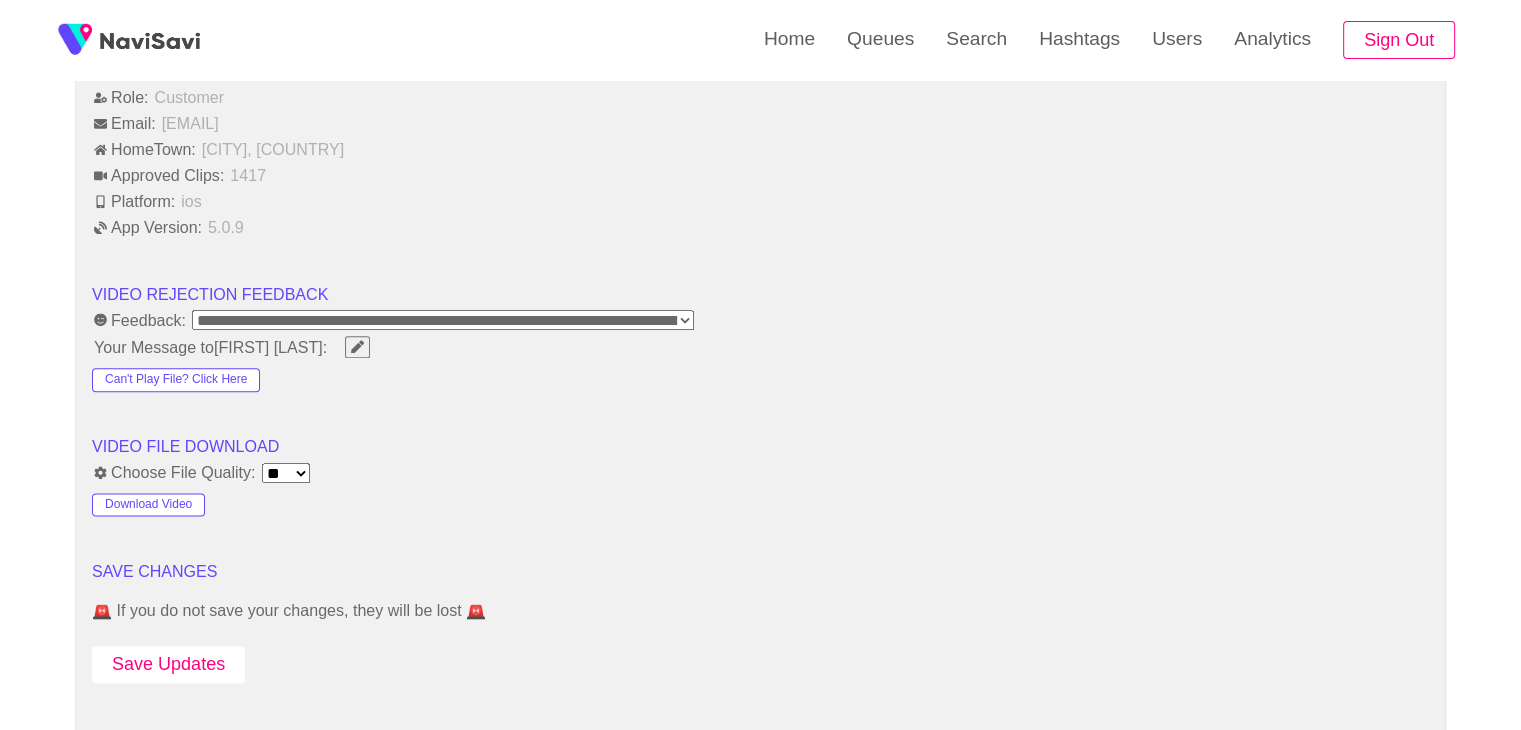 click on "Save Updates" at bounding box center [168, 664] 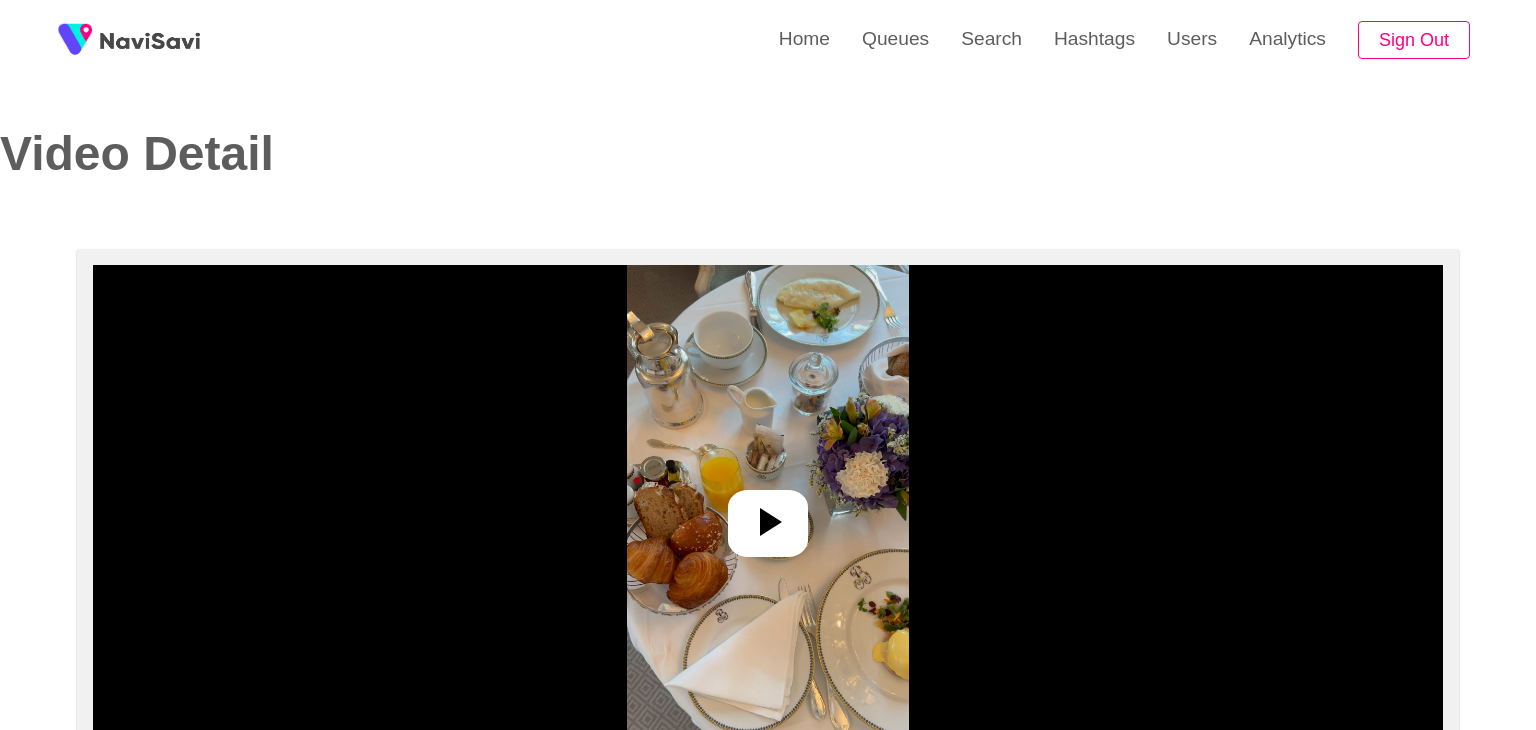 select on "**********" 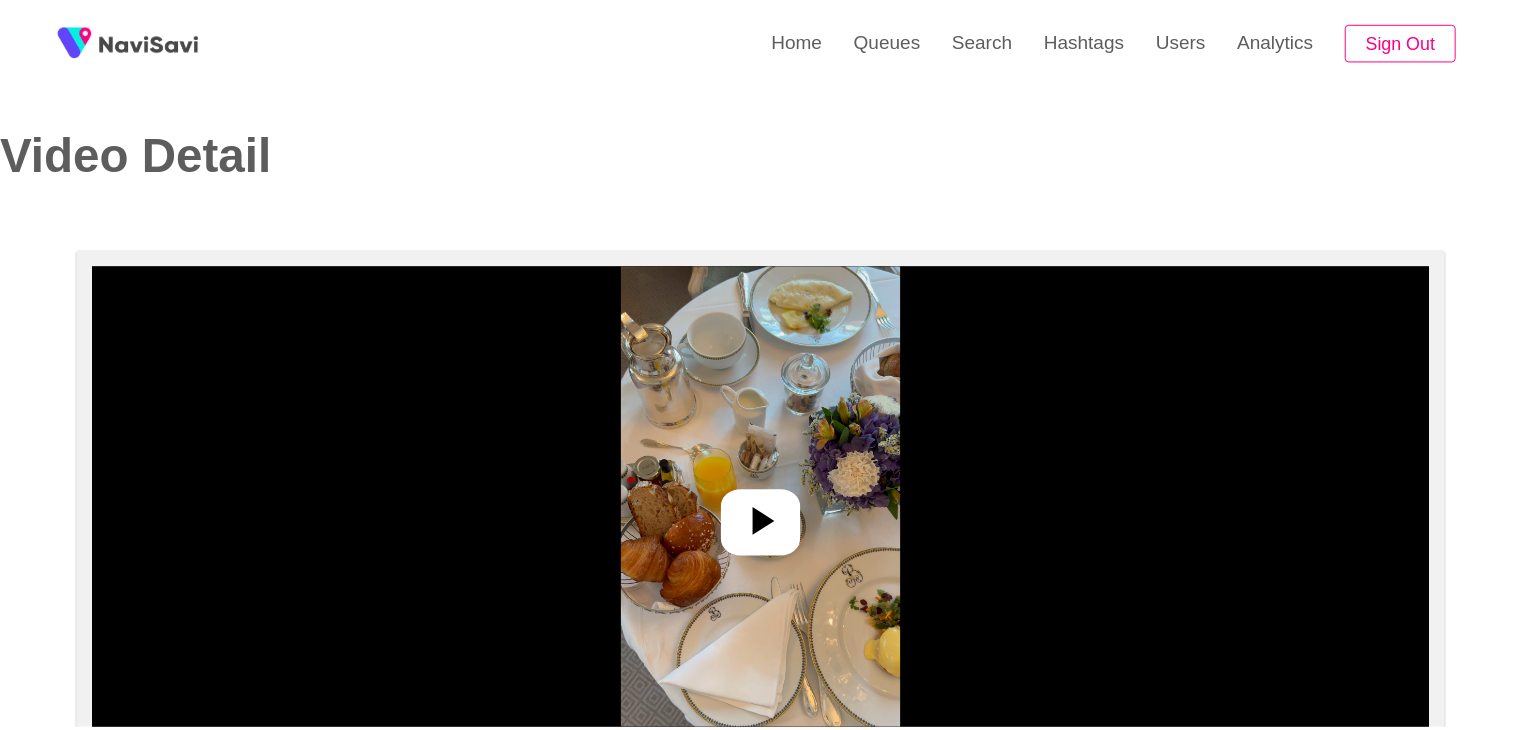 scroll, scrollTop: 0, scrollLeft: 0, axis: both 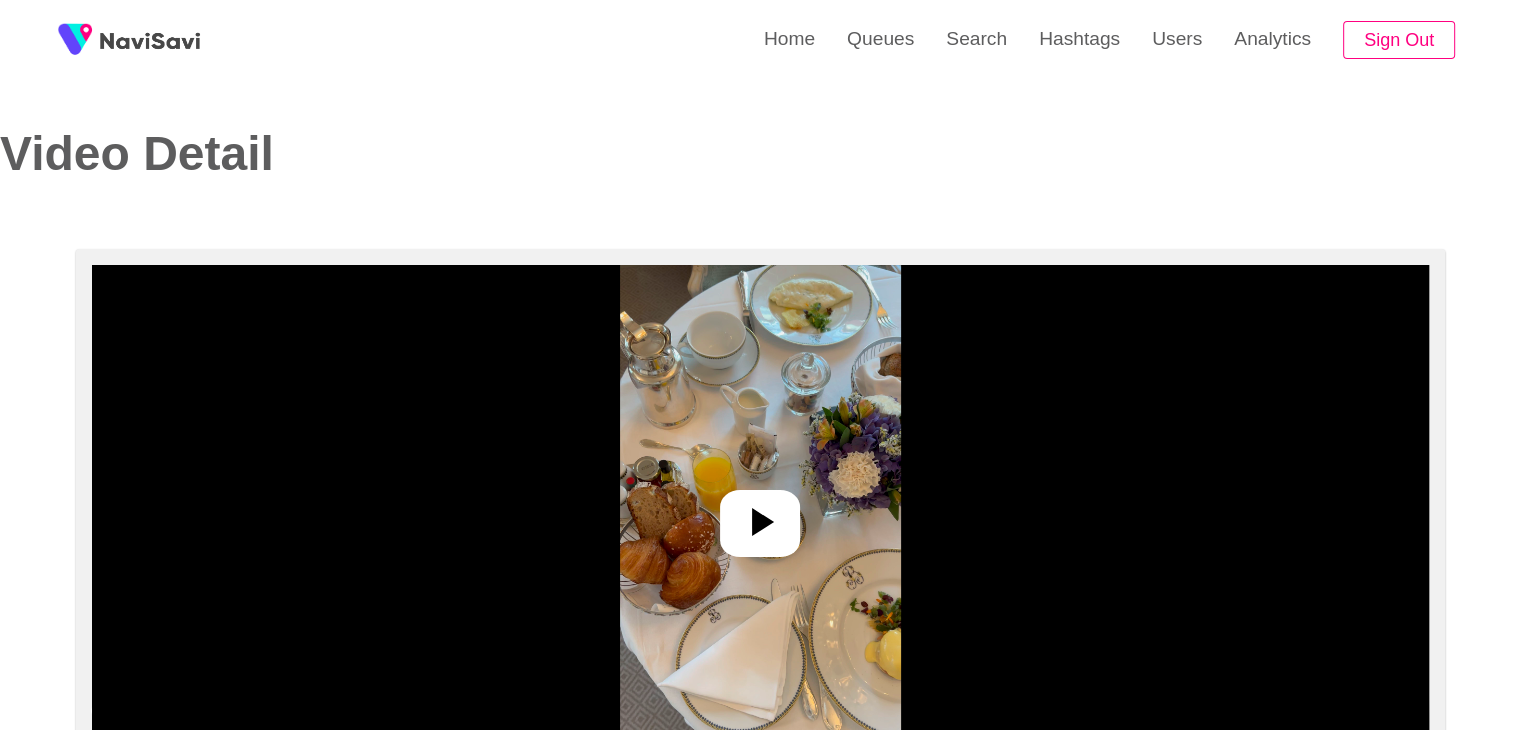 click at bounding box center (760, 515) 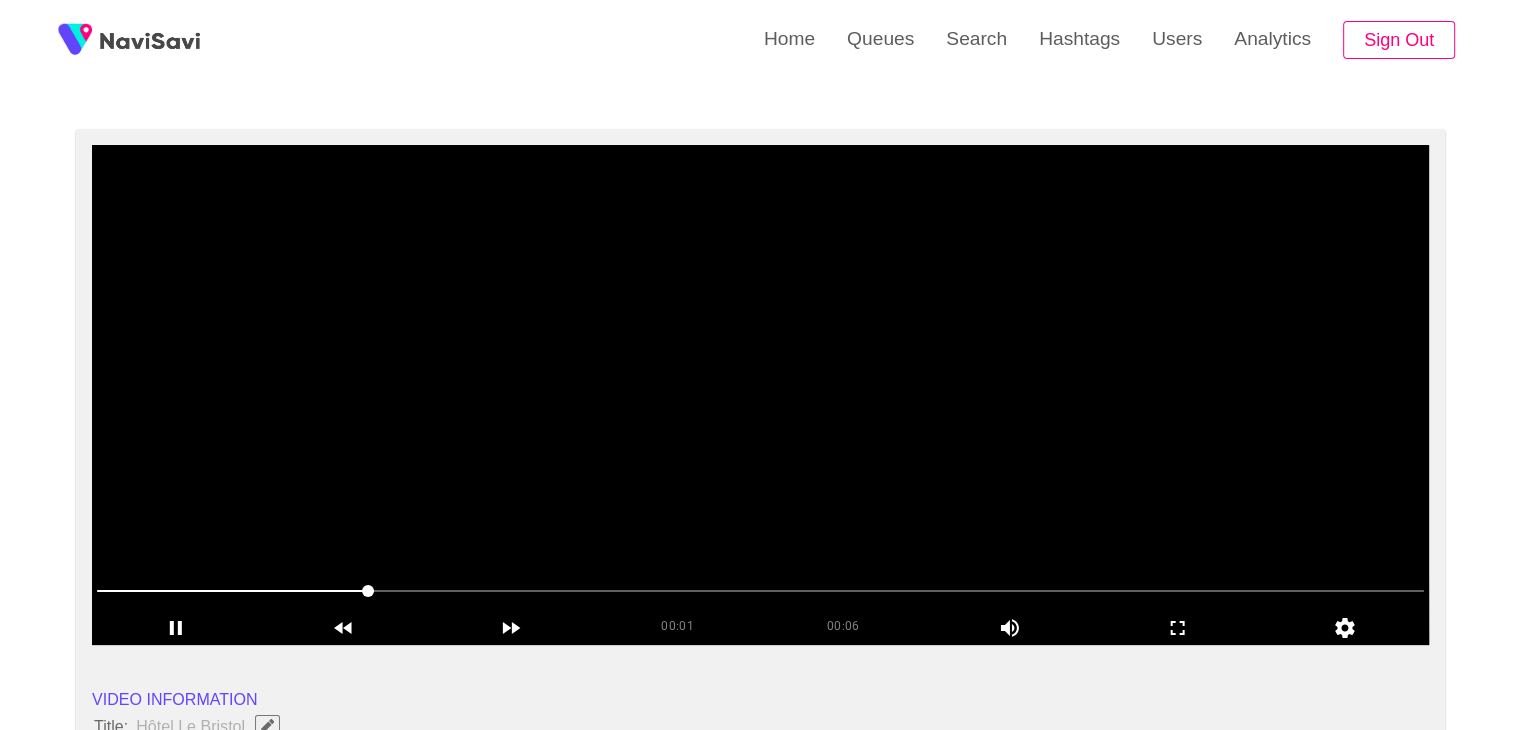scroll, scrollTop: 118, scrollLeft: 0, axis: vertical 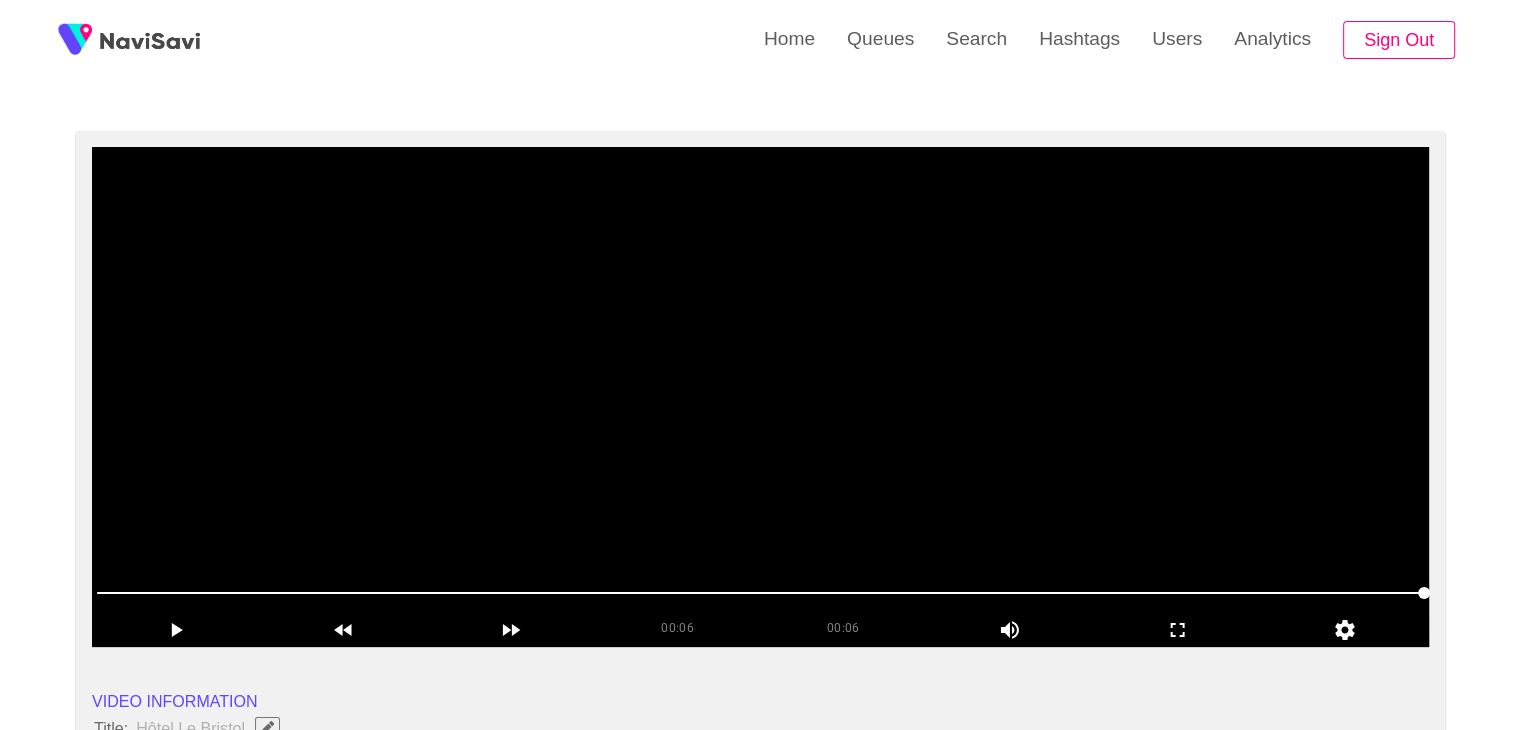 click at bounding box center [760, 397] 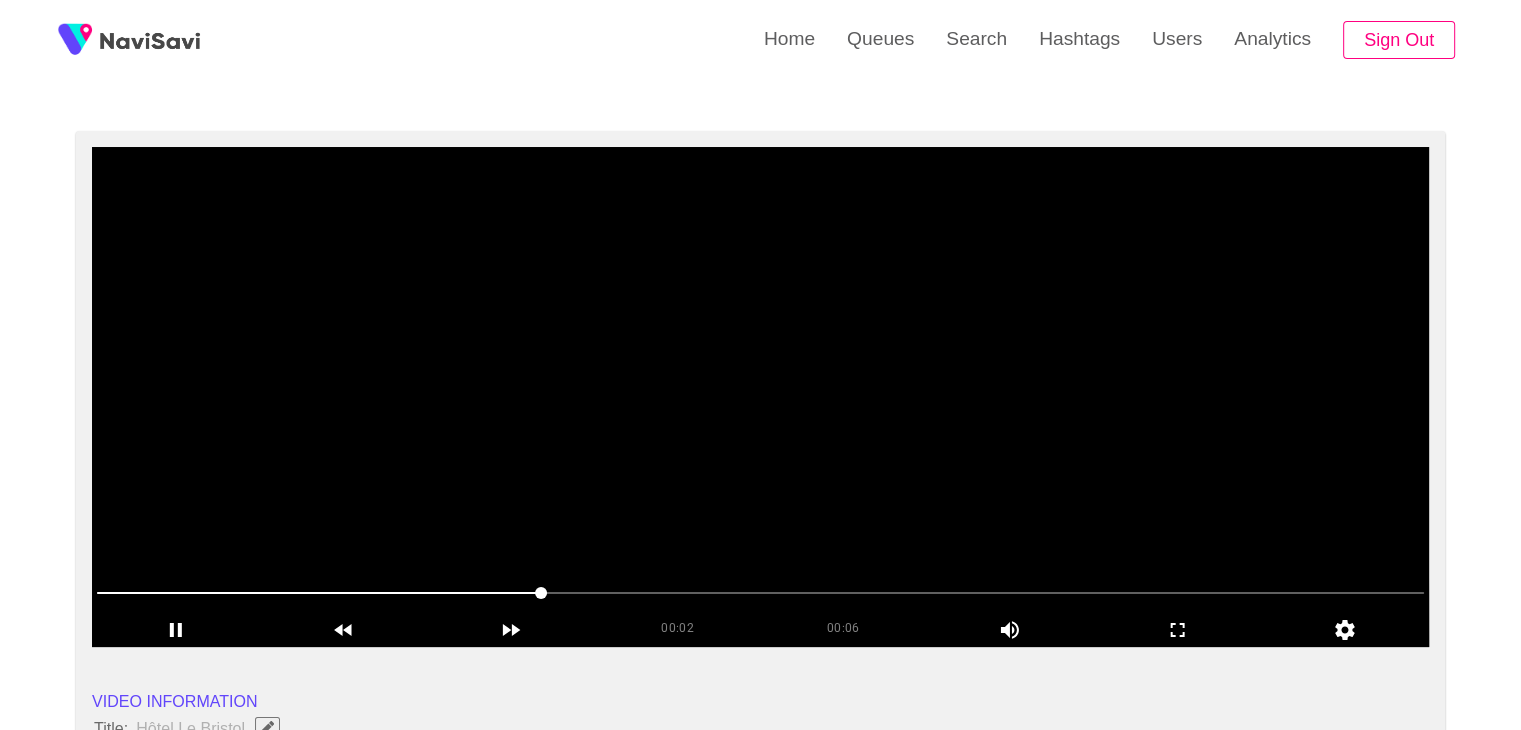 click at bounding box center [760, 397] 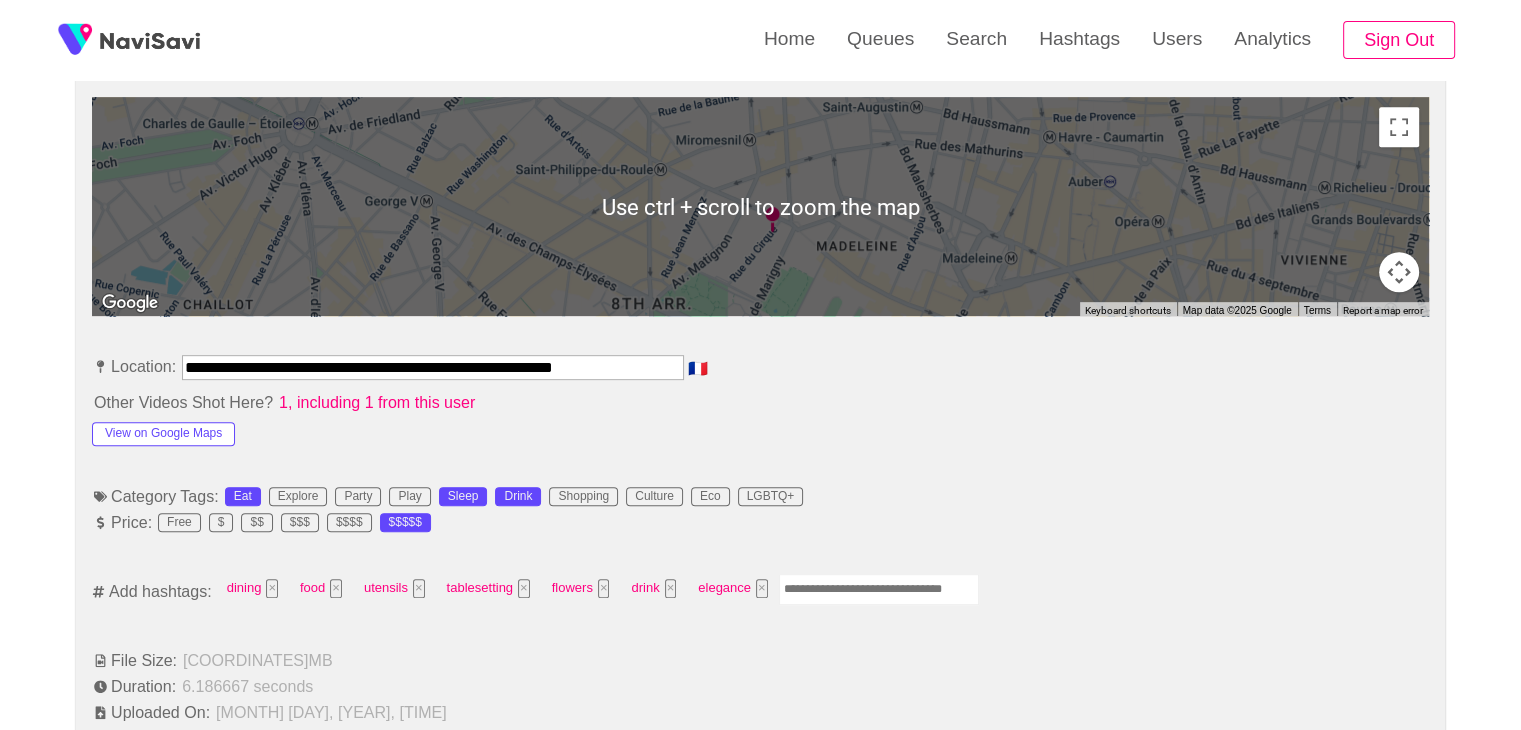 scroll, scrollTop: 922, scrollLeft: 0, axis: vertical 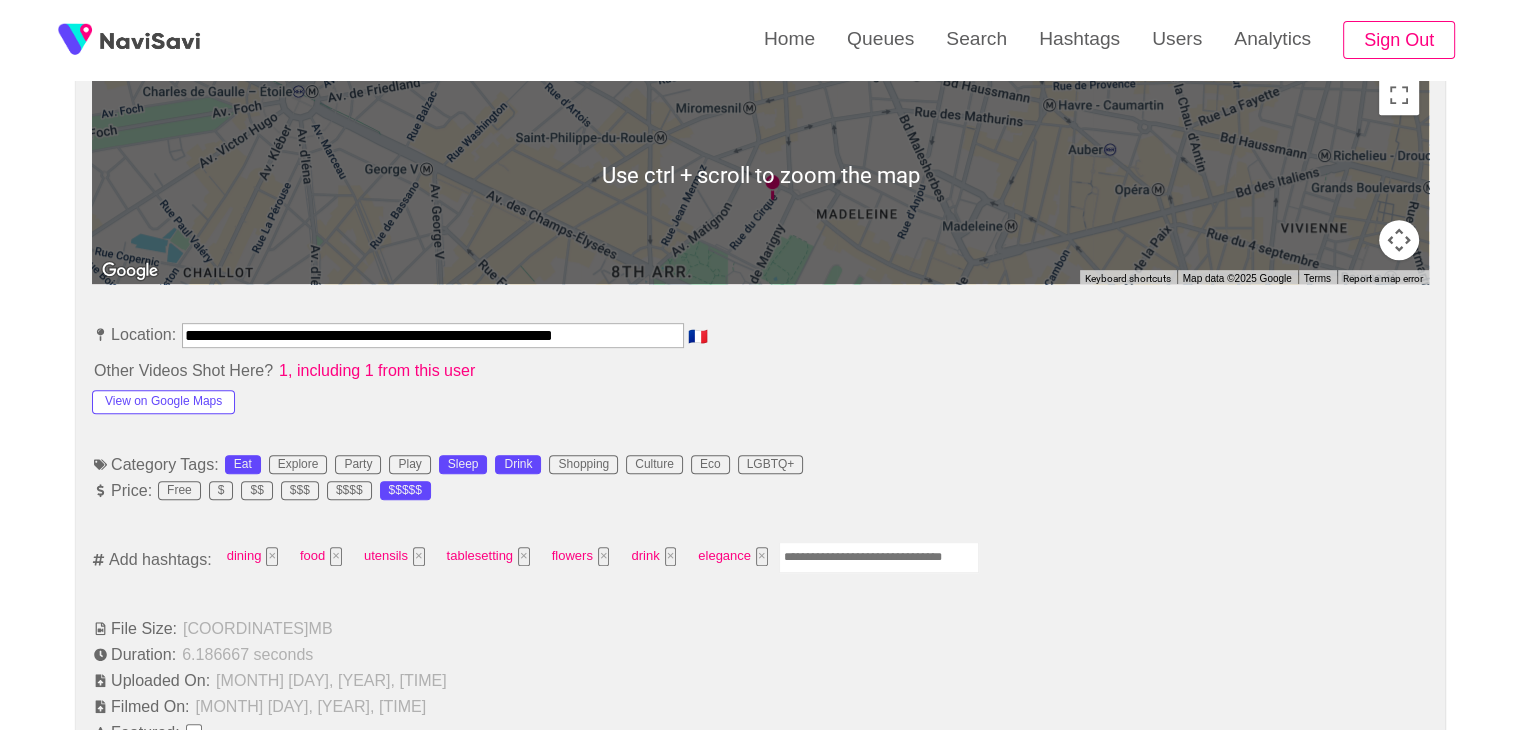 click at bounding box center [879, 557] 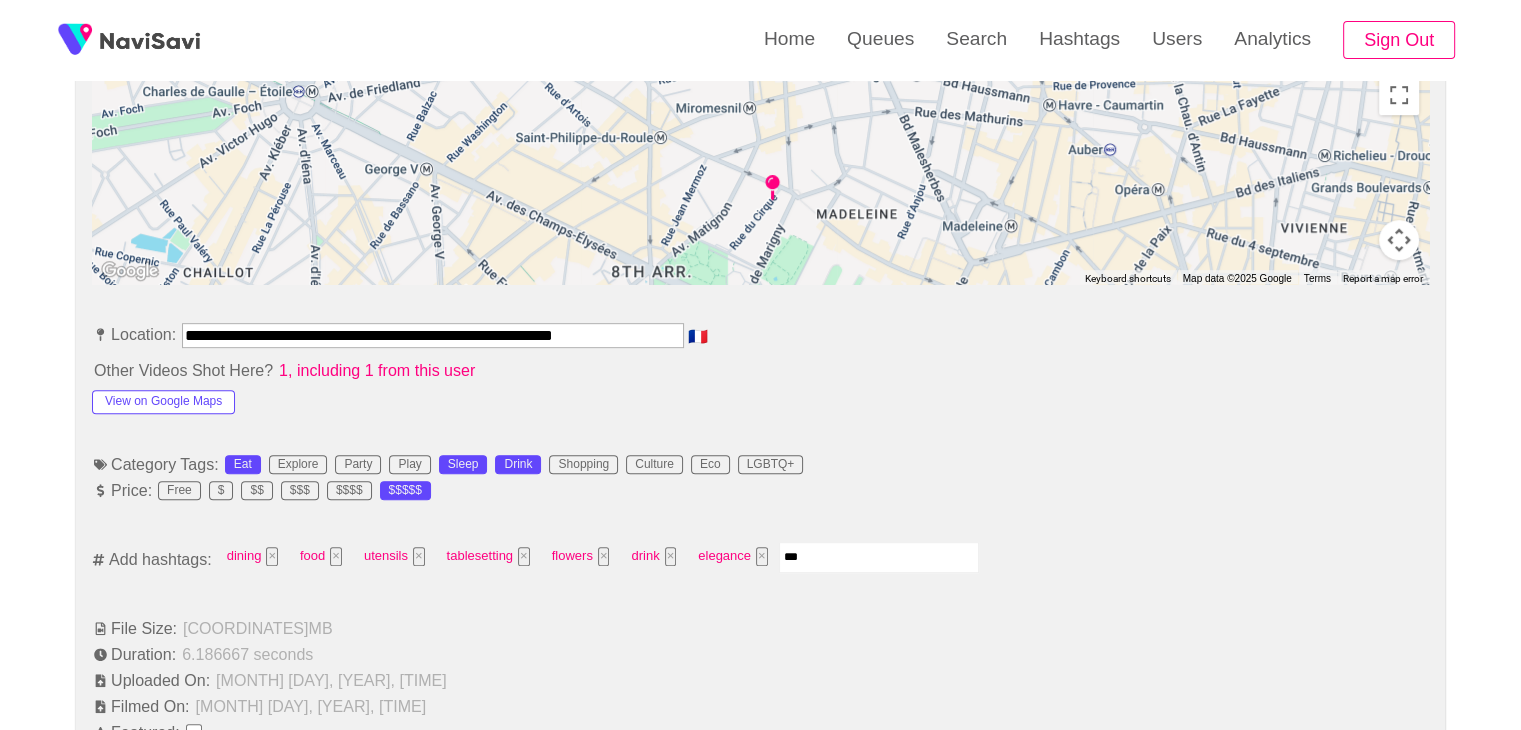 type on "****" 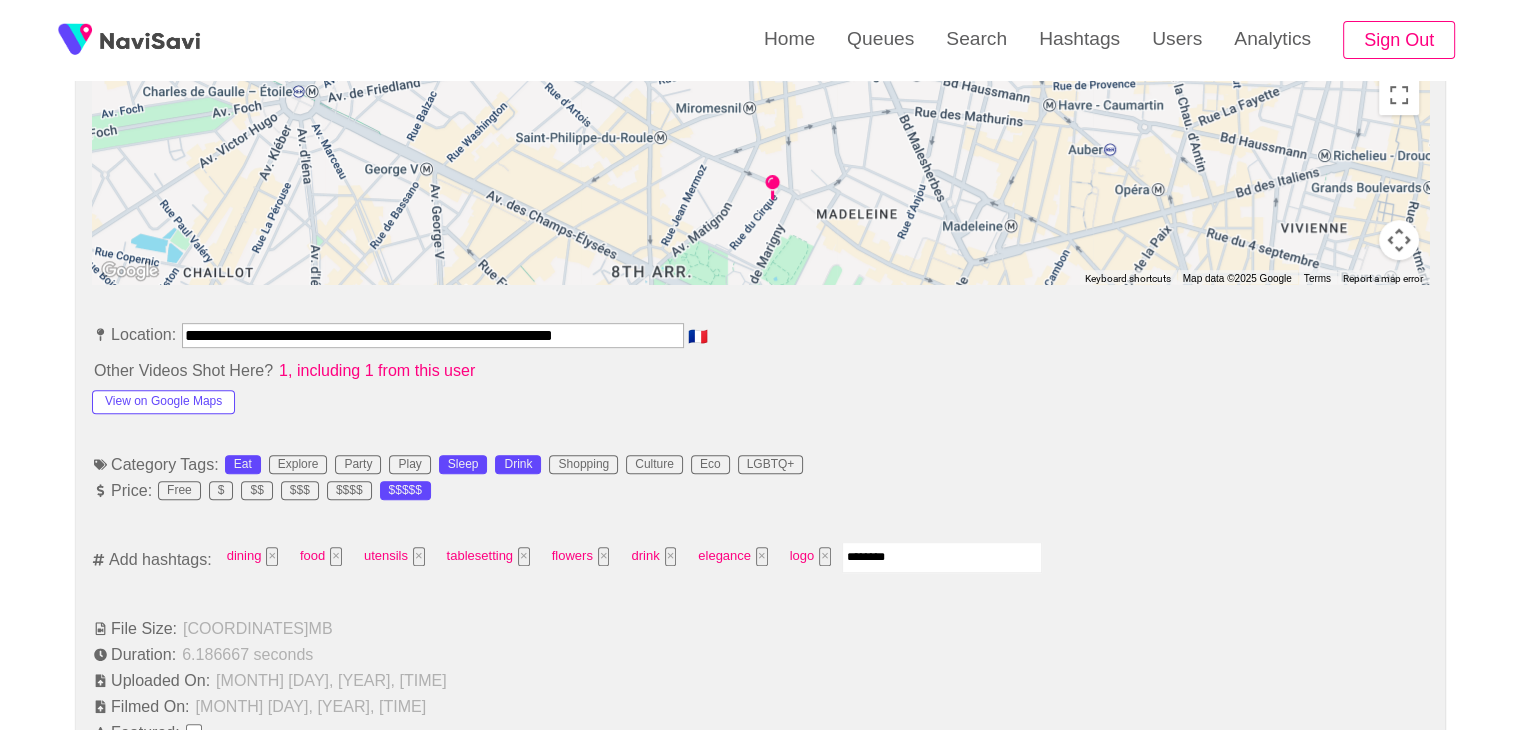 type on "*********" 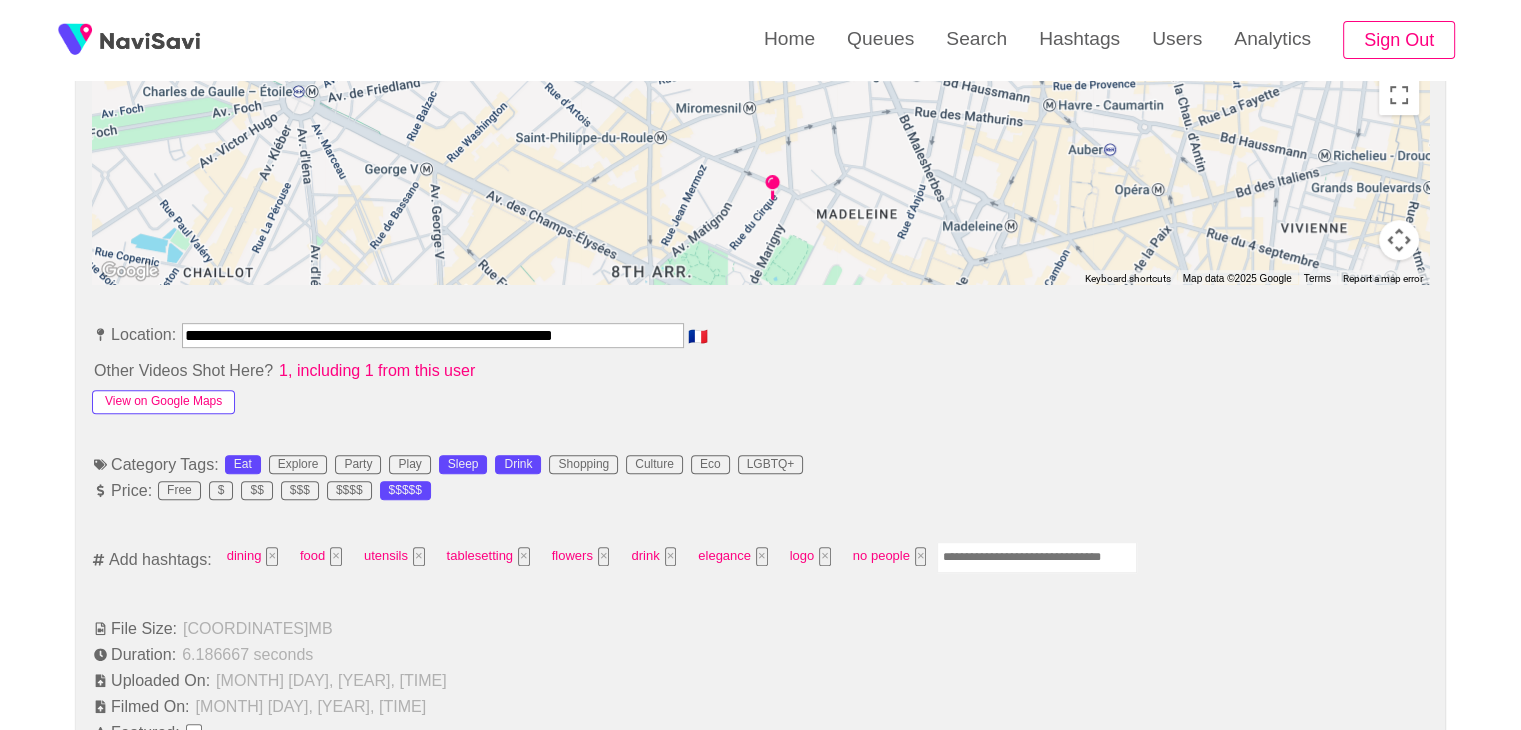 click on "View on Google Maps" at bounding box center [163, 402] 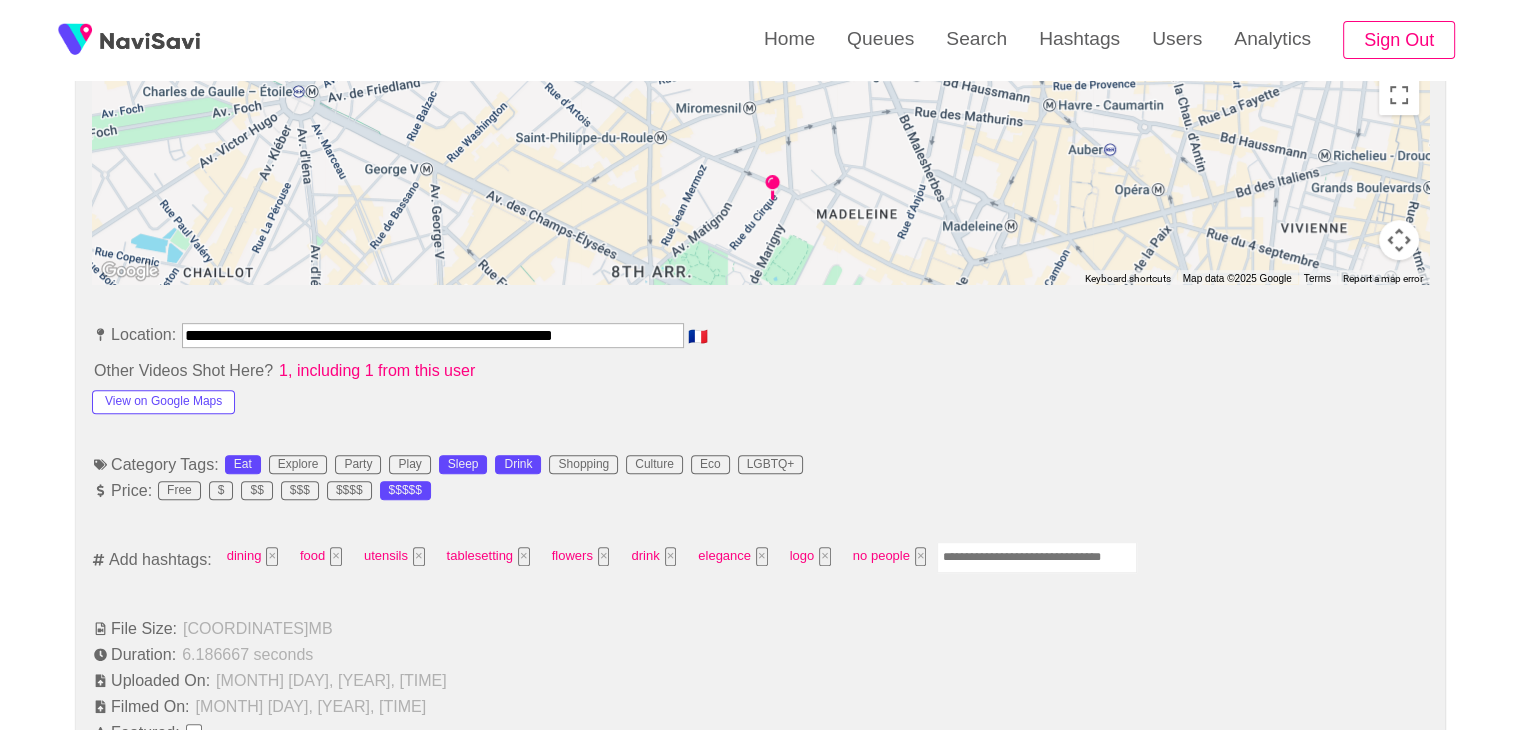 click at bounding box center [1037, 557] 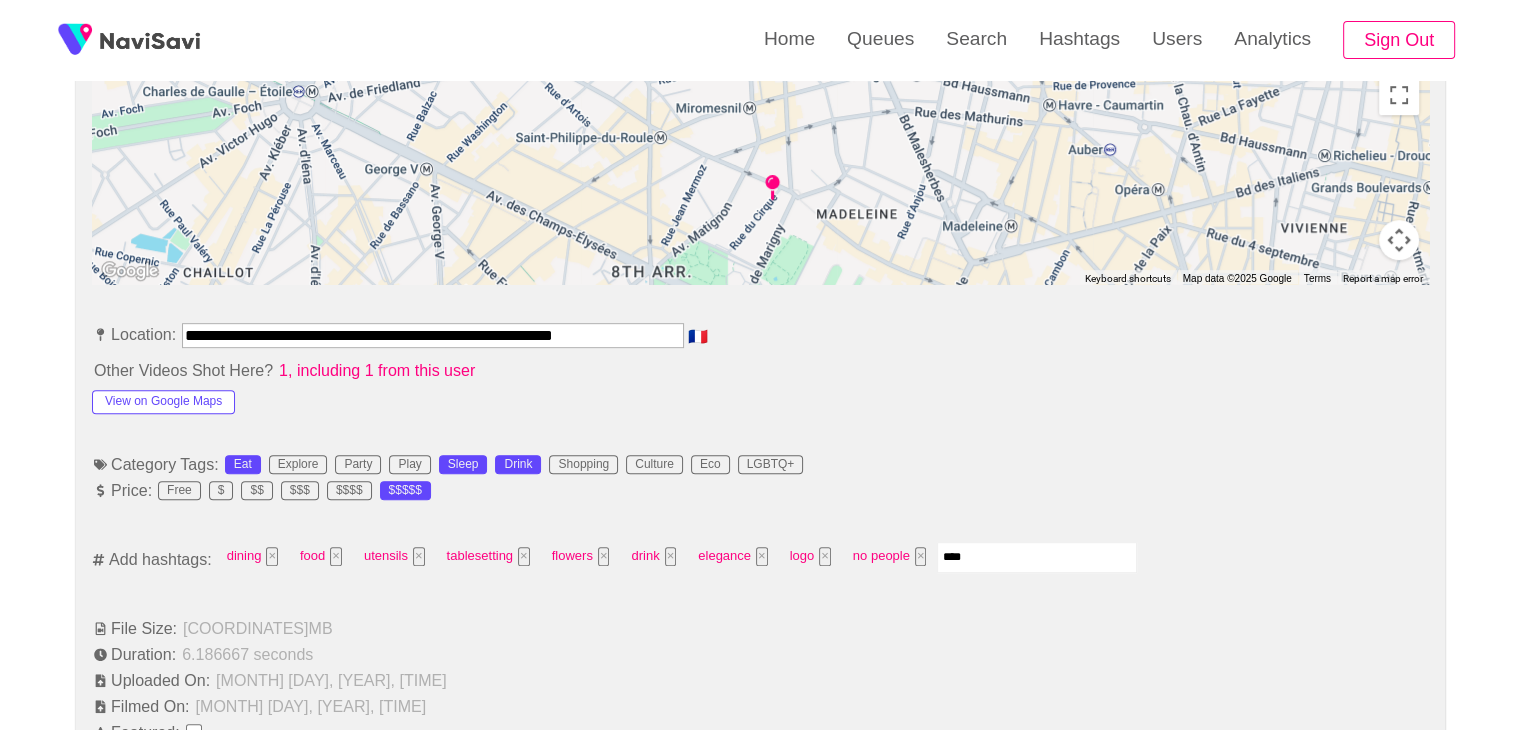 type on "*****" 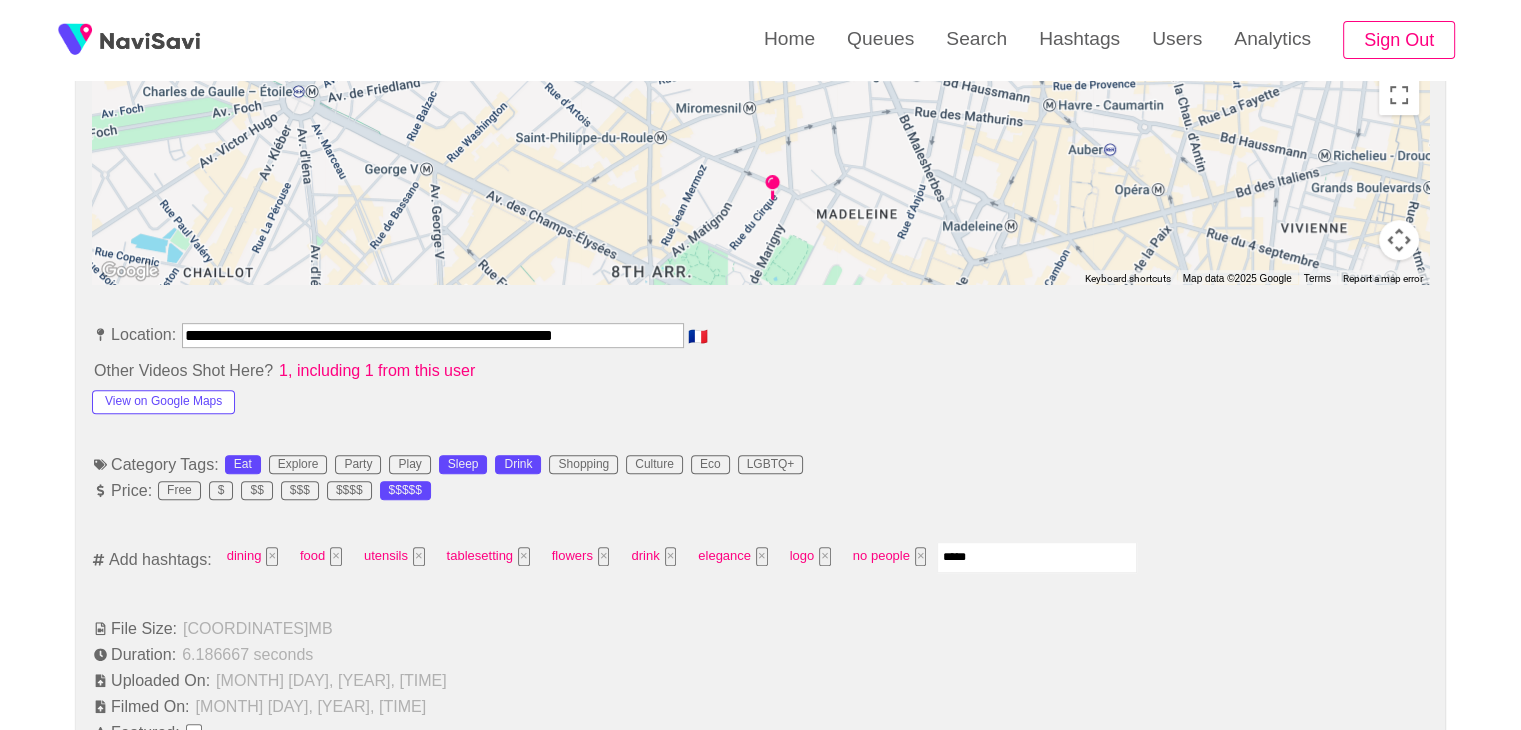 type 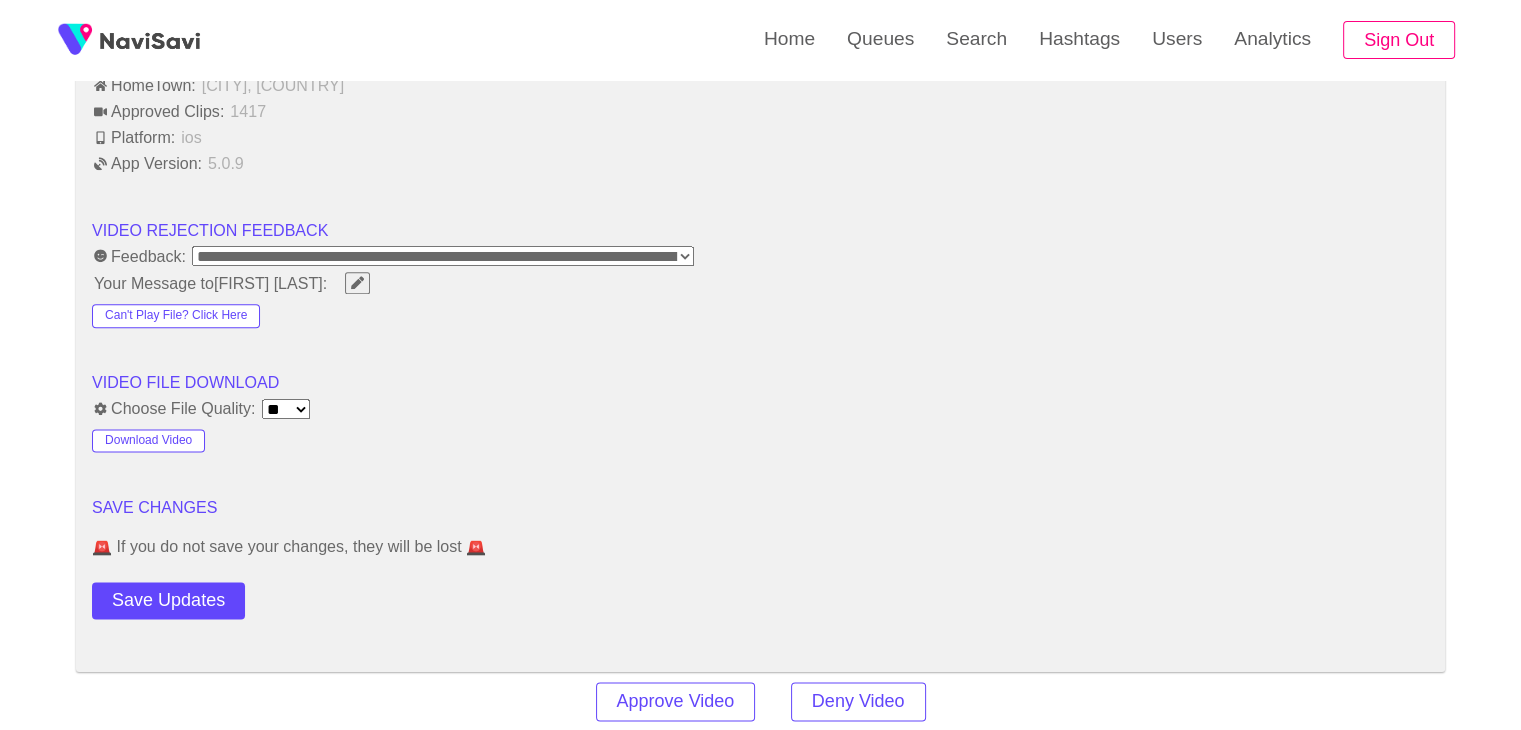 scroll, scrollTop: 2528, scrollLeft: 0, axis: vertical 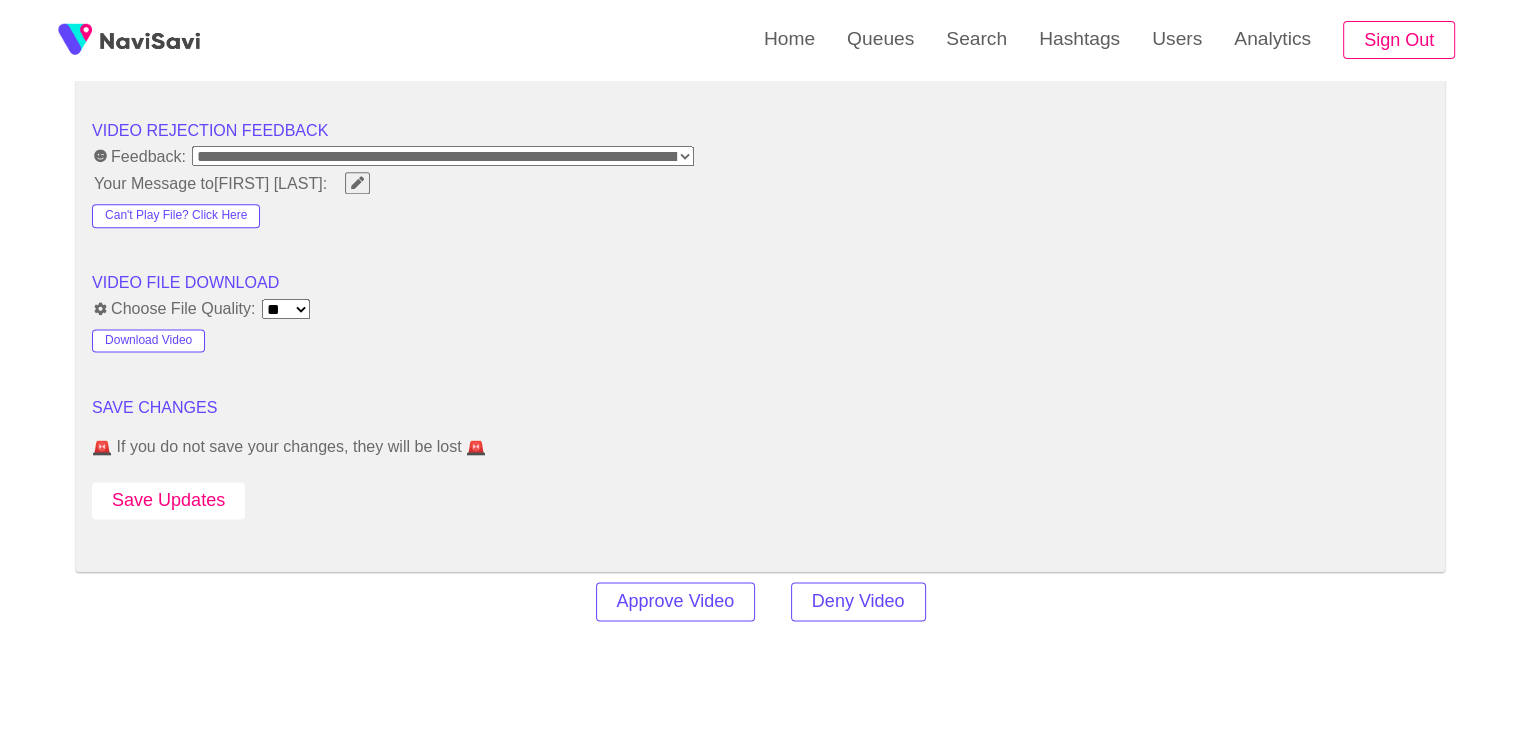 click on "Save Updates" at bounding box center [168, 500] 